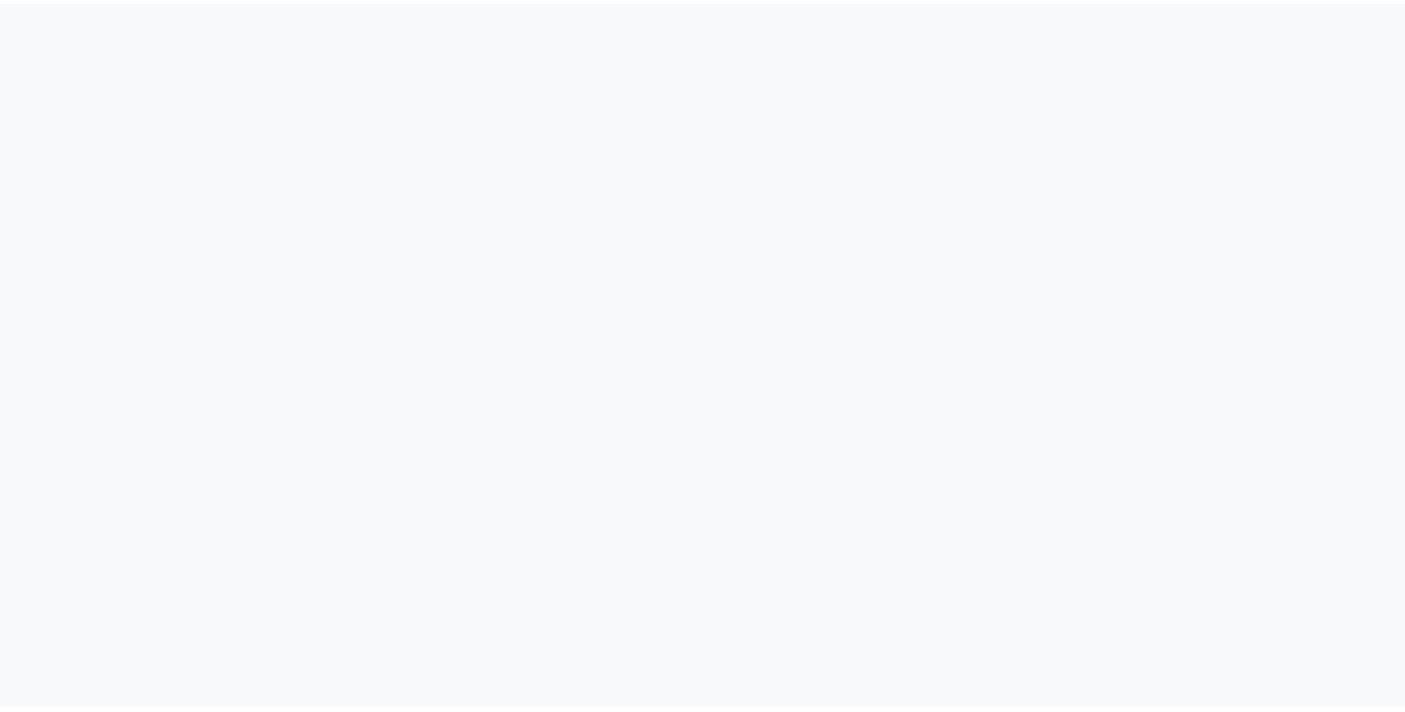 scroll, scrollTop: 0, scrollLeft: 0, axis: both 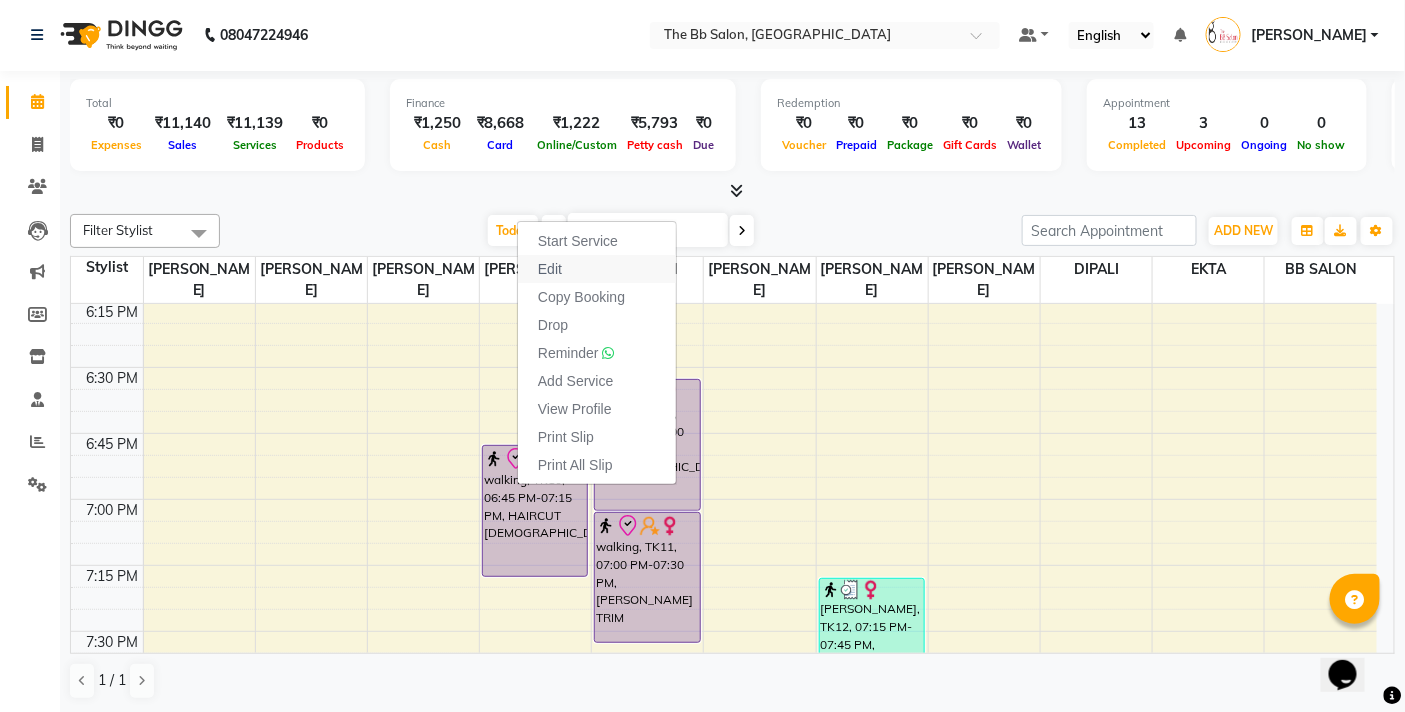 click on "Edit" at bounding box center (597, 269) 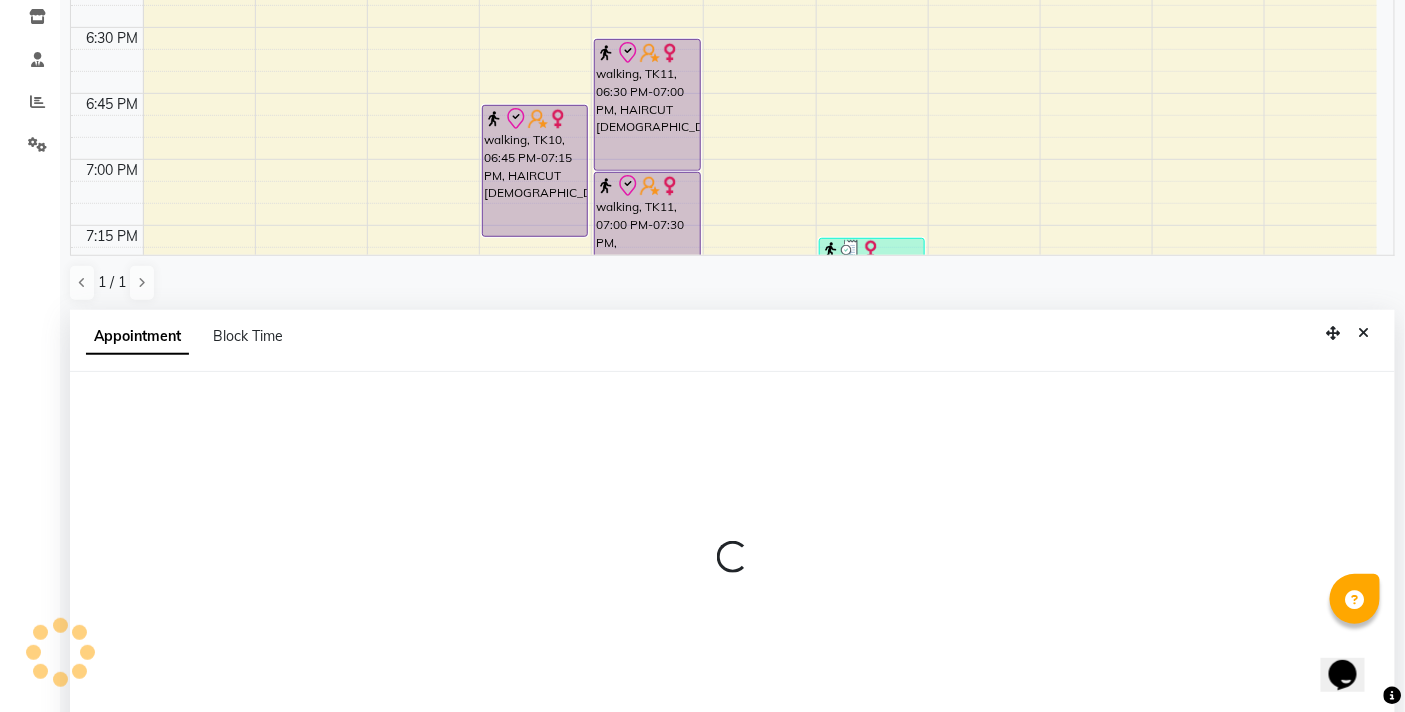 select on "tentative" 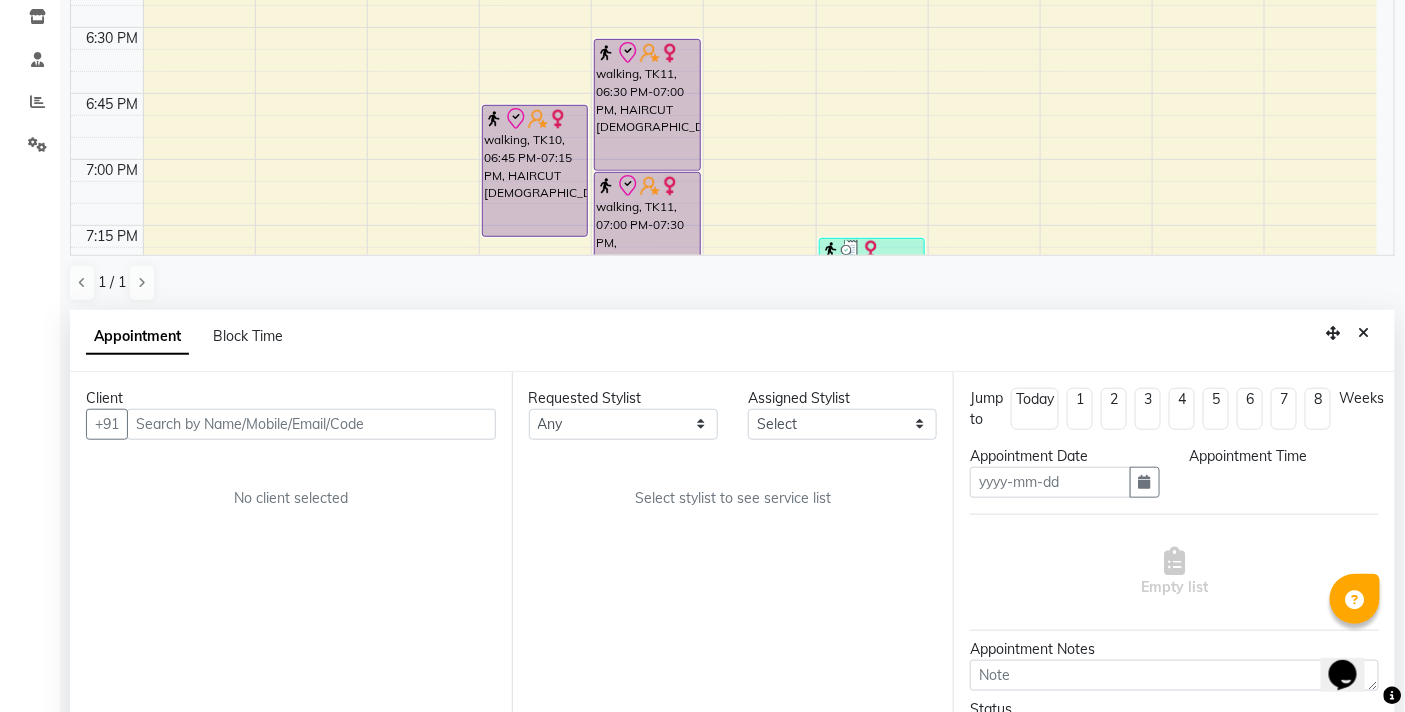 scroll, scrollTop: 392, scrollLeft: 0, axis: vertical 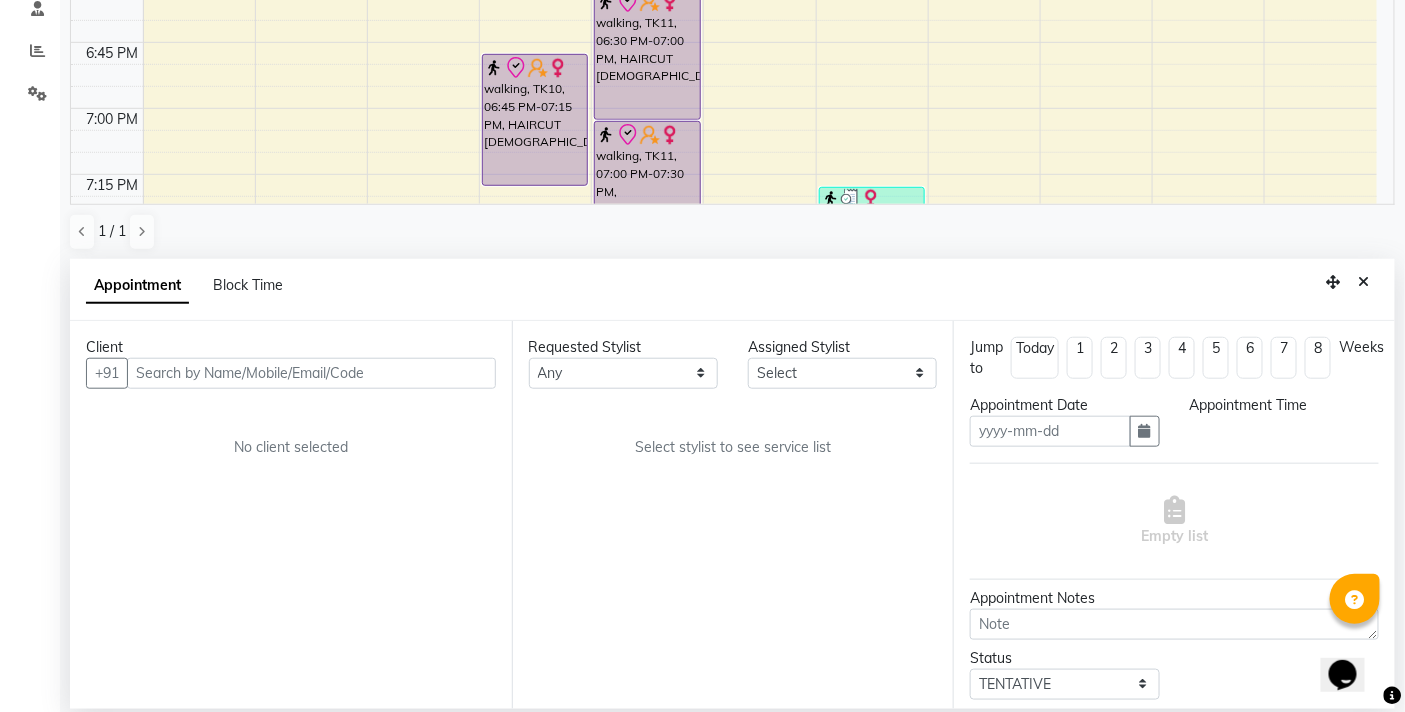 type on "[DATE]" 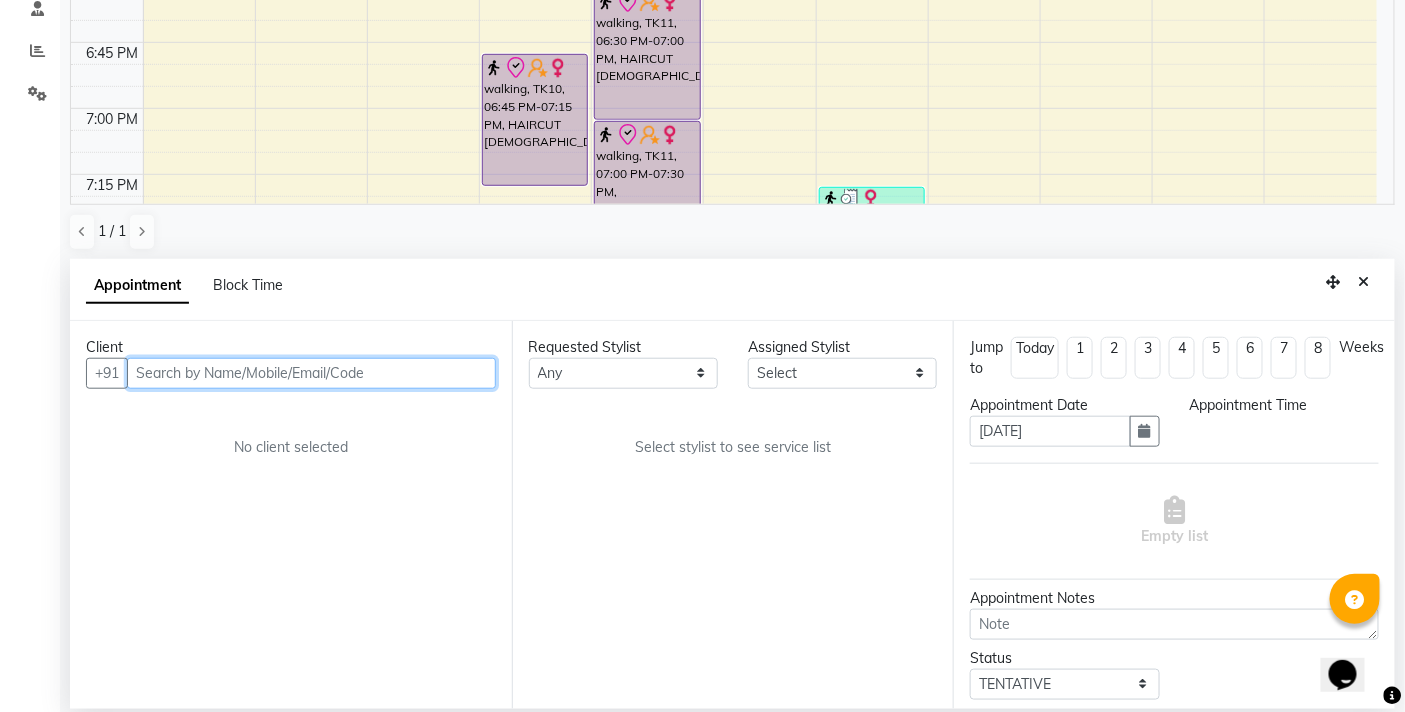 select on "check-in" 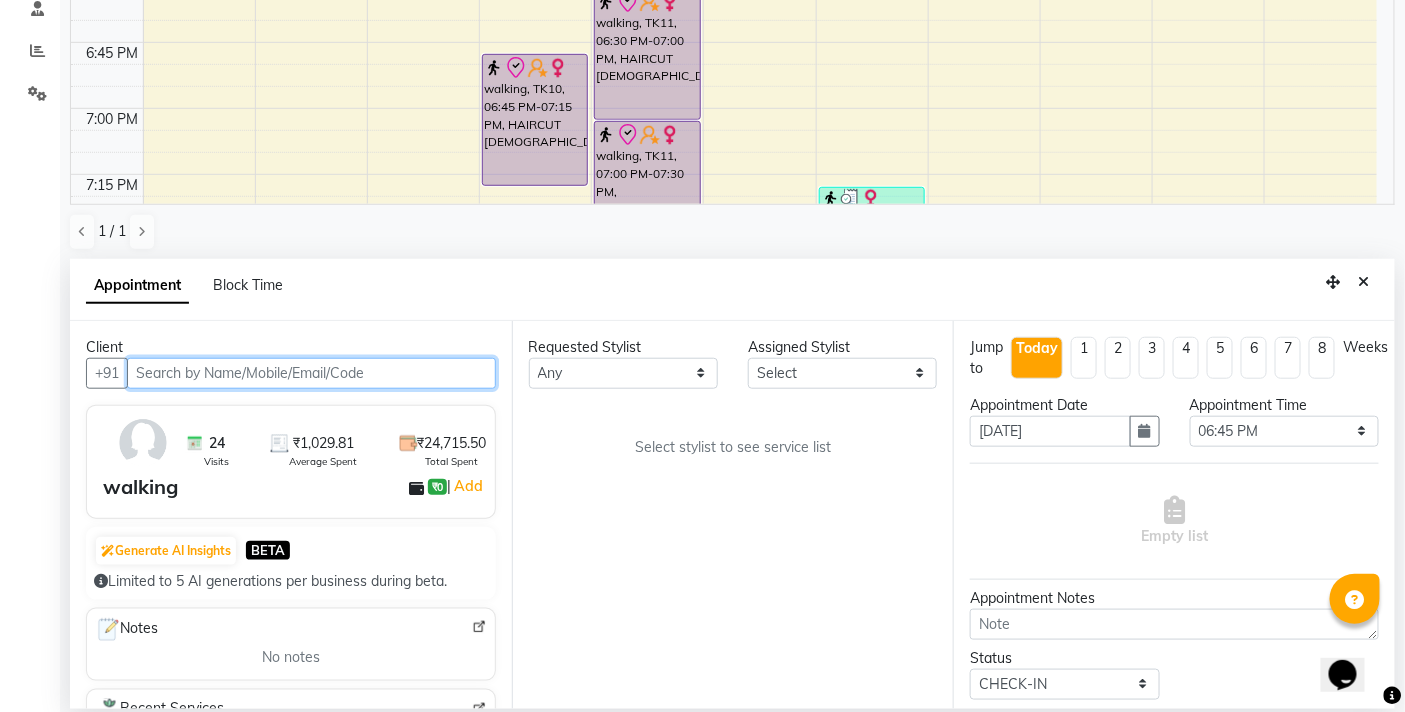 scroll, scrollTop: 2917, scrollLeft: 0, axis: vertical 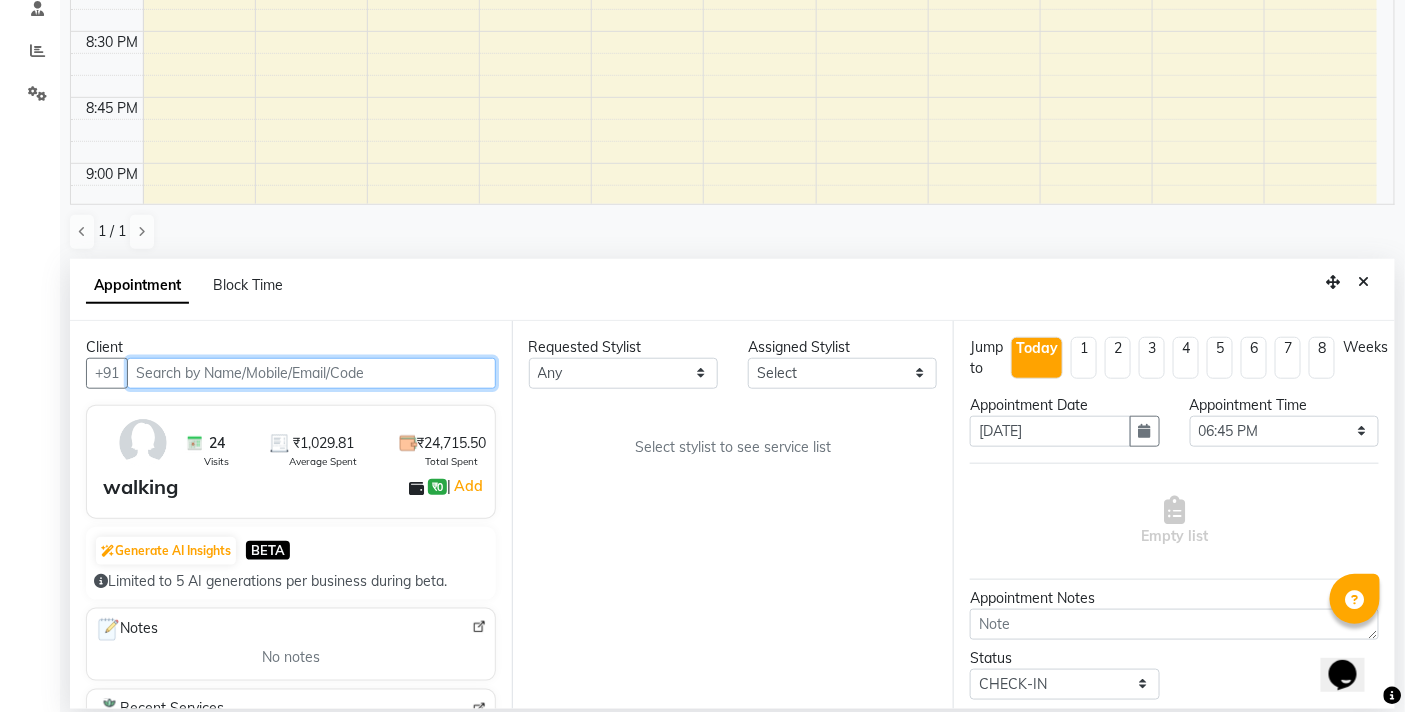 select on "84071" 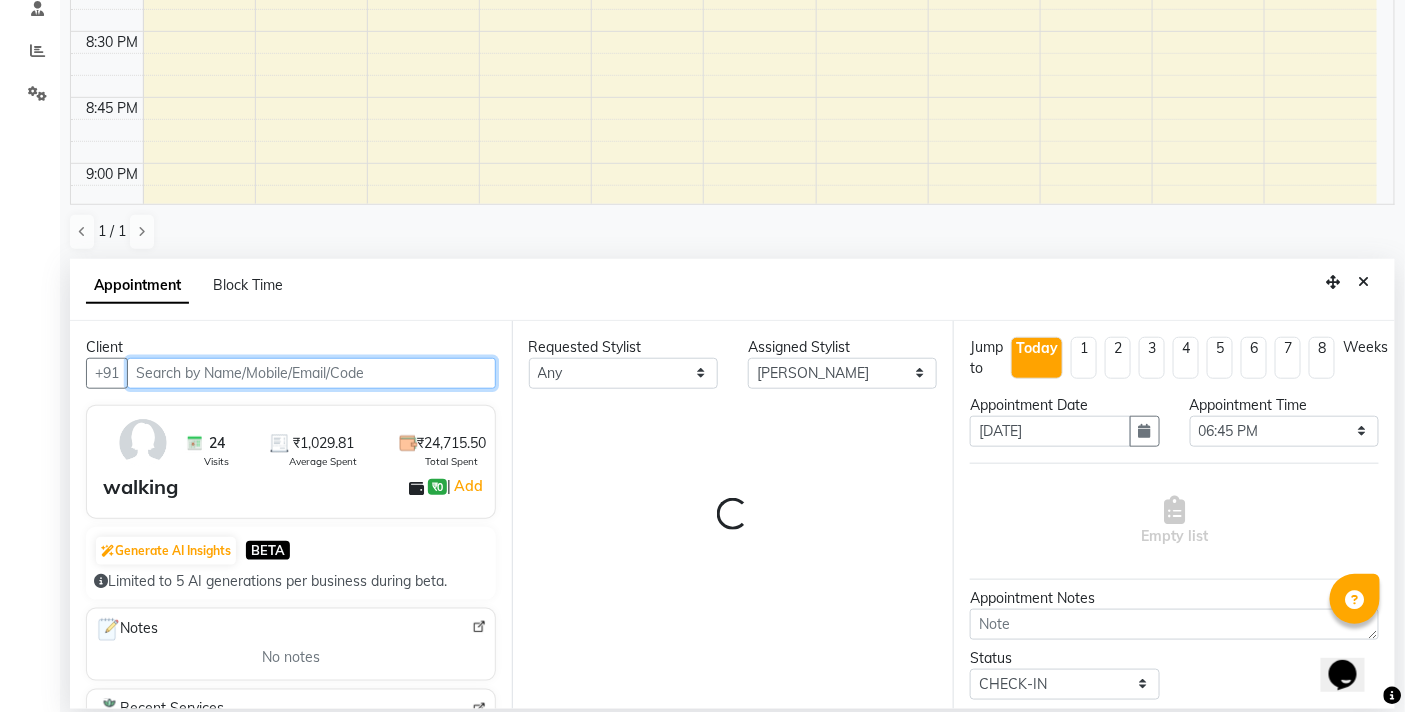 select on "3065" 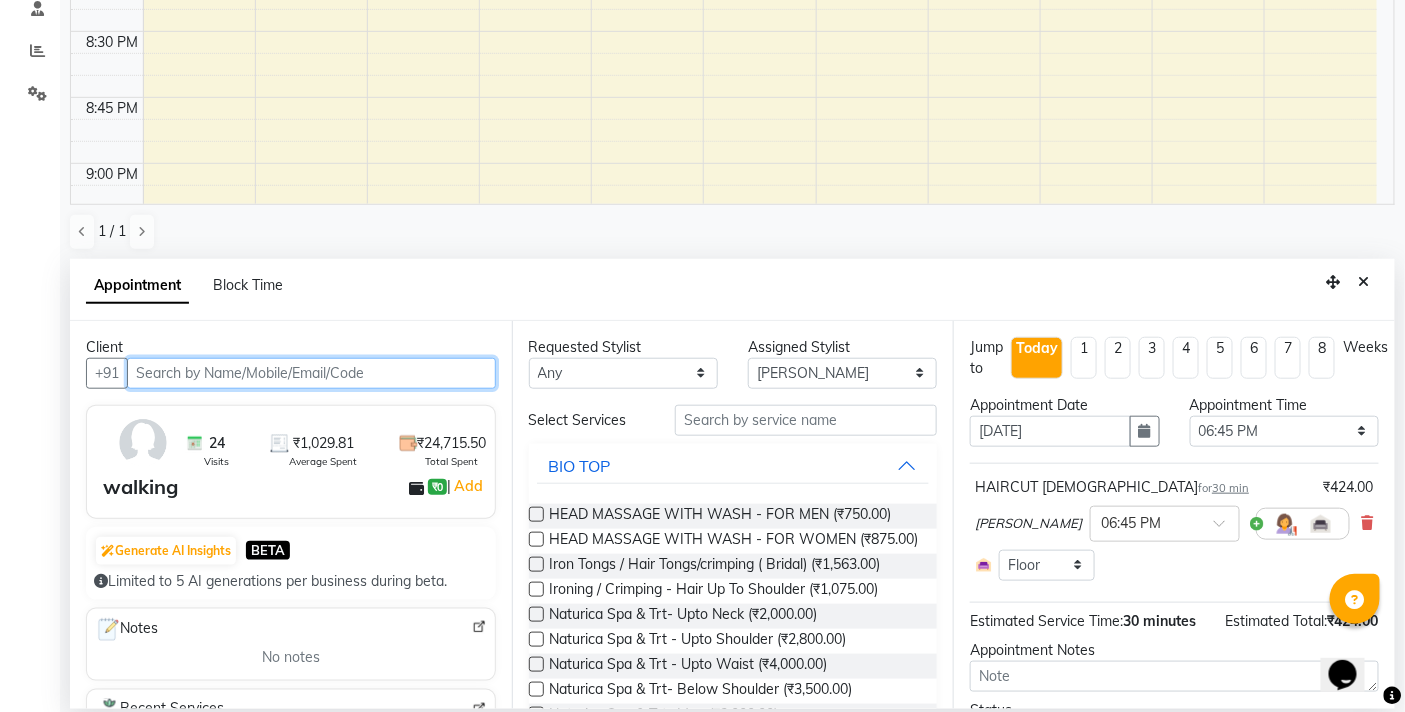 click at bounding box center (311, 373) 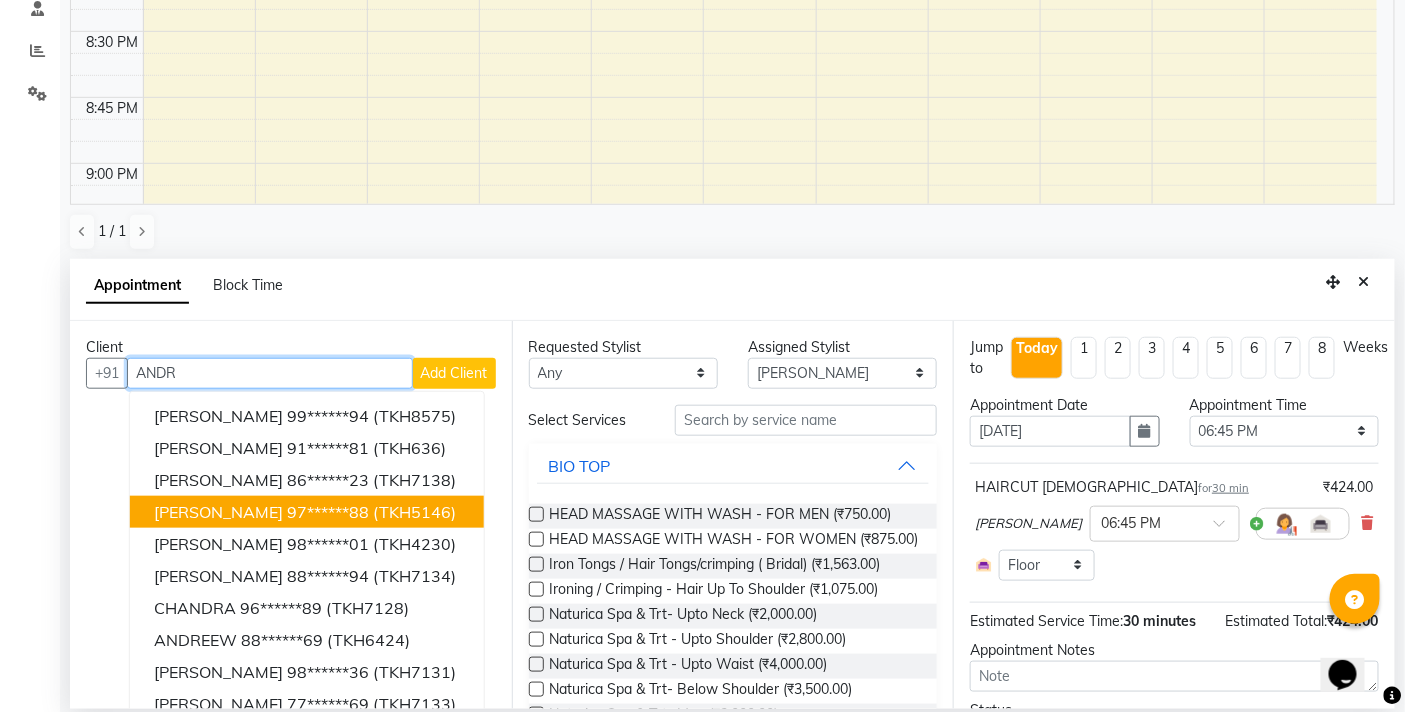 scroll, scrollTop: 36, scrollLeft: 0, axis: vertical 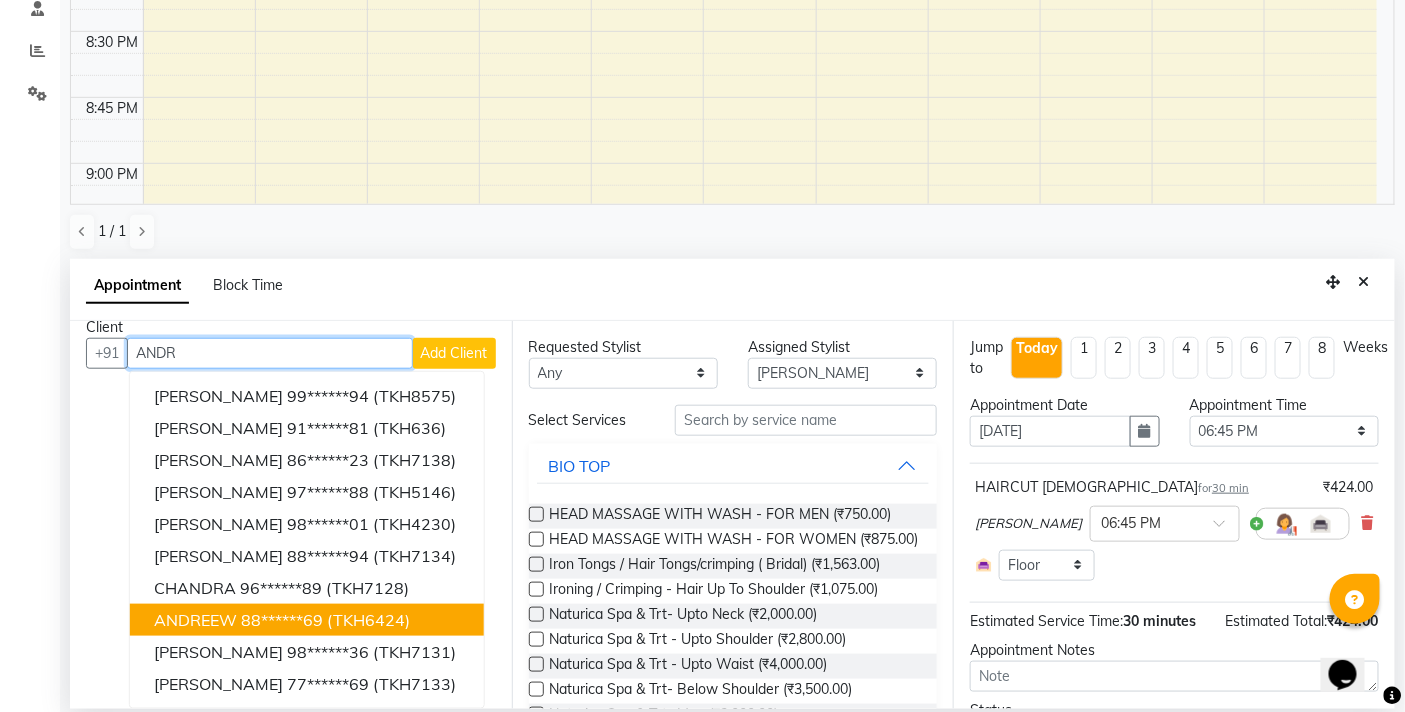 click on "88******69" at bounding box center (282, 620) 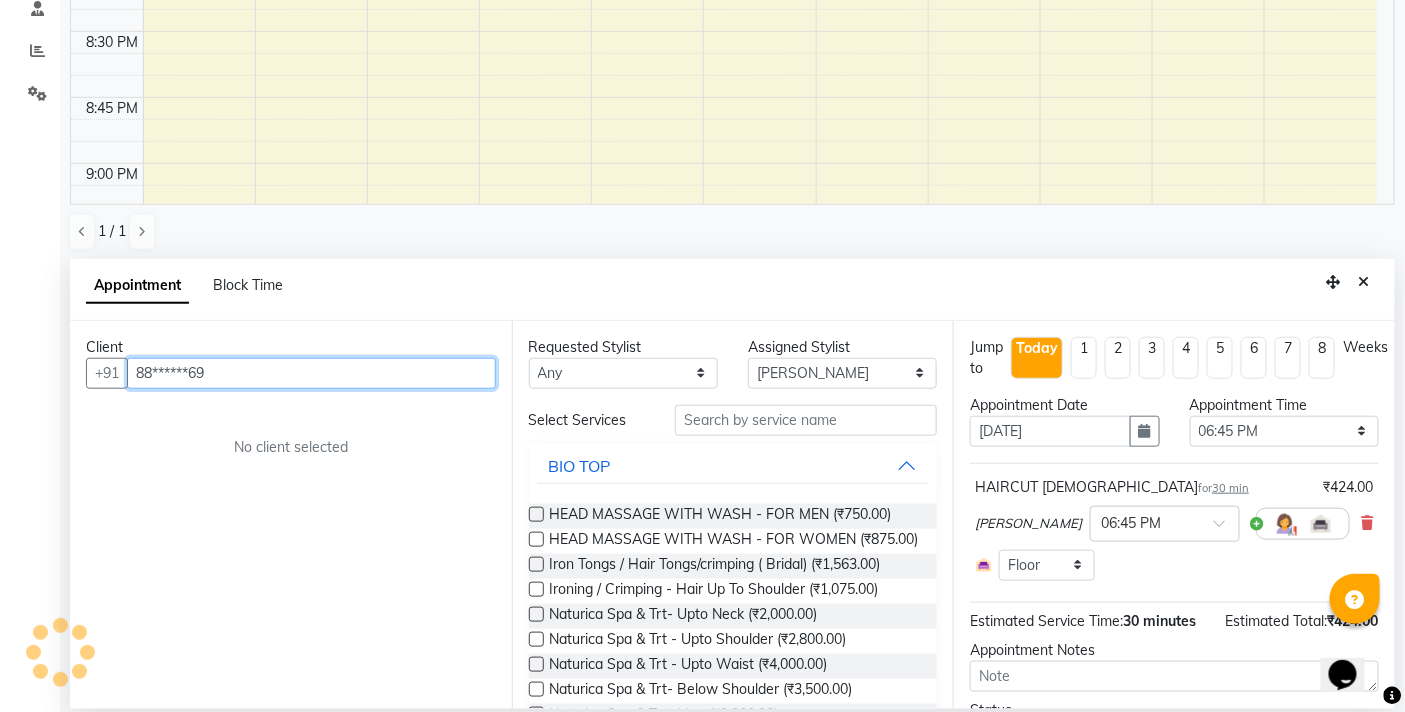 scroll, scrollTop: 0, scrollLeft: 0, axis: both 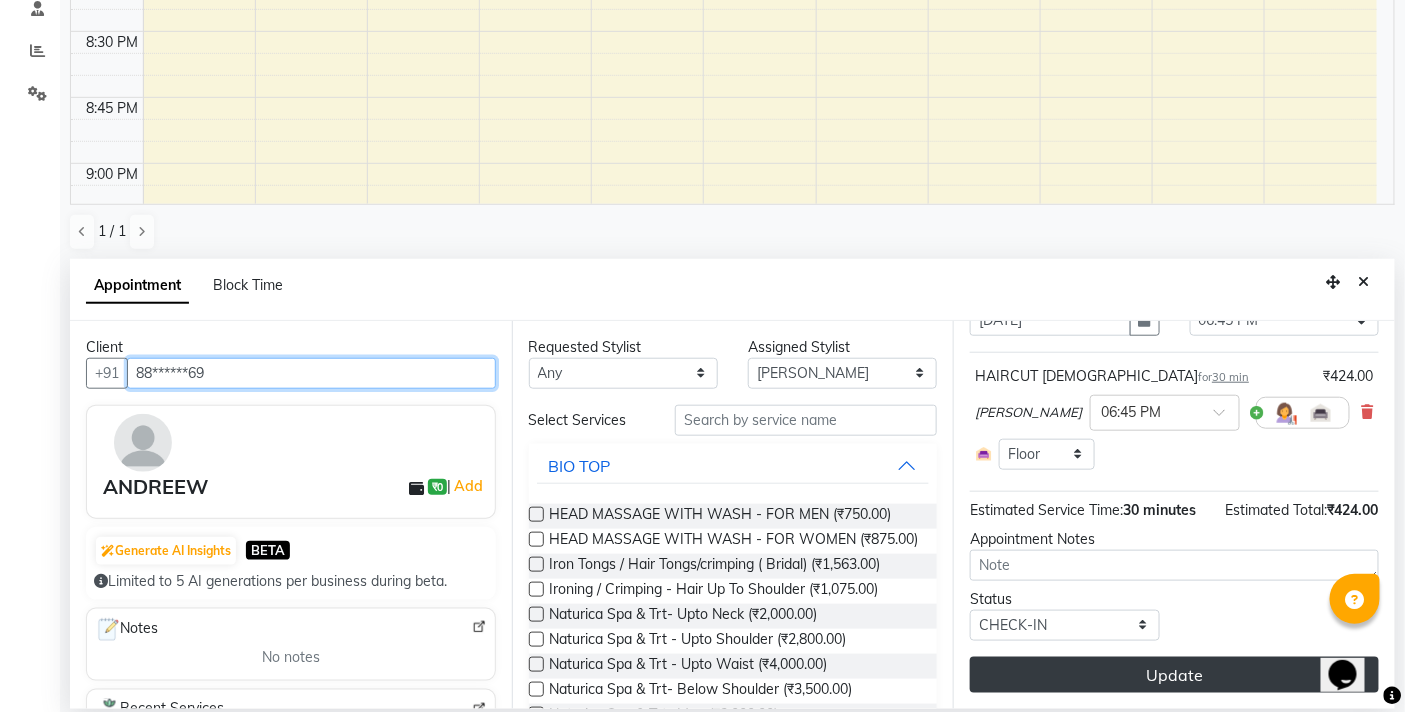 type on "88******69" 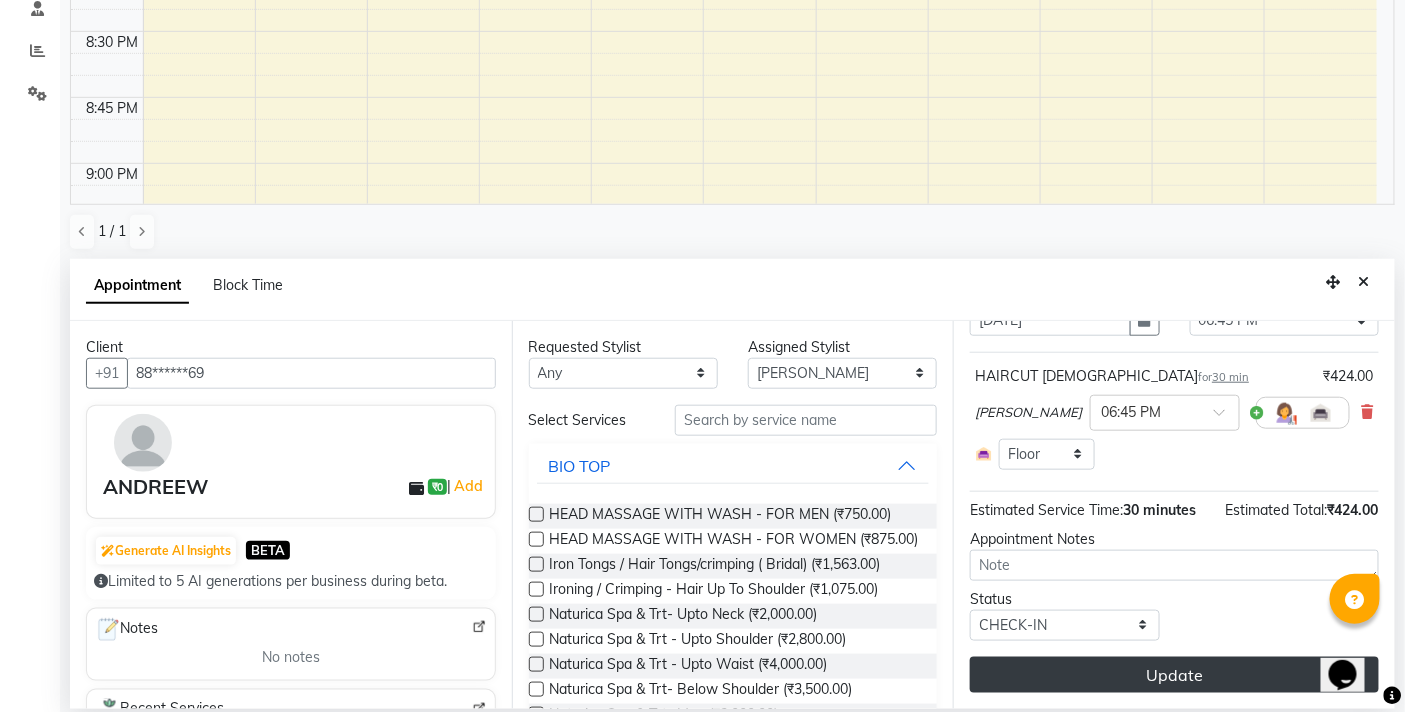 click on "Update" at bounding box center (1174, 675) 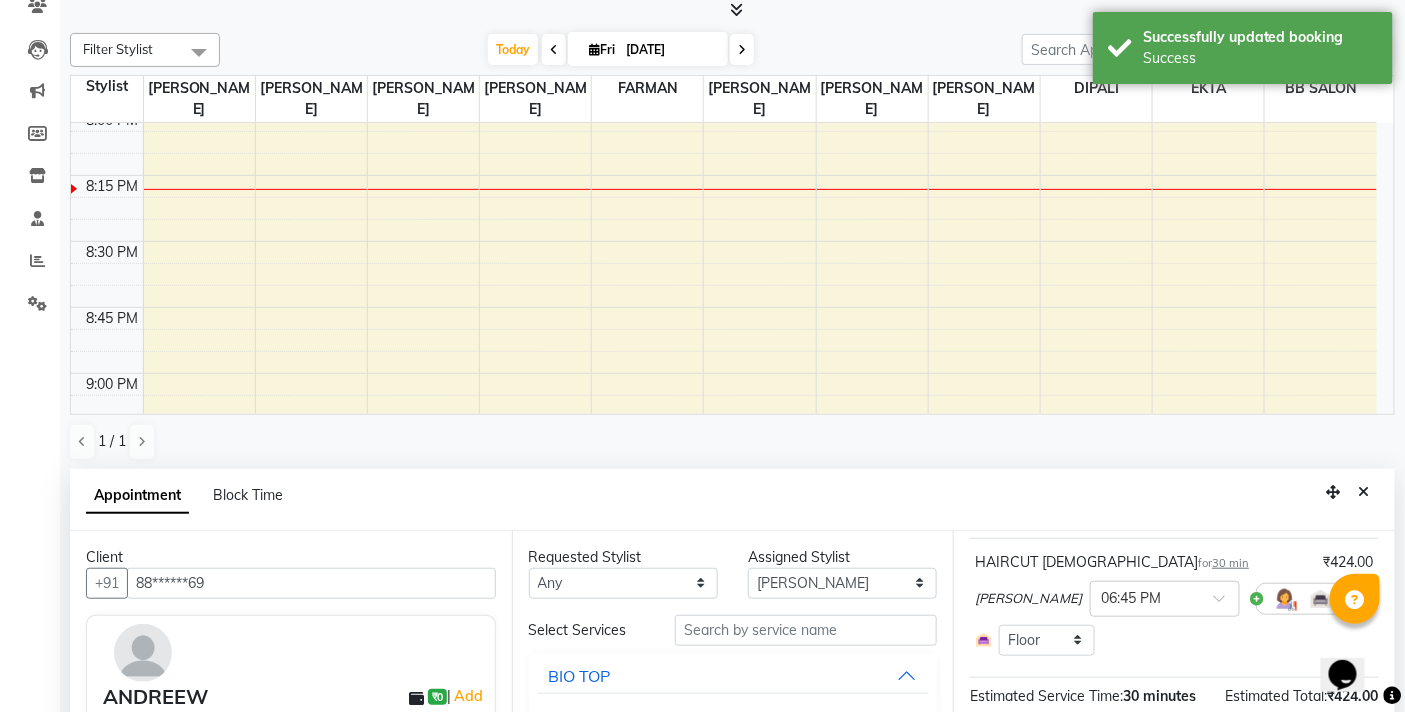 scroll, scrollTop: 392, scrollLeft: 0, axis: vertical 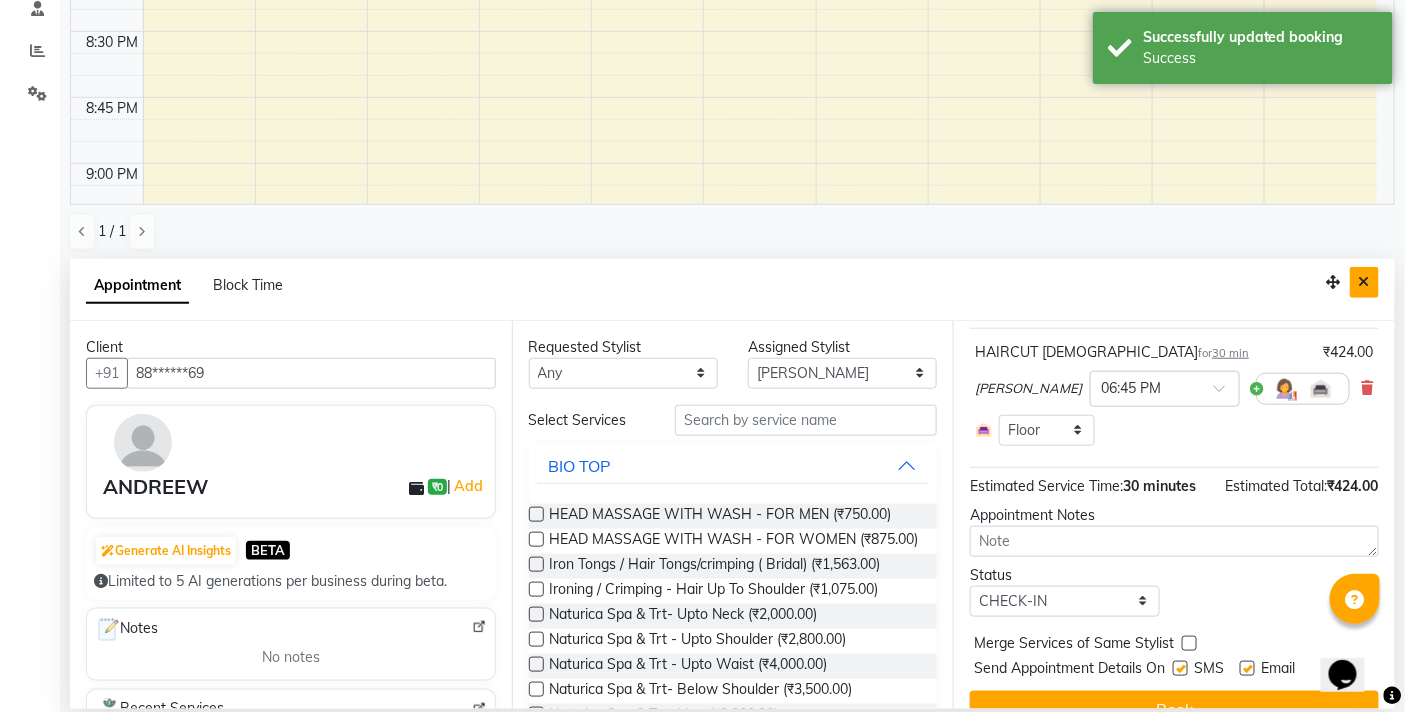 click at bounding box center (1364, 282) 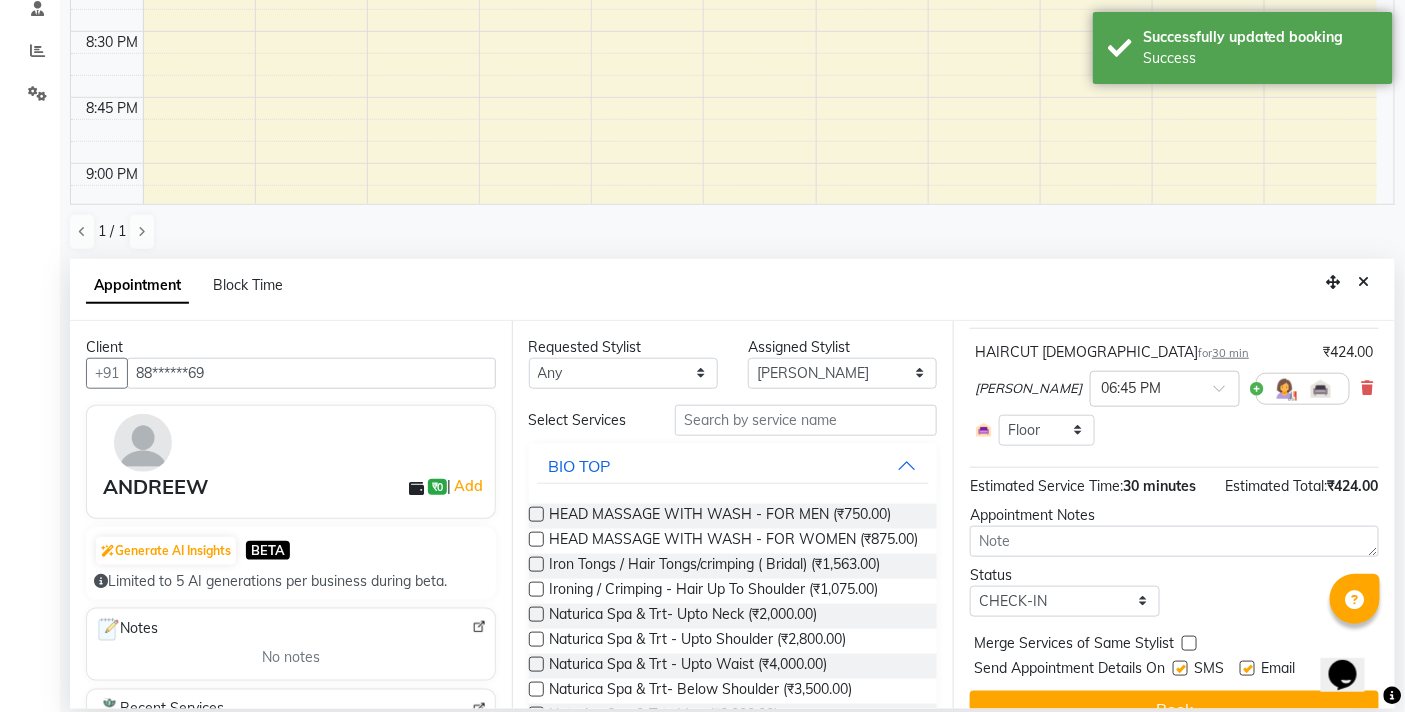 scroll, scrollTop: 1, scrollLeft: 0, axis: vertical 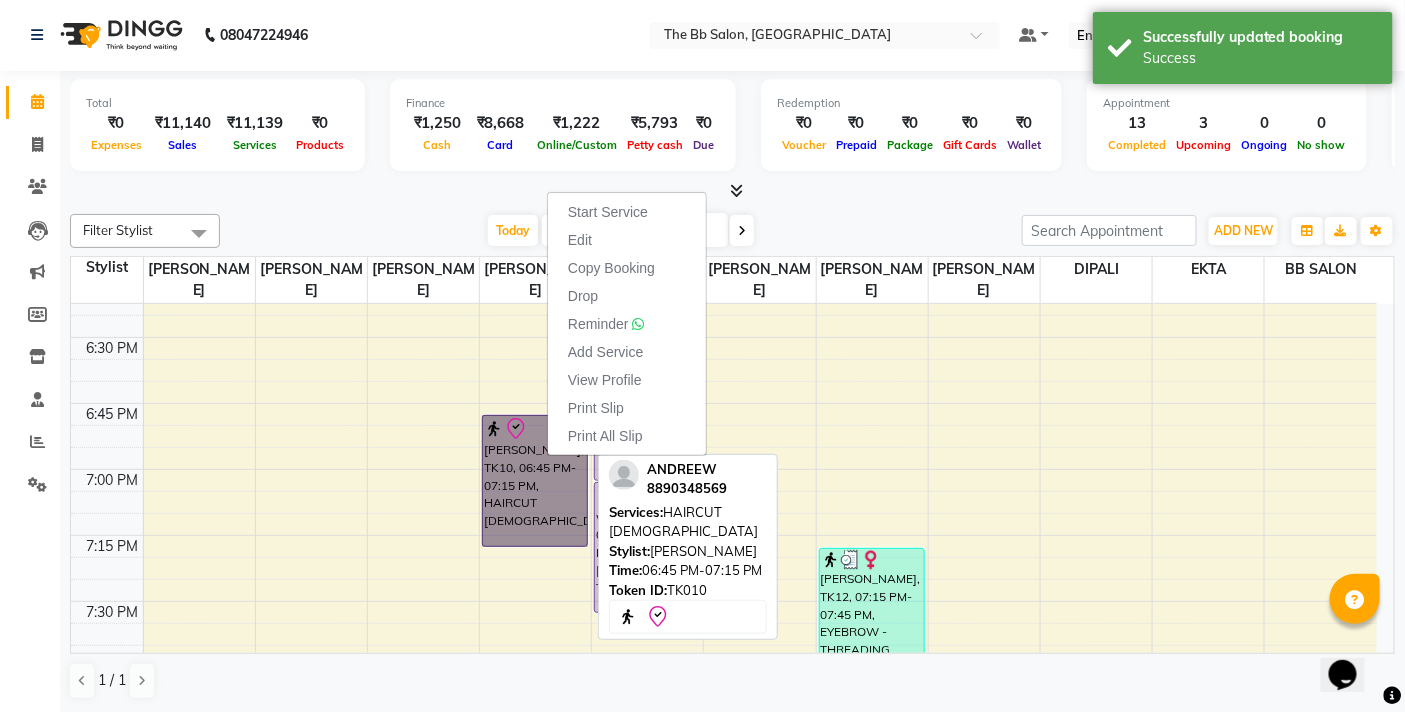 click on "[PERSON_NAME], TK10, 06:45 PM-07:15 PM, HAIRCUT [DEMOGRAPHIC_DATA]" at bounding box center [535, 481] 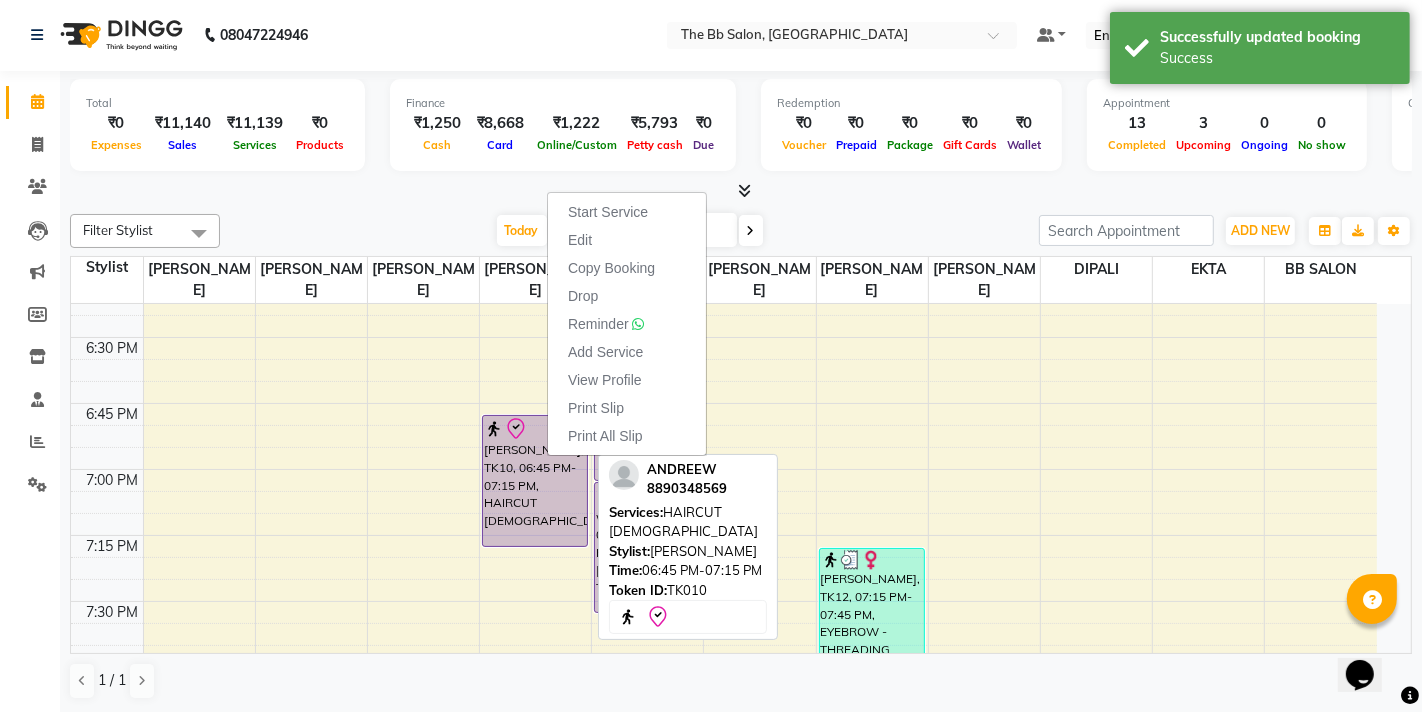 select on "8" 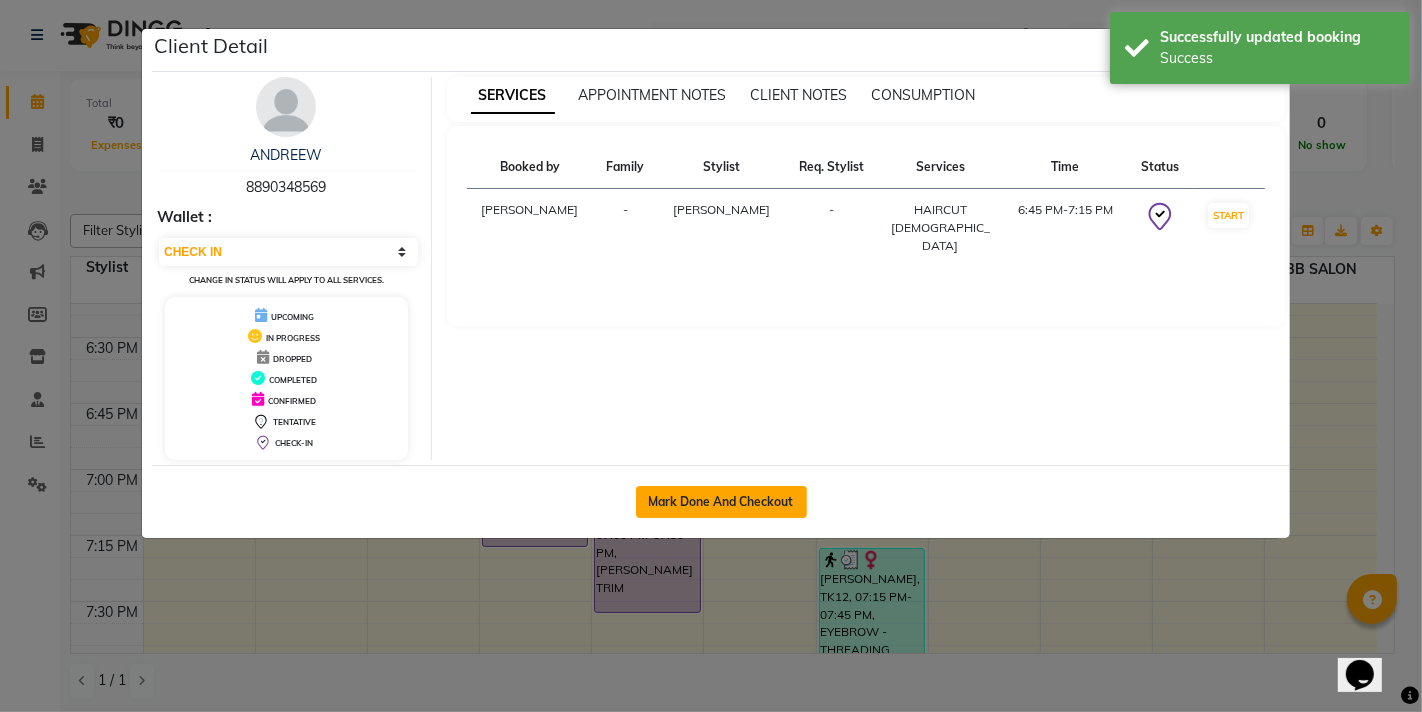 click on "Mark Done And Checkout" 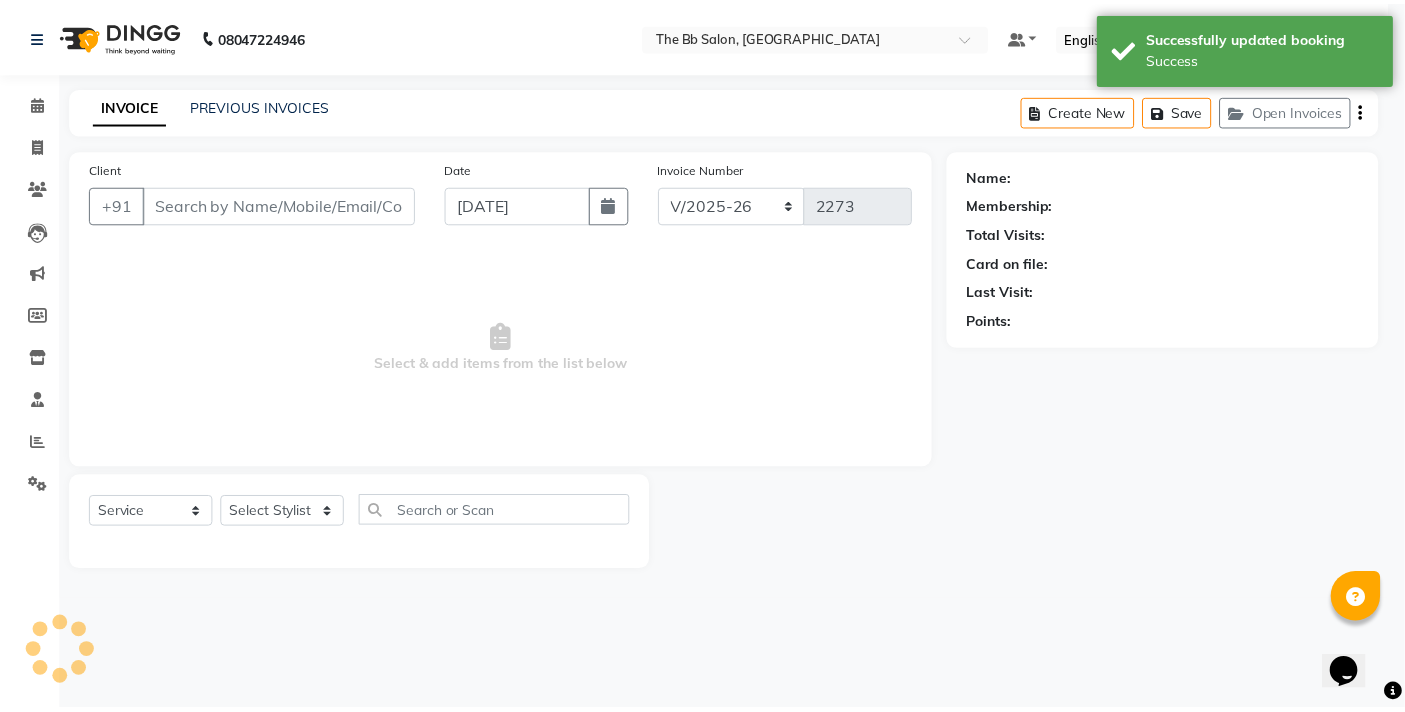 scroll, scrollTop: 0, scrollLeft: 0, axis: both 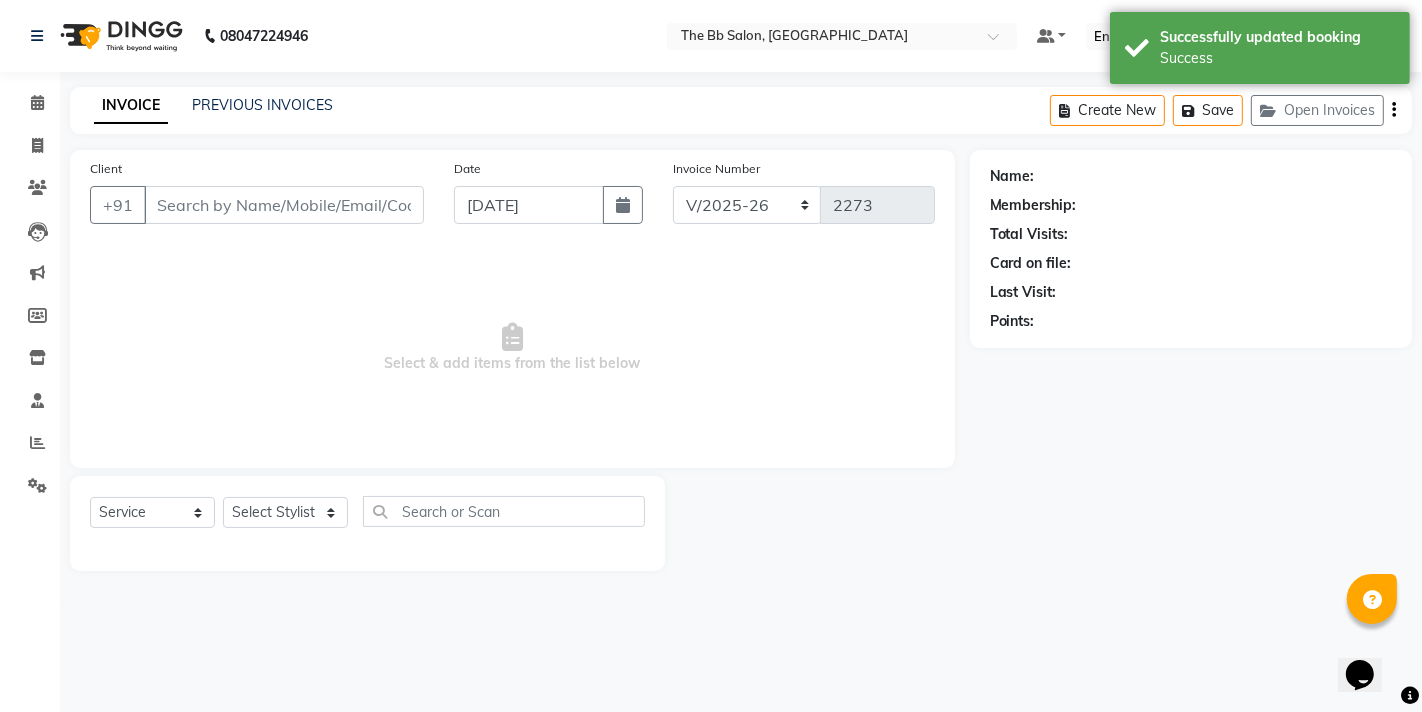 type on "88******69" 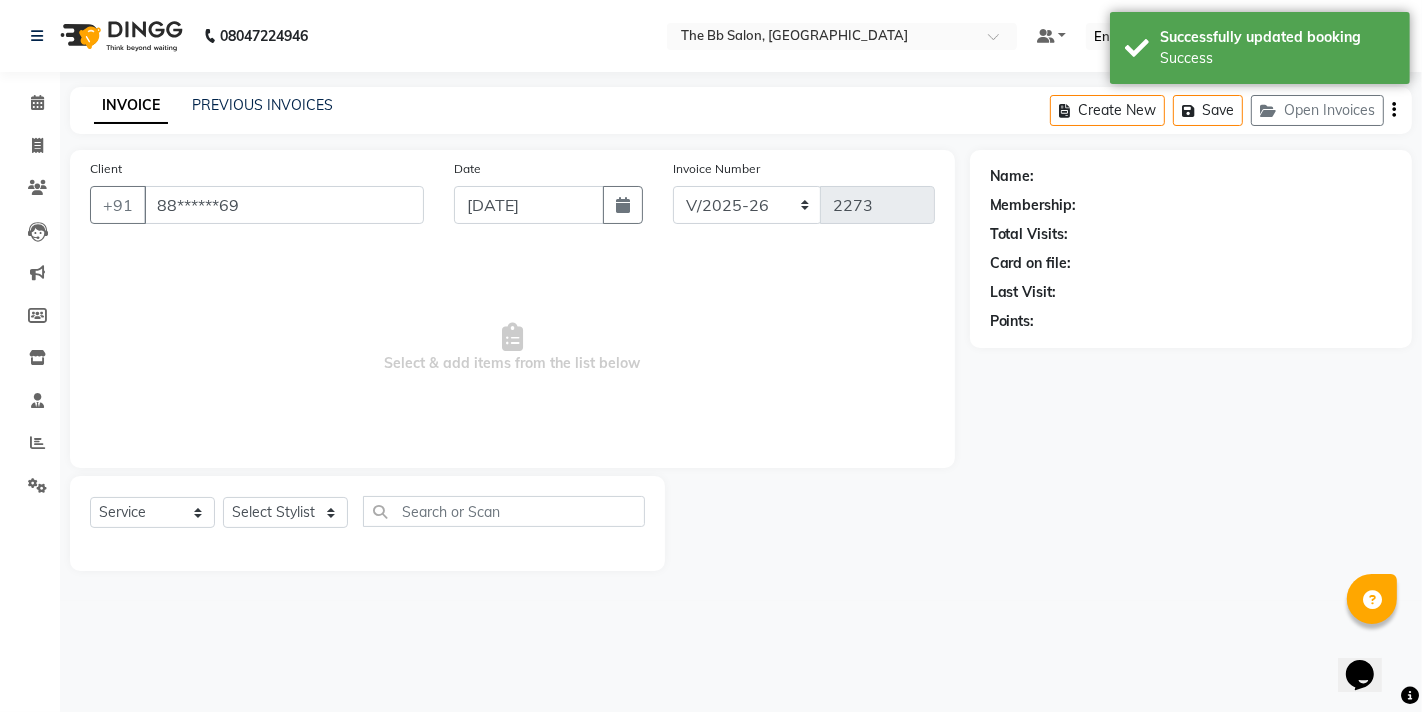 select on "84071" 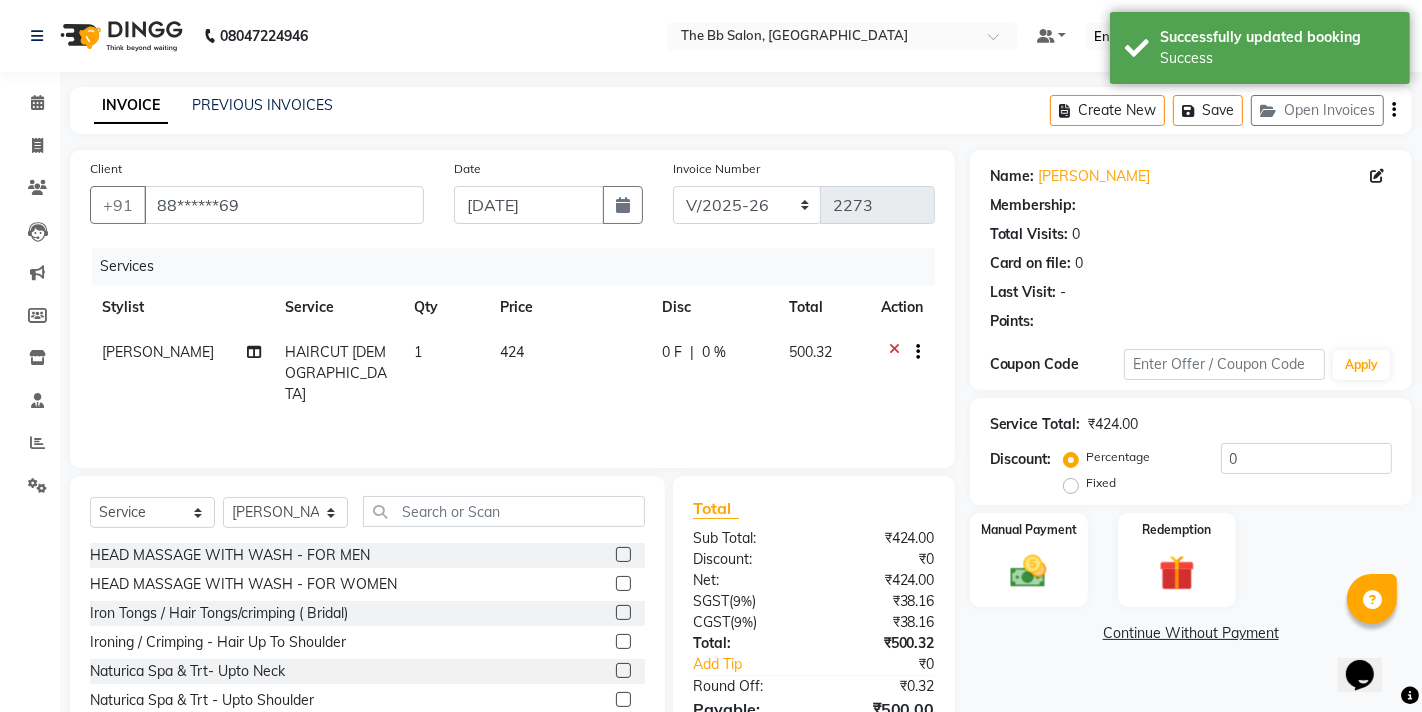 select on "1: Object" 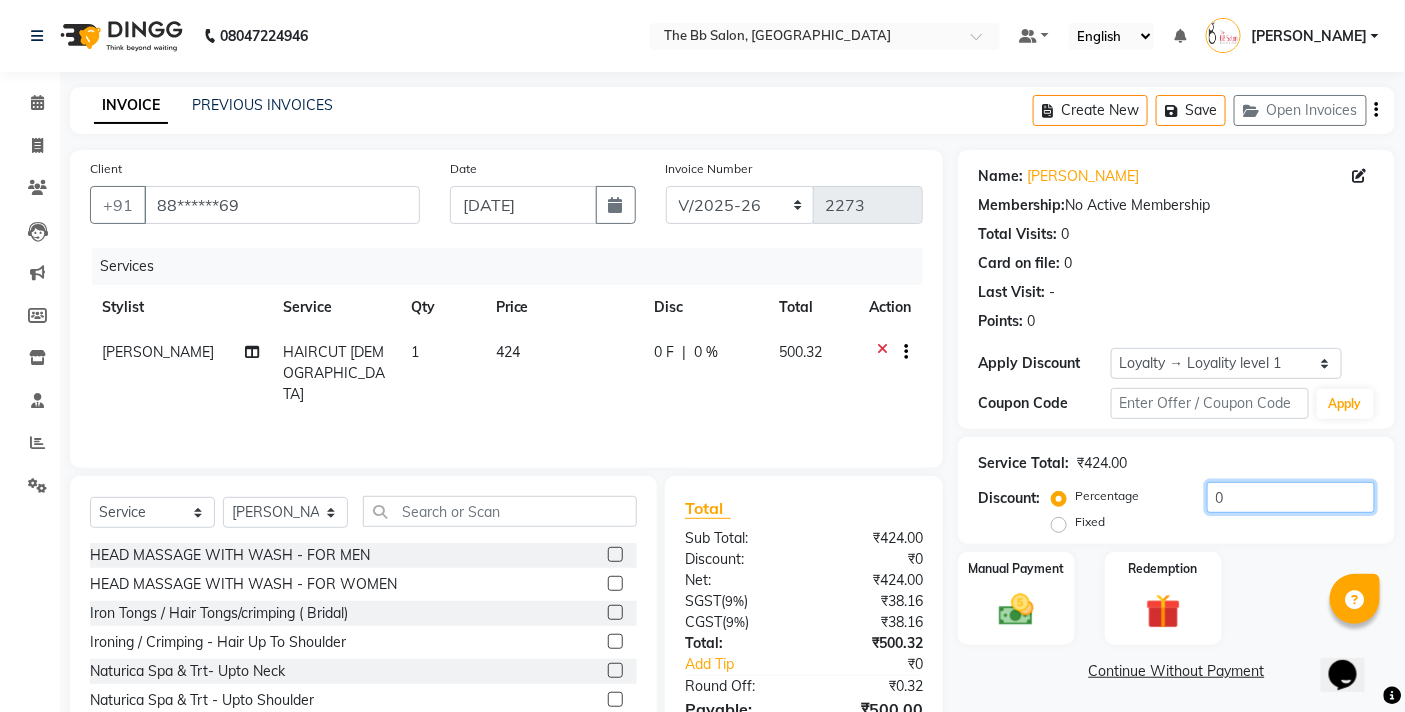 click on "0" 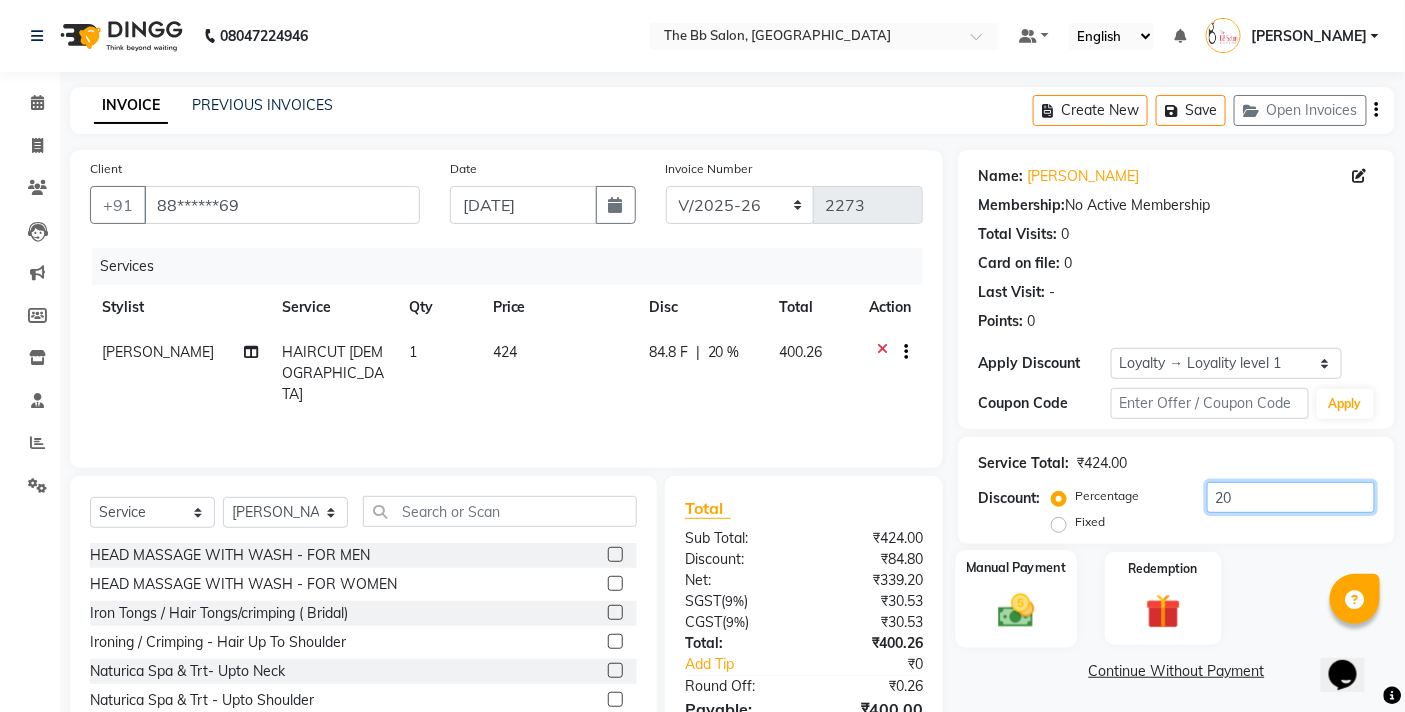 type on "20" 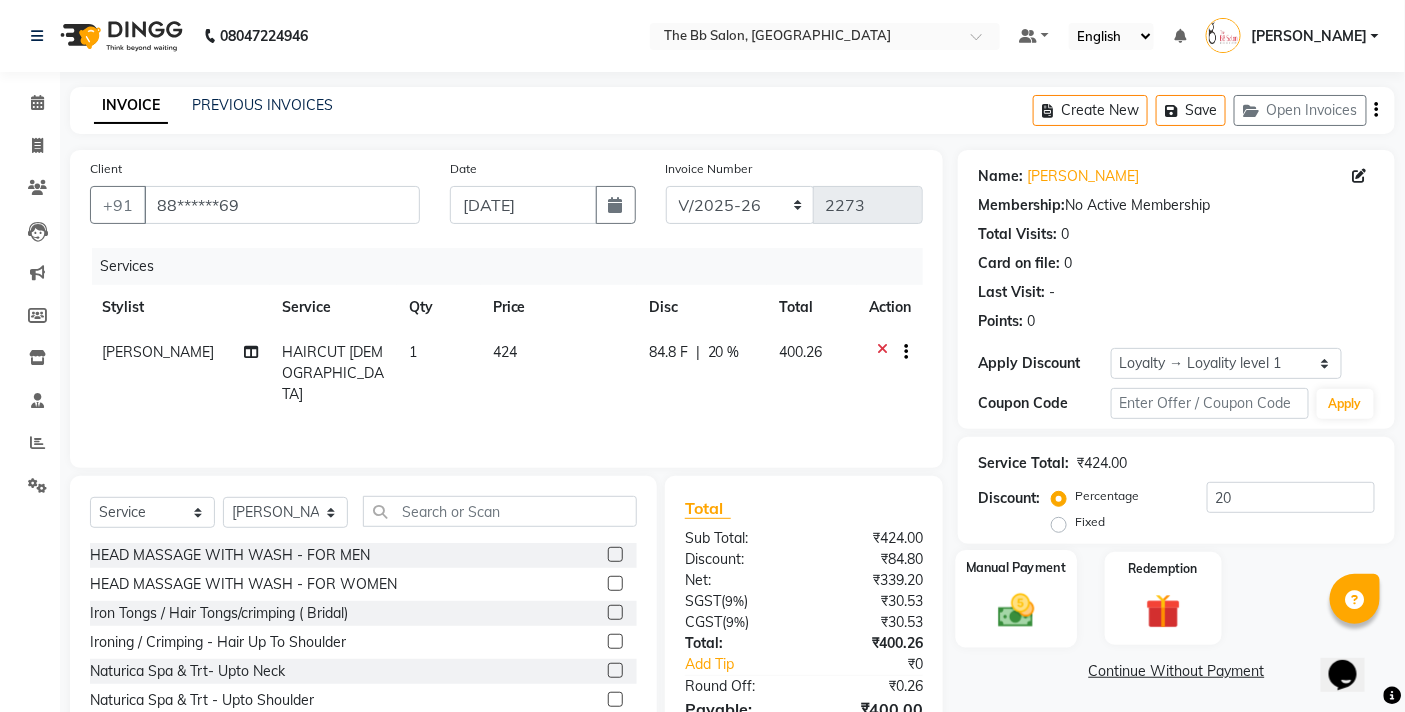 click on "Manual Payment" 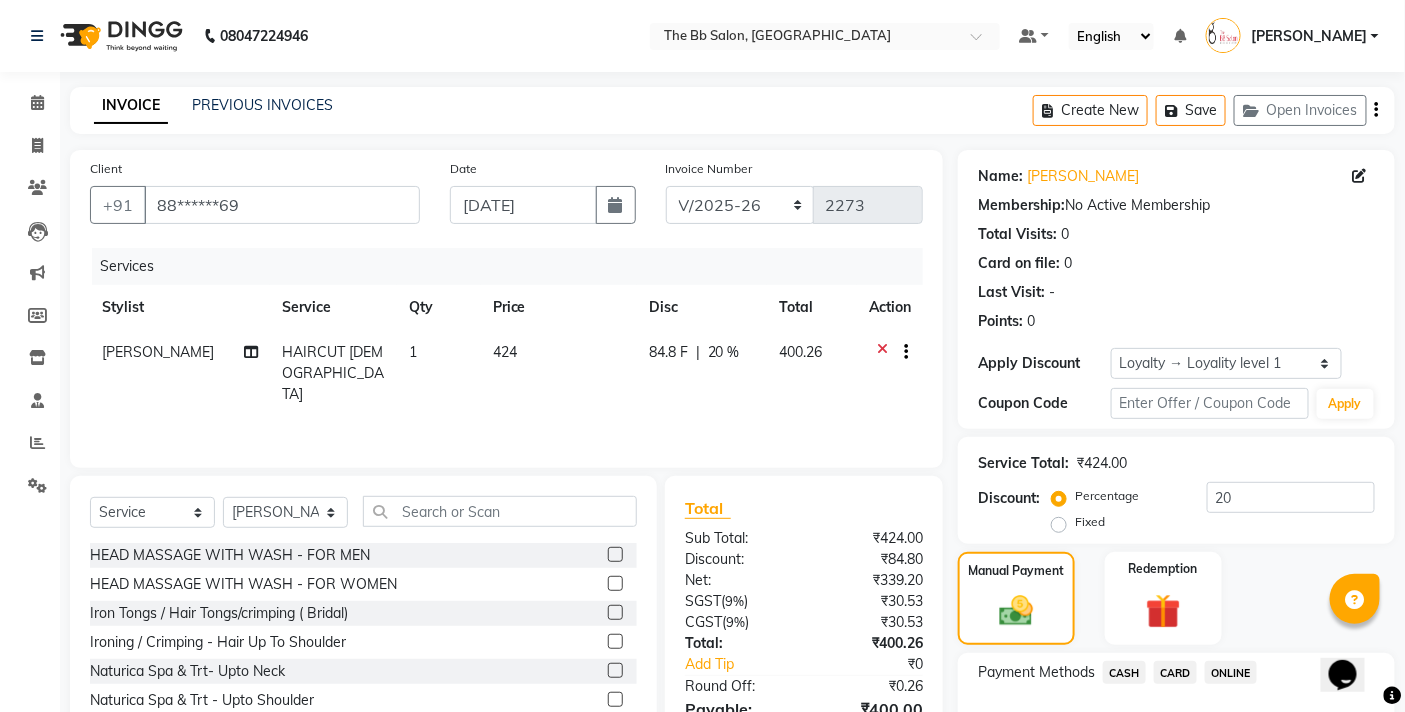 click on "ONLINE" 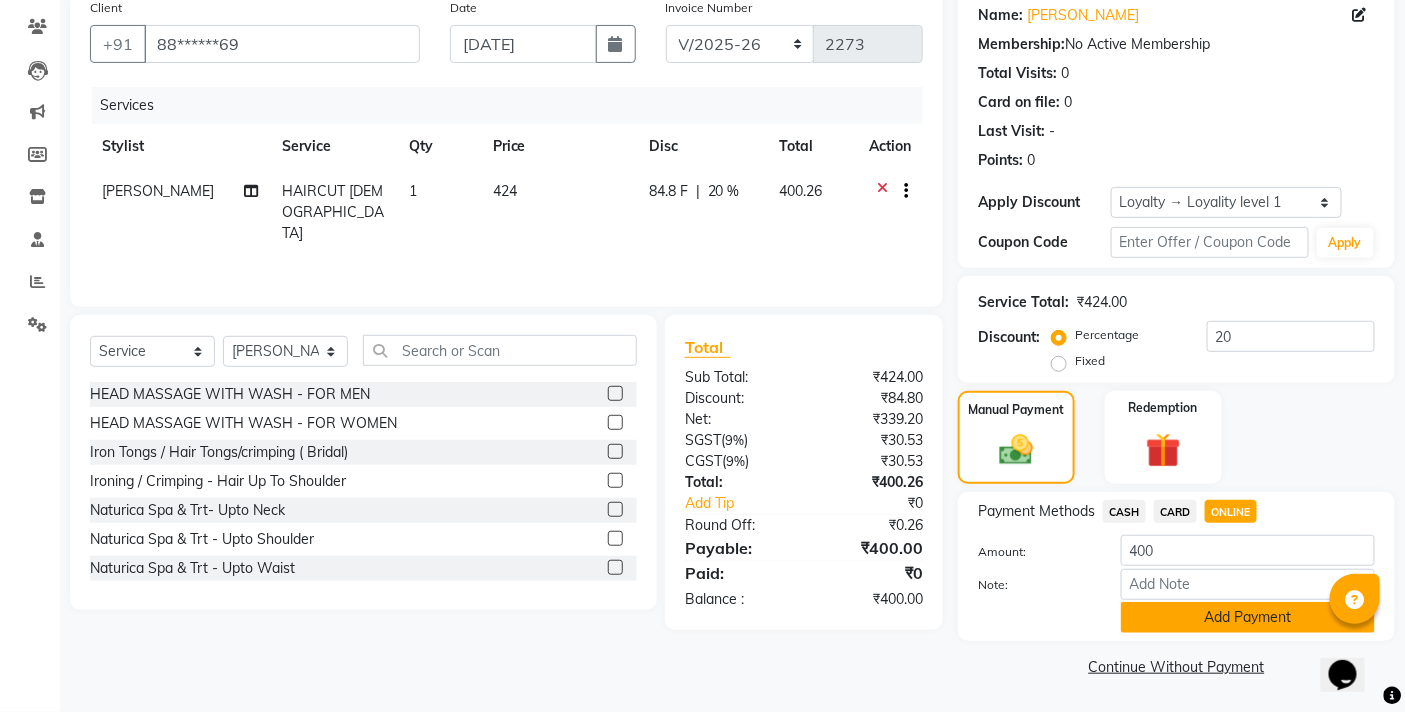 click on "Add Payment" 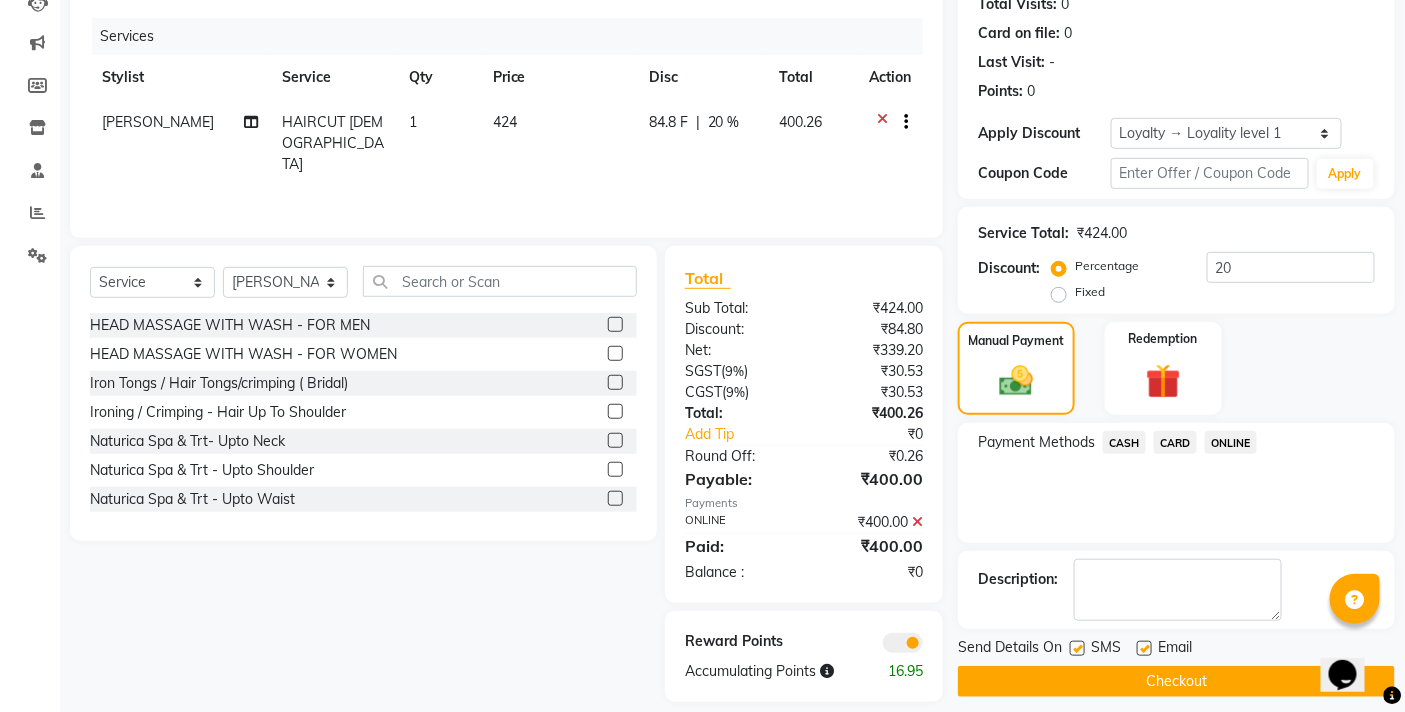 scroll, scrollTop: 250, scrollLeft: 0, axis: vertical 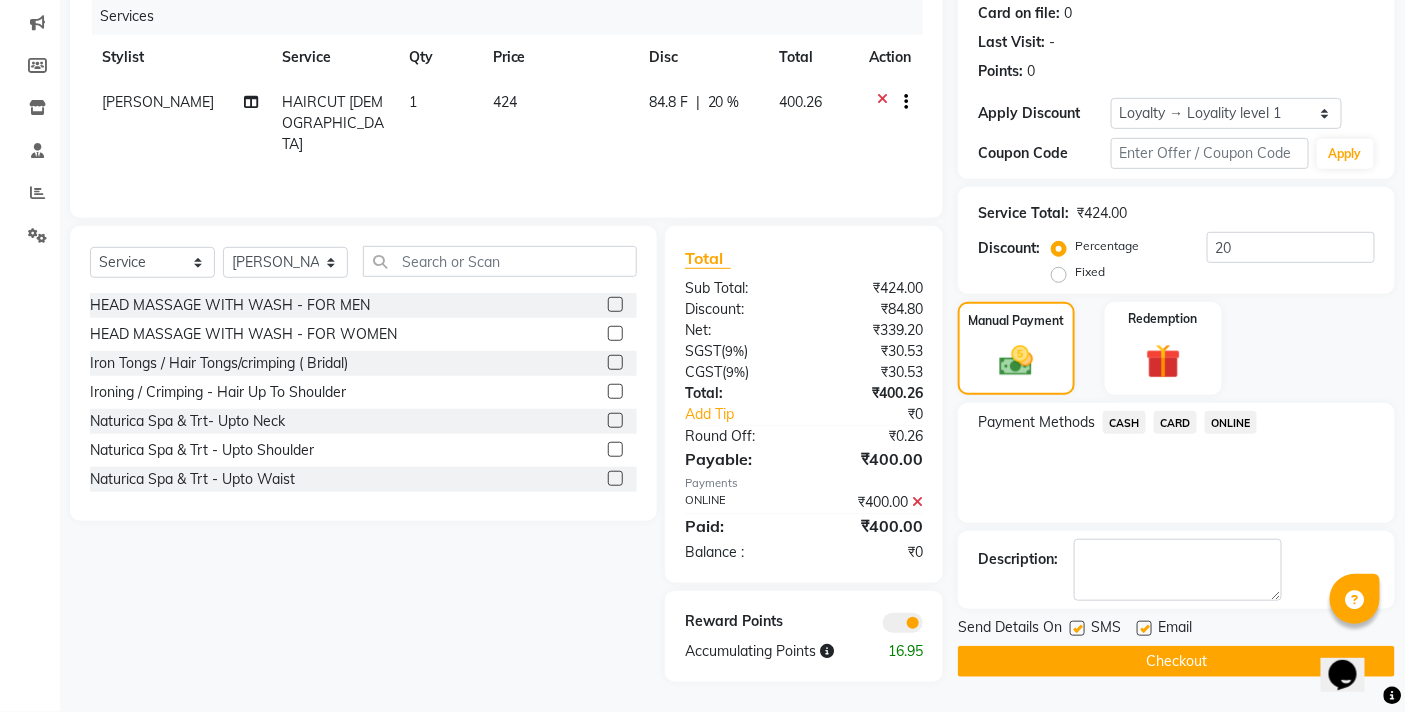 click on "Checkout" 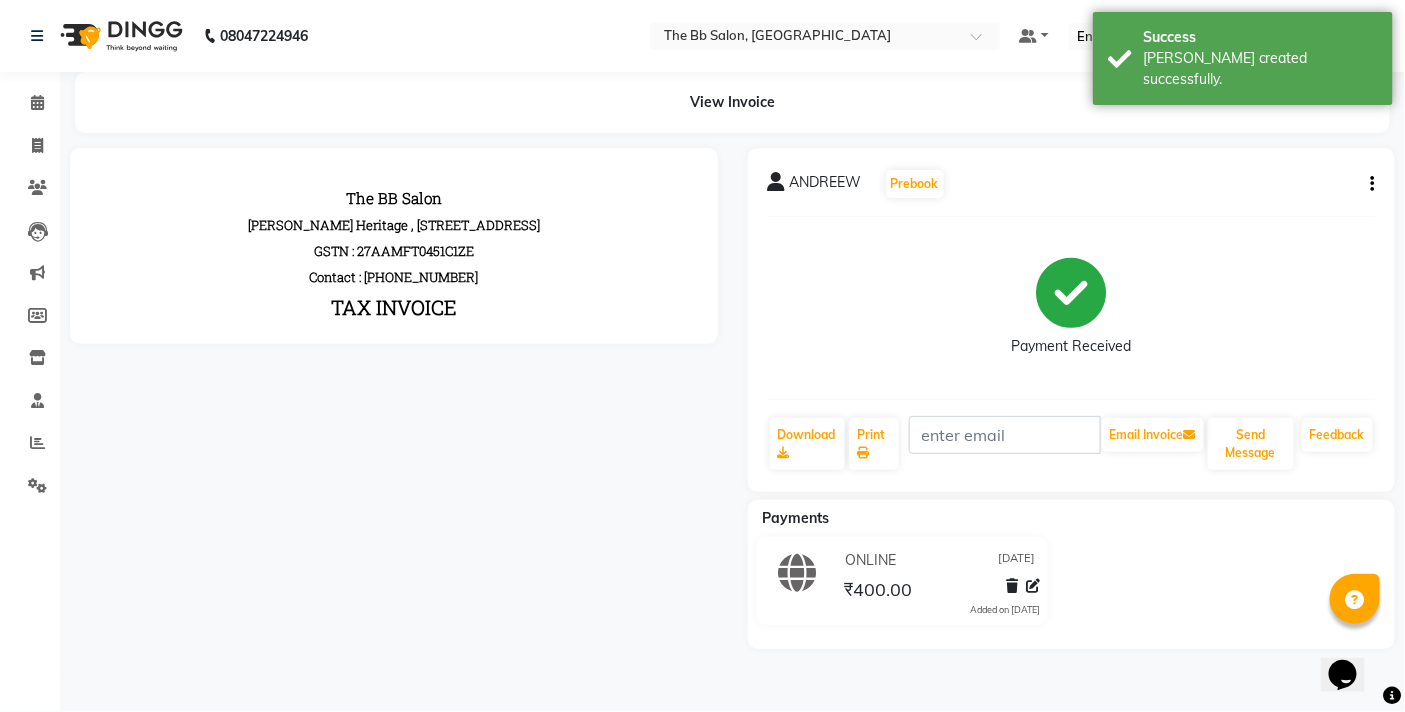 scroll, scrollTop: 0, scrollLeft: 0, axis: both 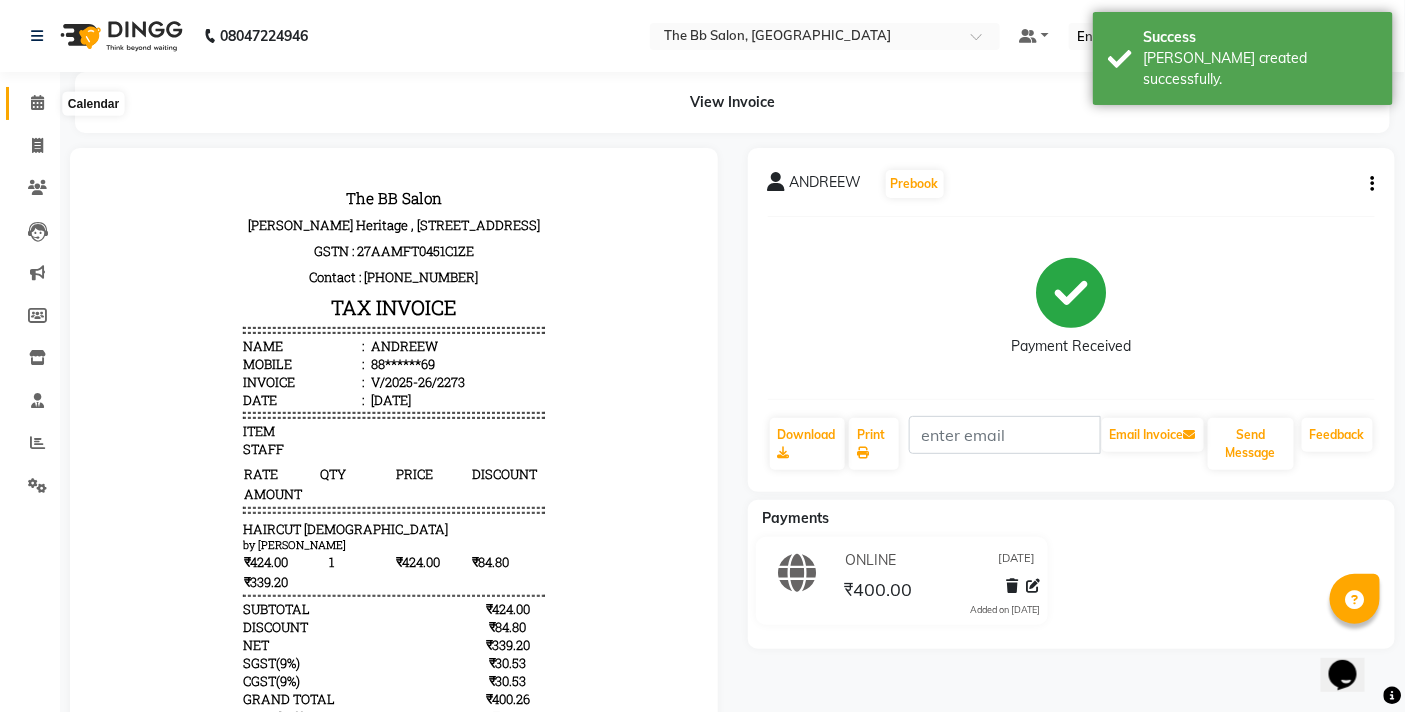 click 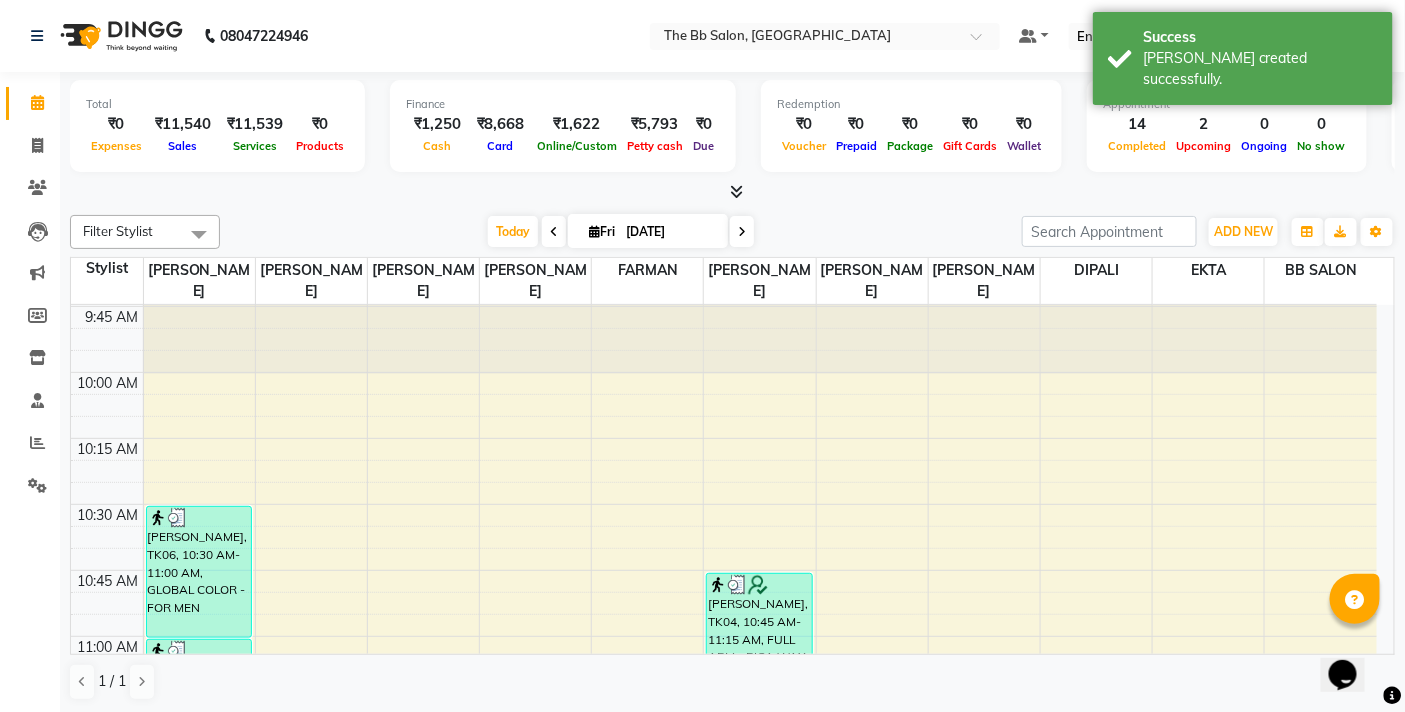 scroll, scrollTop: 555, scrollLeft: 0, axis: vertical 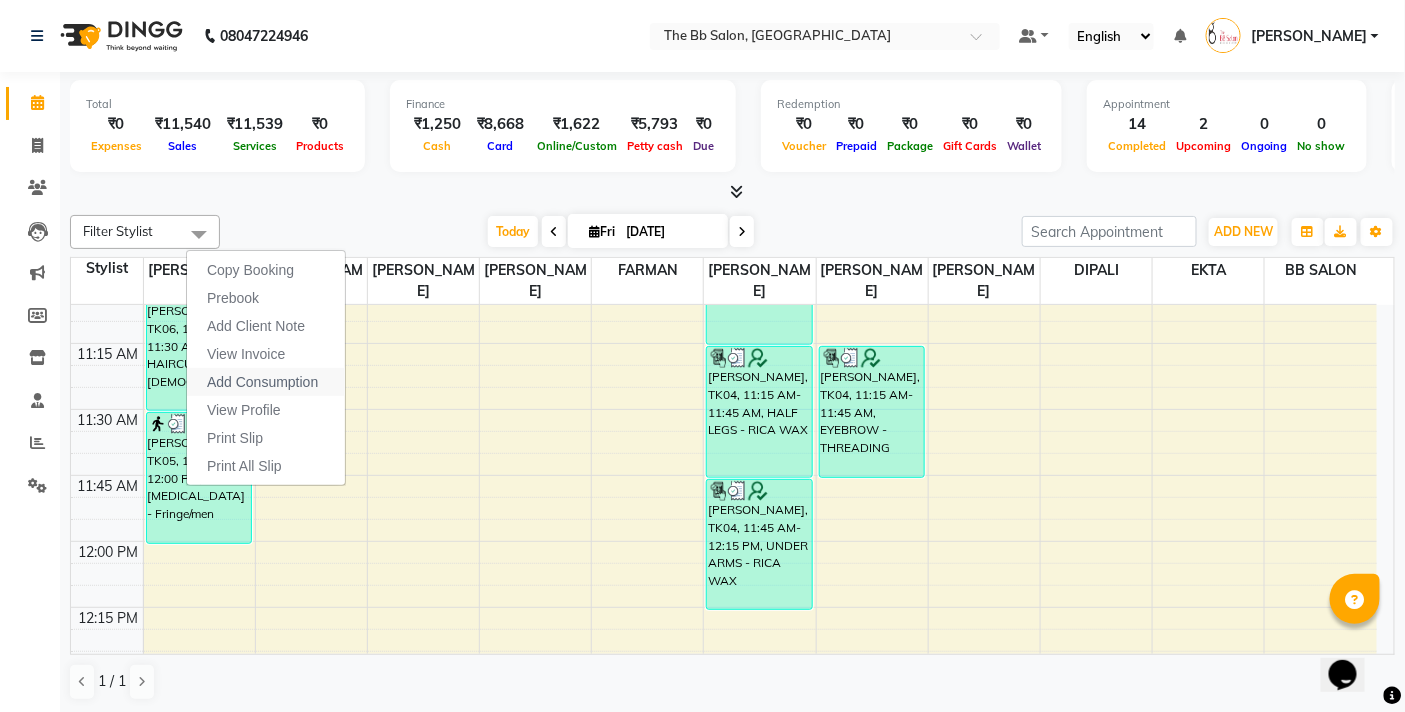 click on "Add Consumption" at bounding box center [262, 382] 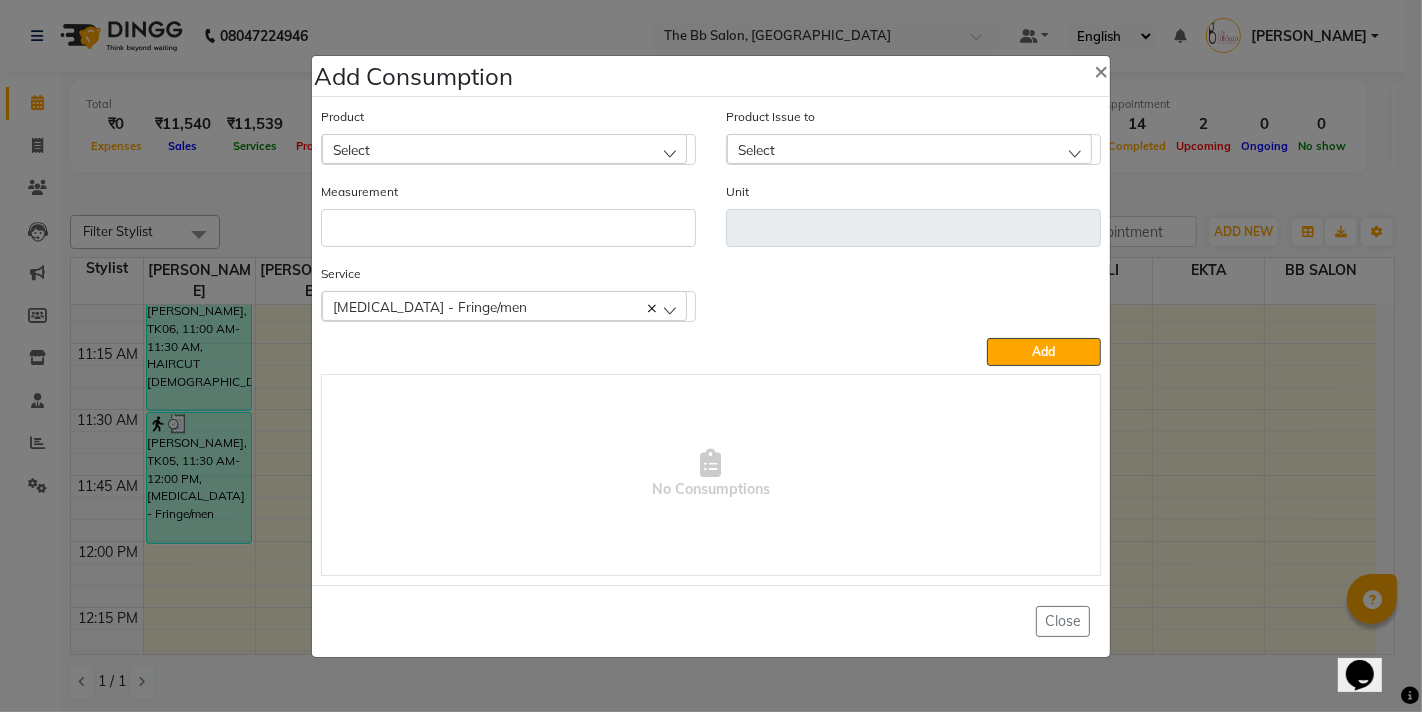 drag, startPoint x: 430, startPoint y: 126, endPoint x: 428, endPoint y: 137, distance: 11.18034 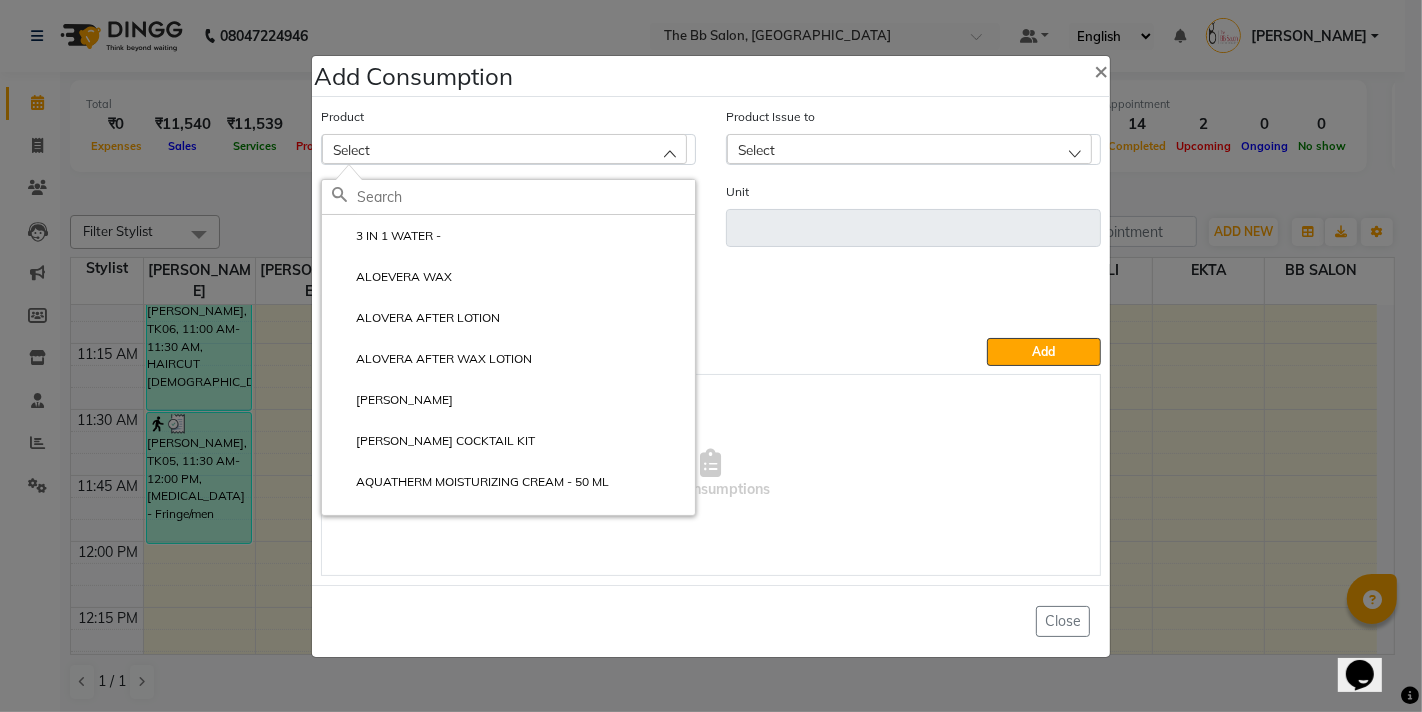 click 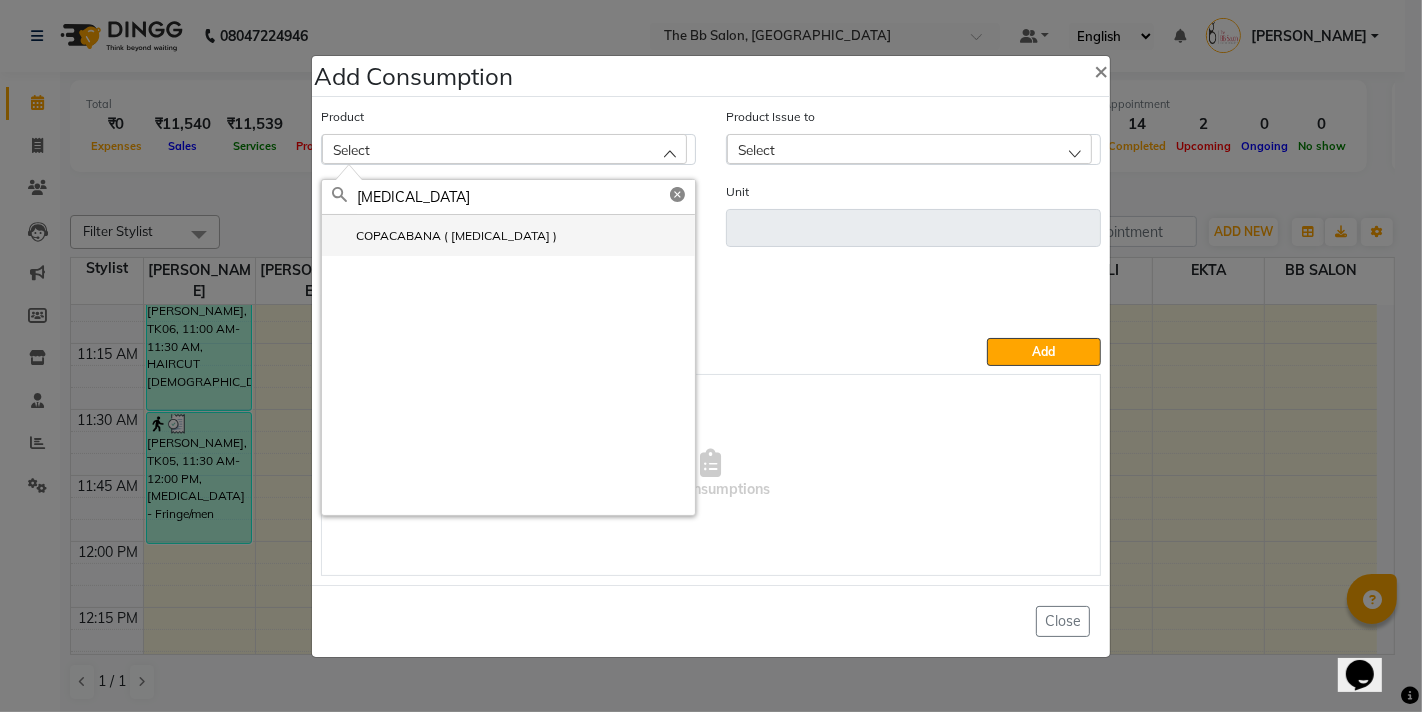 type on "BOTOX" 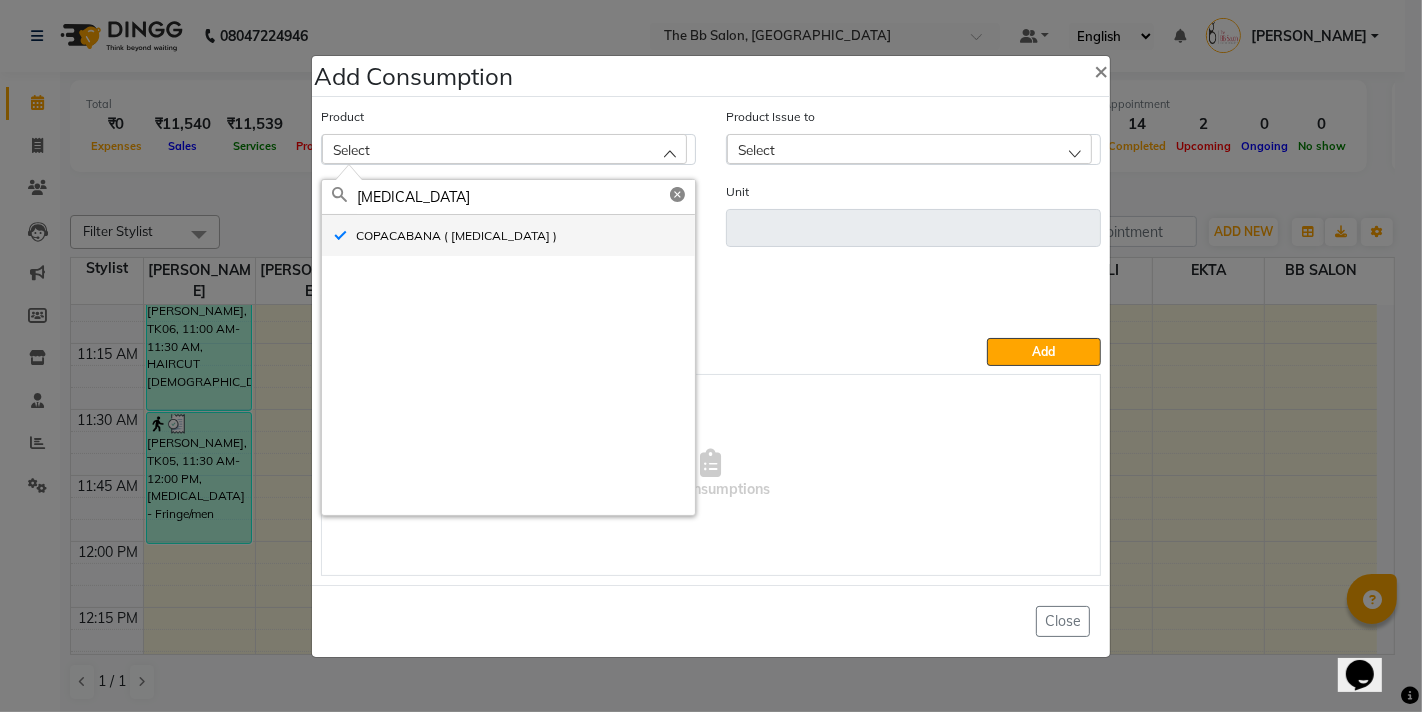 type on "ML" 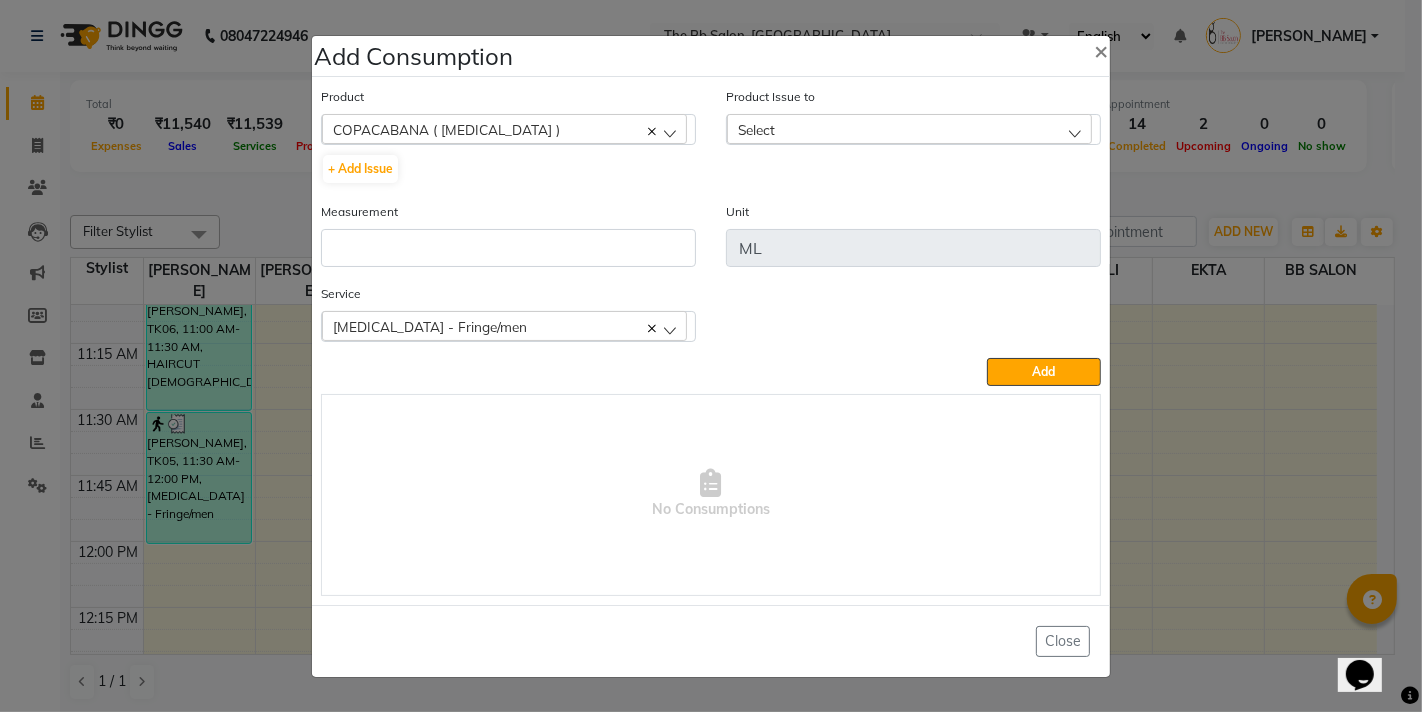 drag, startPoint x: 821, startPoint y: 118, endPoint x: 813, endPoint y: 134, distance: 17.888544 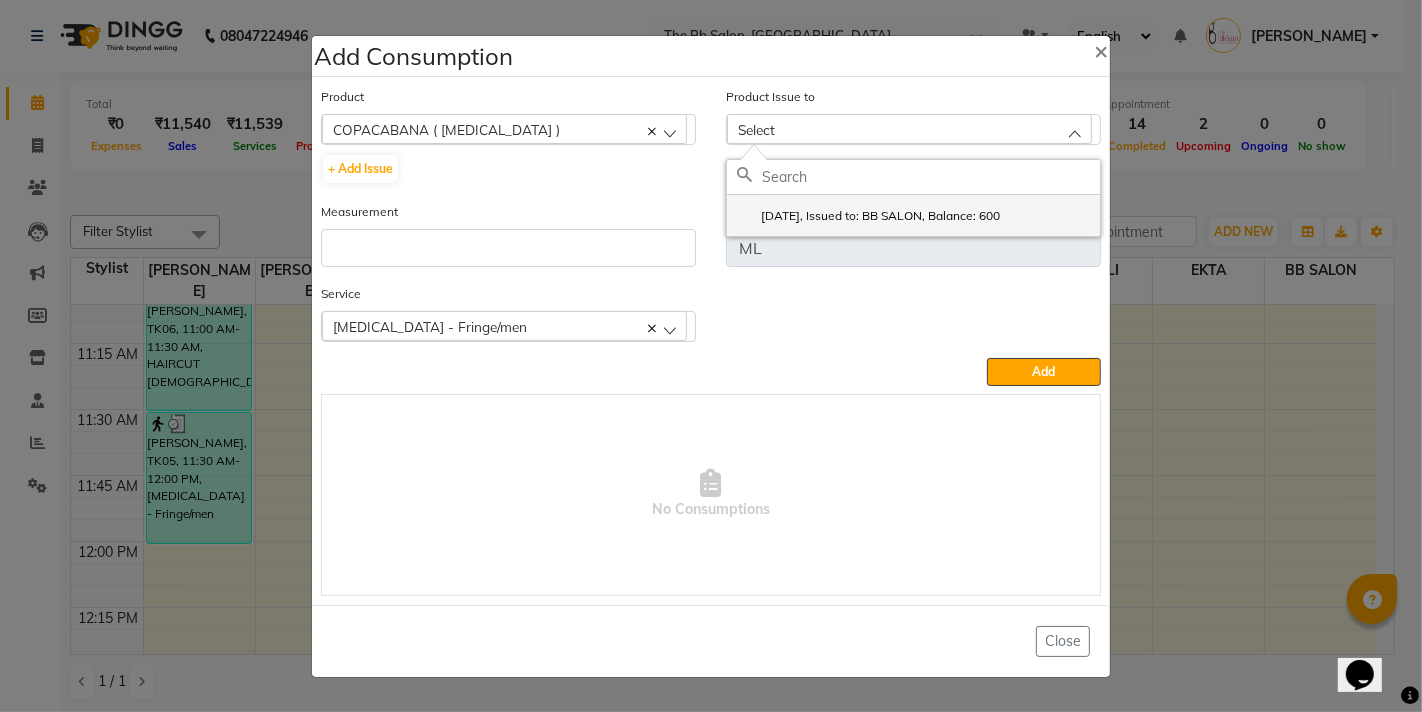 click on "2025-07-05, Issued to: BB SALON, Balance: 600" 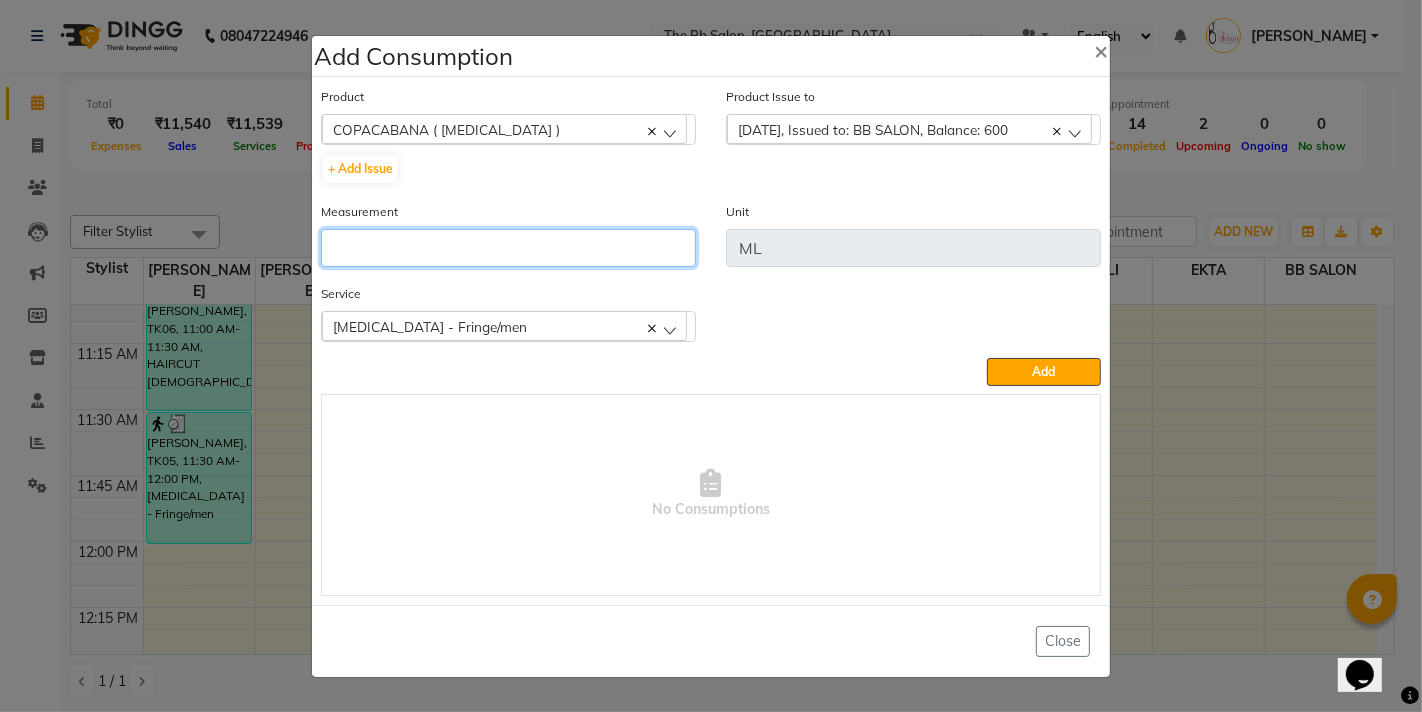 drag, startPoint x: 561, startPoint y: 255, endPoint x: 1005, endPoint y: 252, distance: 444.01013 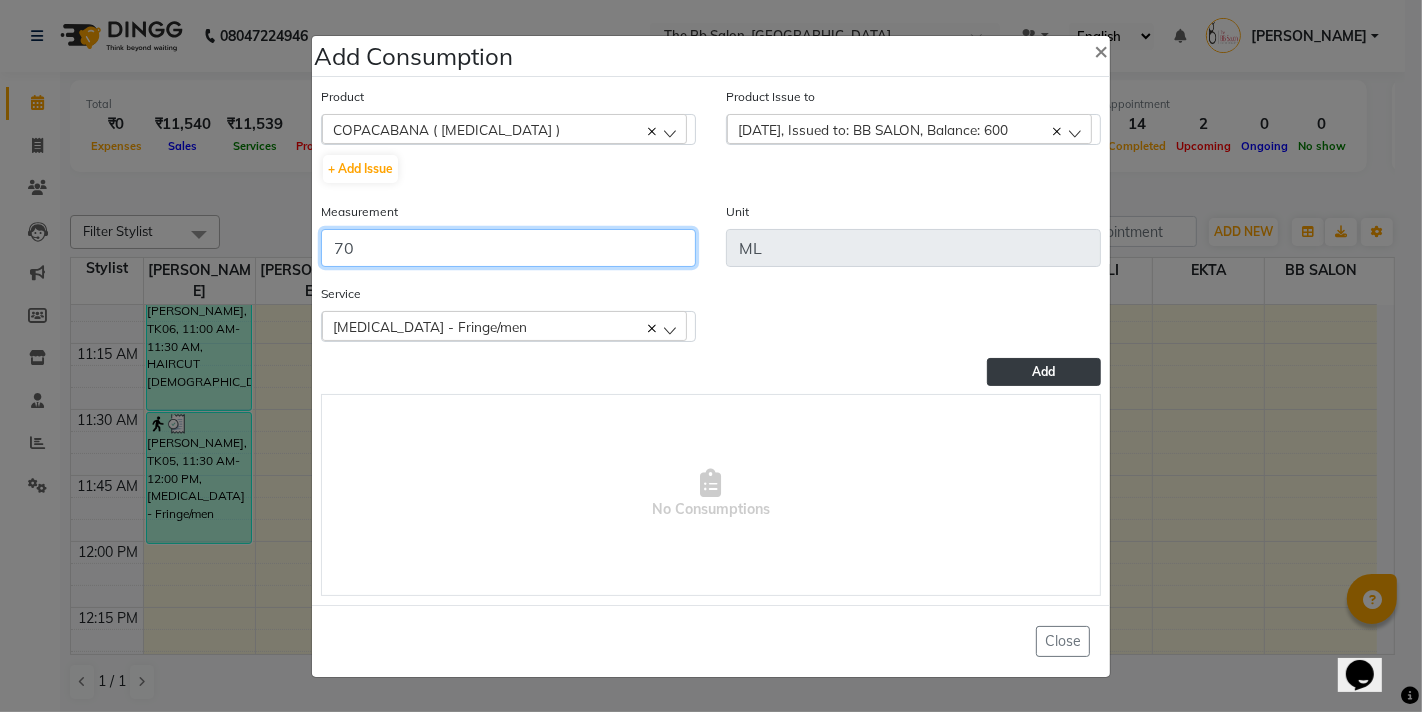 type on "70" 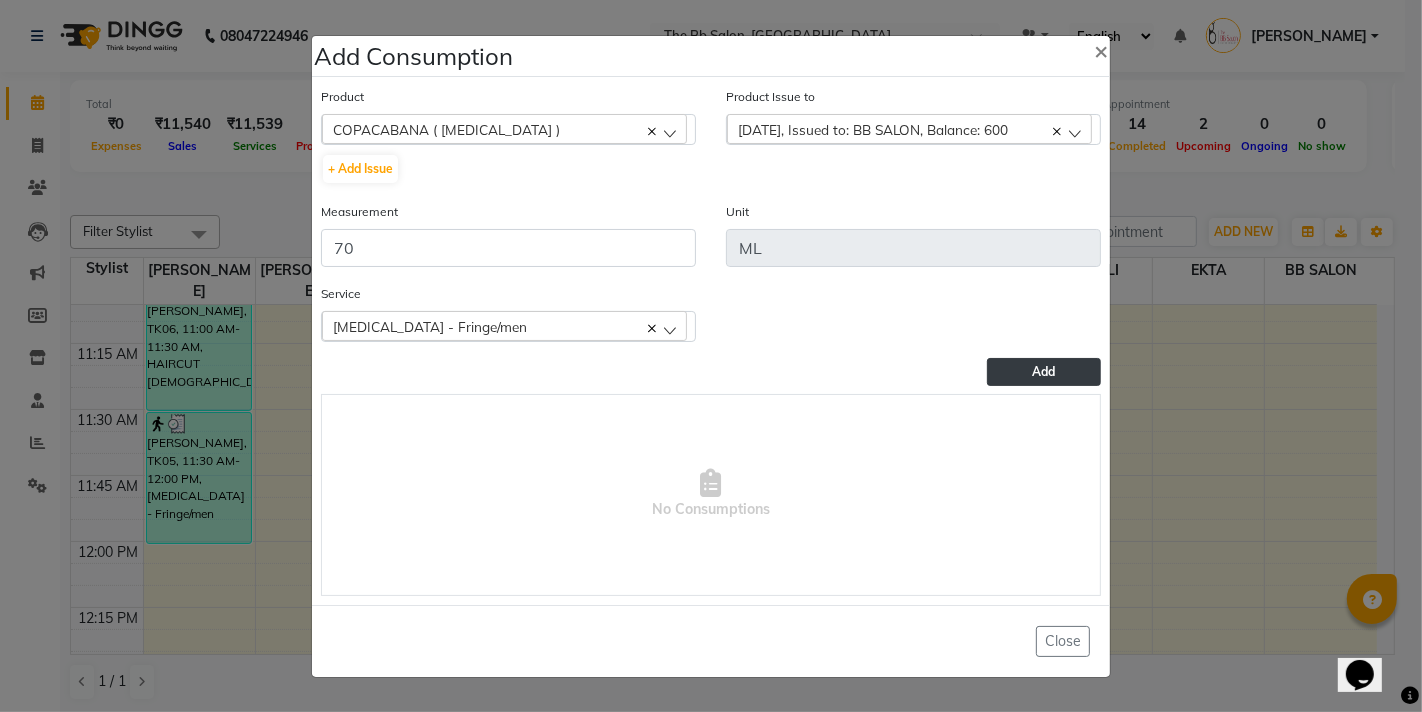 click on "Add" 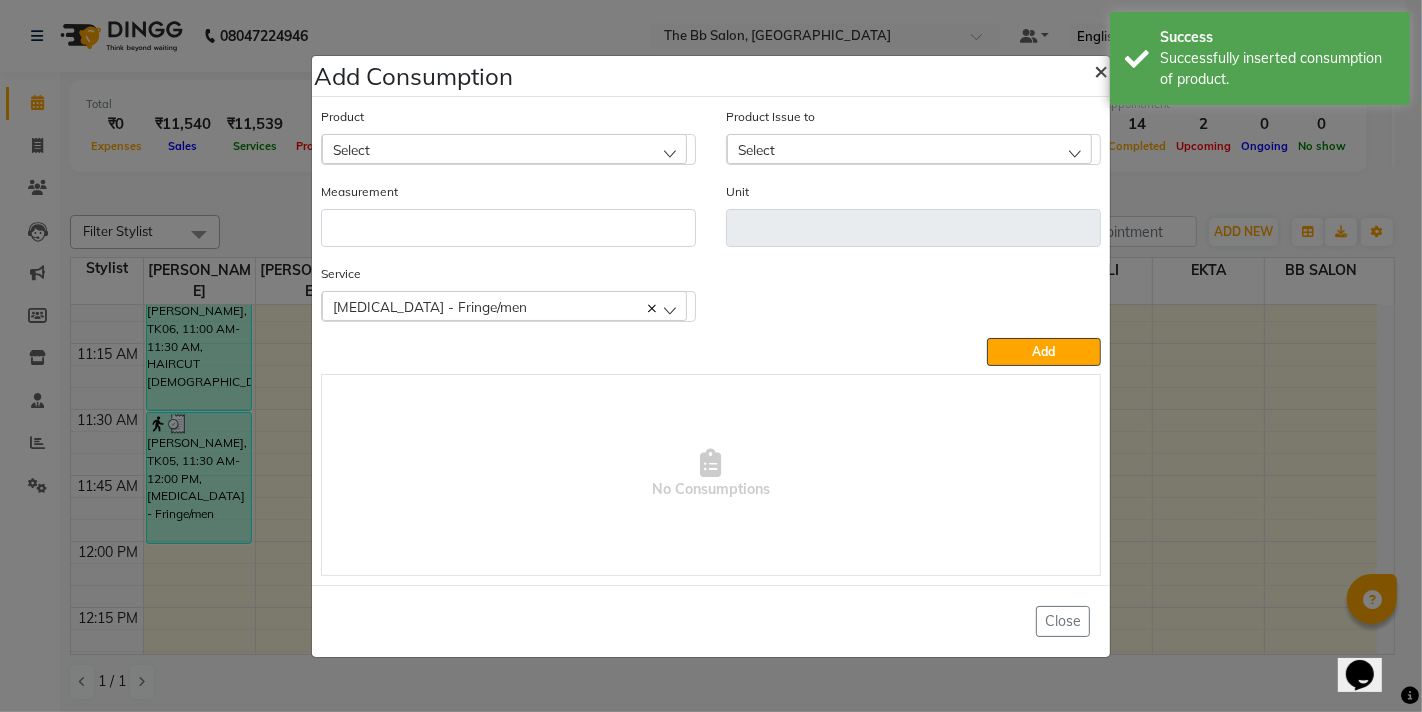 click on "×" 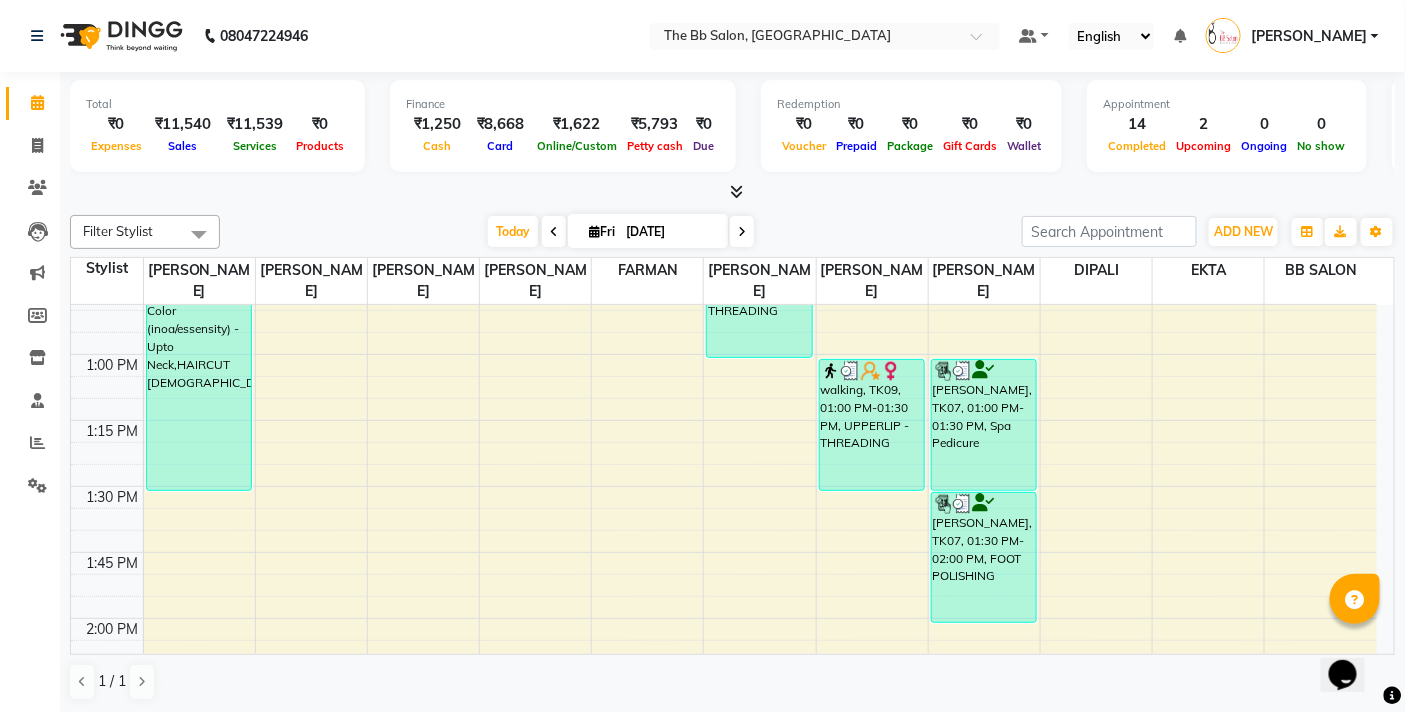 scroll, scrollTop: 1111, scrollLeft: 0, axis: vertical 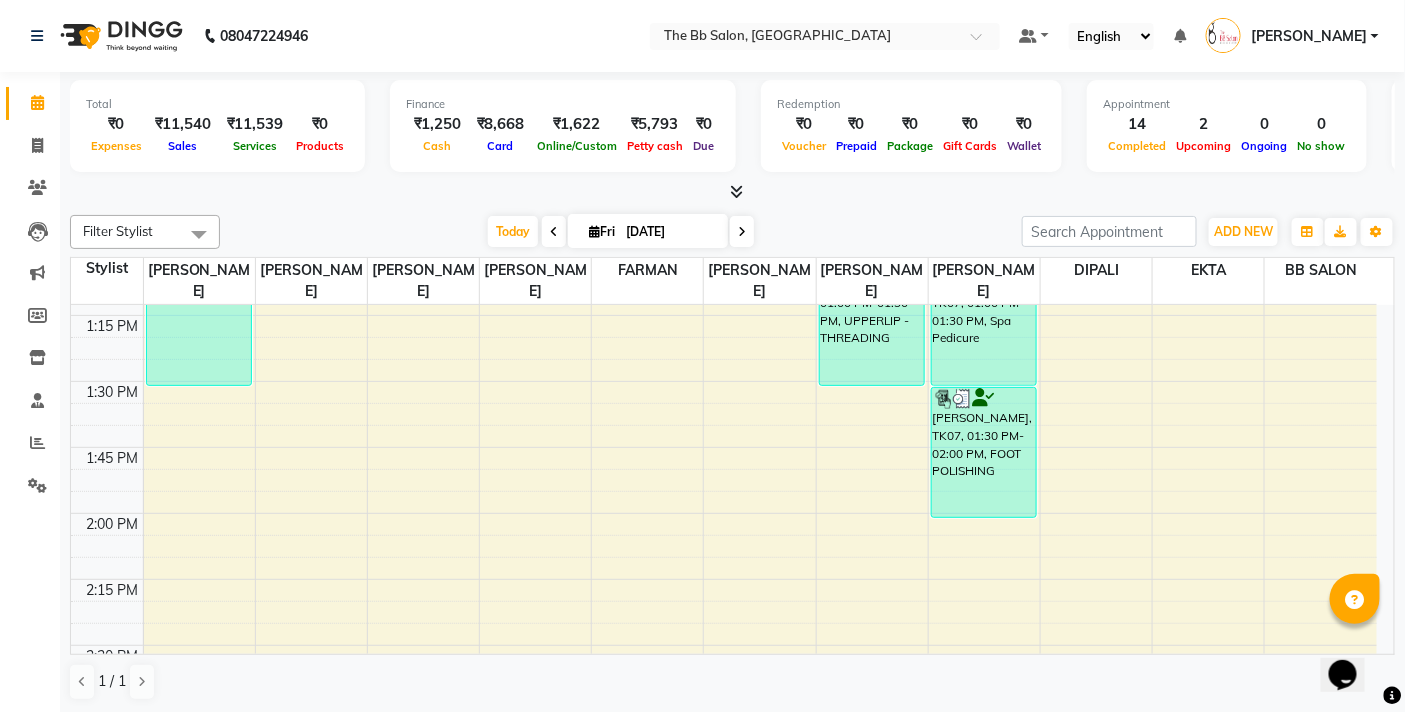select on "83660" 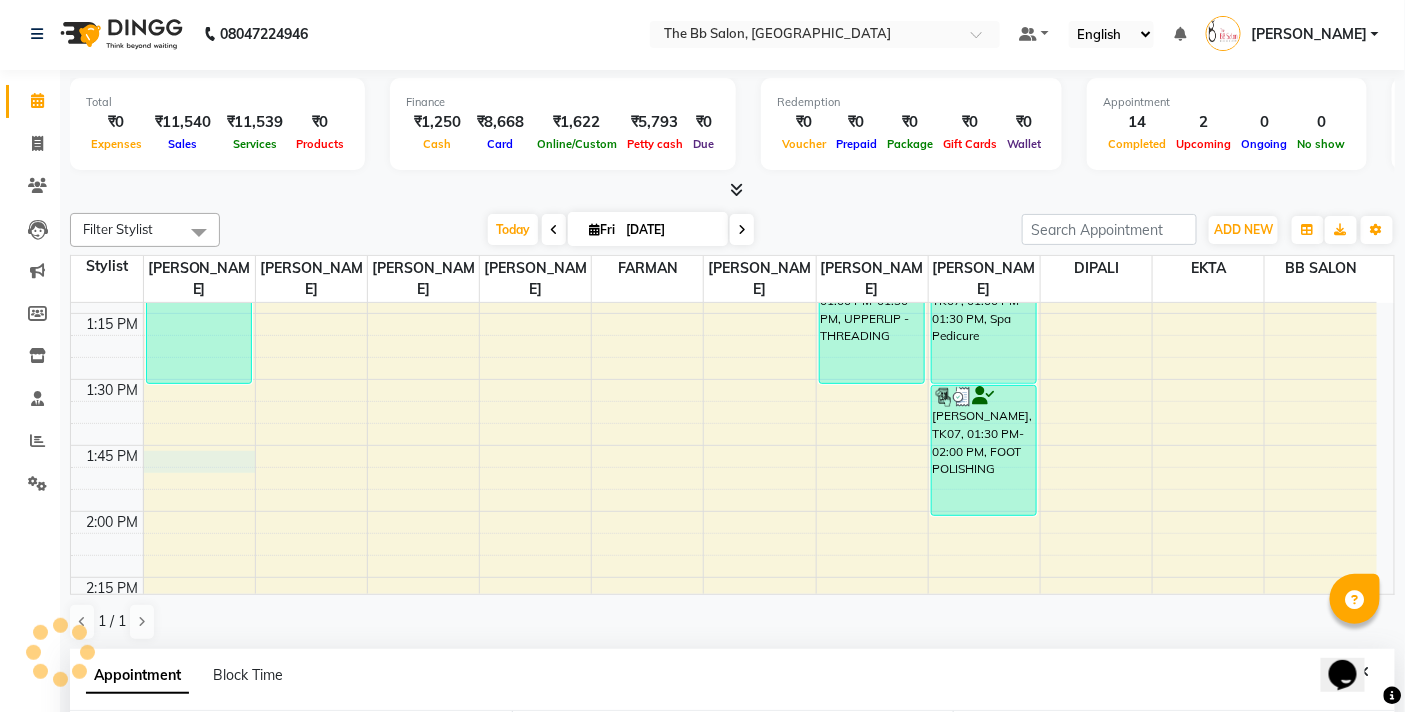select on "825" 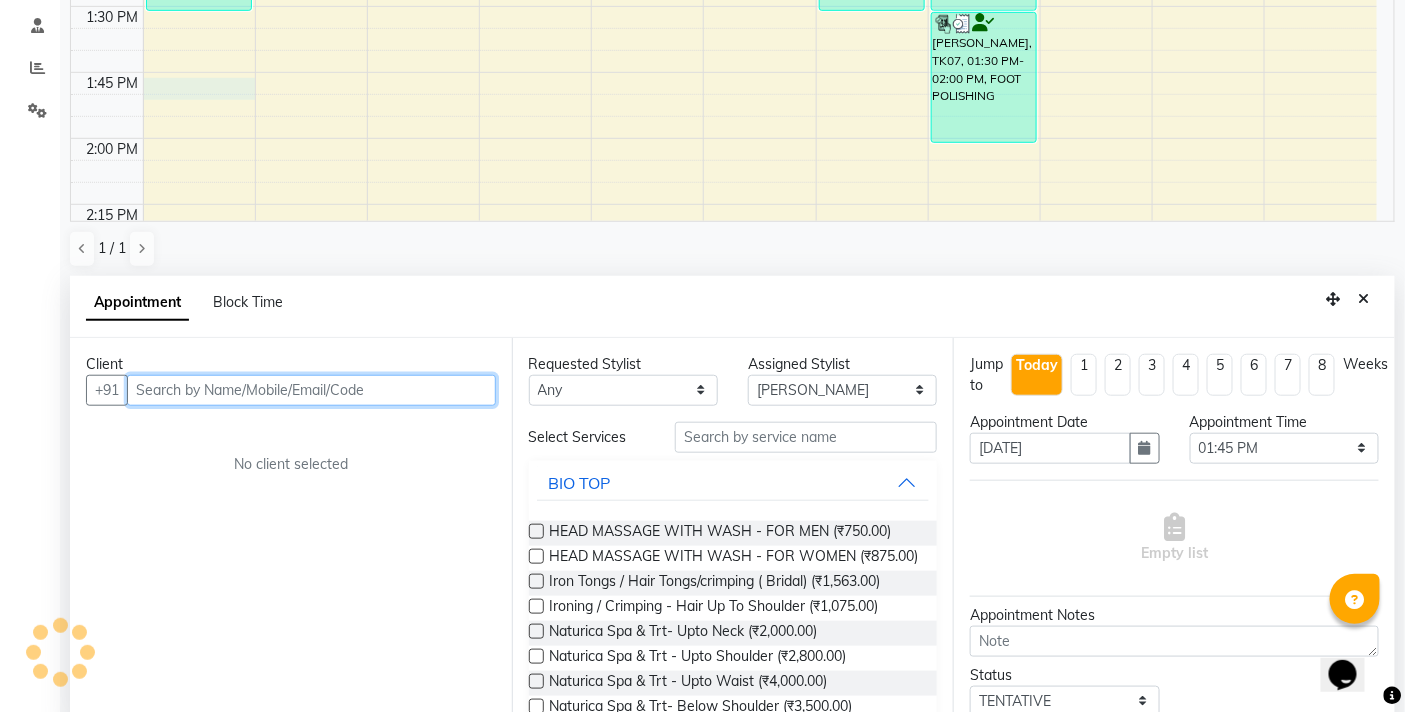 scroll, scrollTop: 392, scrollLeft: 0, axis: vertical 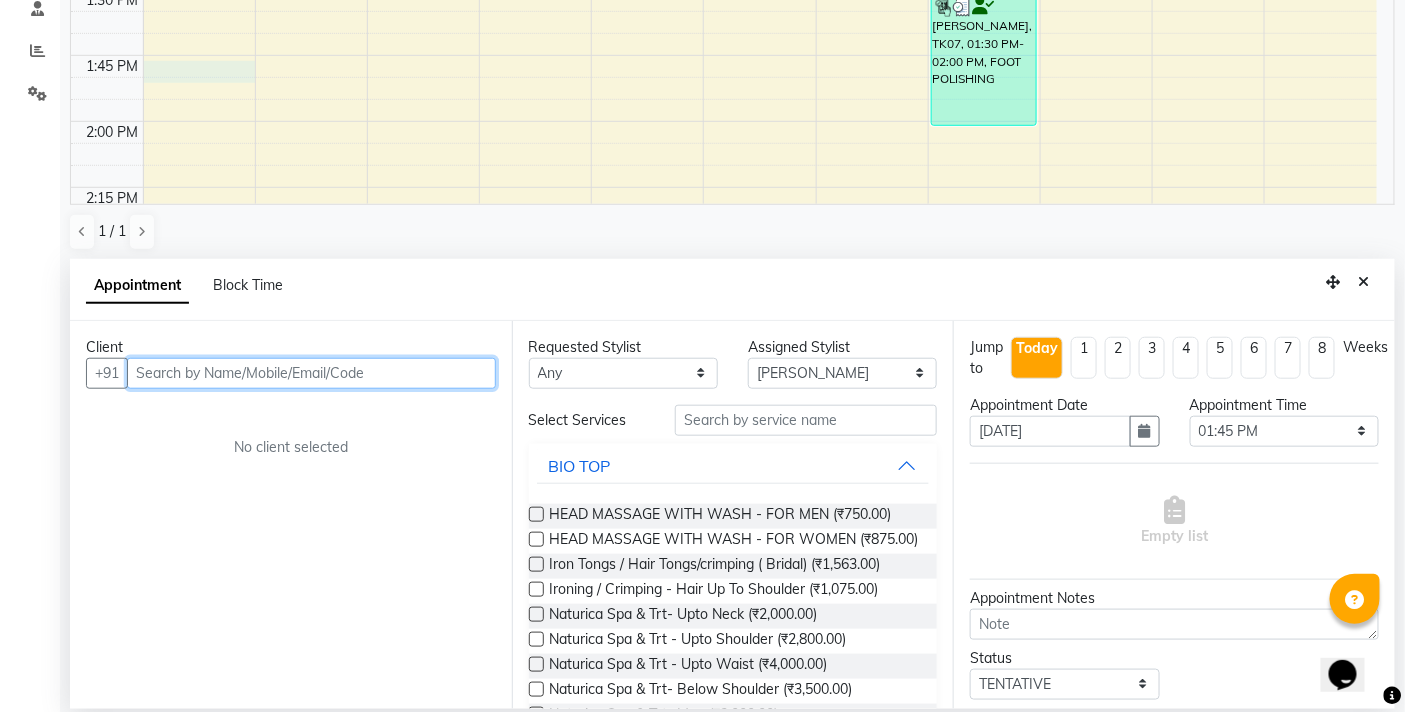 click at bounding box center [311, 373] 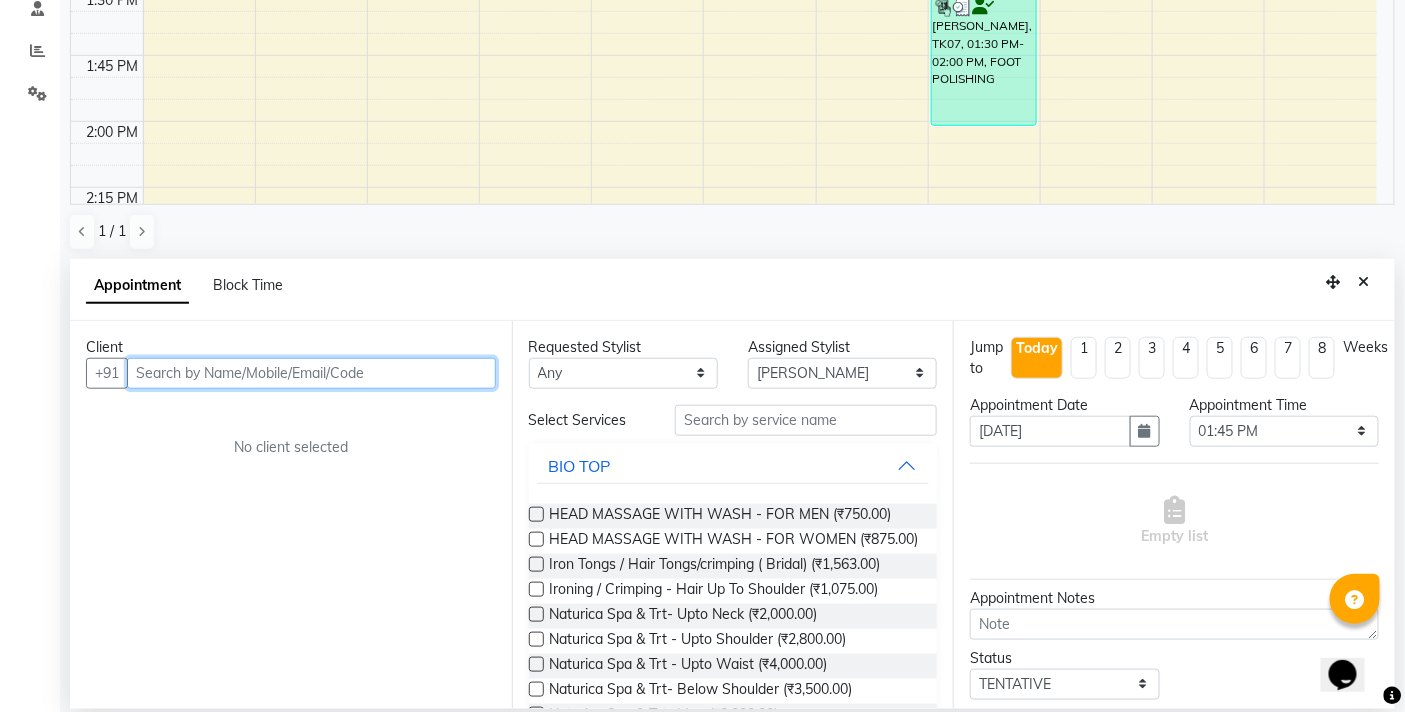 type on "Y" 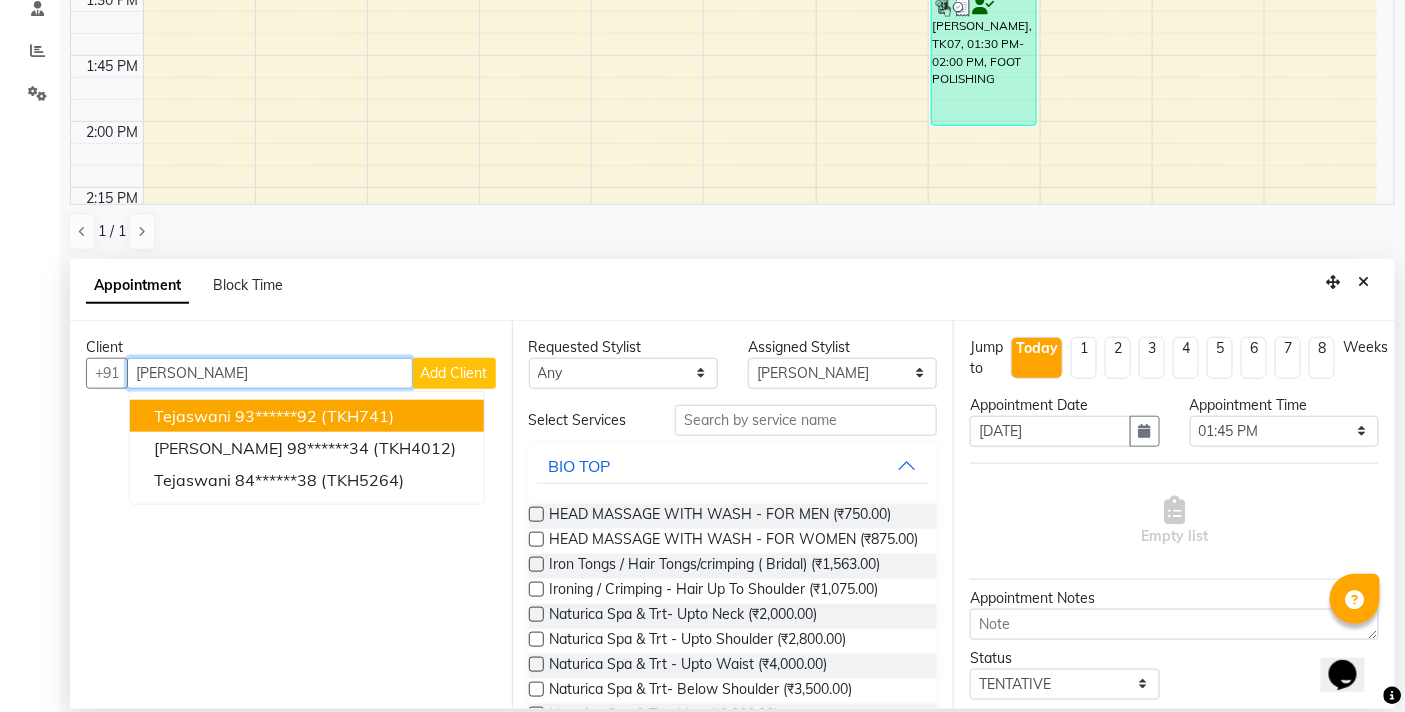 click on "93******92" at bounding box center [276, 416] 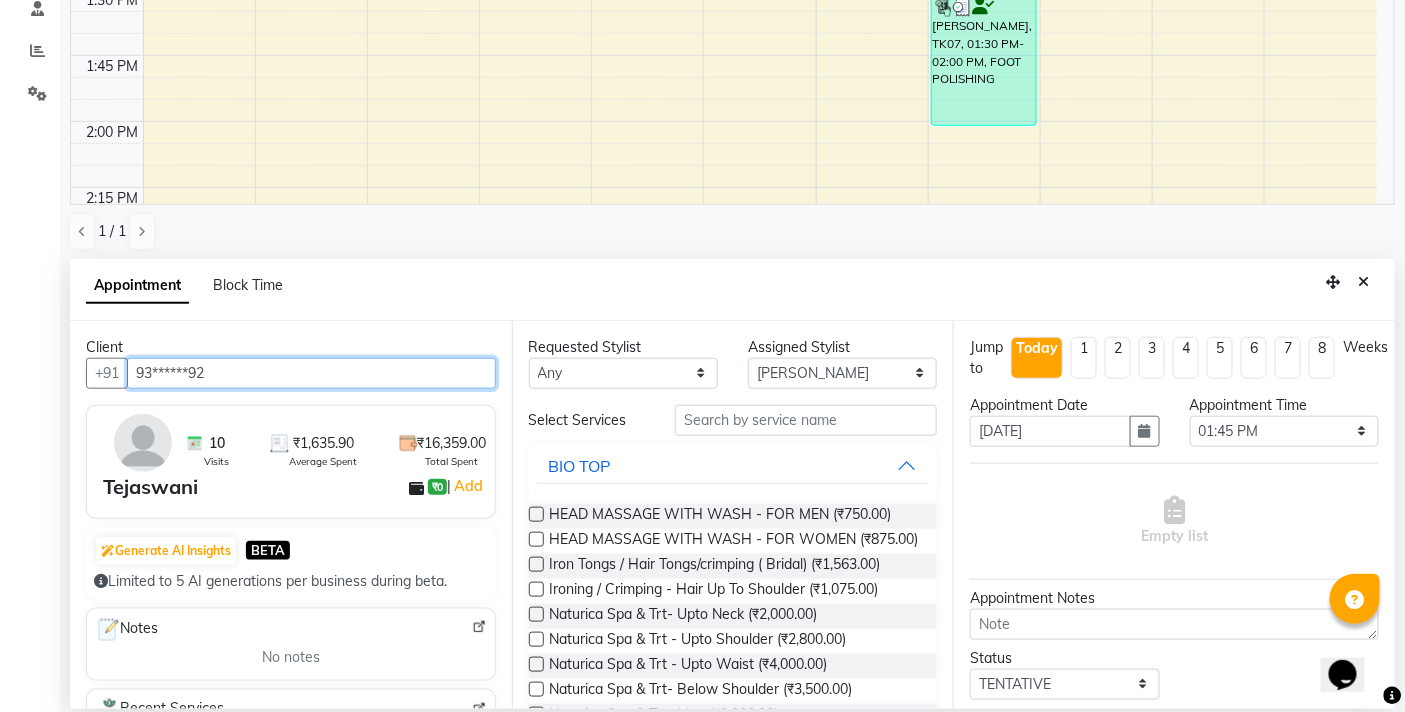 type on "93******92" 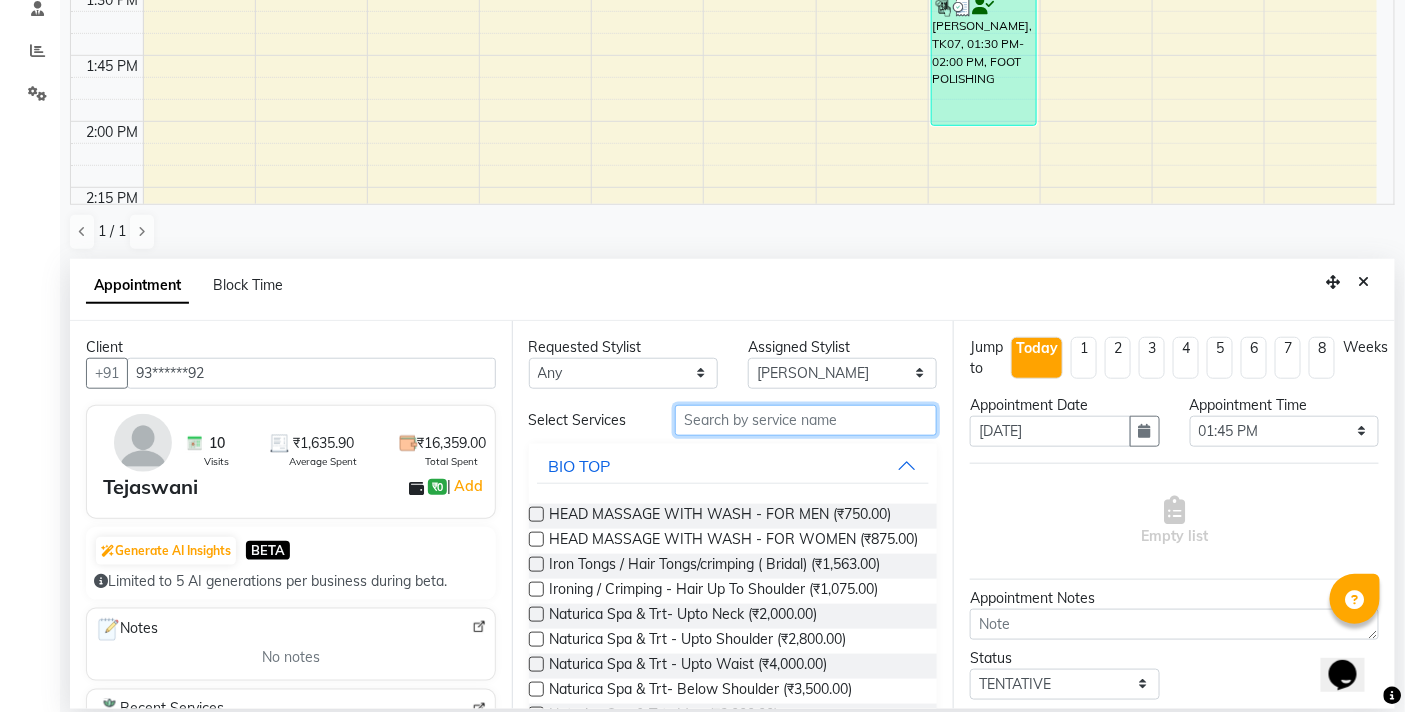 click at bounding box center [806, 420] 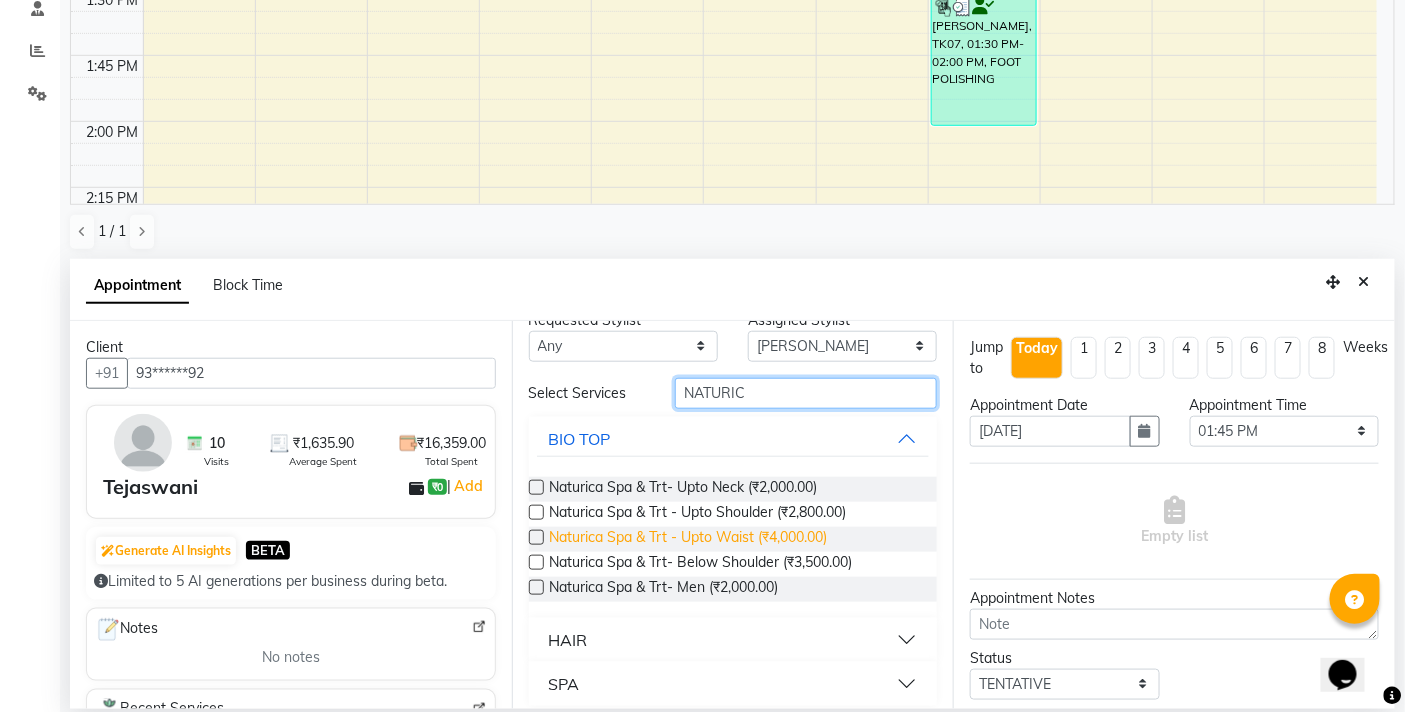 scroll, scrollTop: 40, scrollLeft: 0, axis: vertical 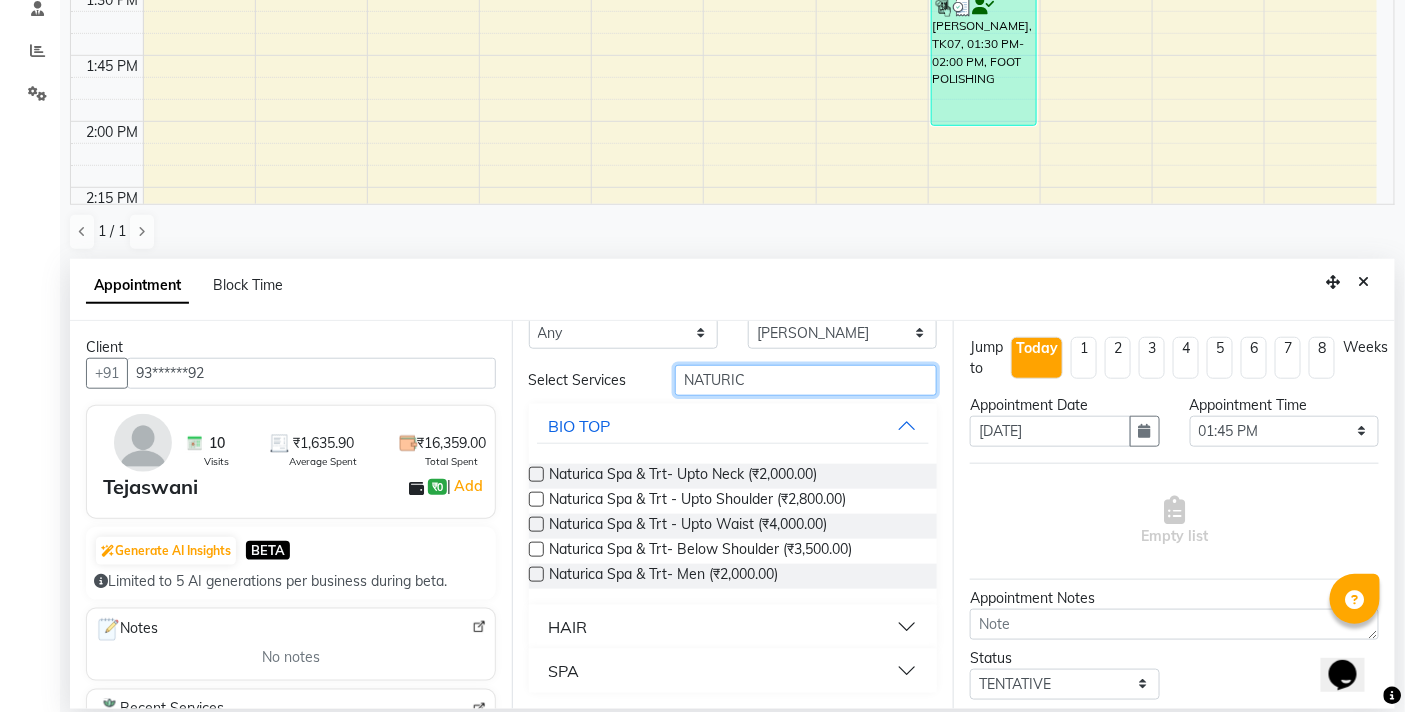 type on "NATURIC" 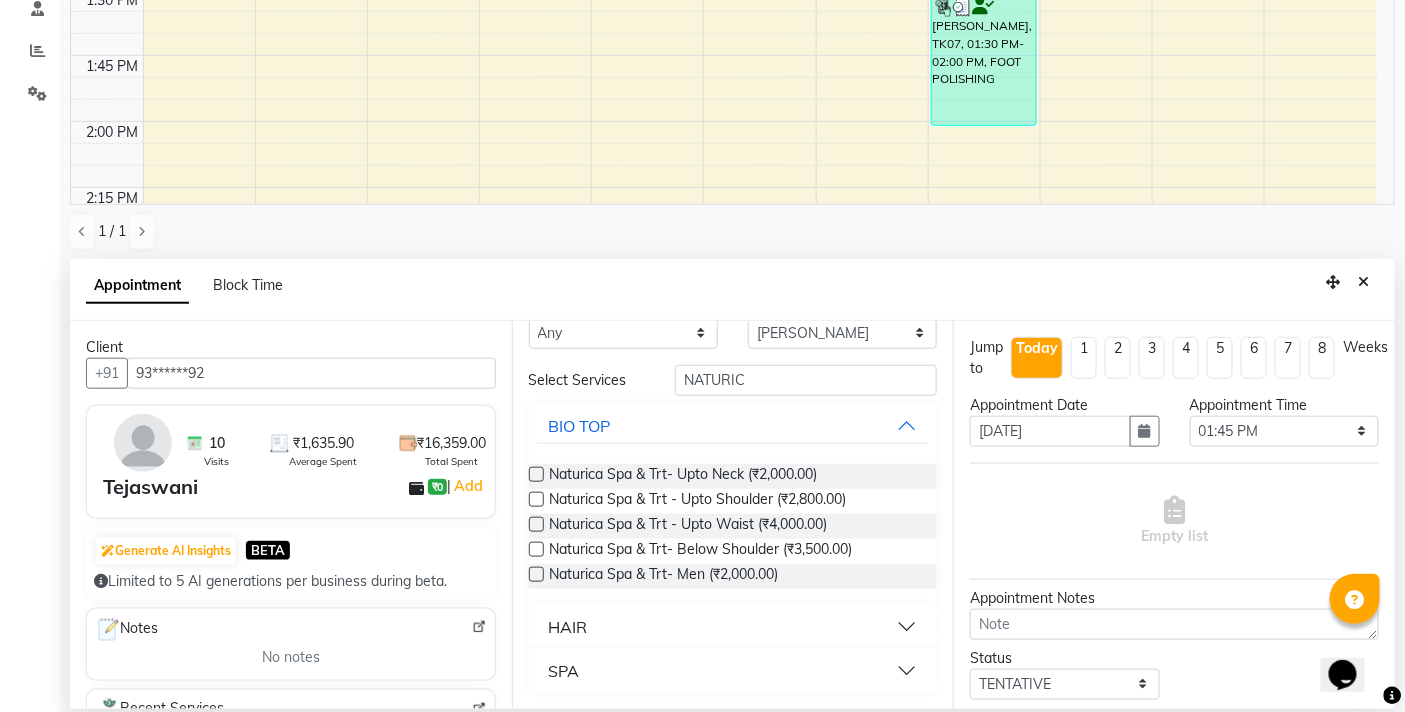 click on "HAIR" at bounding box center (733, 627) 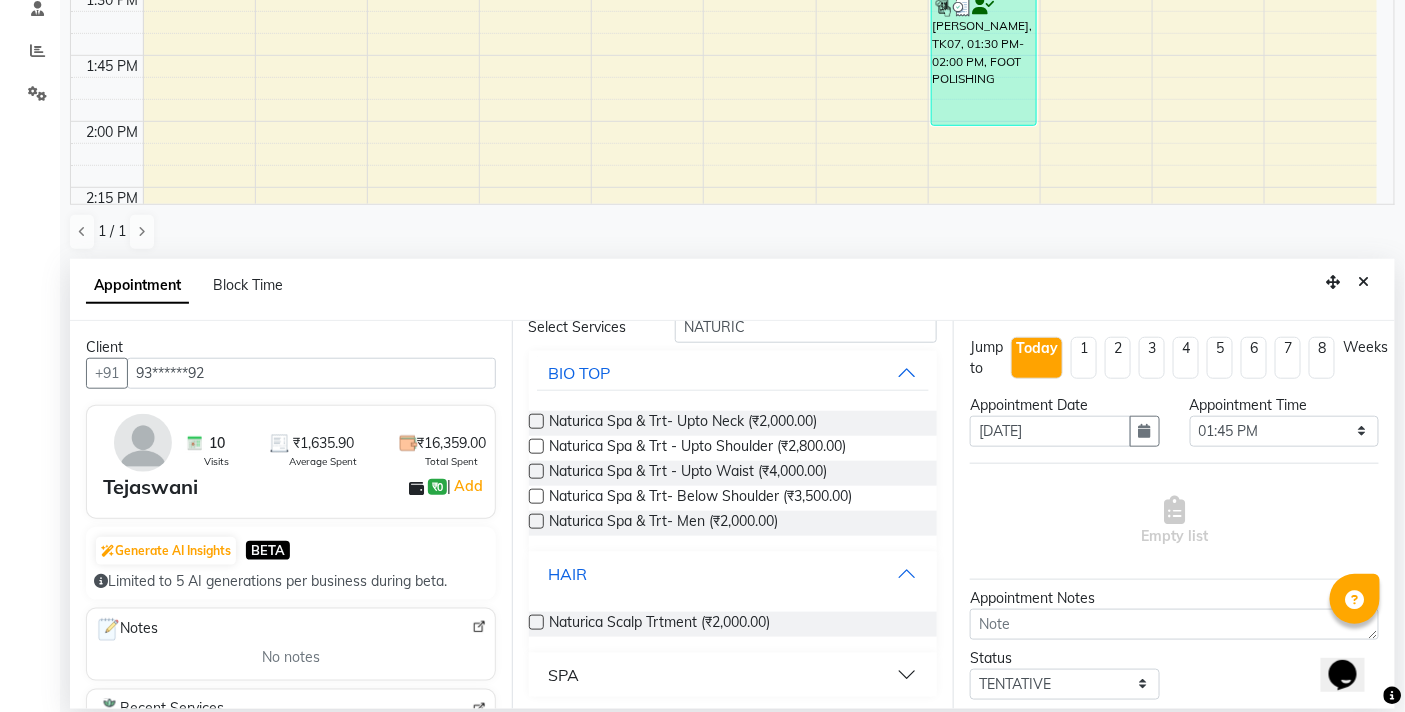 scroll, scrollTop: 94, scrollLeft: 0, axis: vertical 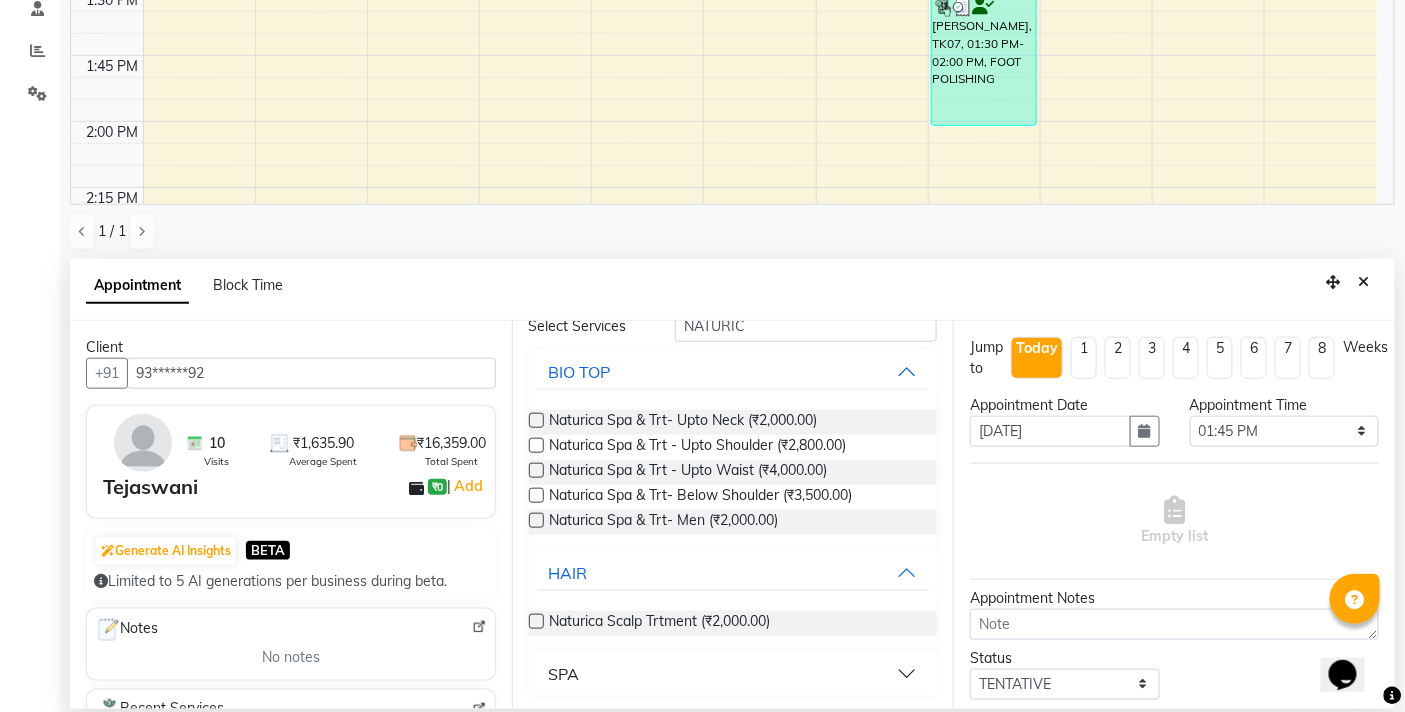 click at bounding box center (536, 621) 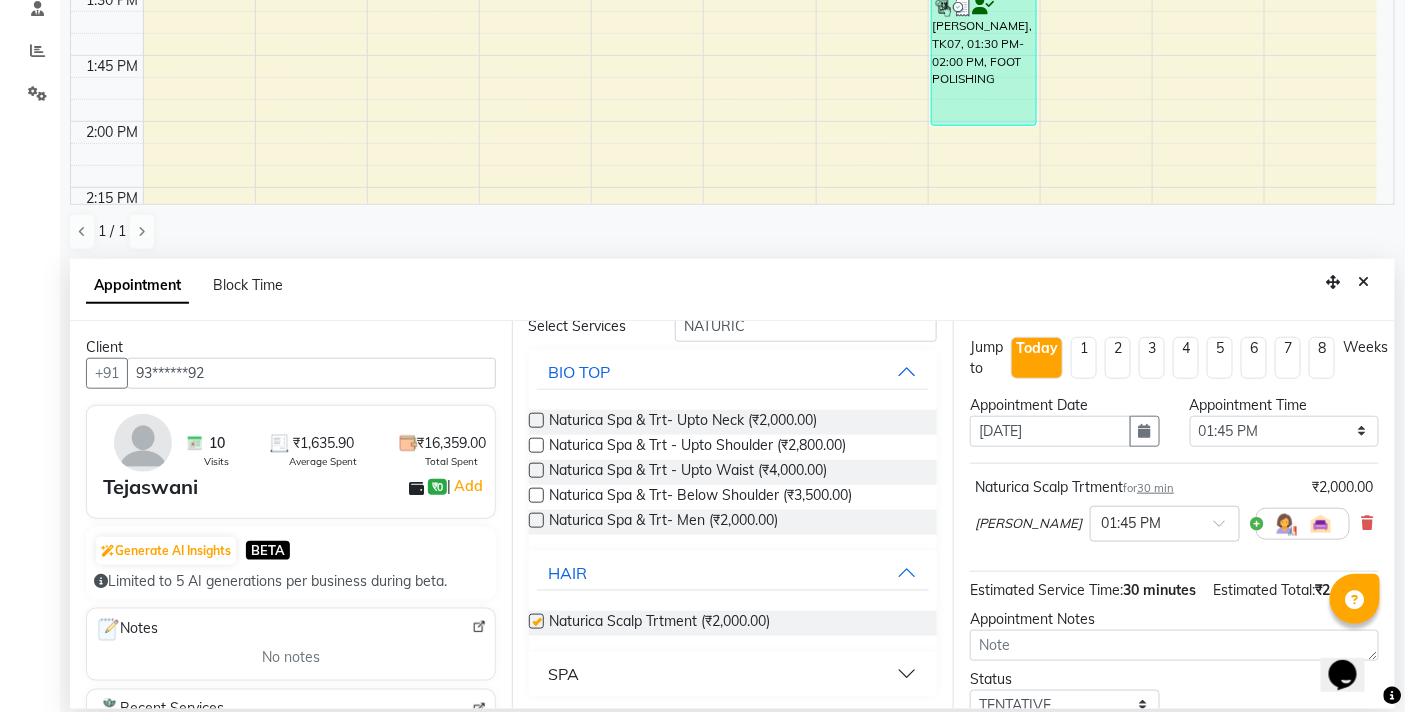checkbox on "false" 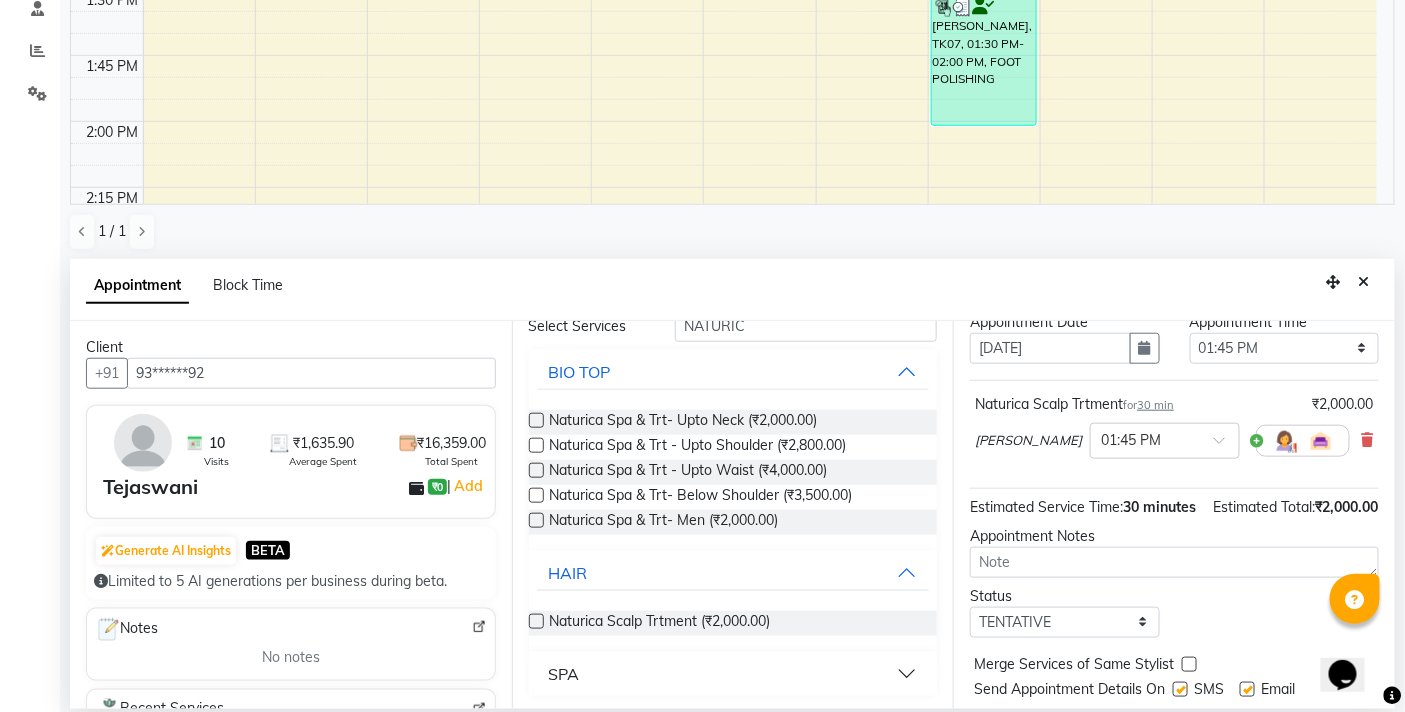 scroll, scrollTop: 158, scrollLeft: 0, axis: vertical 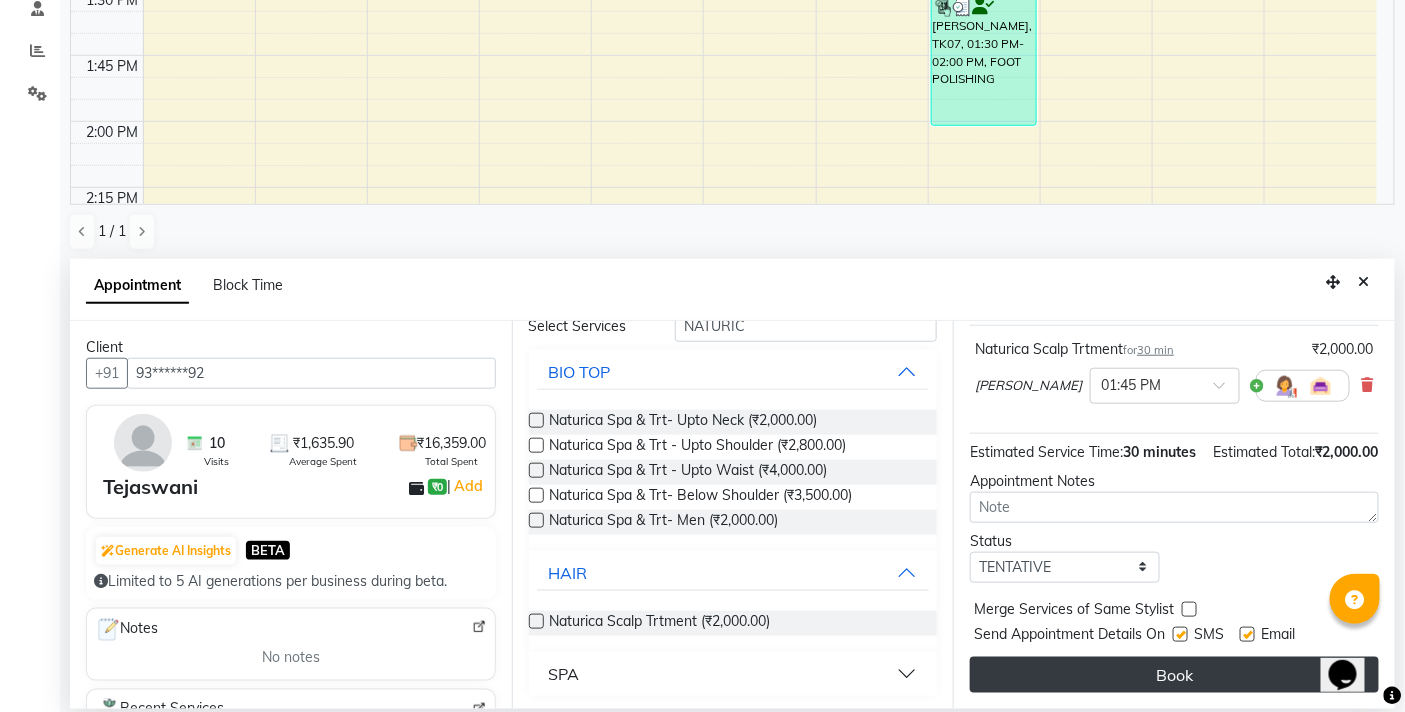 click on "Book" at bounding box center [1174, 675] 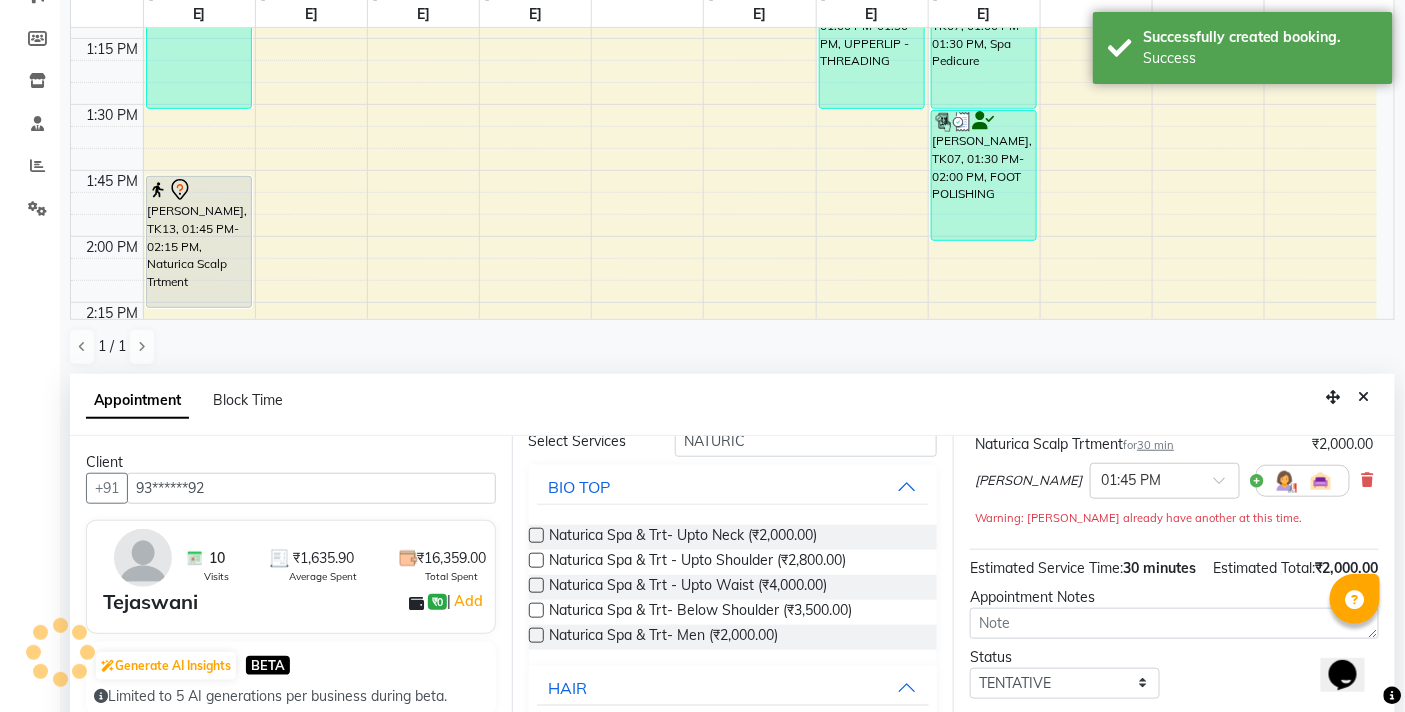 scroll, scrollTop: 0, scrollLeft: 0, axis: both 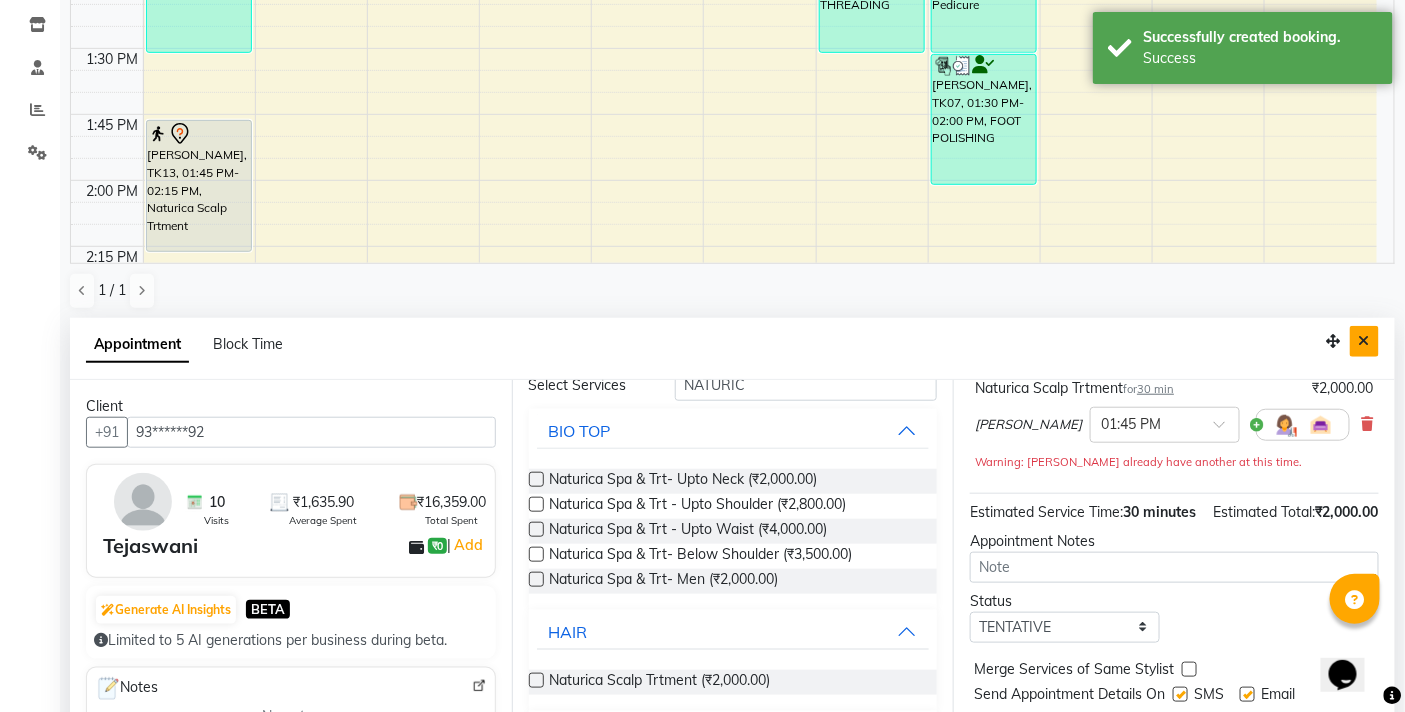 click at bounding box center [1364, 341] 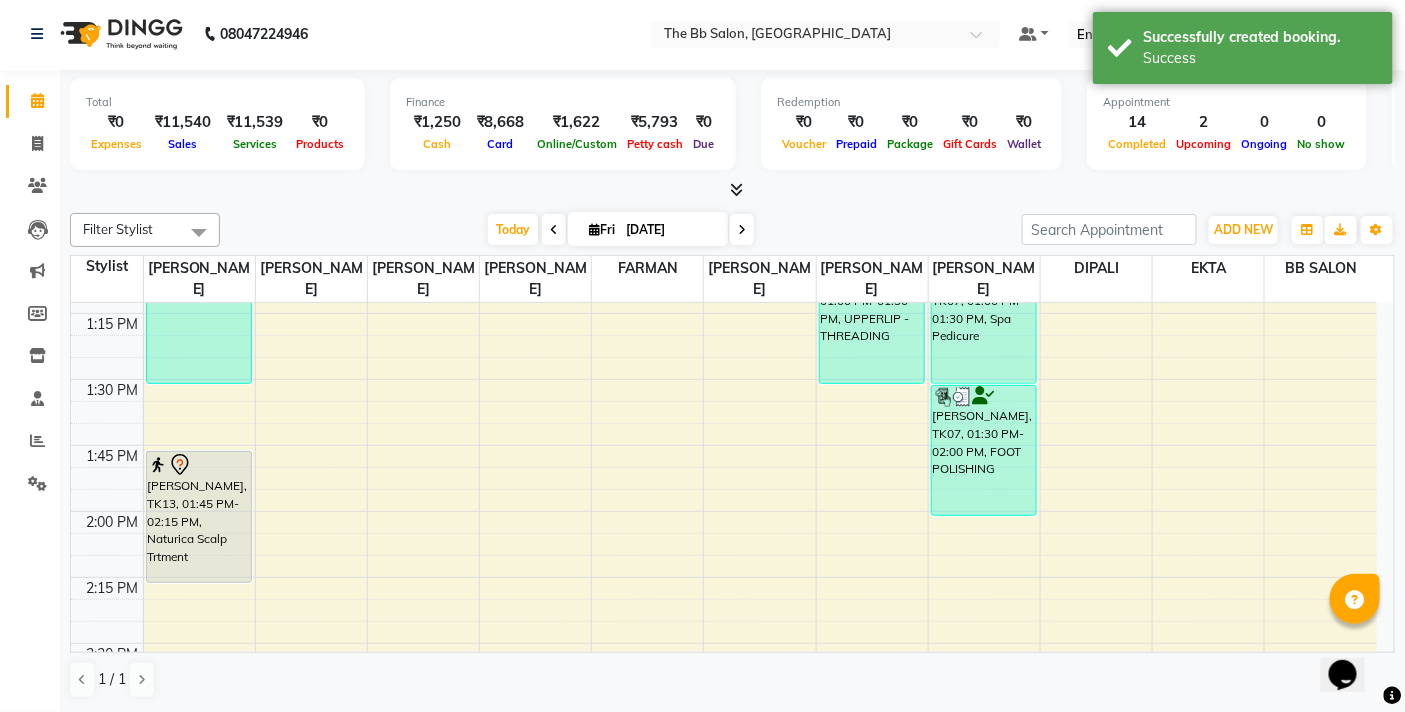 scroll, scrollTop: 1, scrollLeft: 0, axis: vertical 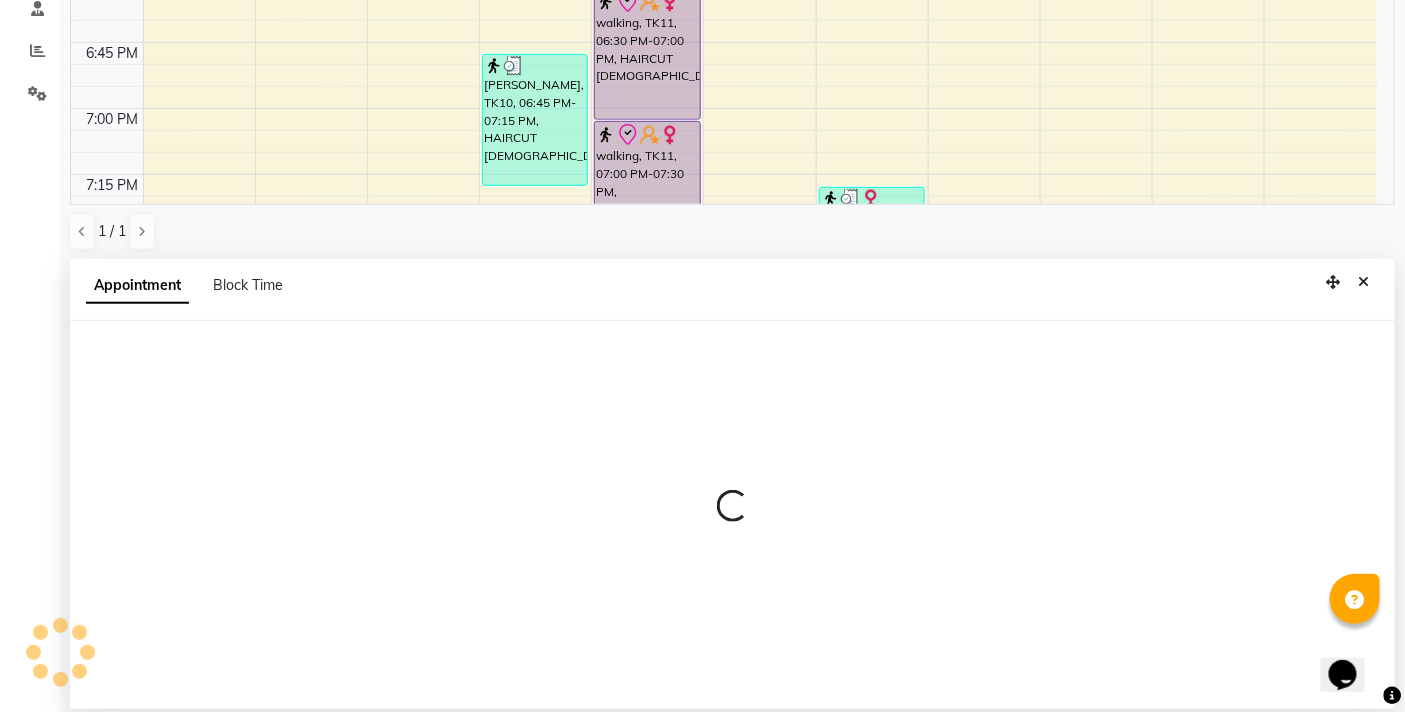 select on "83513" 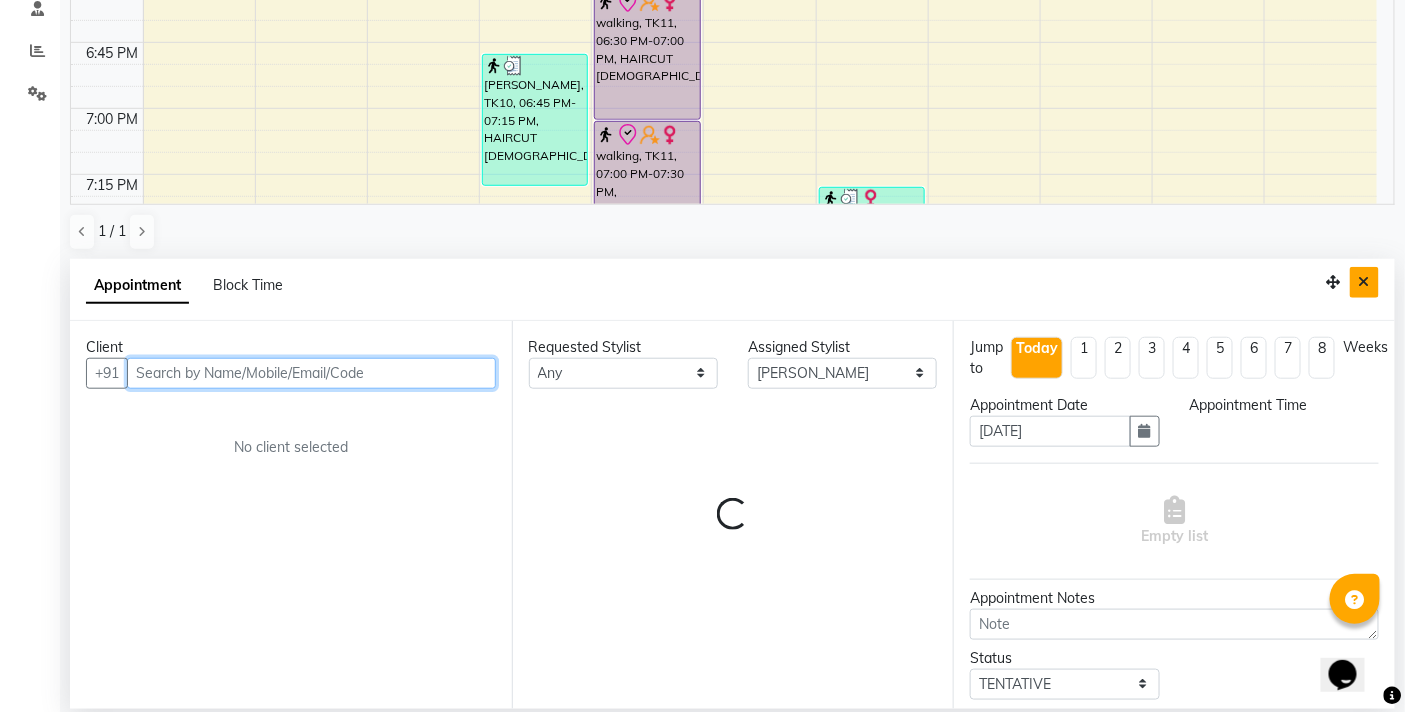 select on "1110" 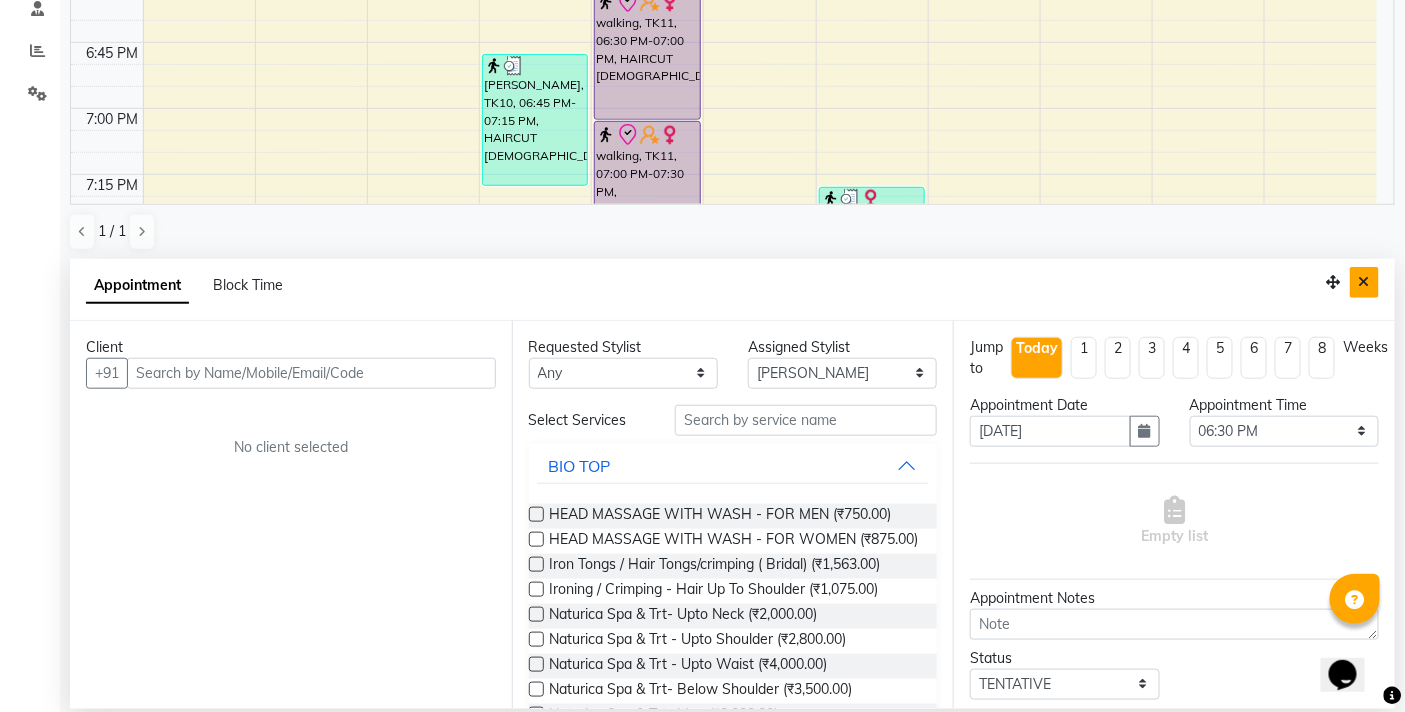 click at bounding box center [1364, 282] 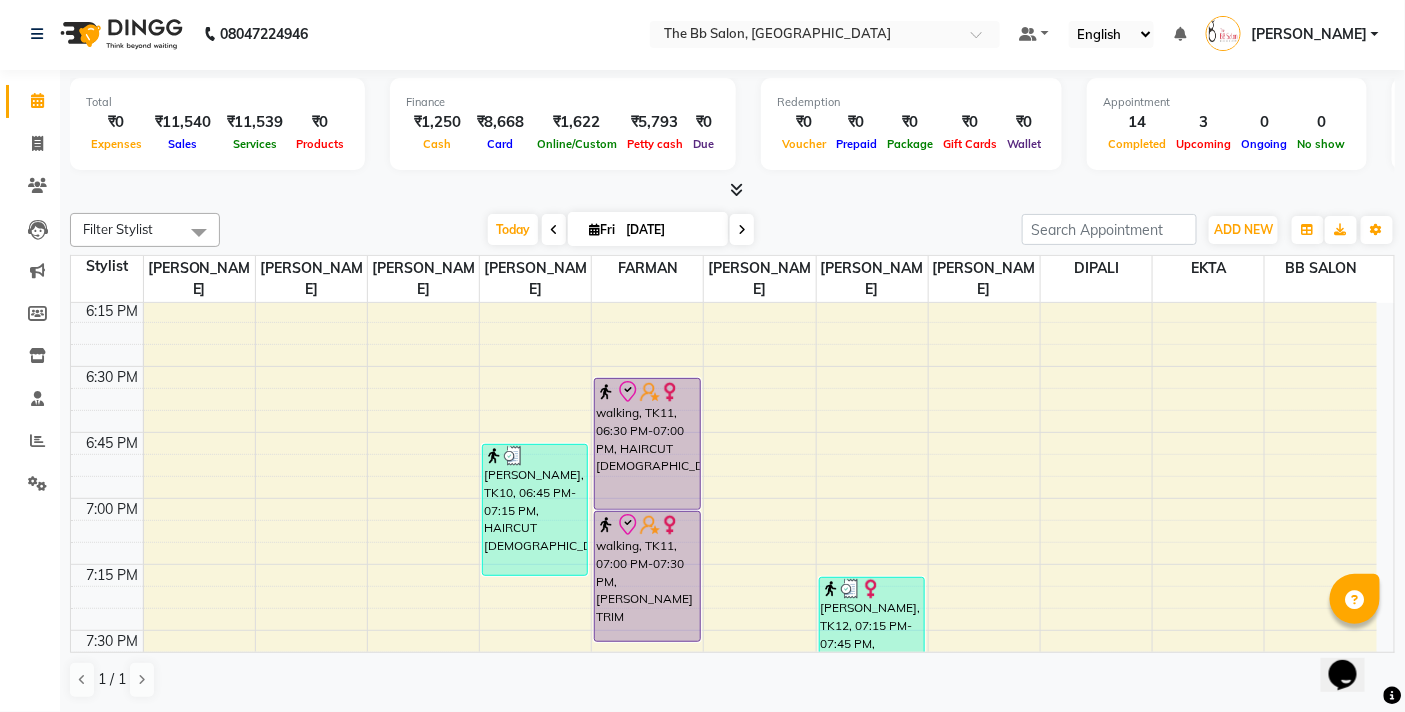 scroll, scrollTop: 1, scrollLeft: 0, axis: vertical 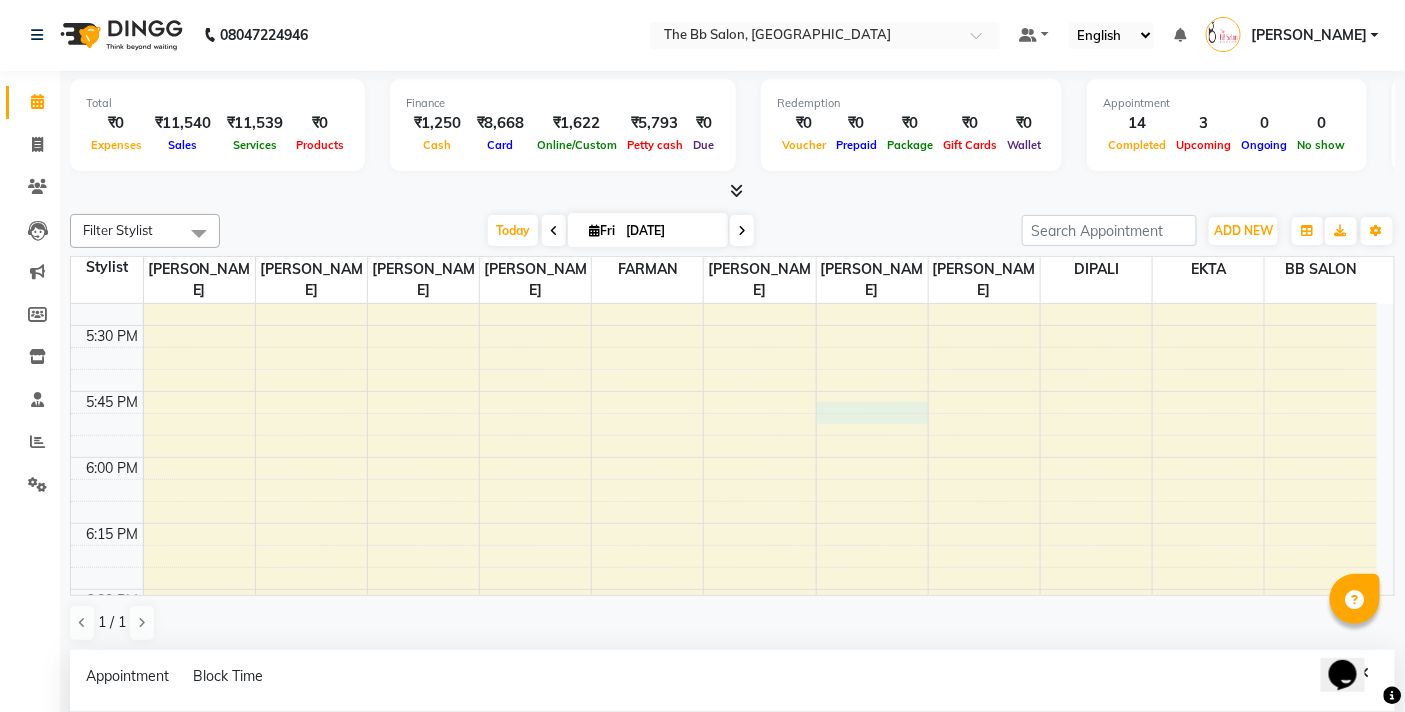 select on "83513" 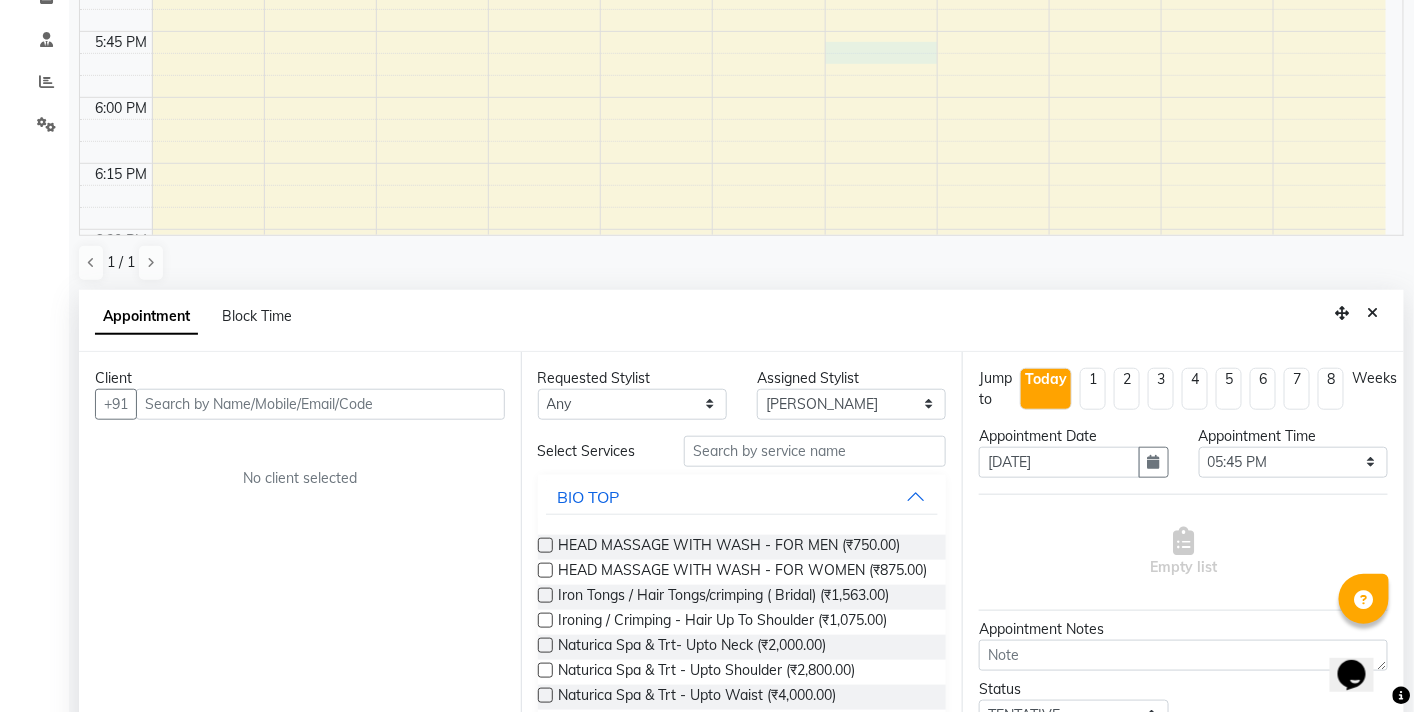 scroll, scrollTop: 392, scrollLeft: 0, axis: vertical 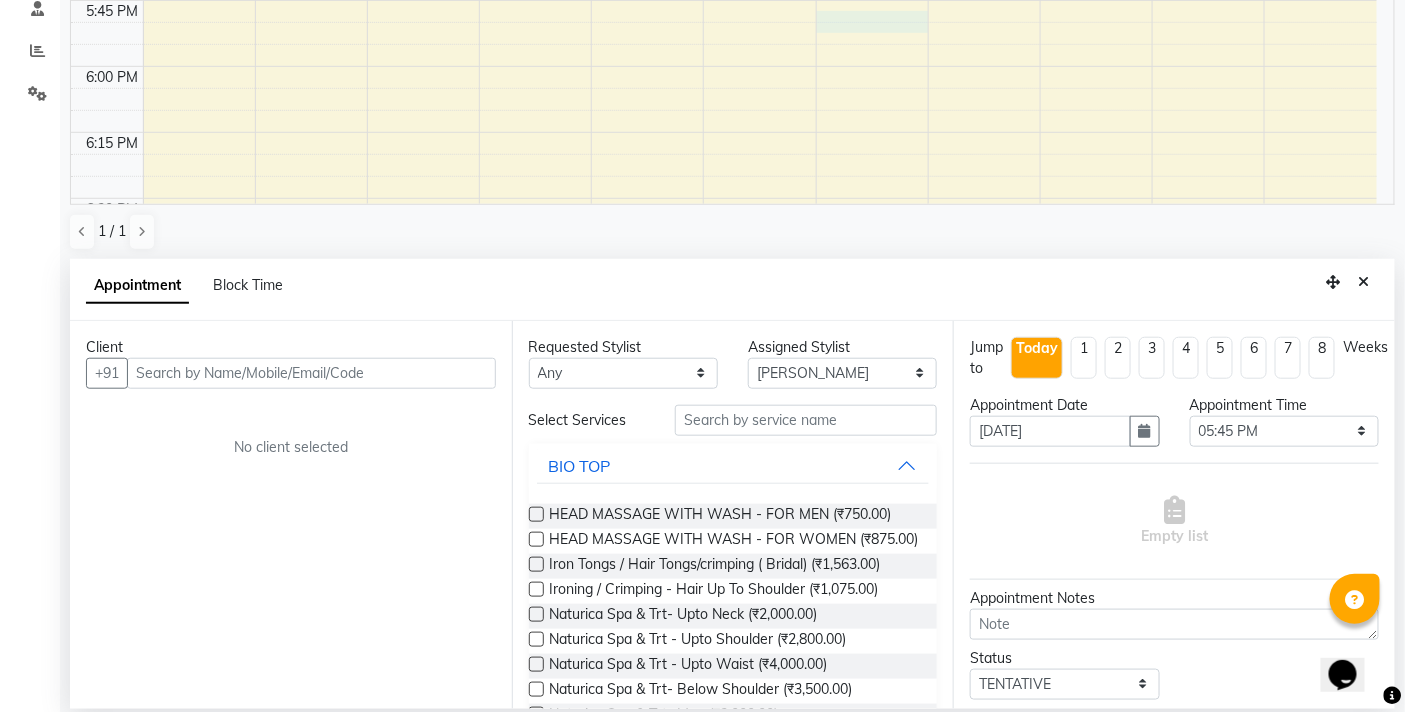 click at bounding box center (311, 373) 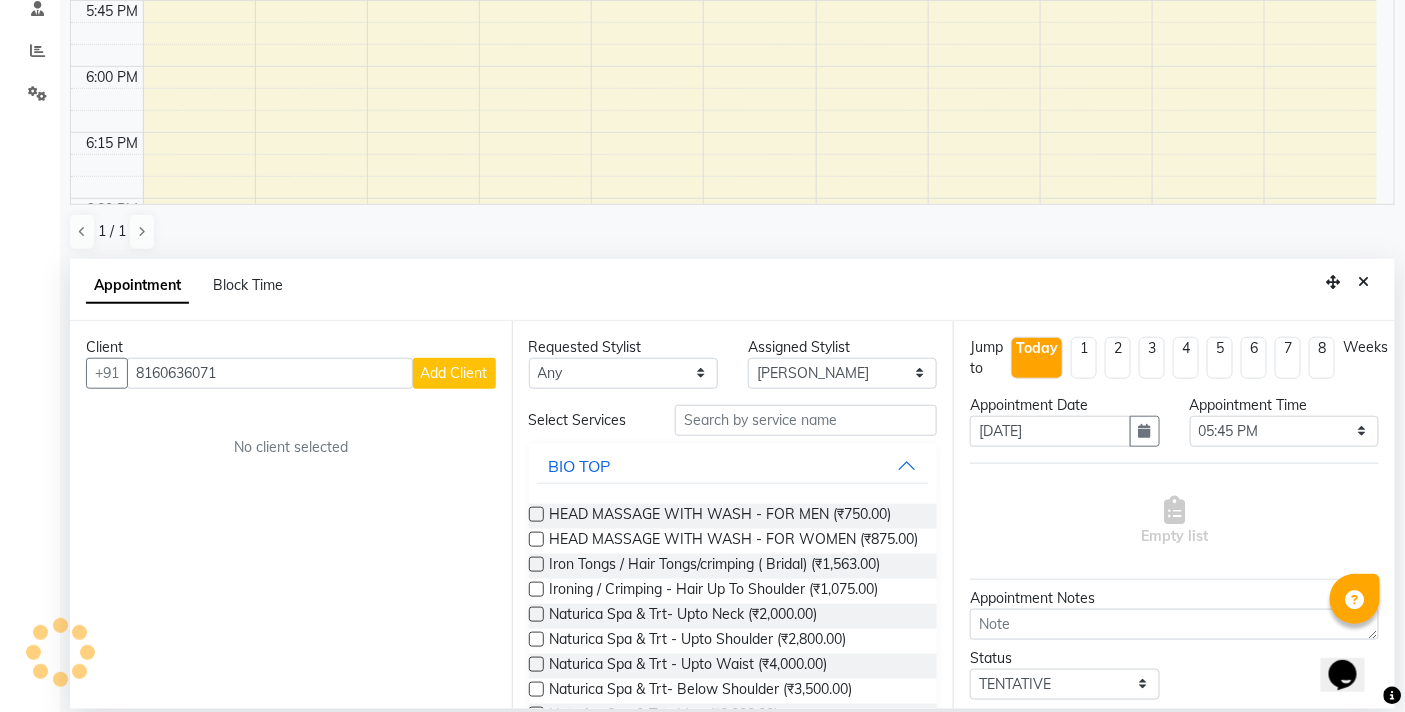 type on "8160636071" 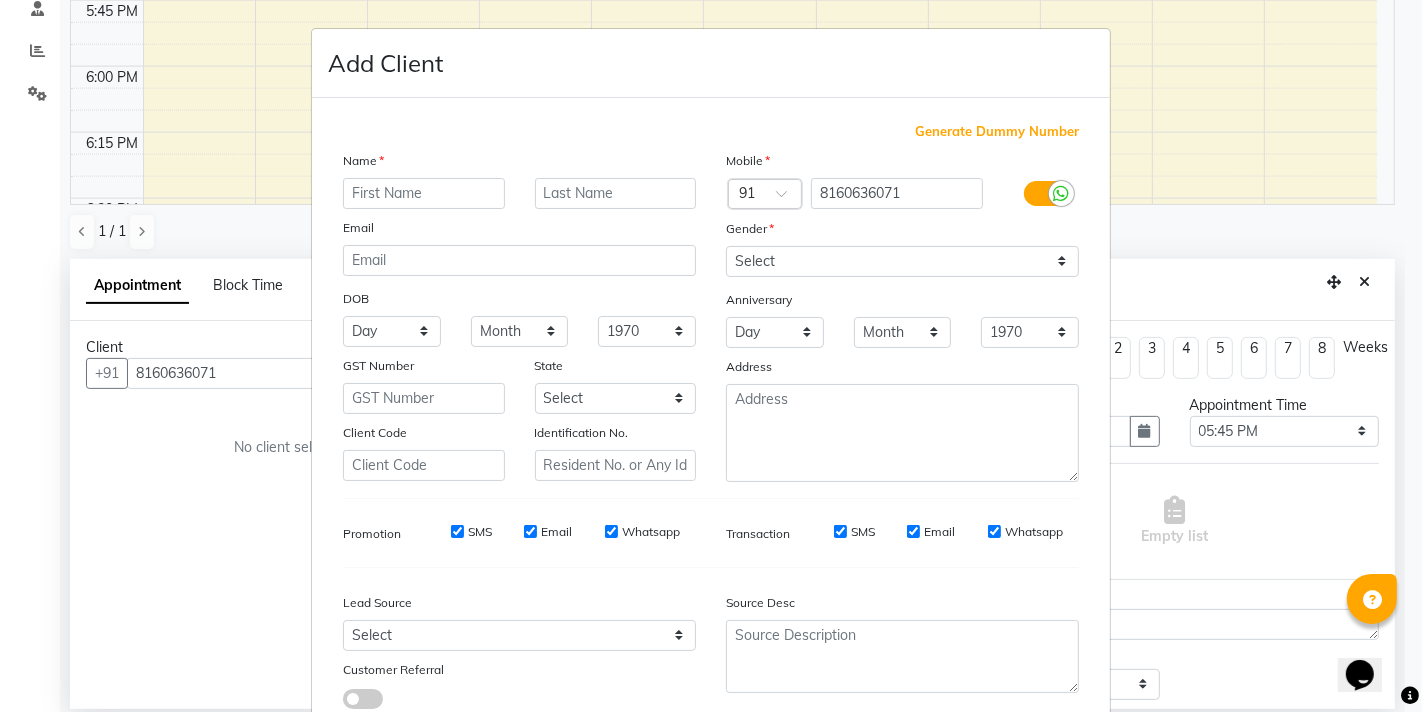 click at bounding box center [424, 193] 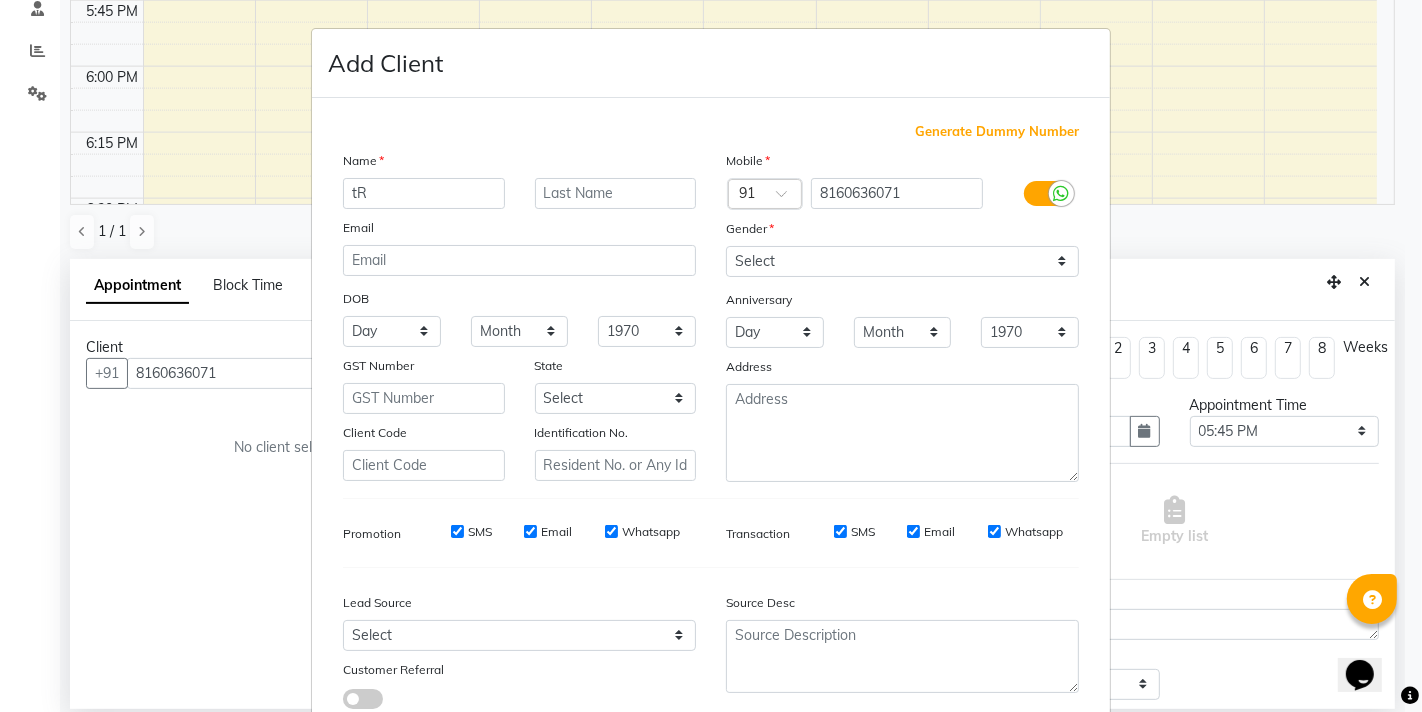 type on "t" 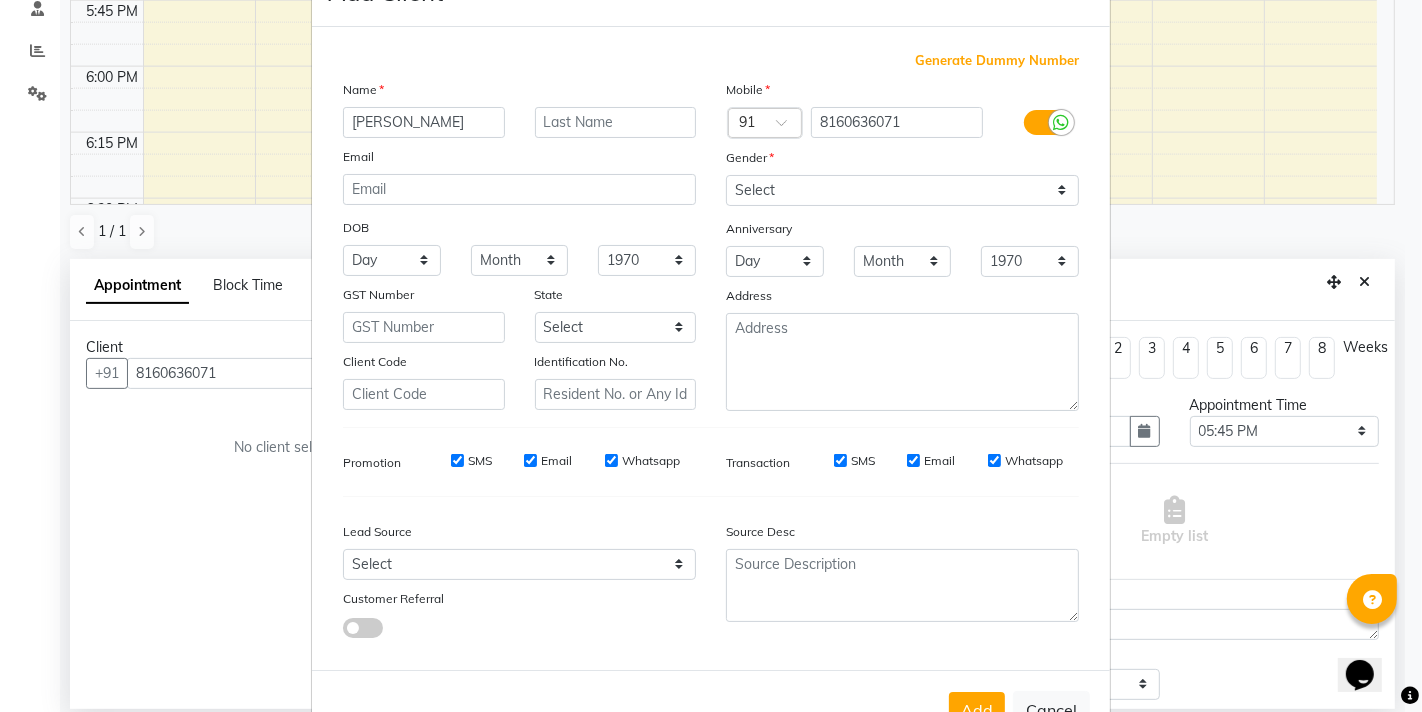 scroll, scrollTop: 138, scrollLeft: 0, axis: vertical 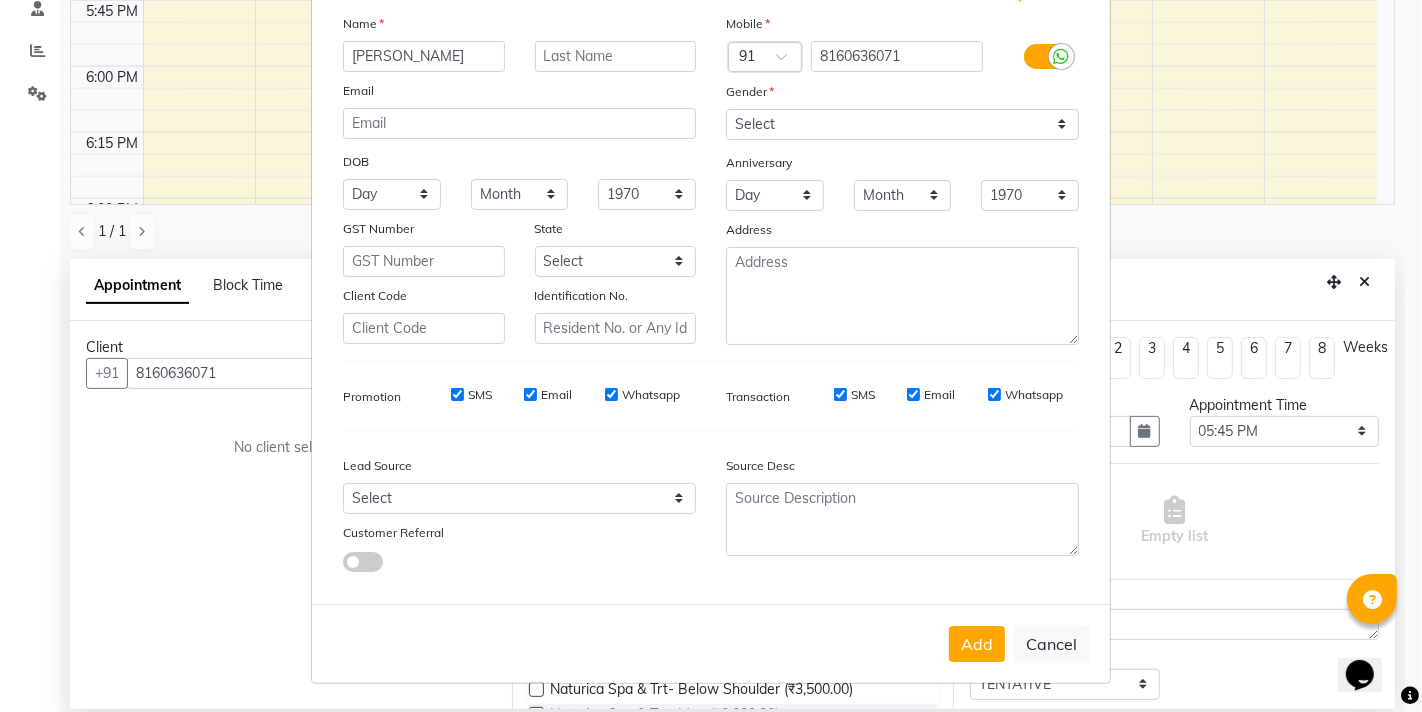 type on "TRUPTI" 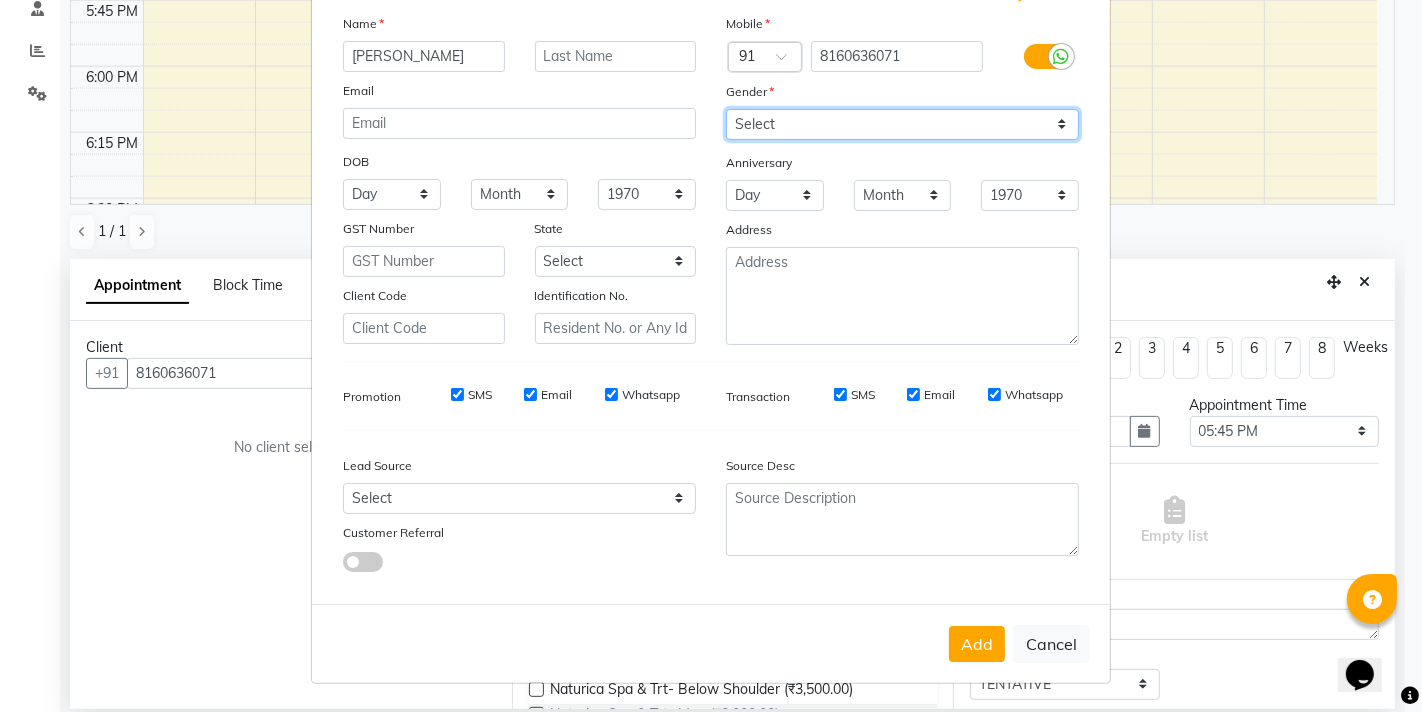 click on "Select [DEMOGRAPHIC_DATA] [DEMOGRAPHIC_DATA] Other Prefer Not To Say" at bounding box center (902, 124) 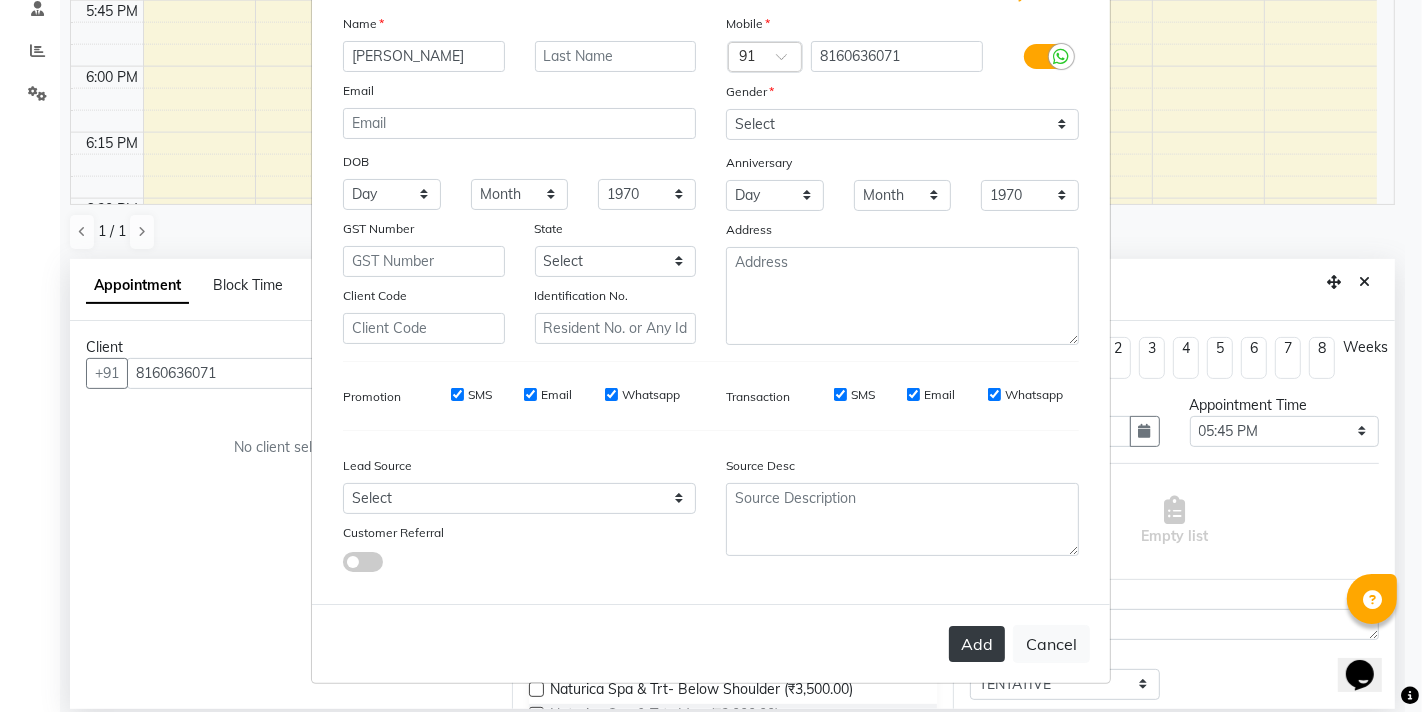 click on "Add" at bounding box center [977, 644] 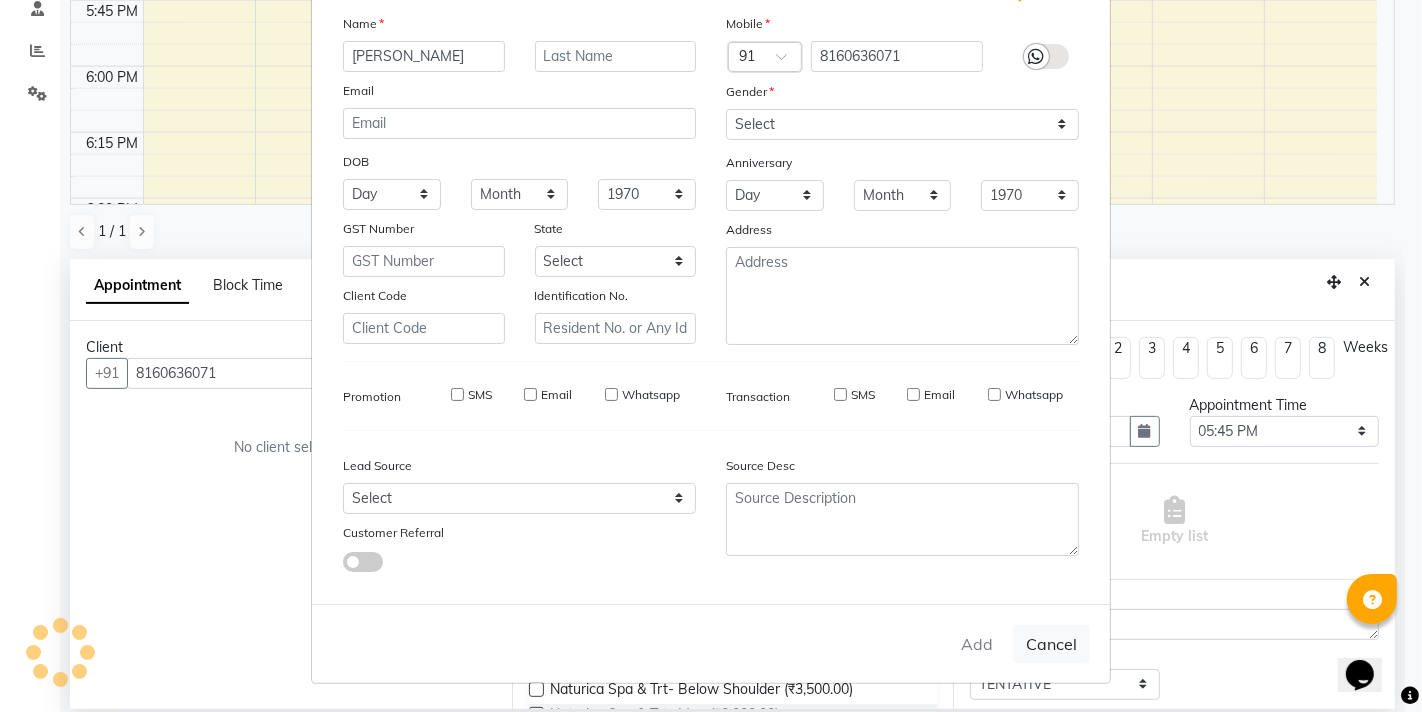 type on "81******71" 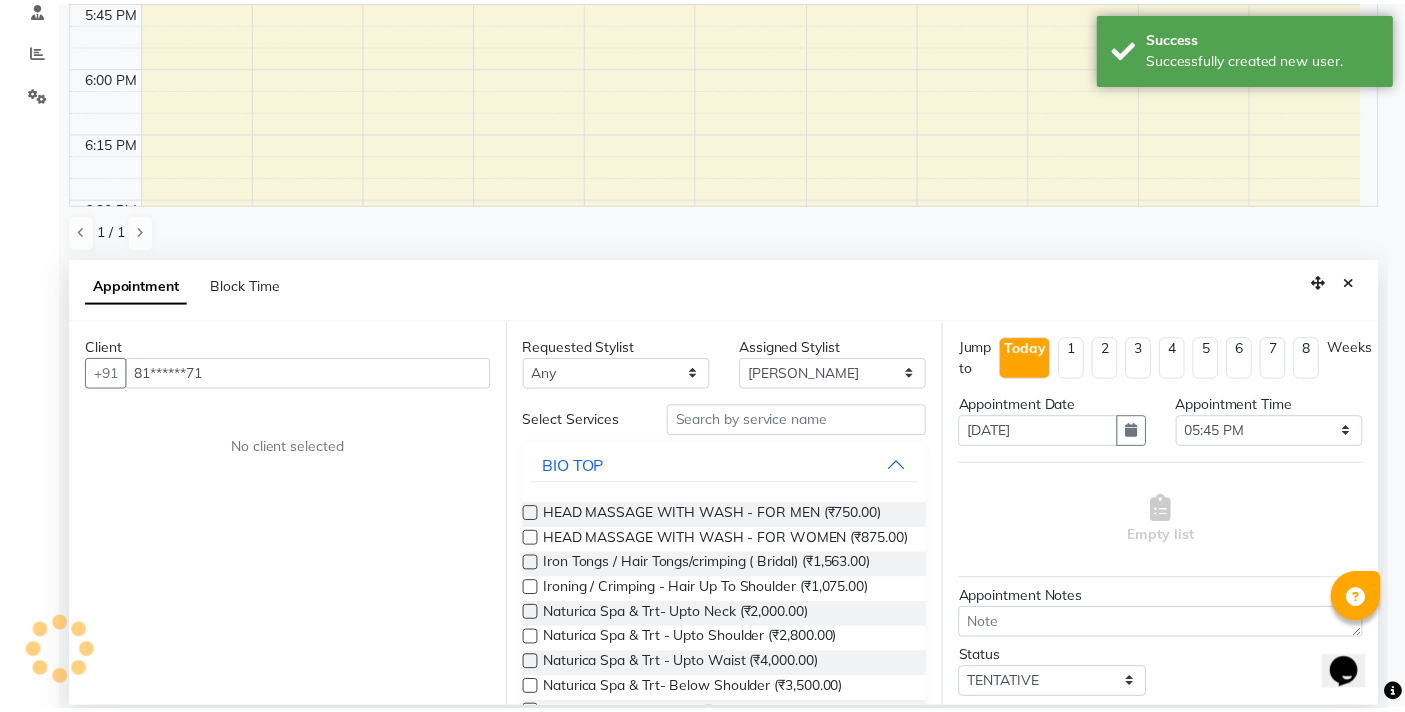 scroll, scrollTop: 0, scrollLeft: 0, axis: both 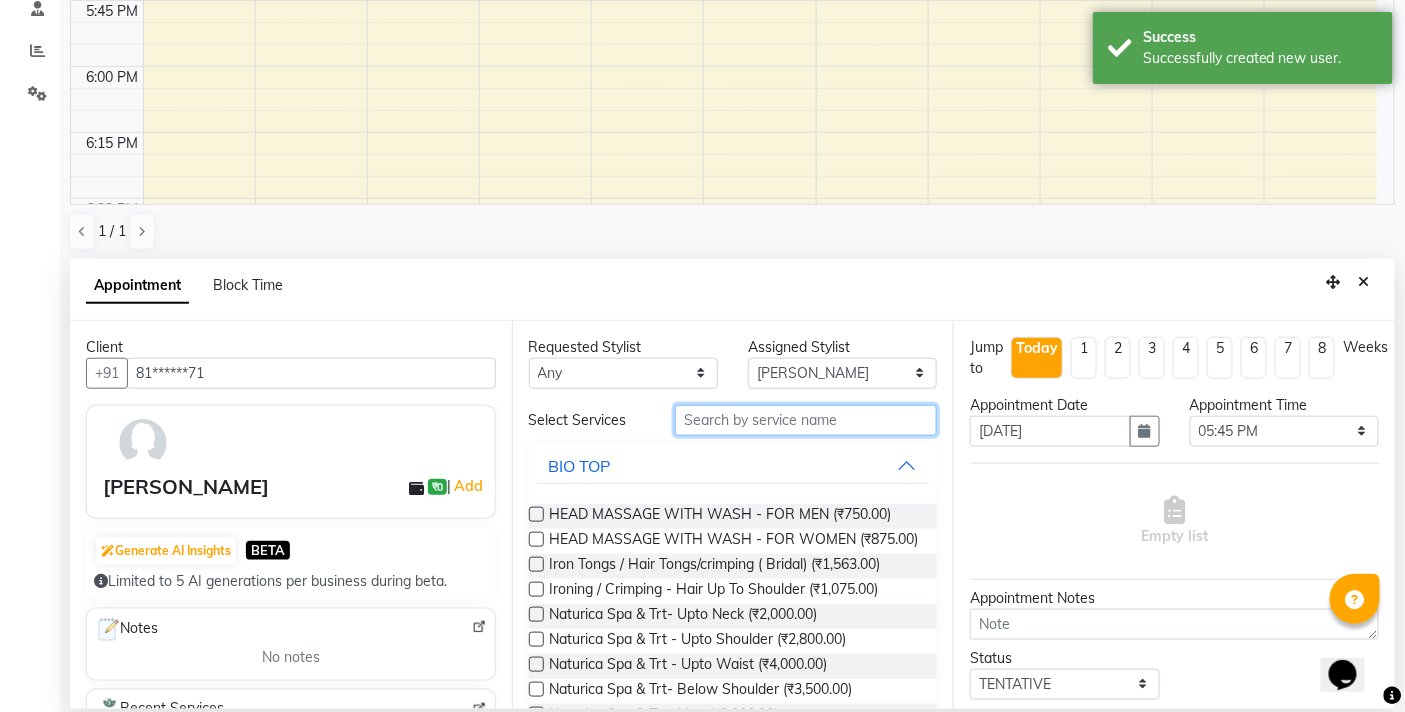 click at bounding box center (806, 420) 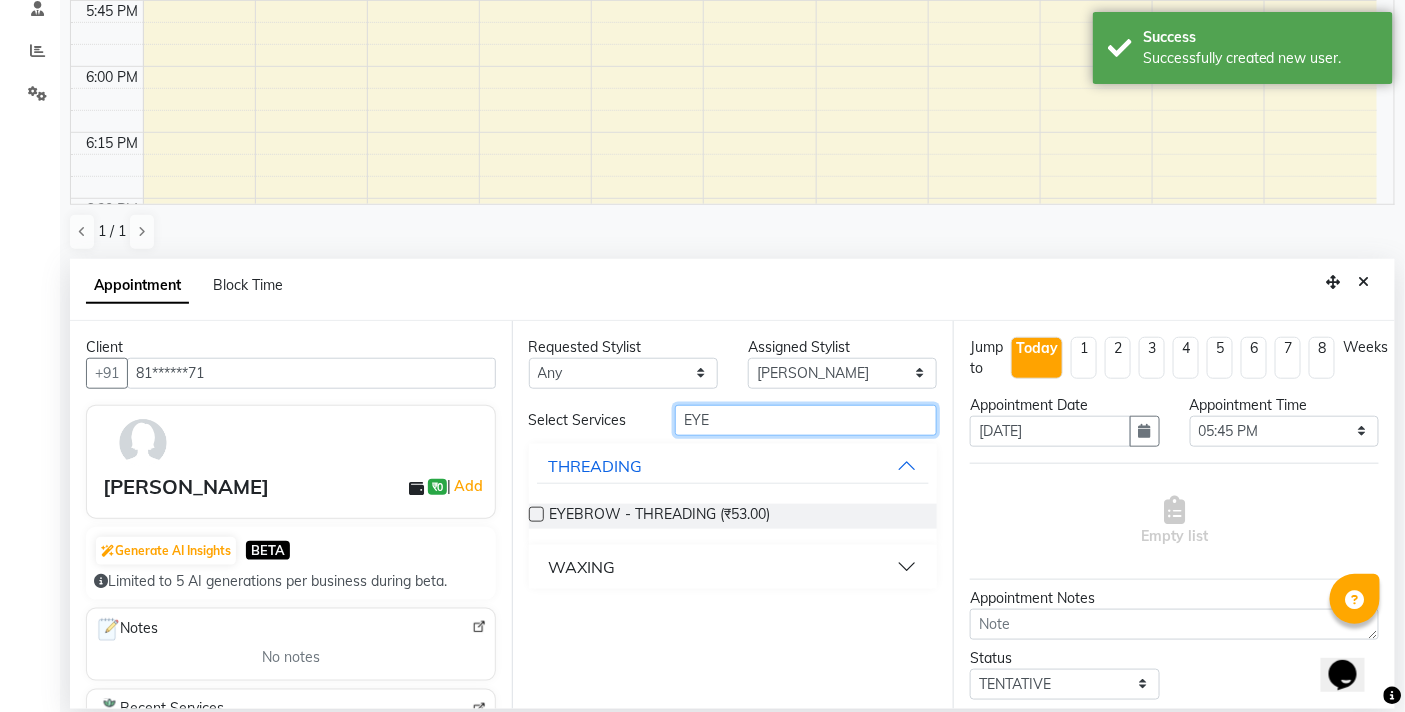 type on "EYE" 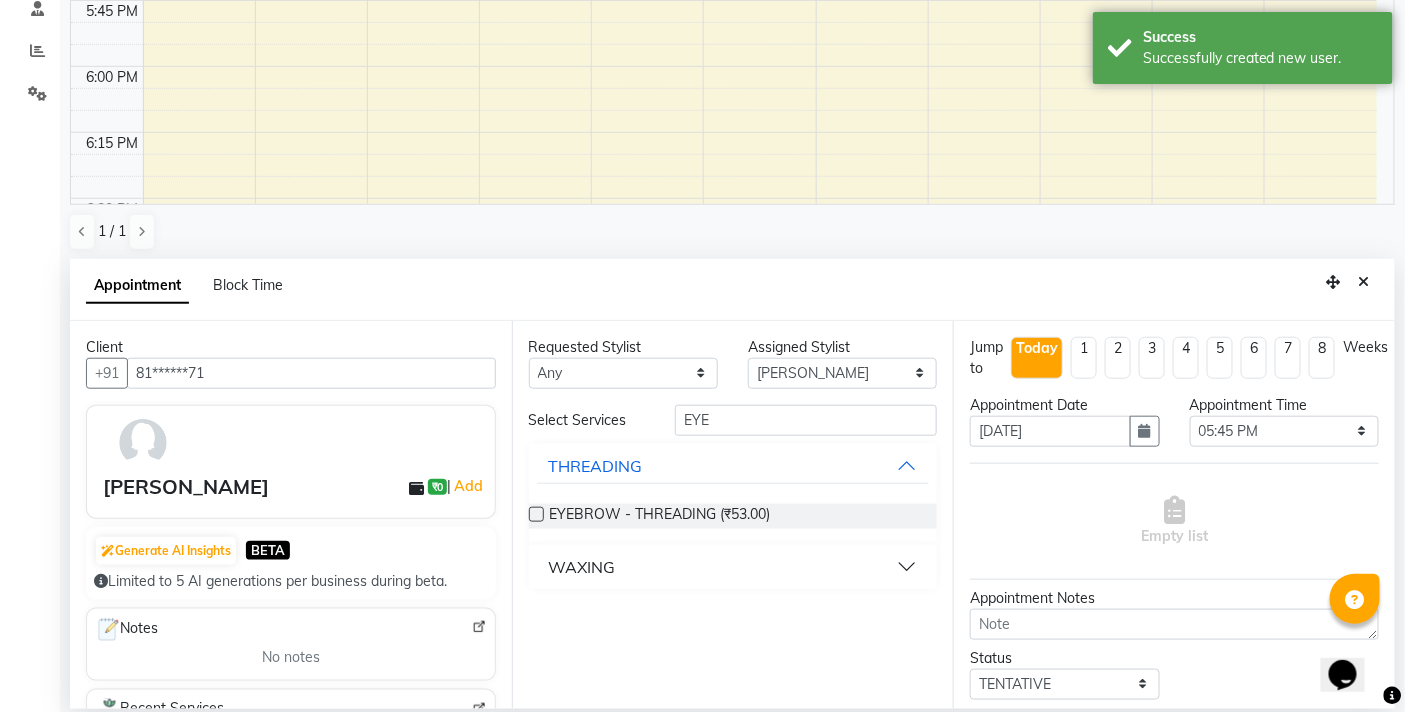 click at bounding box center (536, 514) 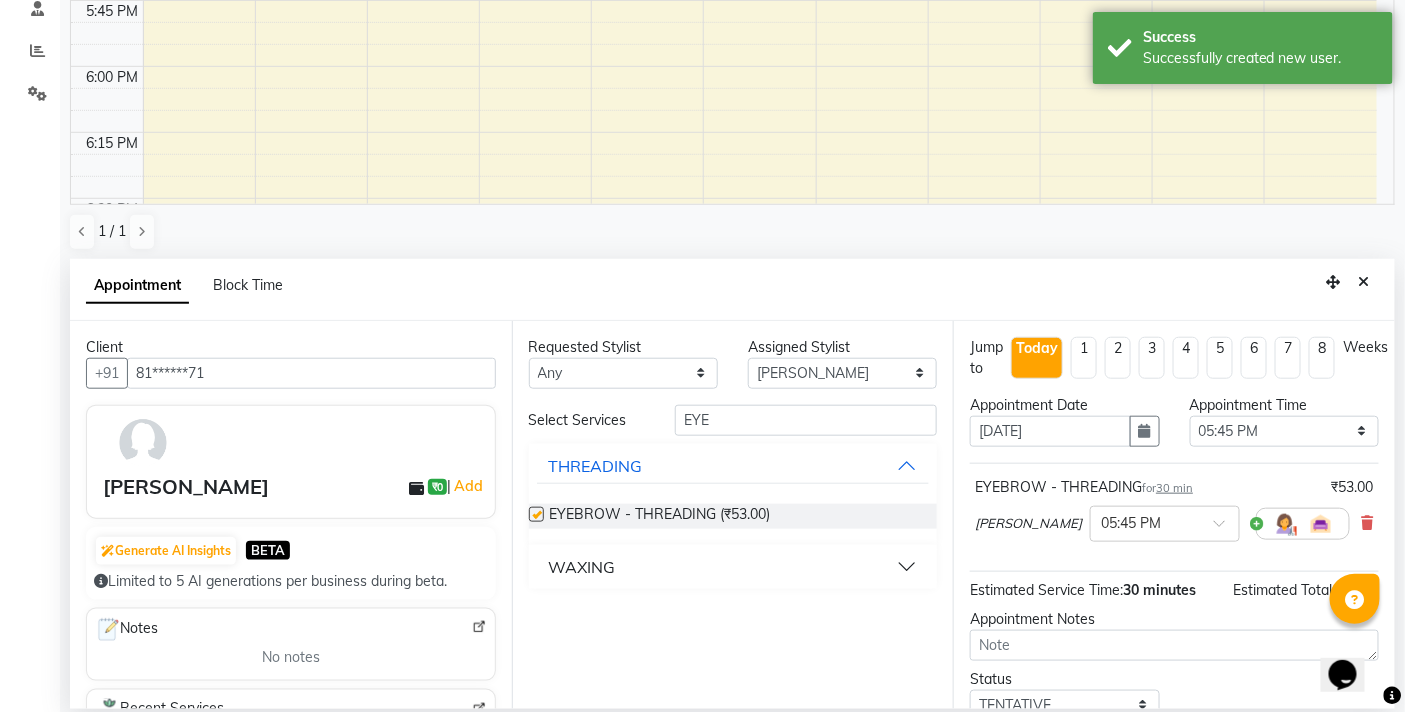 checkbox on "false" 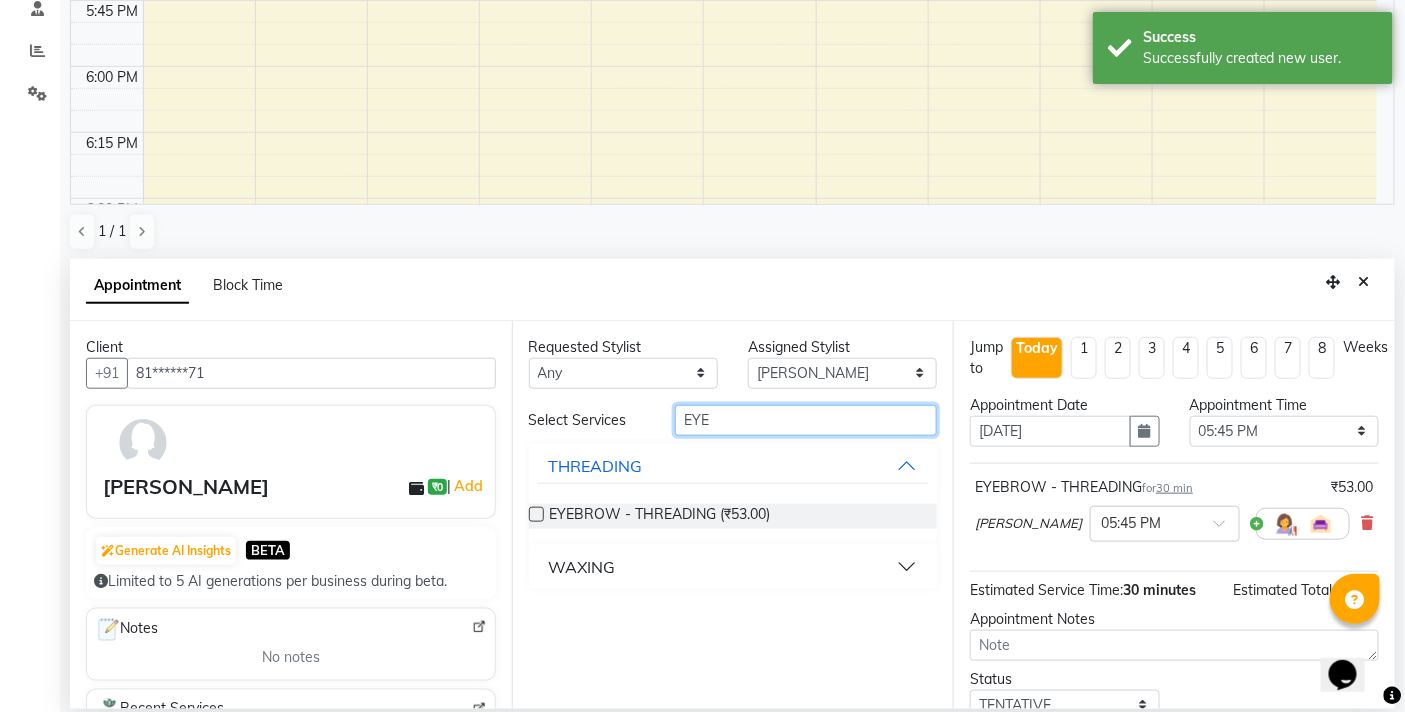 drag, startPoint x: 734, startPoint y: 427, endPoint x: 486, endPoint y: 442, distance: 248.45322 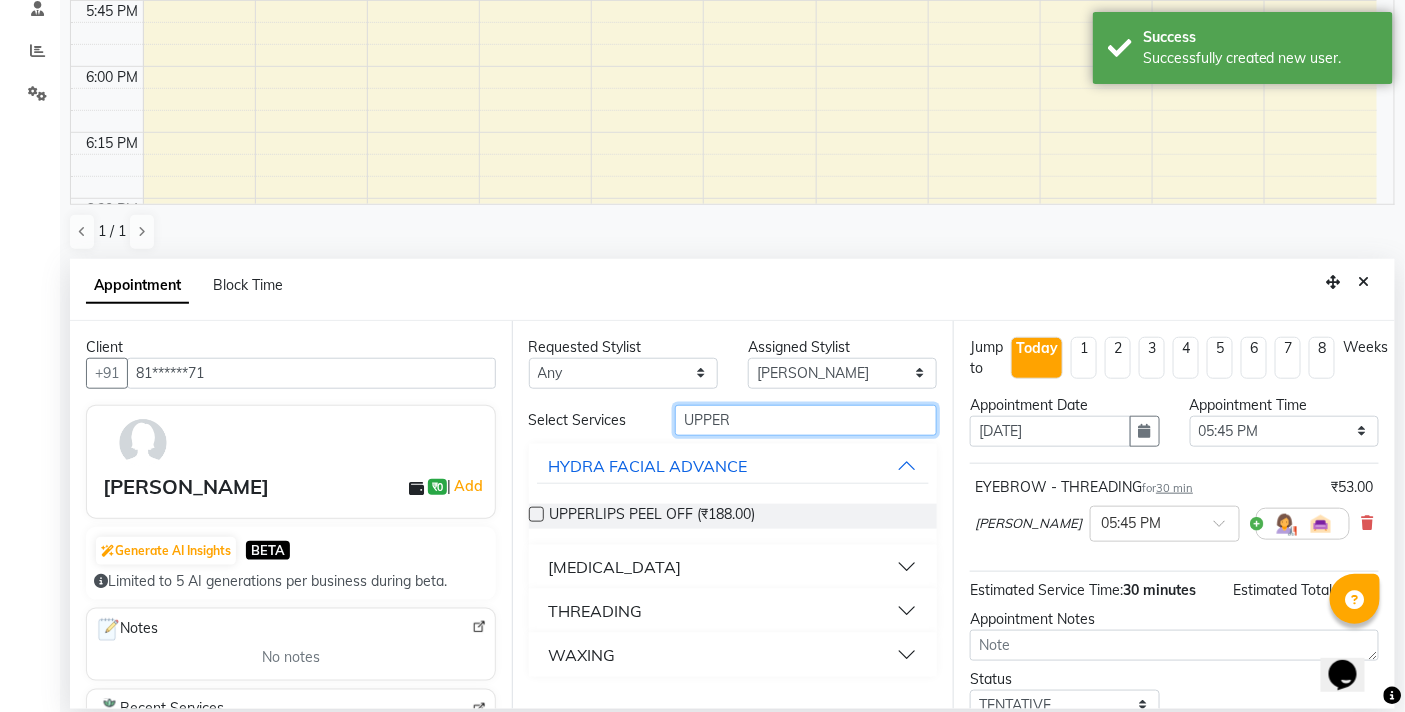 type on "UPPER" 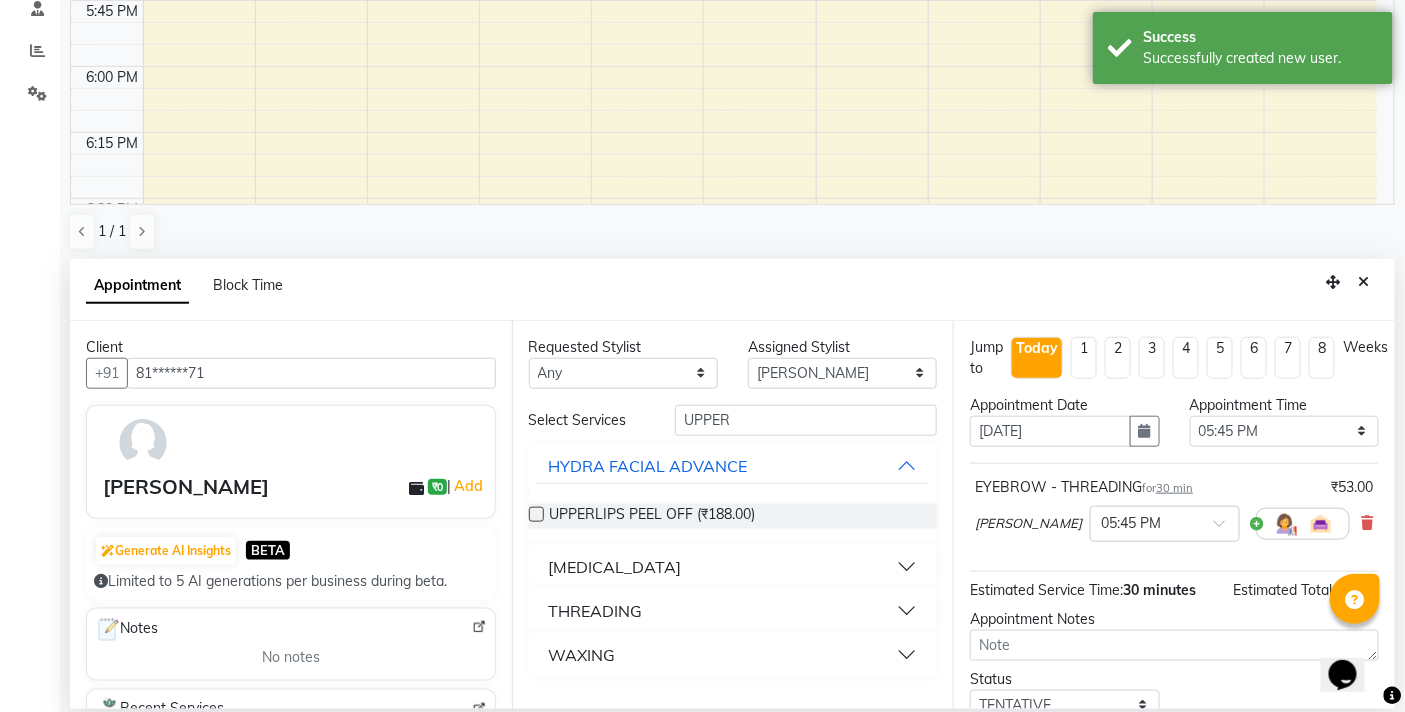 click at bounding box center (536, 514) 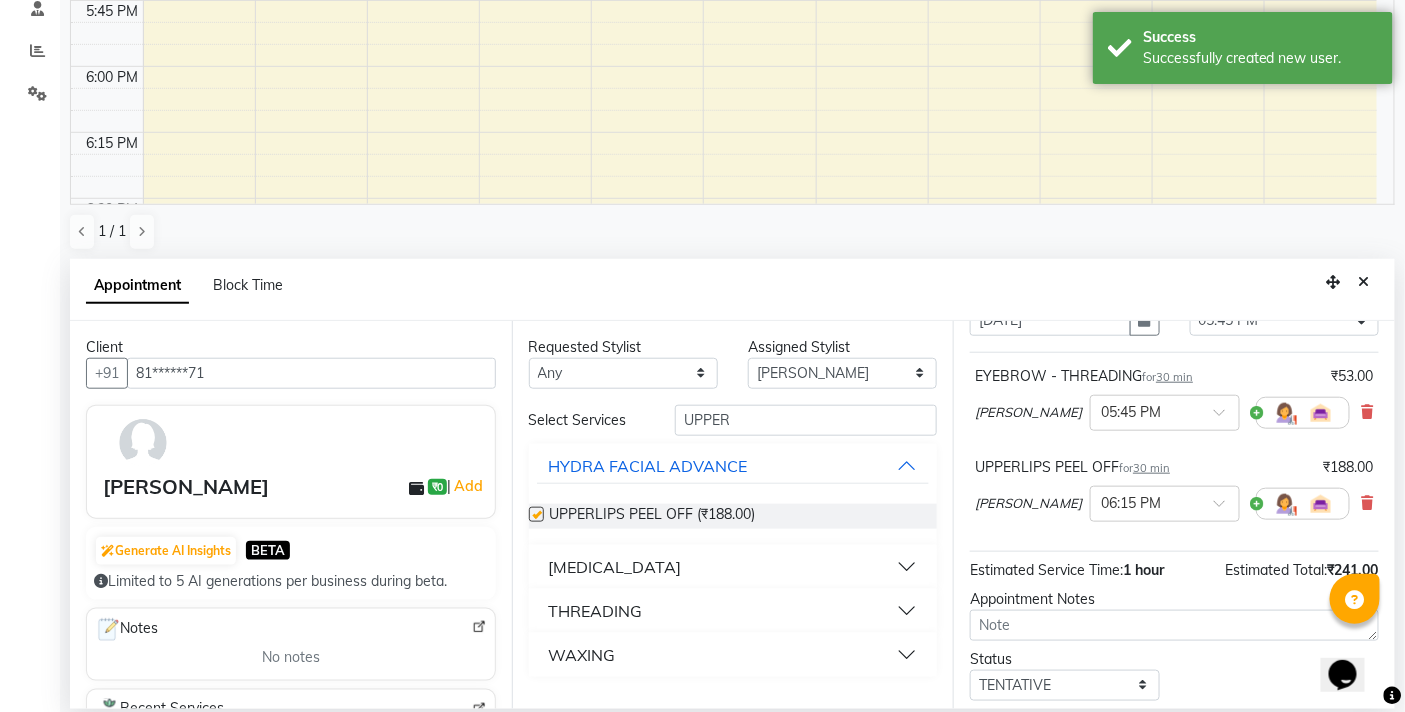 checkbox on "false" 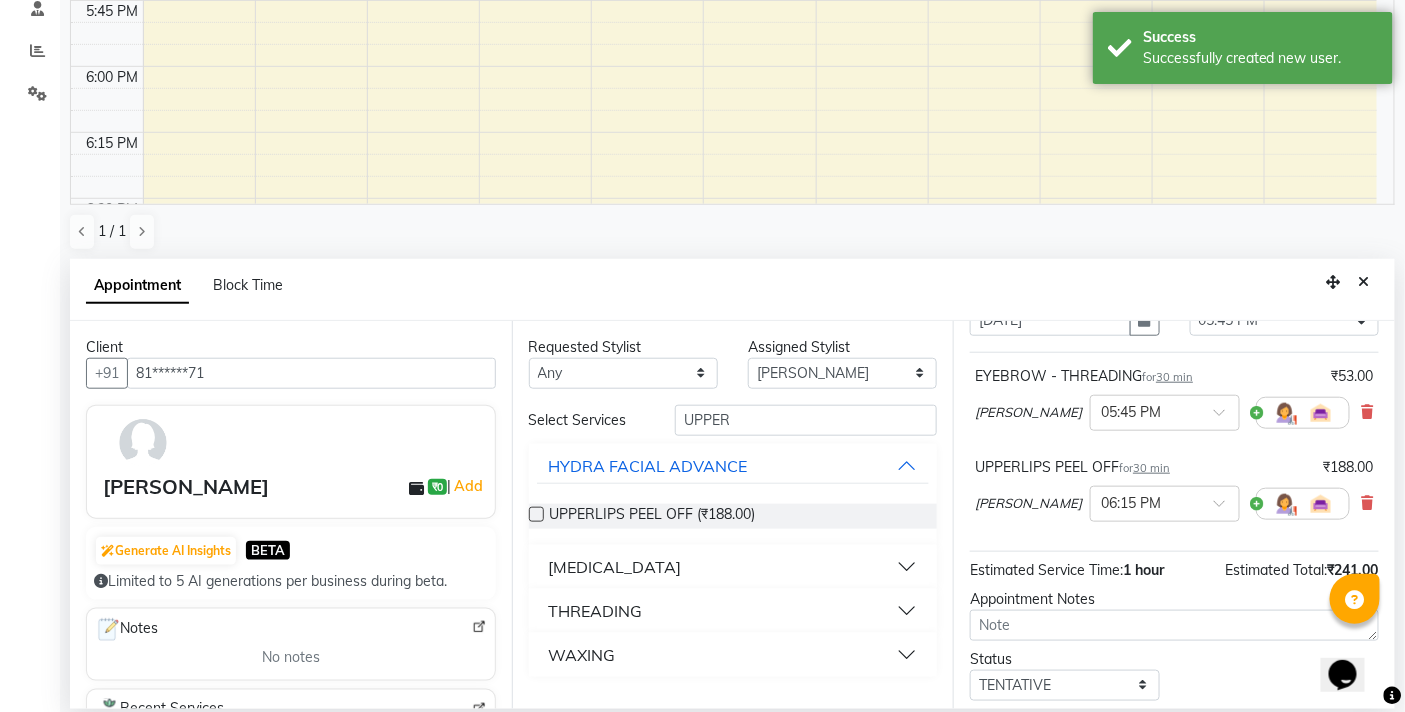 scroll, scrollTop: 235, scrollLeft: 0, axis: vertical 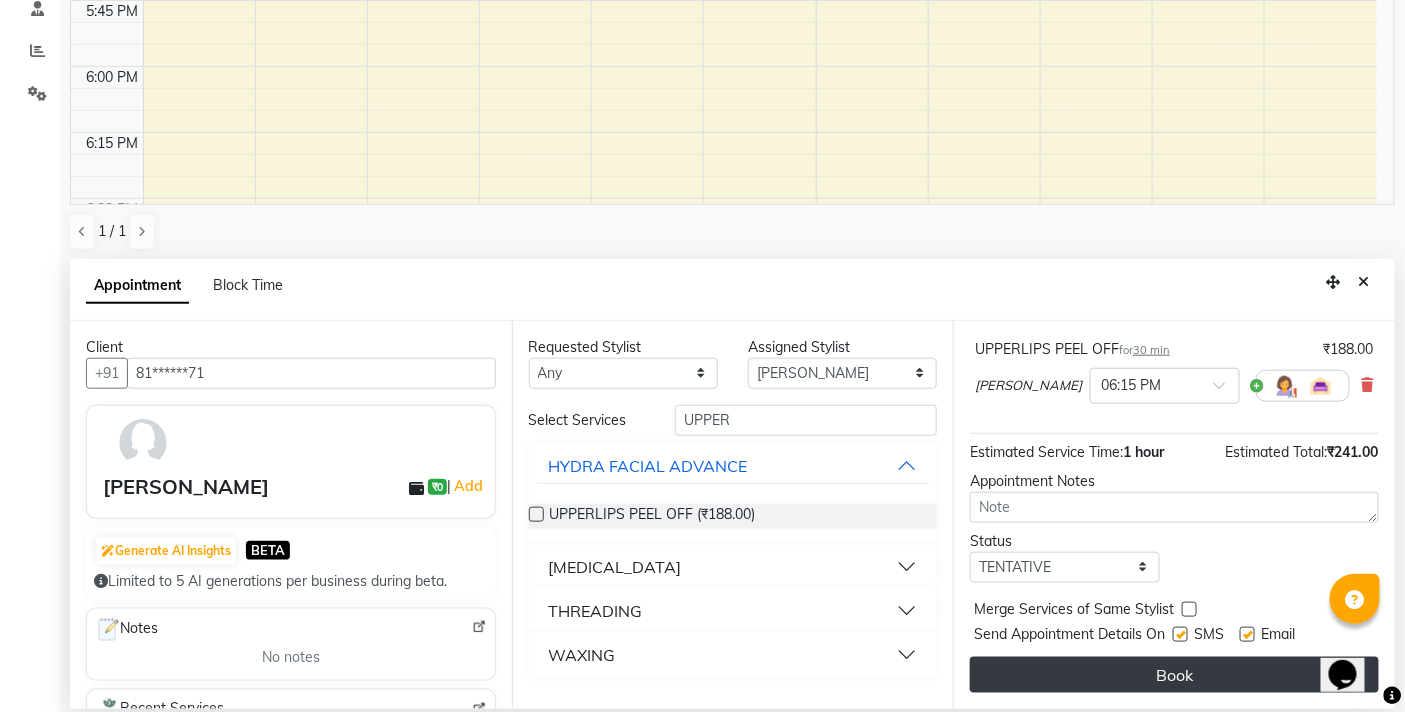 click on "Book" at bounding box center [1174, 675] 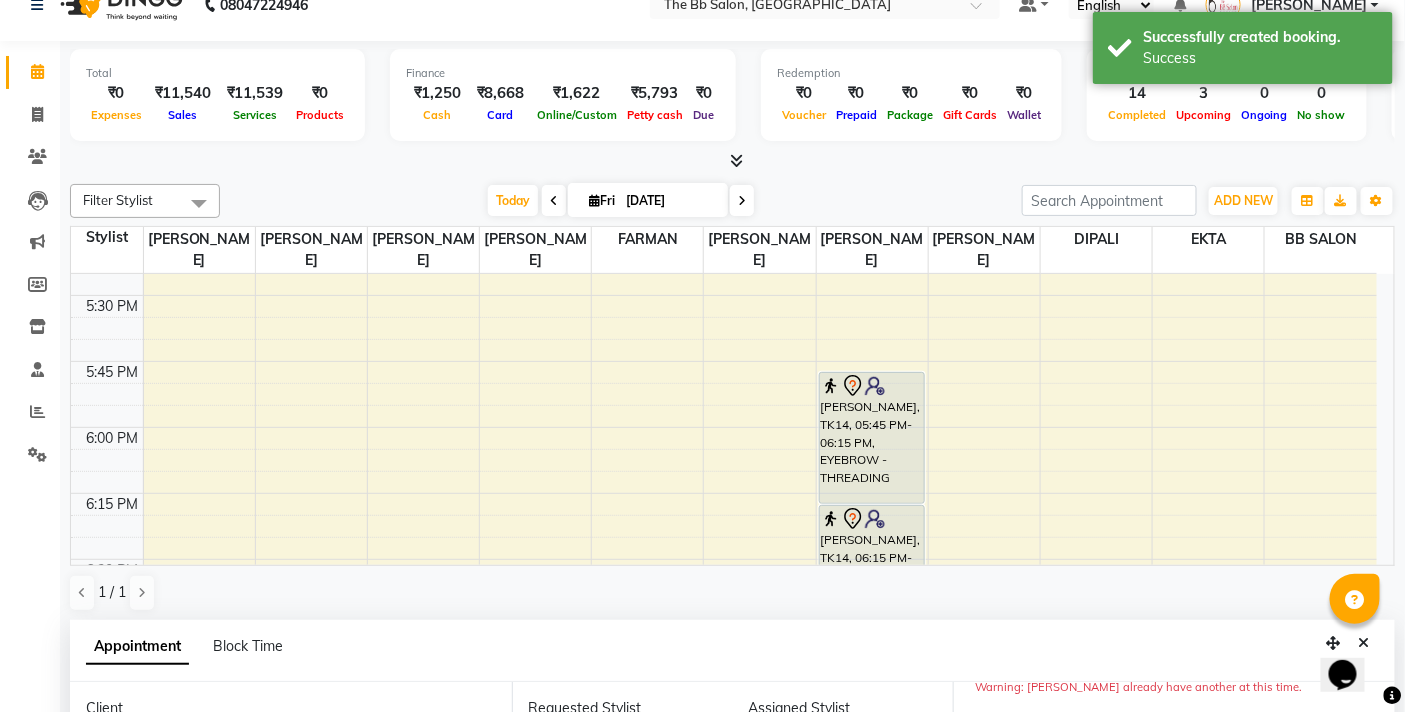 scroll, scrollTop: 0, scrollLeft: 0, axis: both 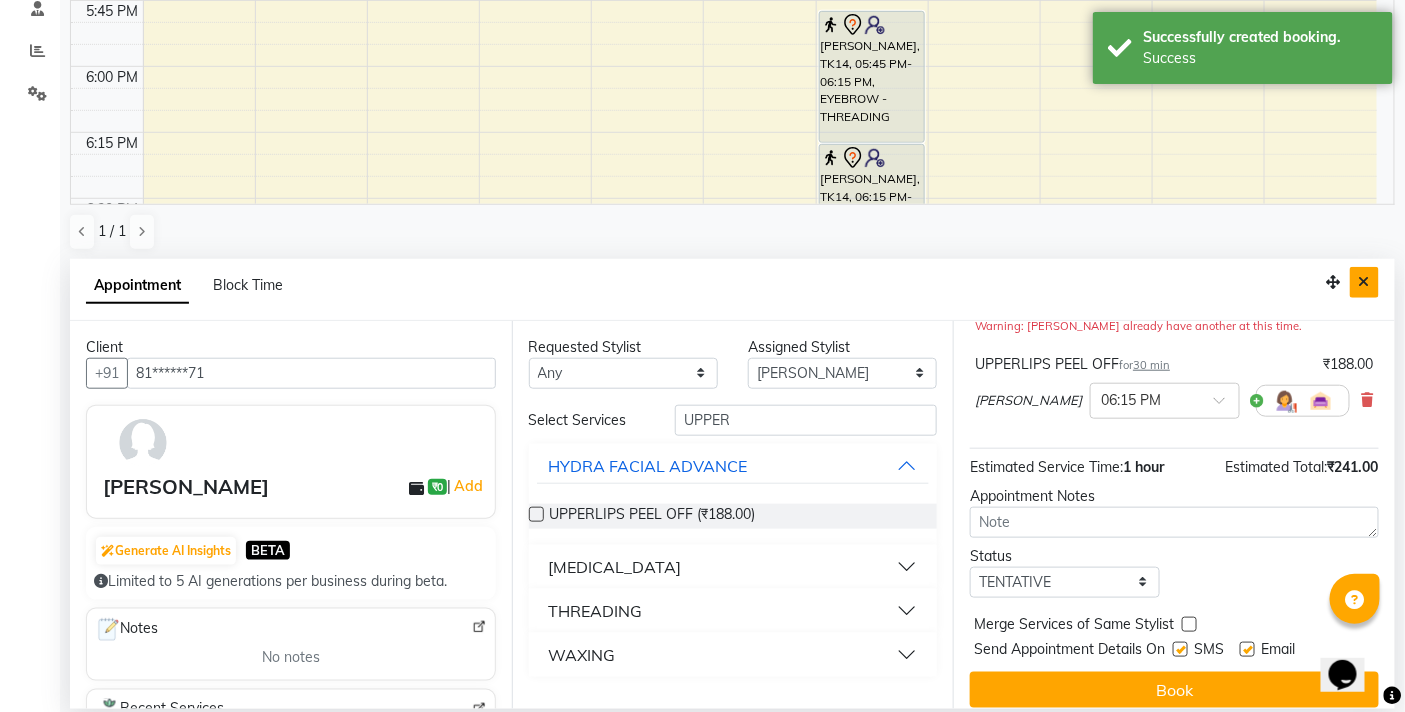 click at bounding box center [1364, 282] 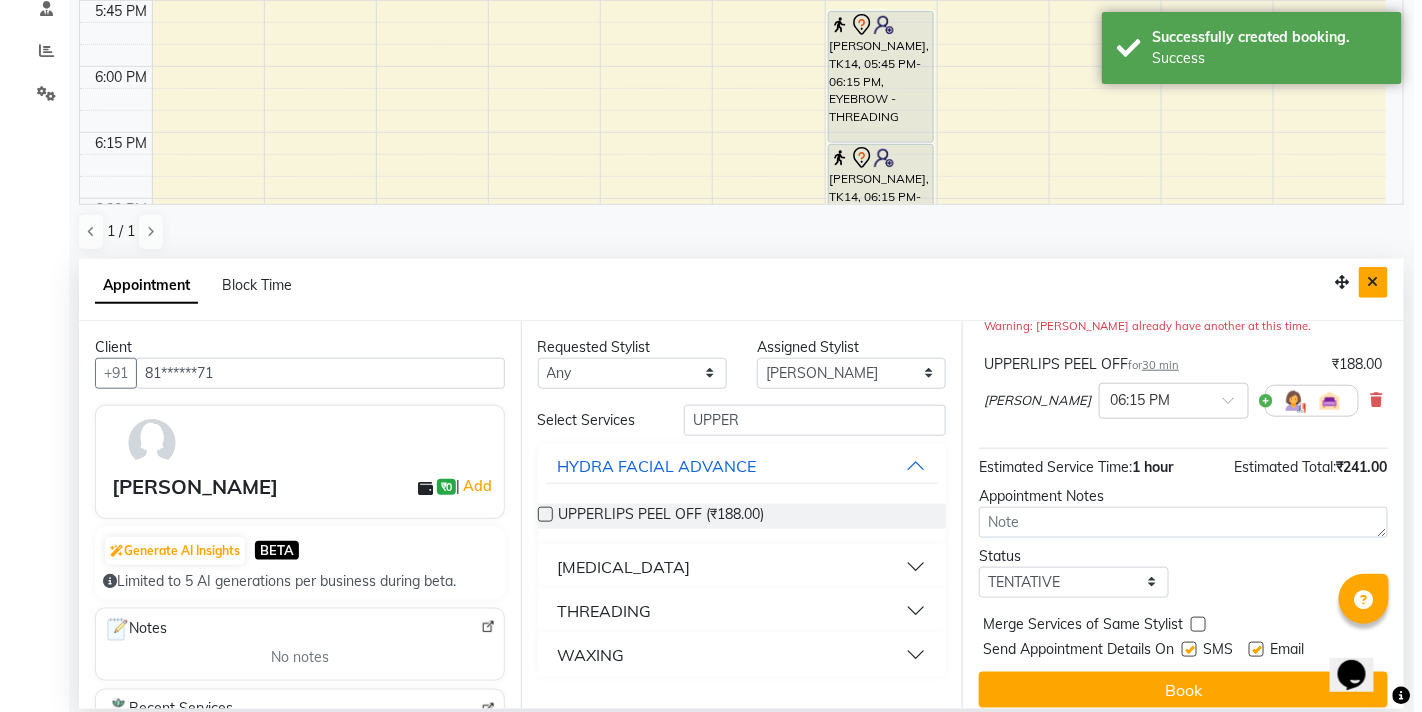 scroll, scrollTop: 1, scrollLeft: 0, axis: vertical 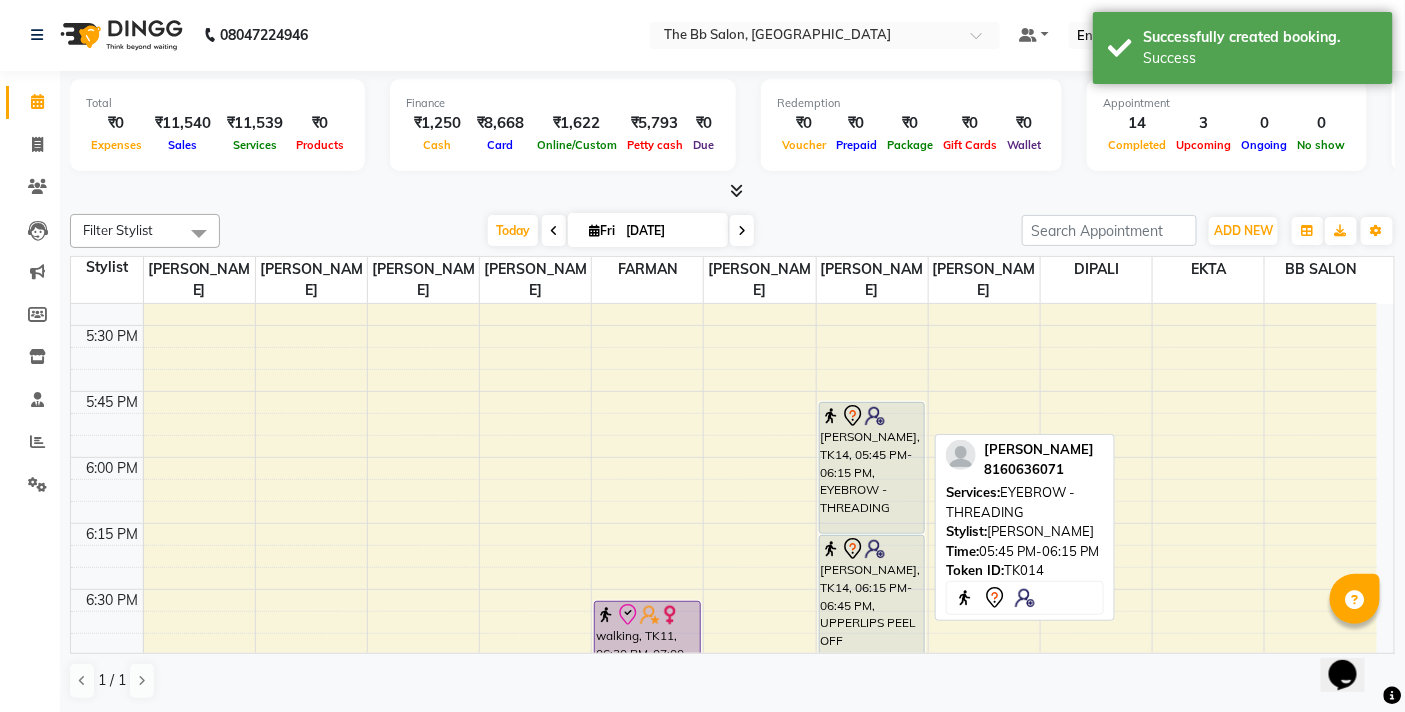 click on "[PERSON_NAME], TK14, 05:45 PM-06:15 PM, EYEBROW - THREADING" at bounding box center (872, 468) 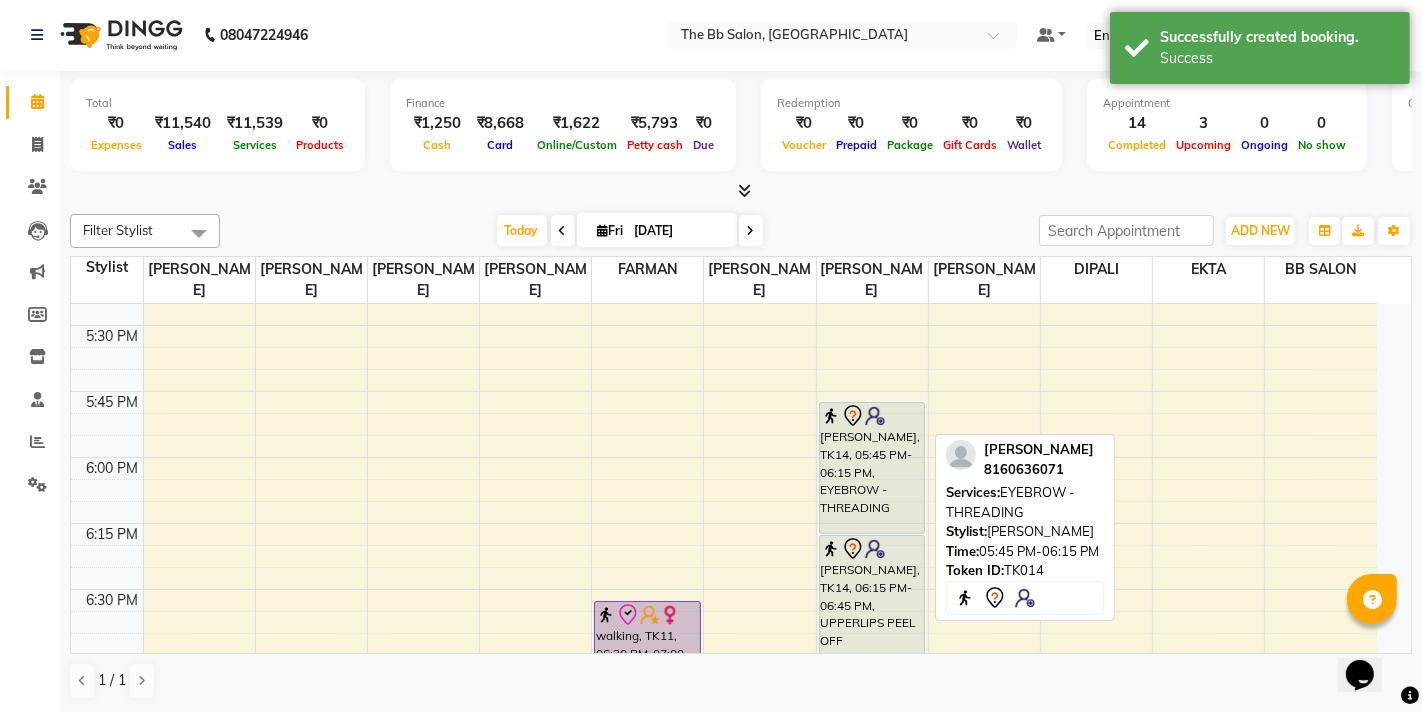 select on "7" 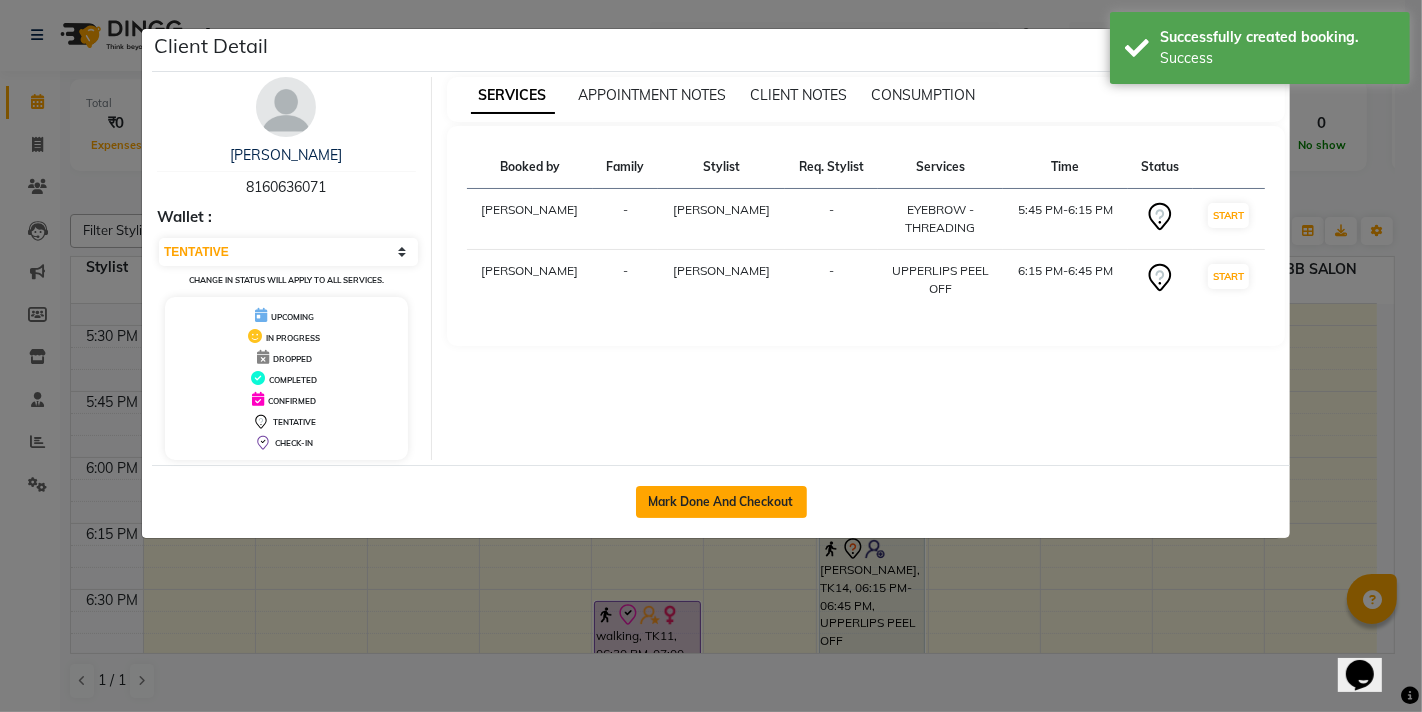 click on "Mark Done And Checkout" 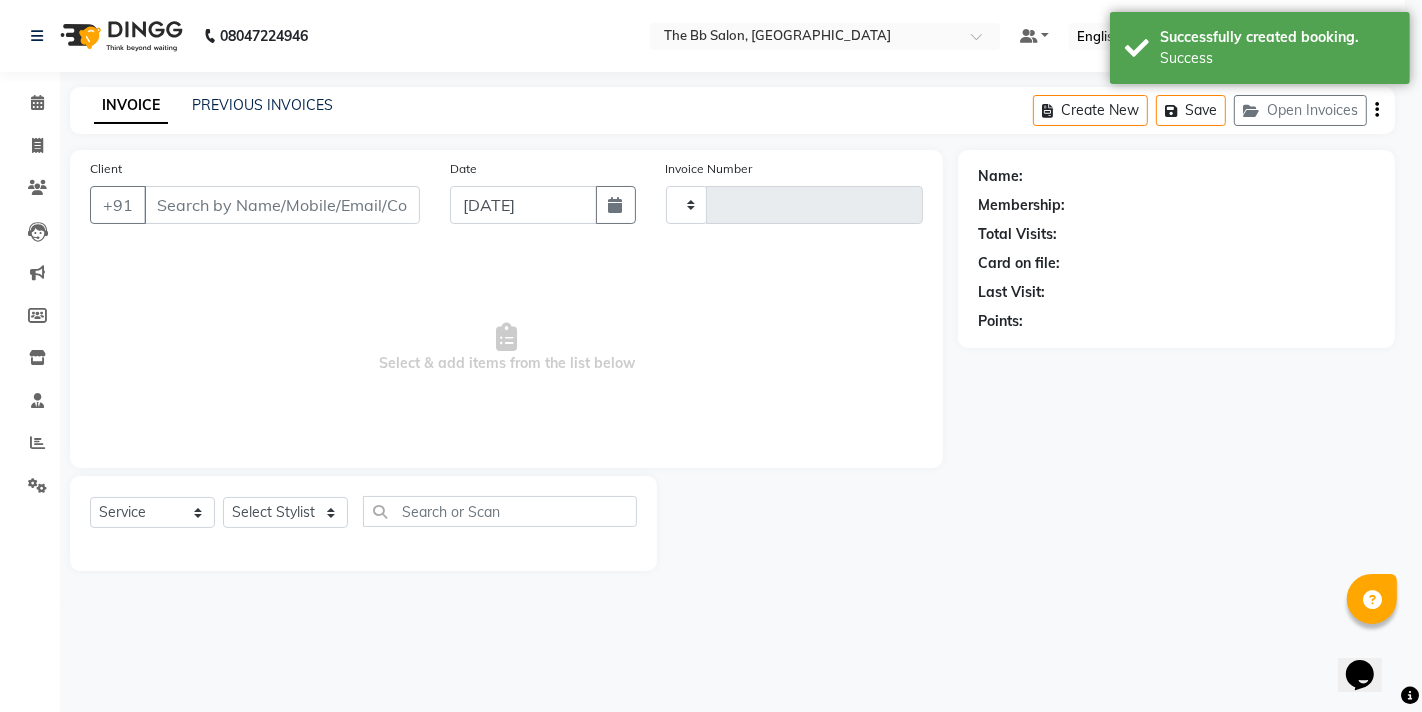 type on "2274" 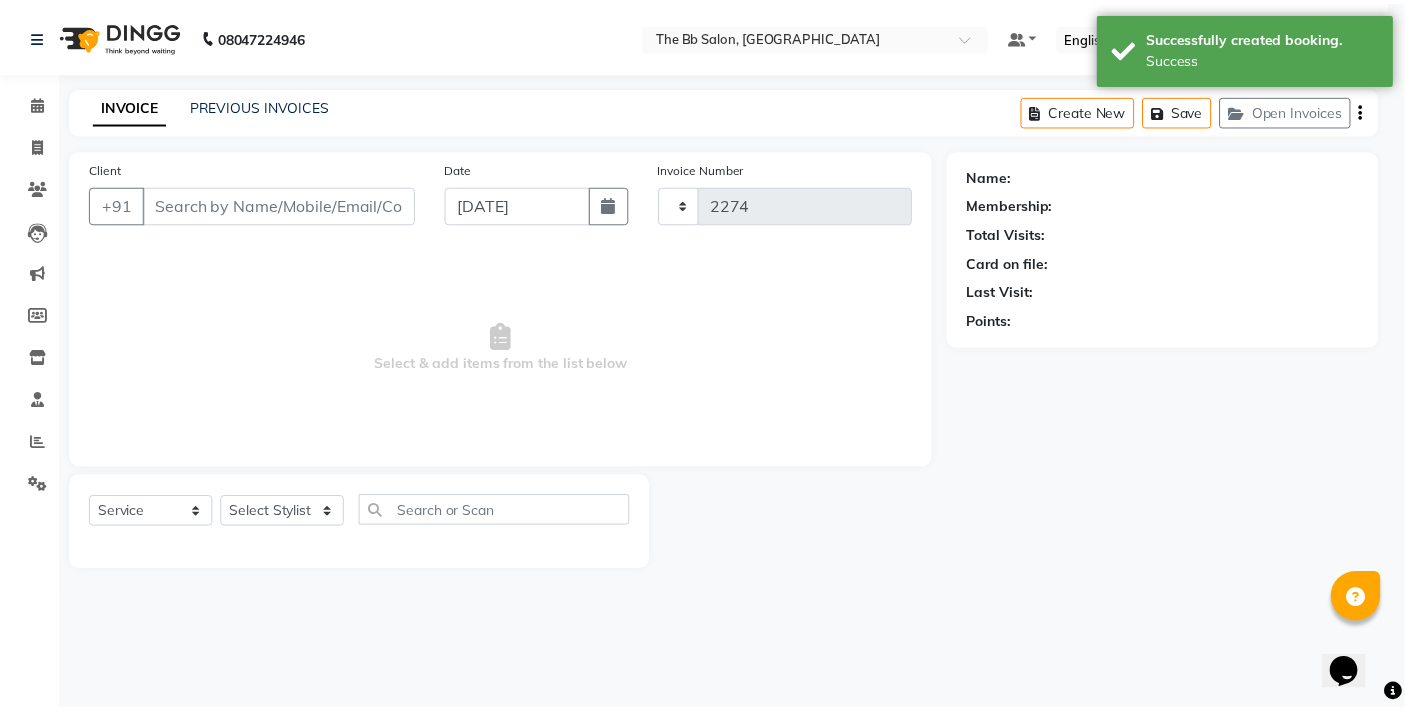 scroll, scrollTop: 0, scrollLeft: 0, axis: both 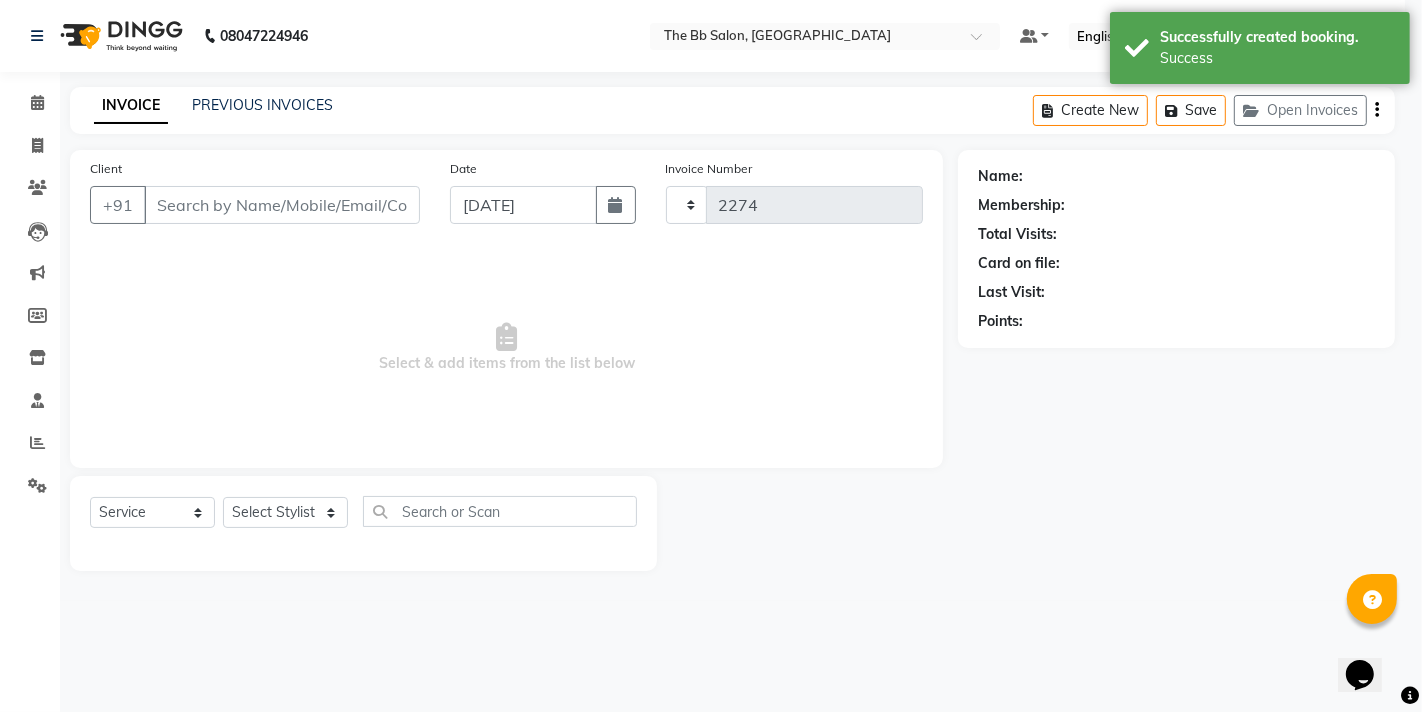select on "6231" 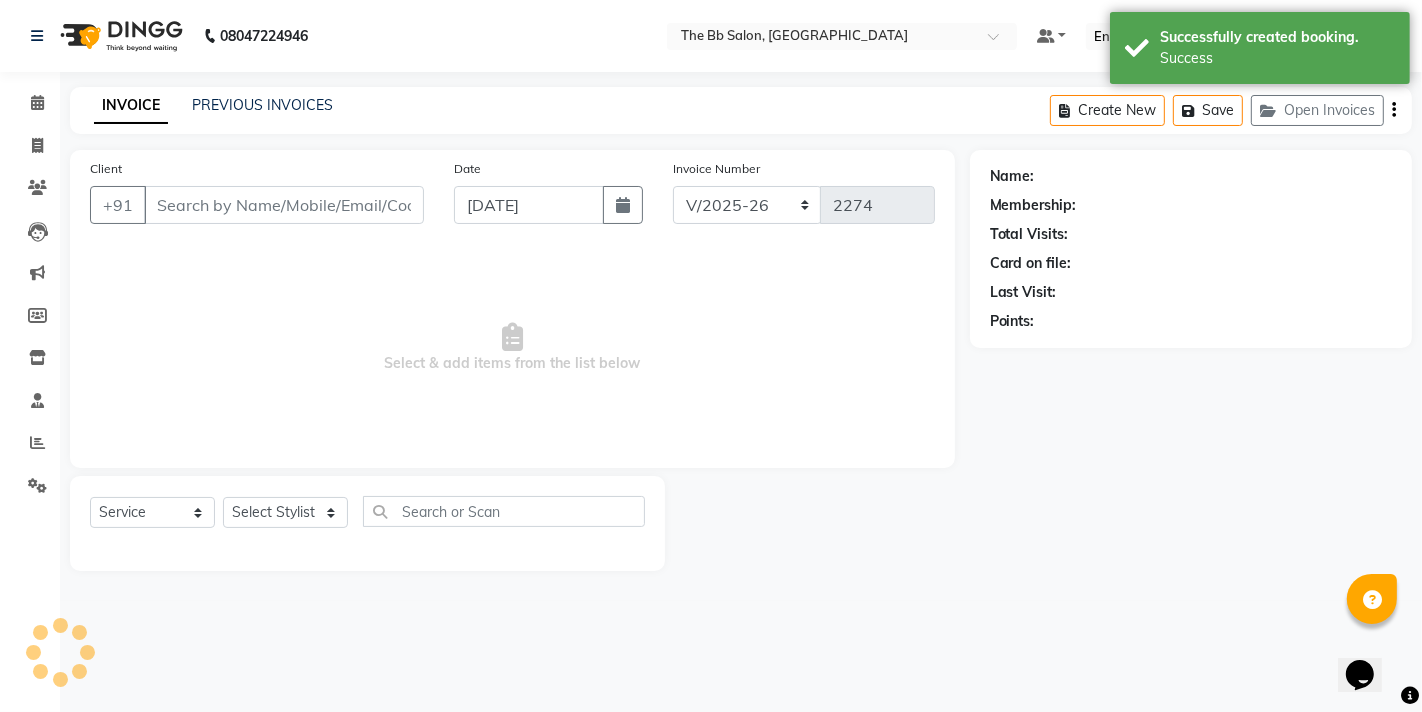 type on "81******71" 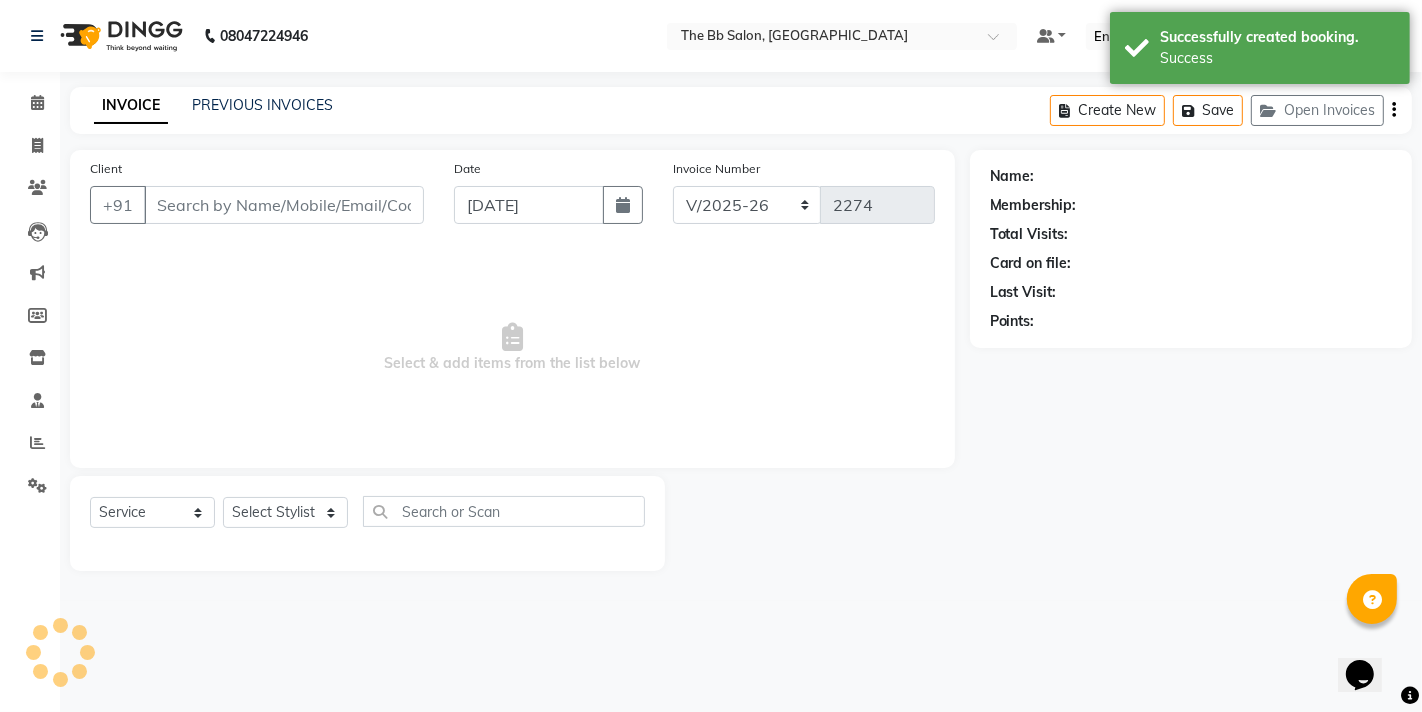 select on "83513" 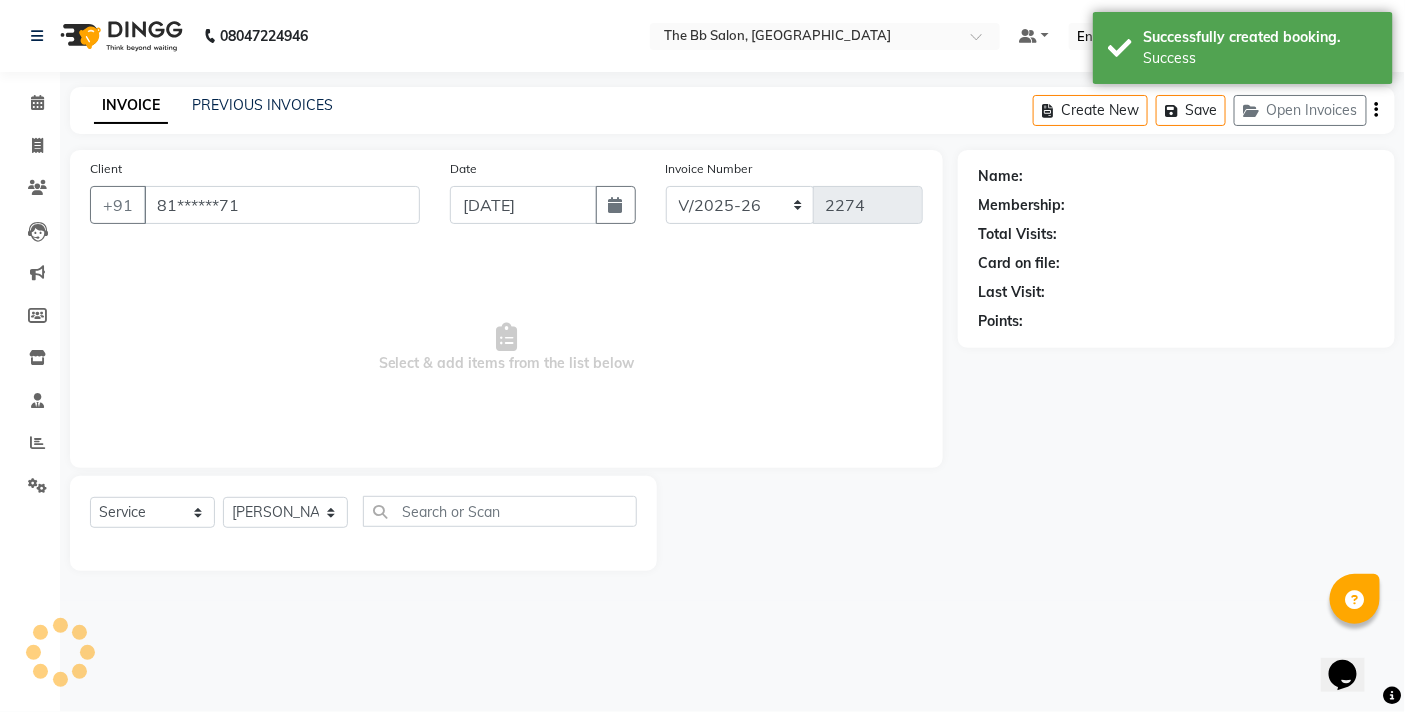 select on "1: Object" 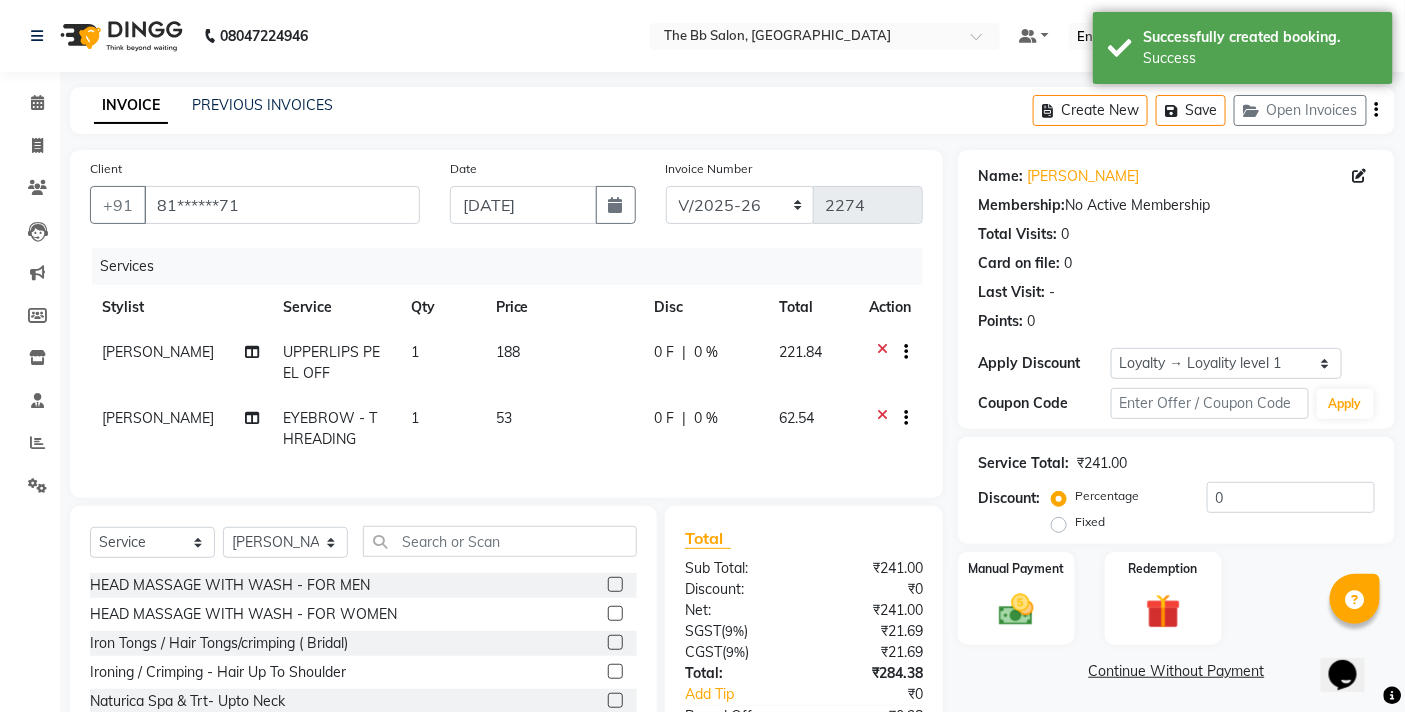click on "1" 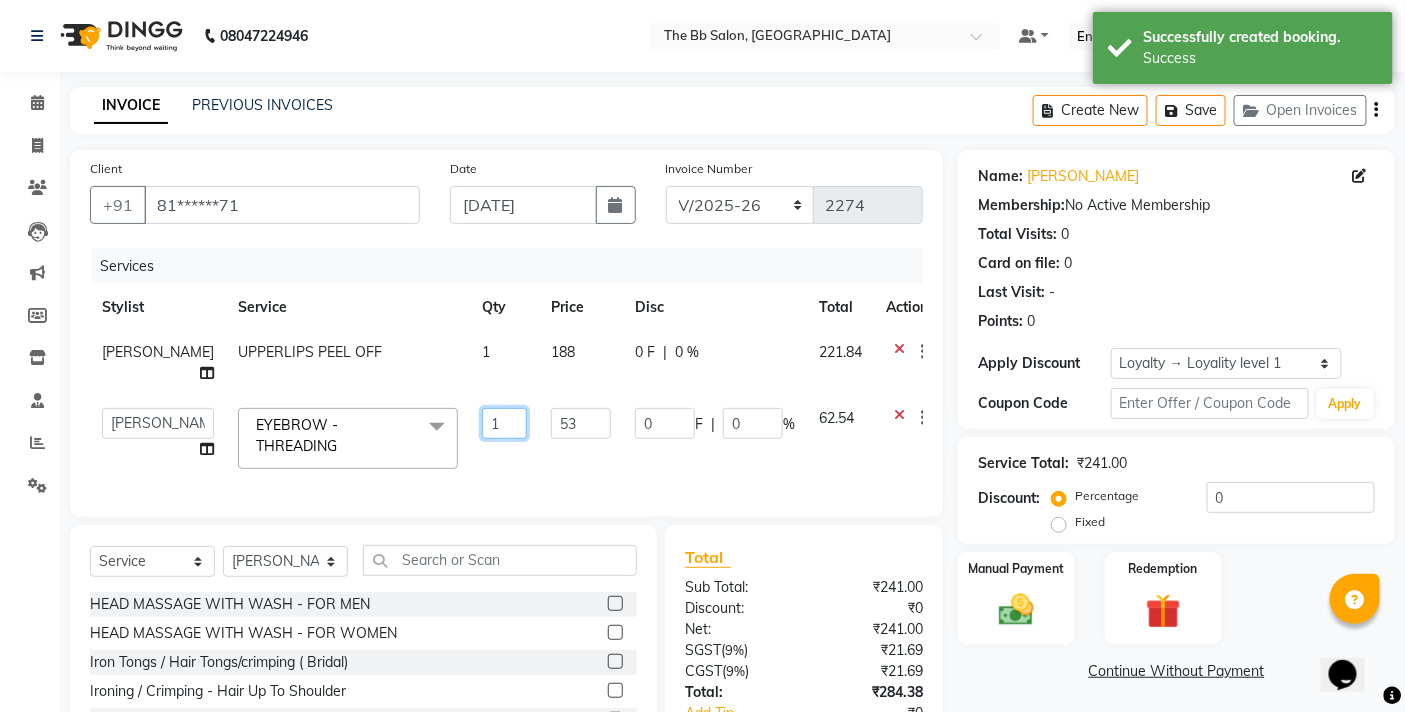 drag, startPoint x: 484, startPoint y: 424, endPoint x: 417, endPoint y: 437, distance: 68.24954 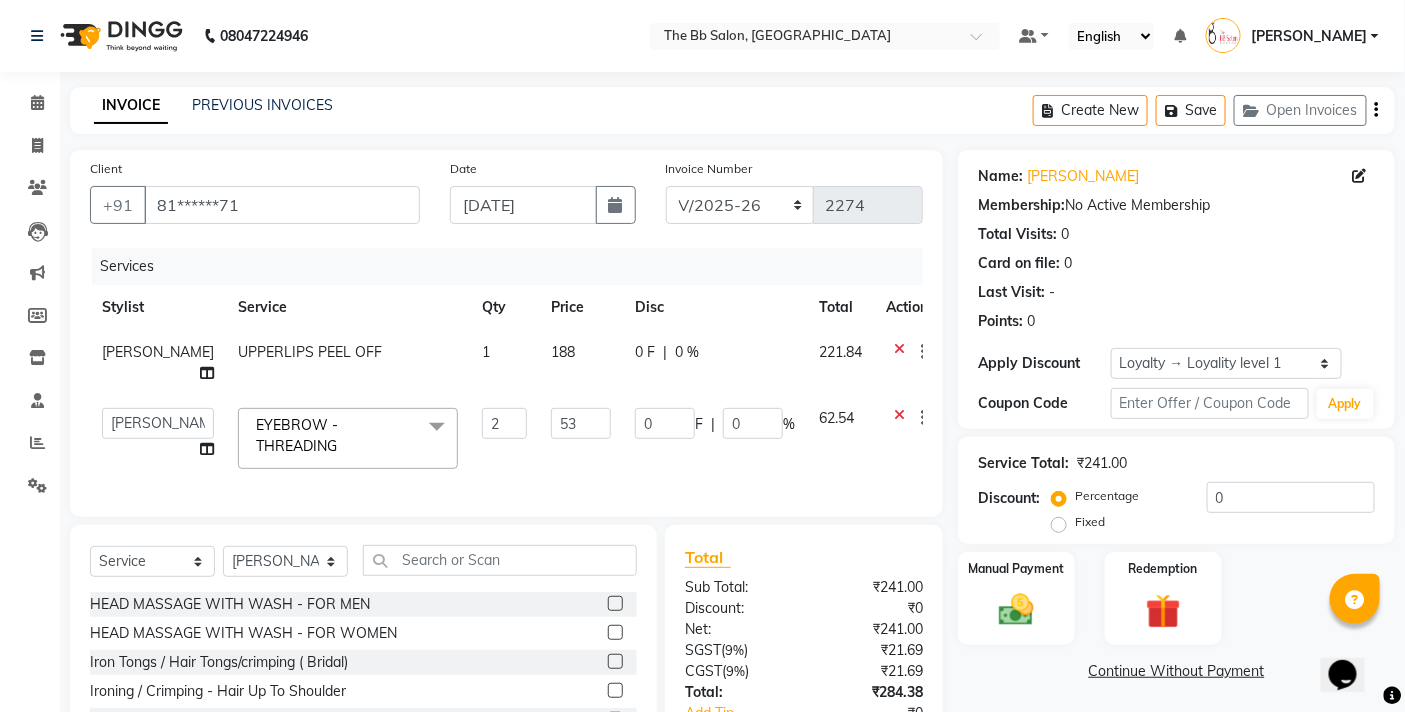 click on "Services Stylist Service Qty Price Disc Total Action GOUSIYA SHAIKH UPPERLIPS PEEL OFF 1 188 0 F | 0 % 221.84  BB SALON   DIPALI   EKTA   FARMAN   GOPAL   GOUSIYA SHAIKH   MANGESH TAVARE   Mrugesh Kamble   Nazim Shaikh   ROHAN    Rupesh Chavan   Sanjay Pawar   SANTOSH   SHILPA YADAV   Ujjwal Bisht   WILSON   ZAHIDA  EYEBROW - THREADING  x HEAD MASSAGE WITH WASH - FOR MEN HEAD MASSAGE WITH WASH - FOR WOMEN Iron Tongs / Hair Tongs/crimping ( Bridal) Ironing / Crimping  - Hair Up To Shoulder Naturica Spa & Trt-  Upto Neck Naturica Spa & Trt - Upto Shoulder Naturica Spa & Trt - Upto Waist Naturica Spa & Trt- Below Shoulder Naturica Spa & Trt- Men OLAPLEX  TRT BELOW SHOULDER OLAPLEX  TRT MEN OLAPLEX TRT  UPTO NECK OLAPLEX TRT  UPTO SHOULDER OLAPLEX TRT  UPTO WAIST REVIVER/MOROCCAN/BIOTOP WASH - BELOW SHOULDER REVIVER/MOROCCAN/BIOTOP WASH - UPTO NECK REVIVER/MOROCCAN/BIOTOP WASH - UPTO SHOULDER REVIVER/MOROCCAN/BIOTOP WASH - UPTO WAIST SHAVE SIDE LOCKS COLOUR EXFOLIATING SCRUB FULL BACK THERAPY FULL ARM THREAPHY 2" 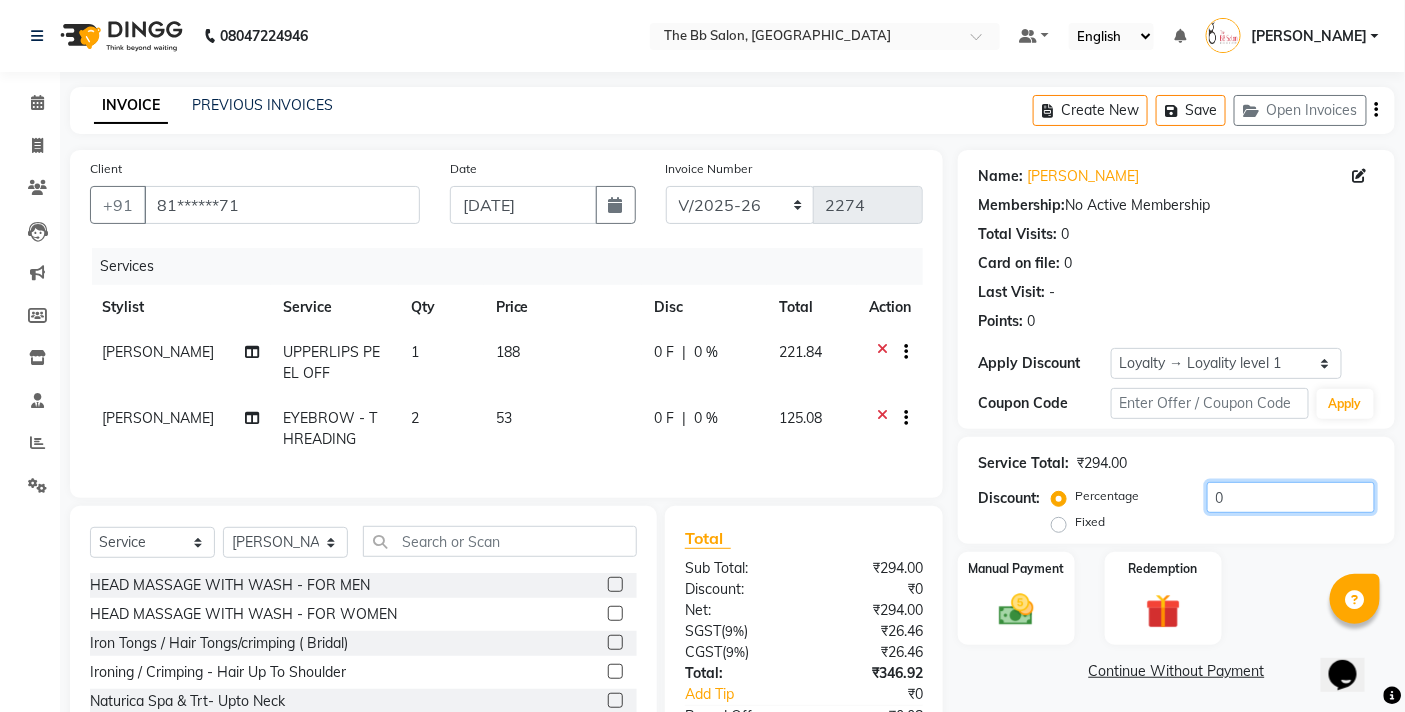 click on "0" 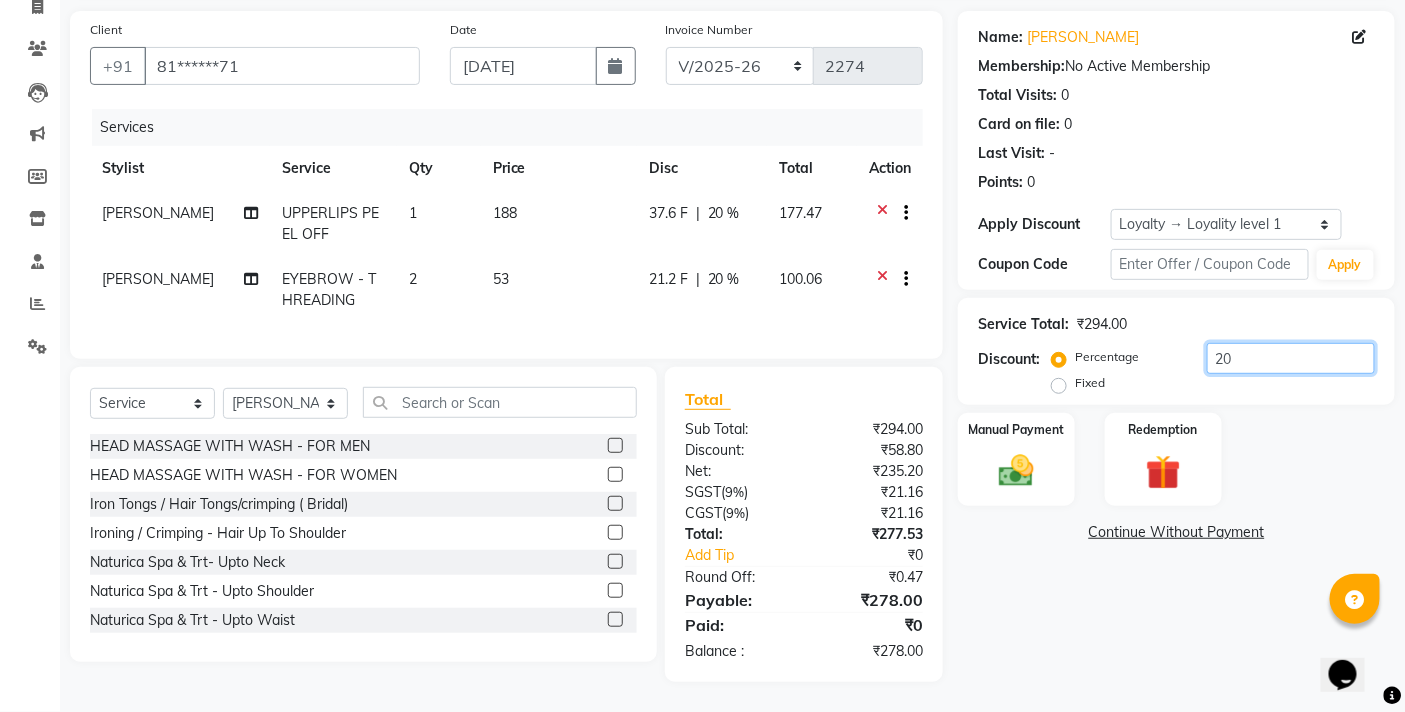 scroll, scrollTop: 155, scrollLeft: 0, axis: vertical 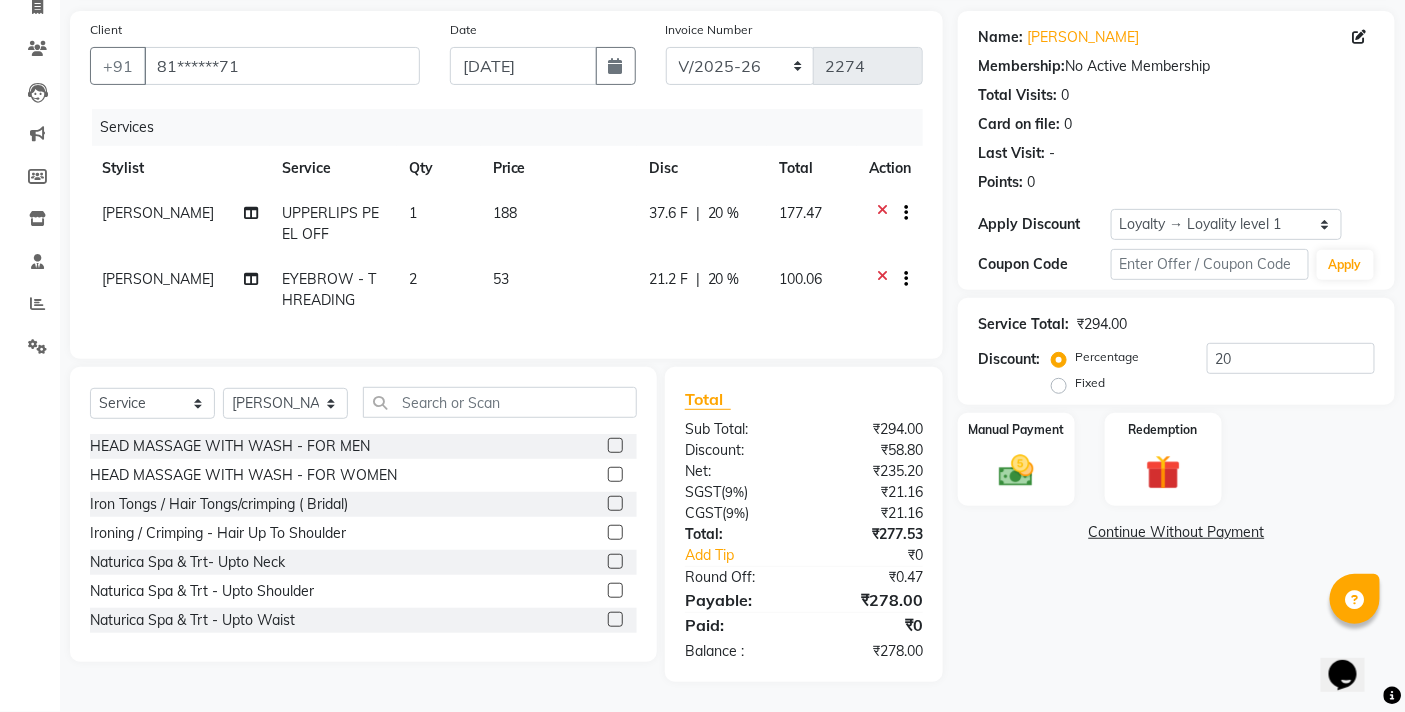 click on "Name: Trupti  Membership:  No Active Membership  Total Visits:  0 Card on file:  0 Last Visit:   - Points:   0  Apply Discount Select  Loyalty → Loyality level 1  Coupon Code Apply Service Total:  ₹294.00  Discount:  Percentage   Fixed  20 Manual Payment Redemption  Continue Without Payment" 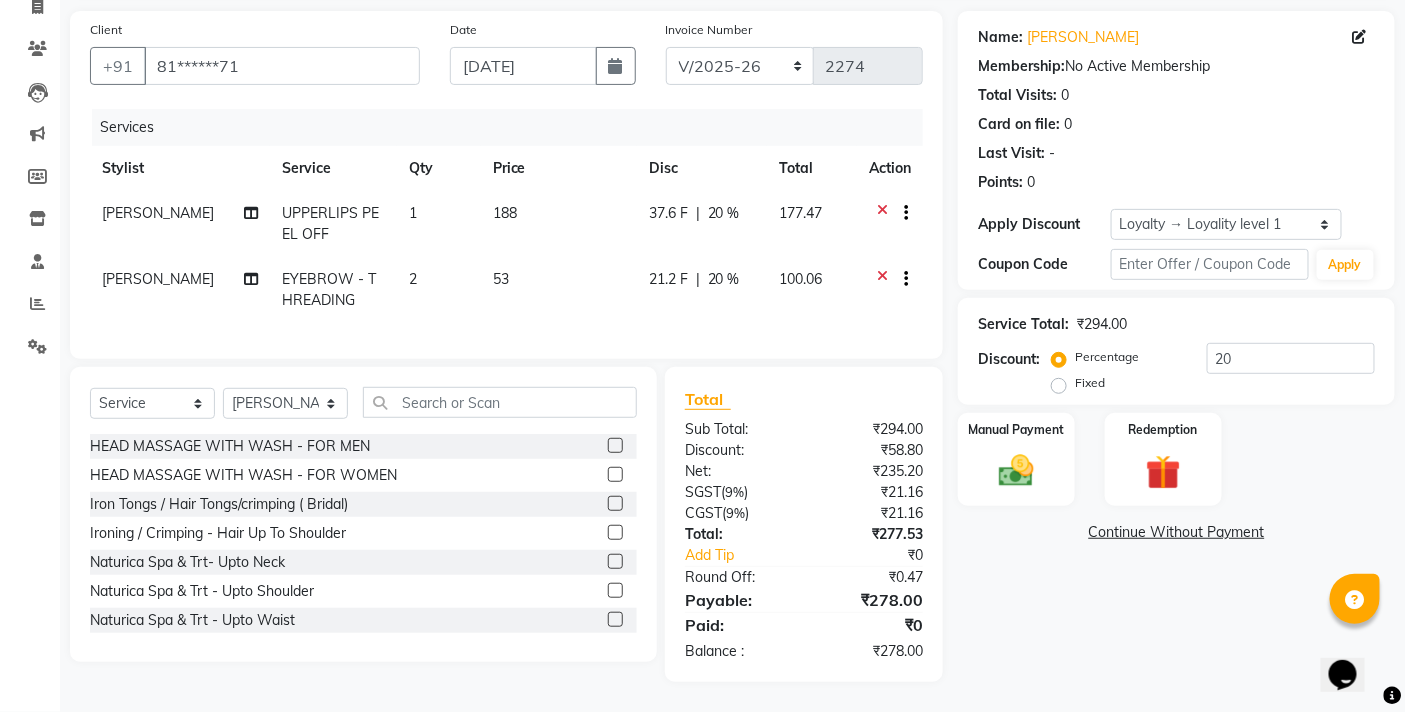 click on "Name: Trupti  Membership:  No Active Membership  Total Visits:  0 Card on file:  0 Last Visit:   - Points:   0  Apply Discount Select  Loyalty → Loyality level 1  Coupon Code Apply Service Total:  ₹294.00  Discount:  Percentage   Fixed  20 Manual Payment Redemption  Continue Without Payment" 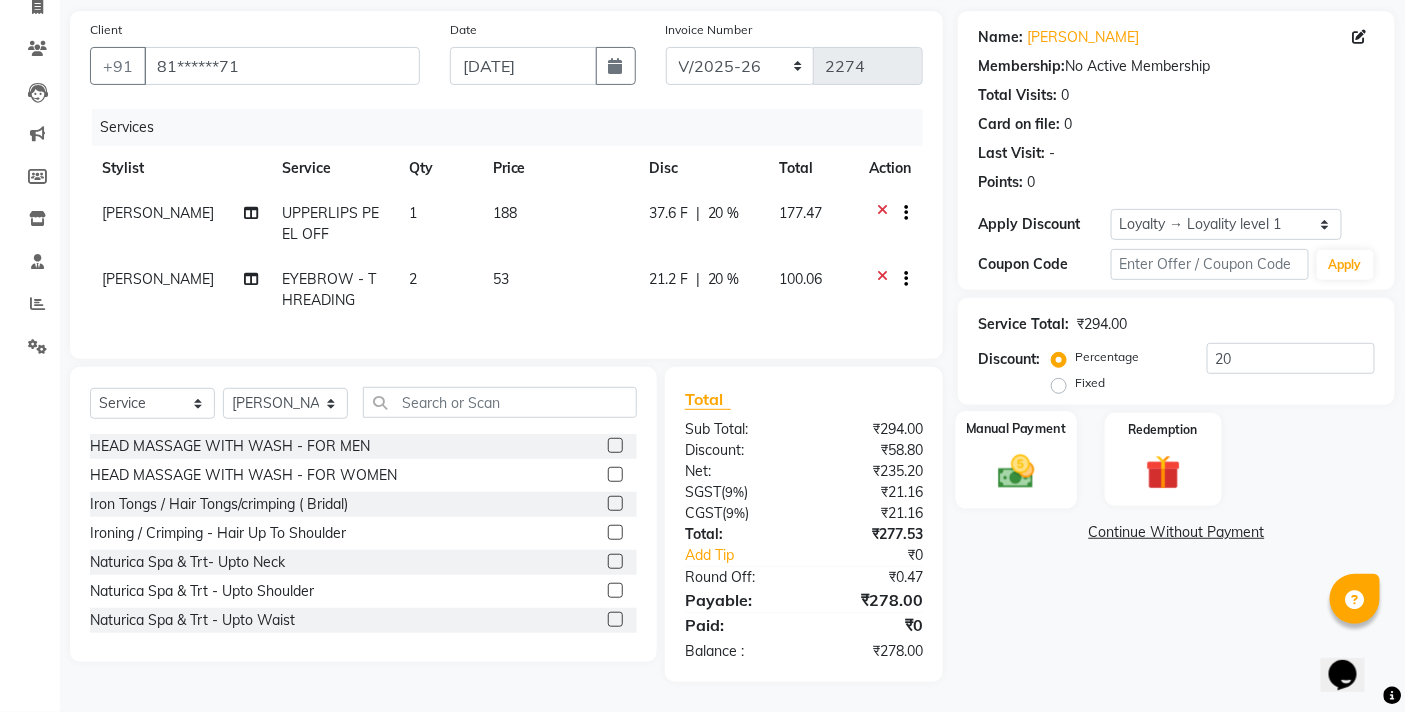 click 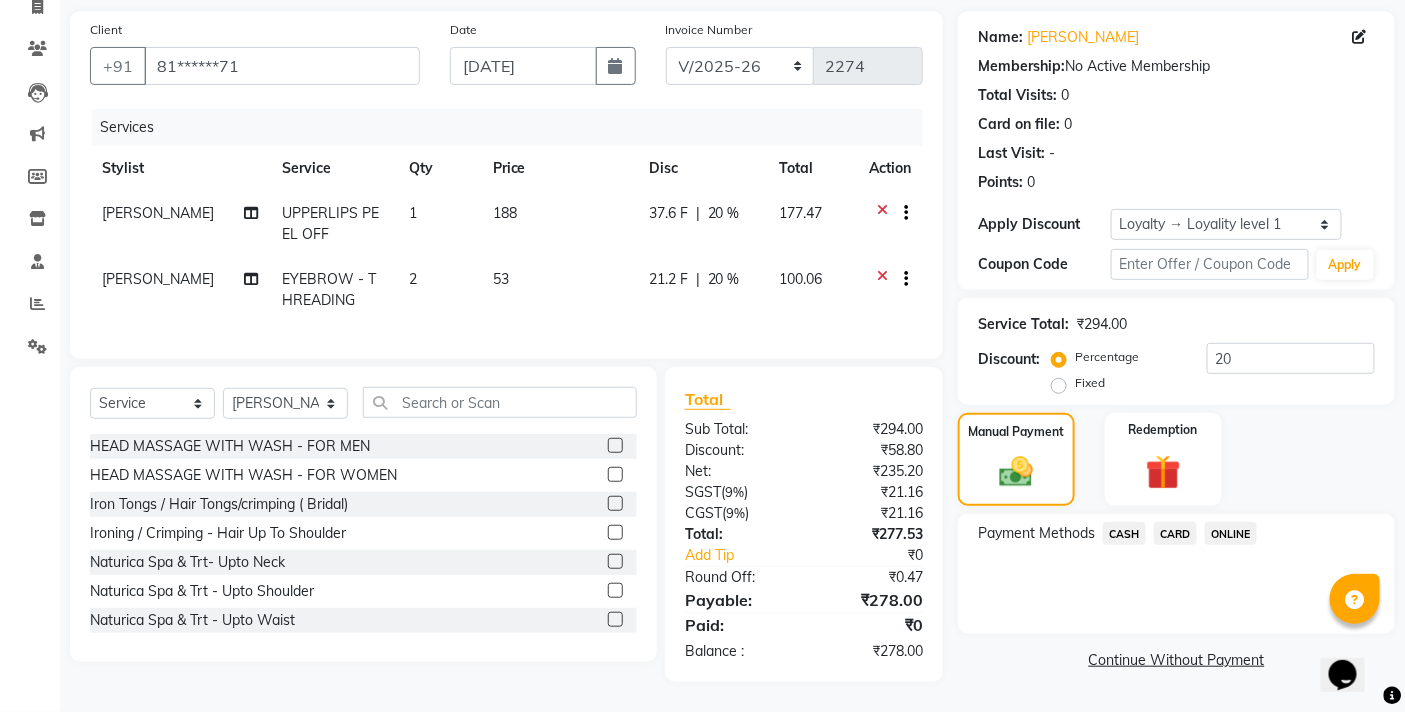 click on "ONLINE" 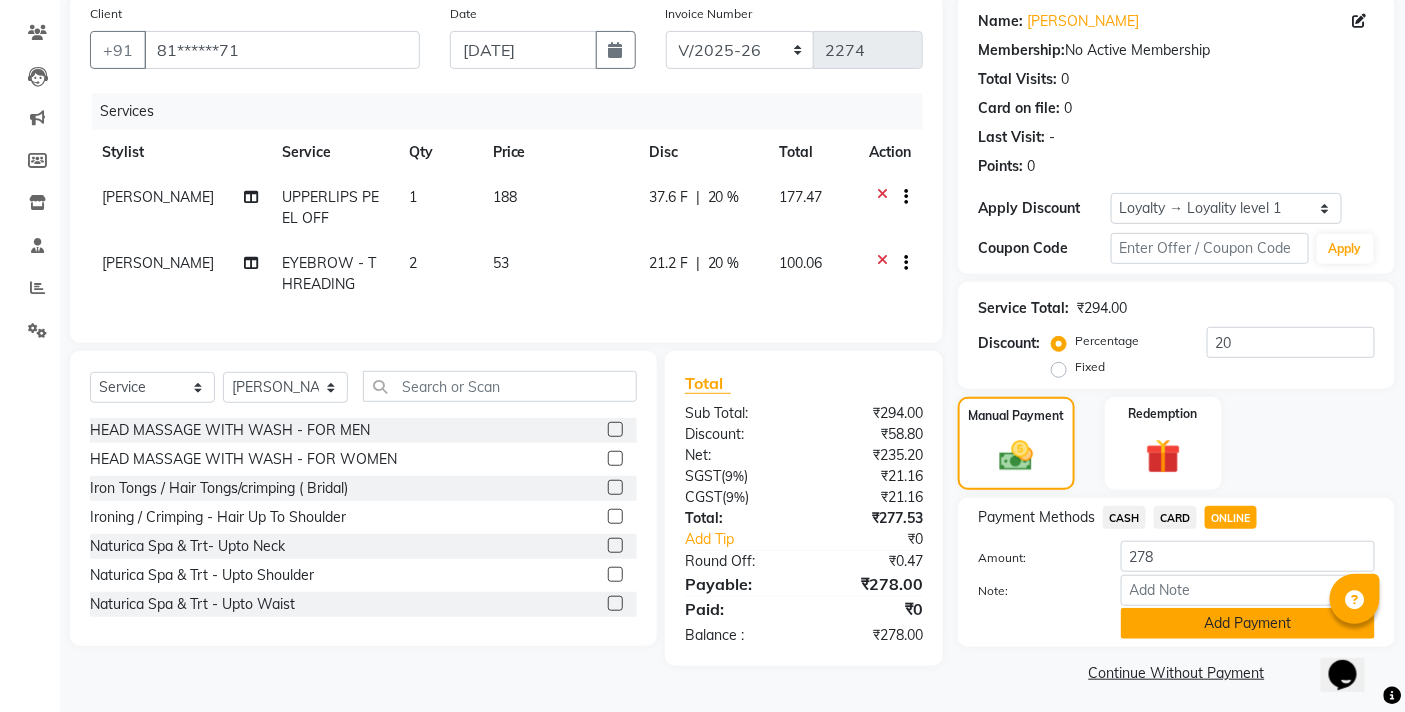 click on "Add Payment" 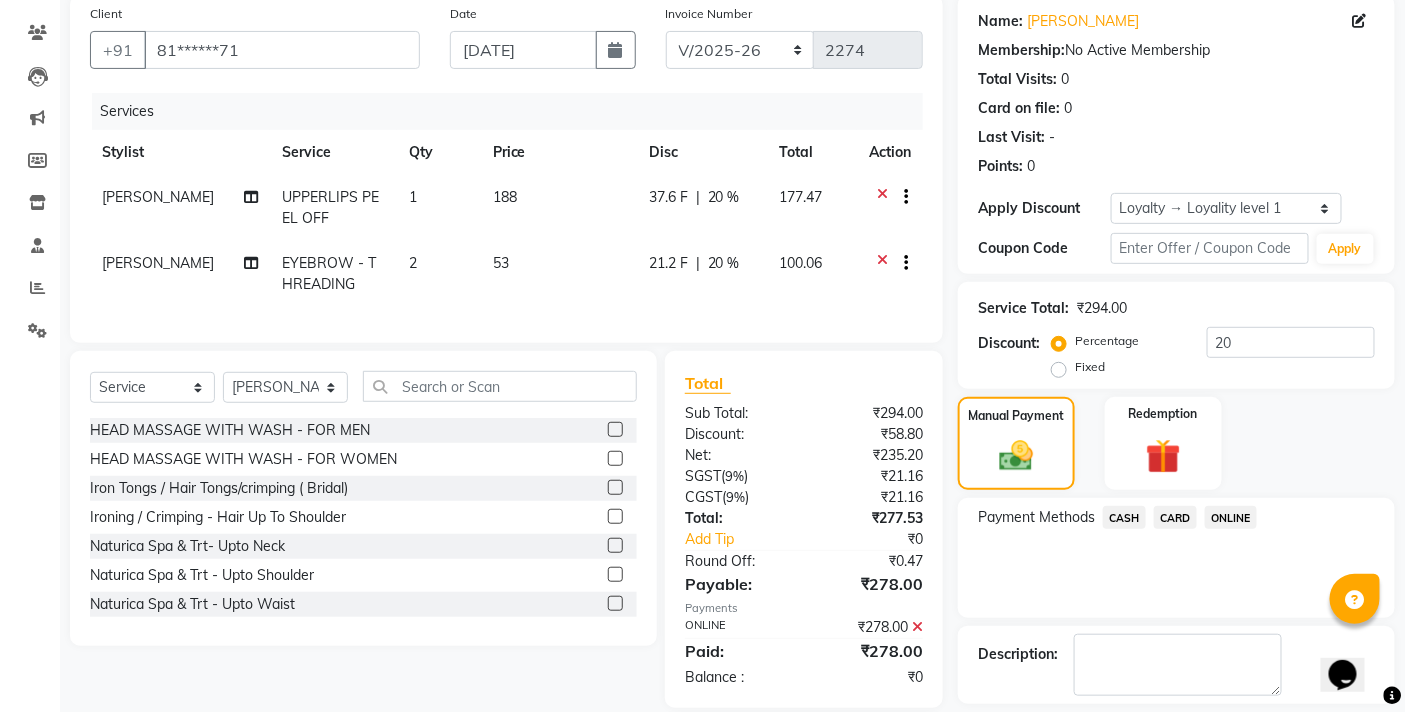 scroll, scrollTop: 296, scrollLeft: 0, axis: vertical 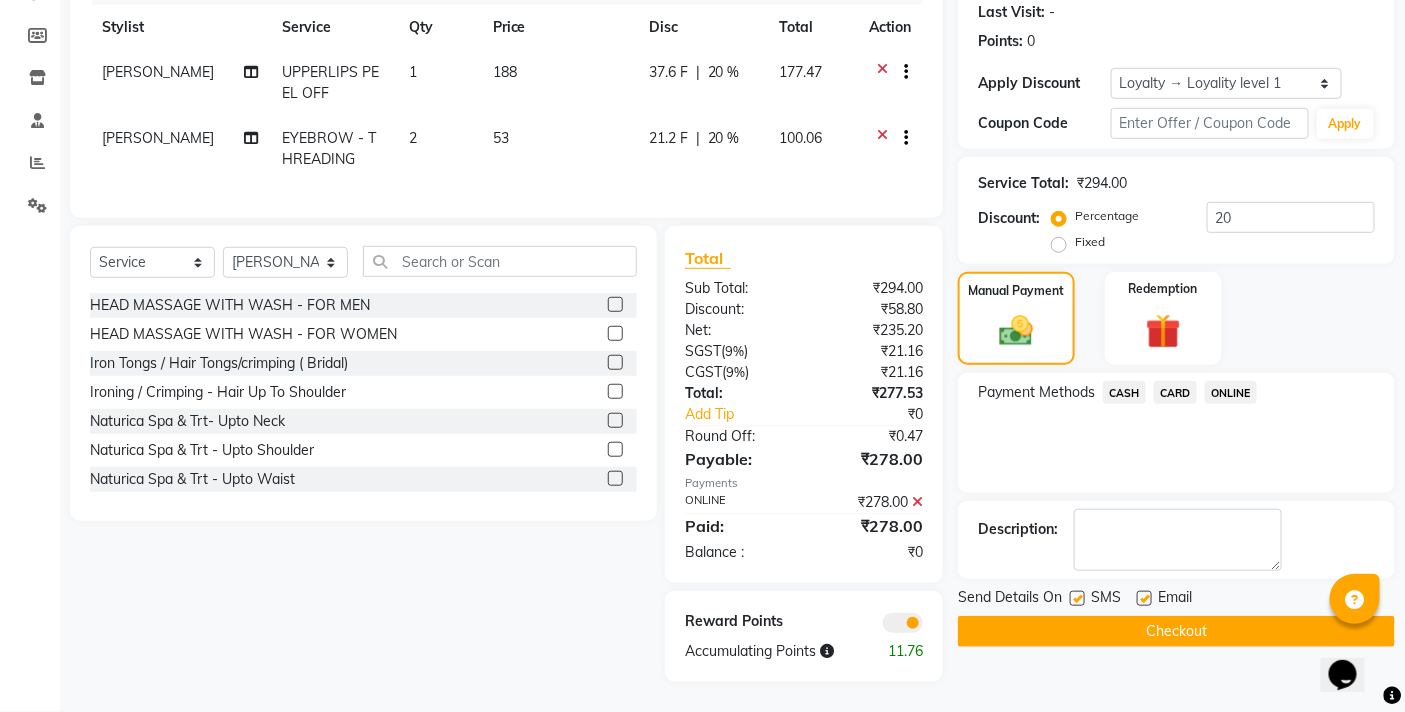 click on "Checkout" 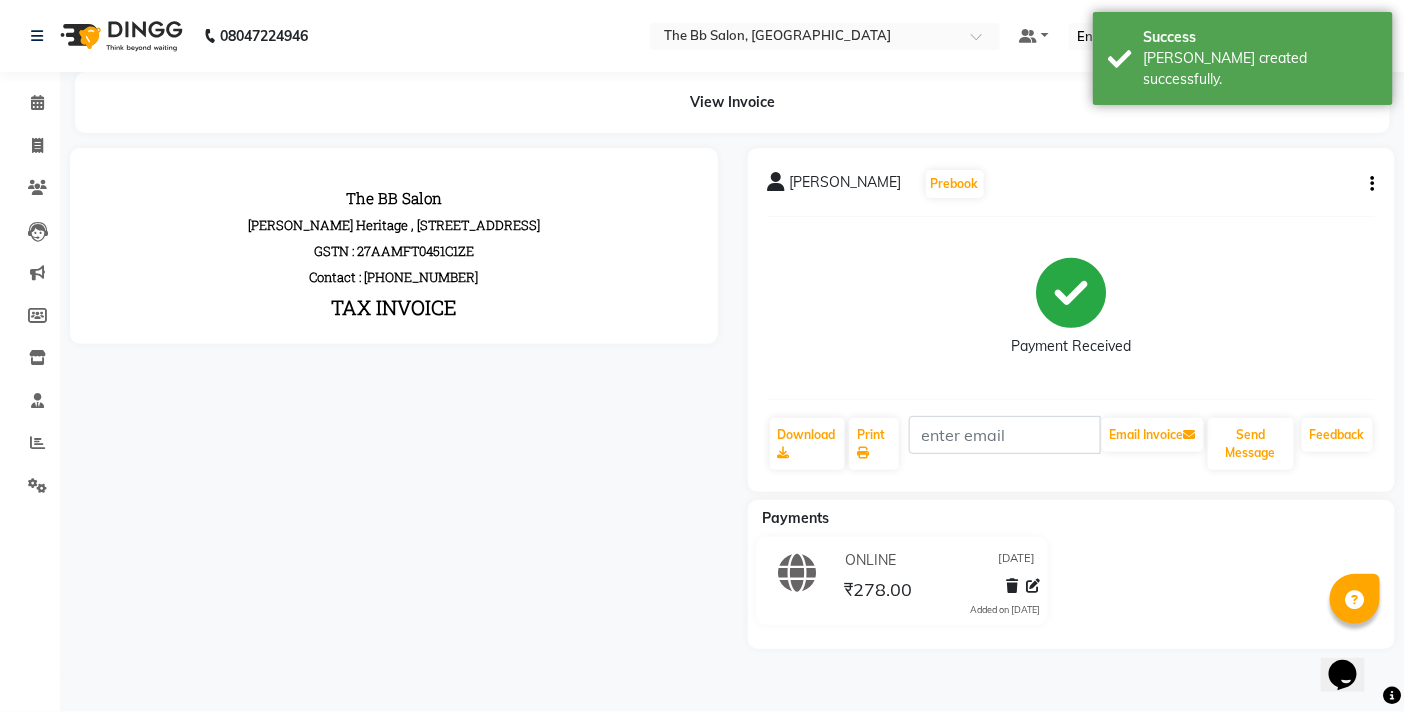scroll, scrollTop: 0, scrollLeft: 0, axis: both 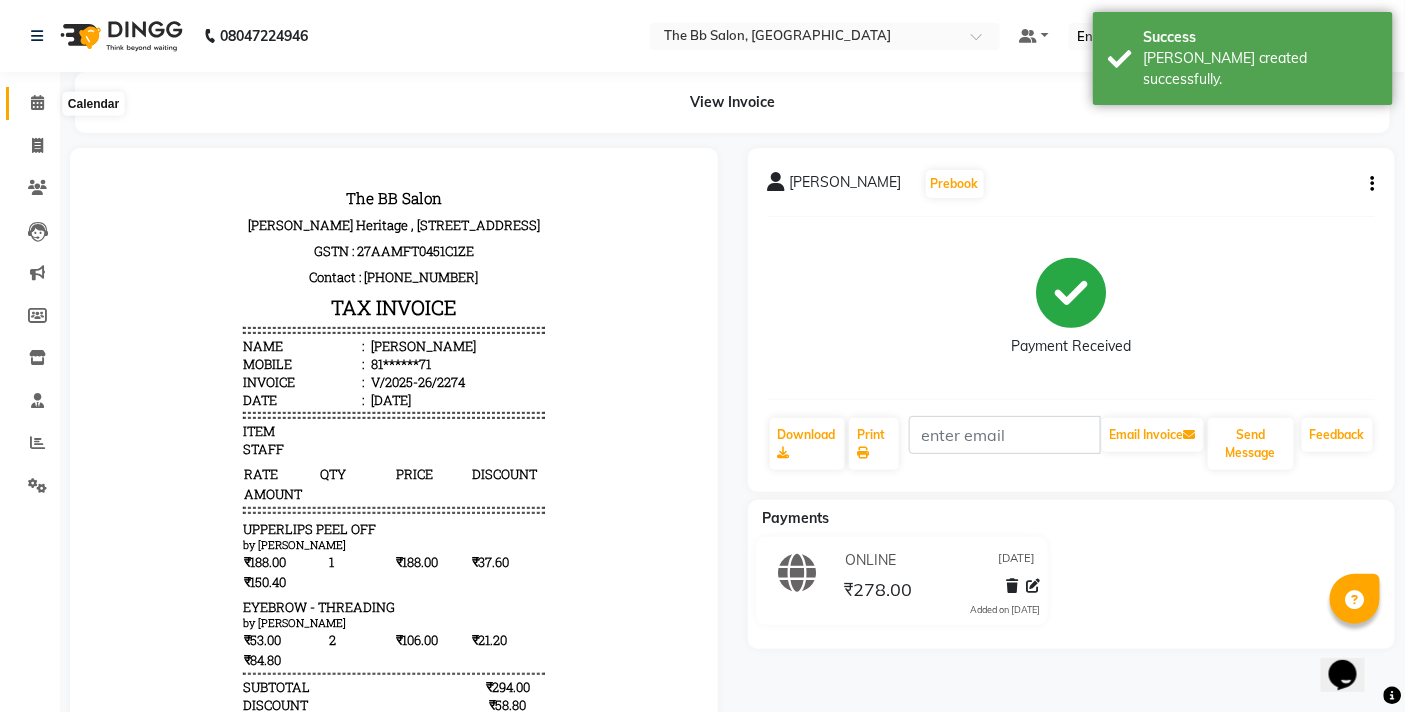 click 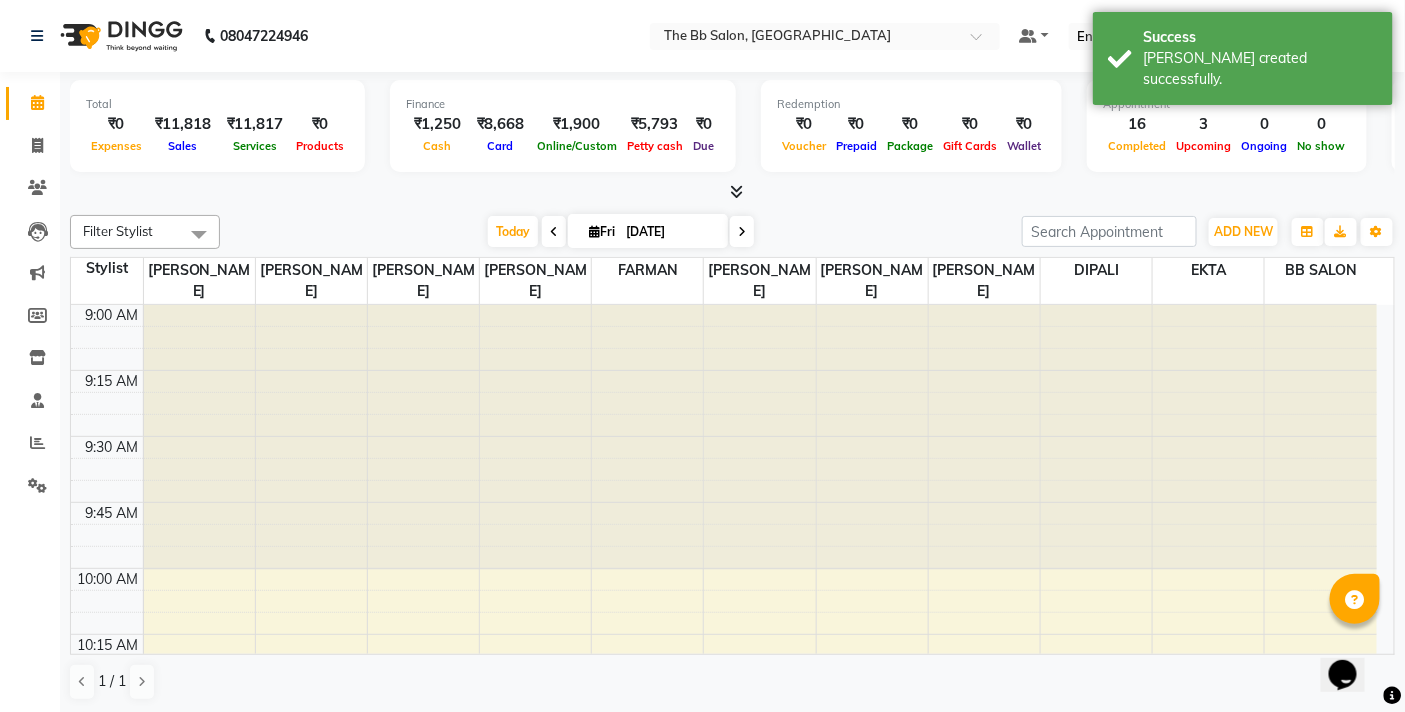scroll, scrollTop: 1, scrollLeft: 0, axis: vertical 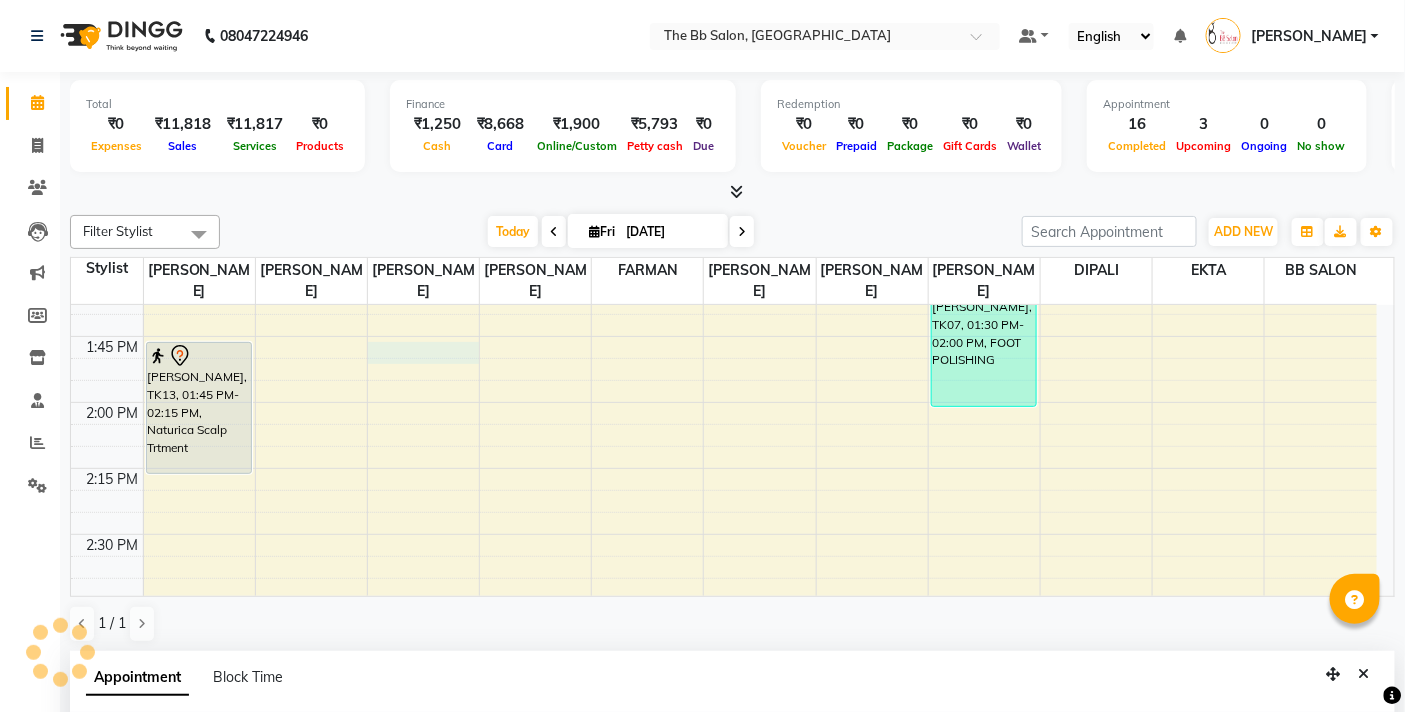 select on "83659" 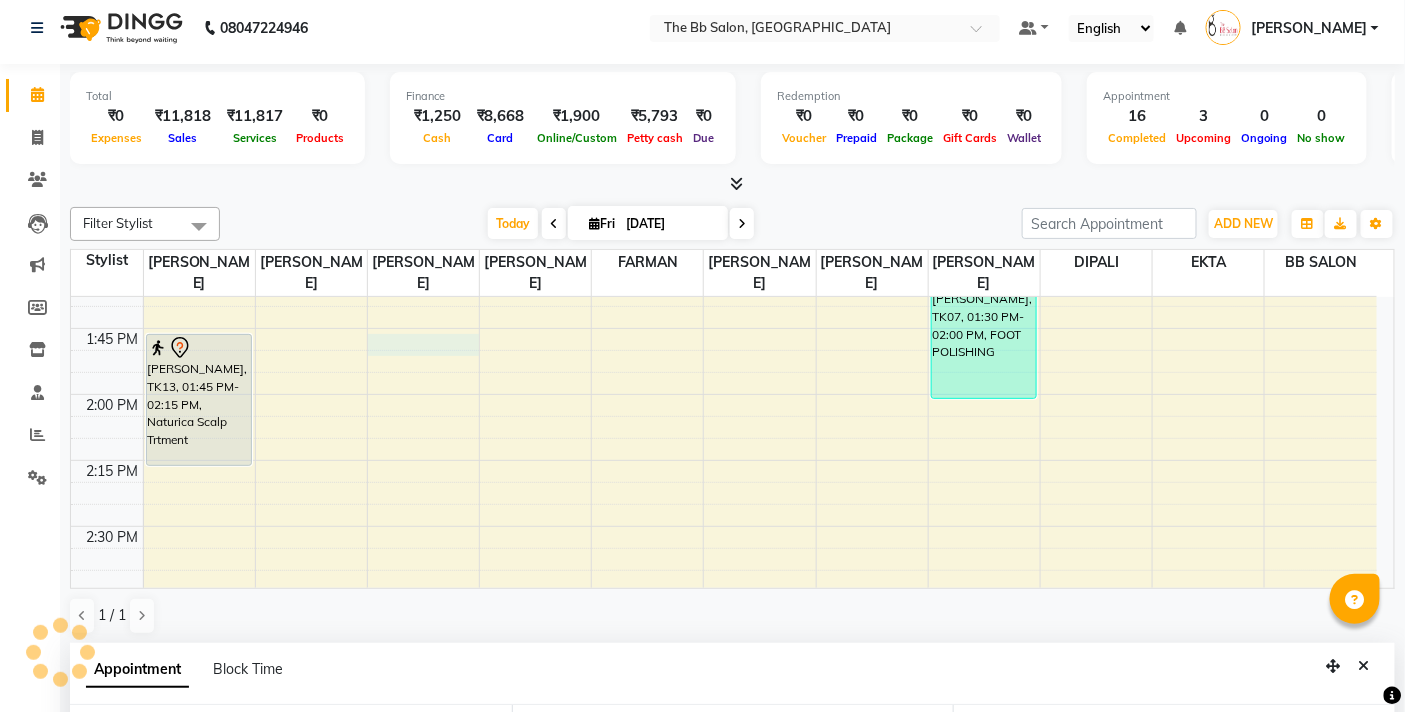 select on "825" 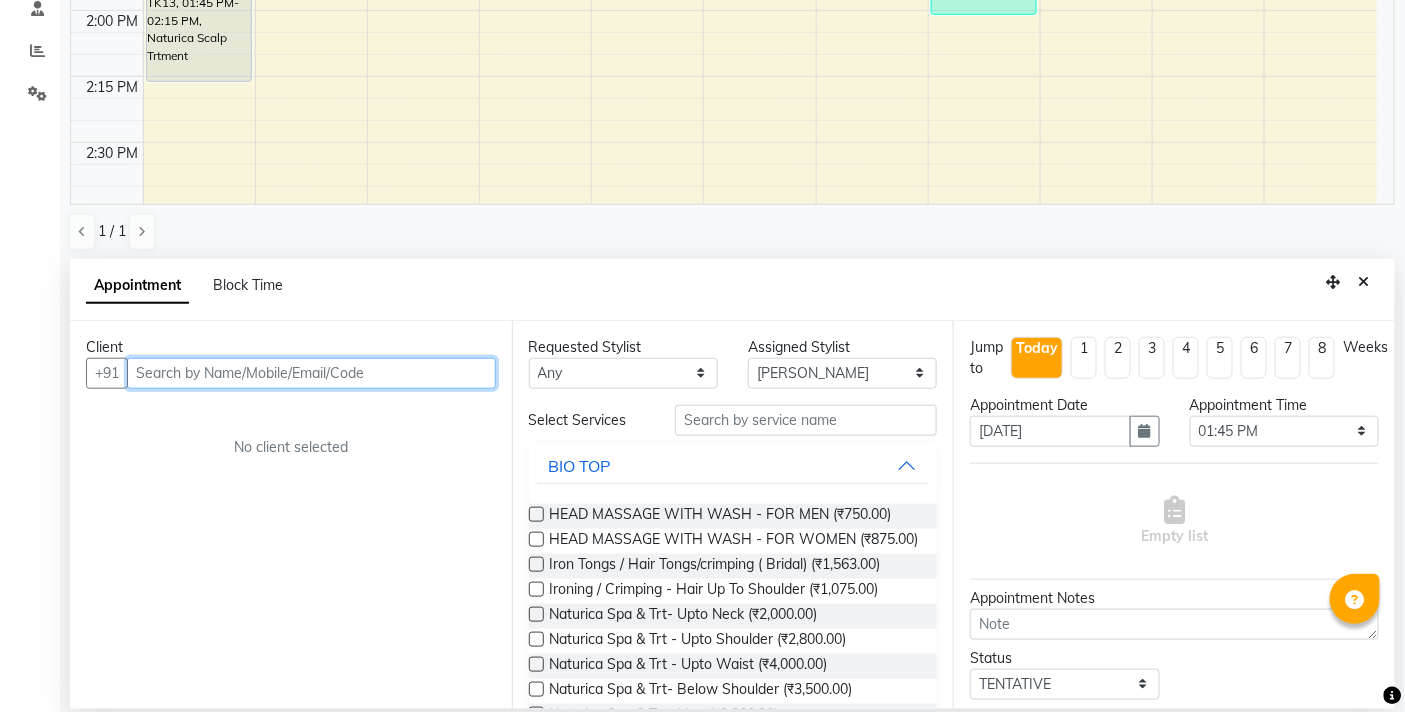 click at bounding box center [311, 373] 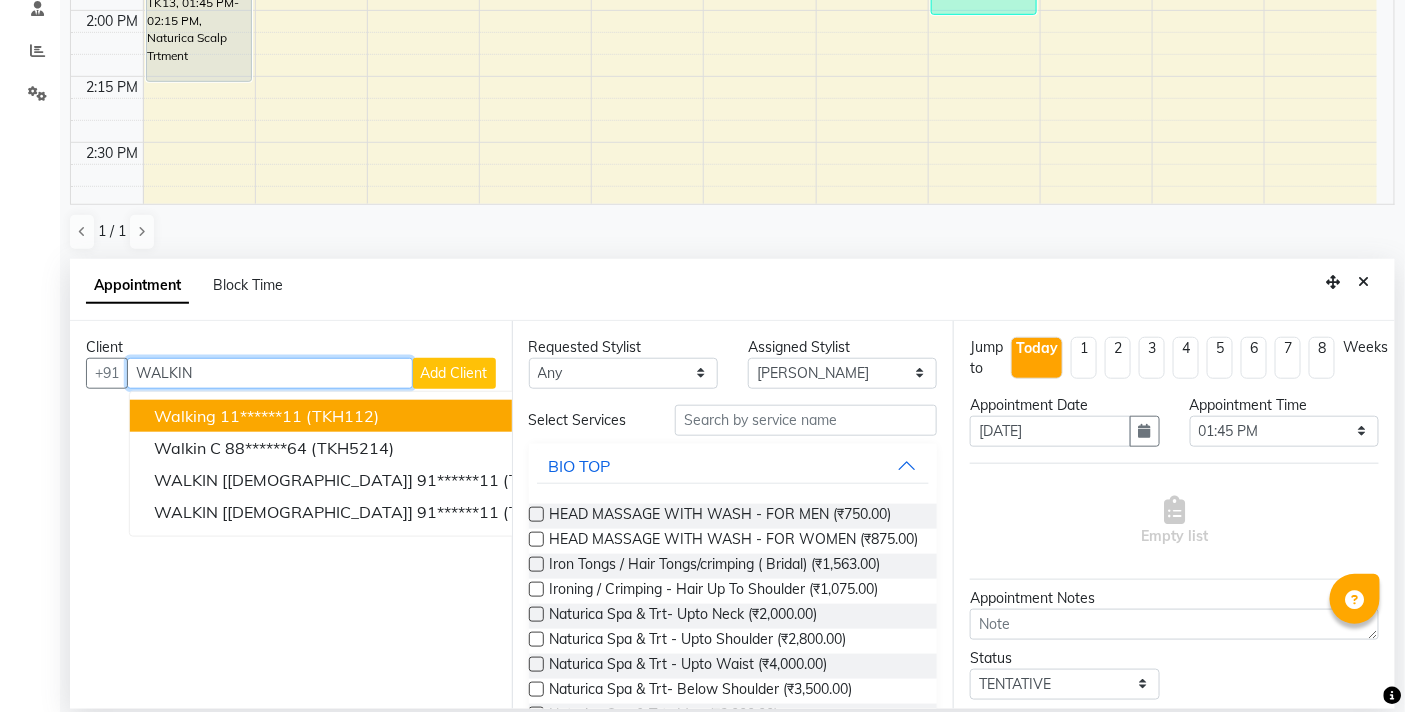 click on "walking  11******11 (TKH112)" at bounding box center [377, 416] 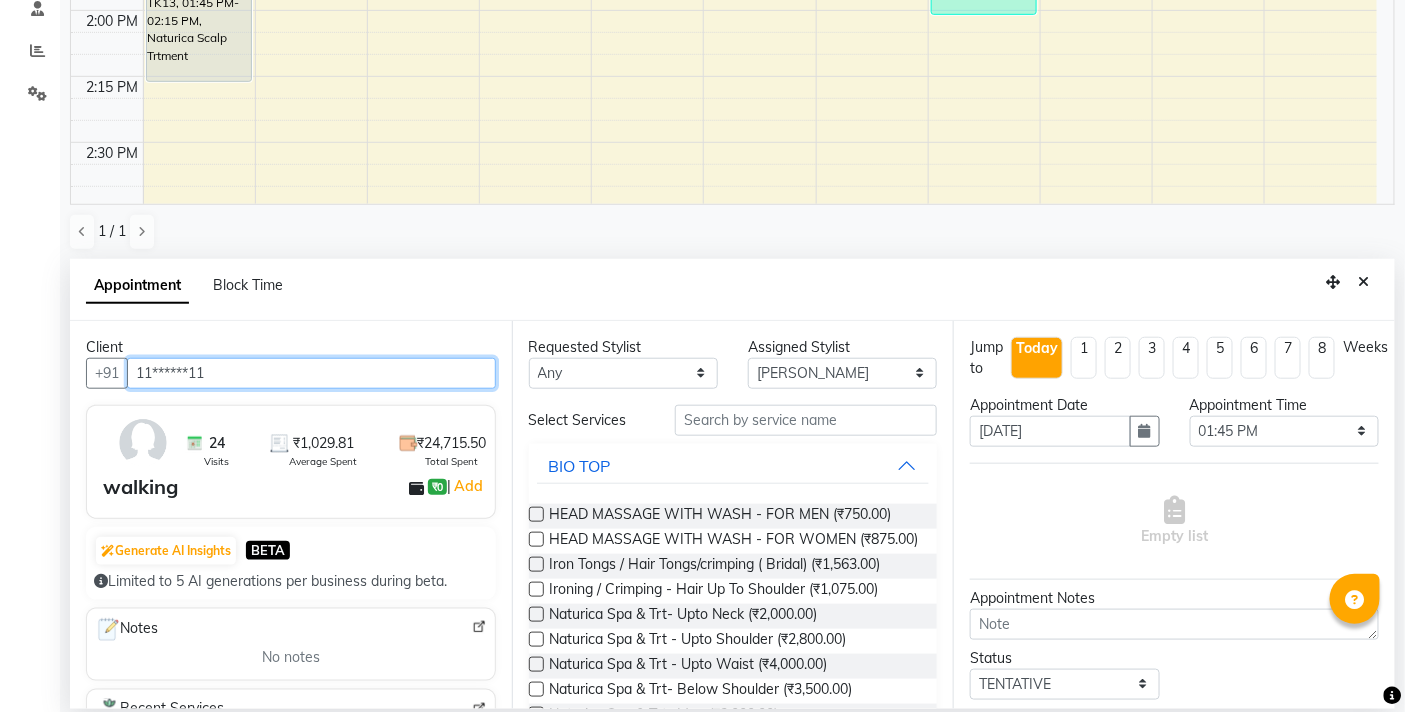 type on "11******11" 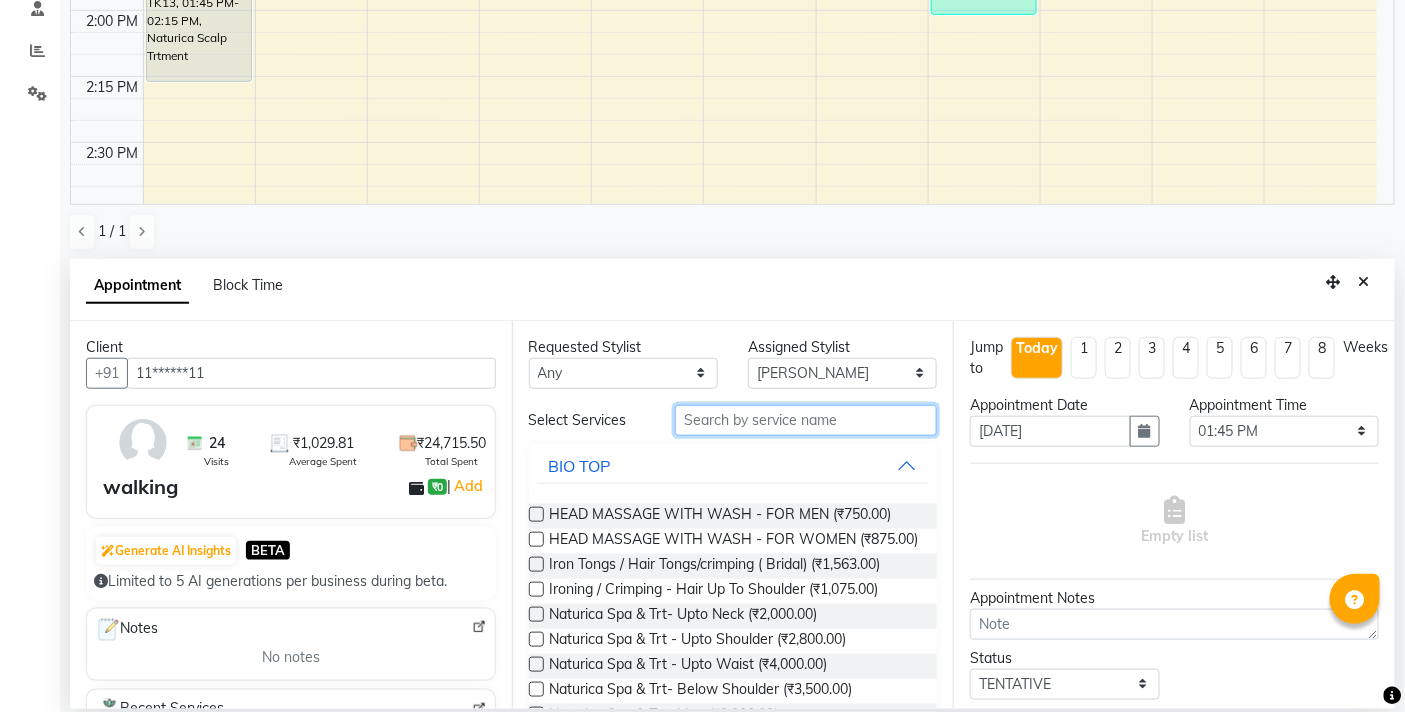 click at bounding box center [806, 420] 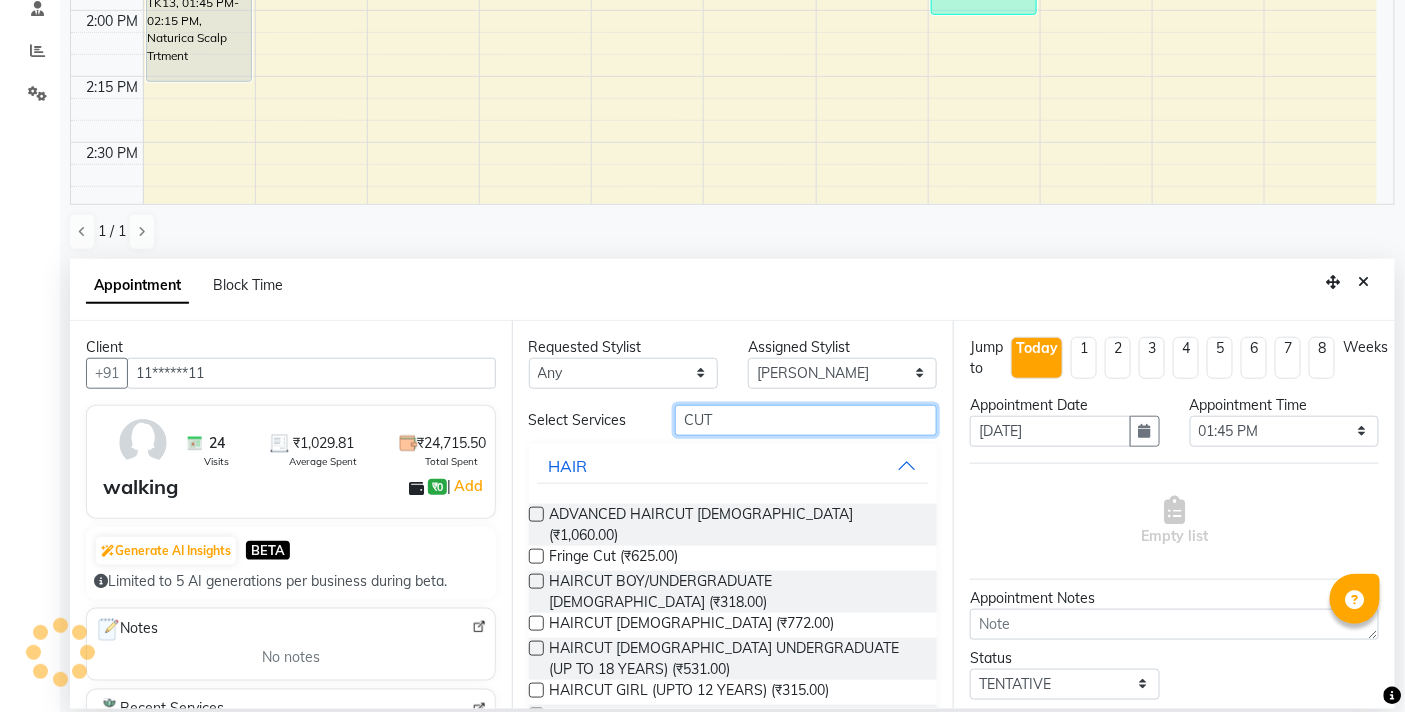 type on "CUT" 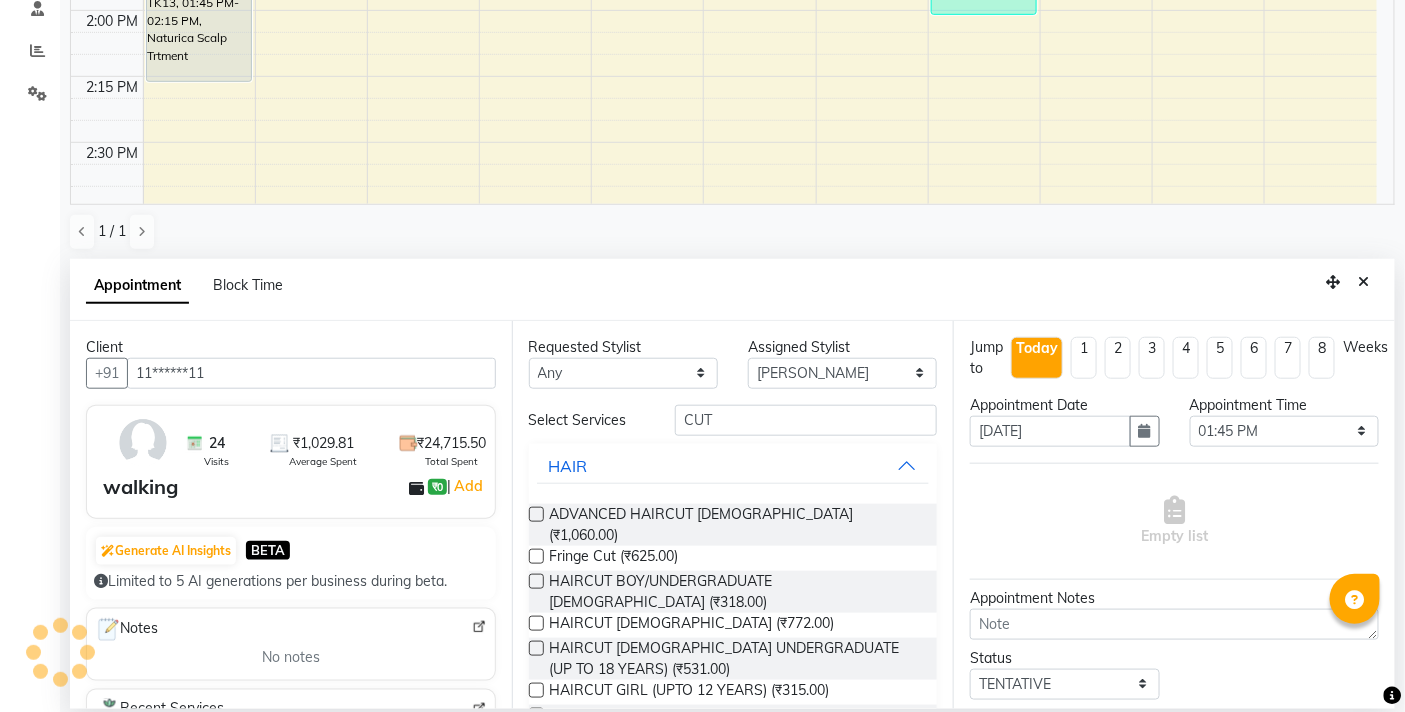 click at bounding box center [536, 715] 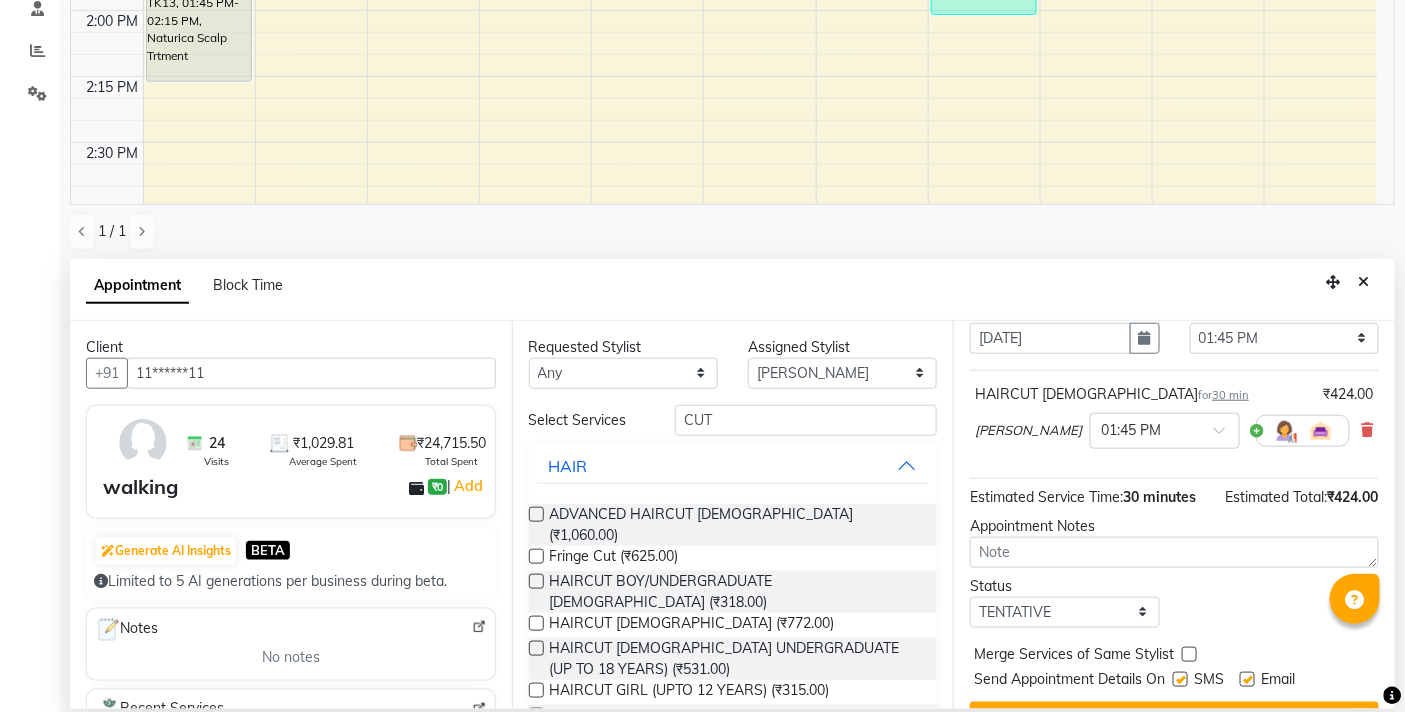 checkbox on "false" 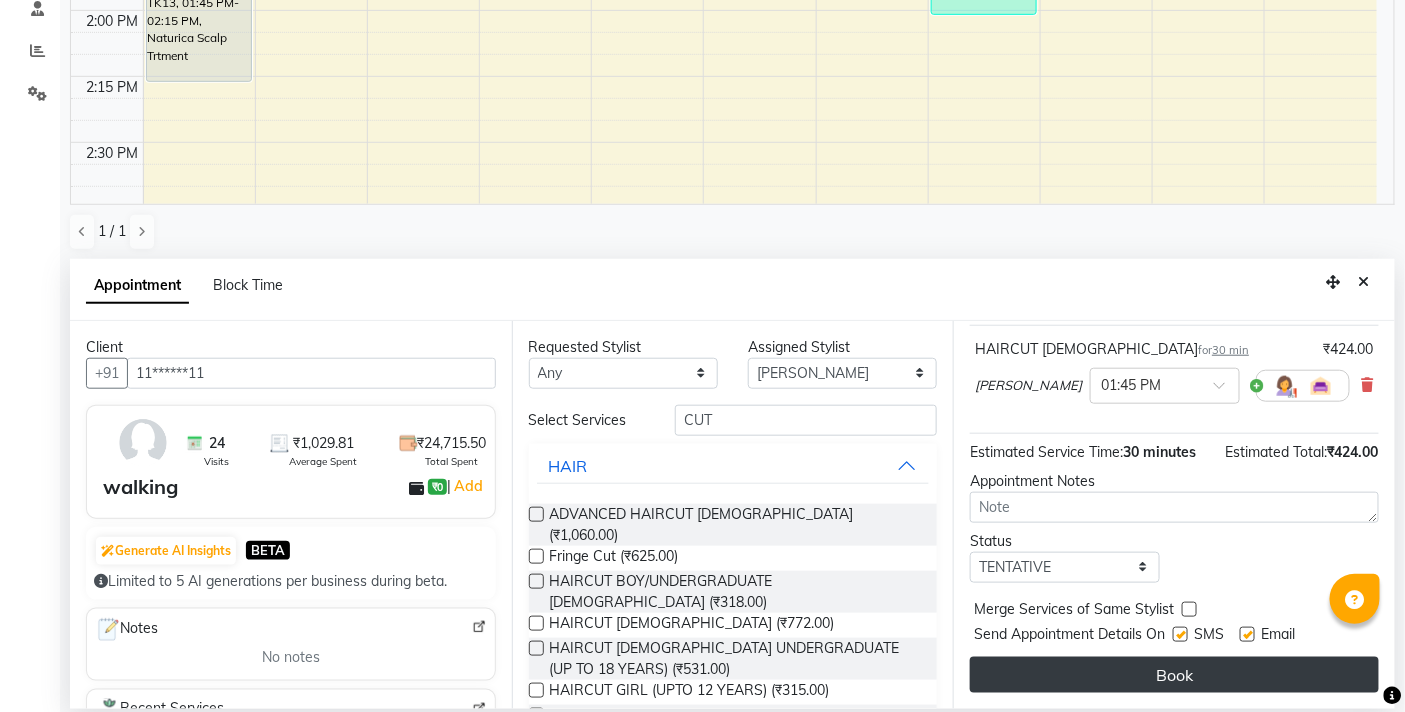 click on "Book" at bounding box center (1174, 675) 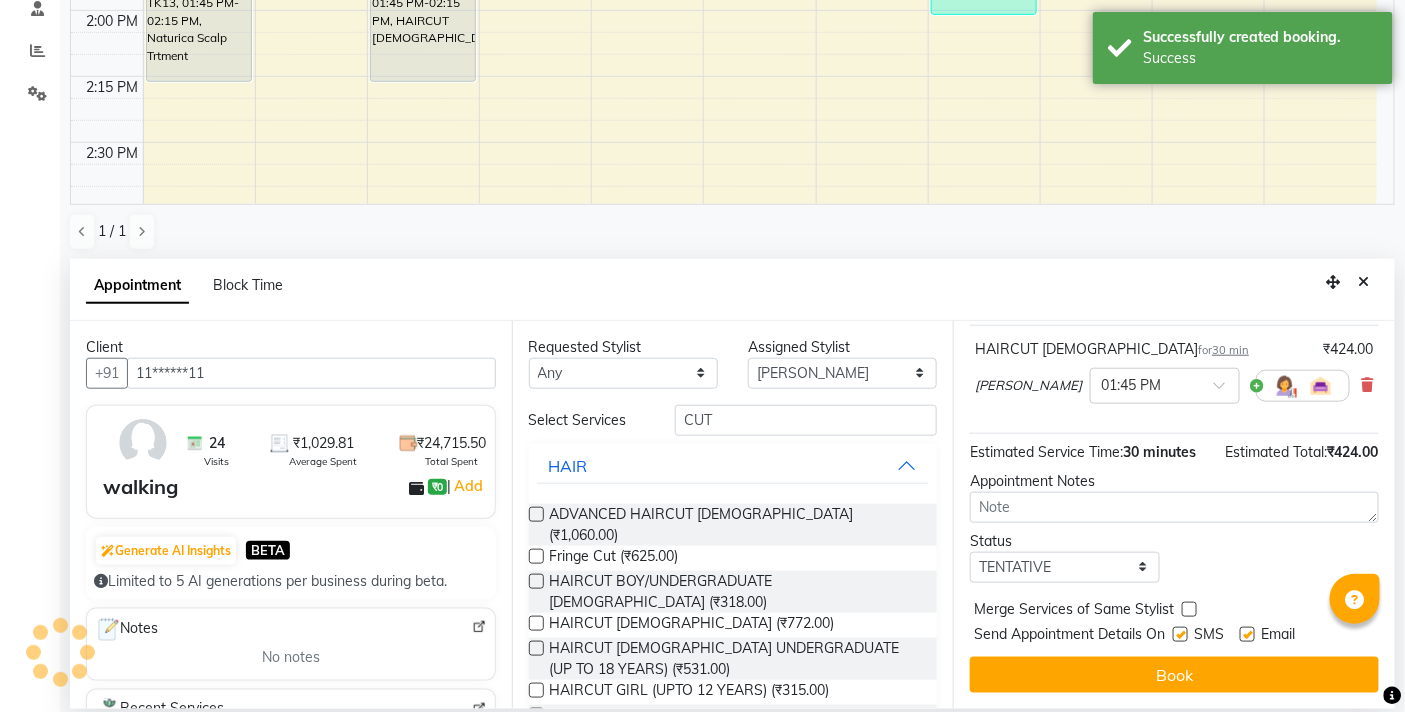 scroll, scrollTop: 0, scrollLeft: 0, axis: both 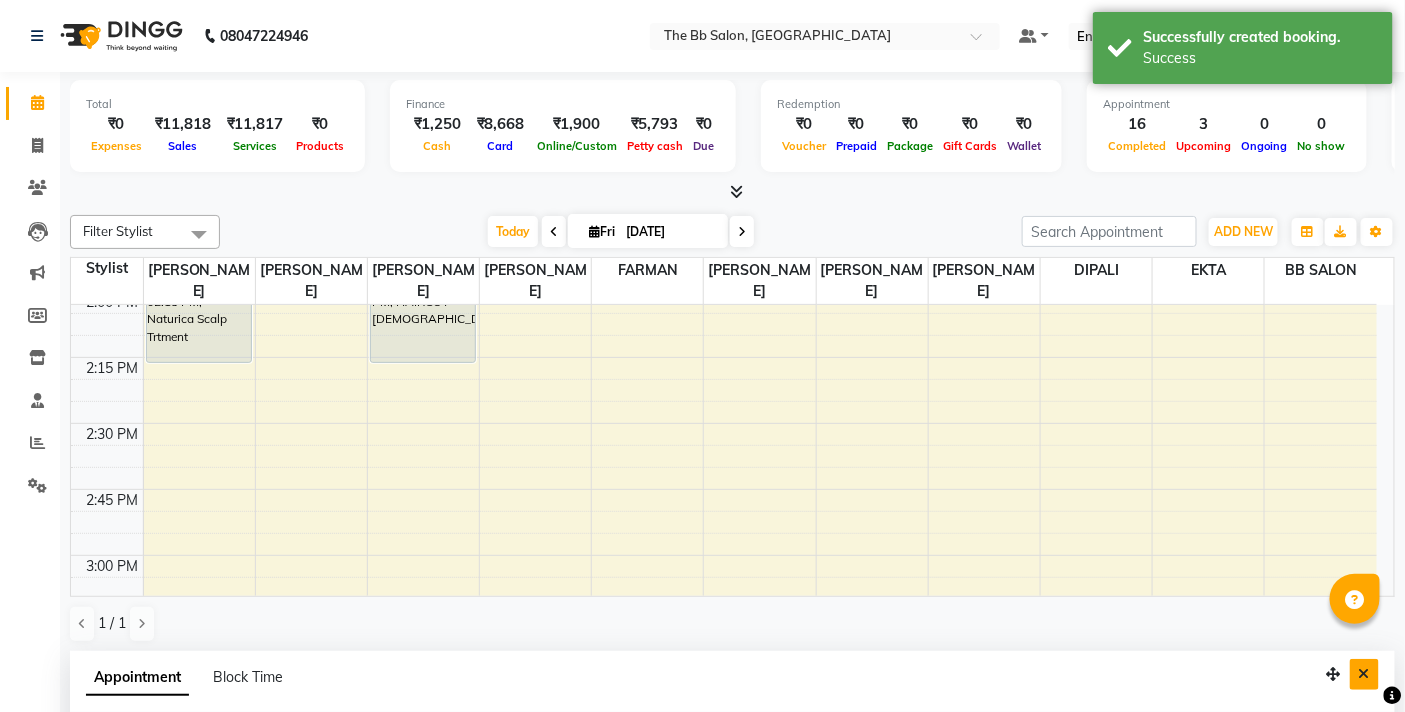 click at bounding box center (1364, 674) 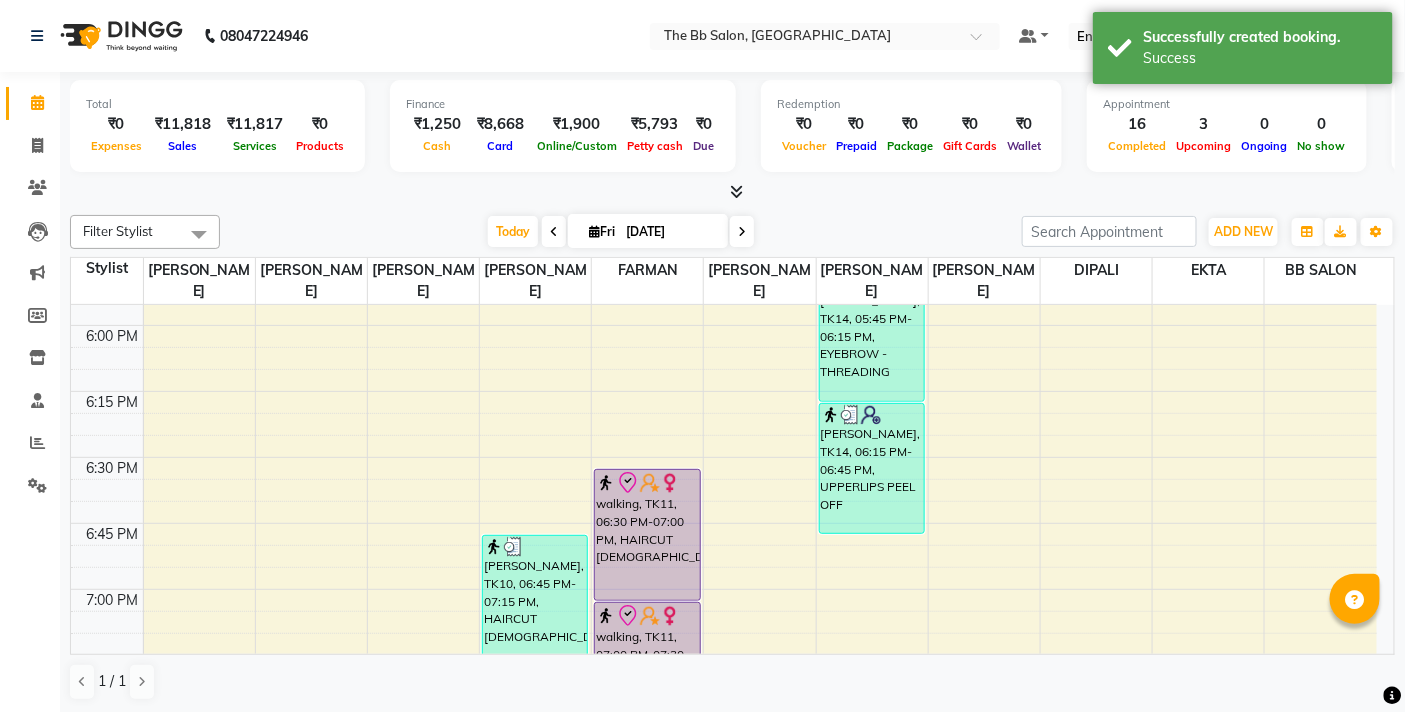 scroll, scrollTop: 2555, scrollLeft: 0, axis: vertical 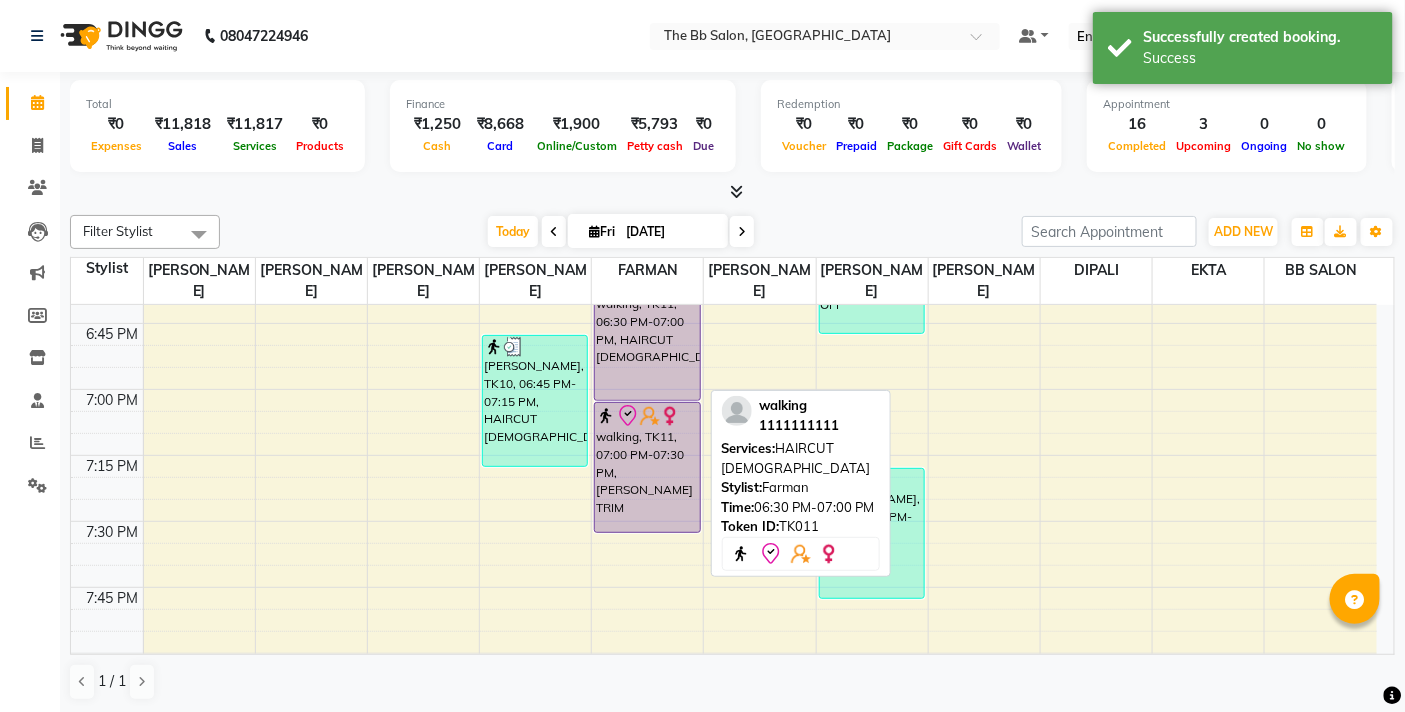 click on "walking, TK11, 06:30 PM-07:00 PM, HAIRCUT MALE" at bounding box center [647, 335] 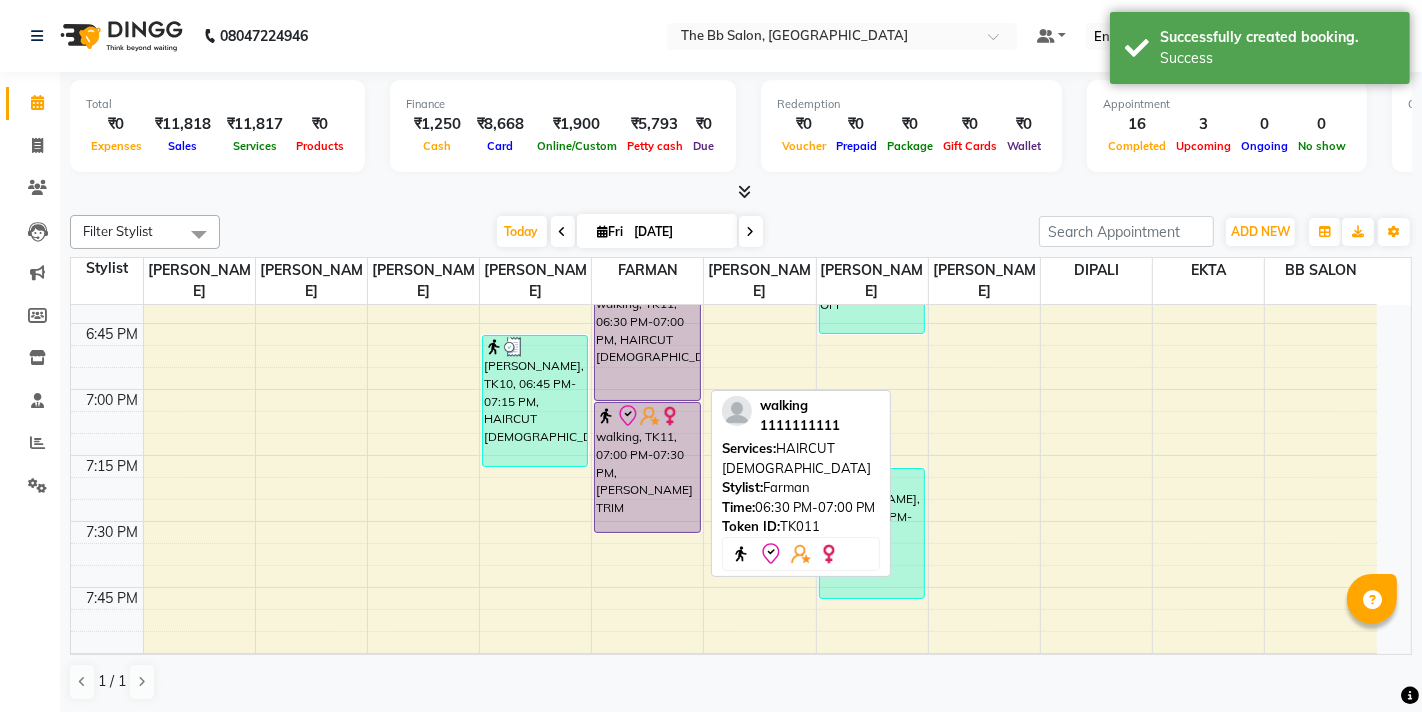 select on "8" 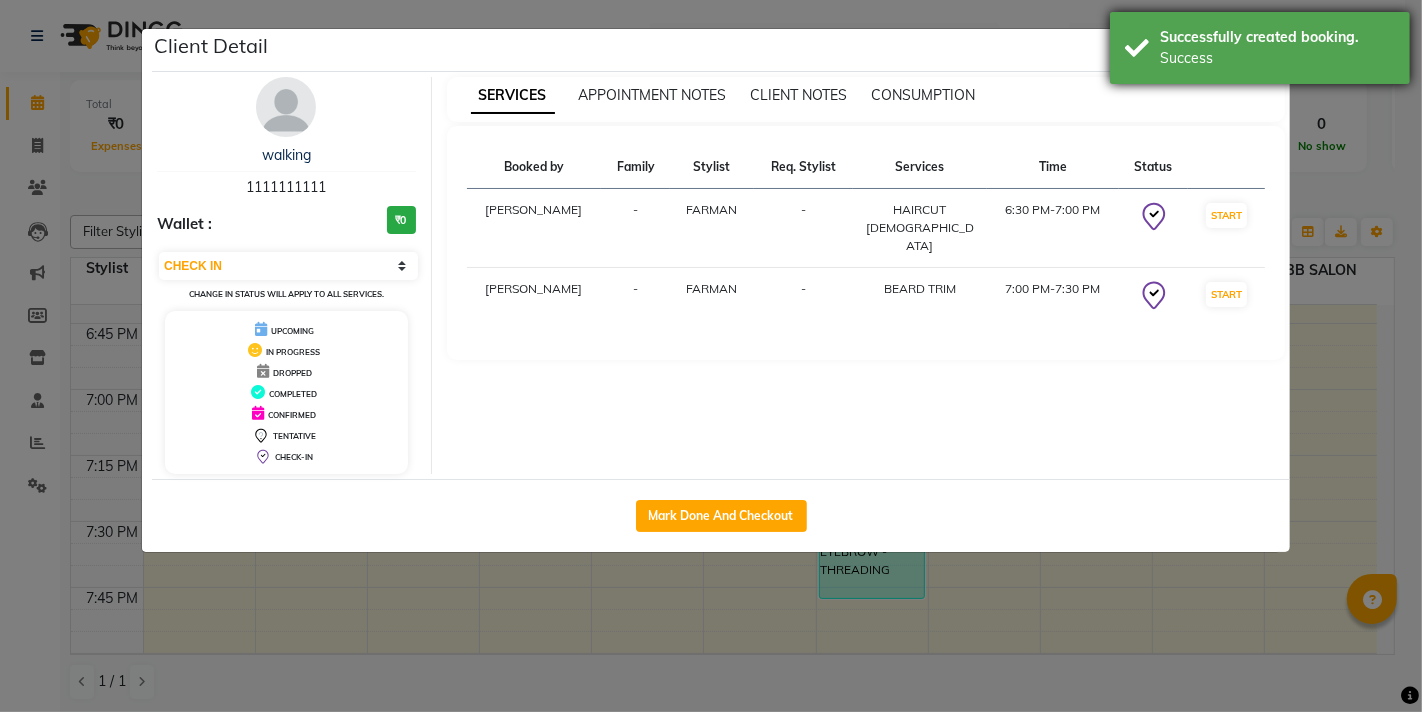 click on "Success" at bounding box center (1277, 58) 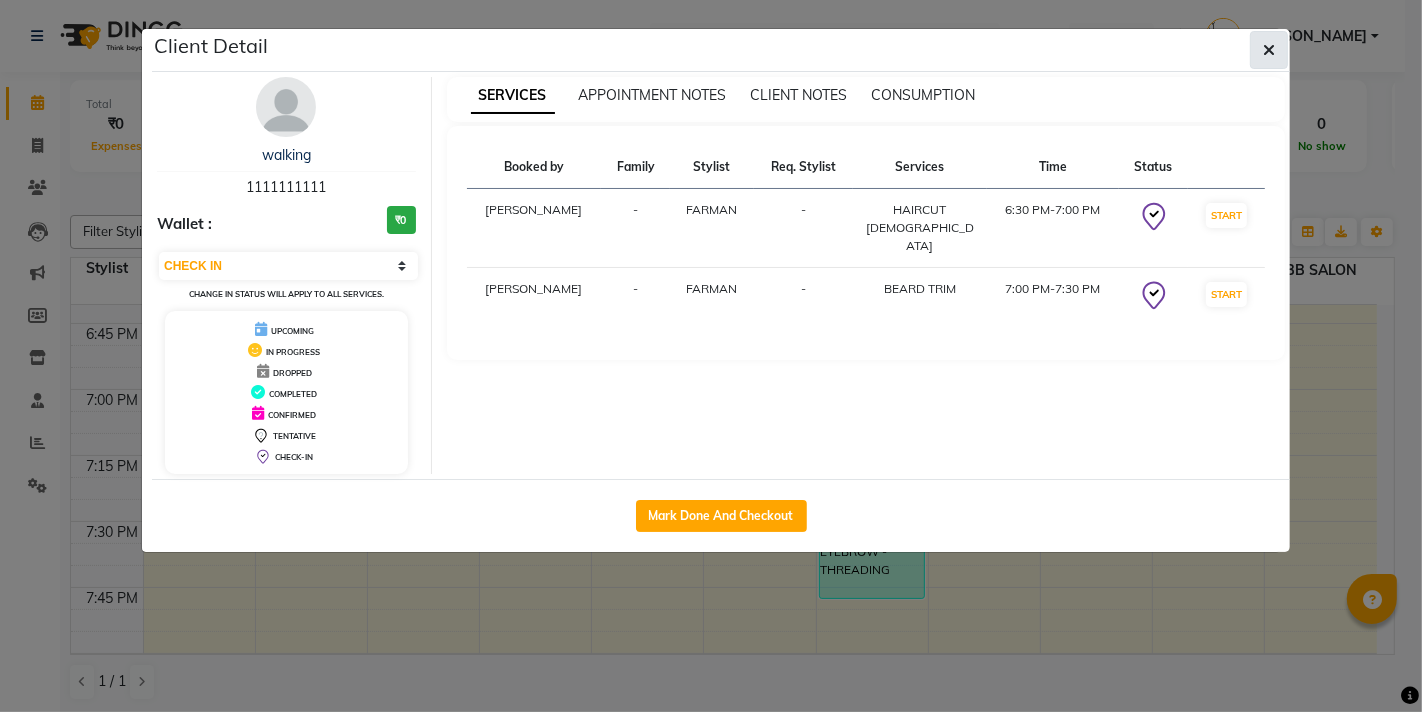 click 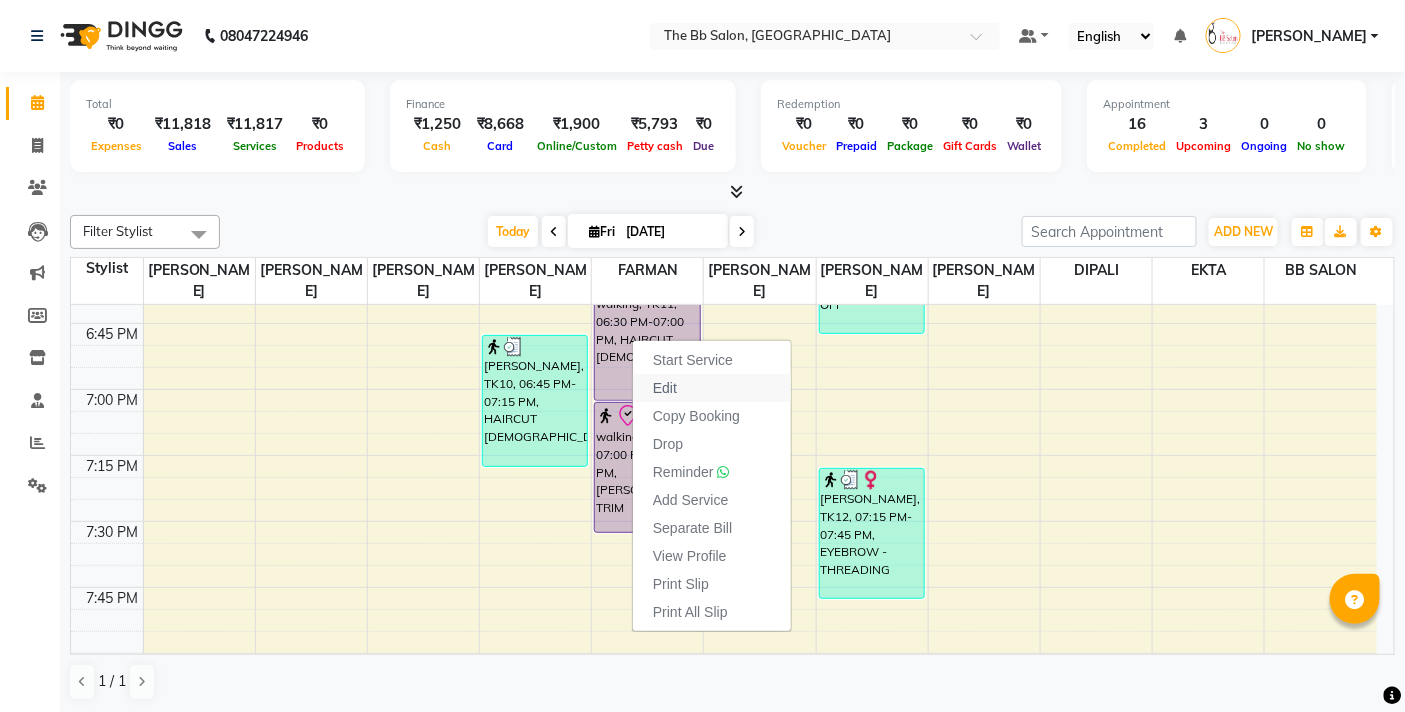 click on "Edit" at bounding box center (712, 388) 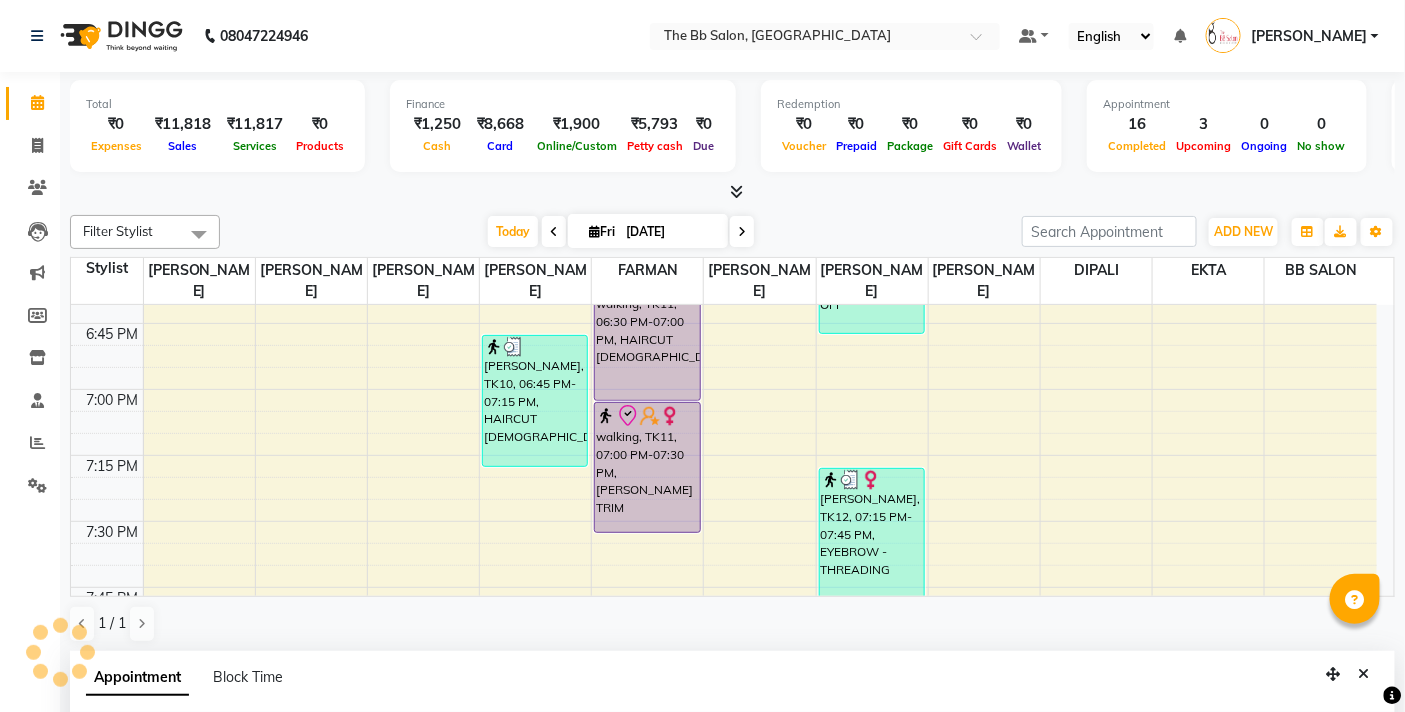 type on "[DATE]" 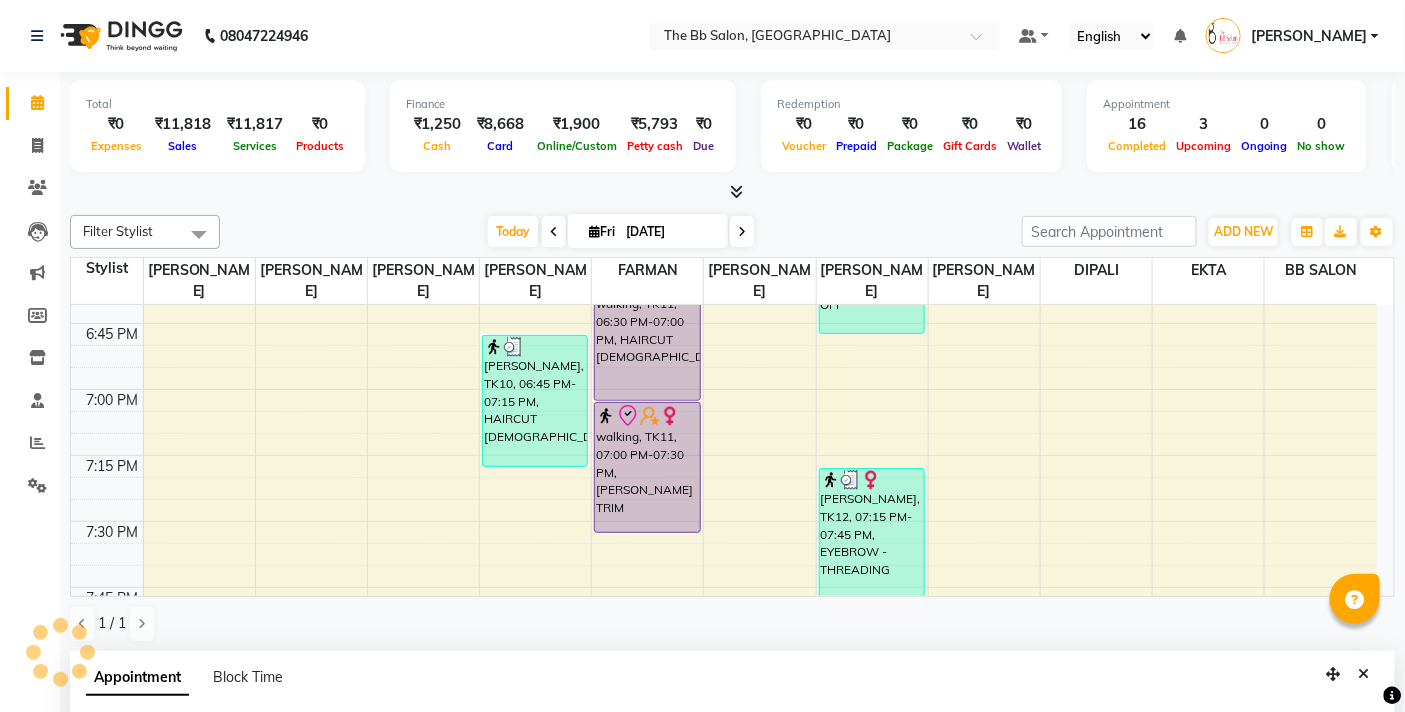 select on "83521" 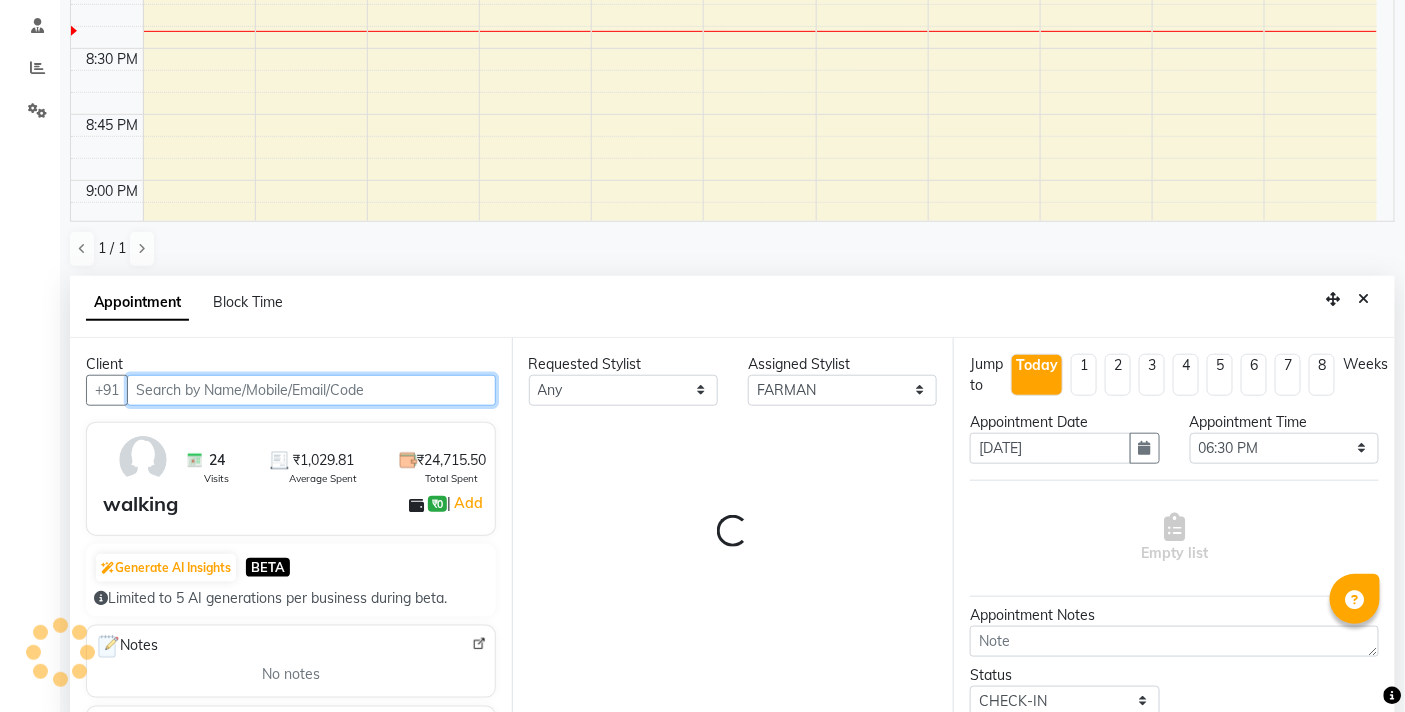select on "3065" 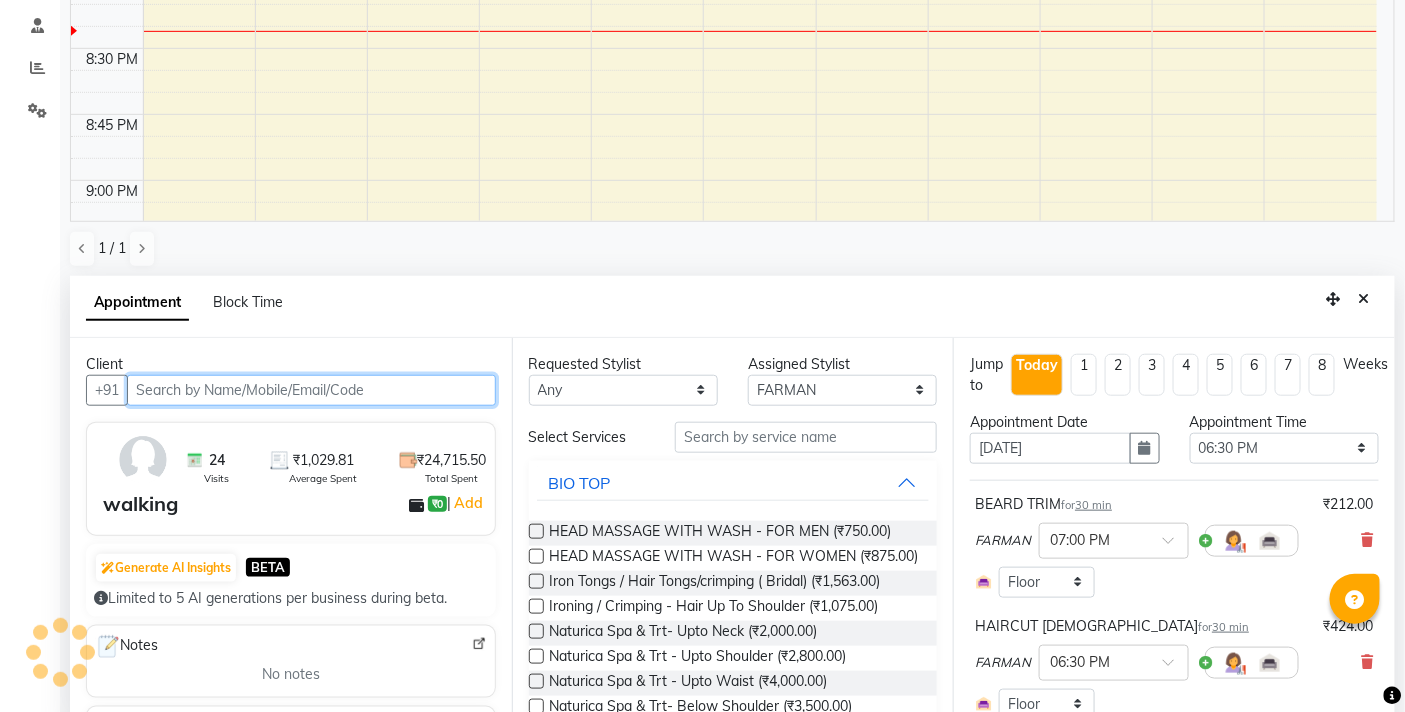 scroll, scrollTop: 392, scrollLeft: 0, axis: vertical 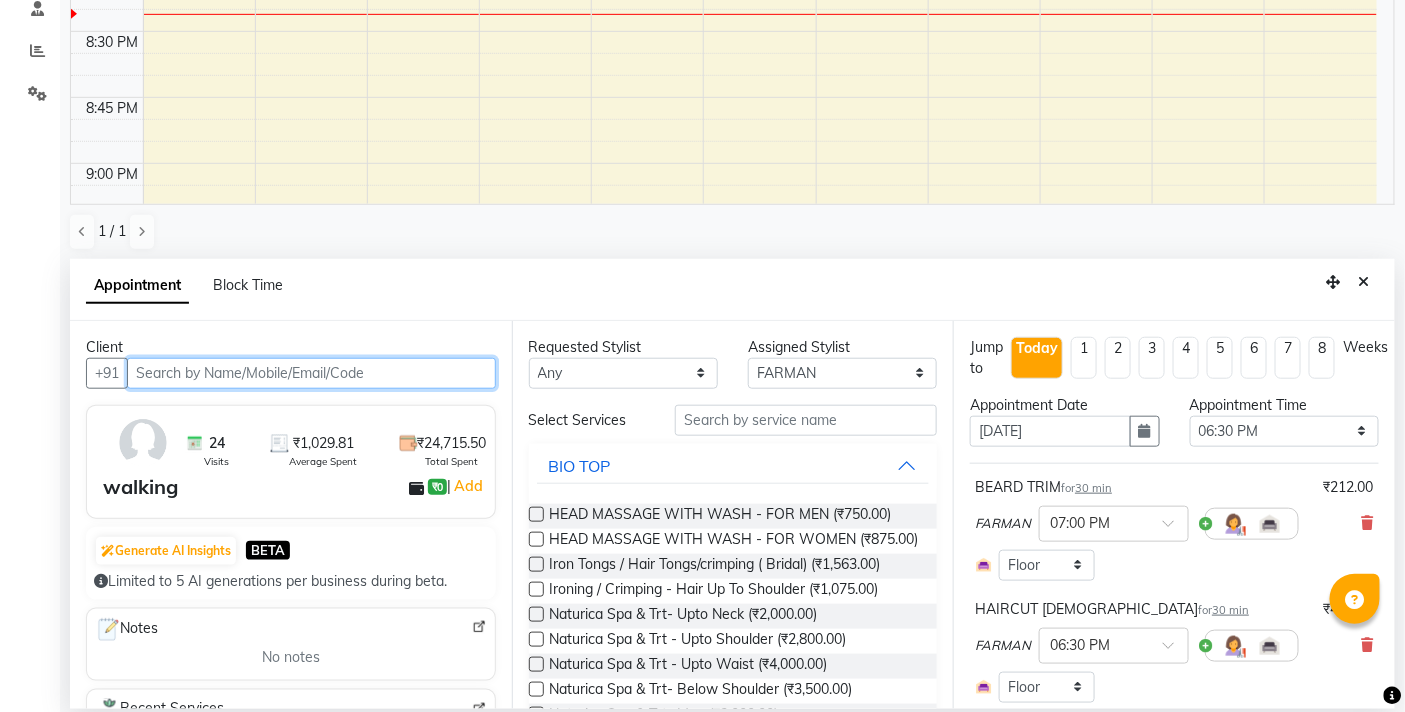 click at bounding box center (311, 373) 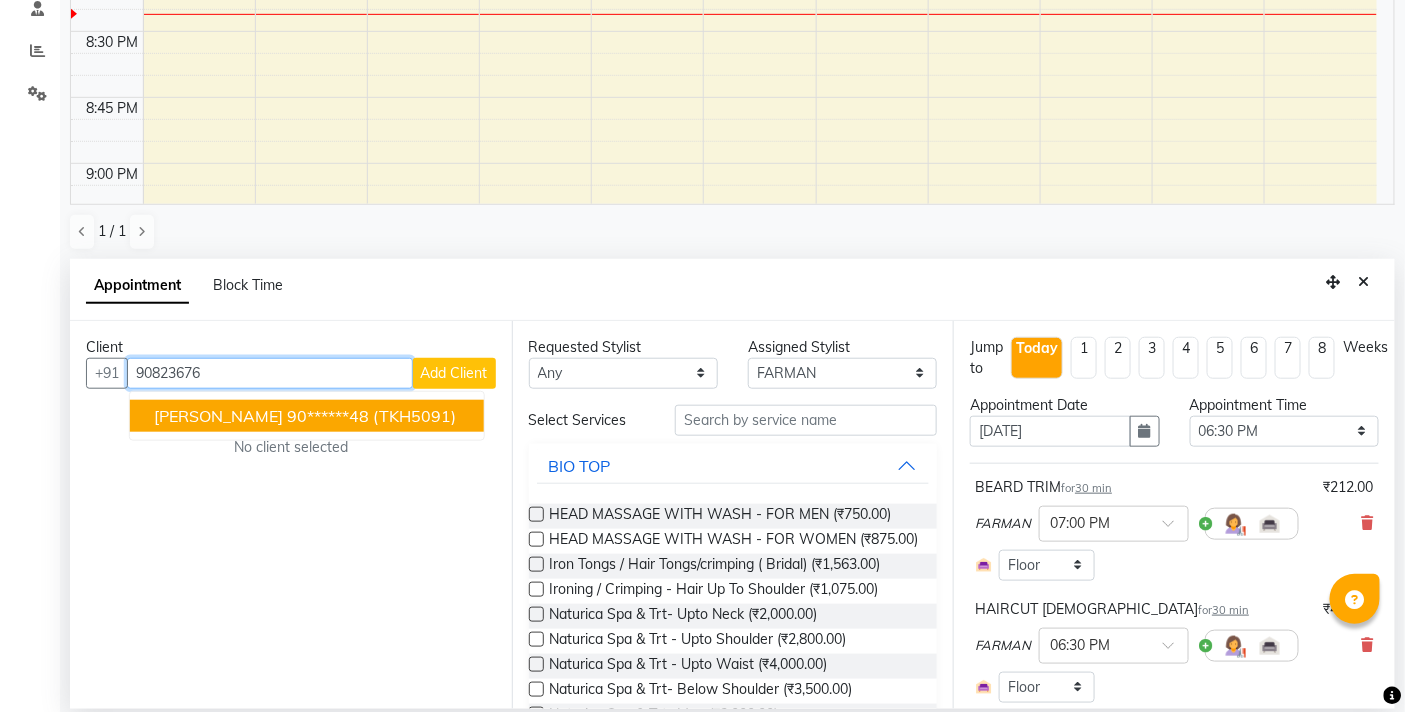 click on "[PERSON_NAME]" at bounding box center [218, 416] 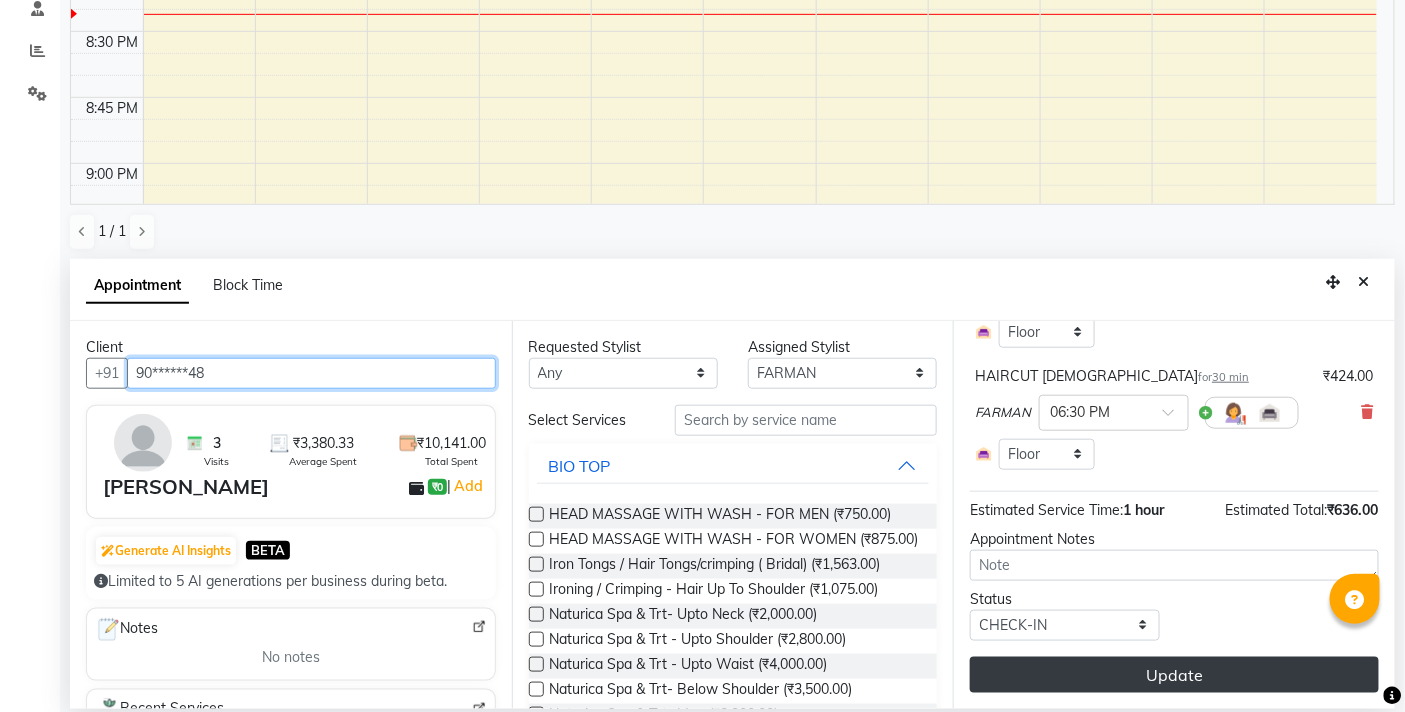 type on "90******48" 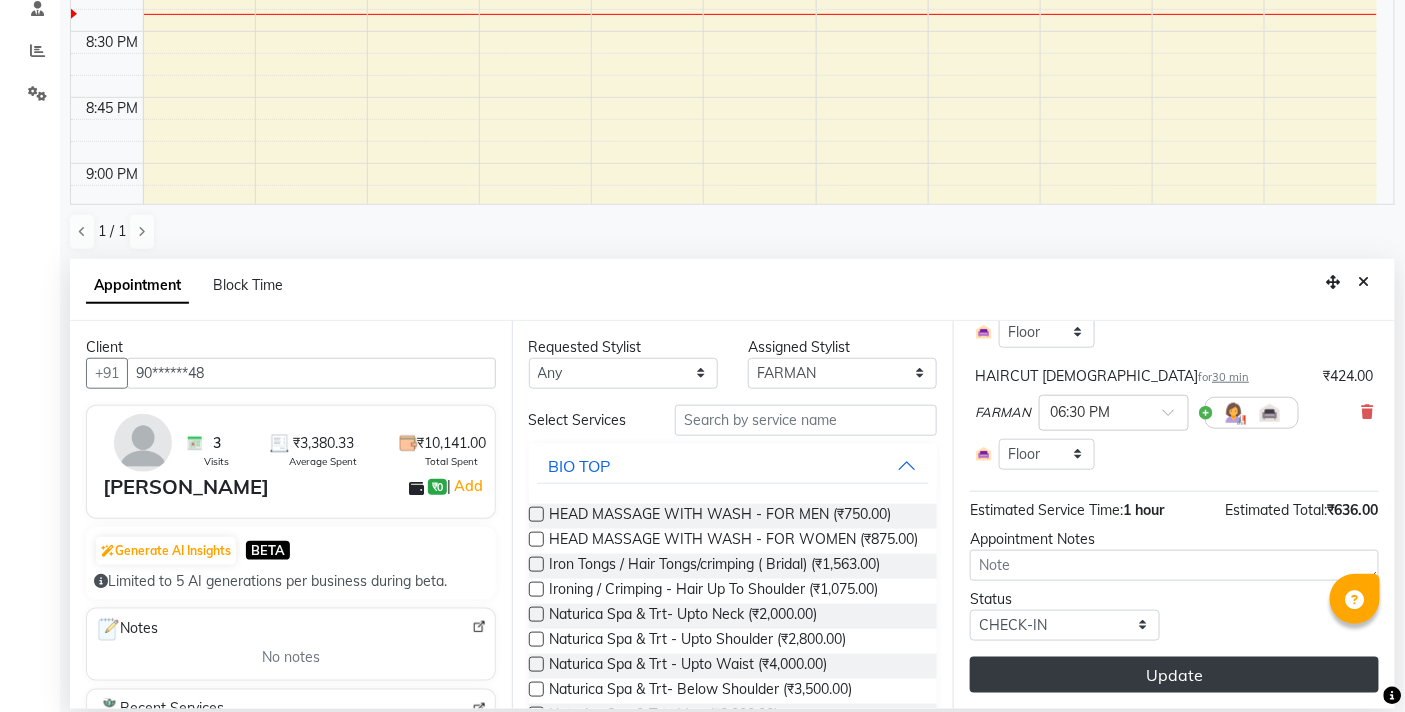 click on "Update" at bounding box center [1174, 675] 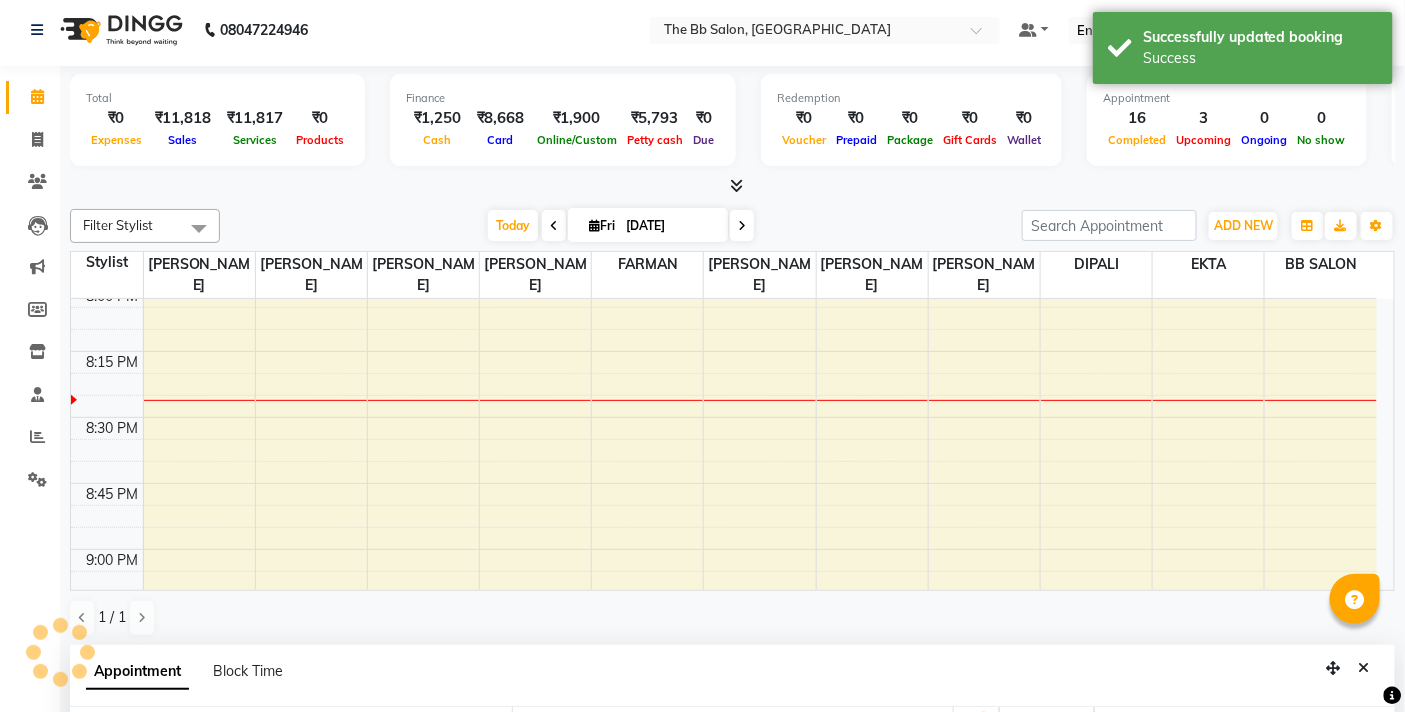 scroll, scrollTop: 333, scrollLeft: 0, axis: vertical 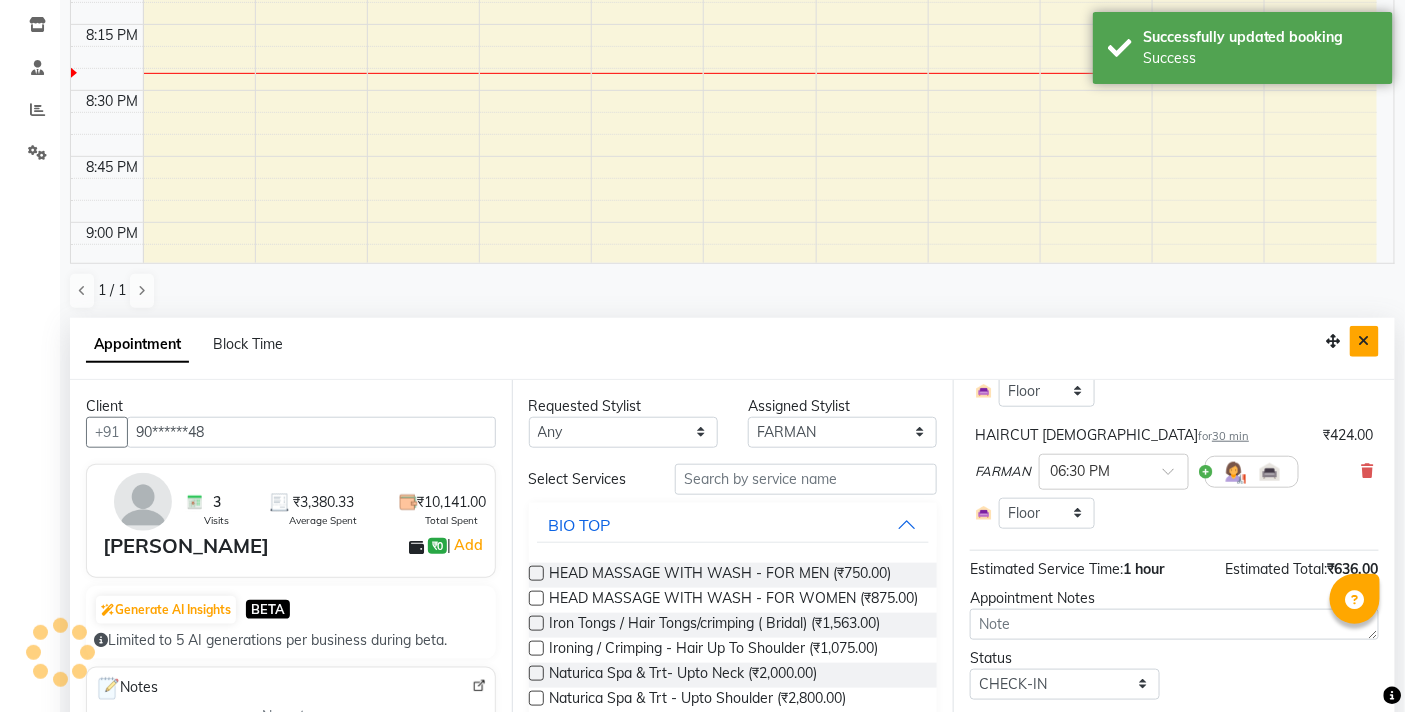 click at bounding box center (1364, 341) 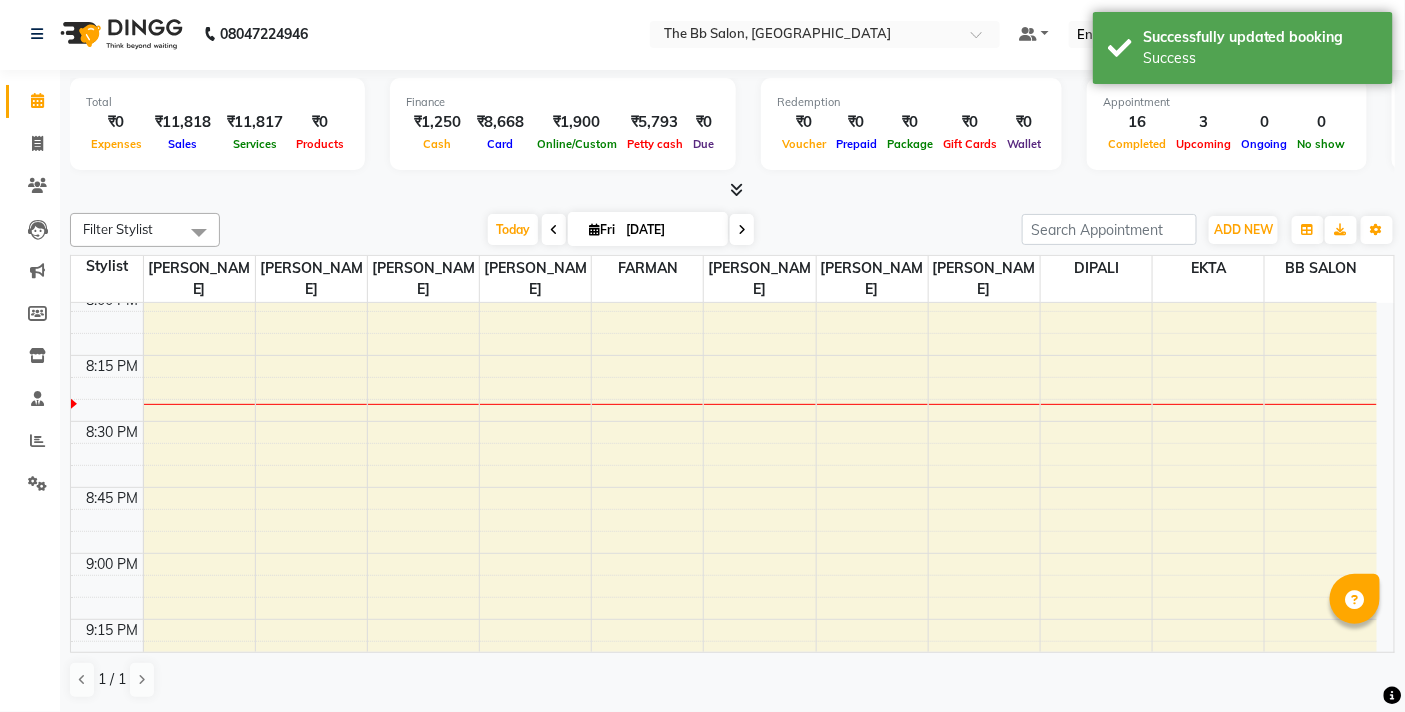 scroll, scrollTop: 1, scrollLeft: 0, axis: vertical 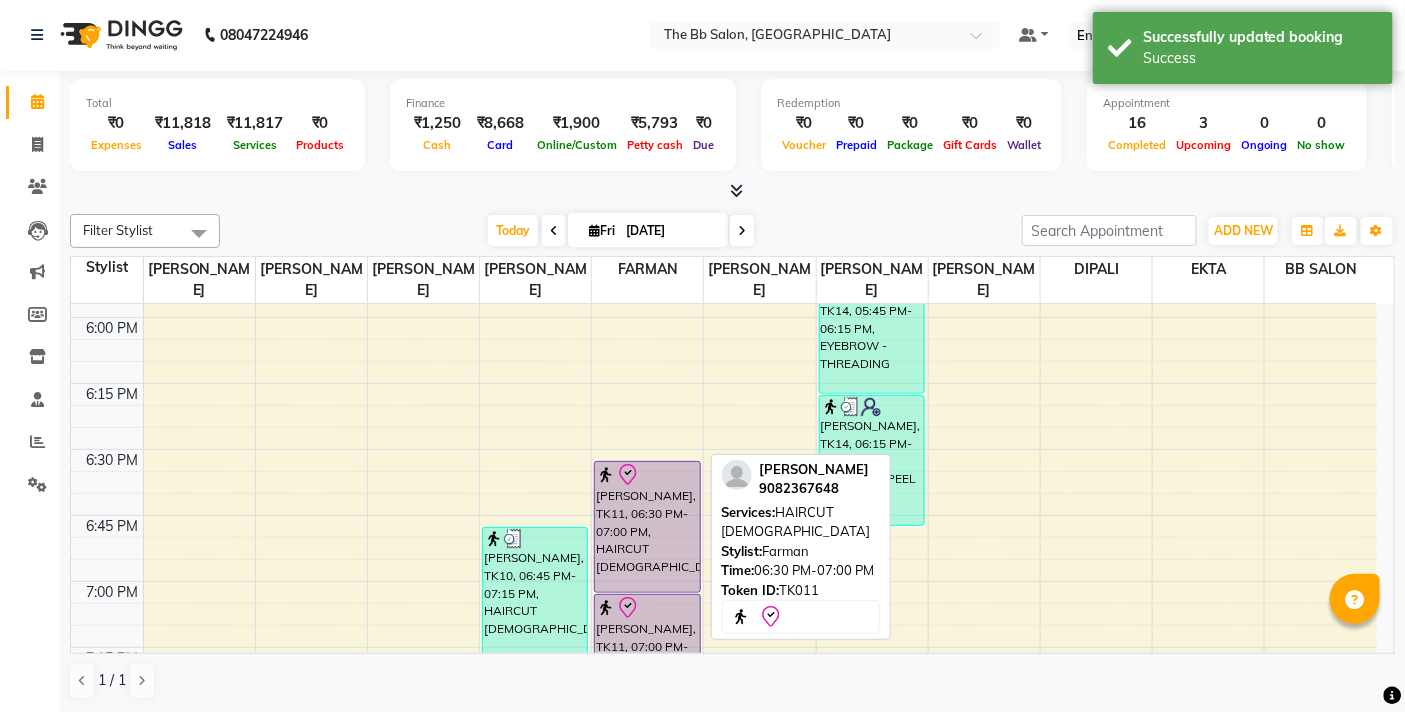 click at bounding box center [647, 475] 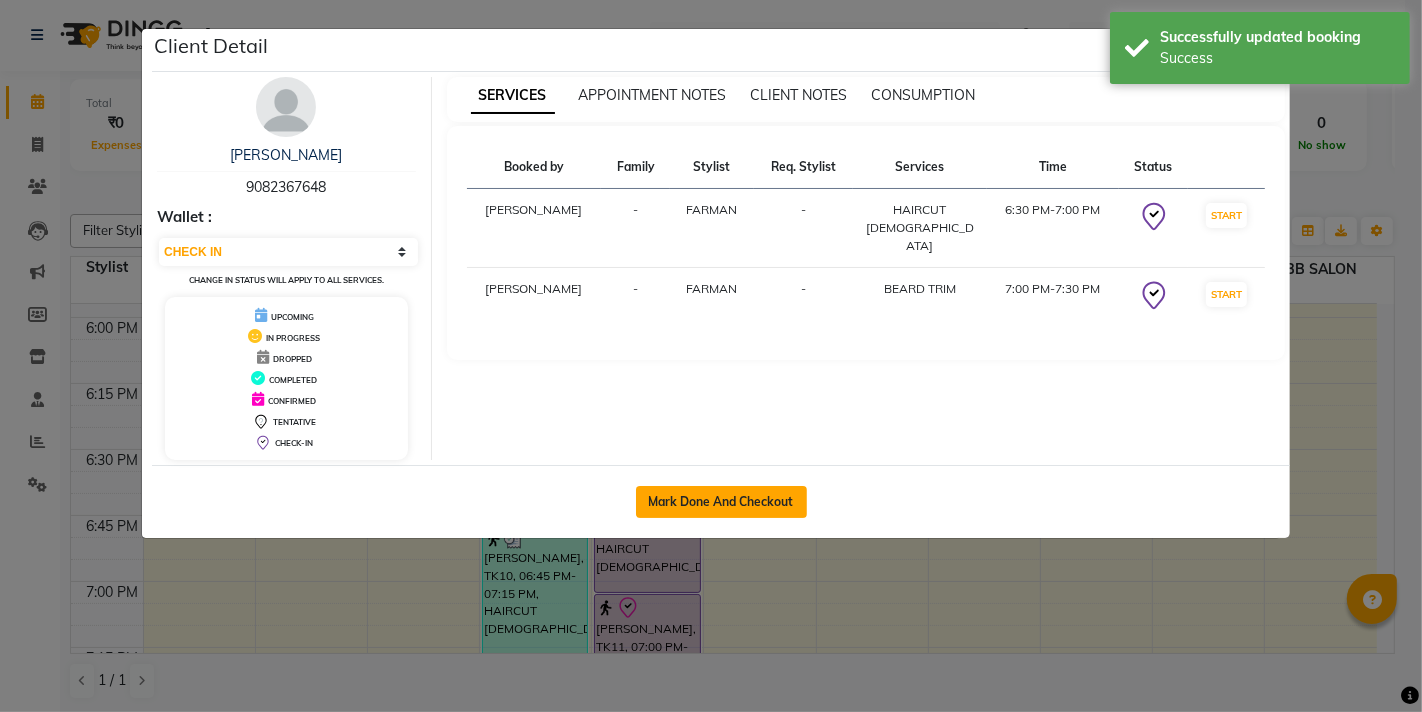click on "Mark Done And Checkout" 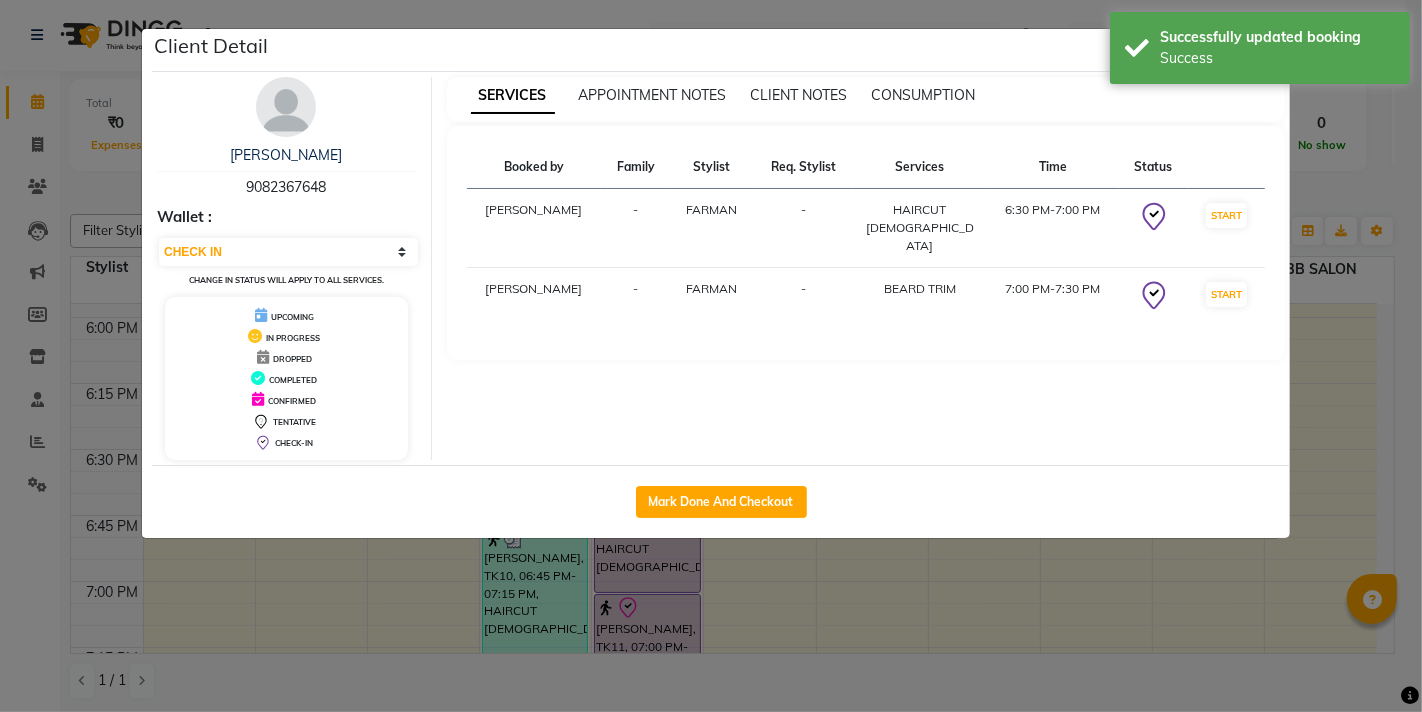 select on "6231" 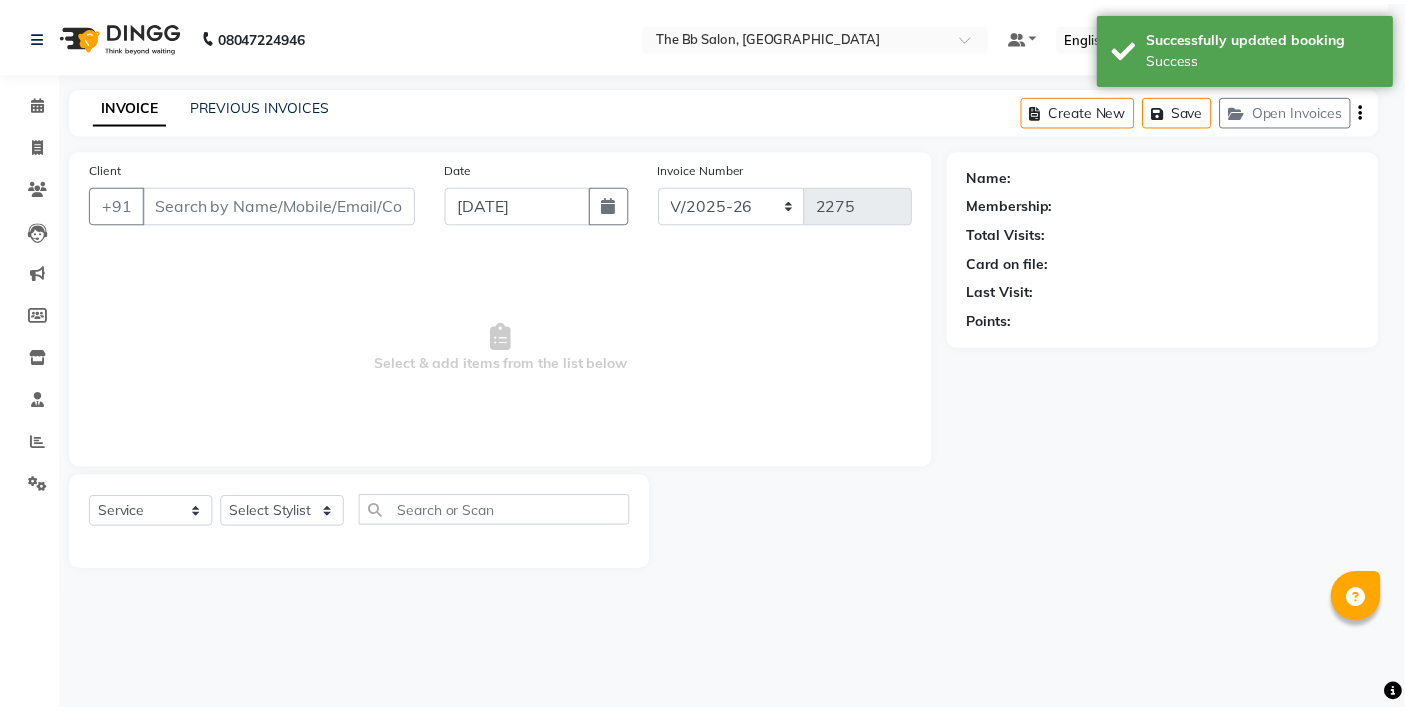 scroll, scrollTop: 0, scrollLeft: 0, axis: both 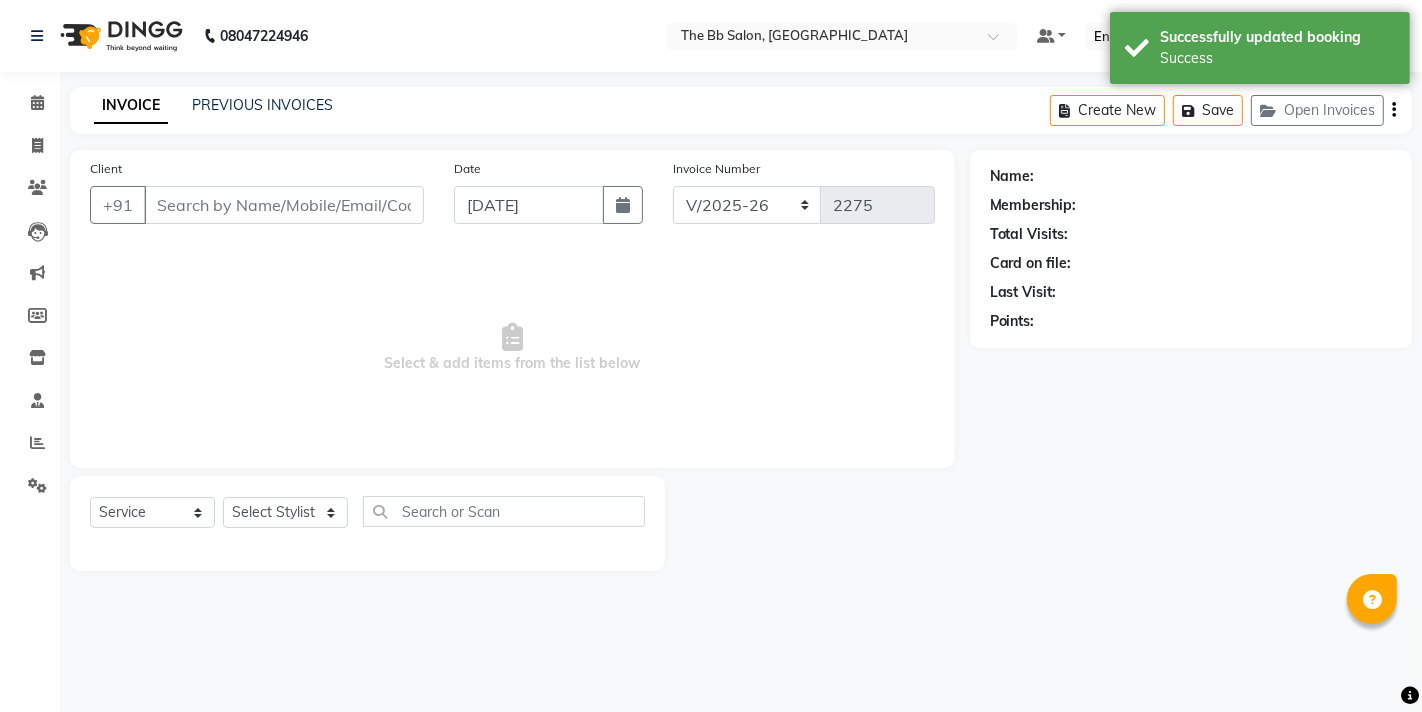 type on "90******48" 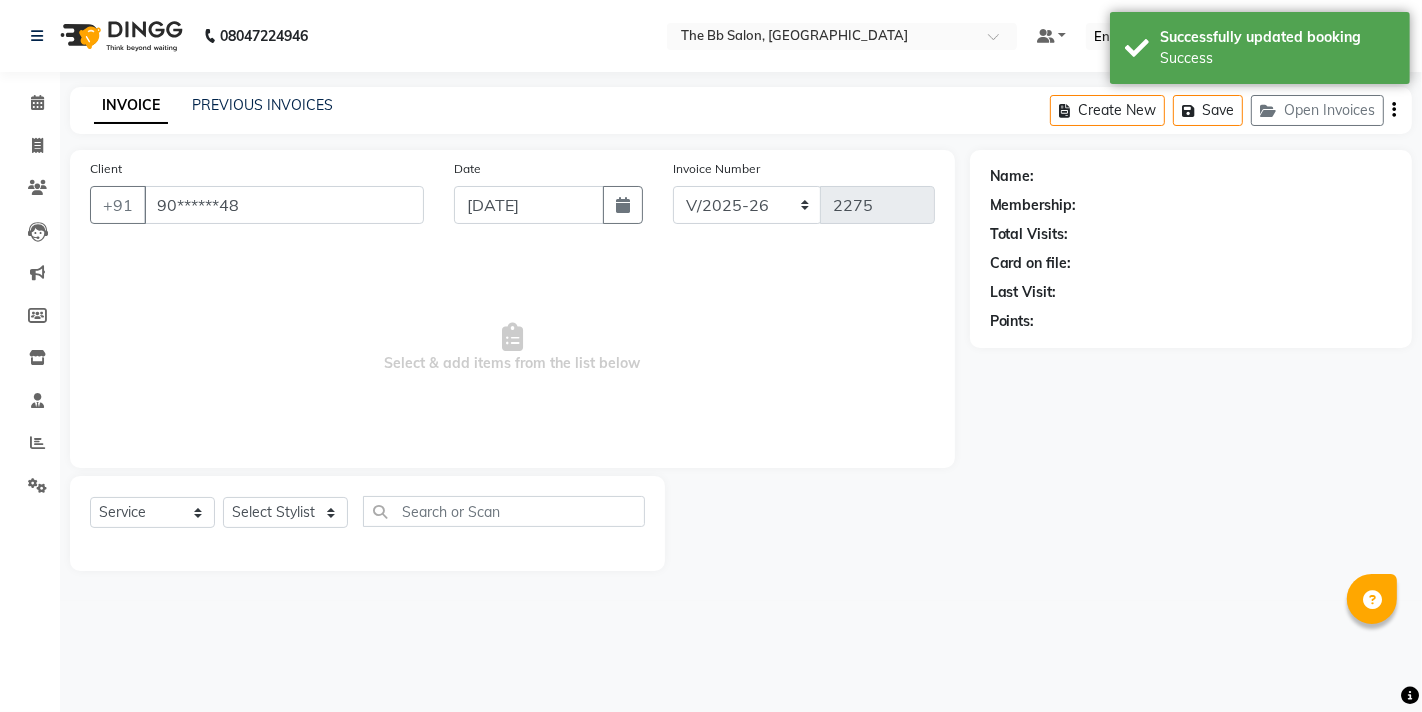 select on "83521" 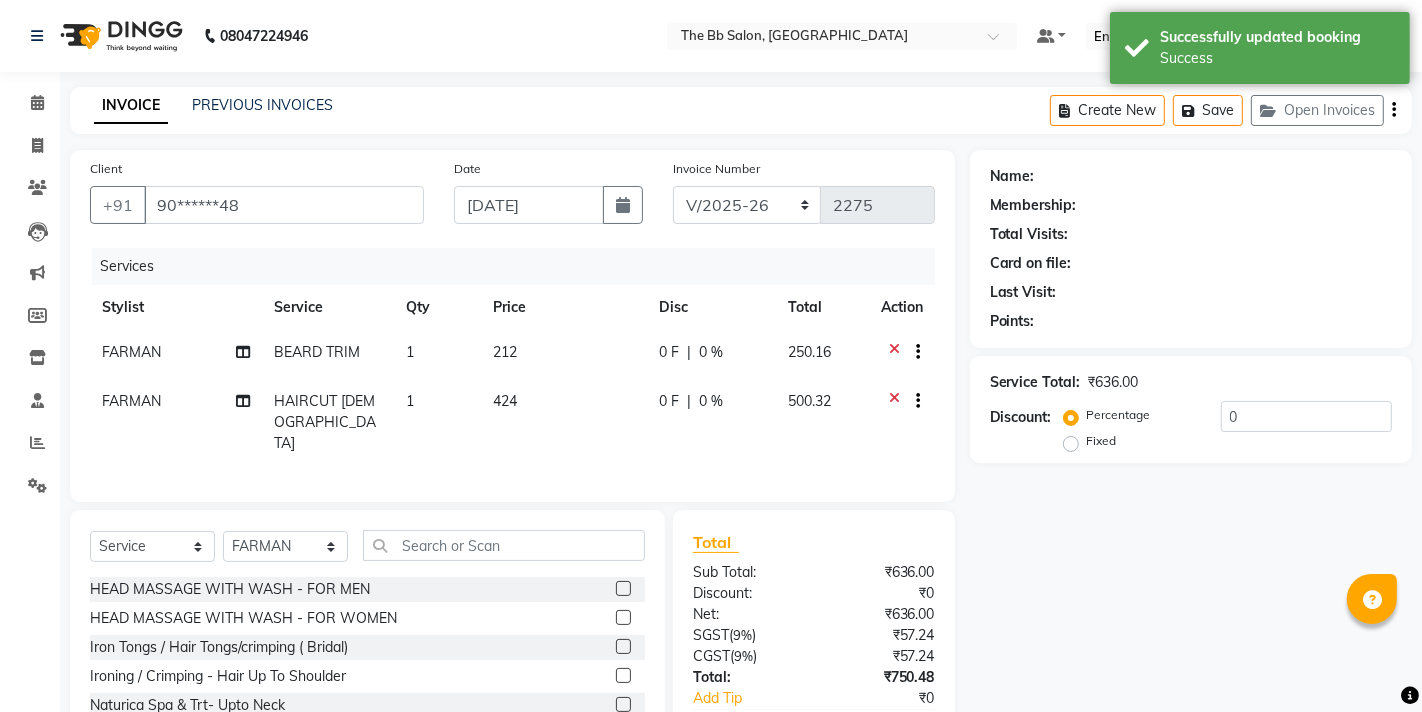 select on "1: Object" 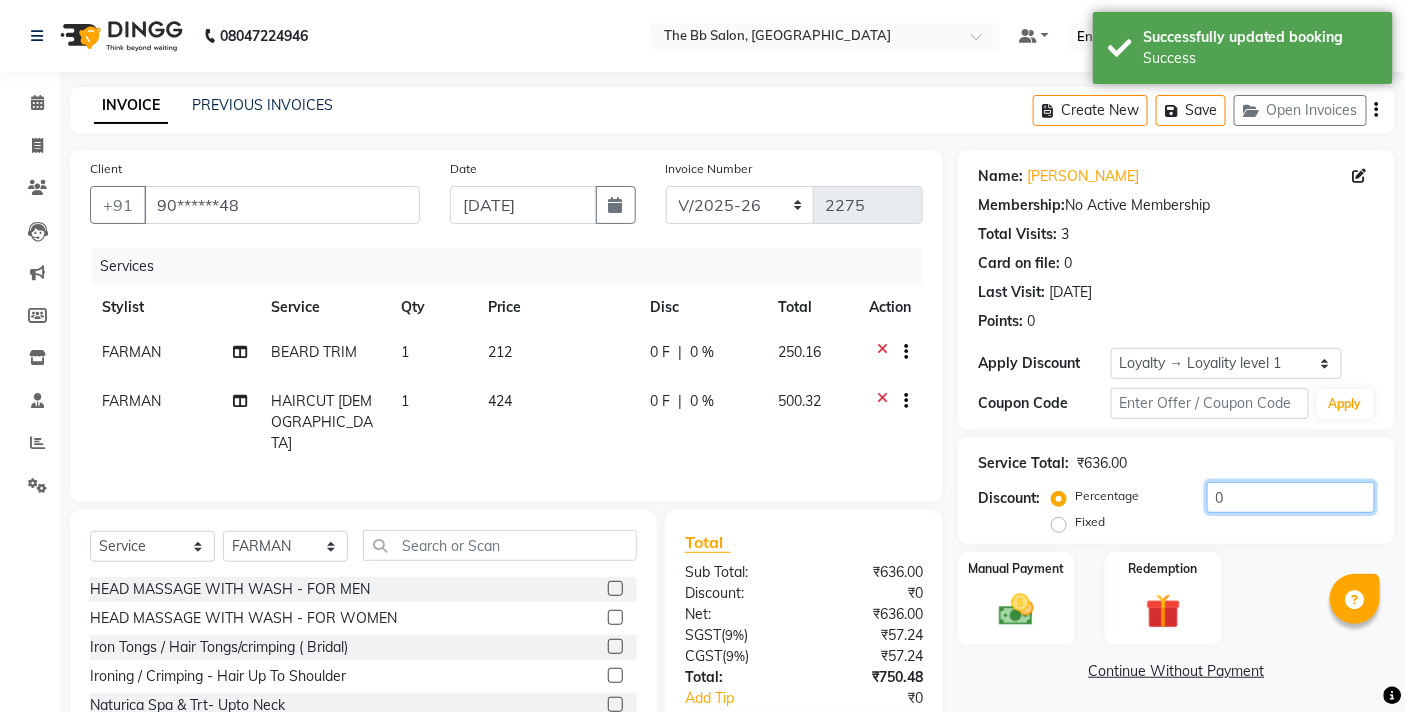 click on "0" 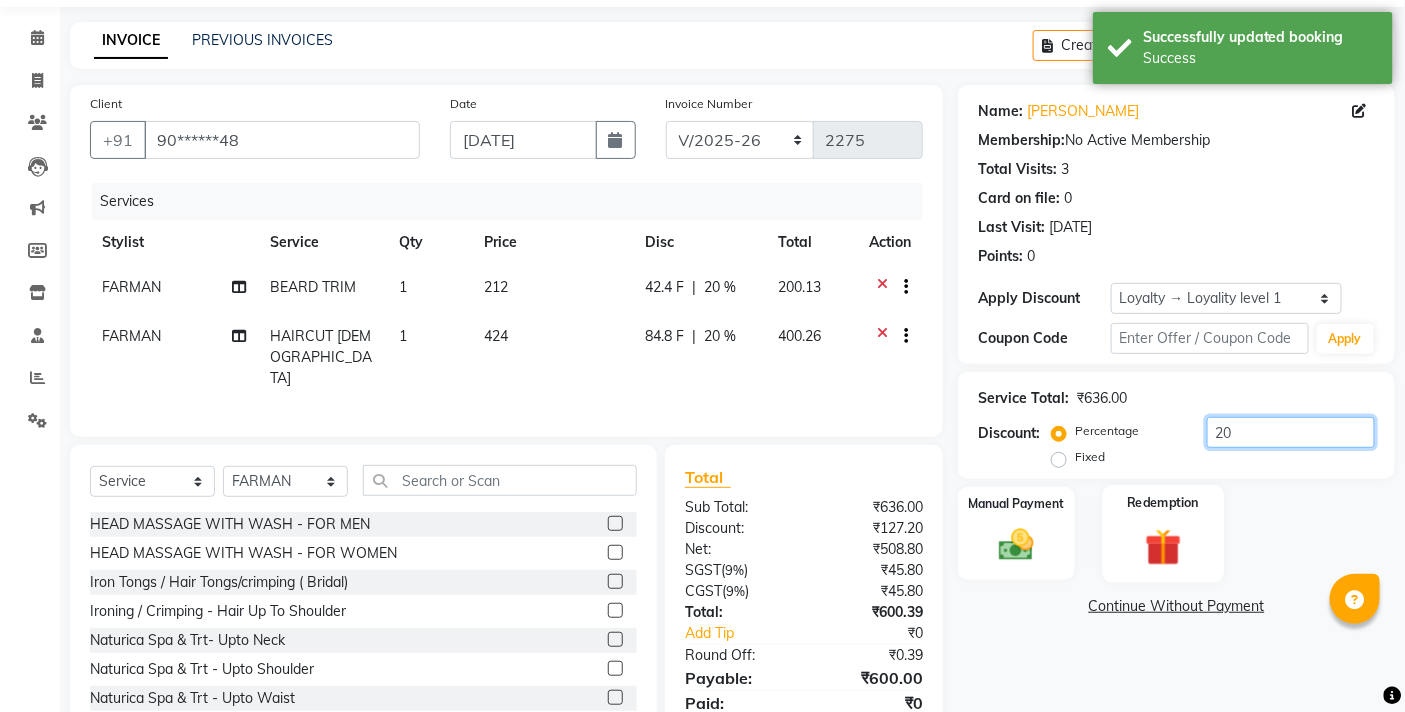 scroll, scrollTop: 122, scrollLeft: 0, axis: vertical 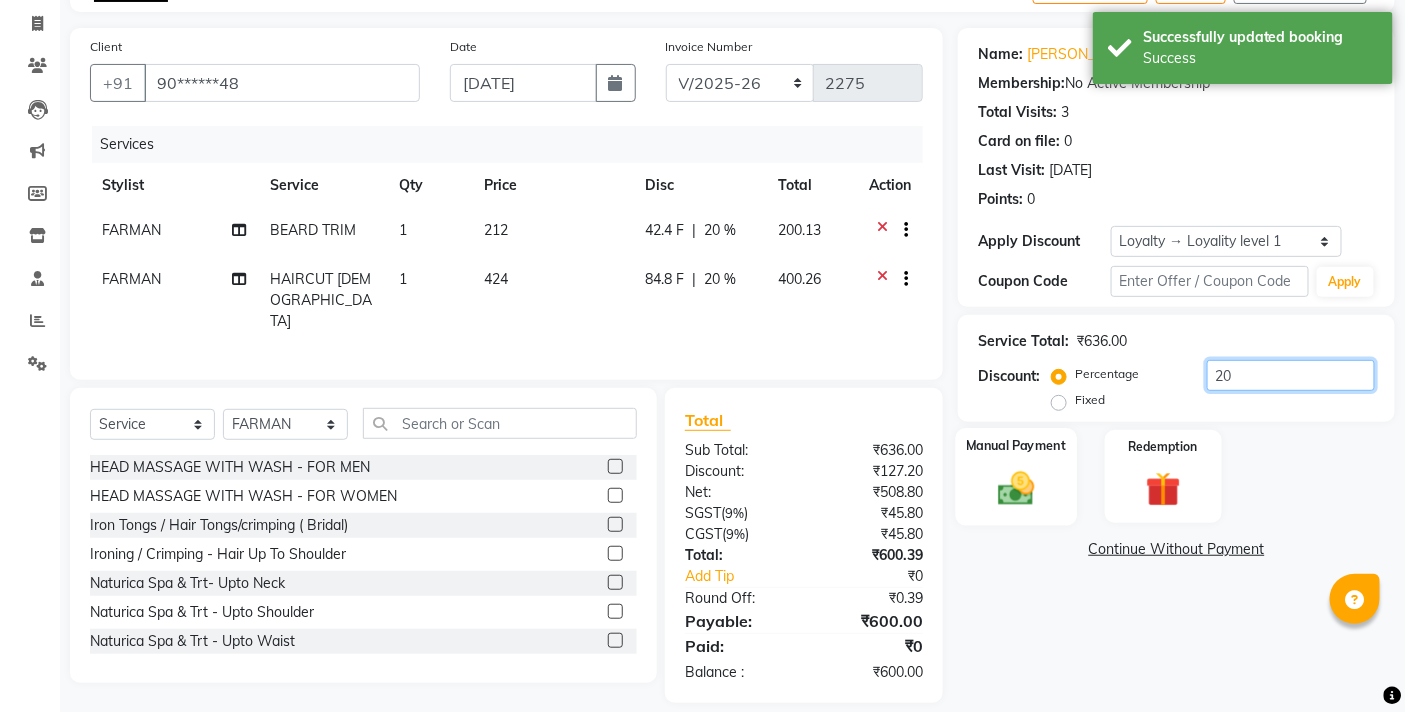 type on "20" 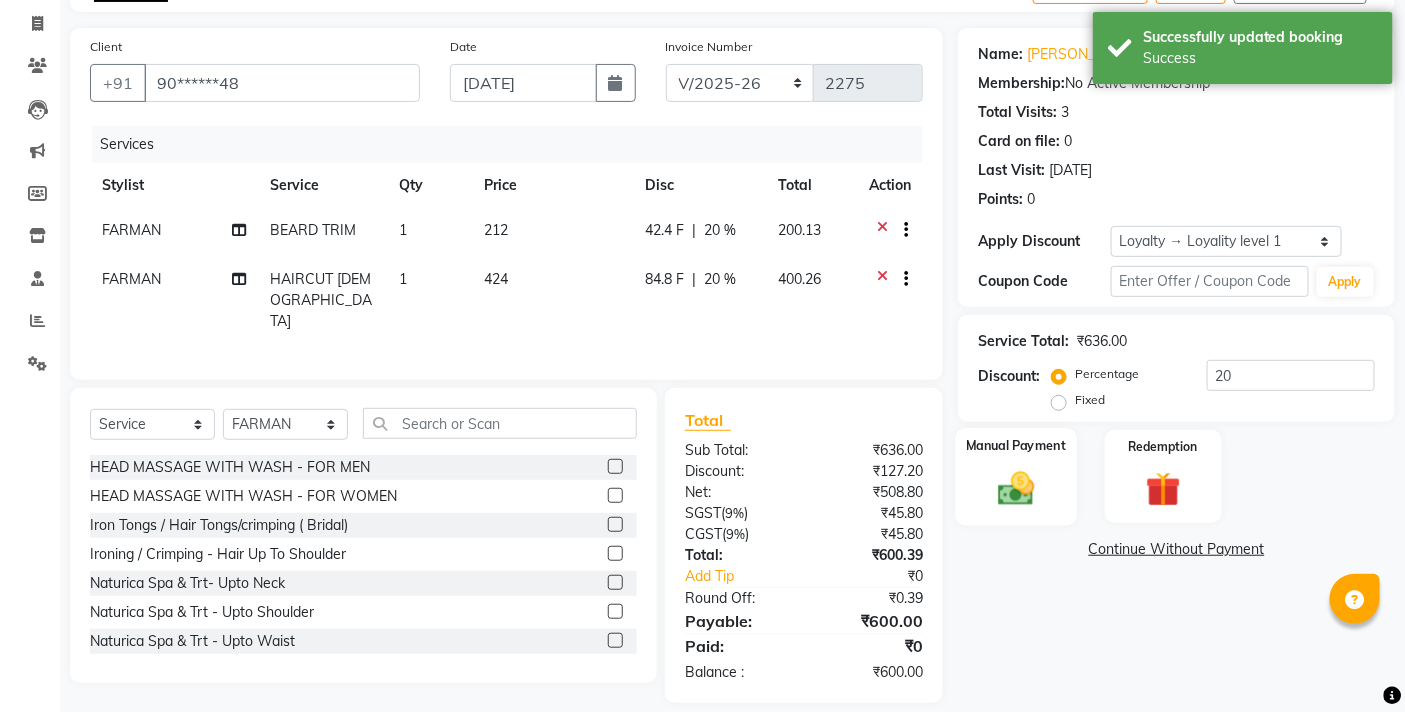 click on "Manual Payment" 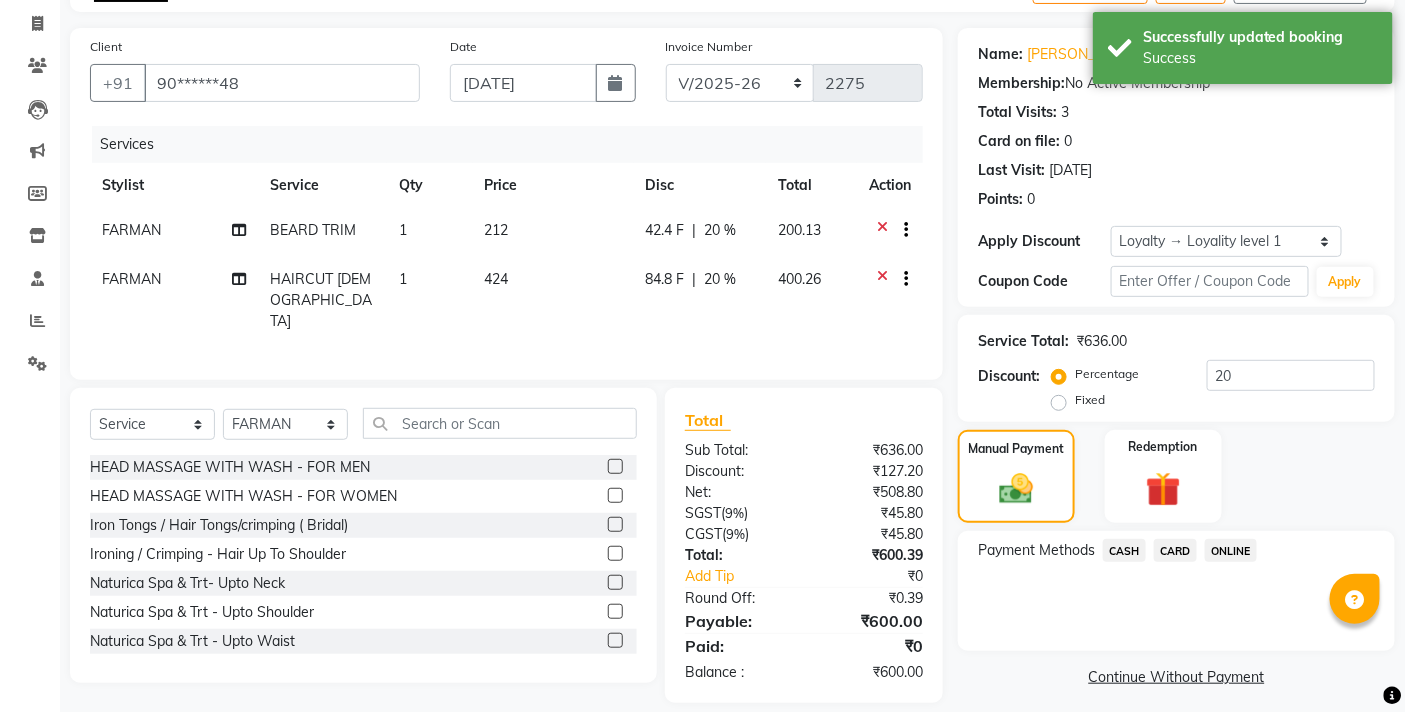 click on "ONLINE" 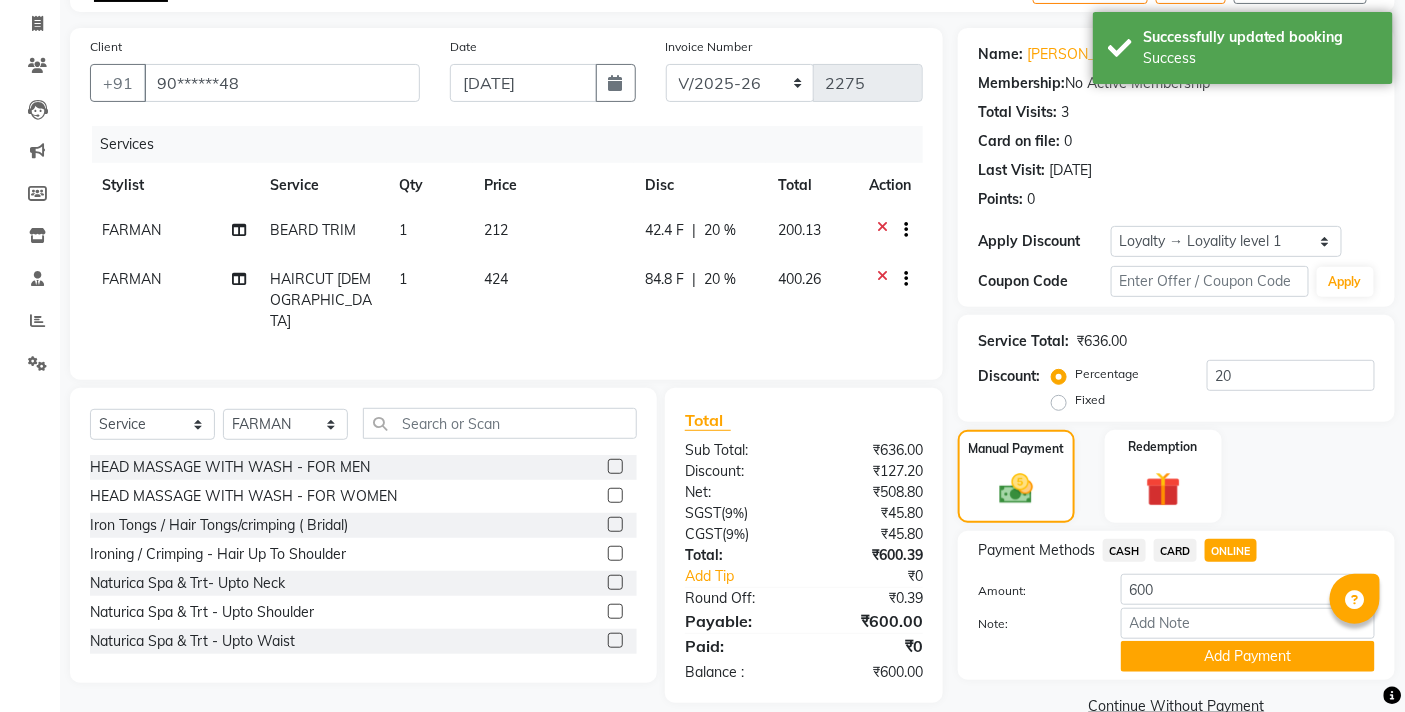 scroll, scrollTop: 162, scrollLeft: 0, axis: vertical 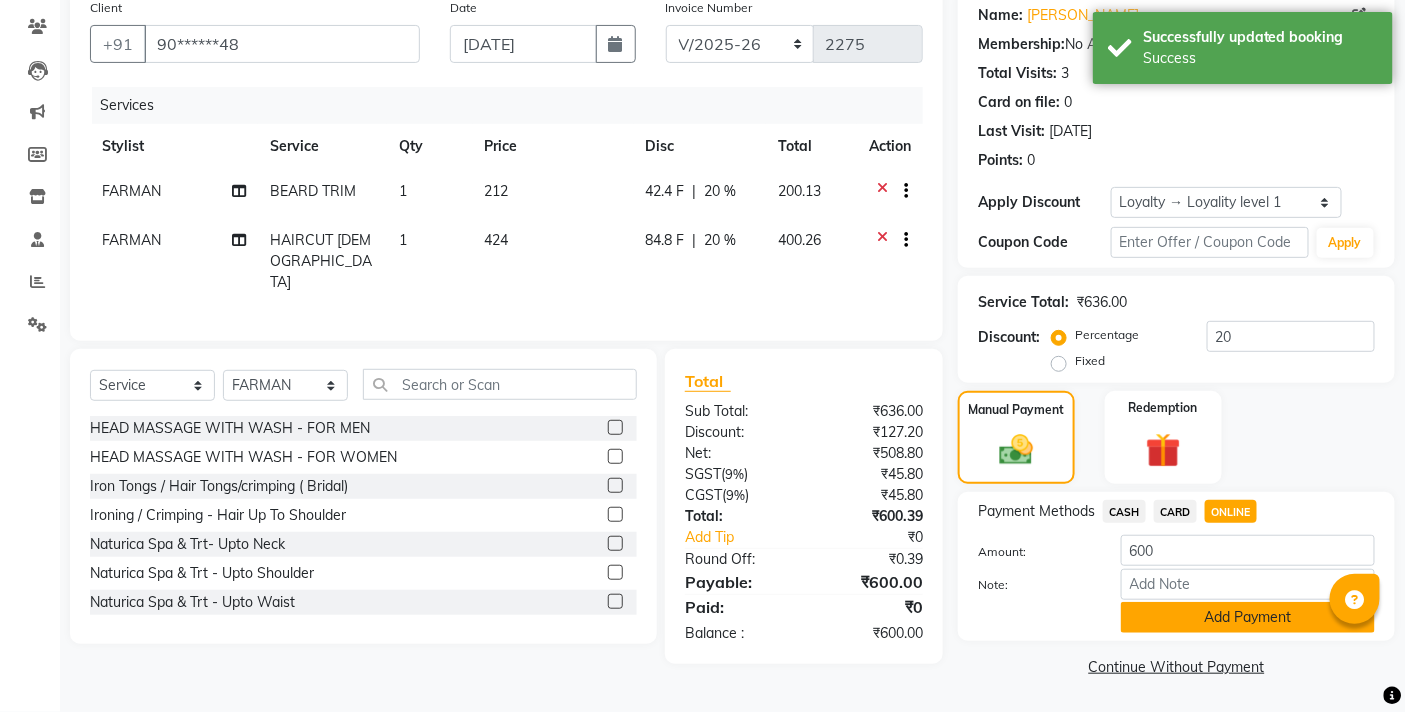 click on "Add Payment" 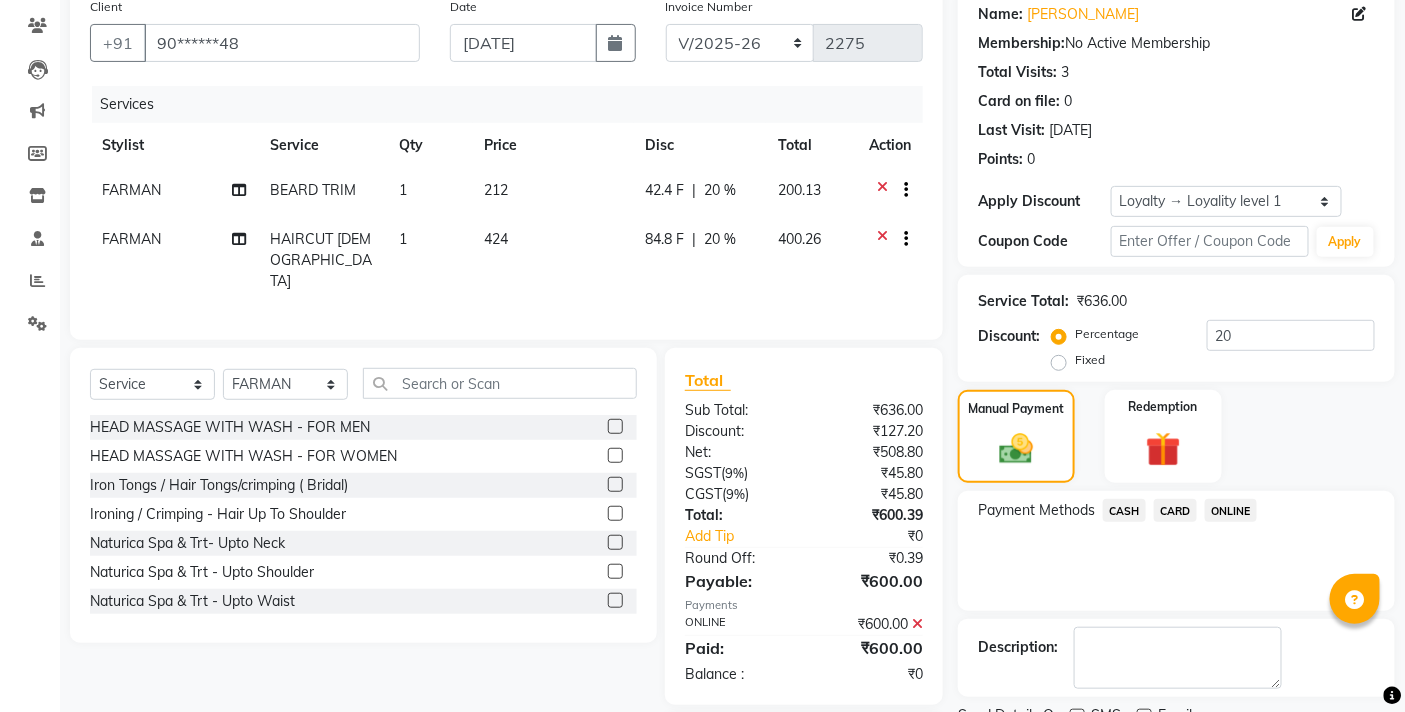 scroll, scrollTop: 262, scrollLeft: 0, axis: vertical 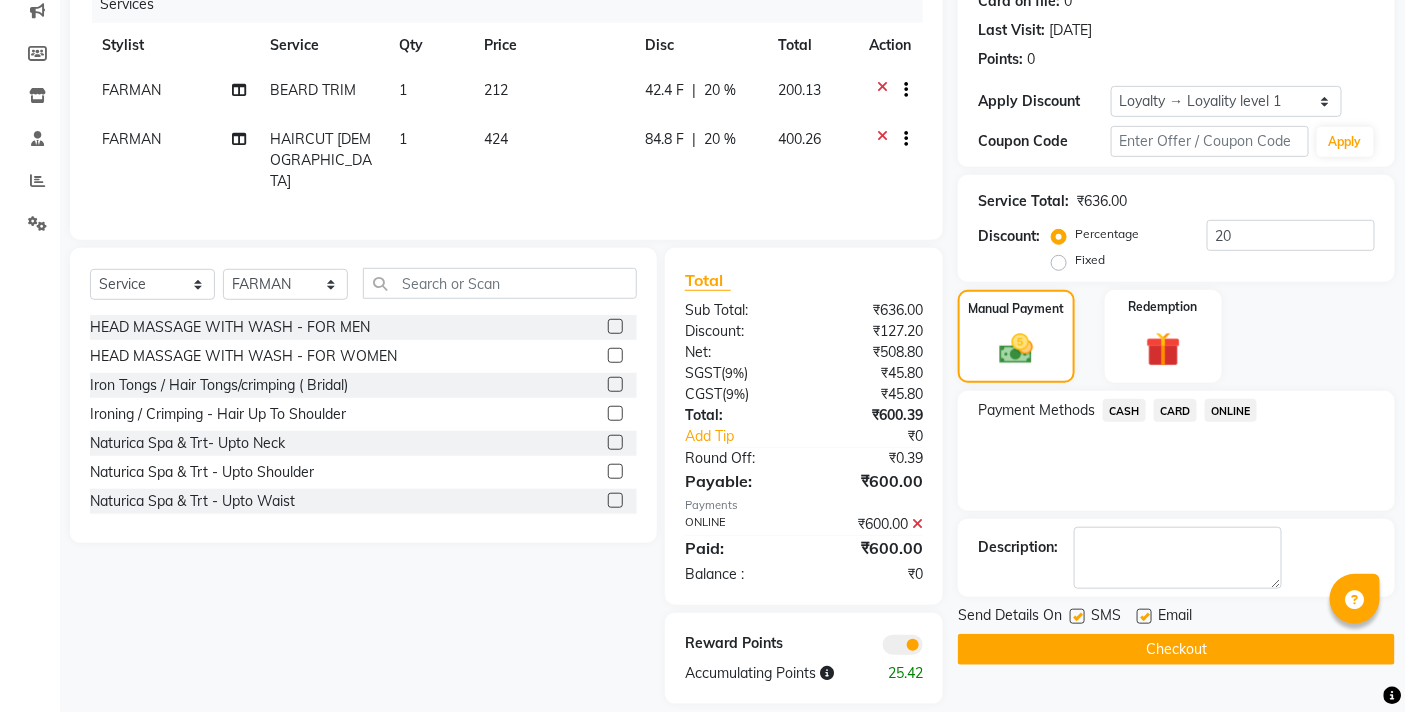 click on "Checkout" 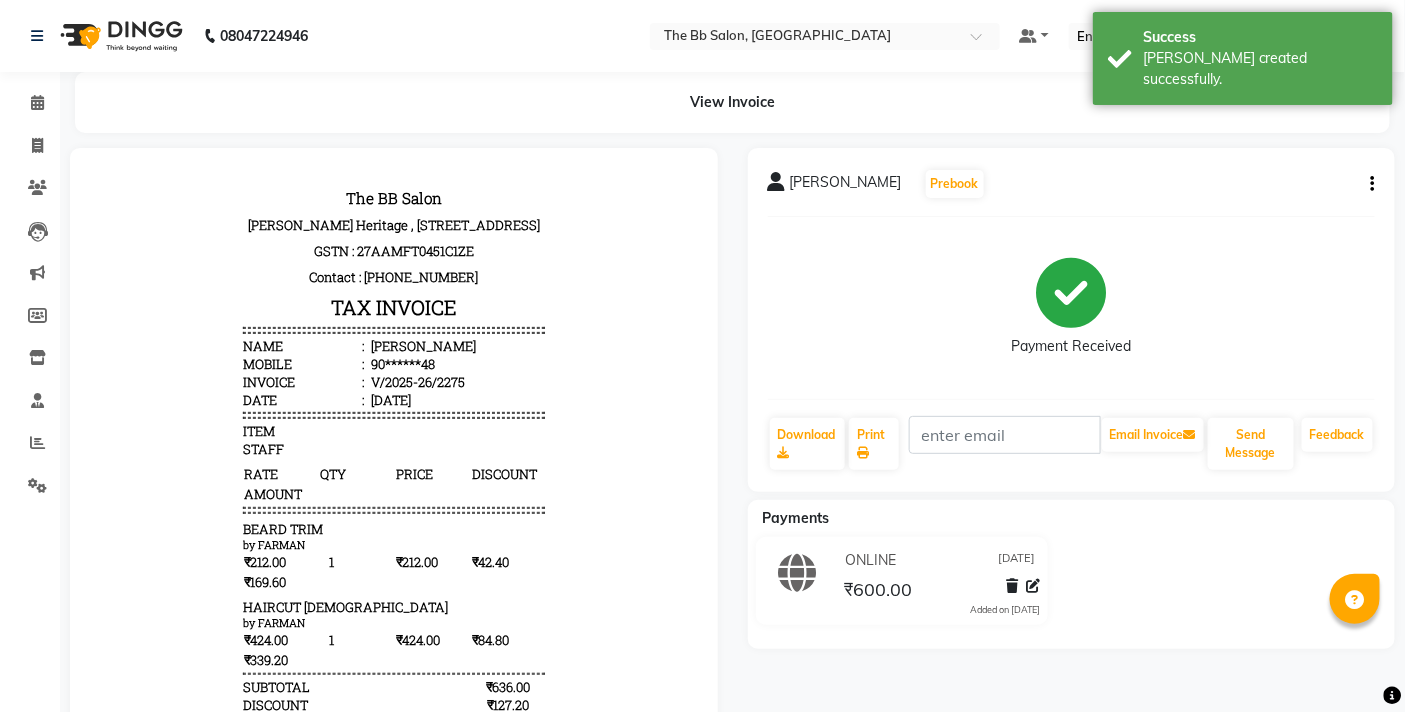 scroll, scrollTop: 0, scrollLeft: 0, axis: both 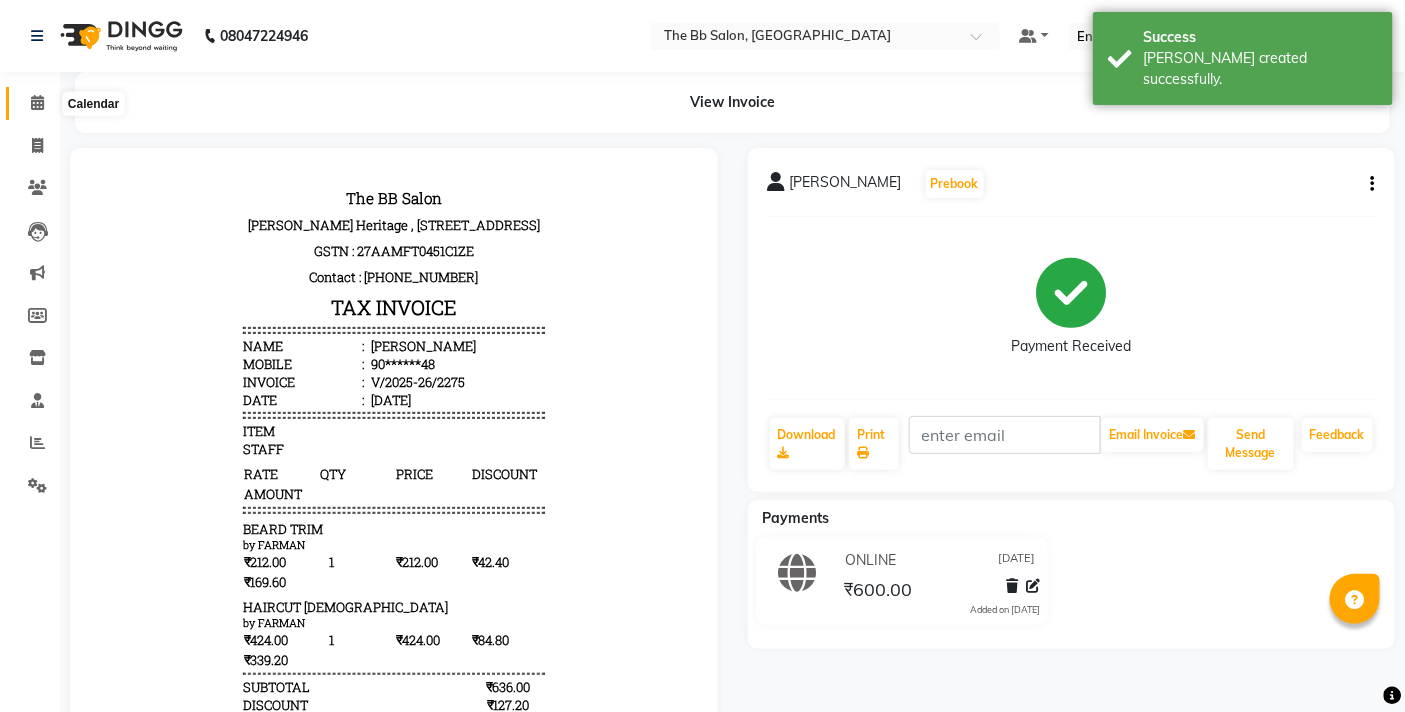 click 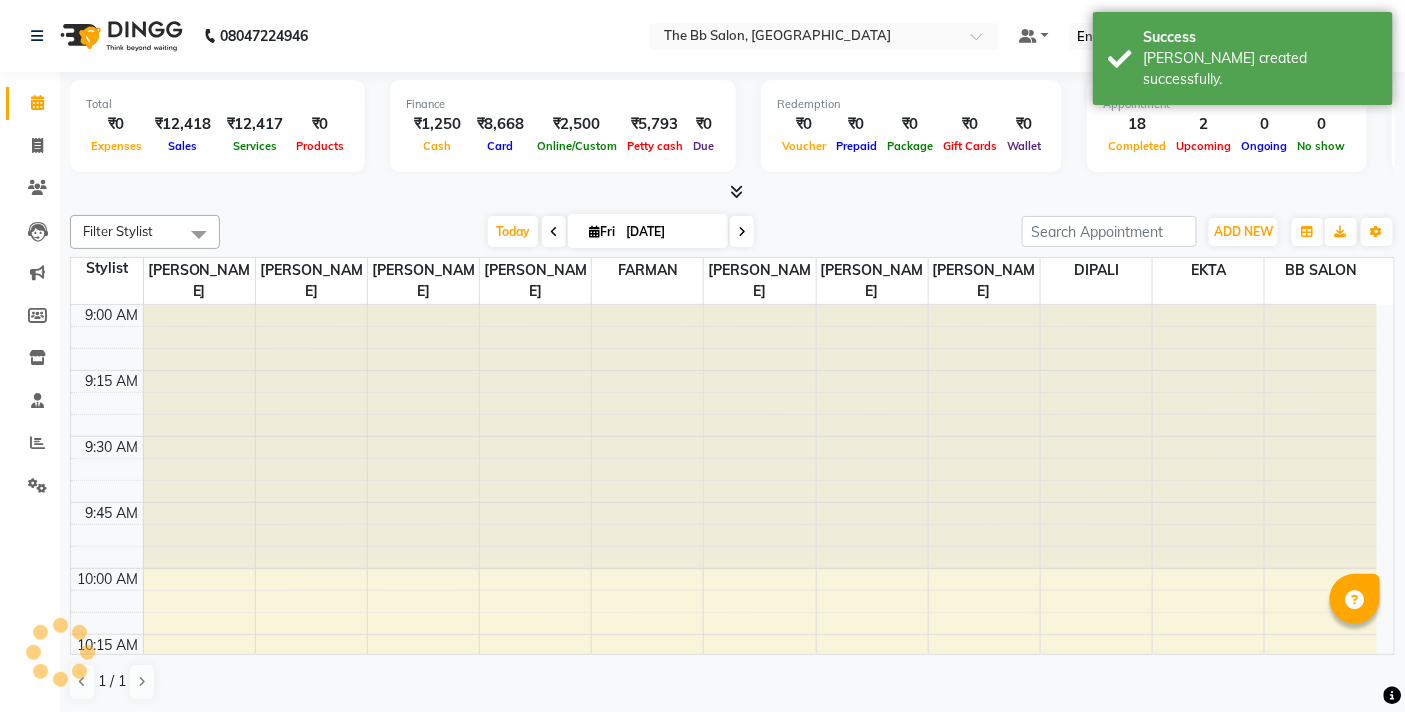 scroll, scrollTop: 0, scrollLeft: 0, axis: both 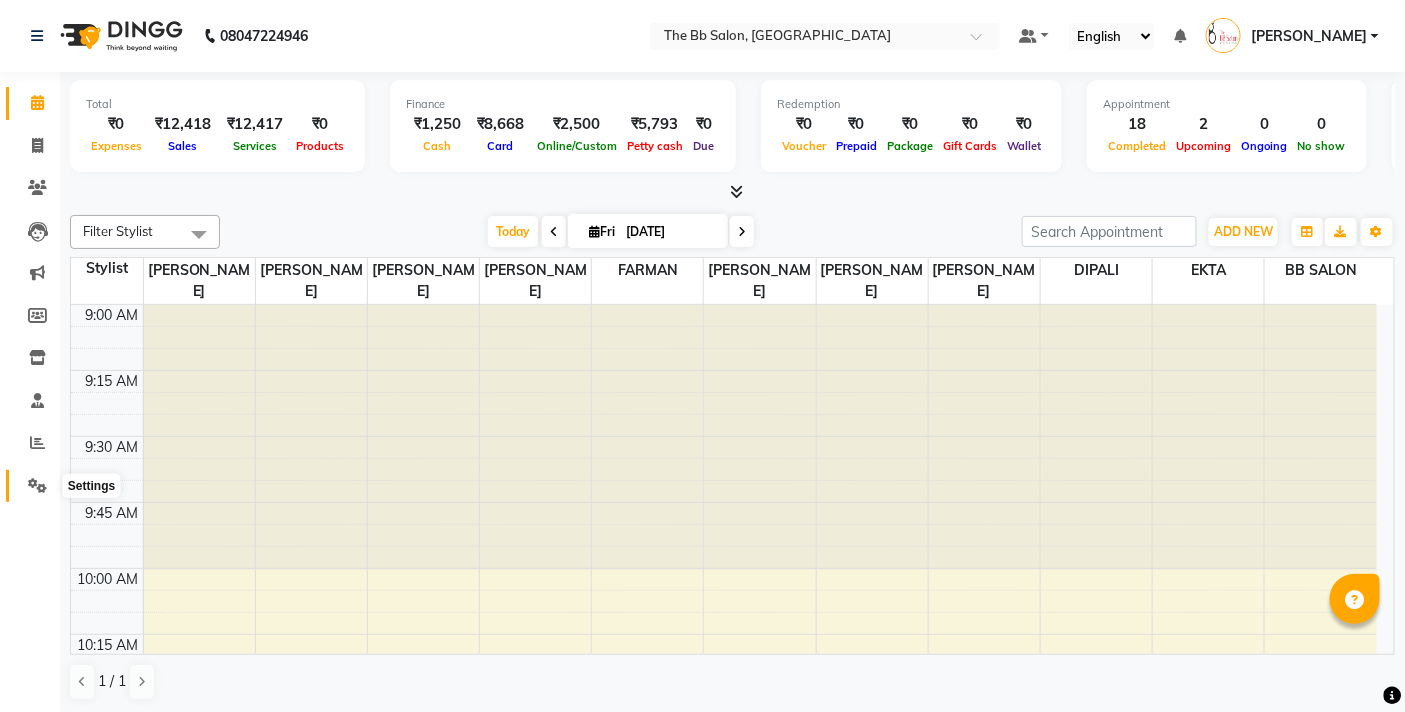 click 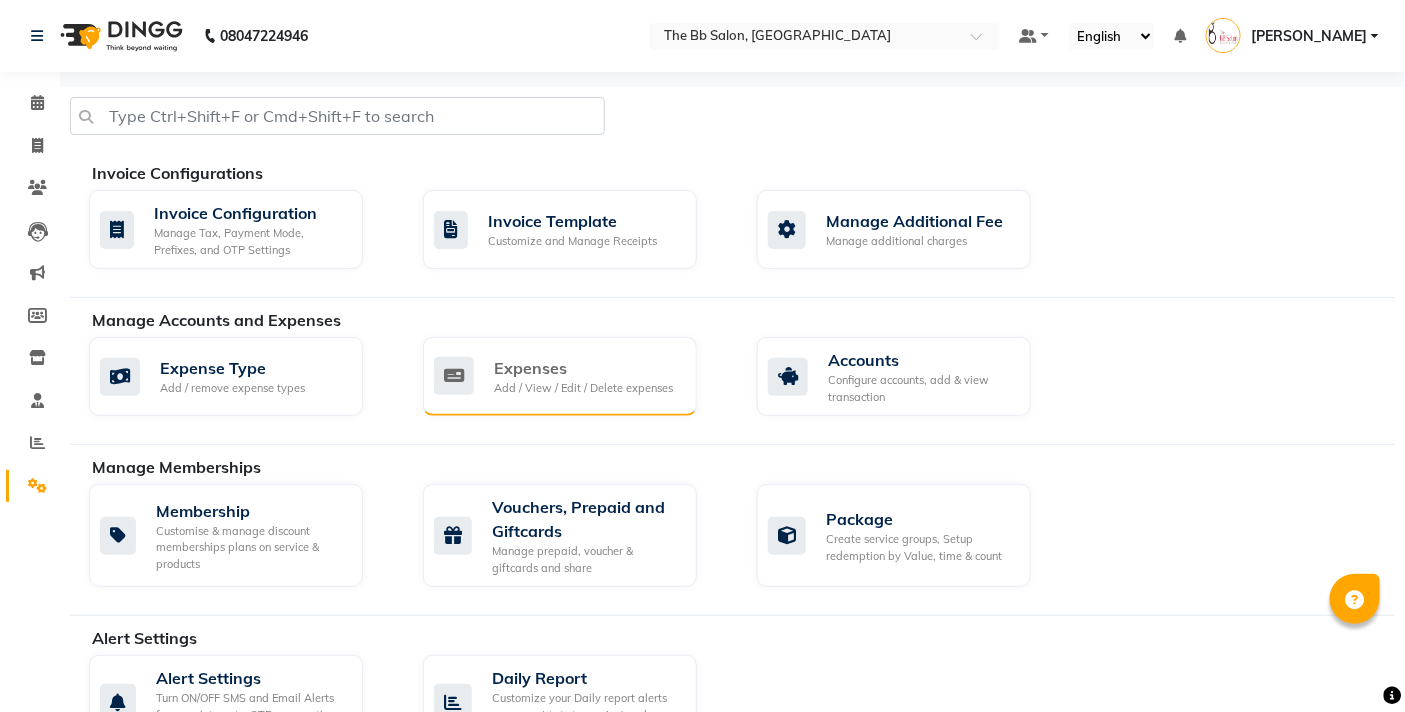 click on "Expenses" 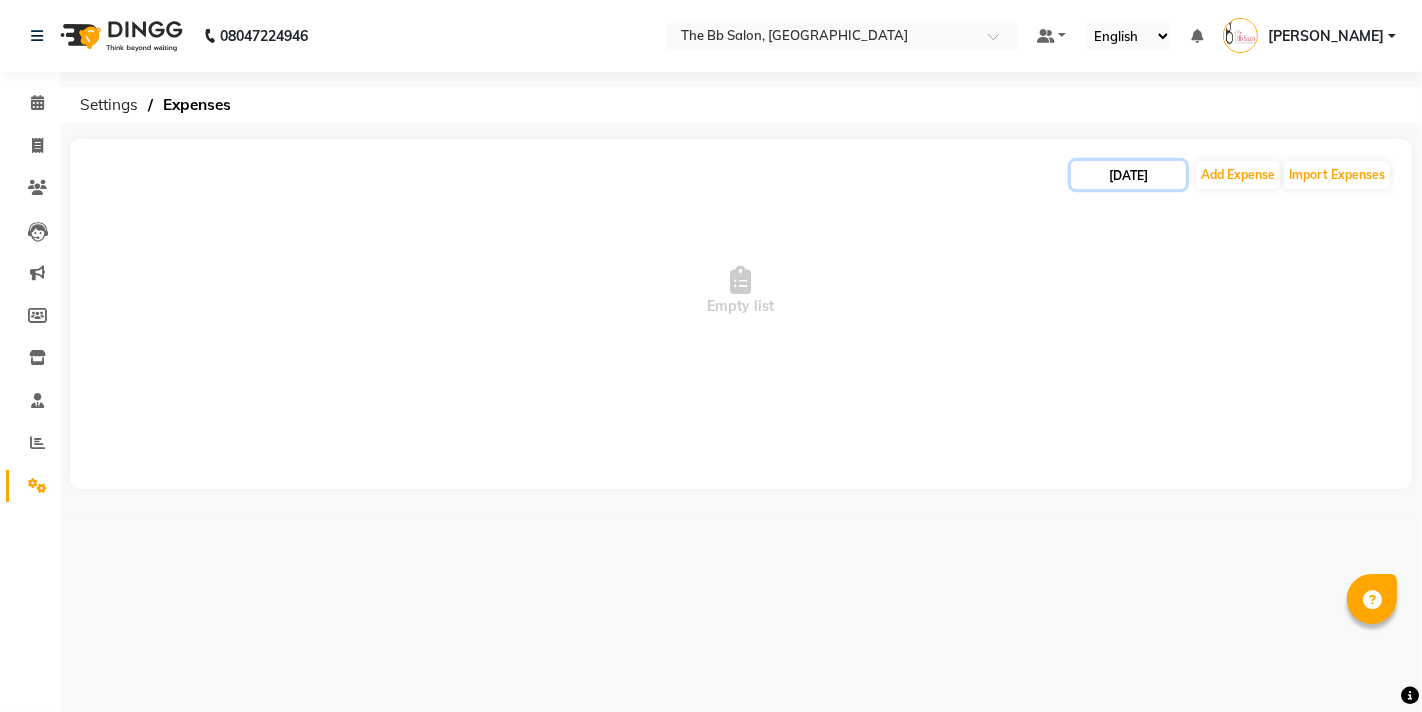 click on "[DATE]" 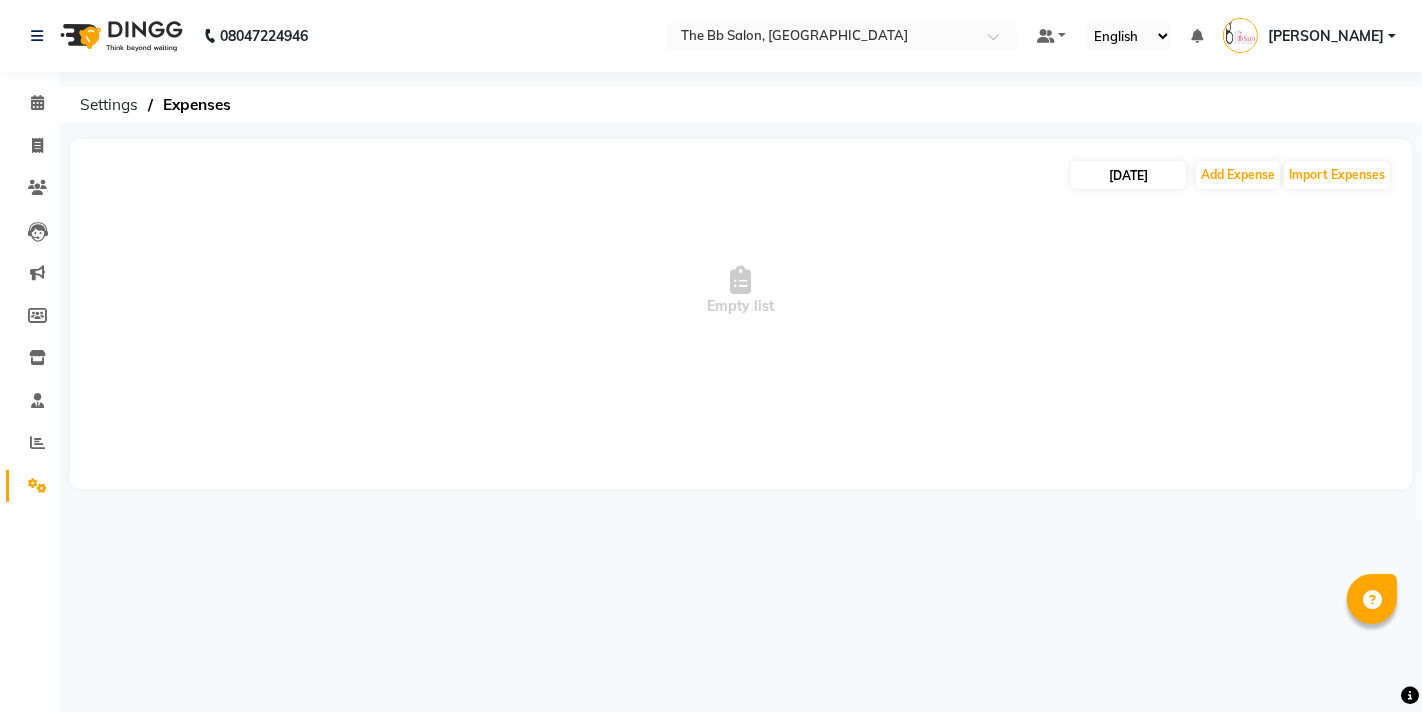 select on "7" 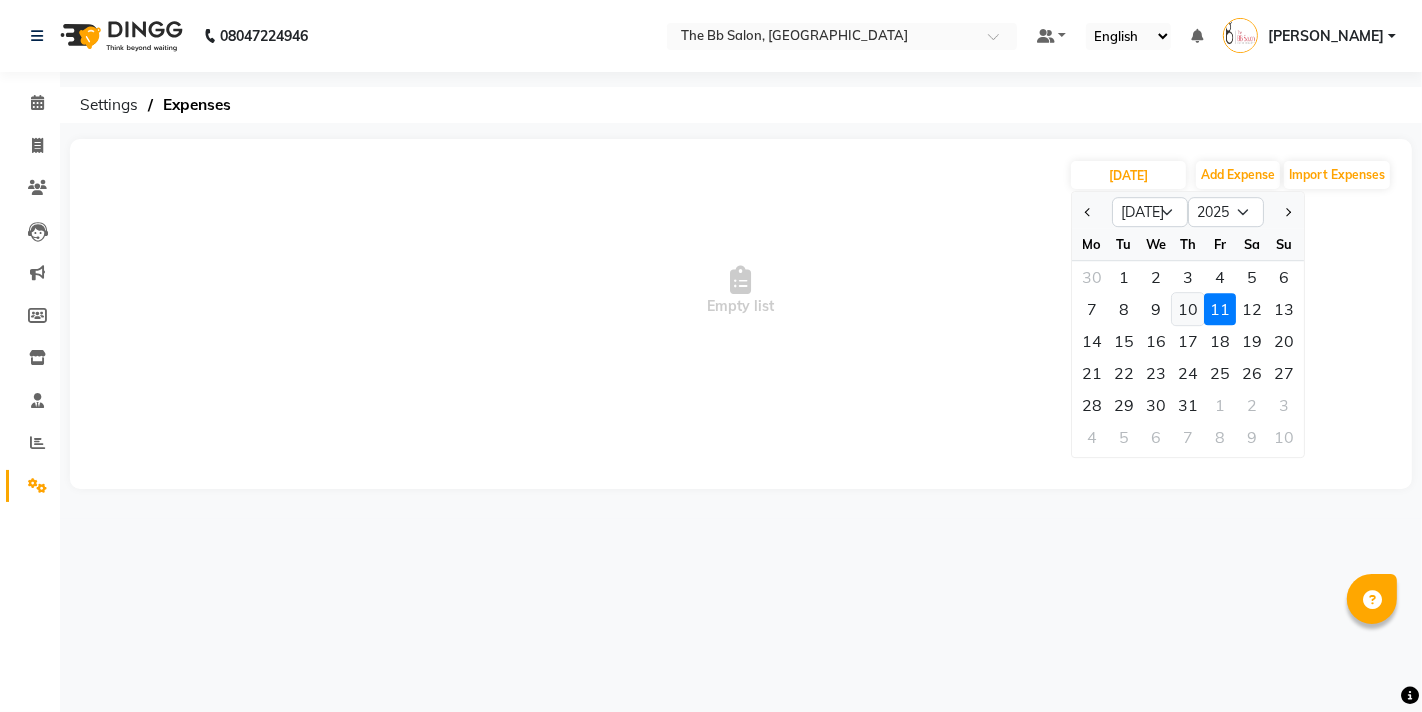 click on "10" 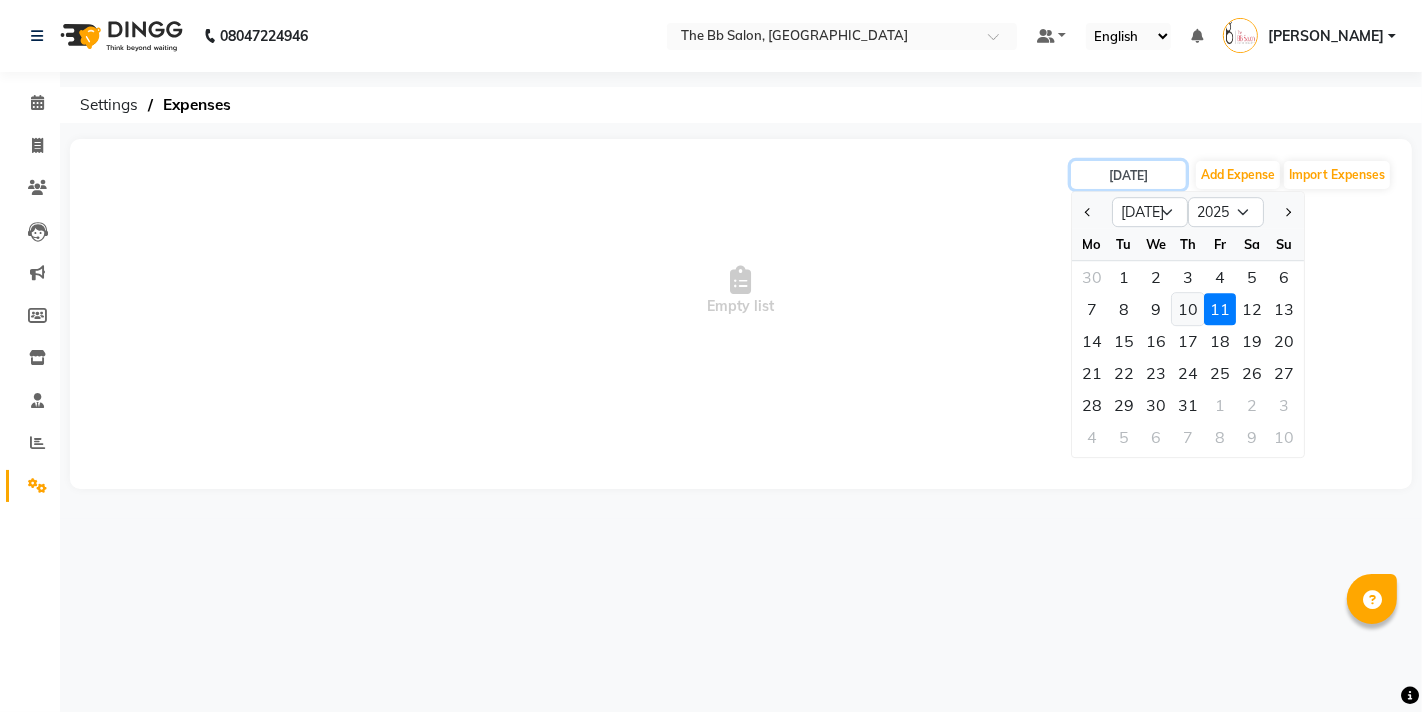 type on "[DATE]" 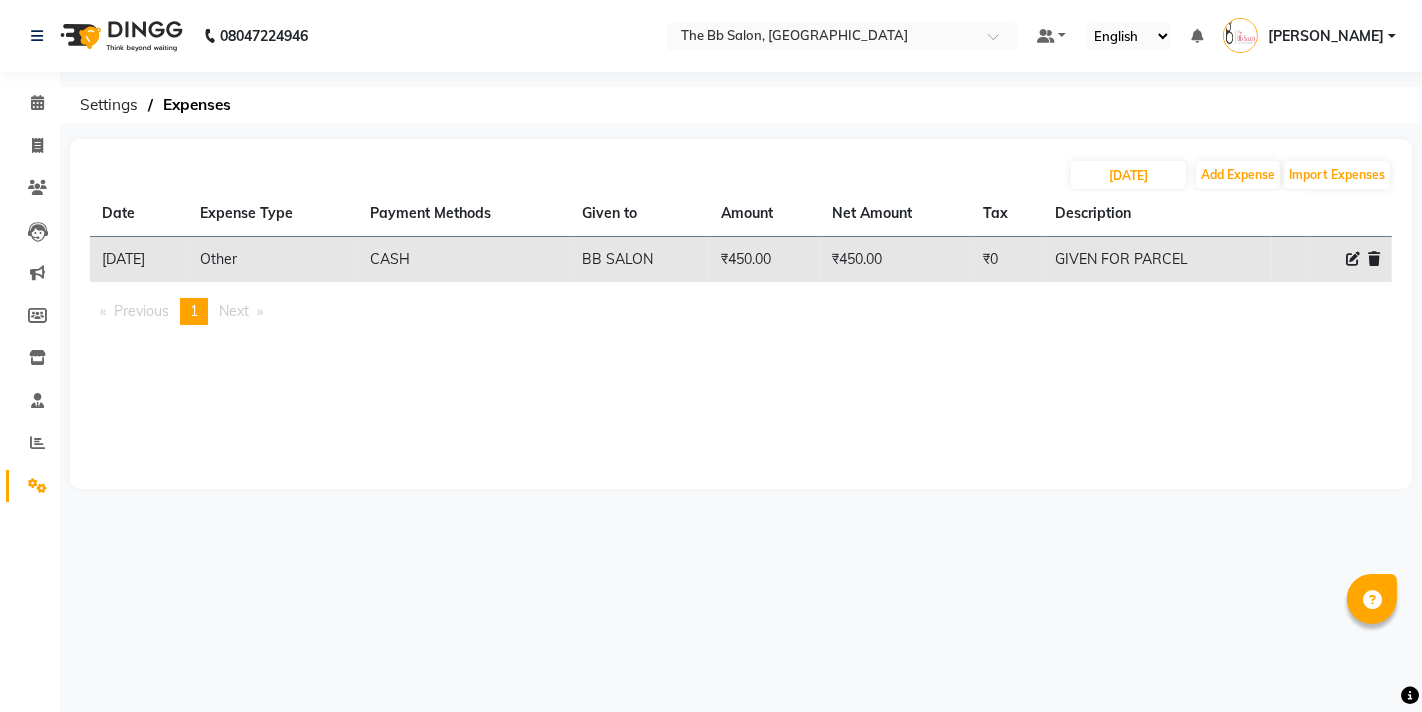 click on "10-07-2025 Add Expense Import Expenses Date Expense Type Payment Methods Given to Amount Net Amount Tax Description  10-07-2025   Other   CASH   BB SALON   ₹450.00  ₹450.00 ₹0  GIVEN FOR PARCEL   Previous  page  1 / 1  You're on page  1  Next  page" 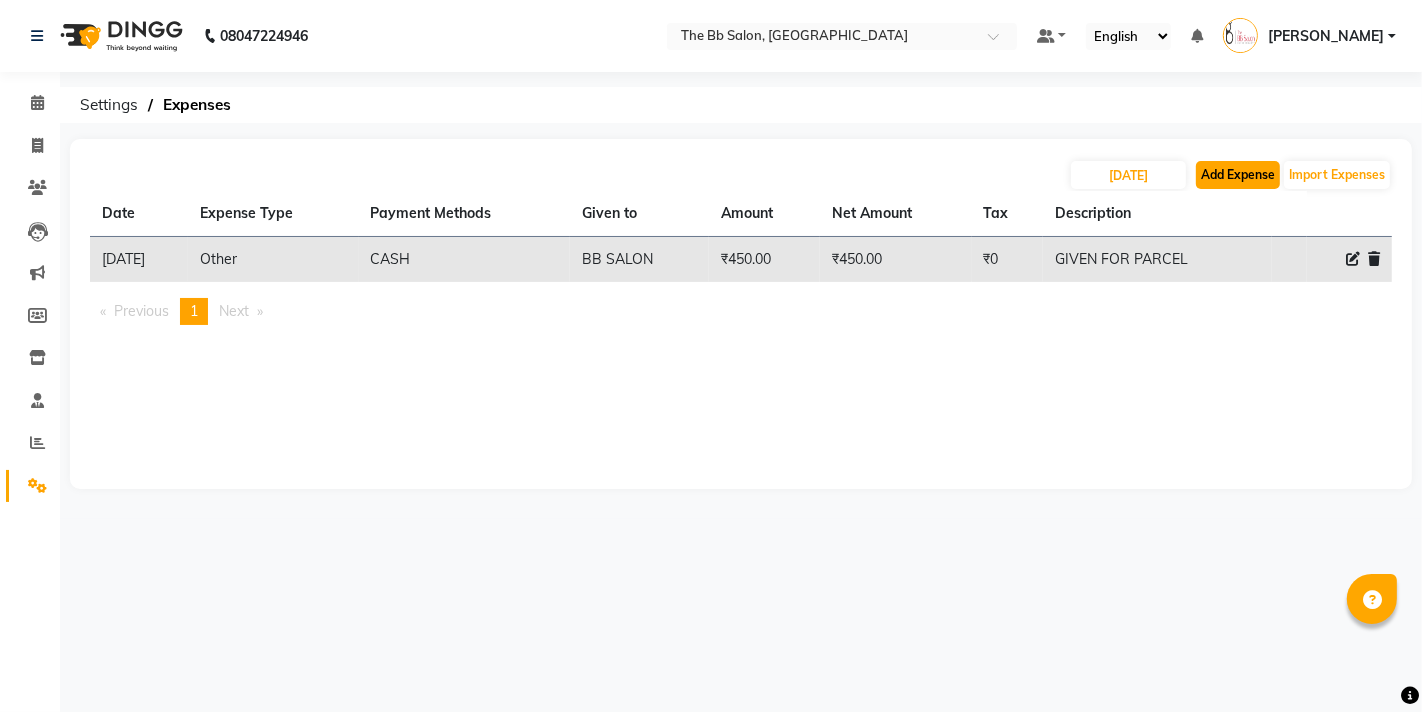 click on "Add Expense" 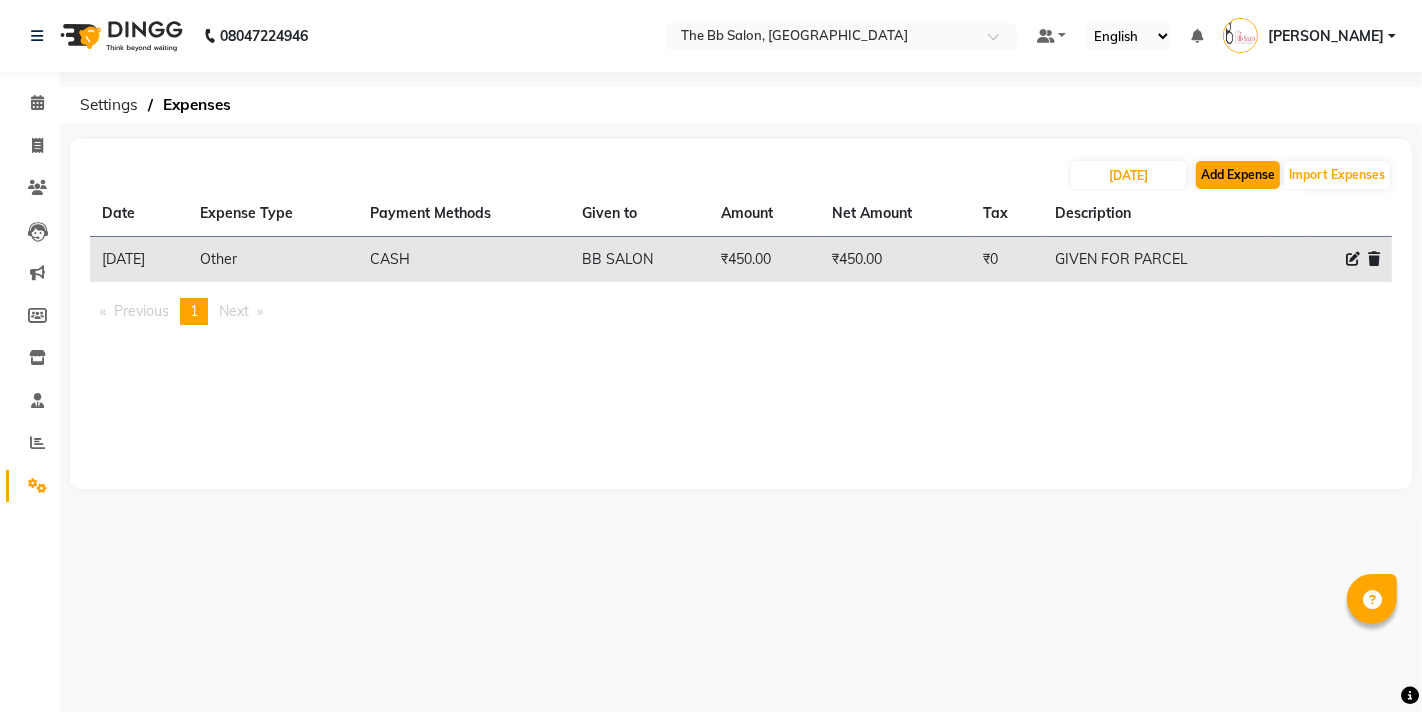select on "1" 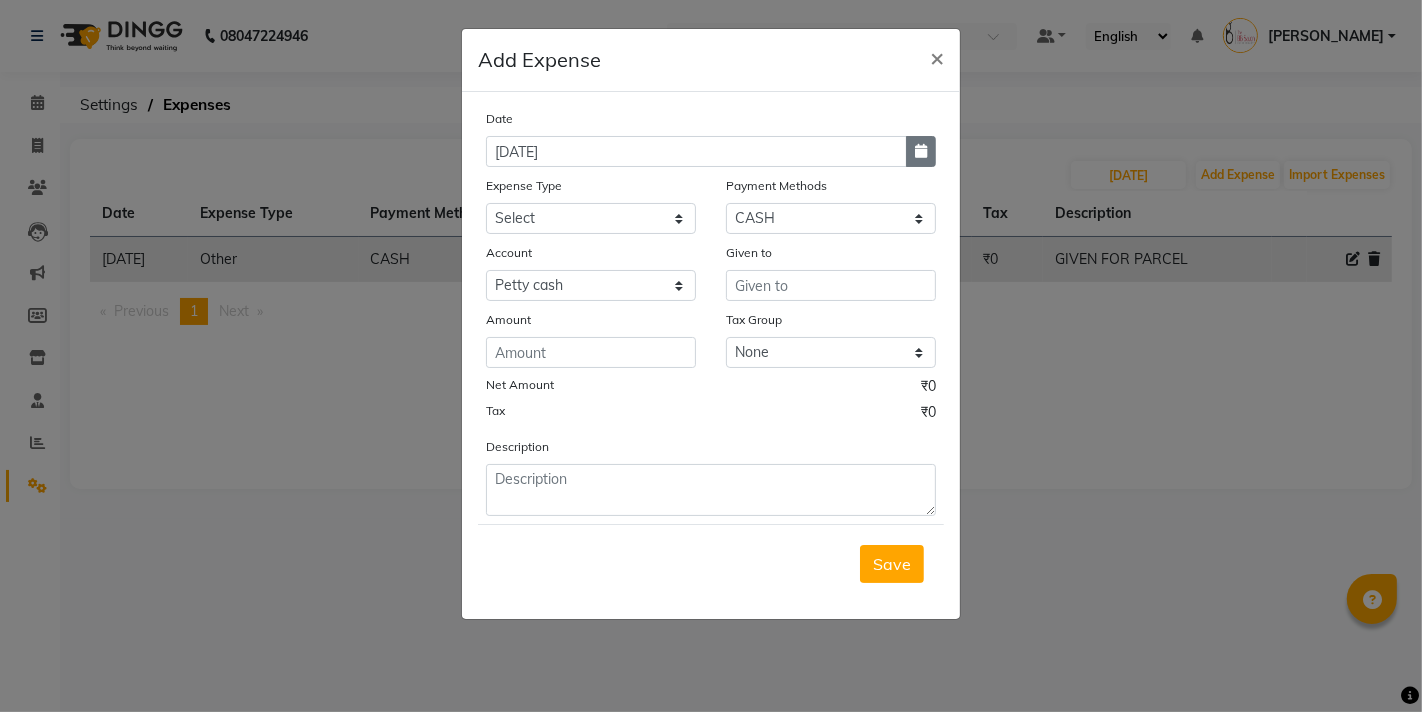 click 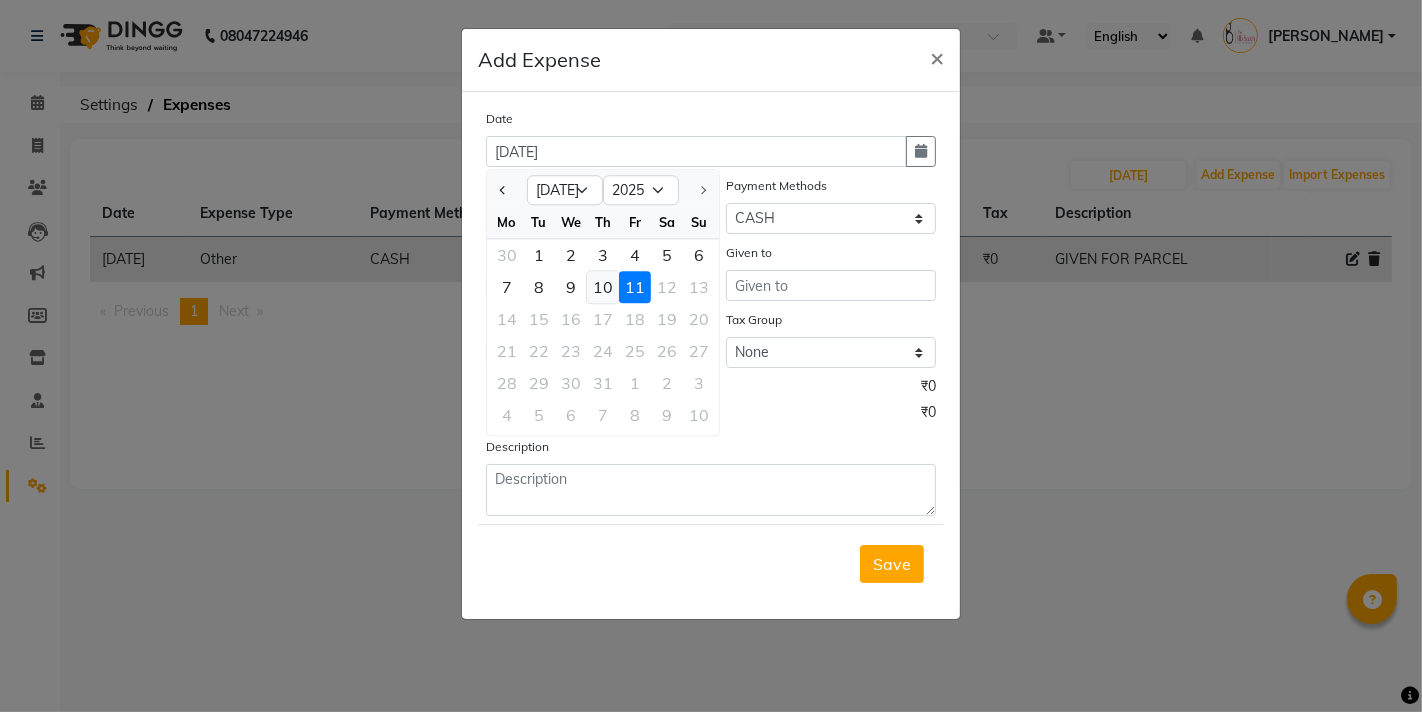 click on "10" 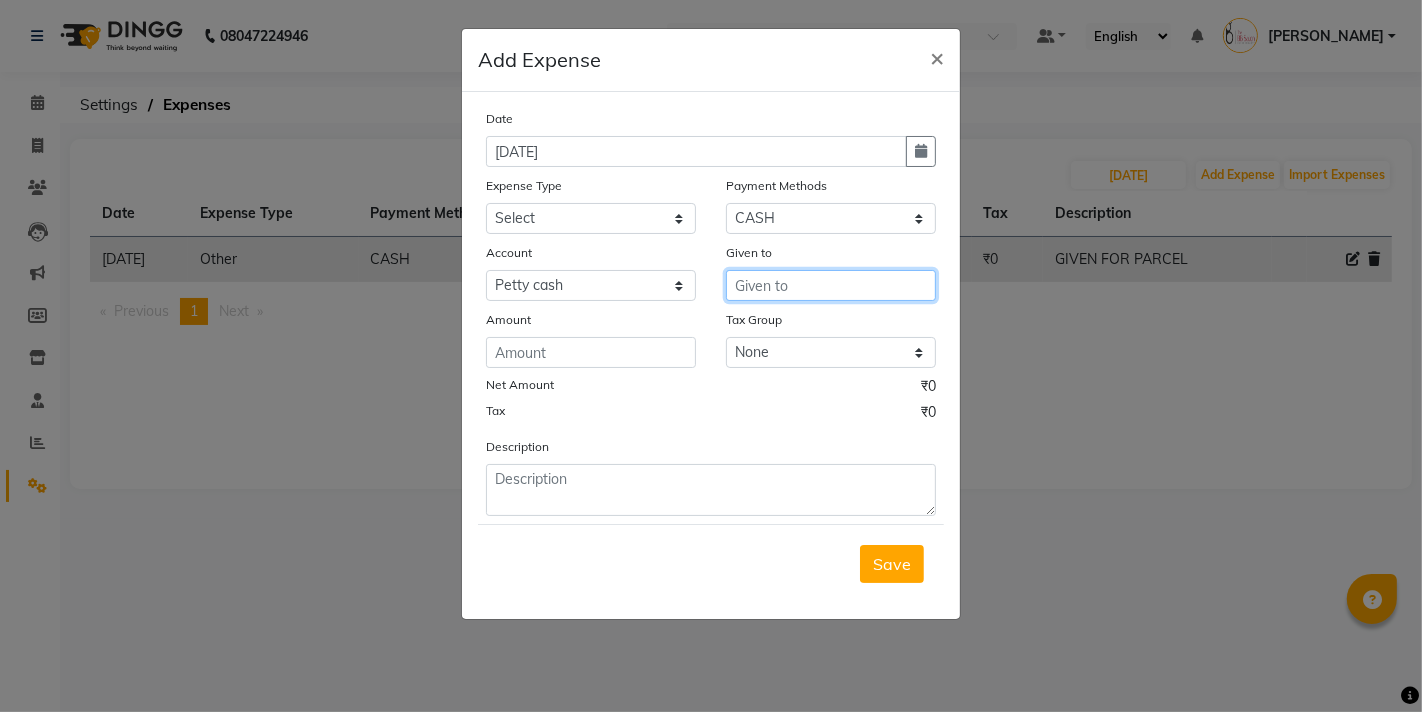 drag, startPoint x: 754, startPoint y: 287, endPoint x: 767, endPoint y: 290, distance: 13.341664 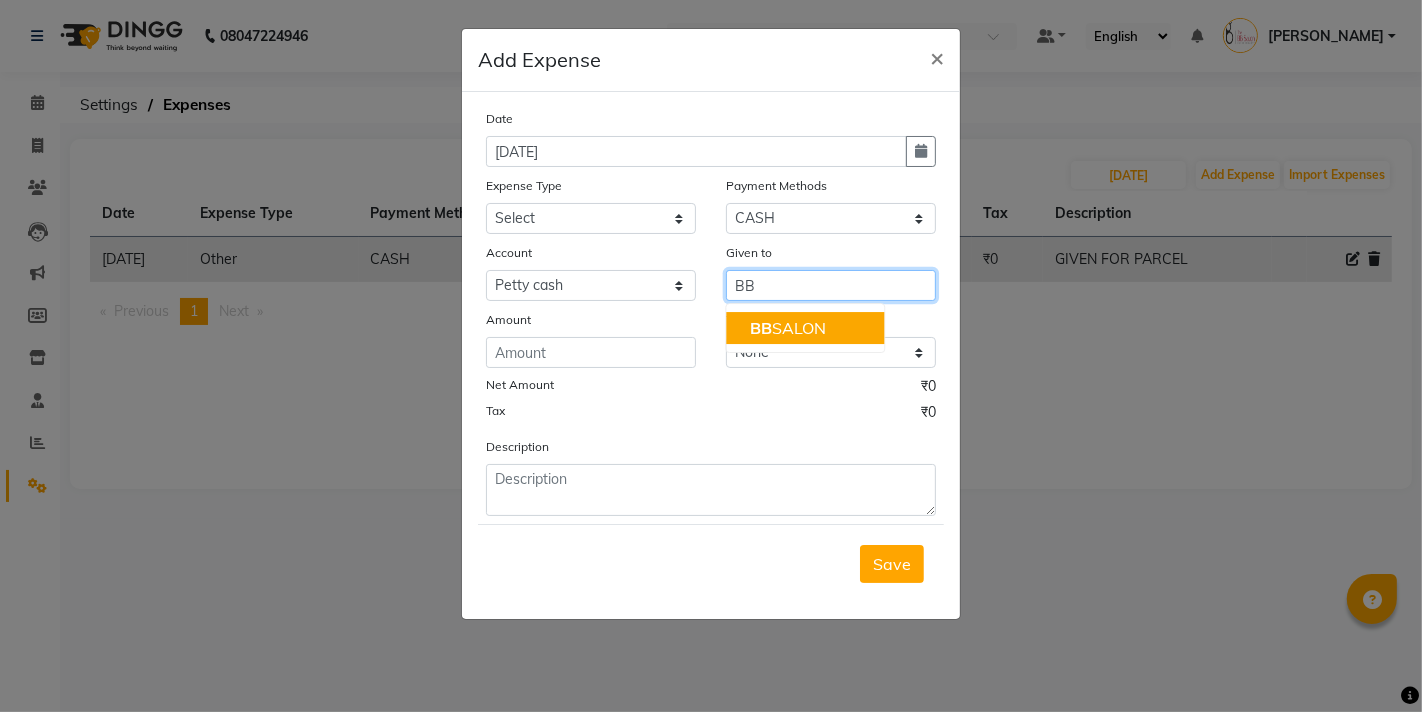 click on "BB" at bounding box center [831, 285] 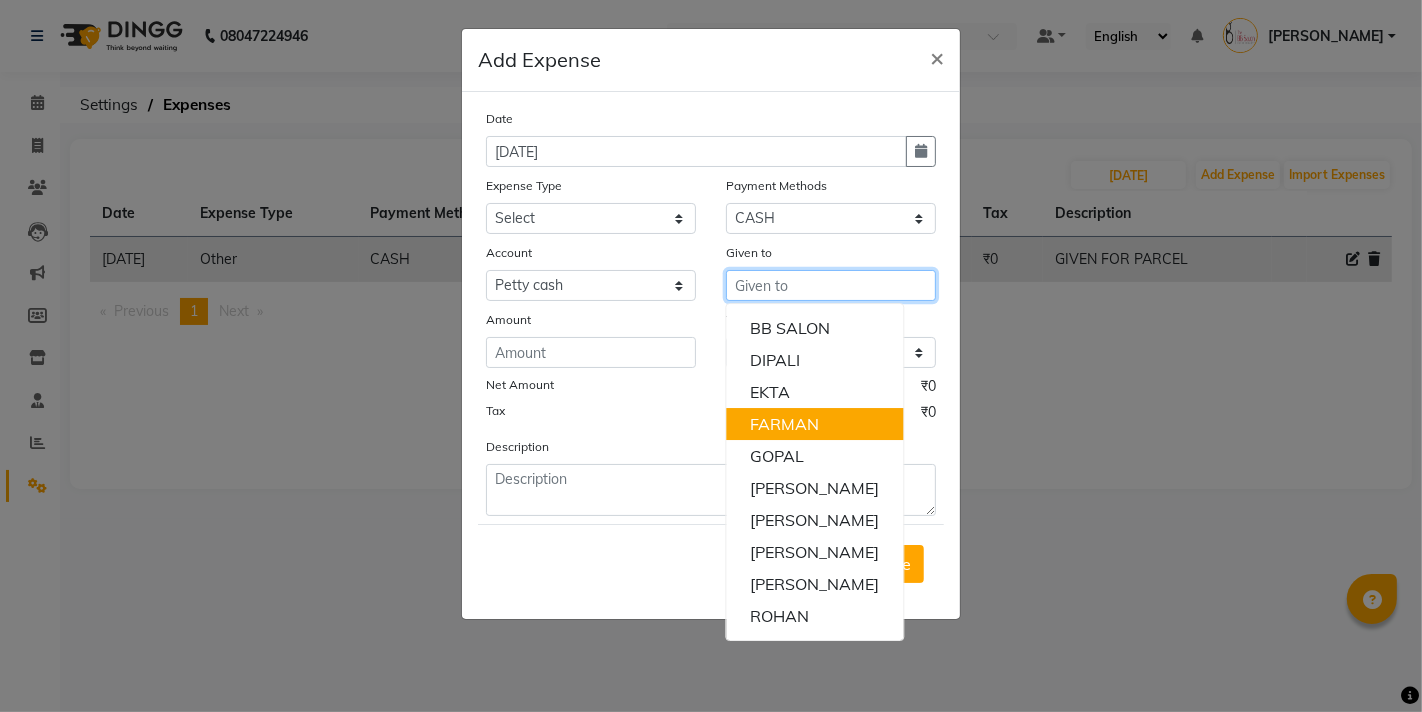 click on "FARMAN" at bounding box center (784, 424) 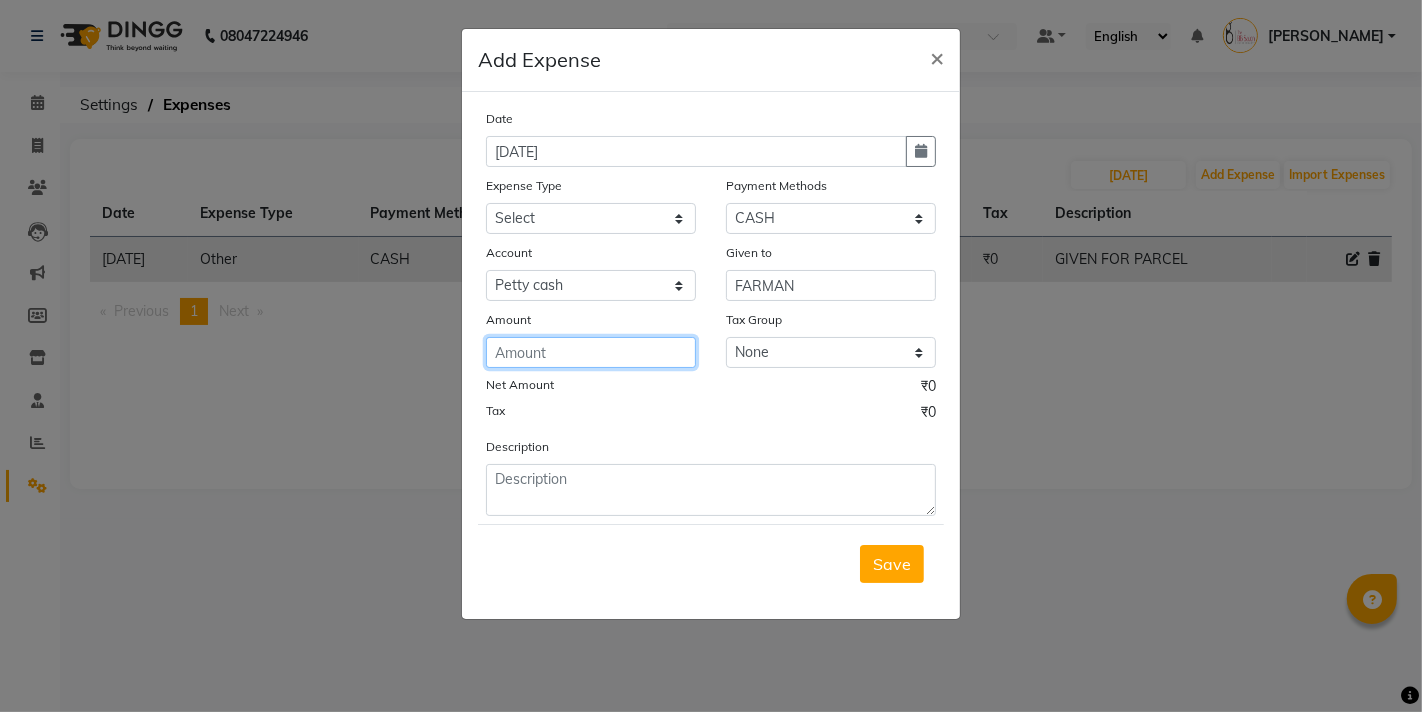 click 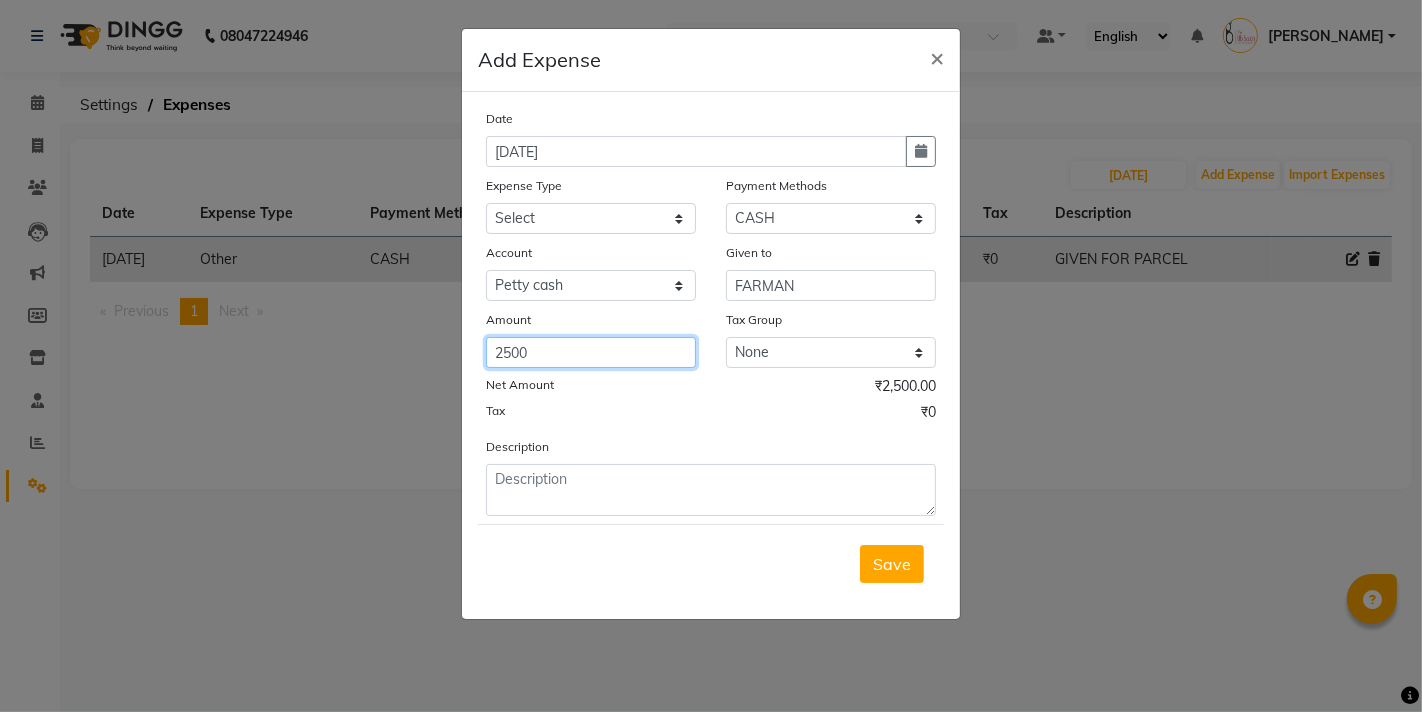 type on "2500" 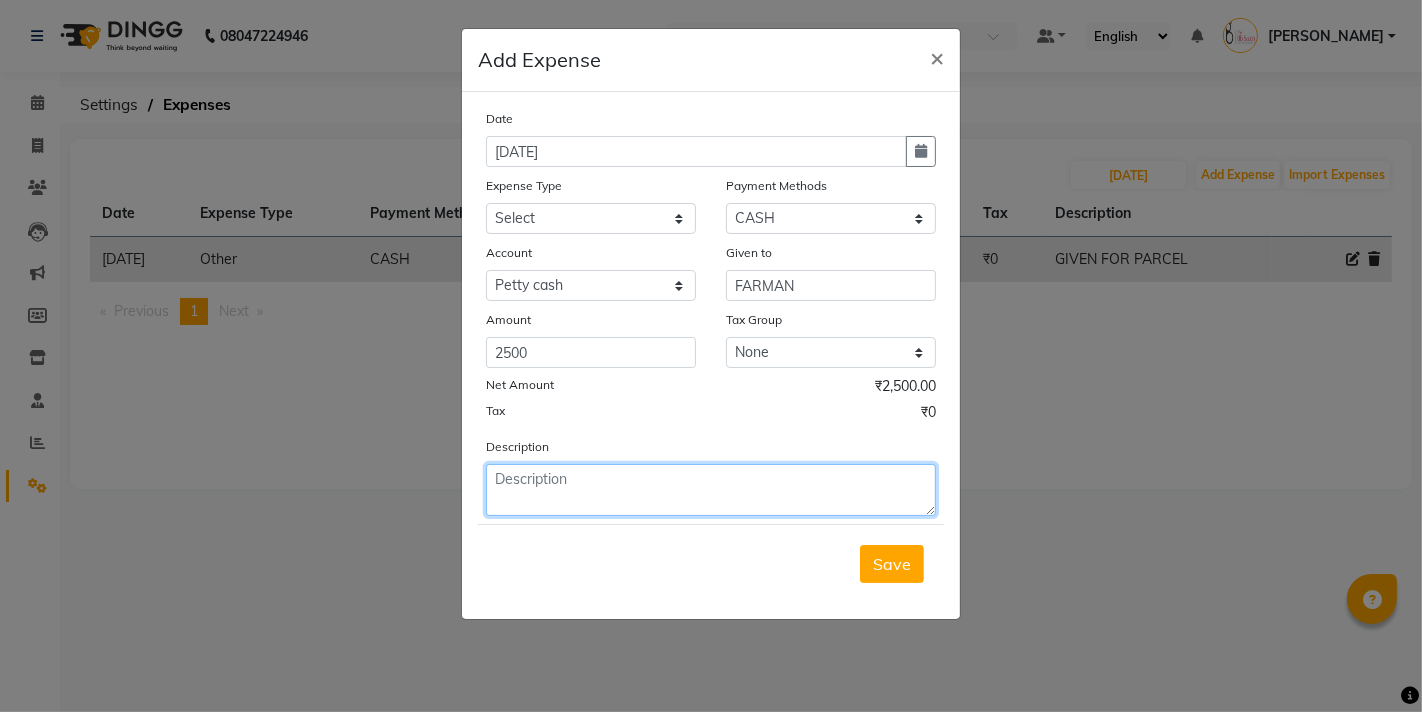 click 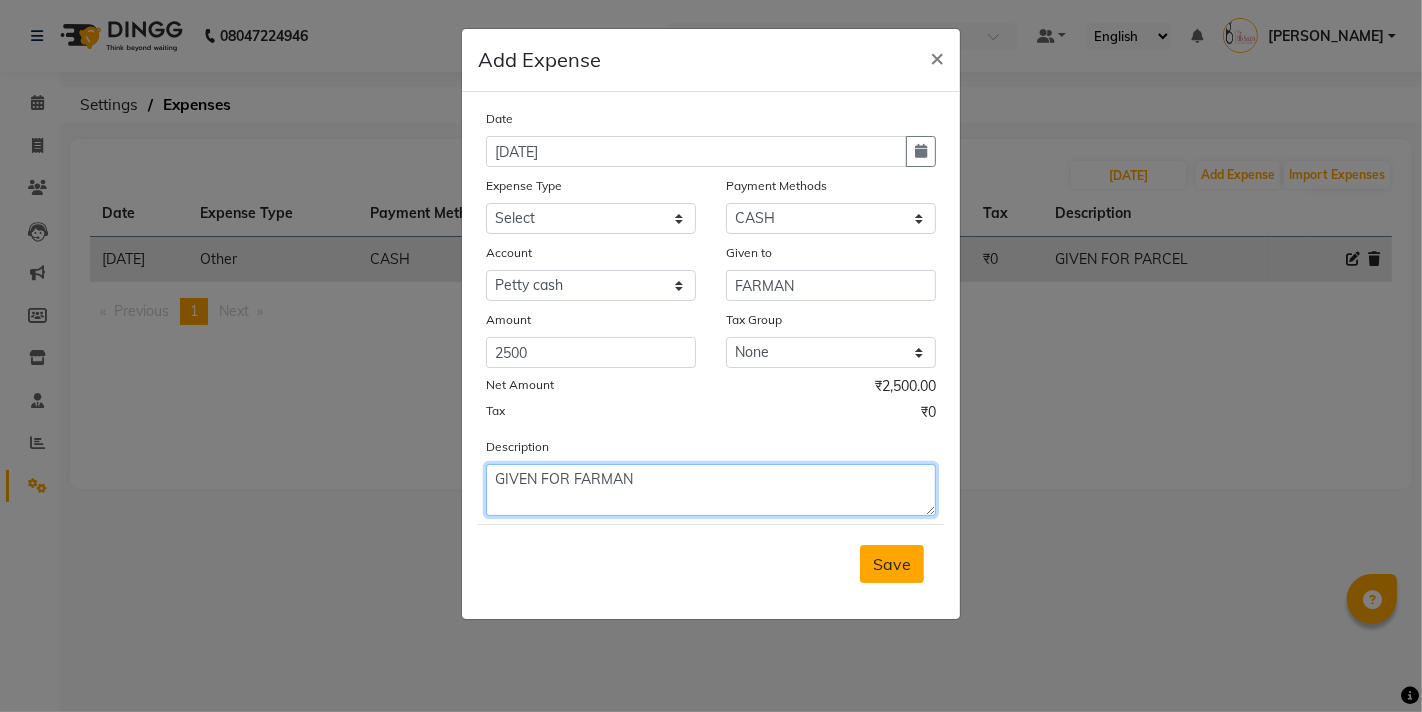 type on "GIVEN FOR FARMAN" 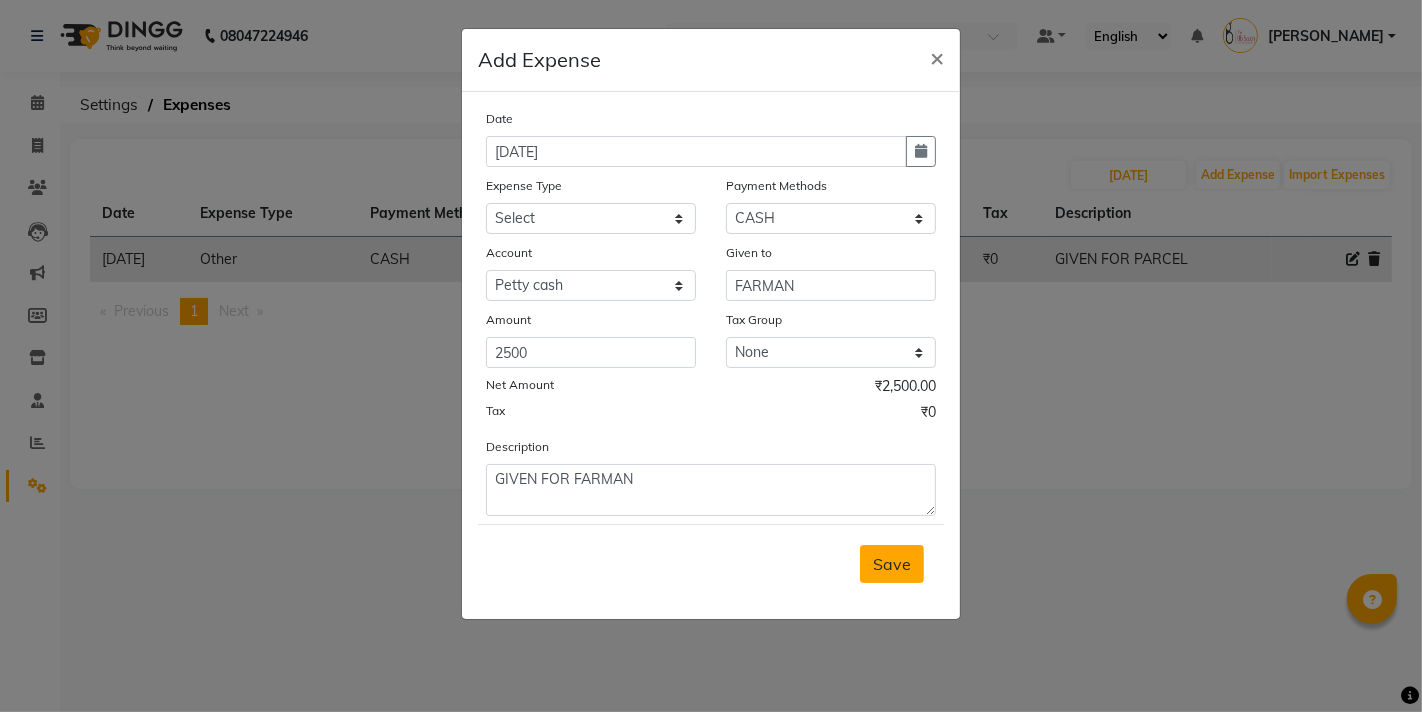 click on "Save" at bounding box center (892, 564) 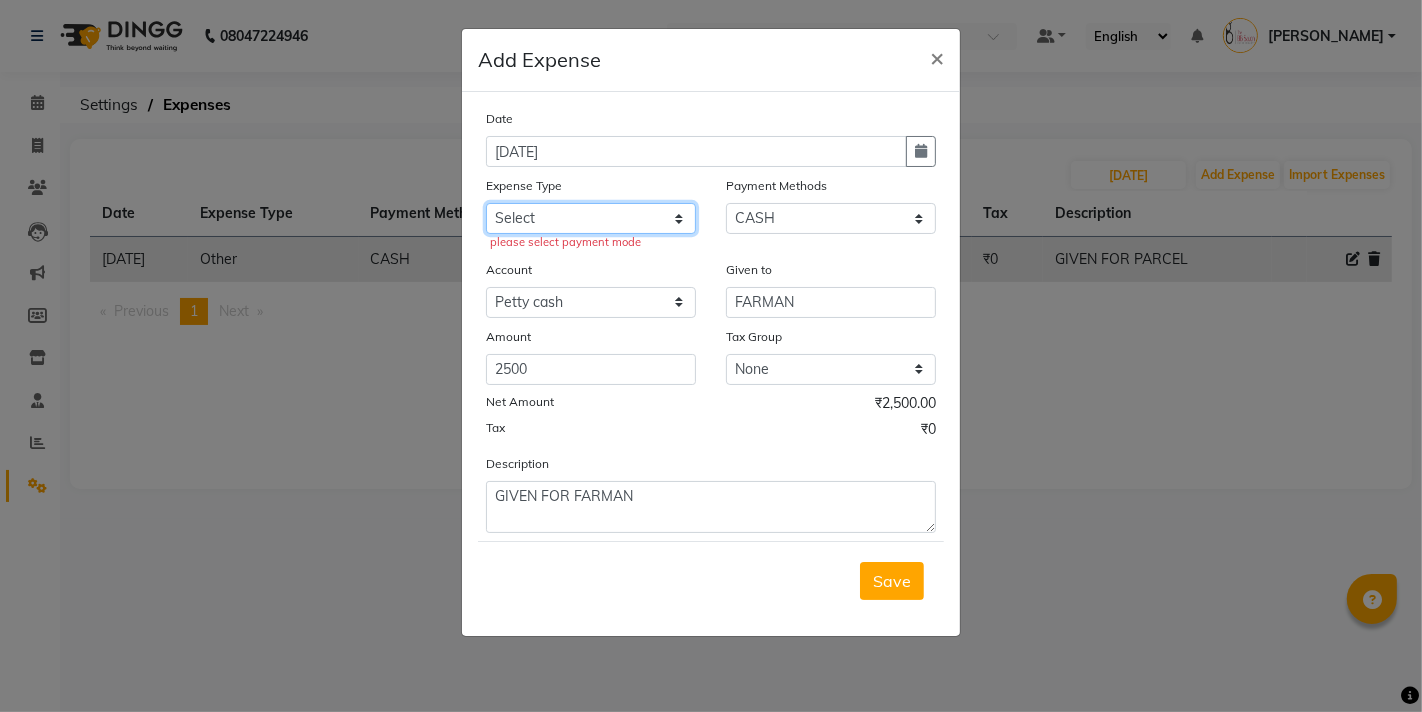 click on "Select AARTI MAM BANK TRANSFER Advance Salary CHEQUE Client Snacks Fuel Incentive Maintenance Marketing Miscellaneous Other PRASAD GLOVES Product ROYAL DISPO Salary SHIVRAJ Staff Snacks Utilities" 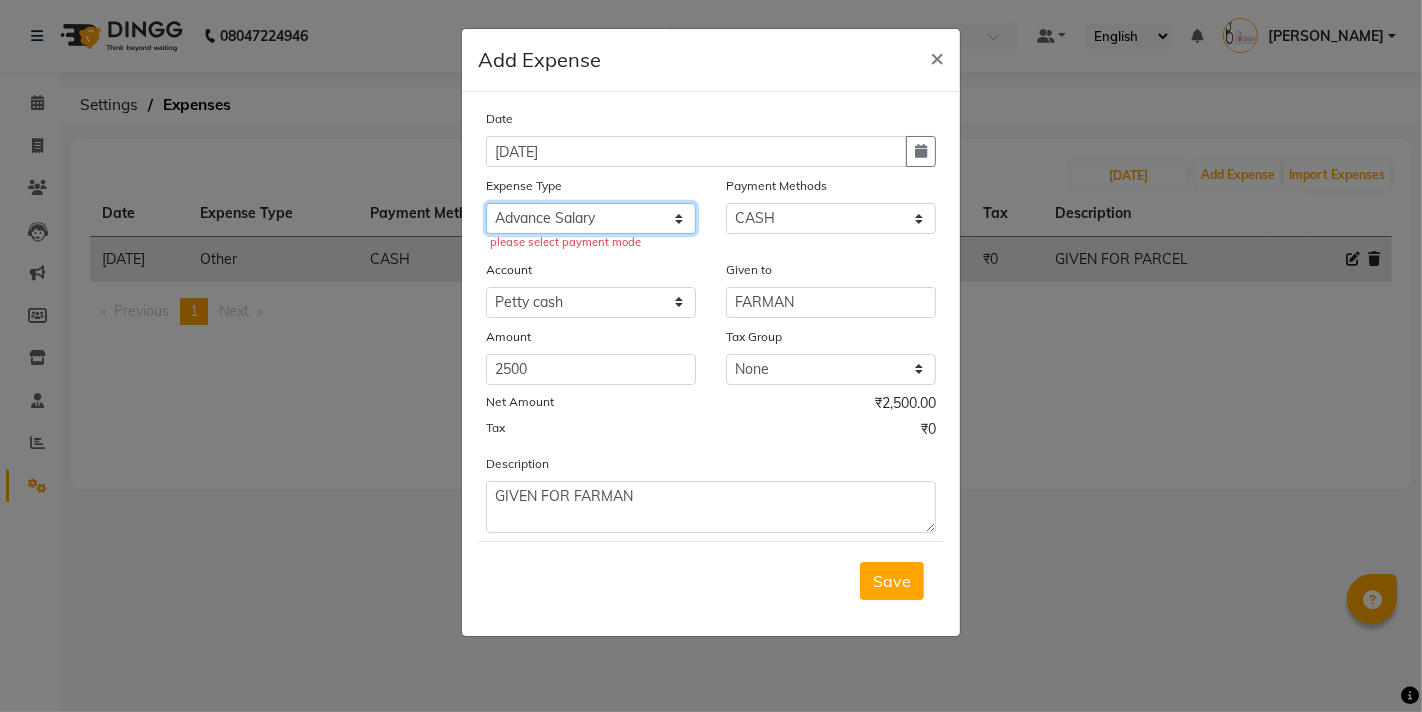 click on "Select AARTI MAM BANK TRANSFER Advance Salary CHEQUE Client Snacks Fuel Incentive Maintenance Marketing Miscellaneous Other PRASAD GLOVES Product ROYAL DISPO Salary SHIVRAJ Staff Snacks Utilities" 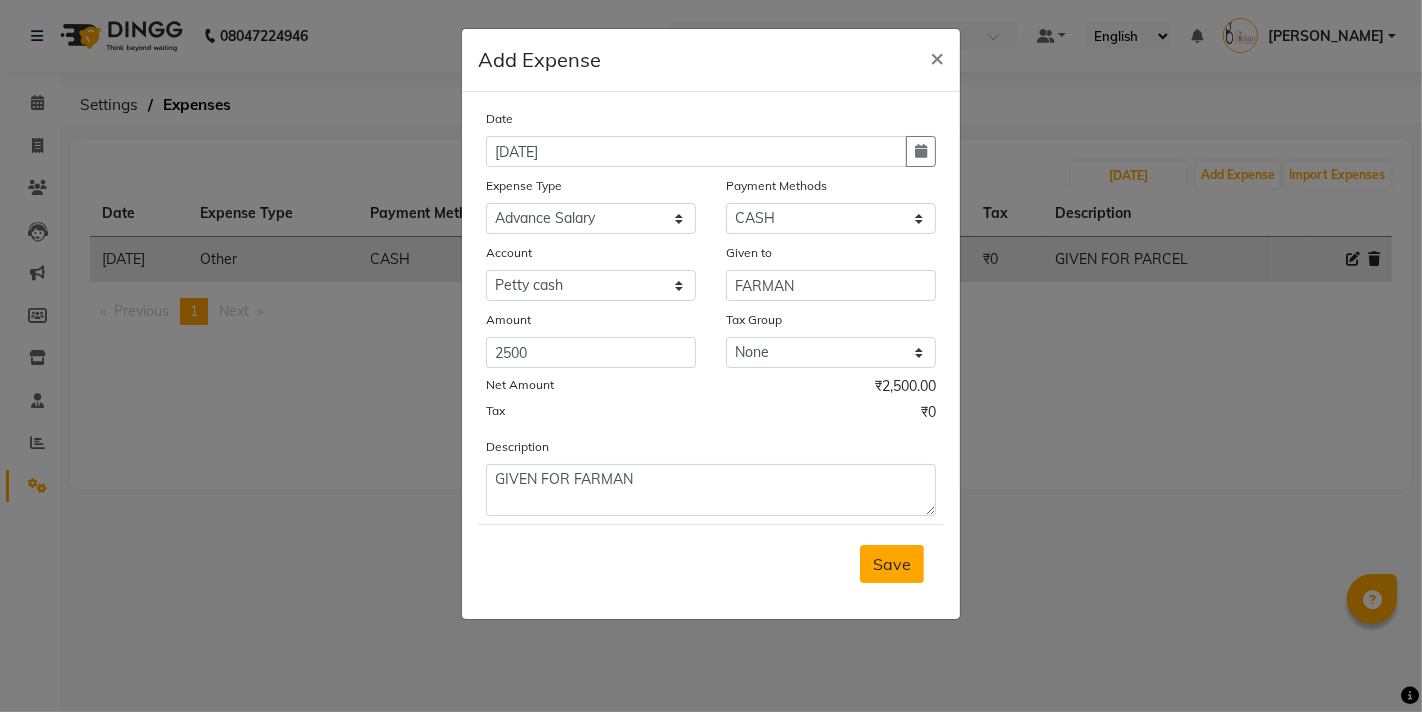 click on "Save" at bounding box center (892, 564) 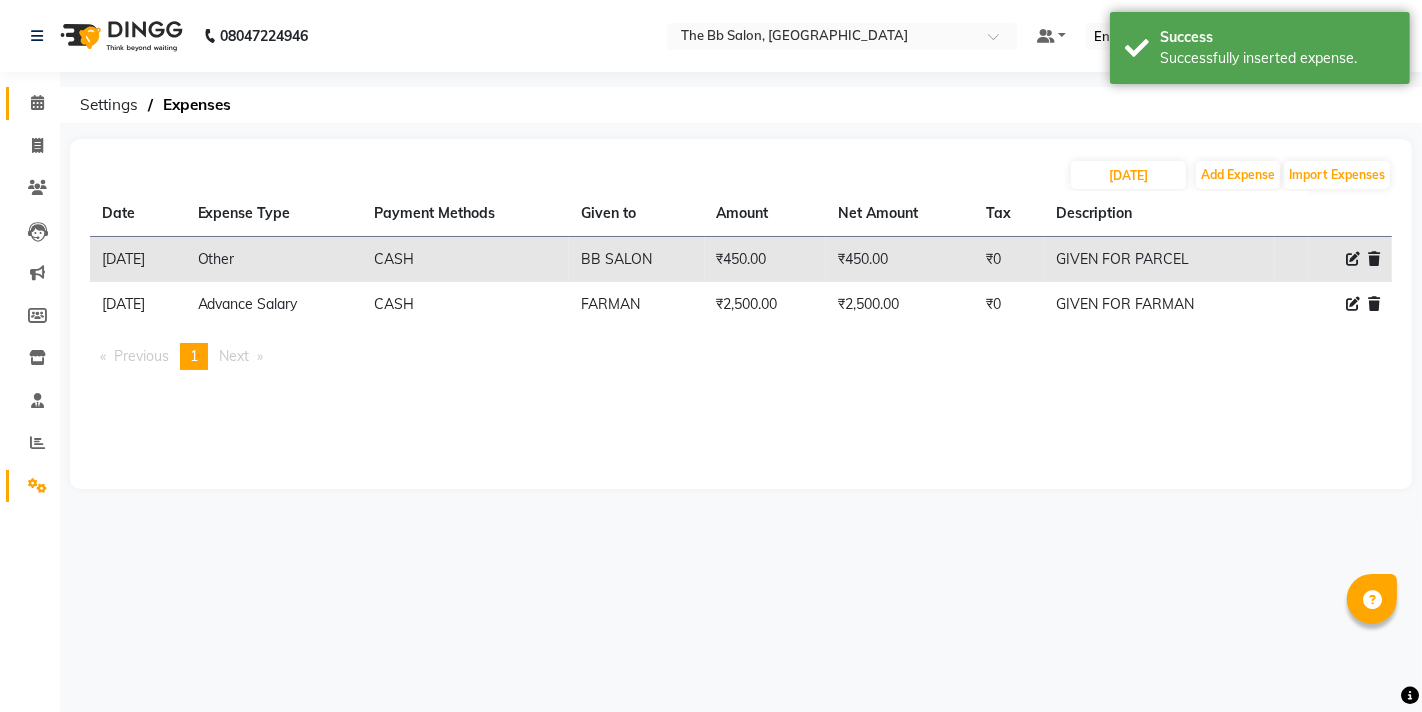 click on "Calendar" 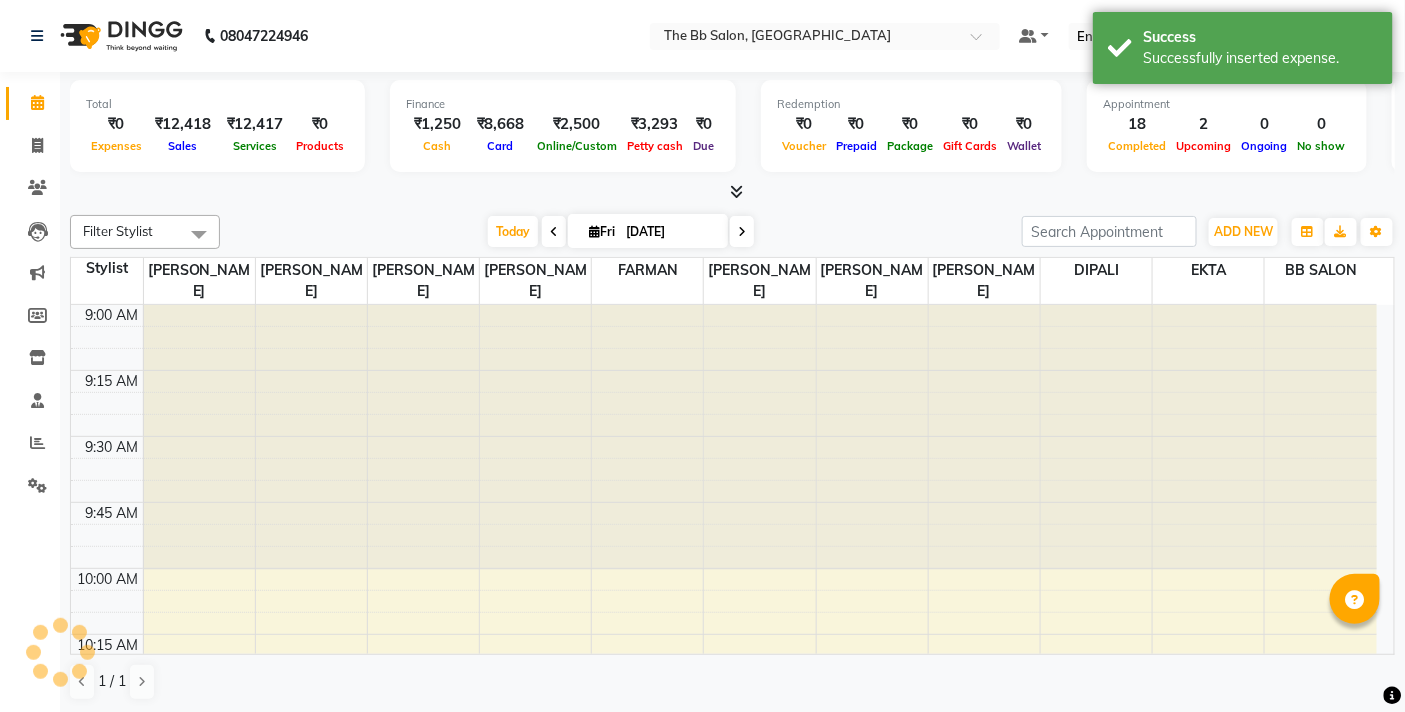 scroll, scrollTop: 0, scrollLeft: 0, axis: both 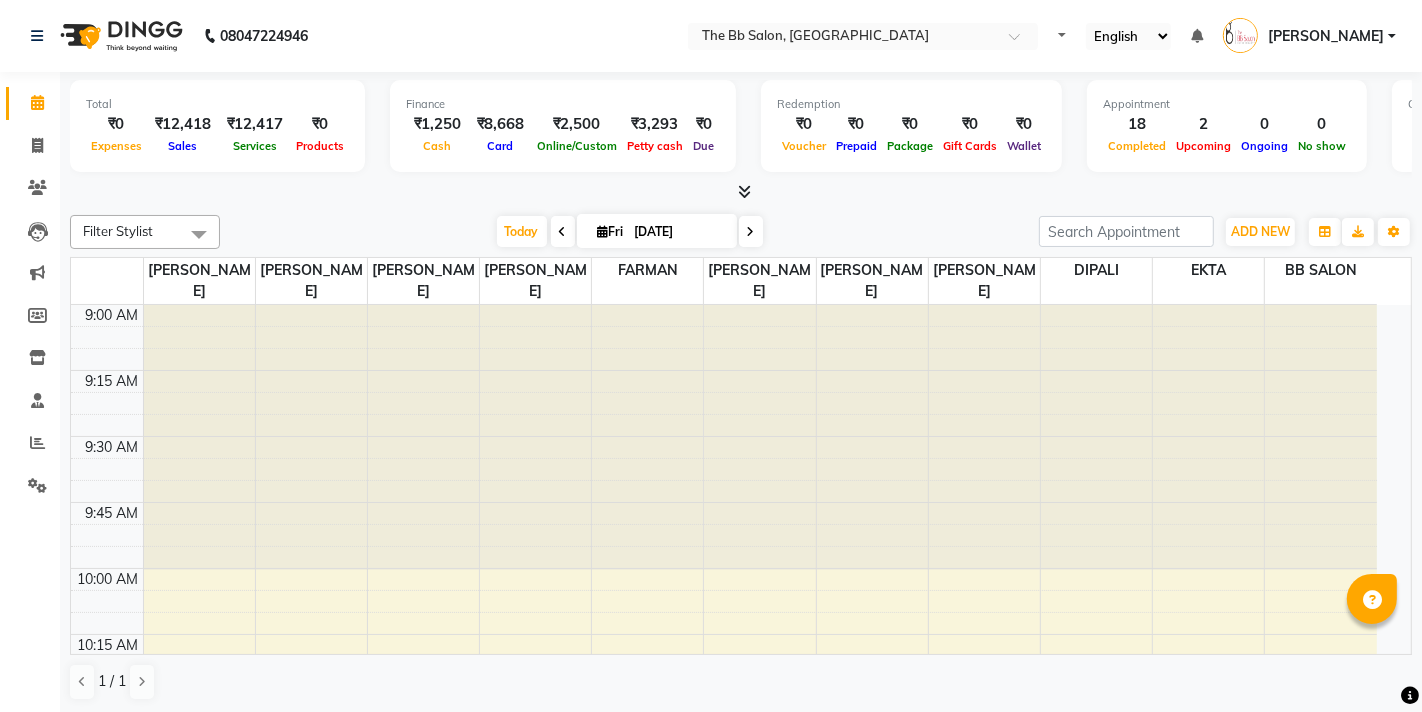 select on "en" 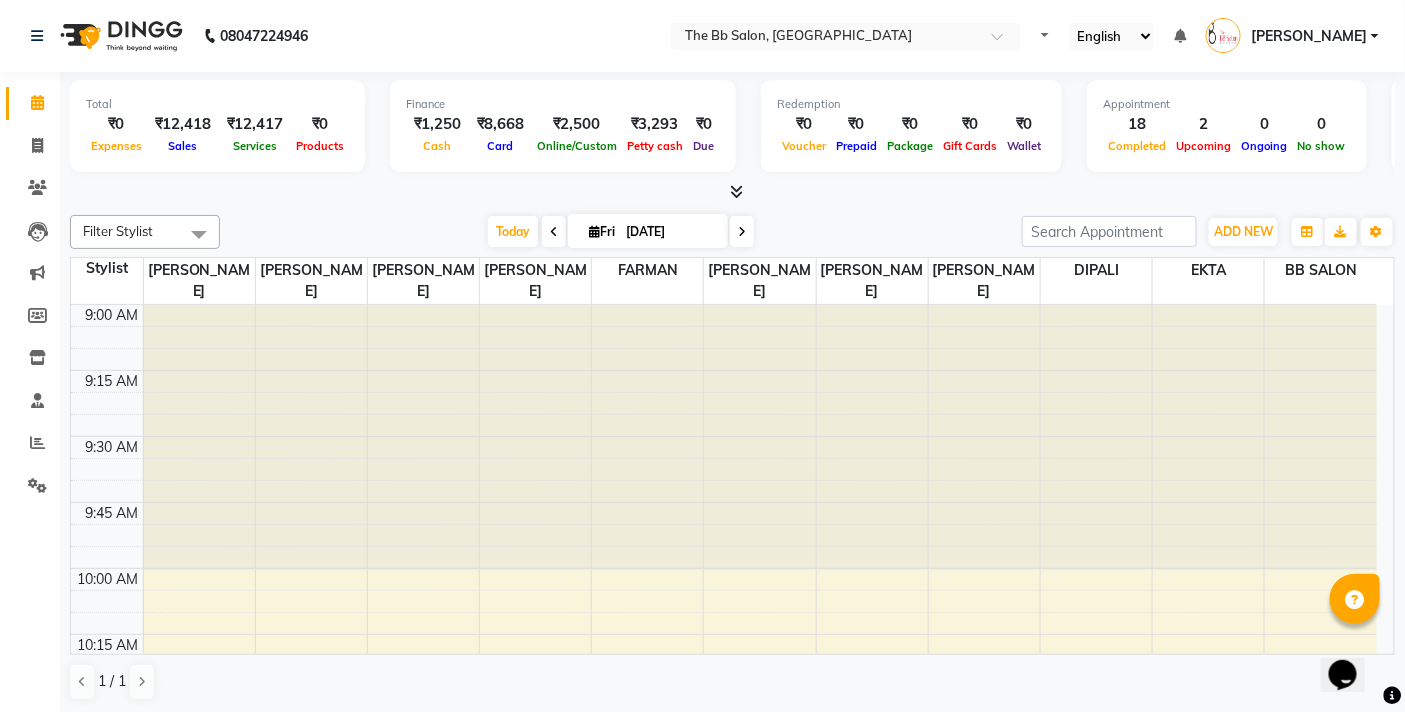 scroll, scrollTop: 0, scrollLeft: 0, axis: both 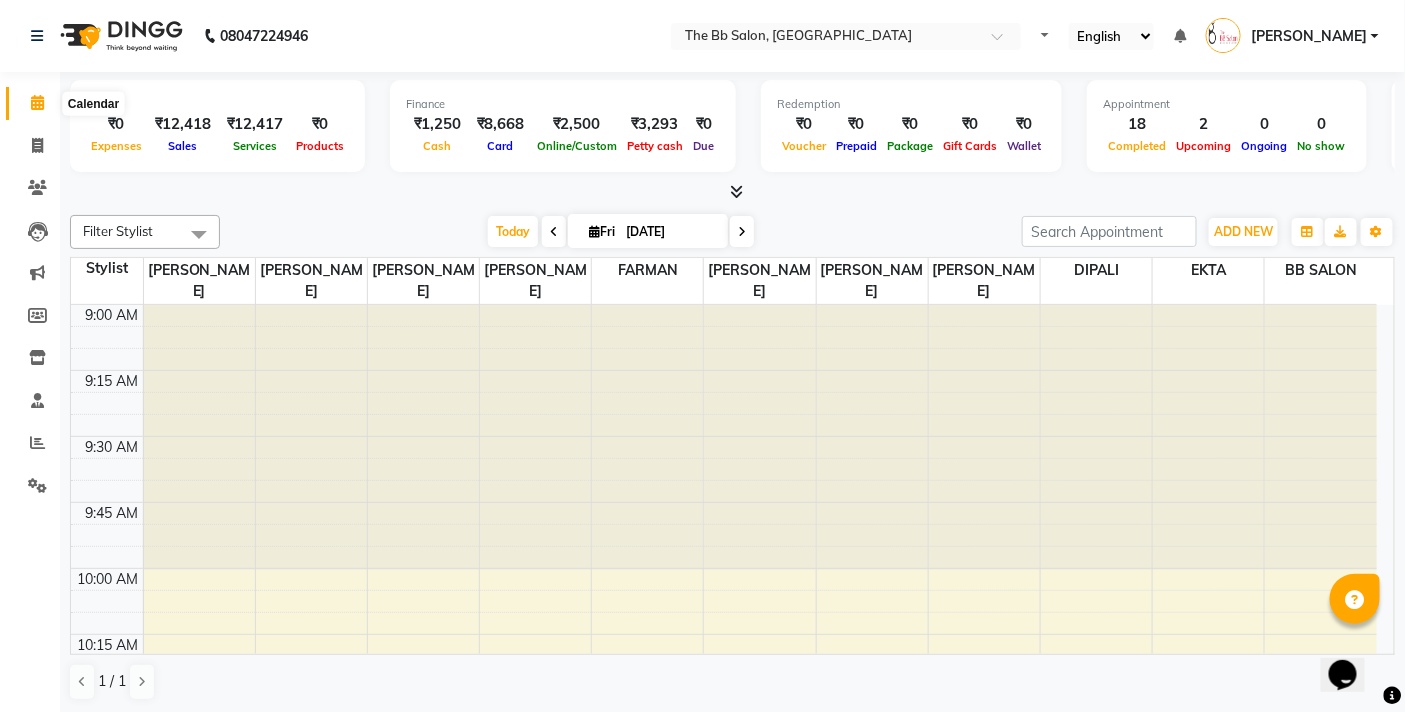 click 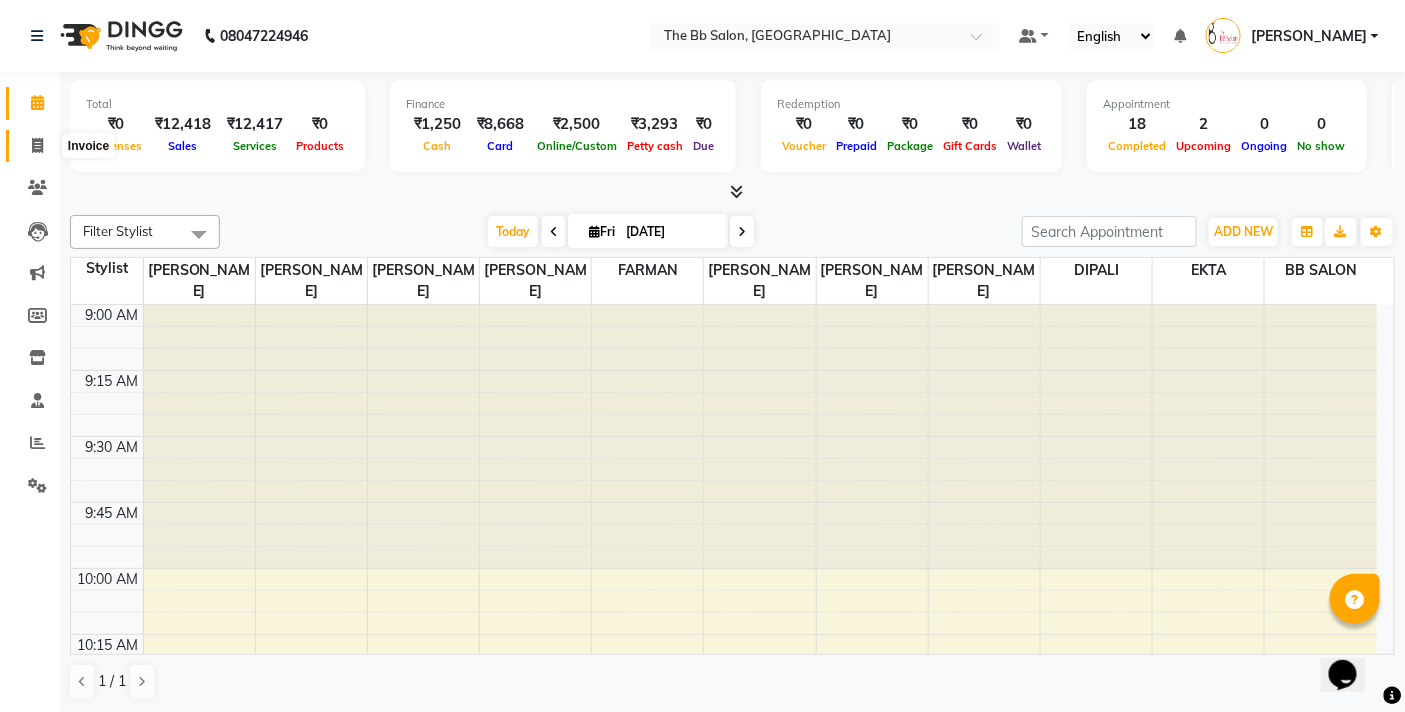 click 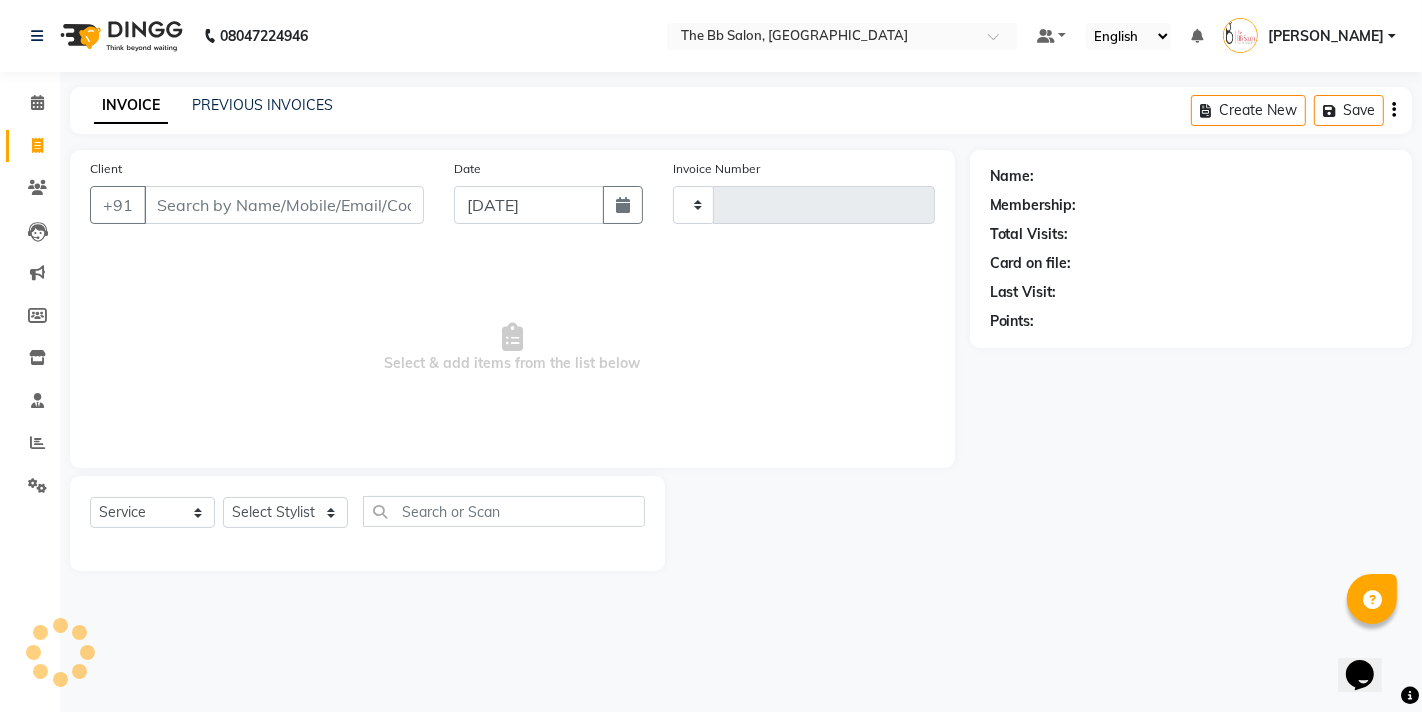 type on "2276" 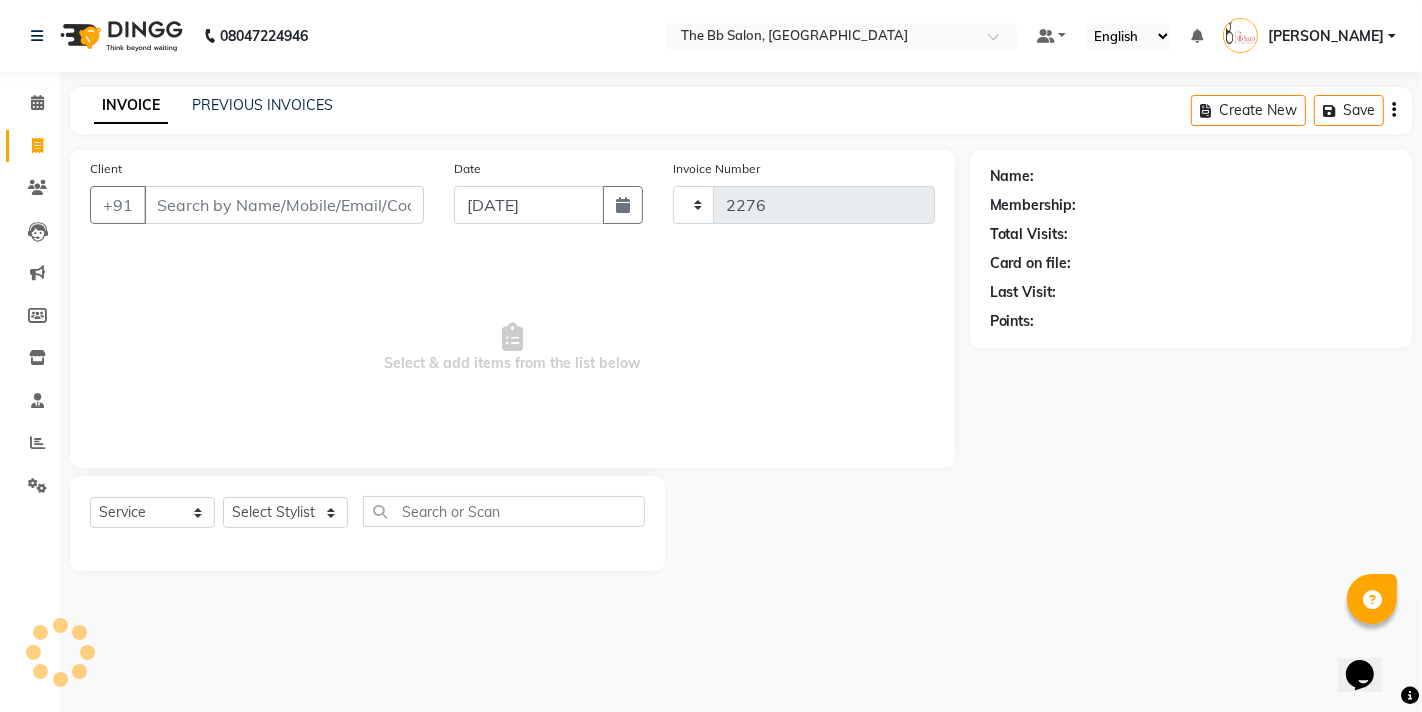select on "6231" 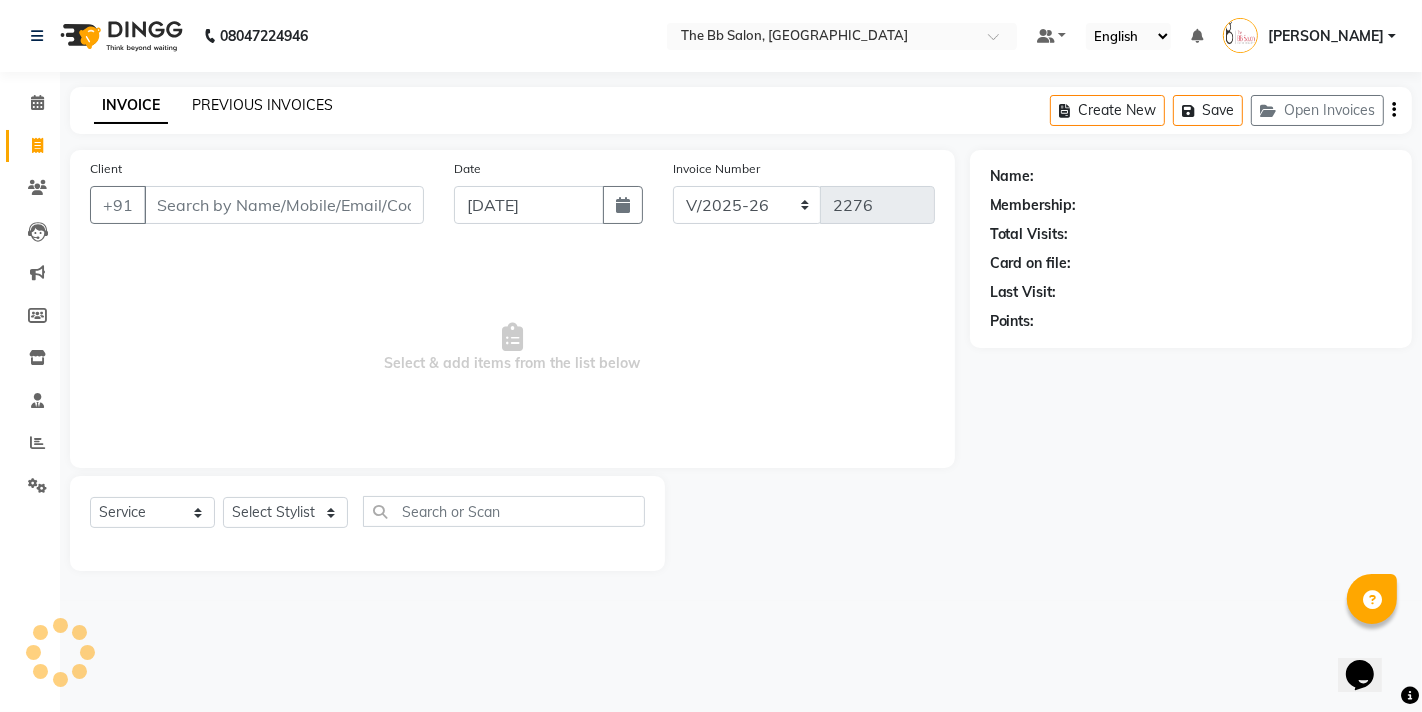 click on "PREVIOUS INVOICES" 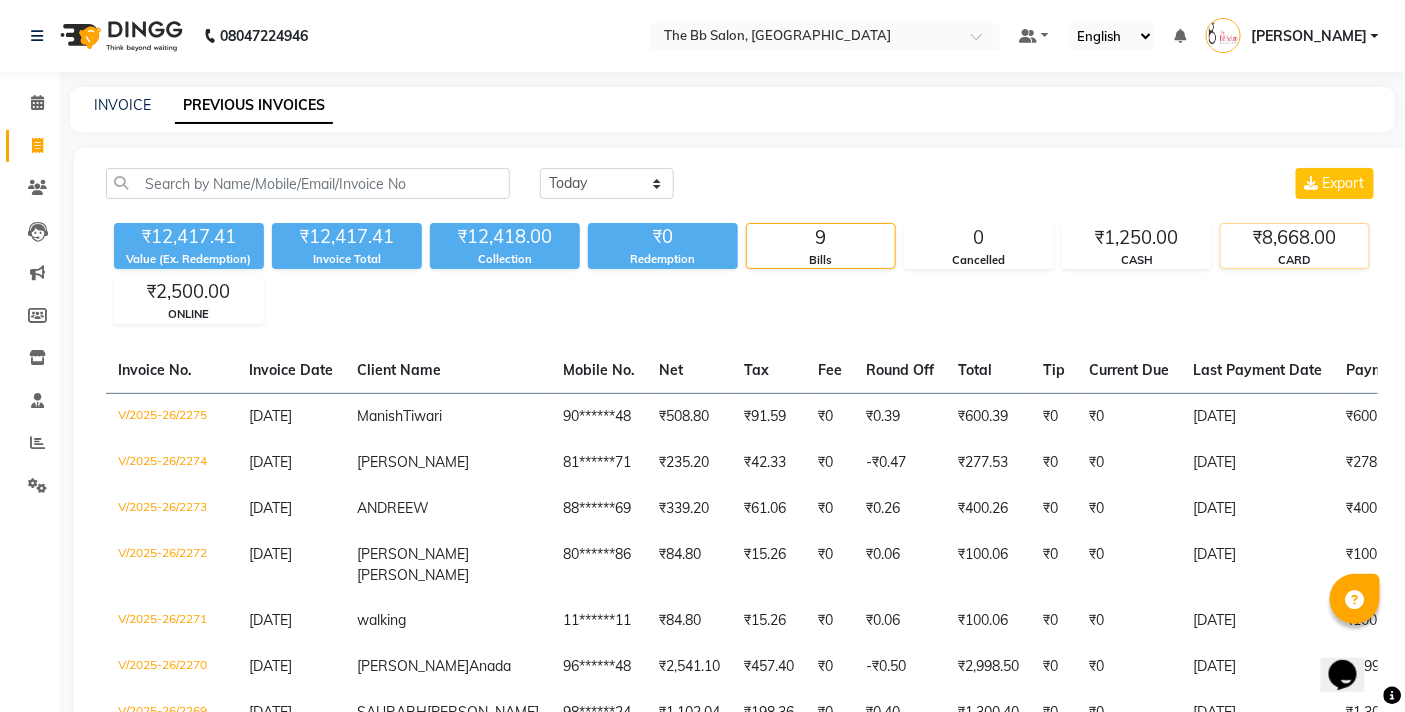 click on "CARD" 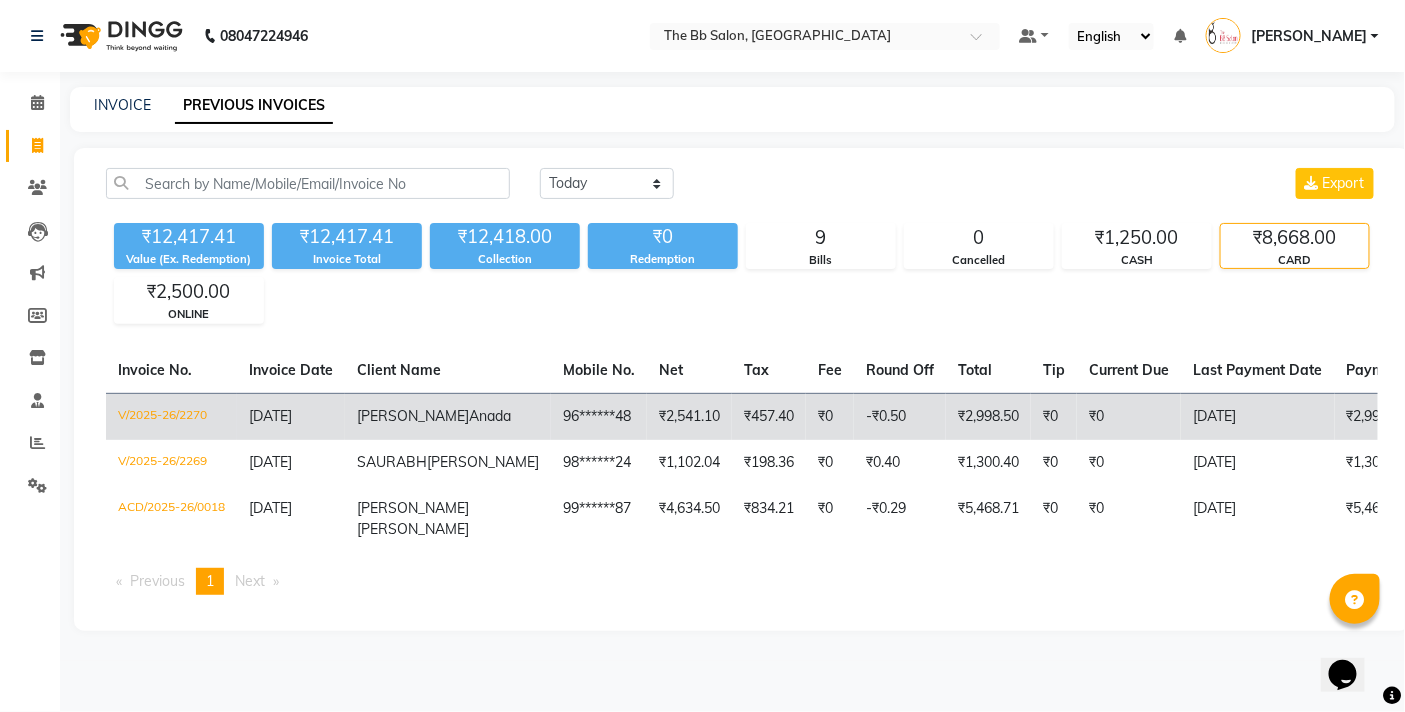 click on "₹2,998.50" 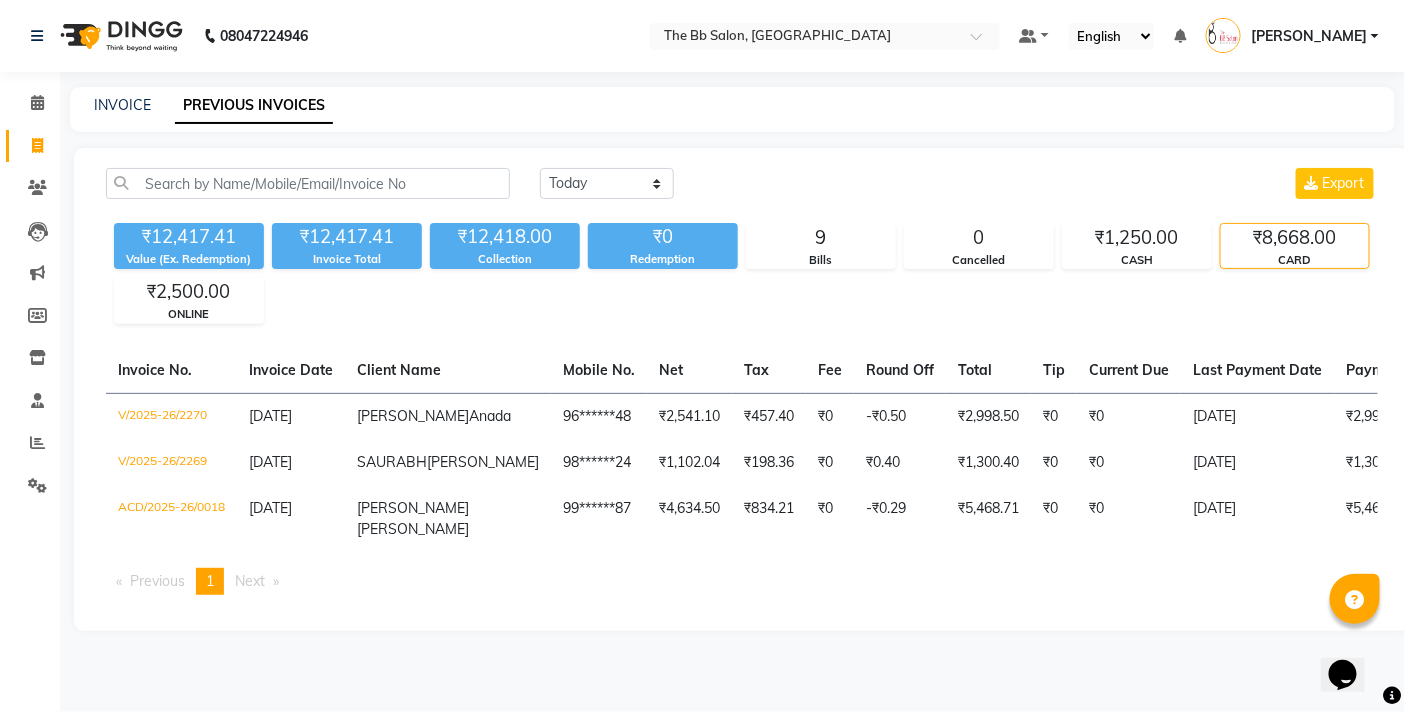 scroll, scrollTop: 5, scrollLeft: 0, axis: vertical 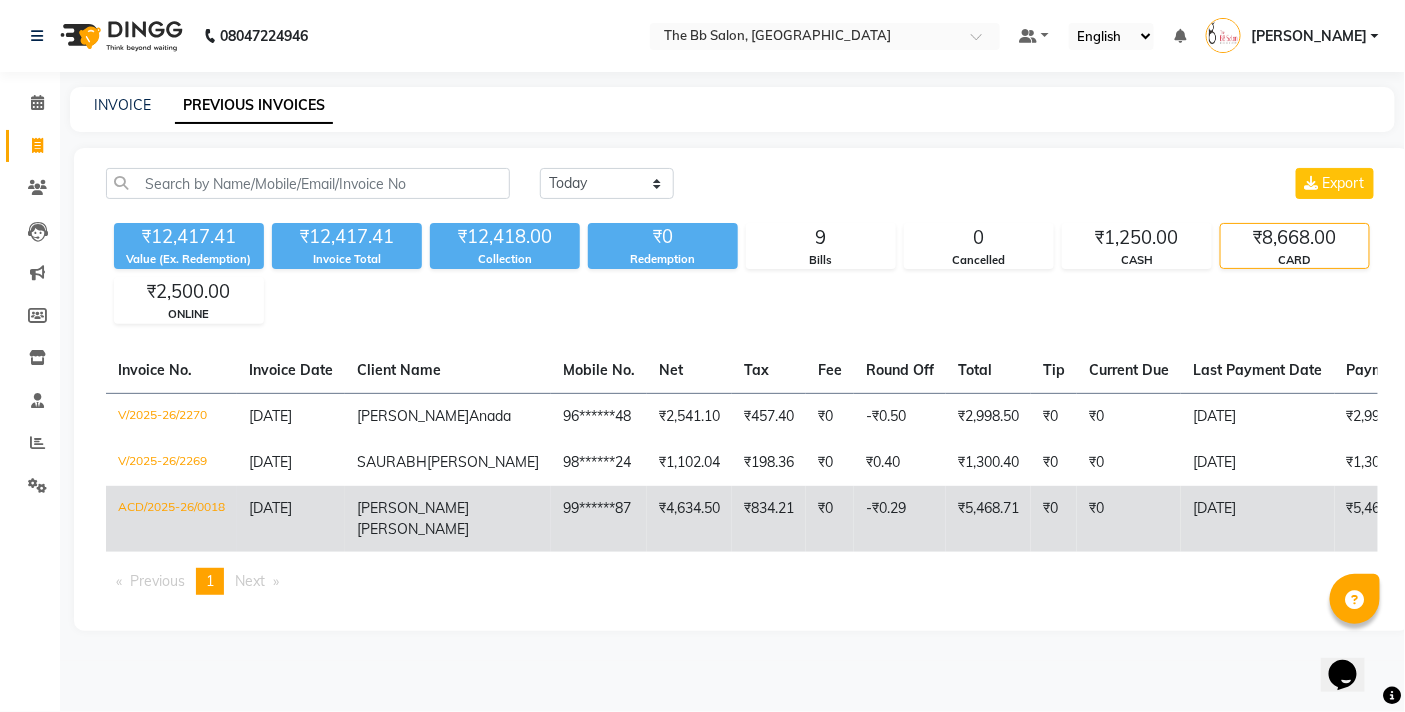 click on "99******87" 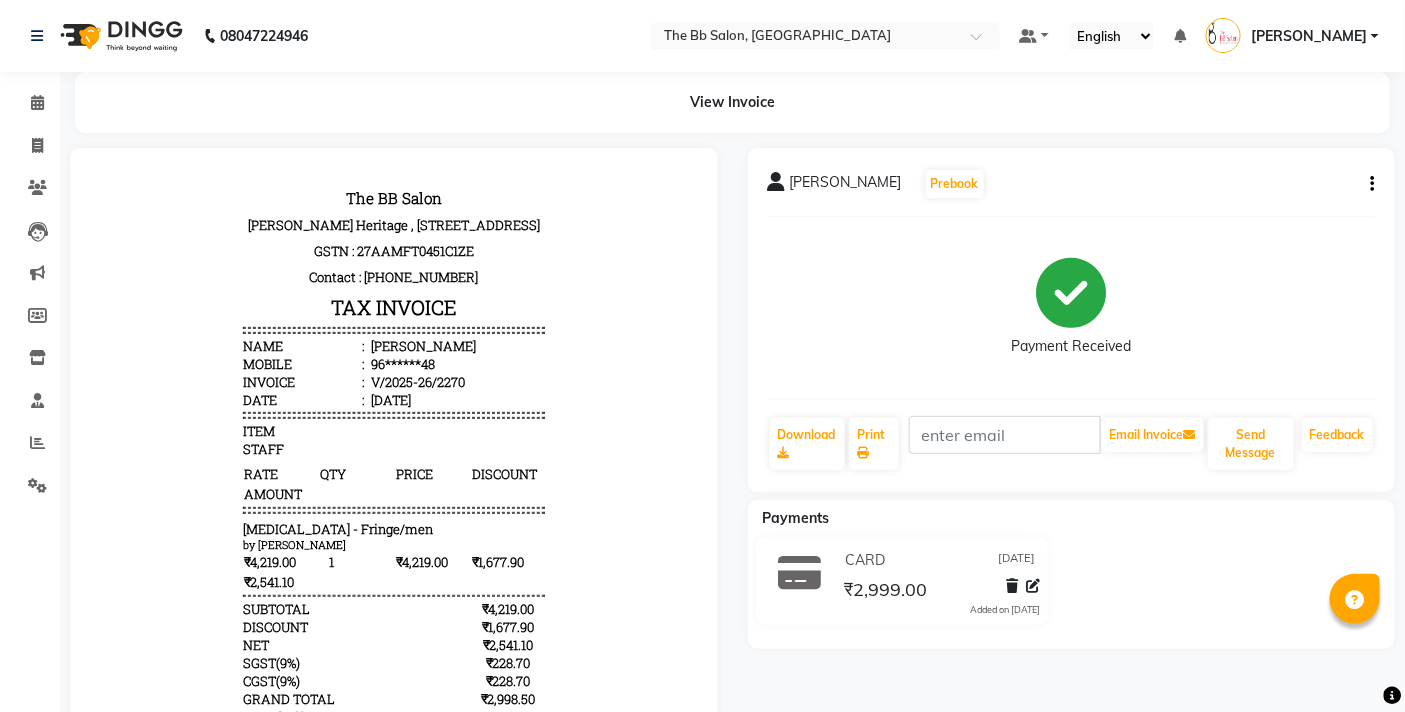scroll, scrollTop: 0, scrollLeft: 0, axis: both 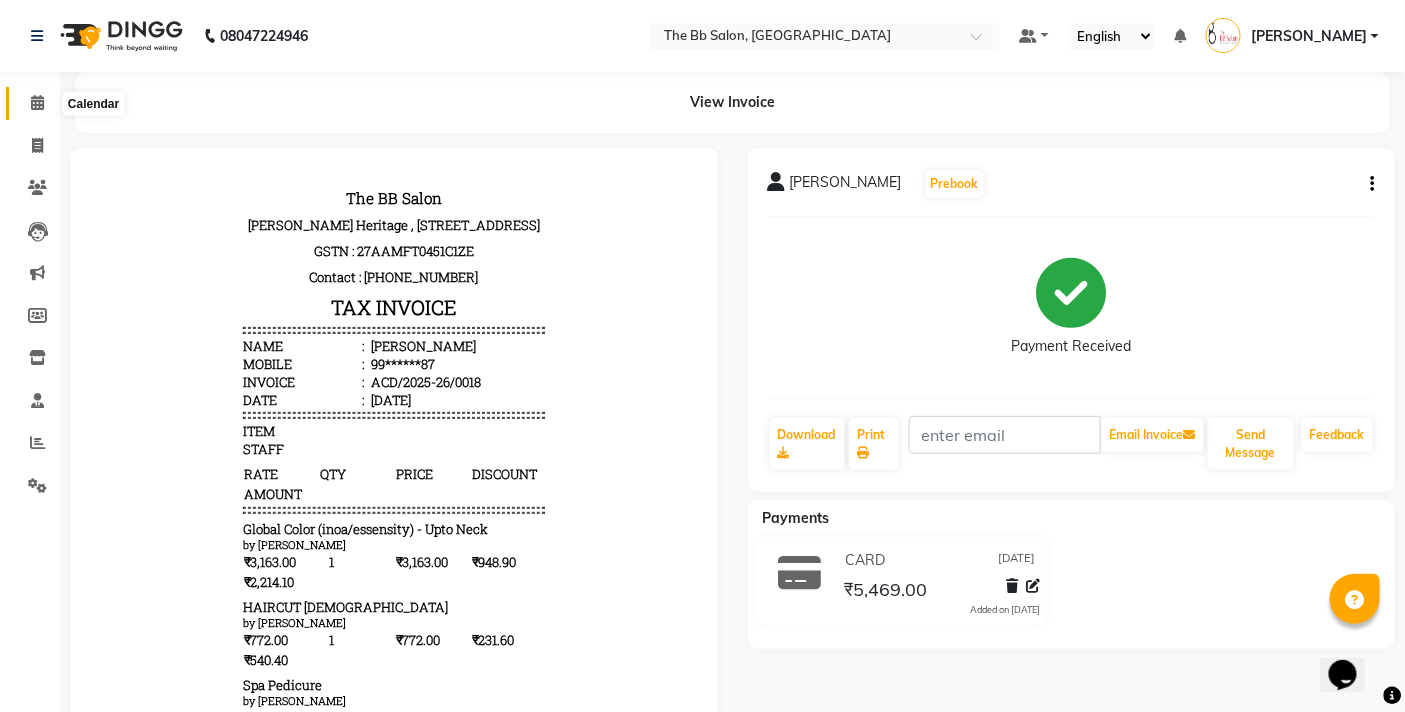 click 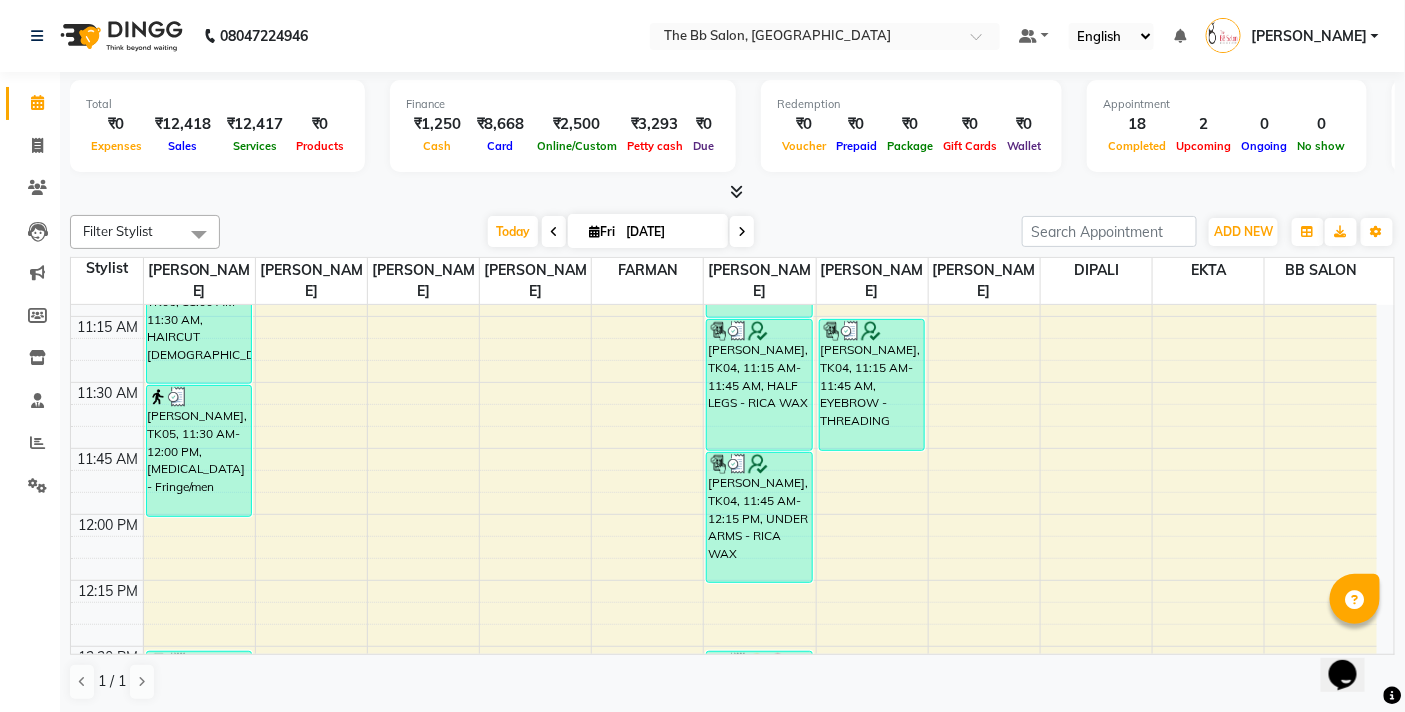 scroll, scrollTop: 666, scrollLeft: 0, axis: vertical 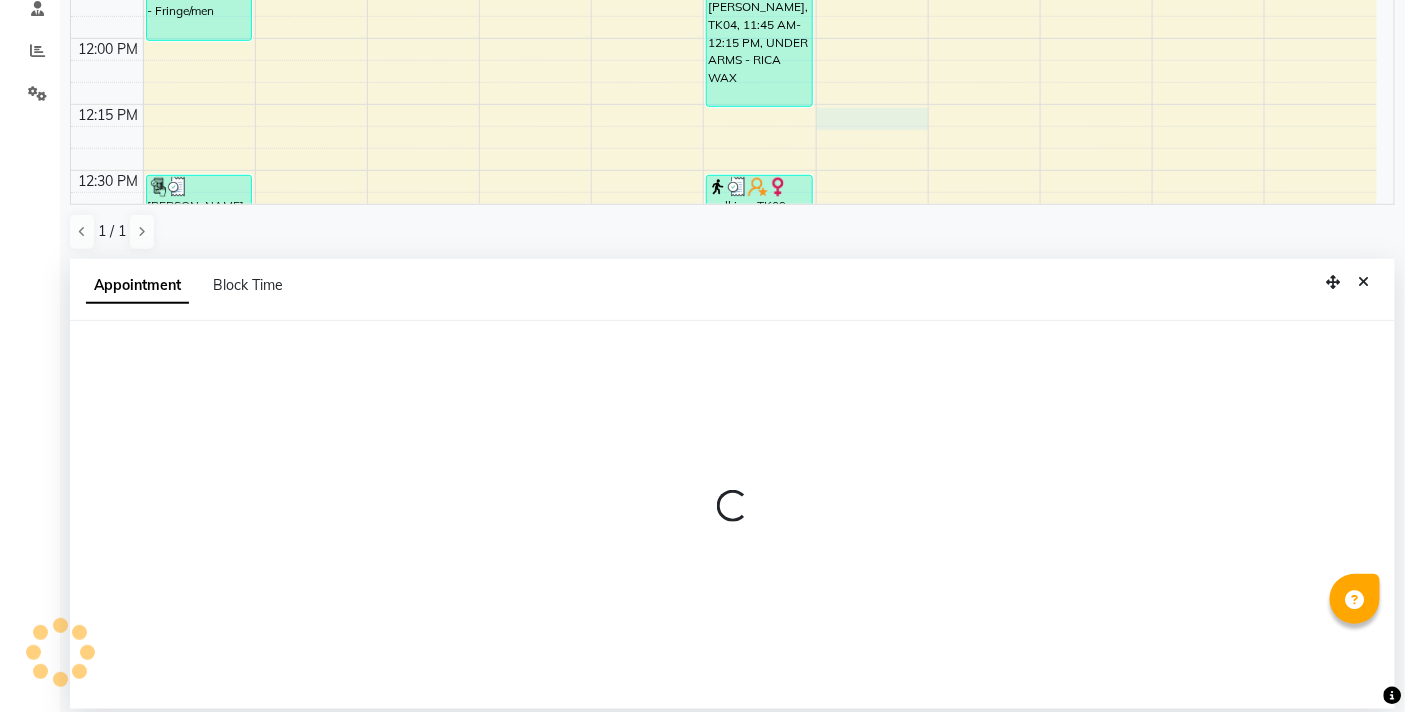 select on "83513" 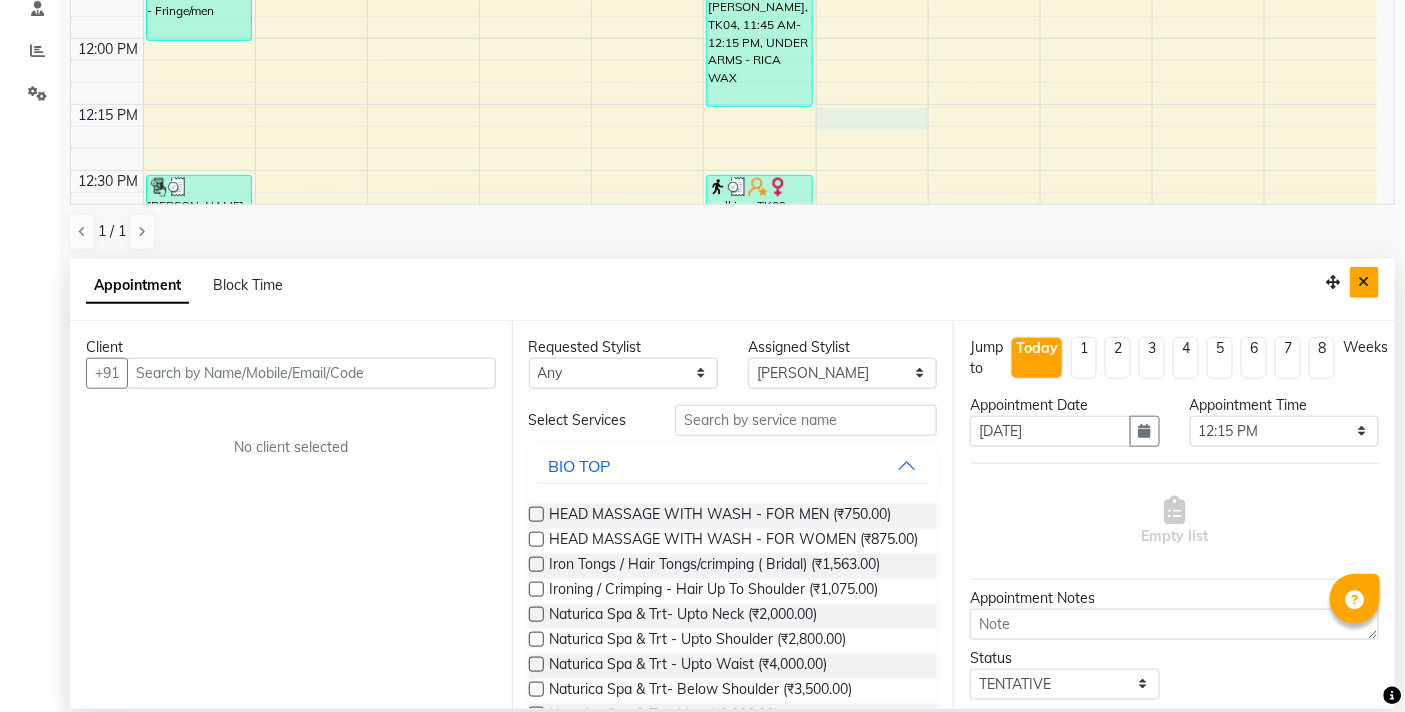click at bounding box center [1364, 282] 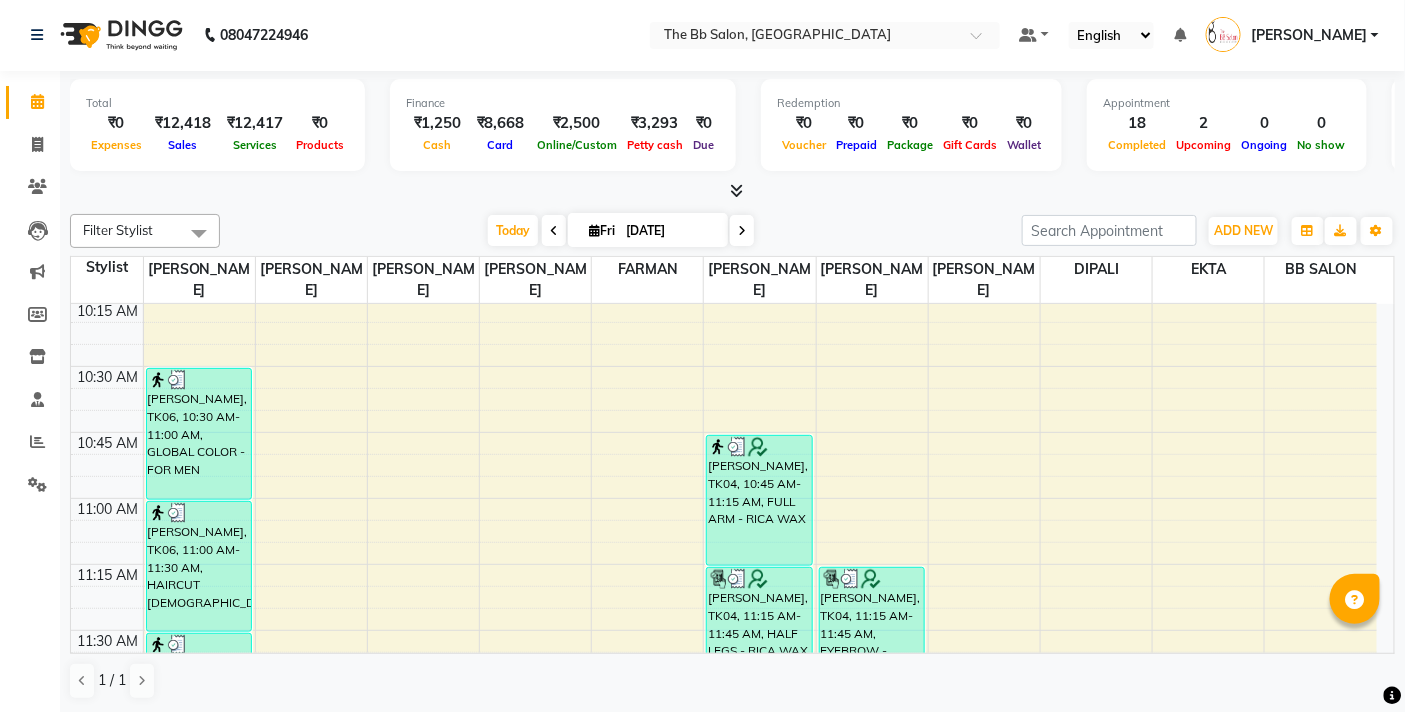 scroll, scrollTop: 111, scrollLeft: 0, axis: vertical 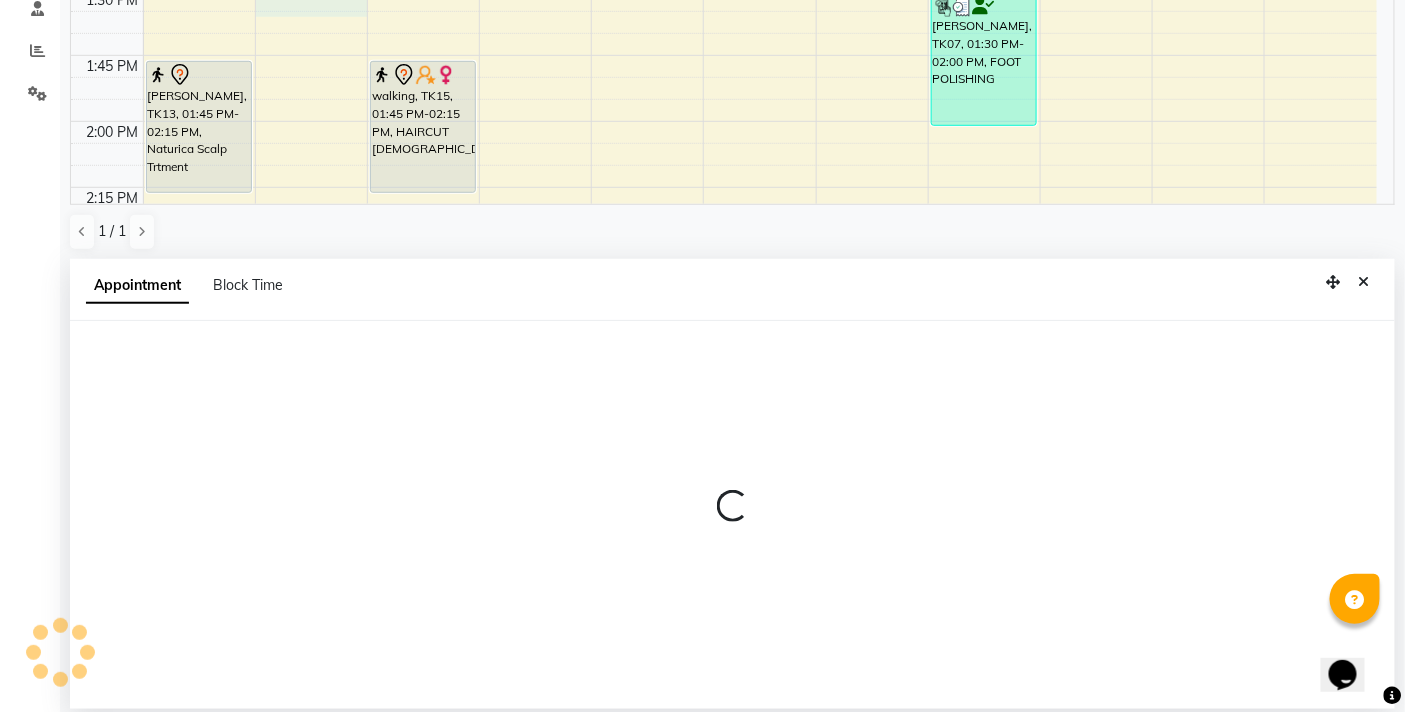 select on "83658" 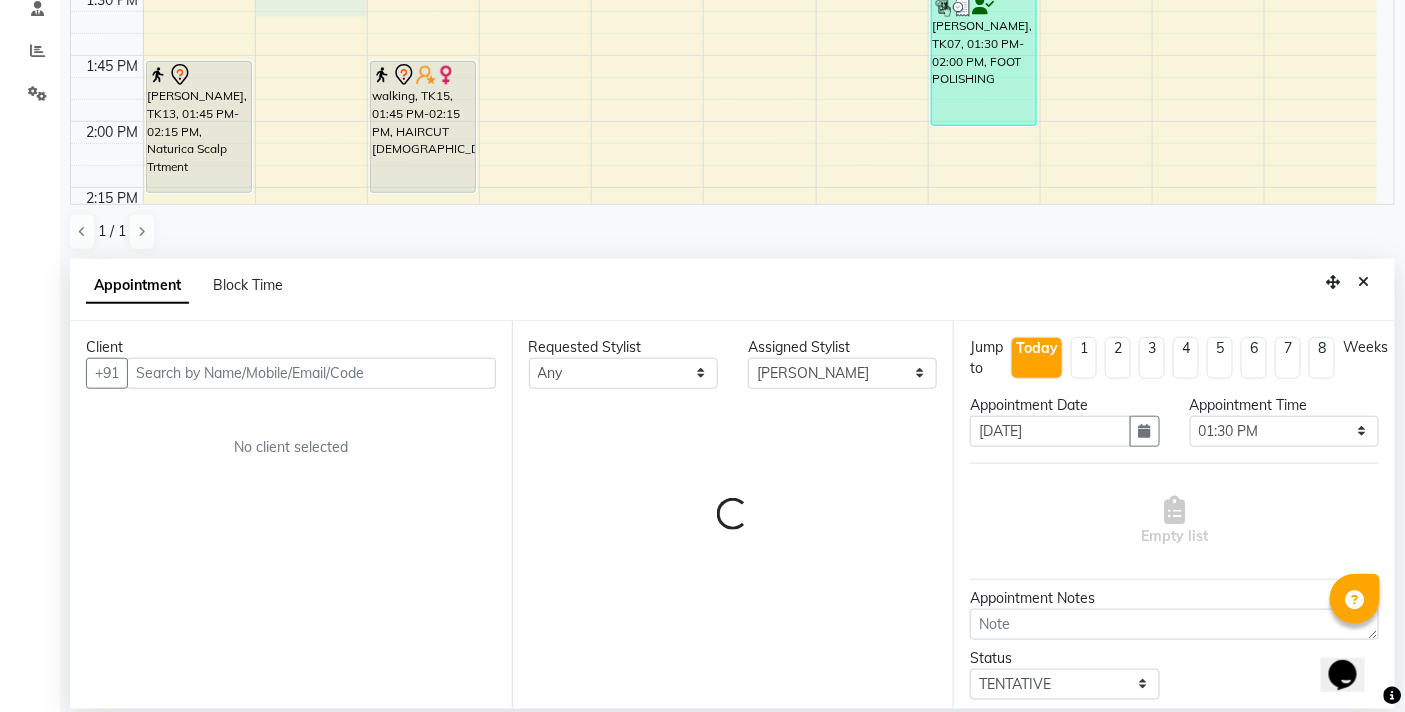 click at bounding box center (311, 373) 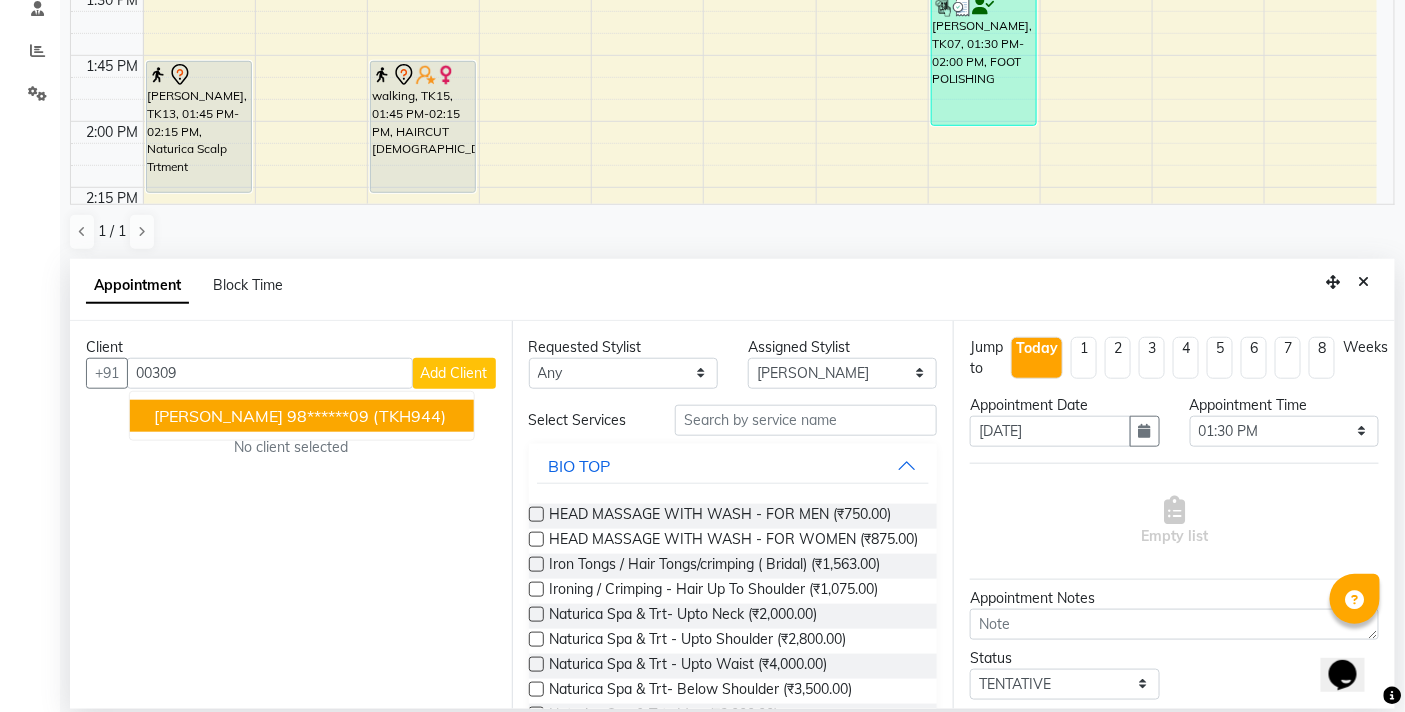 click on "[PERSON_NAME]" at bounding box center [218, 416] 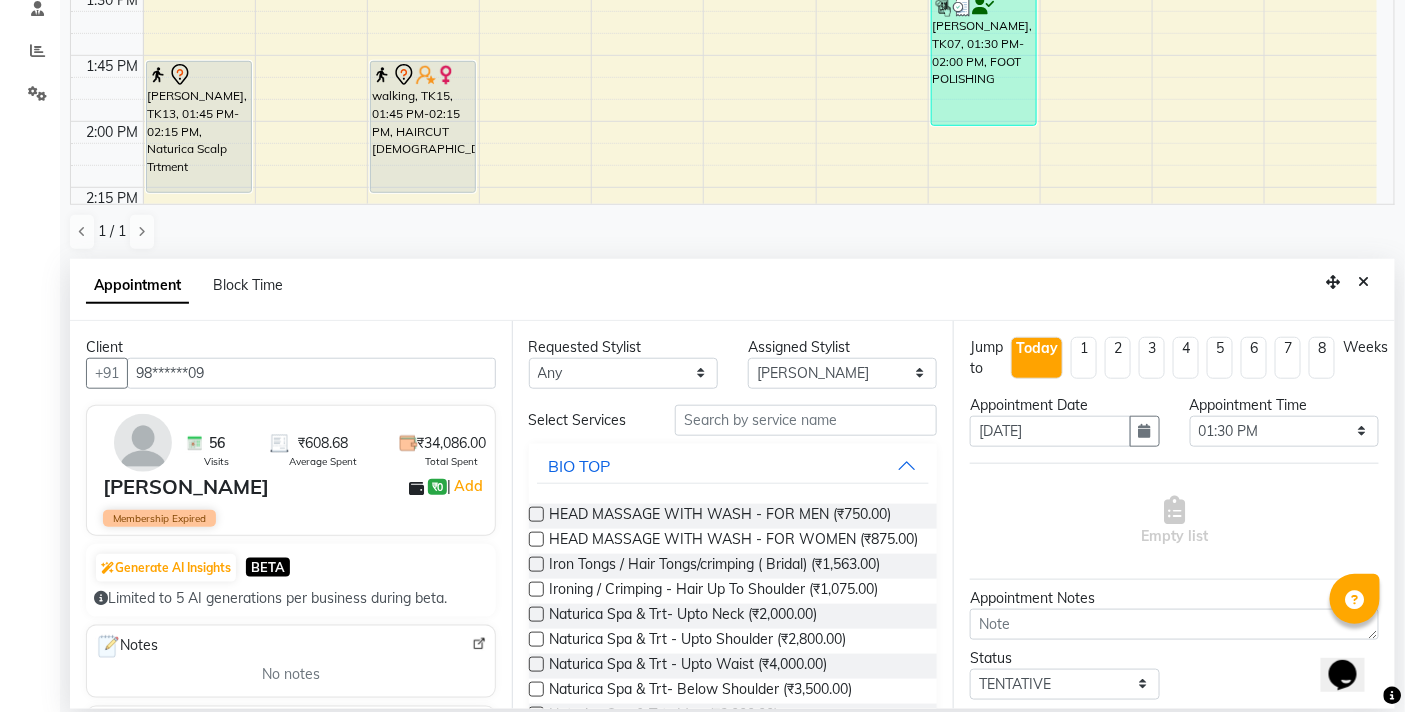 type on "98******09" 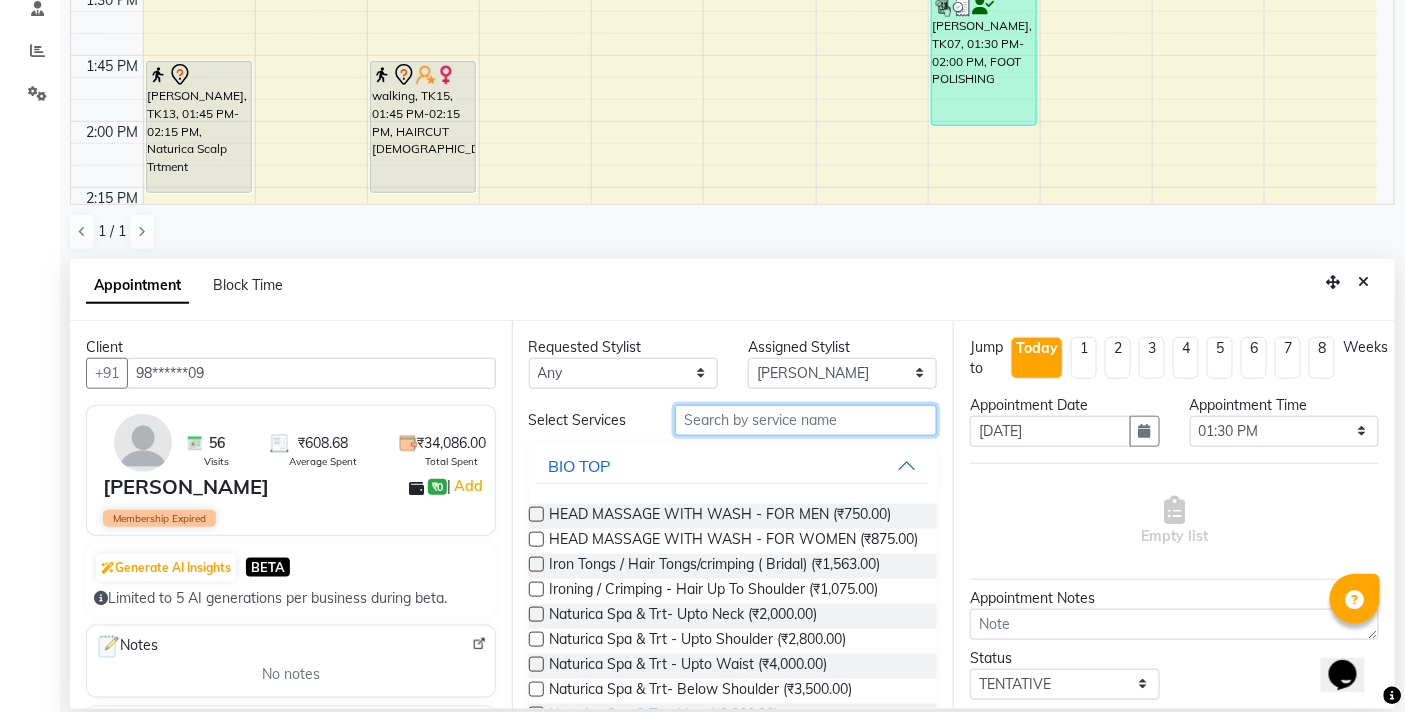 click at bounding box center (806, 420) 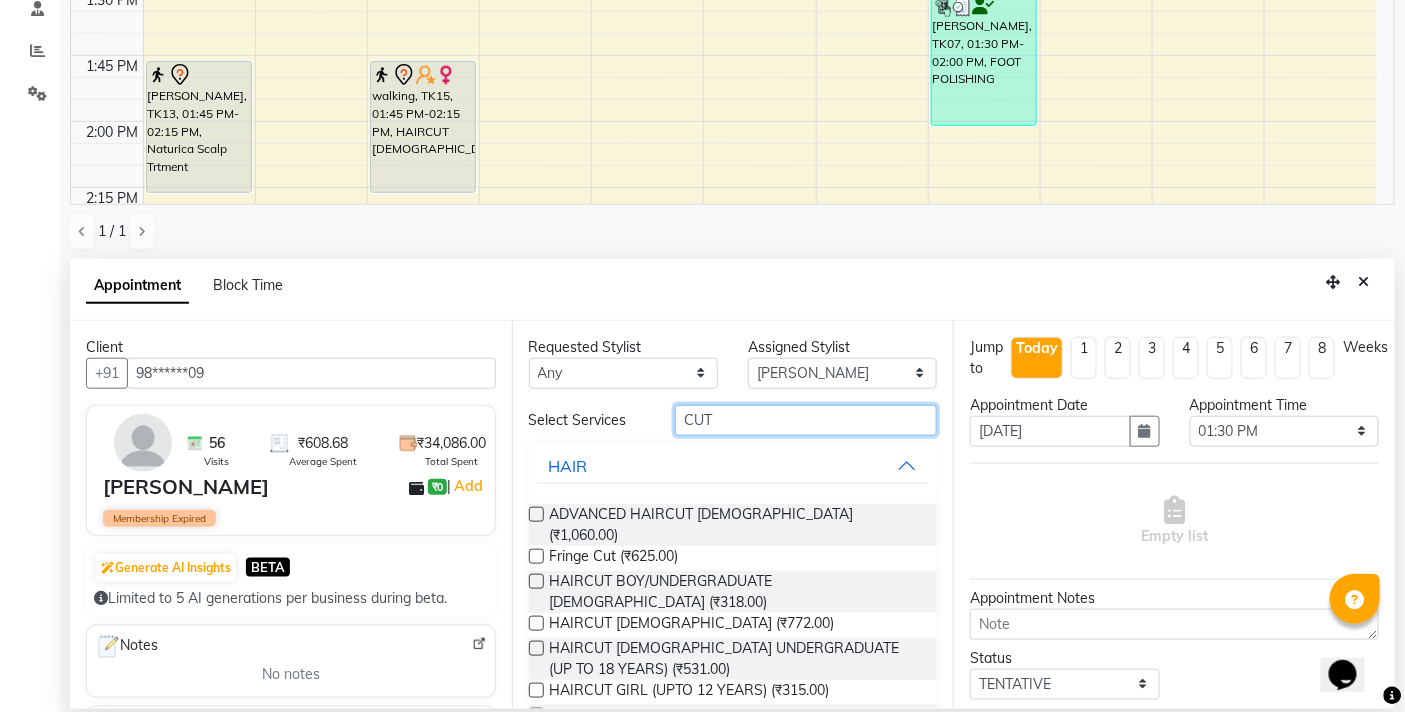 type on "CUT" 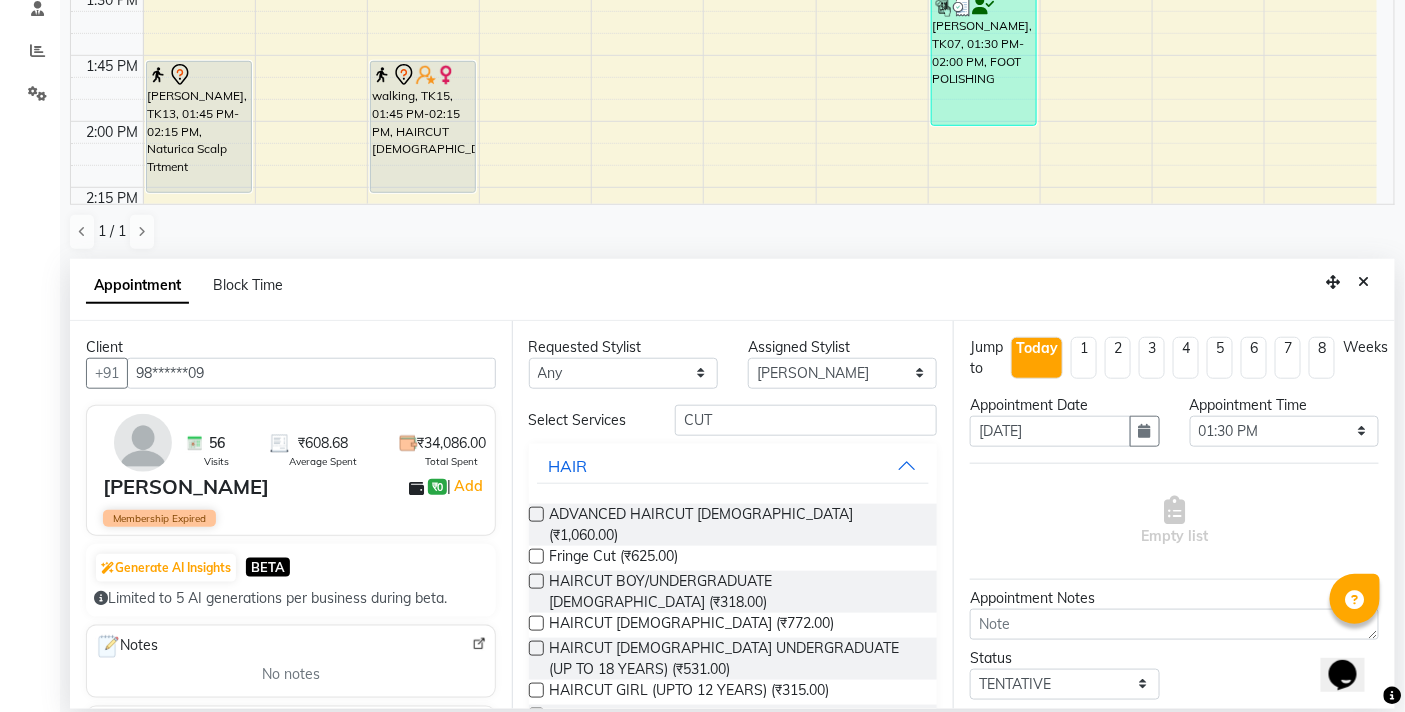 click at bounding box center [536, 715] 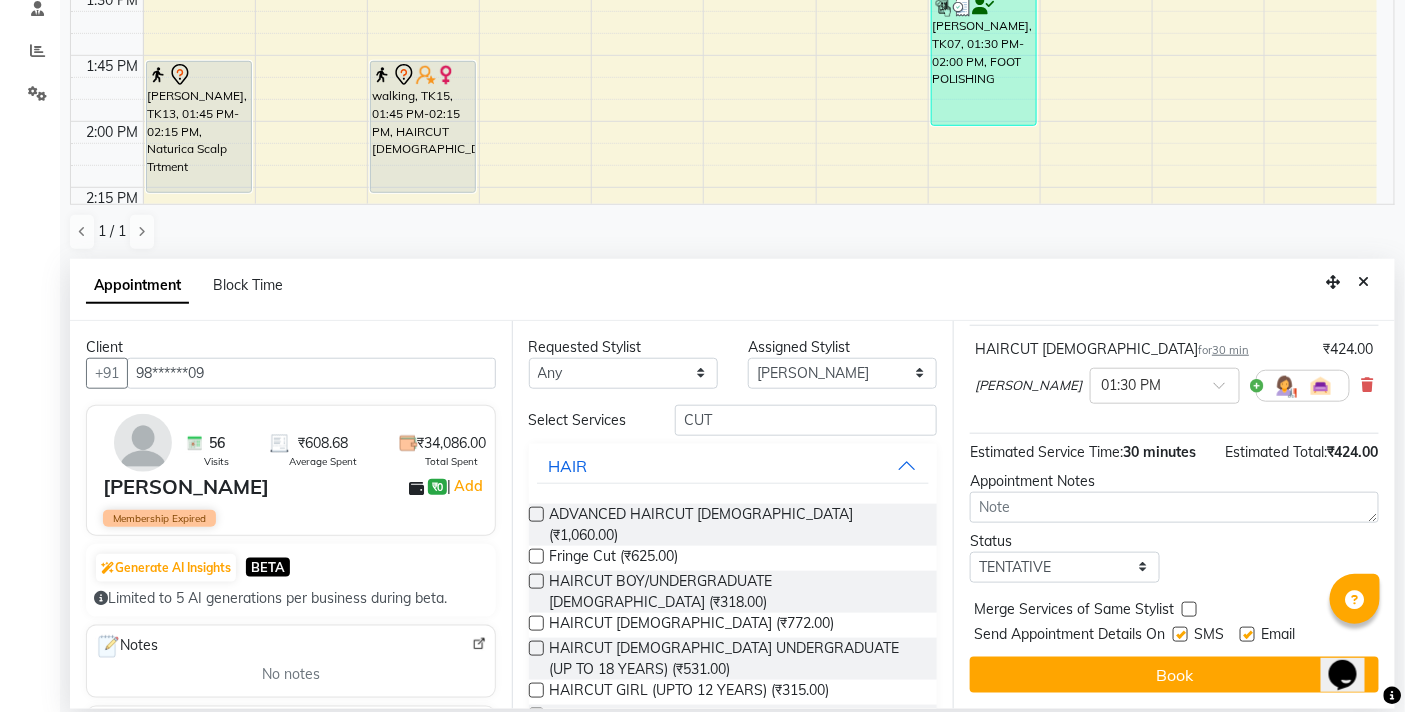 checkbox on "false" 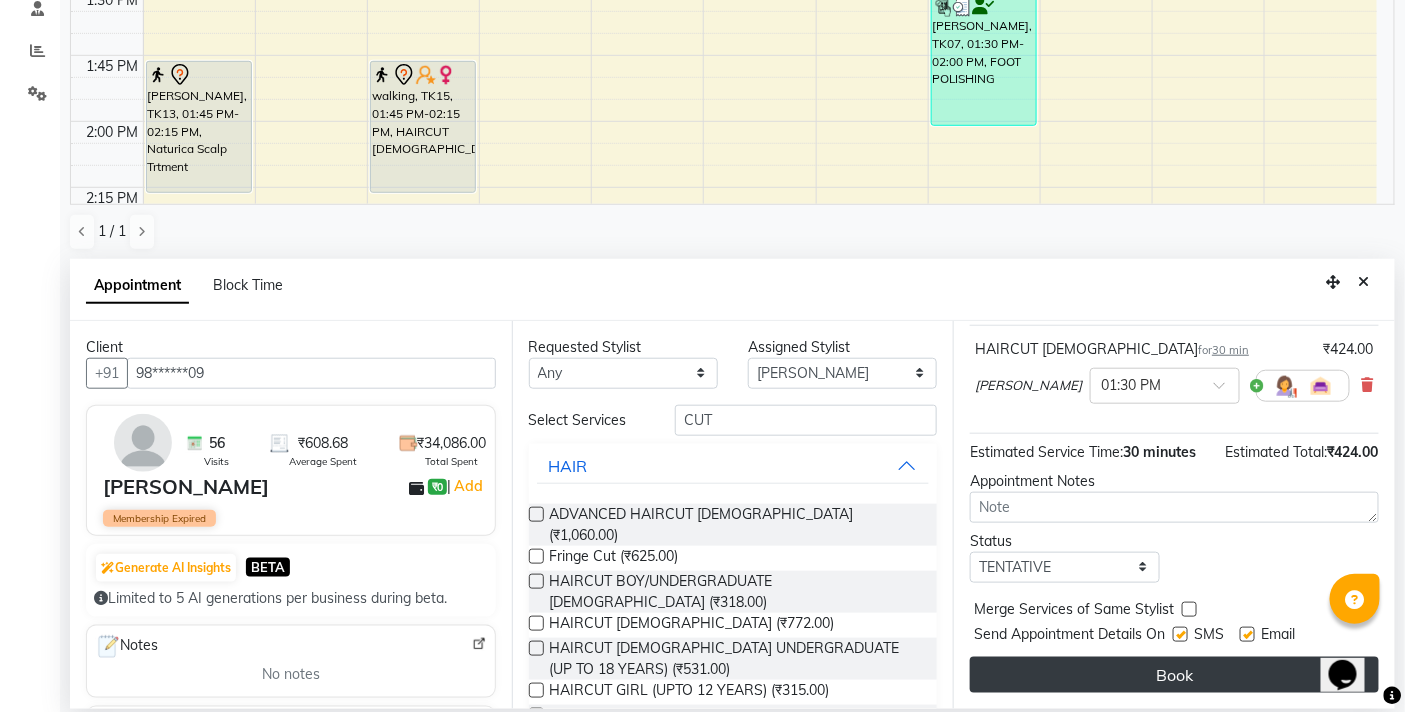 click on "Book" at bounding box center (1174, 675) 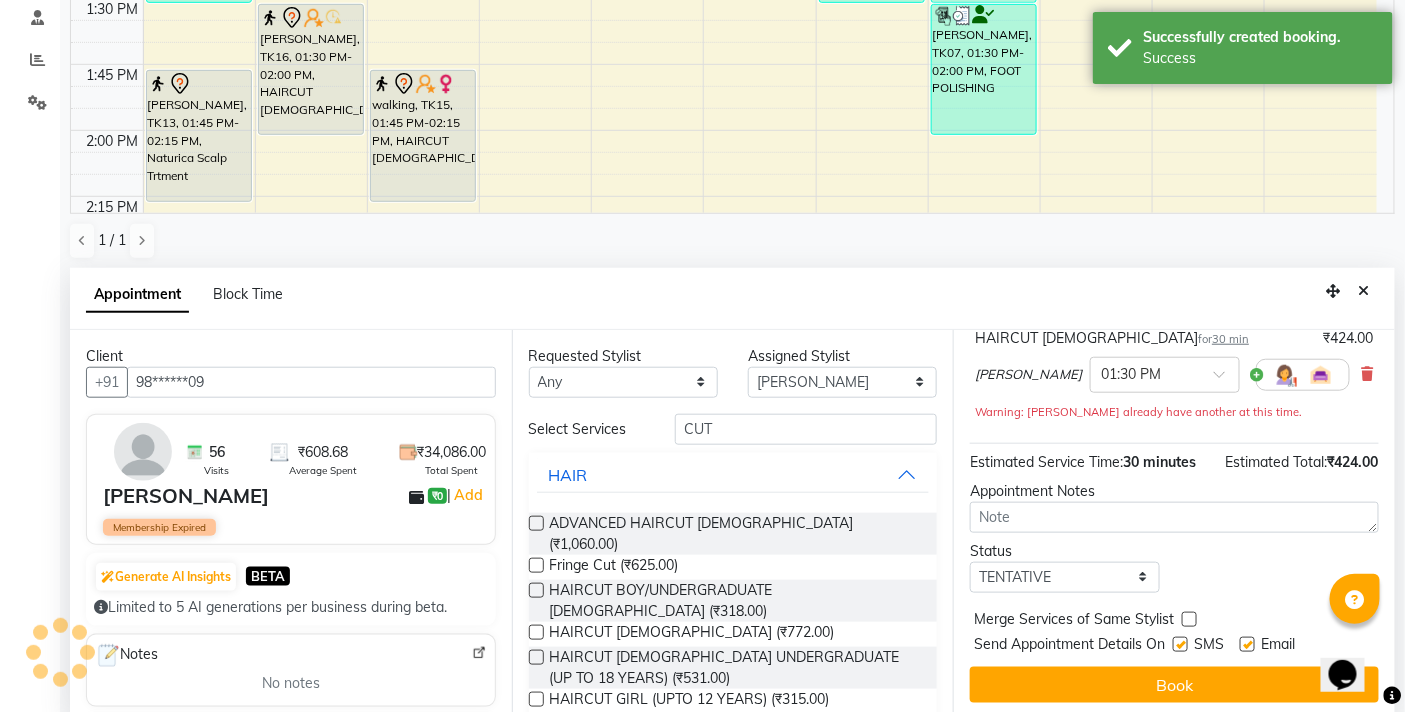 scroll, scrollTop: 0, scrollLeft: 0, axis: both 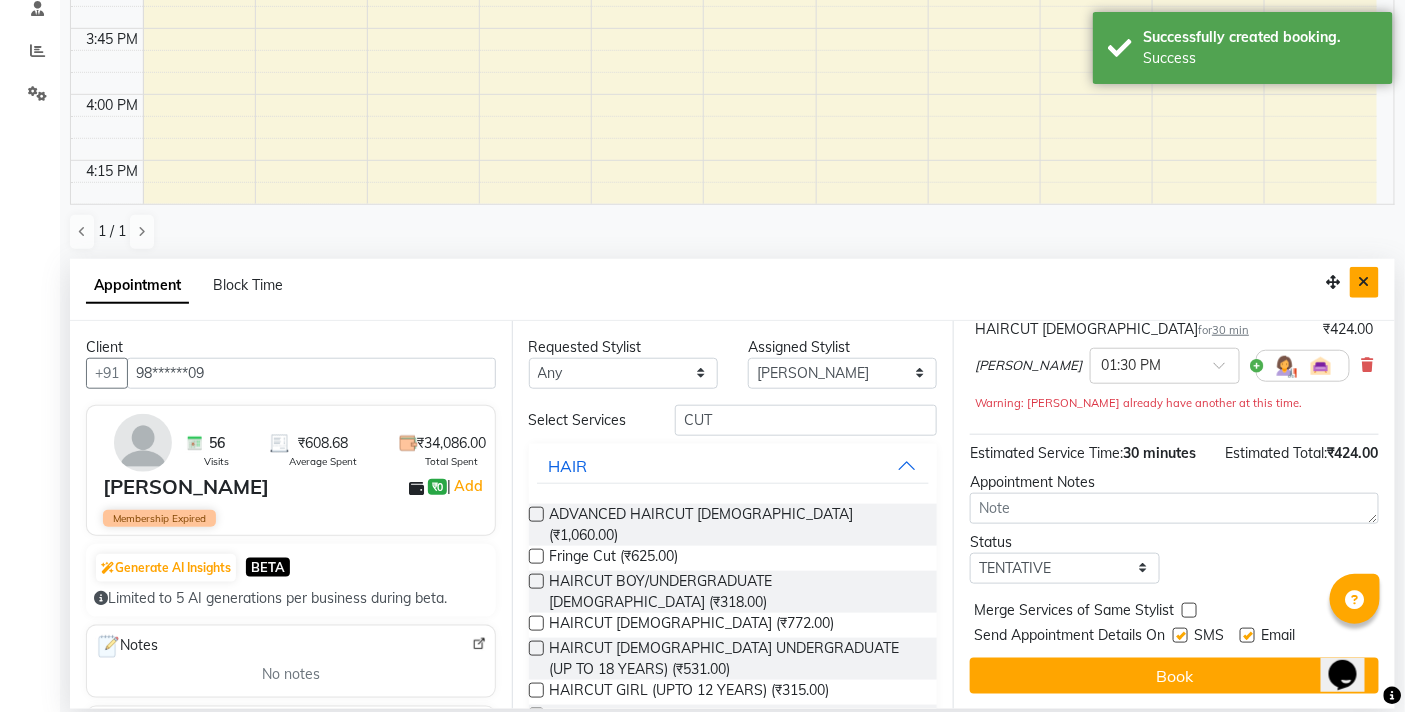 click at bounding box center [1364, 282] 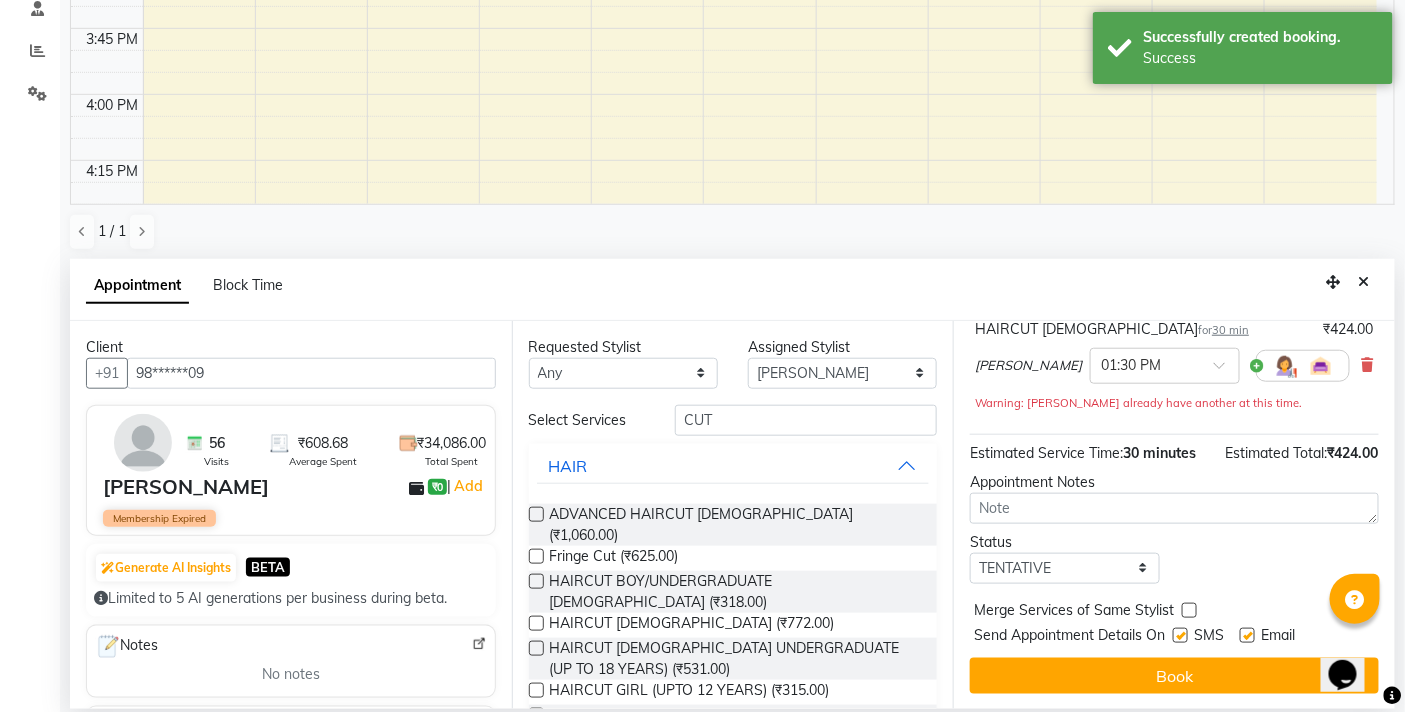 scroll, scrollTop: 1, scrollLeft: 0, axis: vertical 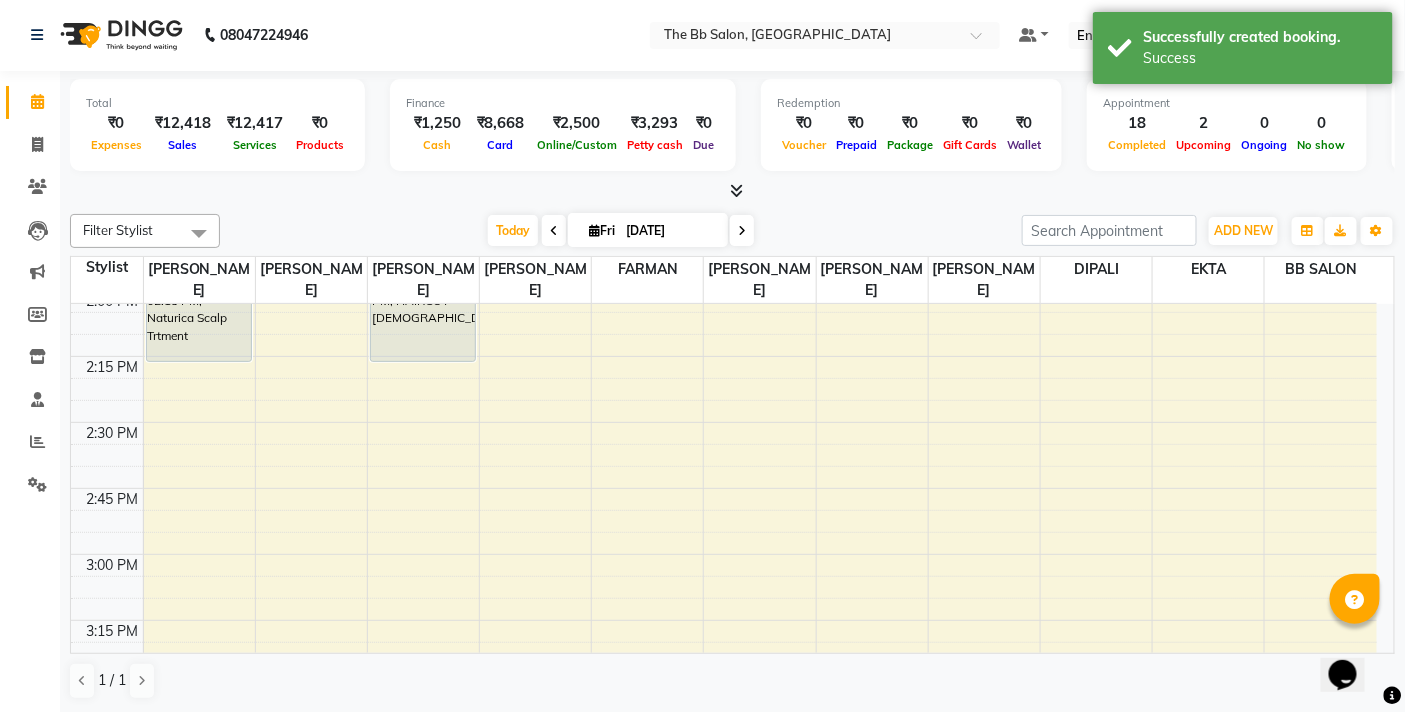 select on "83658" 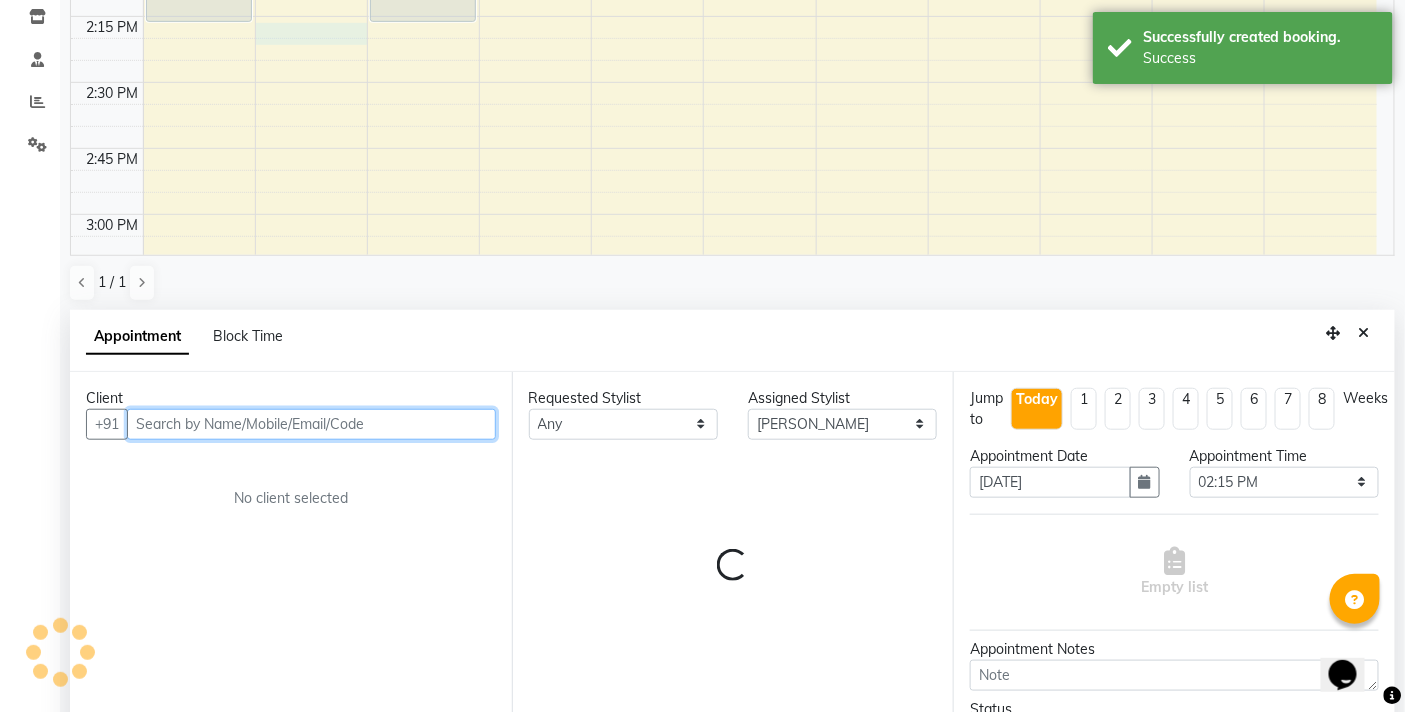 scroll, scrollTop: 392, scrollLeft: 0, axis: vertical 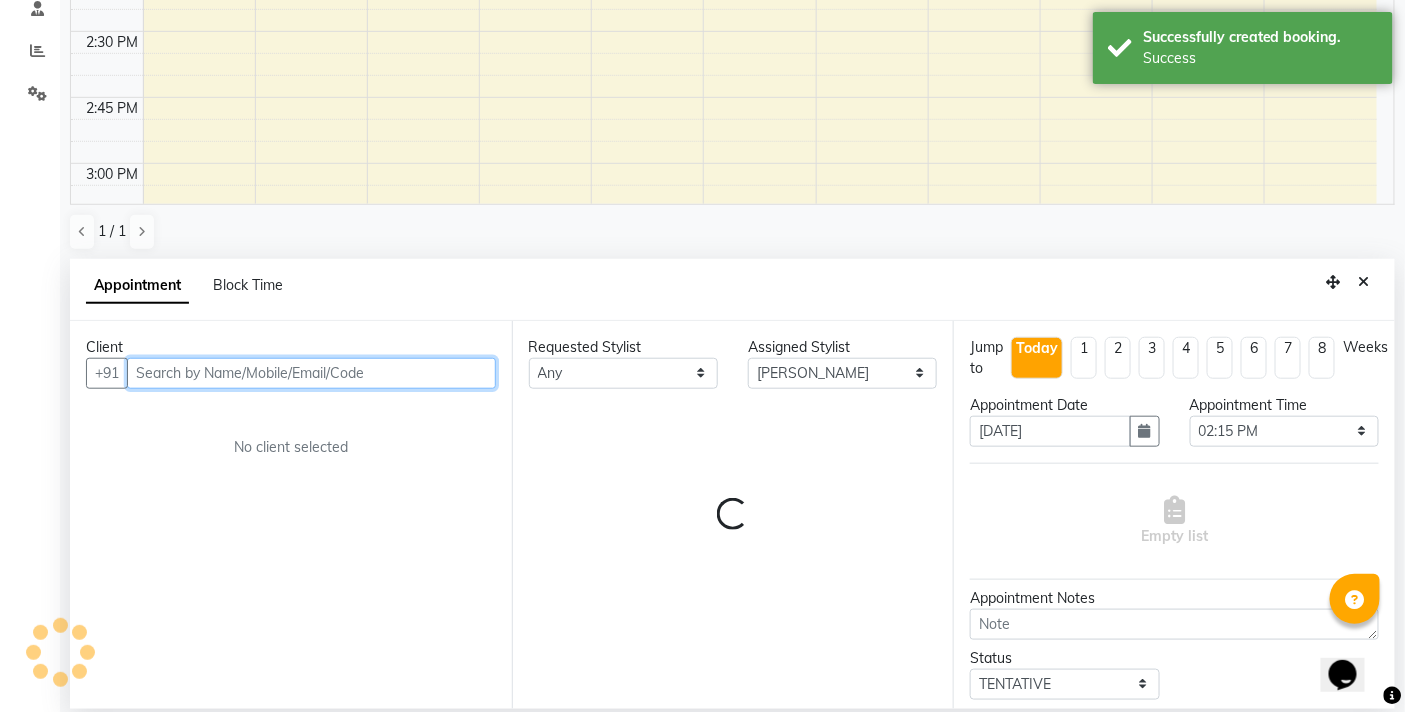 click at bounding box center (311, 373) 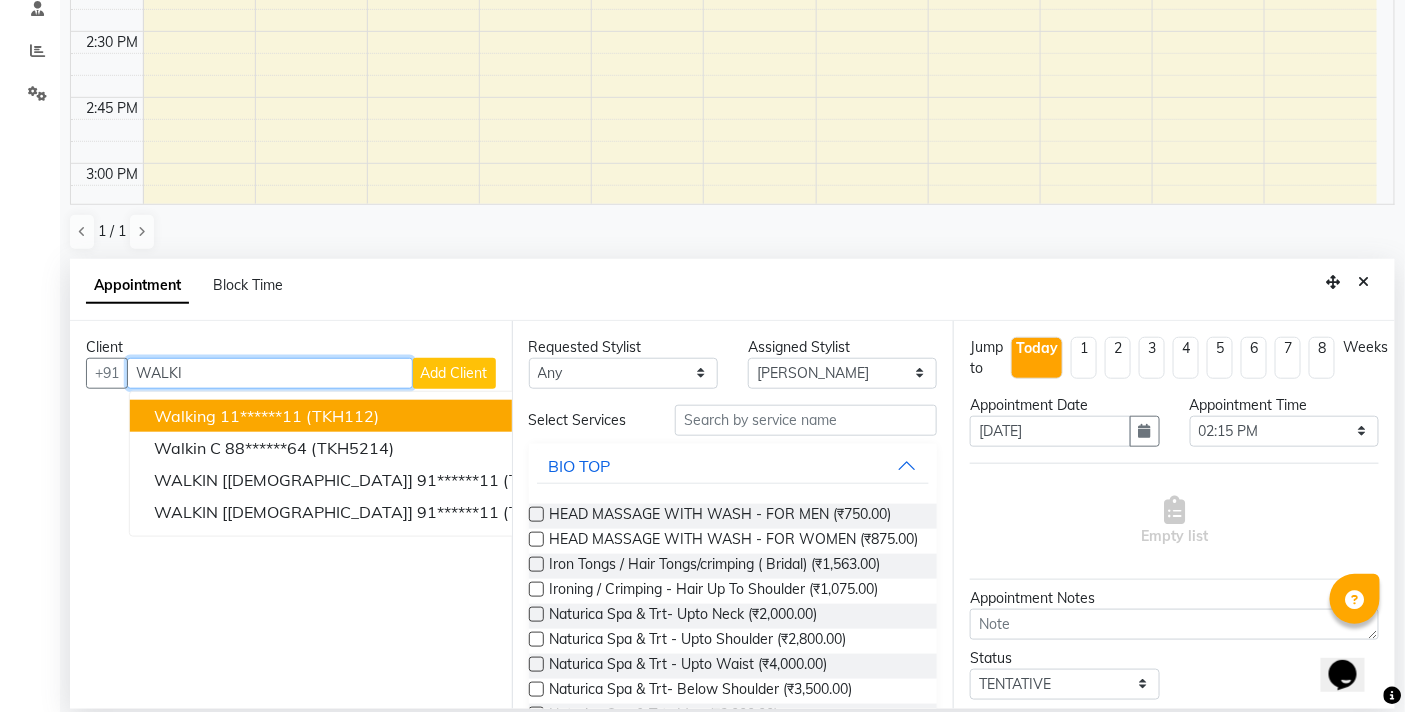 click on "11******11" at bounding box center (261, 416) 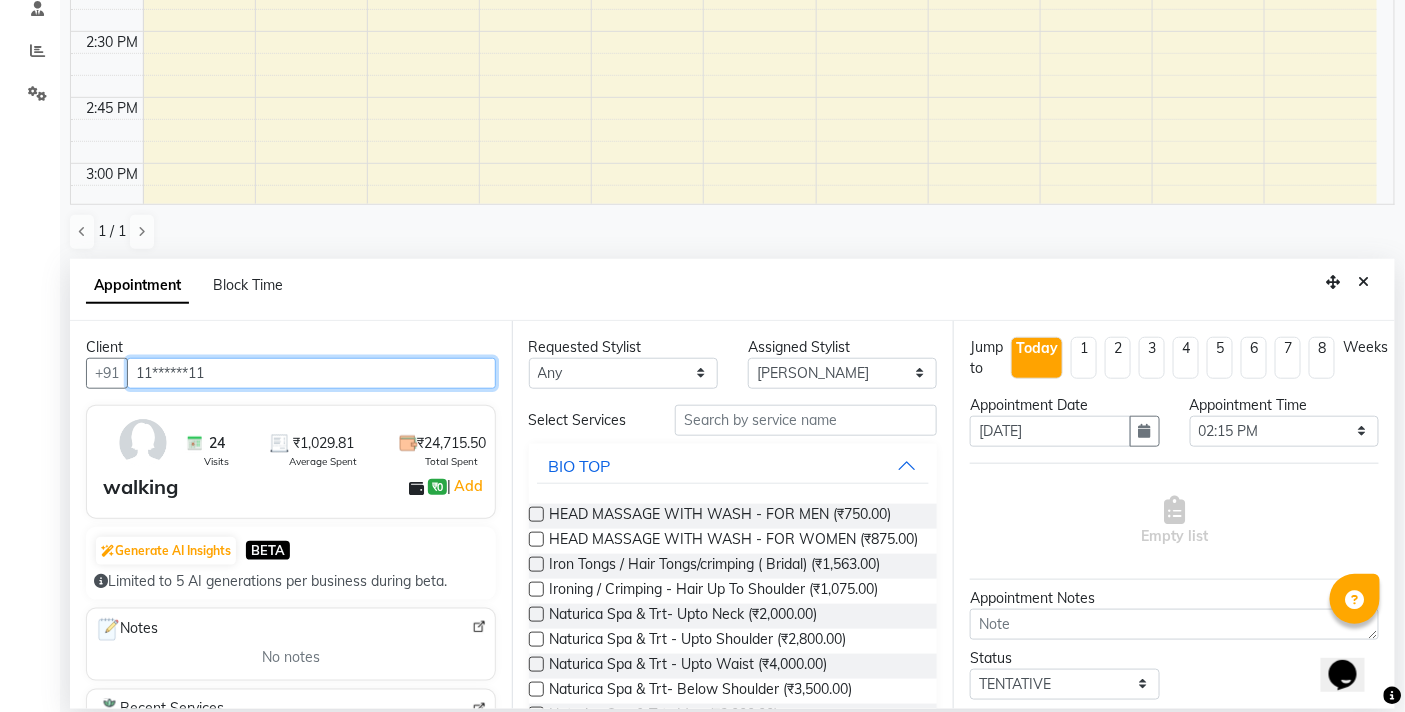 type on "11******11" 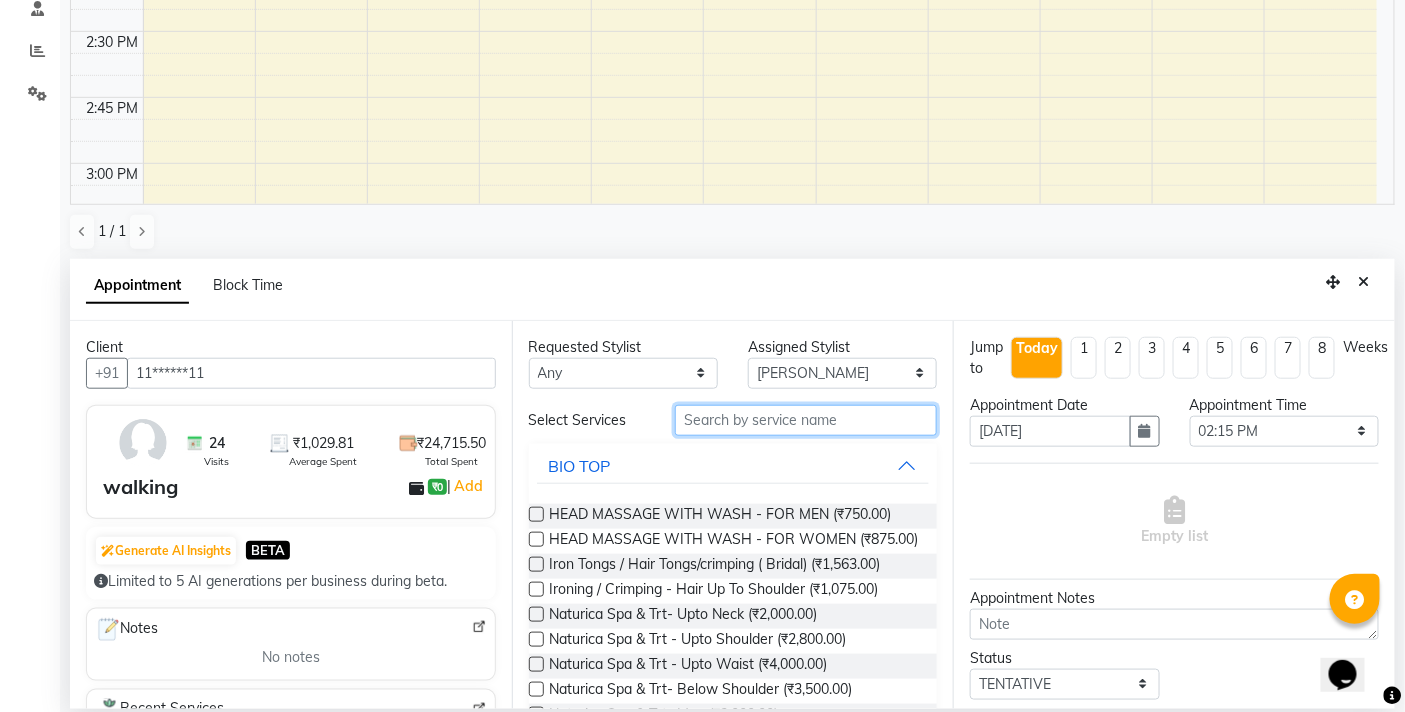 click at bounding box center (806, 420) 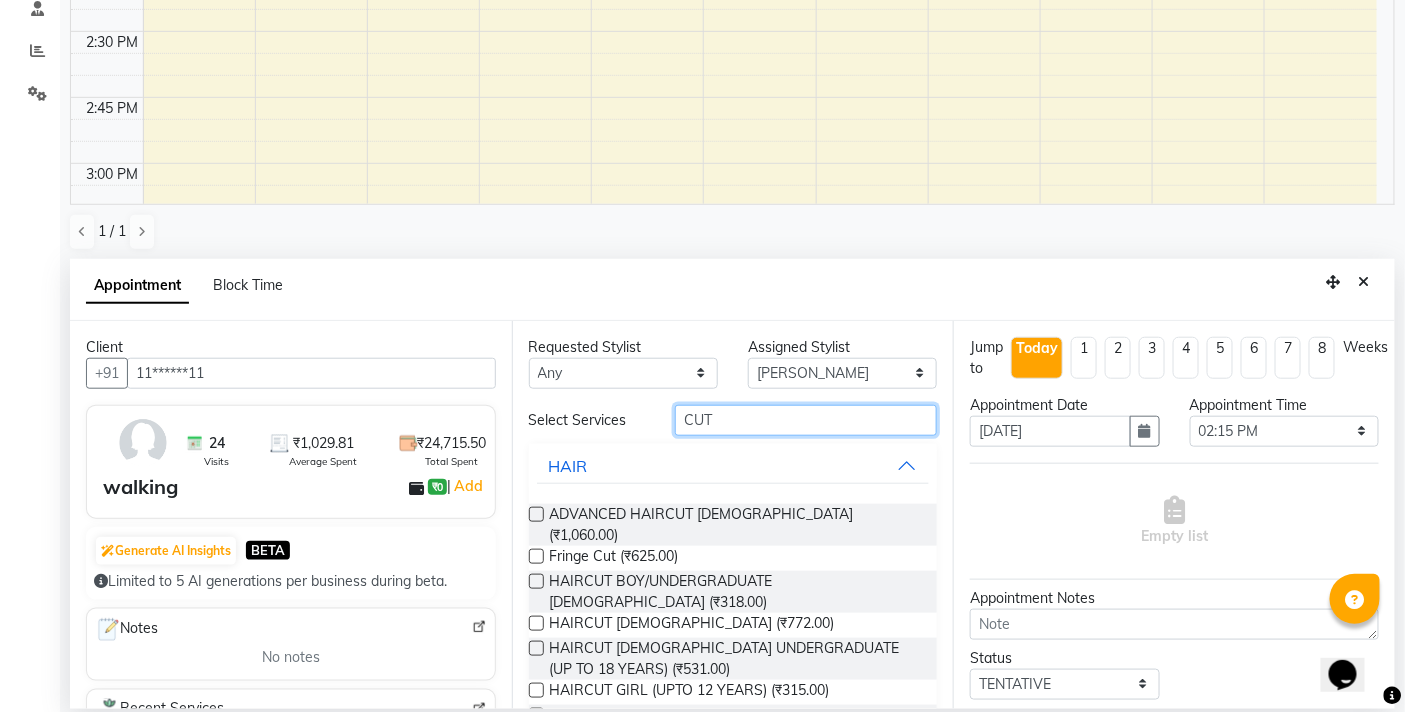 type on "CUT" 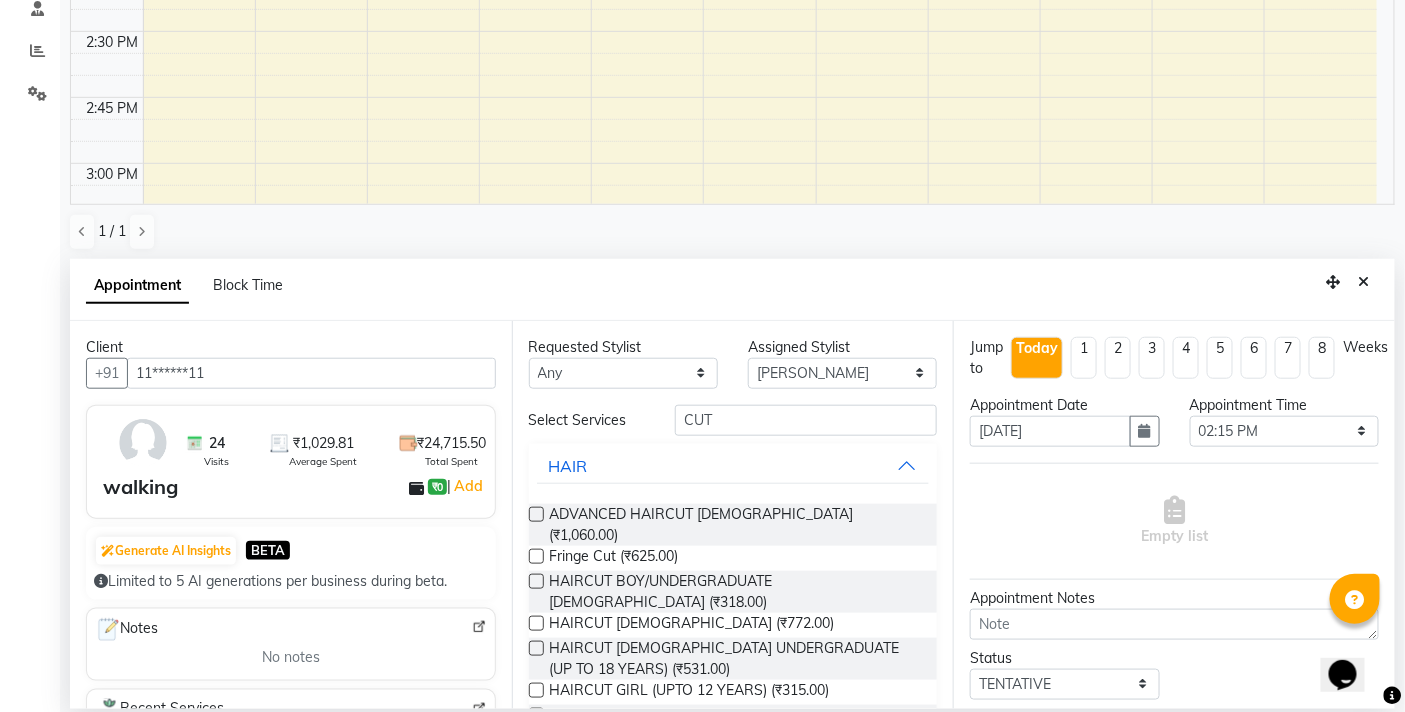 click at bounding box center [536, 715] 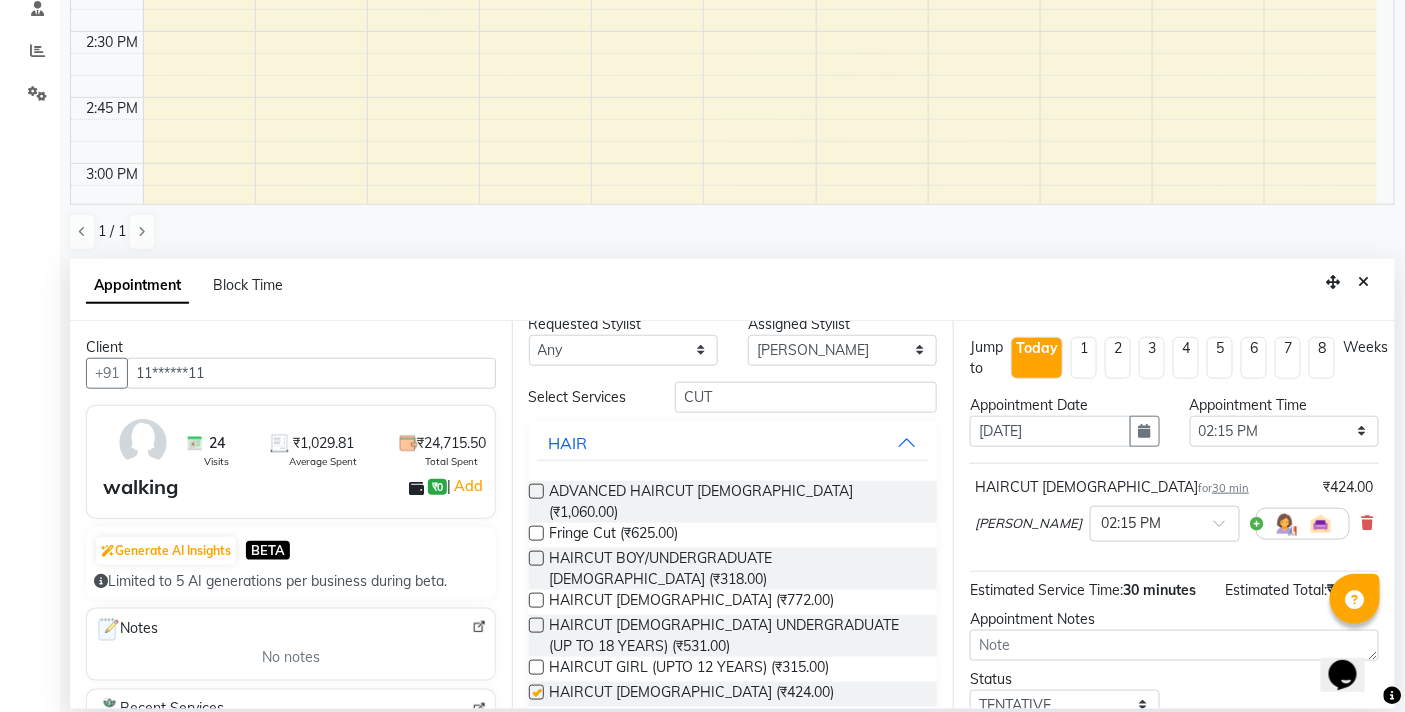 scroll, scrollTop: 62, scrollLeft: 0, axis: vertical 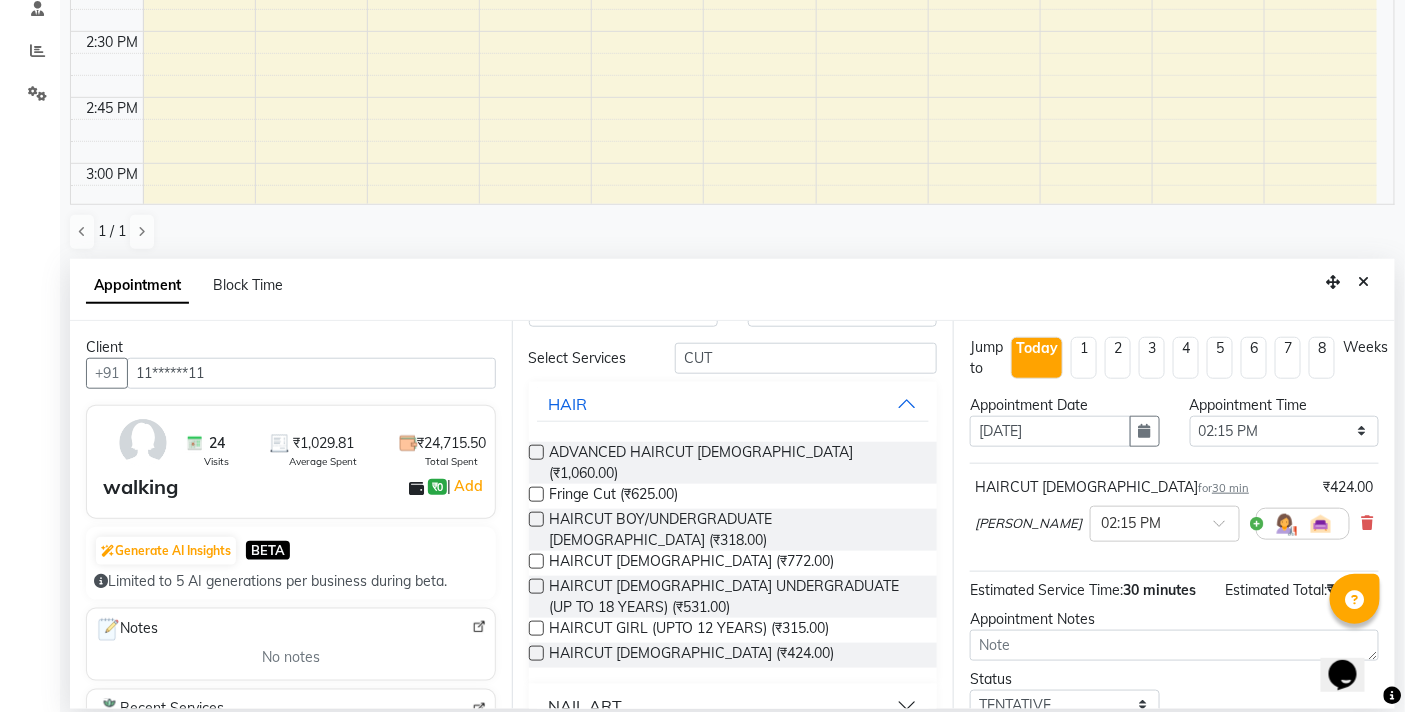 checkbox on "false" 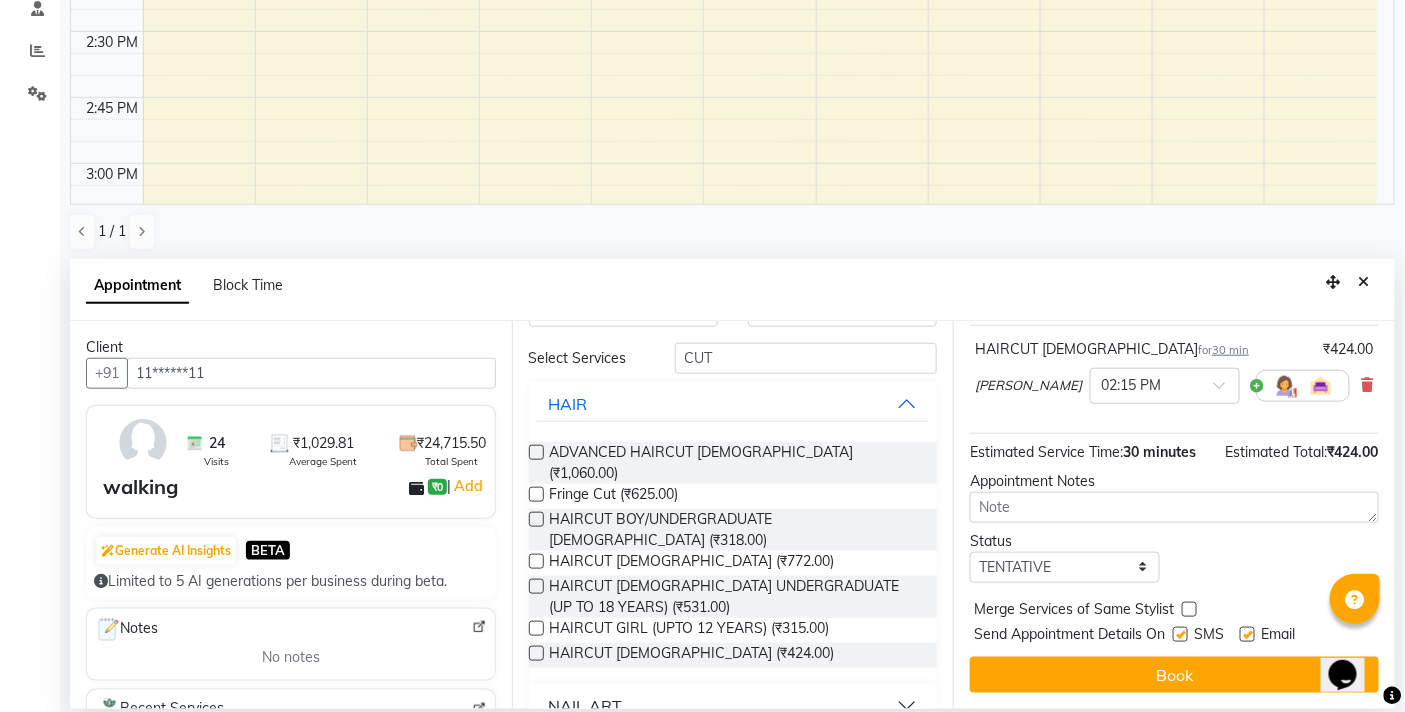 scroll, scrollTop: 158, scrollLeft: 0, axis: vertical 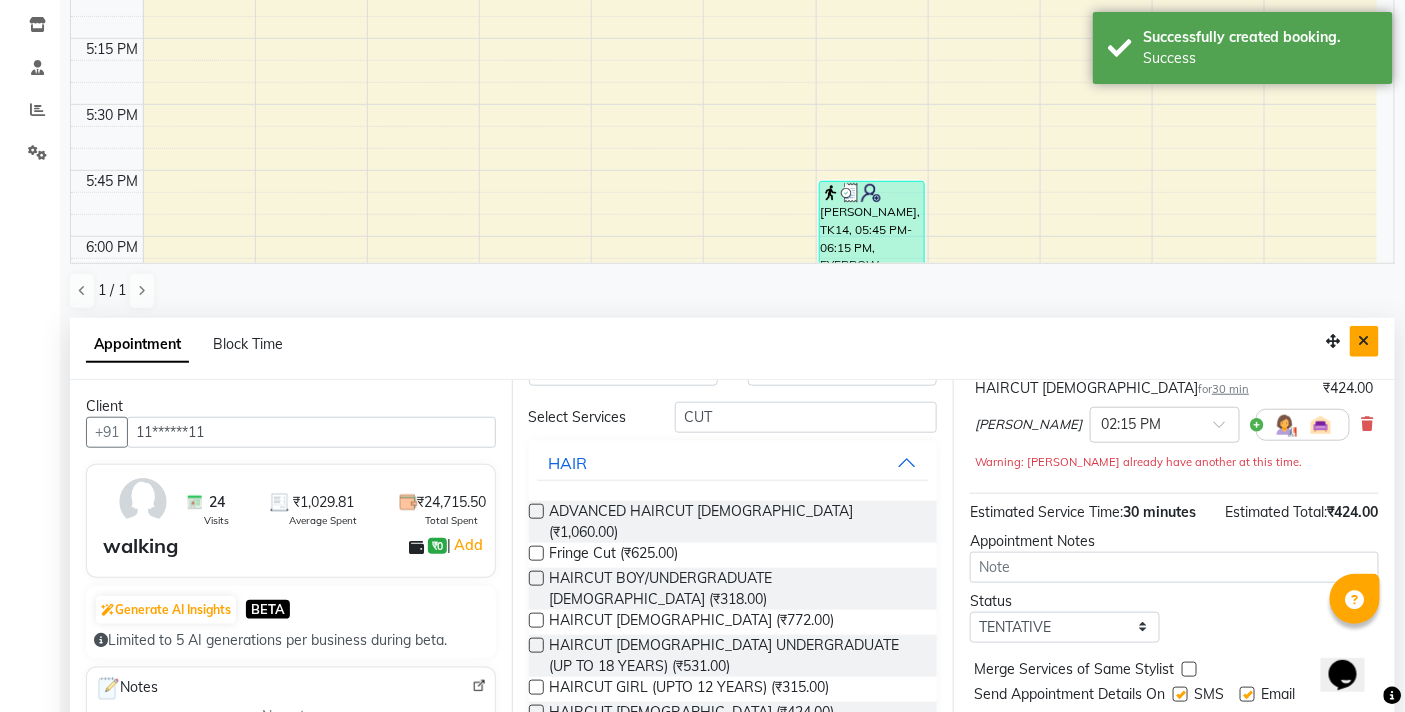 click at bounding box center [1364, 341] 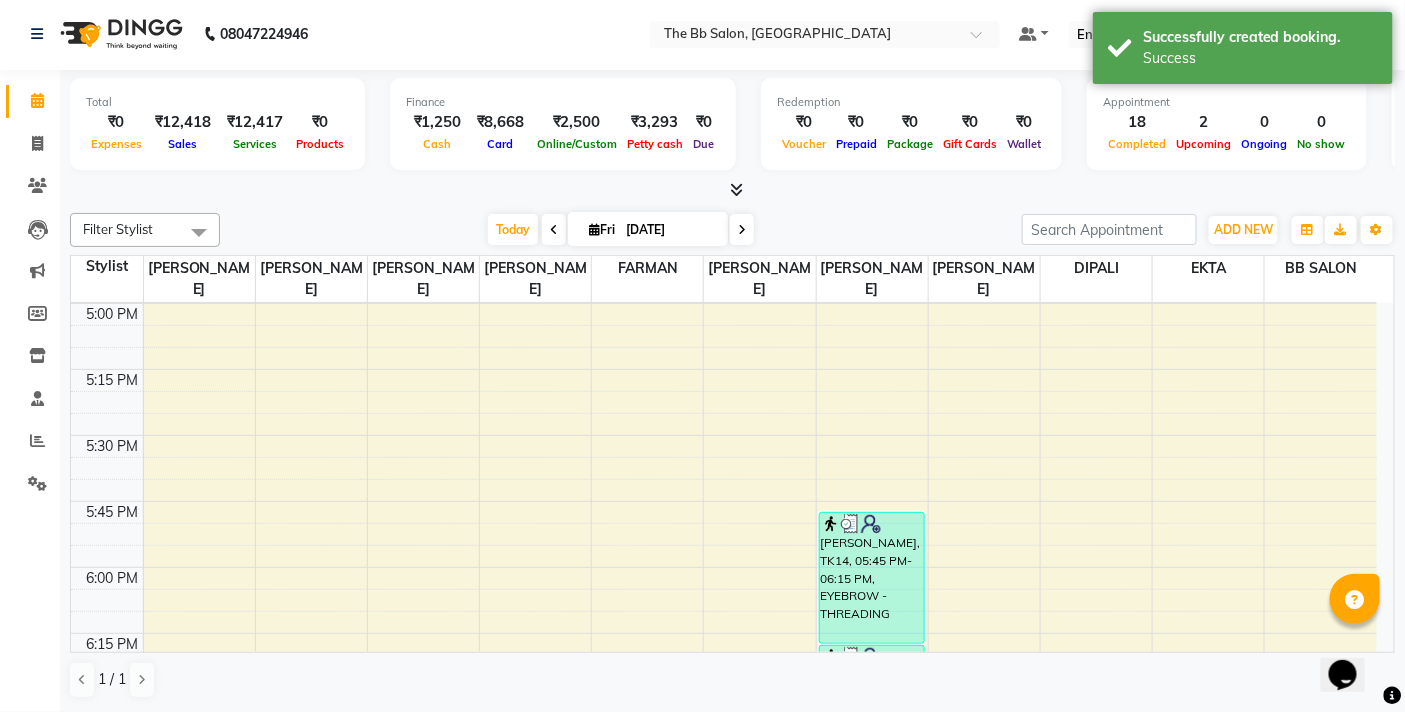 scroll, scrollTop: 1, scrollLeft: 0, axis: vertical 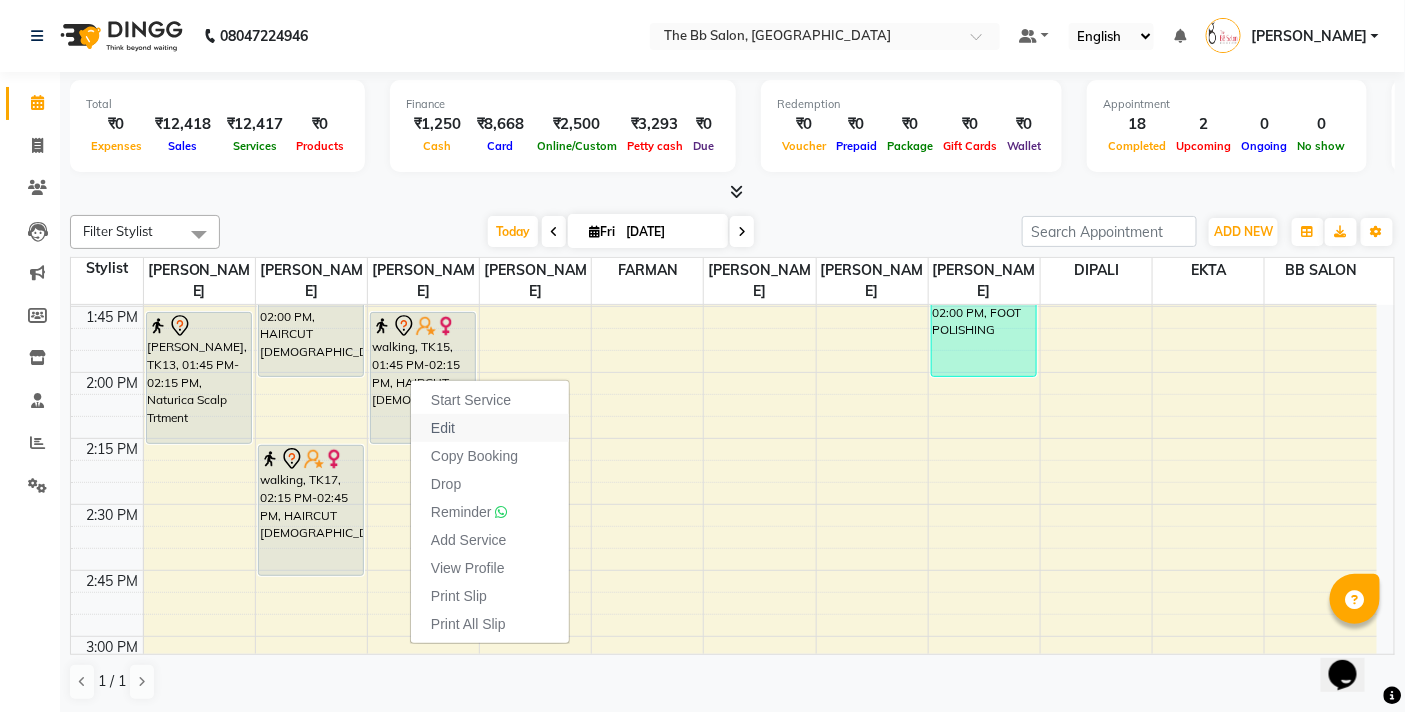 click on "Edit" at bounding box center [443, 428] 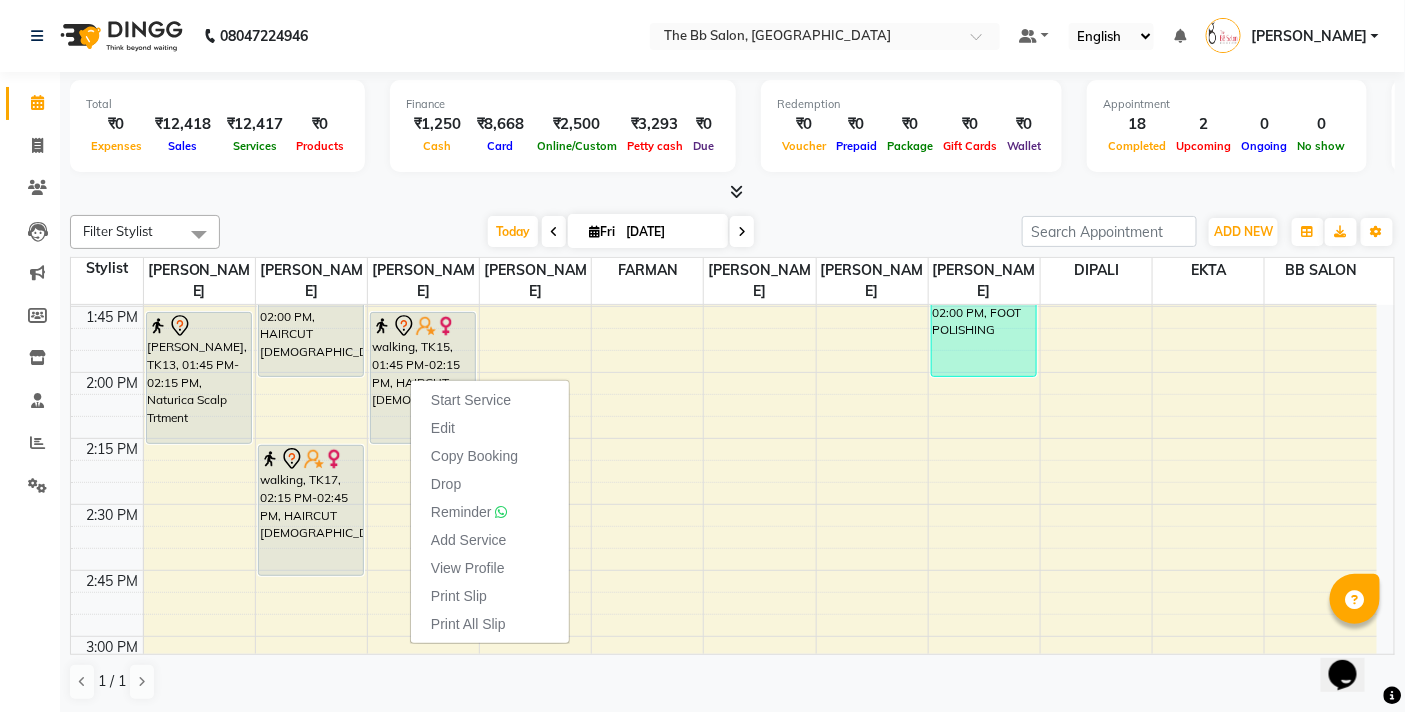 select on "tentative" 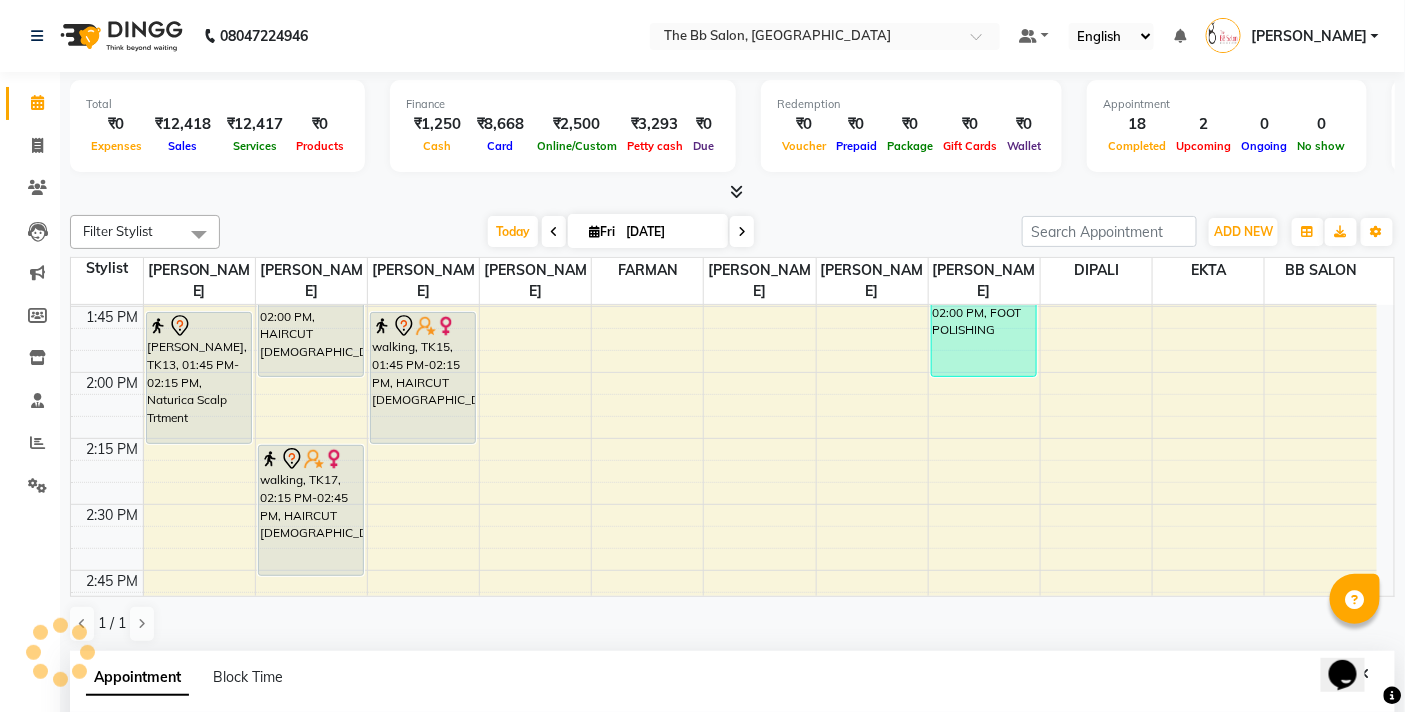 type on "[DATE]" 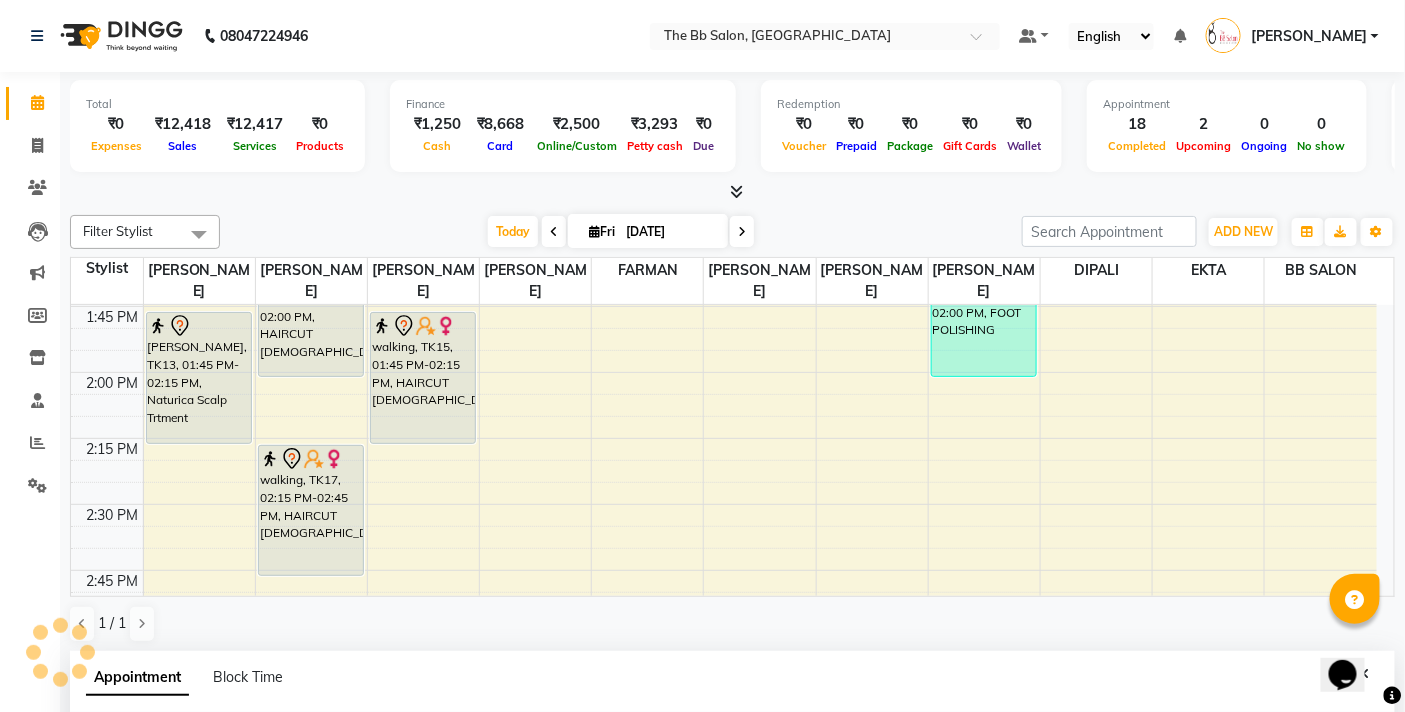 select on "83659" 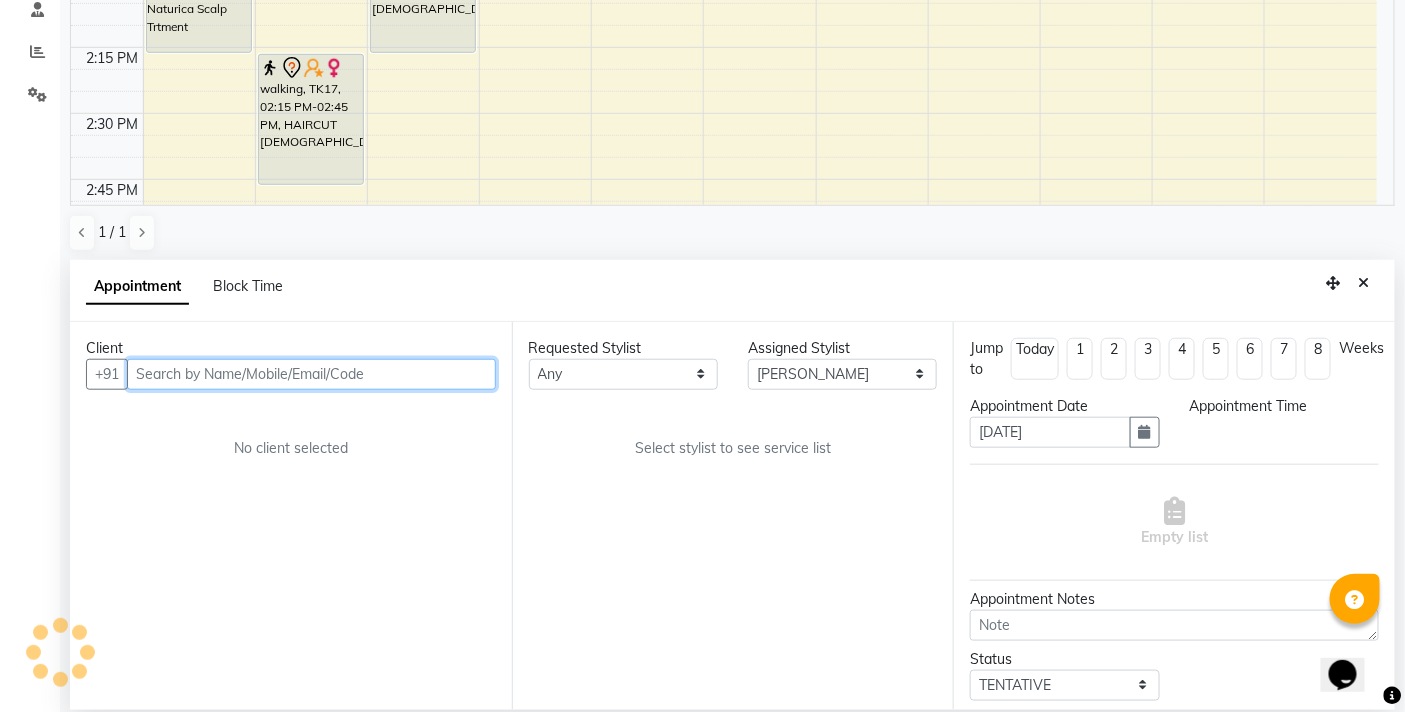 scroll, scrollTop: 2917, scrollLeft: 0, axis: vertical 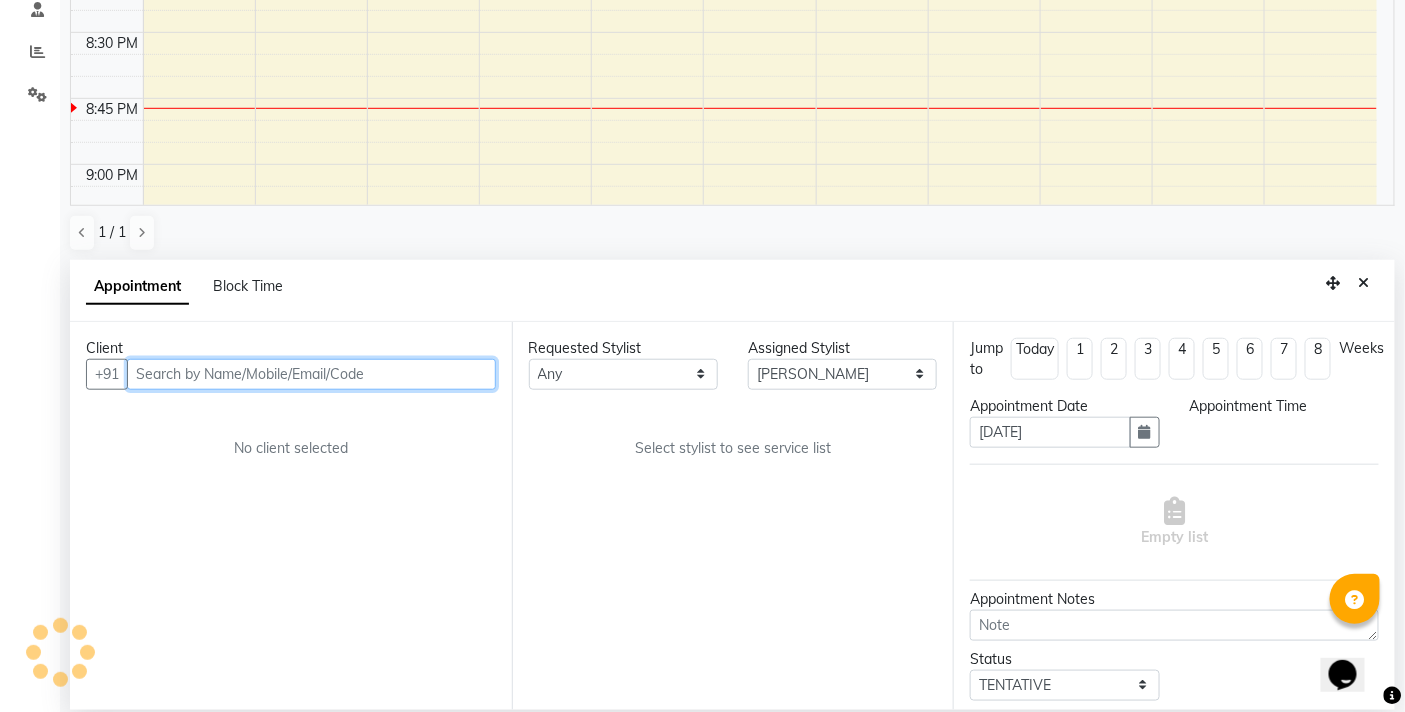 select on "825" 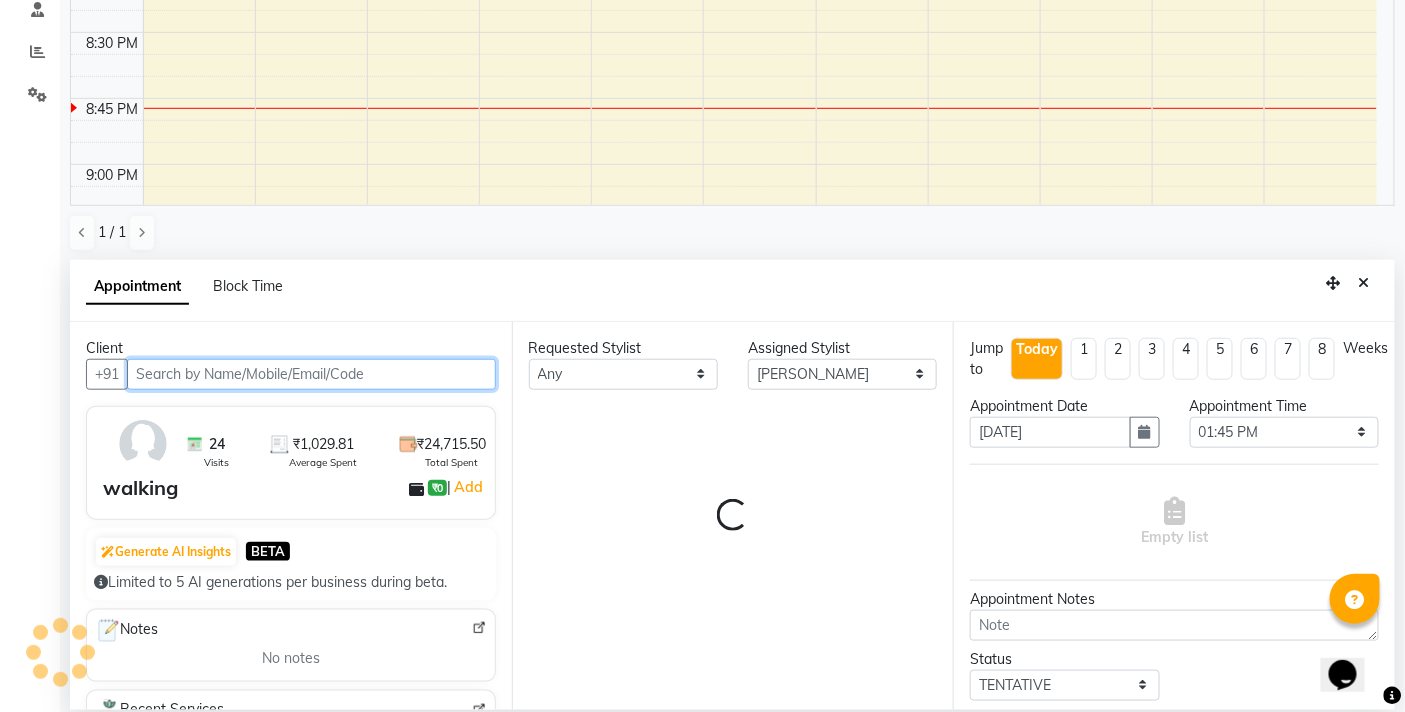 select on "3065" 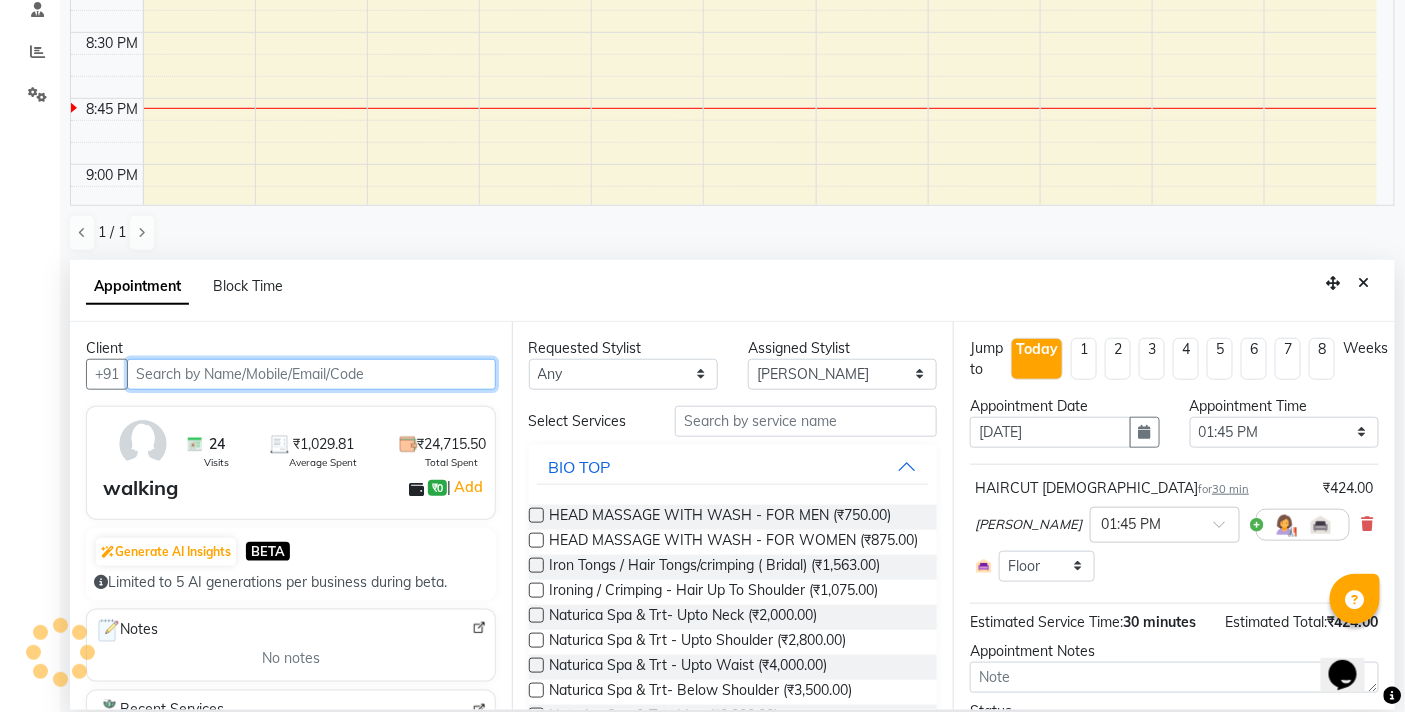 scroll, scrollTop: 392, scrollLeft: 0, axis: vertical 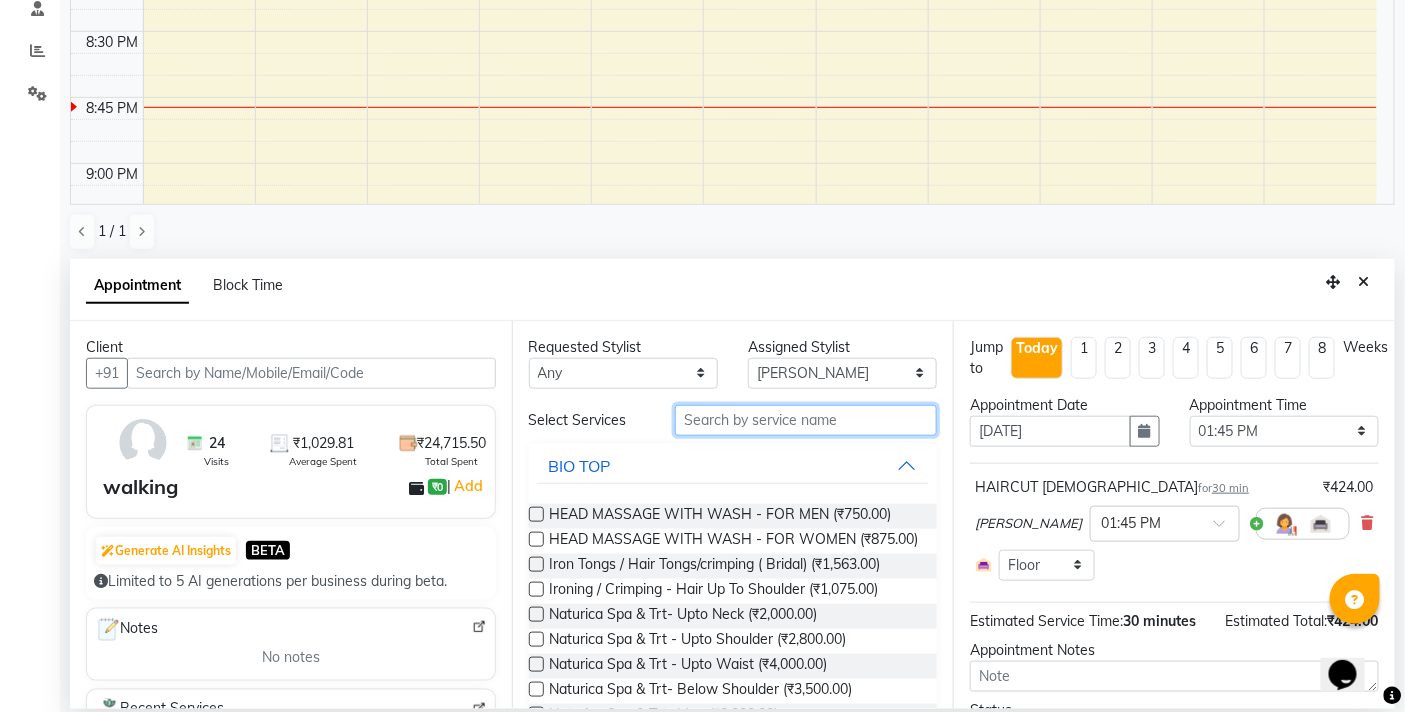 click at bounding box center [806, 420] 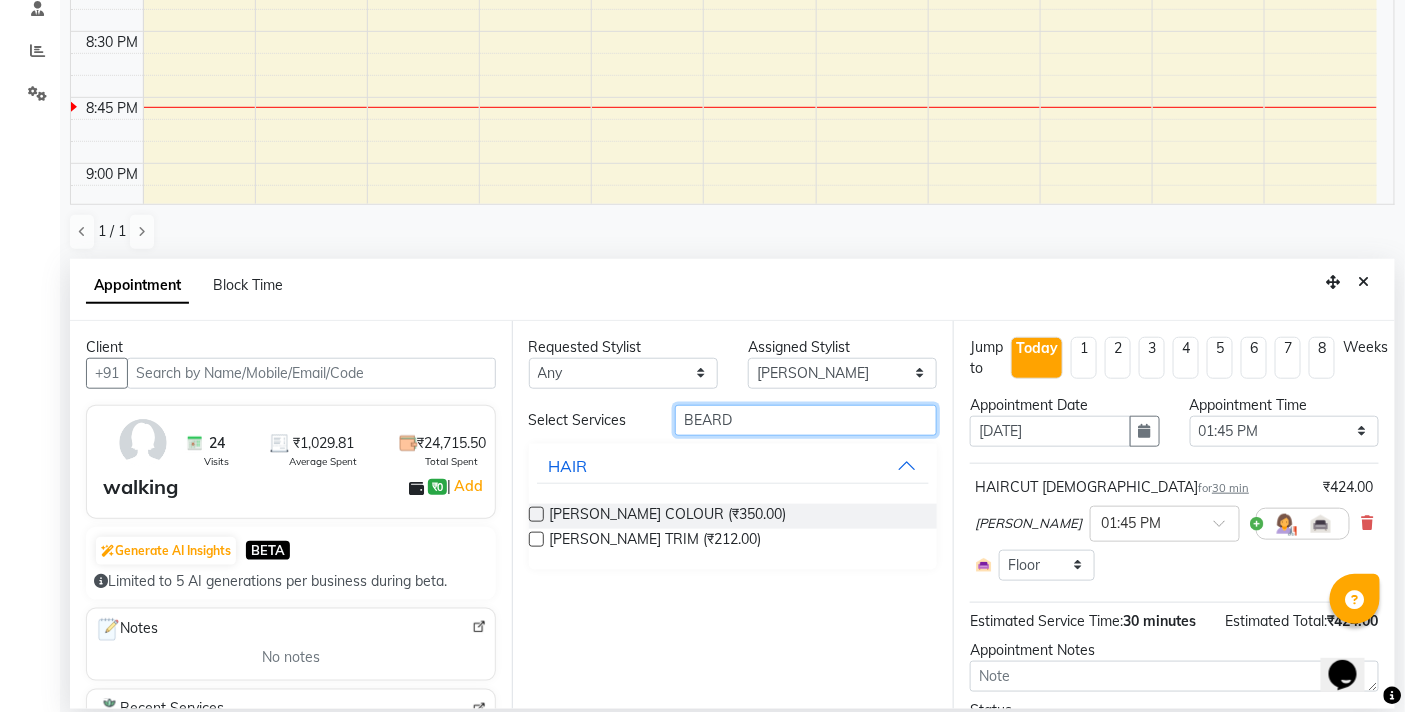 type on "BEARD" 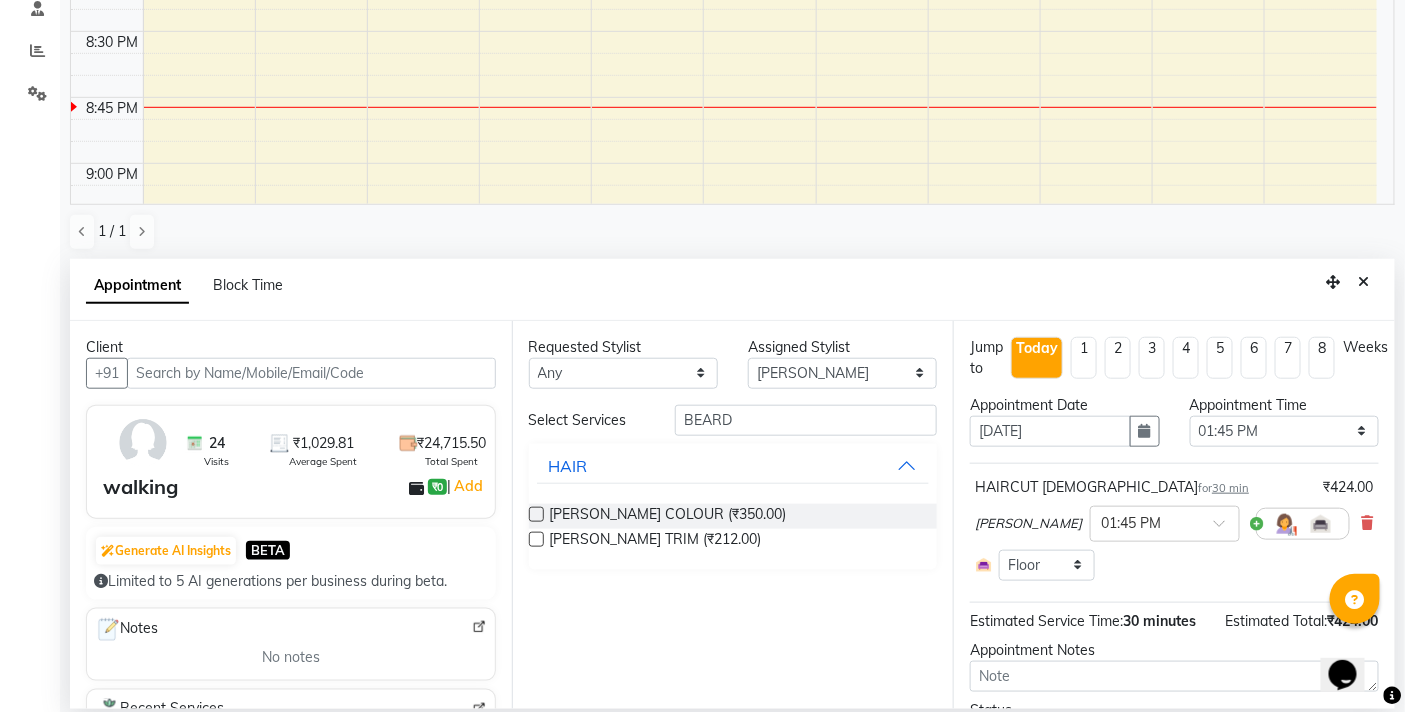 click at bounding box center [536, 539] 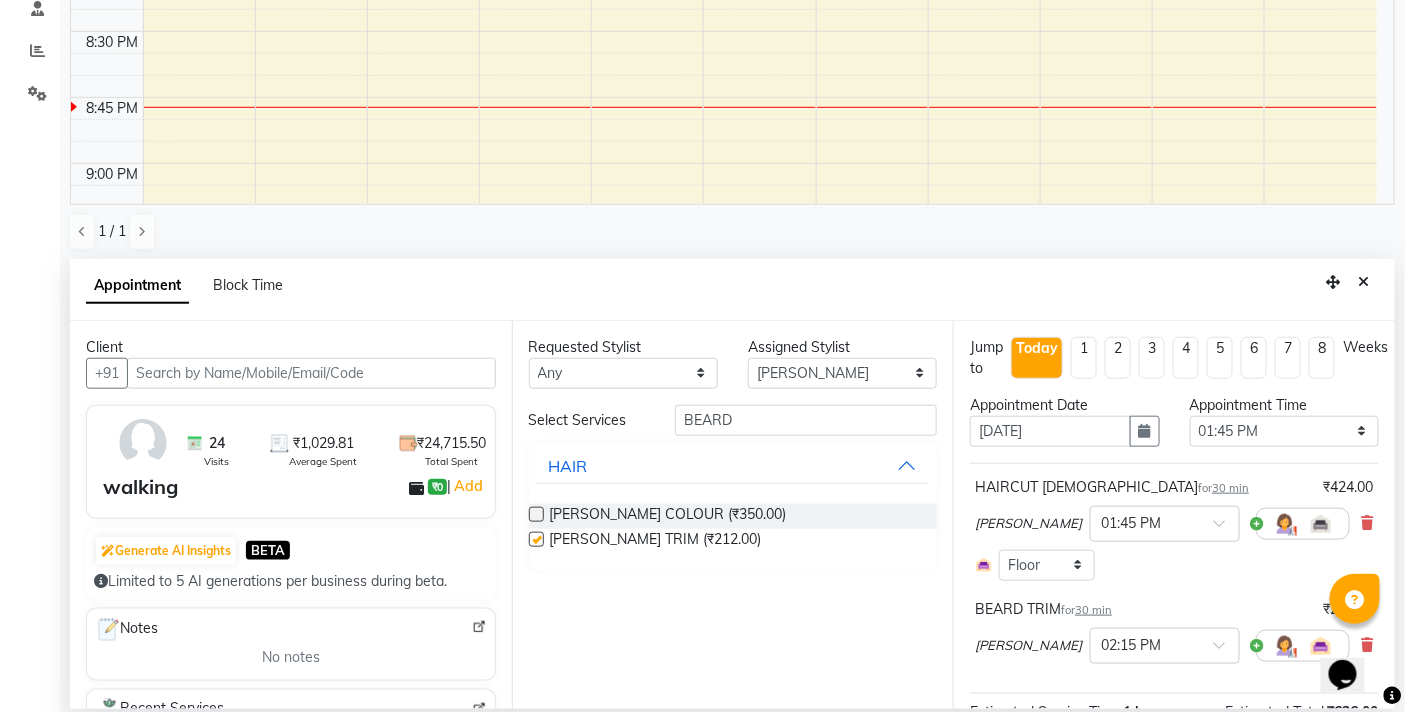 scroll, scrollTop: 207, scrollLeft: 0, axis: vertical 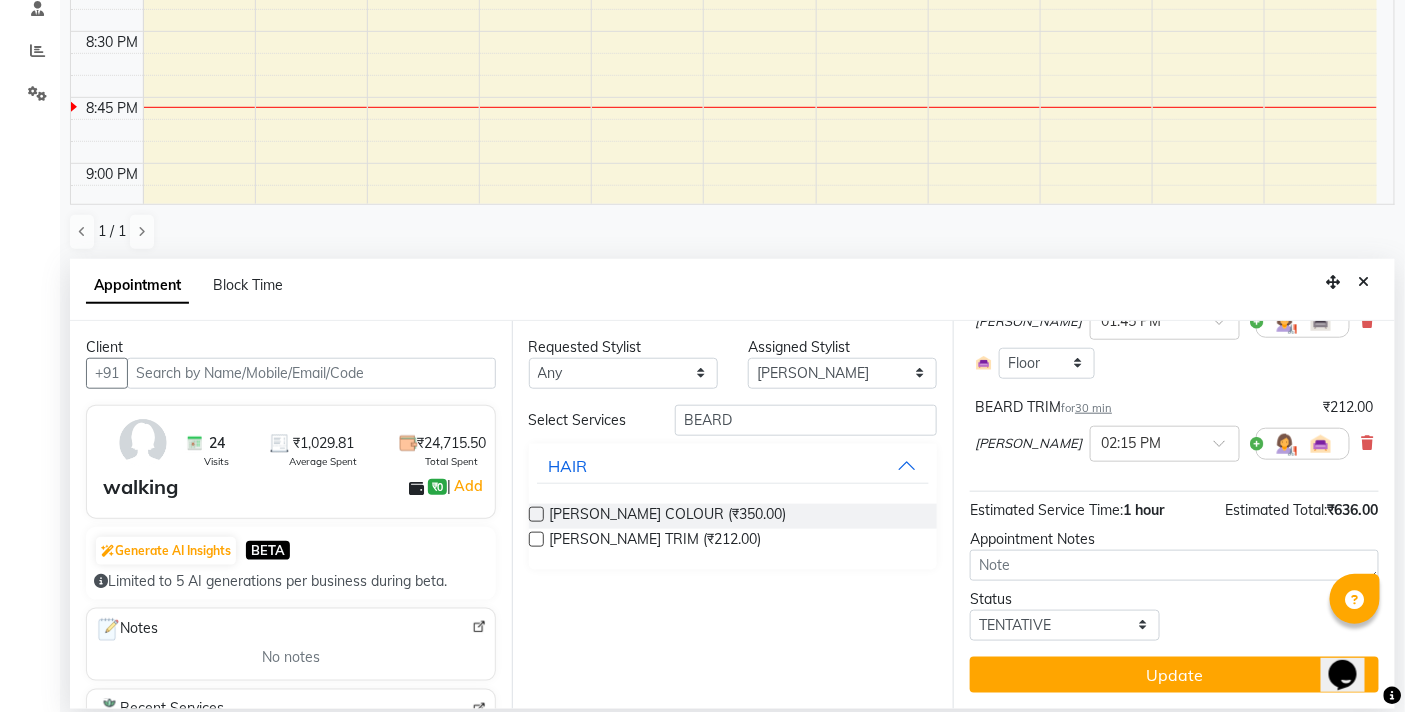 checkbox on "false" 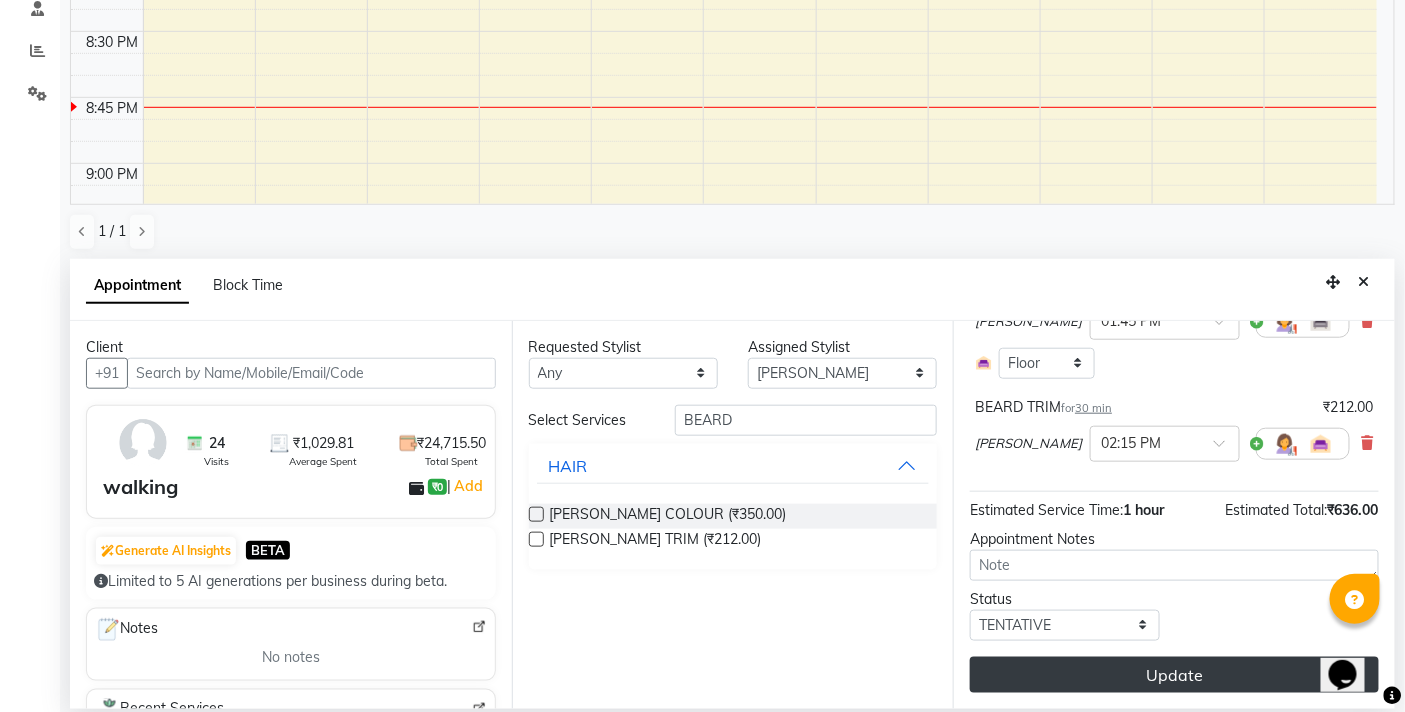 click on "Update" at bounding box center (1174, 675) 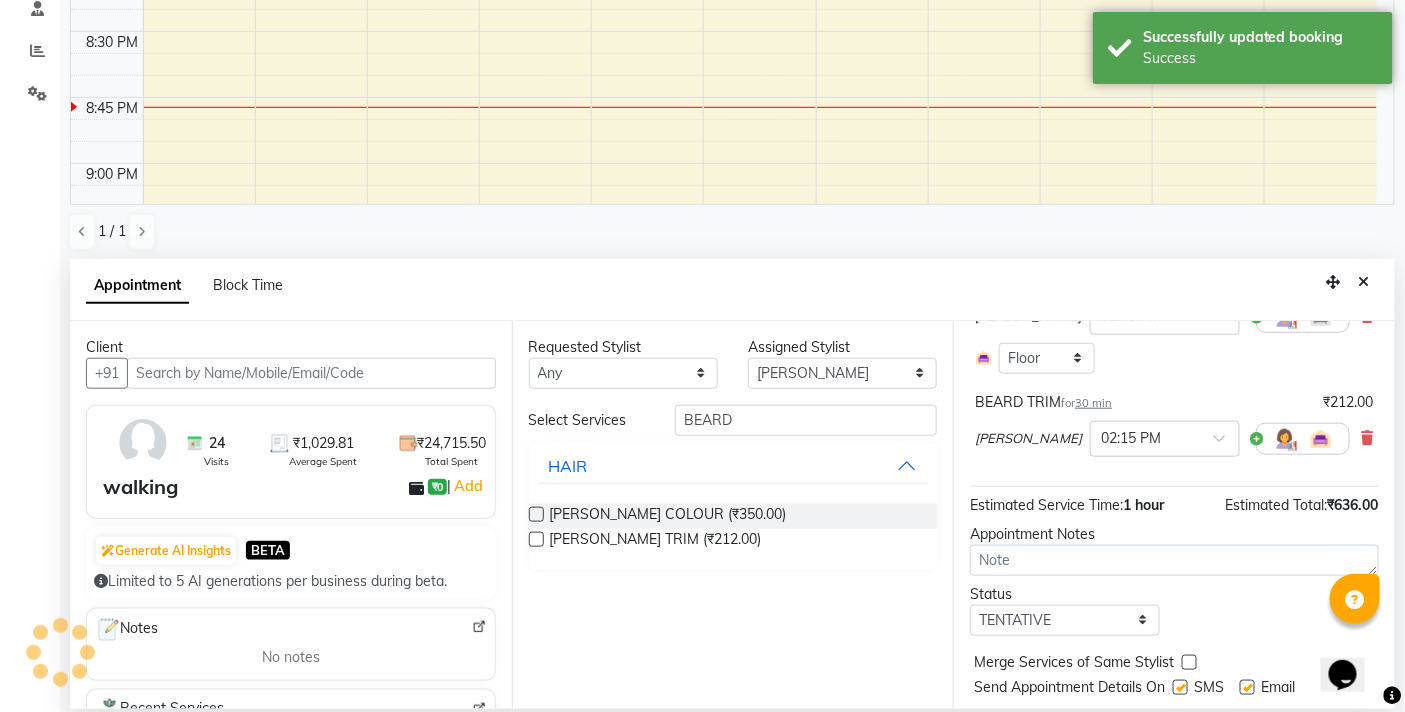 scroll, scrollTop: 244, scrollLeft: 0, axis: vertical 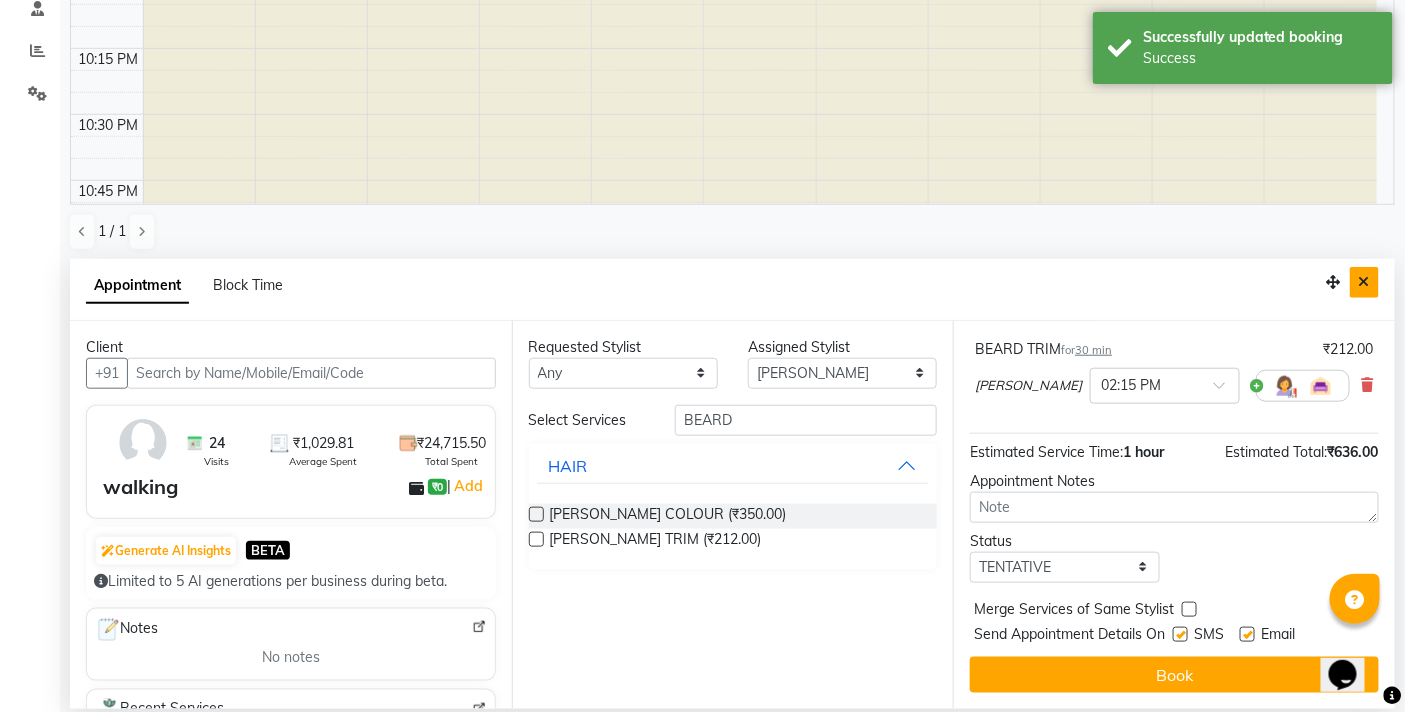 click at bounding box center [1364, 282] 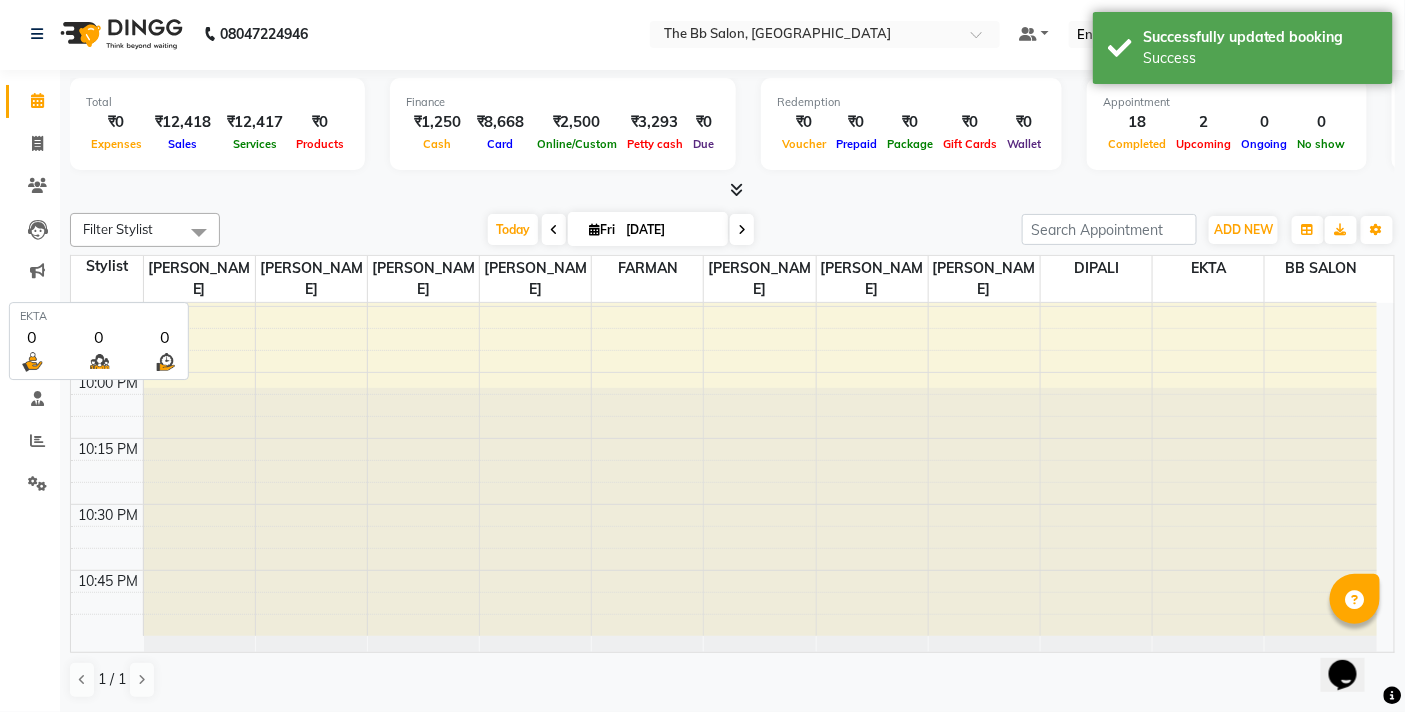 scroll, scrollTop: 1, scrollLeft: 0, axis: vertical 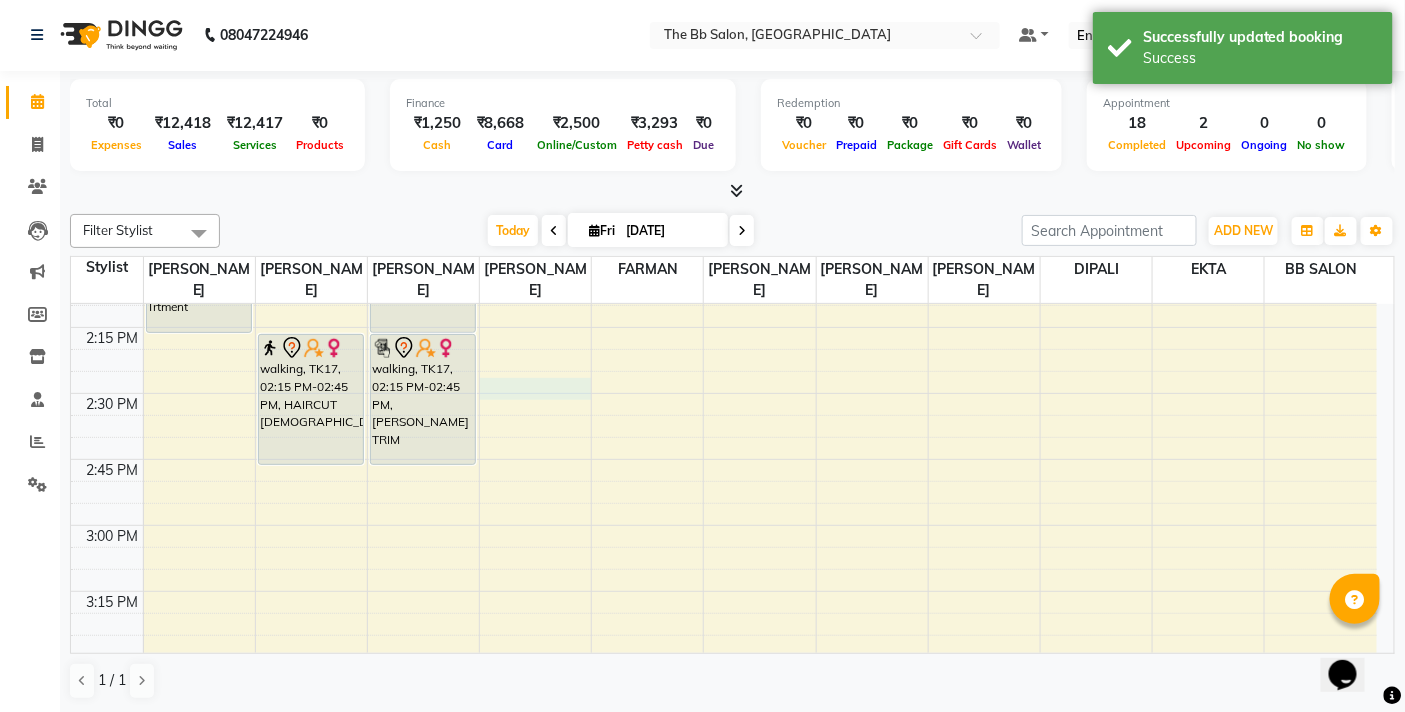 select on "84071" 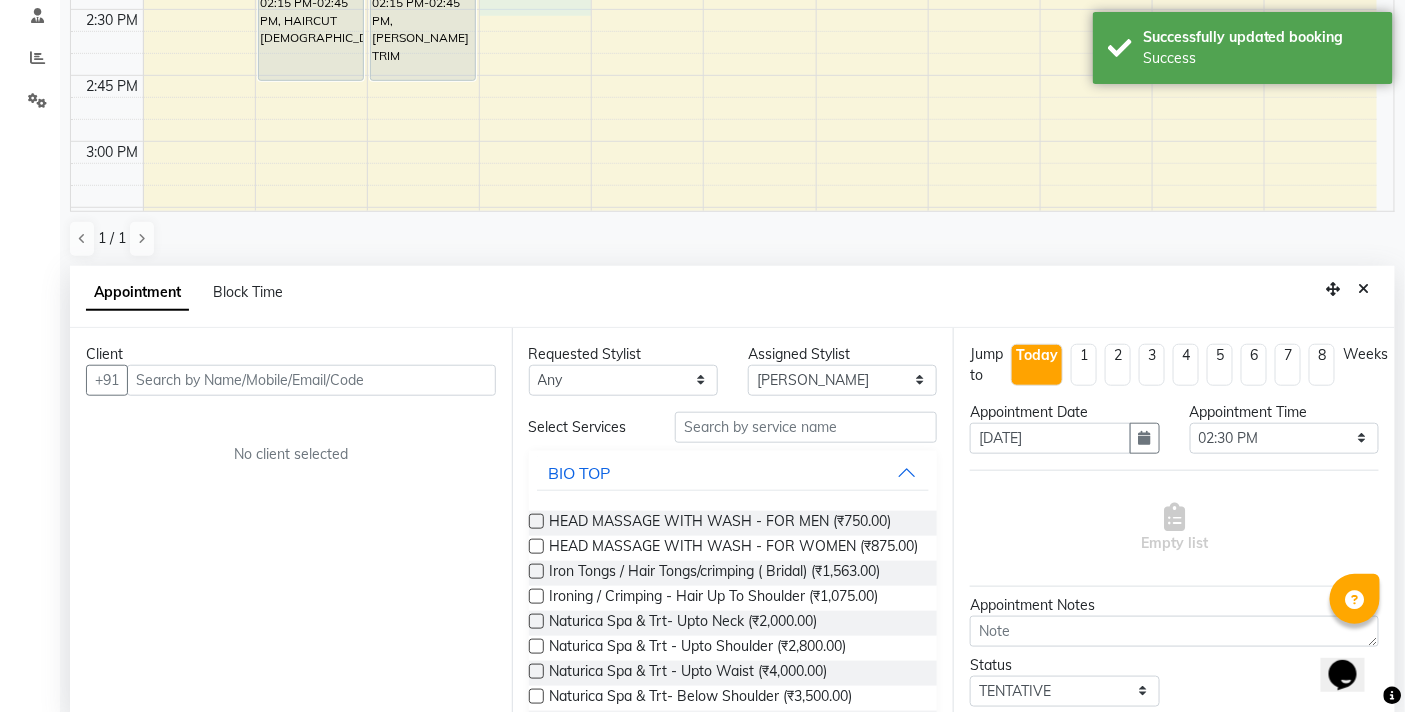 scroll, scrollTop: 392, scrollLeft: 0, axis: vertical 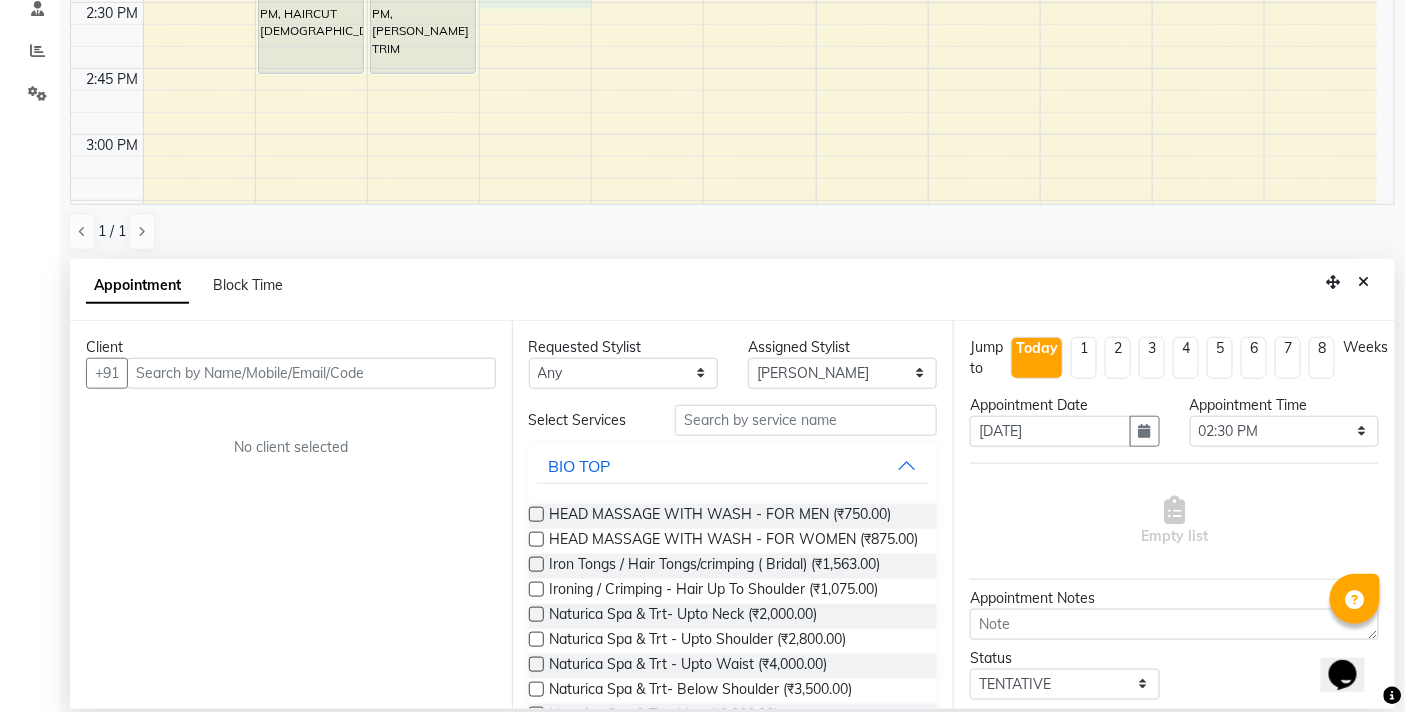 click at bounding box center [311, 373] 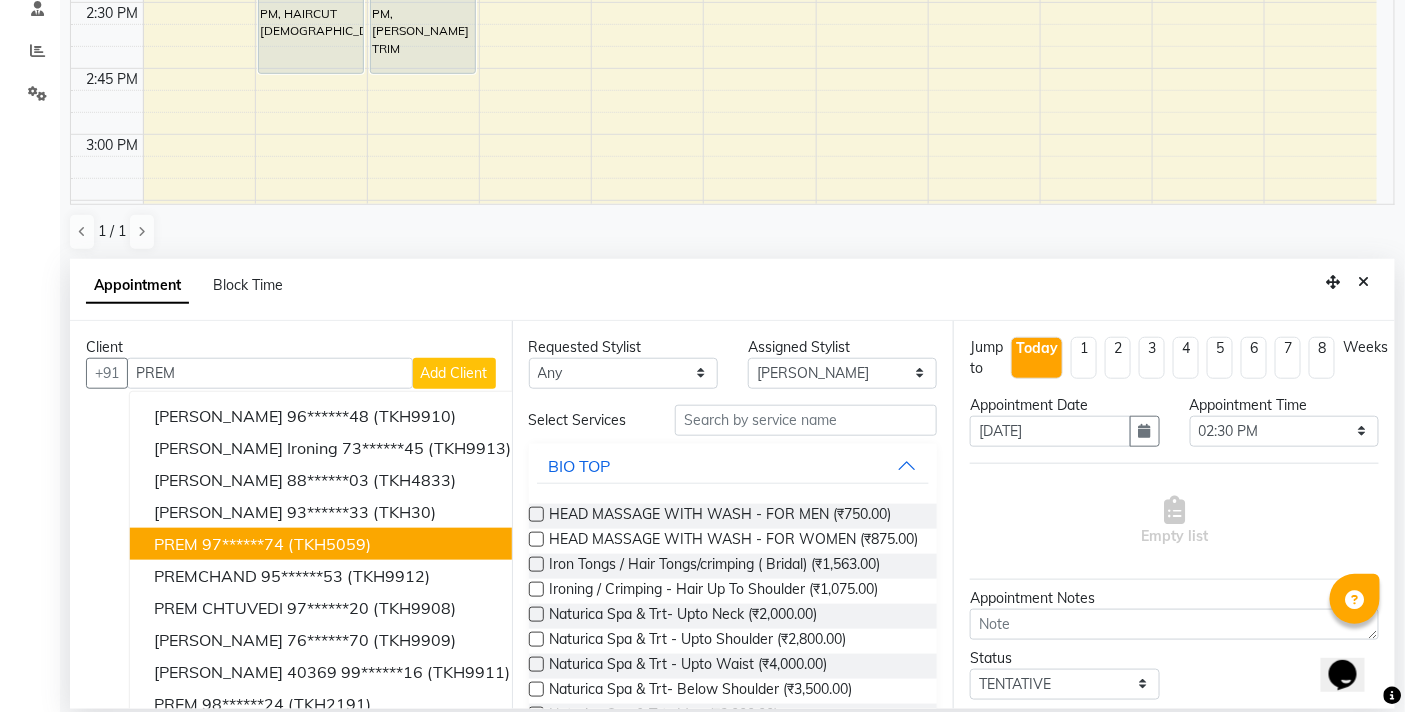 click on "PREM  97******74 (TKH5059)" at bounding box center (334, 544) 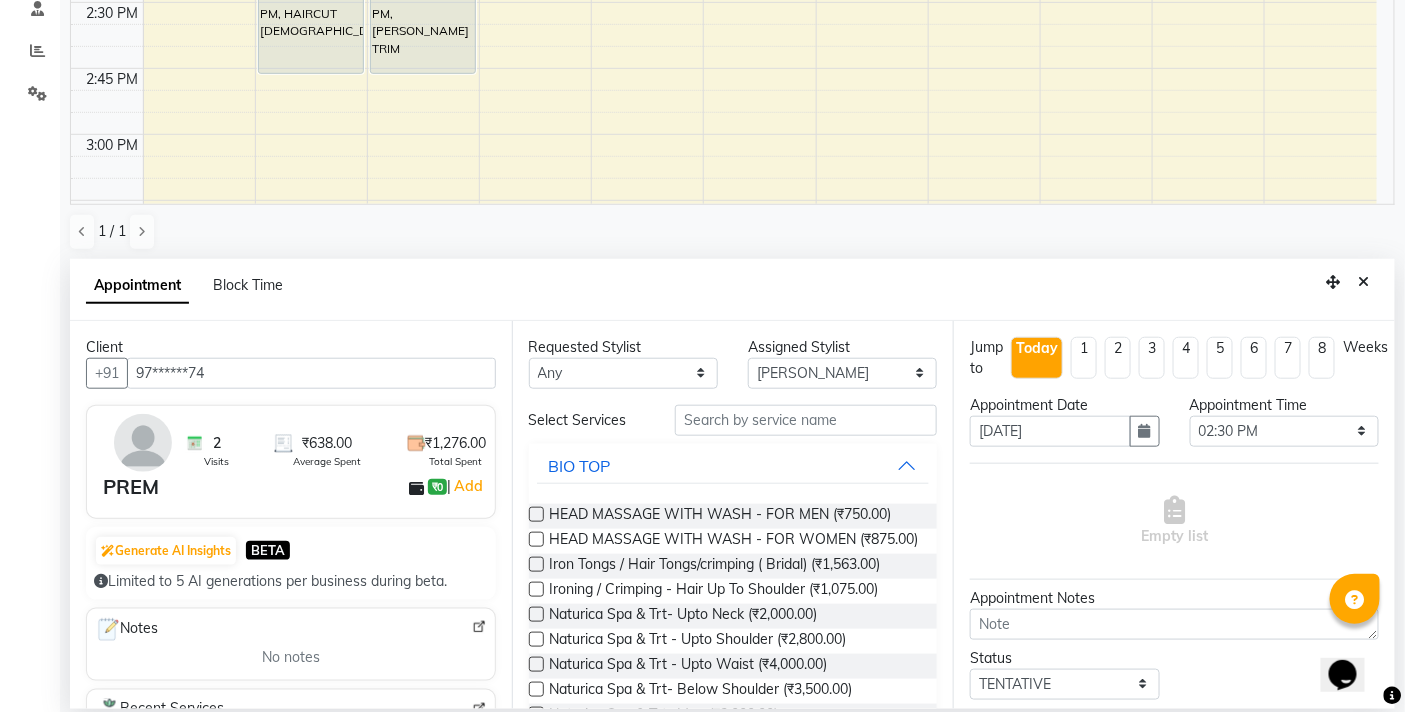 type on "97******74" 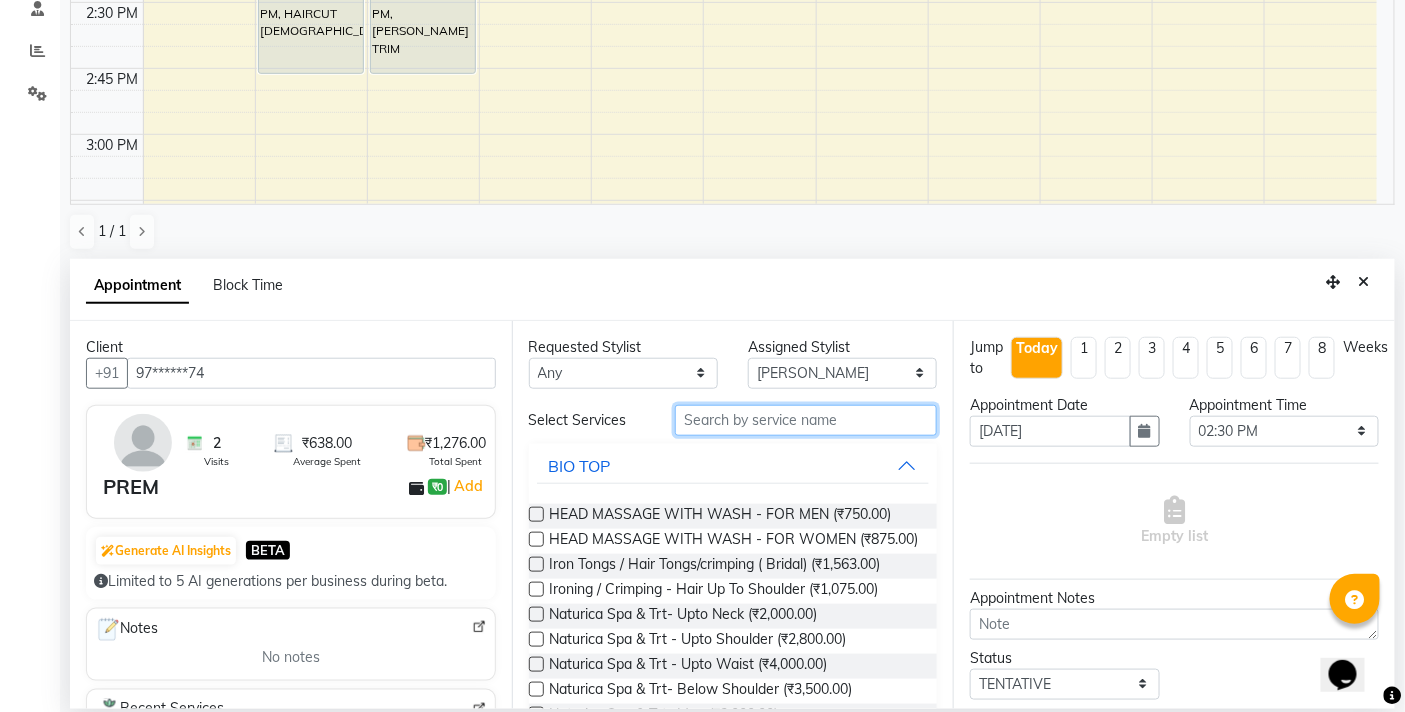 click at bounding box center [806, 420] 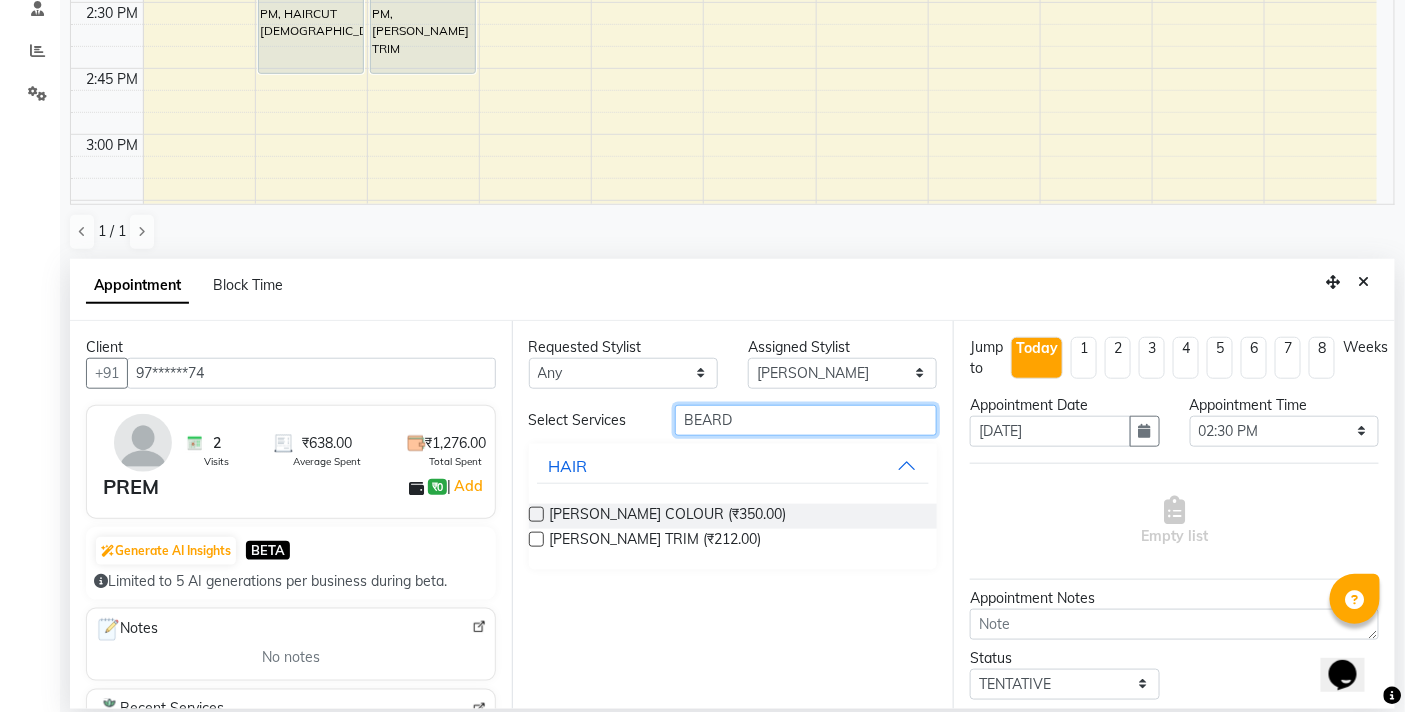 type on "BEARD" 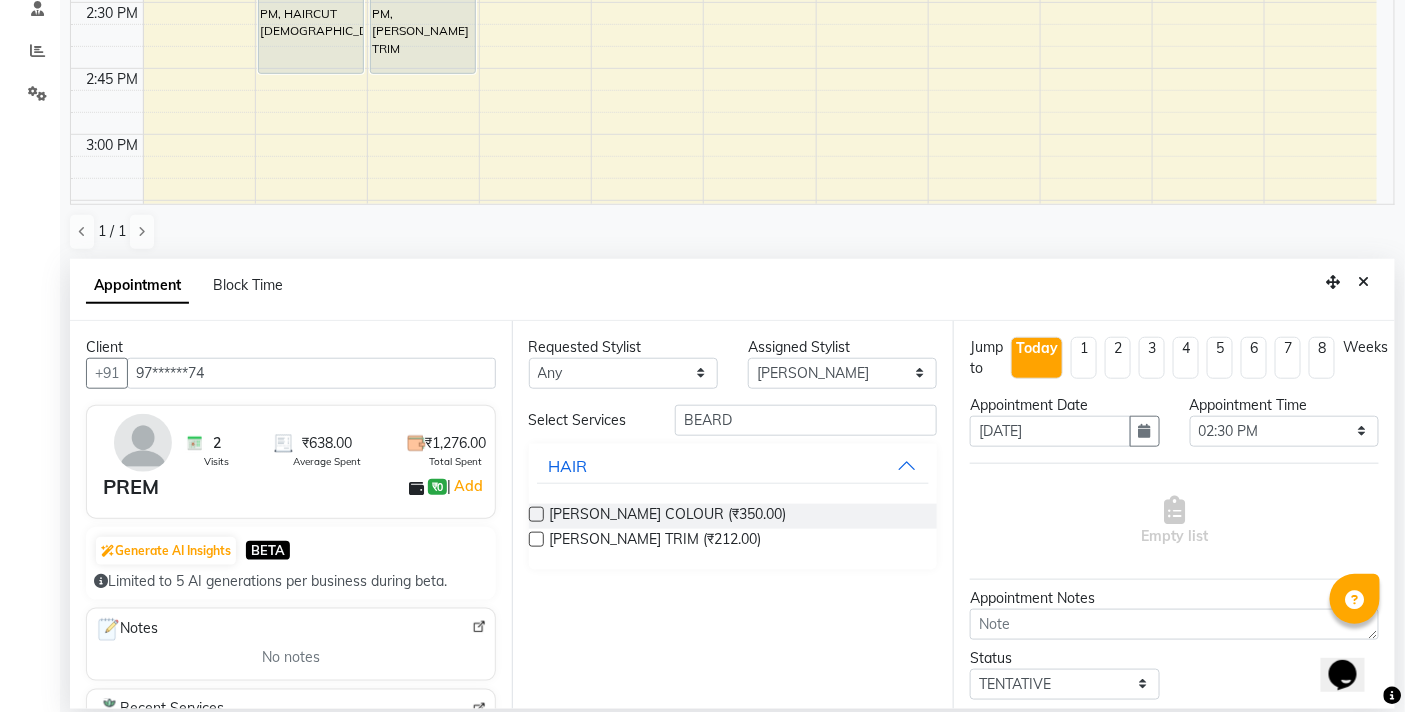 click at bounding box center [536, 539] 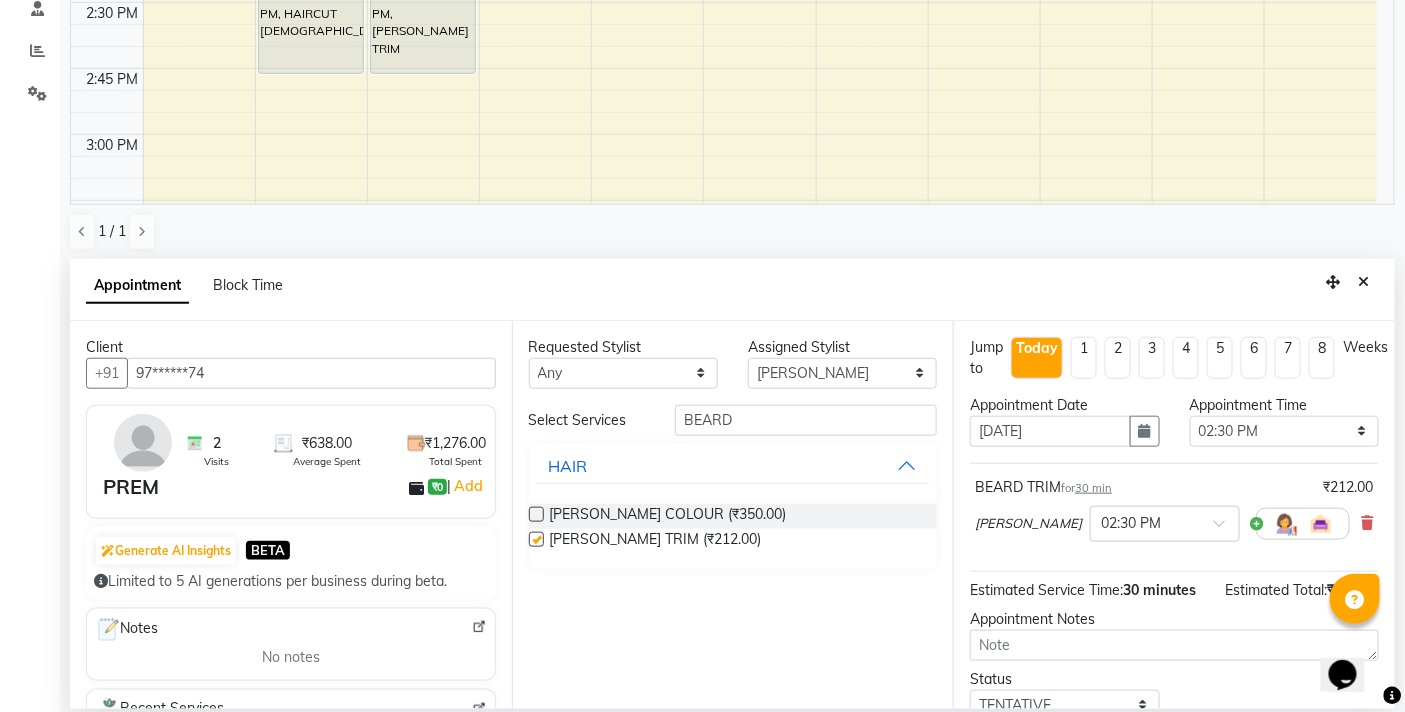 checkbox on "false" 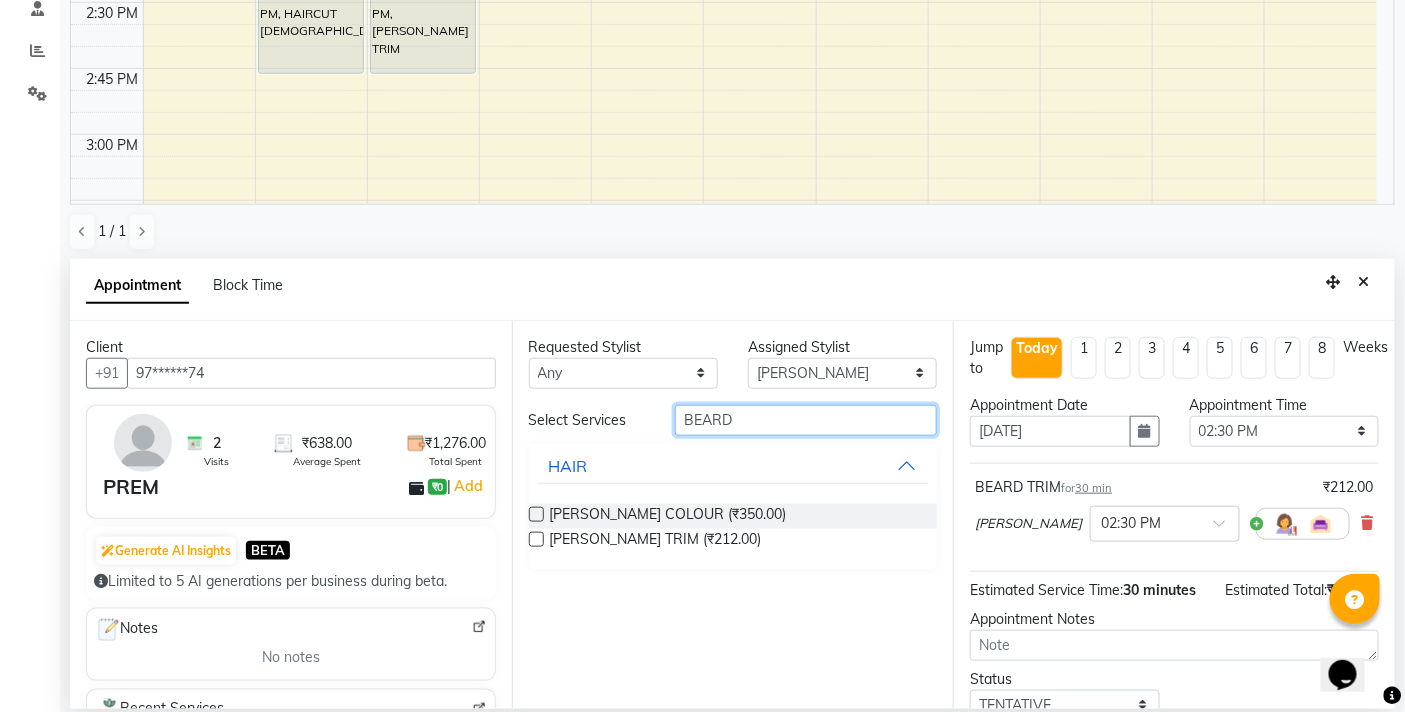drag, startPoint x: 765, startPoint y: 424, endPoint x: 635, endPoint y: 424, distance: 130 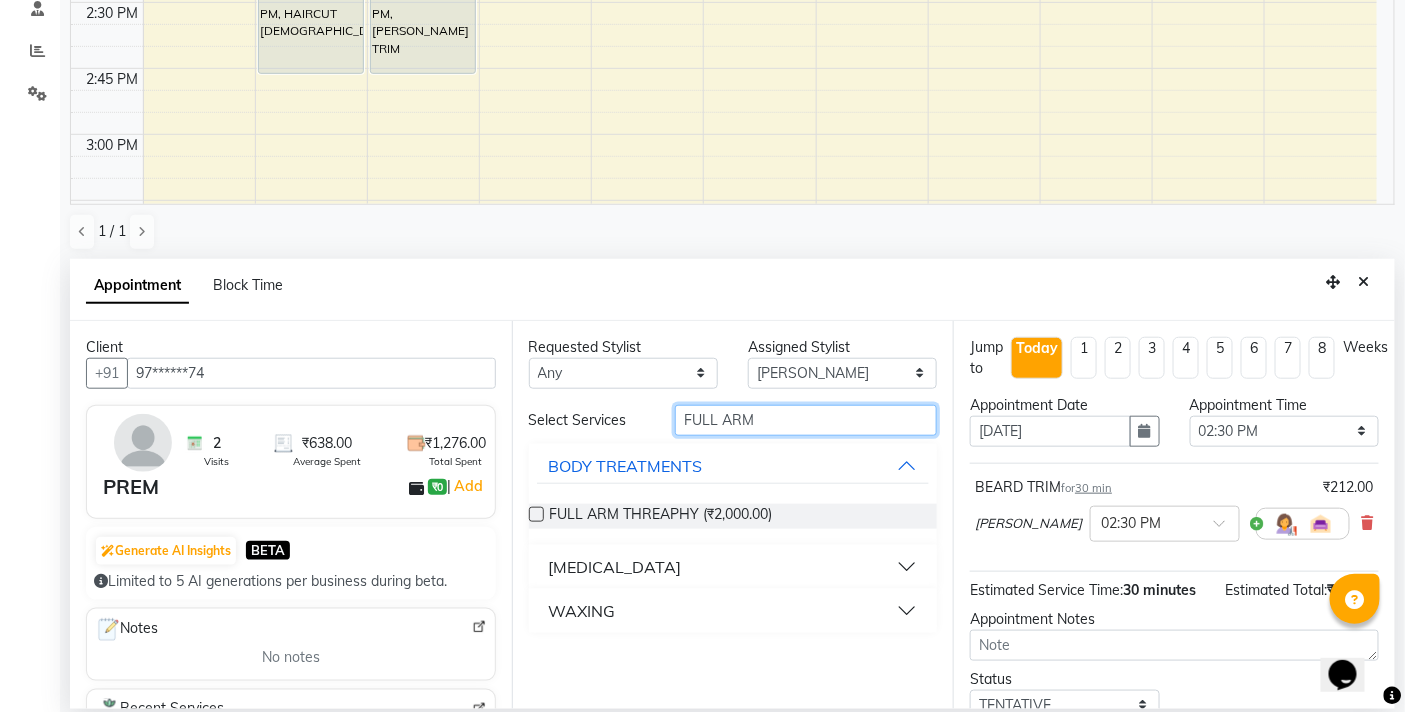 type on "FULL ARM" 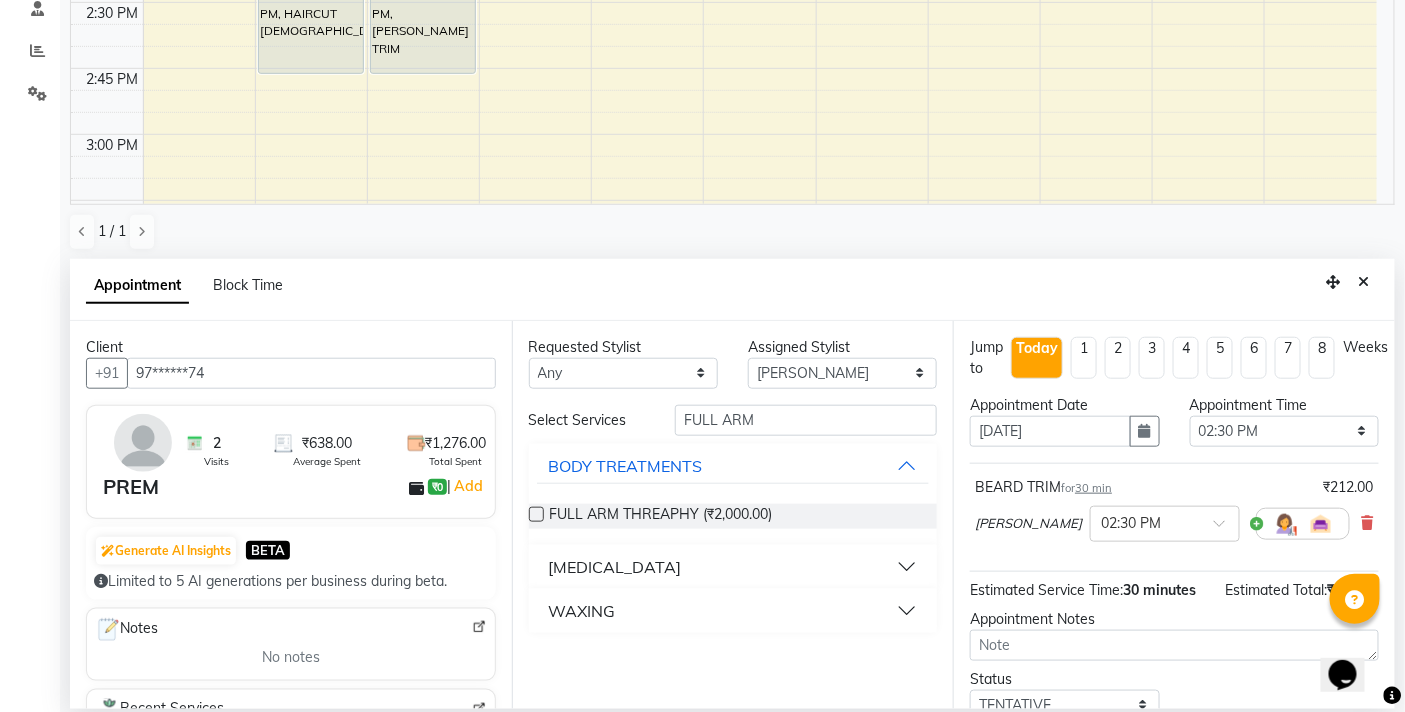 click on "WAXING" at bounding box center (582, 611) 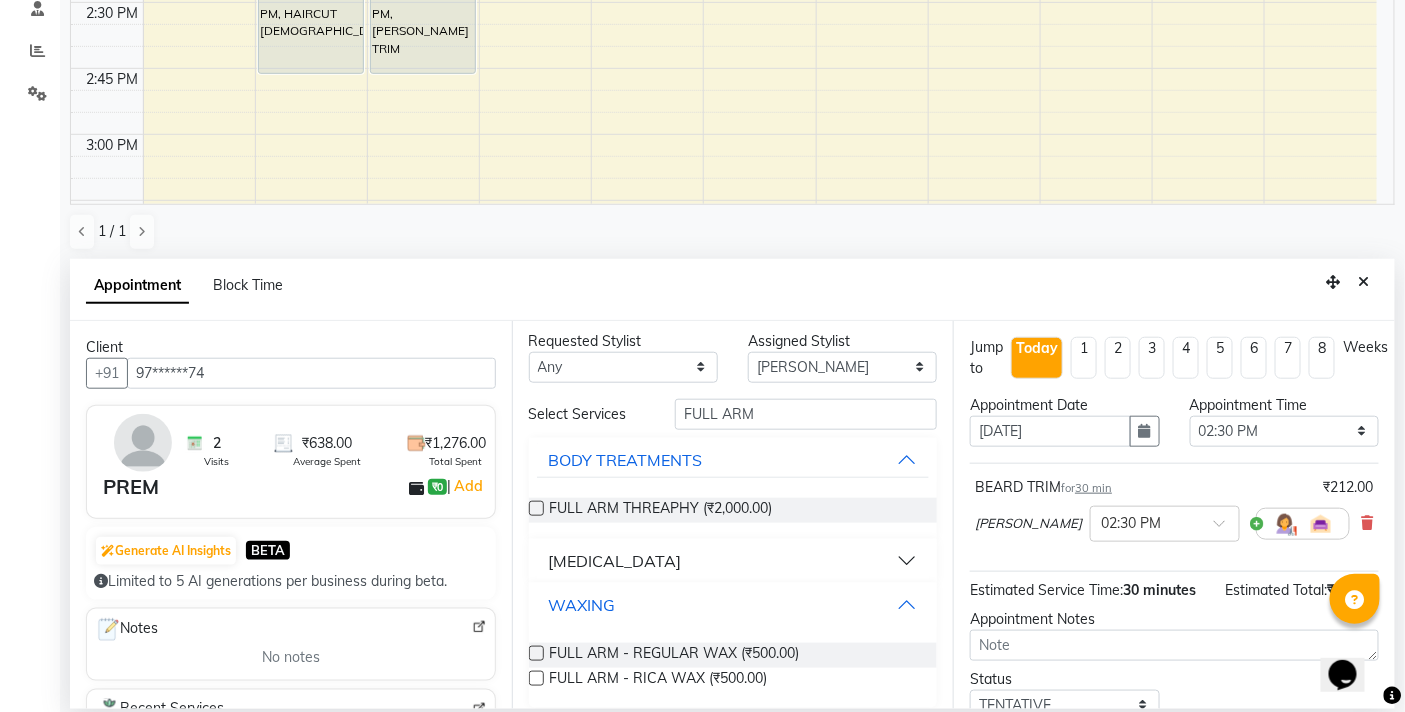 scroll, scrollTop: 17, scrollLeft: 0, axis: vertical 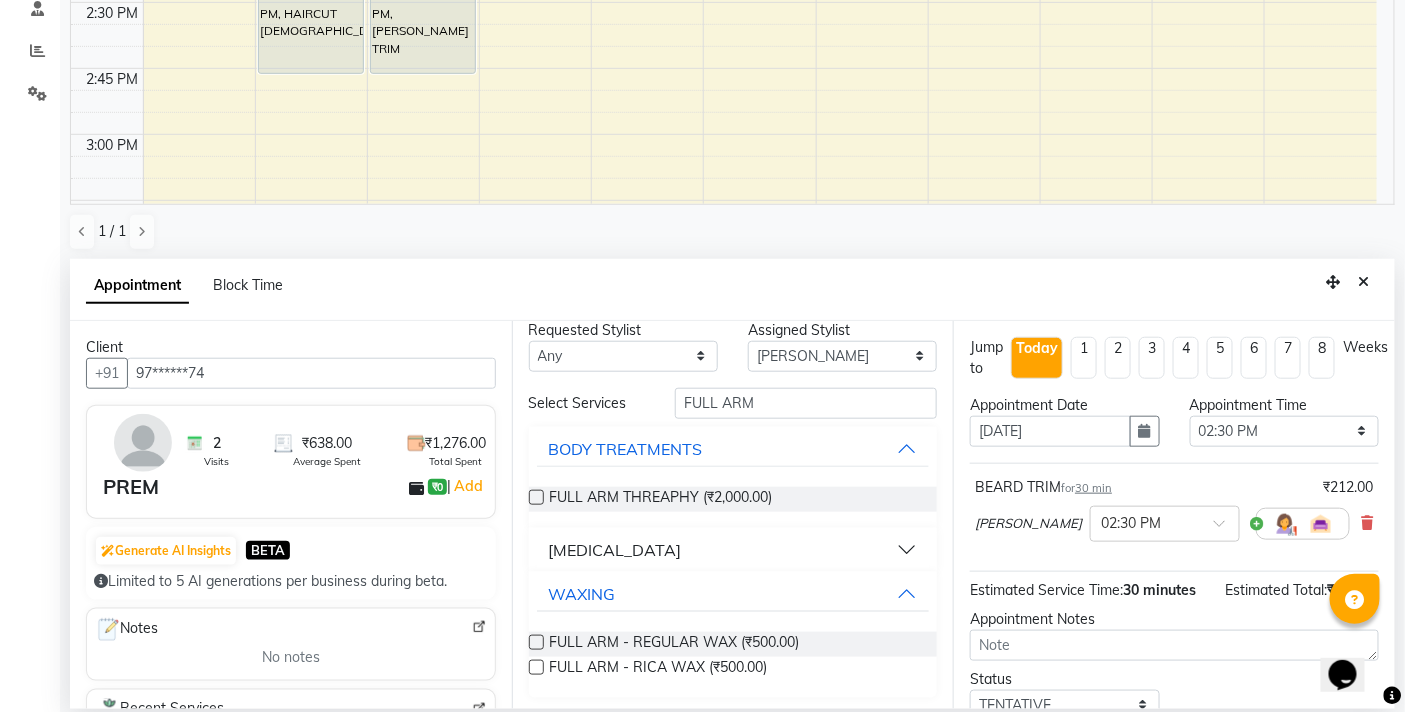 click at bounding box center (536, 667) 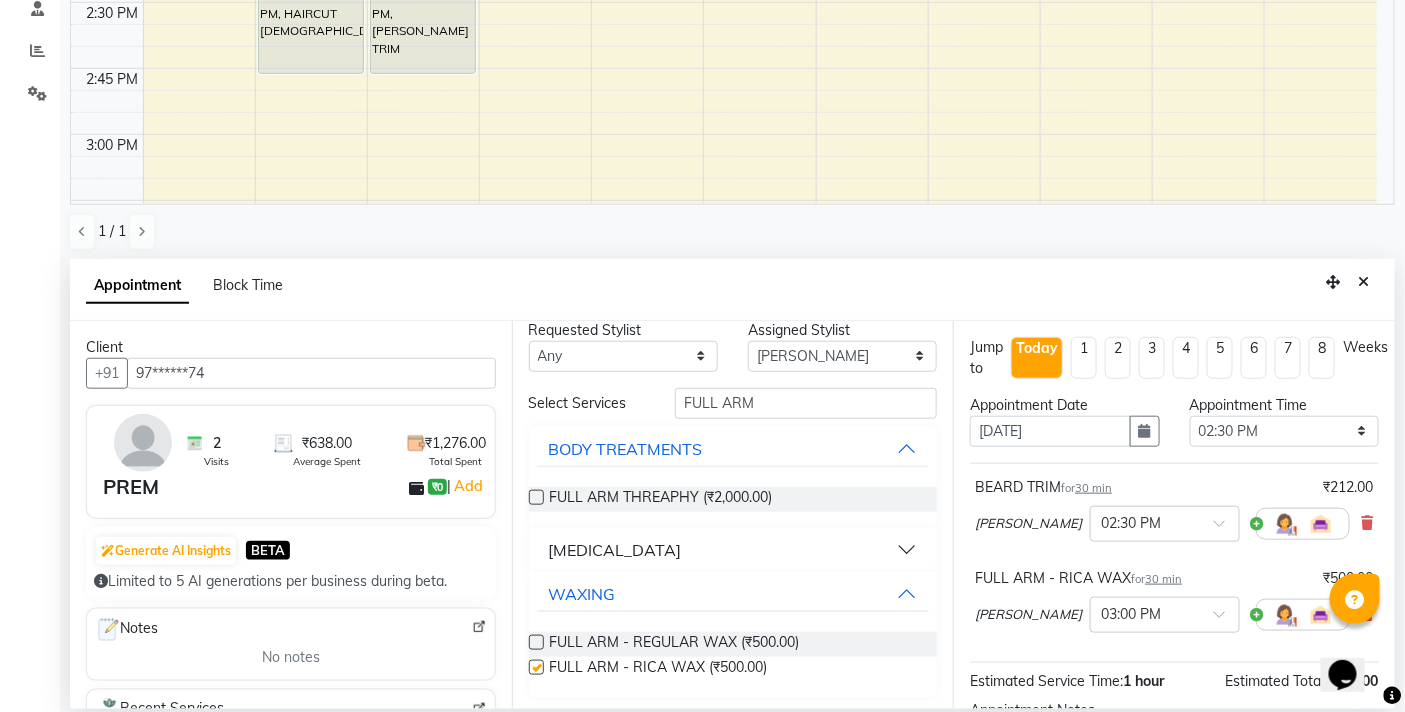 checkbox on "false" 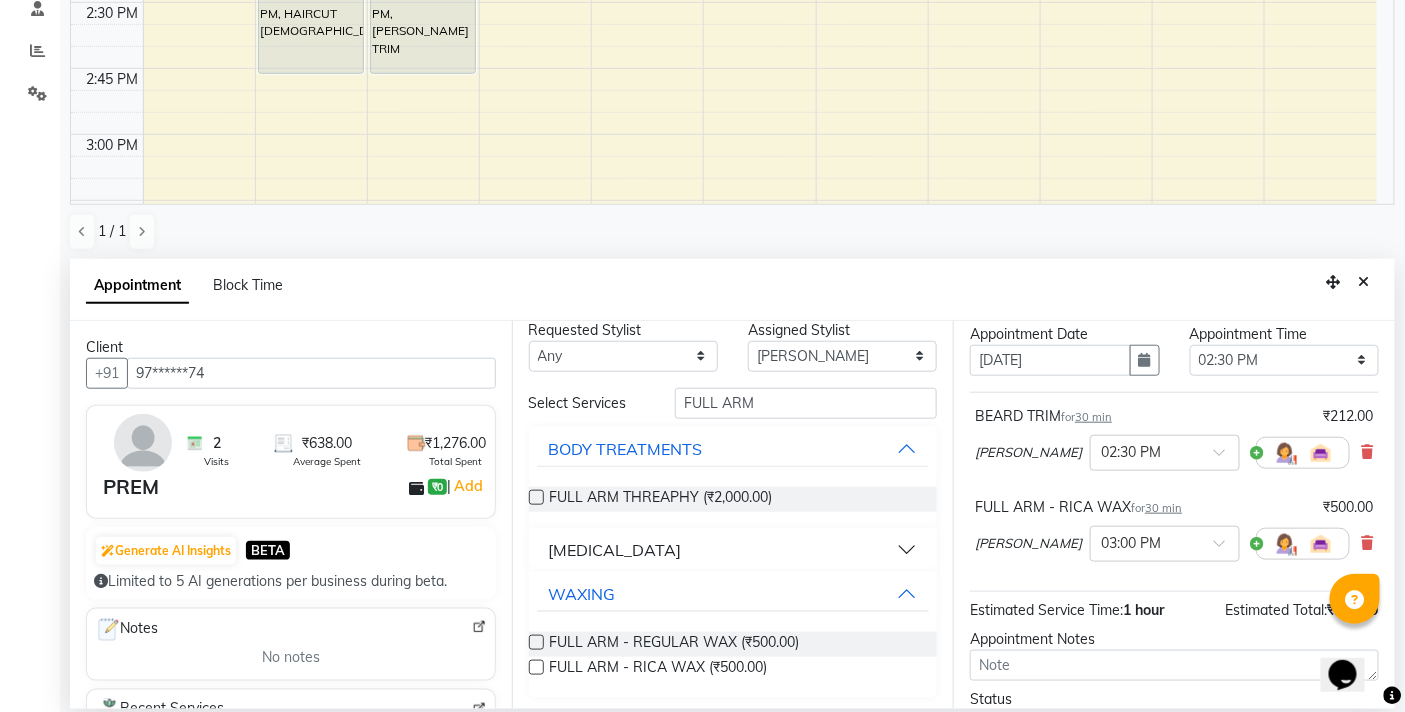 scroll, scrollTop: 235, scrollLeft: 0, axis: vertical 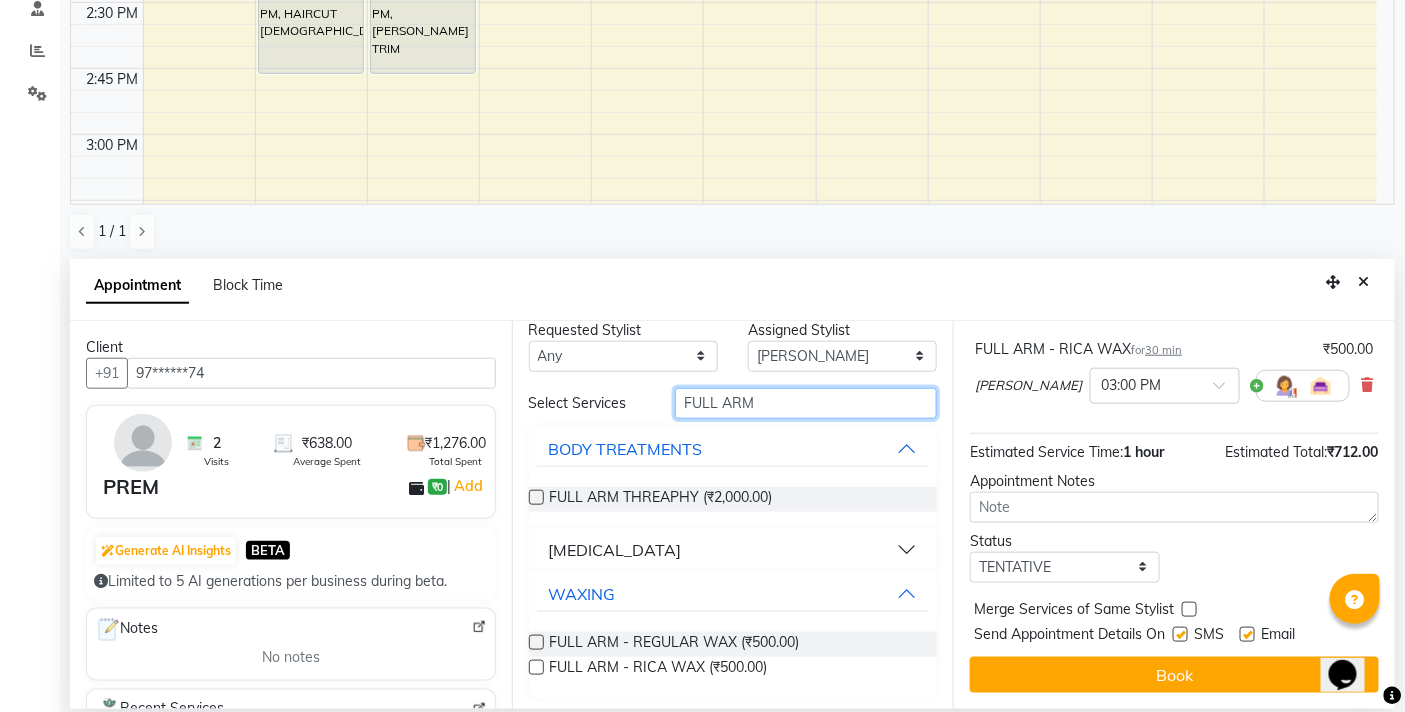 click on "FULL ARM" at bounding box center (806, 403) 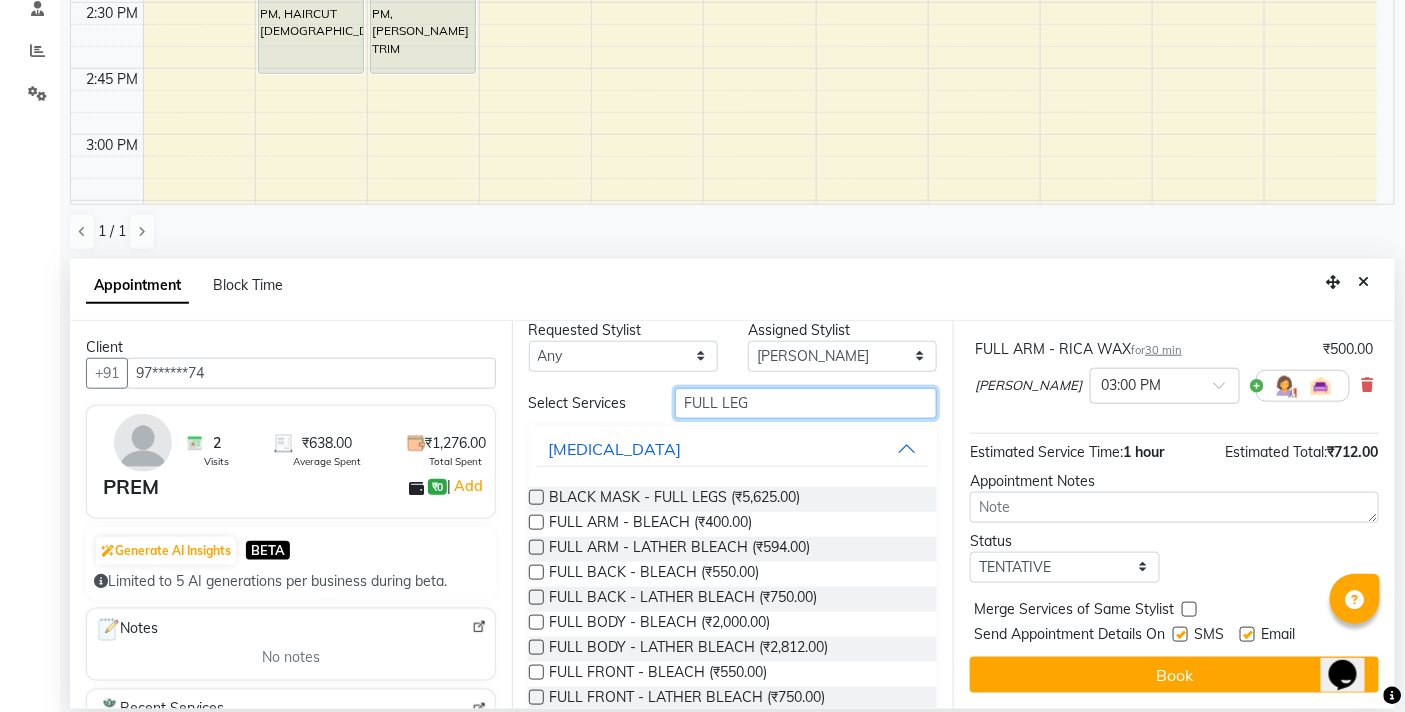 scroll, scrollTop: 0, scrollLeft: 0, axis: both 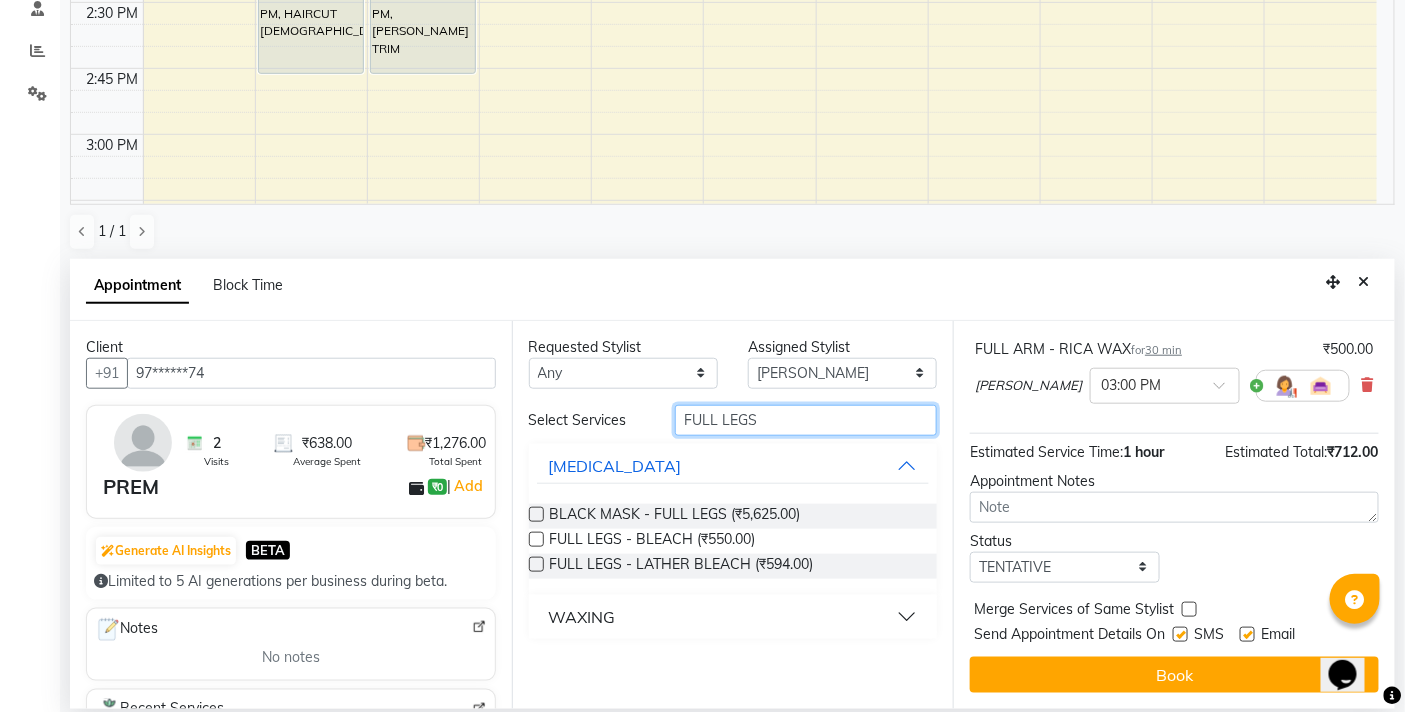 type on "FULL LEGS" 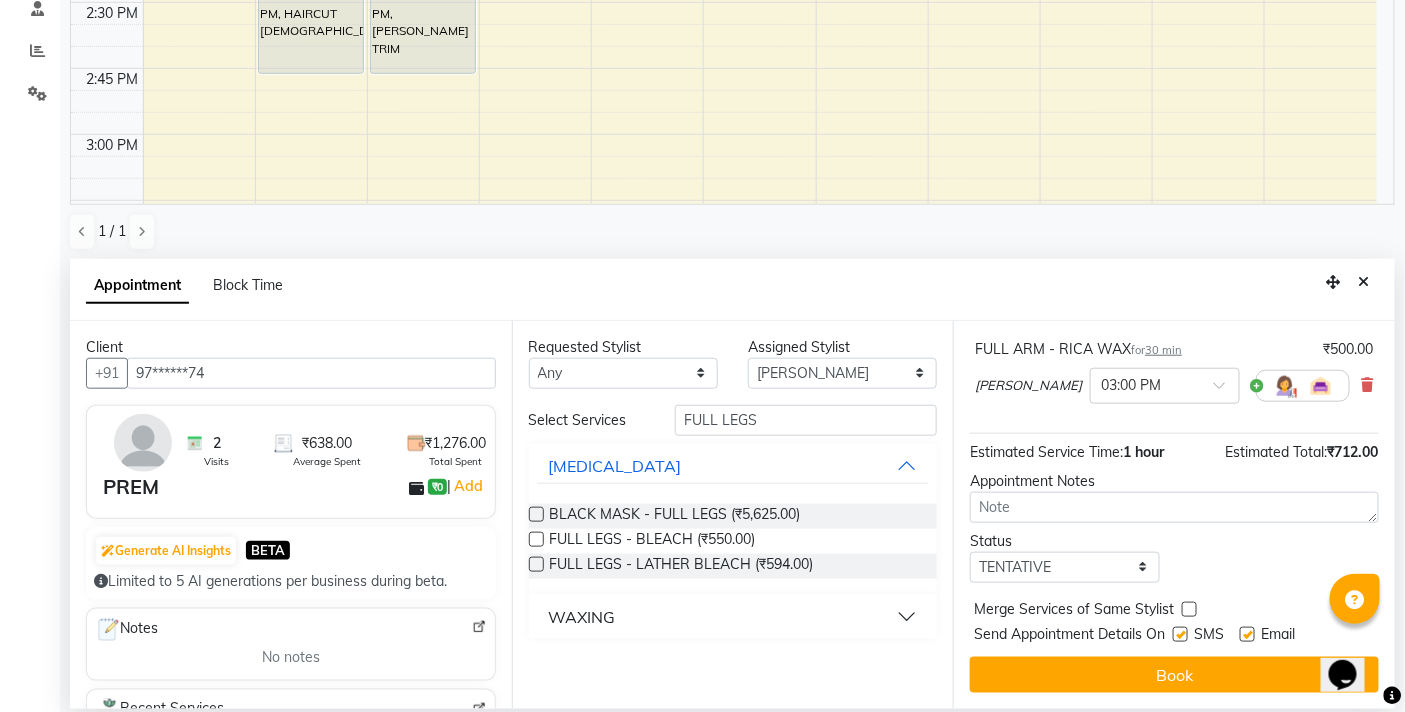 click on "WAXING" at bounding box center (582, 617) 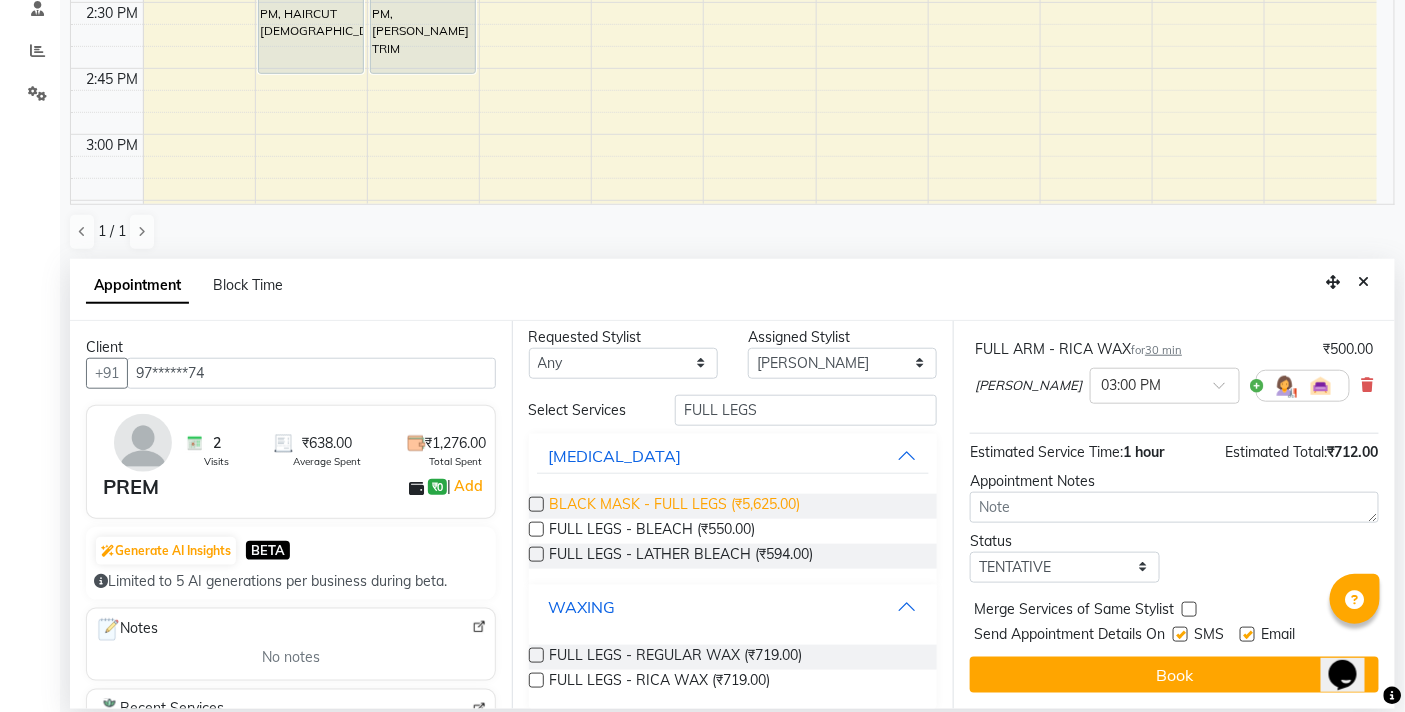 scroll, scrollTop: 27, scrollLeft: 0, axis: vertical 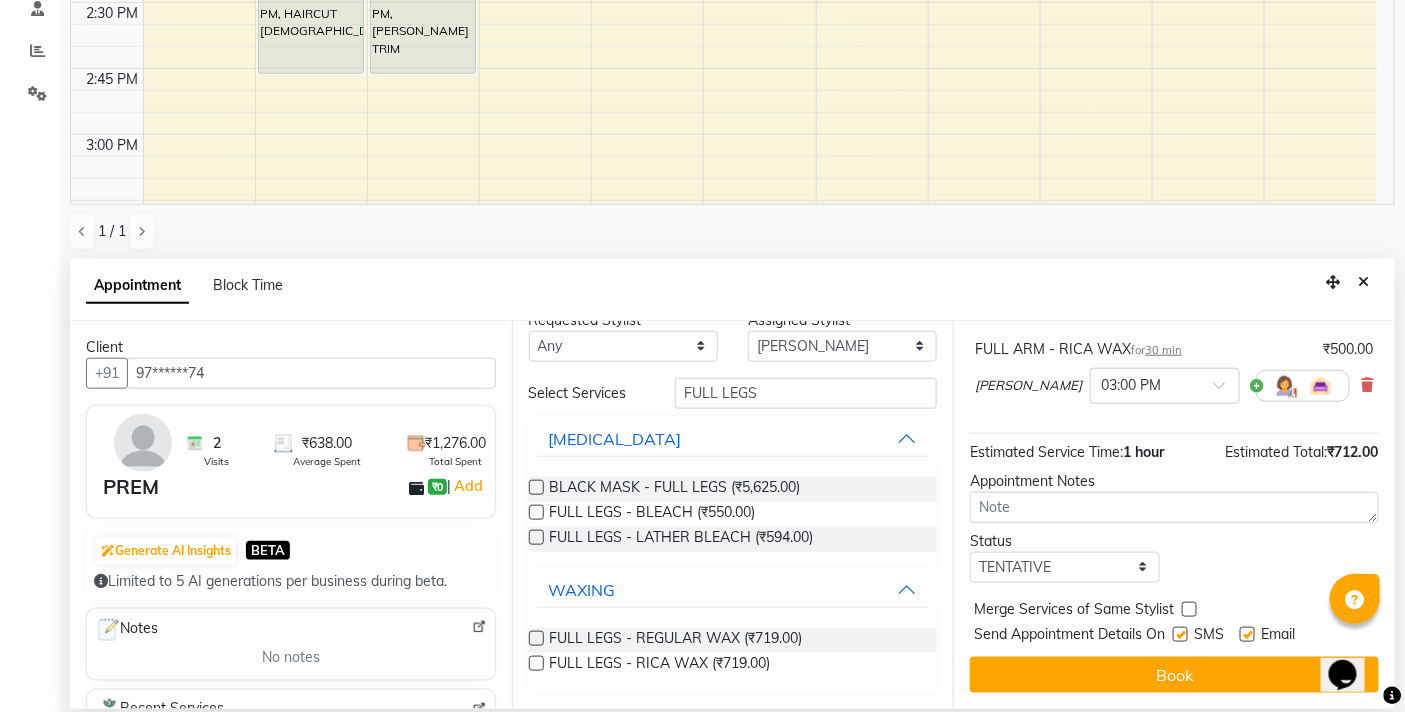 click at bounding box center (536, 663) 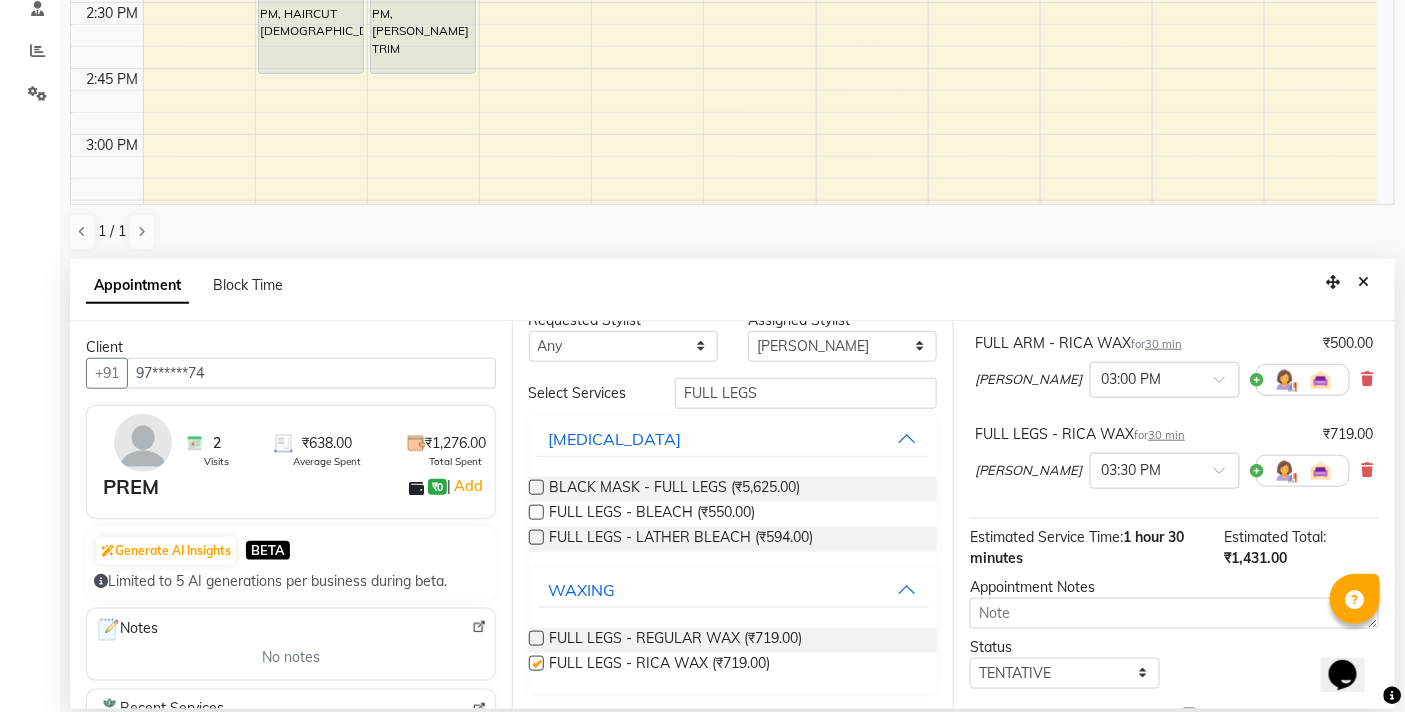 checkbox on "false" 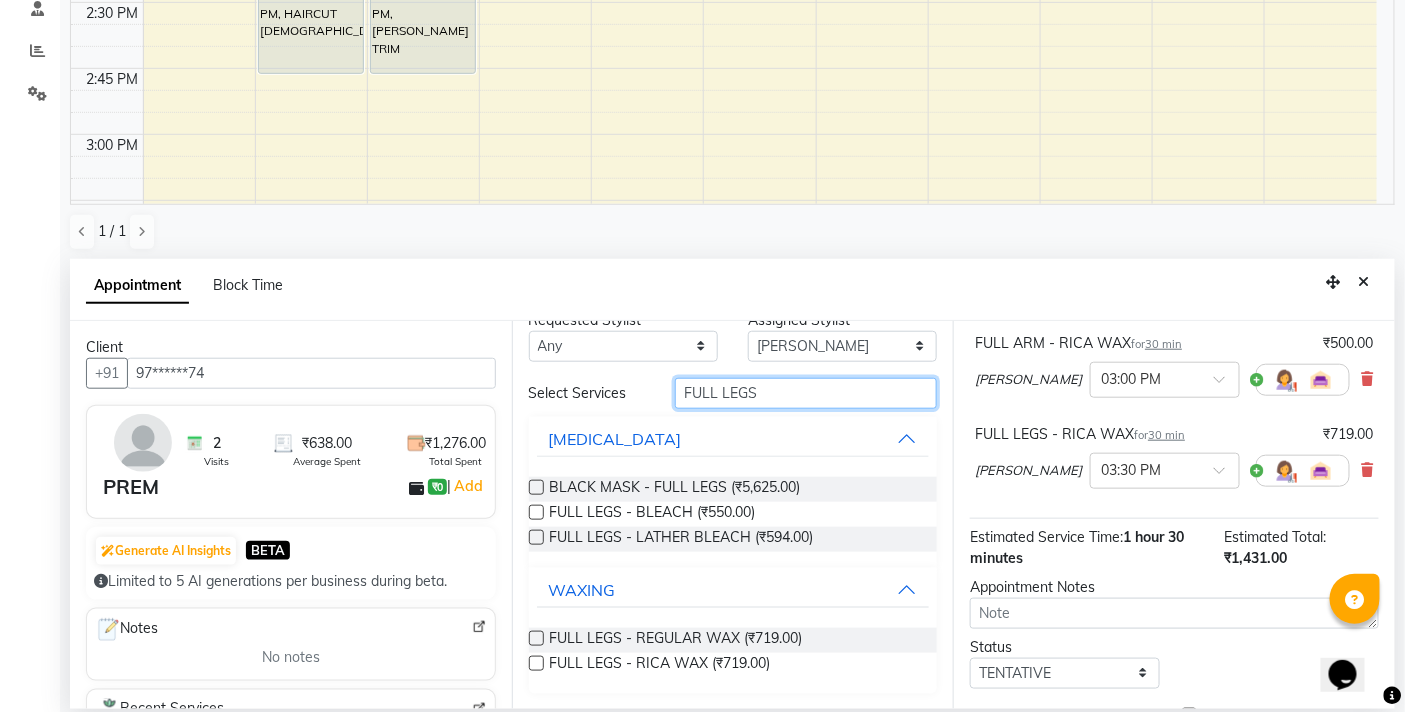 drag, startPoint x: 791, startPoint y: 380, endPoint x: 596, endPoint y: 402, distance: 196.2371 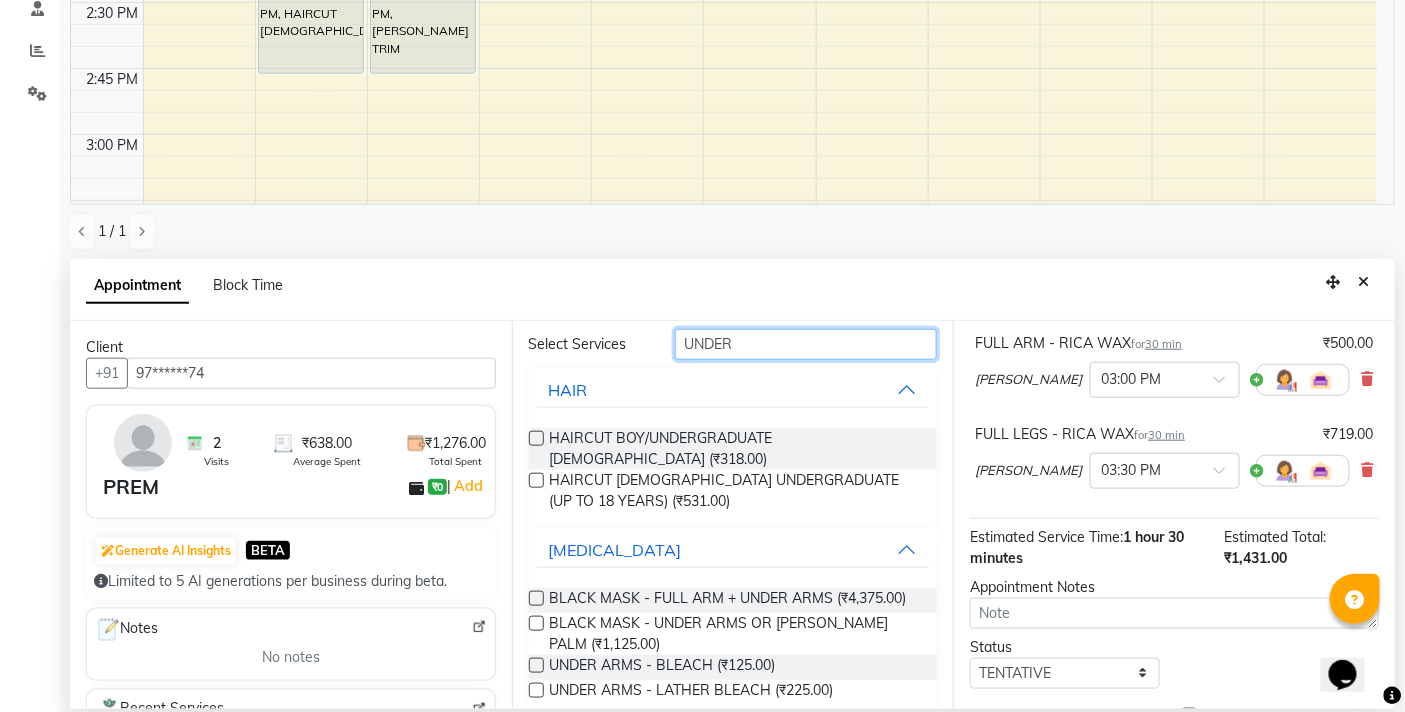 scroll, scrollTop: 147, scrollLeft: 0, axis: vertical 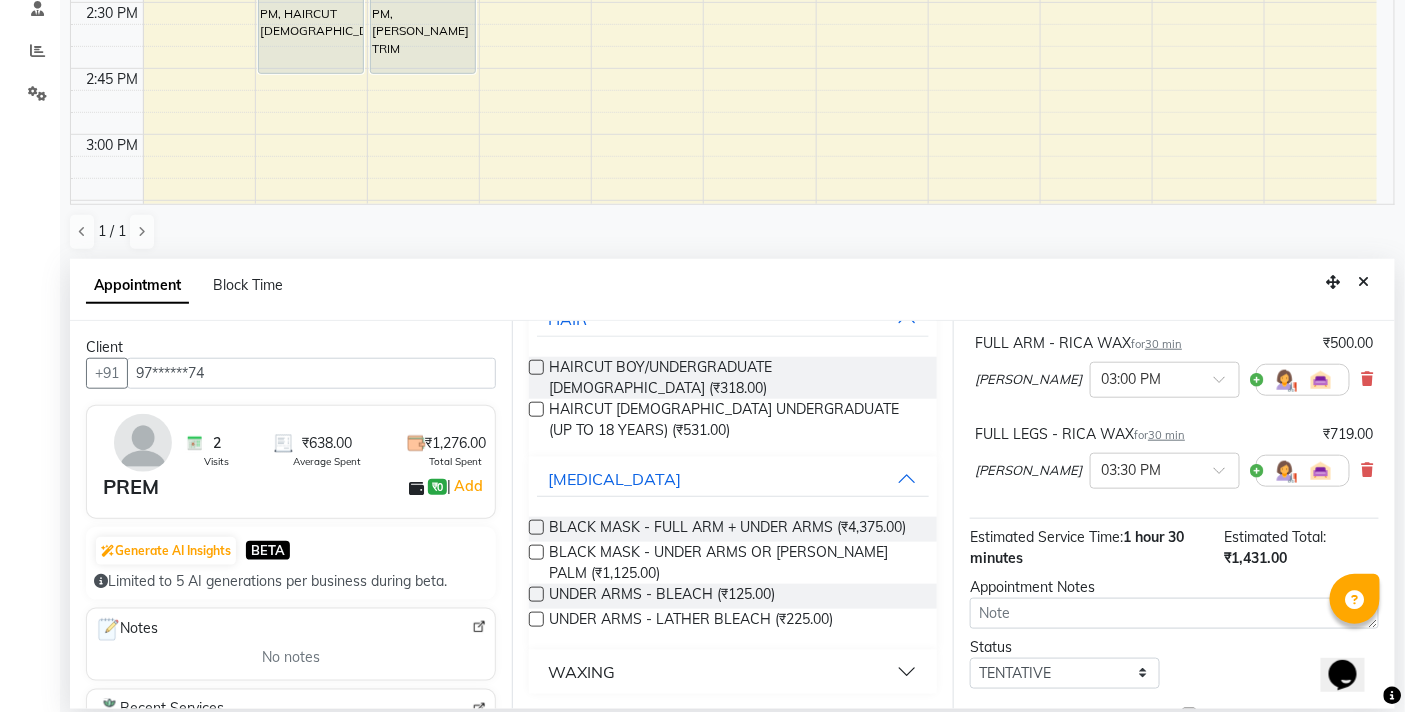 type on "UNDER" 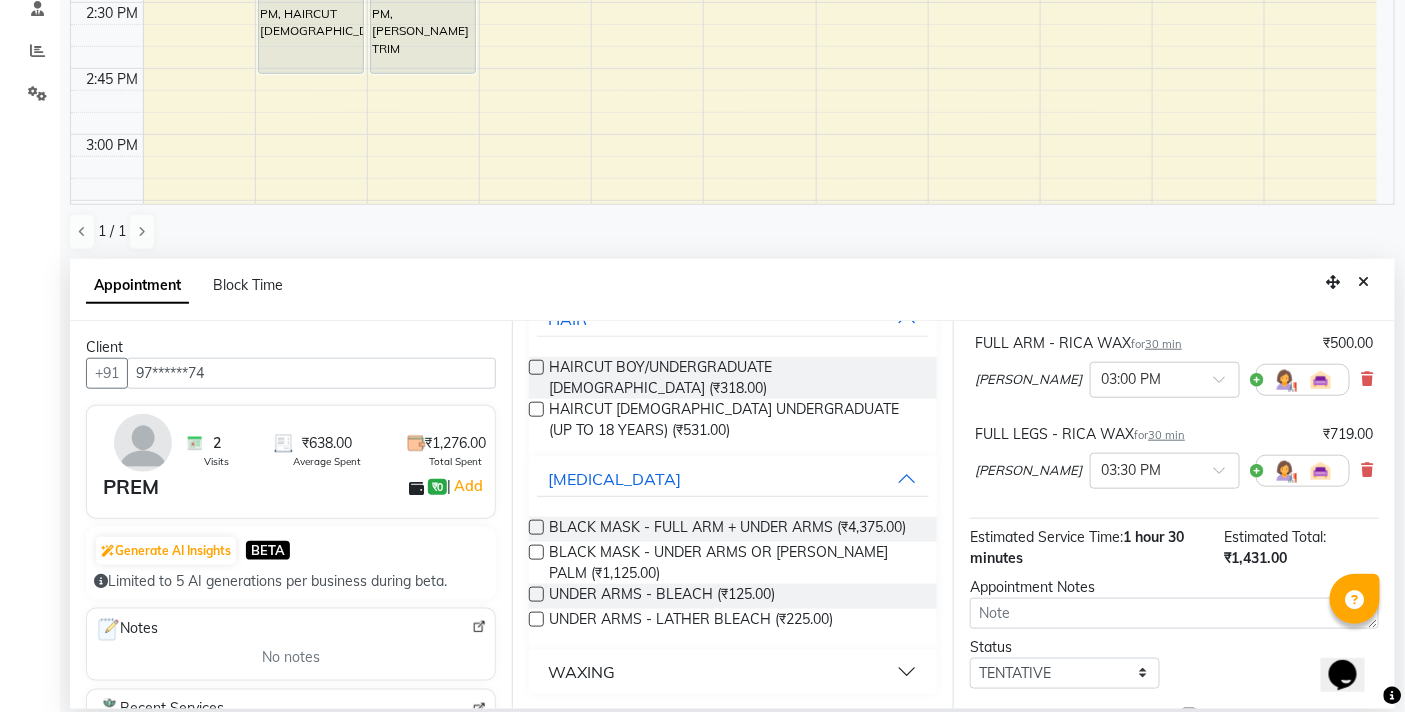 click on "WAXING" at bounding box center [582, 672] 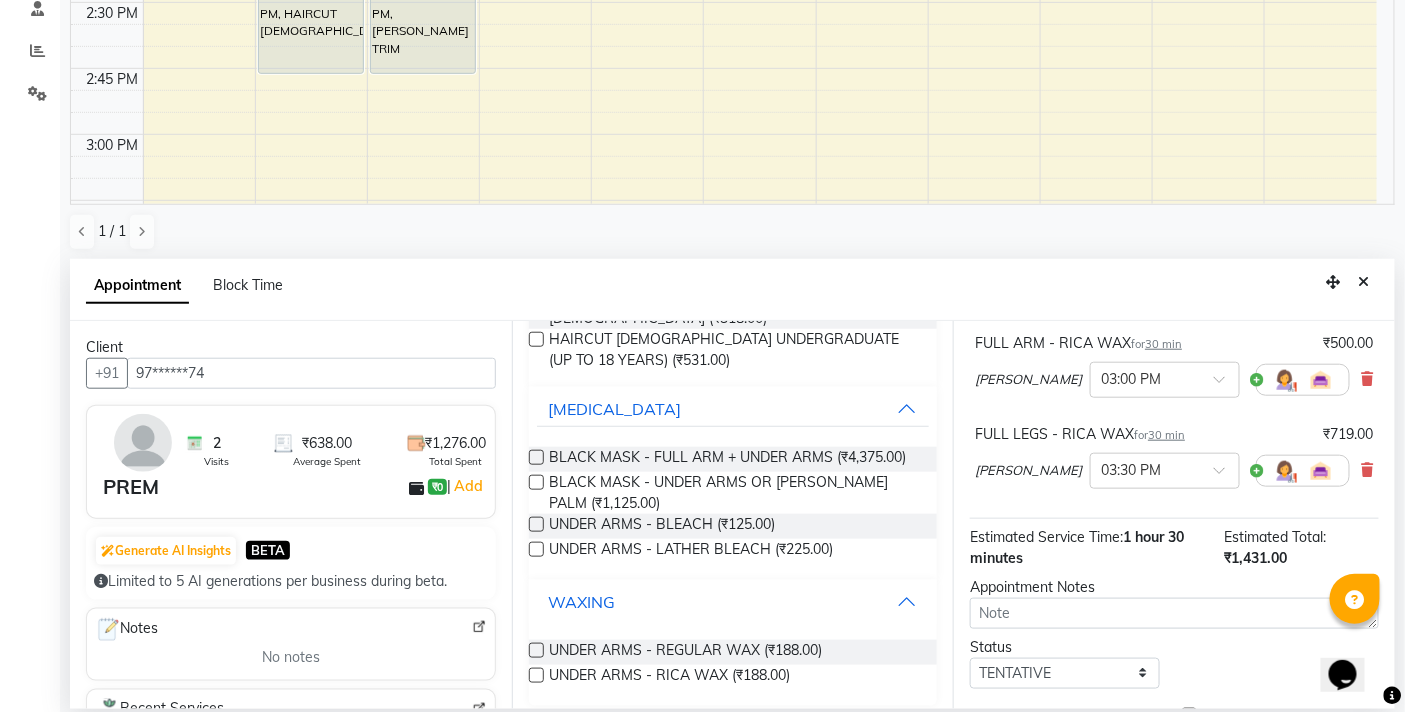 scroll, scrollTop: 218, scrollLeft: 0, axis: vertical 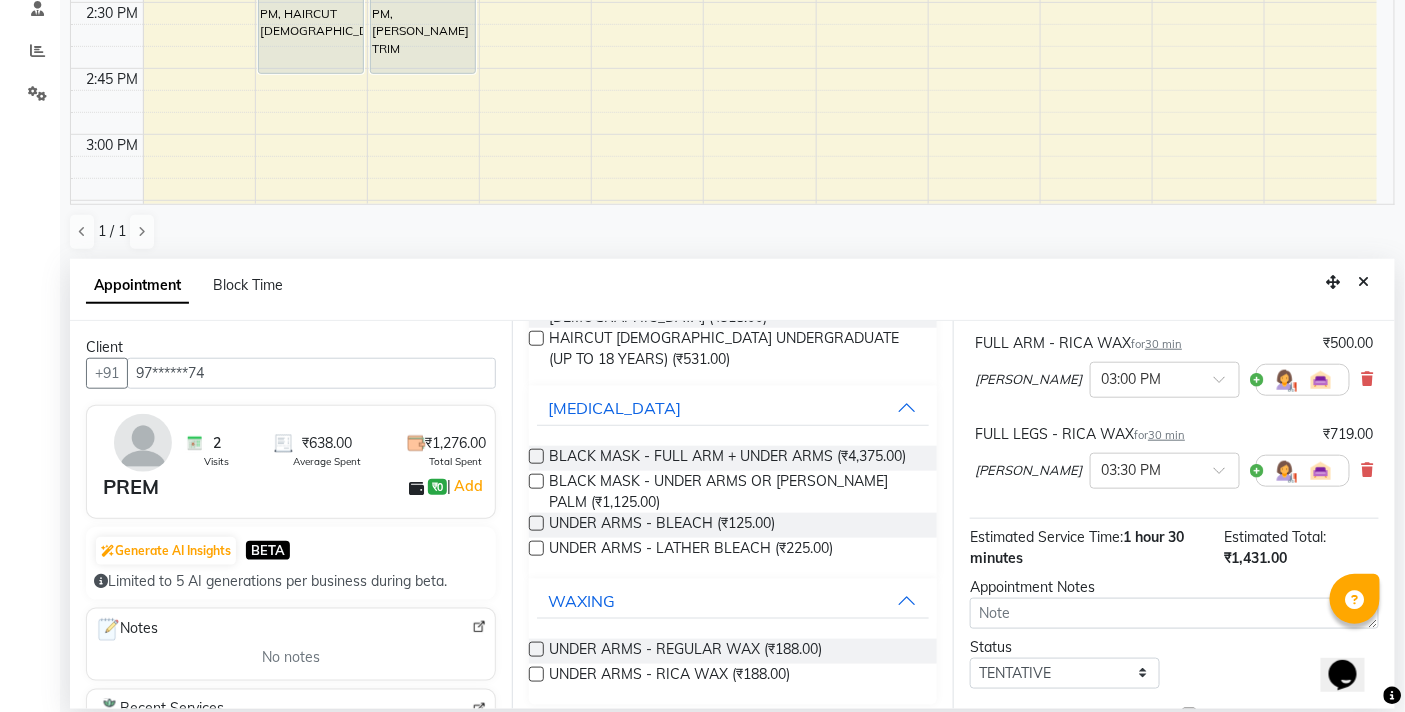 click at bounding box center (536, 674) 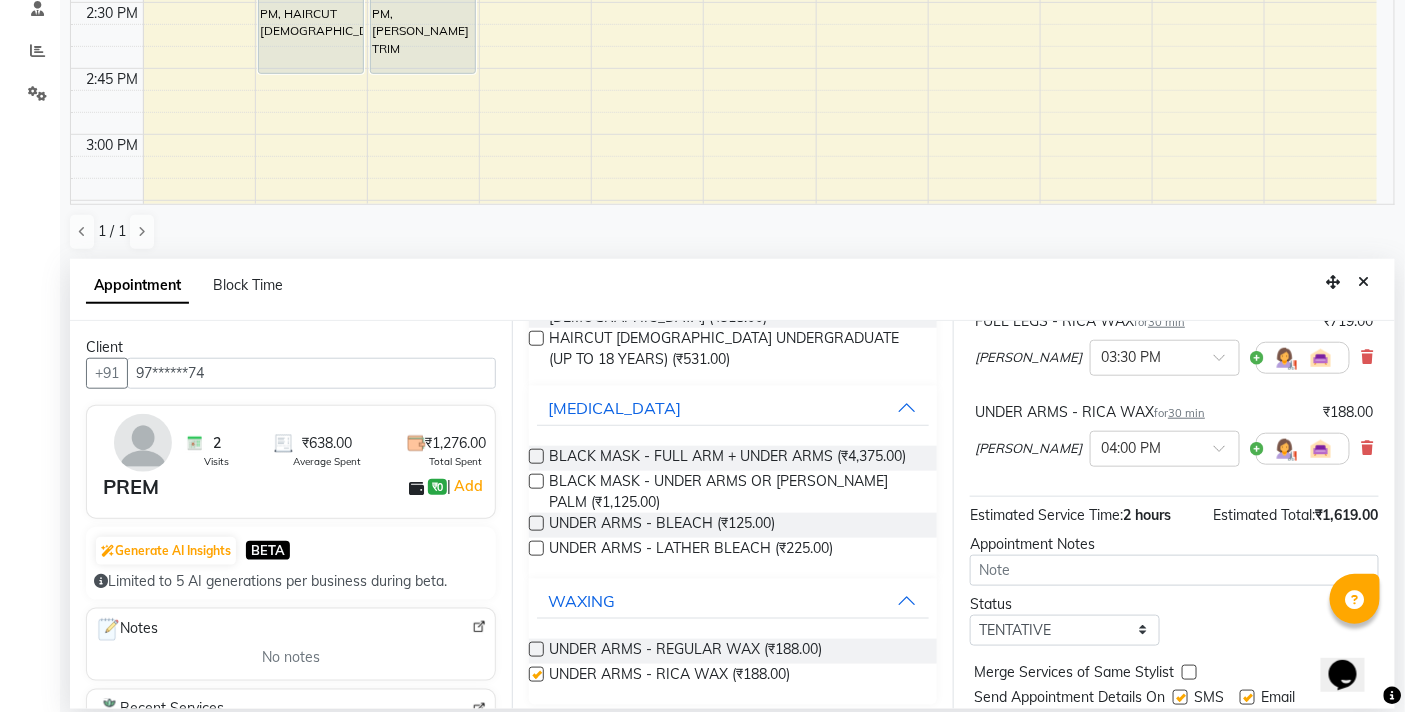 scroll, scrollTop: 423, scrollLeft: 0, axis: vertical 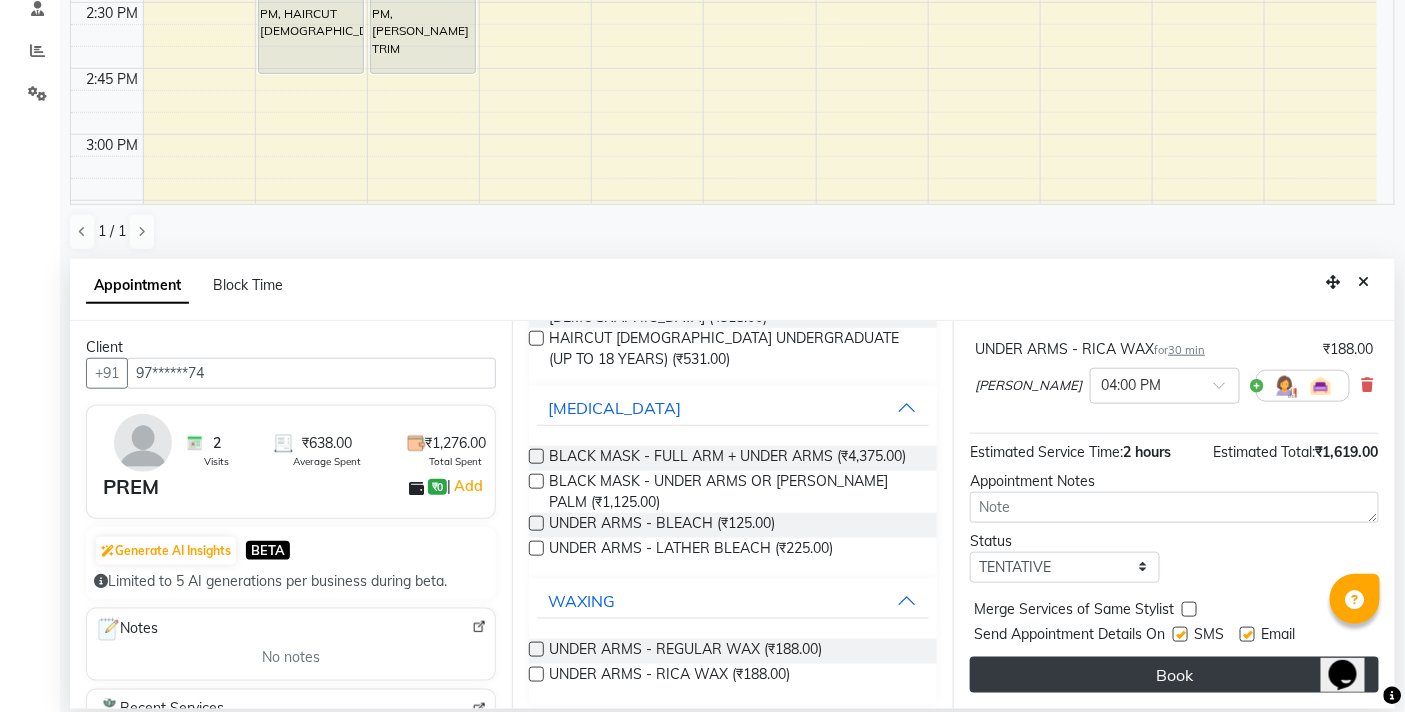 checkbox on "false" 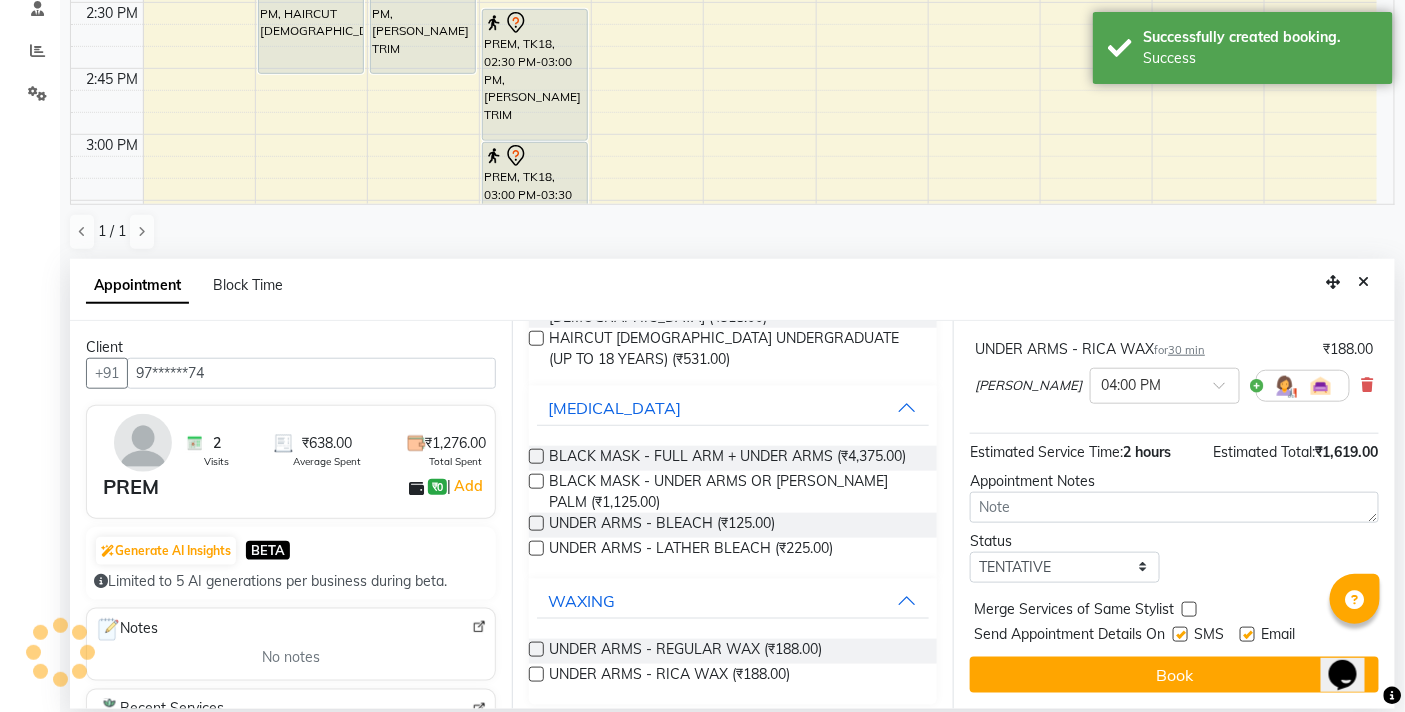 scroll, scrollTop: 31, scrollLeft: 0, axis: vertical 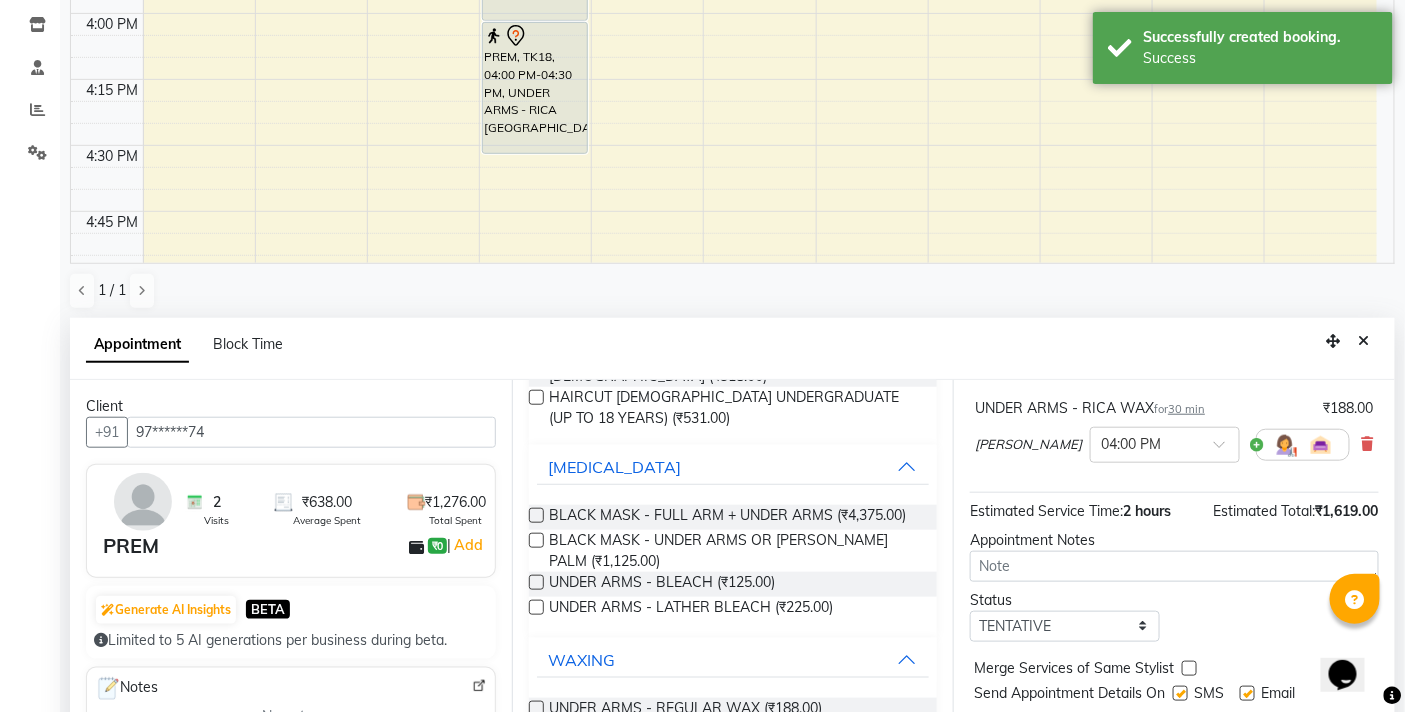 click at bounding box center (1364, 341) 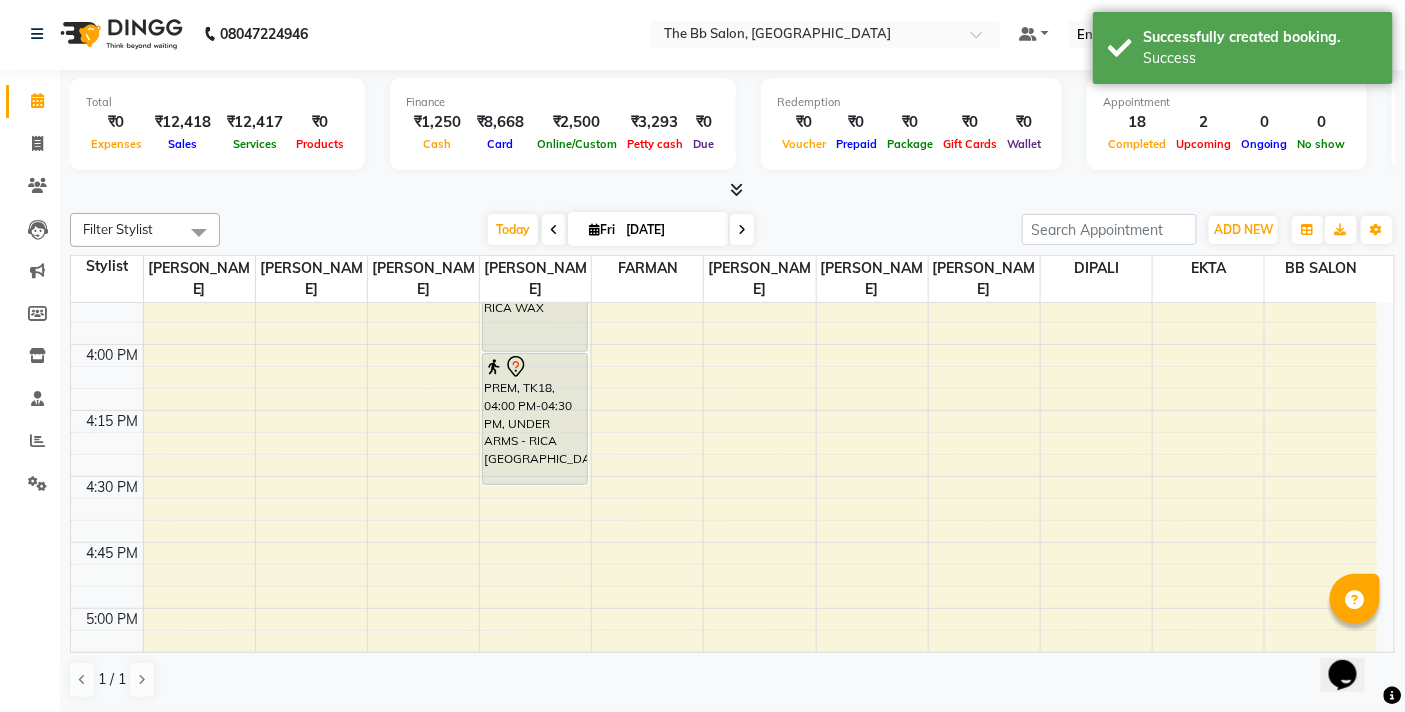 scroll, scrollTop: 1, scrollLeft: 0, axis: vertical 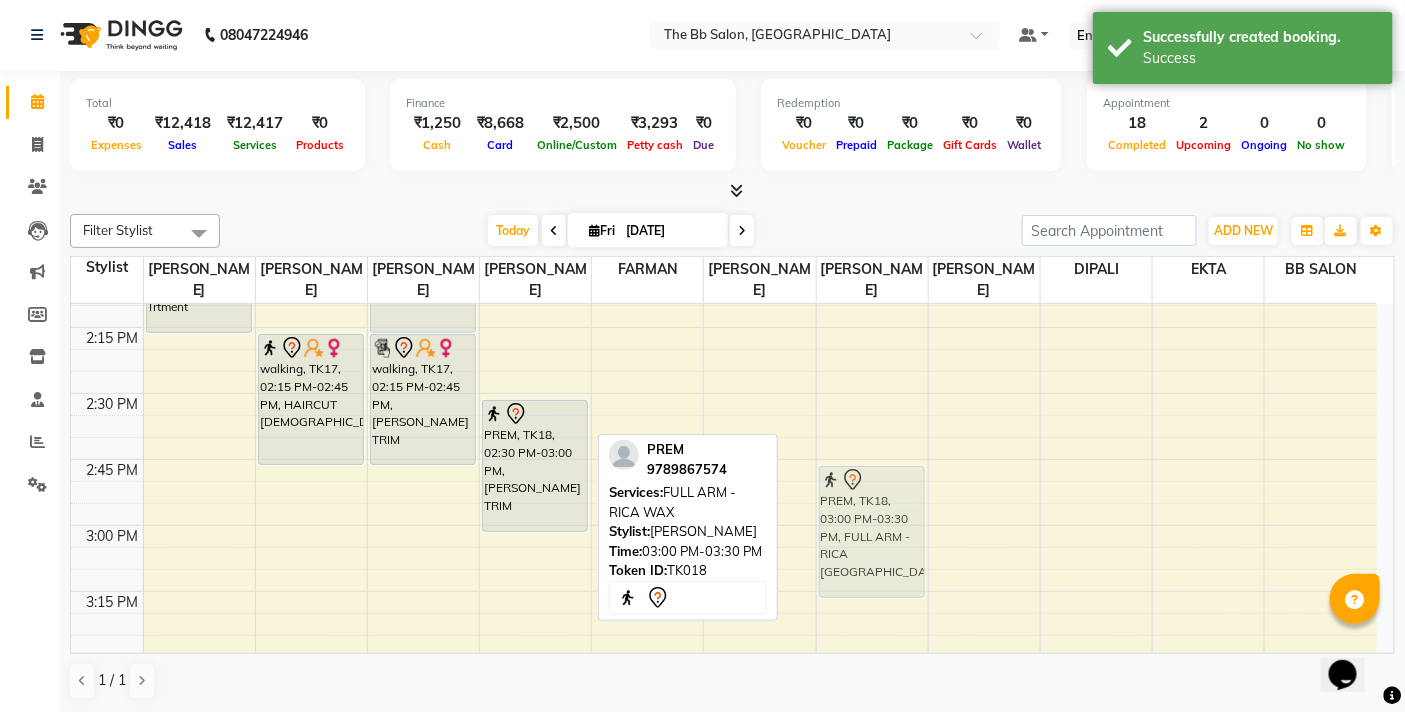 drag, startPoint x: 531, startPoint y: 571, endPoint x: 892, endPoint y: 496, distance: 368.70856 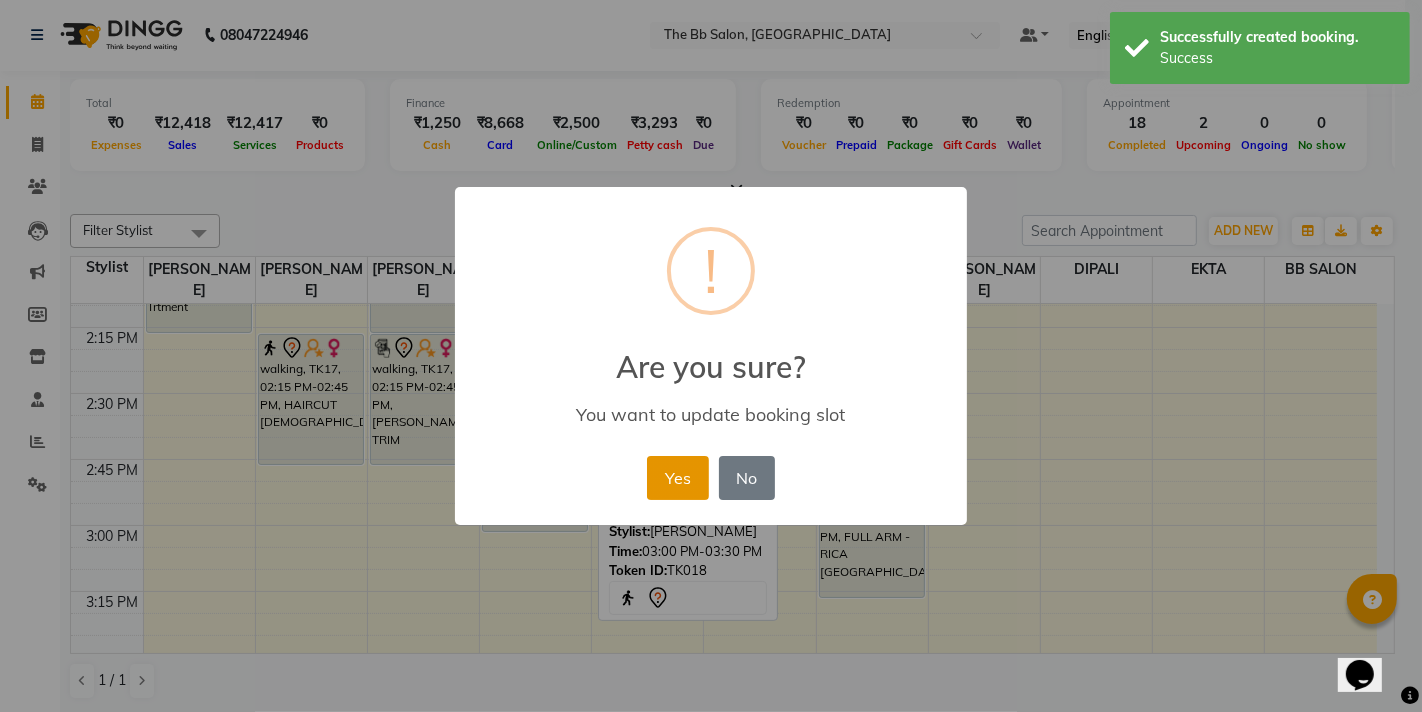 click on "Yes" at bounding box center [677, 478] 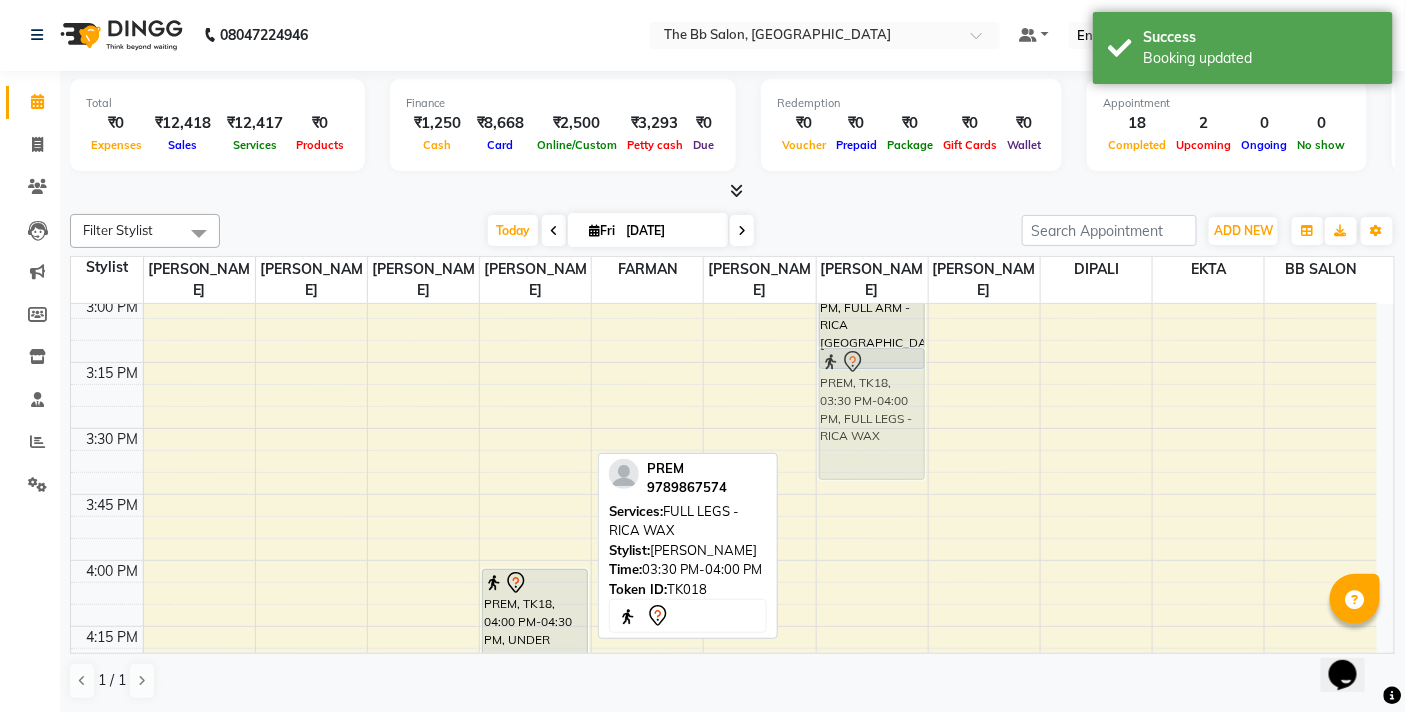 scroll, scrollTop: 1572, scrollLeft: 0, axis: vertical 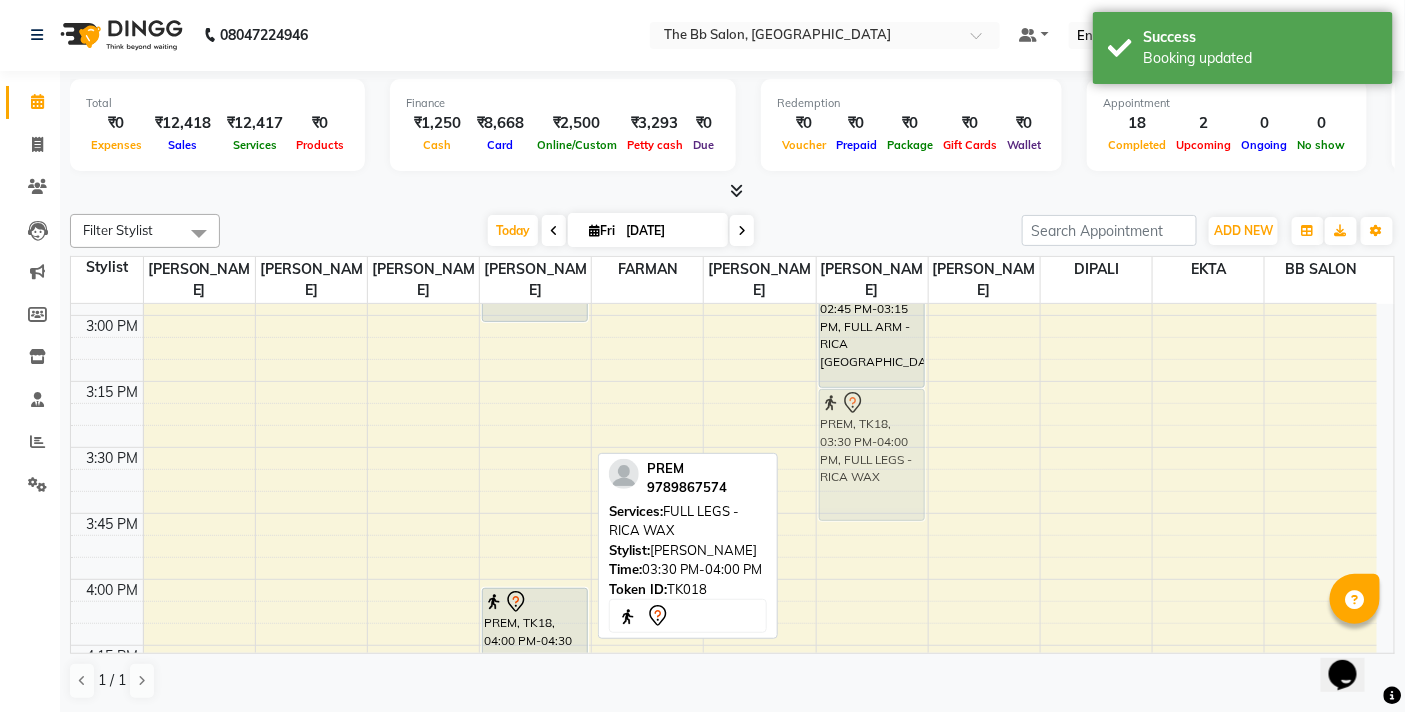 drag, startPoint x: 545, startPoint y: 375, endPoint x: 874, endPoint y: 433, distance: 334.07333 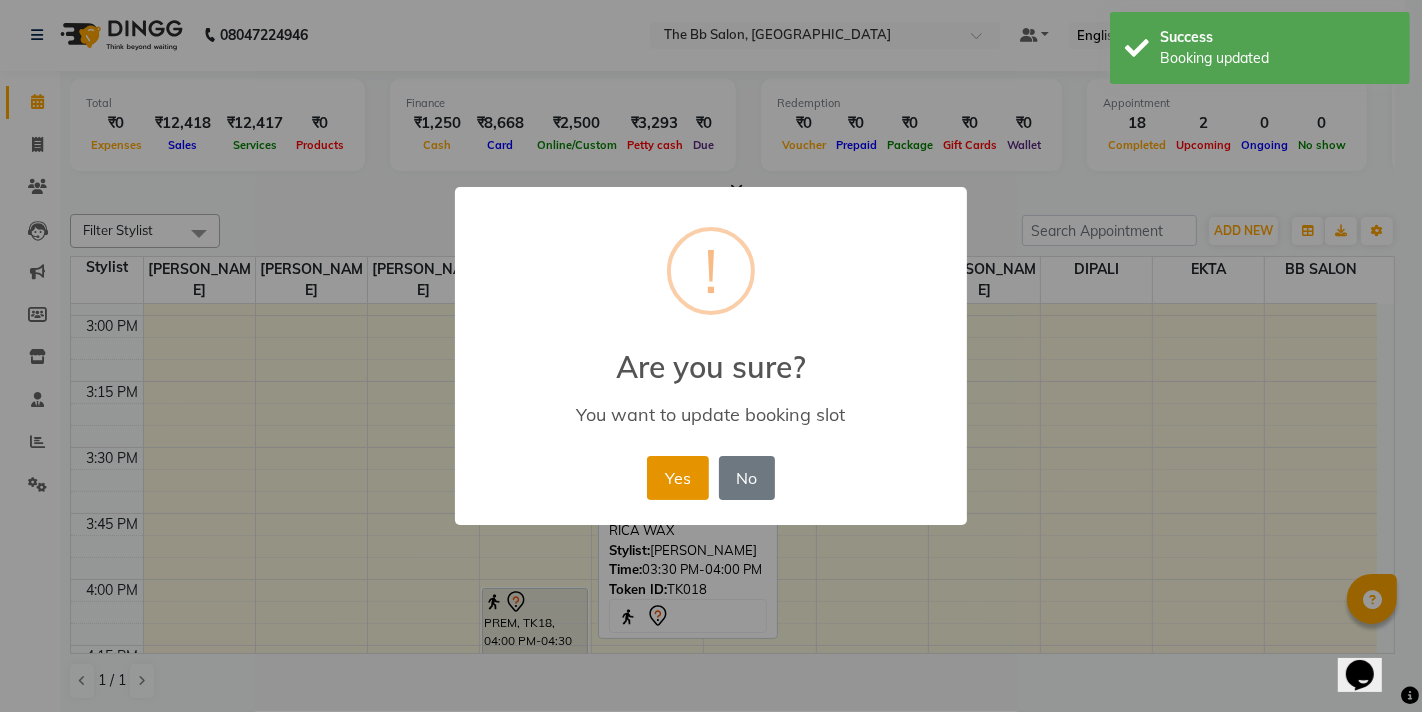 click on "Yes" at bounding box center (677, 478) 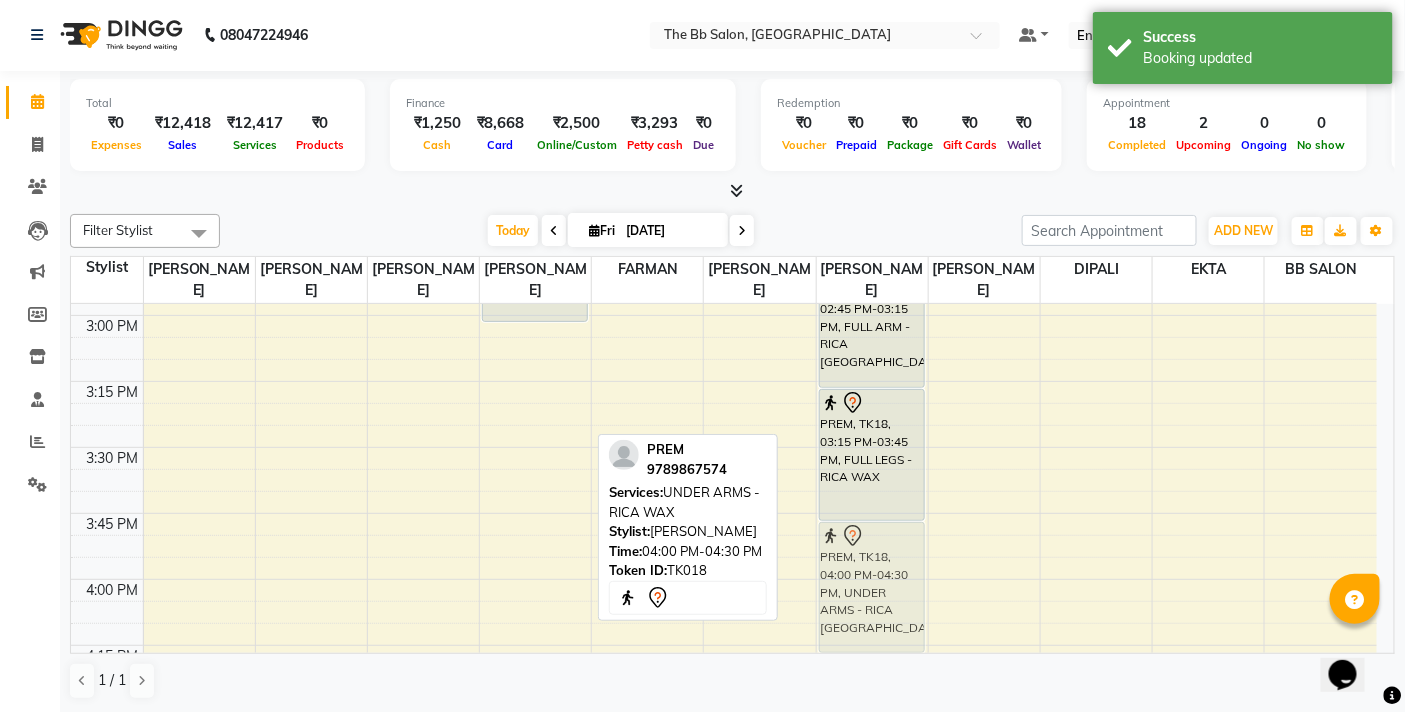 drag, startPoint x: 527, startPoint y: 615, endPoint x: 882, endPoint y: 547, distance: 361.454 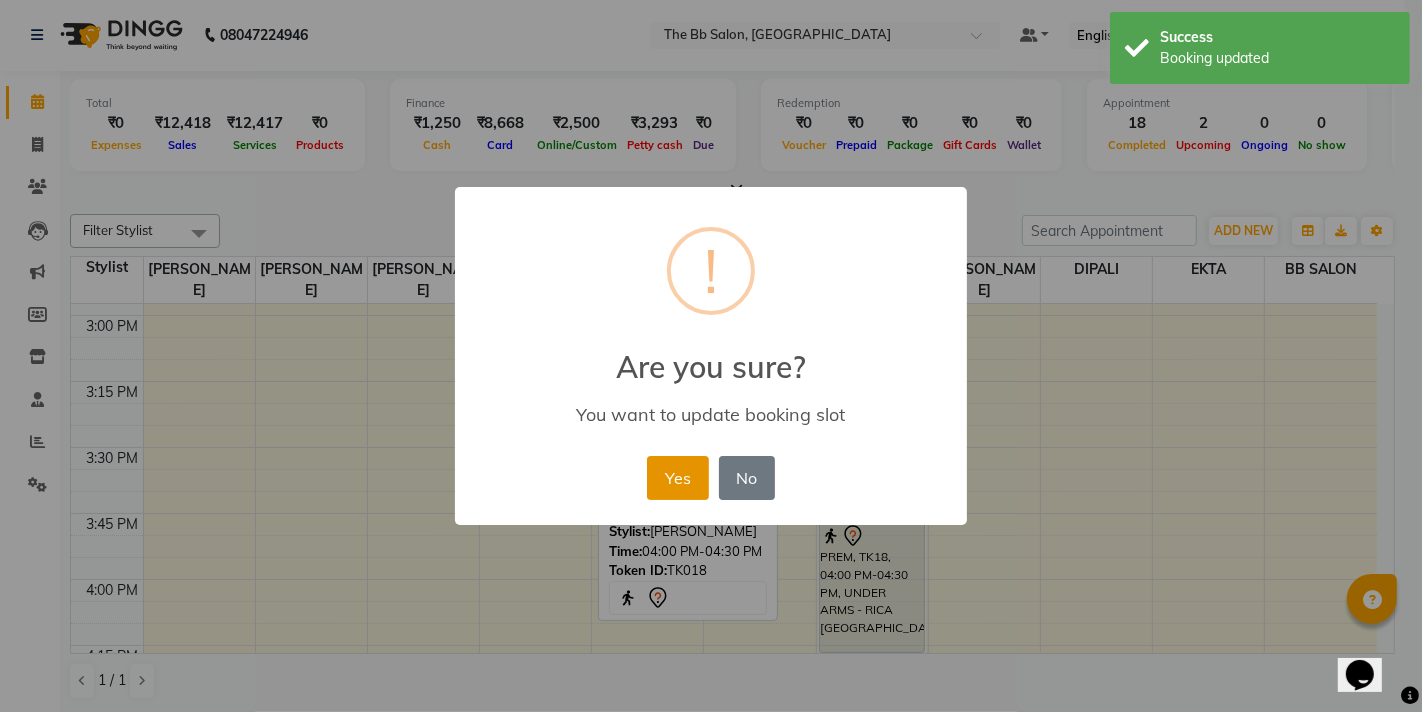 click on "Yes" at bounding box center (677, 478) 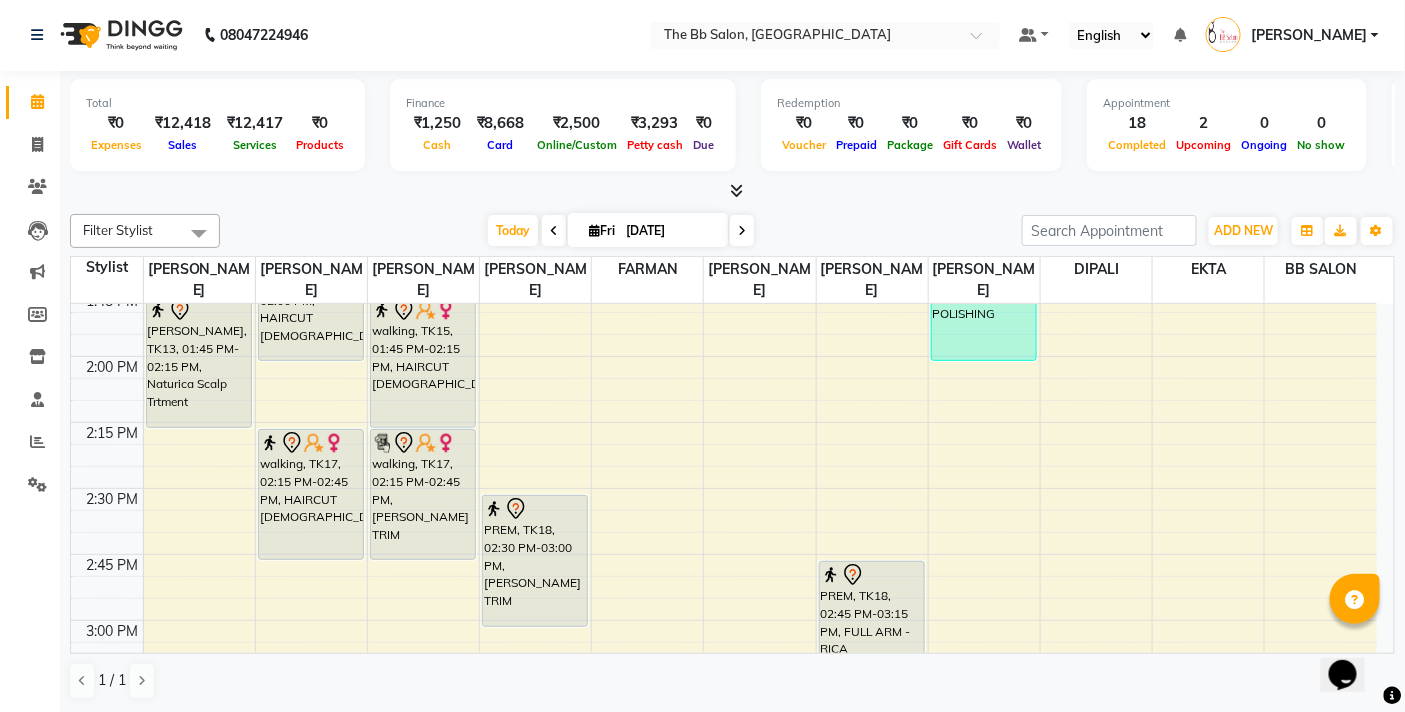 scroll, scrollTop: 1030, scrollLeft: 0, axis: vertical 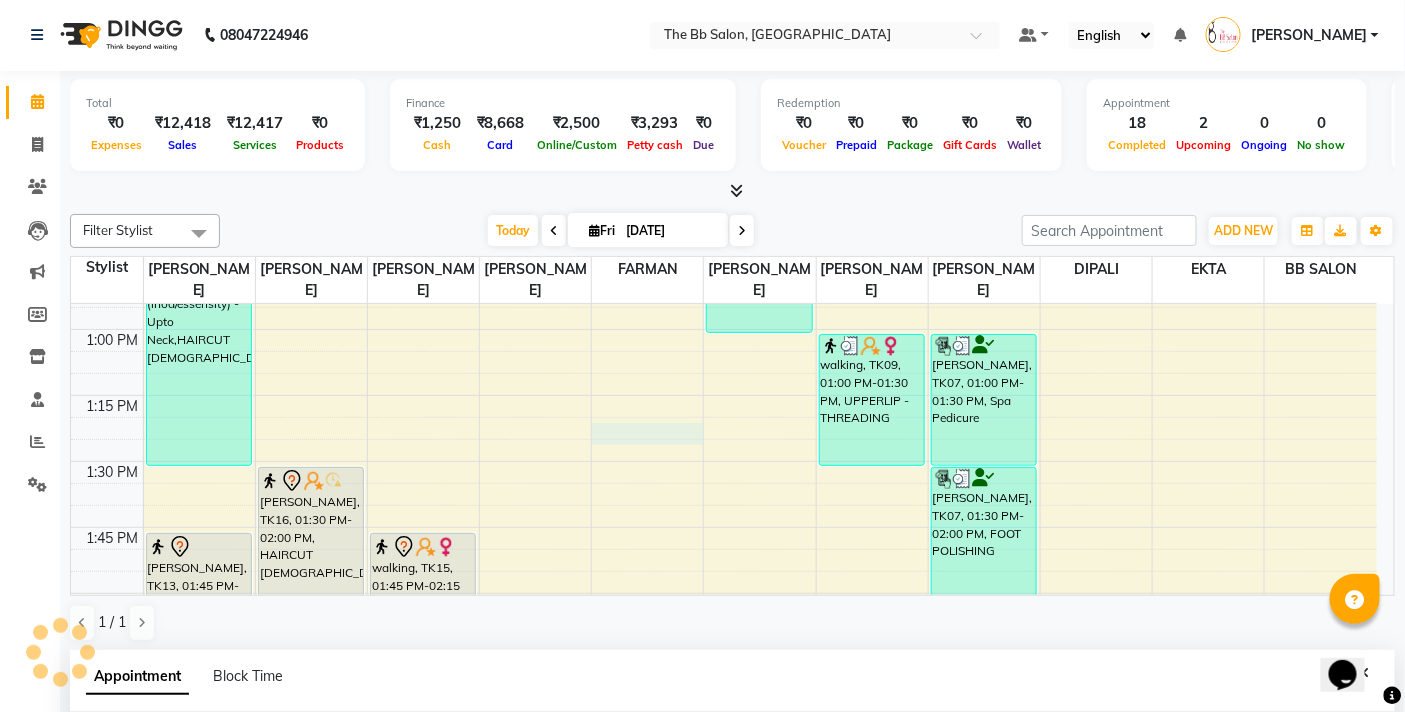 select on "83521" 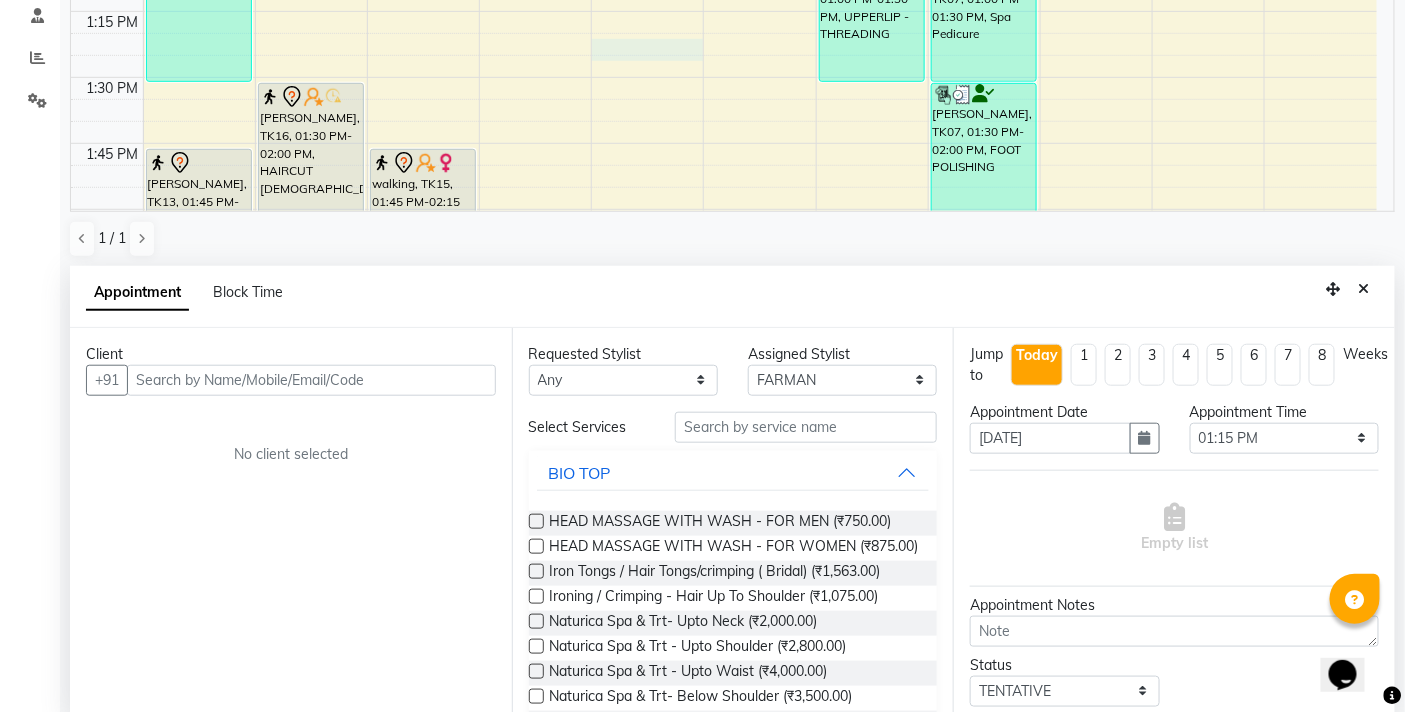 scroll, scrollTop: 392, scrollLeft: 0, axis: vertical 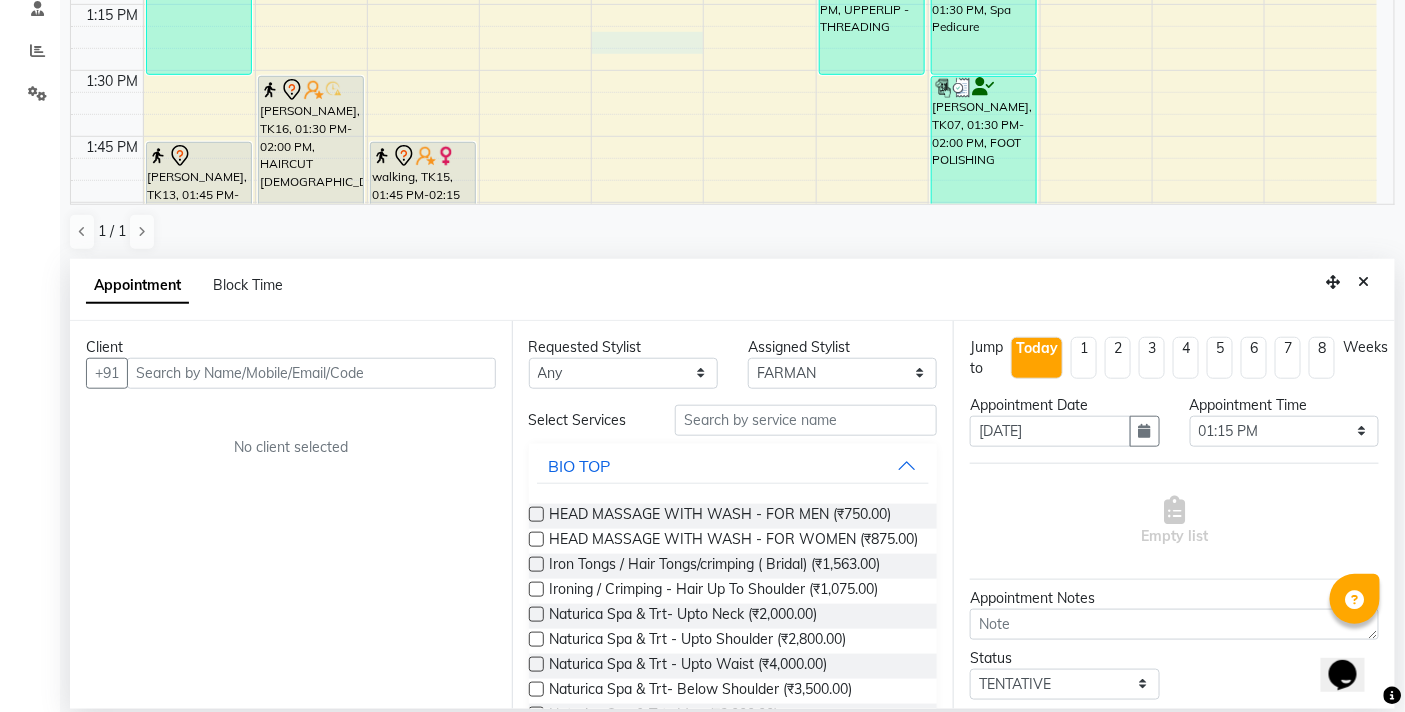 click at bounding box center [311, 373] 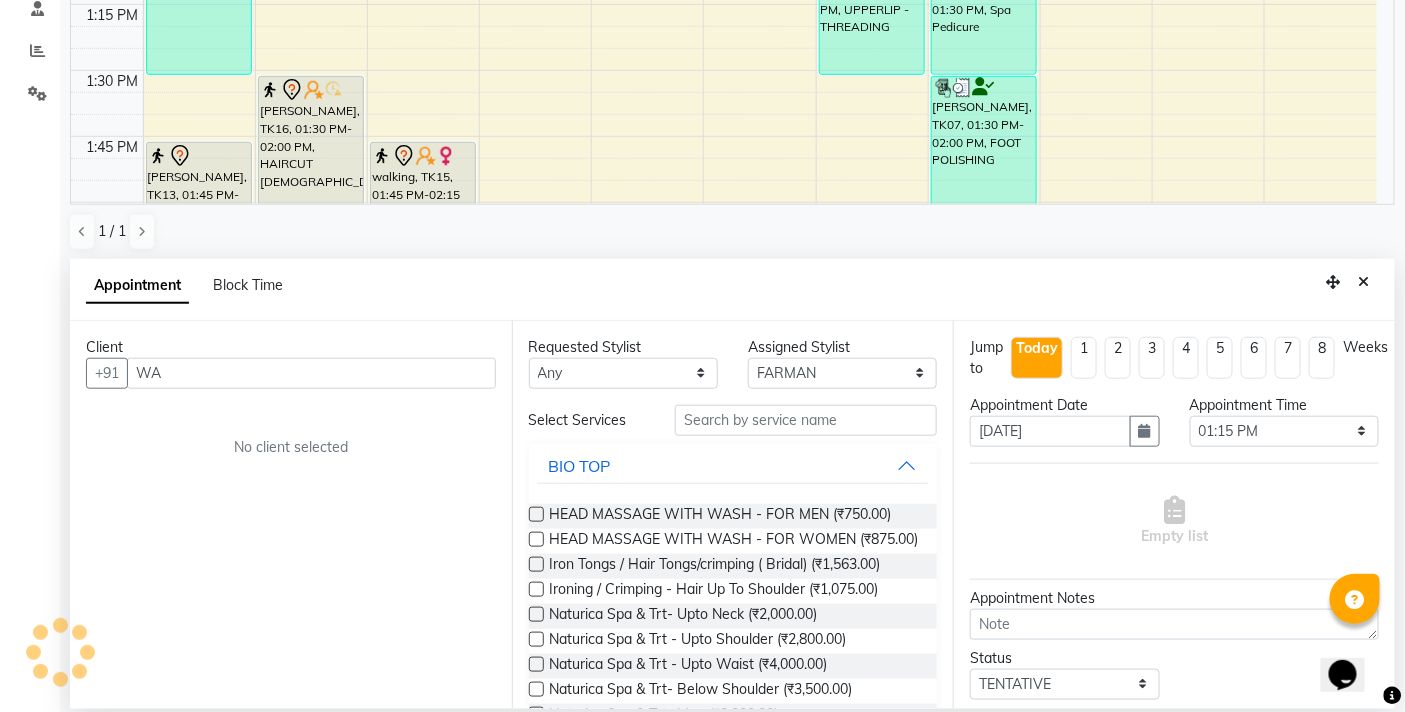 type on "W" 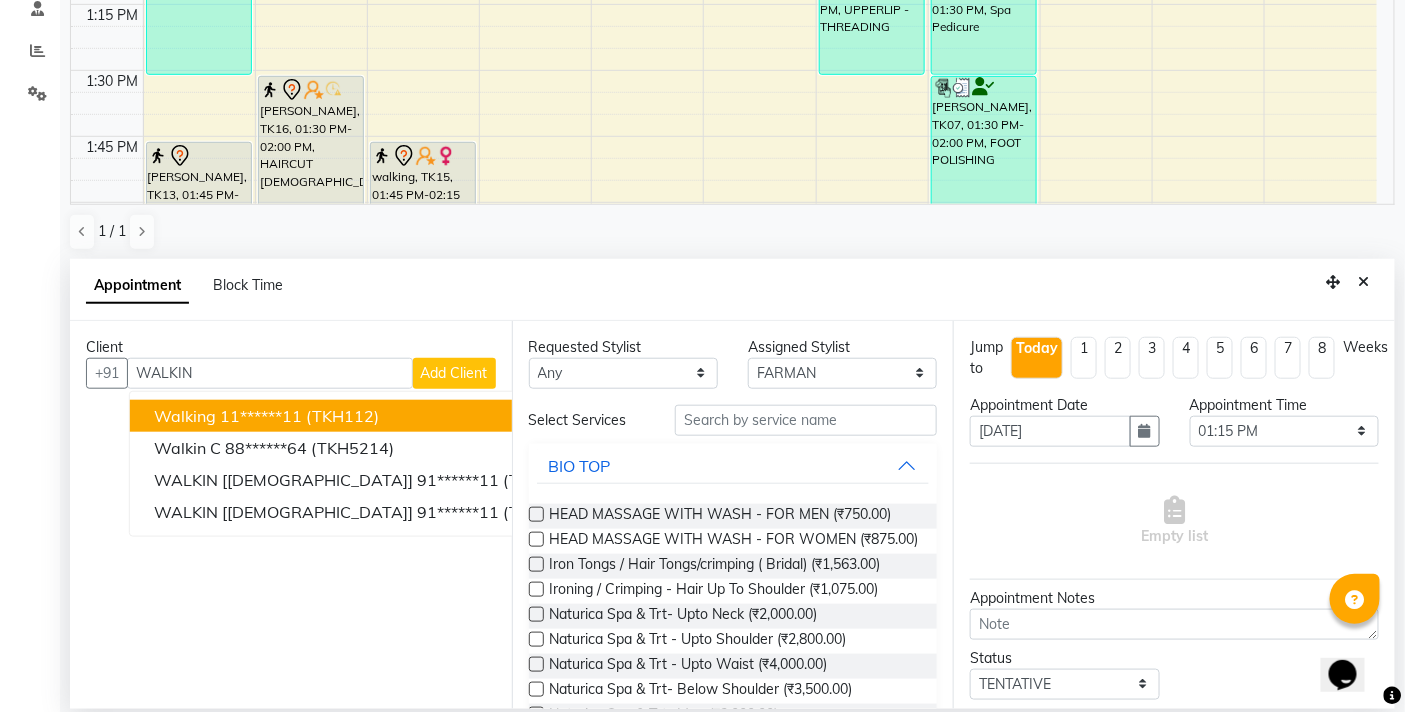 click on "11******11" at bounding box center (261, 416) 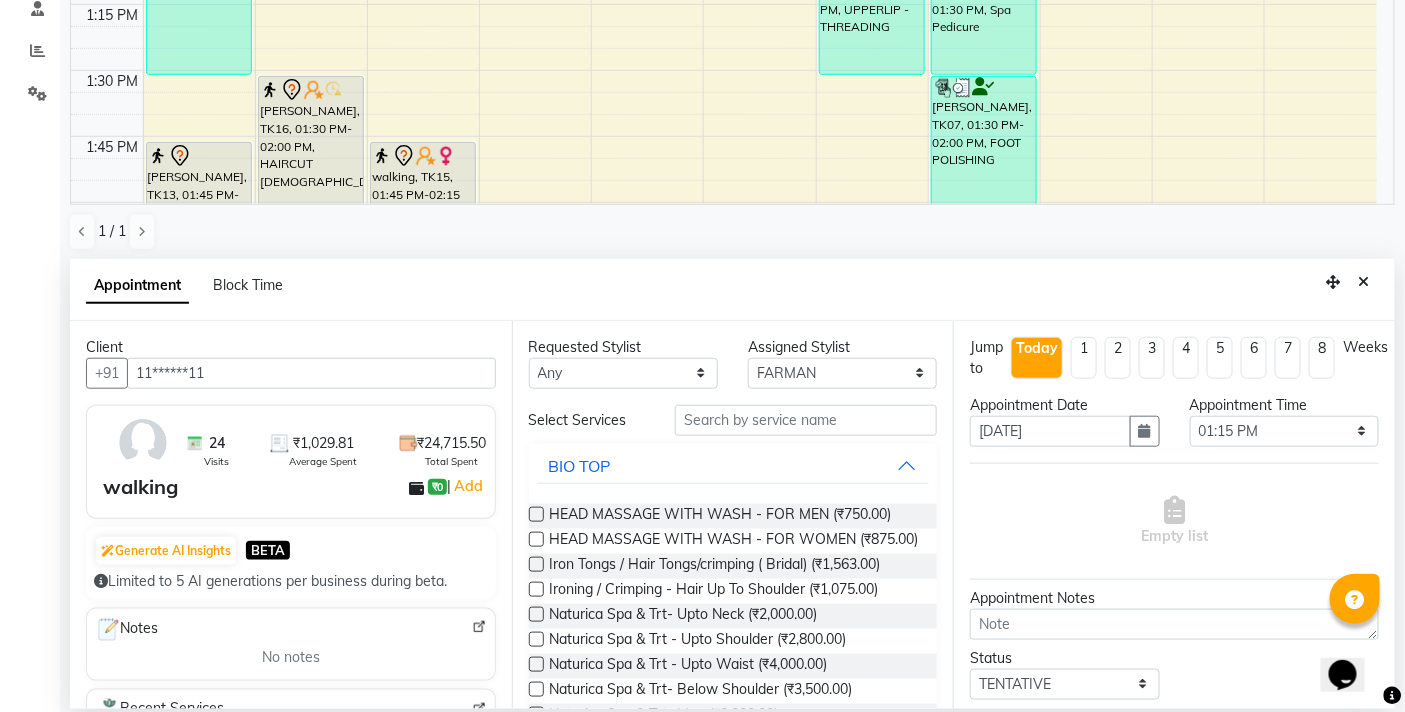 type on "11******11" 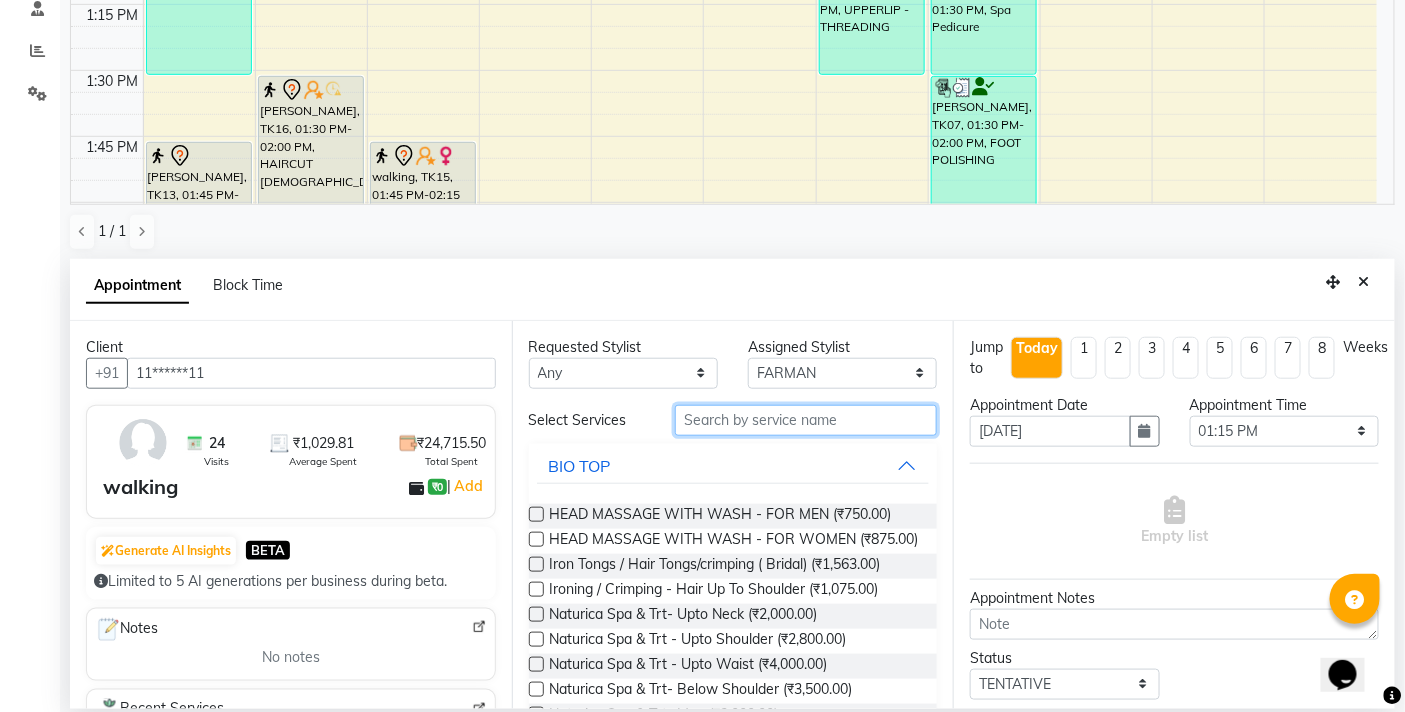 click at bounding box center (806, 420) 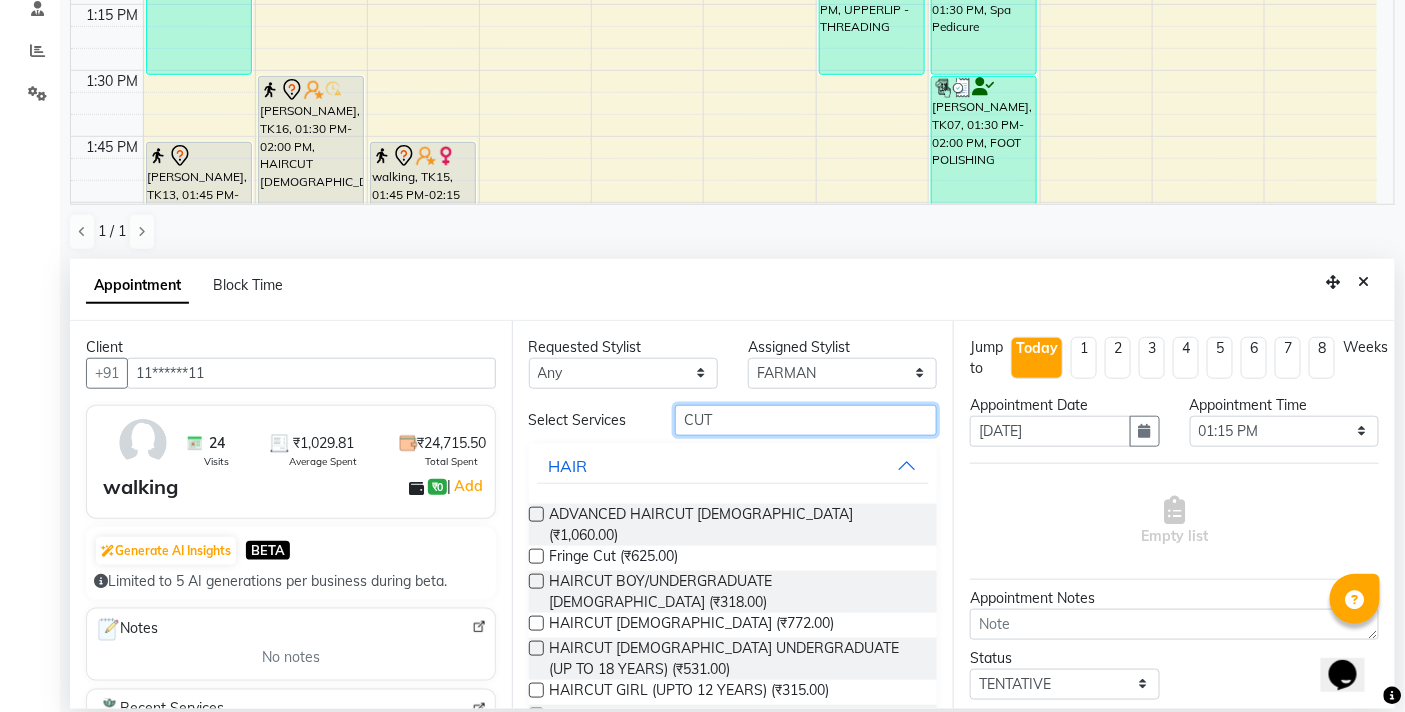 type on "CUT" 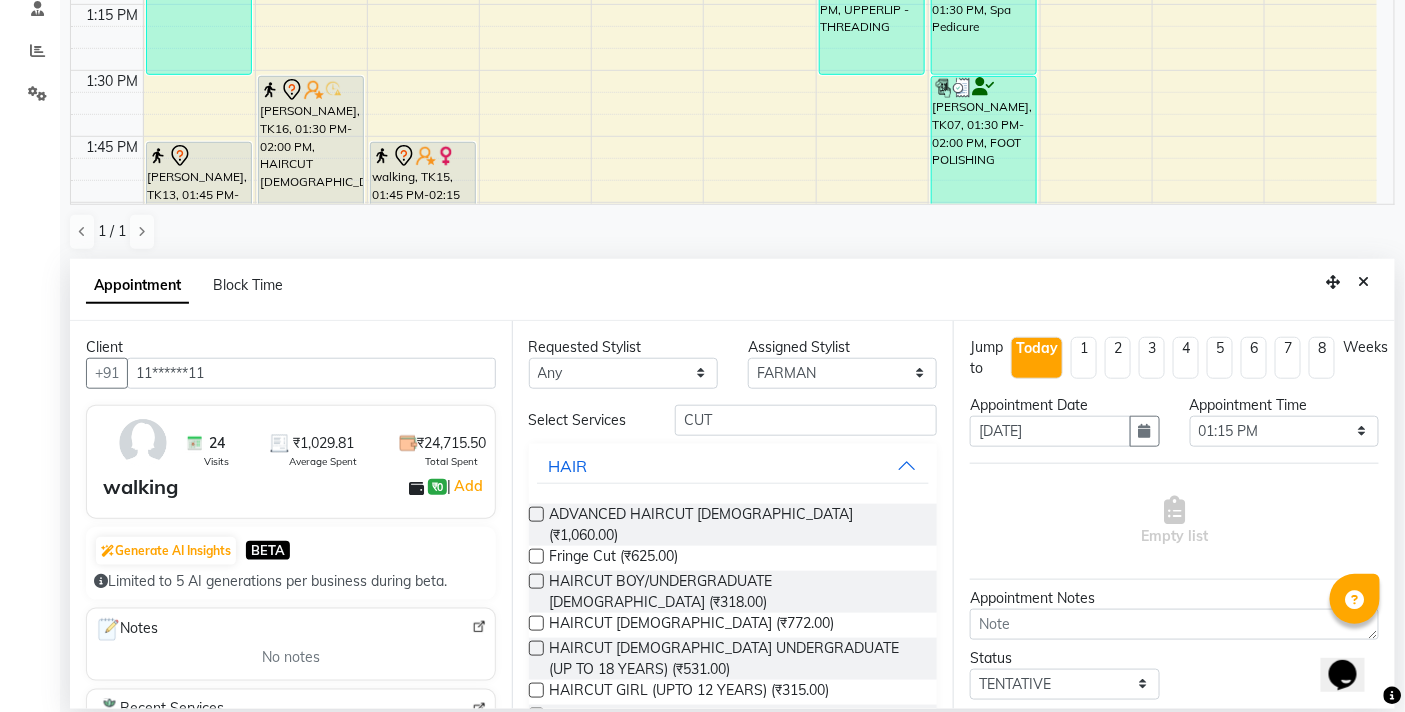 click at bounding box center (536, 715) 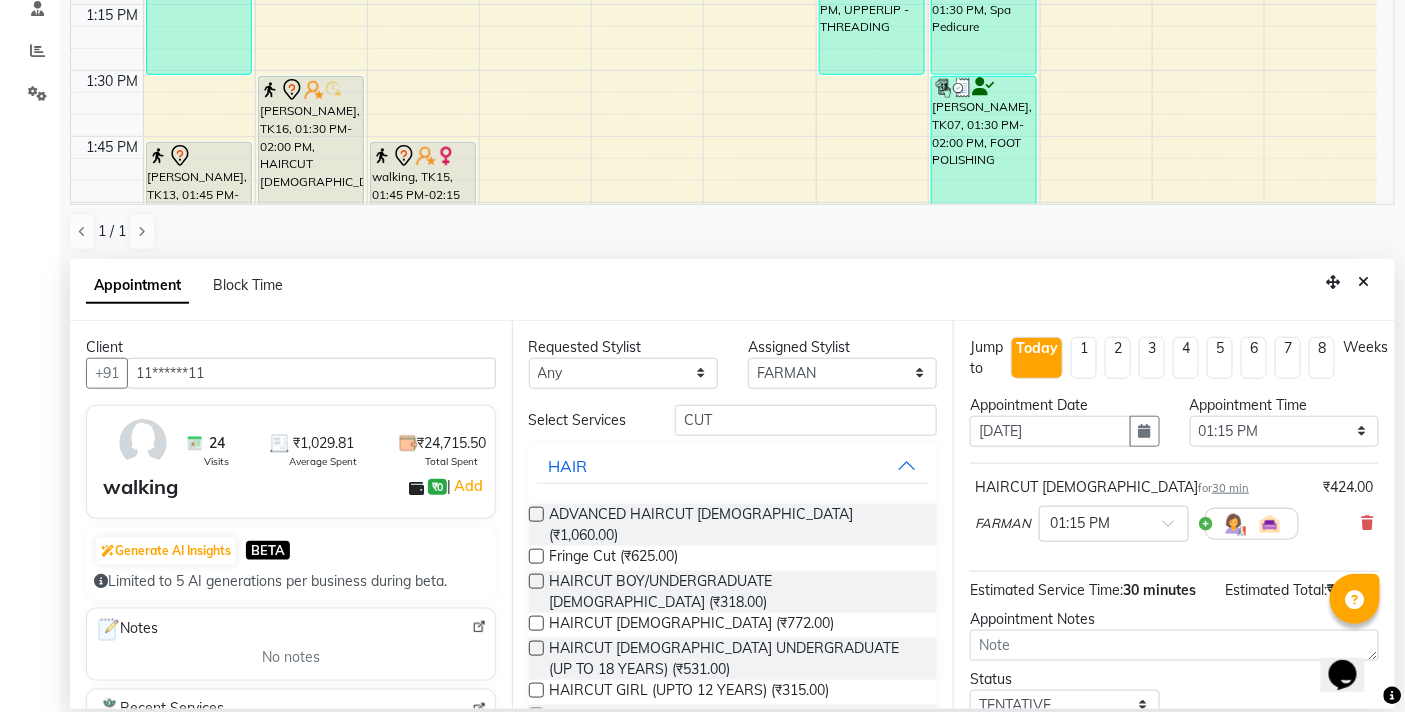 scroll, scrollTop: 158, scrollLeft: 0, axis: vertical 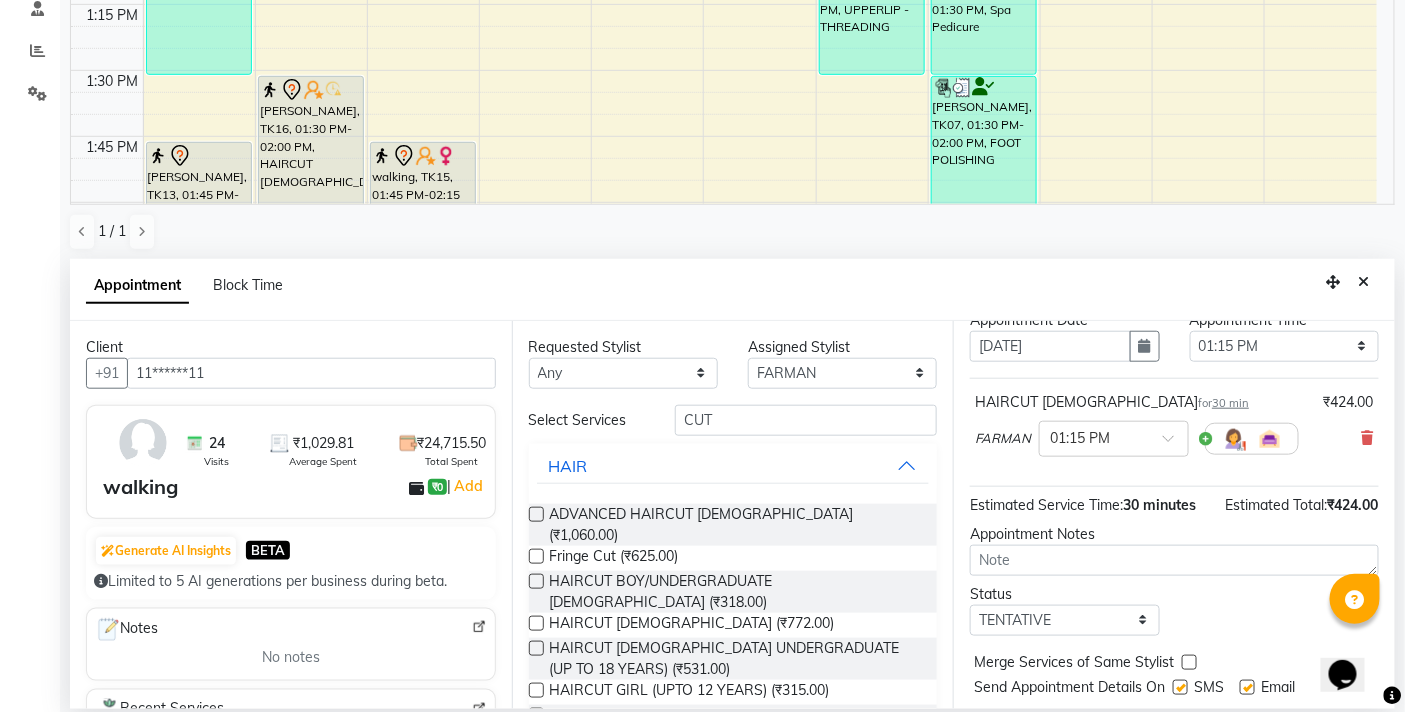 checkbox on "false" 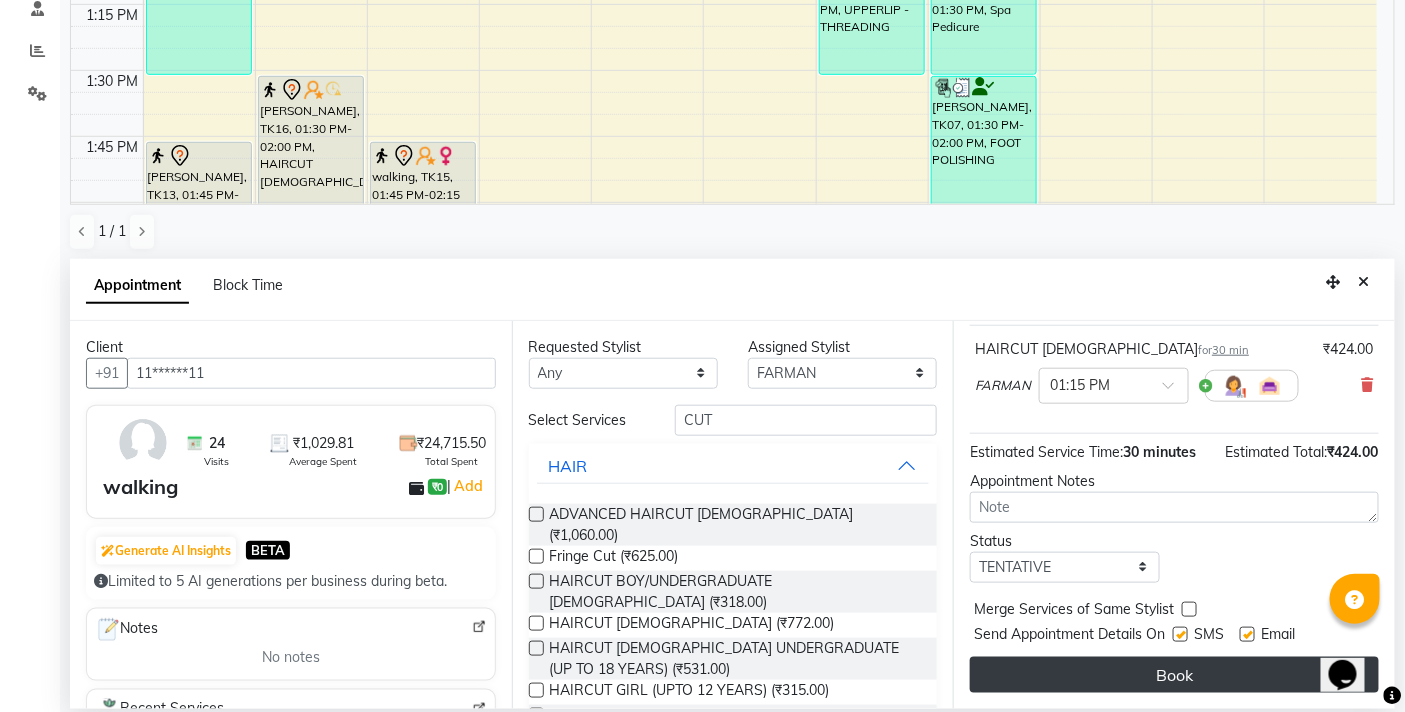 click on "Book" at bounding box center [1174, 675] 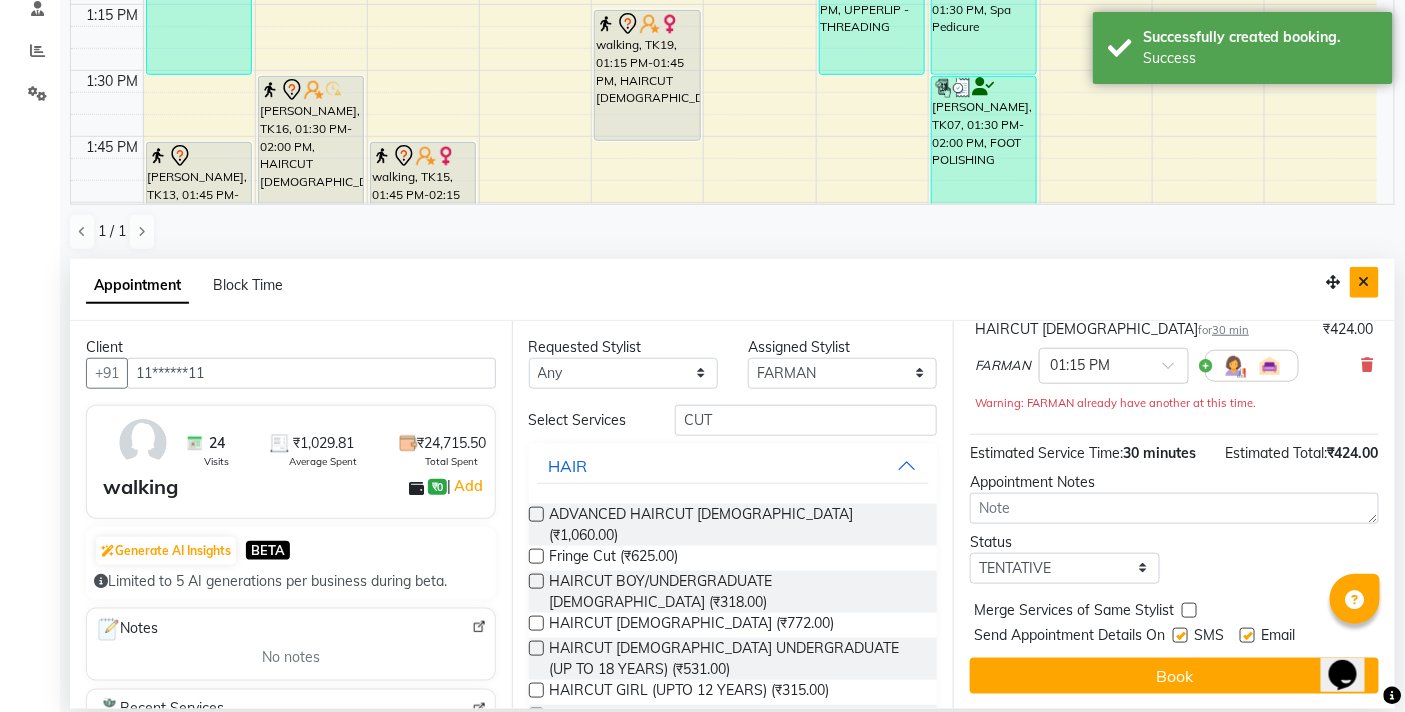 click at bounding box center (1364, 282) 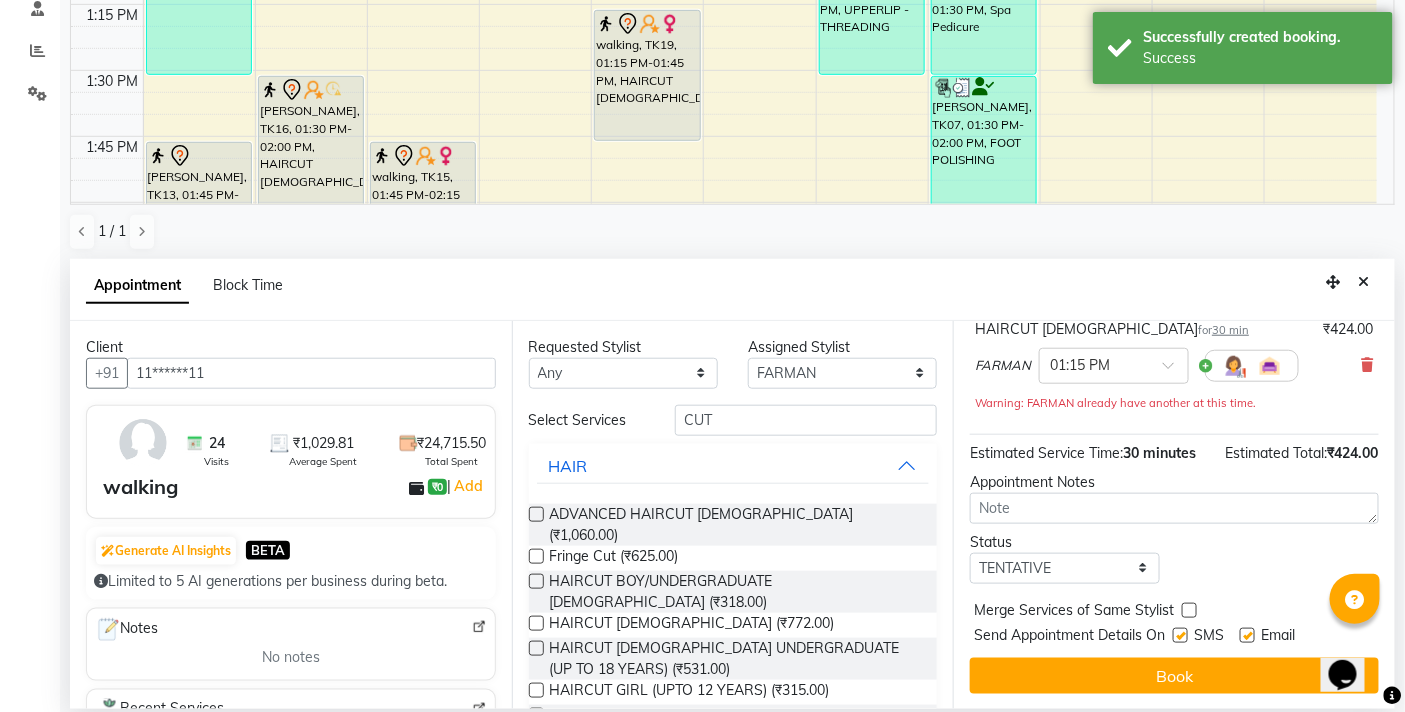 scroll, scrollTop: 1, scrollLeft: 0, axis: vertical 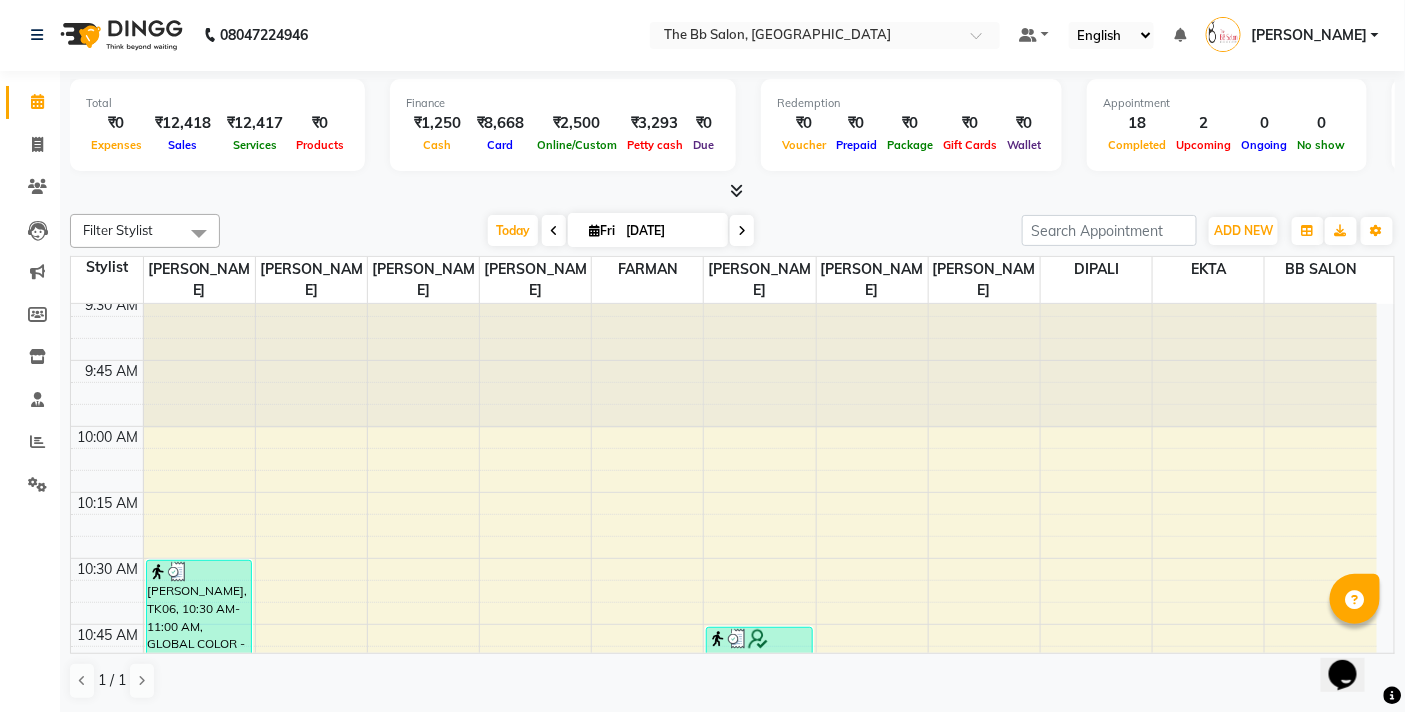 click at bounding box center [742, 231] 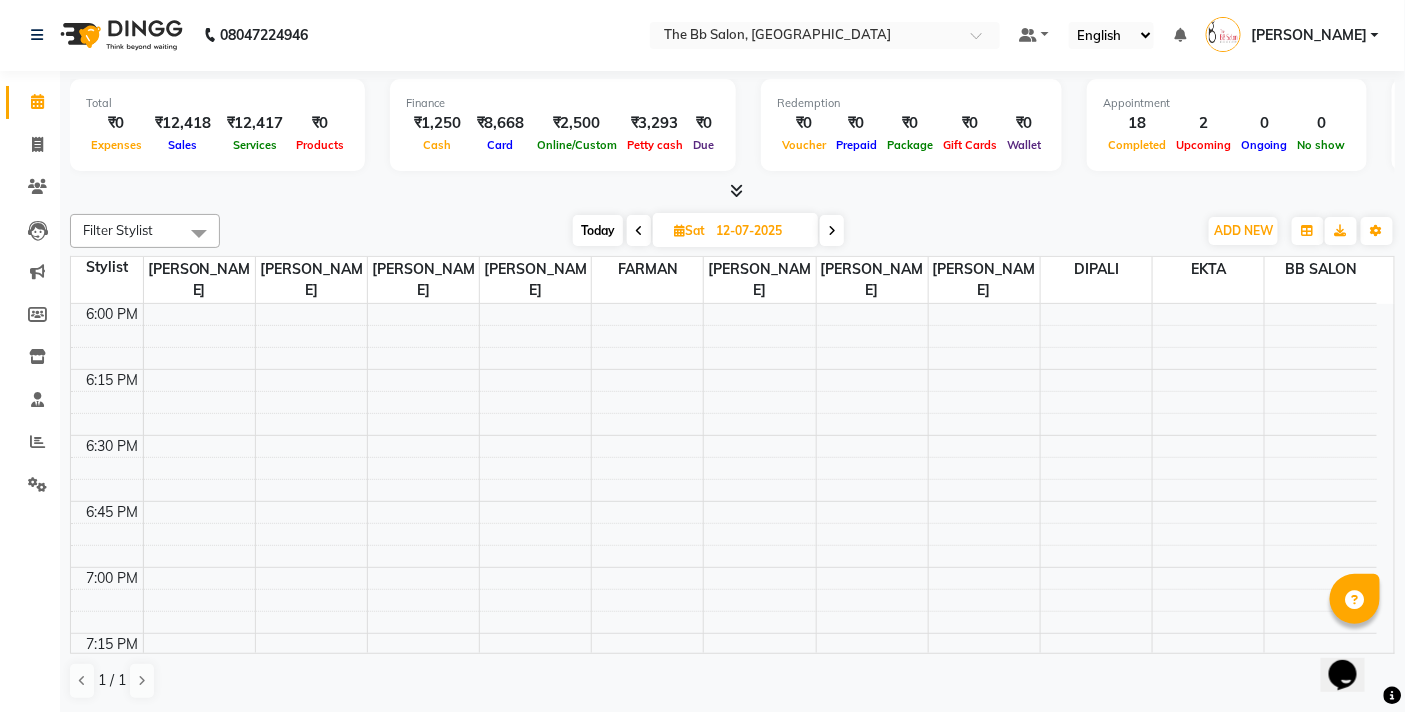 scroll, scrollTop: 2363, scrollLeft: 0, axis: vertical 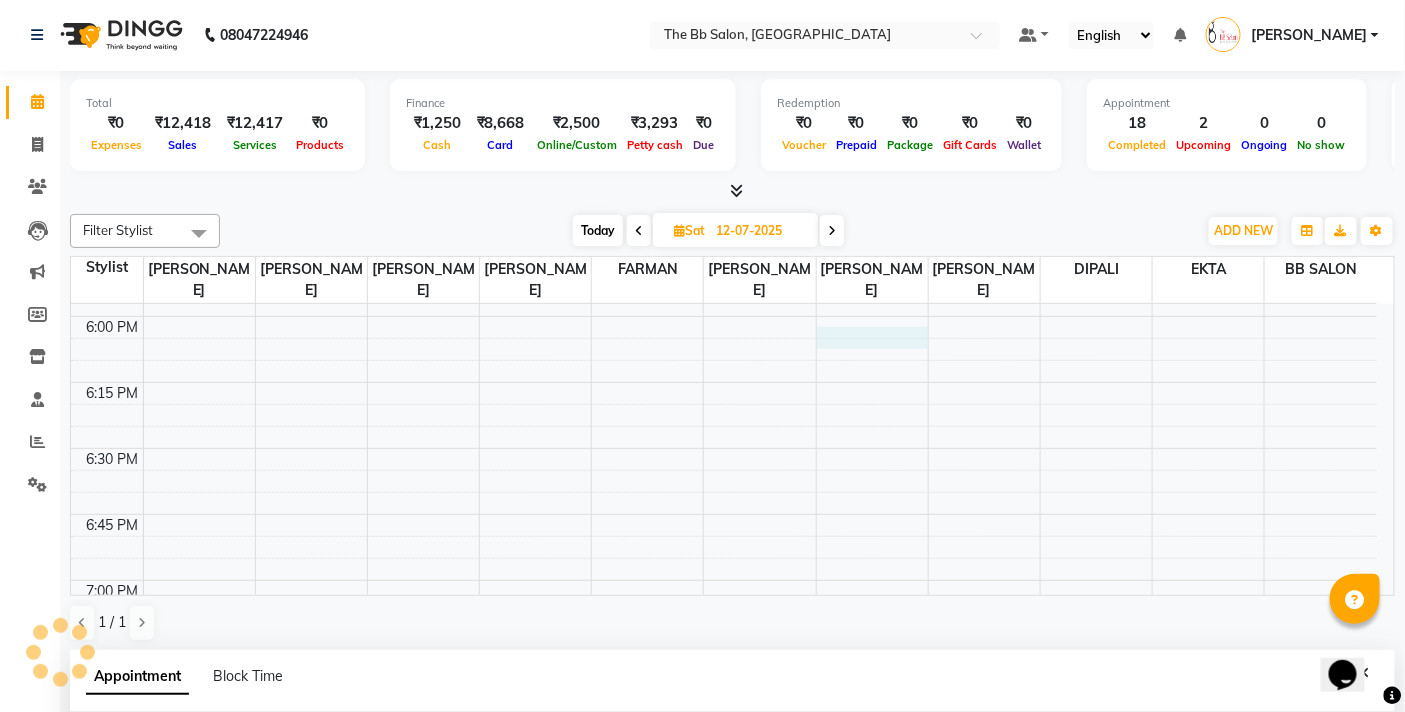 select on "83513" 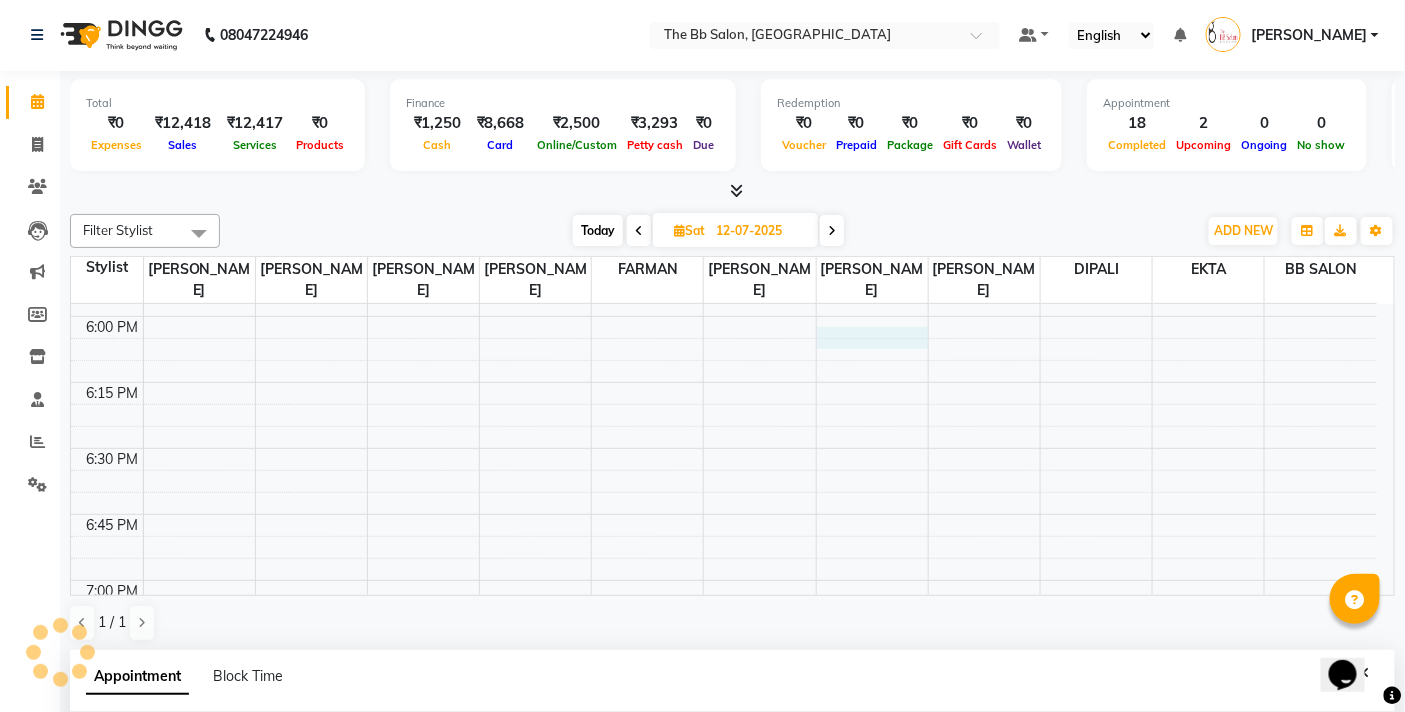 select on "1080" 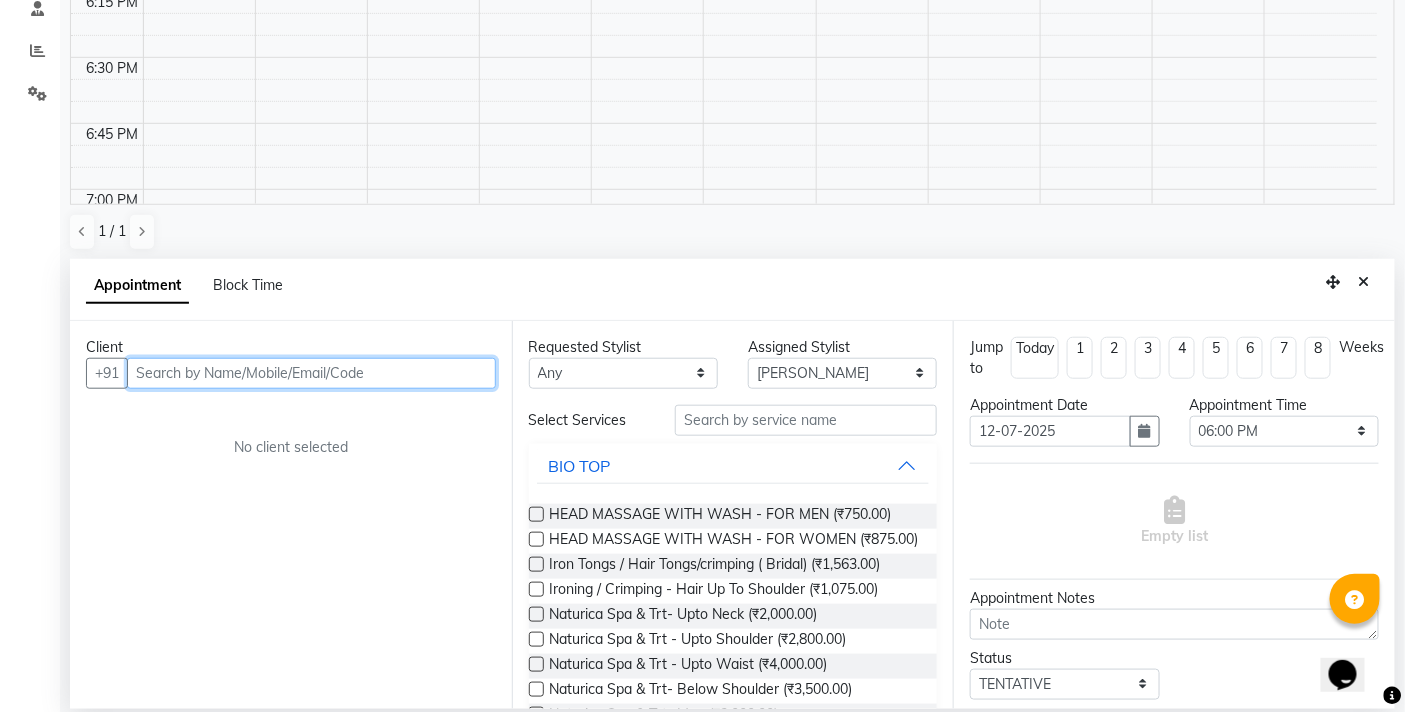 click at bounding box center [311, 373] 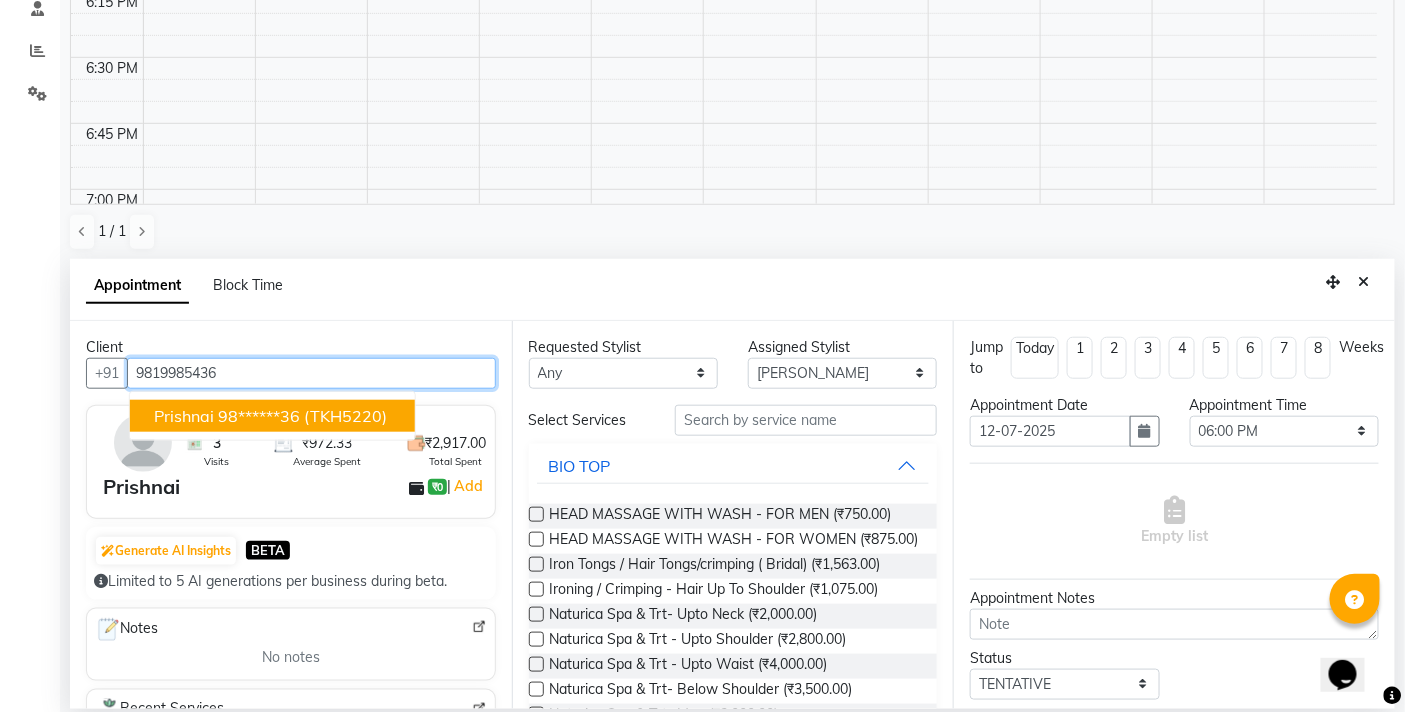 click on "98******36" at bounding box center (259, 416) 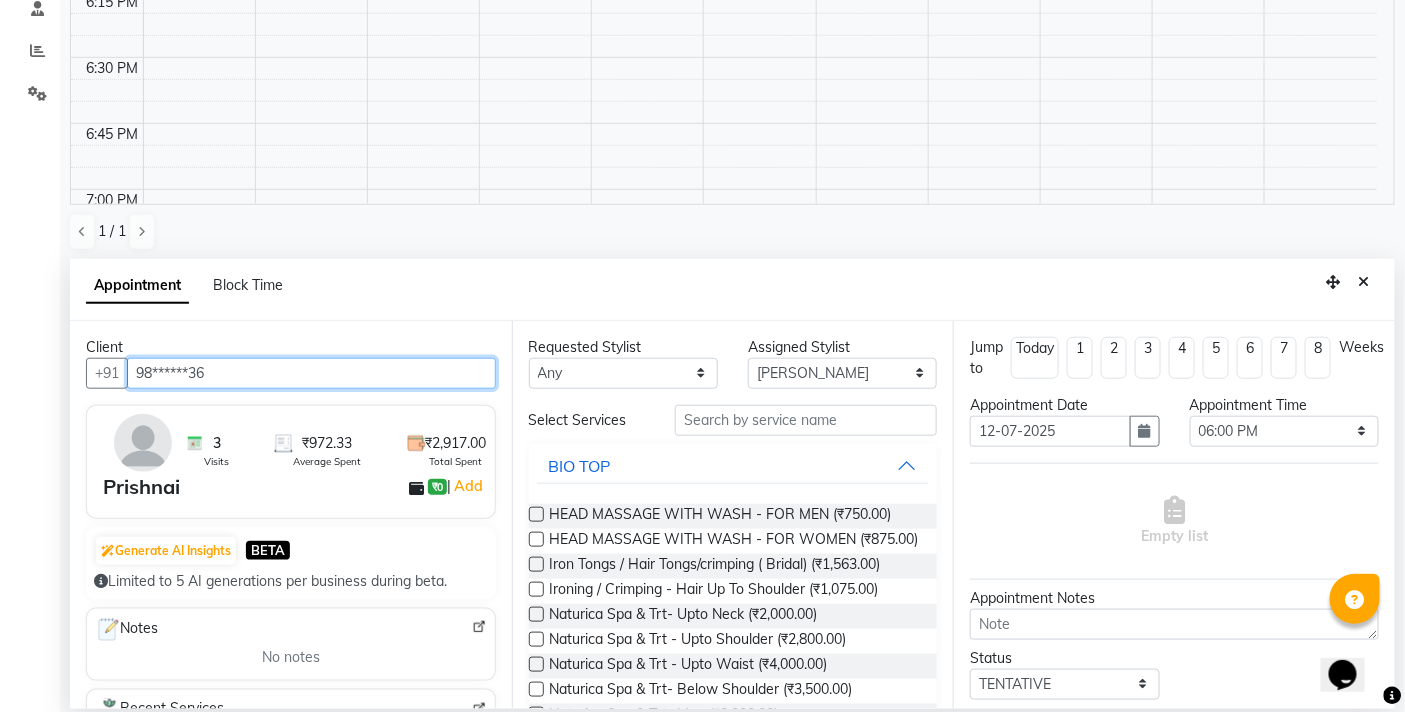 type on "98******36" 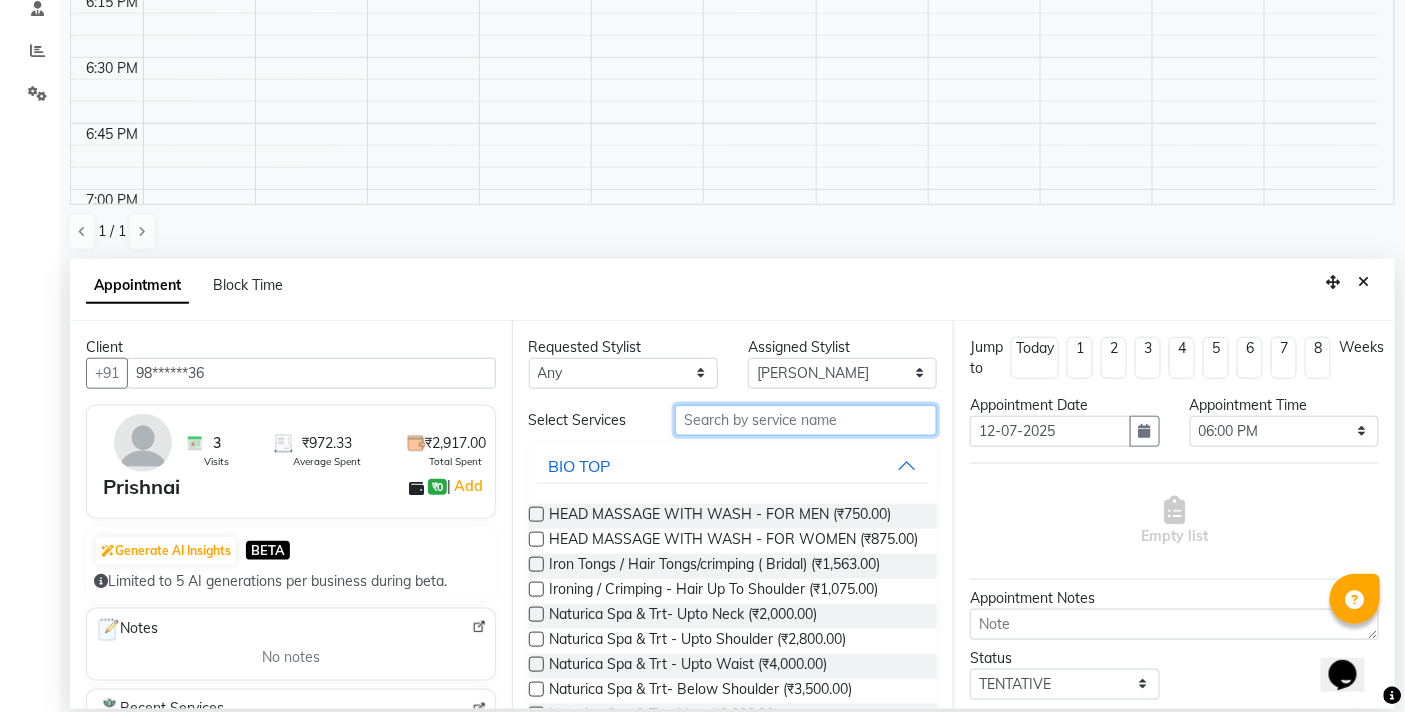 click at bounding box center [806, 420] 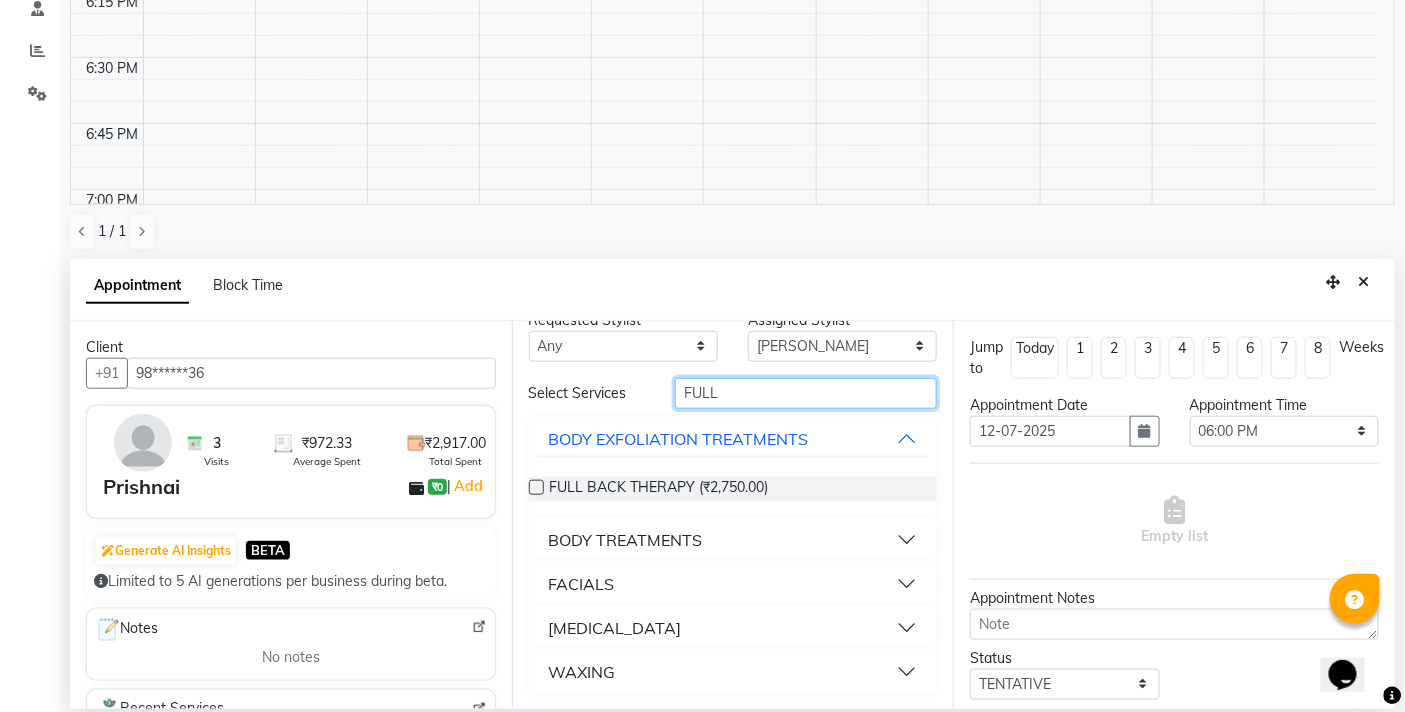 type on "FULL" 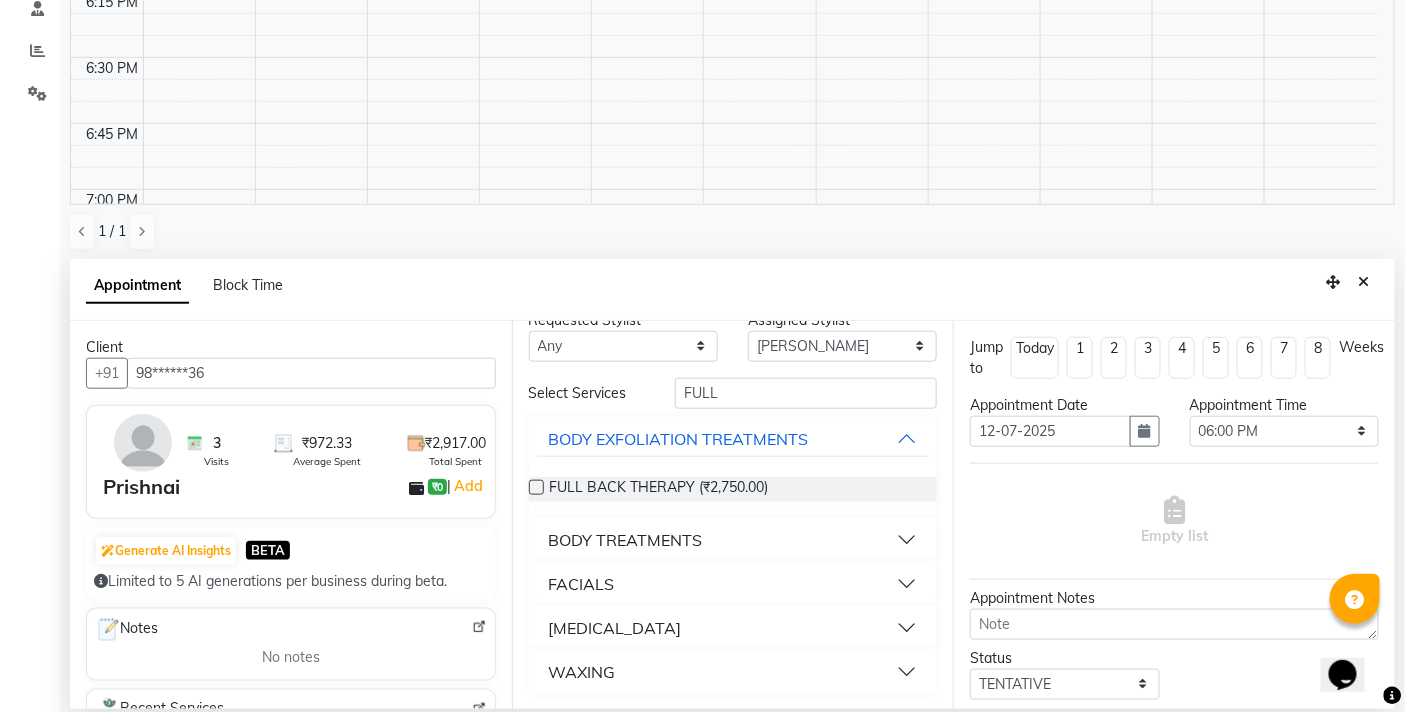 click on "WAXING" at bounding box center [582, 672] 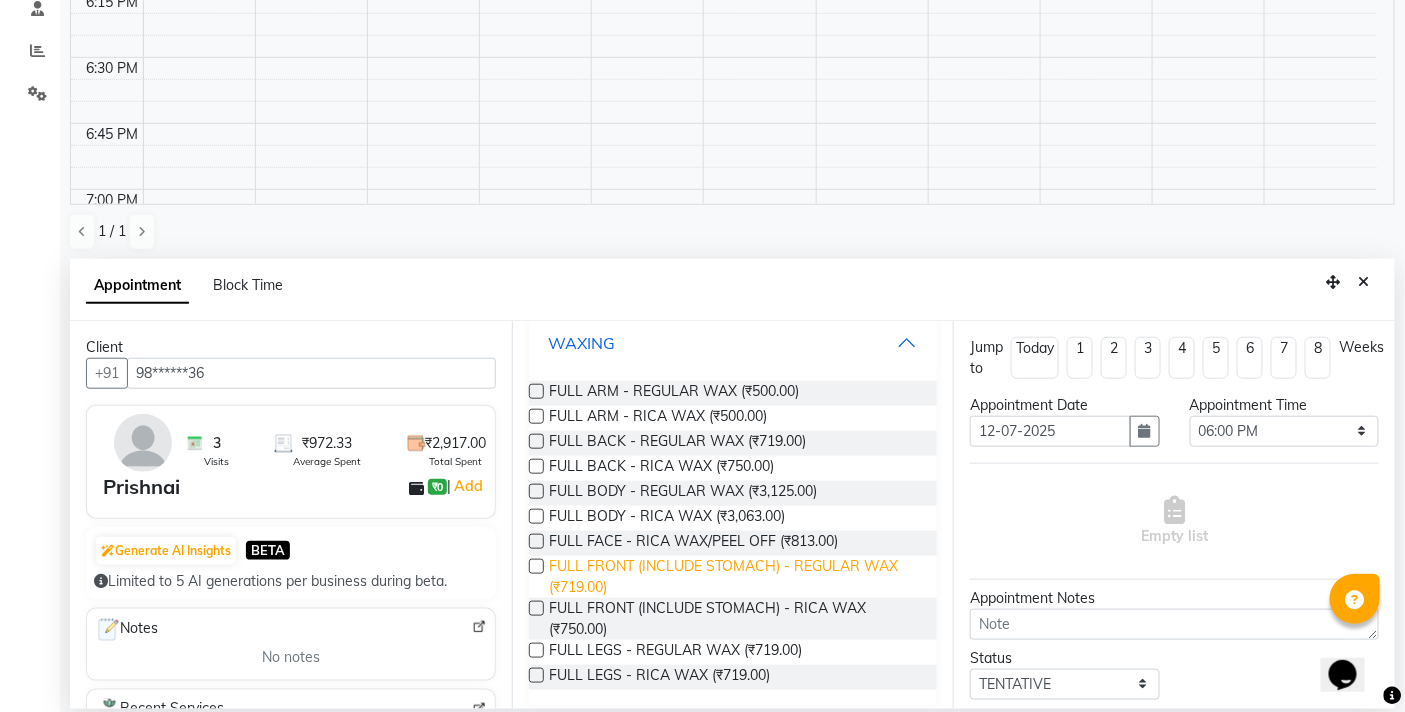 scroll, scrollTop: 368, scrollLeft: 0, axis: vertical 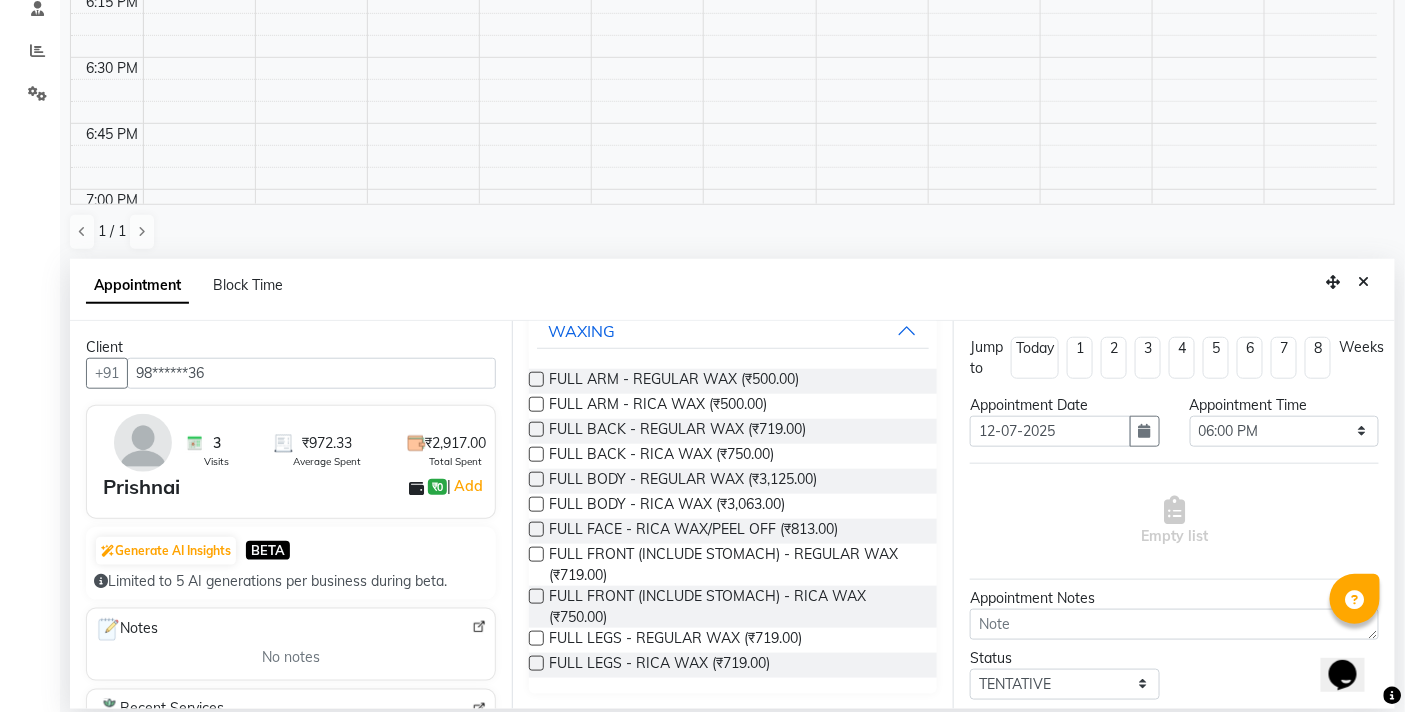 click at bounding box center (536, 404) 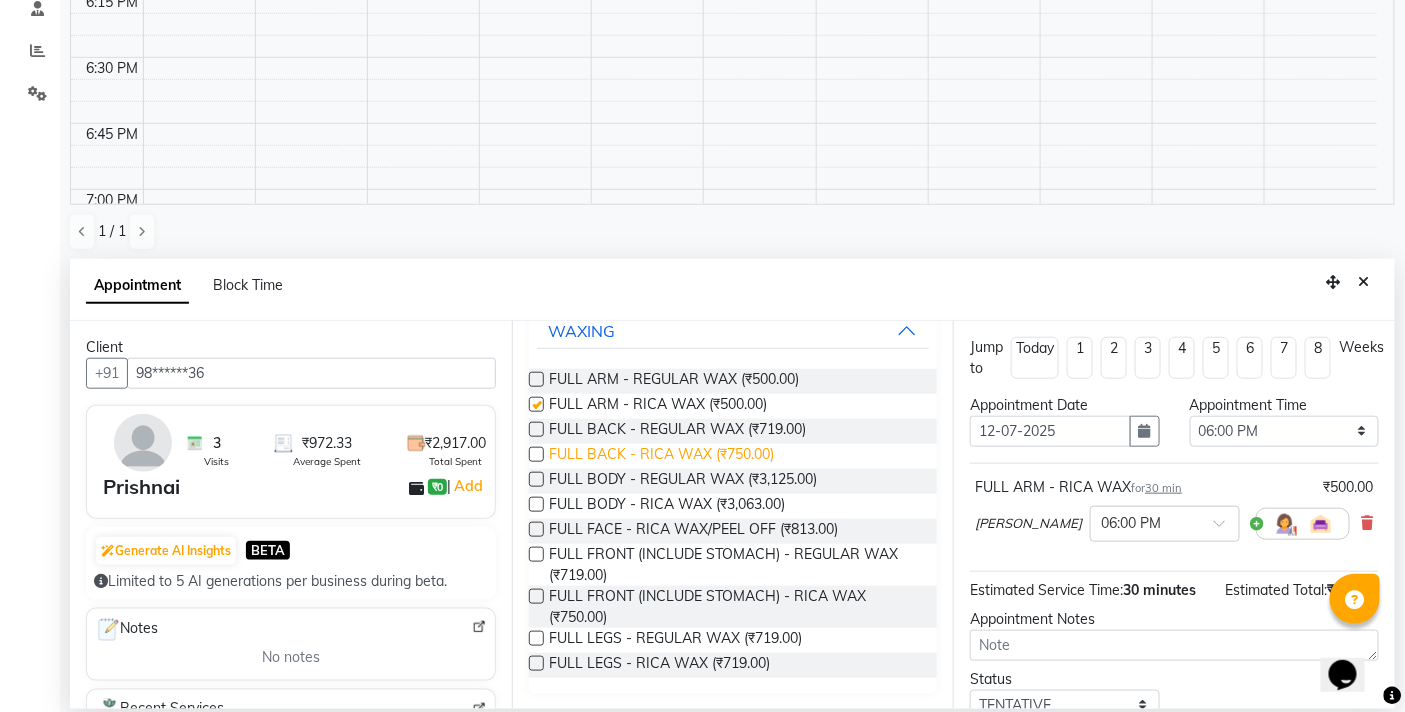 scroll, scrollTop: 194, scrollLeft: 0, axis: vertical 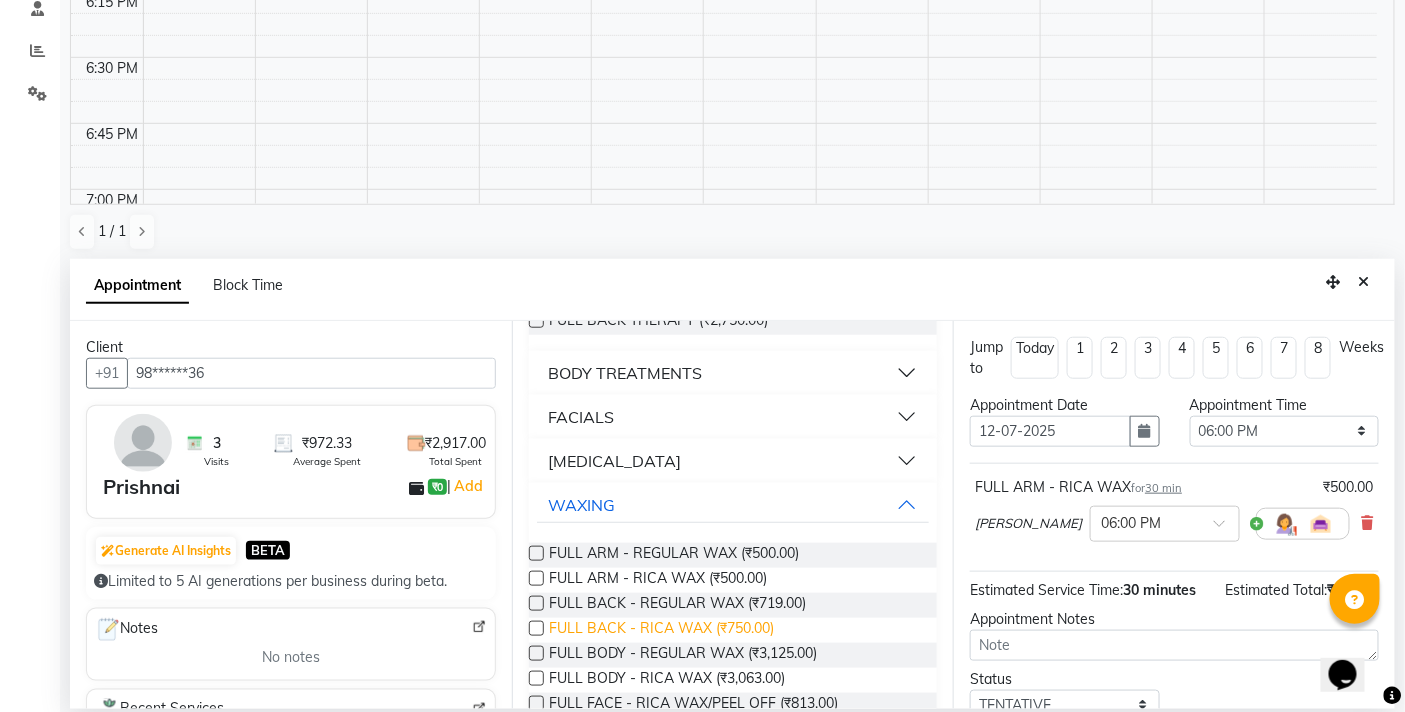 checkbox on "false" 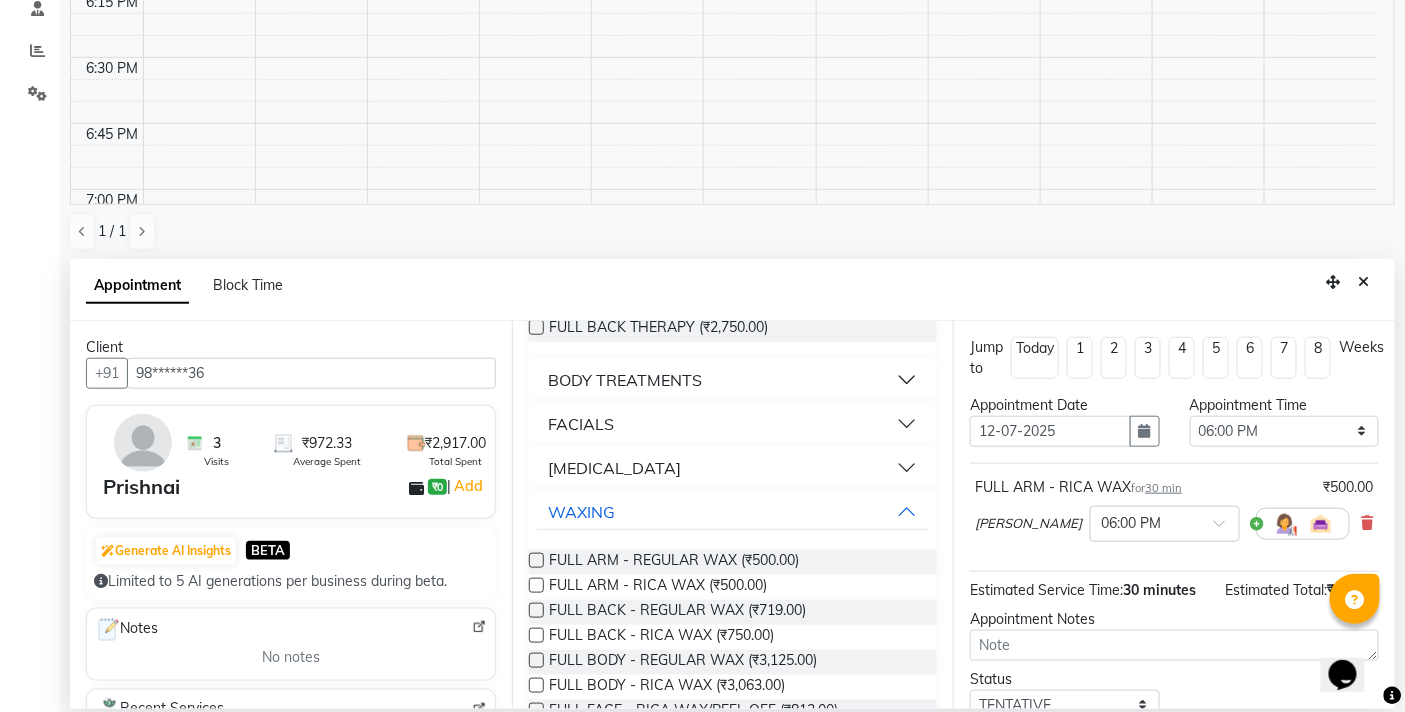 scroll, scrollTop: 368, scrollLeft: 0, axis: vertical 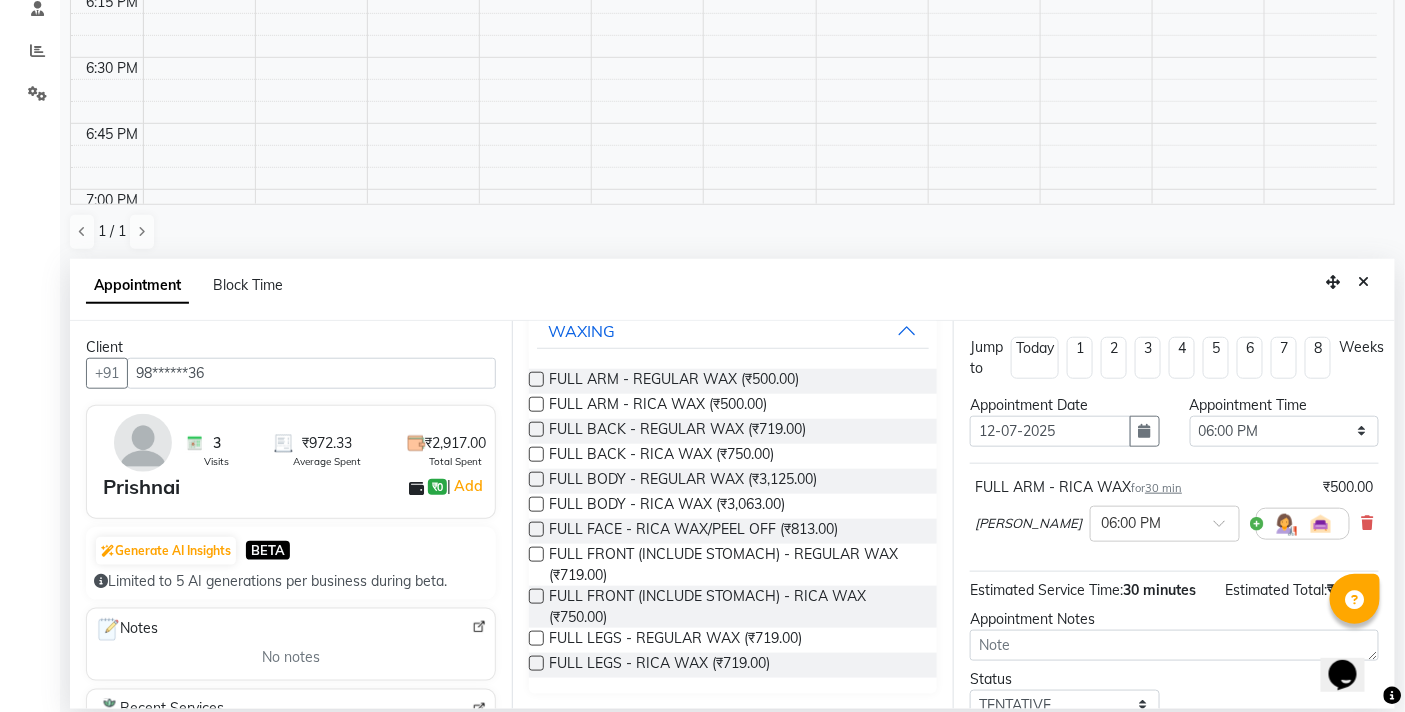 drag, startPoint x: 542, startPoint y: 660, endPoint x: 994, endPoint y: 653, distance: 452.0542 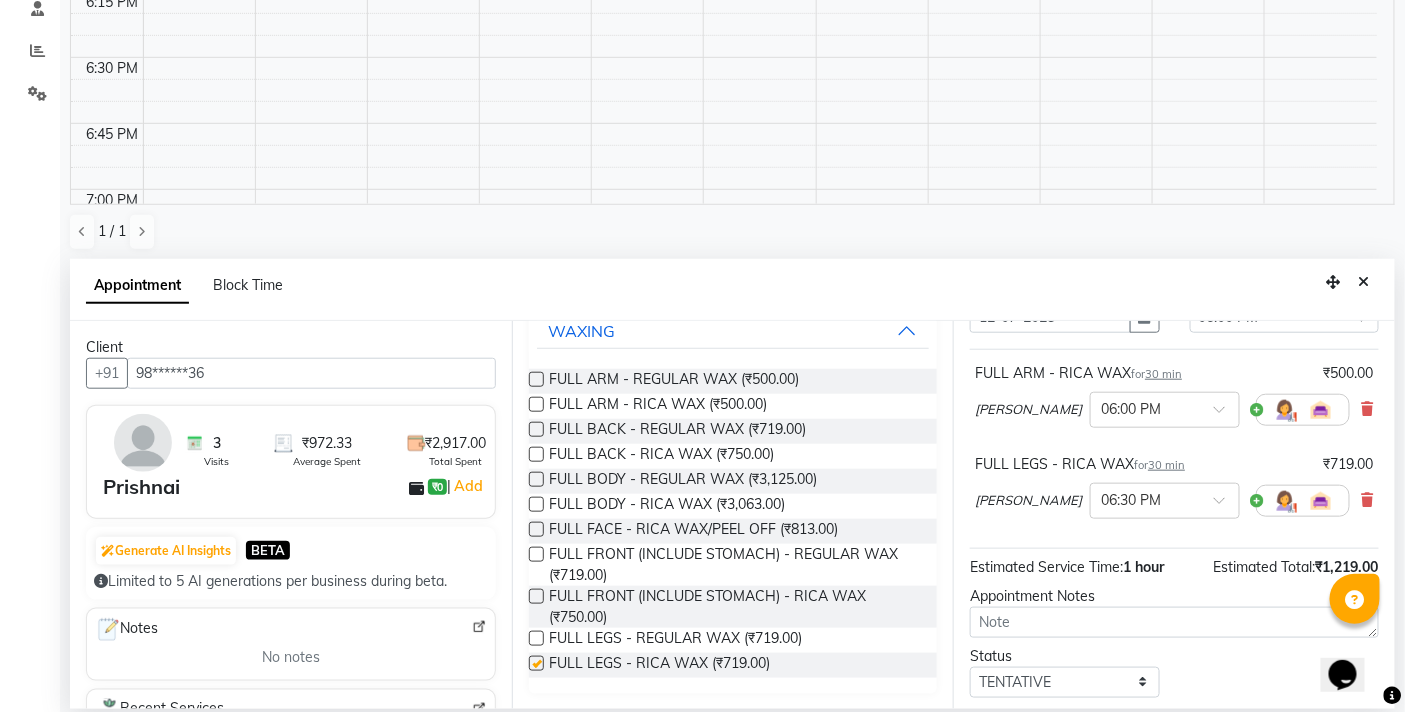 scroll, scrollTop: 235, scrollLeft: 0, axis: vertical 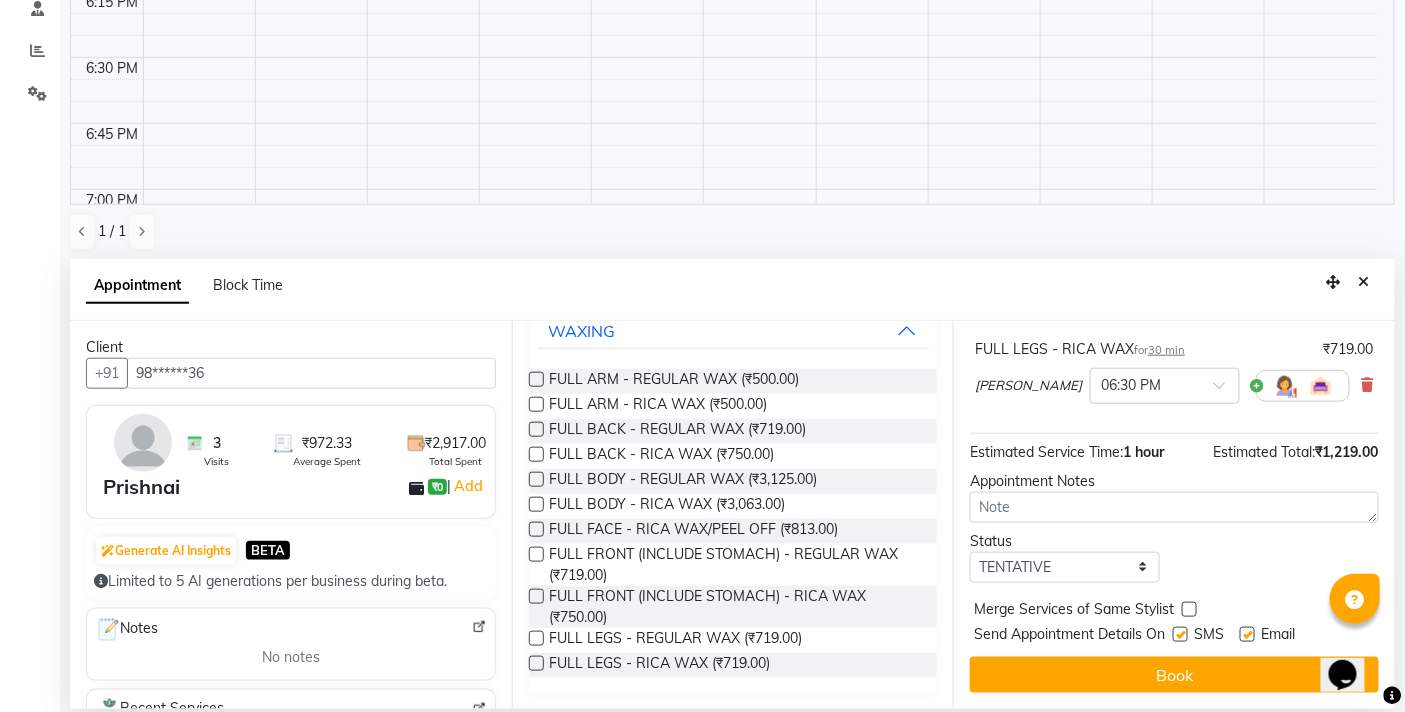 checkbox on "false" 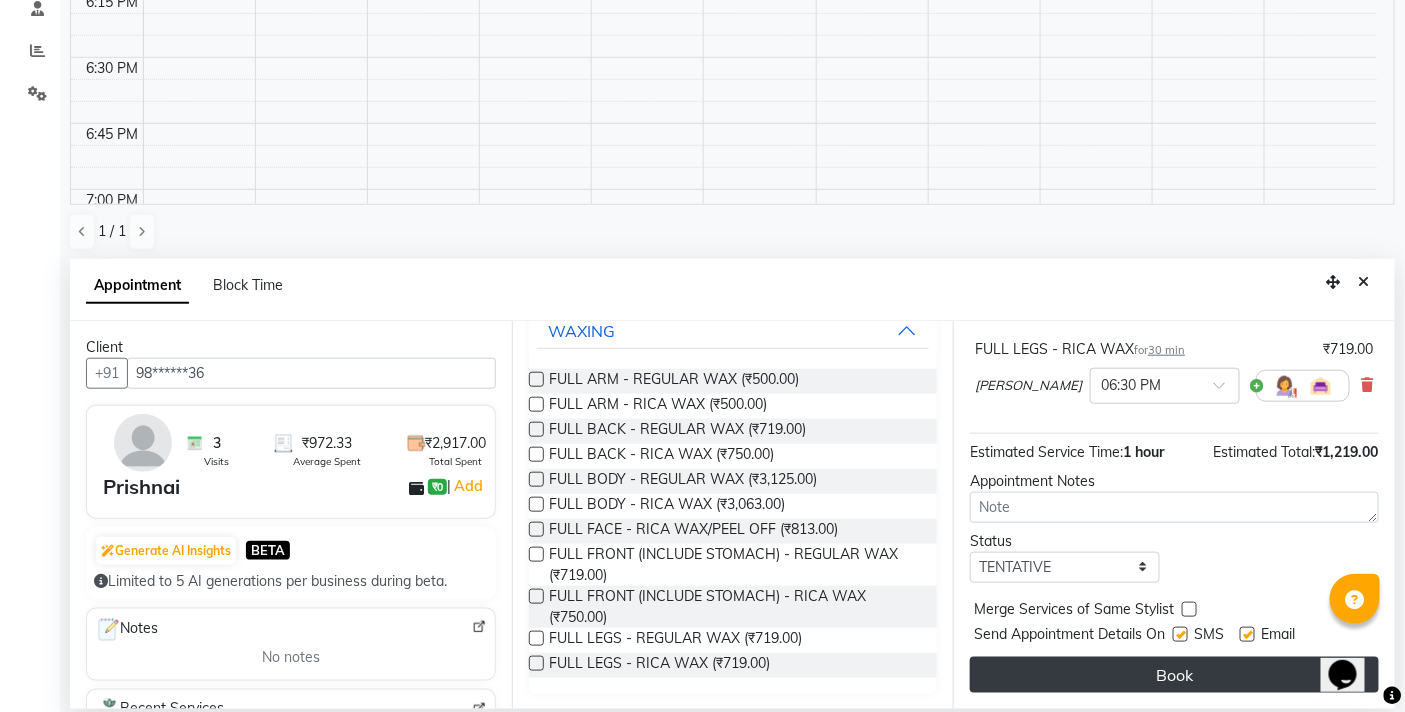 click on "Book" at bounding box center [1174, 675] 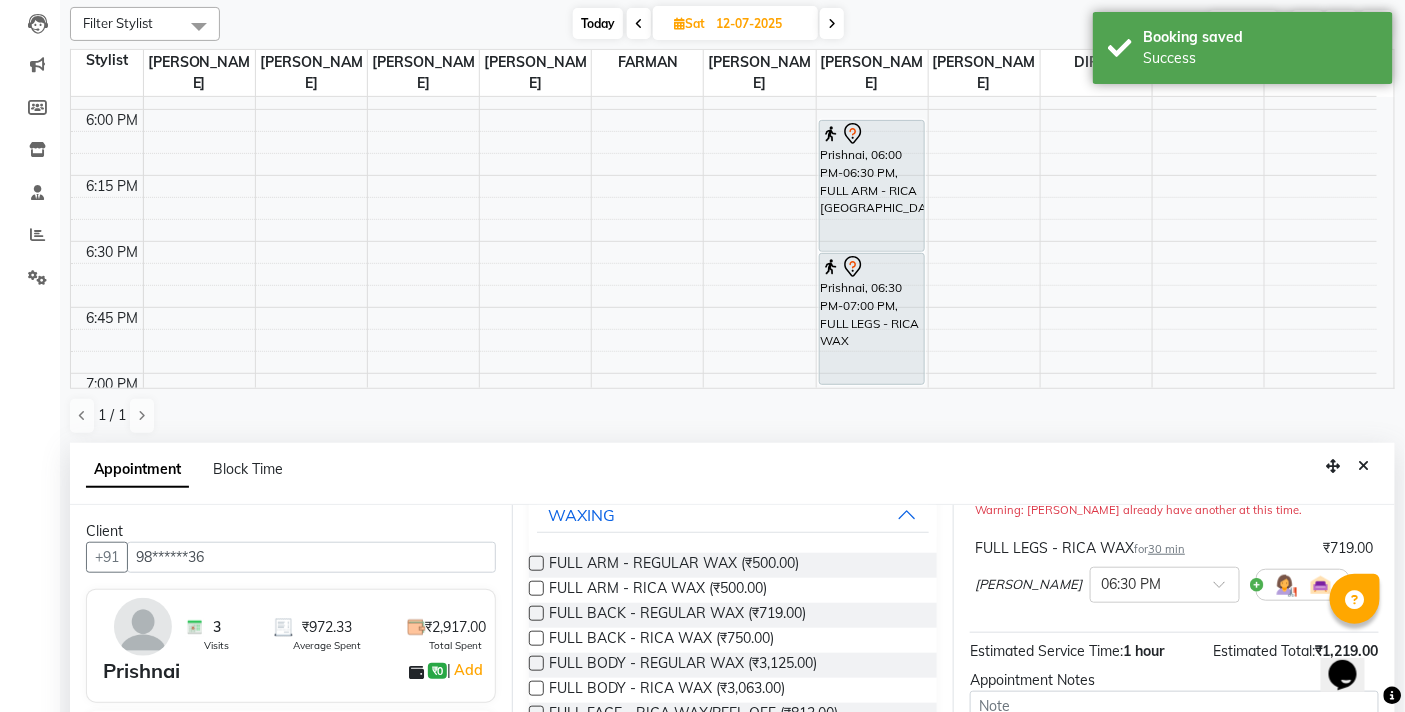 scroll, scrollTop: 0, scrollLeft: 0, axis: both 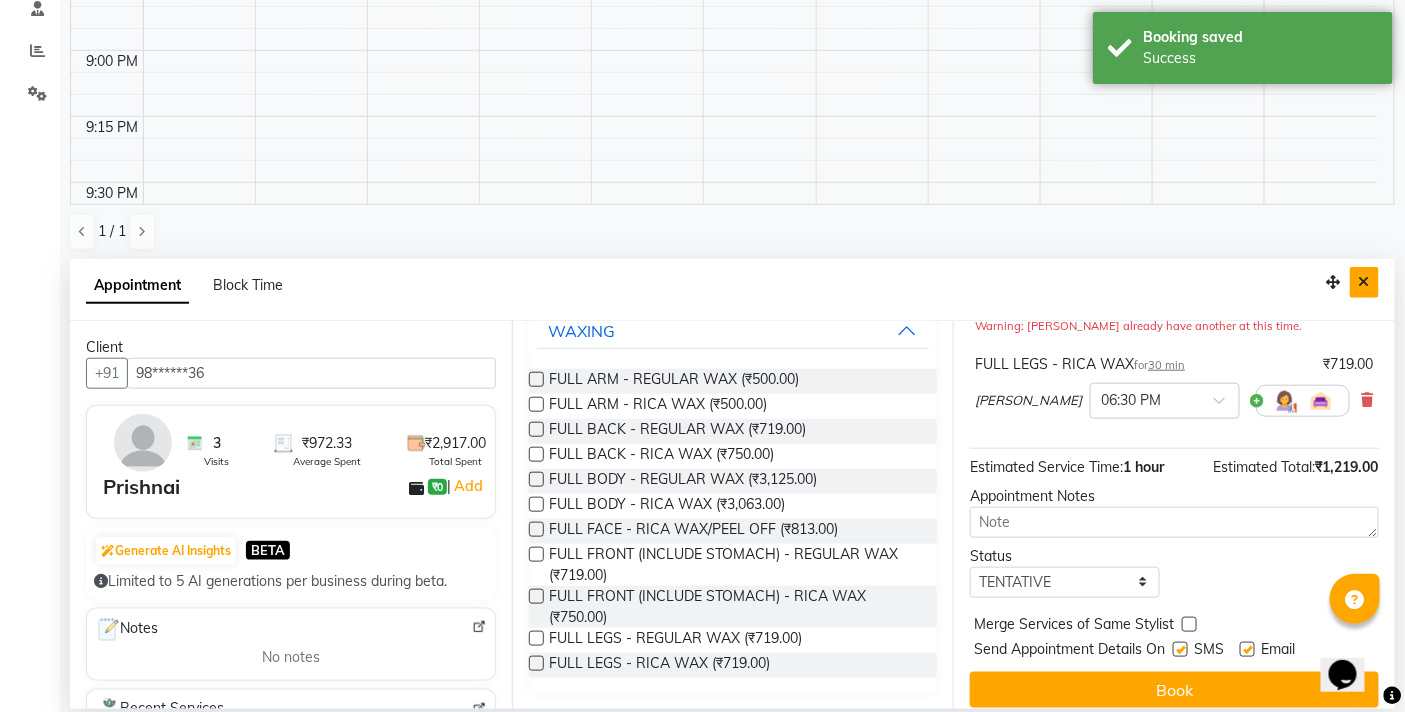 click at bounding box center [1364, 282] 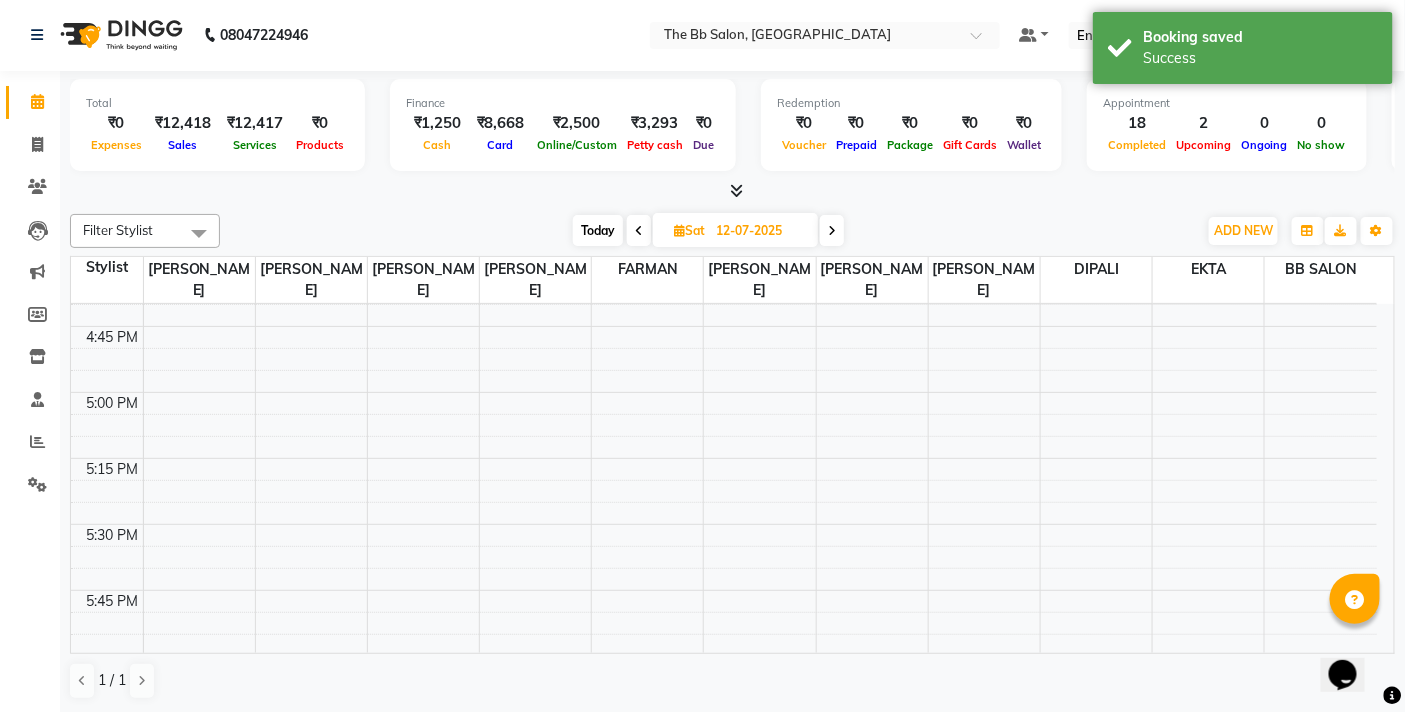 scroll, scrollTop: 1807, scrollLeft: 0, axis: vertical 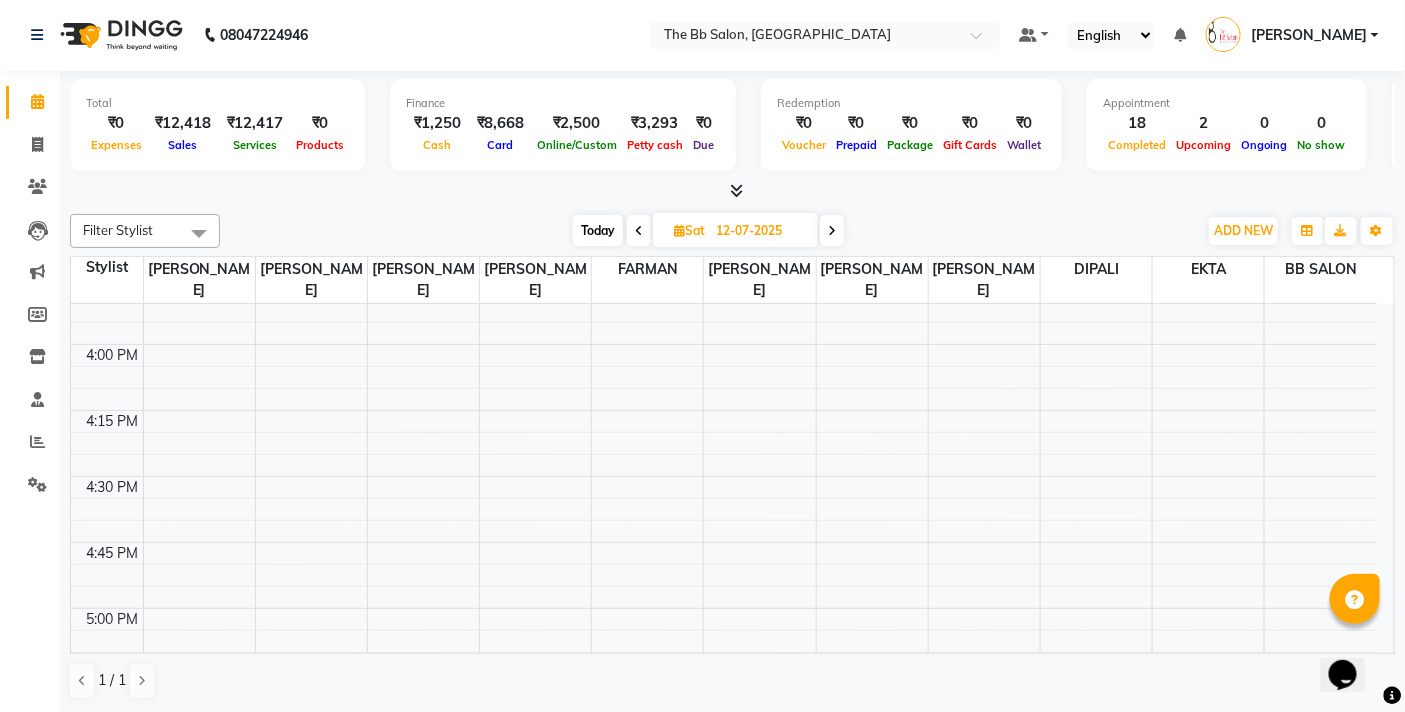 click on "Today" at bounding box center [598, 230] 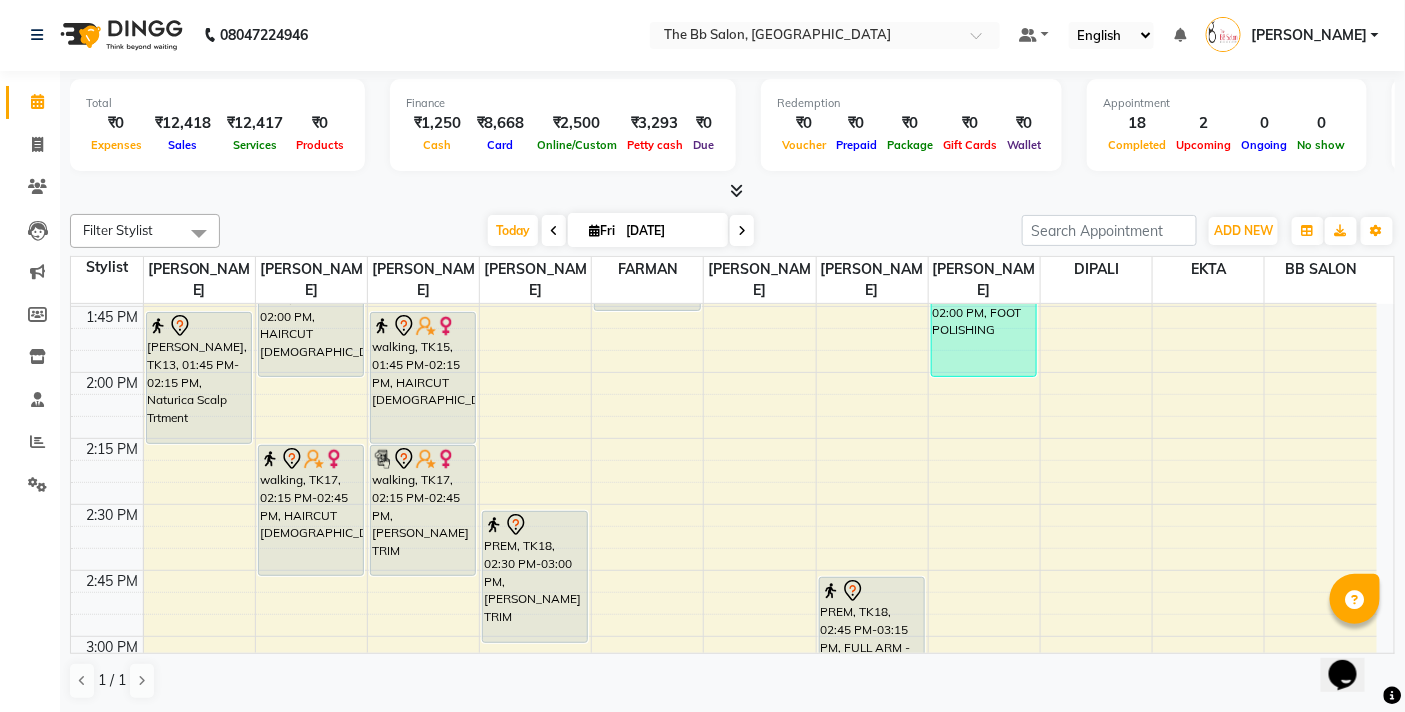 scroll, scrollTop: 1140, scrollLeft: 0, axis: vertical 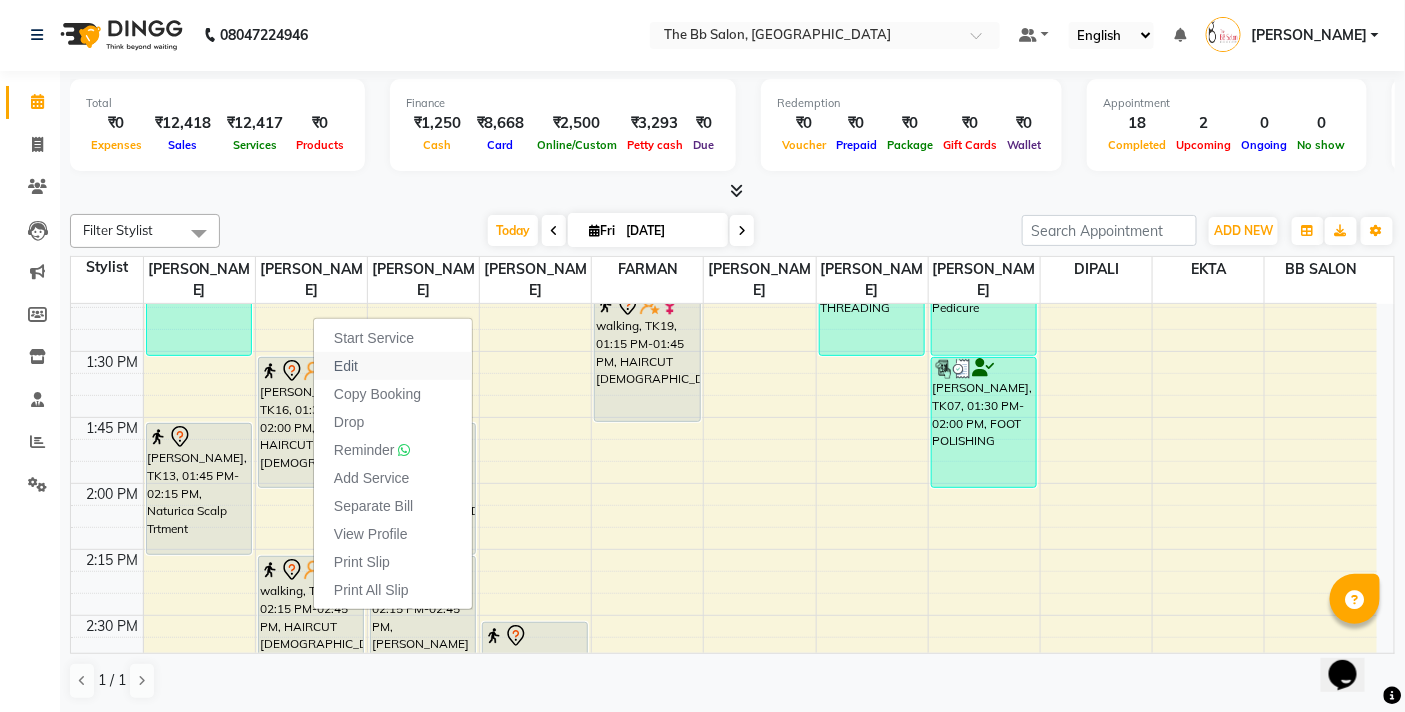 click on "Edit" at bounding box center [393, 366] 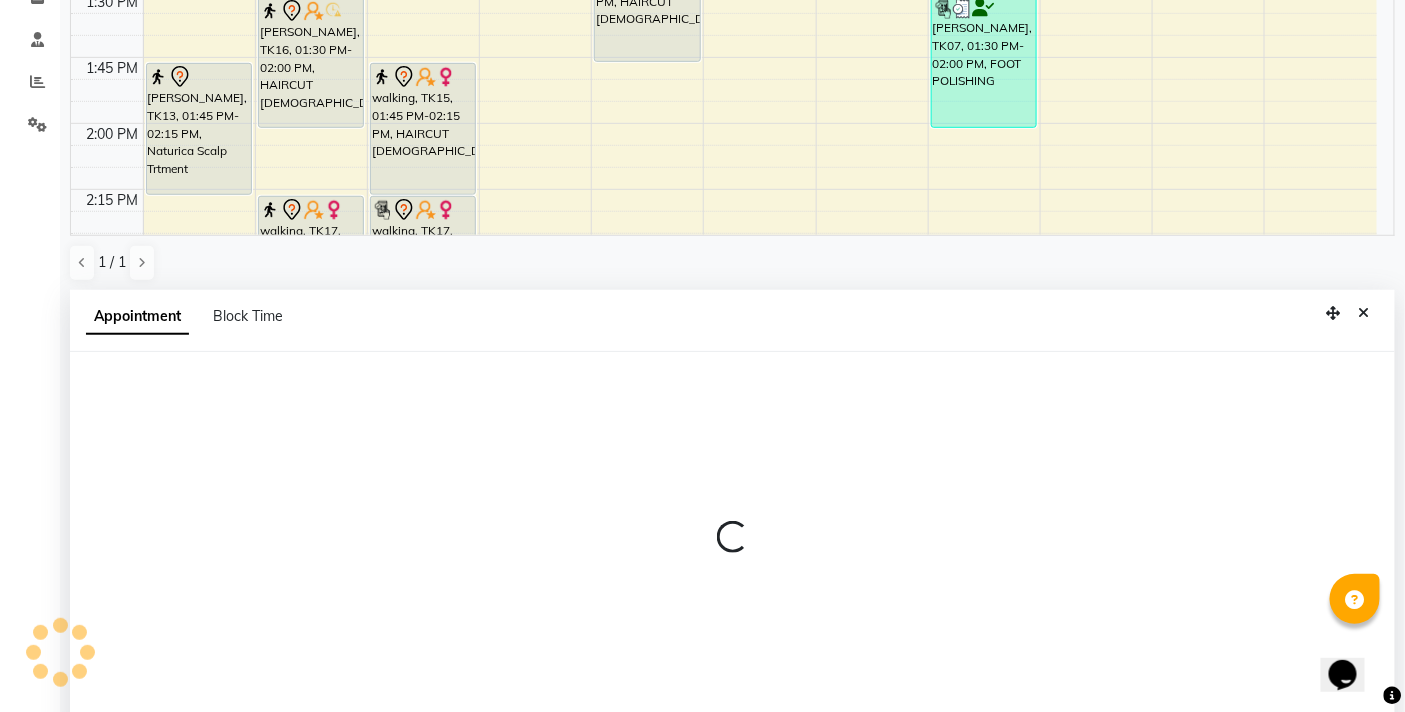 select on "tentative" 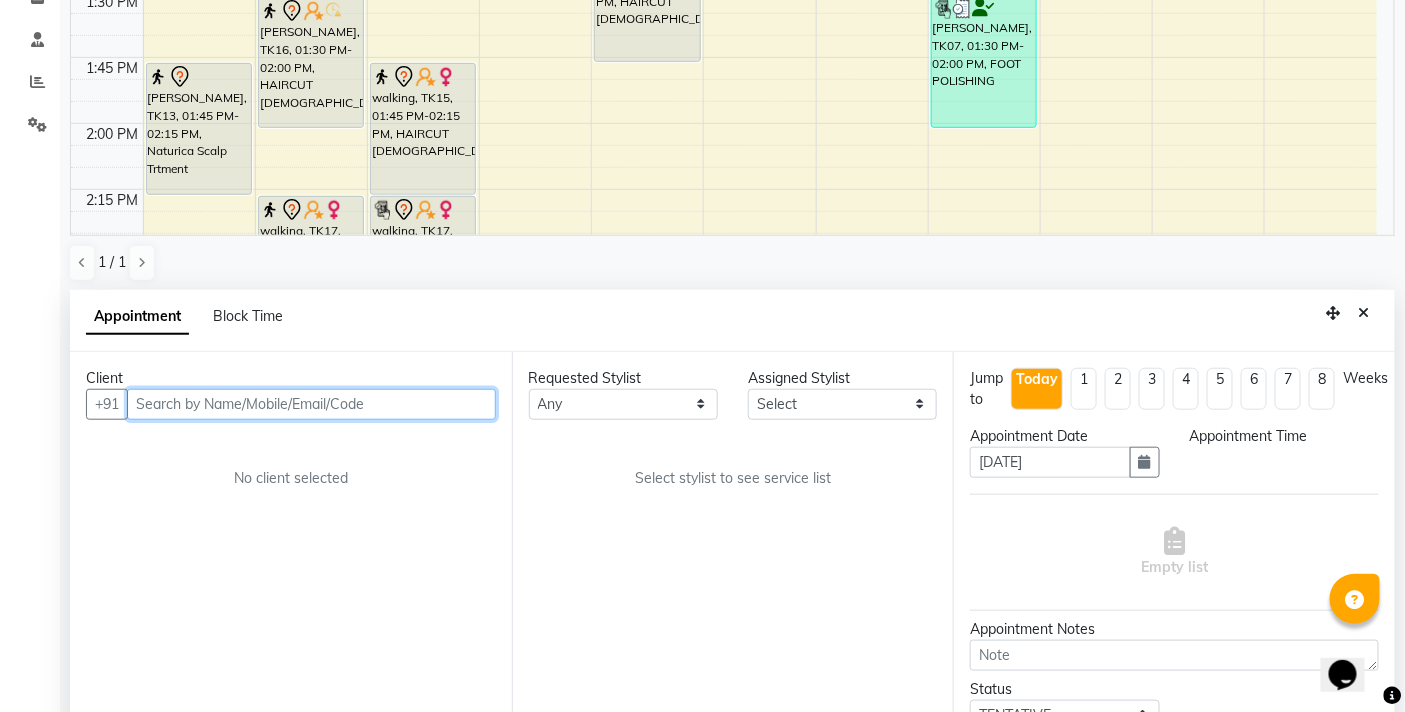 scroll, scrollTop: 392, scrollLeft: 0, axis: vertical 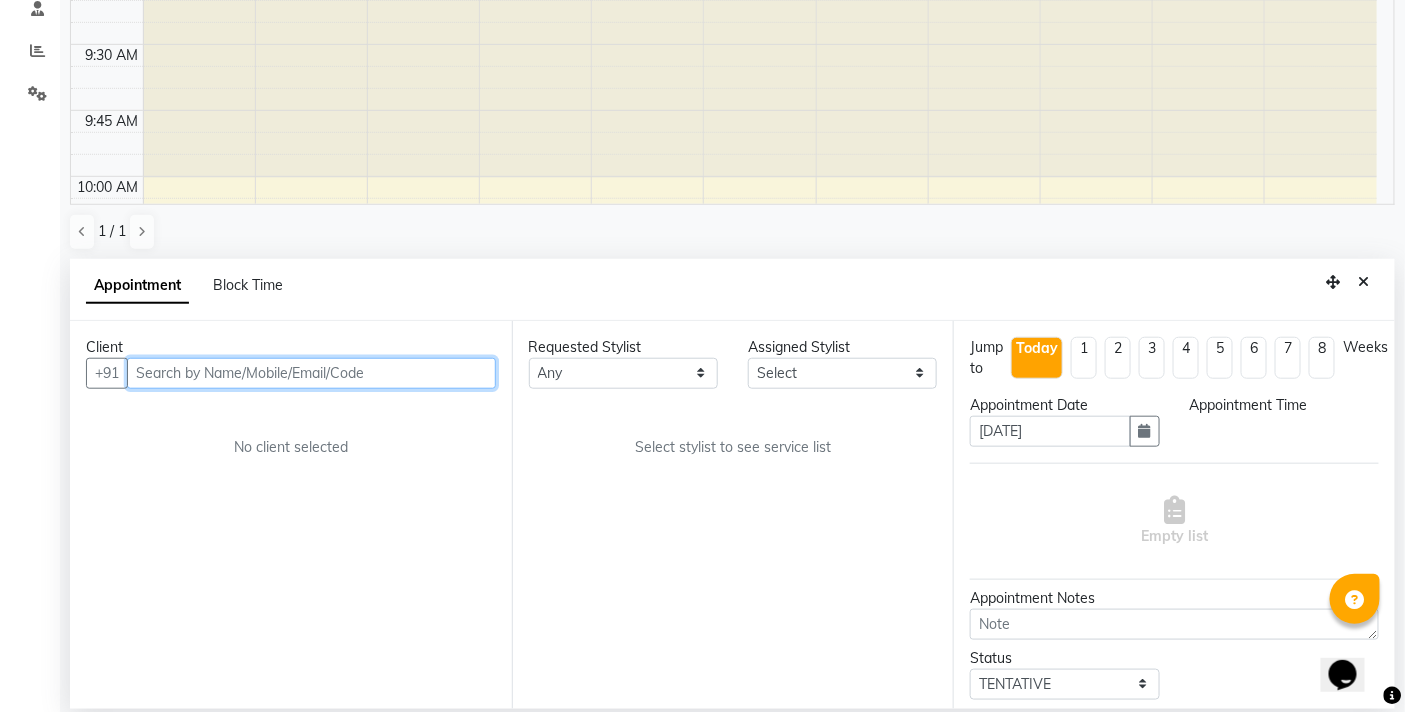 select on "83659" 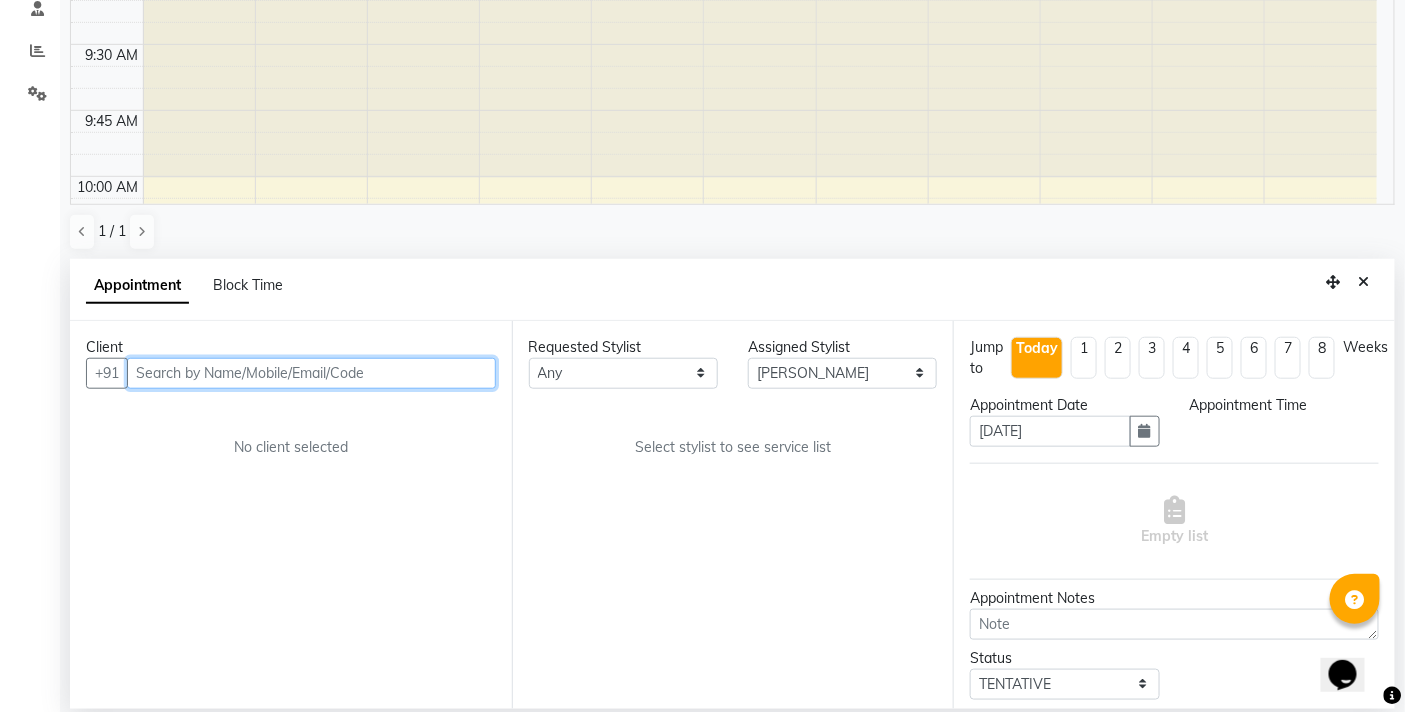 select on "855" 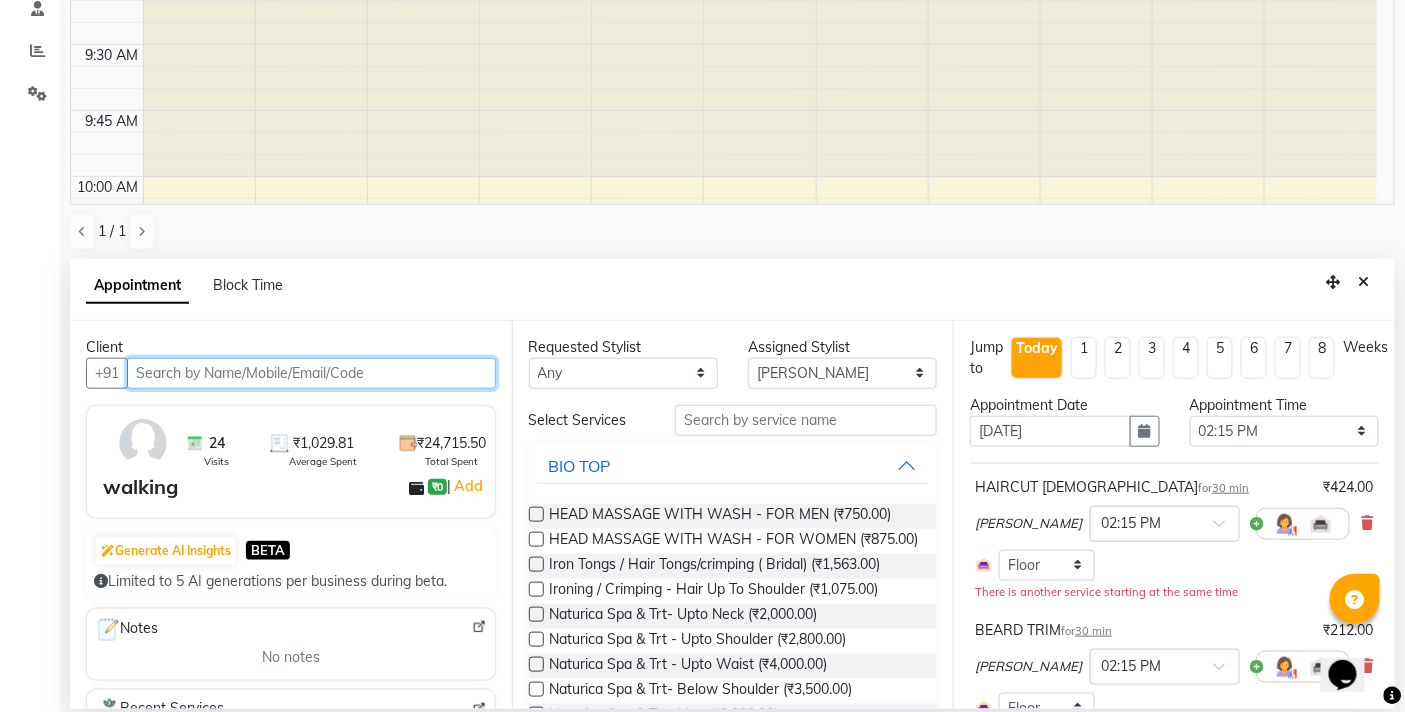 scroll, scrollTop: 2917, scrollLeft: 0, axis: vertical 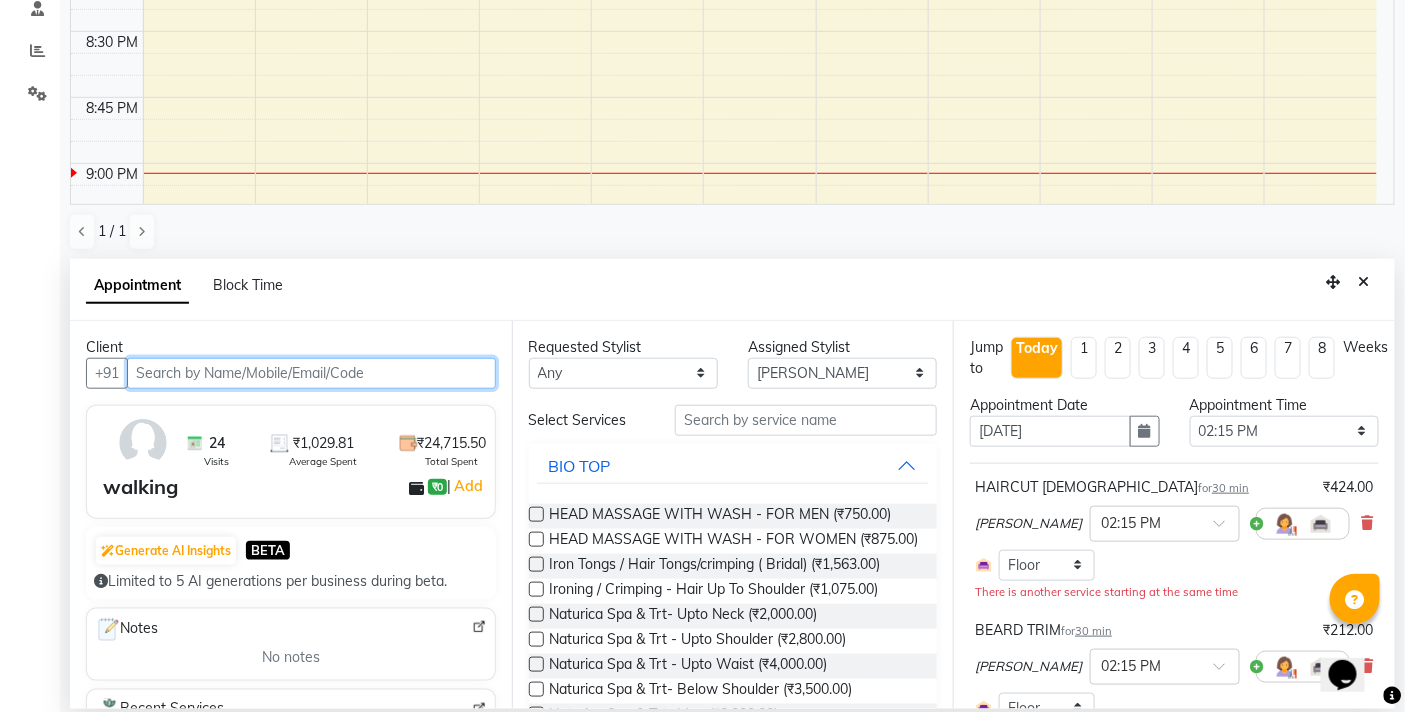 click at bounding box center [311, 373] 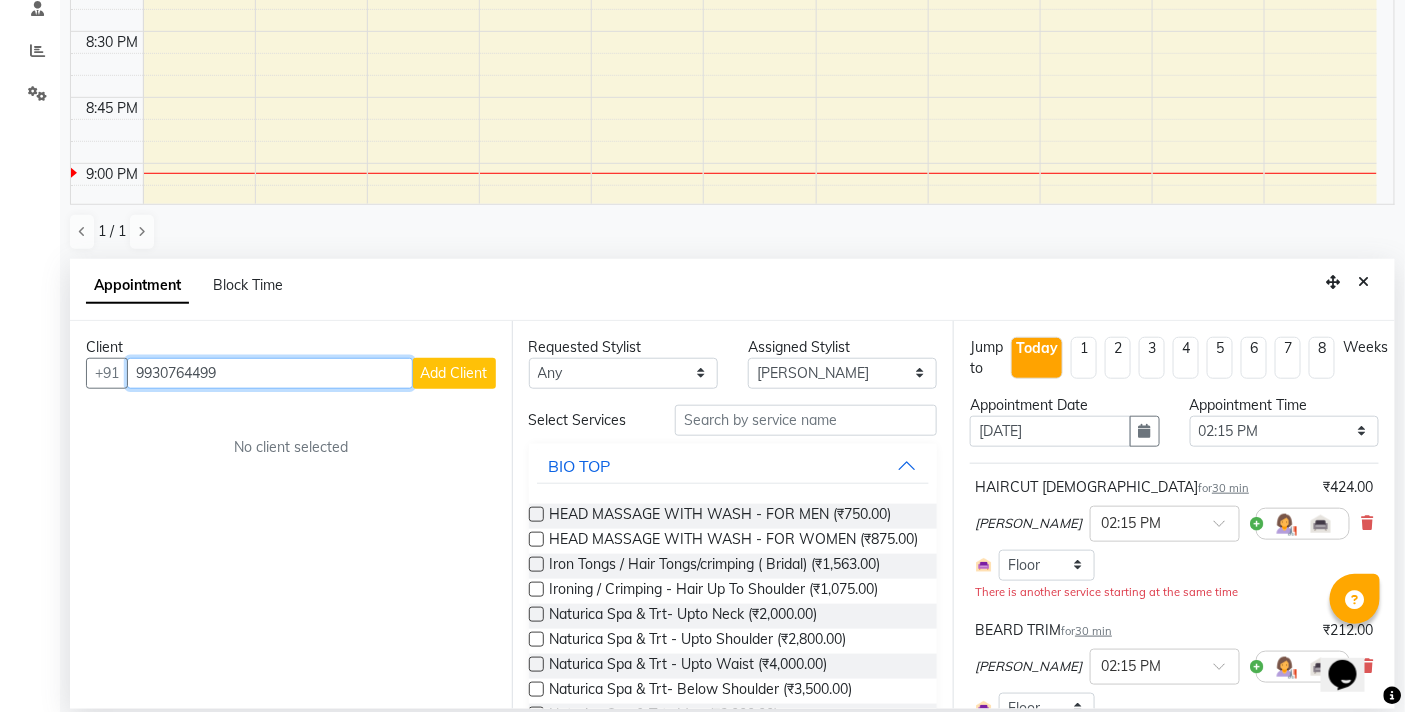 click on "9930764499" at bounding box center [270, 373] 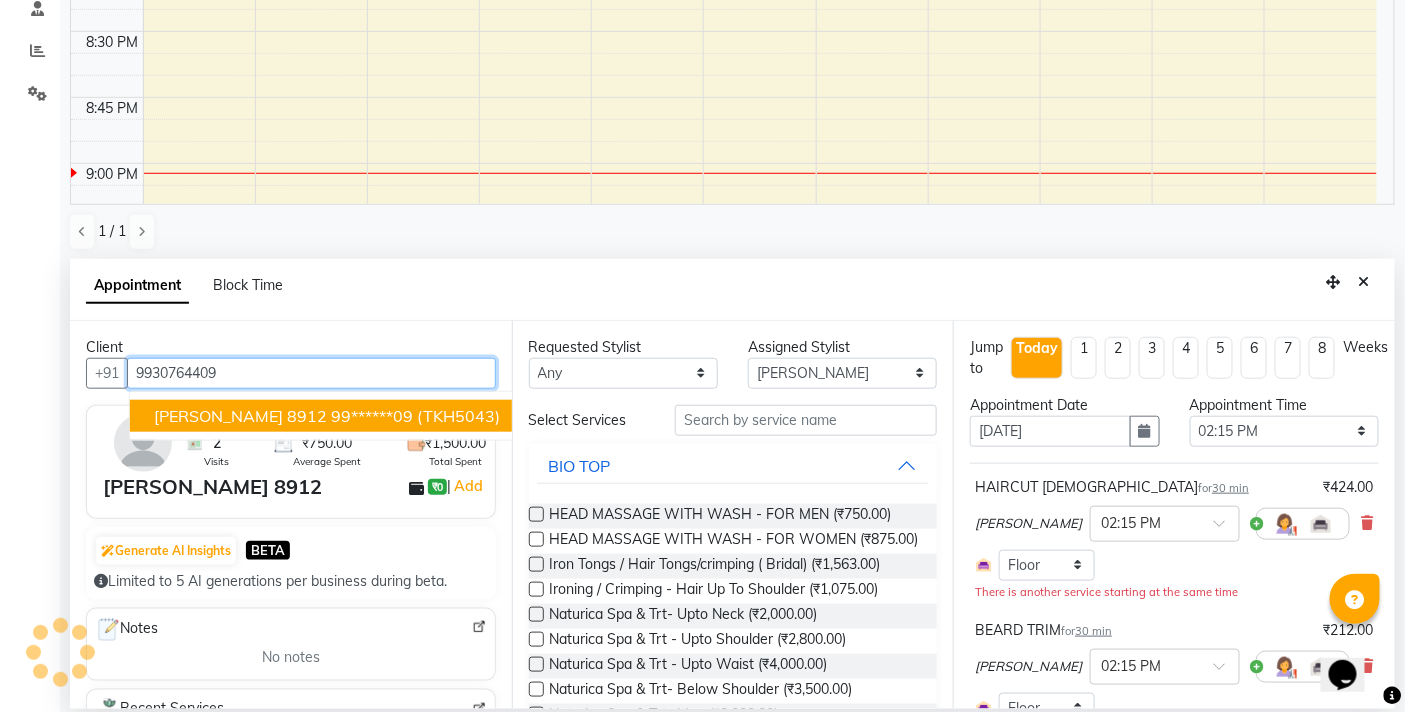 click on "NANDKUMAR 8912" at bounding box center (240, 416) 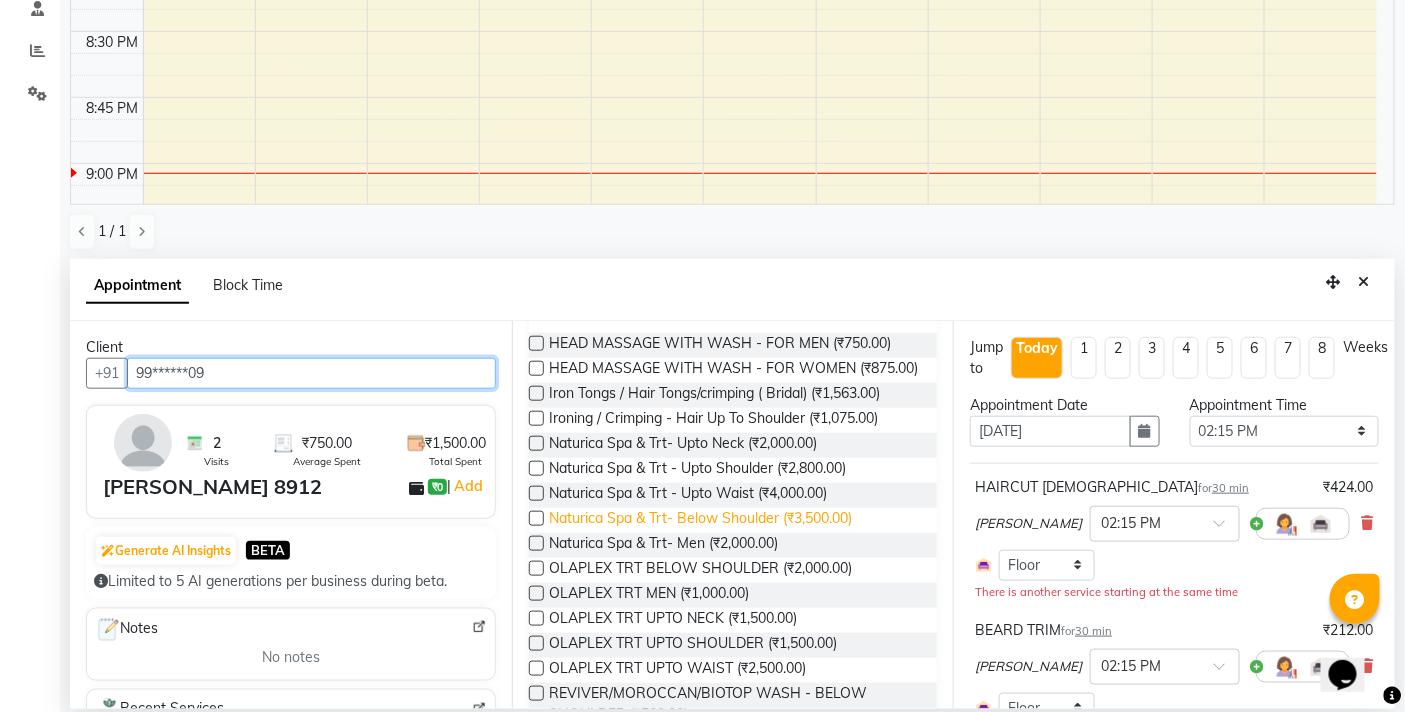 scroll, scrollTop: 333, scrollLeft: 0, axis: vertical 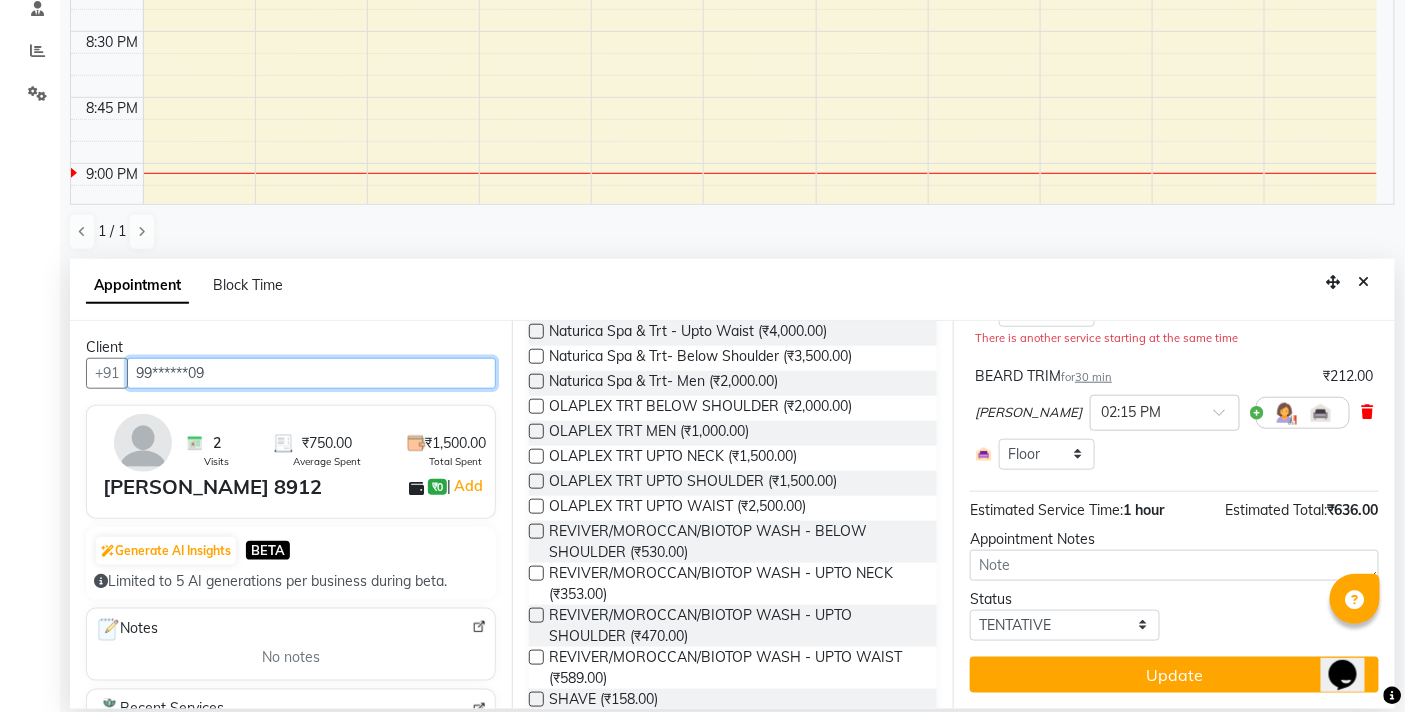 type on "99******09" 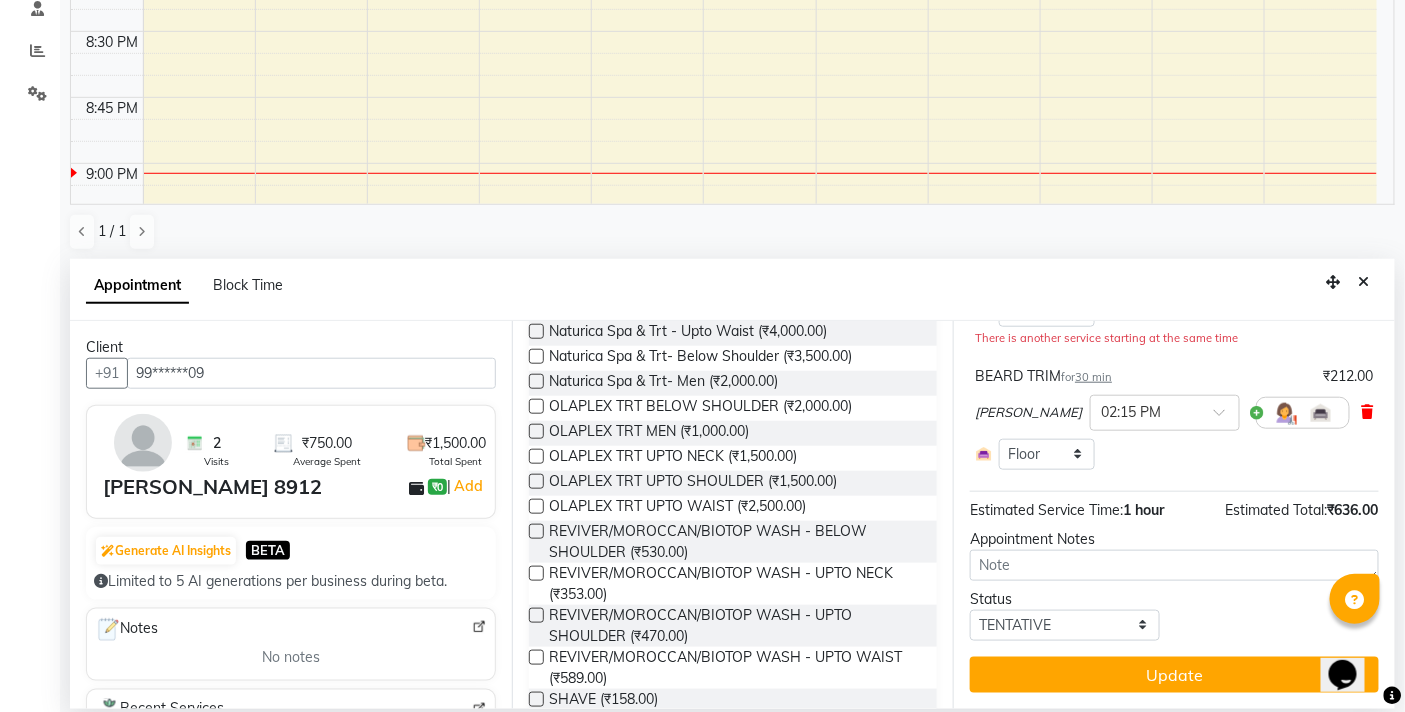 click at bounding box center [1368, 412] 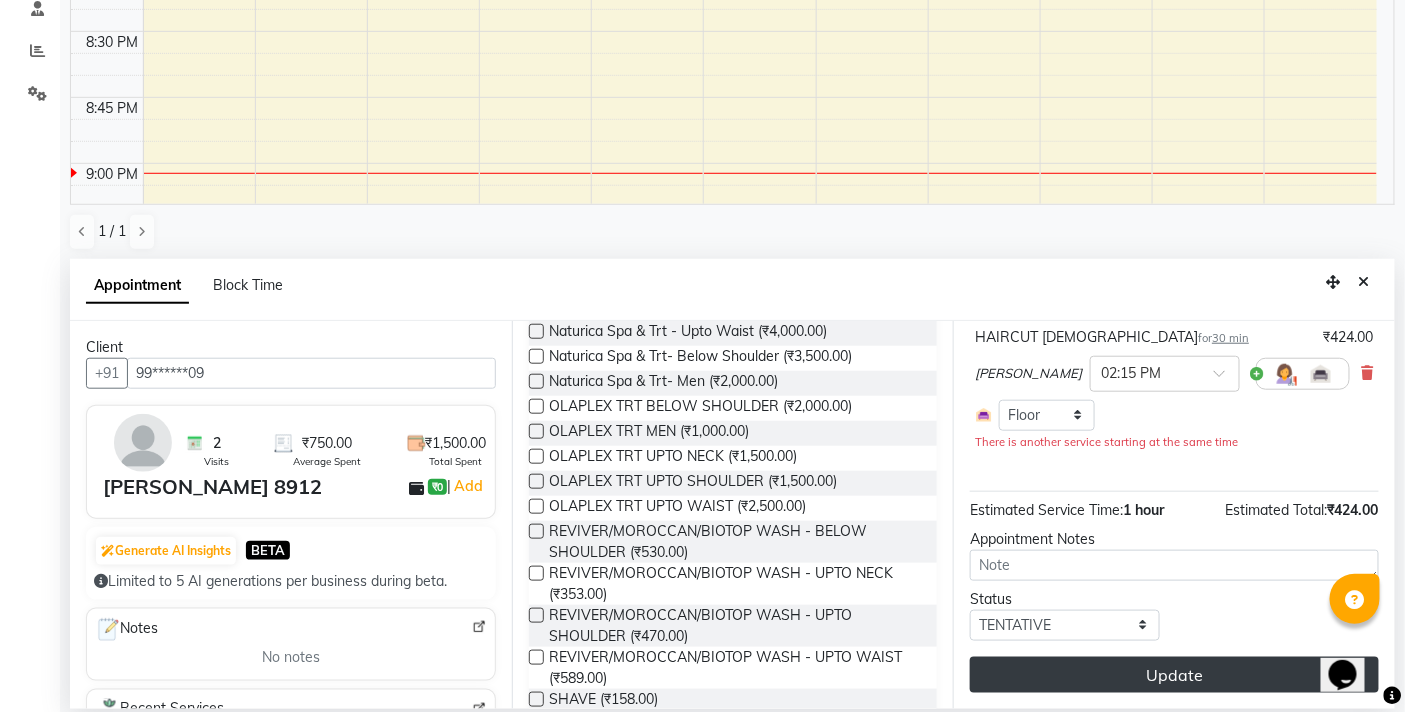 click on "Update" at bounding box center [1174, 675] 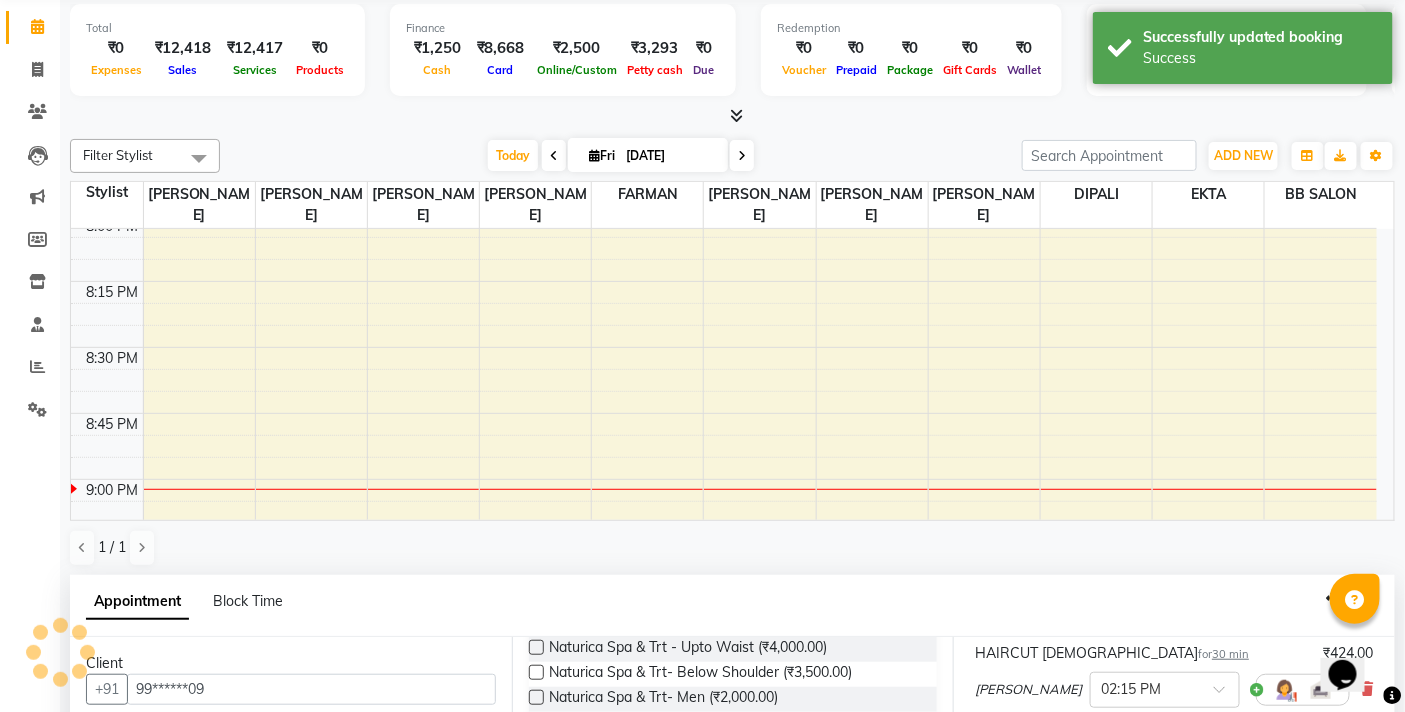 scroll, scrollTop: 0, scrollLeft: 0, axis: both 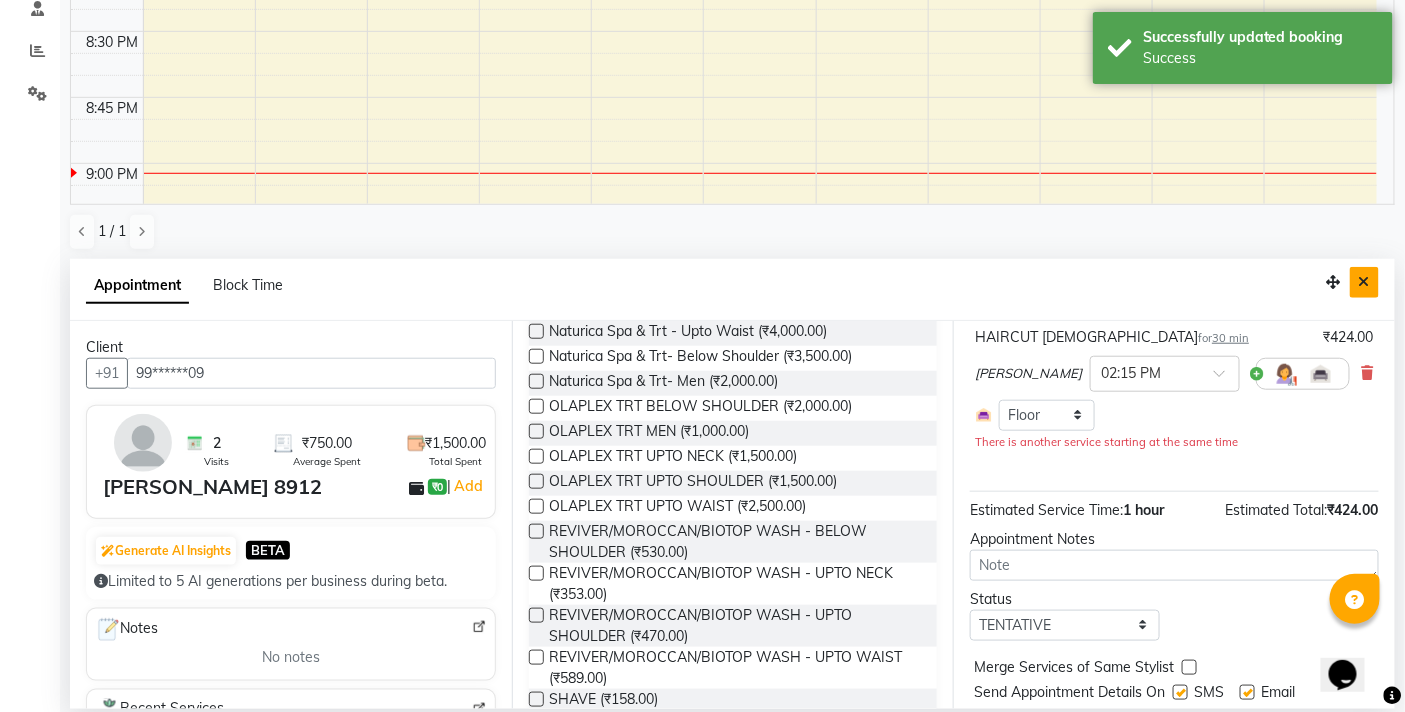 click at bounding box center [1364, 282] 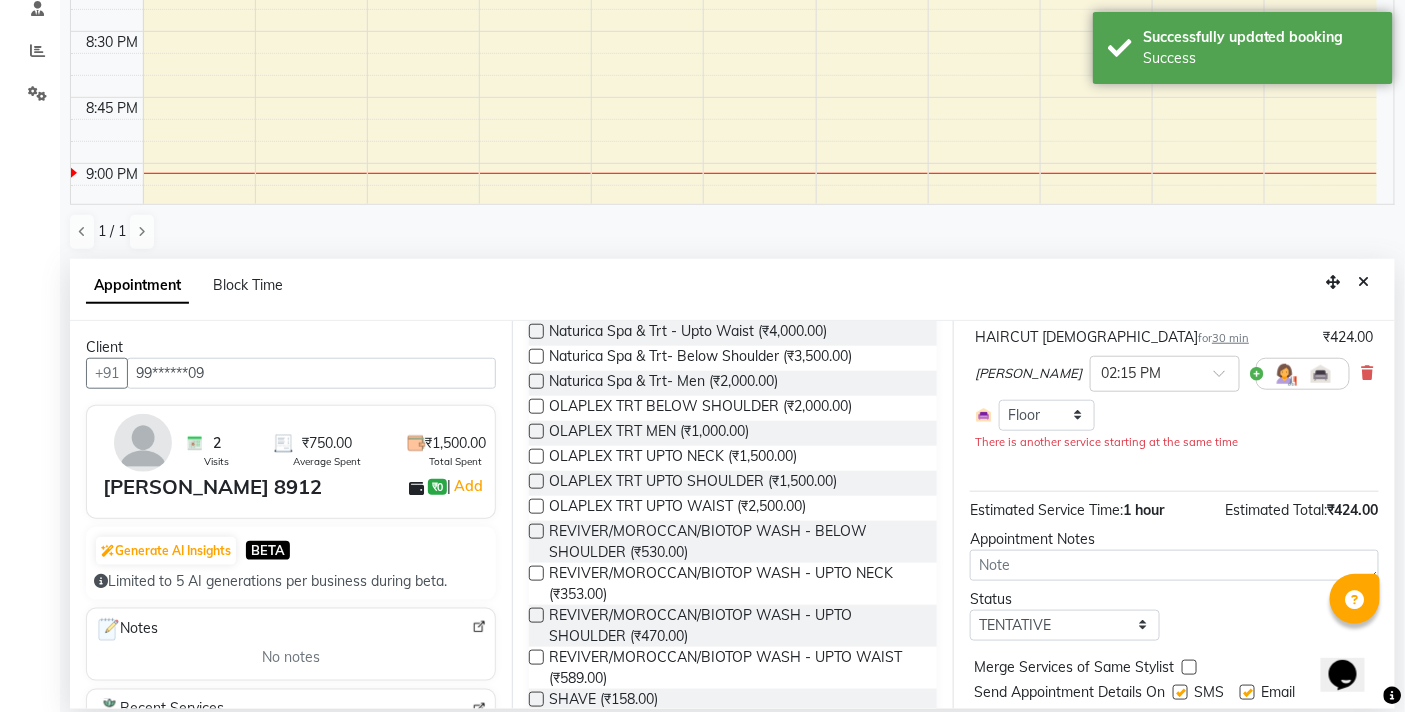 scroll, scrollTop: 1, scrollLeft: 0, axis: vertical 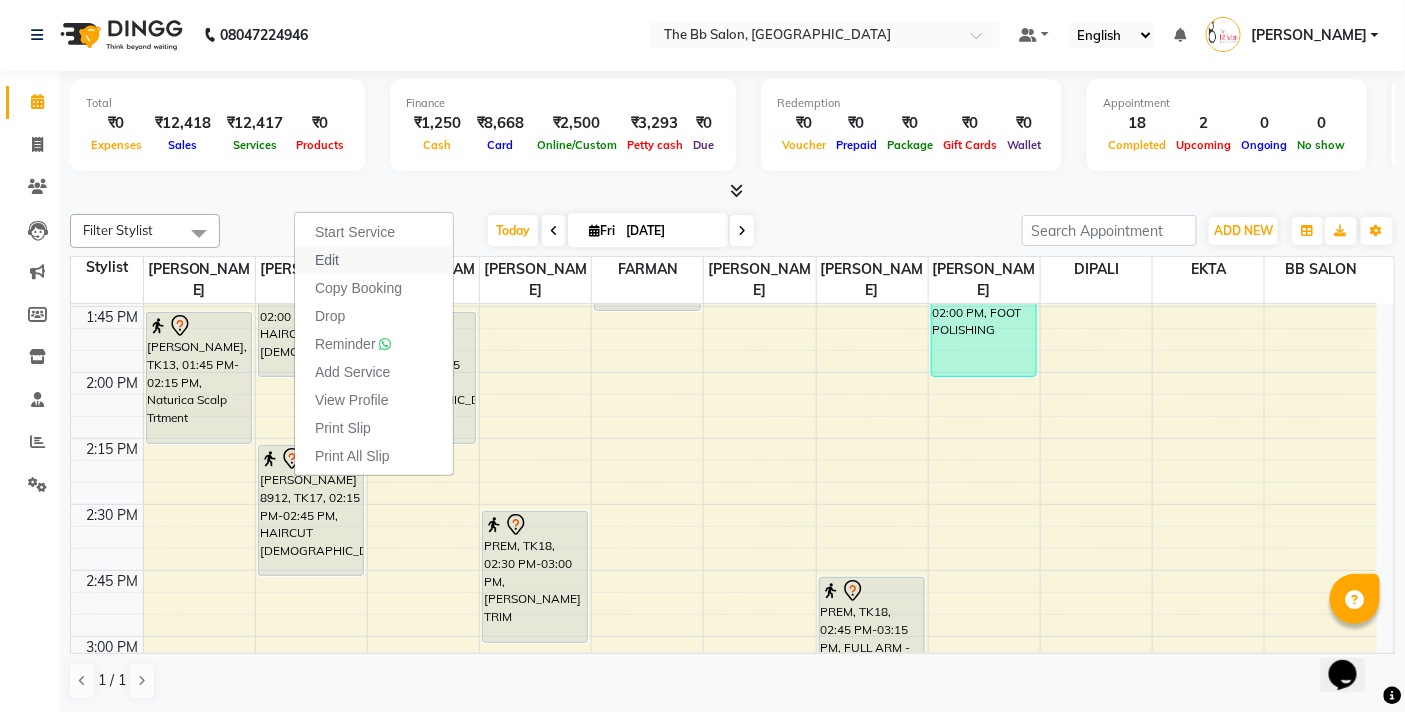 click on "Edit" at bounding box center [327, 260] 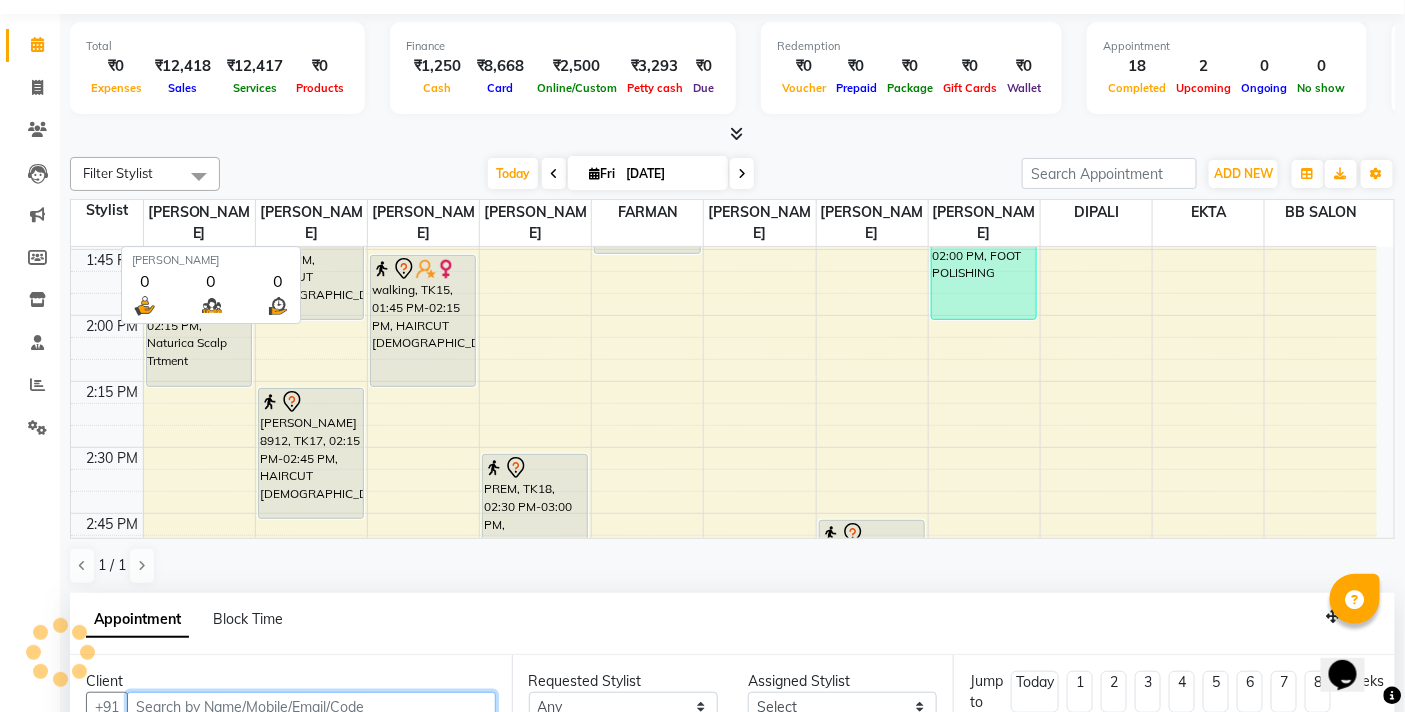 type on "[DATE]" 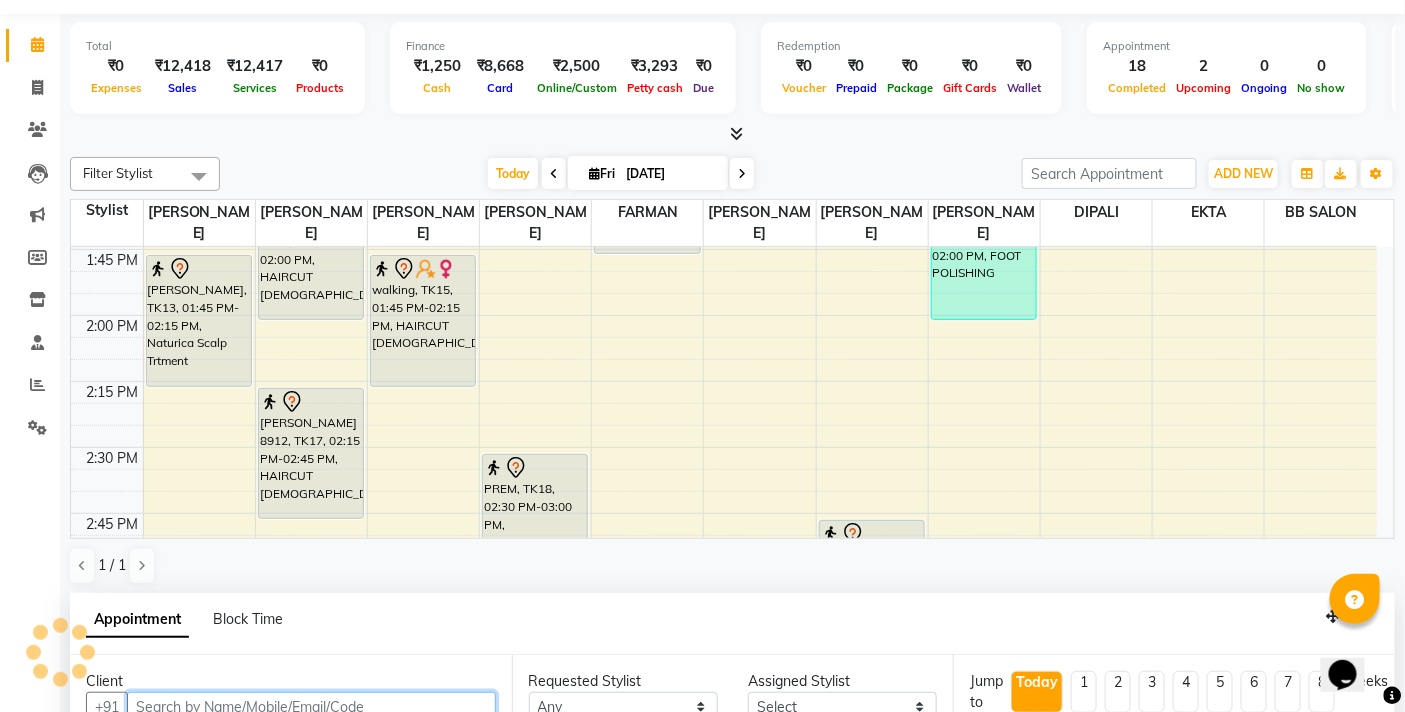 select on "83658" 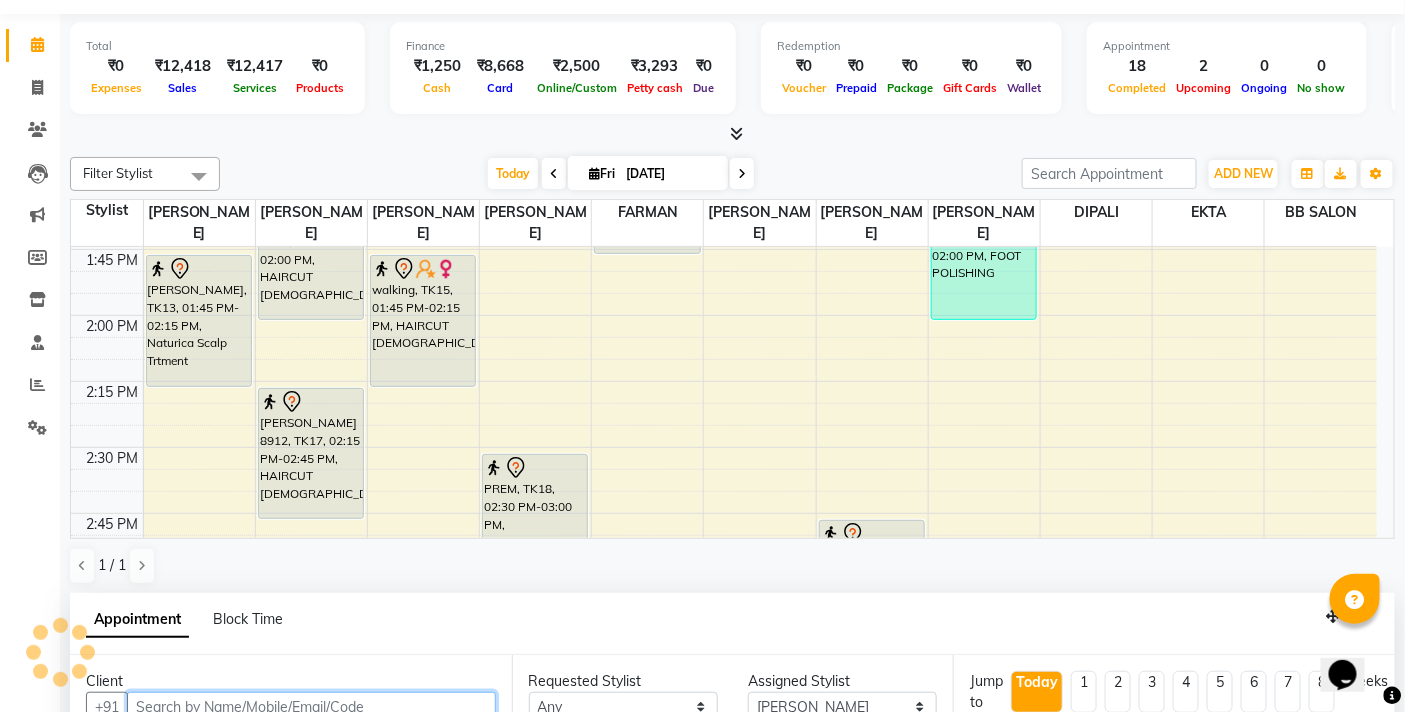 select on "855" 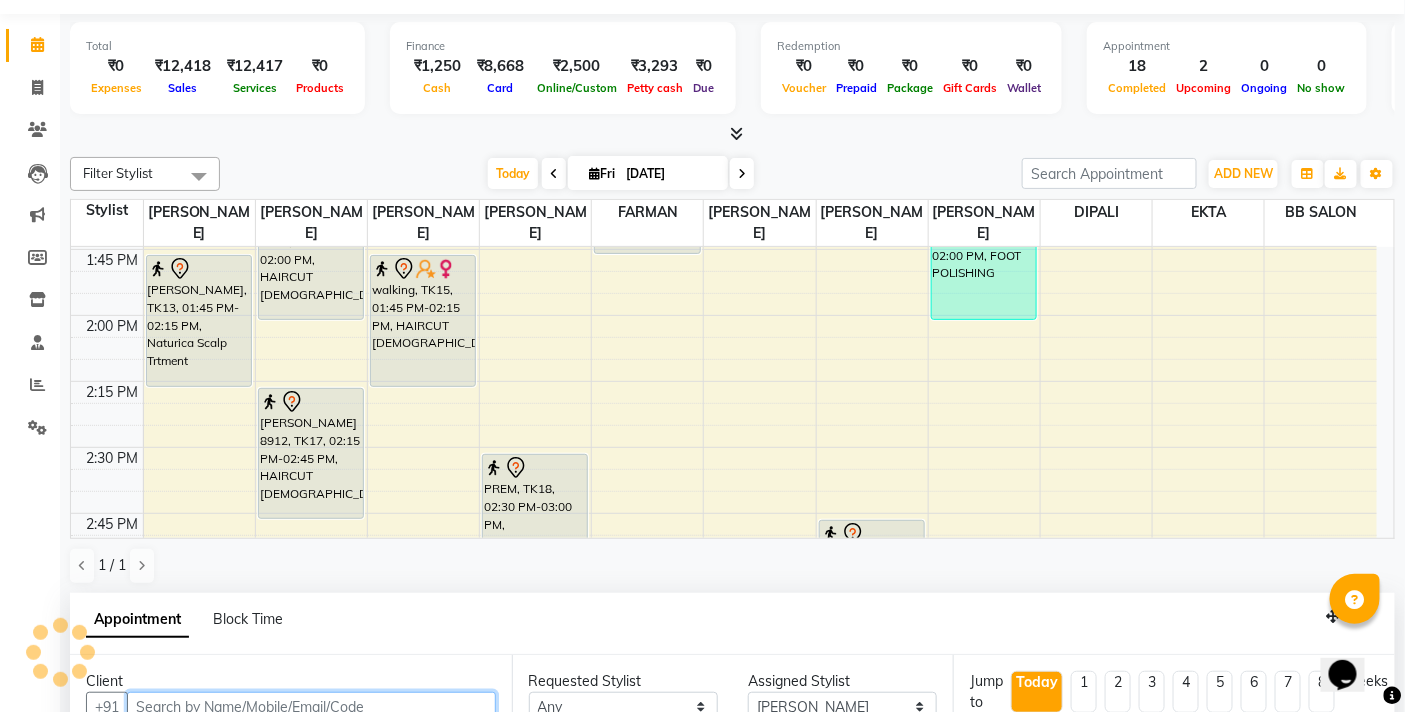 scroll, scrollTop: 61, scrollLeft: 0, axis: vertical 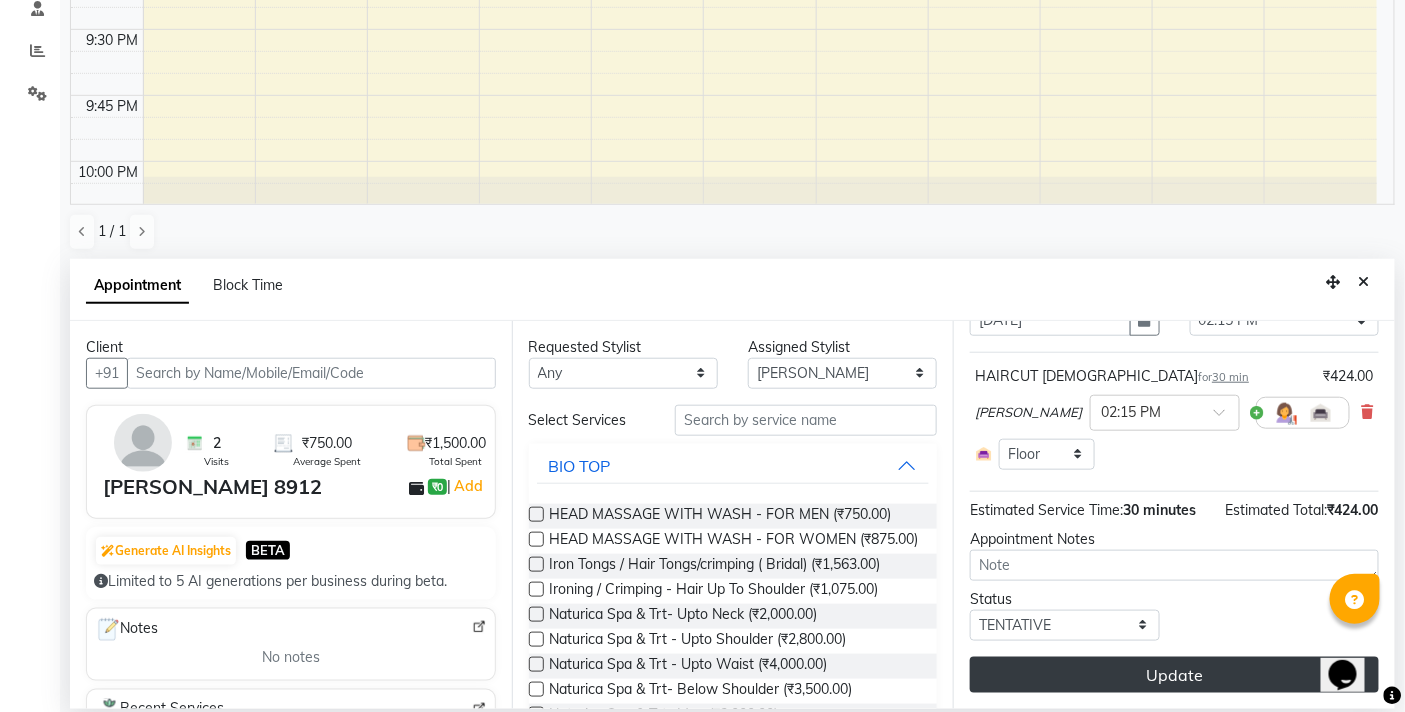 click on "Update" at bounding box center [1174, 675] 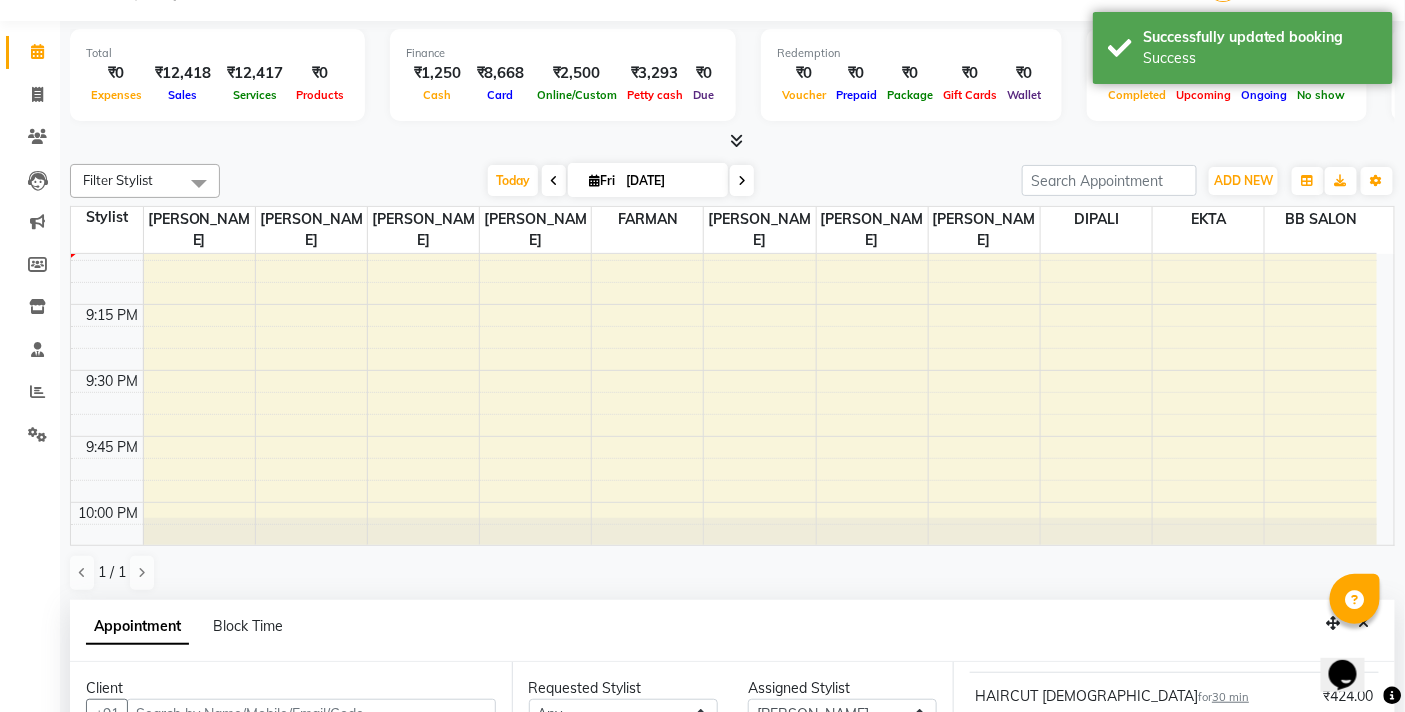 scroll, scrollTop: 0, scrollLeft: 0, axis: both 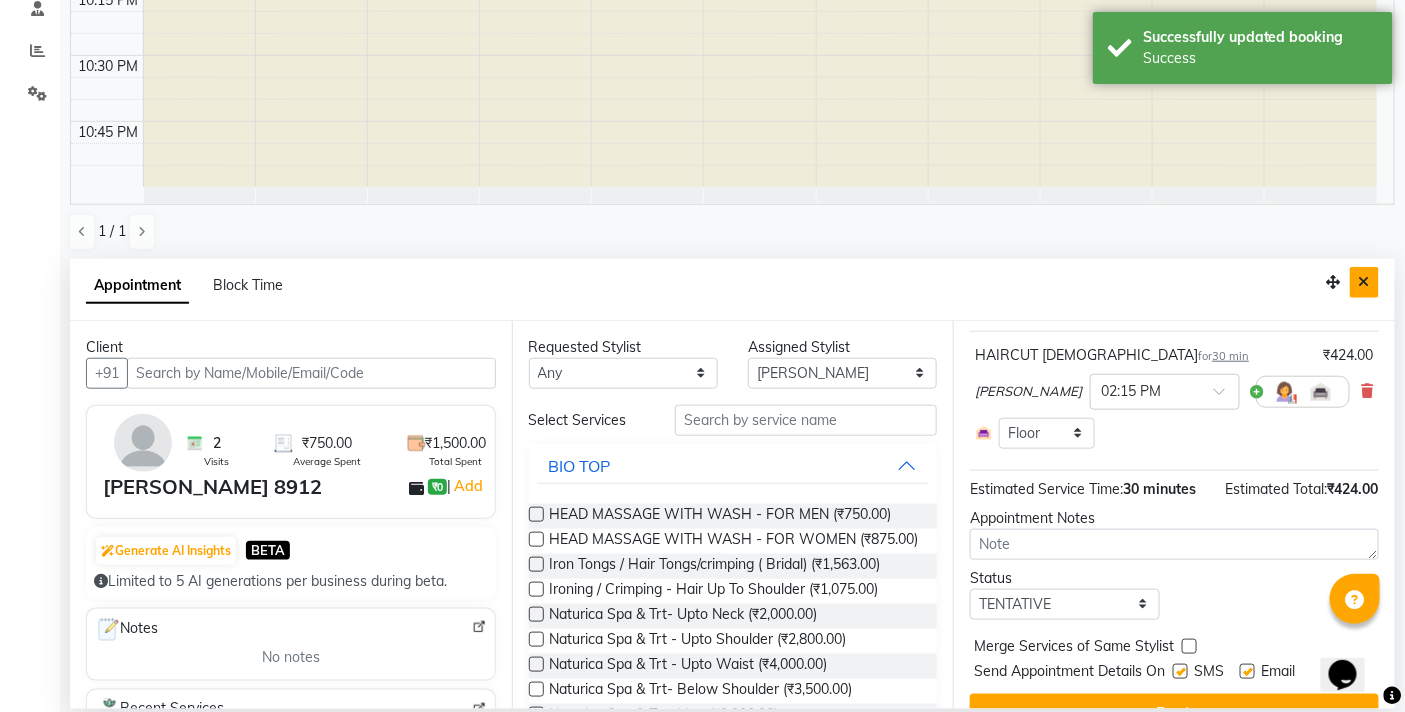 click at bounding box center [1364, 282] 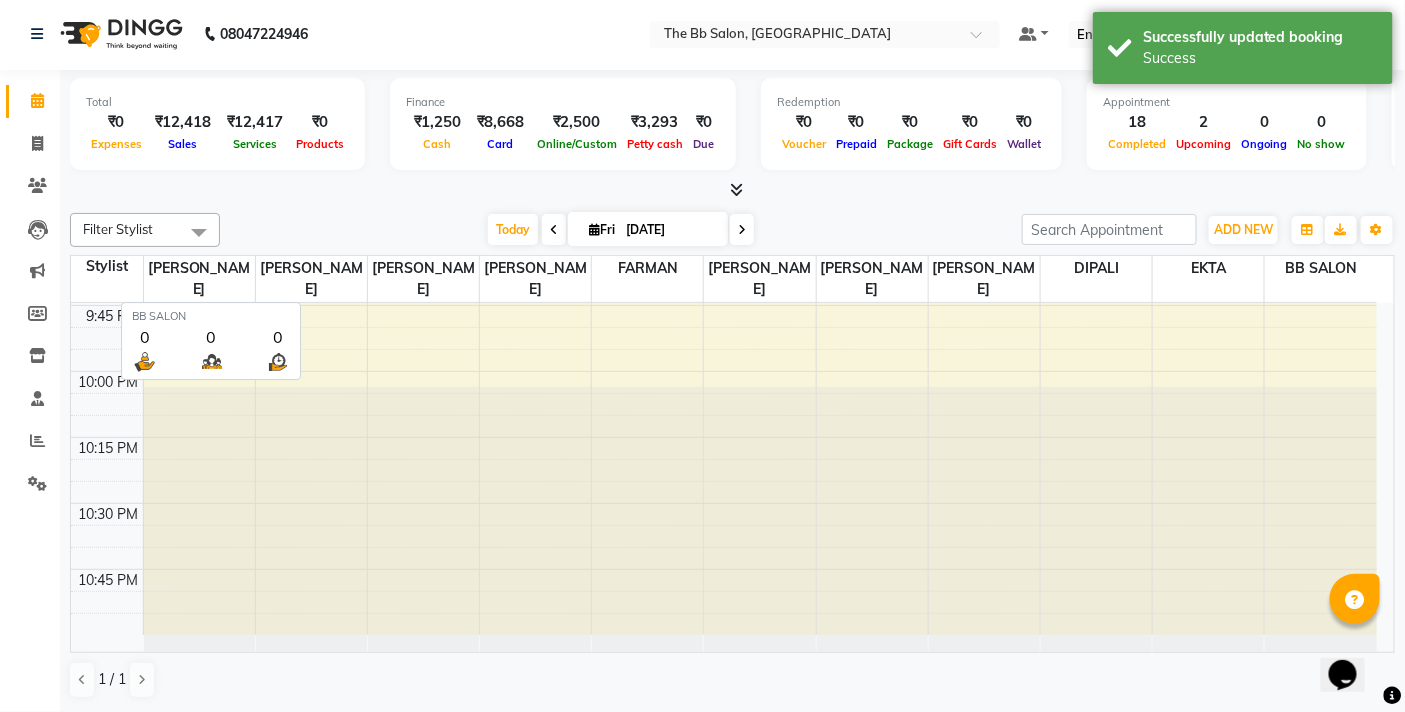 scroll, scrollTop: 1, scrollLeft: 0, axis: vertical 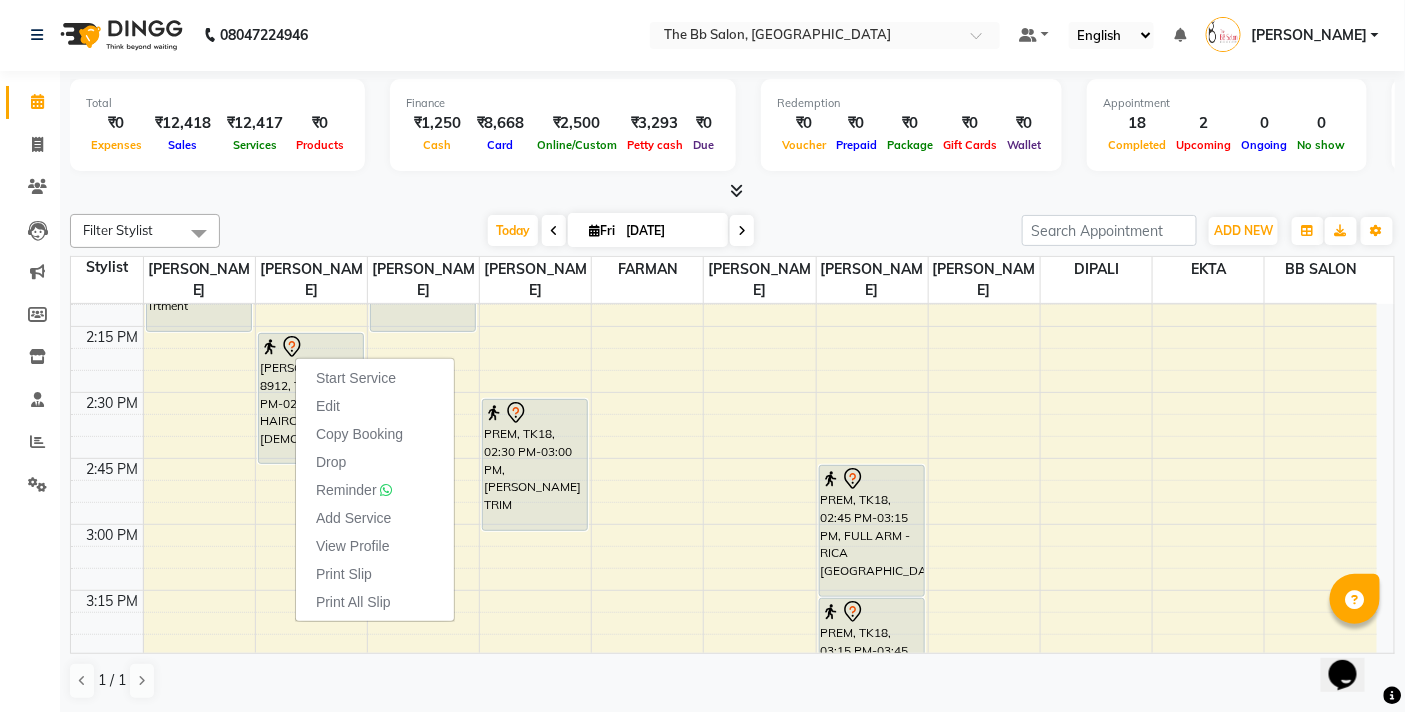 click 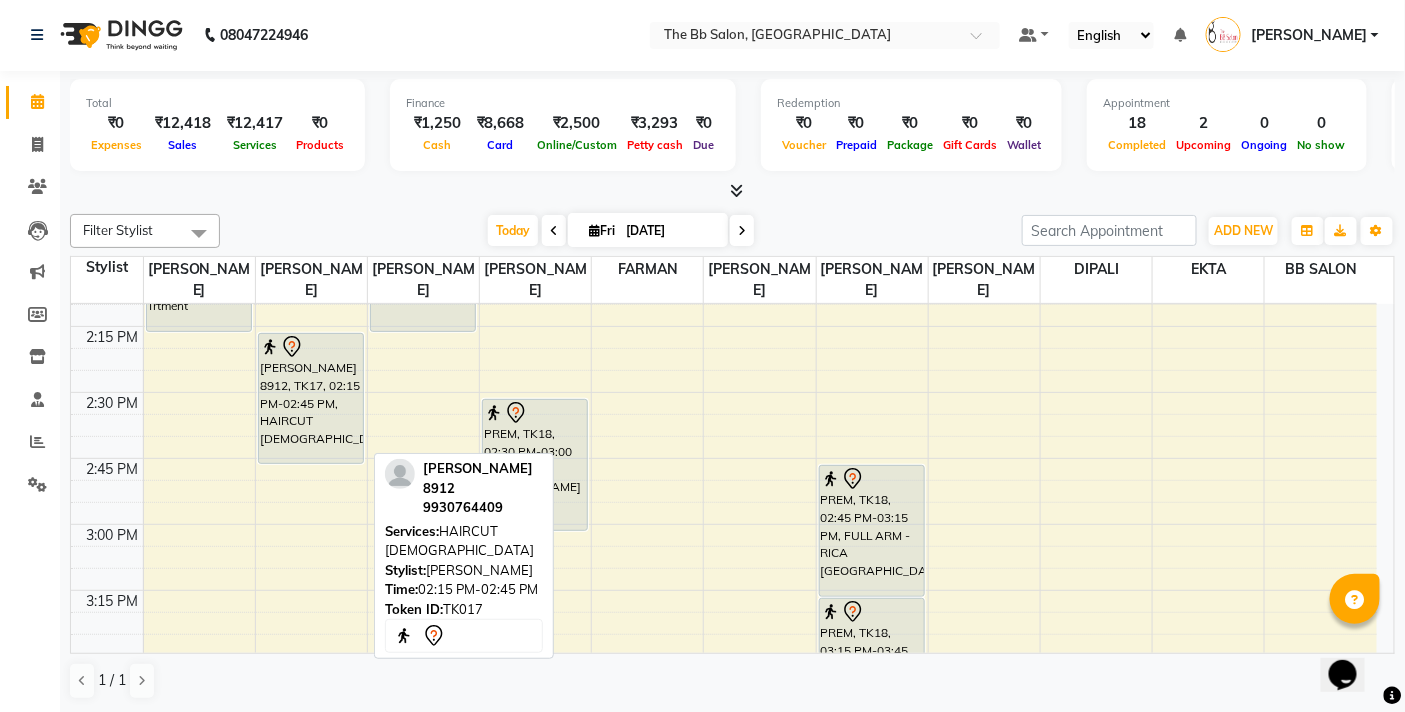 click on "NANDKUMAR 8912, TK17, 02:15 PM-02:45 PM, HAIRCUT MALE" at bounding box center (311, 398) 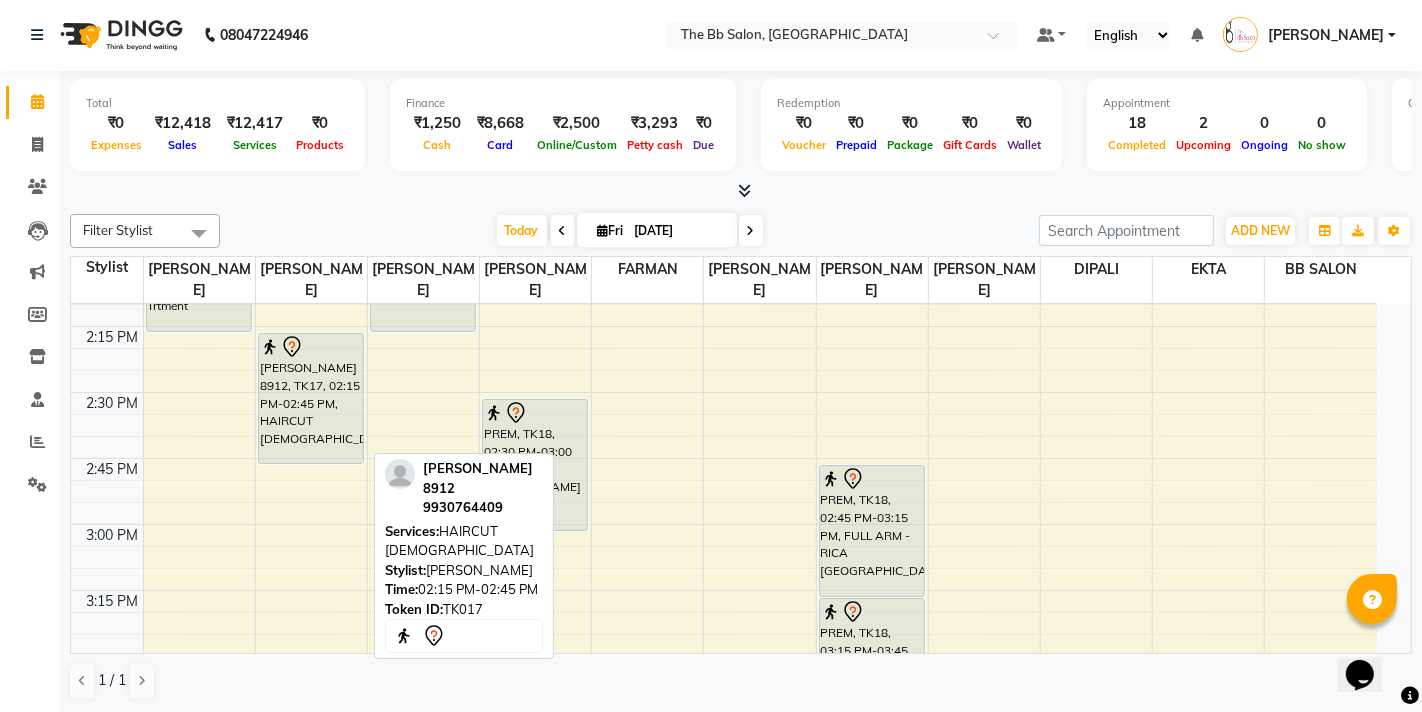 select on "7" 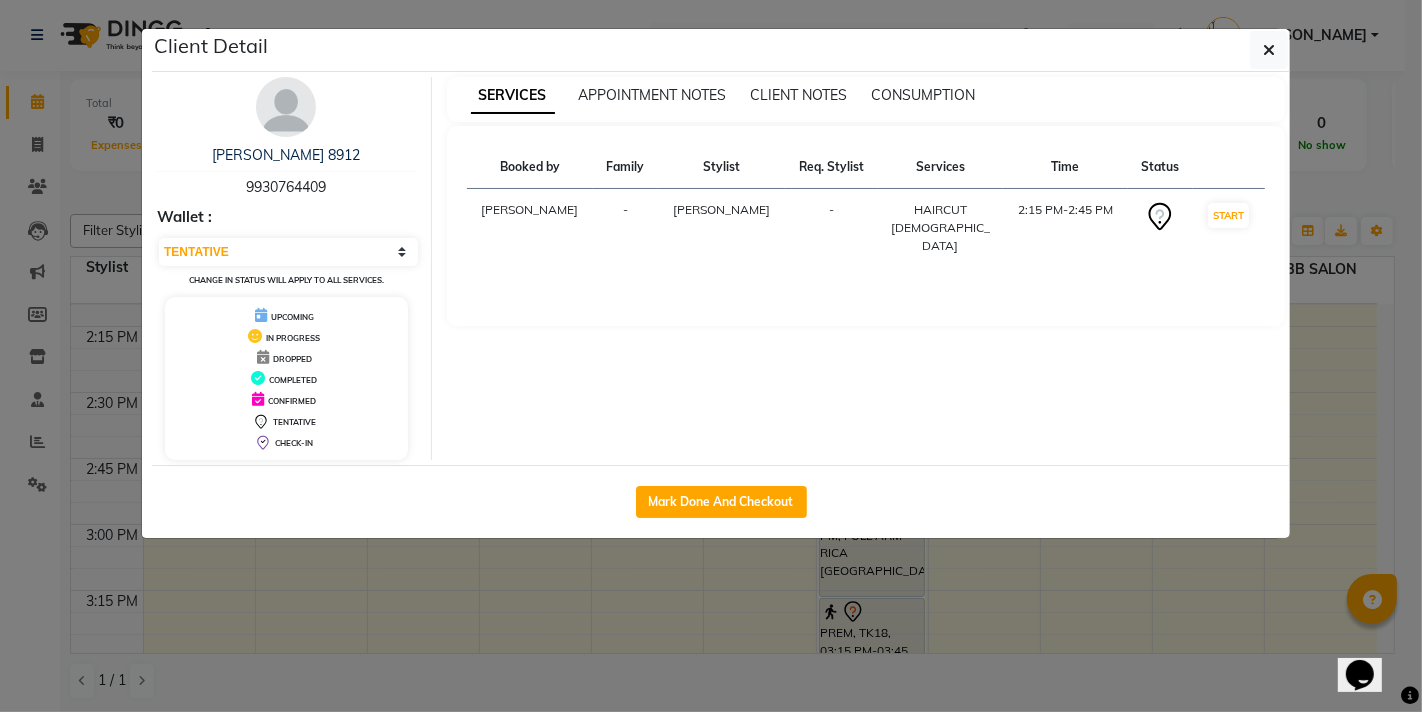 click on "Mark Done And Checkout" 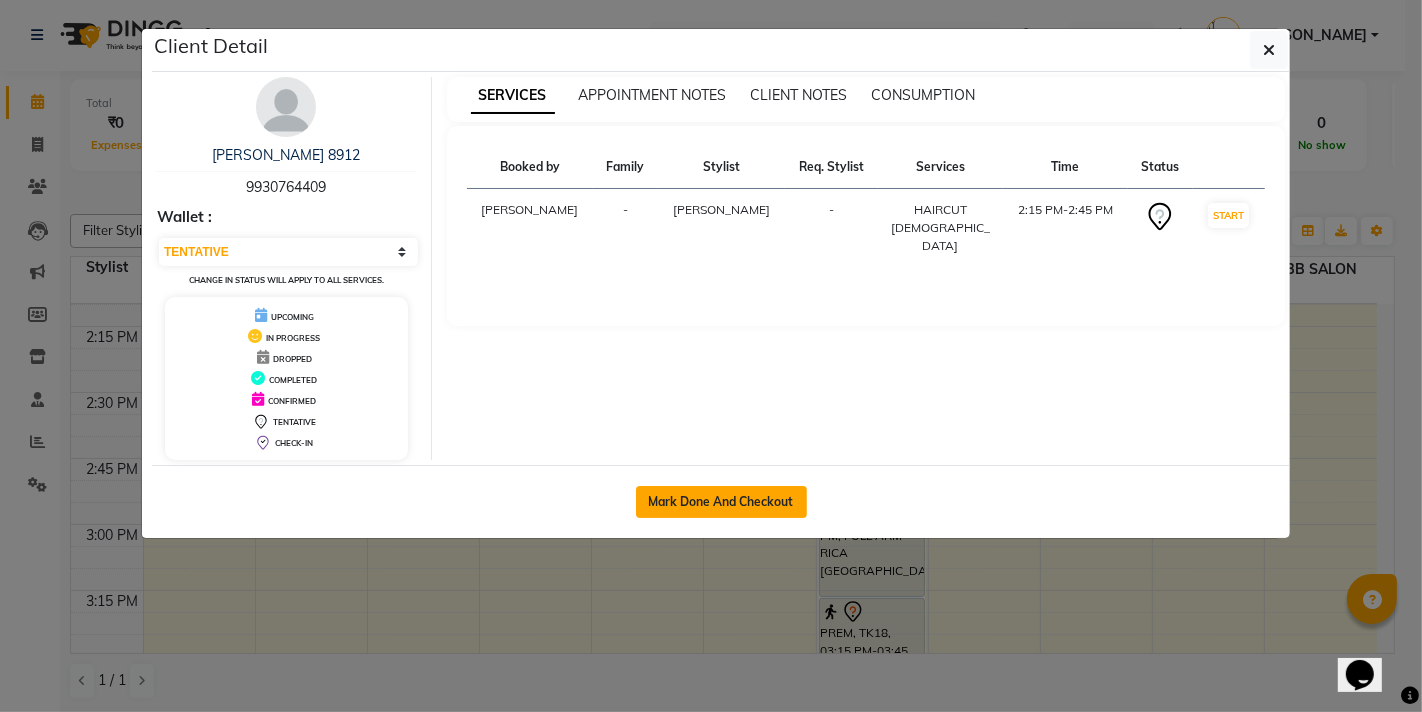 click on "Mark Done And Checkout" 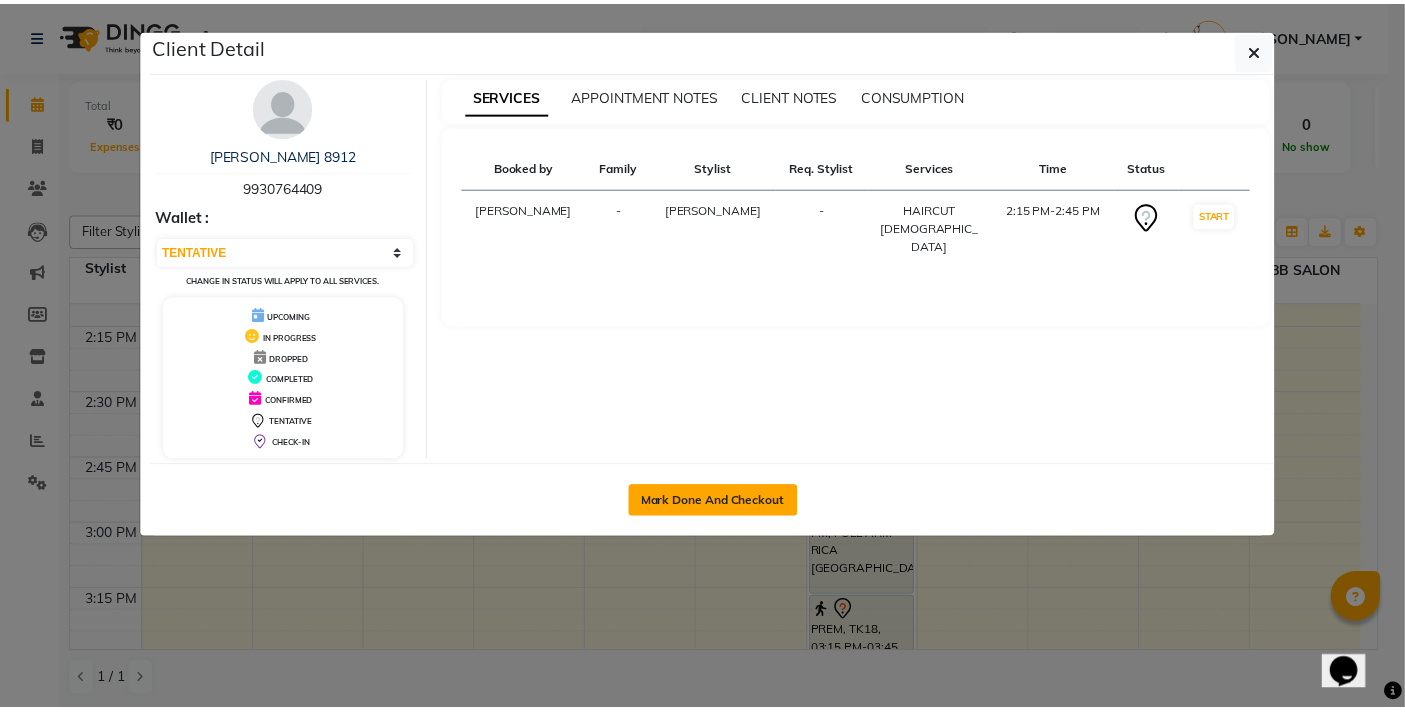 scroll, scrollTop: 0, scrollLeft: 0, axis: both 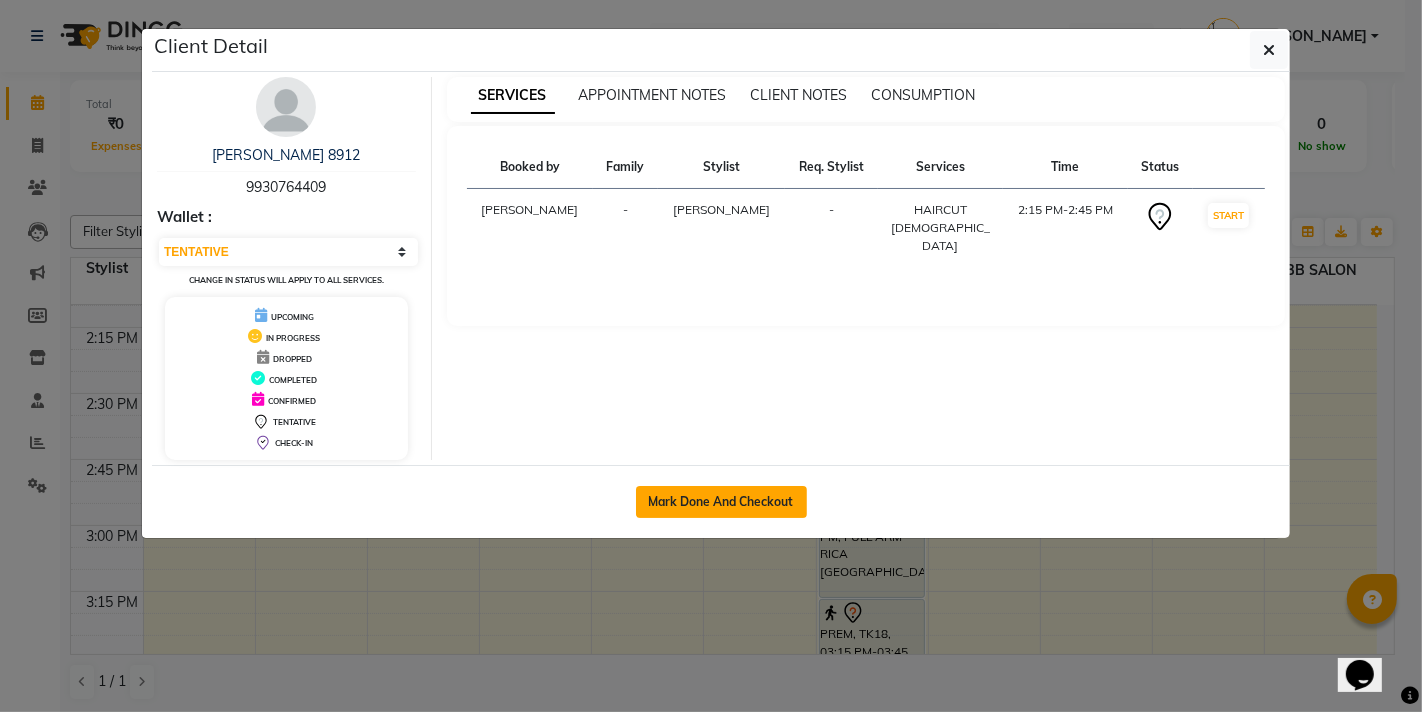 select on "6231" 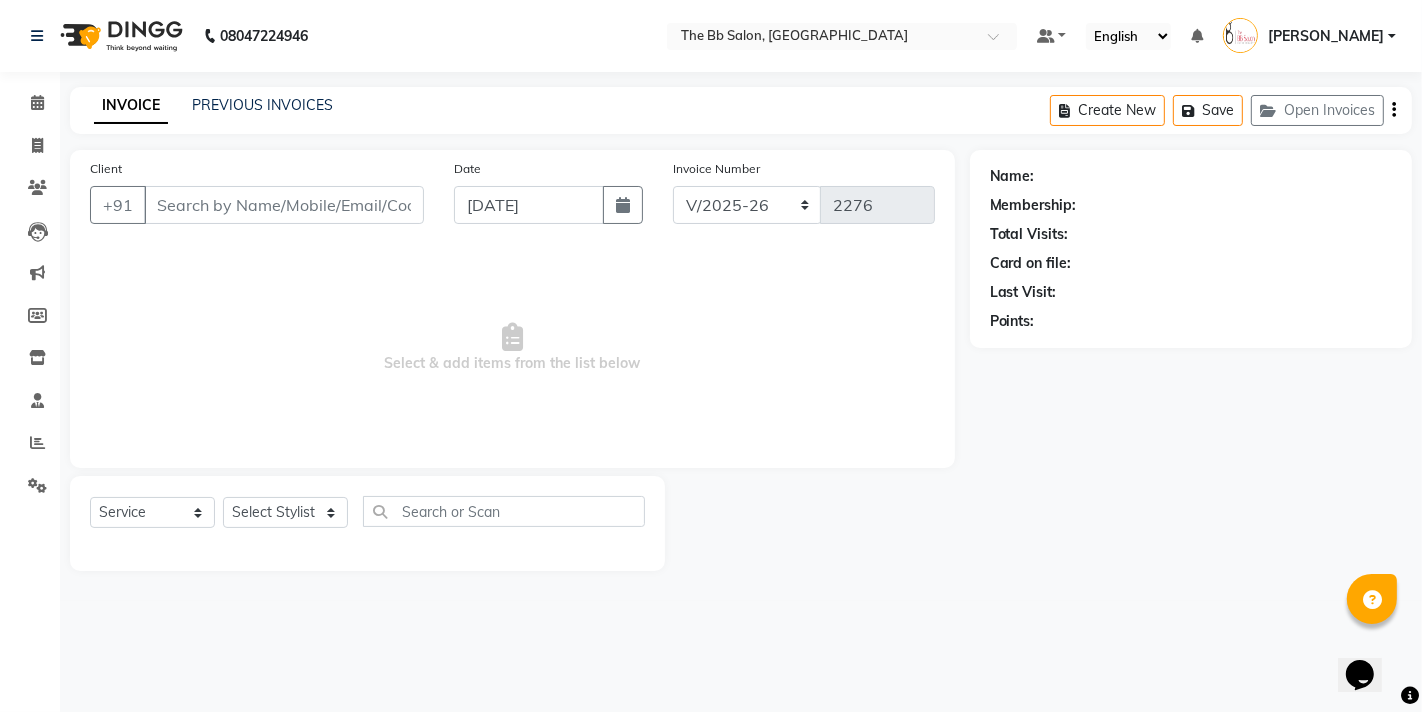 type on "99******09" 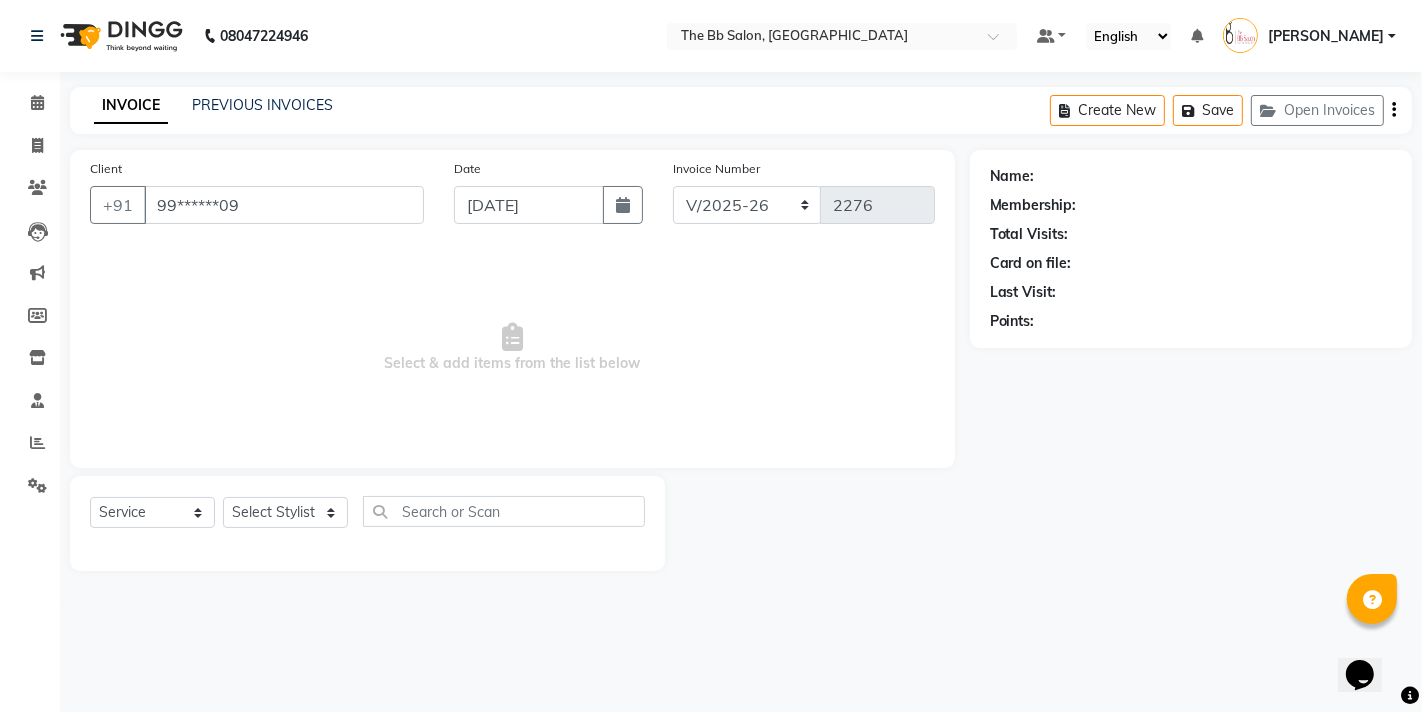 select on "83658" 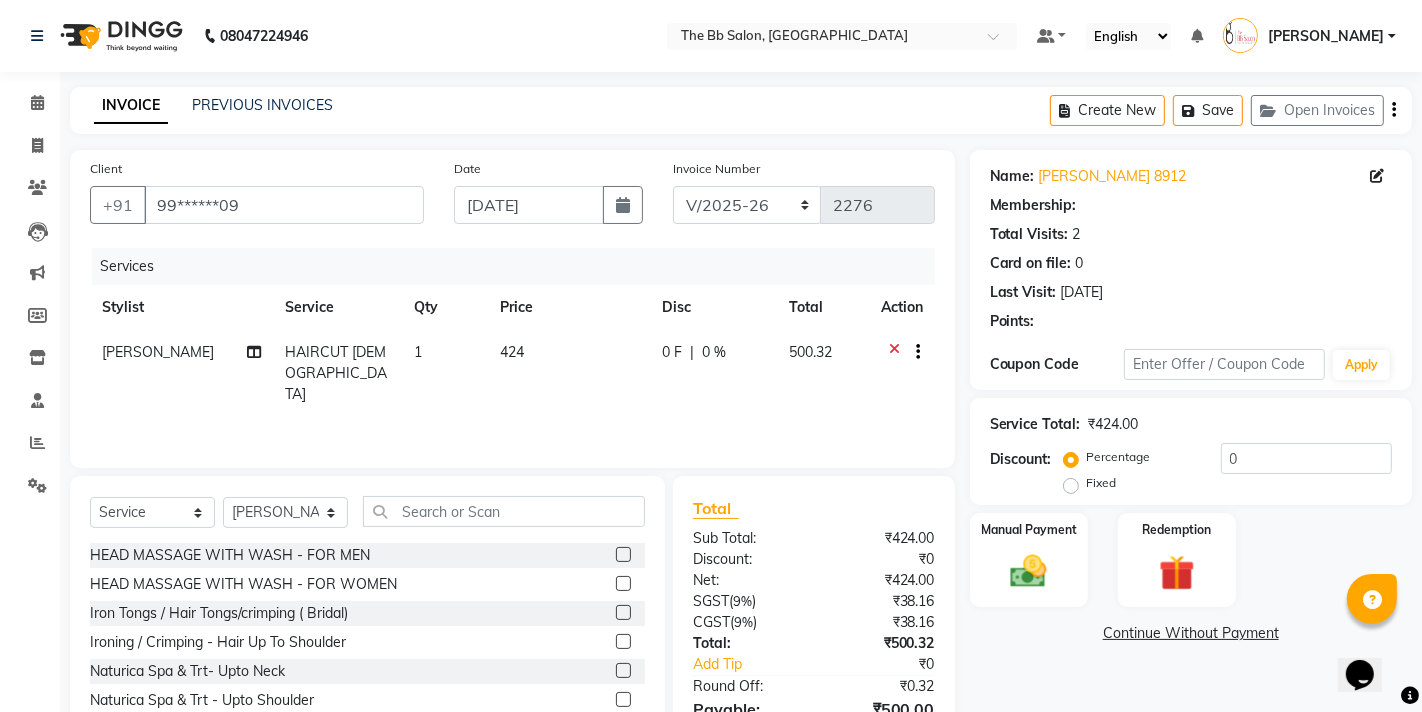 select on "1: Object" 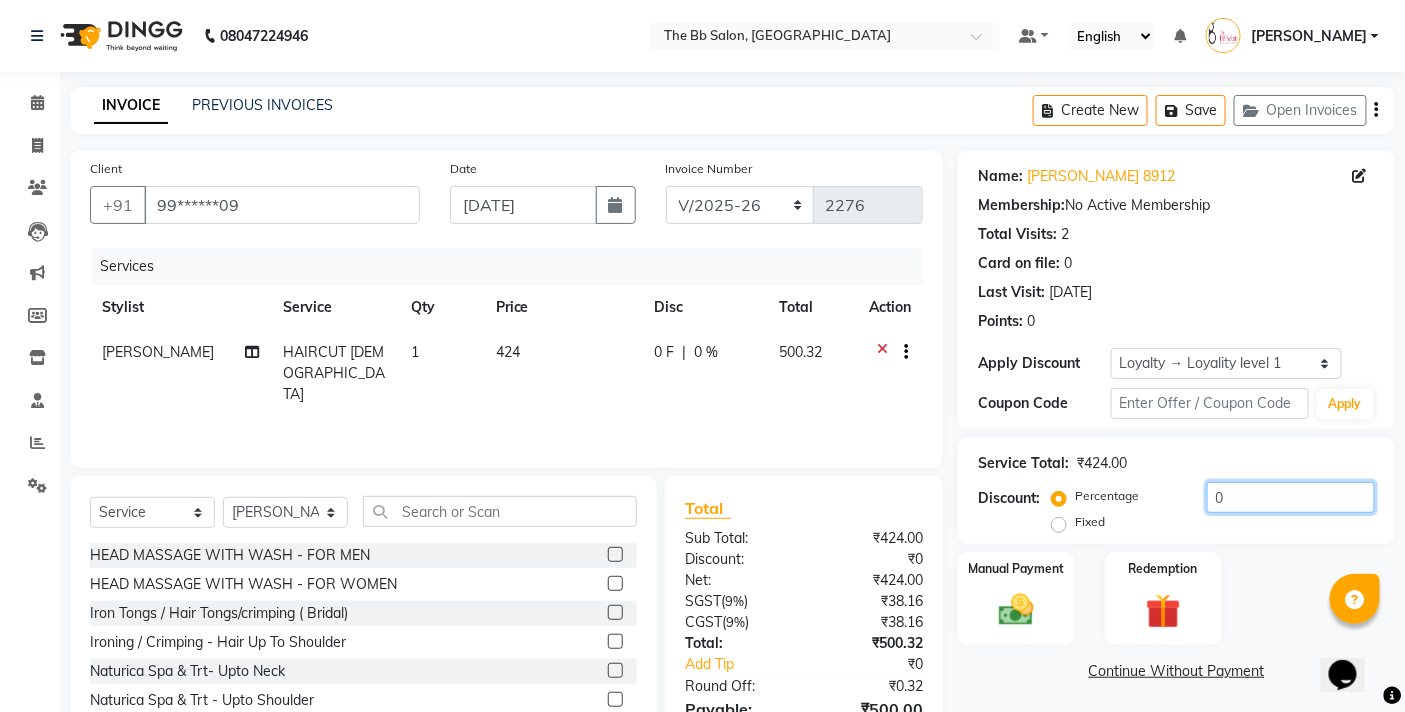 click on "0" 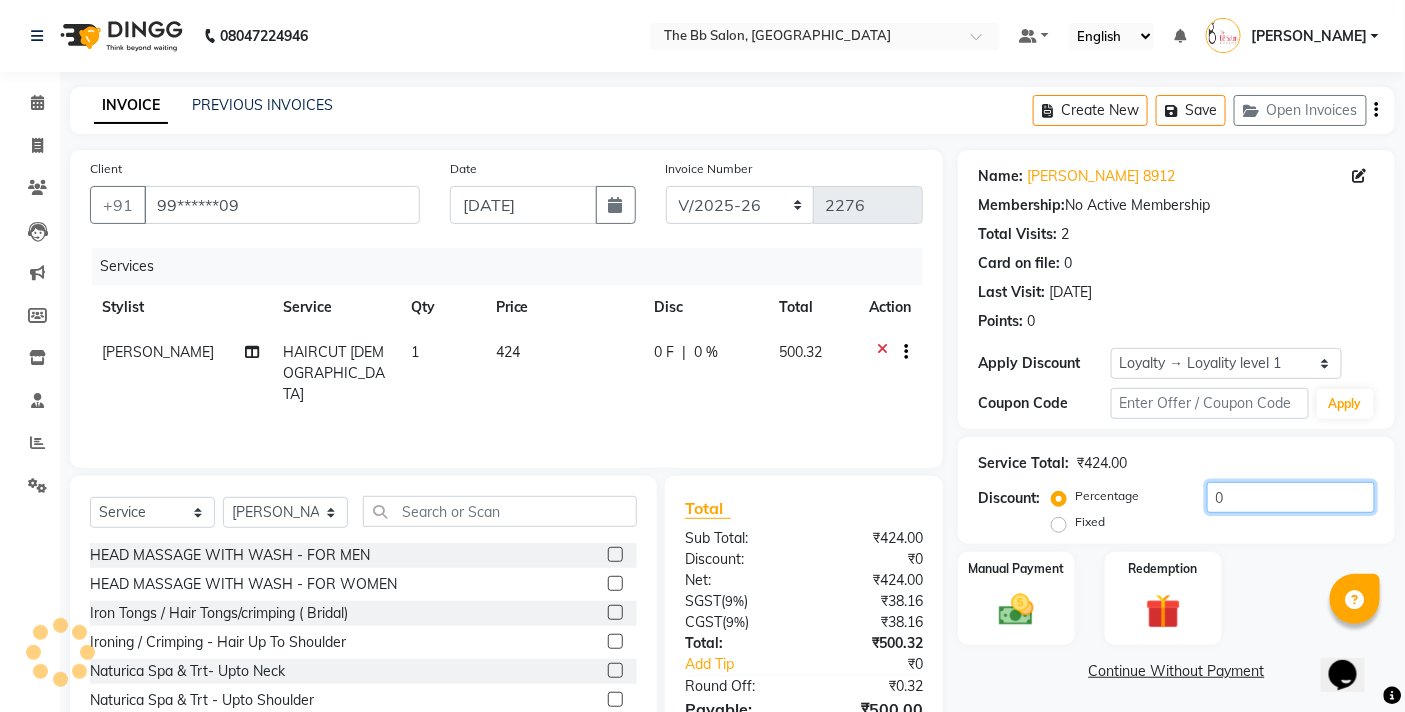 click on "0" 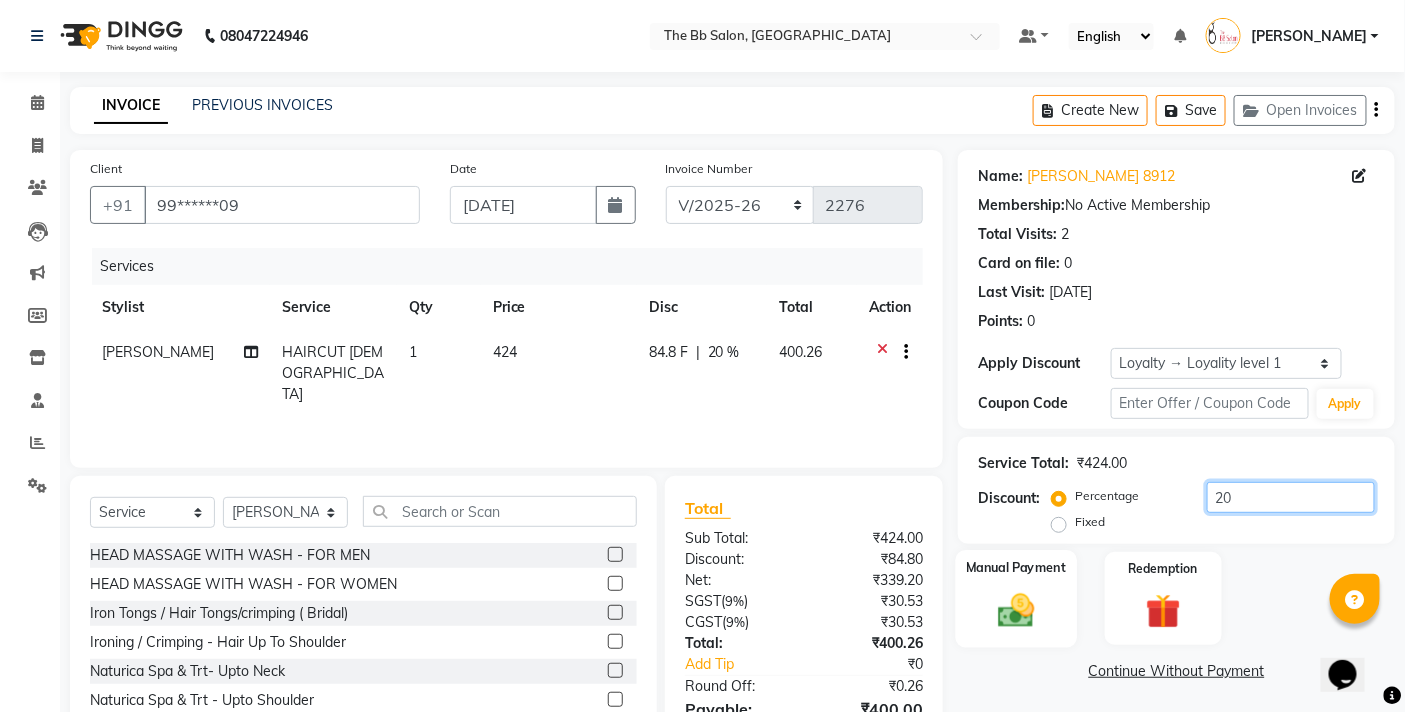 type on "20" 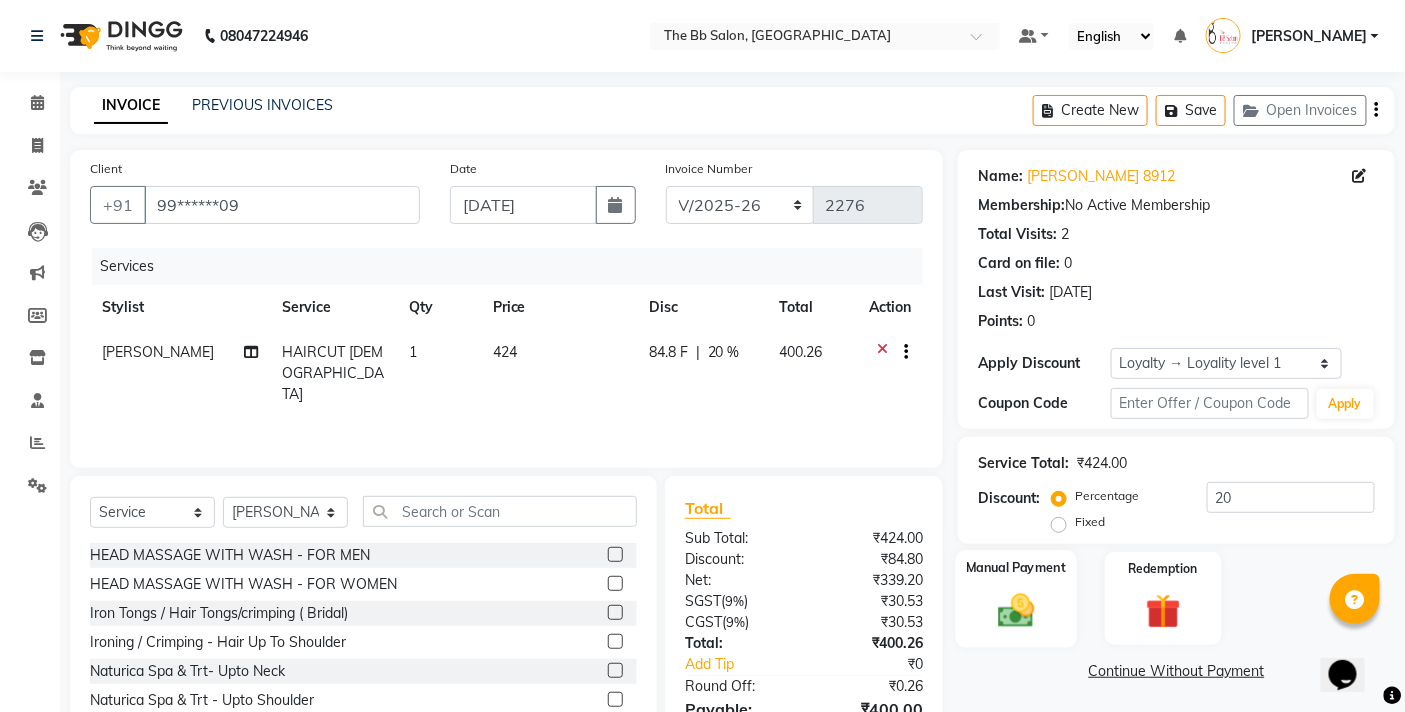 click 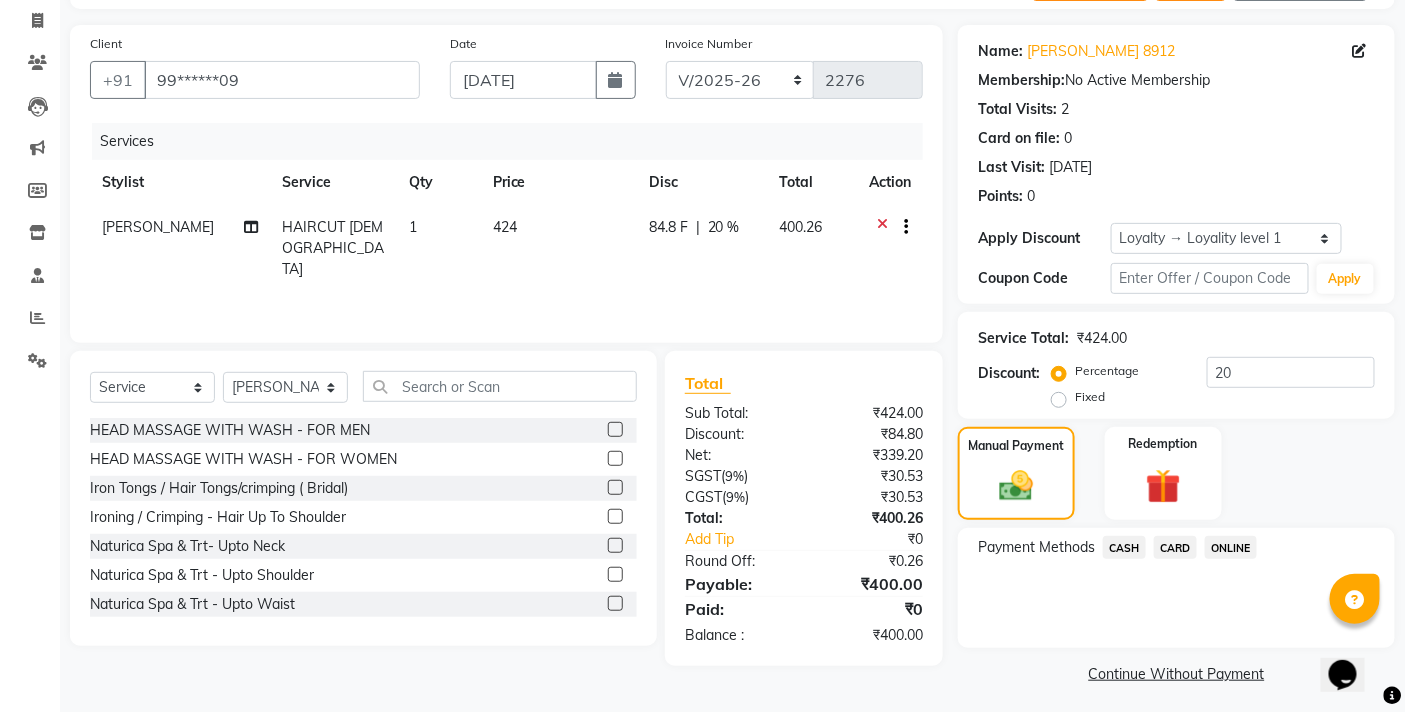scroll, scrollTop: 132, scrollLeft: 0, axis: vertical 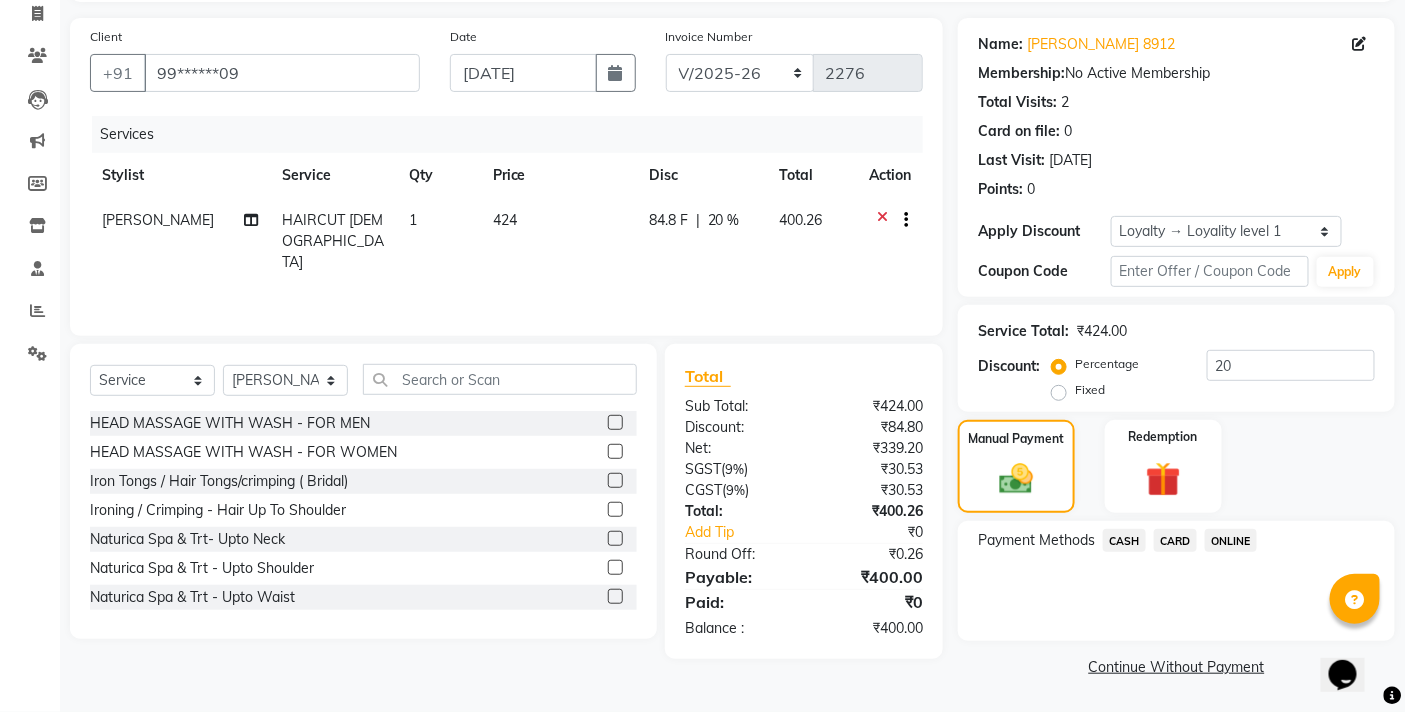 click on "ONLINE" 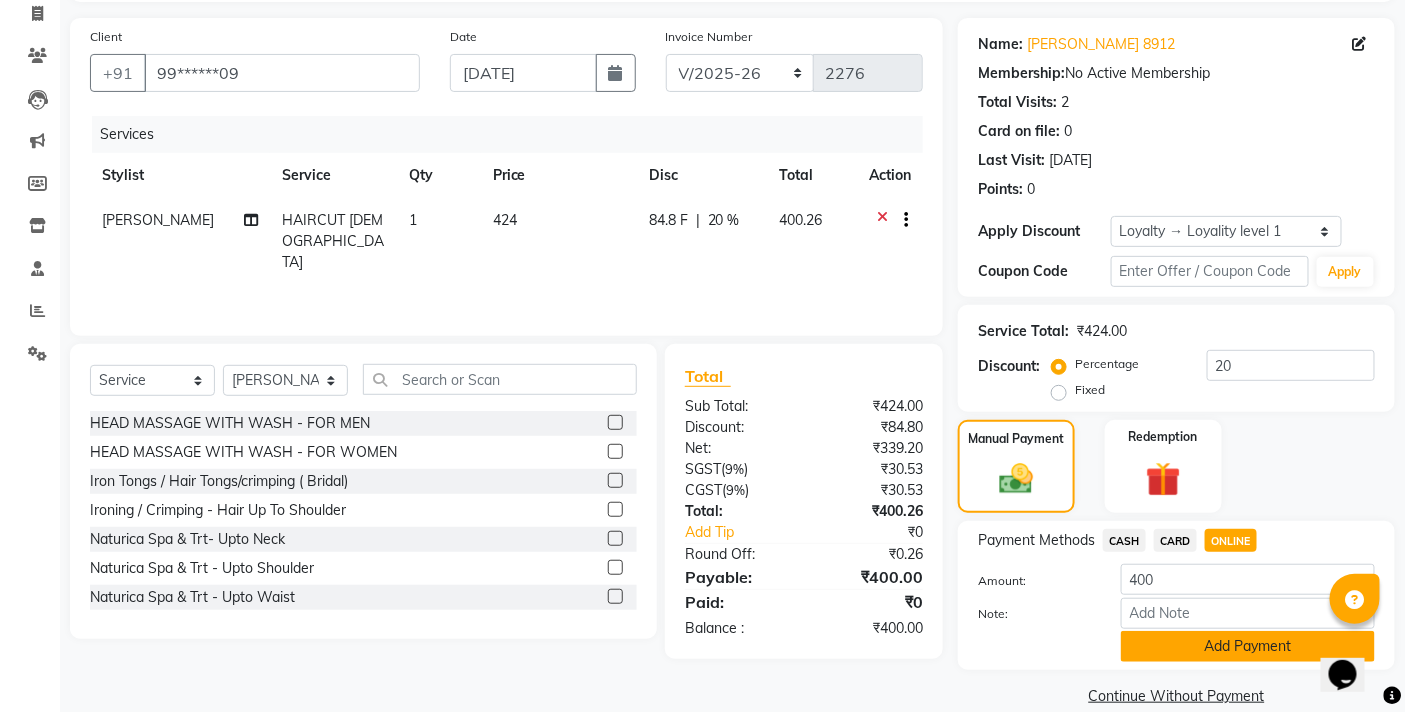 scroll, scrollTop: 162, scrollLeft: 0, axis: vertical 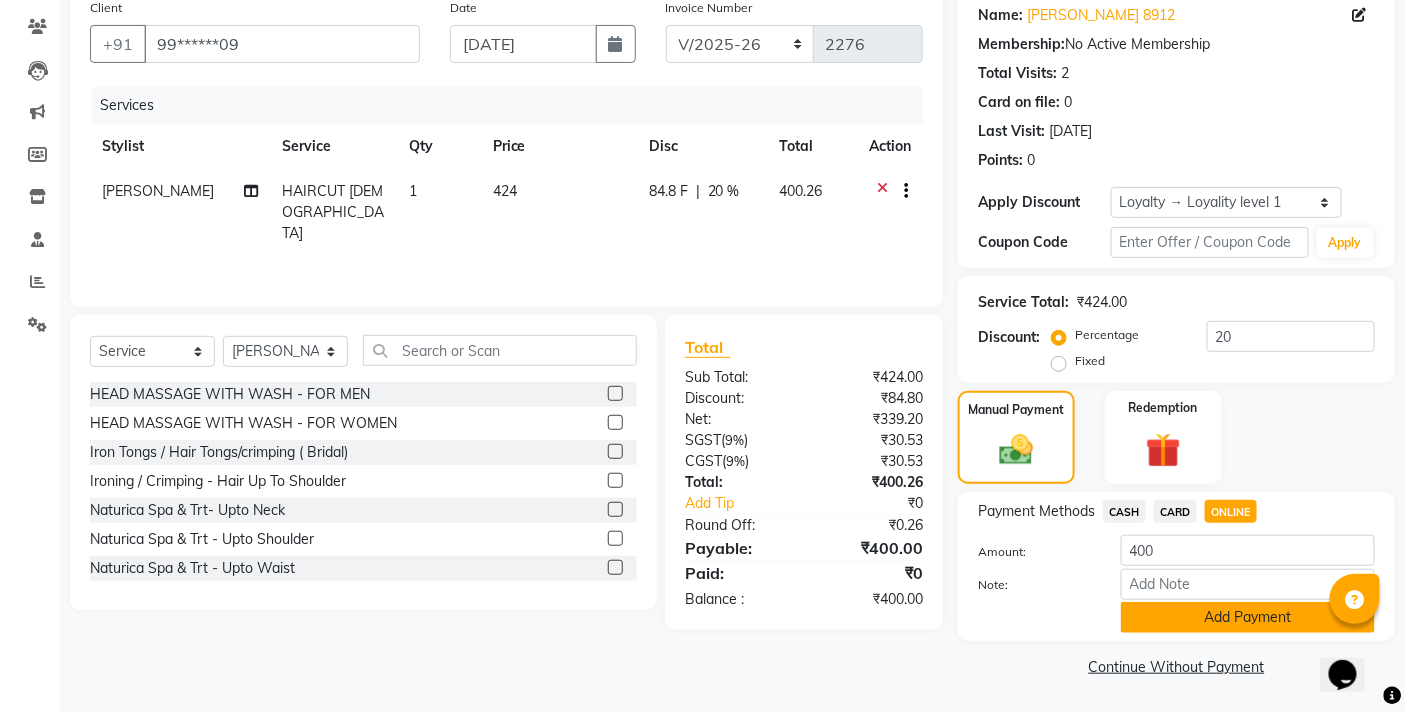 click on "Add Payment" 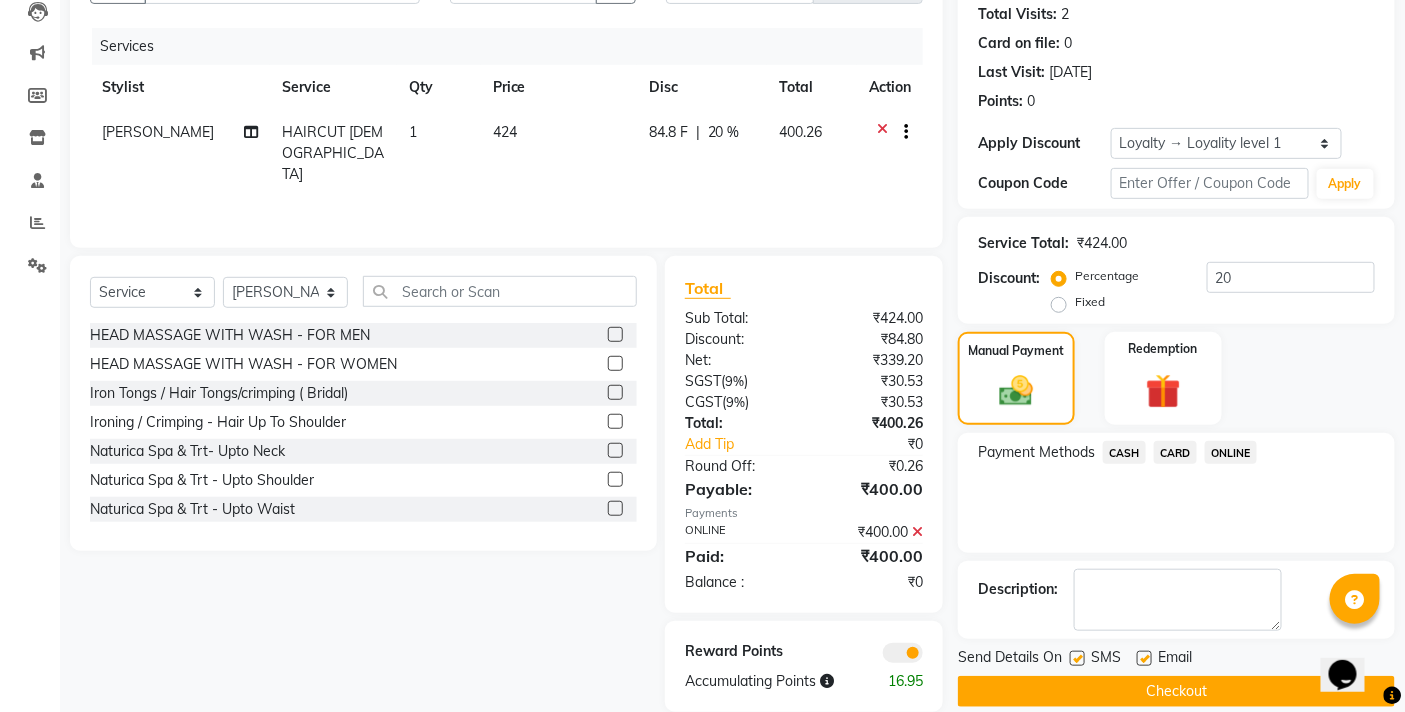 scroll, scrollTop: 250, scrollLeft: 0, axis: vertical 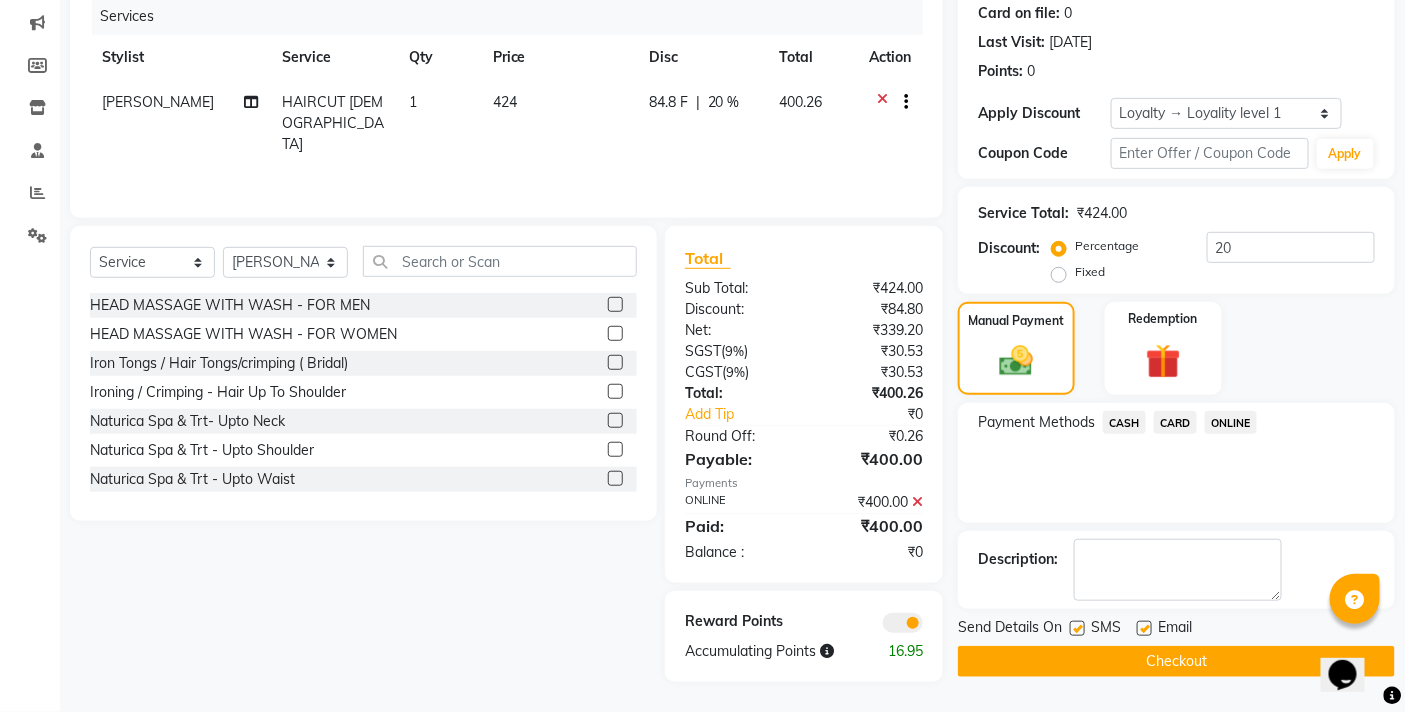 click on "Checkout" 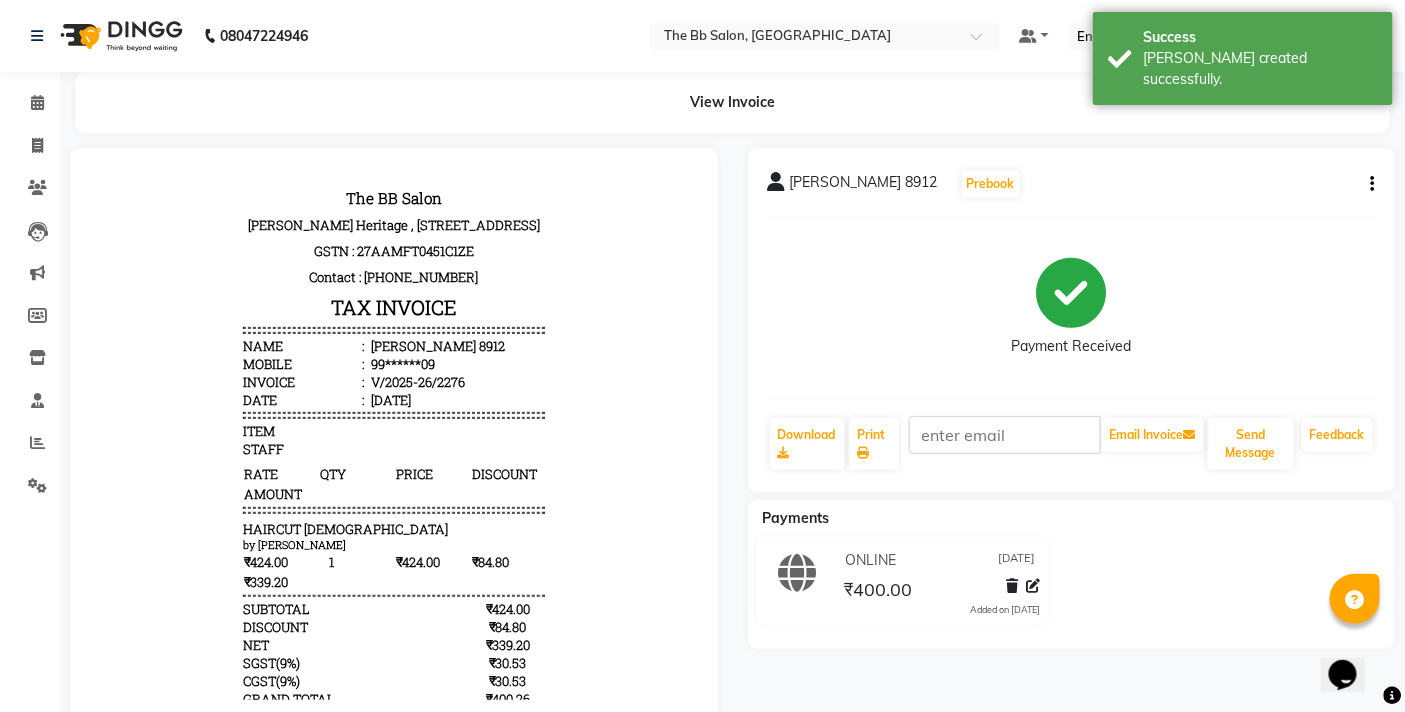 scroll, scrollTop: 0, scrollLeft: 0, axis: both 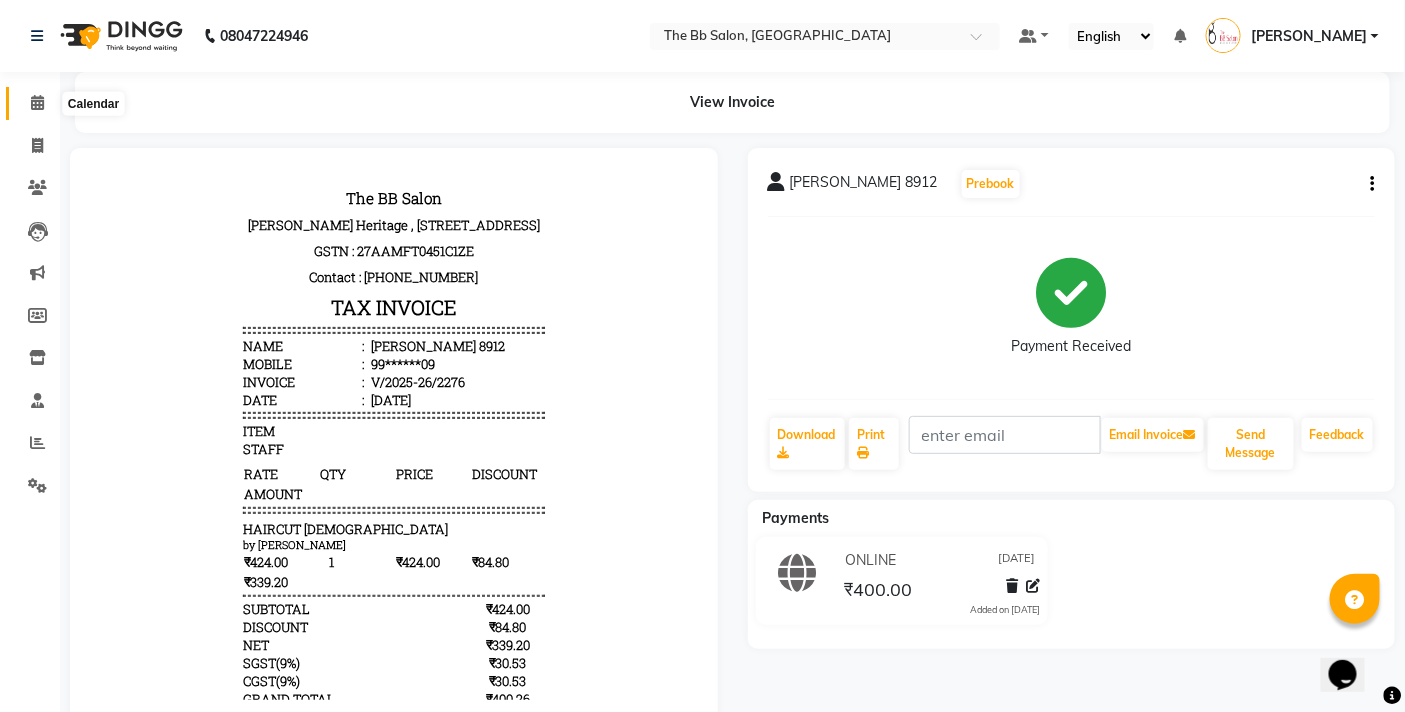 click 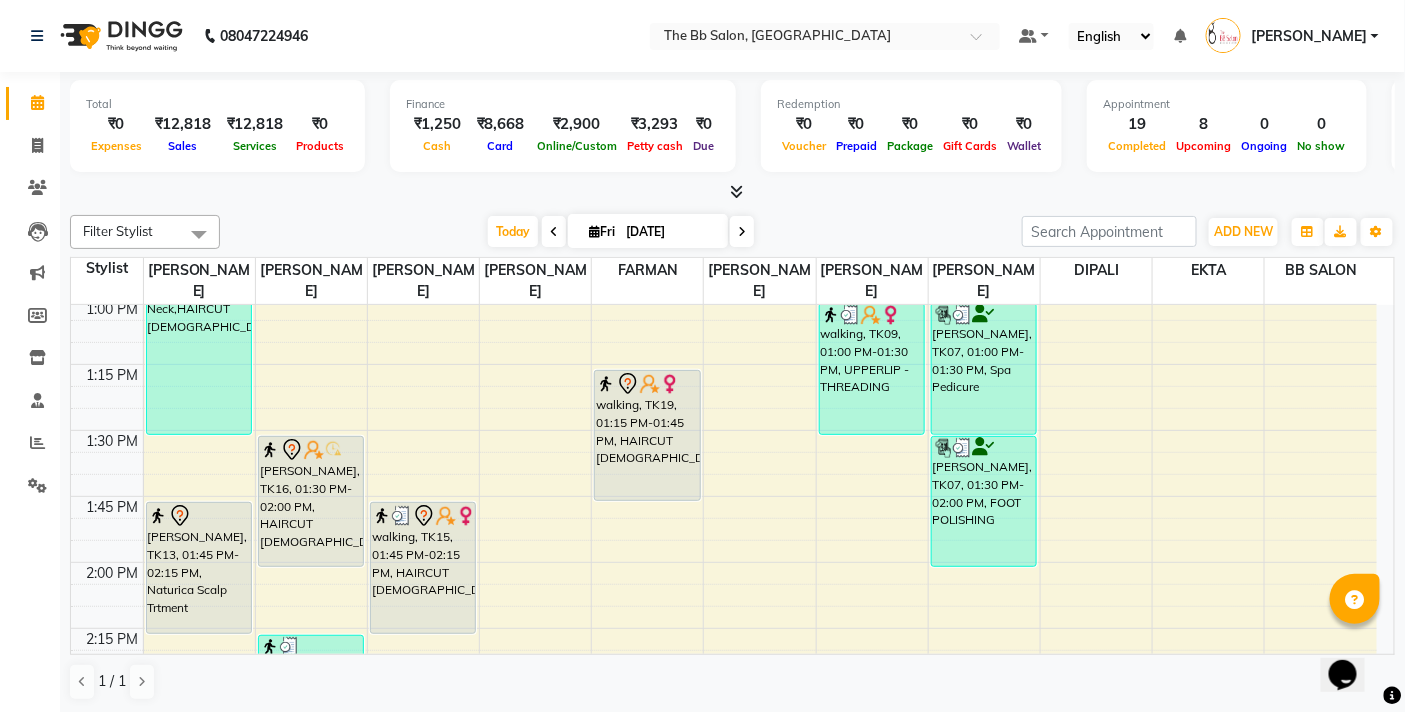 scroll, scrollTop: 1111, scrollLeft: 0, axis: vertical 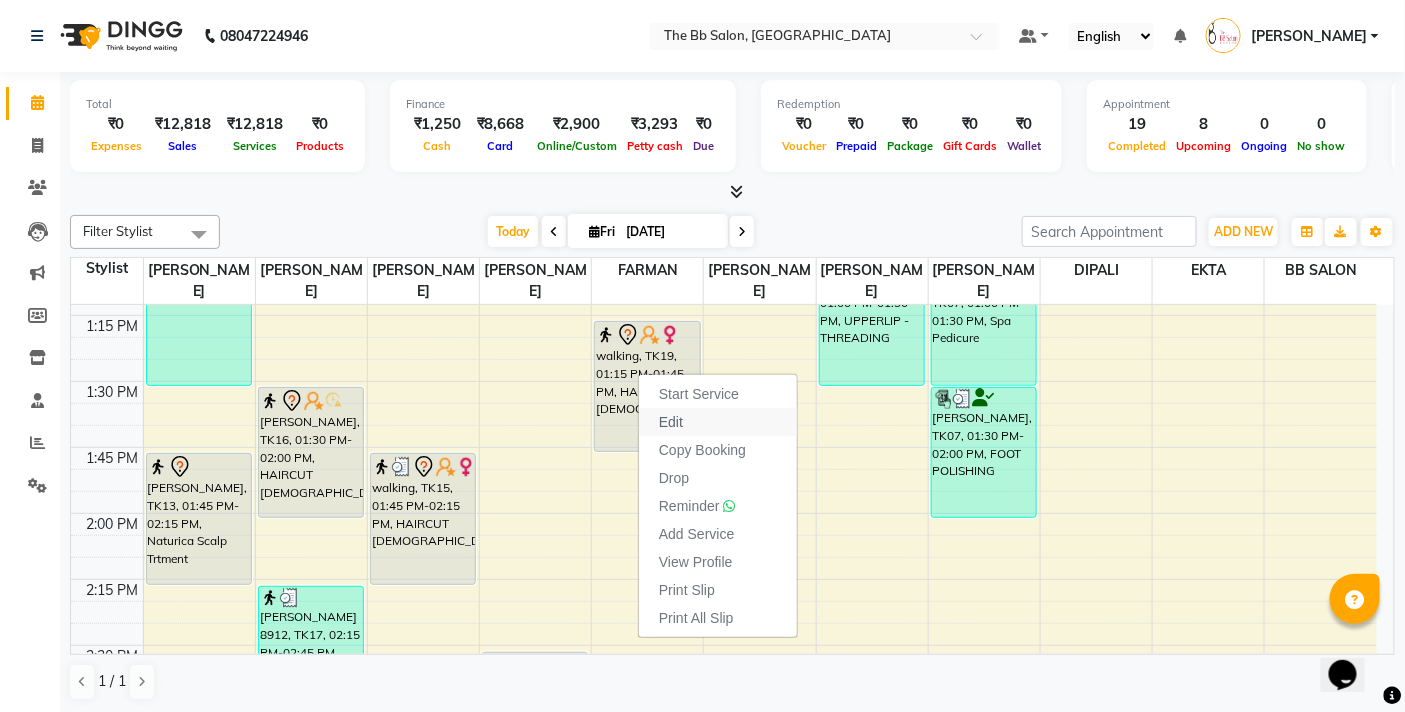 click on "Edit" at bounding box center [671, 422] 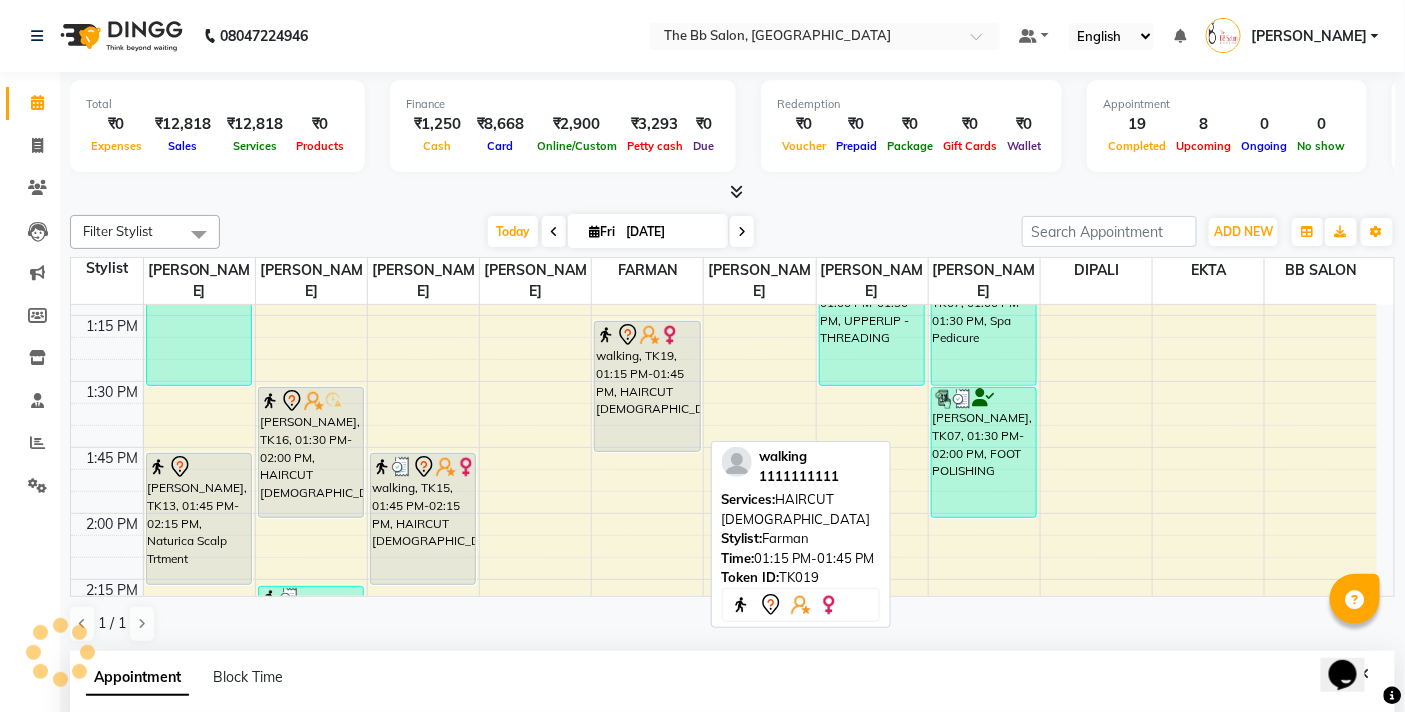 select on "tentative" 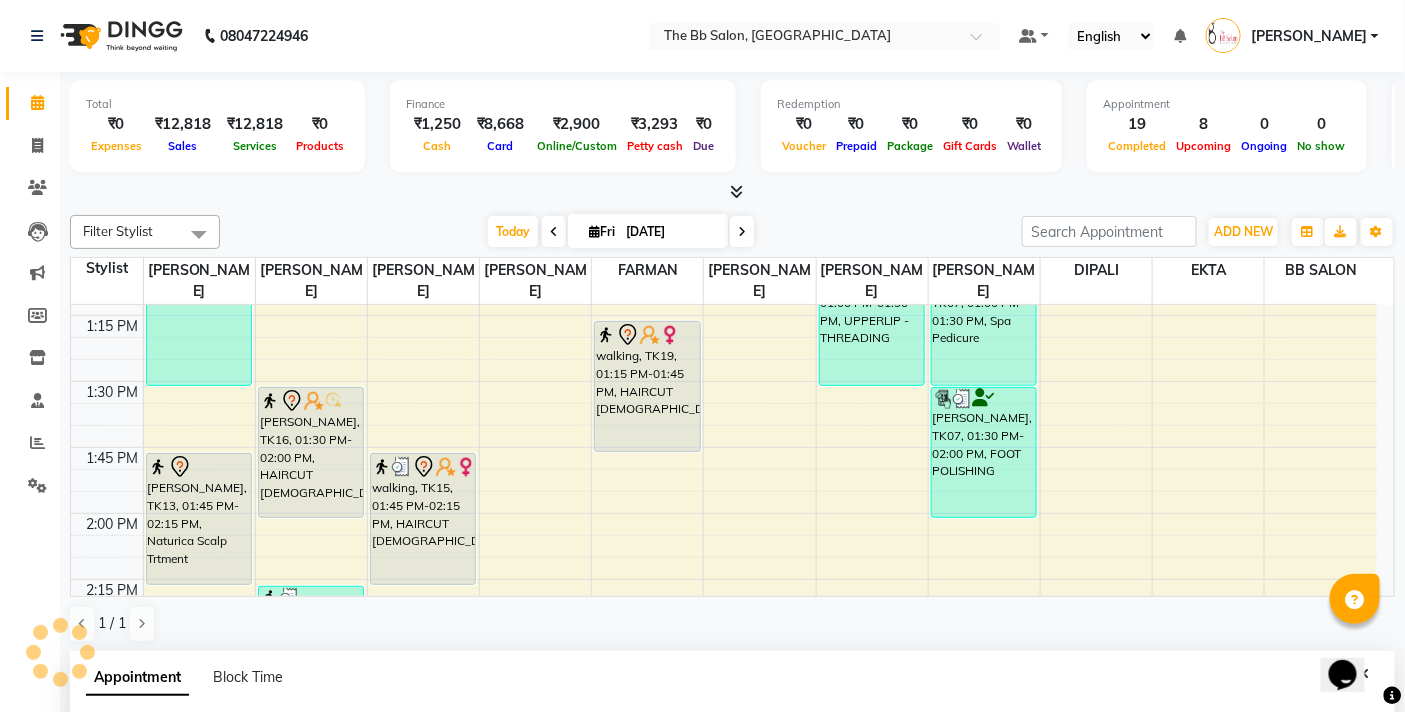 select on "83521" 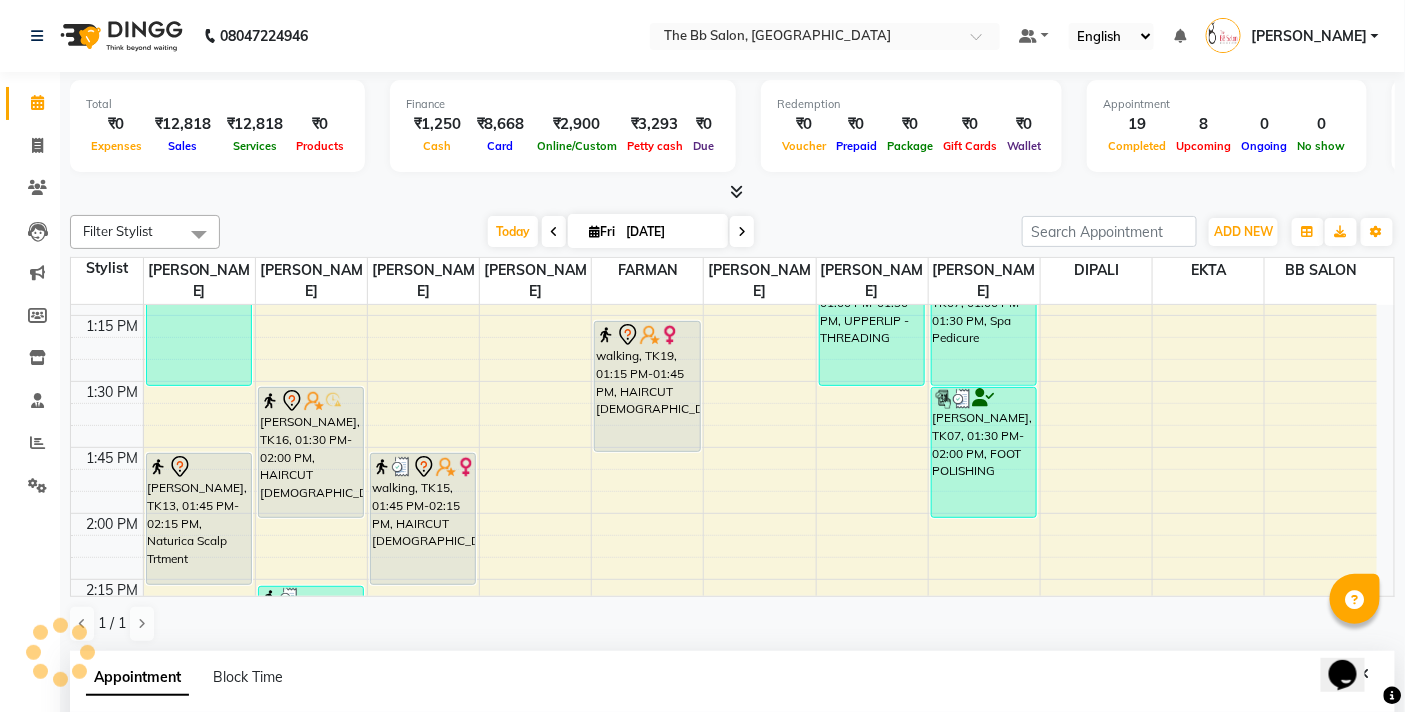 scroll, scrollTop: 392, scrollLeft: 0, axis: vertical 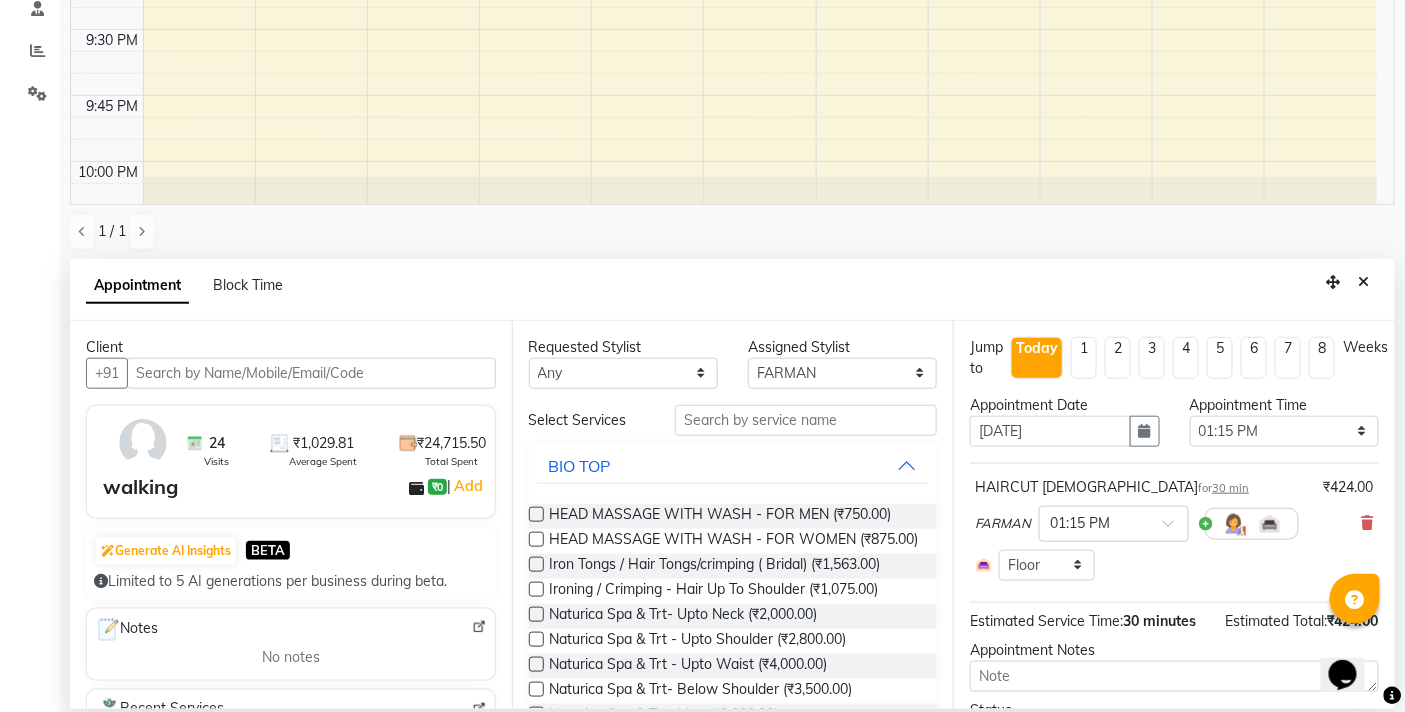click at bounding box center (311, 373) 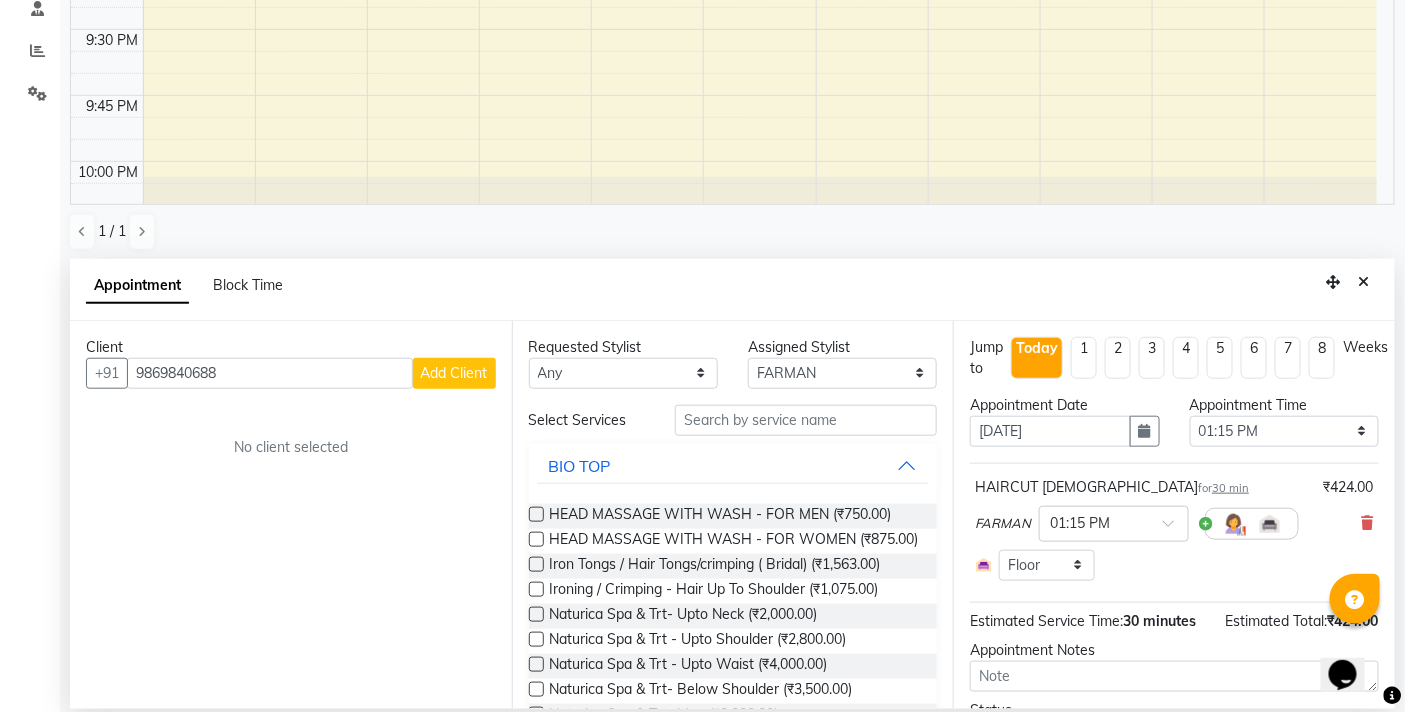 type on "9869840688" 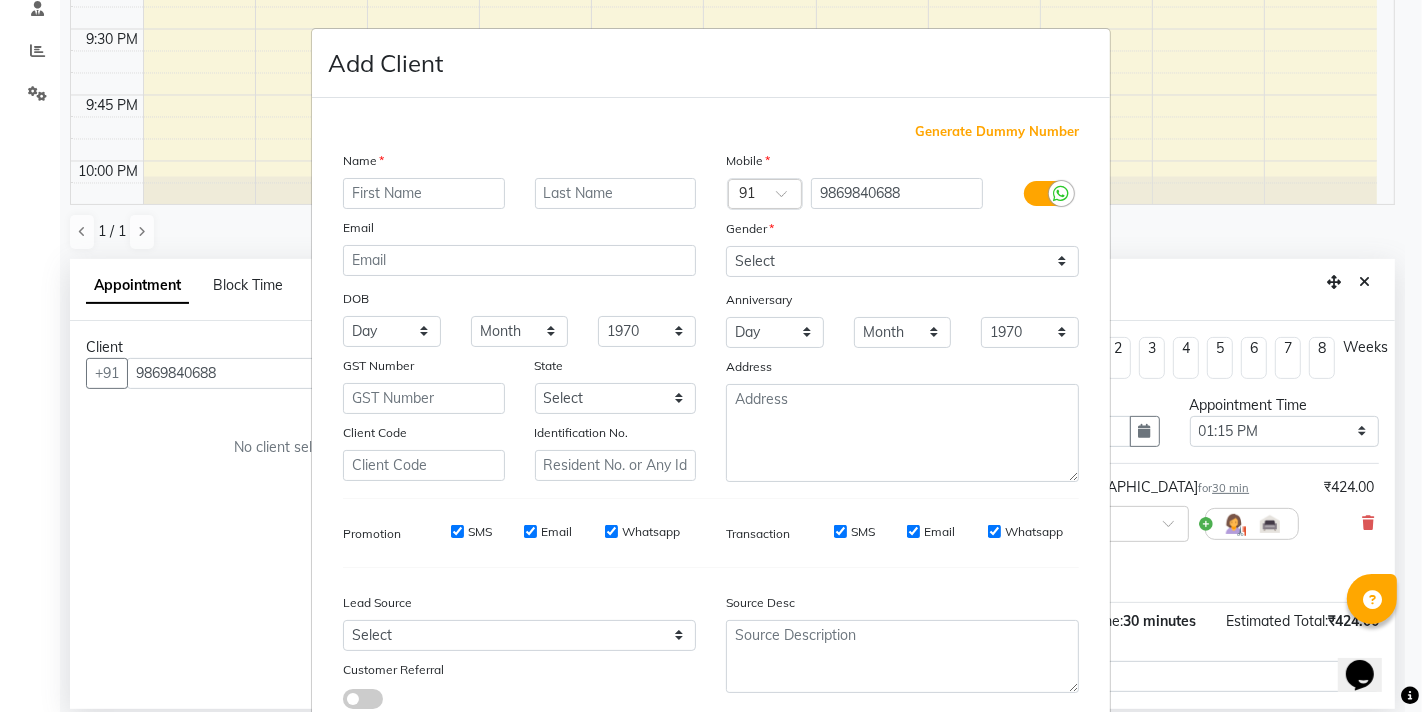 click at bounding box center (424, 193) 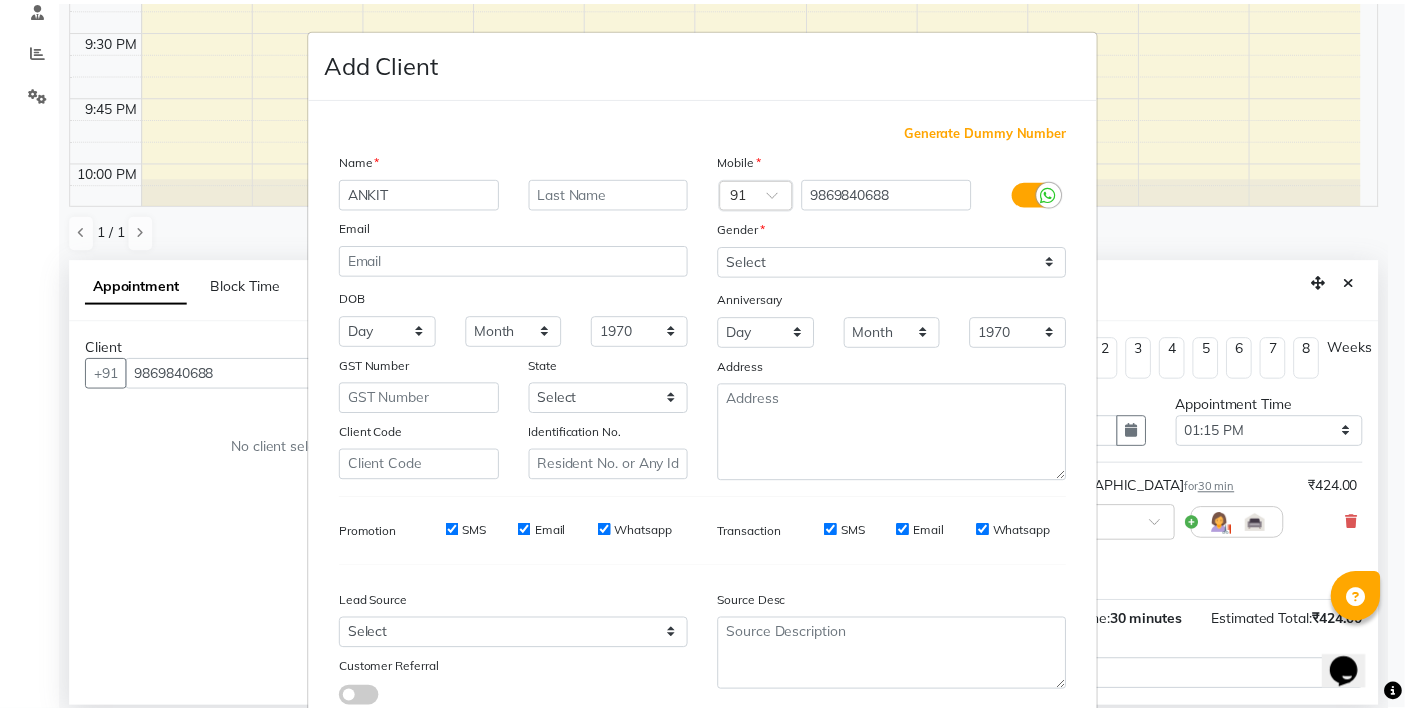 scroll, scrollTop: 138, scrollLeft: 0, axis: vertical 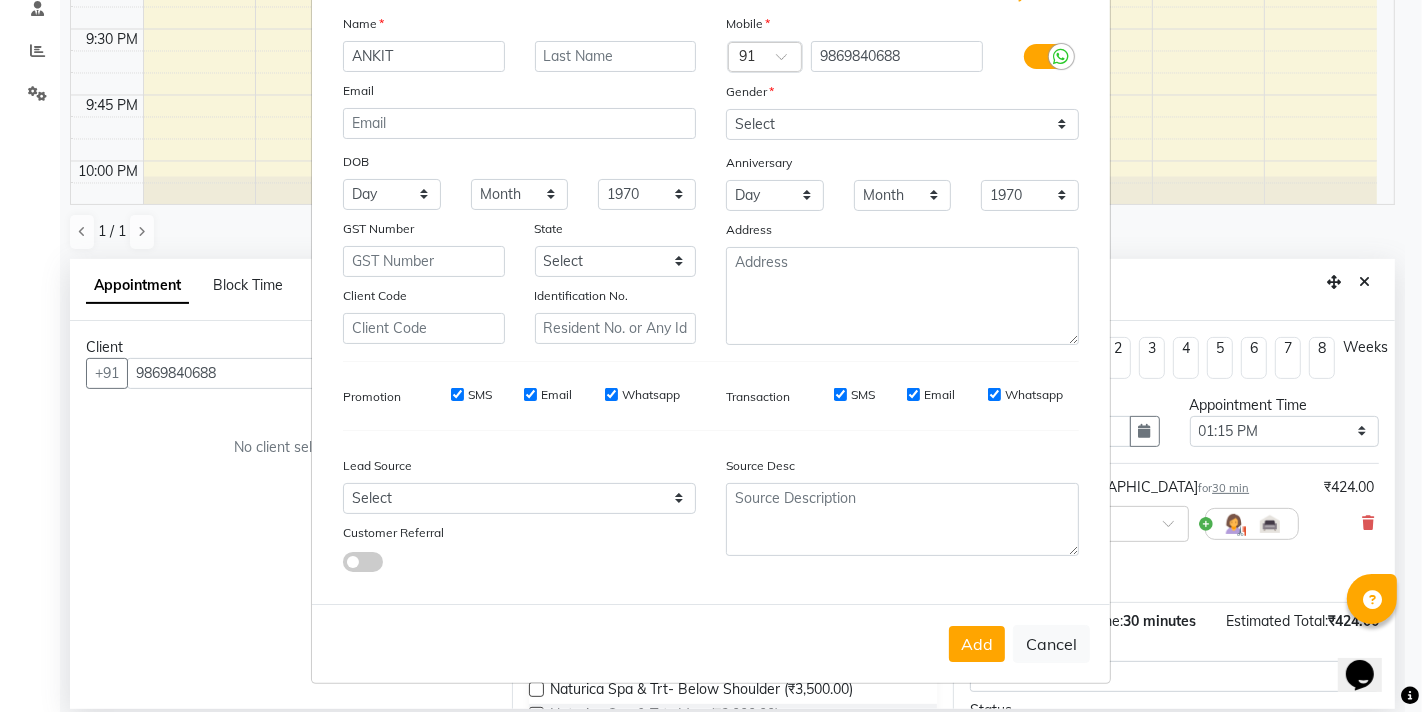type on "ANKIT" 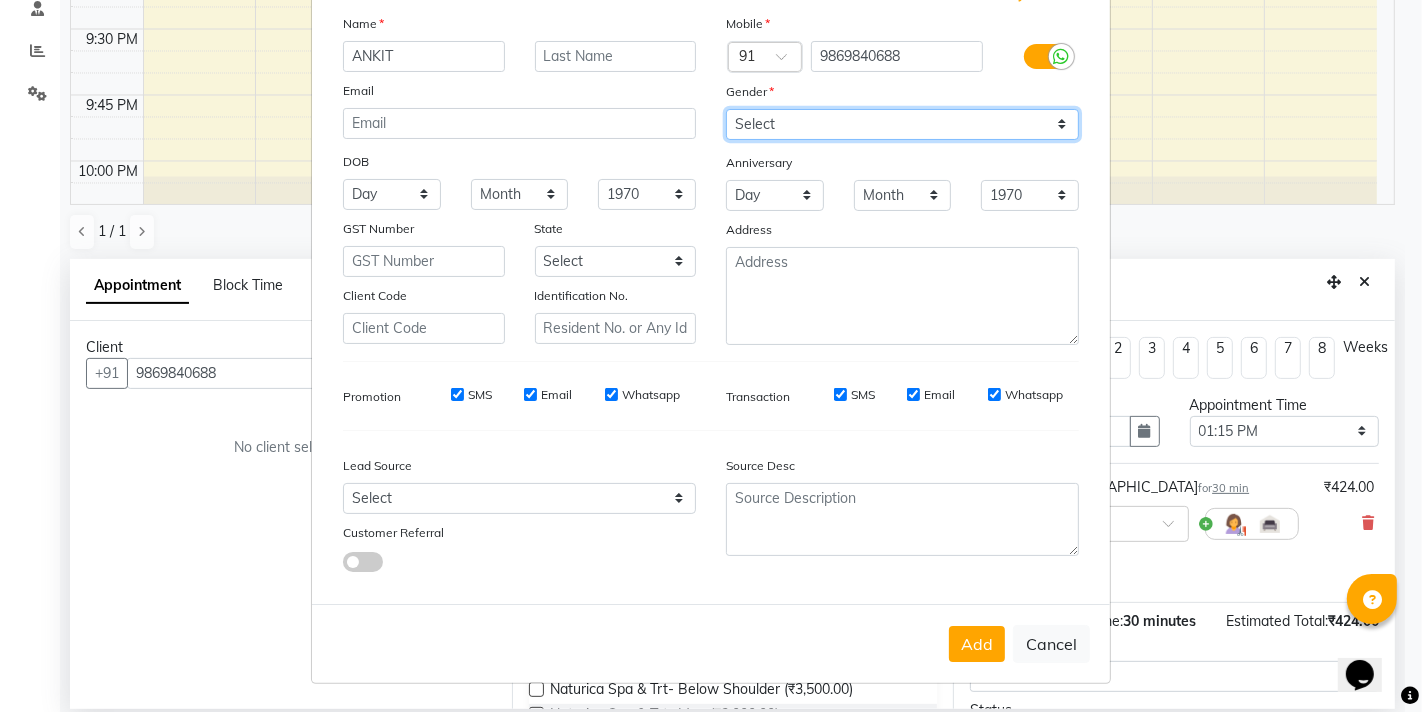 click on "Select Male Female Other Prefer Not To Say" at bounding box center (902, 124) 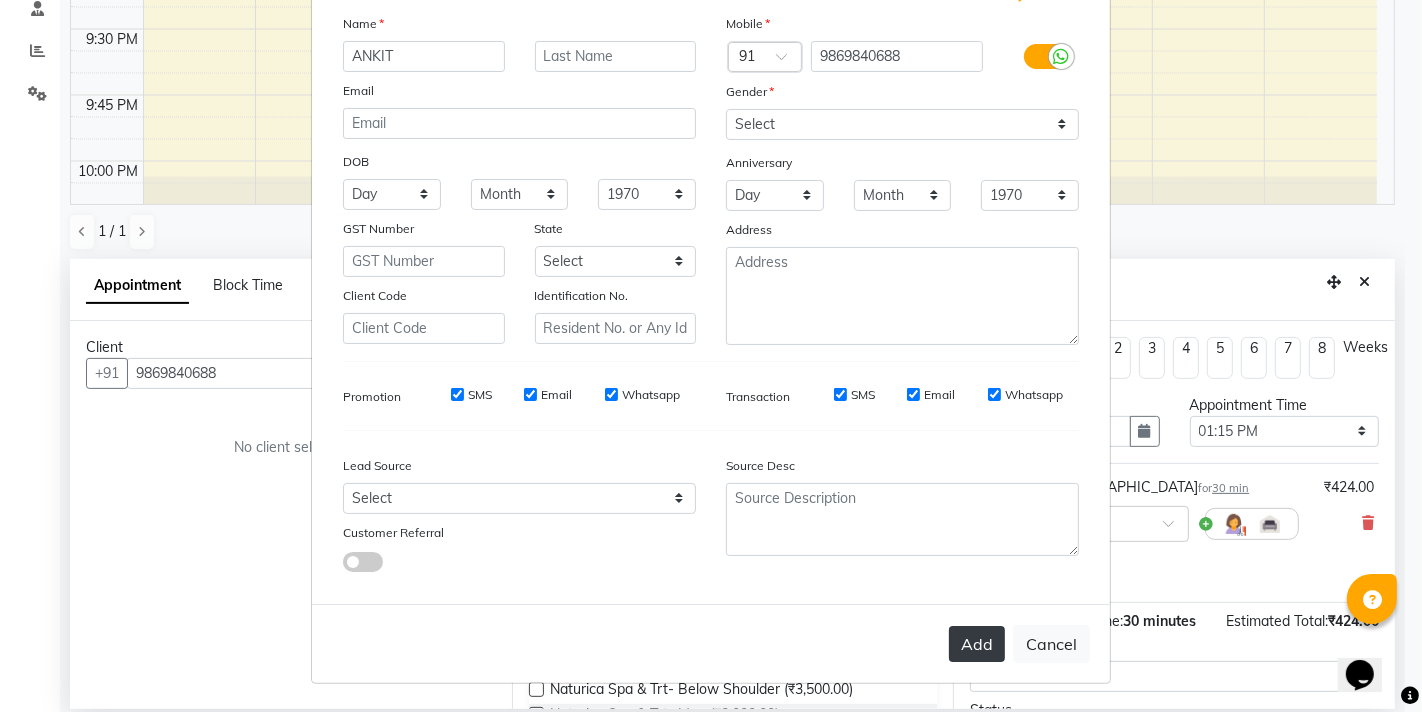 click on "Add" at bounding box center (977, 644) 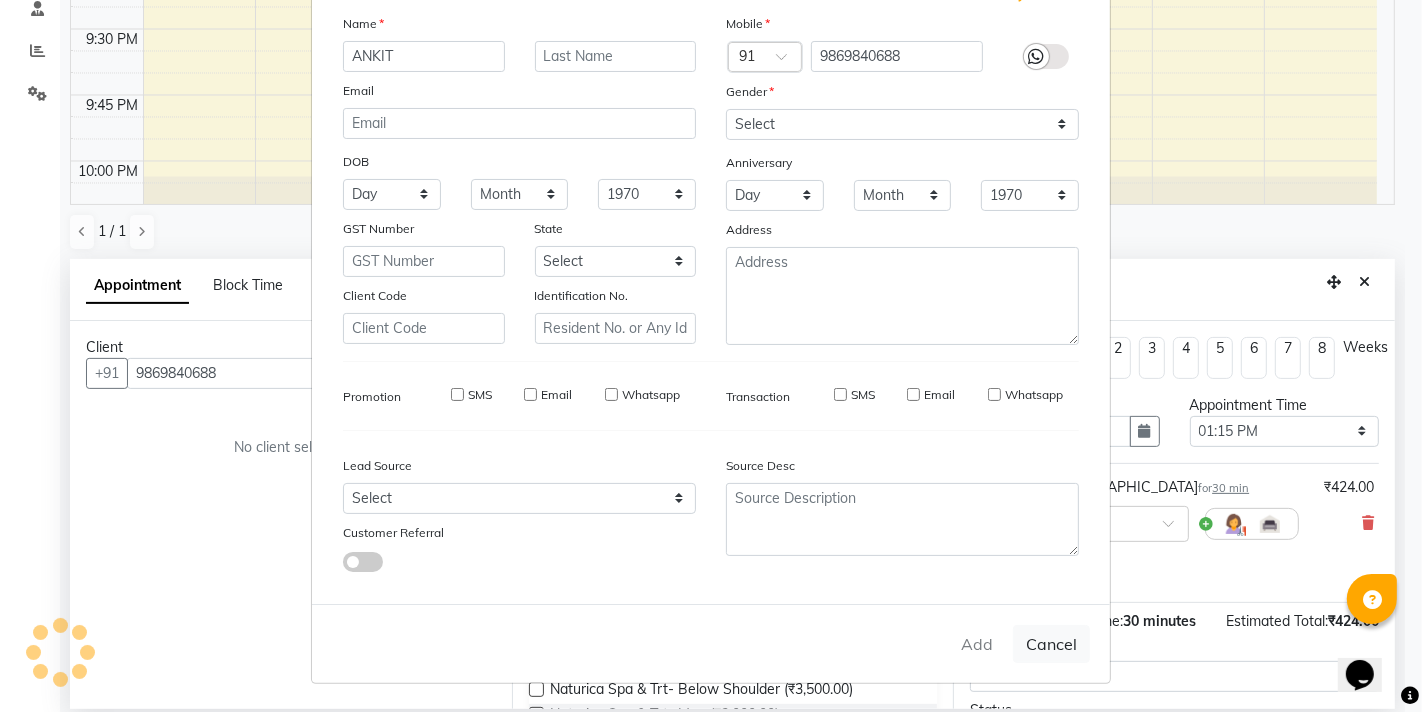 type on "98******88" 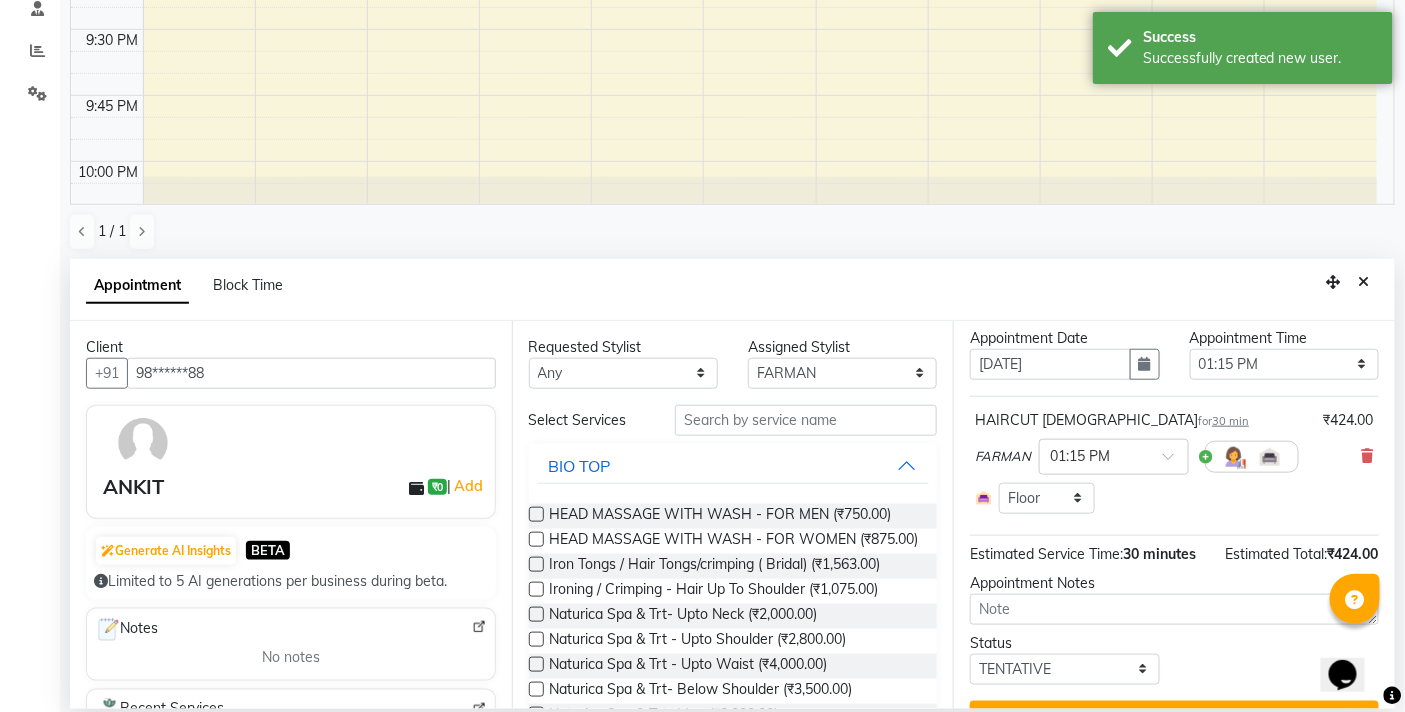 scroll, scrollTop: 132, scrollLeft: 0, axis: vertical 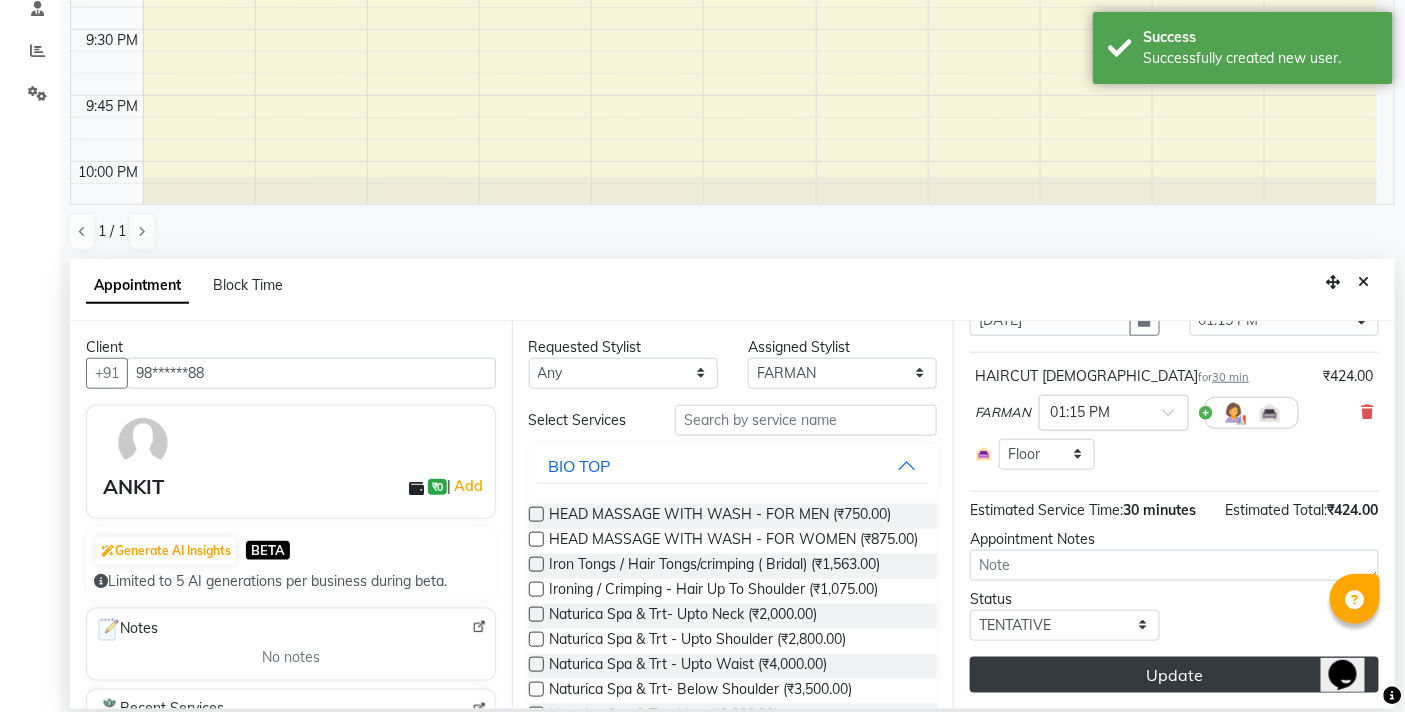 click on "Update" at bounding box center [1174, 675] 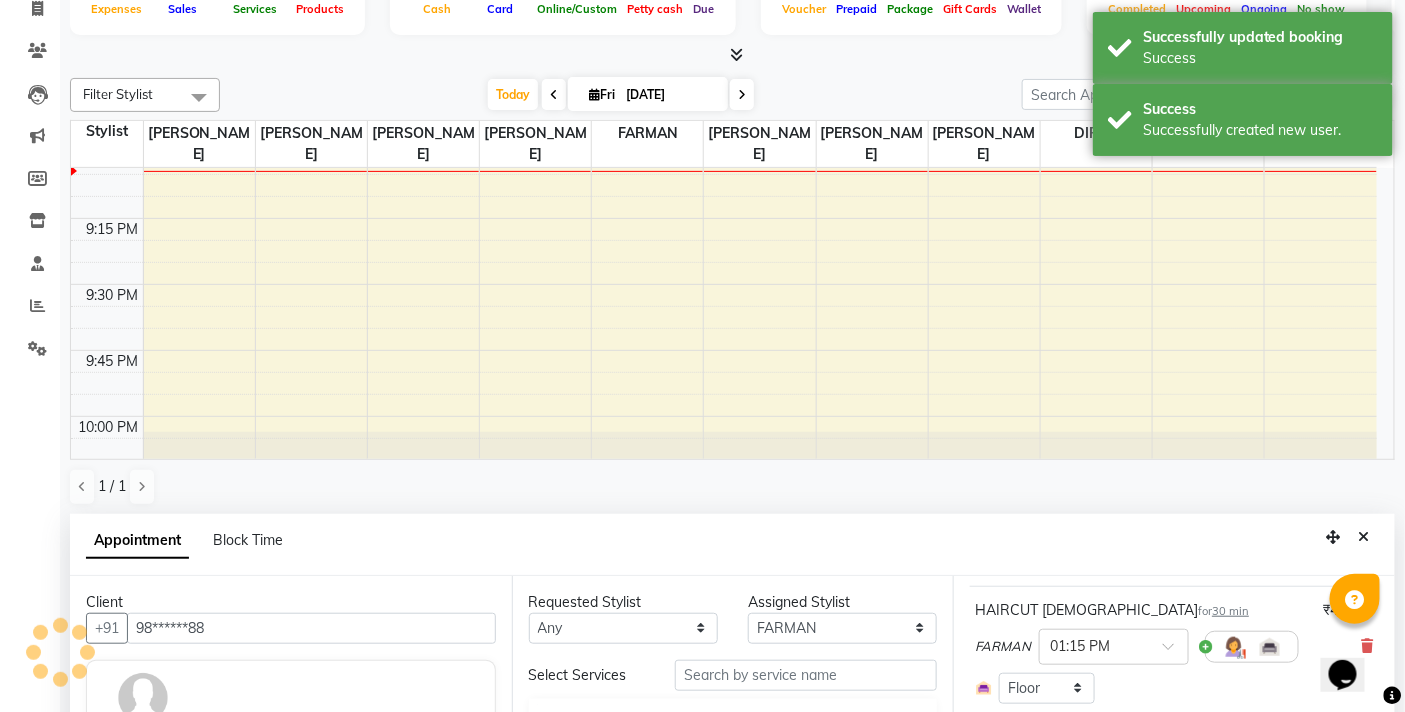 scroll, scrollTop: 0, scrollLeft: 0, axis: both 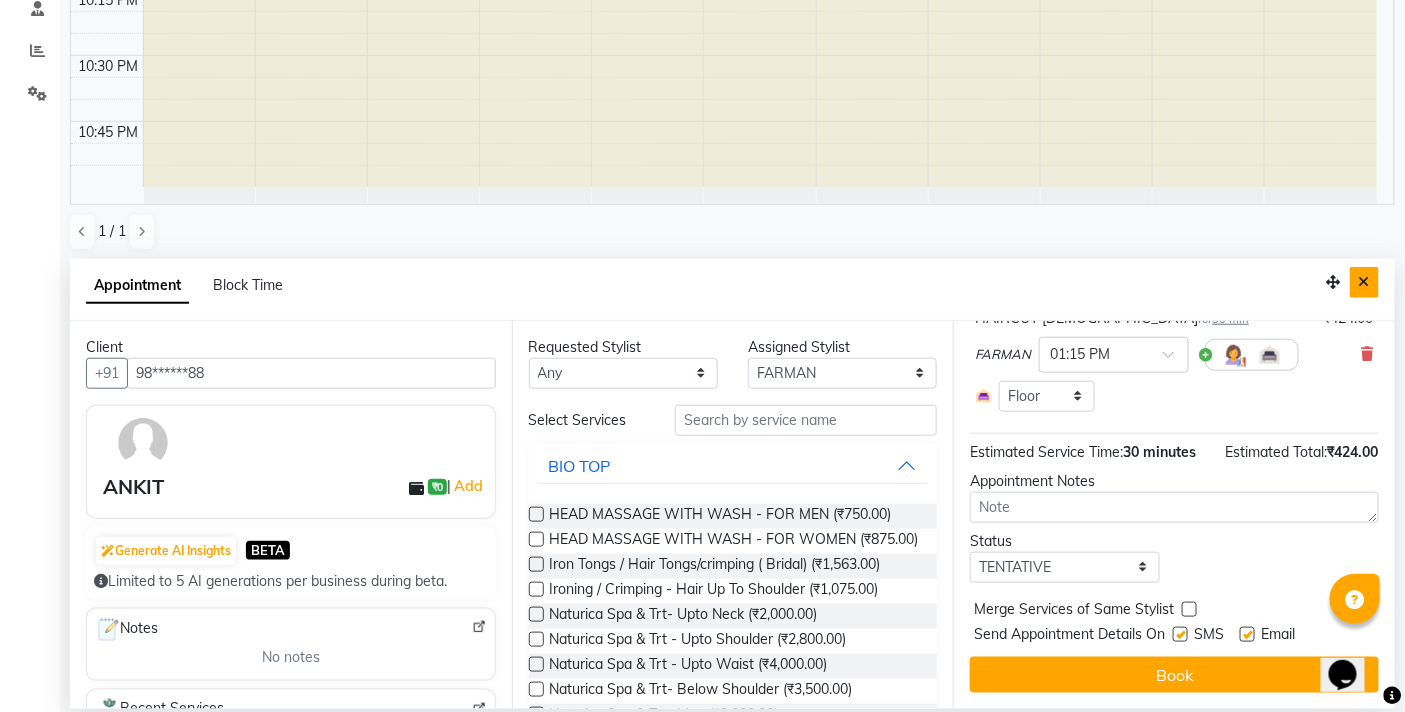 click at bounding box center [1364, 282] 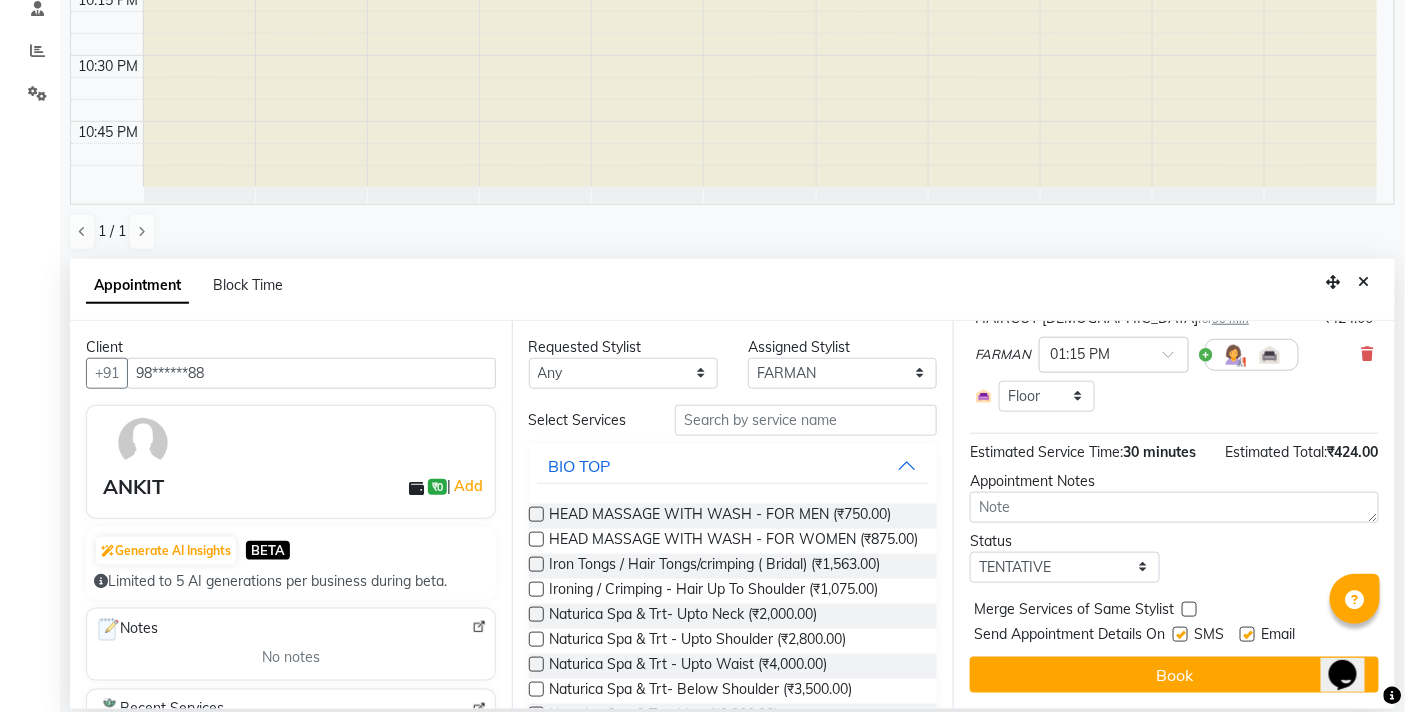 scroll, scrollTop: 1, scrollLeft: 0, axis: vertical 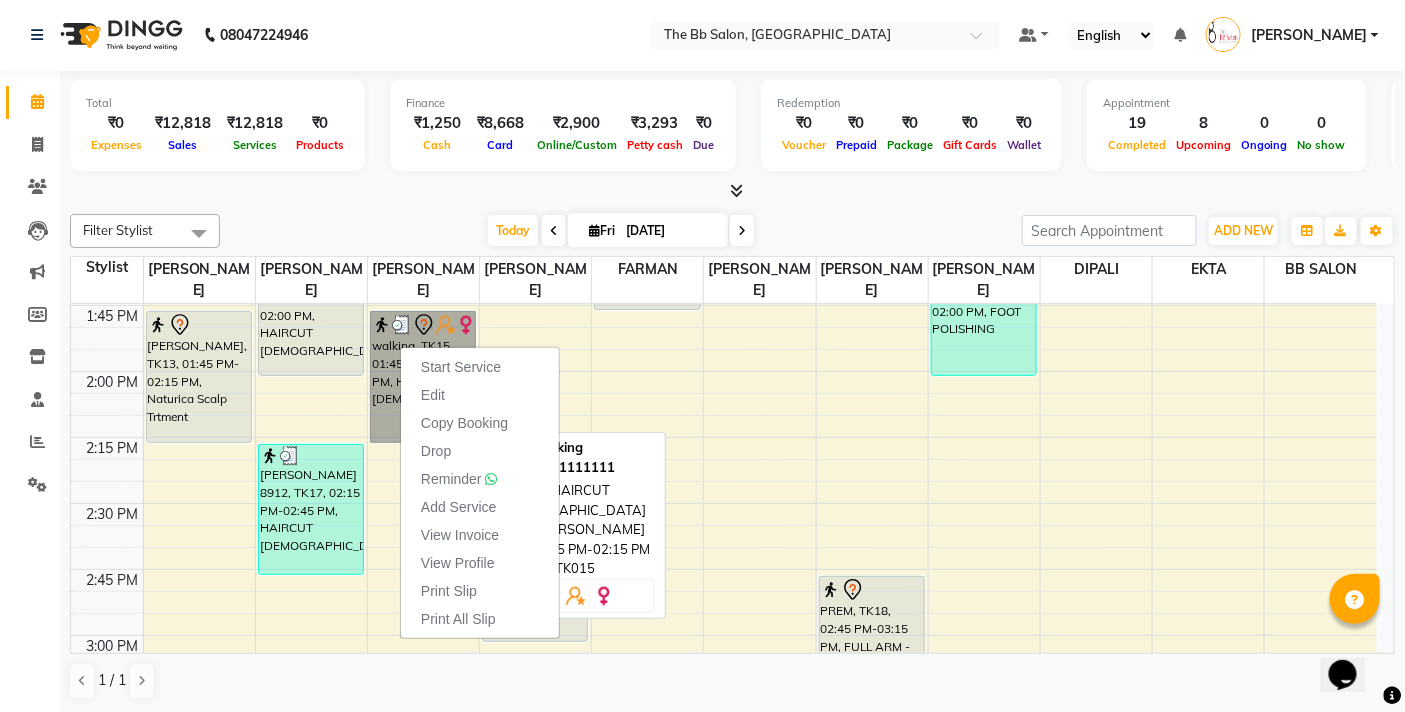 click on "walking, TK15, 01:45 PM-02:15 PM, HAIRCUT MALE" at bounding box center [423, 377] 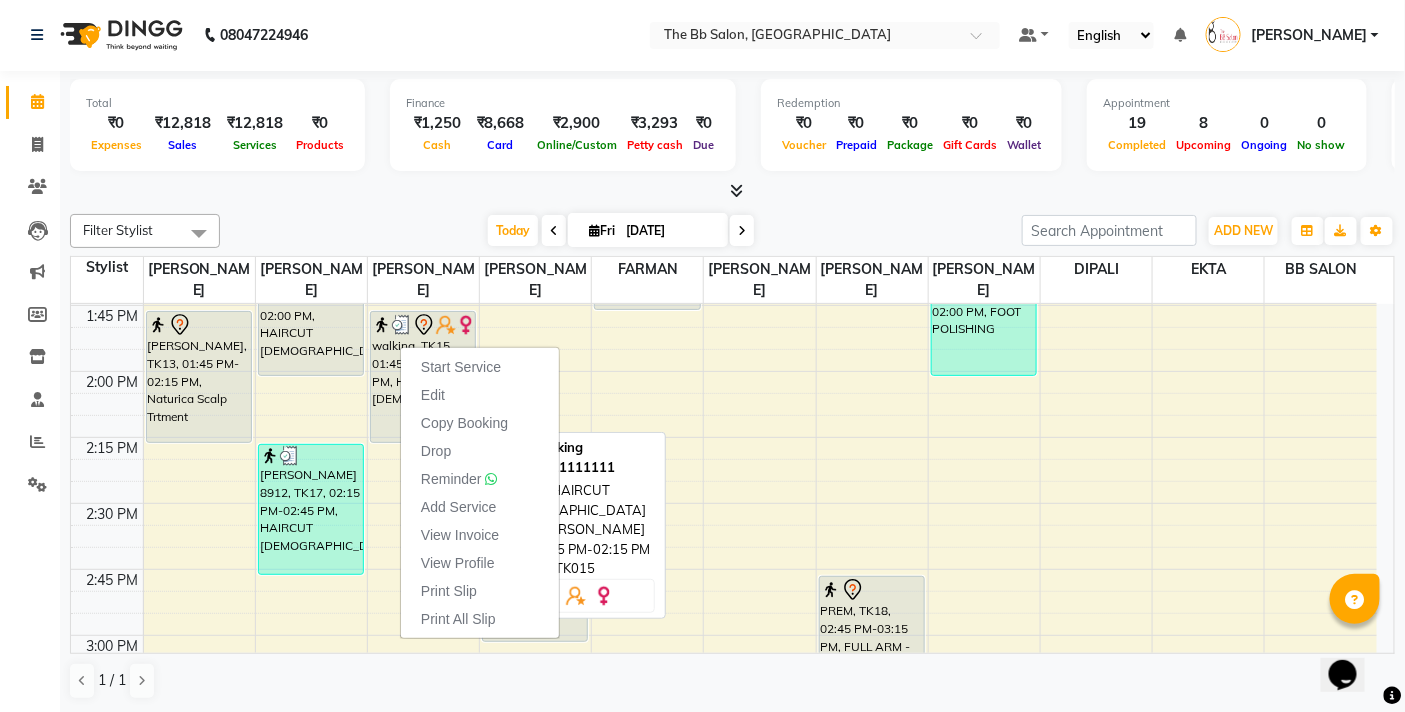 select on "7" 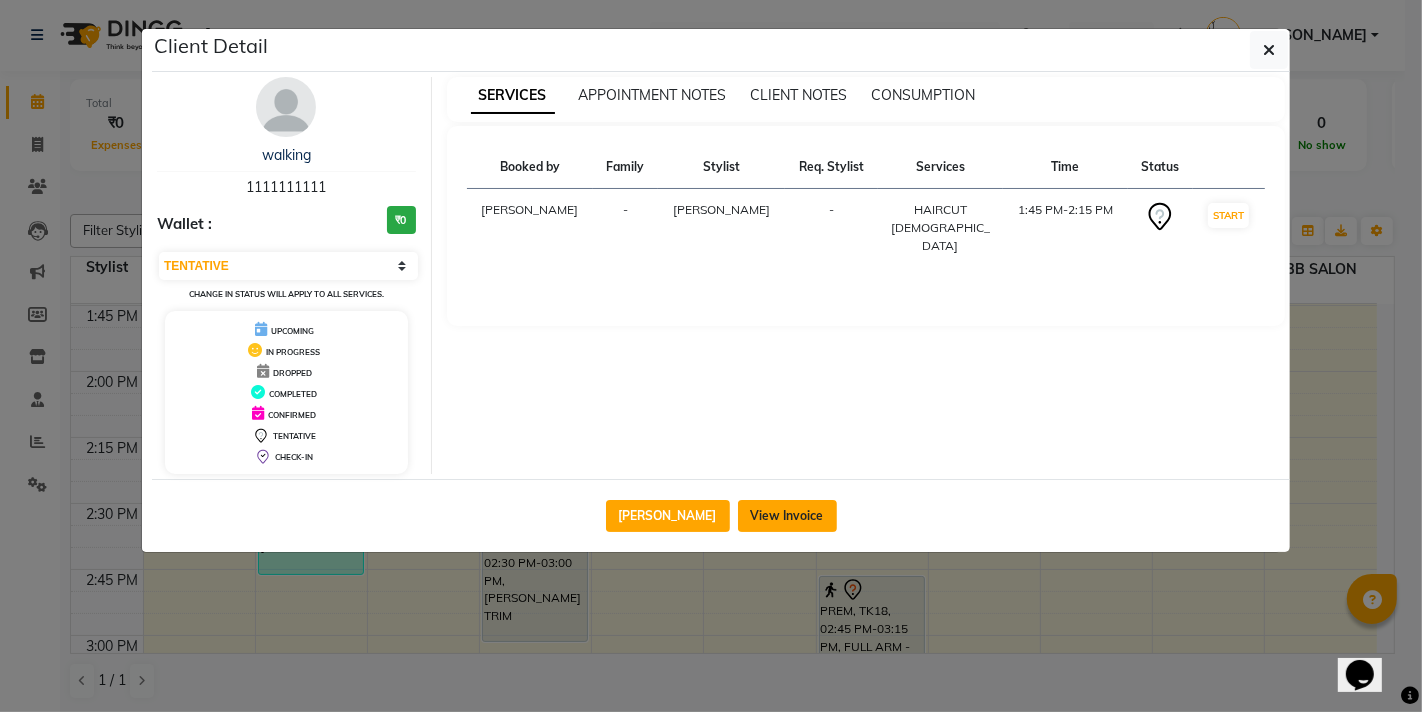 click on "View Invoice" 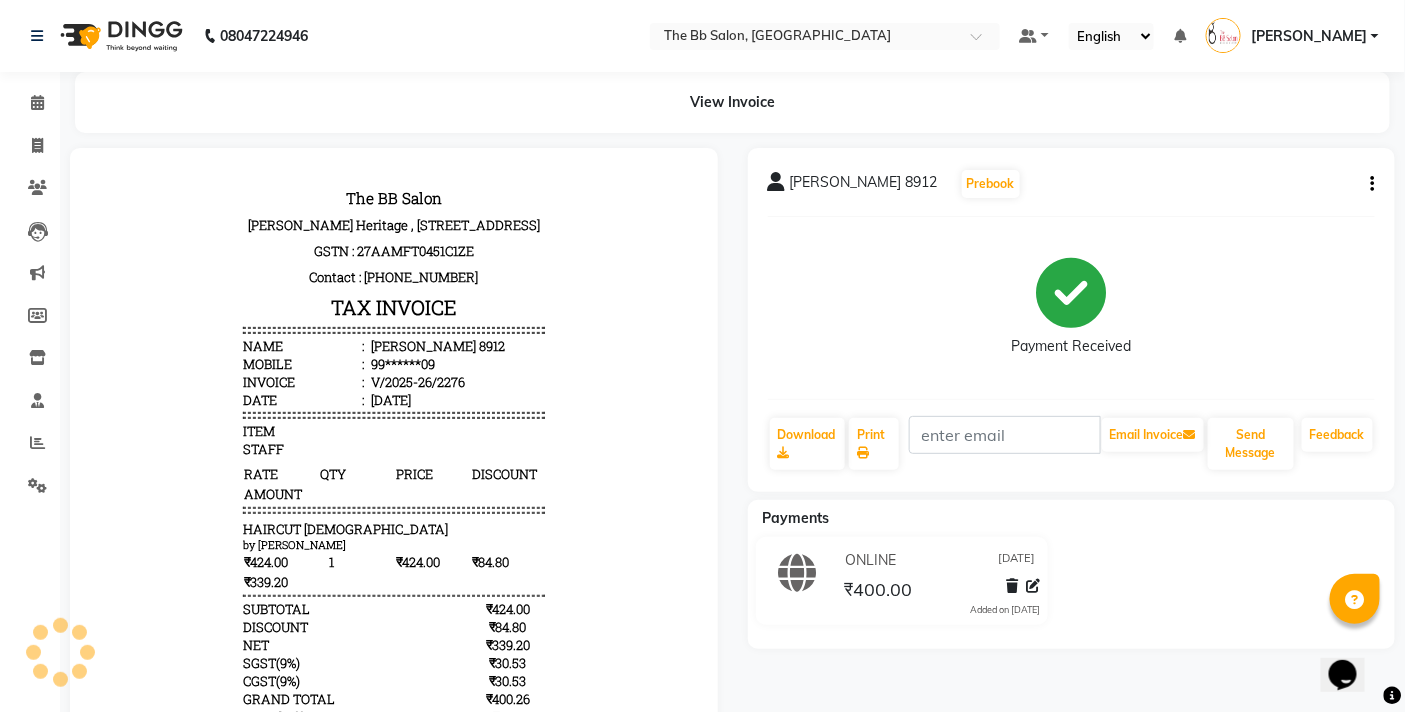 scroll, scrollTop: 0, scrollLeft: 0, axis: both 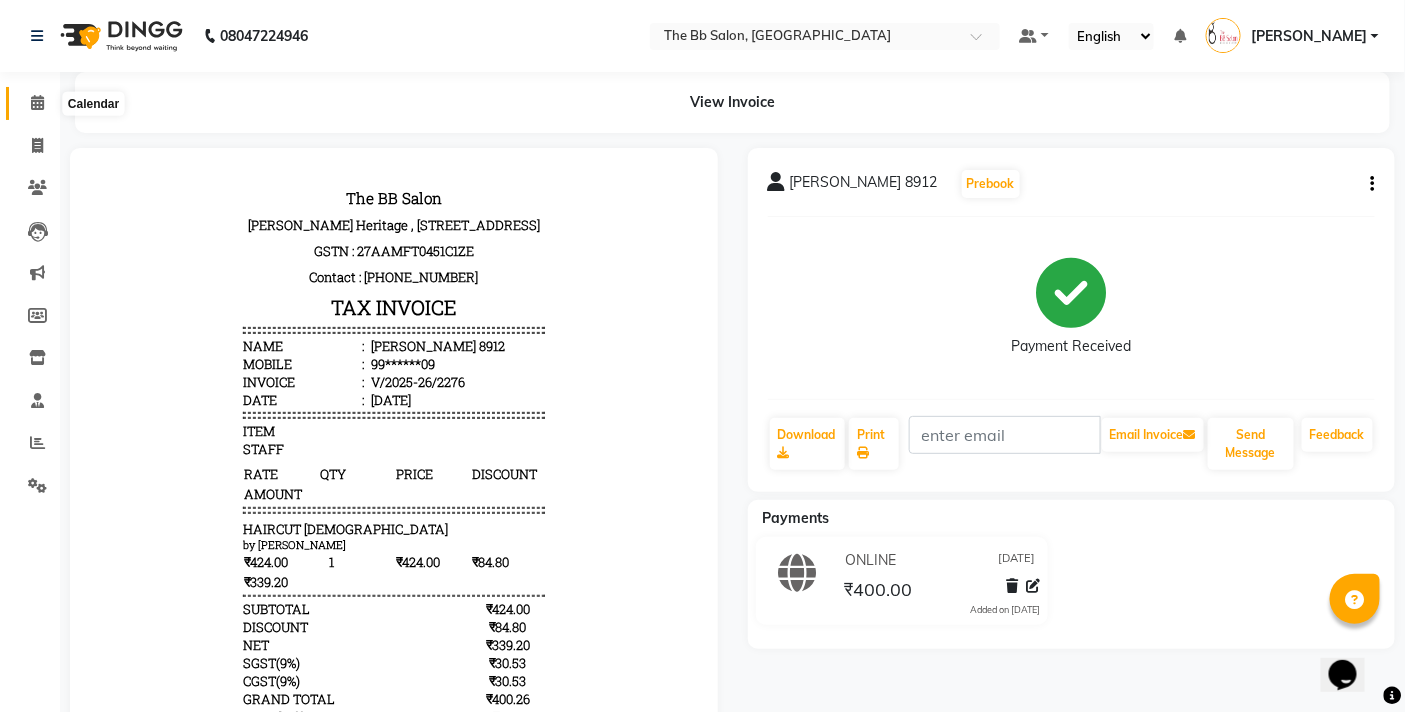 click 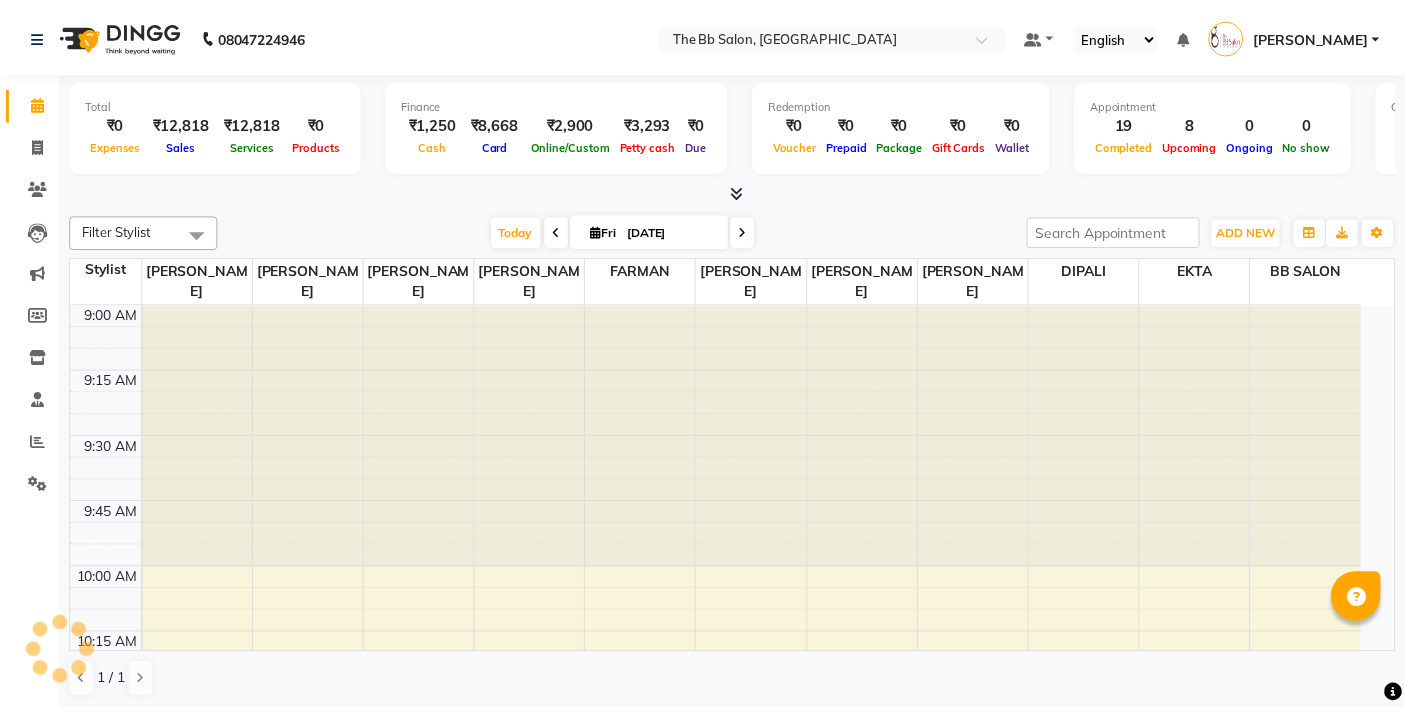 scroll, scrollTop: 0, scrollLeft: 0, axis: both 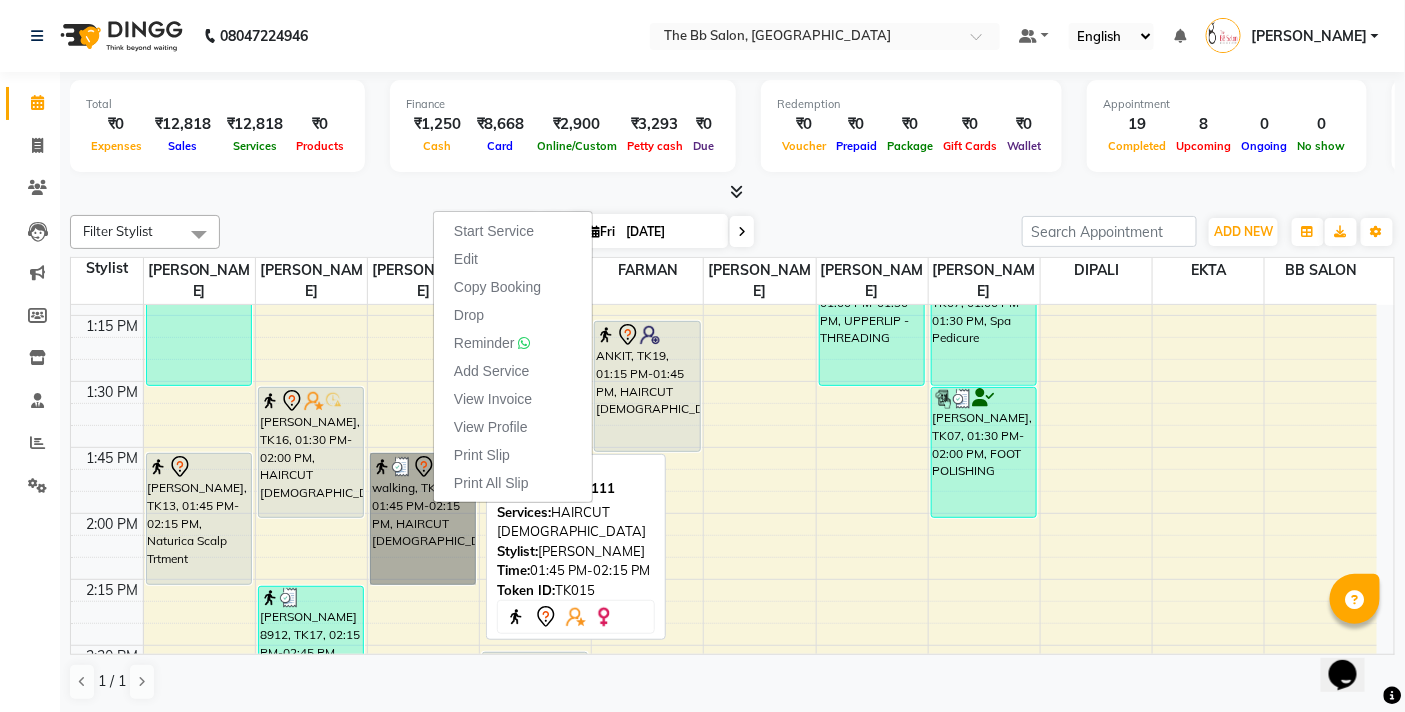 click on "walking, TK15, 01:45 PM-02:15 PM, HAIRCUT [DEMOGRAPHIC_DATA]" at bounding box center (423, 519) 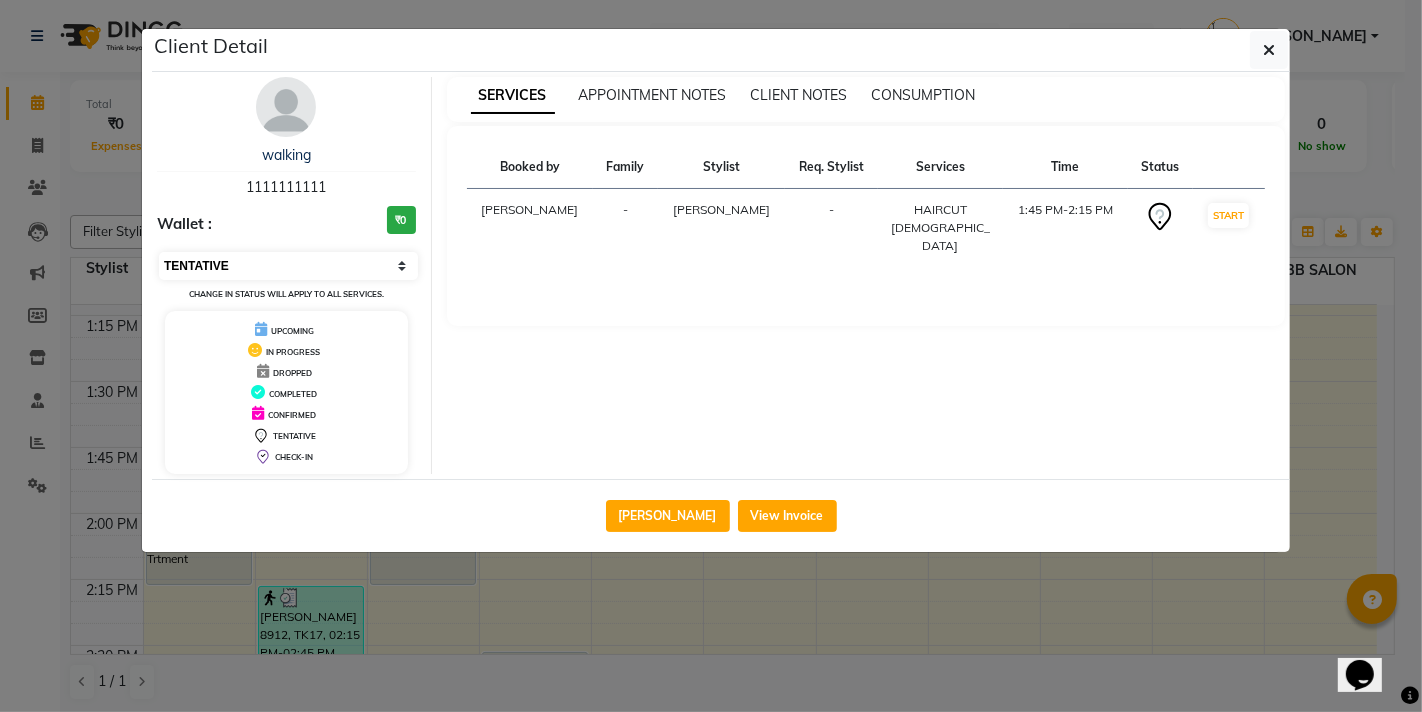drag, startPoint x: 236, startPoint y: 258, endPoint x: 236, endPoint y: 278, distance: 20 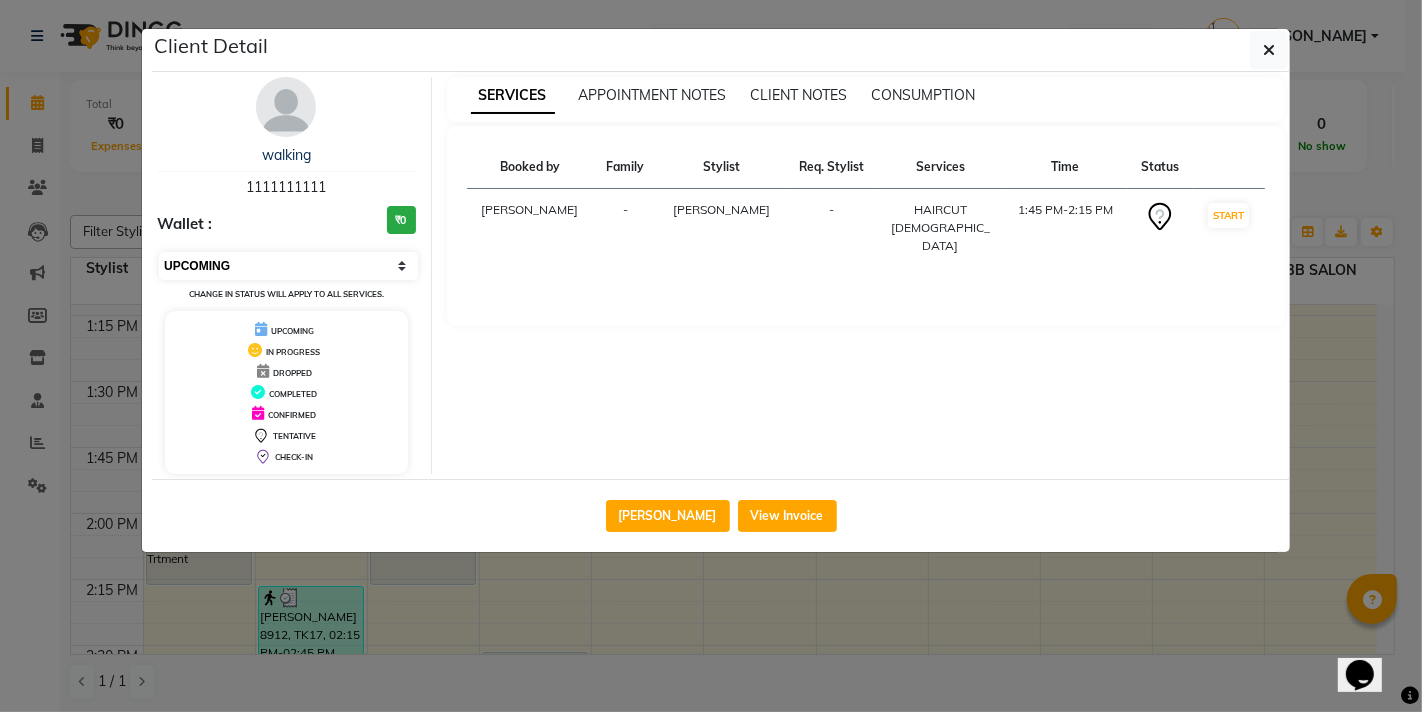 click on "Select IN SERVICE CONFIRMED TENTATIVE CHECK IN MARK DONE DROPPED UPCOMING" at bounding box center [288, 266] 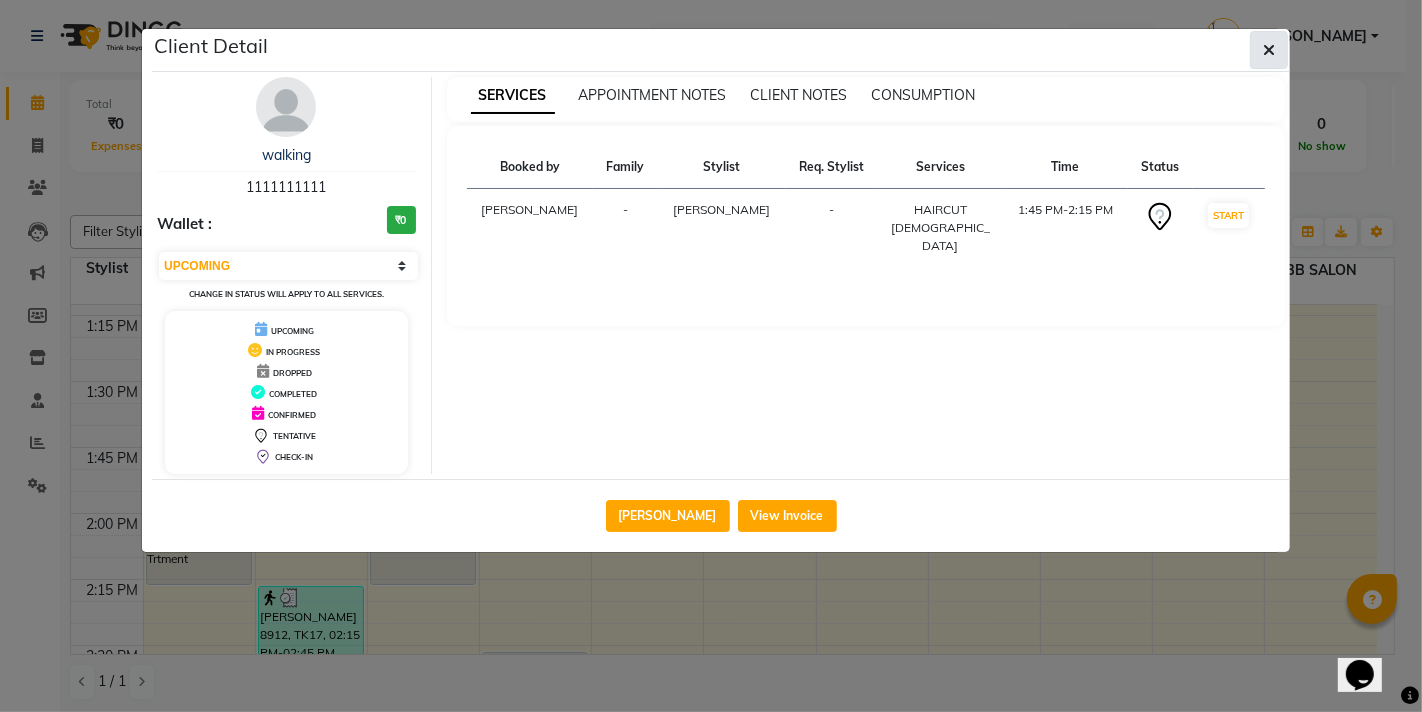 click 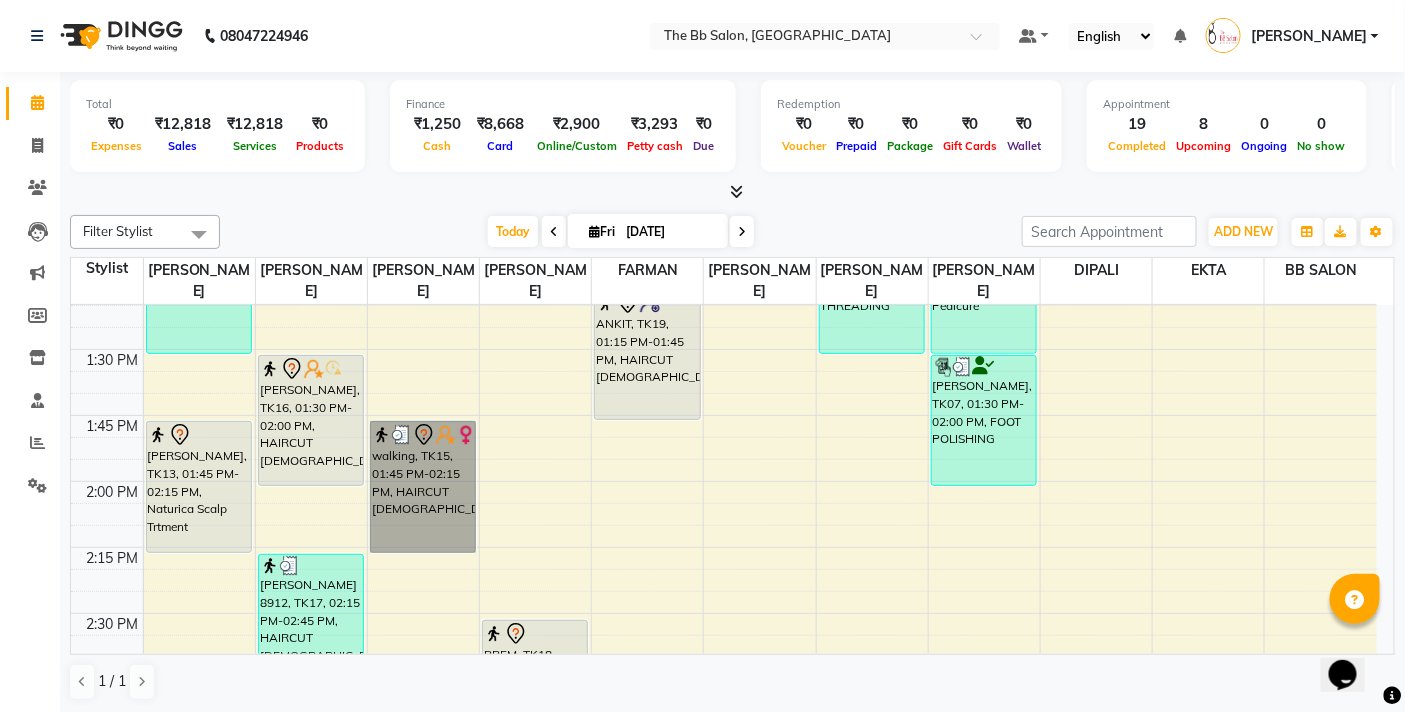 scroll, scrollTop: 1111, scrollLeft: 0, axis: vertical 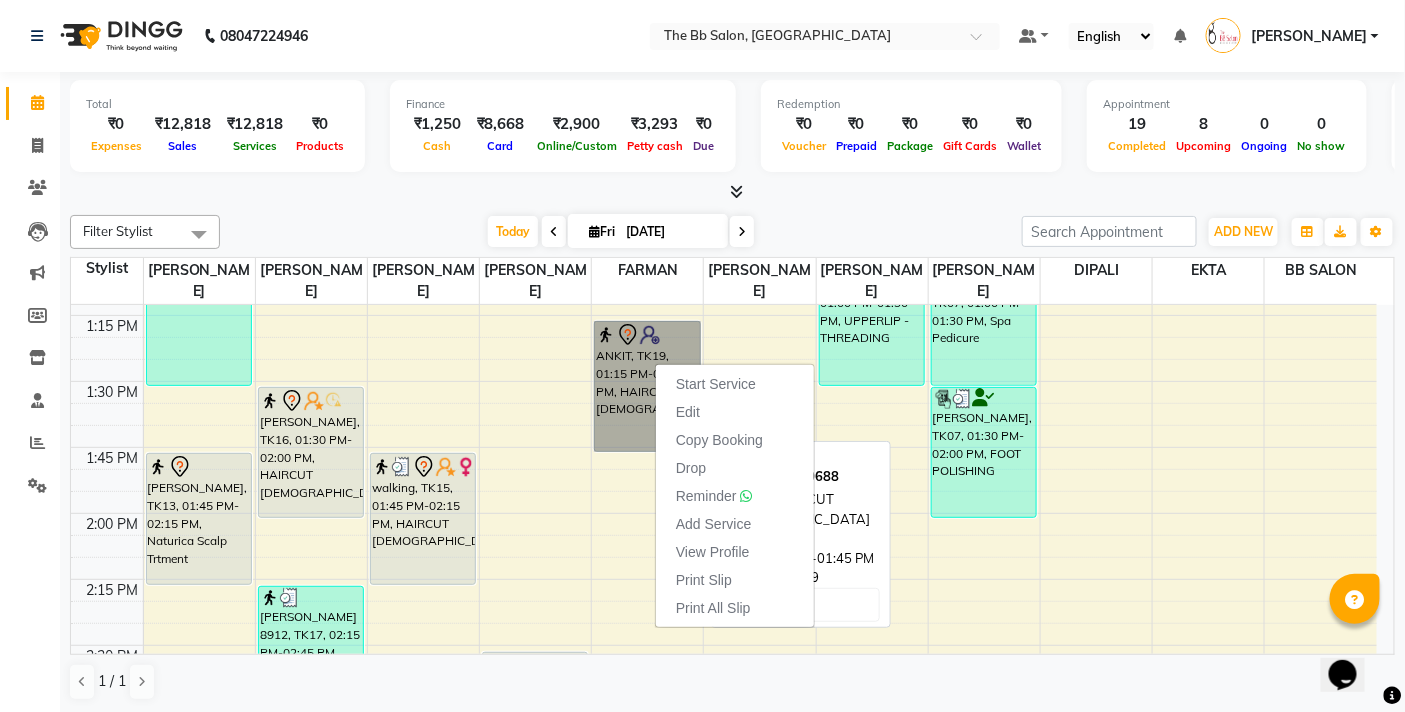click on "ANKIT, TK19, 01:15 PM-01:45 PM, HAIRCUT [DEMOGRAPHIC_DATA]" at bounding box center [647, 386] 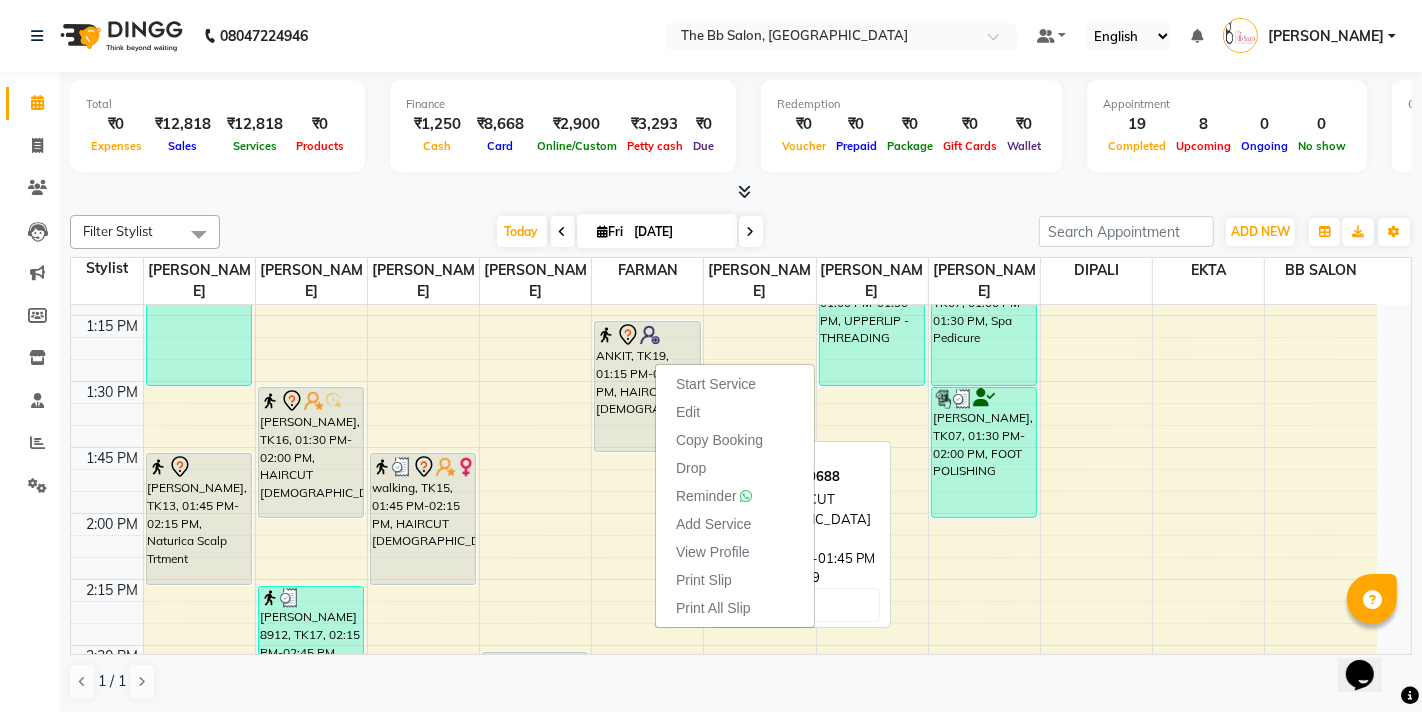 select on "7" 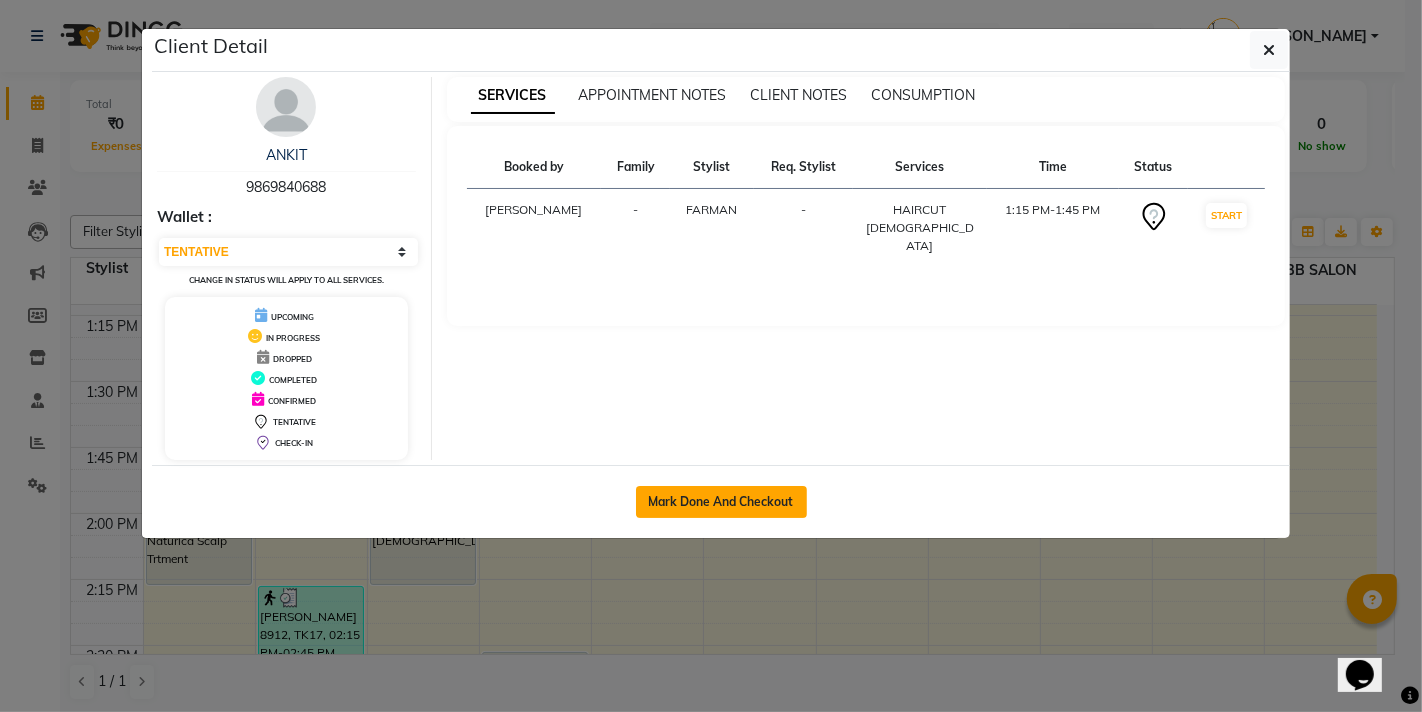 click on "Mark Done And Checkout" 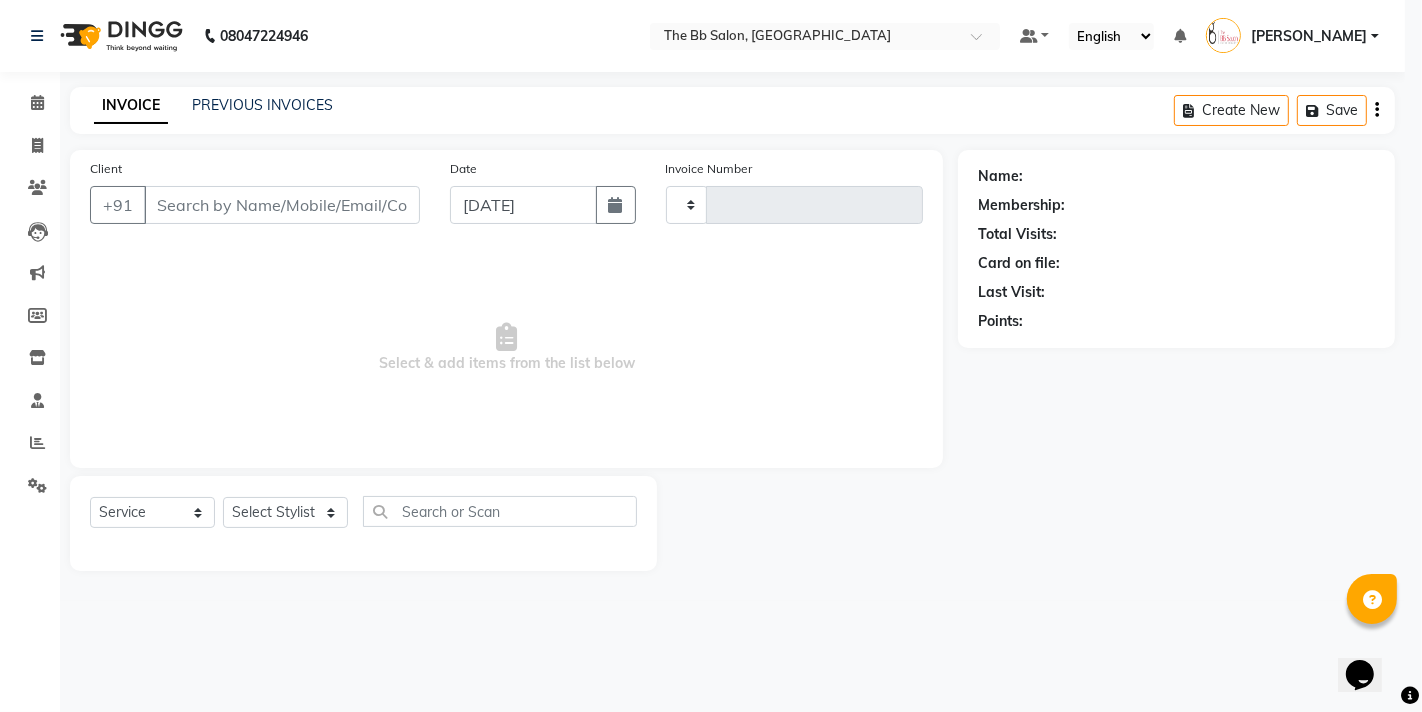 type on "2277" 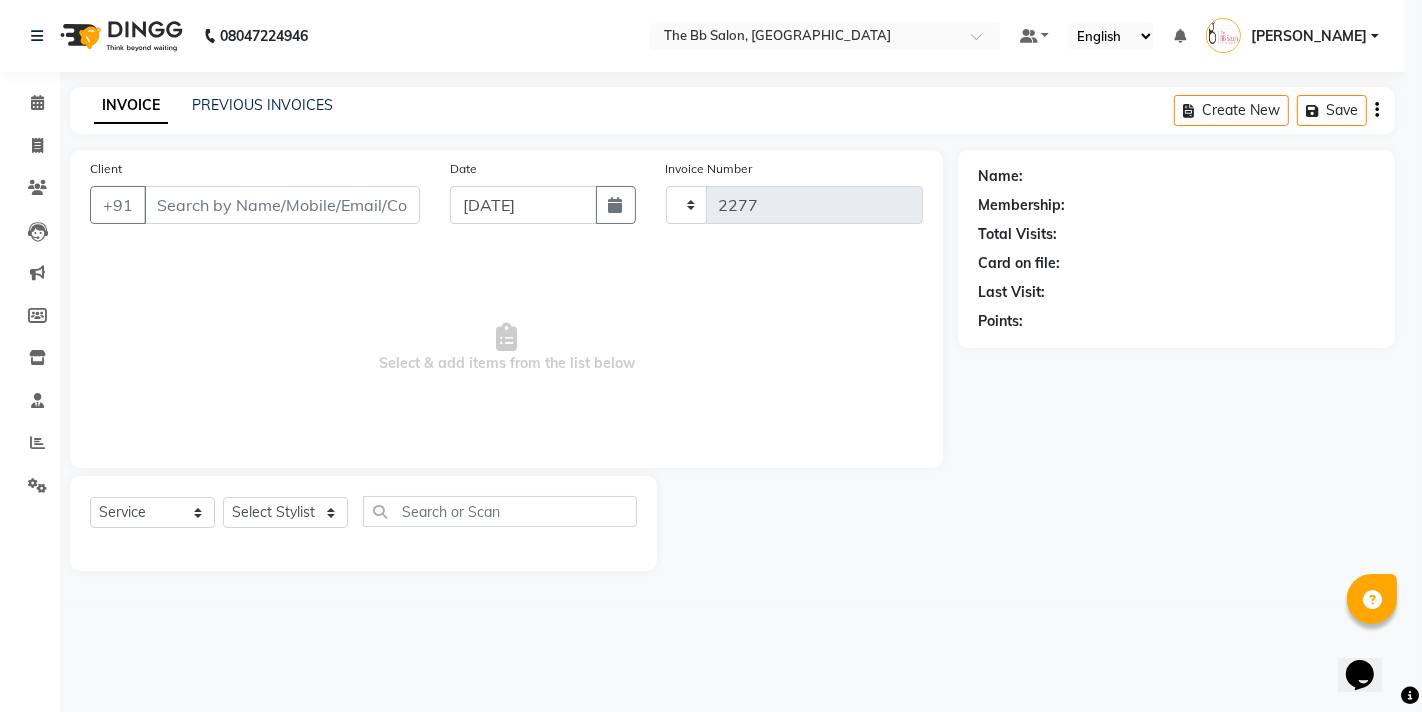 select on "6231" 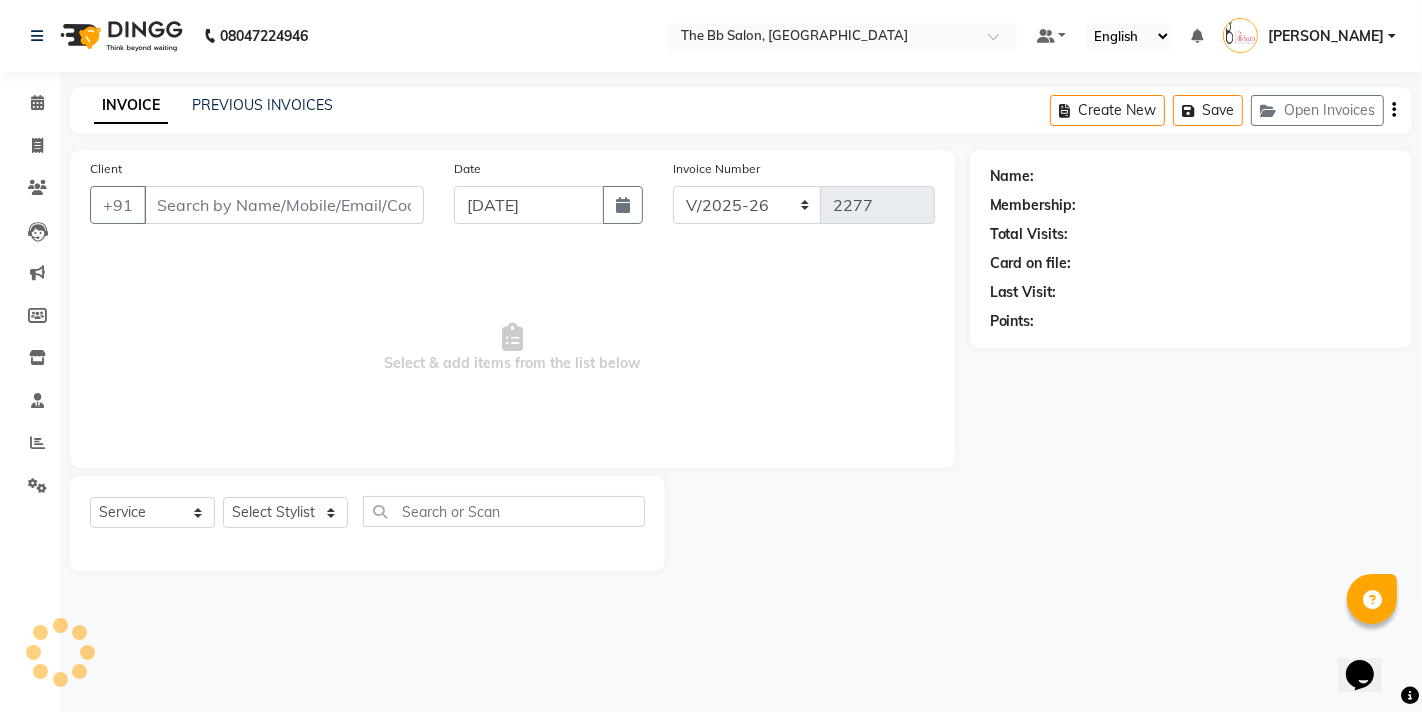 type on "98******88" 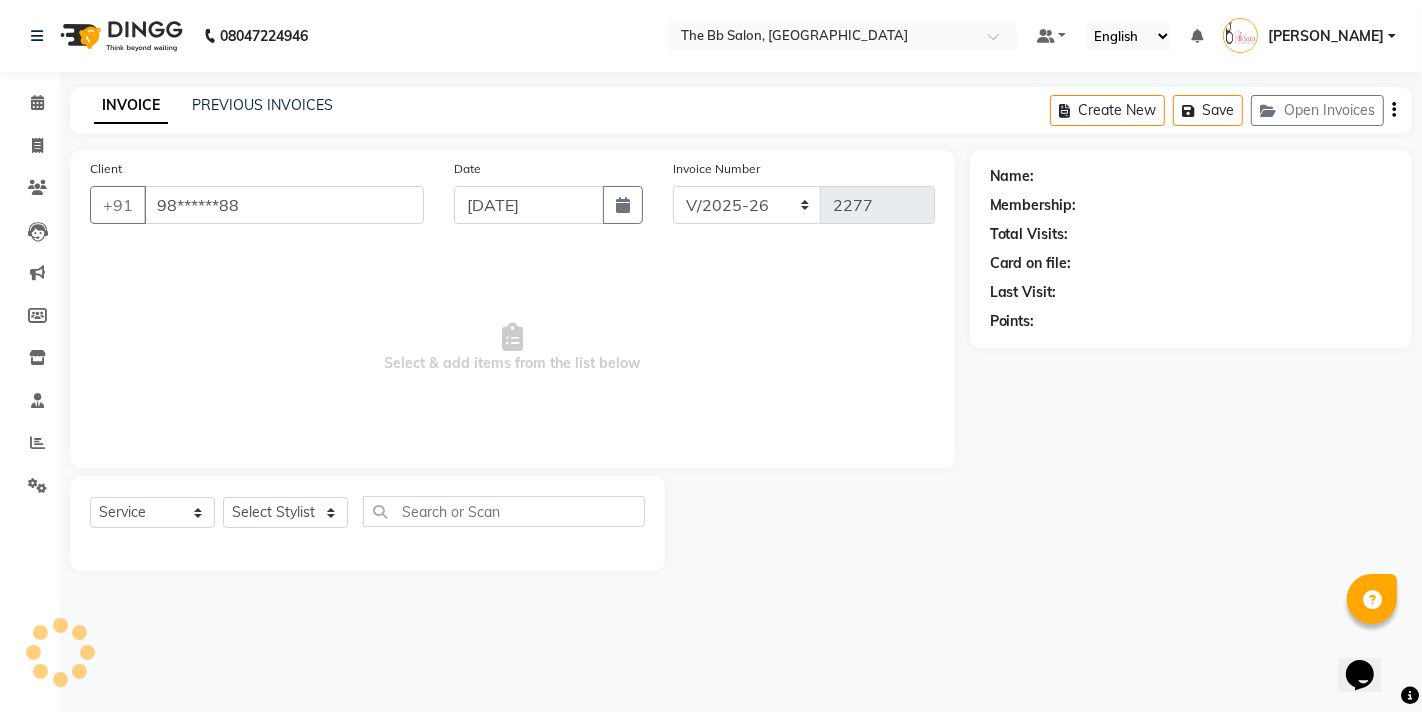 select on "83521" 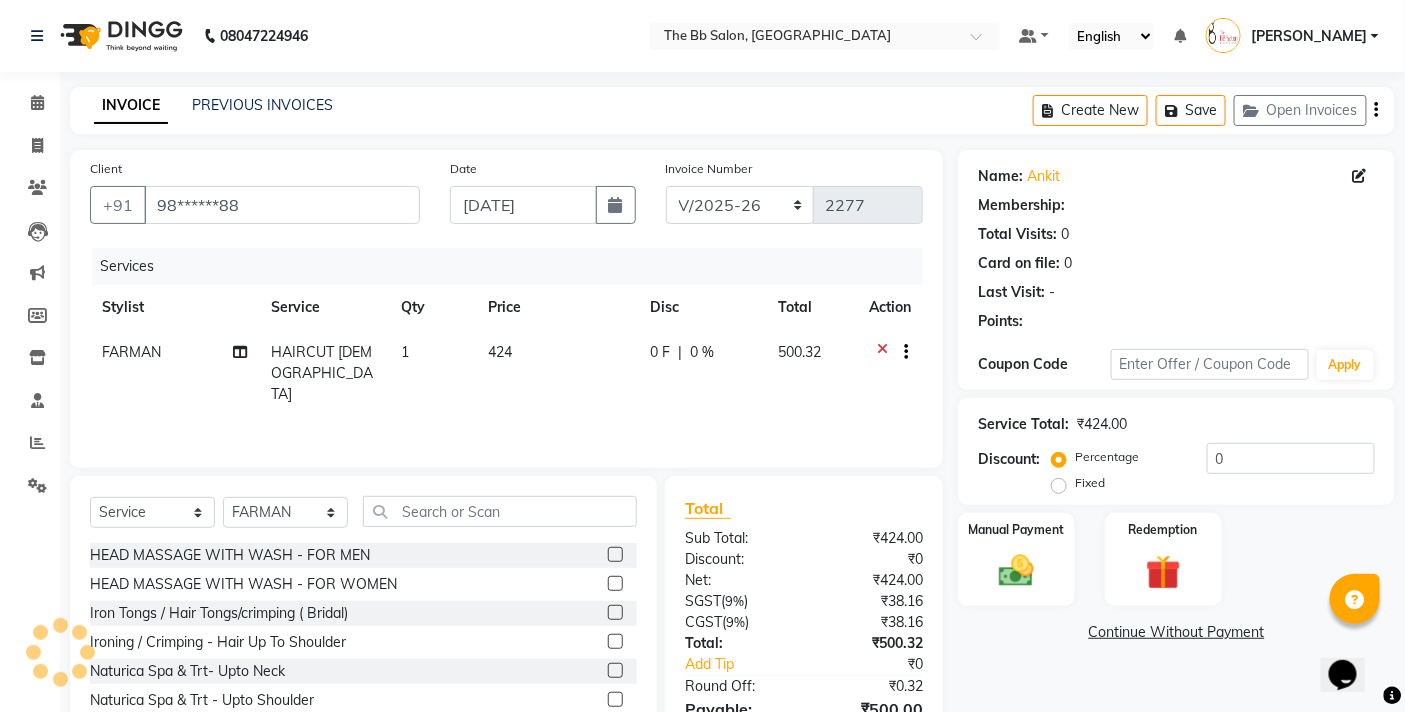 select on "1: Object" 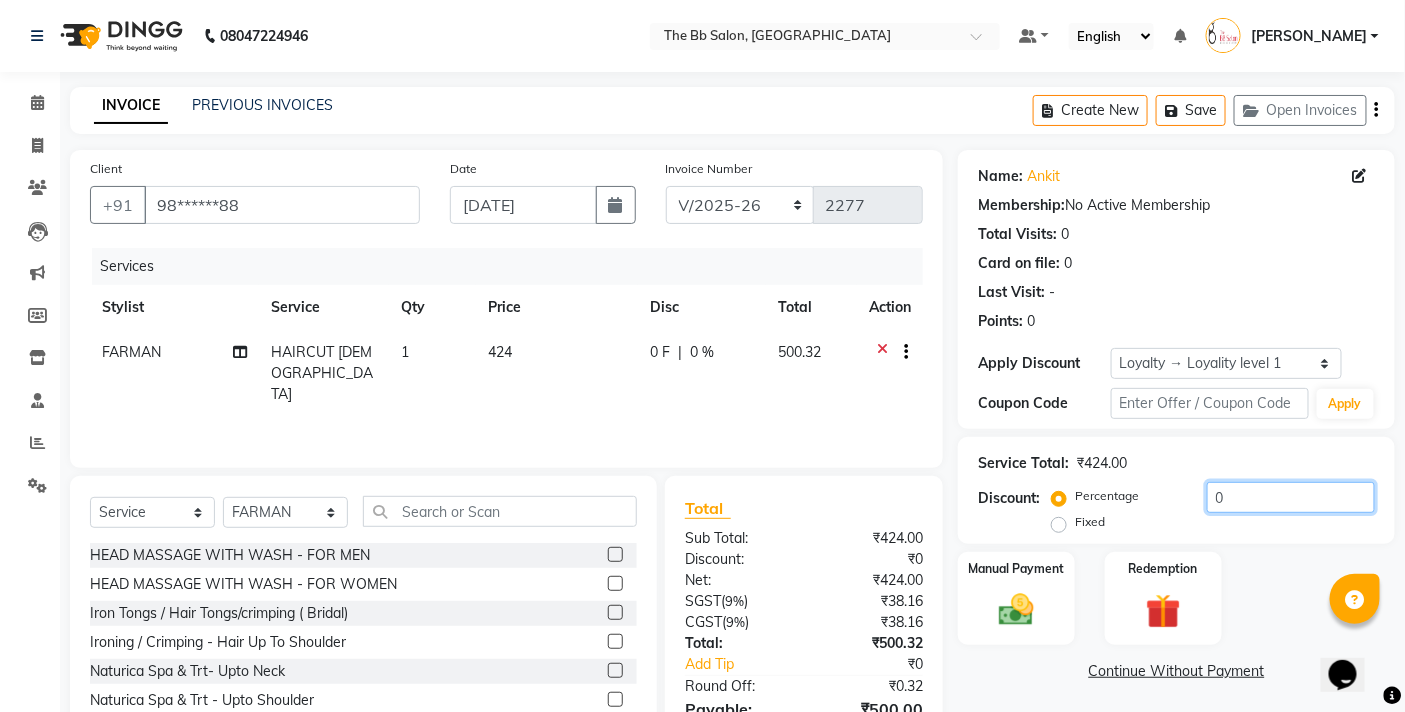 click on "0" 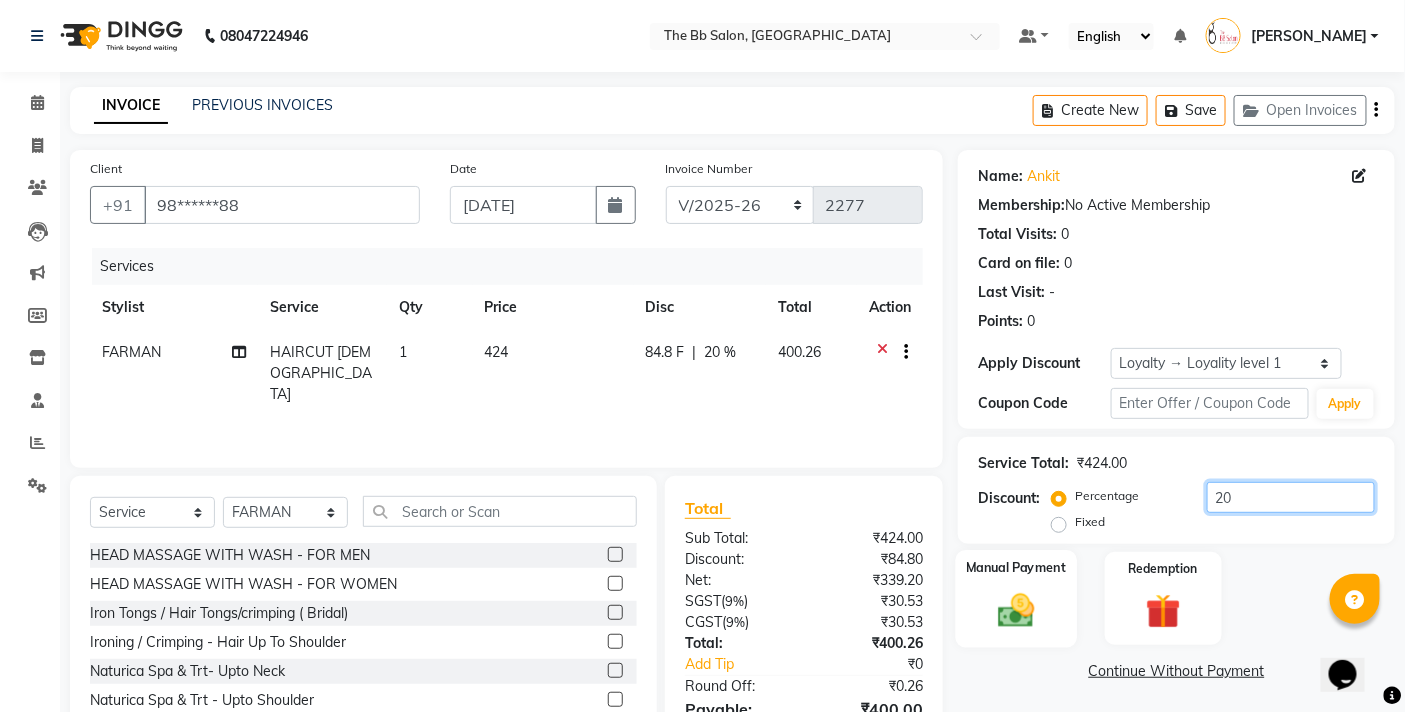 type on "20" 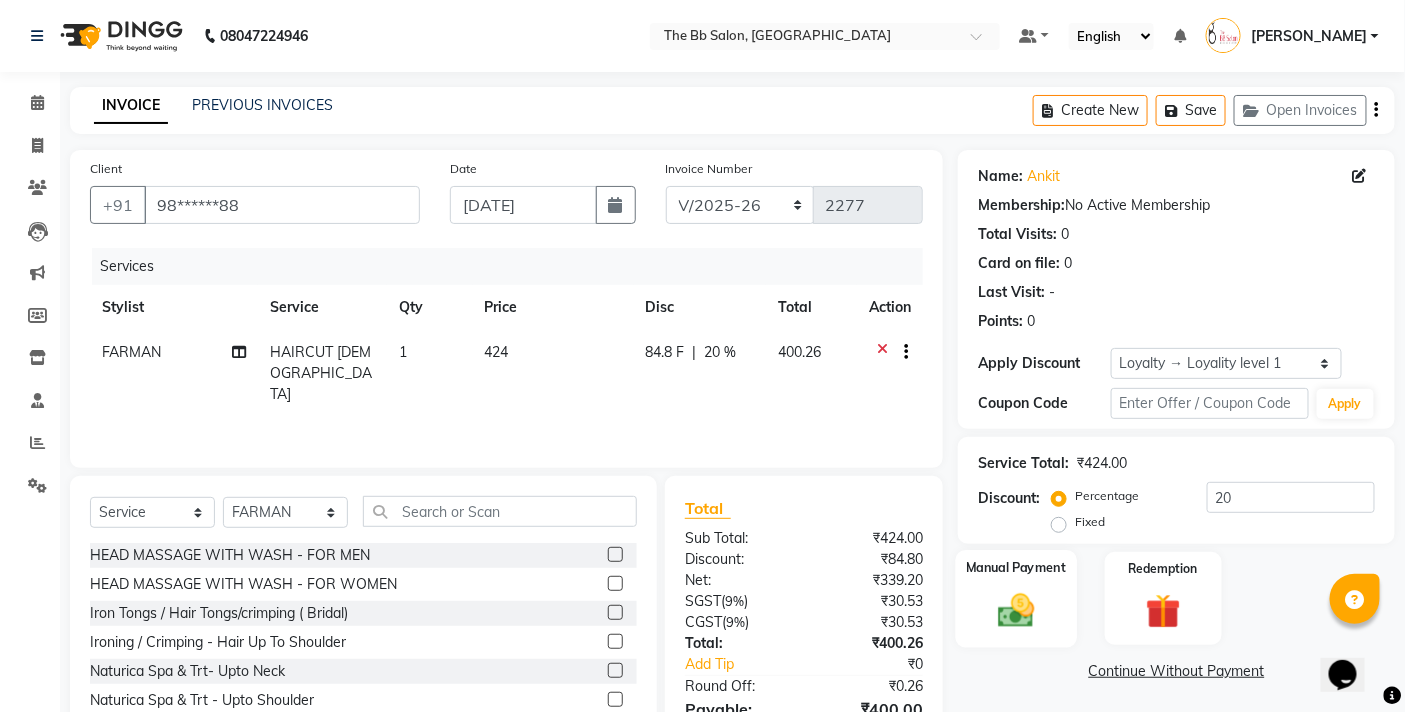 click on "Manual Payment" 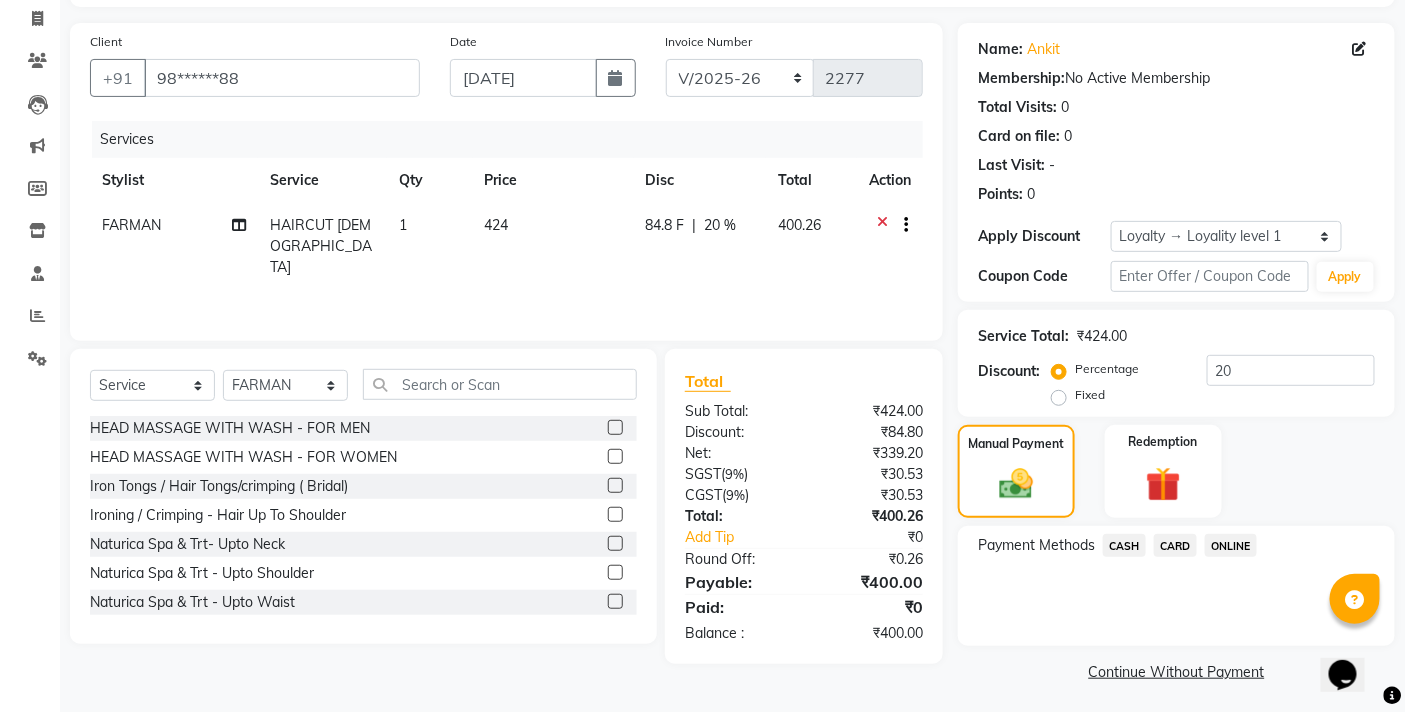 scroll, scrollTop: 132, scrollLeft: 0, axis: vertical 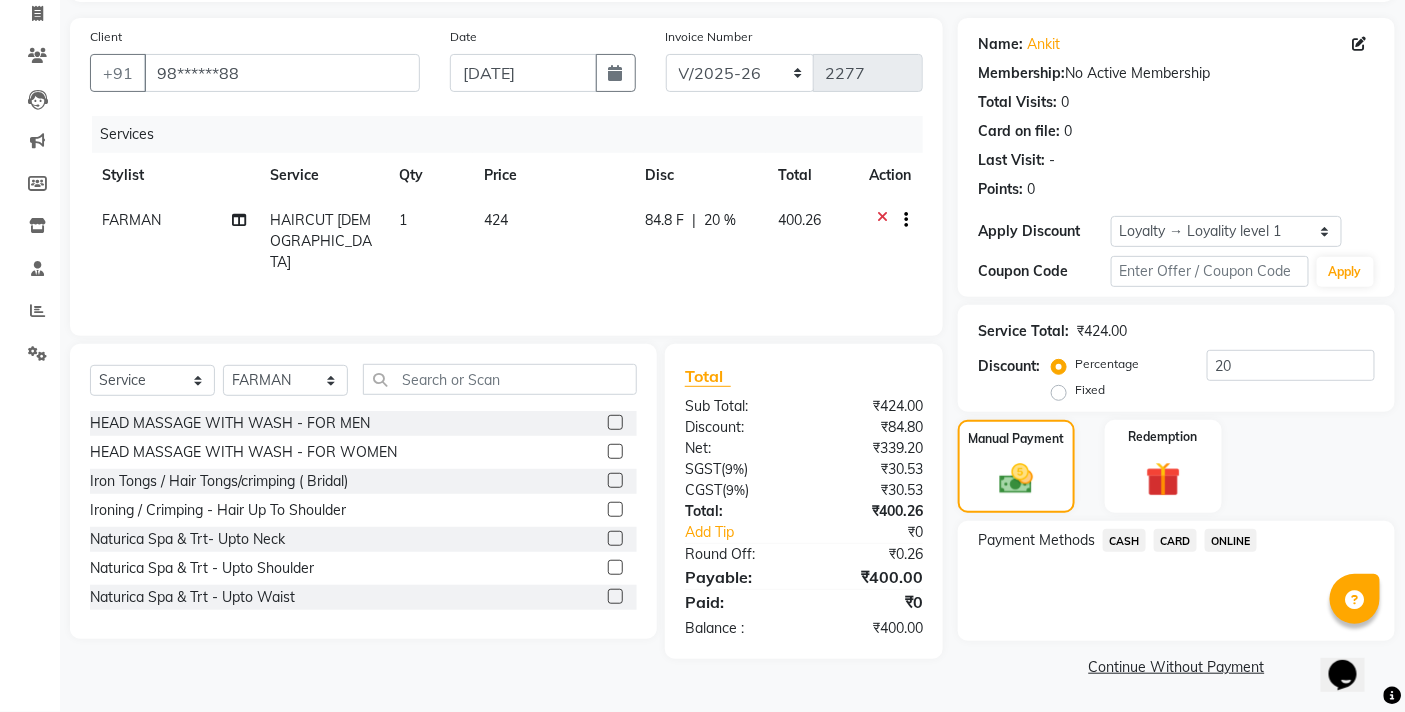 click on "ONLINE" 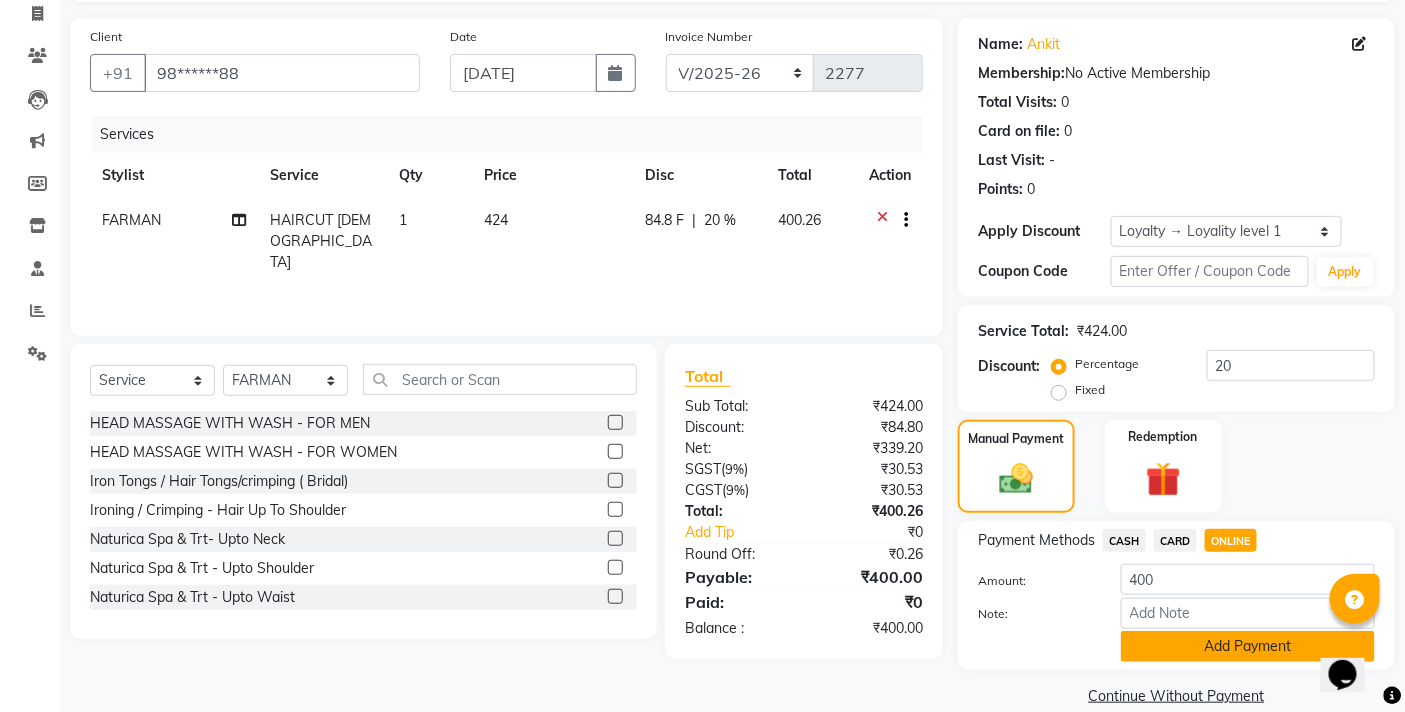 click on "Add Payment" 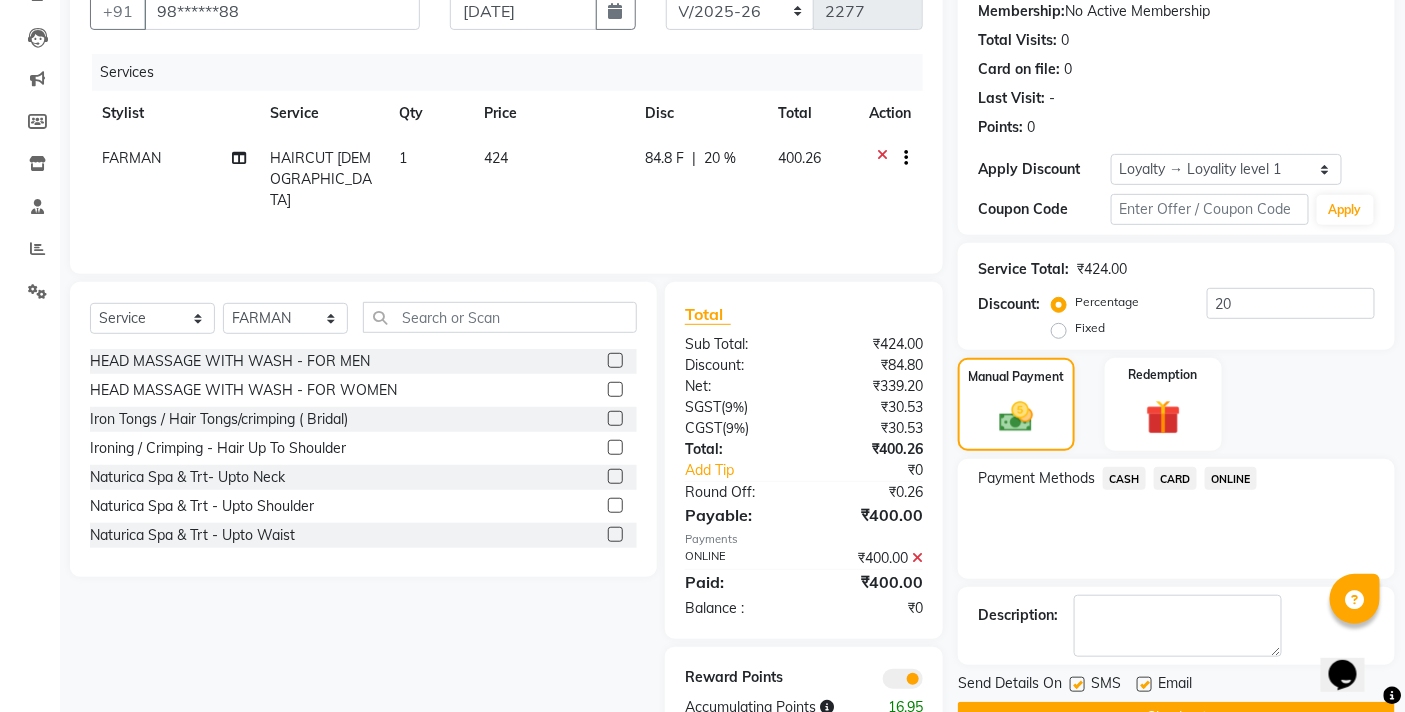 scroll, scrollTop: 250, scrollLeft: 0, axis: vertical 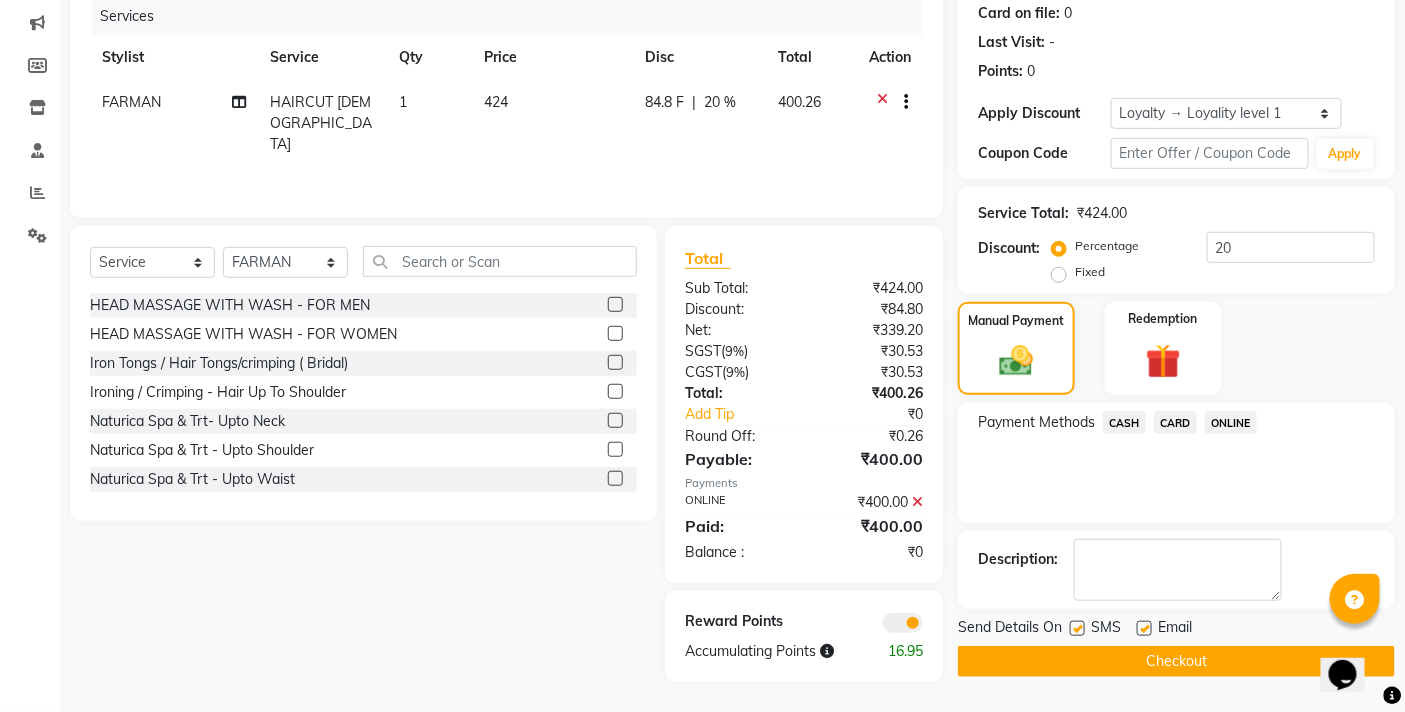 click on "Checkout" 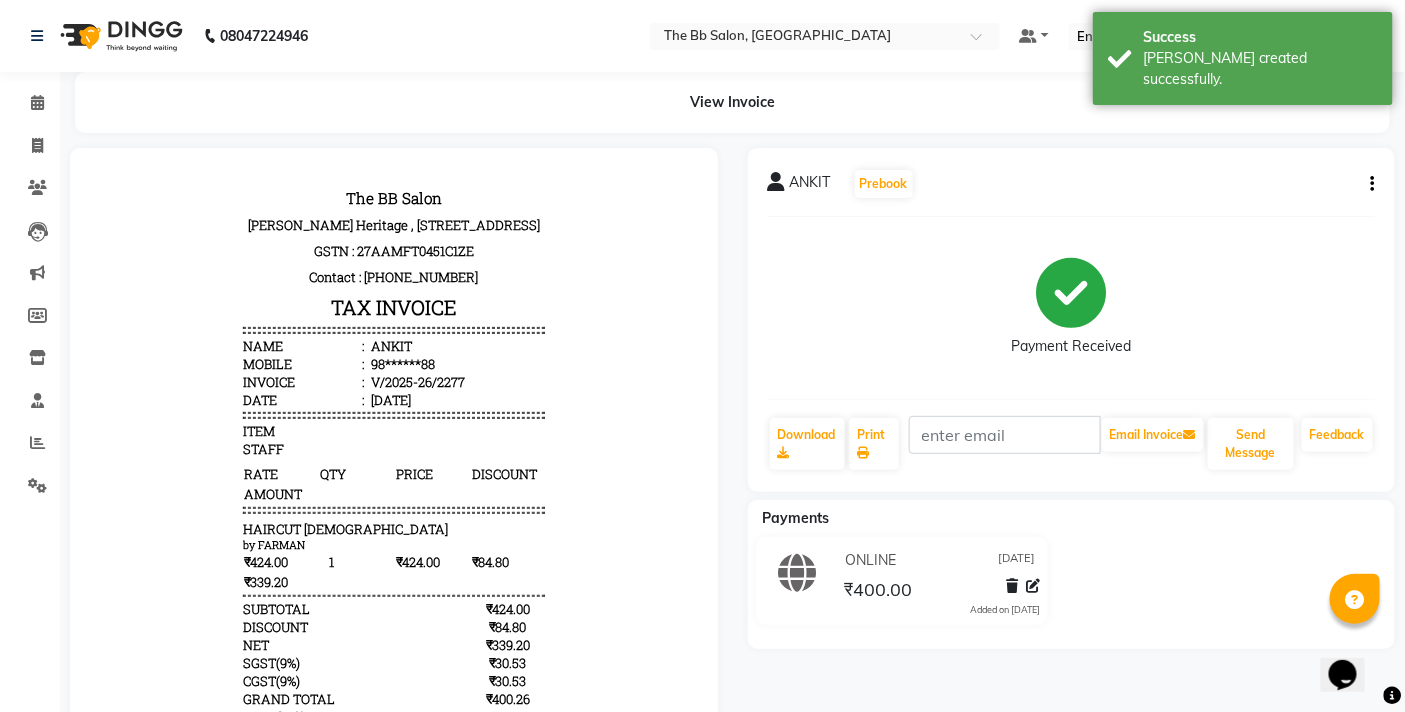 scroll, scrollTop: 0, scrollLeft: 0, axis: both 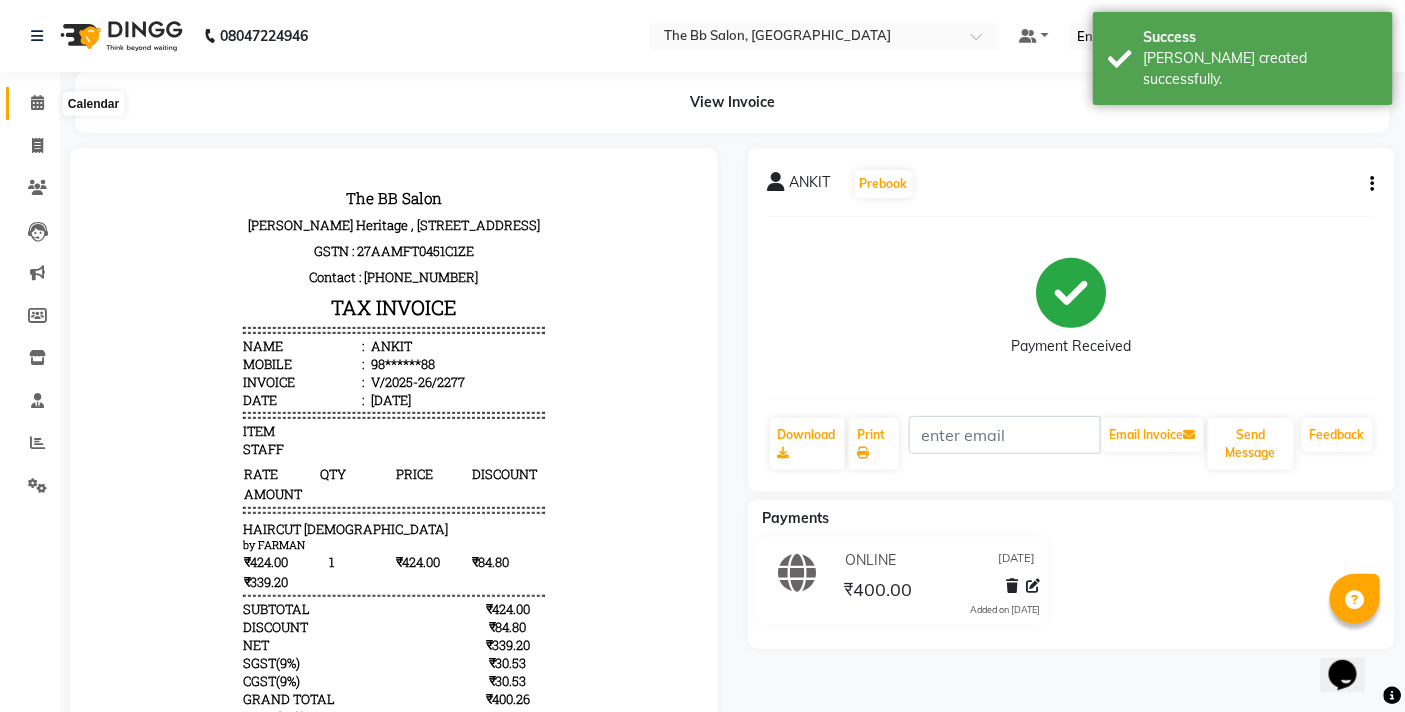 click 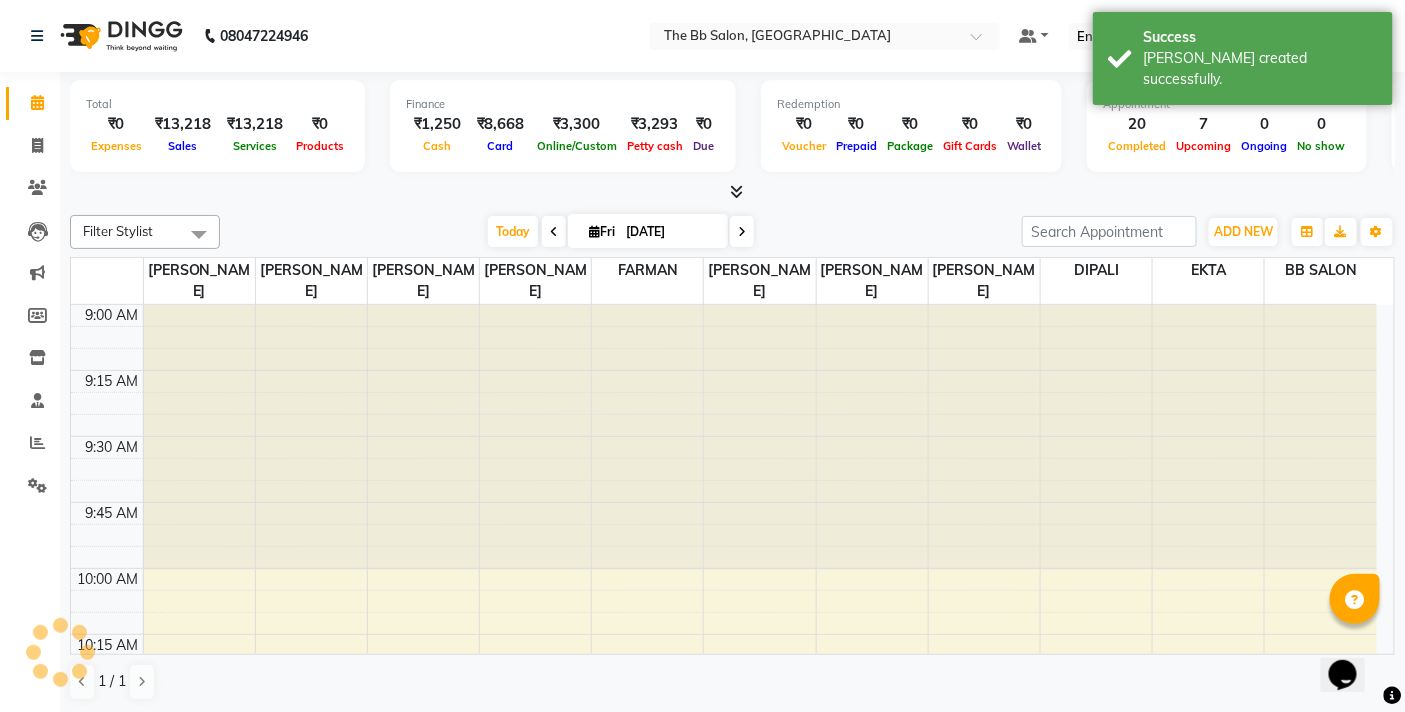 scroll, scrollTop: 0, scrollLeft: 0, axis: both 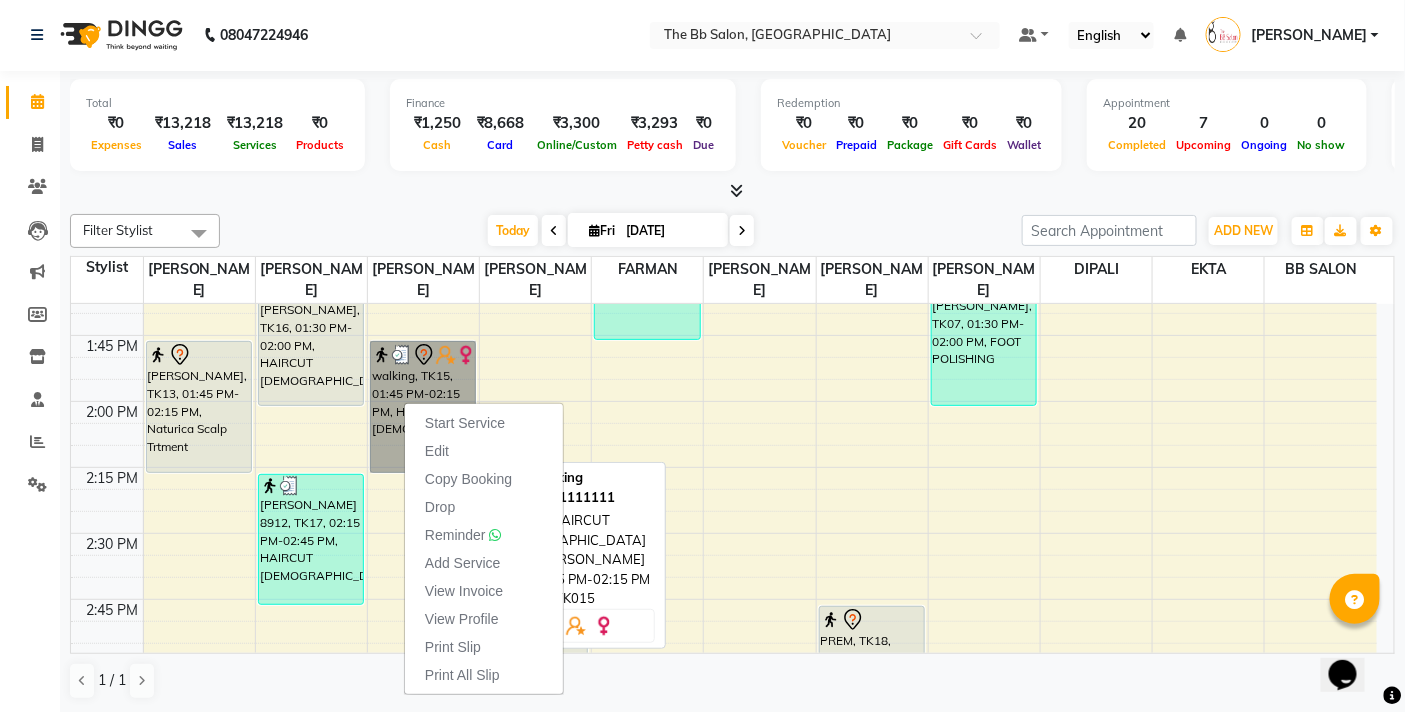 click on "walking, TK15, 01:45 PM-02:15 PM, HAIRCUT [DEMOGRAPHIC_DATA]" at bounding box center [423, 407] 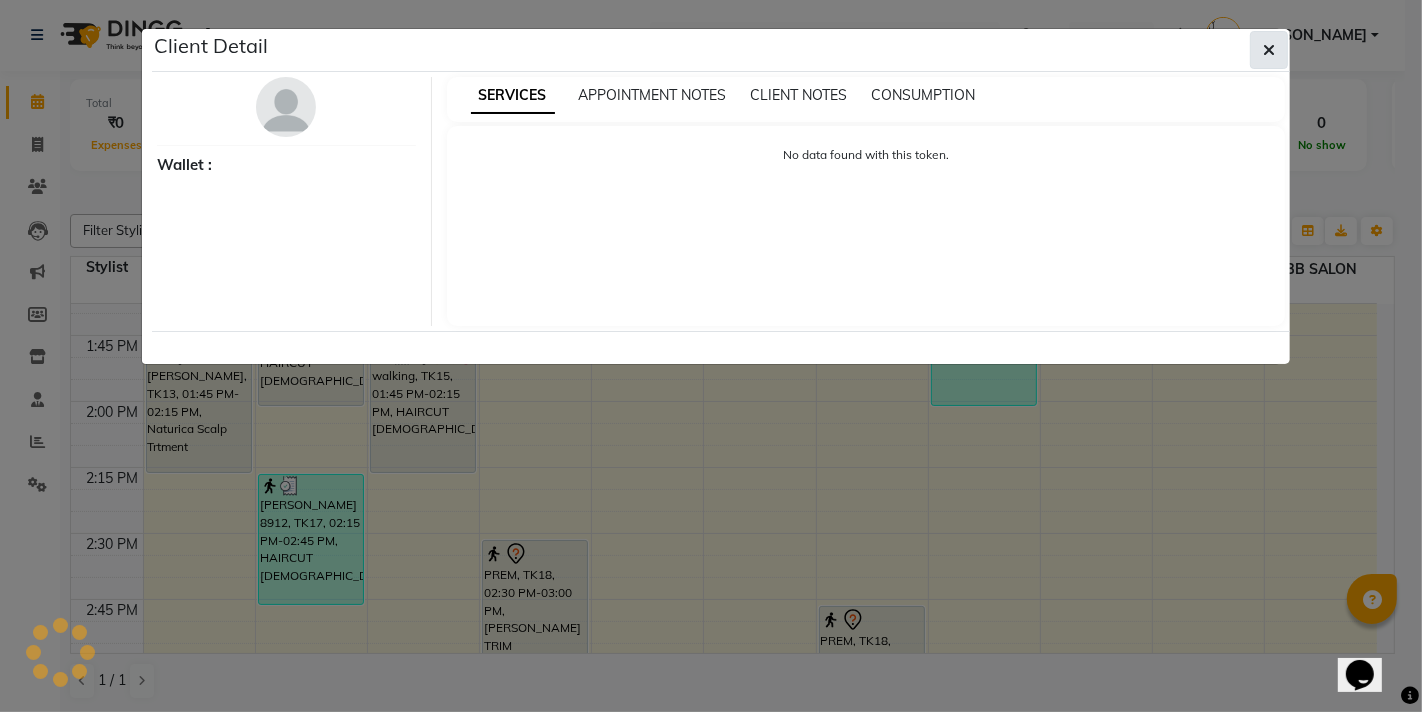 select on "7" 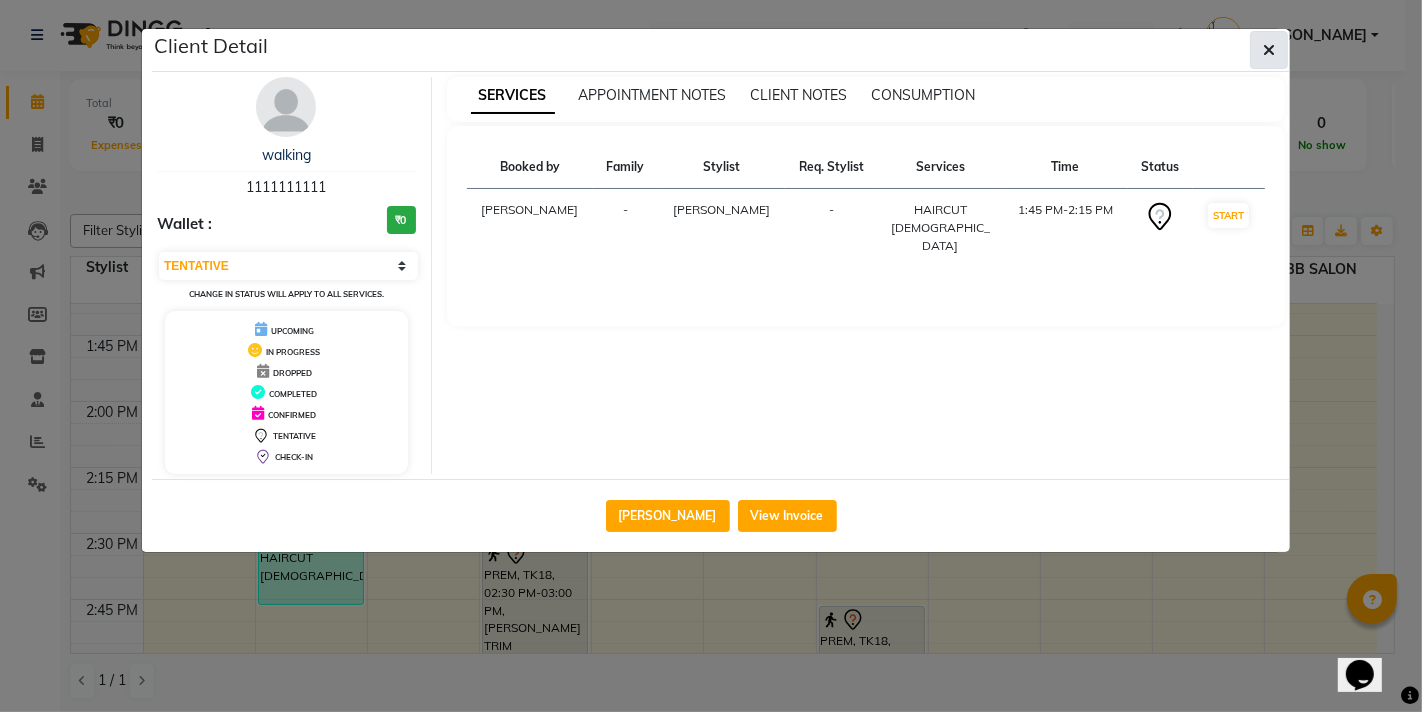 click 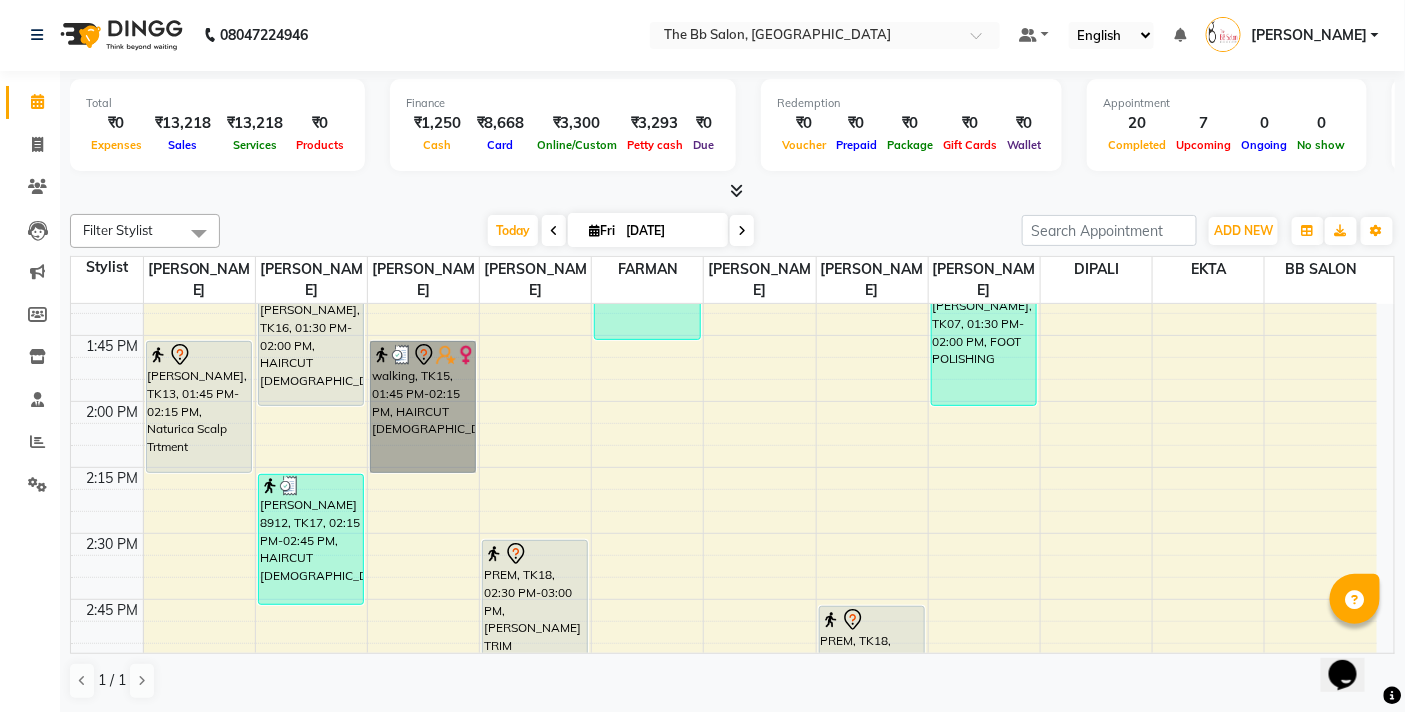click on "walking, TK15, 01:45 PM-02:15 PM, HAIRCUT [DEMOGRAPHIC_DATA]" at bounding box center [423, 407] 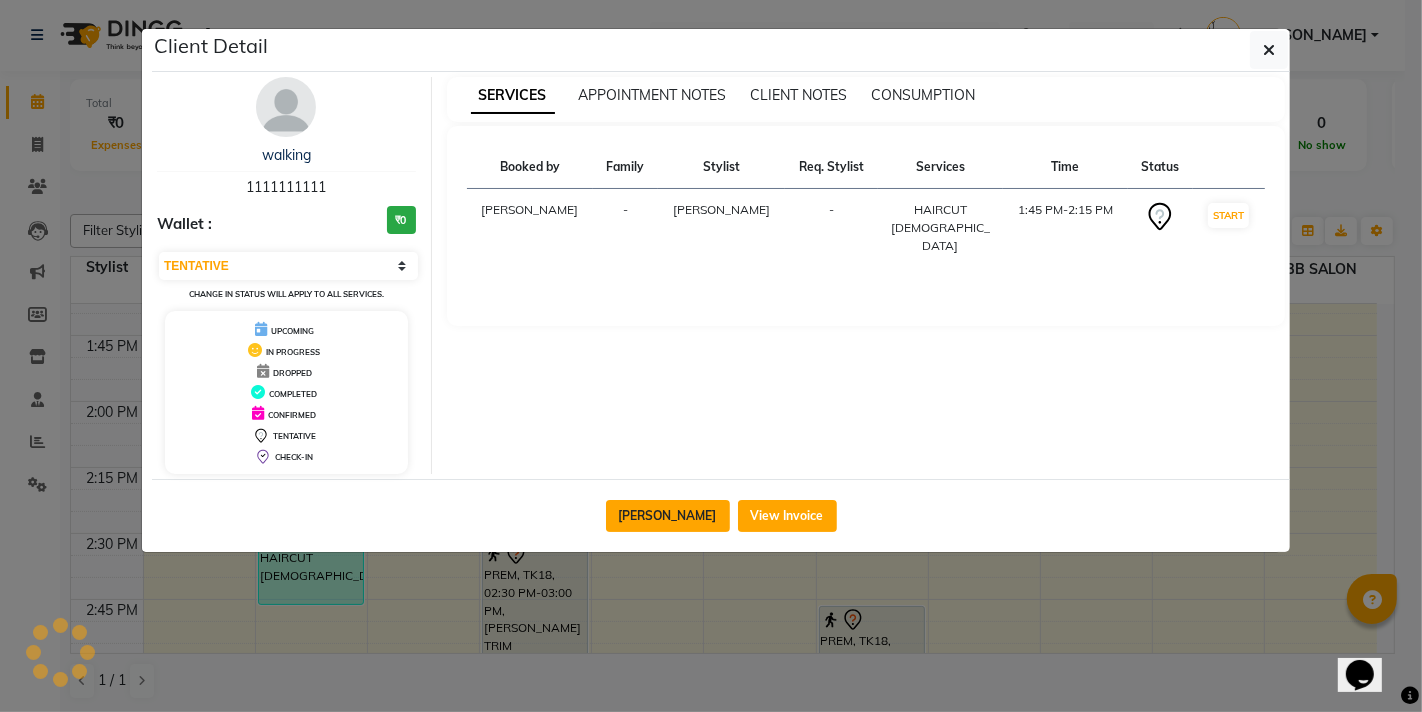 click on "Mark Done" 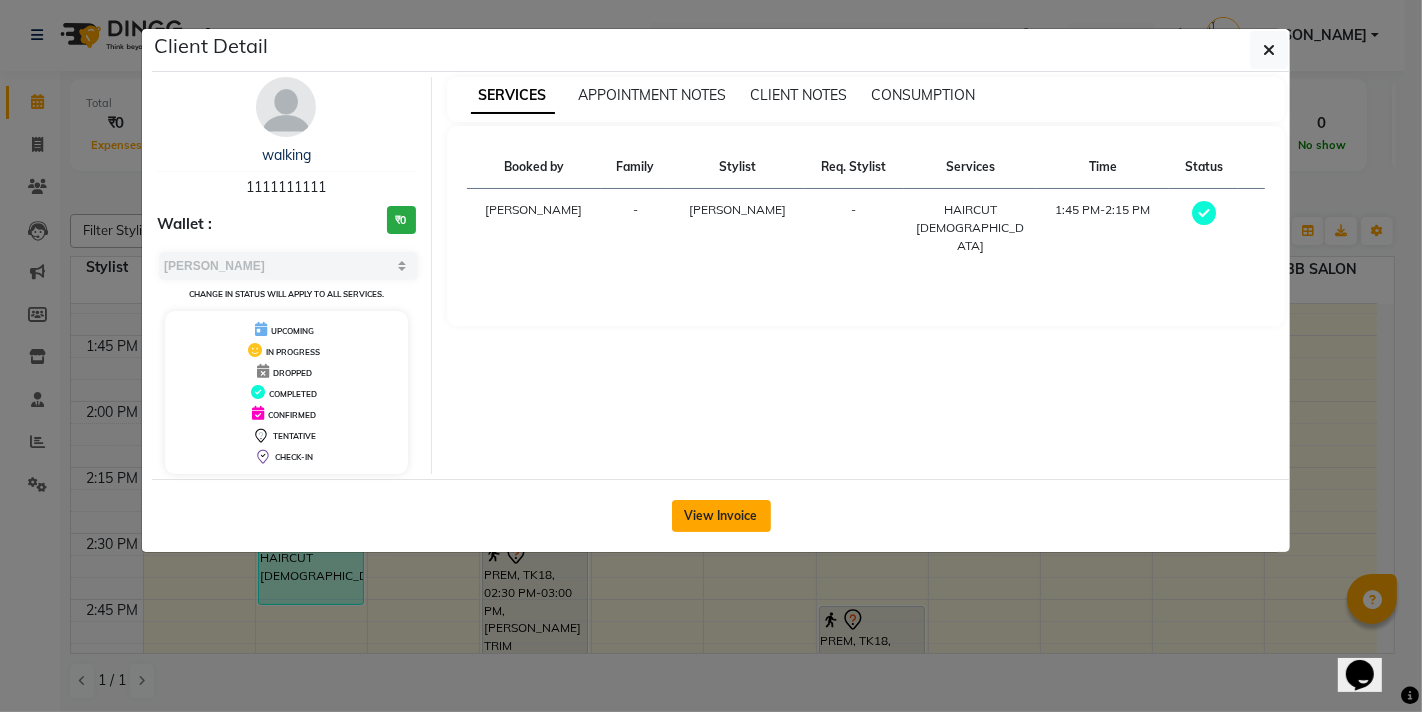 click on "View Invoice" 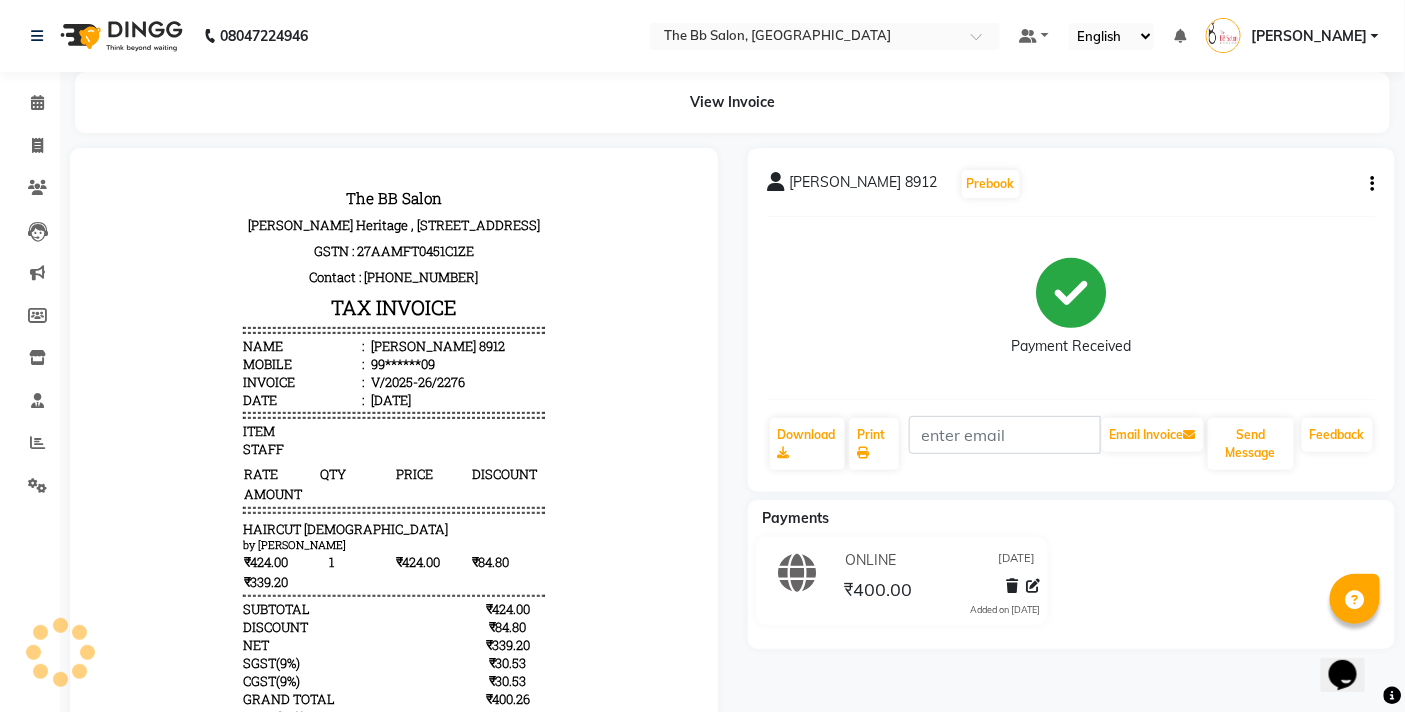 scroll, scrollTop: 0, scrollLeft: 0, axis: both 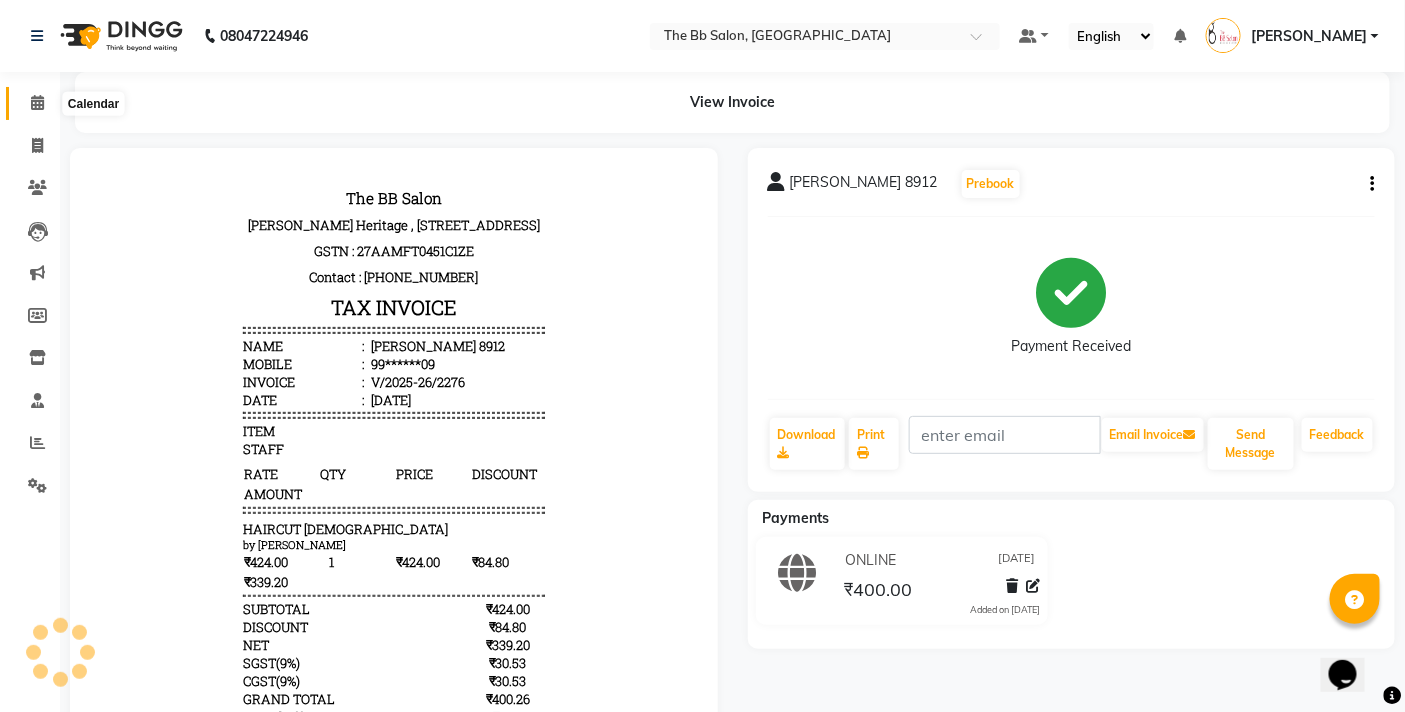 click 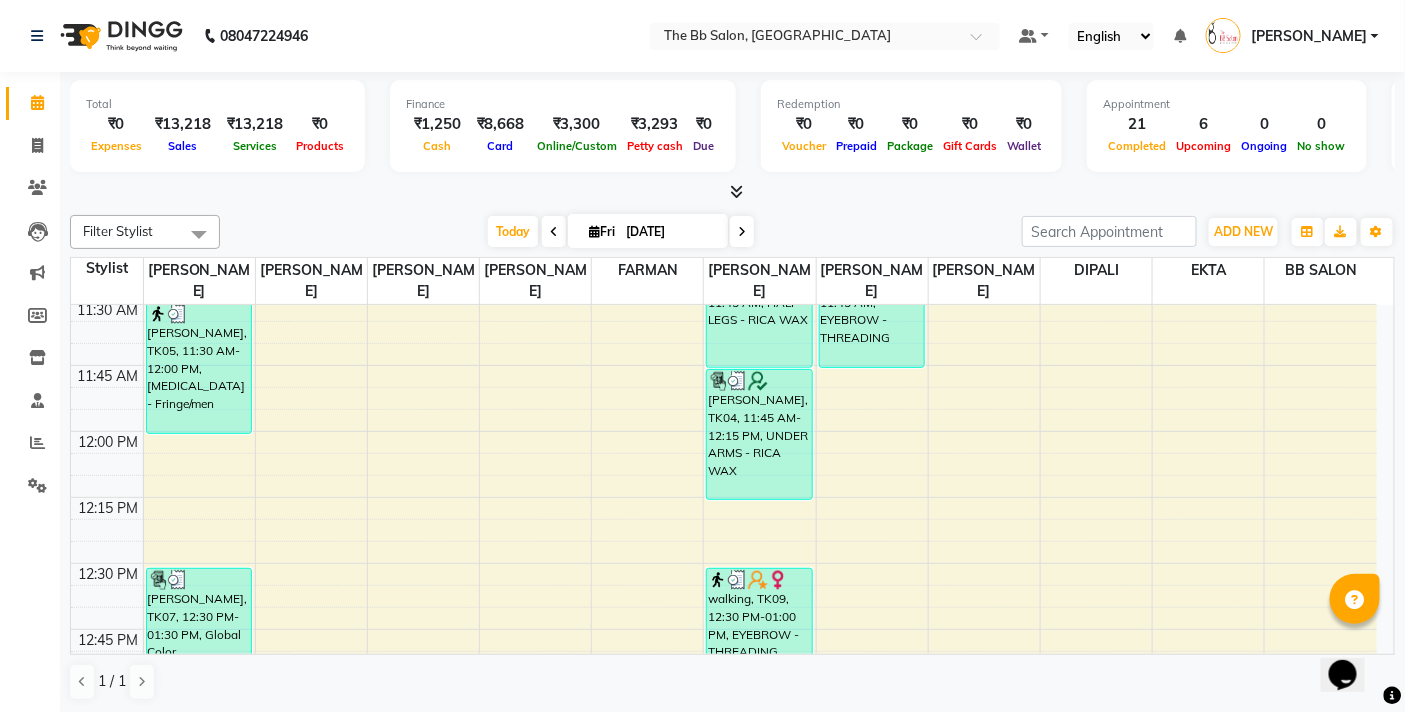 scroll, scrollTop: 666, scrollLeft: 0, axis: vertical 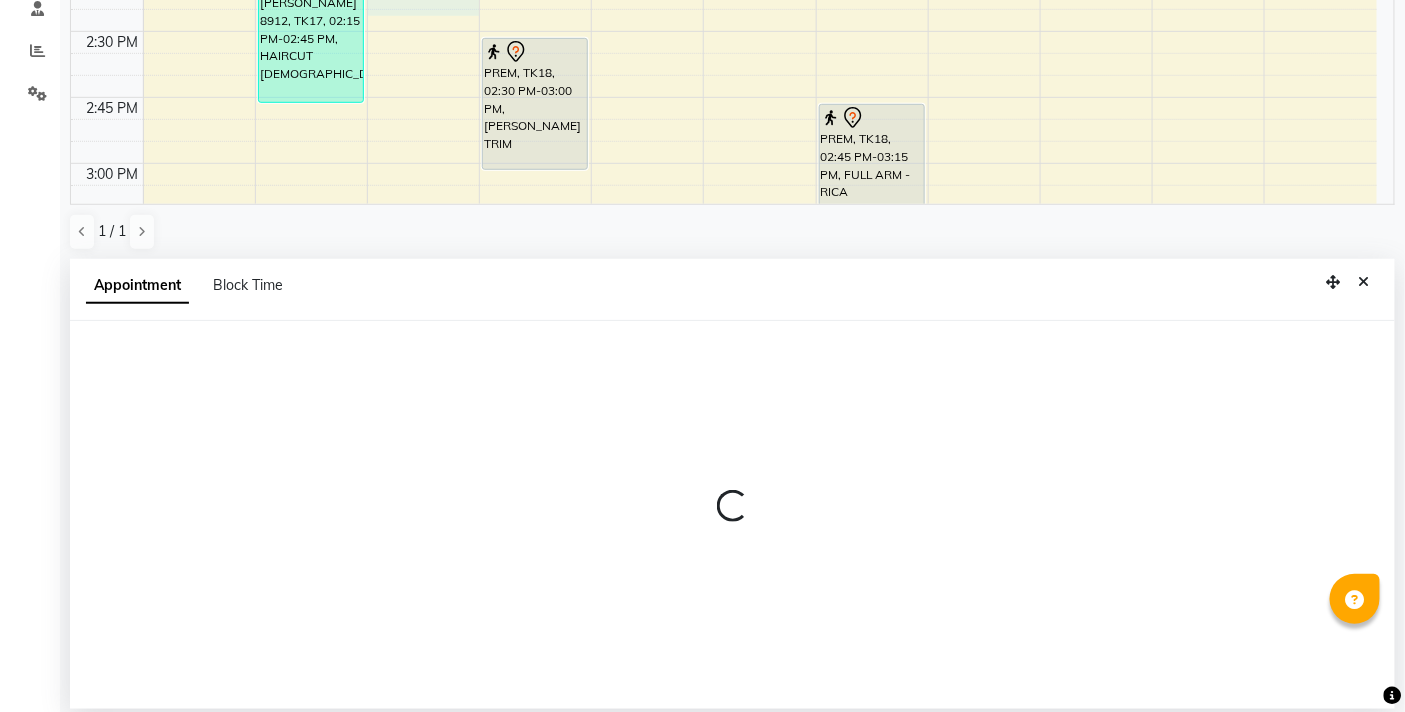 select on "83659" 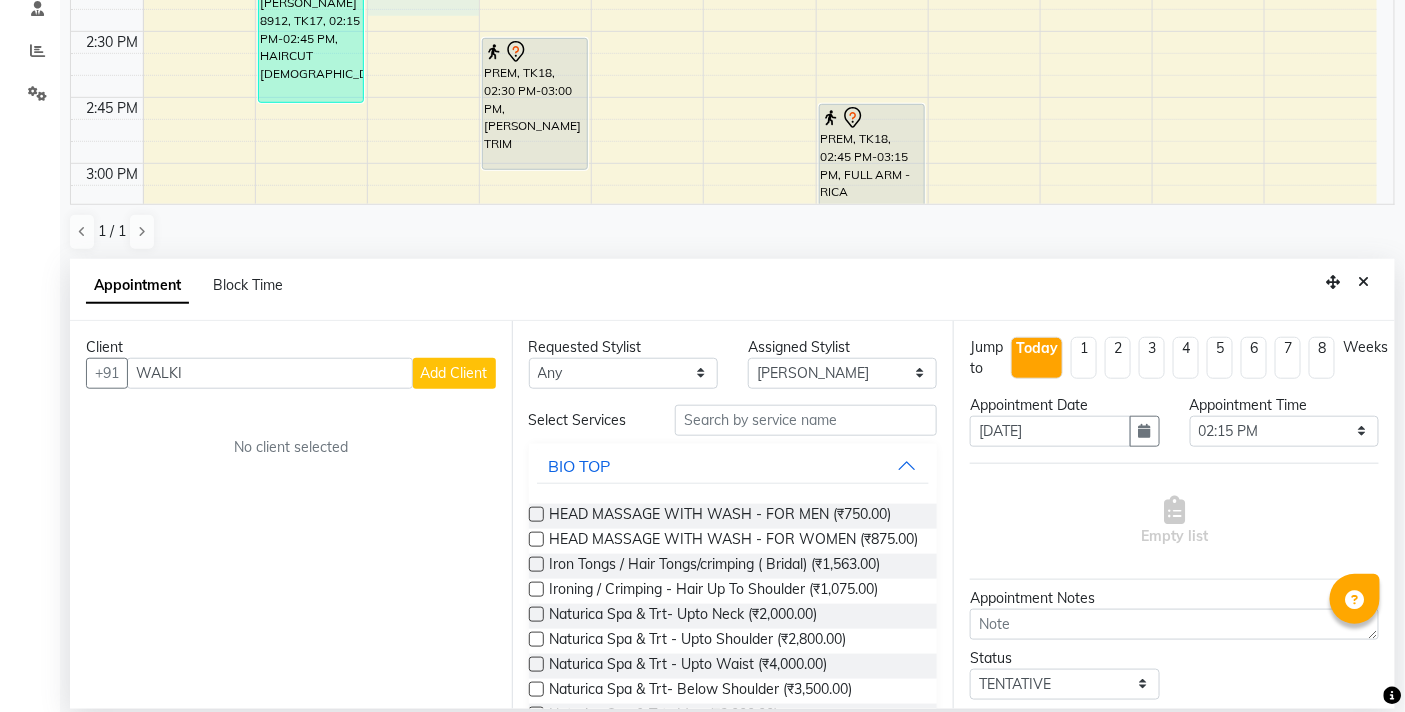 type on "WALKIN" 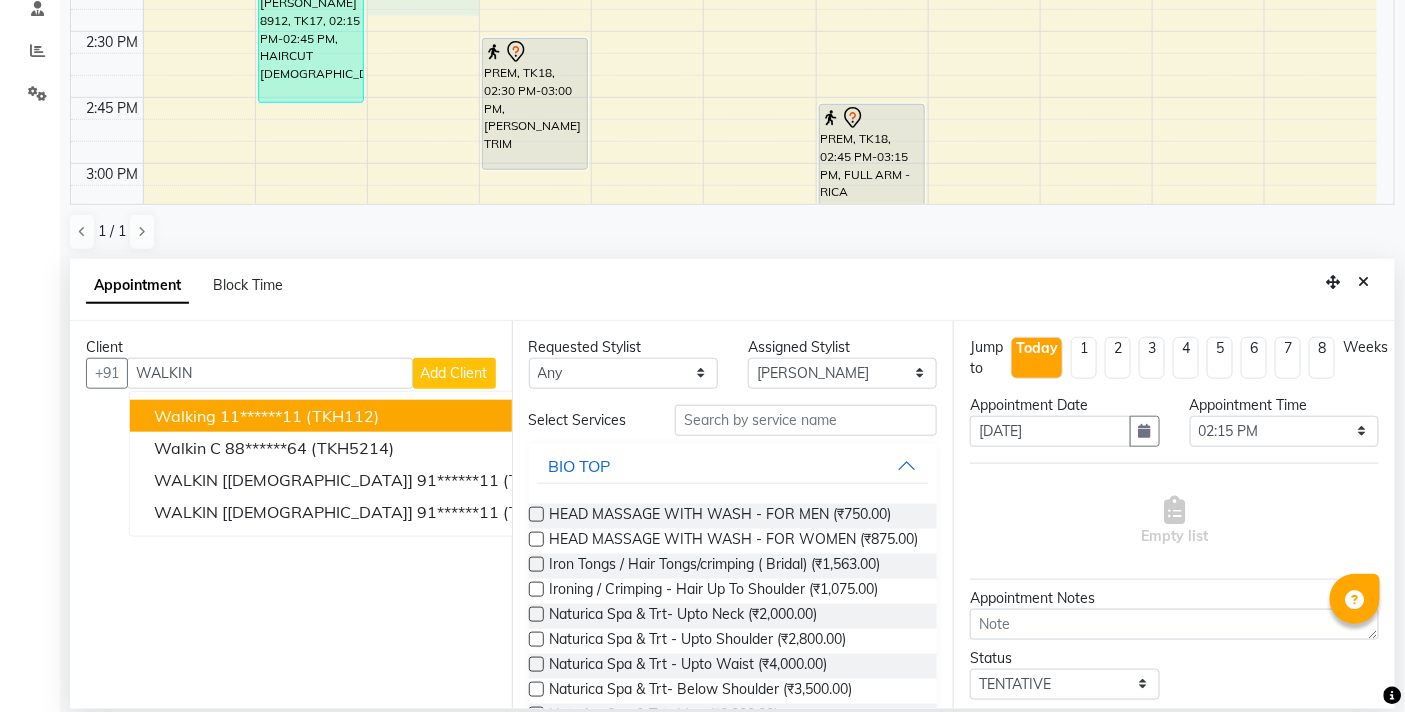 drag, startPoint x: 223, startPoint y: 373, endPoint x: 135, endPoint y: 388, distance: 89.26926 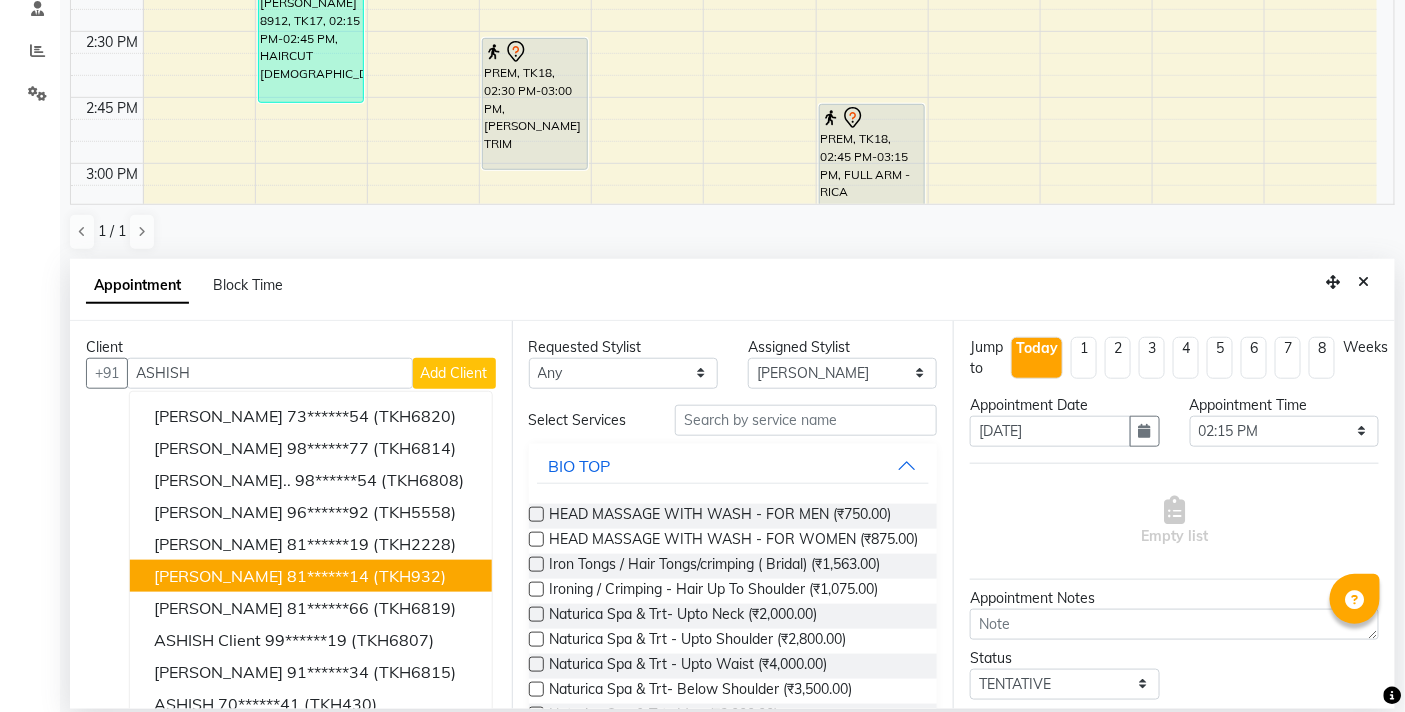click on "[PERSON_NAME]" at bounding box center (218, 576) 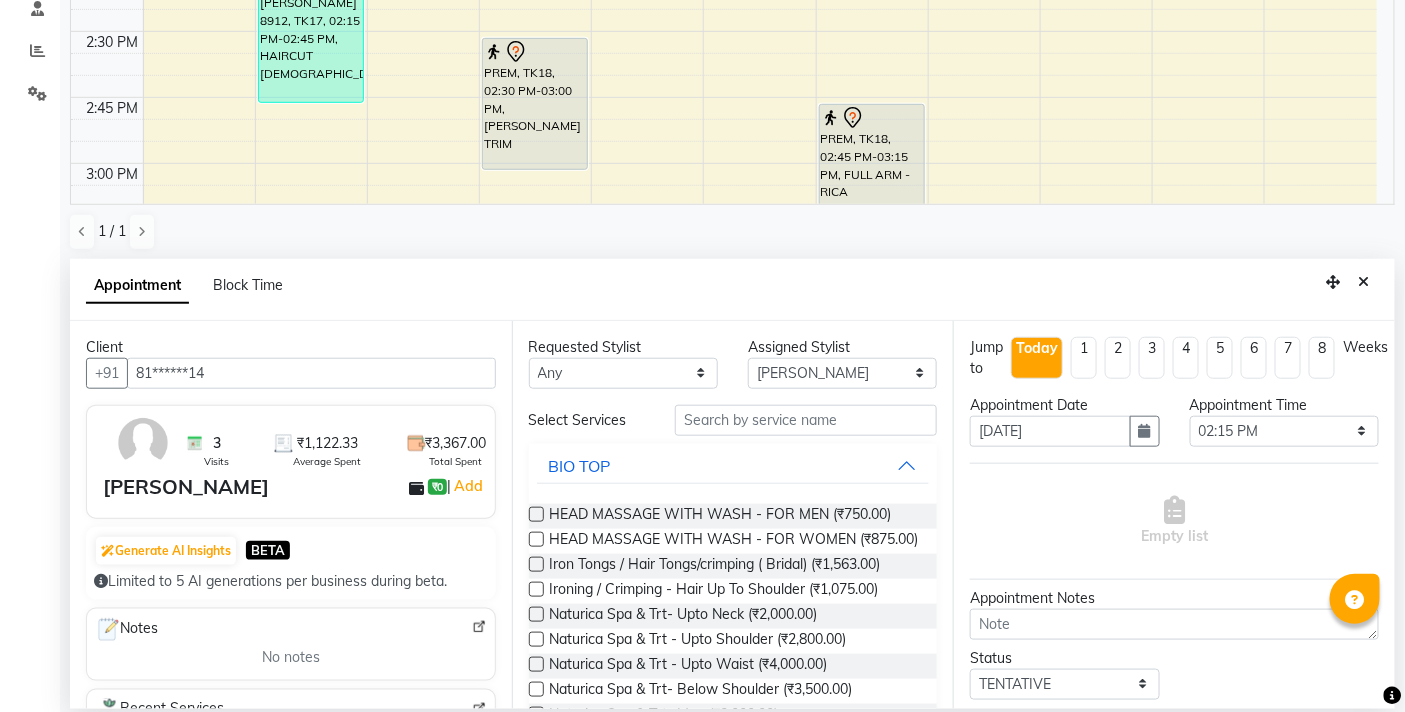 type on "81******14" 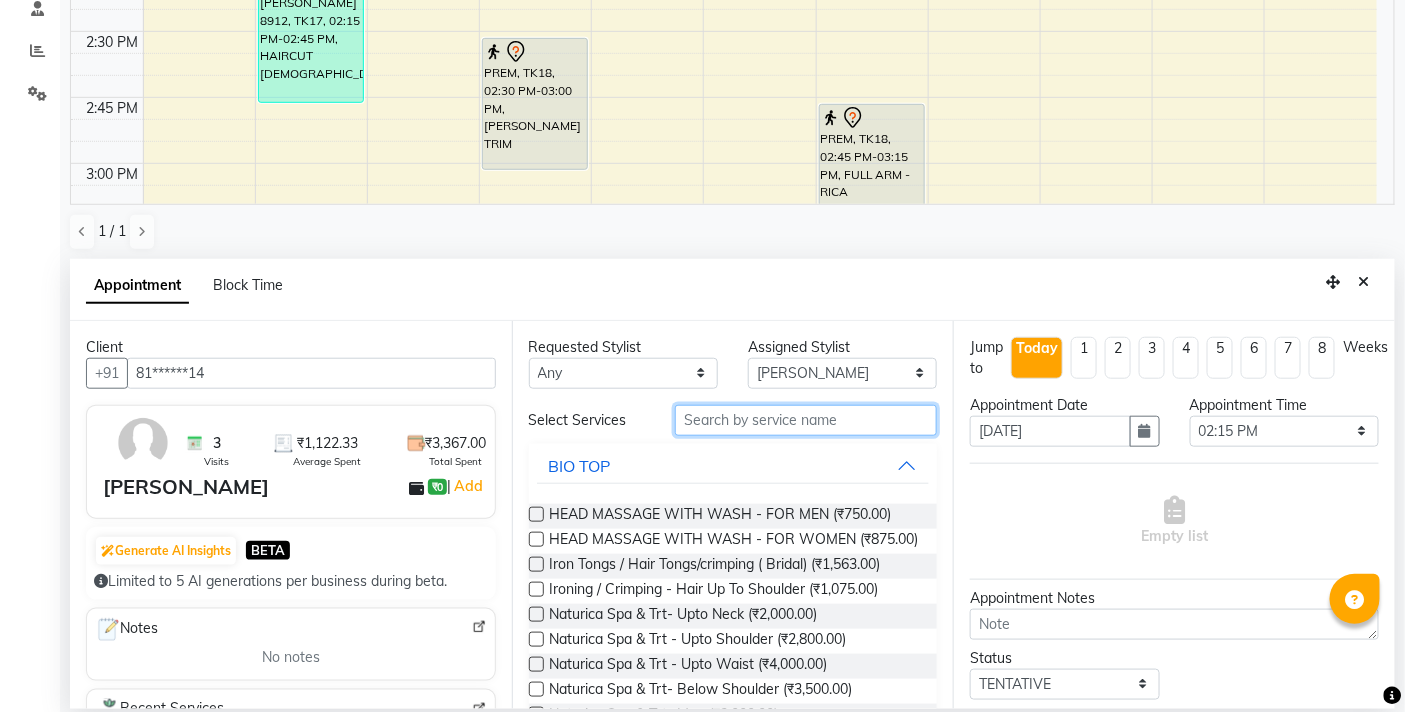 click at bounding box center (806, 420) 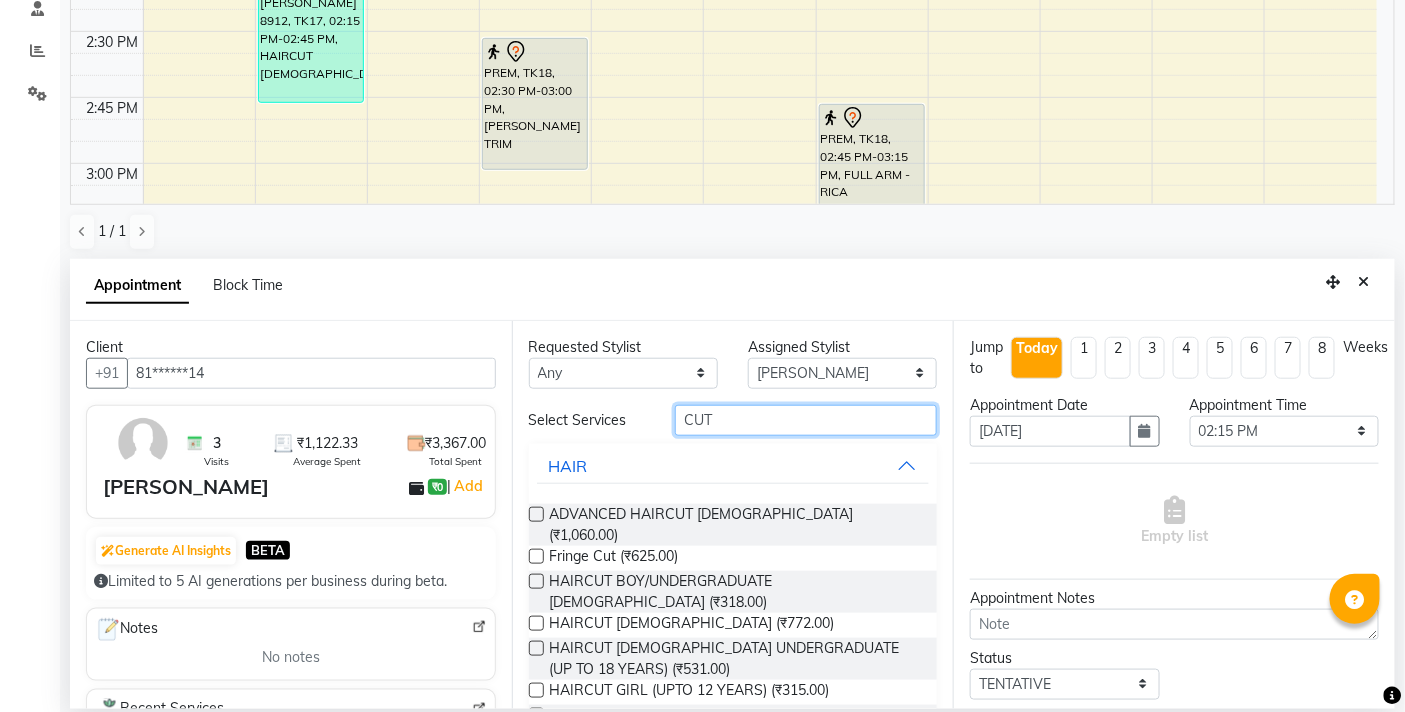 type on "CUT" 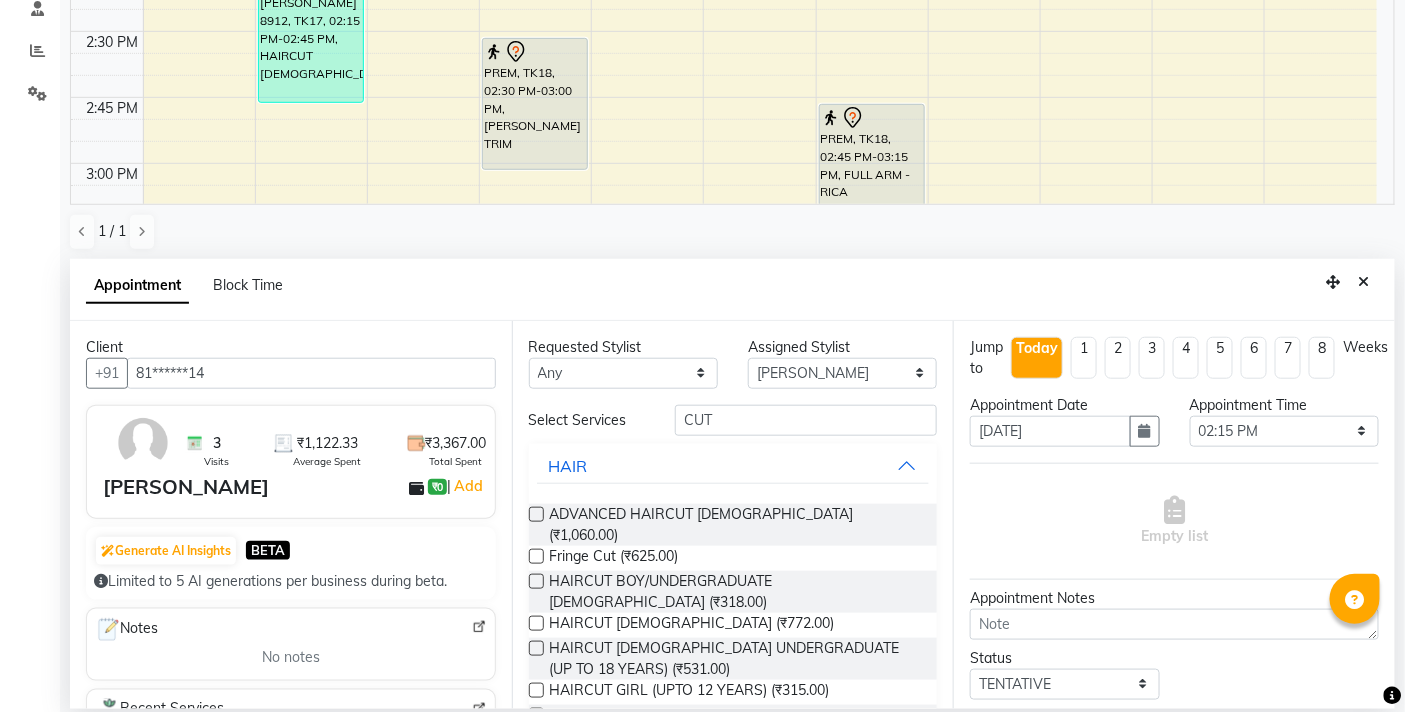 click at bounding box center (536, 715) 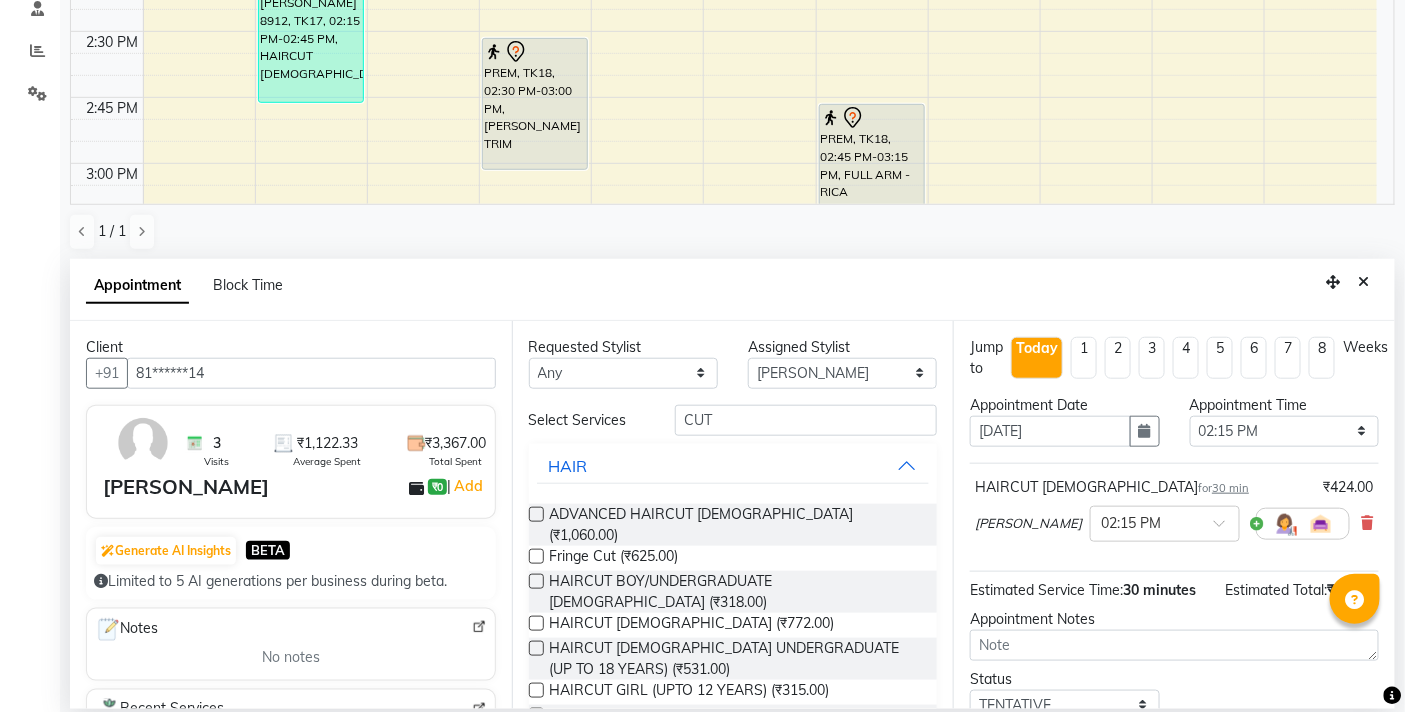 checkbox on "false" 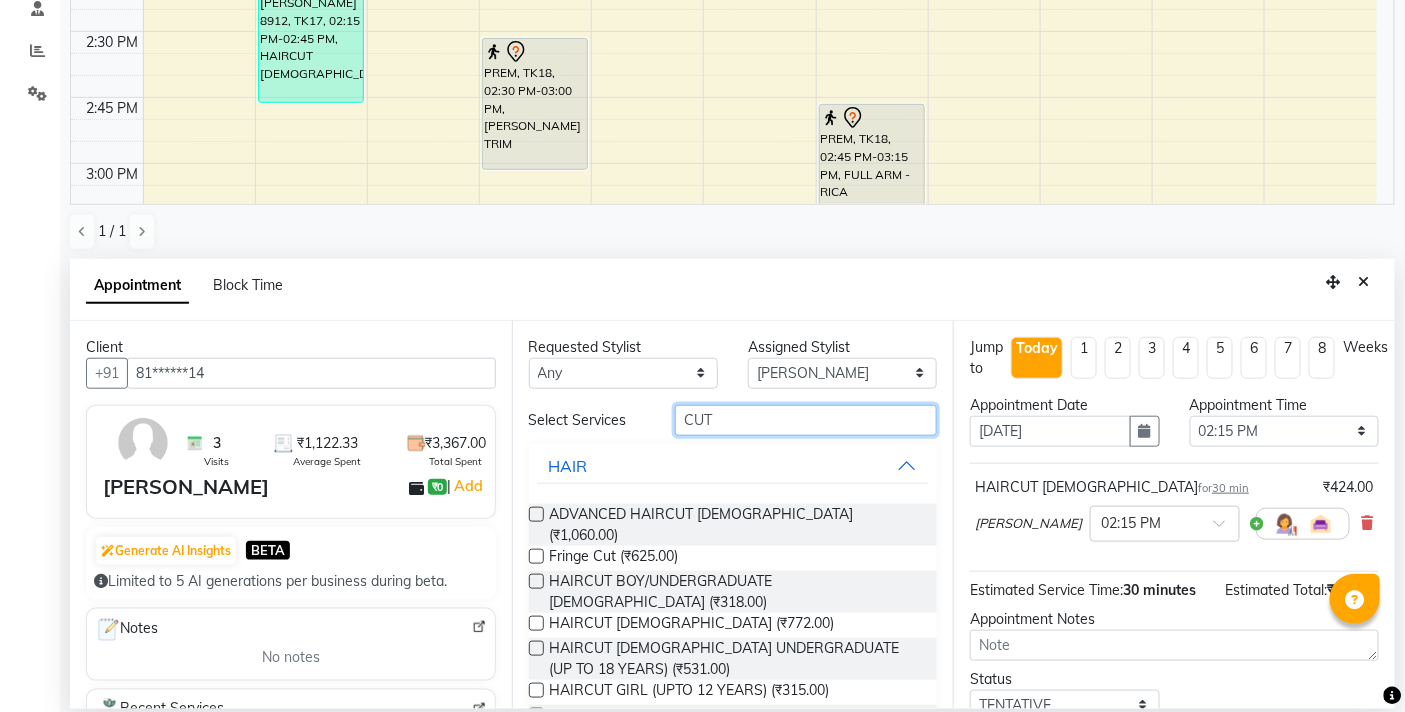 drag, startPoint x: 733, startPoint y: 427, endPoint x: 630, endPoint y: 427, distance: 103 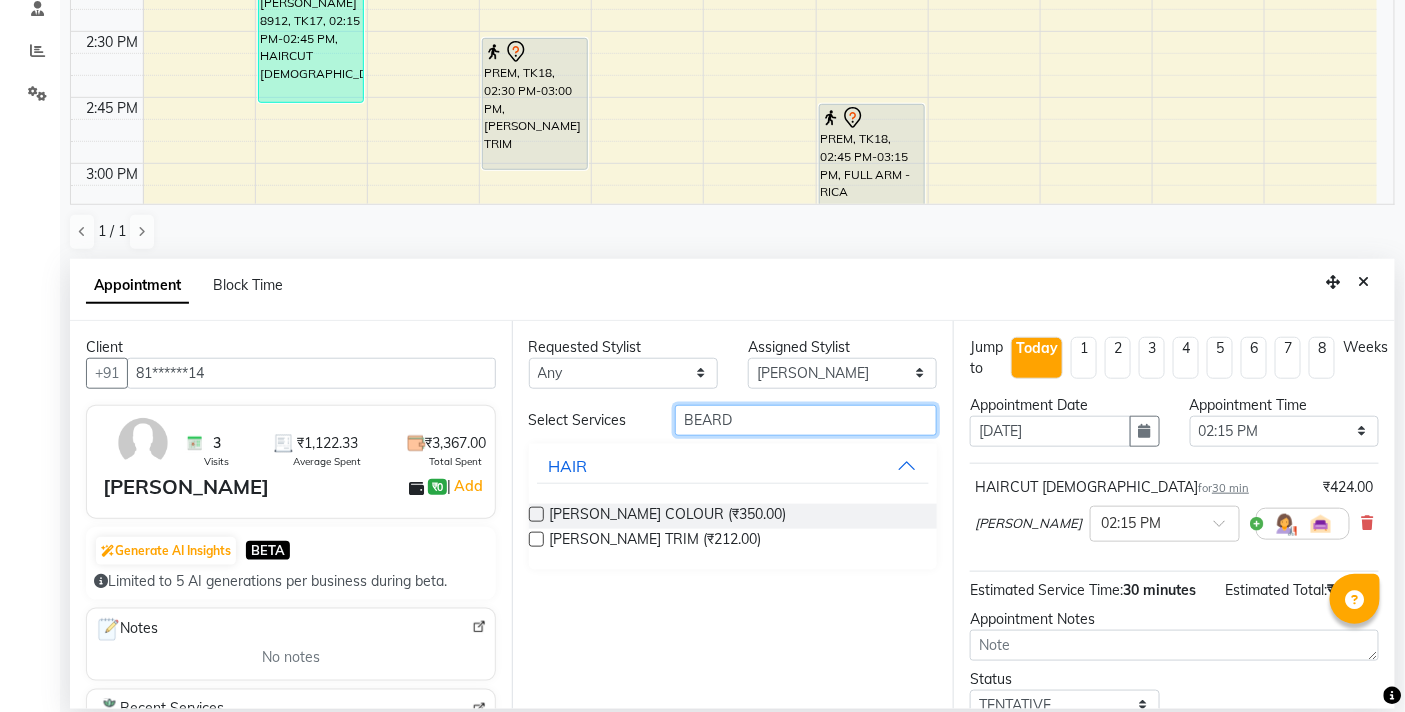 type on "BEARD" 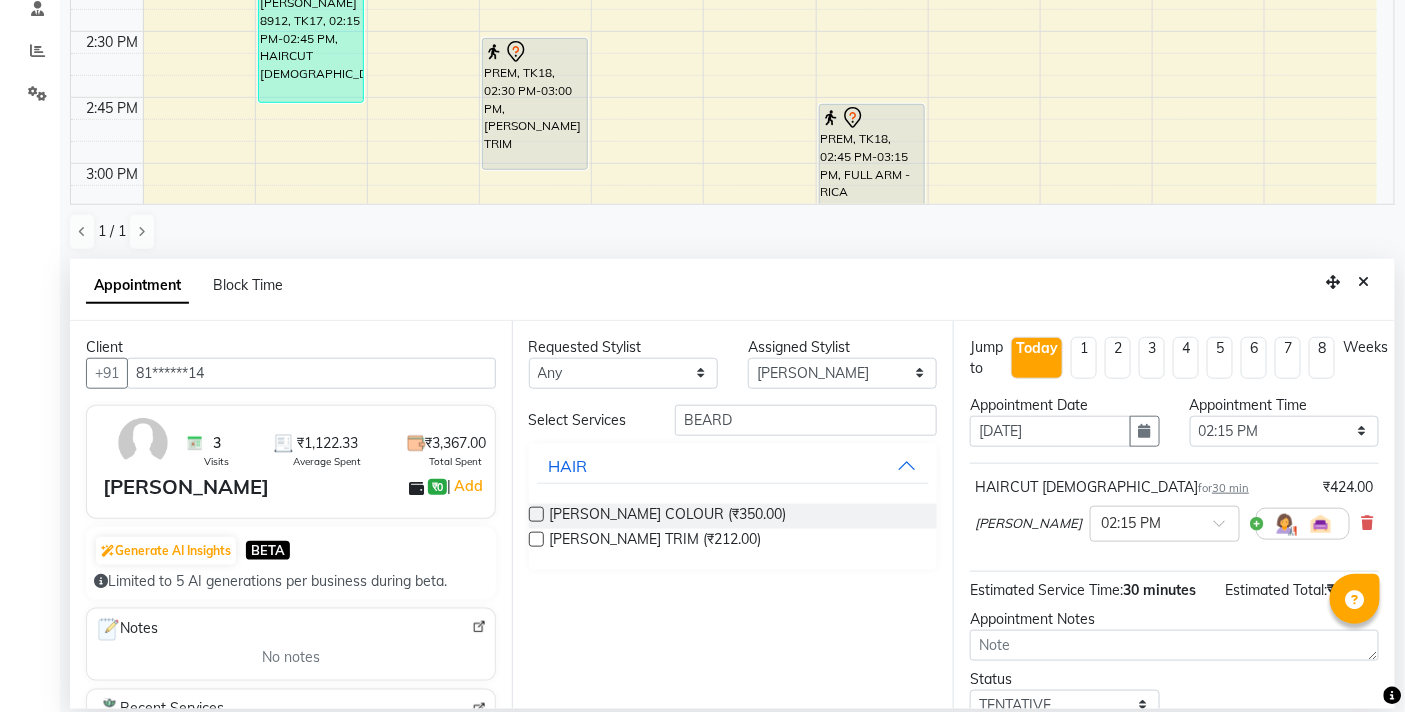 click at bounding box center (536, 539) 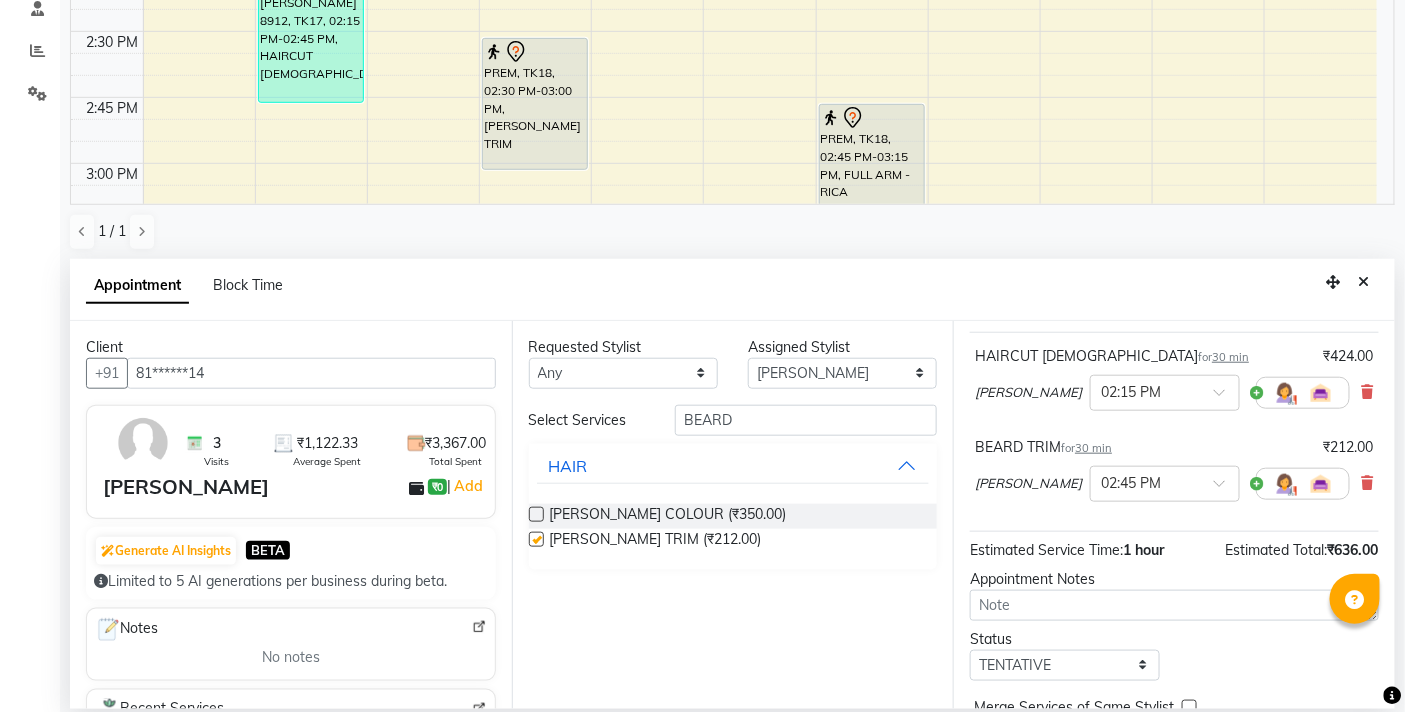 checkbox on "false" 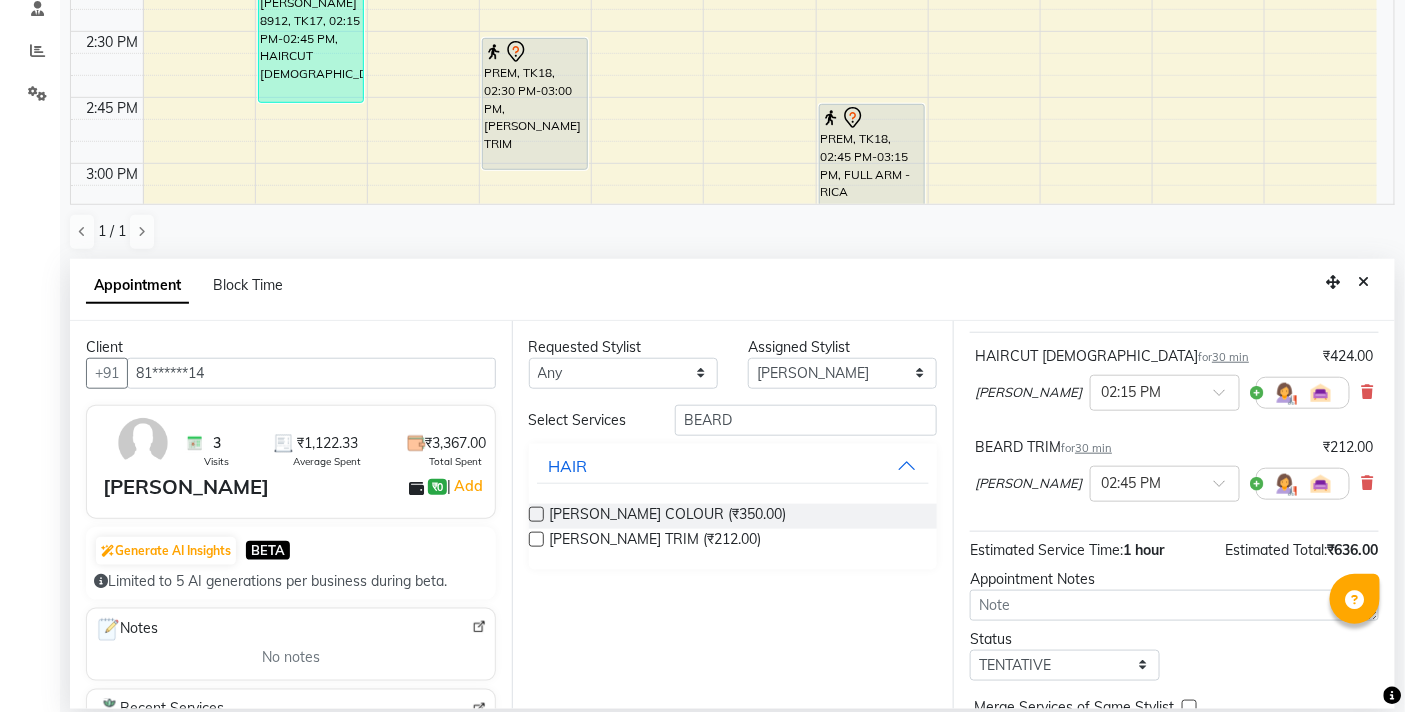 scroll, scrollTop: 235, scrollLeft: 0, axis: vertical 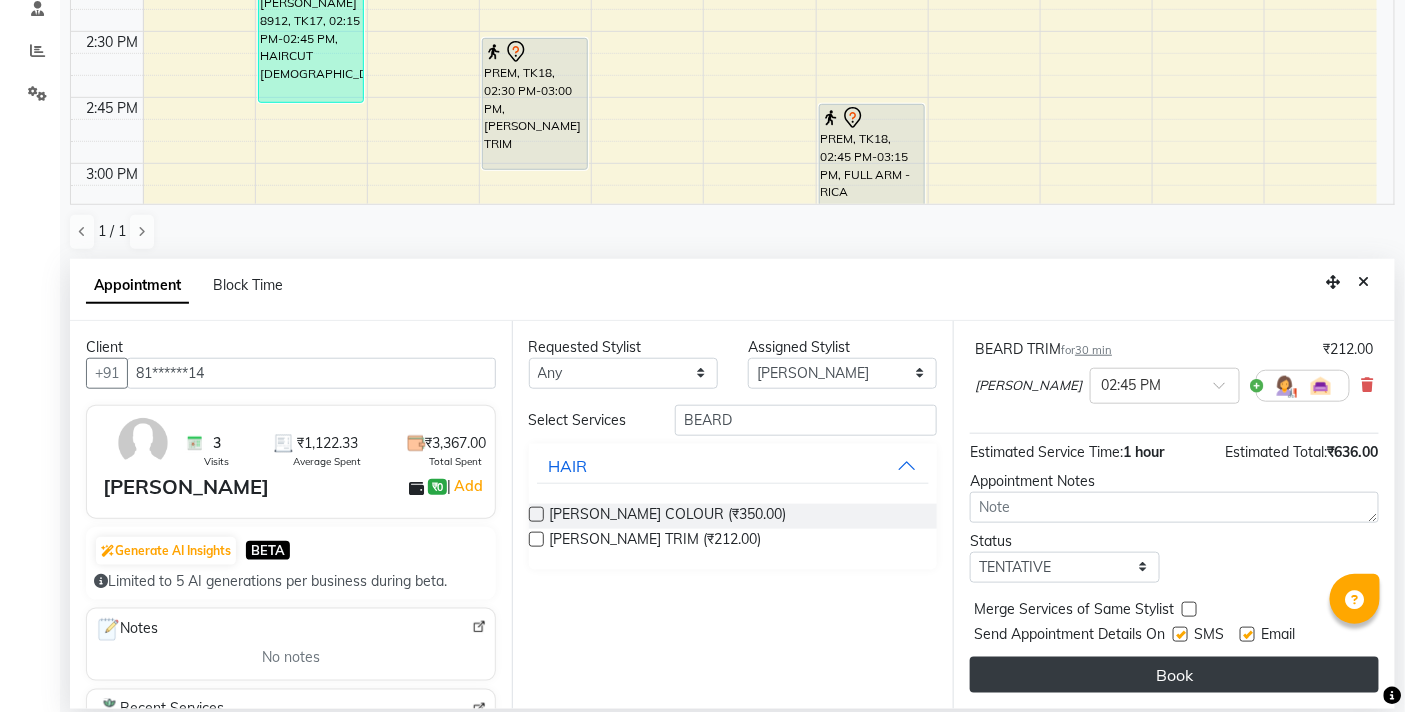 click on "Book" at bounding box center (1174, 675) 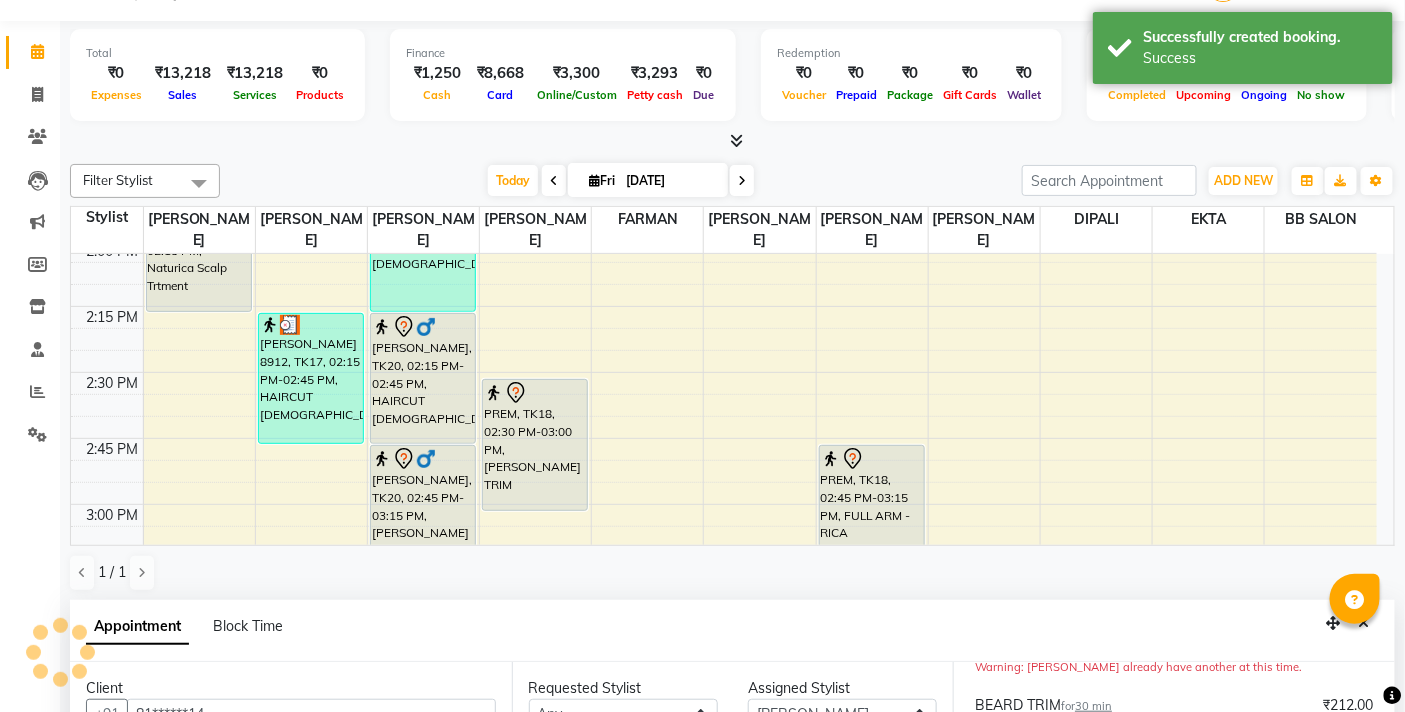 scroll, scrollTop: 392, scrollLeft: 0, axis: vertical 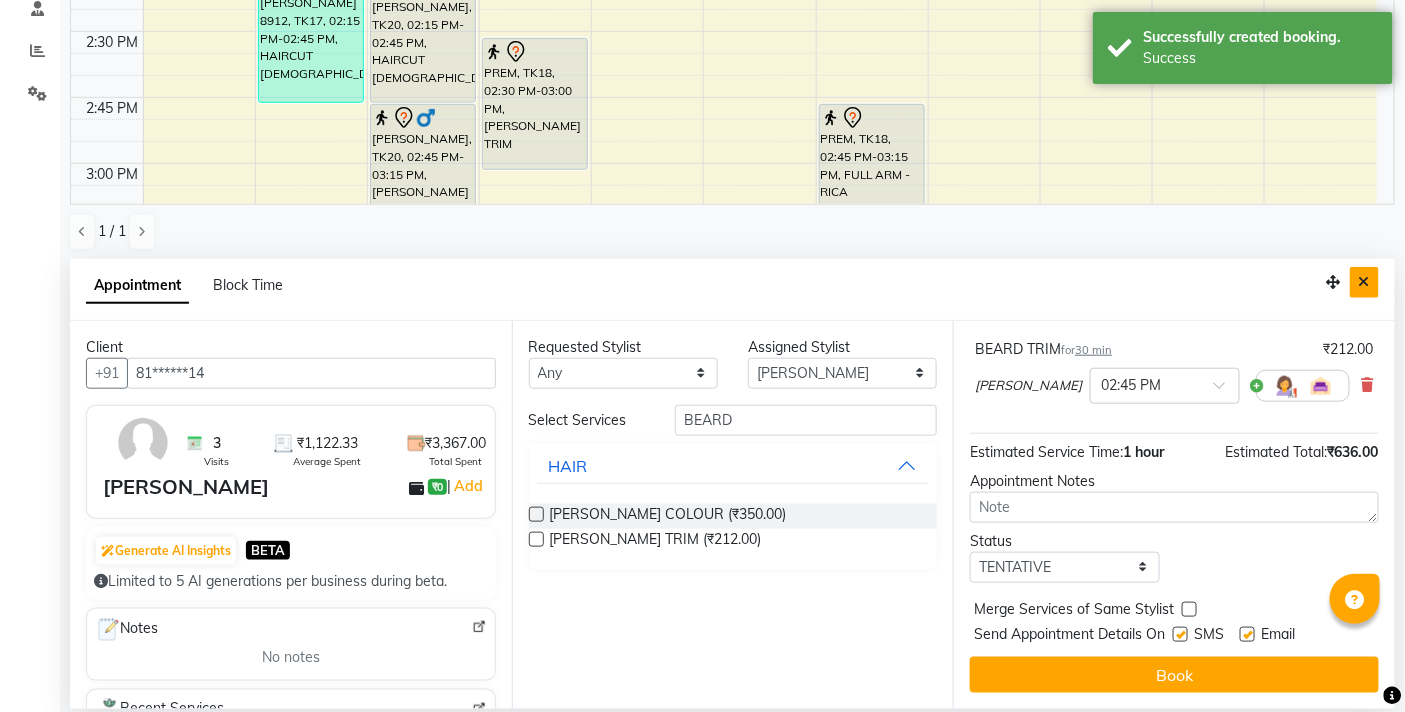 click at bounding box center (1364, 282) 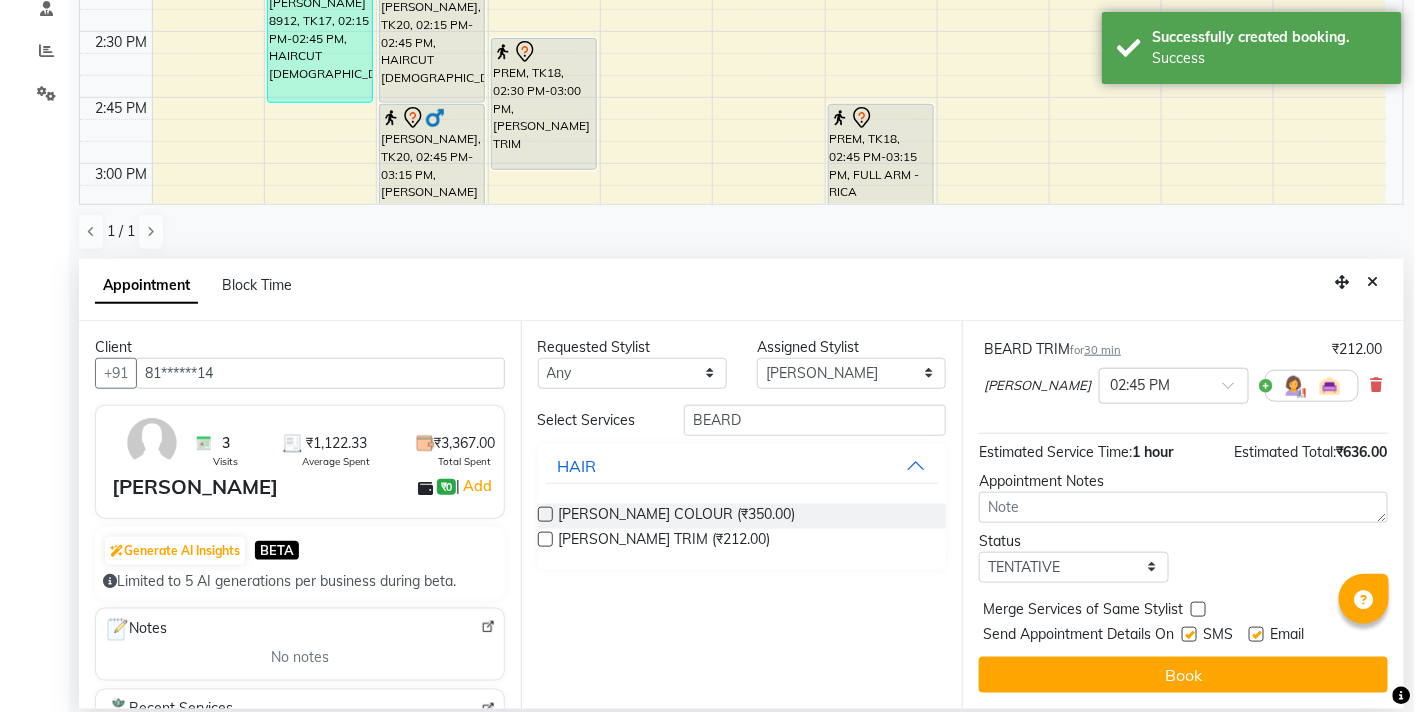 scroll, scrollTop: 1, scrollLeft: 0, axis: vertical 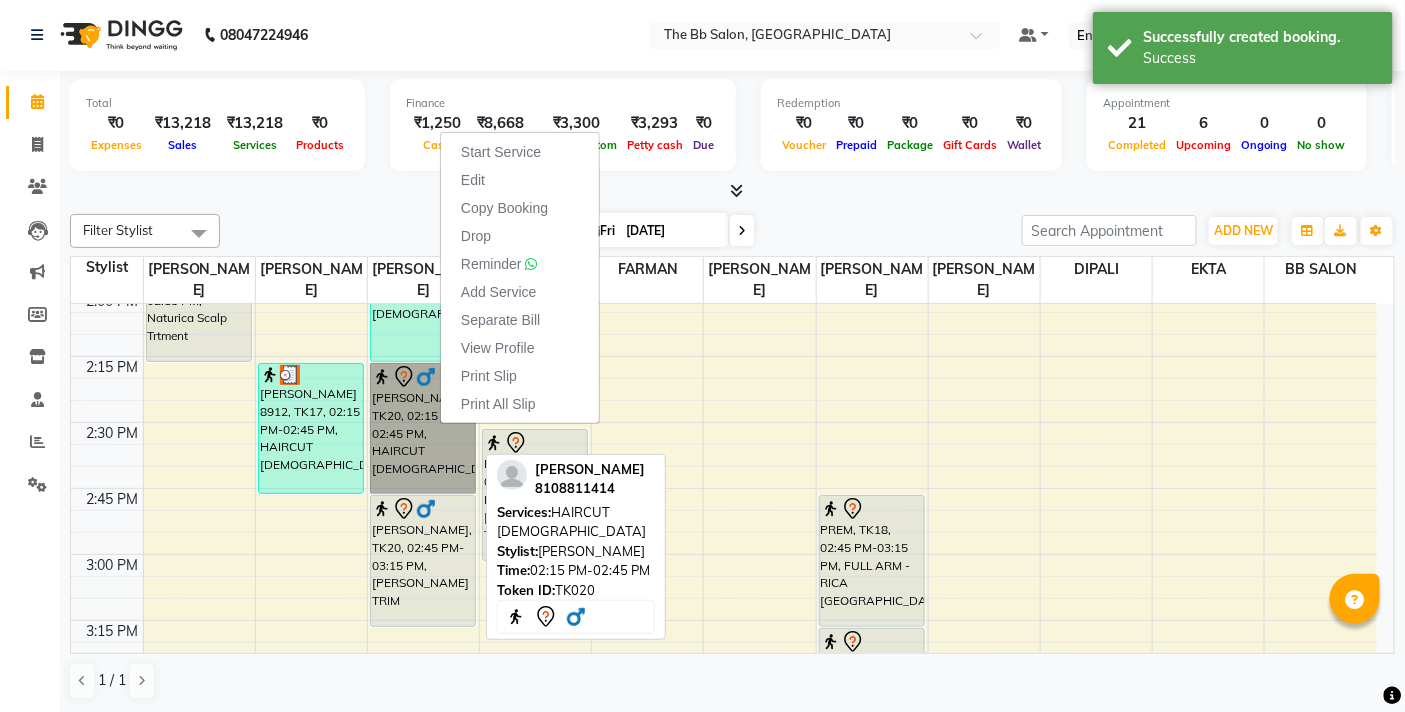 click on "[PERSON_NAME], TK20, 02:15 PM-02:45 PM, HAIRCUT [DEMOGRAPHIC_DATA]" at bounding box center [423, 428] 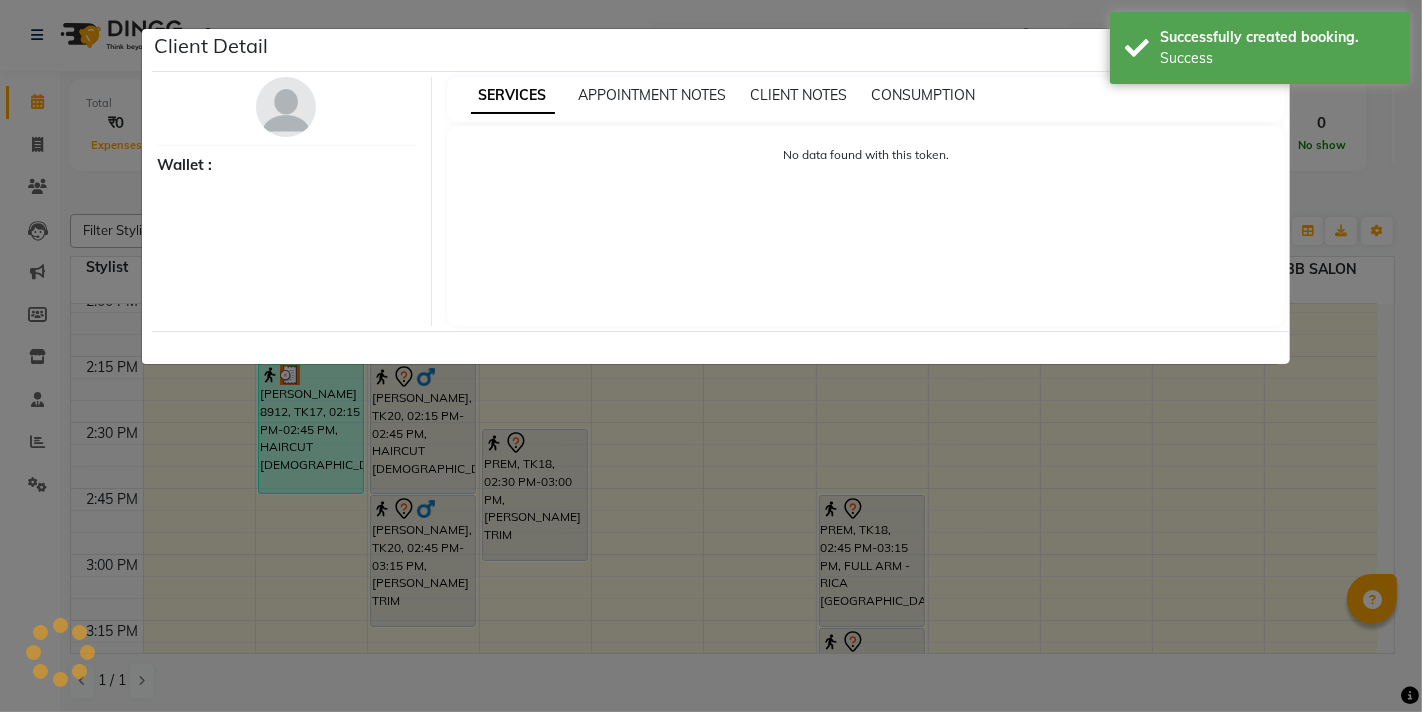 select on "7" 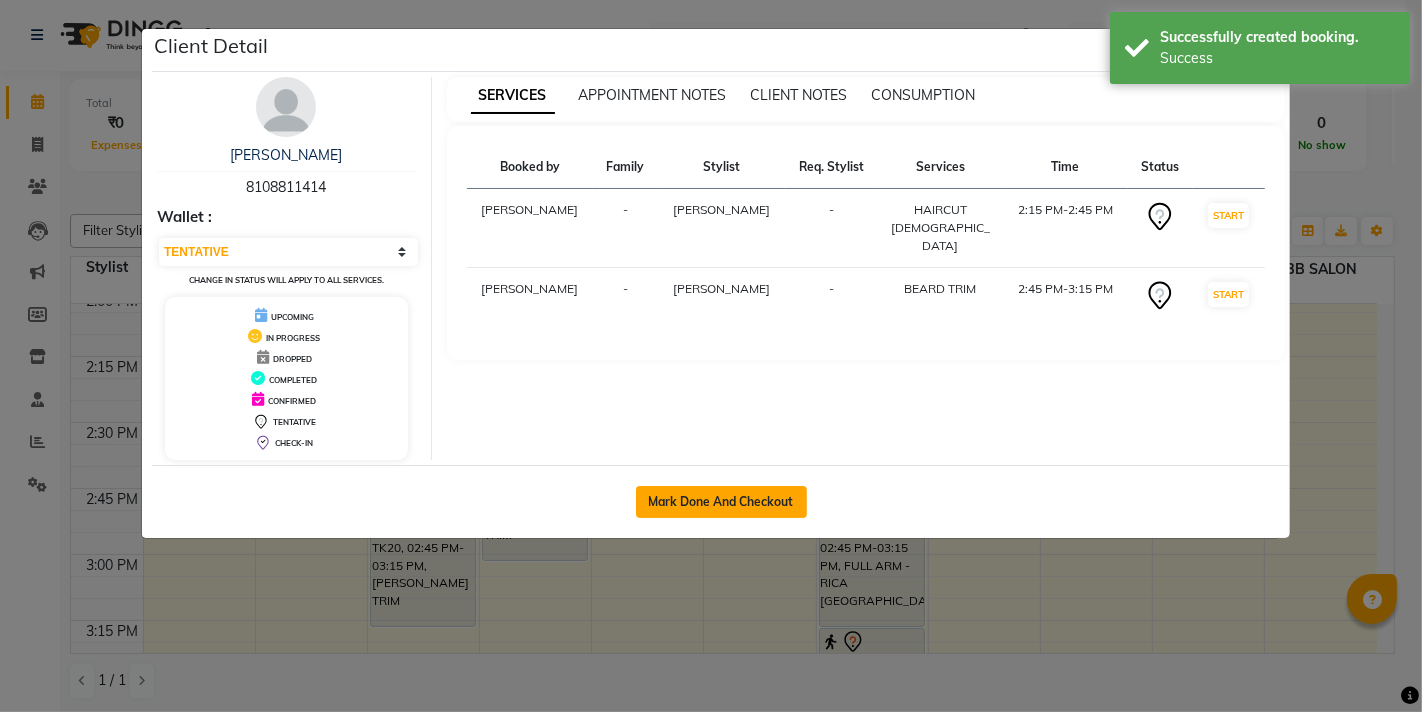 click on "Mark Done And Checkout" 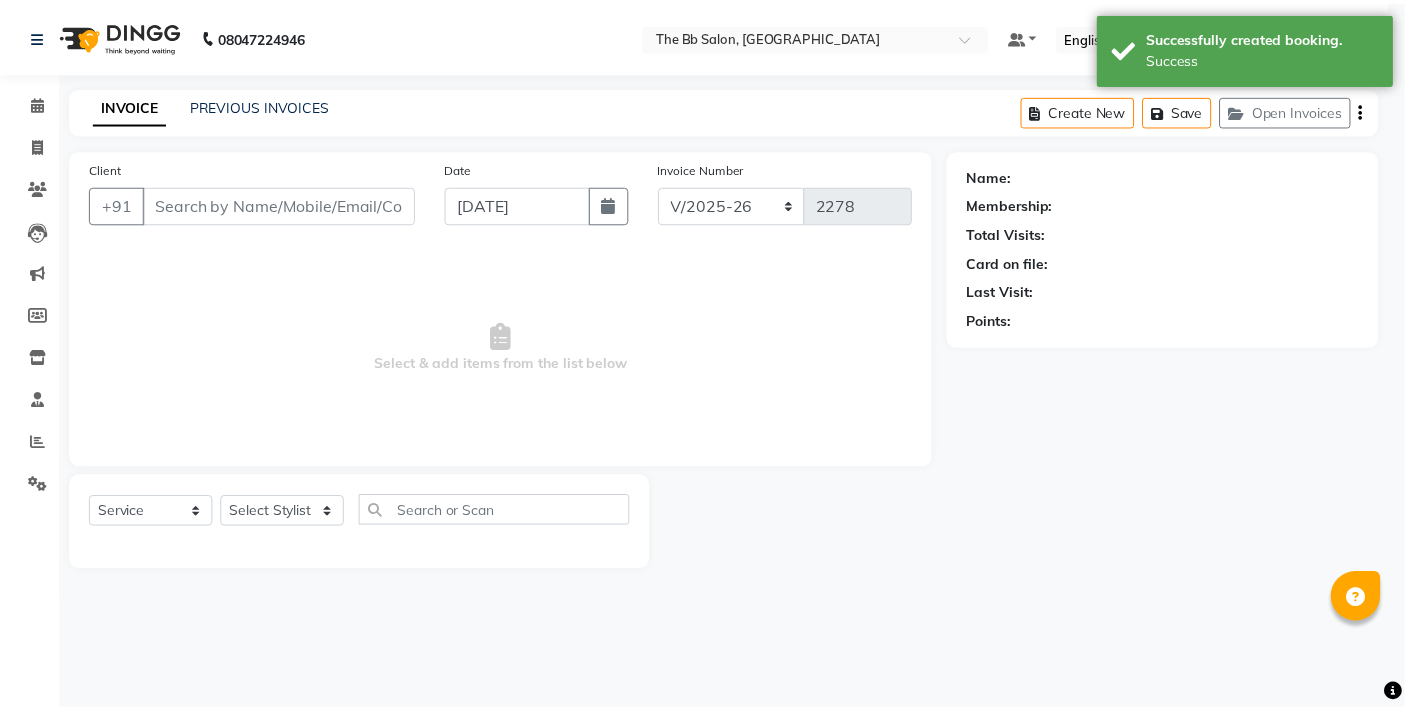 scroll, scrollTop: 0, scrollLeft: 0, axis: both 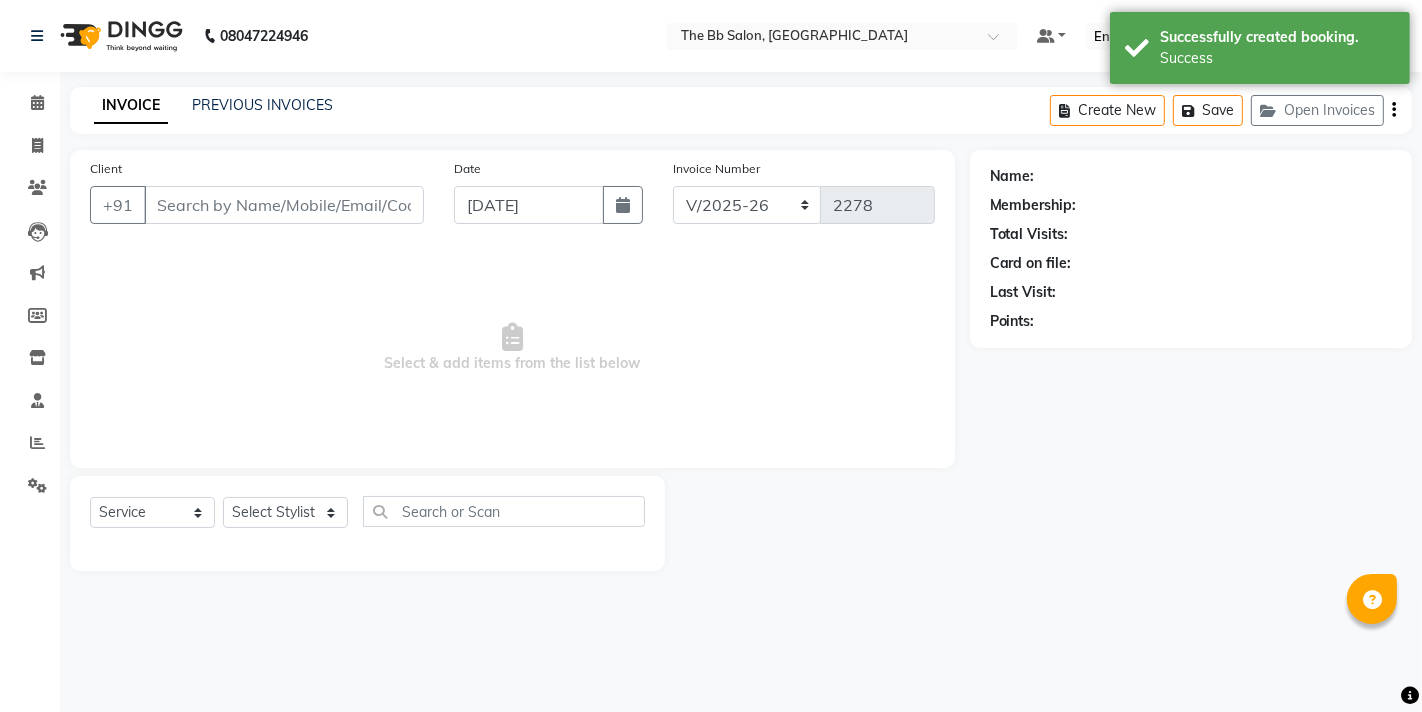 type on "81******14" 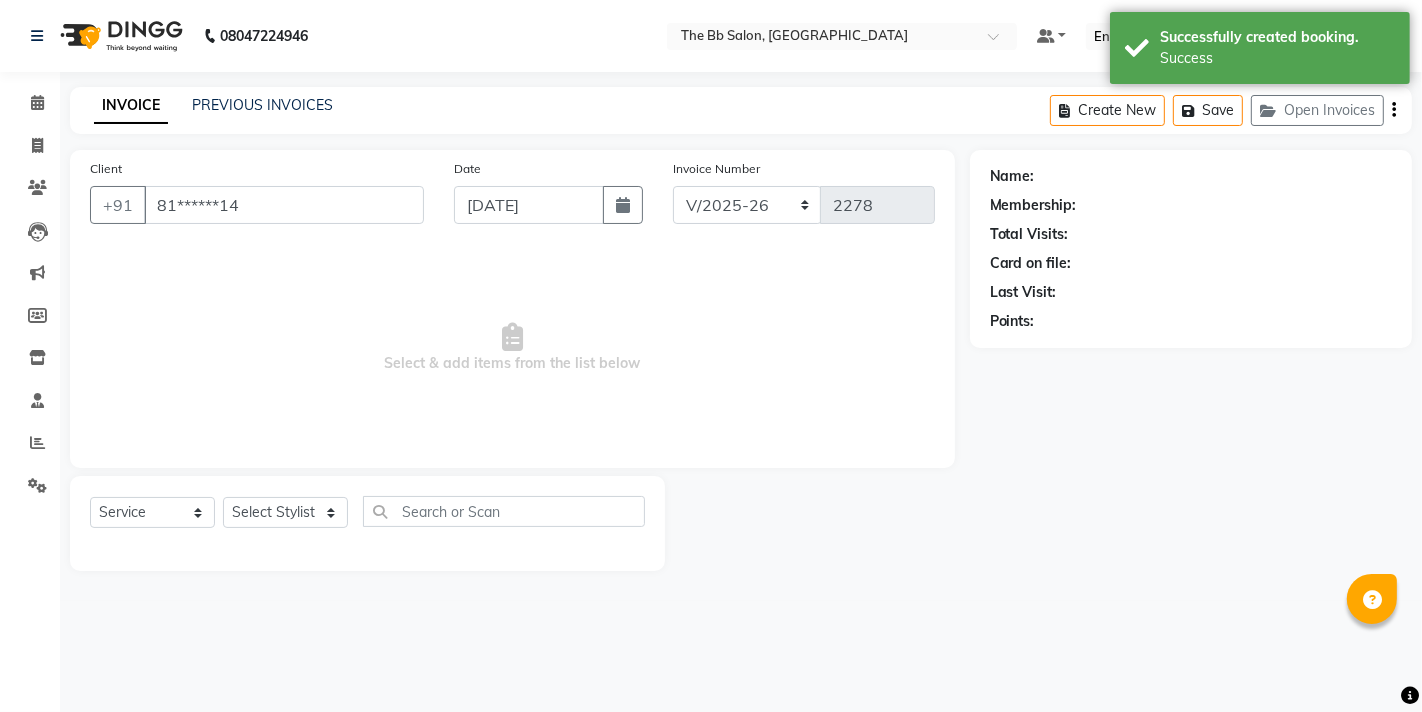 select on "83659" 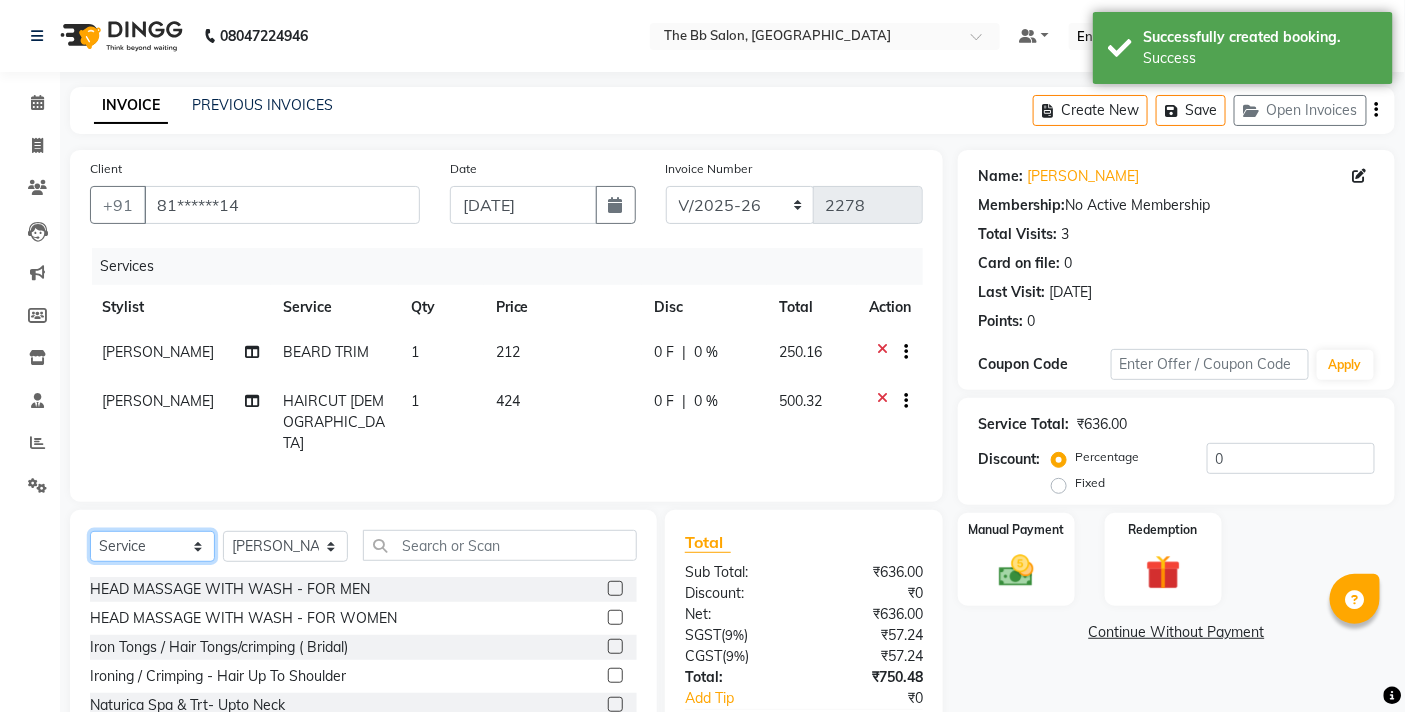 click on "Select  Service  Product  Membership  Package Voucher Prepaid Gift Card" 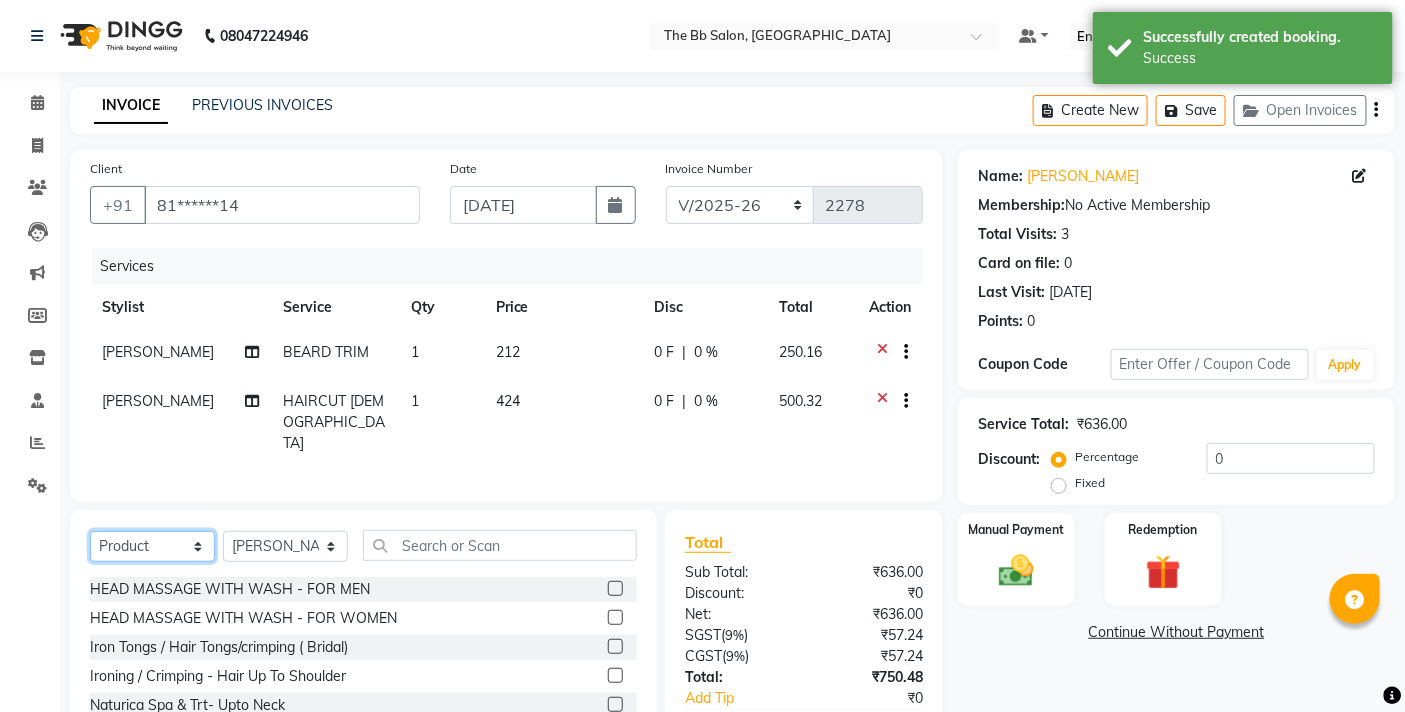 click on "Select  Service  Product  Membership  Package Voucher Prepaid Gift Card" 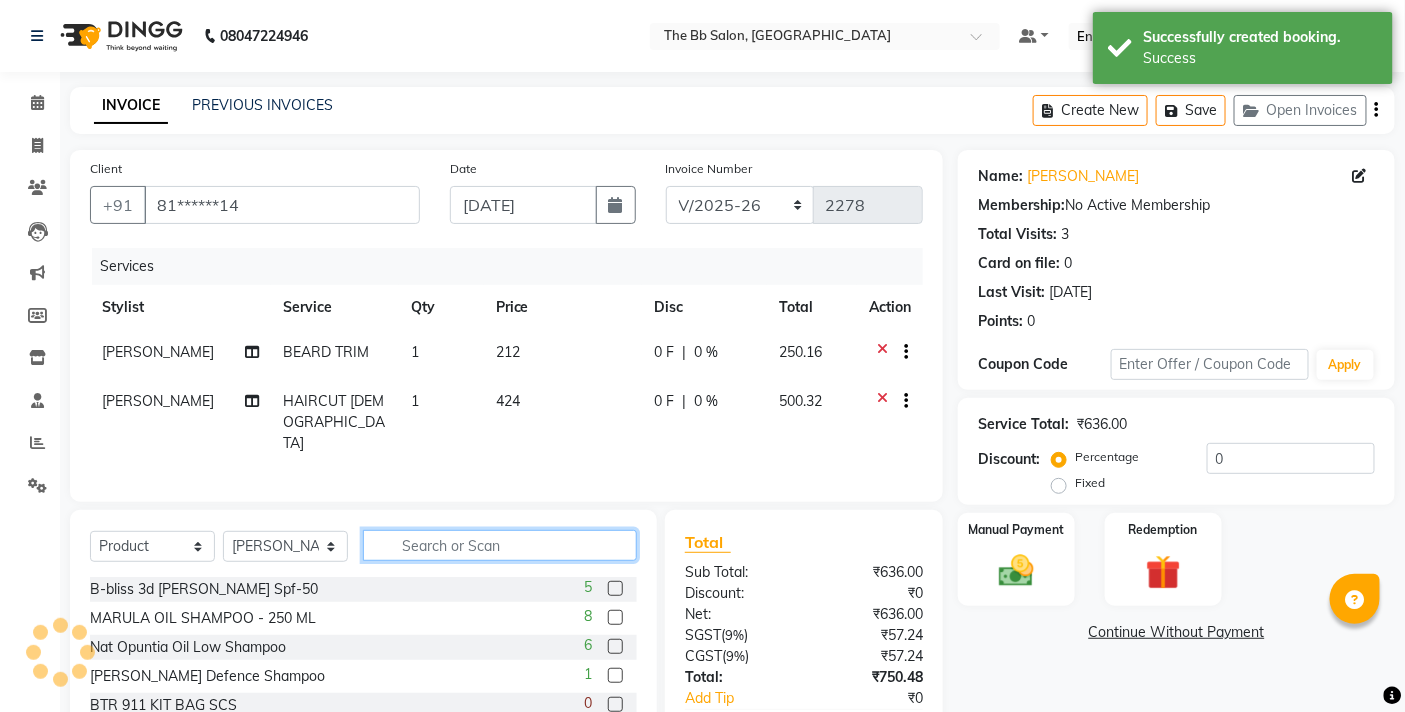 click 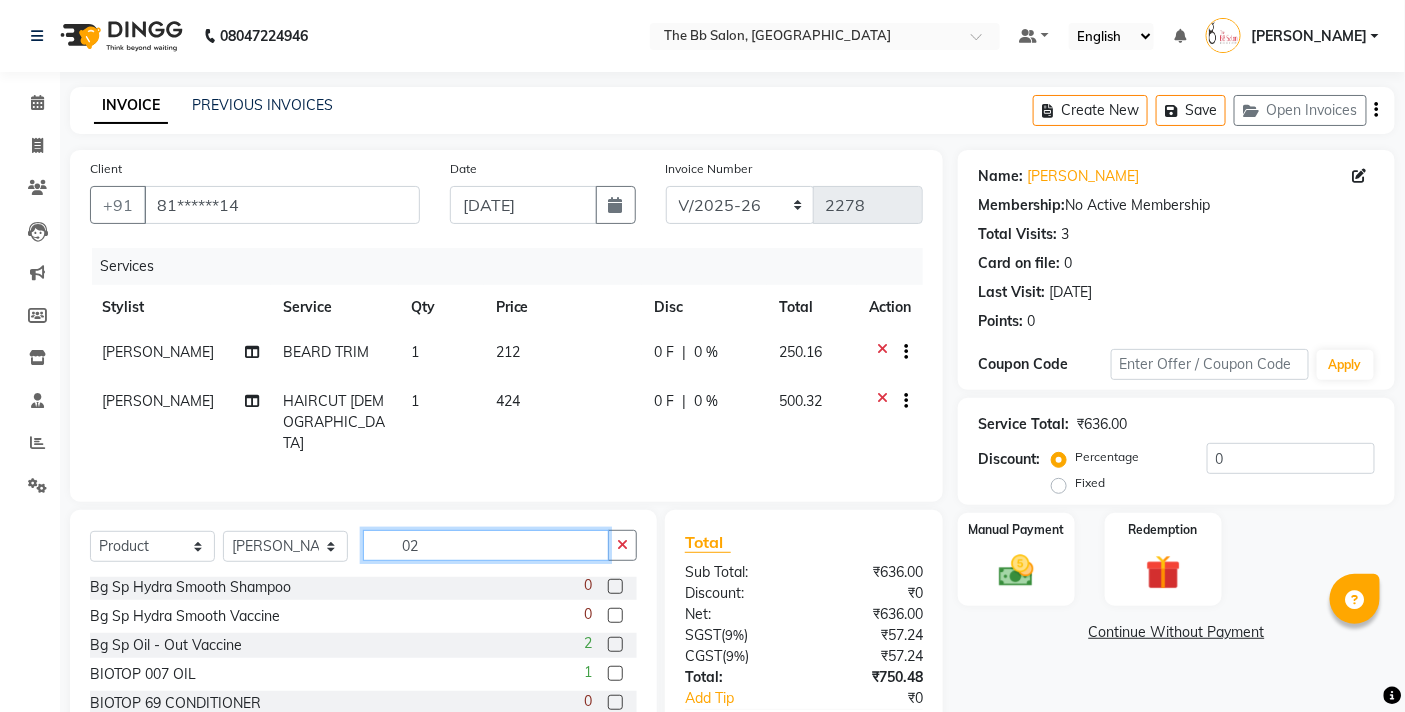 scroll, scrollTop: 0, scrollLeft: 0, axis: both 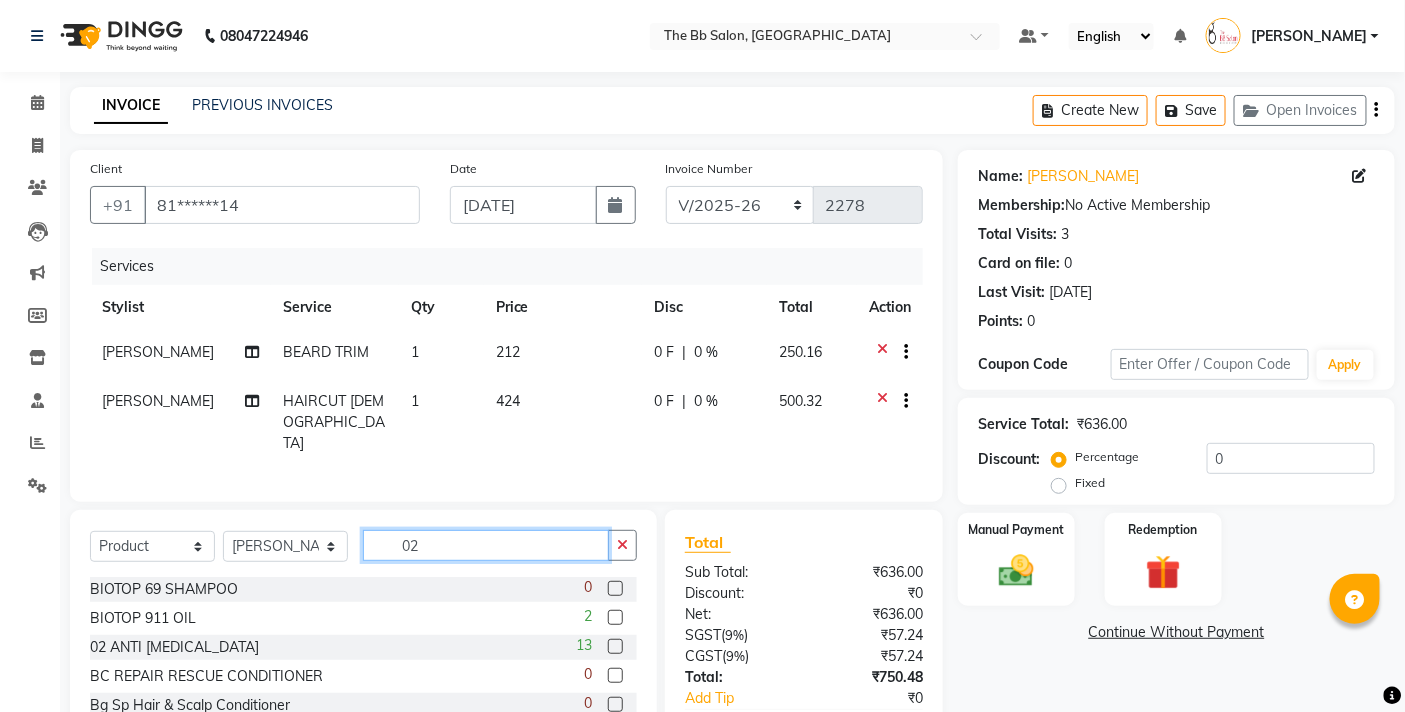 type on "02" 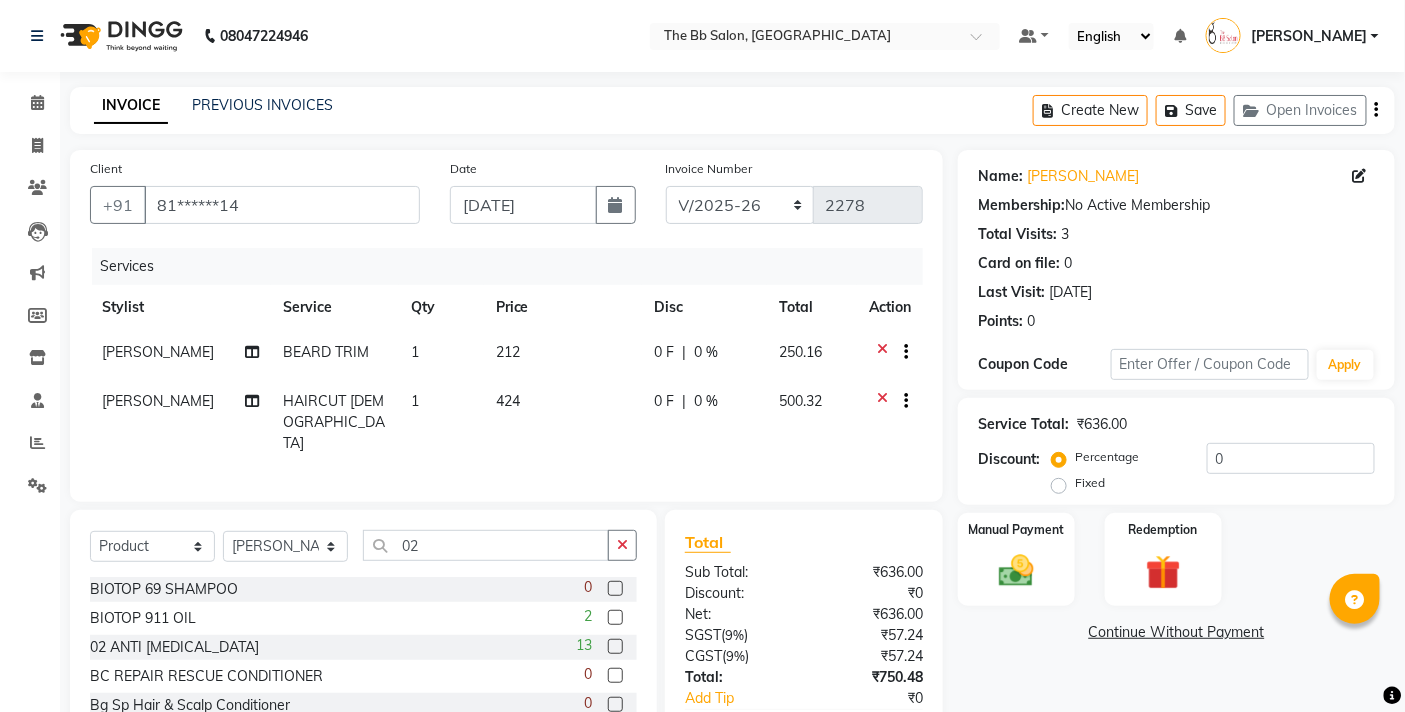 click 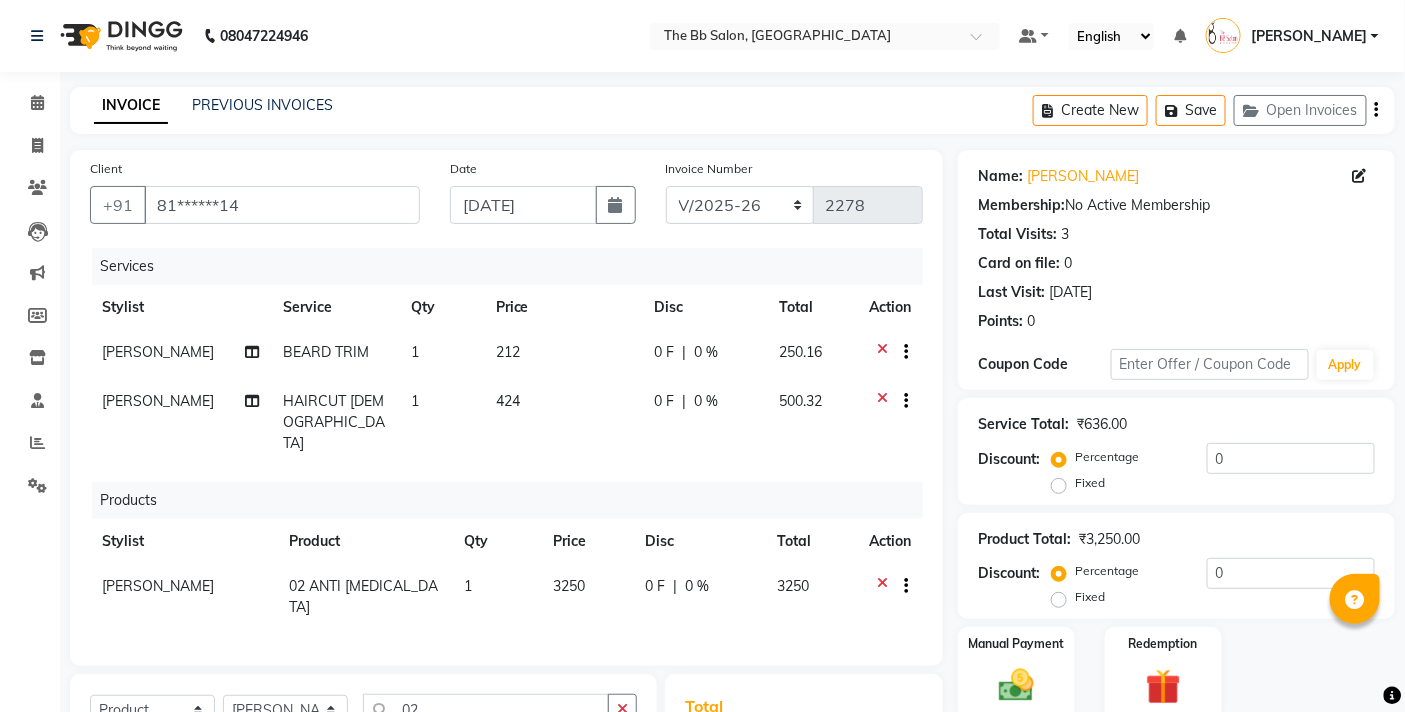 checkbox on "false" 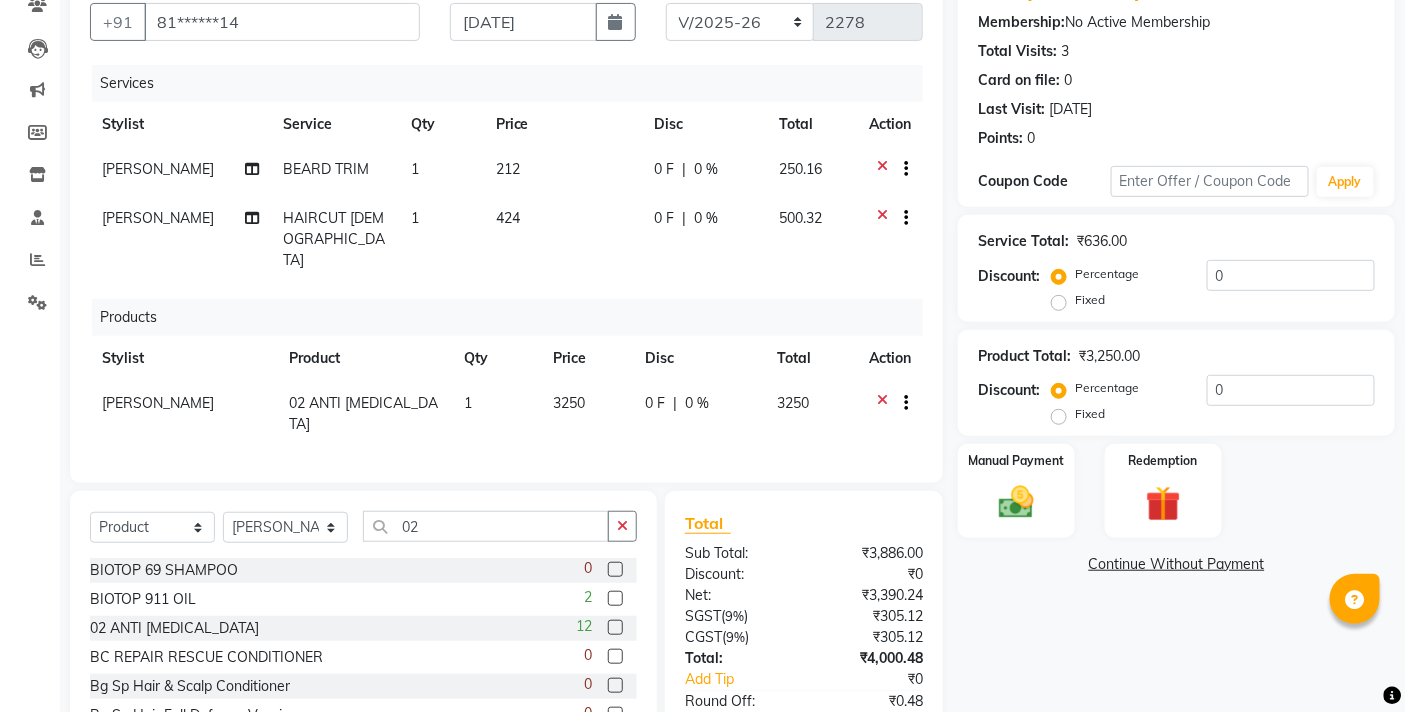scroll, scrollTop: 268, scrollLeft: 0, axis: vertical 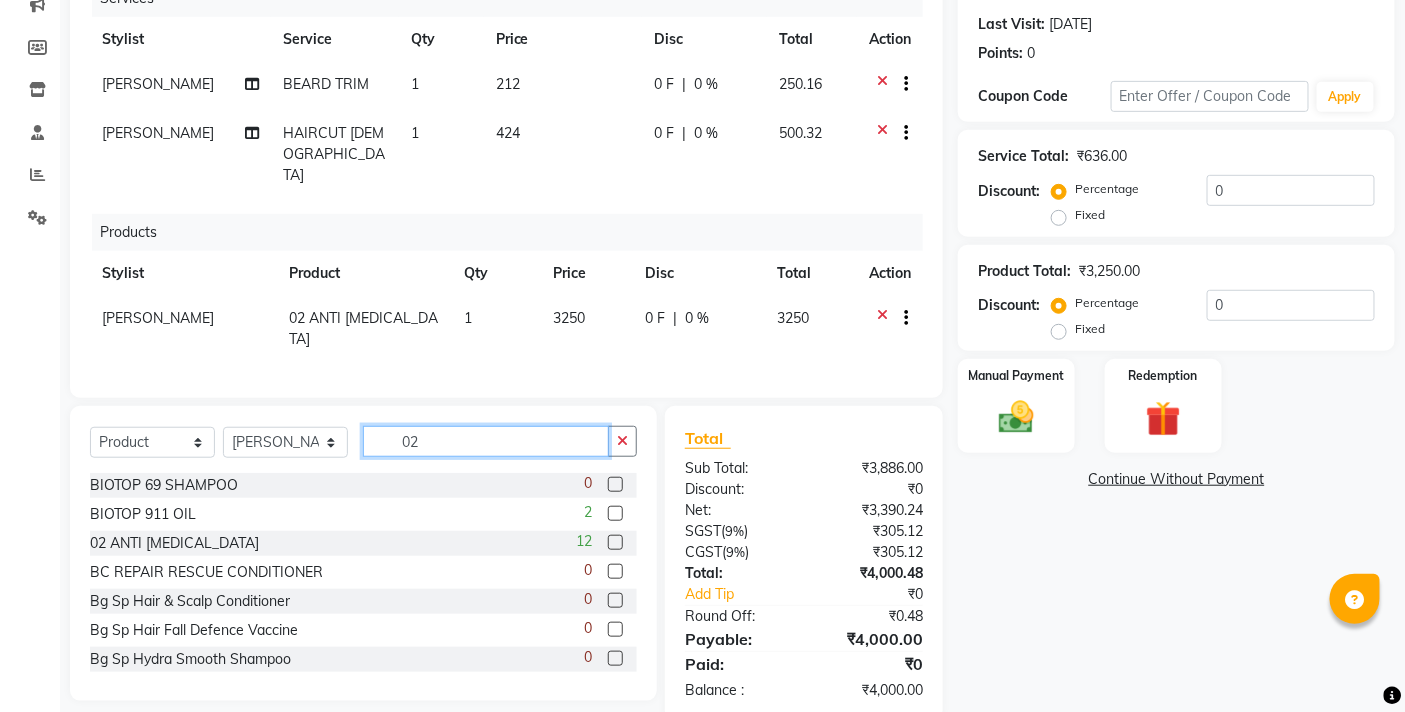 drag, startPoint x: 444, startPoint y: 400, endPoint x: 396, endPoint y: 413, distance: 49.729267 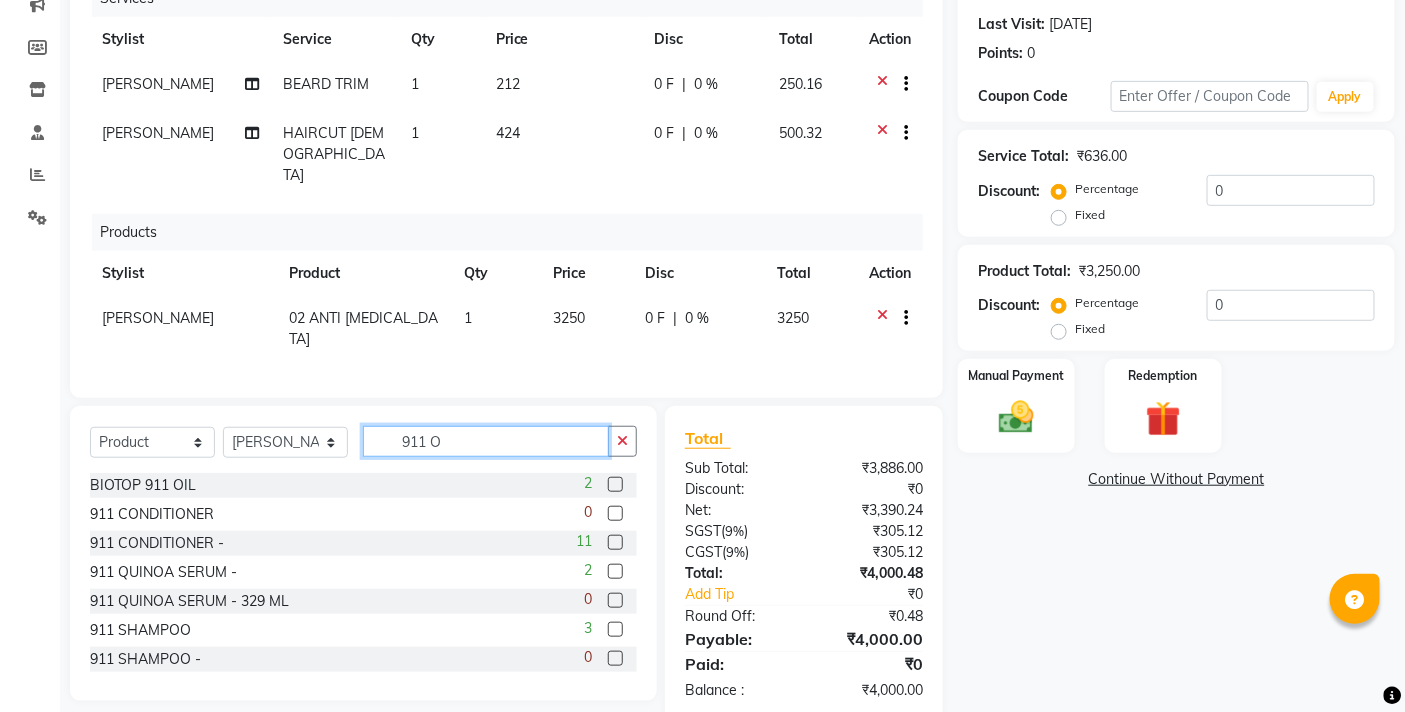 type on "911 O" 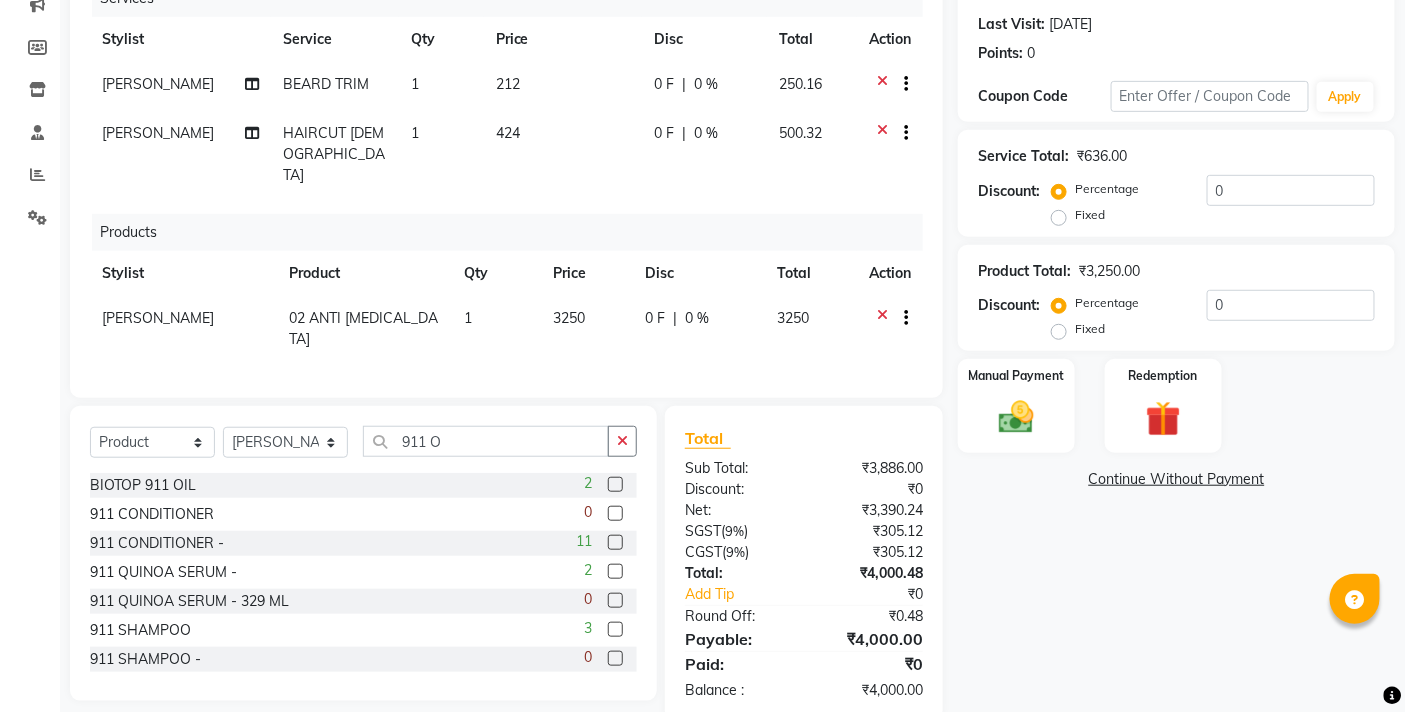 click 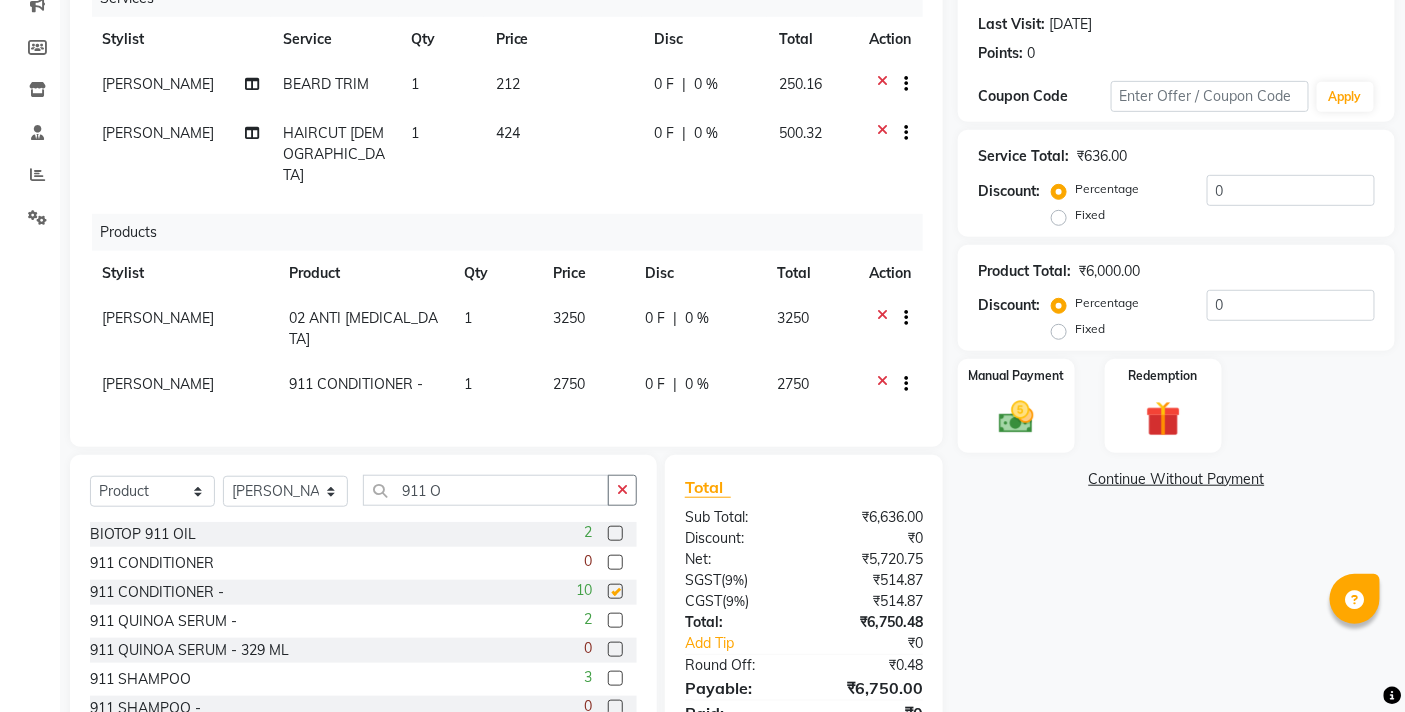 checkbox on "false" 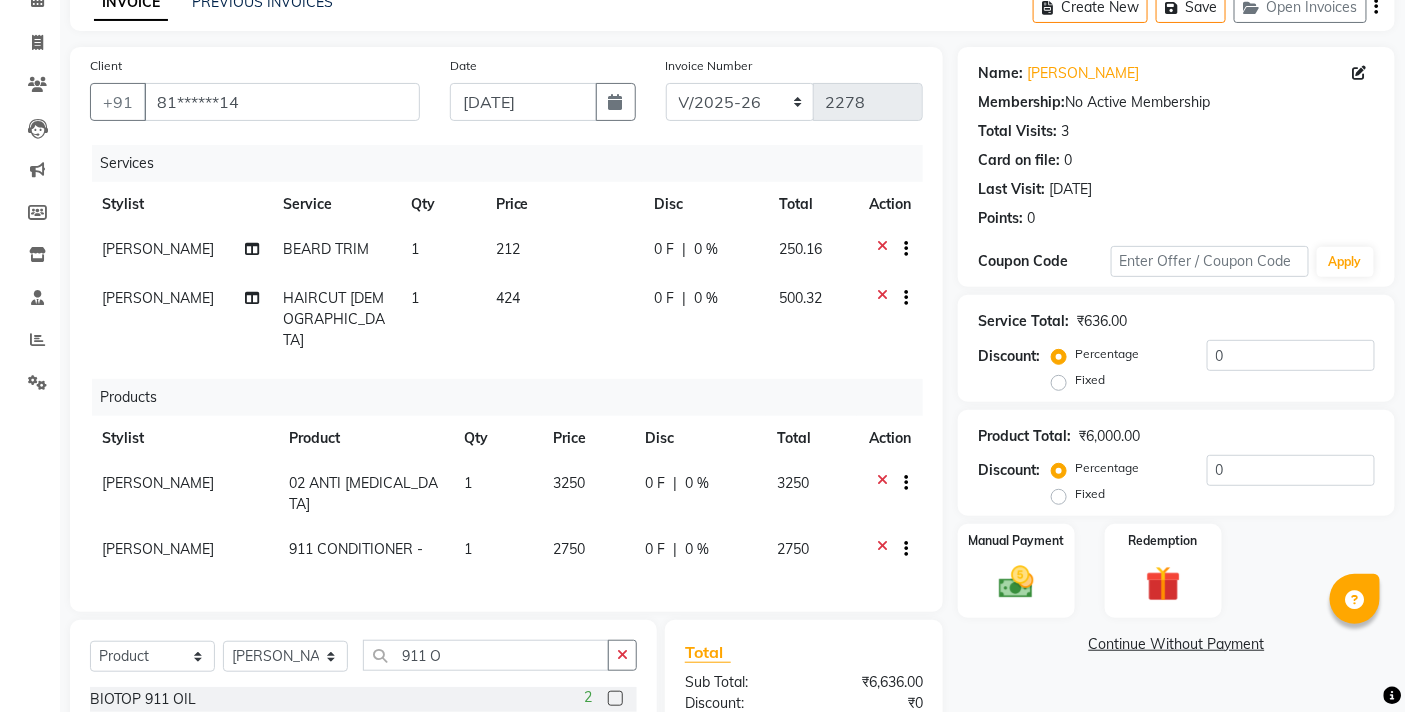 scroll, scrollTop: 95, scrollLeft: 0, axis: vertical 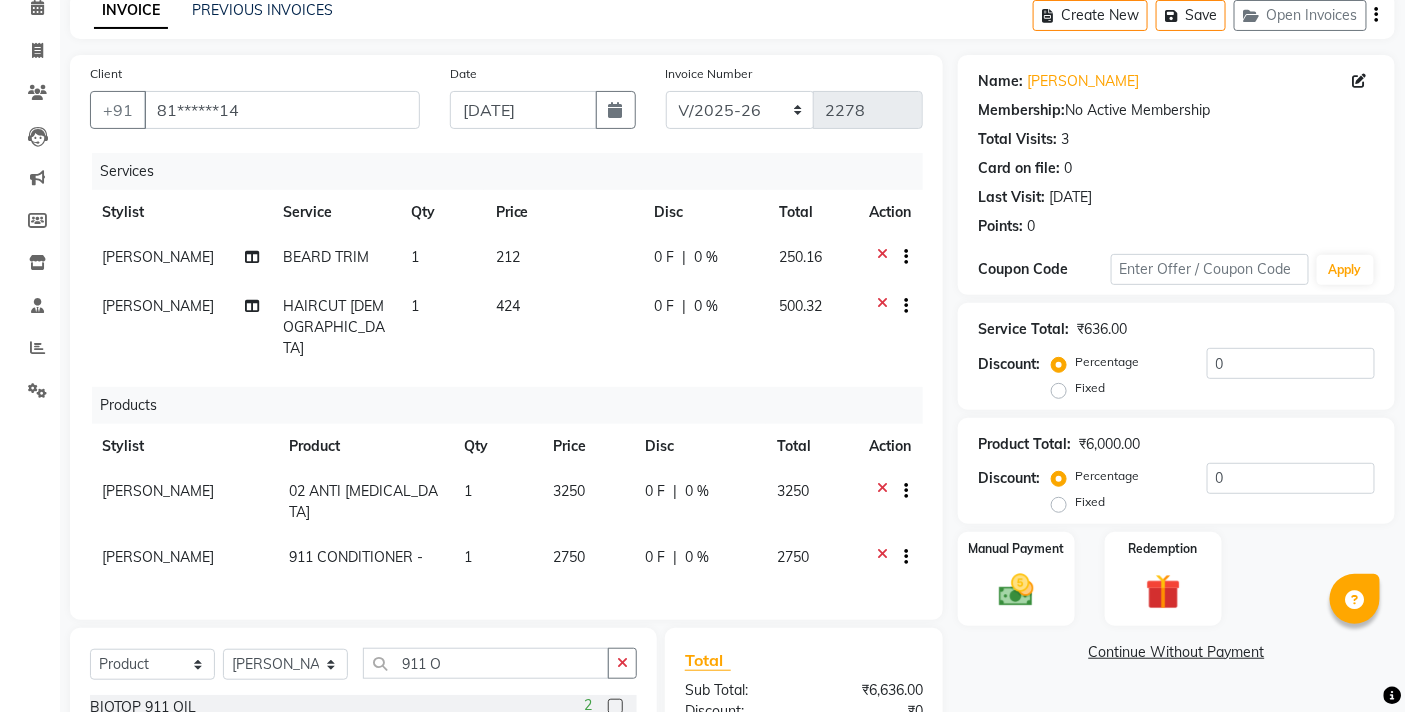 click on "3250" 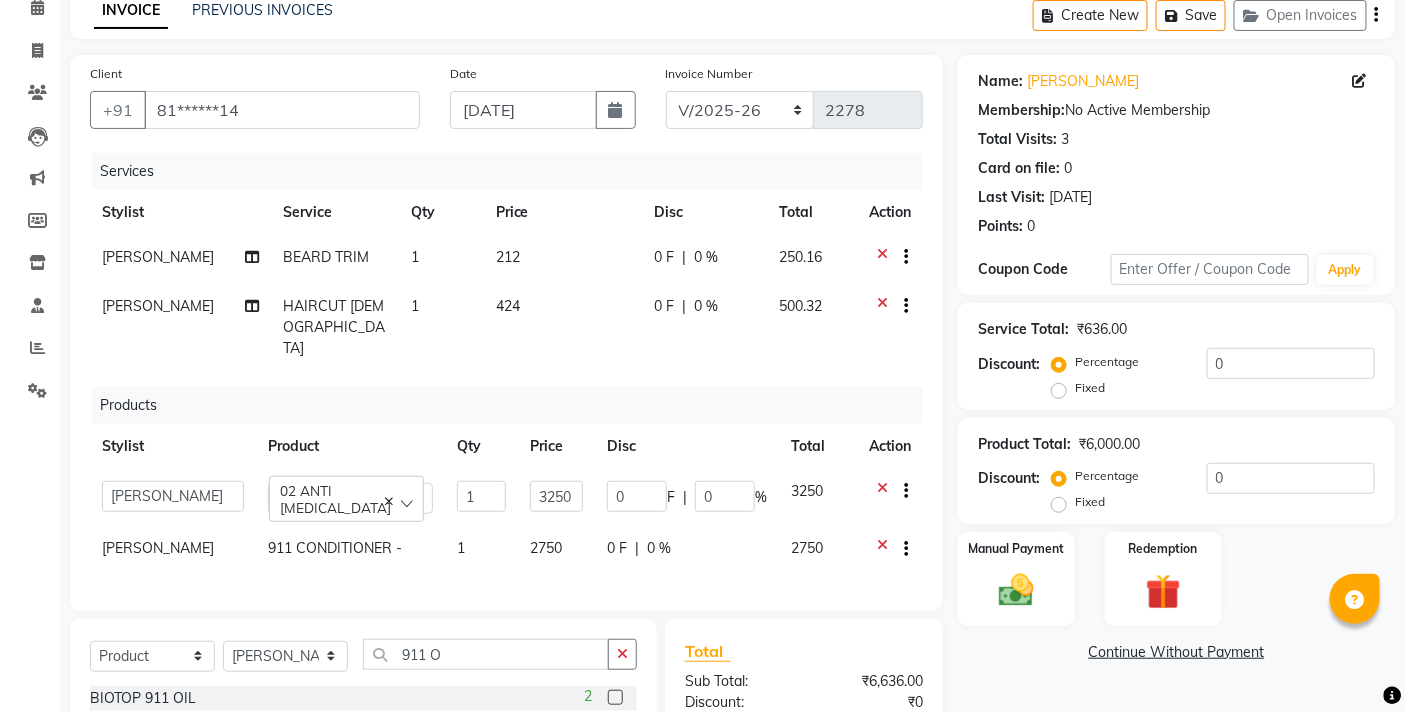 click on "3250" 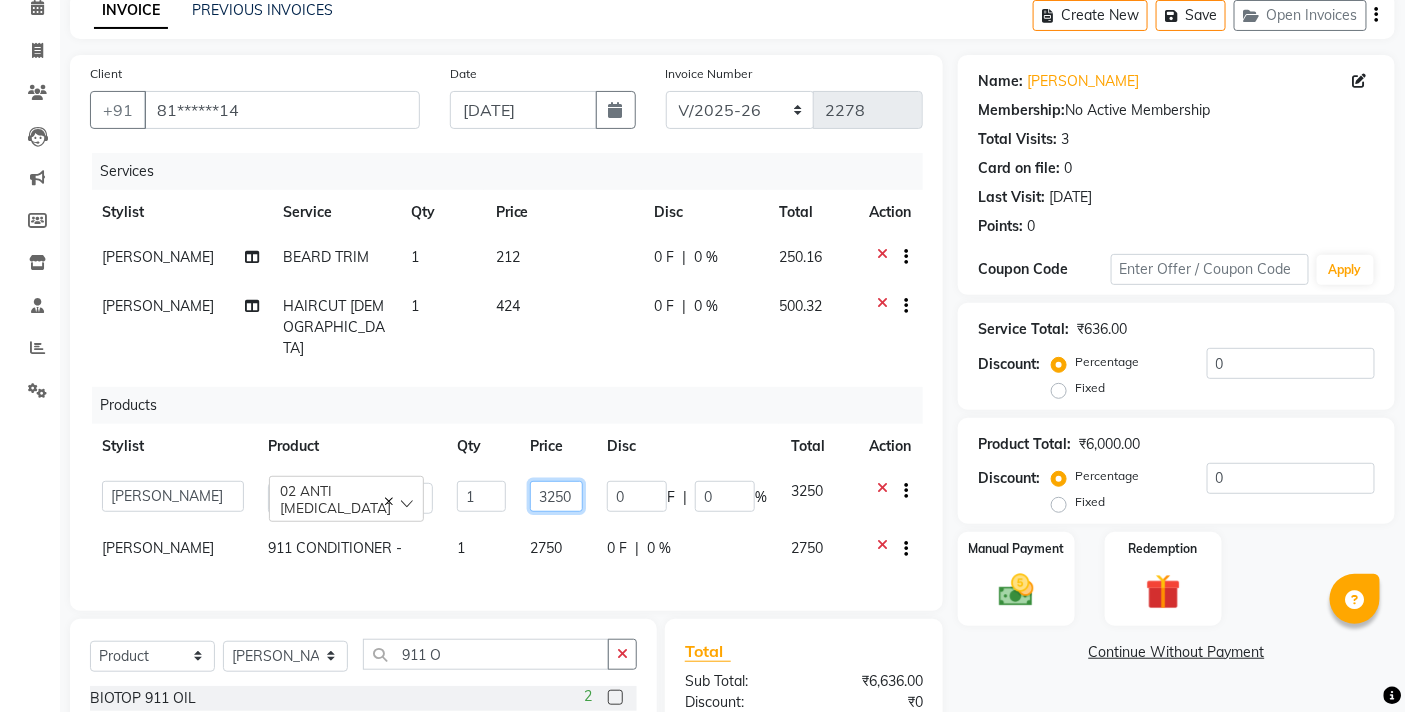drag, startPoint x: 561, startPoint y: 457, endPoint x: 430, endPoint y: 471, distance: 131.74597 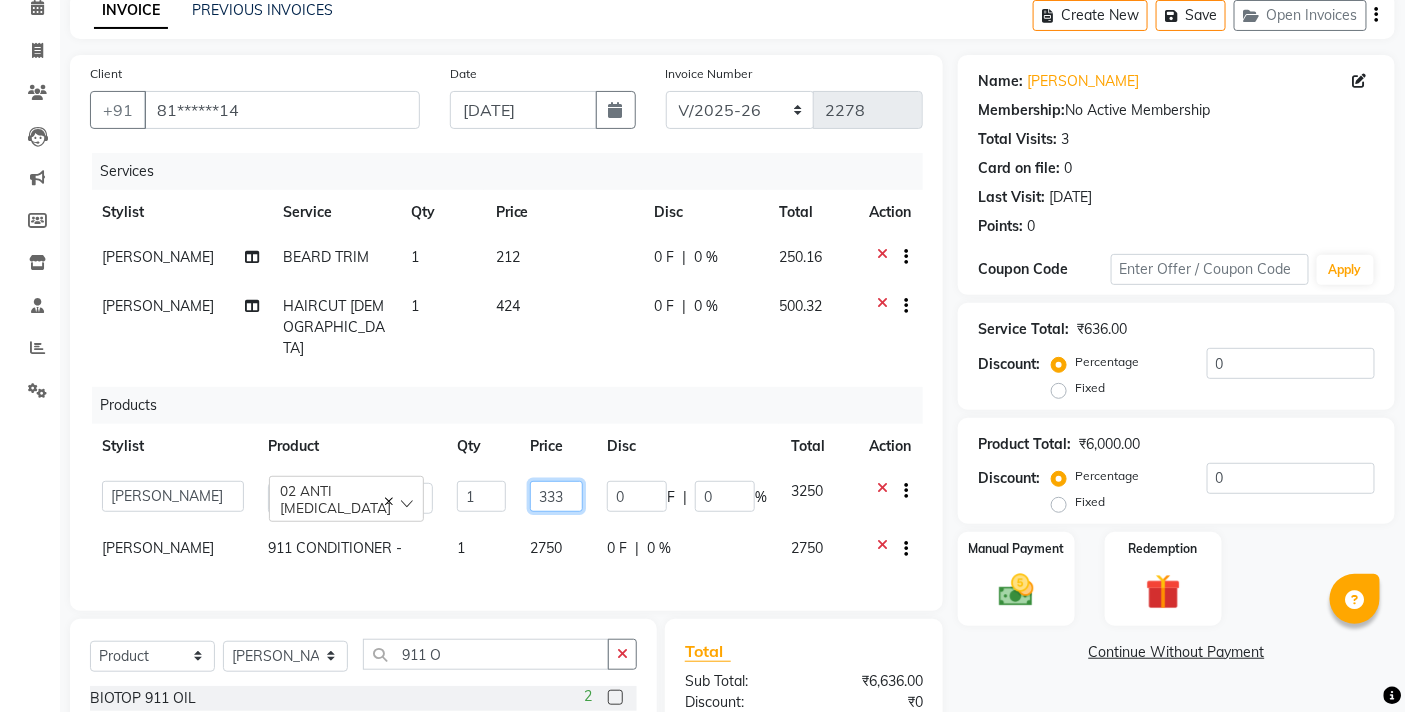 type on "3330" 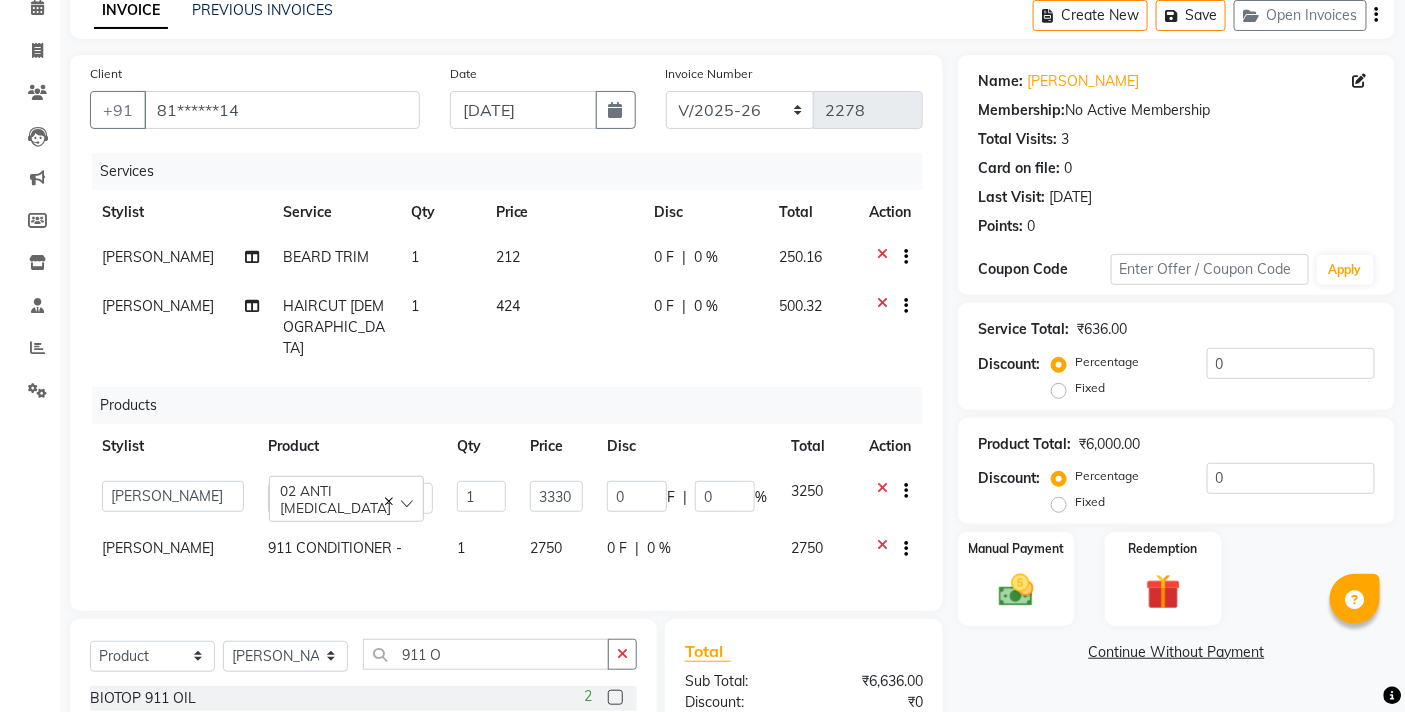 click on "Services Stylist Service Qty Price Disc Total Action Rupesh Chavan BEARD TRIM 1 212 0 F | 0 % 250.16 Rupesh Chavan HAIRCUT MALE 1 424 0 F | 0 % 500.32 Products Stylist Product Qty Price Disc Total Action  BB SALON   DIPALI   EKTA   FARMAN   GOPAL   GOUSIYA SHAIKH   MANGESH TAVARE   Mrugesh Kamble   Nazim Shaikh   ROHAN    Rupesh Chavan   Sanjay Pawar   SANTOSH   SHILPA YADAV   Ujjwal Bisht   WILSON   ZAHIDA   02 ANTI DANDRUFF  1 3330 0 F | 0 % 3250 Rupesh Chavan 911 CONDITIONER - 1 2750 0 F | 0 % 2750" 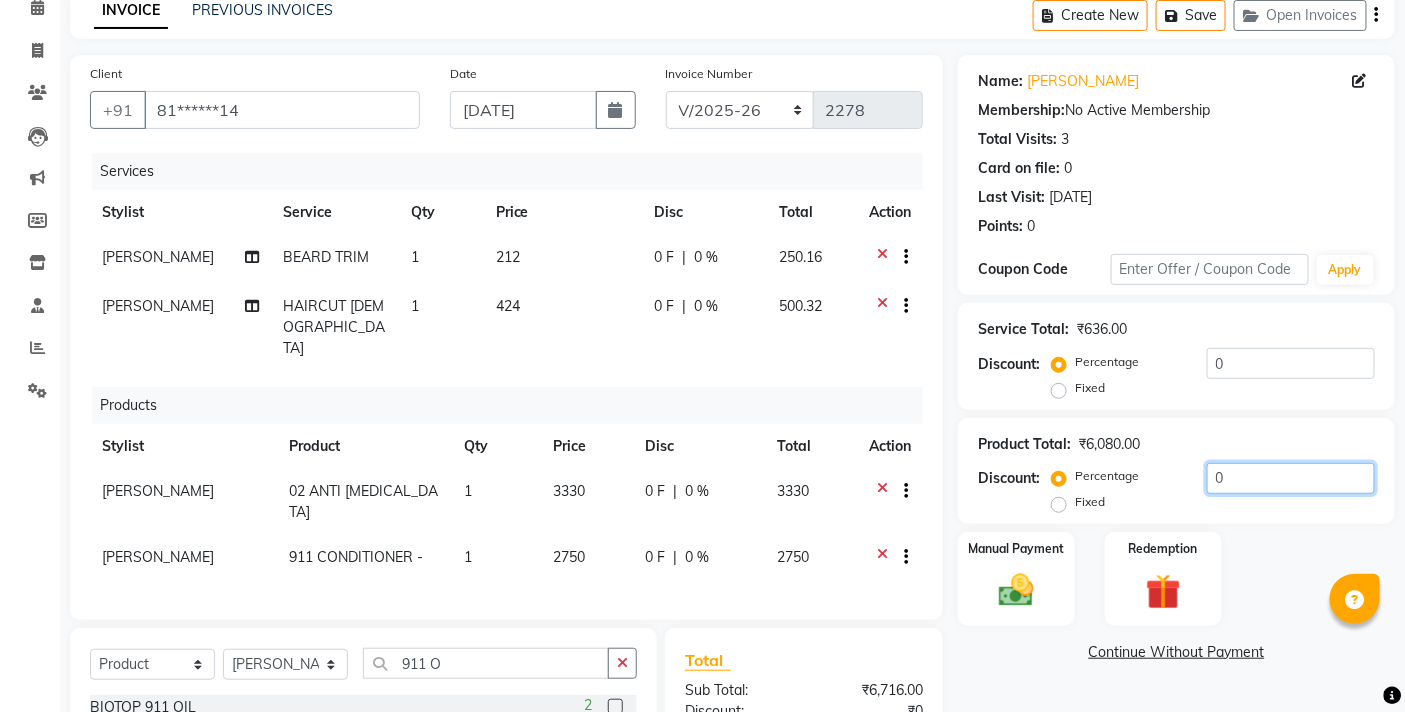 click on "0" 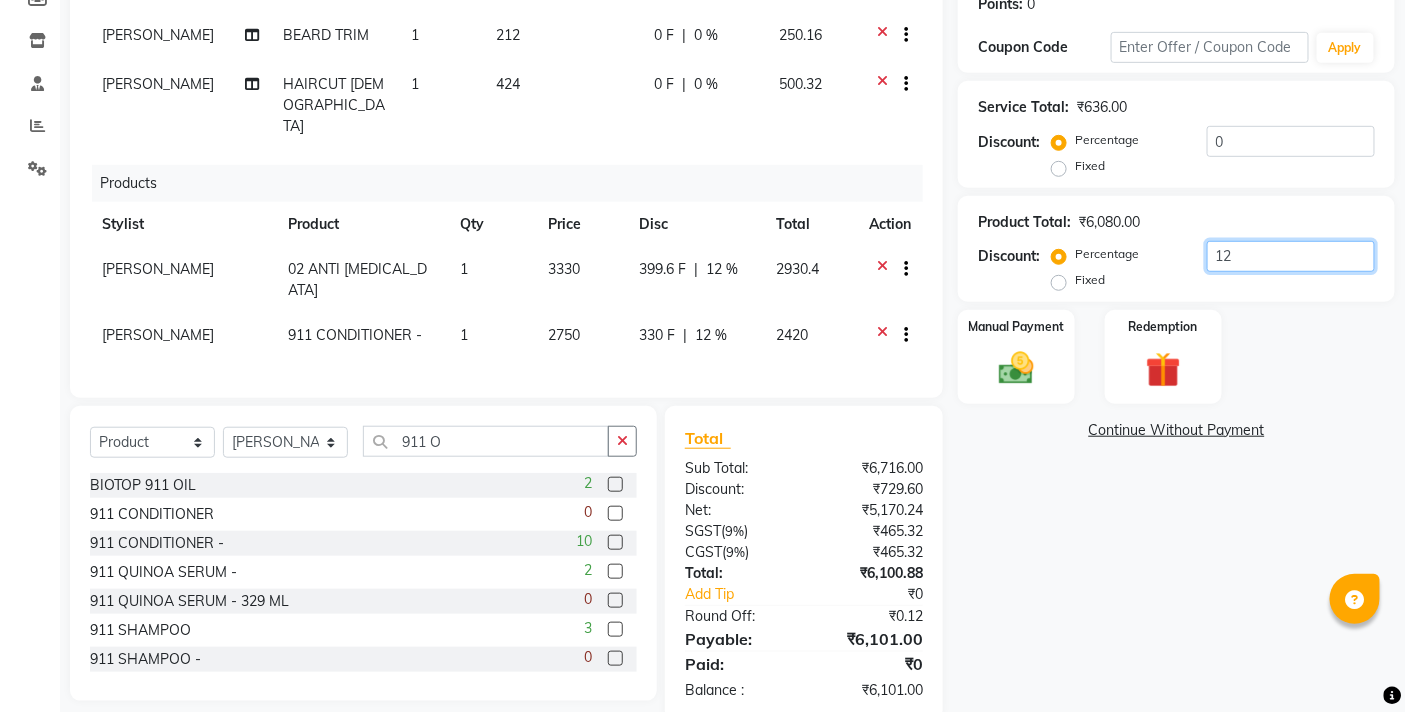 scroll, scrollTop: 95, scrollLeft: 0, axis: vertical 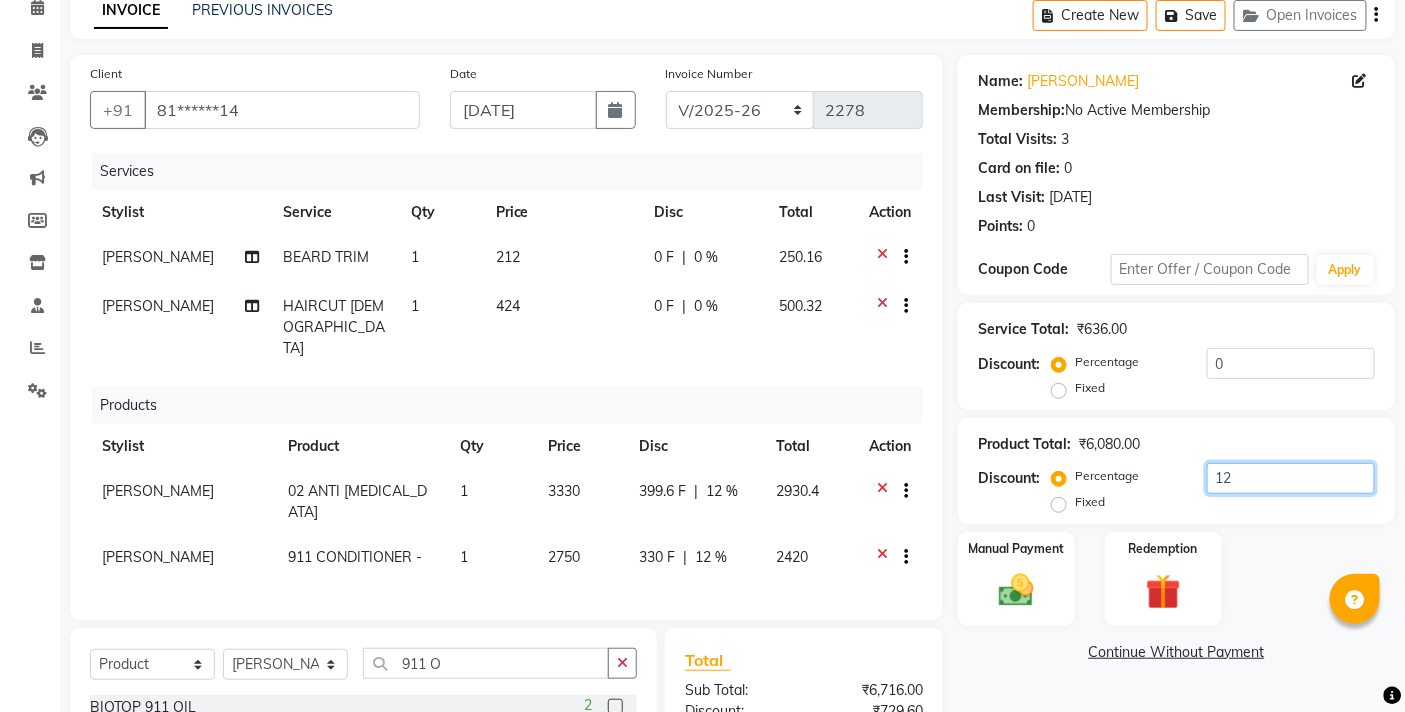 type on "12" 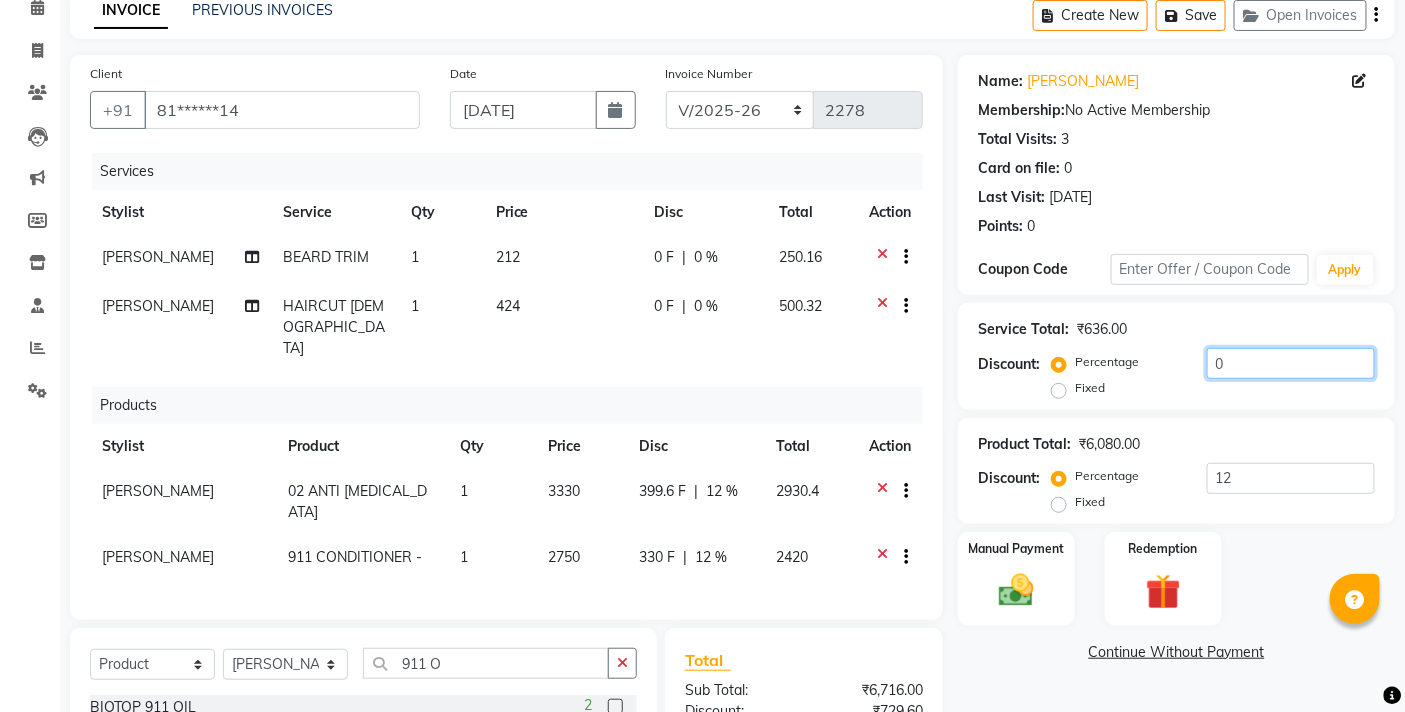 click on "0" 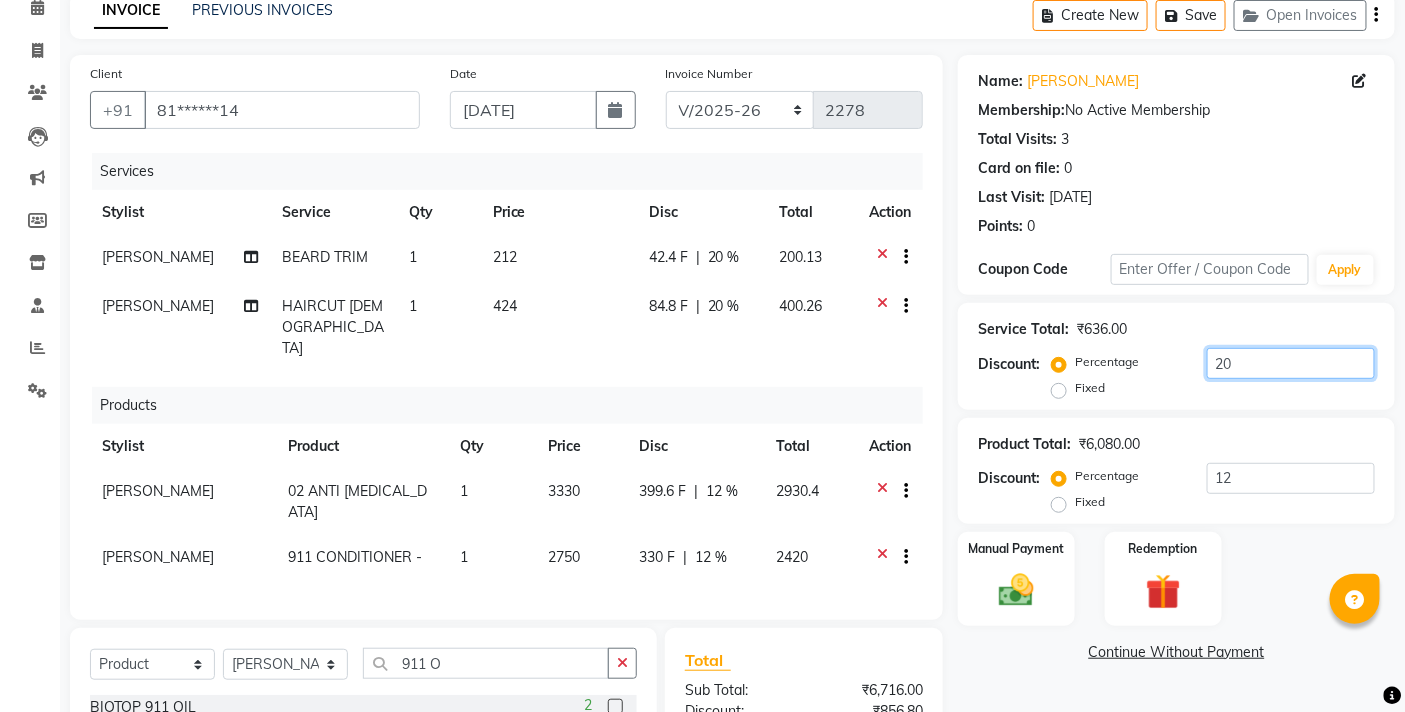 scroll, scrollTop: 317, scrollLeft: 0, axis: vertical 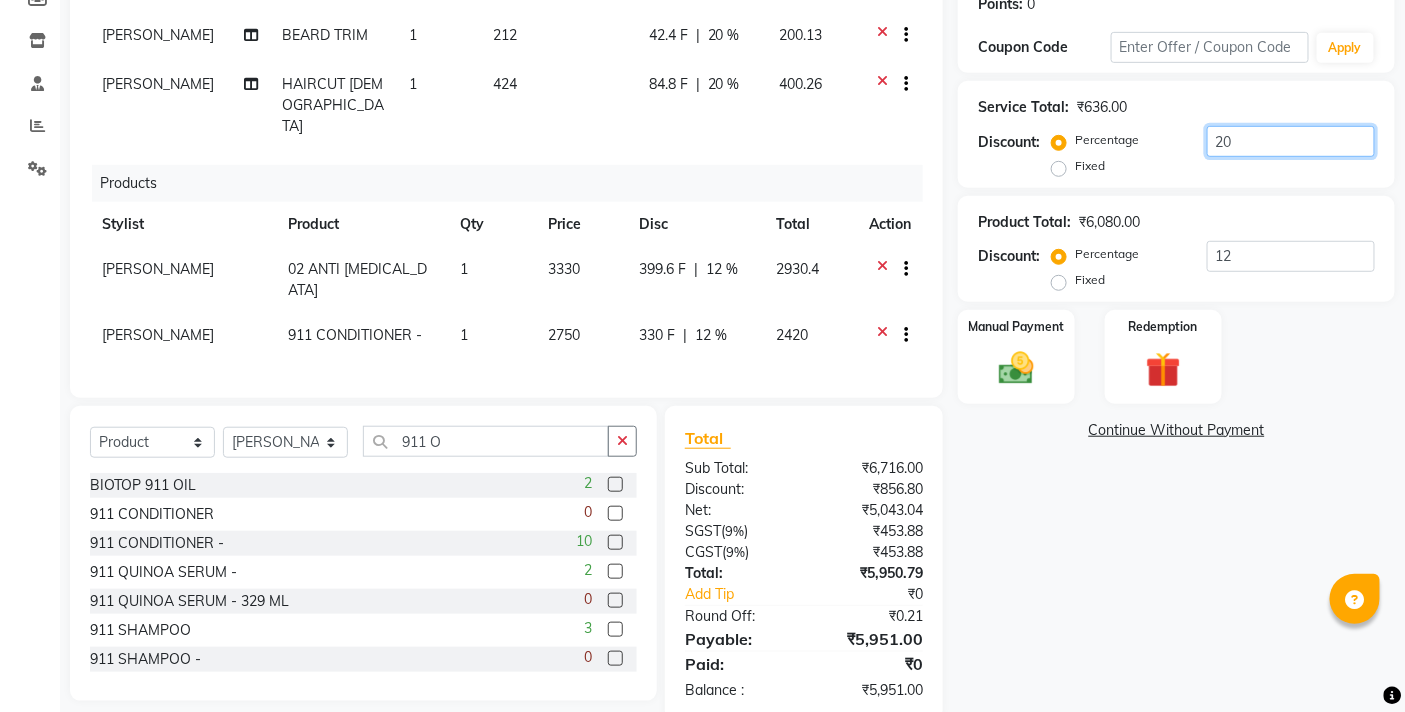 type on "20" 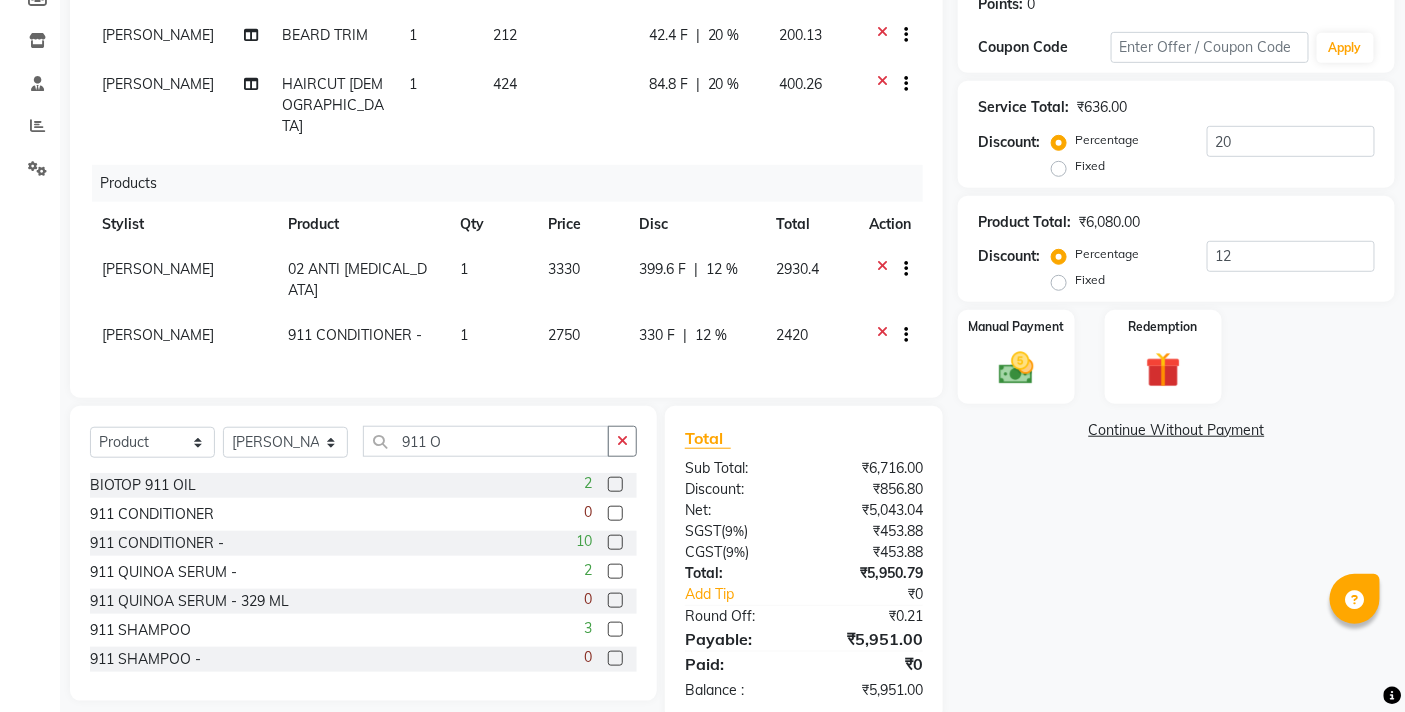 click on "Name: Ashish Karale Membership:  No Active Membership  Total Visits:  3 Card on file:  0 Last Visit:   17-11-2022 Points:   0  Coupon Code Apply Service Total:  ₹636.00  Discount:  Percentage   Fixed  20 Product Total:  ₹6,080.00  Discount:  Percentage   Fixed  12 Manual Payment Redemption  Continue Without Payment" 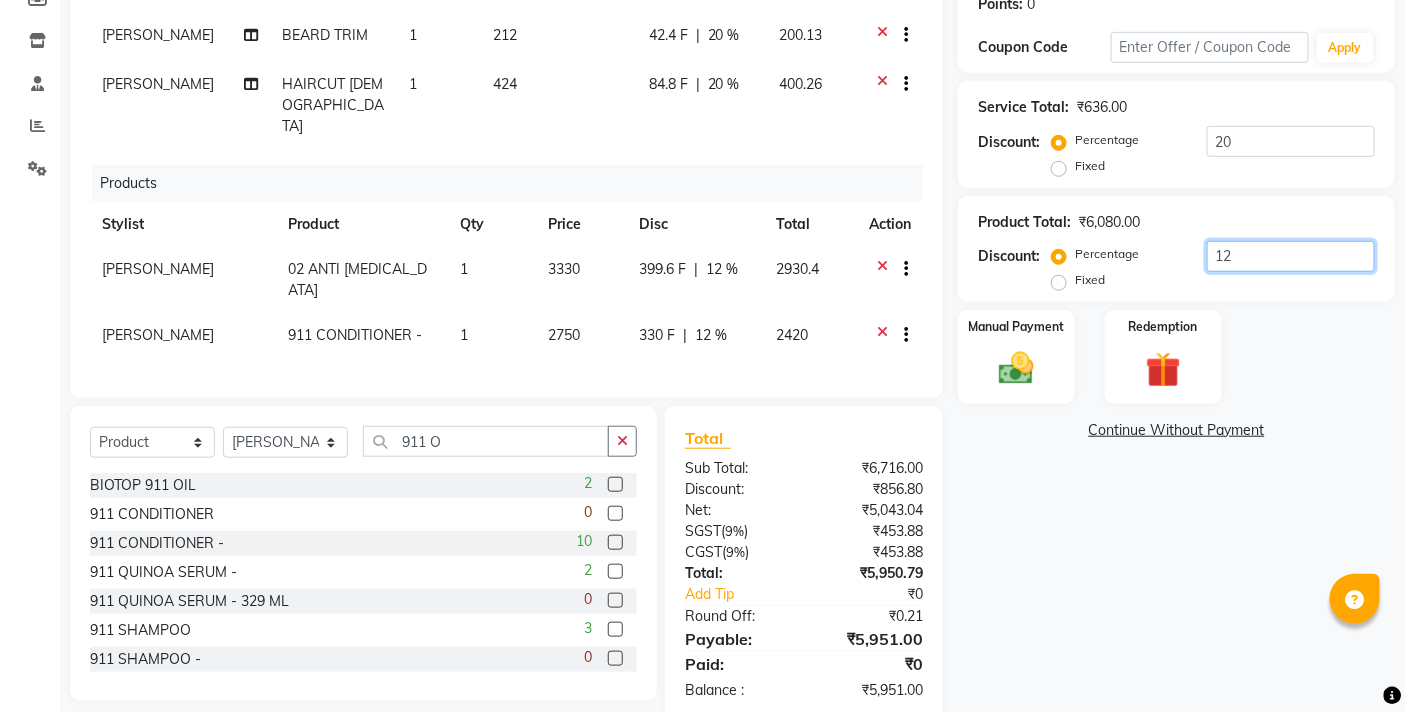 drag, startPoint x: 1247, startPoint y: 250, endPoint x: 1175, endPoint y: 266, distance: 73.756355 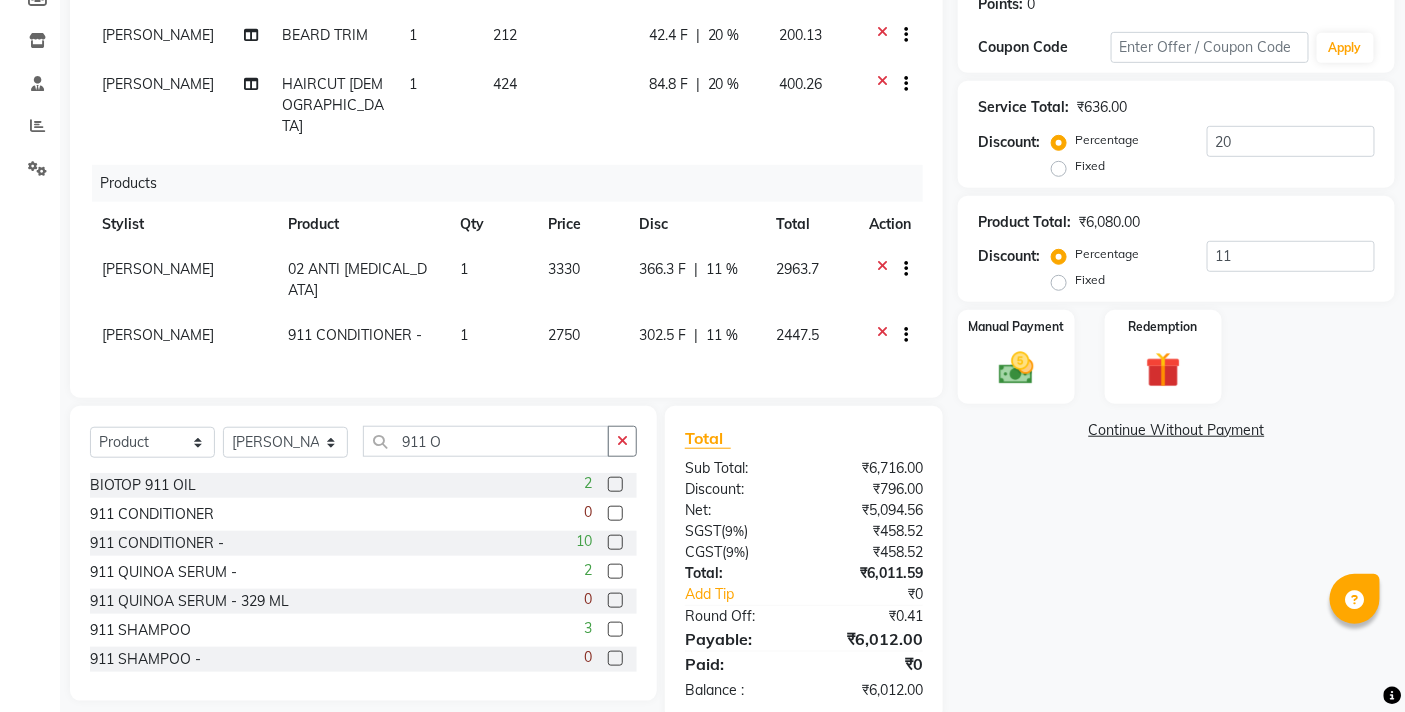 click on "Name: Ashish Karale Membership:  No Active Membership  Total Visits:  3 Card on file:  0 Last Visit:   17-11-2022 Points:   0  Coupon Code Apply Service Total:  ₹636.00  Discount:  Percentage   Fixed  20 Product Total:  ₹6,080.00  Discount:  Percentage   Fixed  11 Manual Payment Redemption  Continue Without Payment" 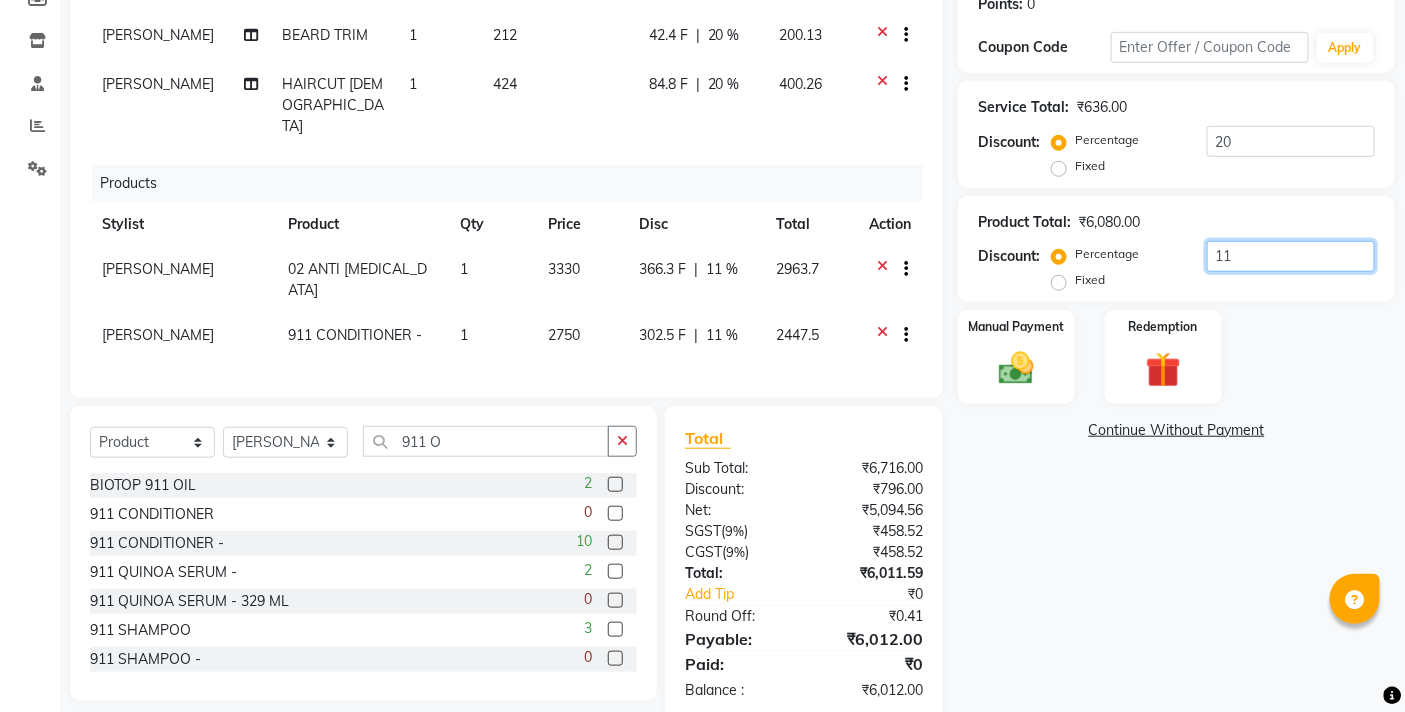 click on "11" 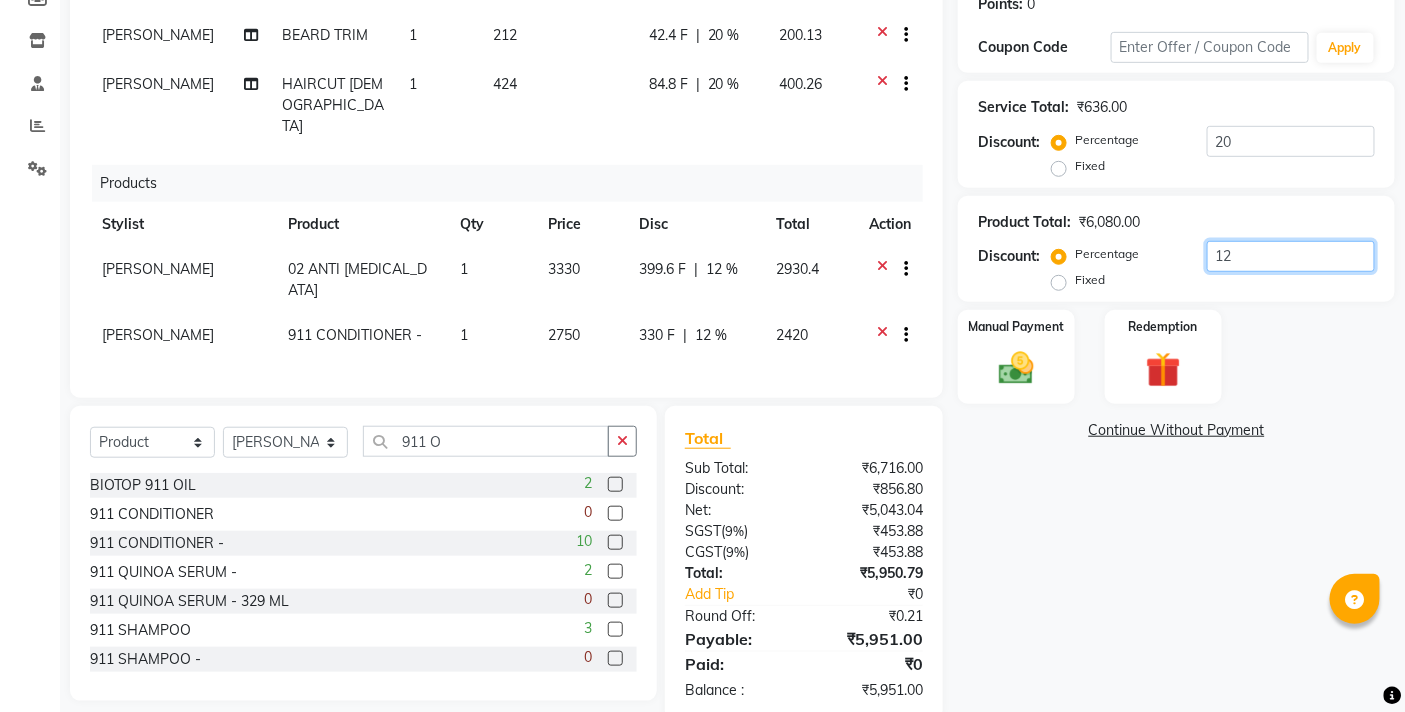 type on "12" 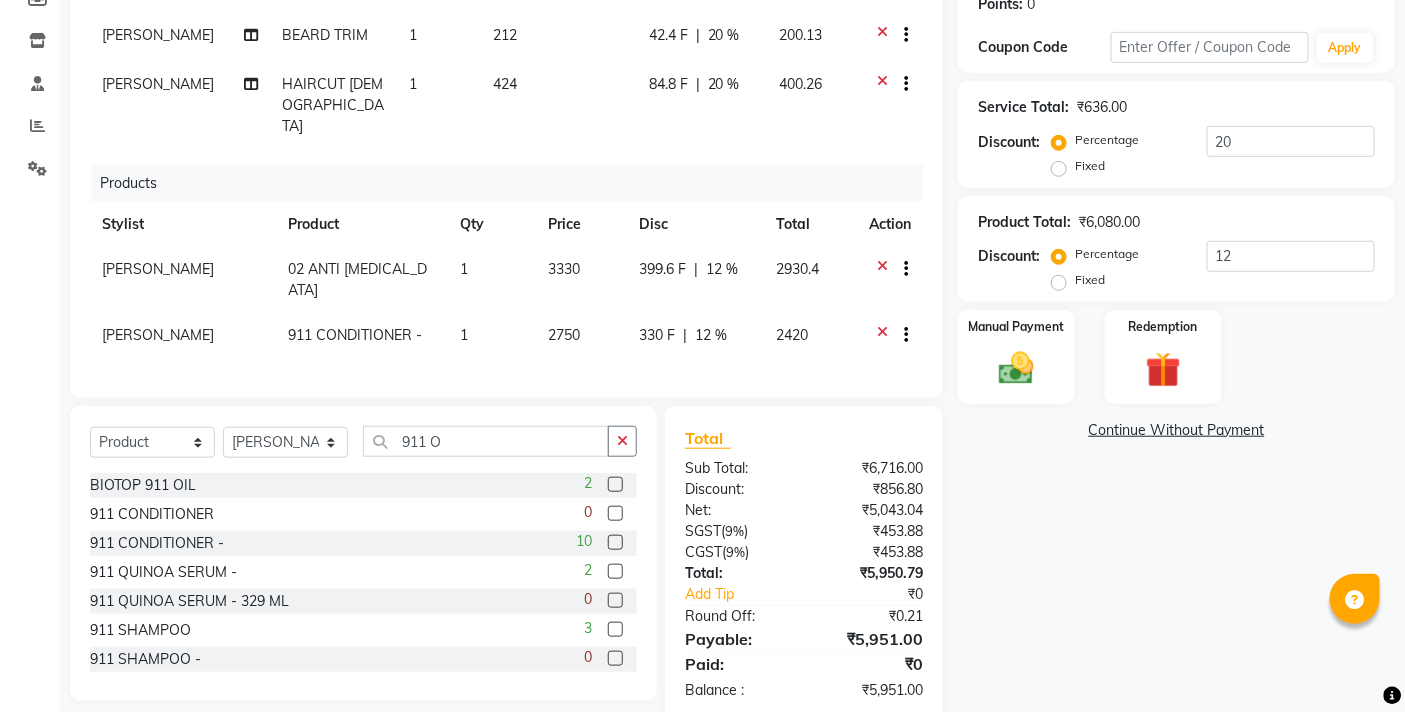 click on "Name: Ashish Karale Membership:  No Active Membership  Total Visits:  3 Card on file:  0 Last Visit:   17-11-2022 Points:   0  Coupon Code Apply Service Total:  ₹636.00  Discount:  Percentage   Fixed  20 Product Total:  ₹6,080.00  Discount:  Percentage   Fixed  12 Manual Payment Redemption  Continue Without Payment" 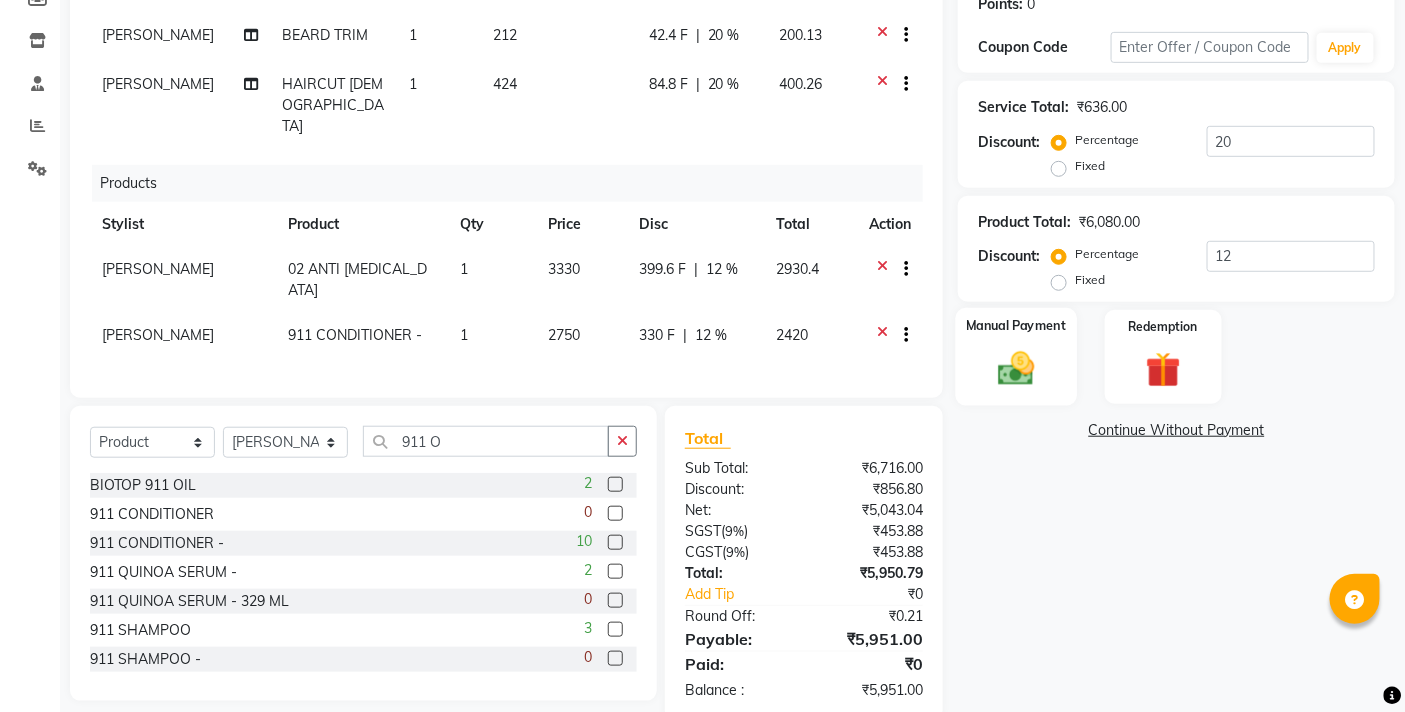 click on "Manual Payment" 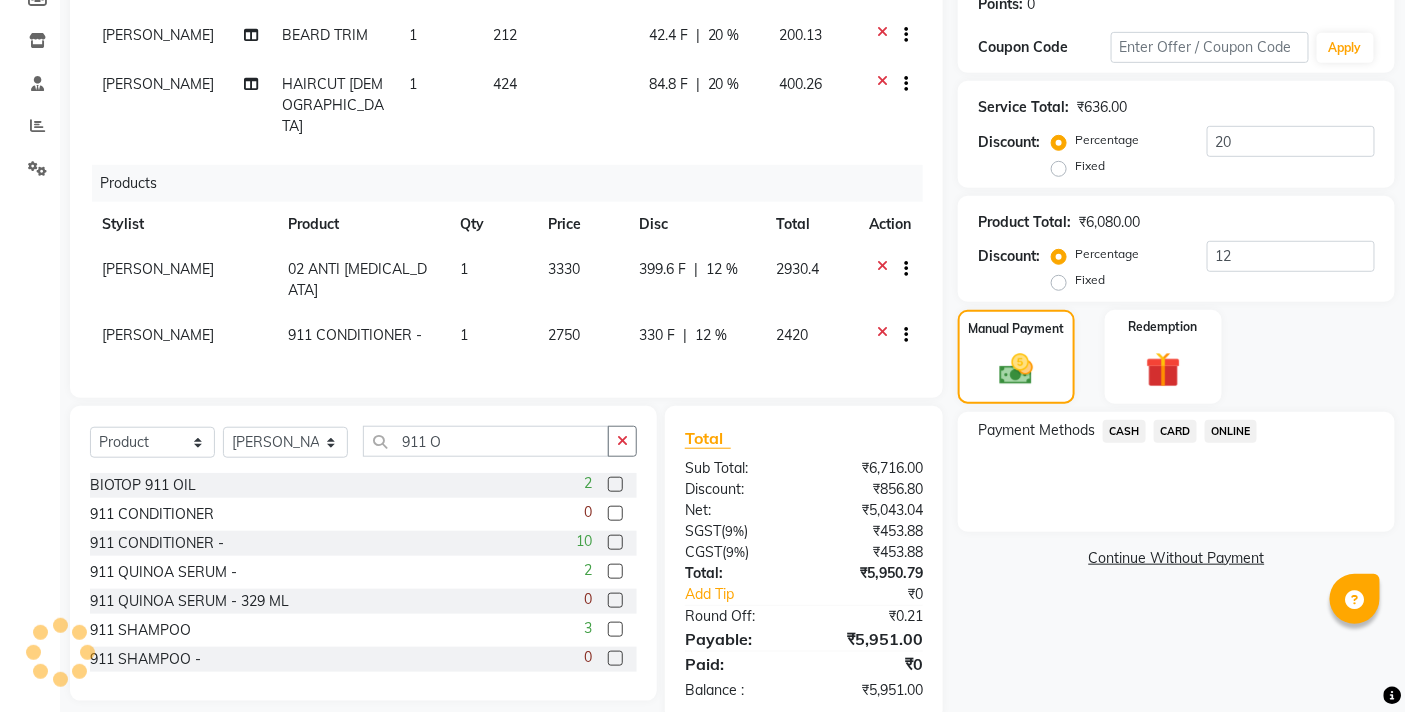 click on "CASH" 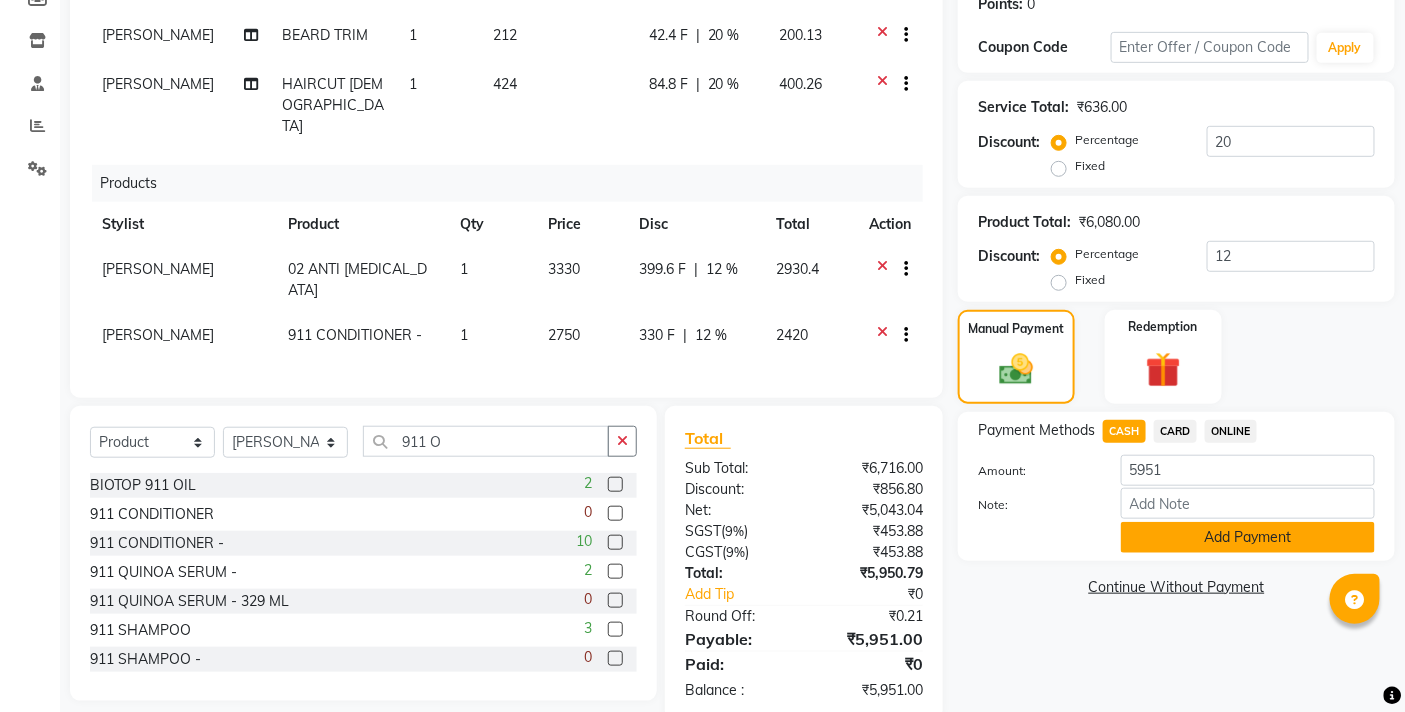 click on "Add Payment" 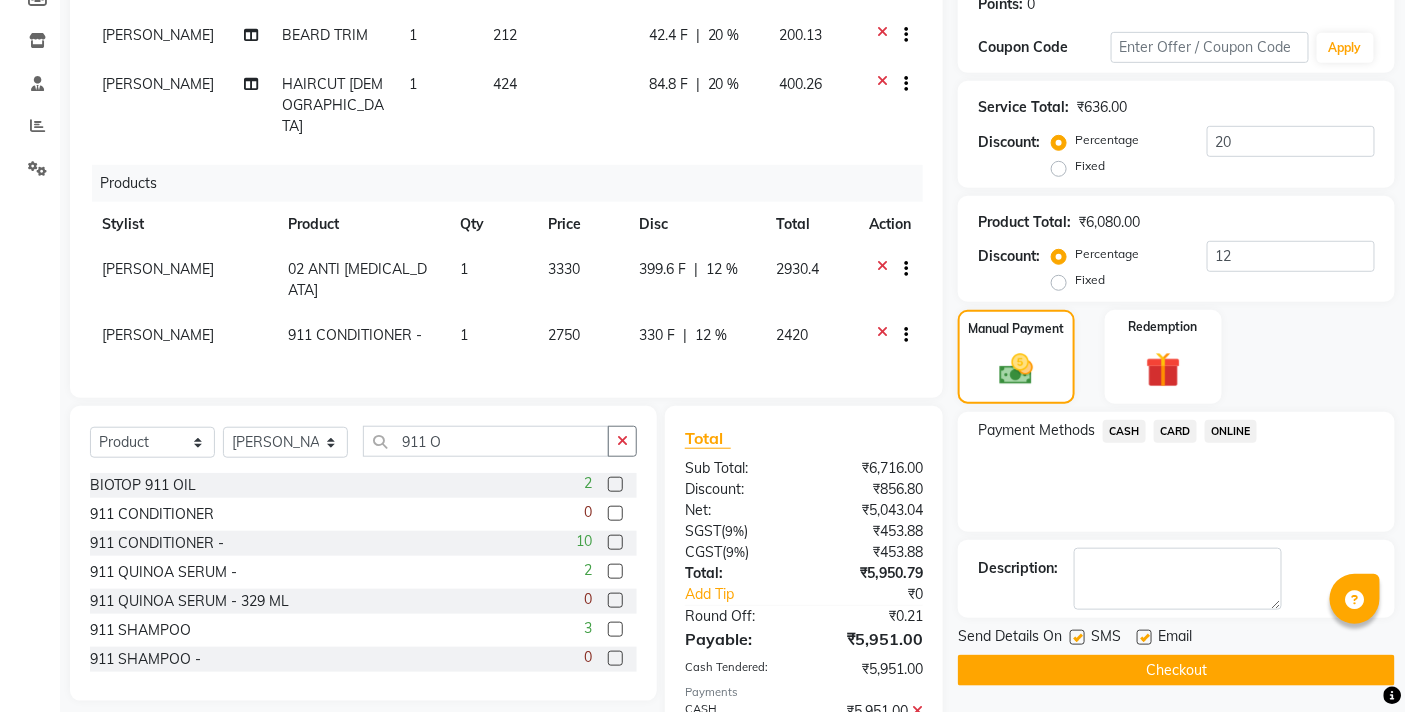 scroll, scrollTop: 388, scrollLeft: 0, axis: vertical 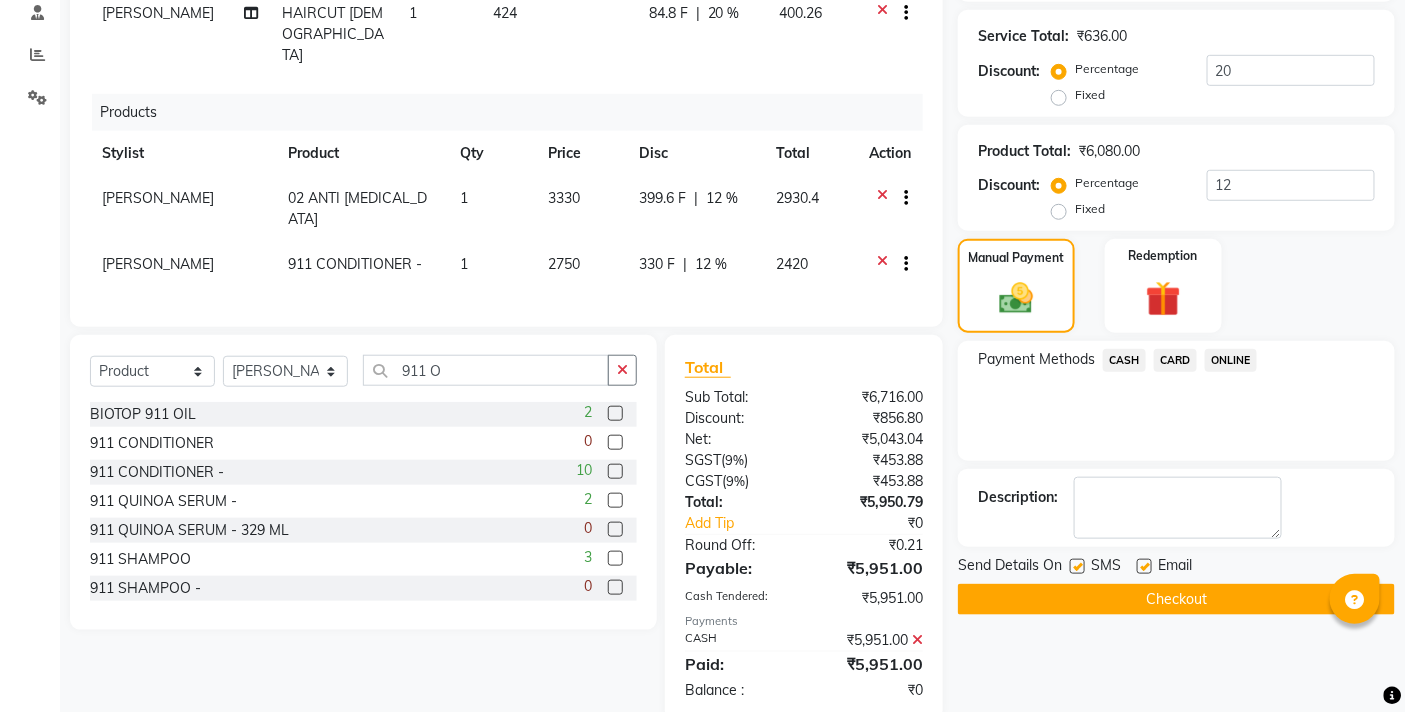 click on "Checkout" 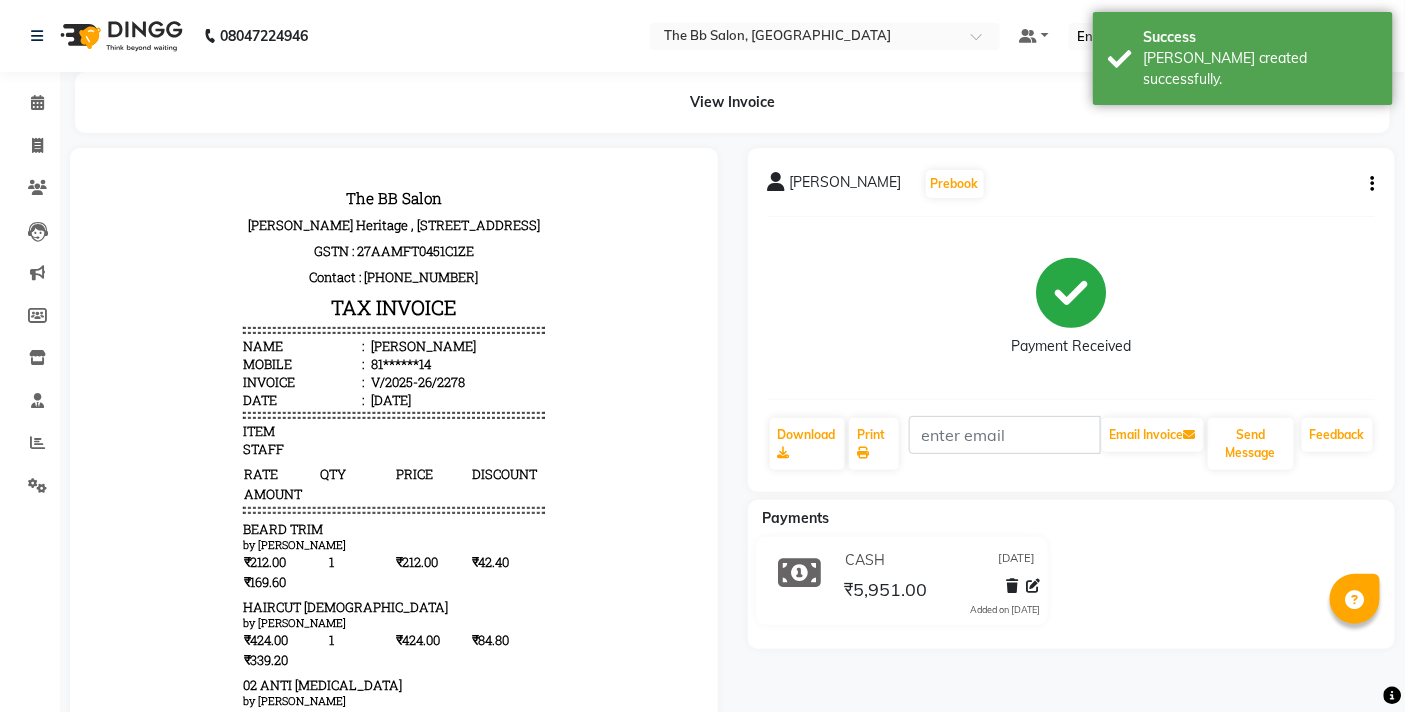scroll, scrollTop: 0, scrollLeft: 0, axis: both 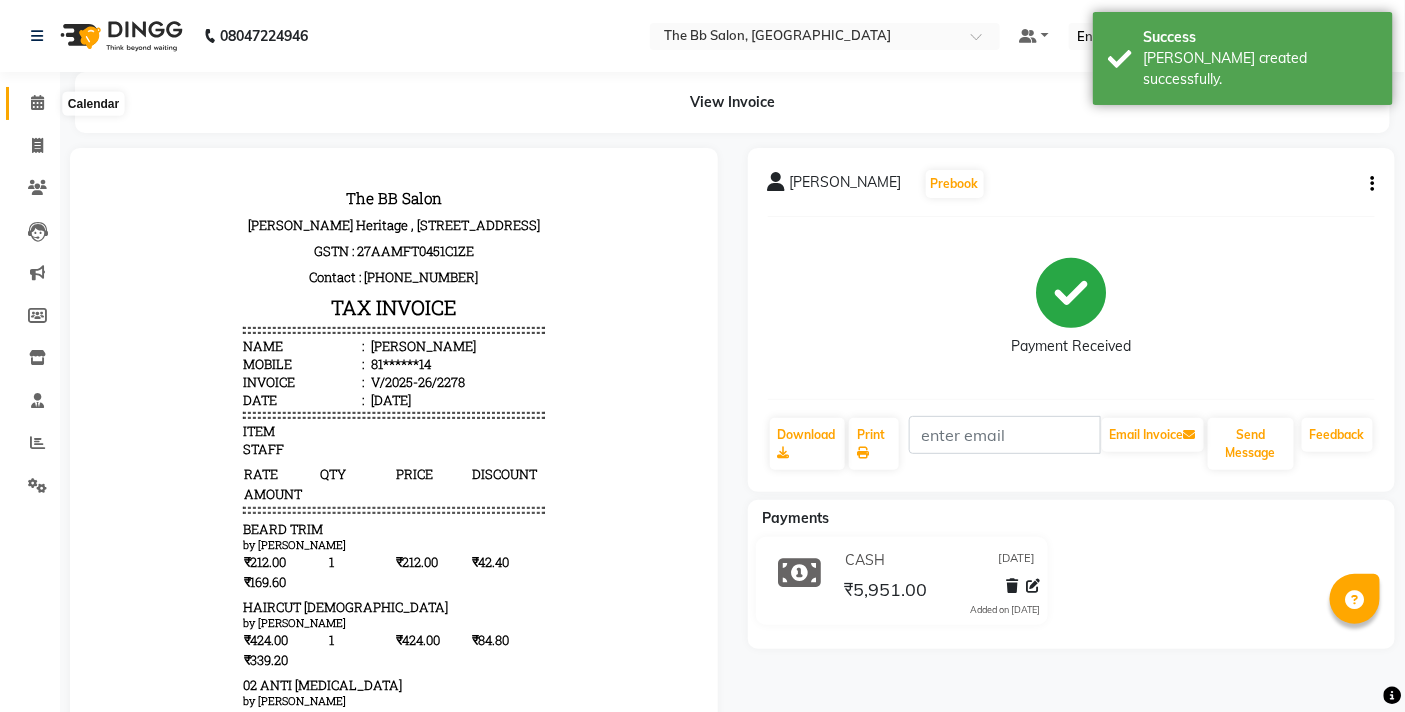 click 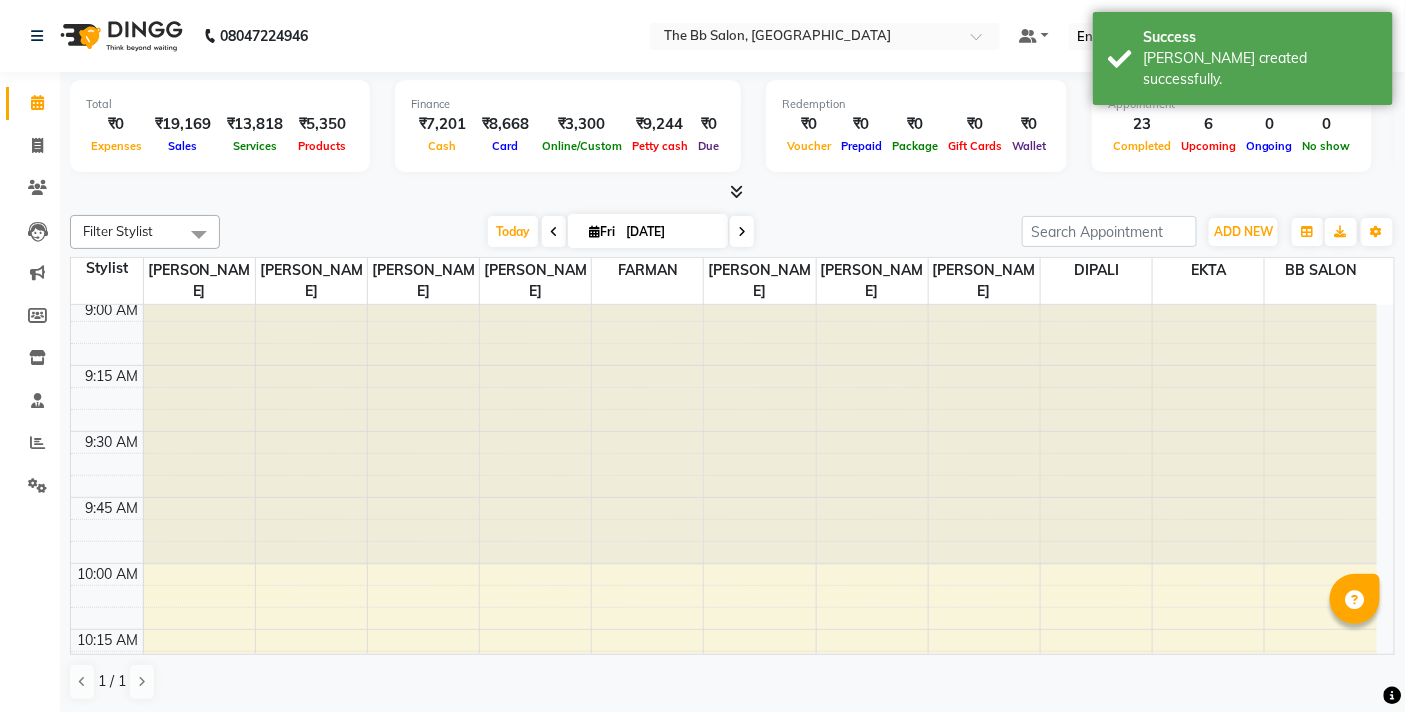 scroll, scrollTop: 0, scrollLeft: 0, axis: both 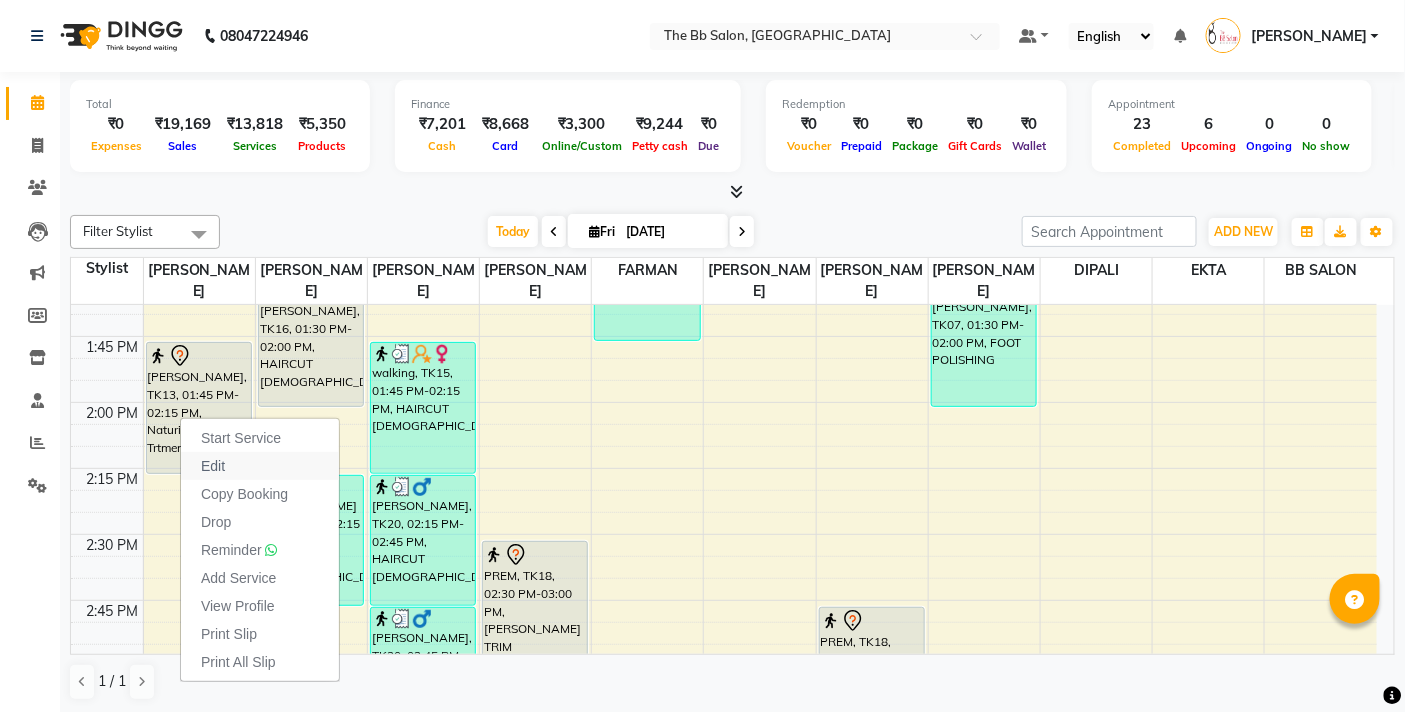 click on "Edit" at bounding box center [260, 466] 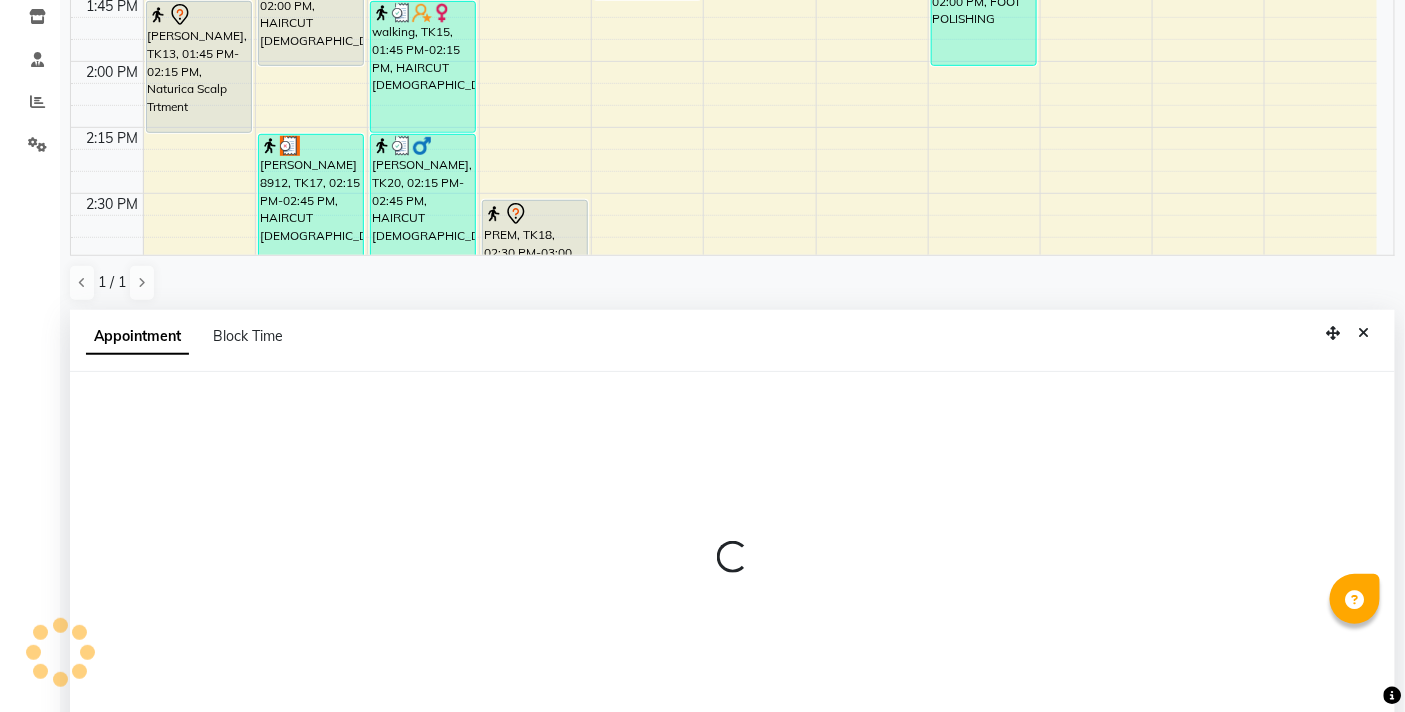 scroll, scrollTop: 392, scrollLeft: 0, axis: vertical 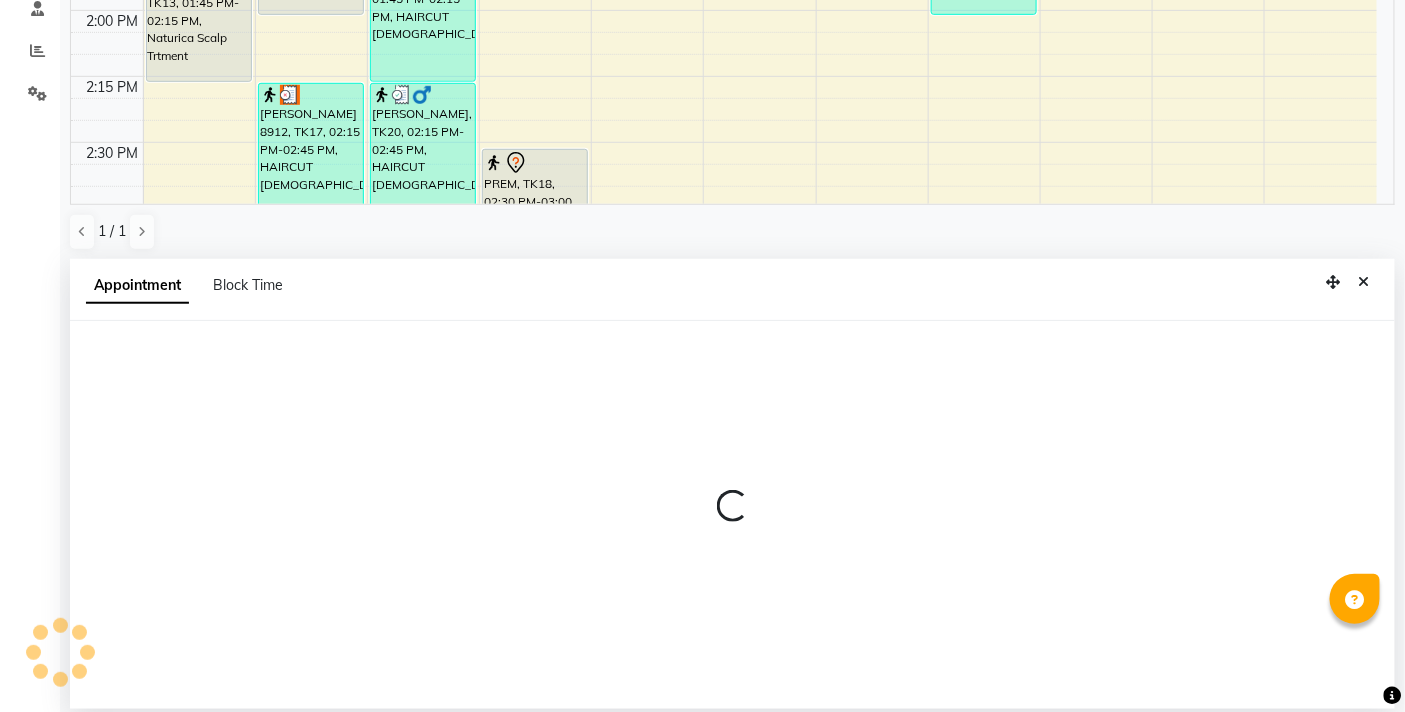 select on "tentative" 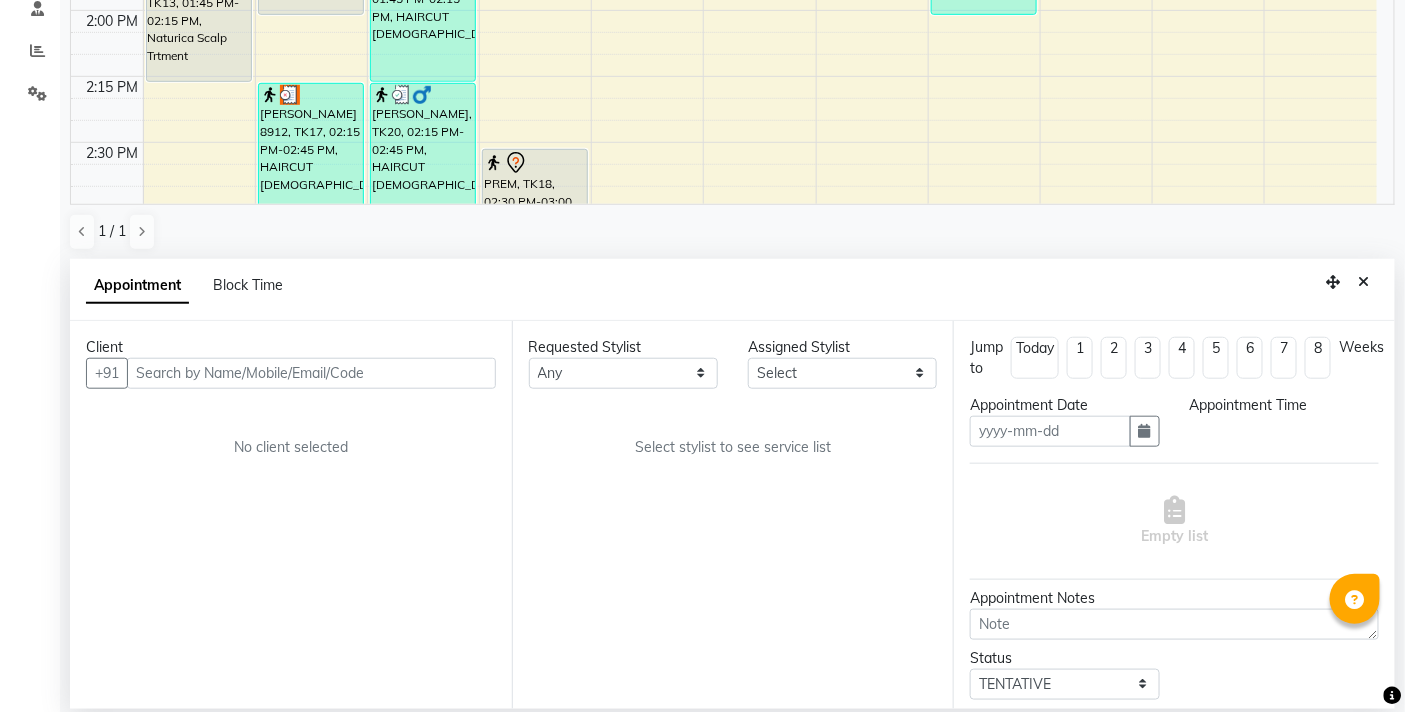 type on "[DATE]" 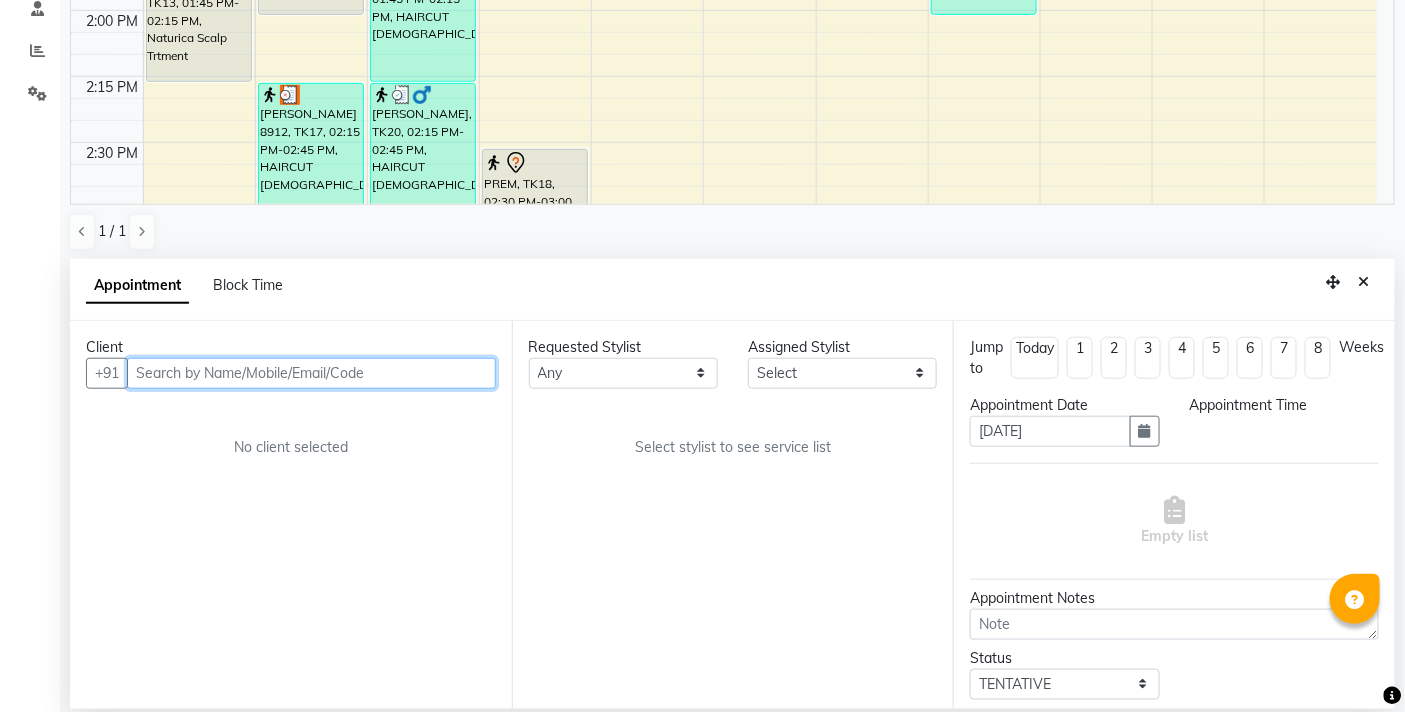 scroll, scrollTop: 3183, scrollLeft: 0, axis: vertical 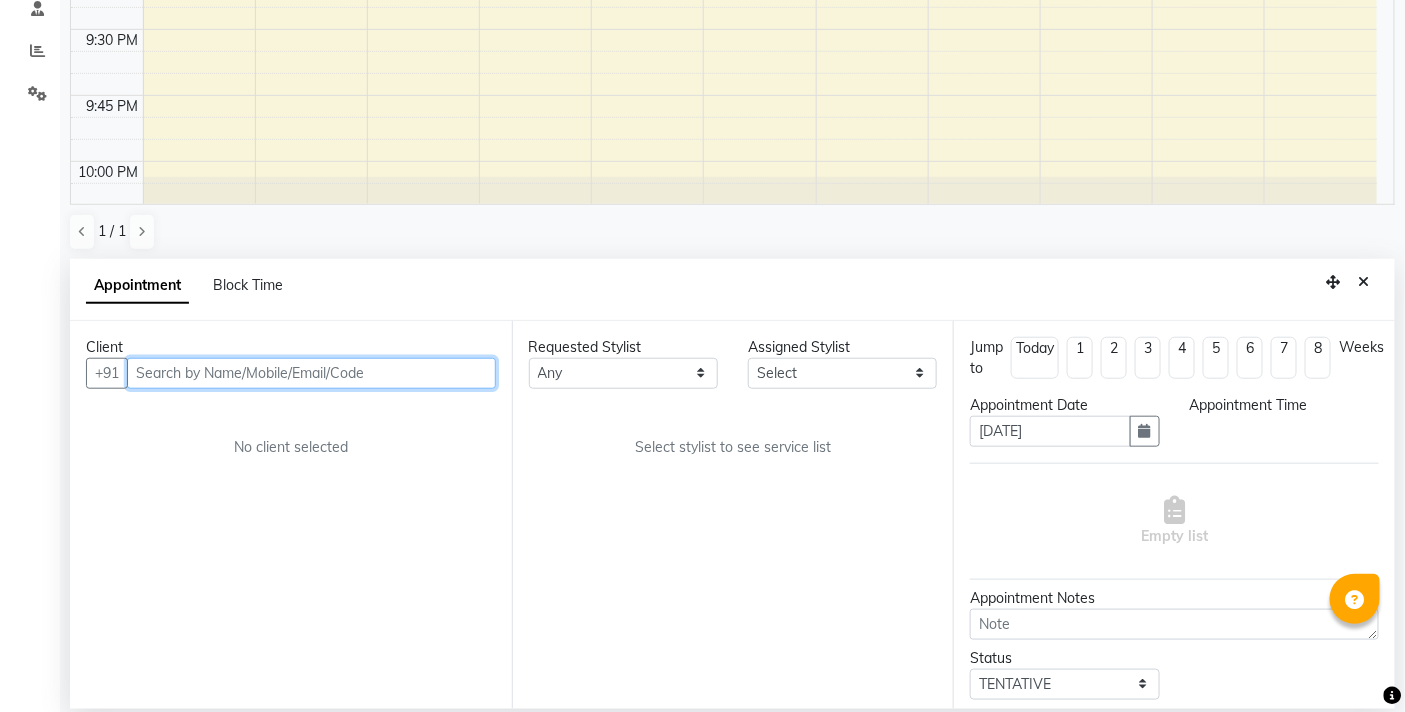select on "83660" 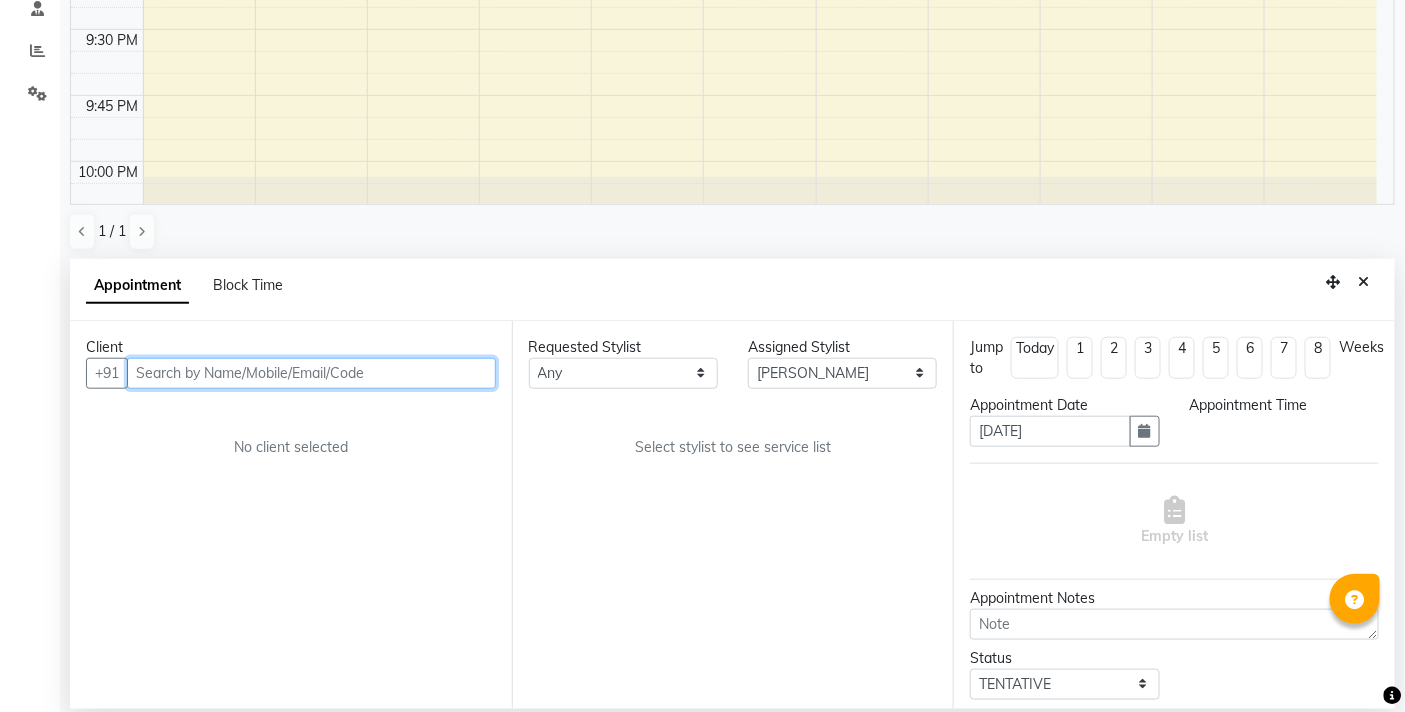 select on "825" 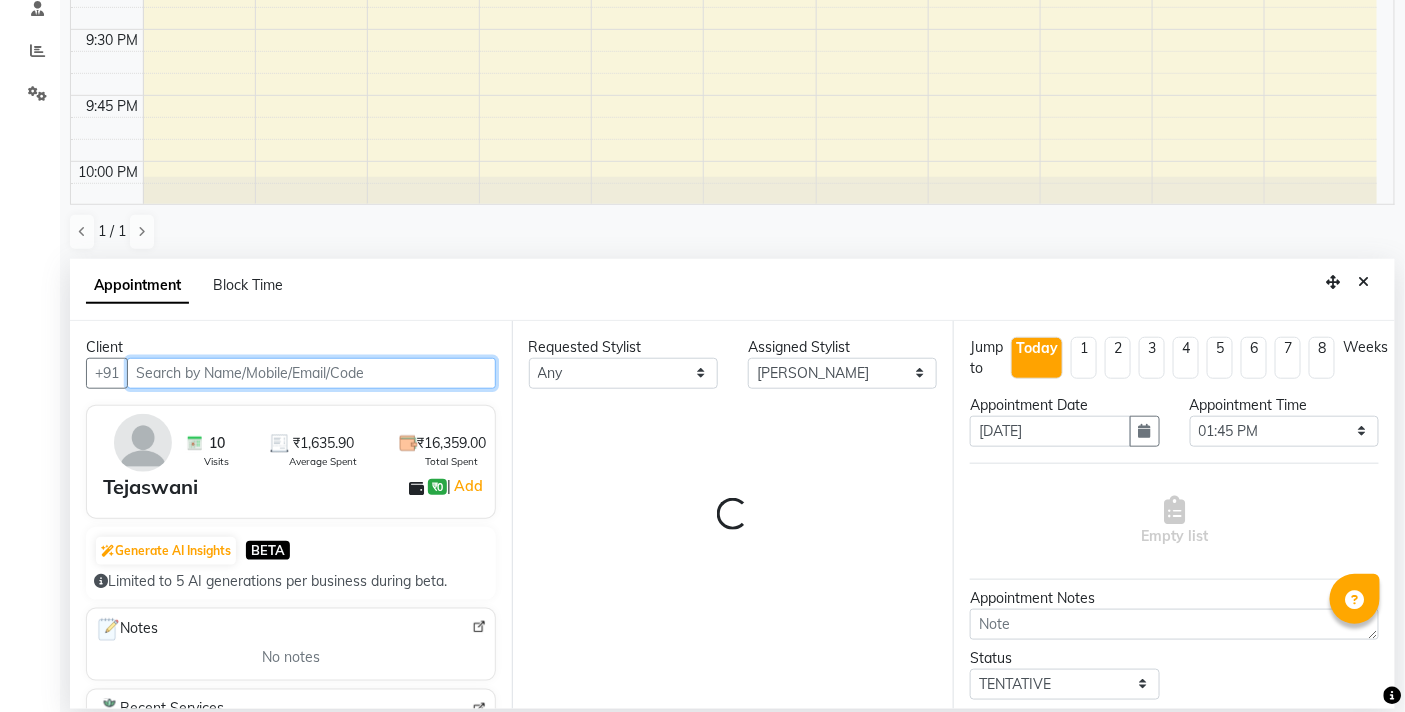 select on "3065" 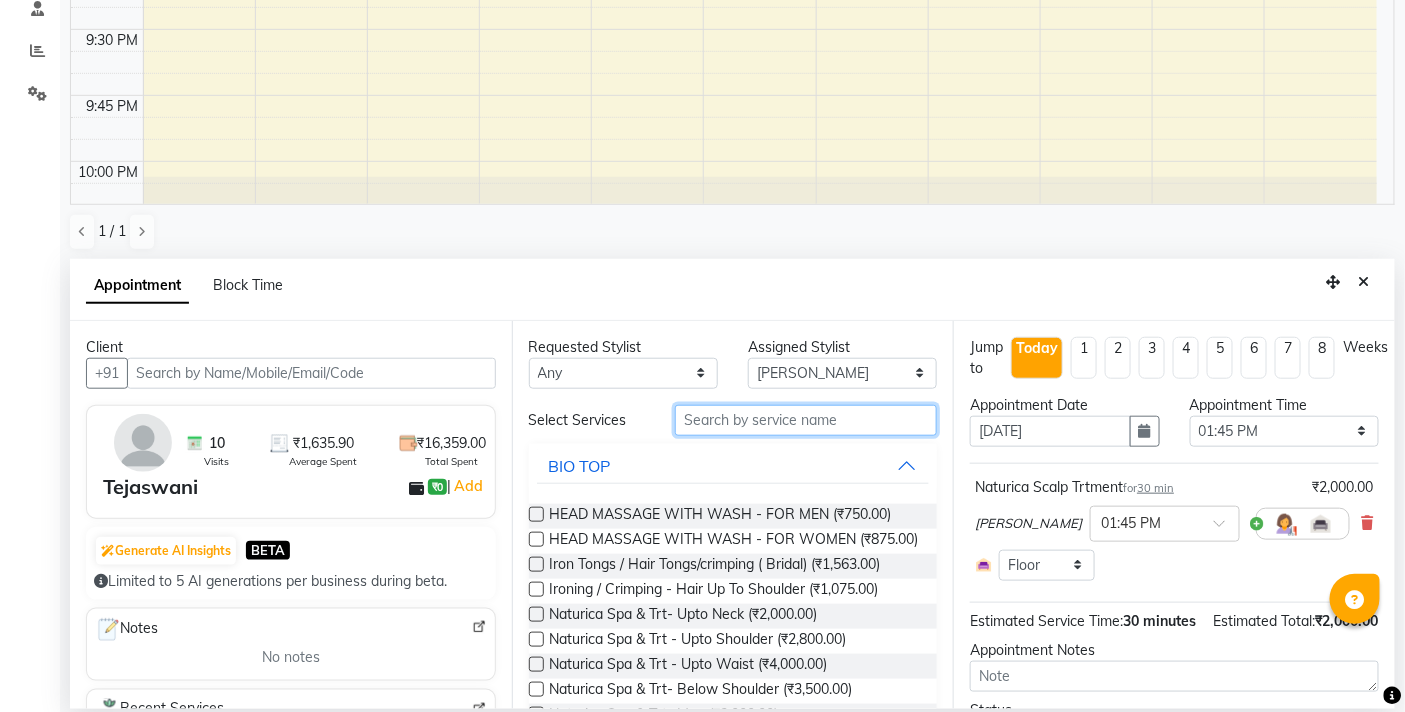 click at bounding box center (806, 420) 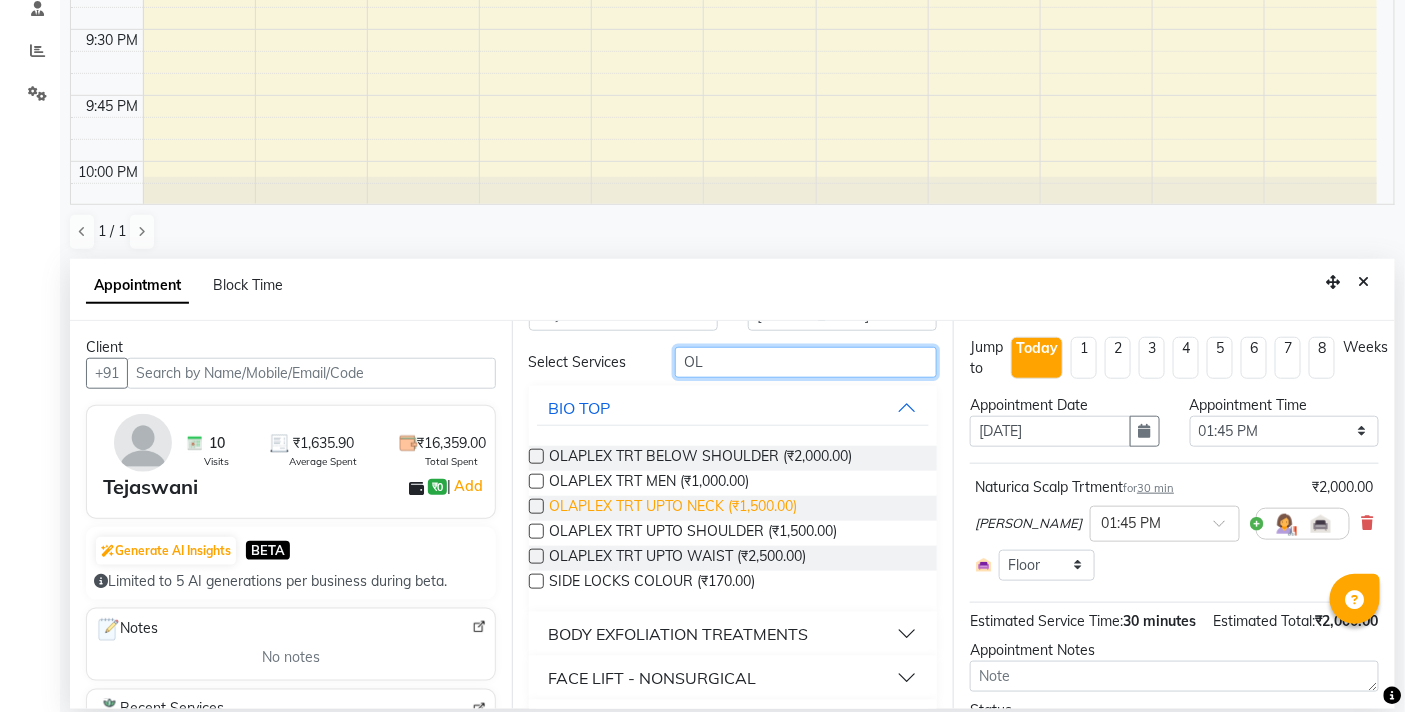 scroll, scrollTop: 111, scrollLeft: 0, axis: vertical 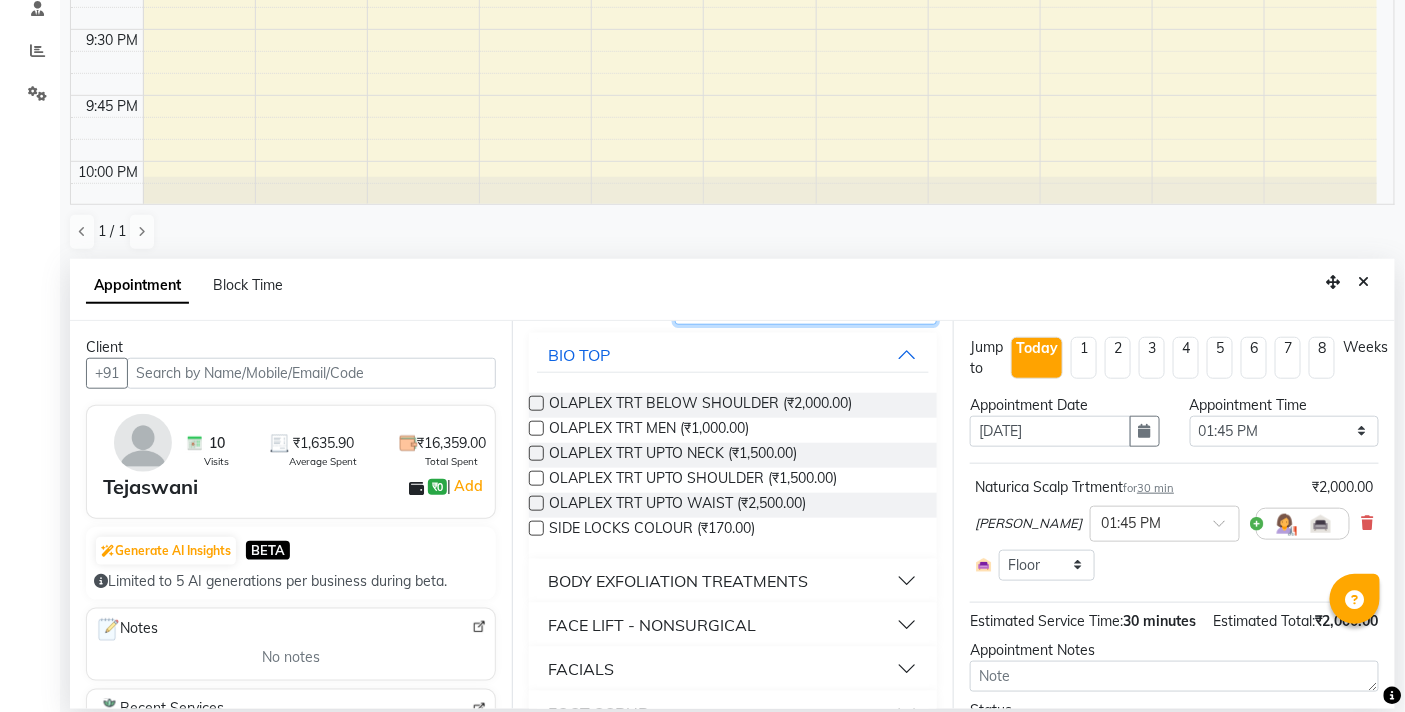 type on "OL" 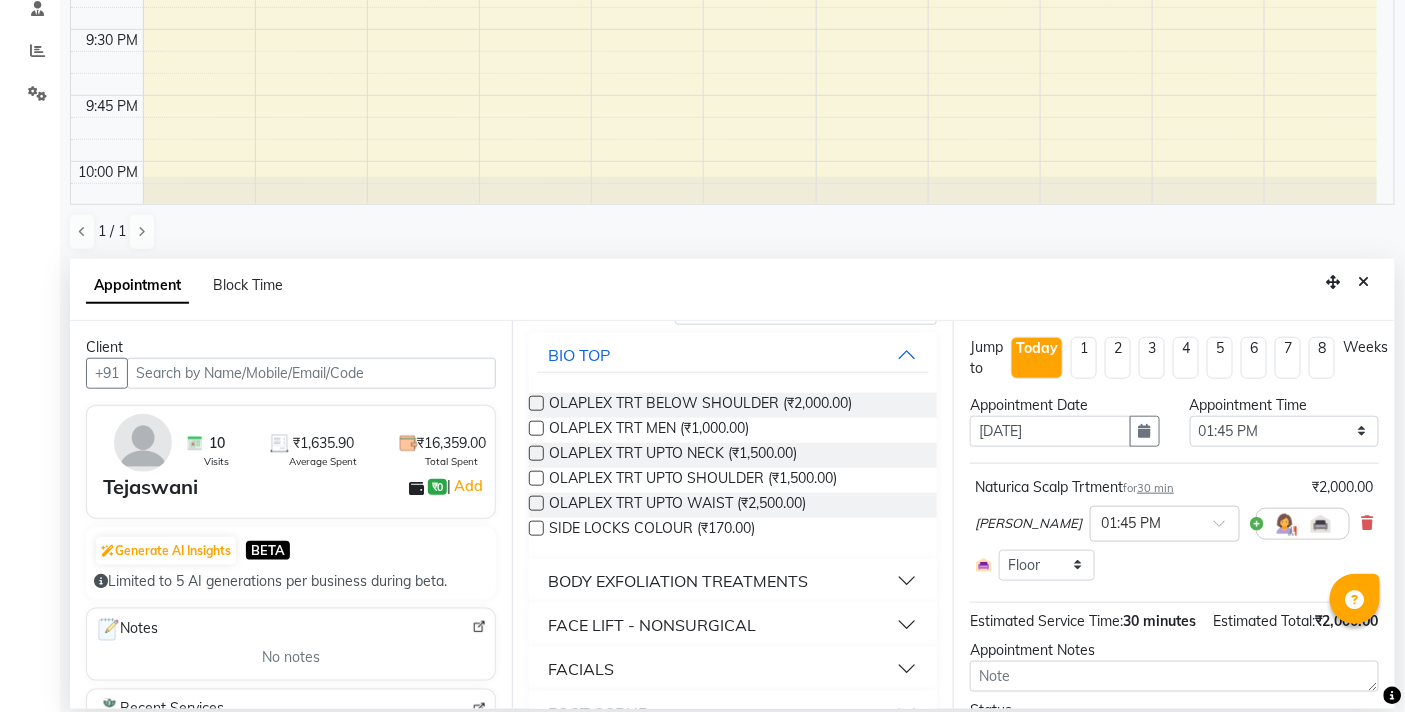 click at bounding box center (536, 403) 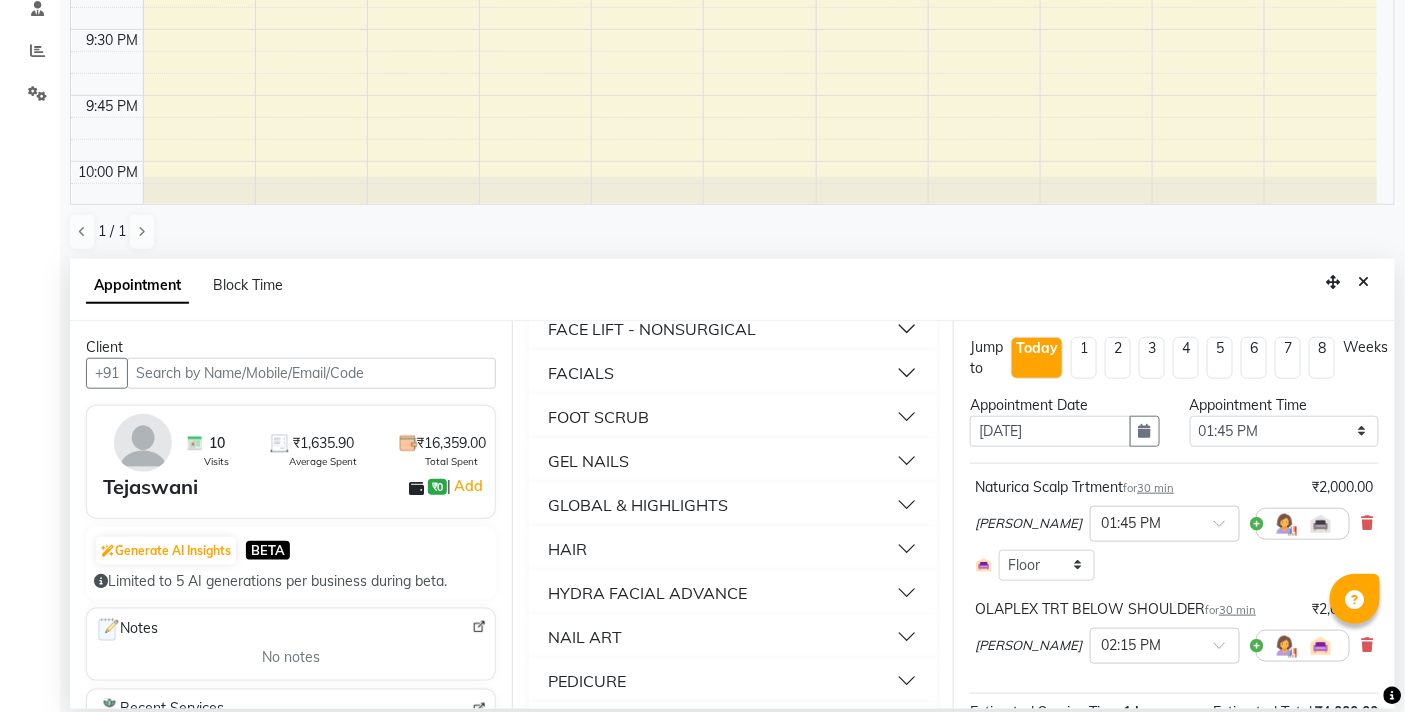 checkbox on "false" 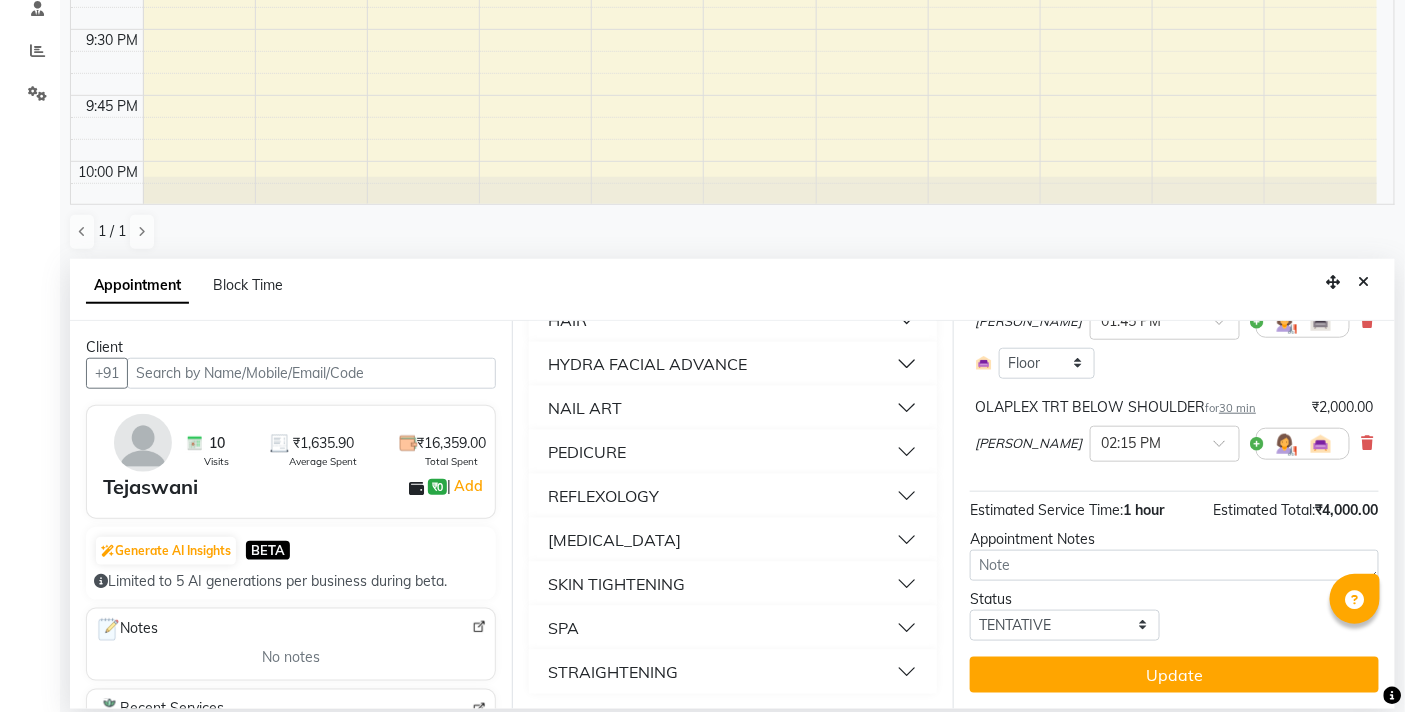scroll, scrollTop: 202, scrollLeft: 0, axis: vertical 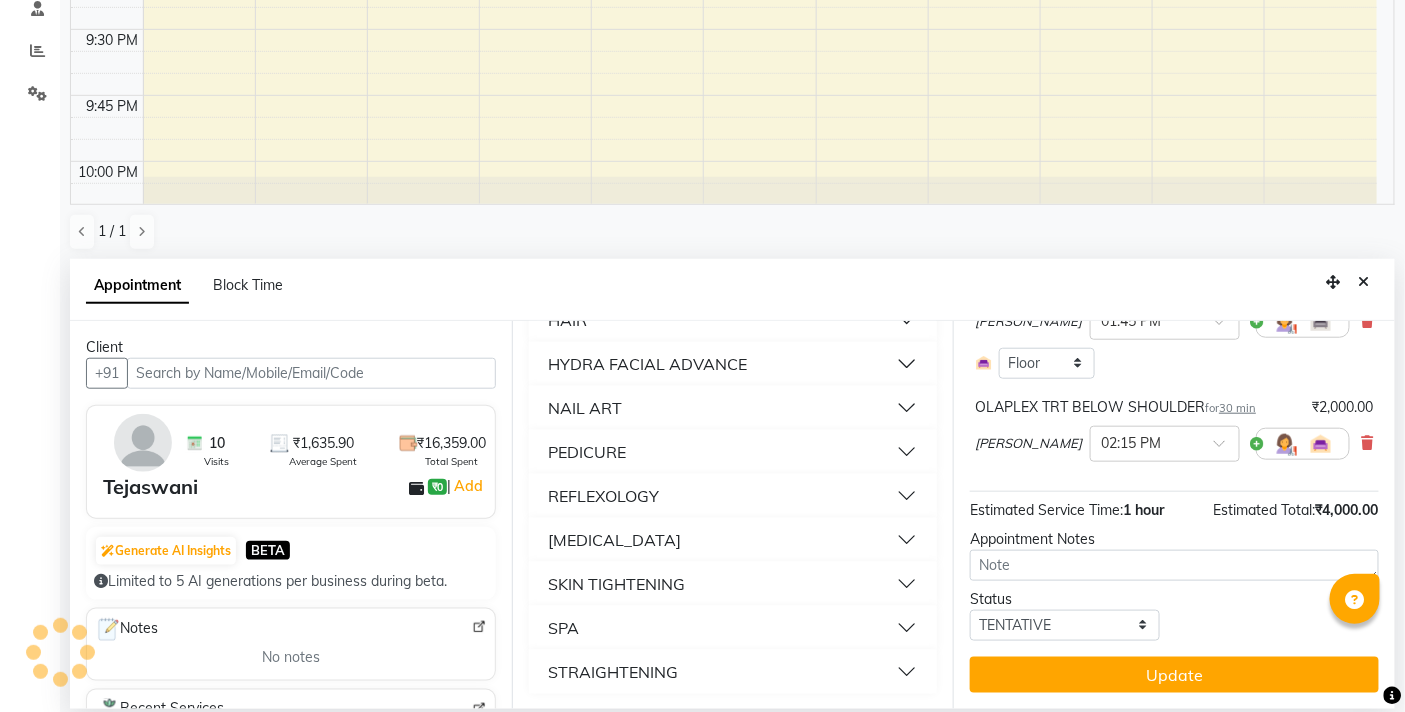 click on "Jump to Today 1 2 3 4 5 6 7 8 Weeks Appointment Date 11-07-2025 Appointment Time Select 10:00 AM 10:05 AM 10:10 AM 10:15 AM 10:20 AM 10:25 AM 10:30 AM 10:35 AM 10:40 AM 10:45 AM 10:50 AM 10:55 AM 11:00 AM 11:05 AM 11:10 AM 11:15 AM 11:20 AM 11:25 AM 11:30 AM 11:35 AM 11:40 AM 11:45 AM 11:50 AM 11:55 AM 12:00 PM 12:05 PM 12:10 PM 12:15 PM 12:20 PM 12:25 PM 12:30 PM 12:35 PM 12:40 PM 12:45 PM 12:50 PM 12:55 PM 01:00 PM 01:05 PM 01:10 PM 01:15 PM 01:20 PM 01:25 PM 01:30 PM 01:35 PM 01:40 PM 01:45 PM 01:50 PM 01:55 PM 02:00 PM 02:05 PM 02:10 PM 02:15 PM 02:20 PM 02:25 PM 02:30 PM 02:35 PM 02:40 PM 02:45 PM 02:50 PM 02:55 PM 03:00 PM 03:05 PM 03:10 PM 03:15 PM 03:20 PM 03:25 PM 03:30 PM 03:35 PM 03:40 PM 03:45 PM 03:50 PM 03:55 PM 04:00 PM 04:05 PM 04:10 PM 04:15 PM 04:20 PM 04:25 PM 04:30 PM 04:35 PM 04:40 PM 04:45 PM 04:50 PM 04:55 PM 05:00 PM 05:05 PM 05:10 PM 05:15 PM 05:20 PM 05:25 PM 05:30 PM 05:35 PM 05:40 PM 05:45 PM 05:50 PM 05:55 PM 06:00 PM 06:05 PM 06:10 PM 06:15 PM 06:20 PM 06:25 PM 06:30 PM 06:35 PM" at bounding box center (1174, 515) 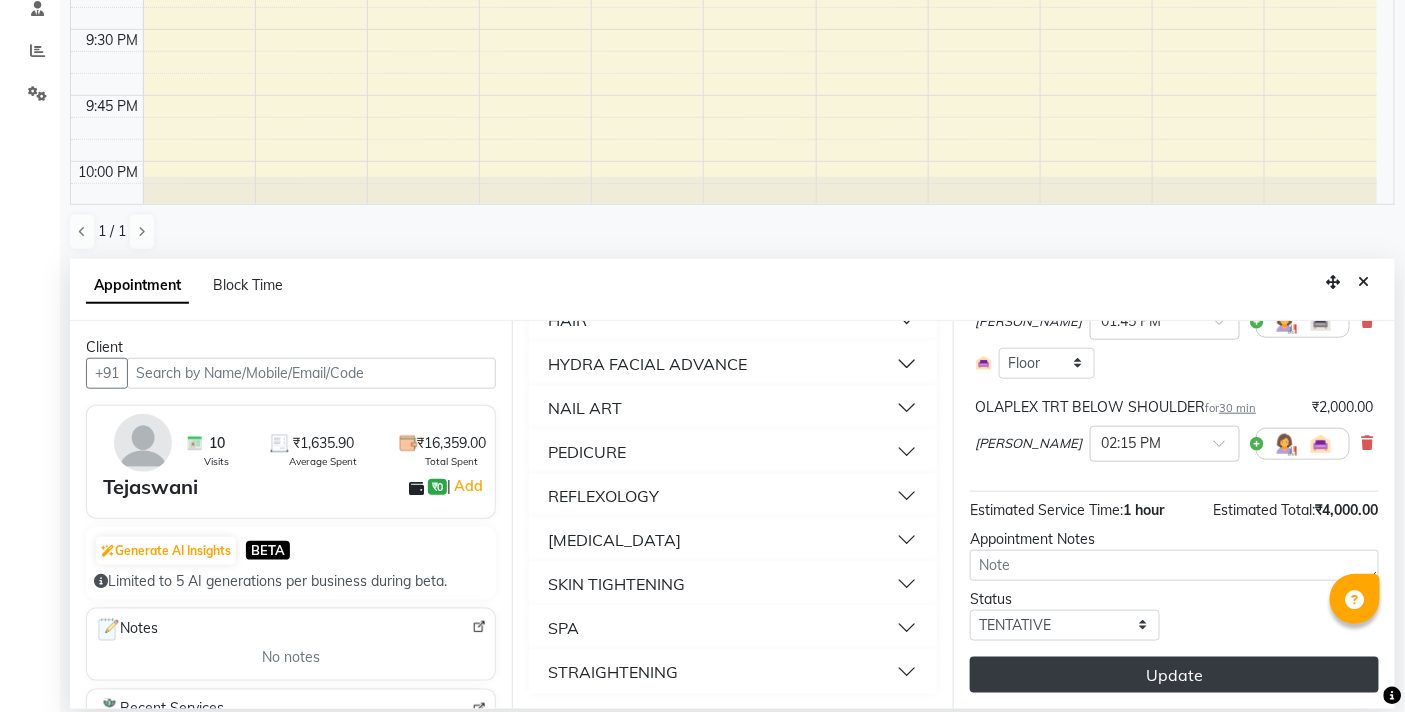 click on "Update" at bounding box center (1174, 675) 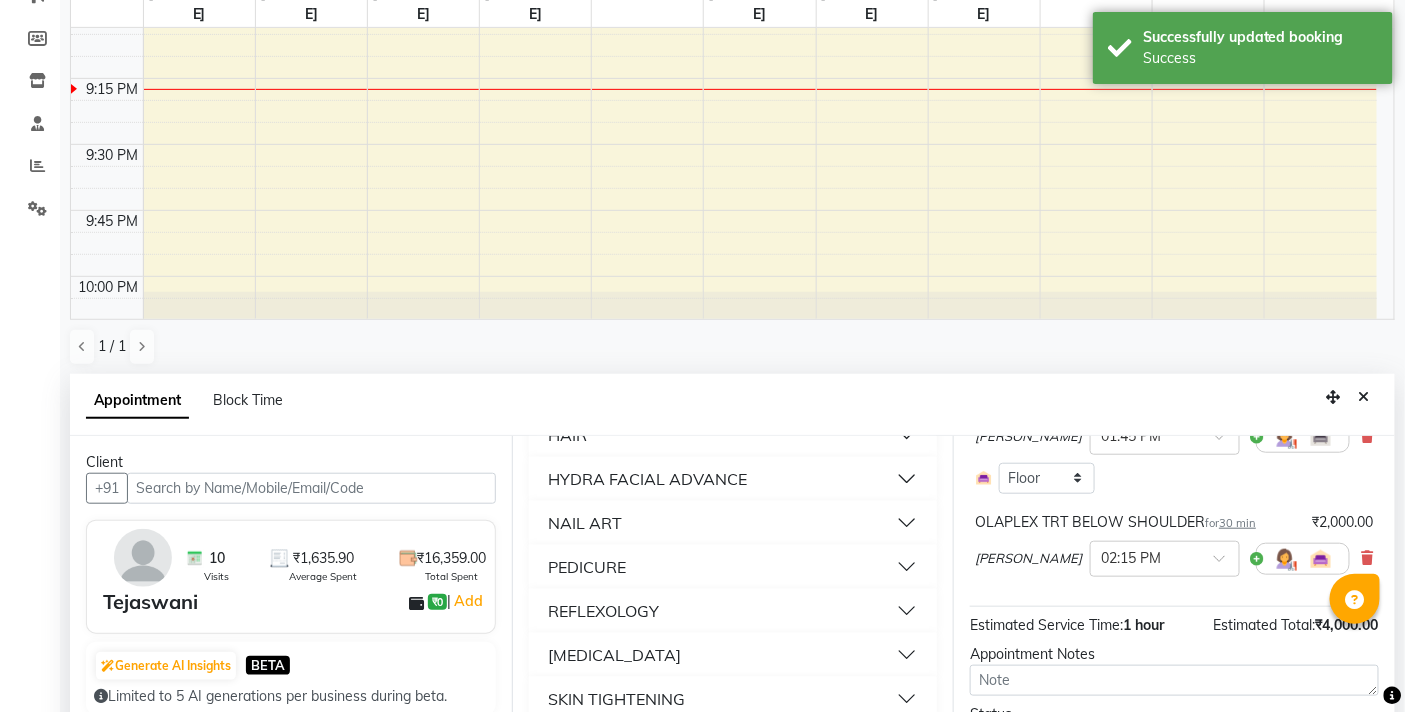 scroll, scrollTop: 0, scrollLeft: 0, axis: both 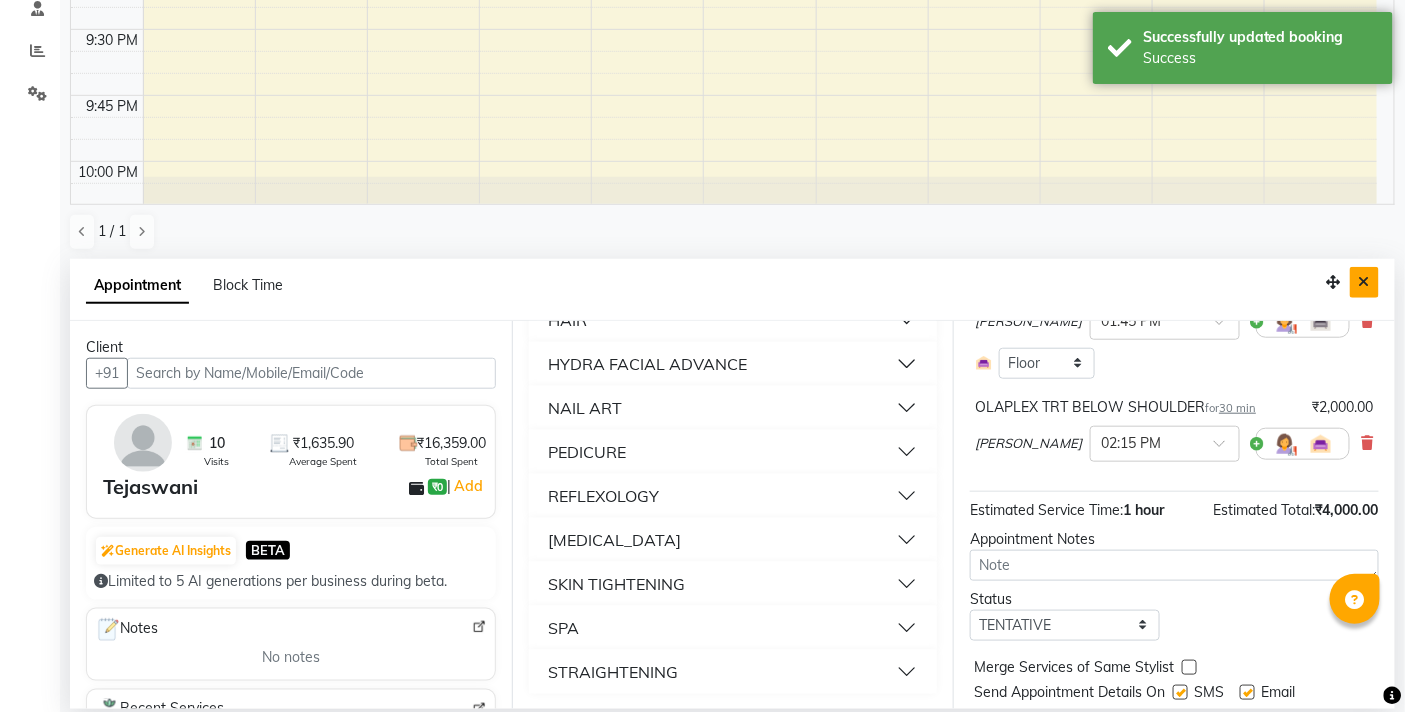 click at bounding box center (1364, 282) 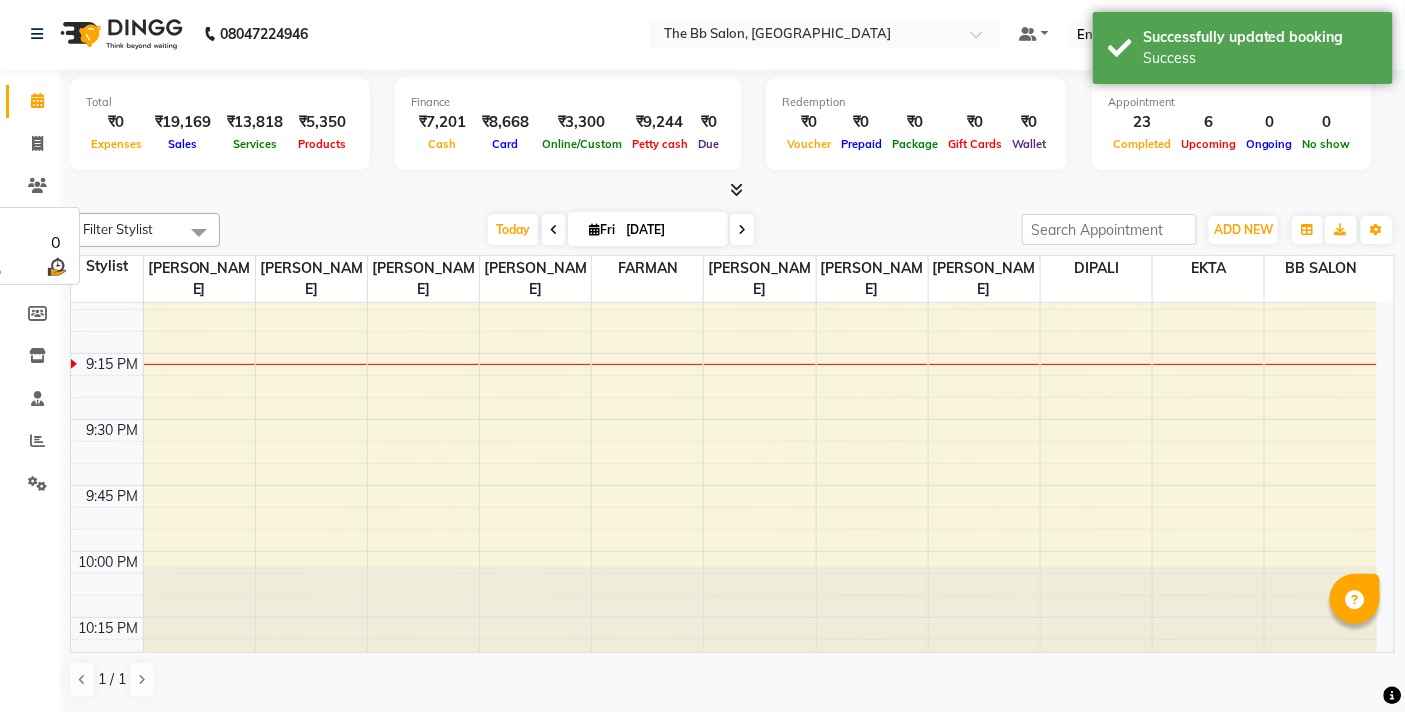 scroll, scrollTop: 1, scrollLeft: 0, axis: vertical 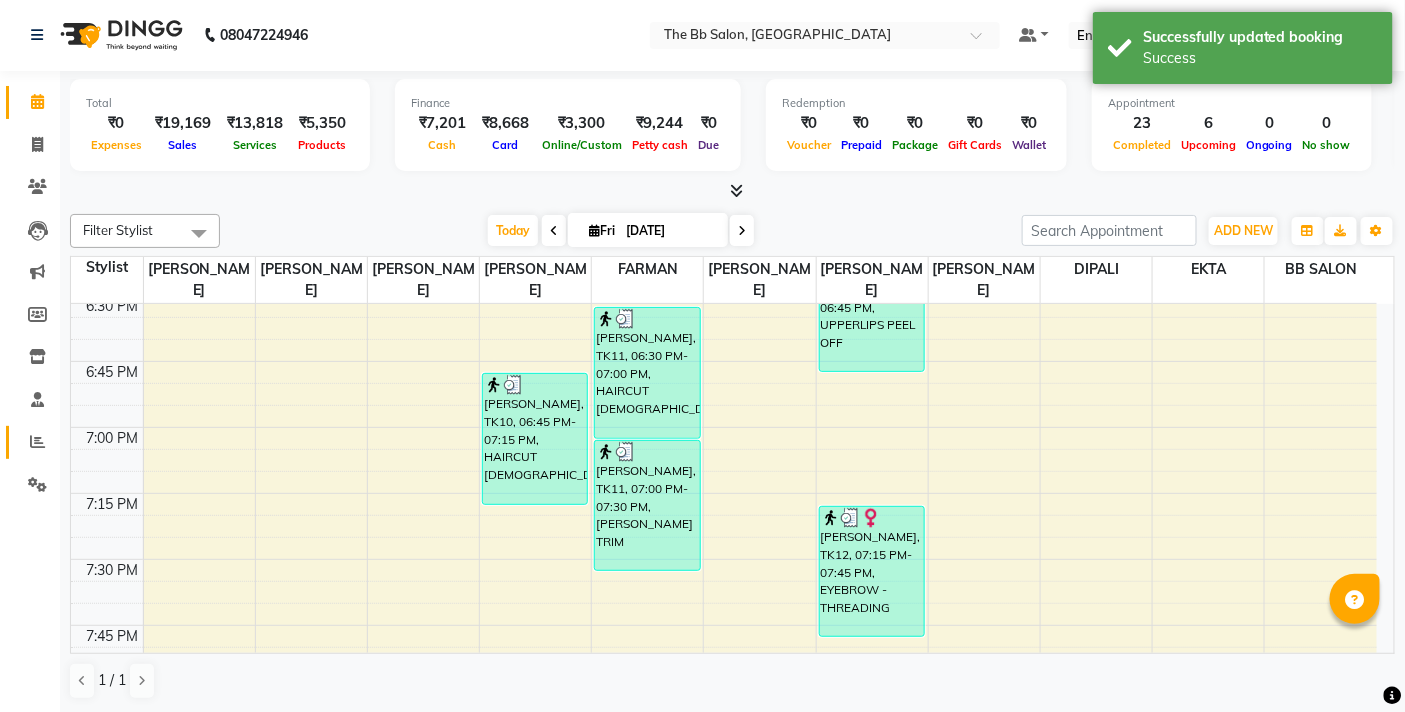click on "Reports" 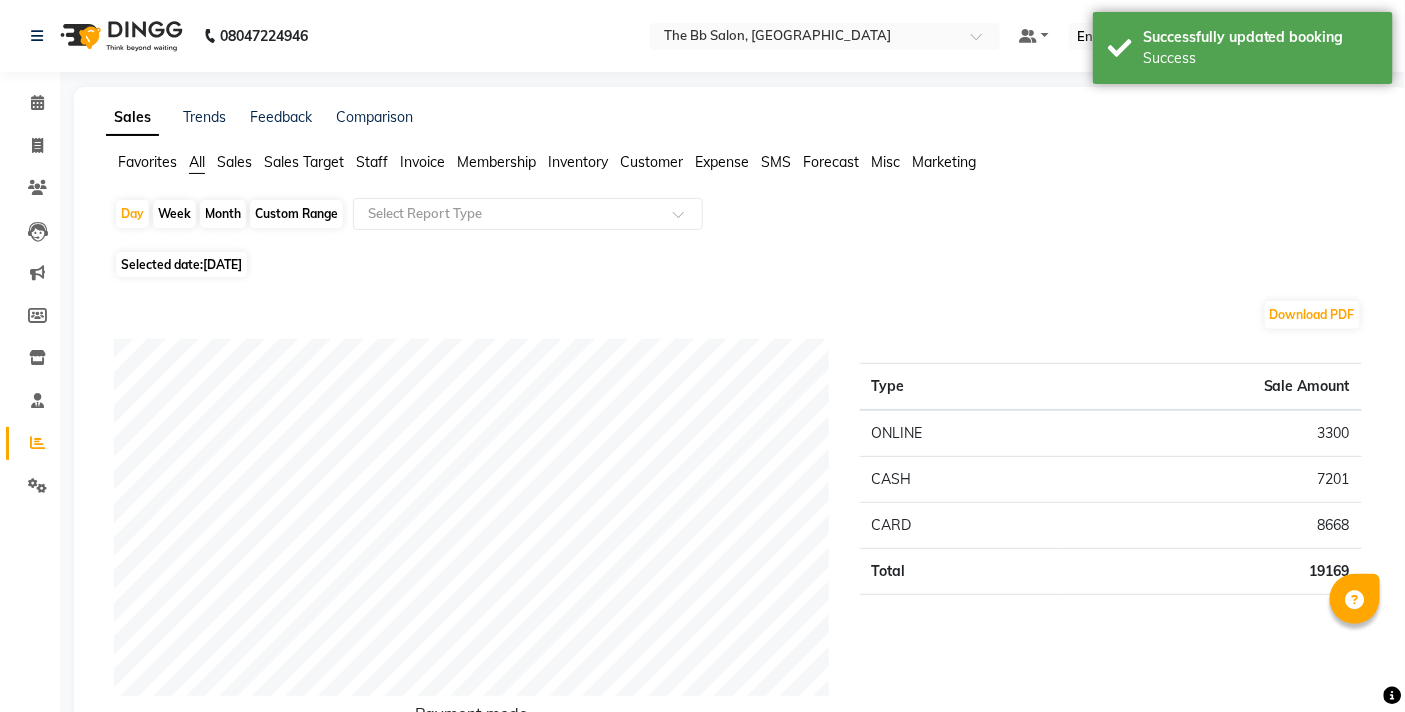 click on "Staff" 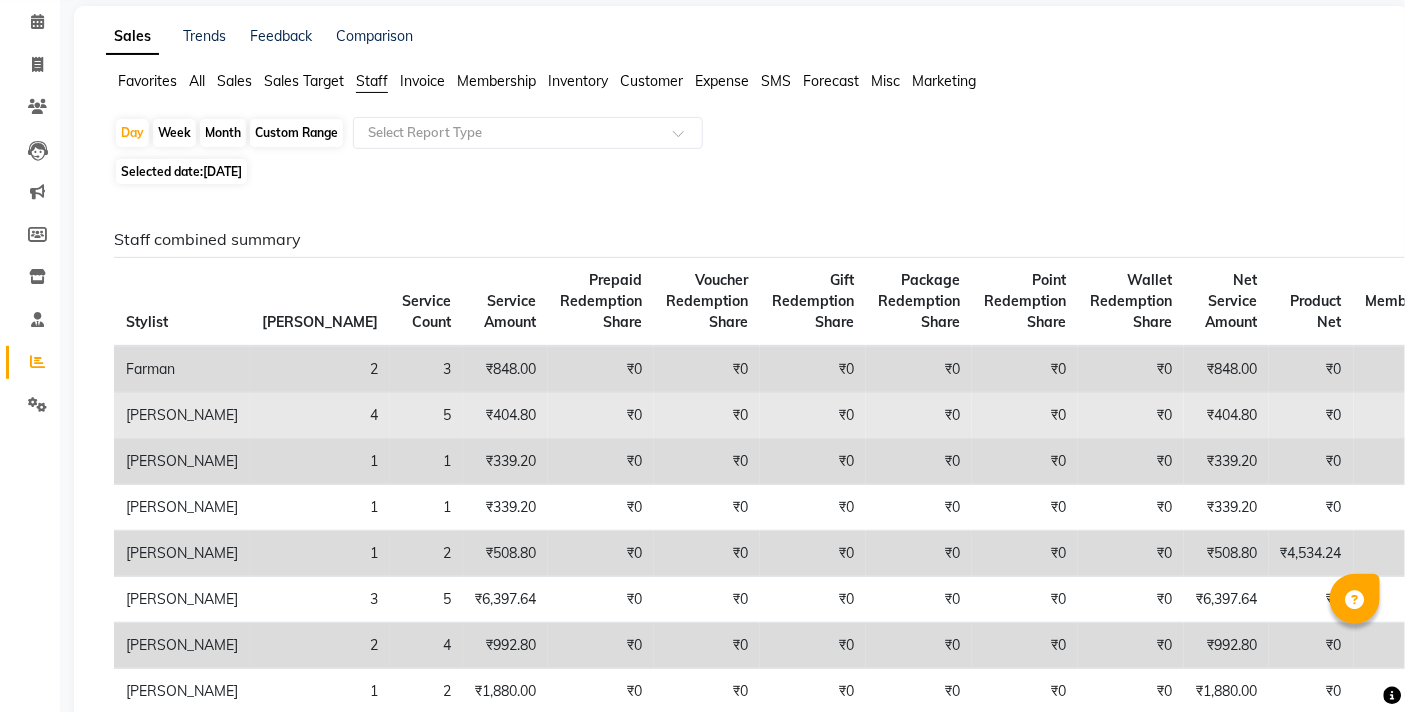 scroll, scrollTop: 0, scrollLeft: 0, axis: both 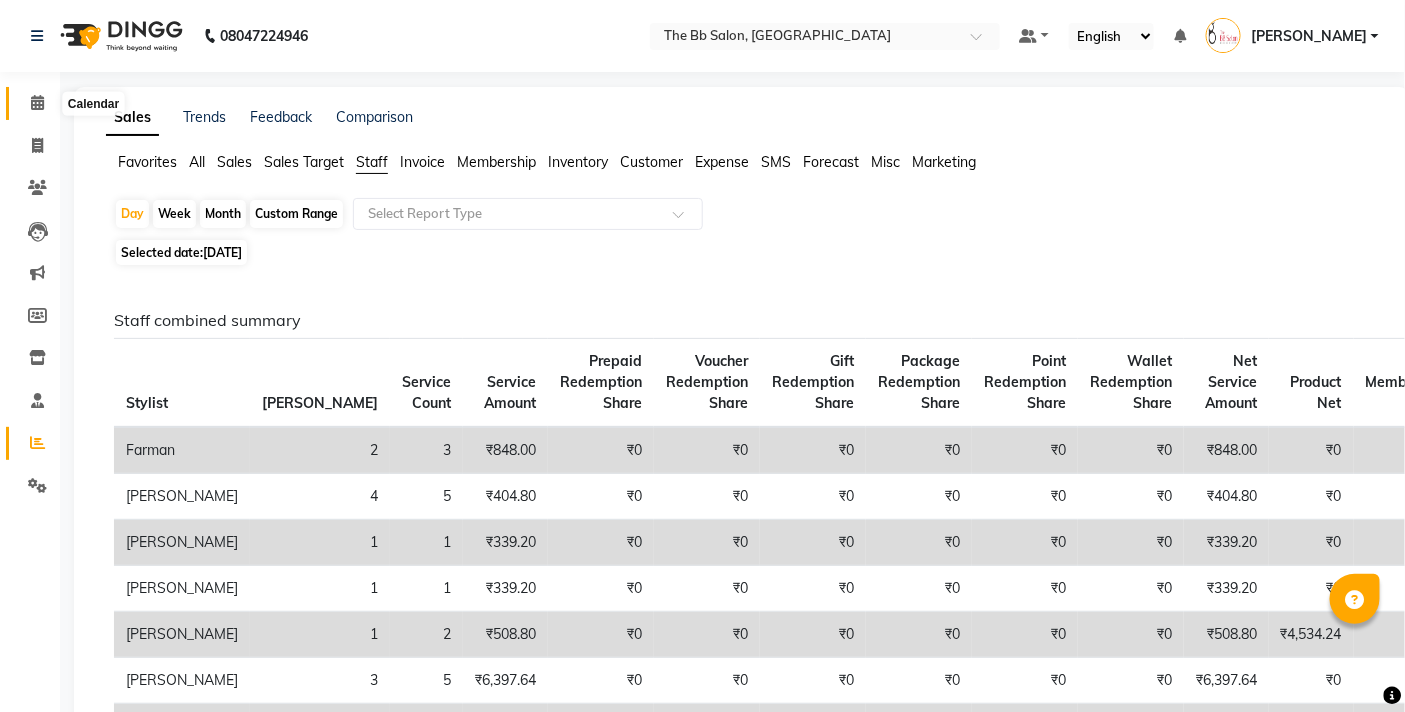 click 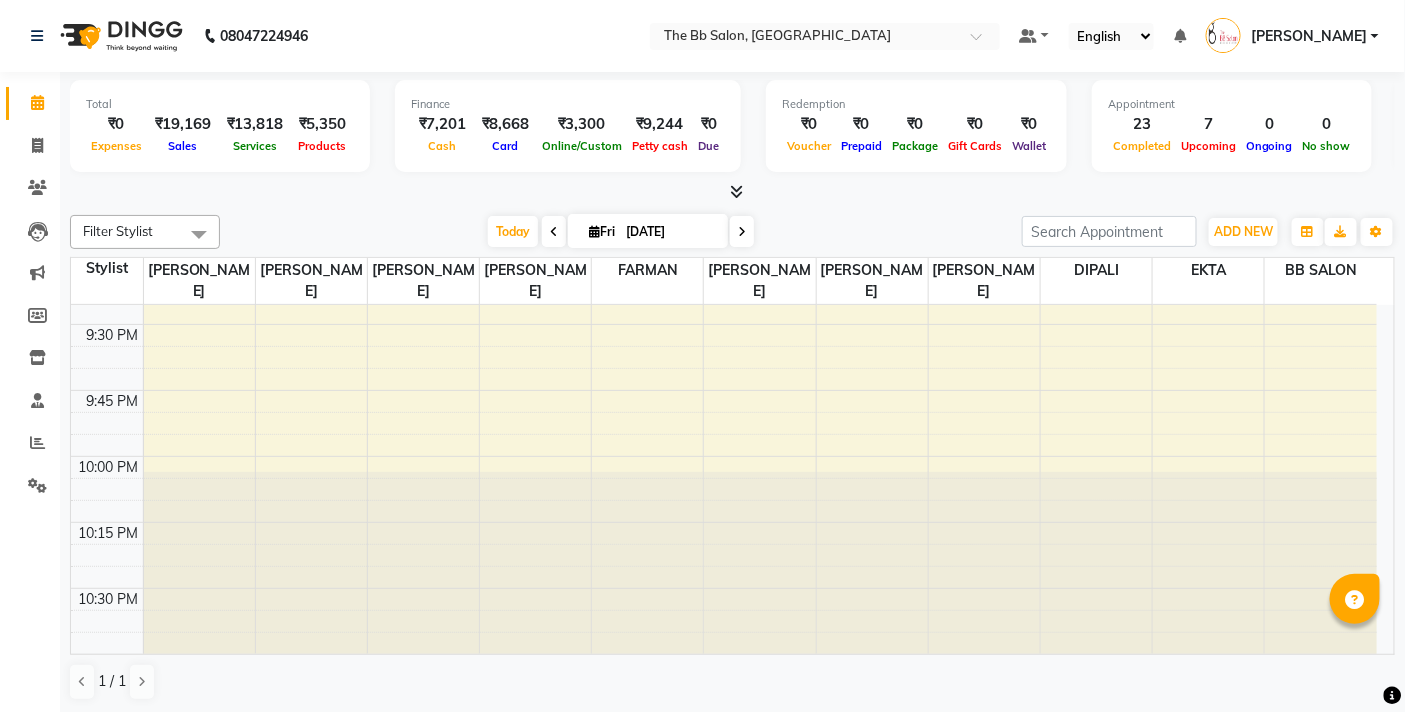 scroll, scrollTop: 3363, scrollLeft: 0, axis: vertical 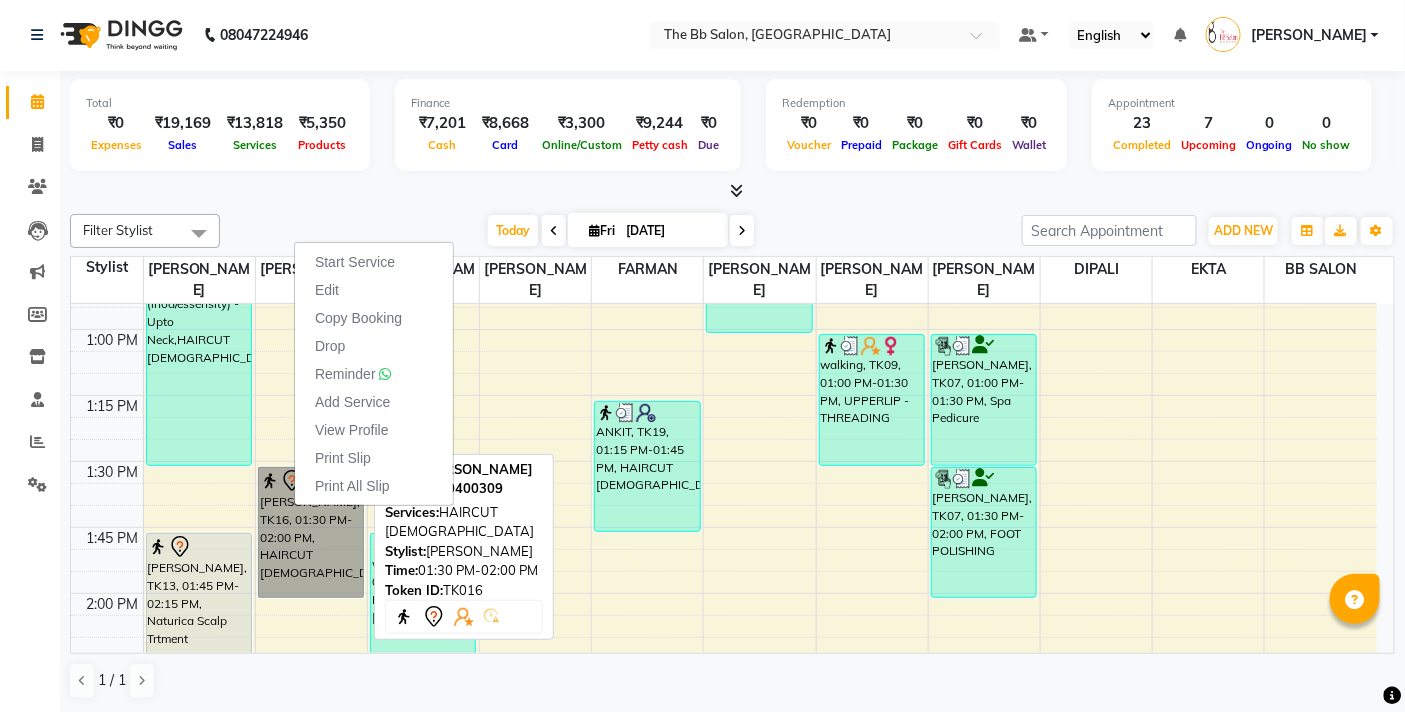click on "[PERSON_NAME], TK16, 01:30 PM-02:00 PM, HAIRCUT [DEMOGRAPHIC_DATA]" at bounding box center (311, 532) 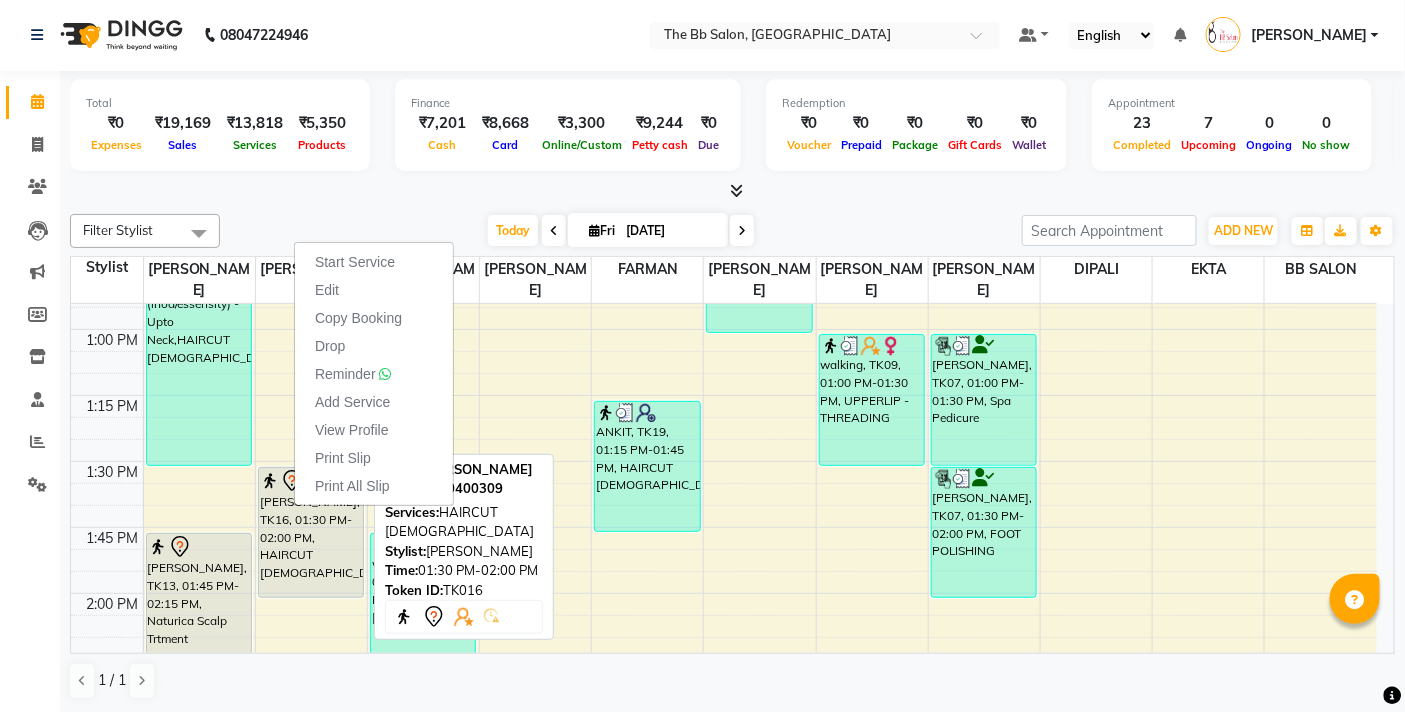 select on "7" 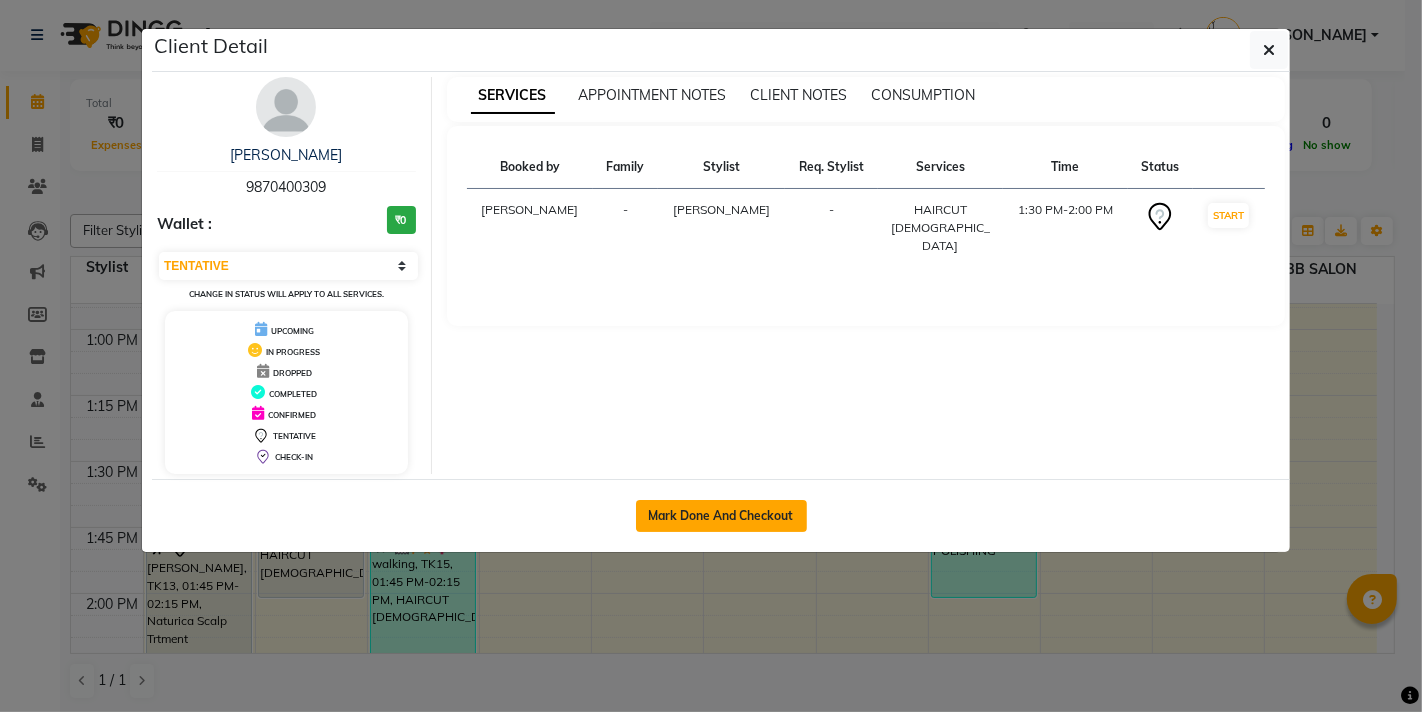 click on "Mark Done And Checkout" 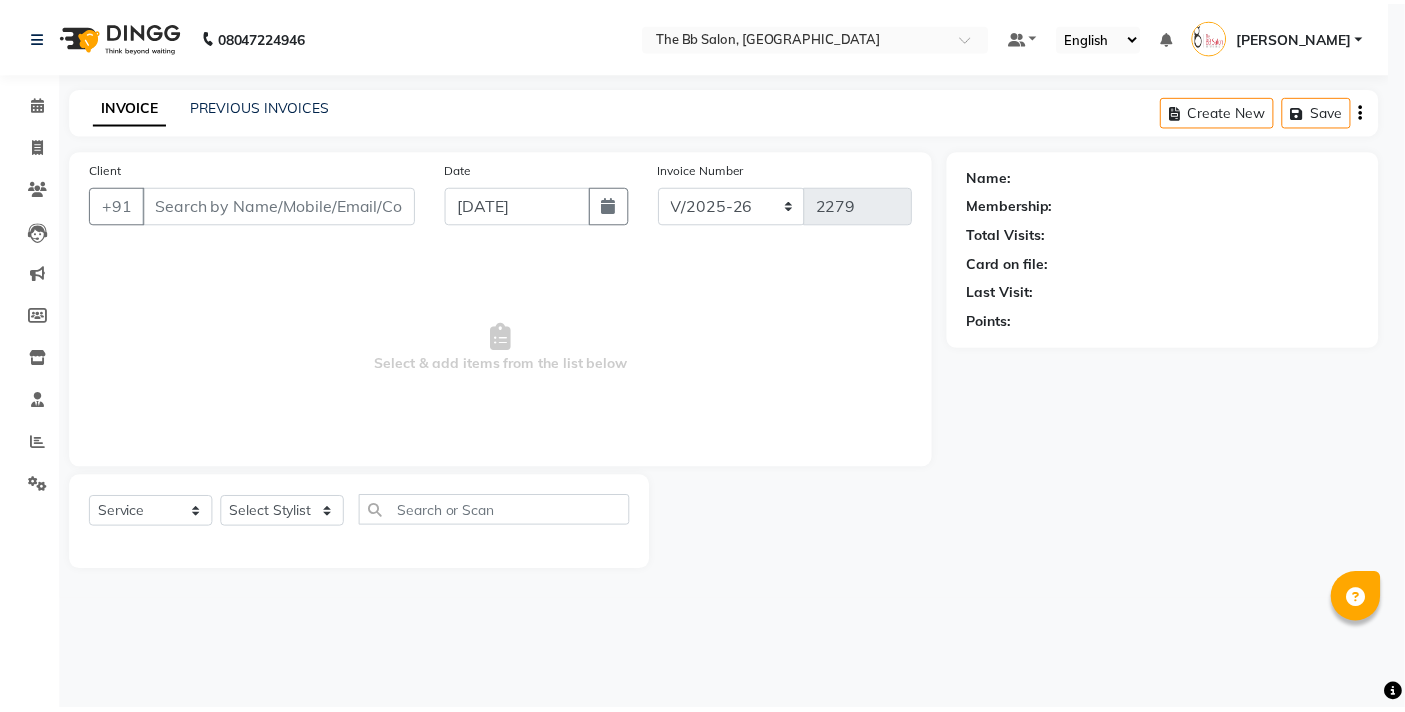 scroll, scrollTop: 0, scrollLeft: 0, axis: both 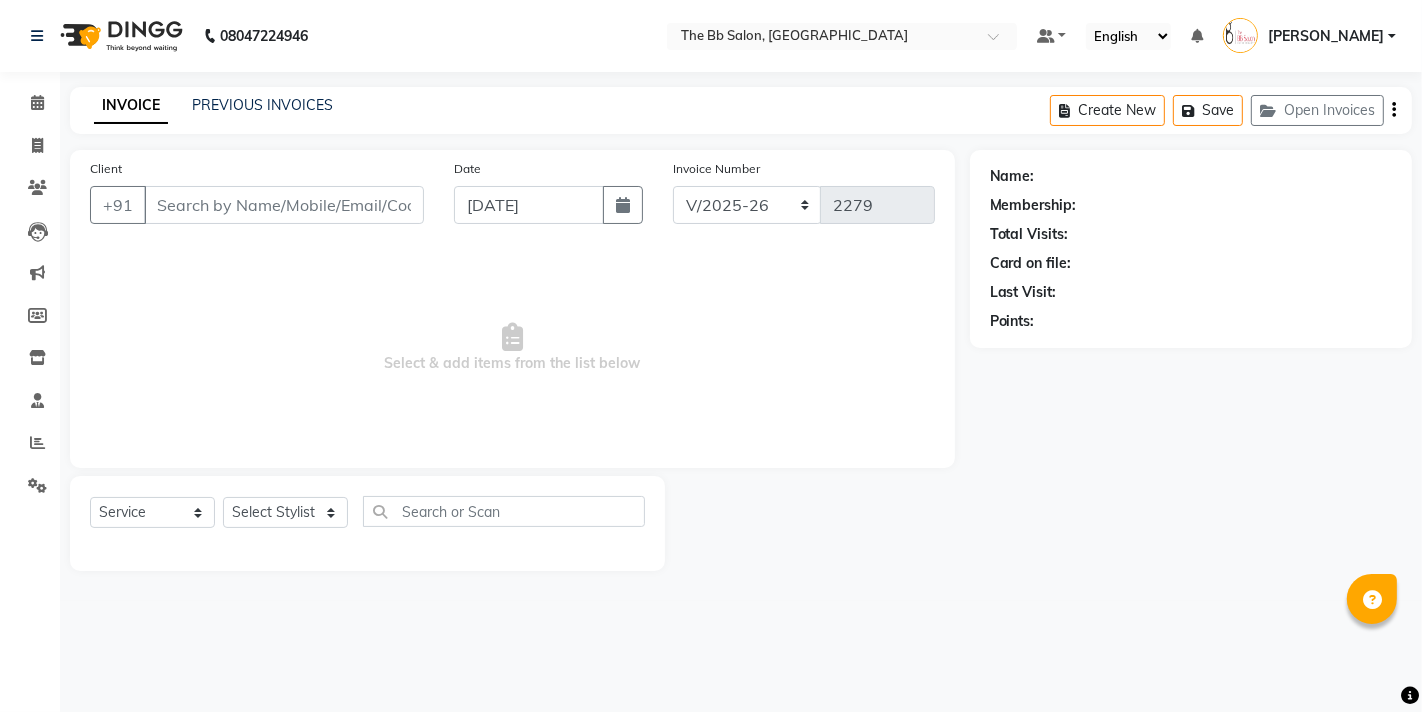 type on "98******09" 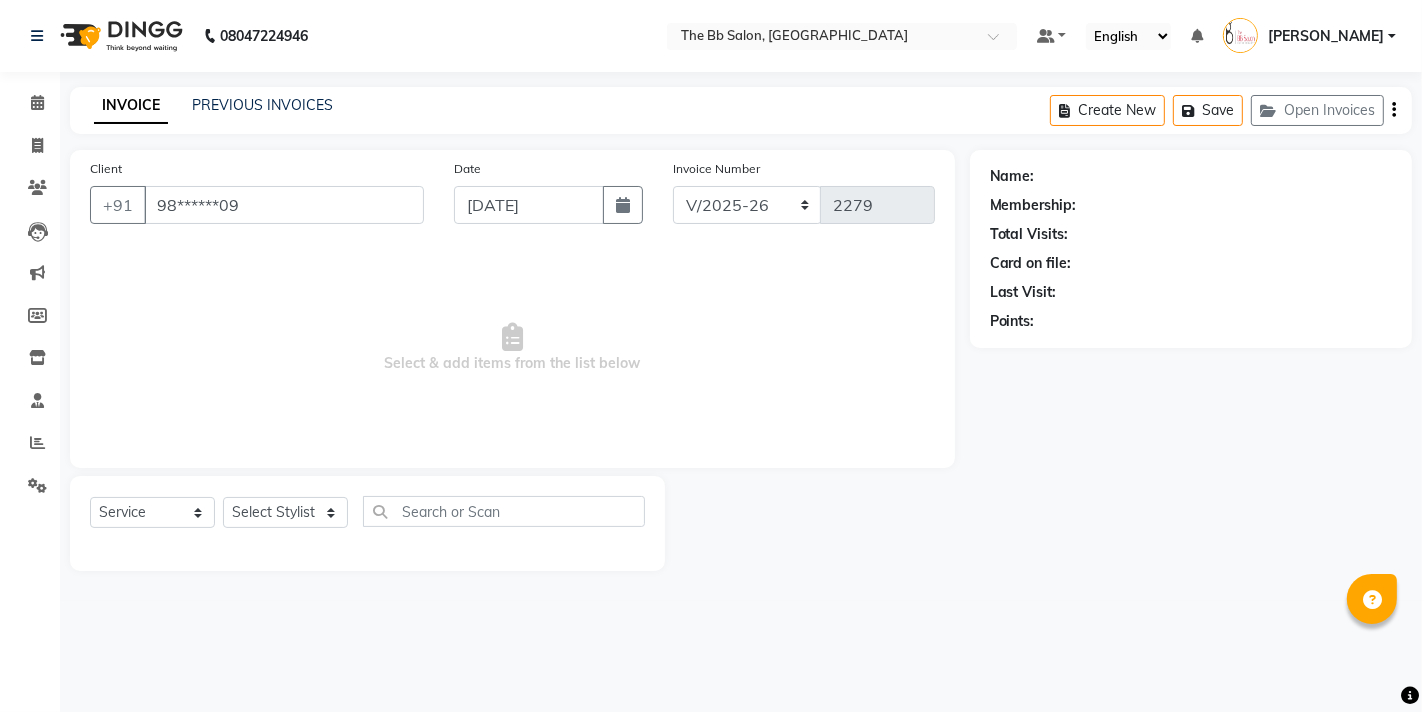 select on "83658" 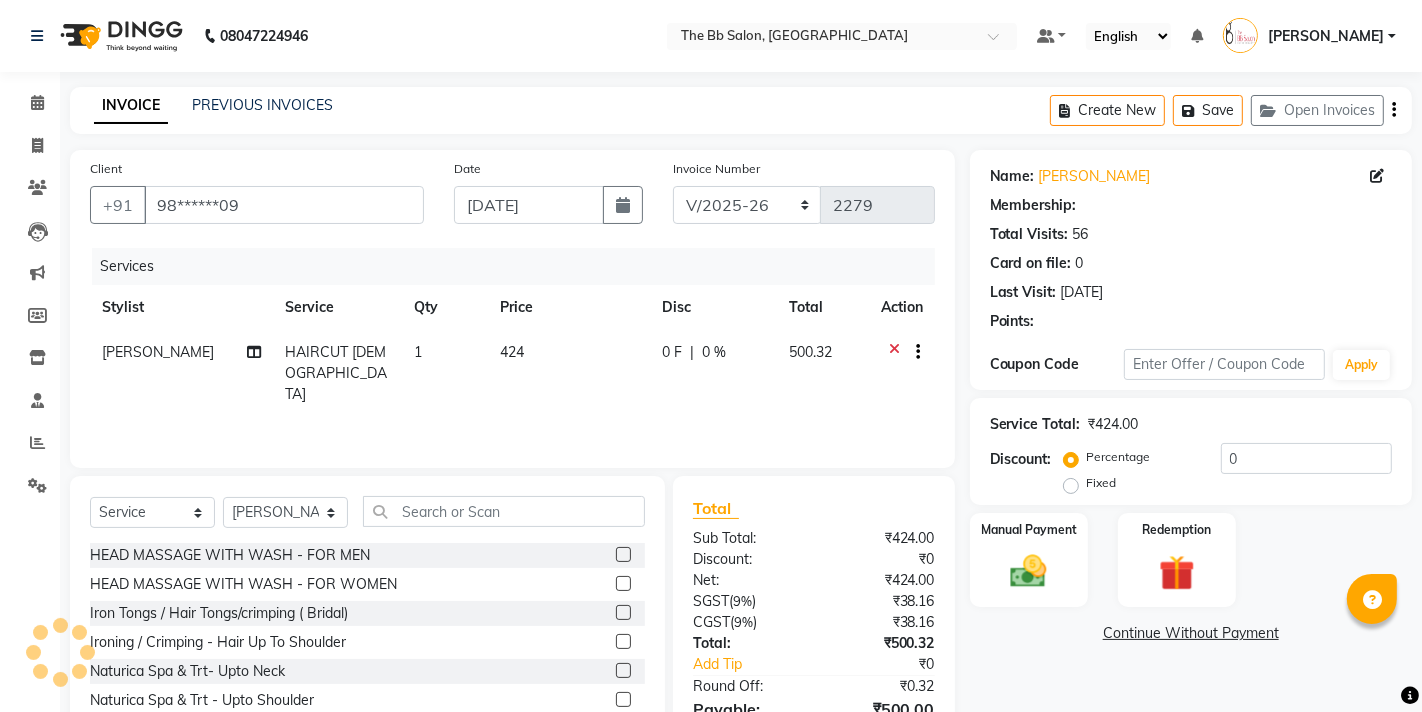 select on "1: Object" 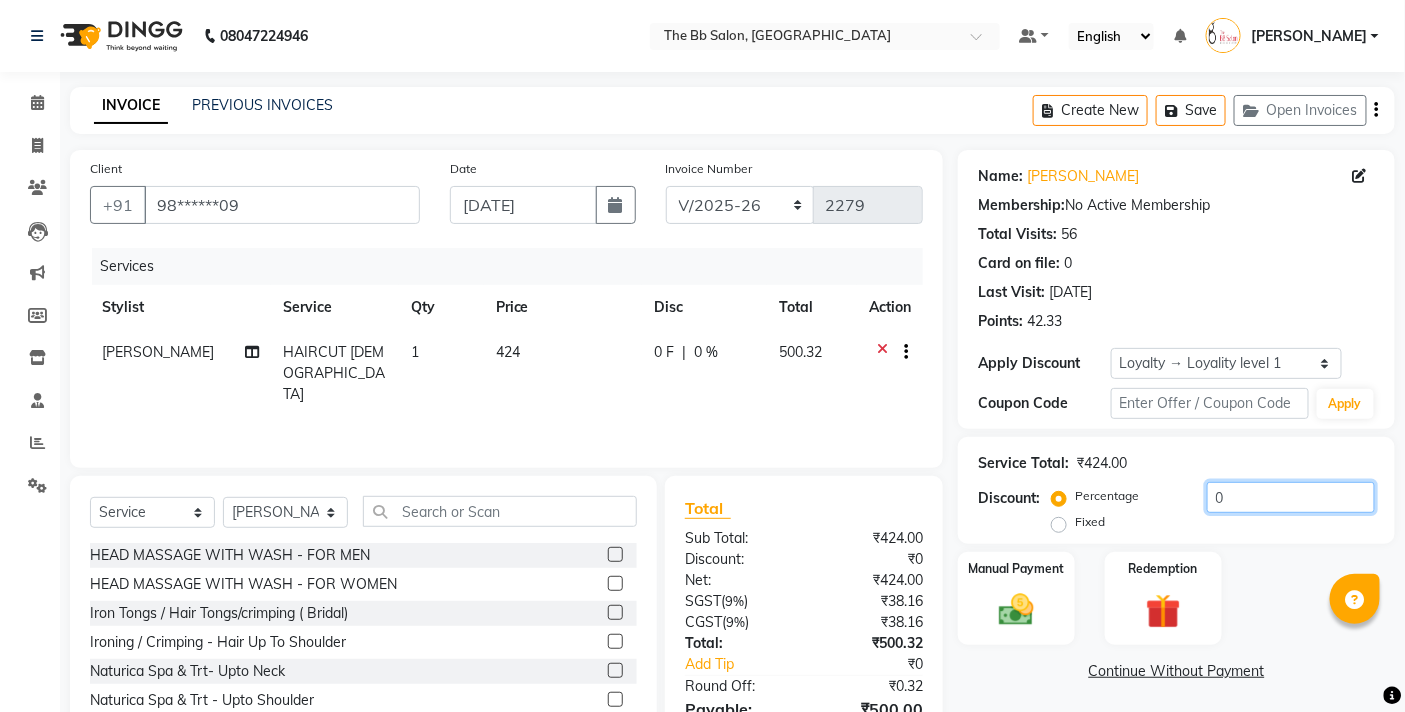 click on "0" 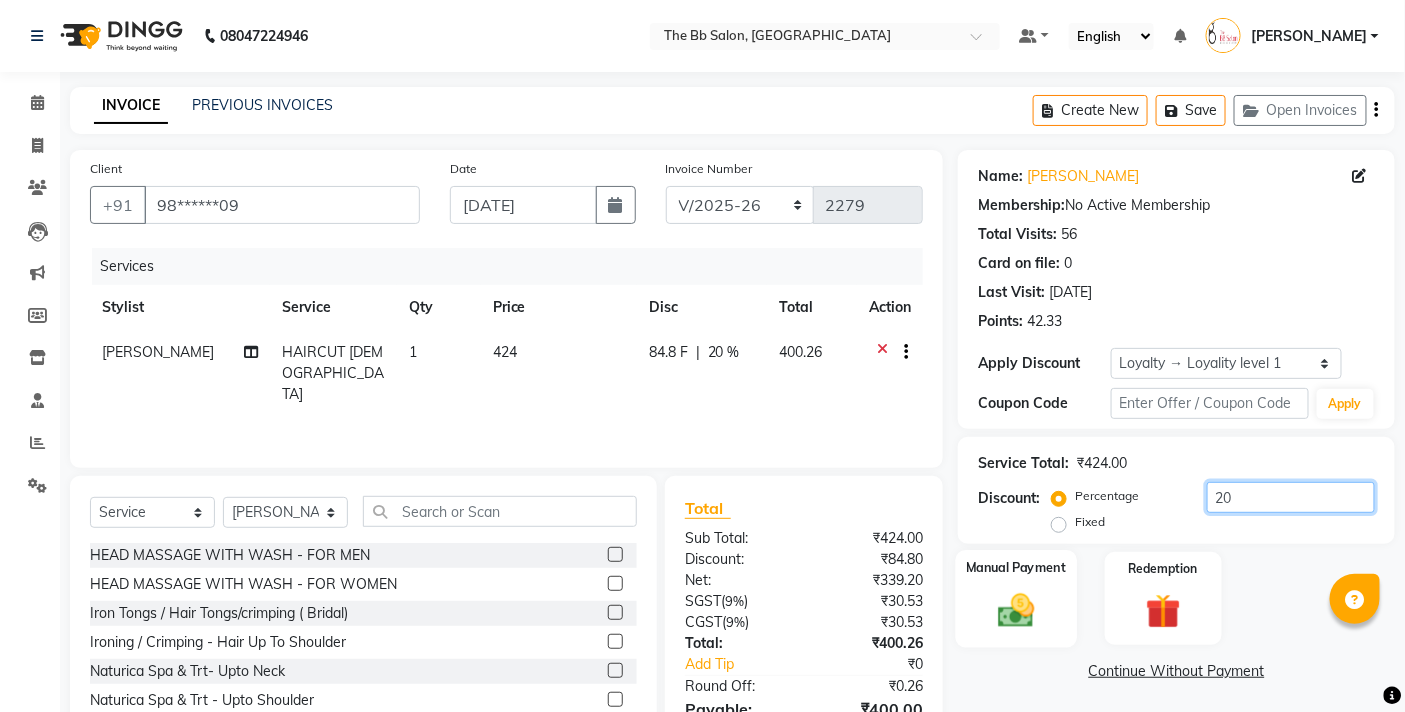 type on "20" 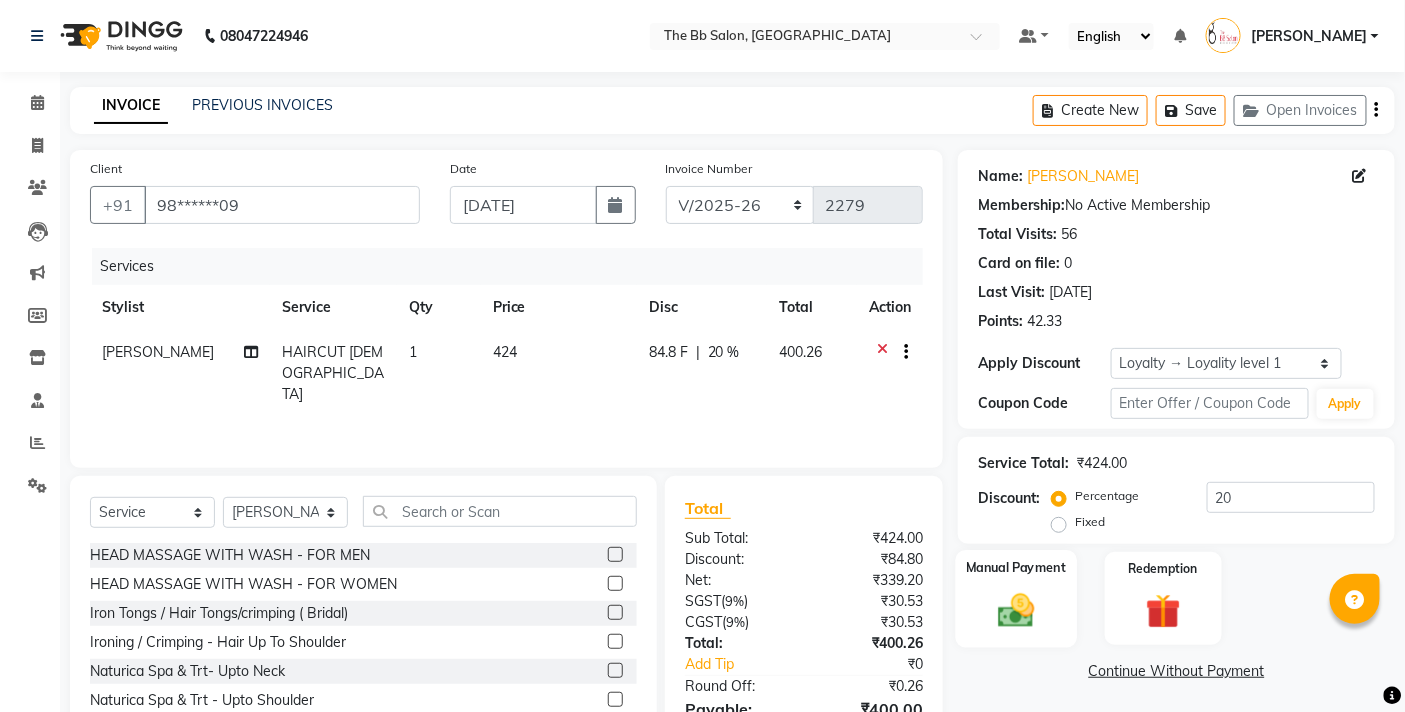 click 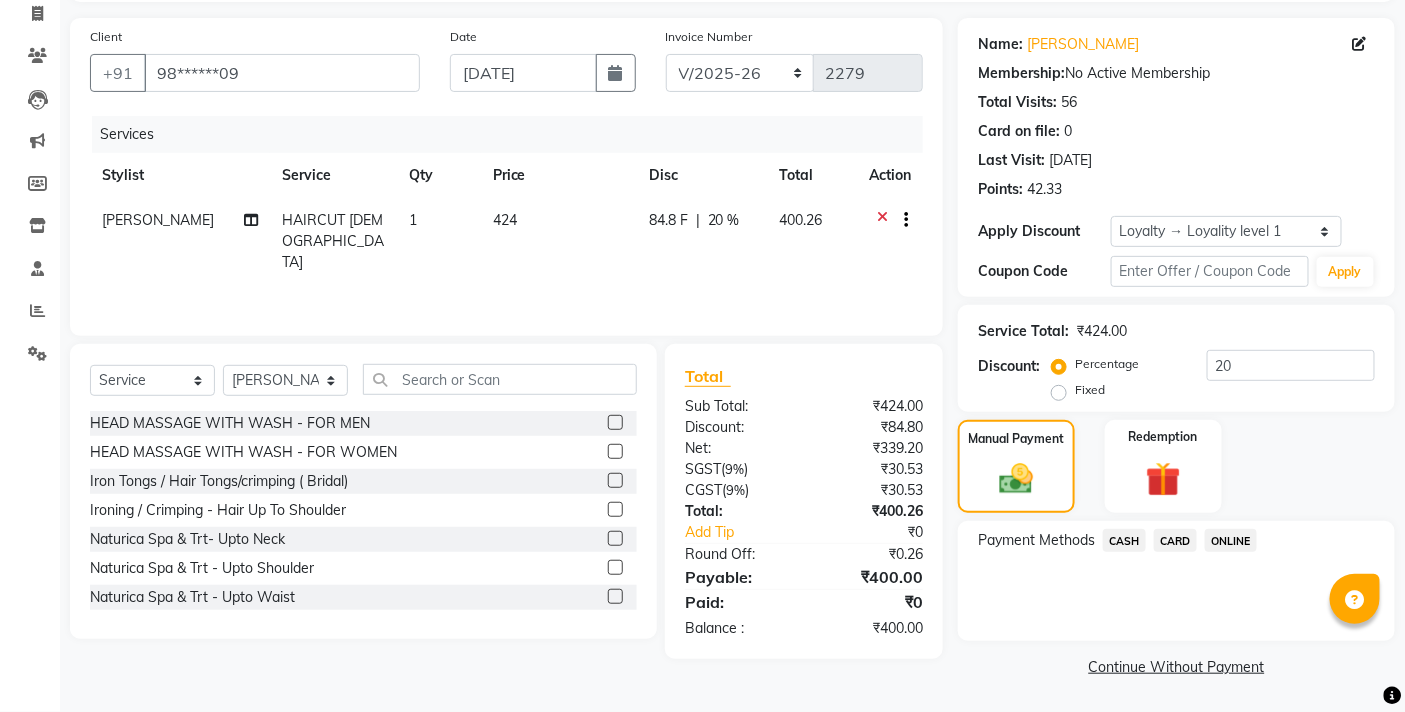 click on "CASH" 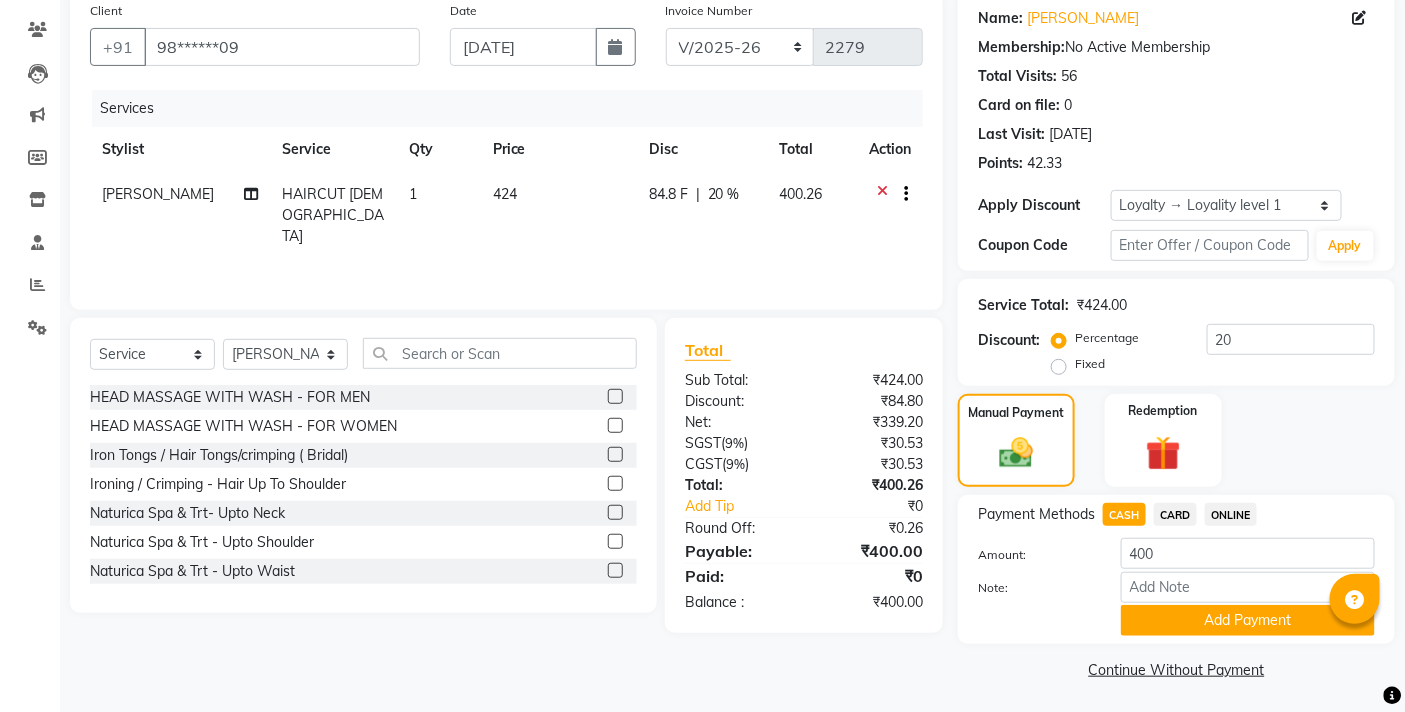 scroll, scrollTop: 162, scrollLeft: 0, axis: vertical 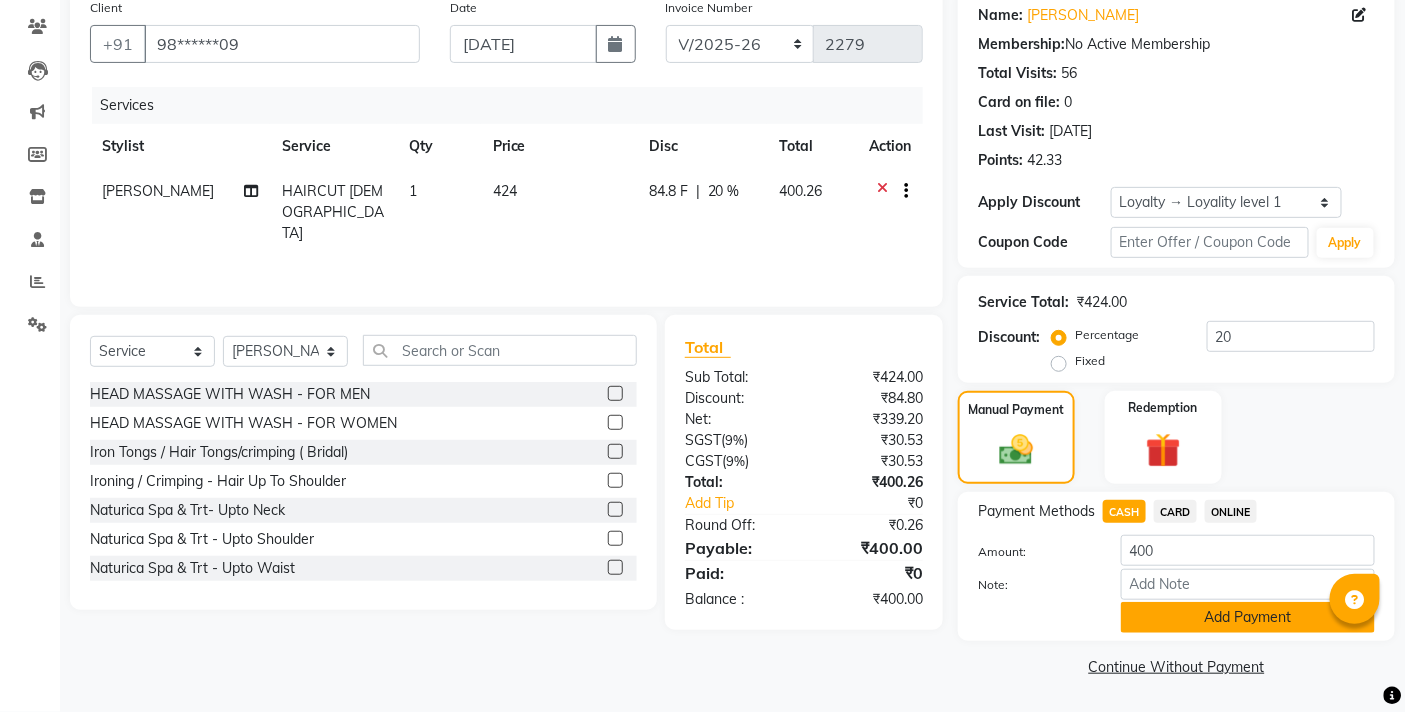 click on "Add Payment" 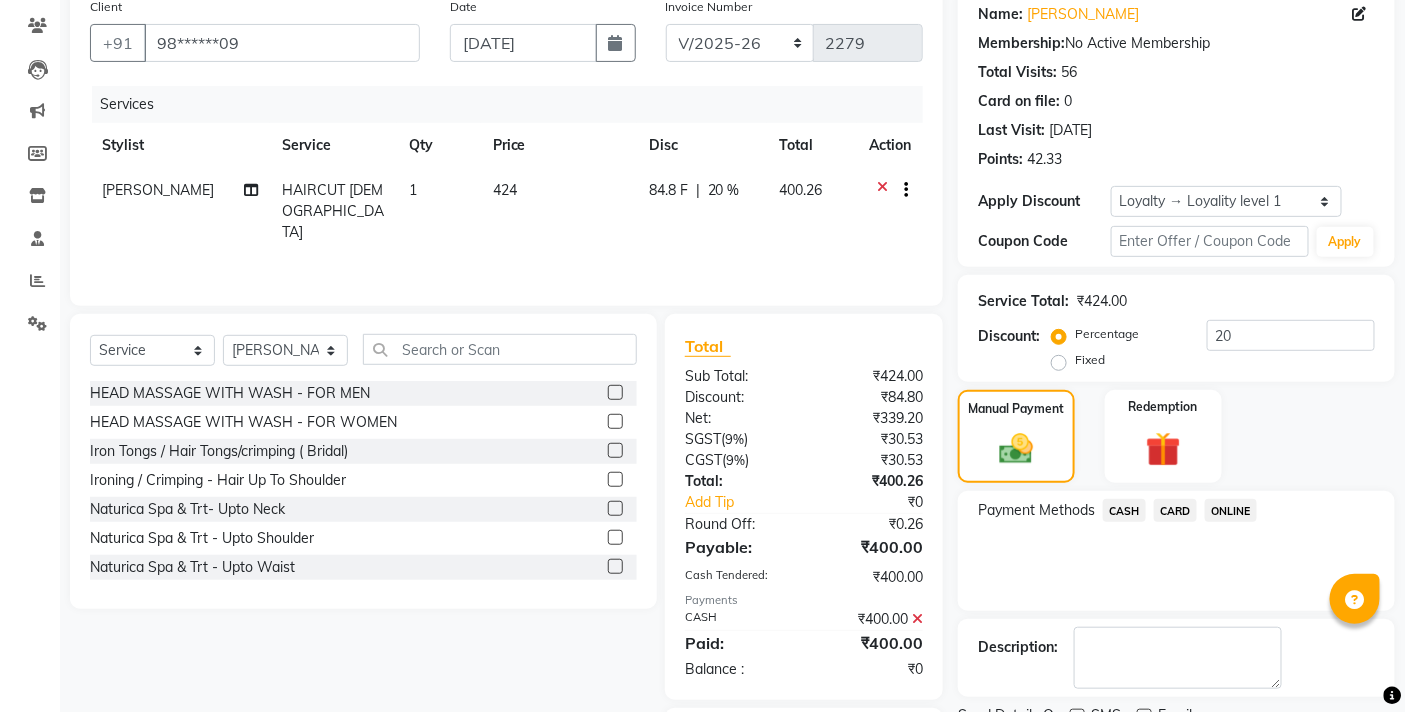 scroll, scrollTop: 278, scrollLeft: 0, axis: vertical 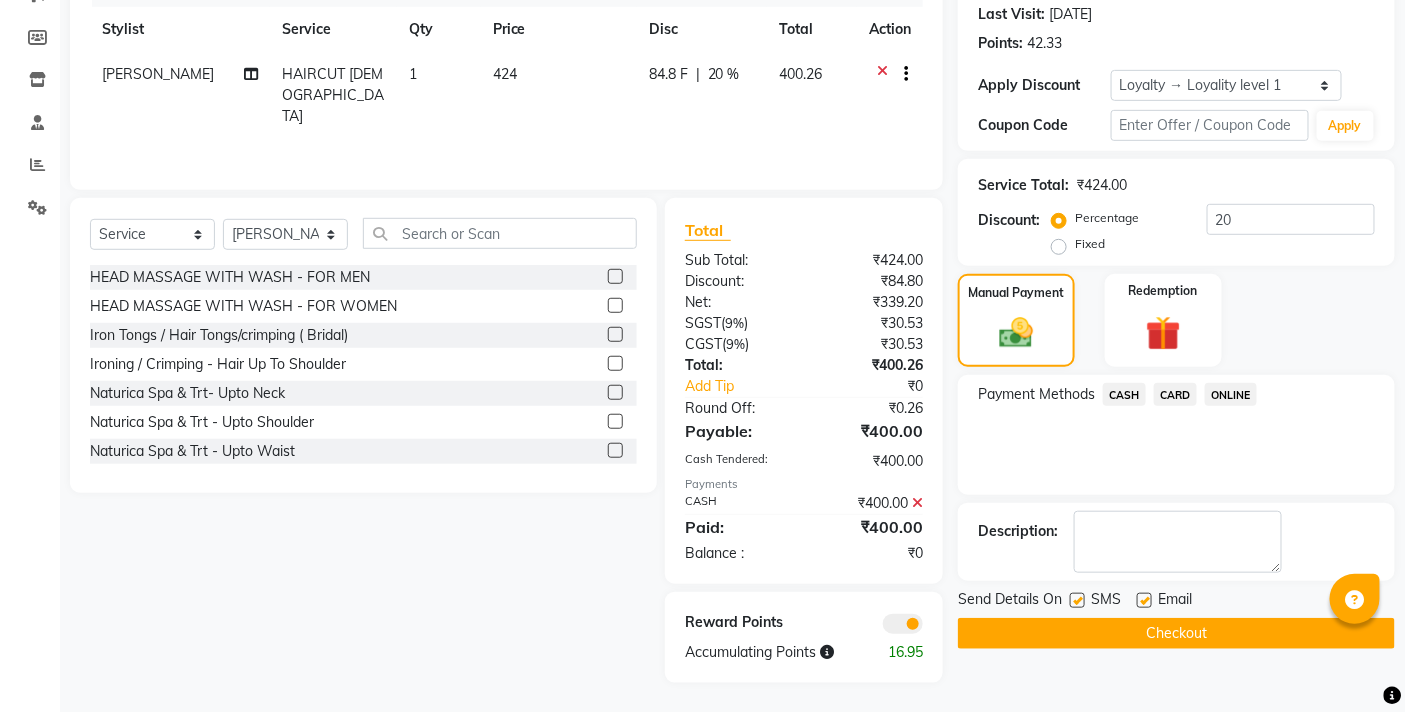 click on "Checkout" 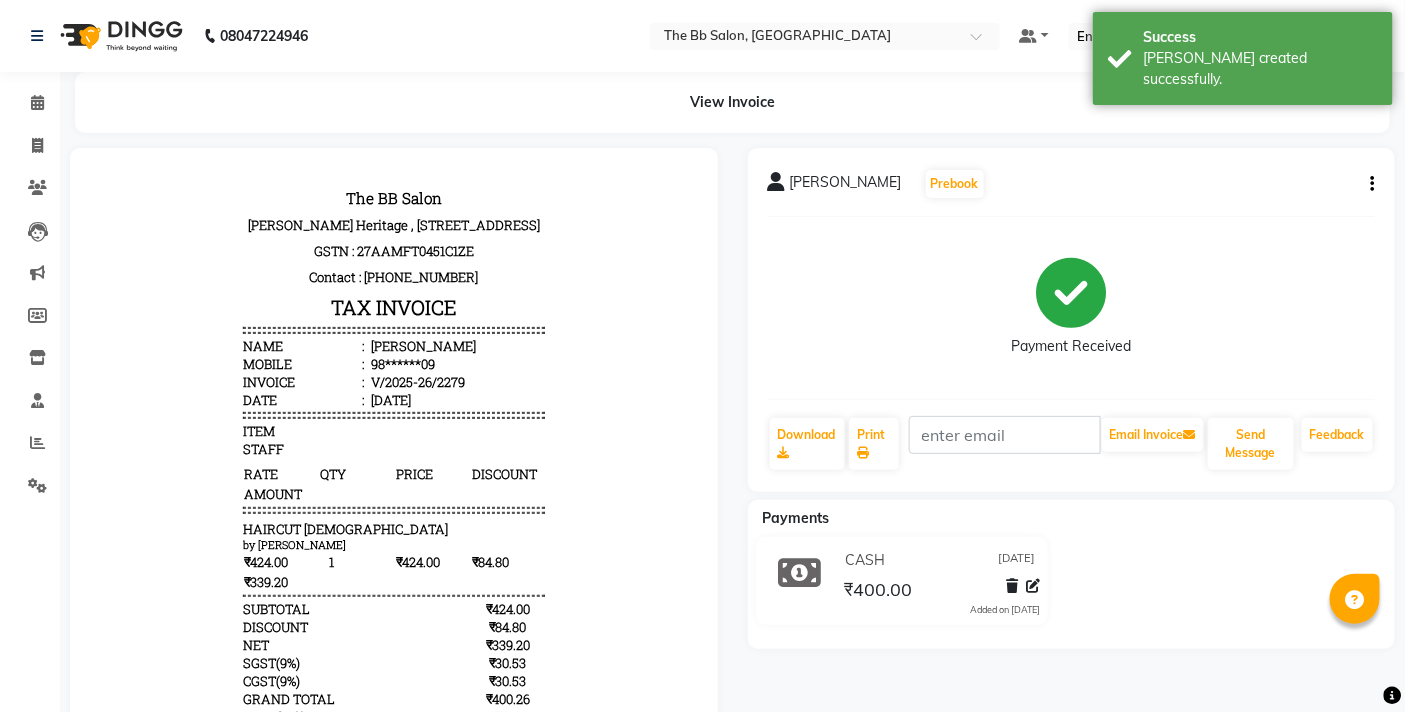scroll, scrollTop: 0, scrollLeft: 0, axis: both 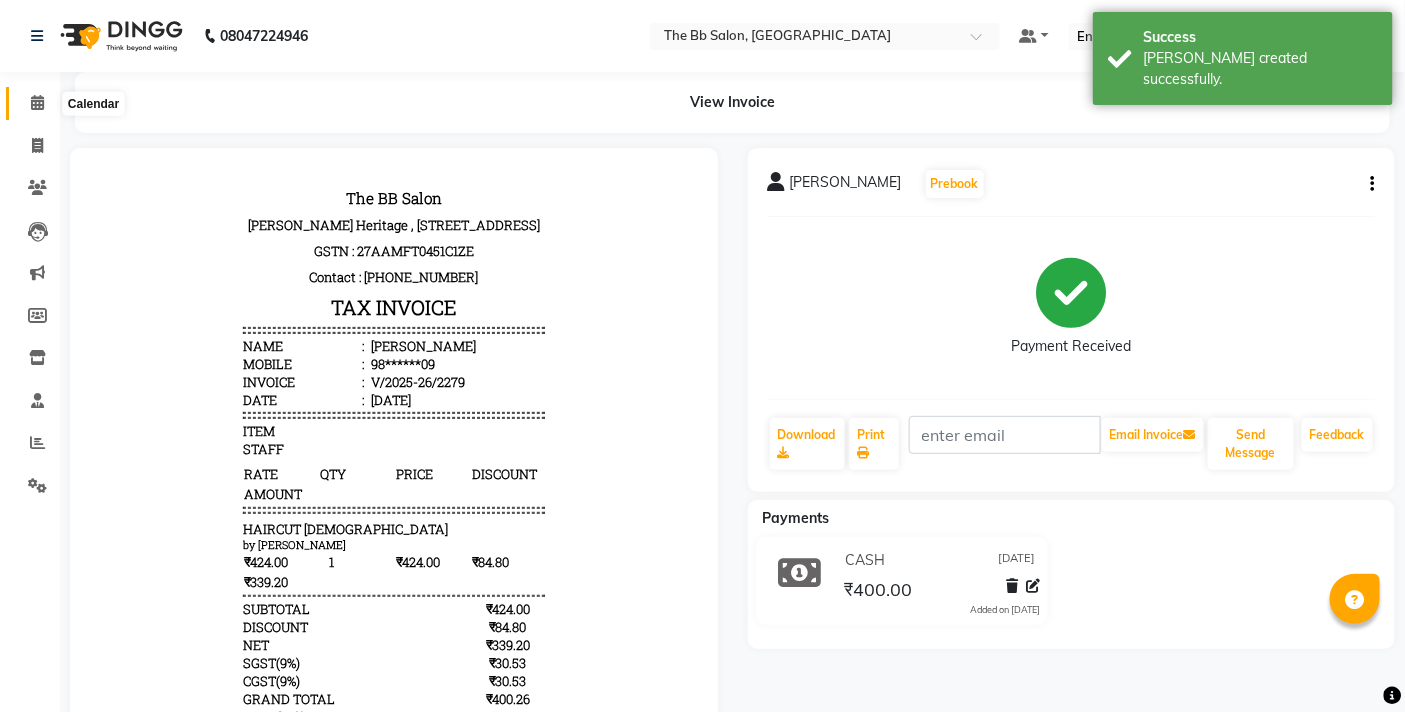 click 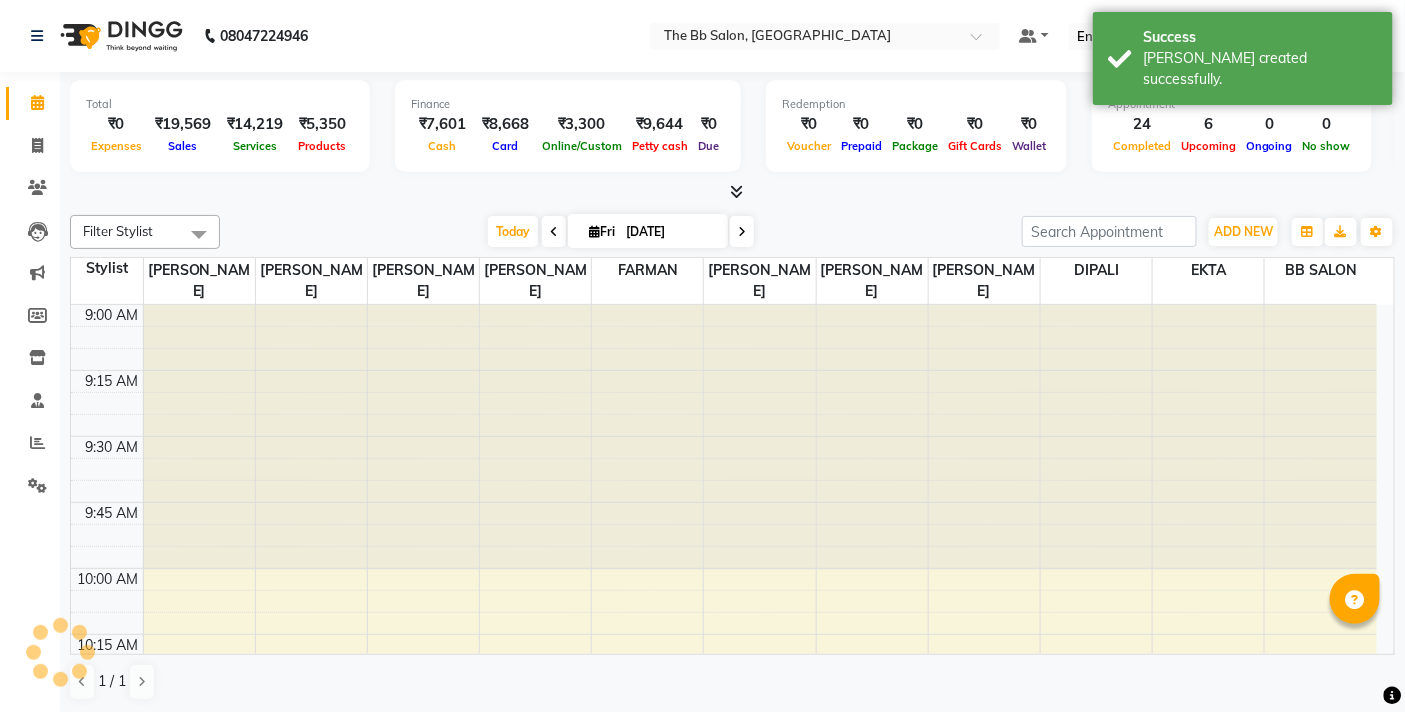 scroll, scrollTop: 0, scrollLeft: 0, axis: both 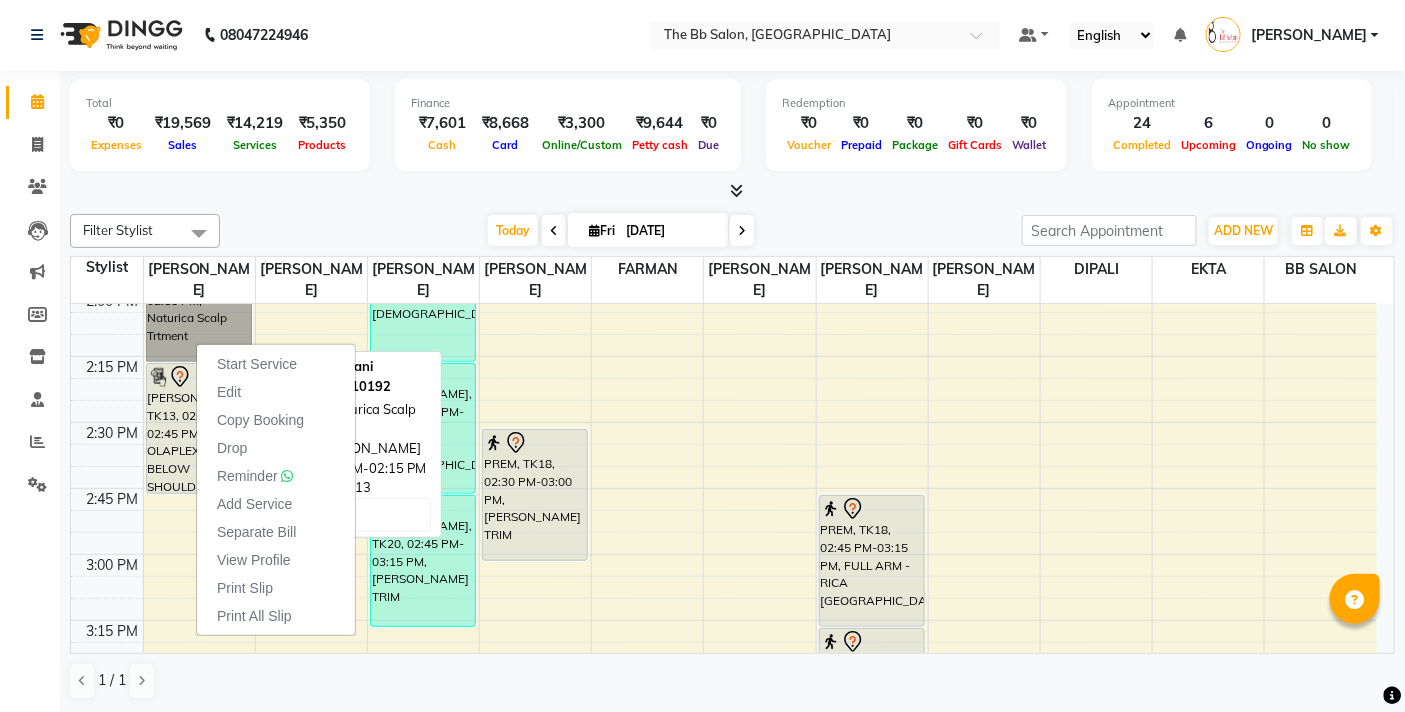 click on "[PERSON_NAME], TK13, 01:45 PM-02:15 PM, Naturica Scalp Trtment" at bounding box center [199, 296] 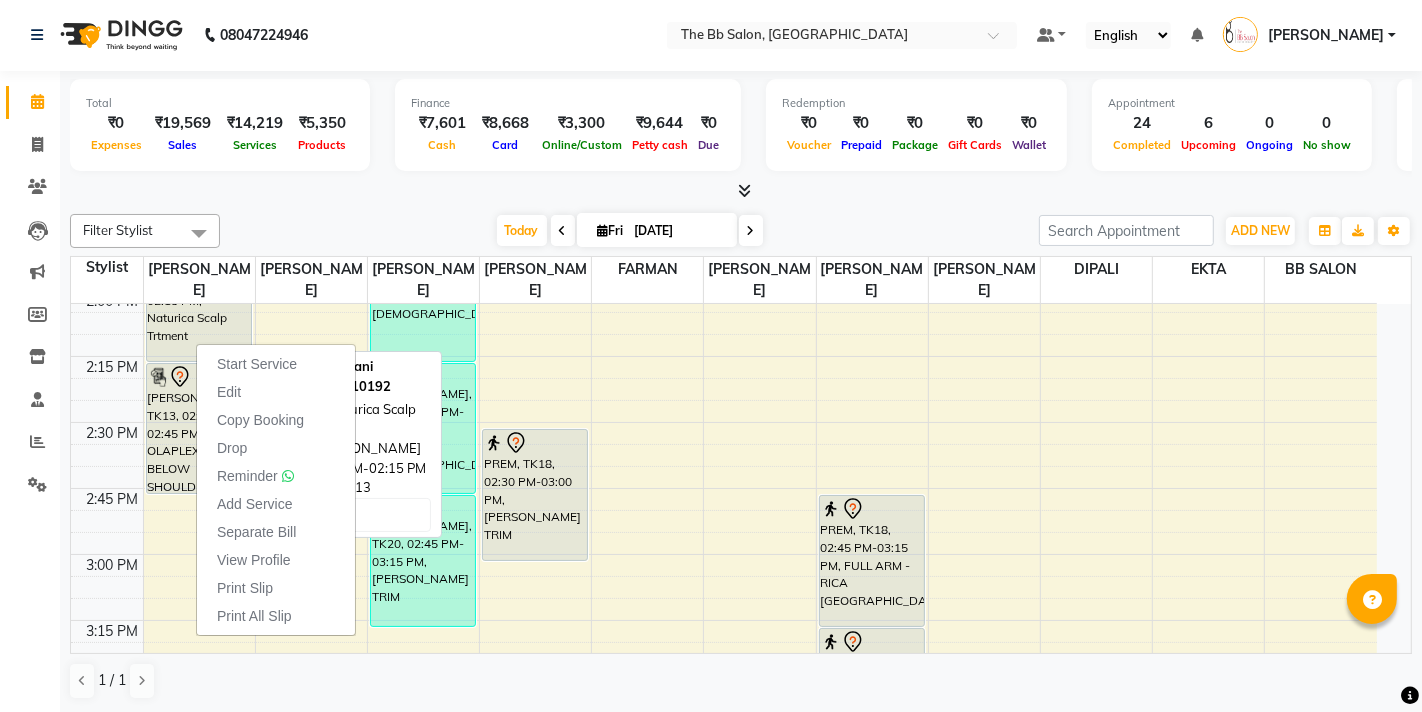 select on "7" 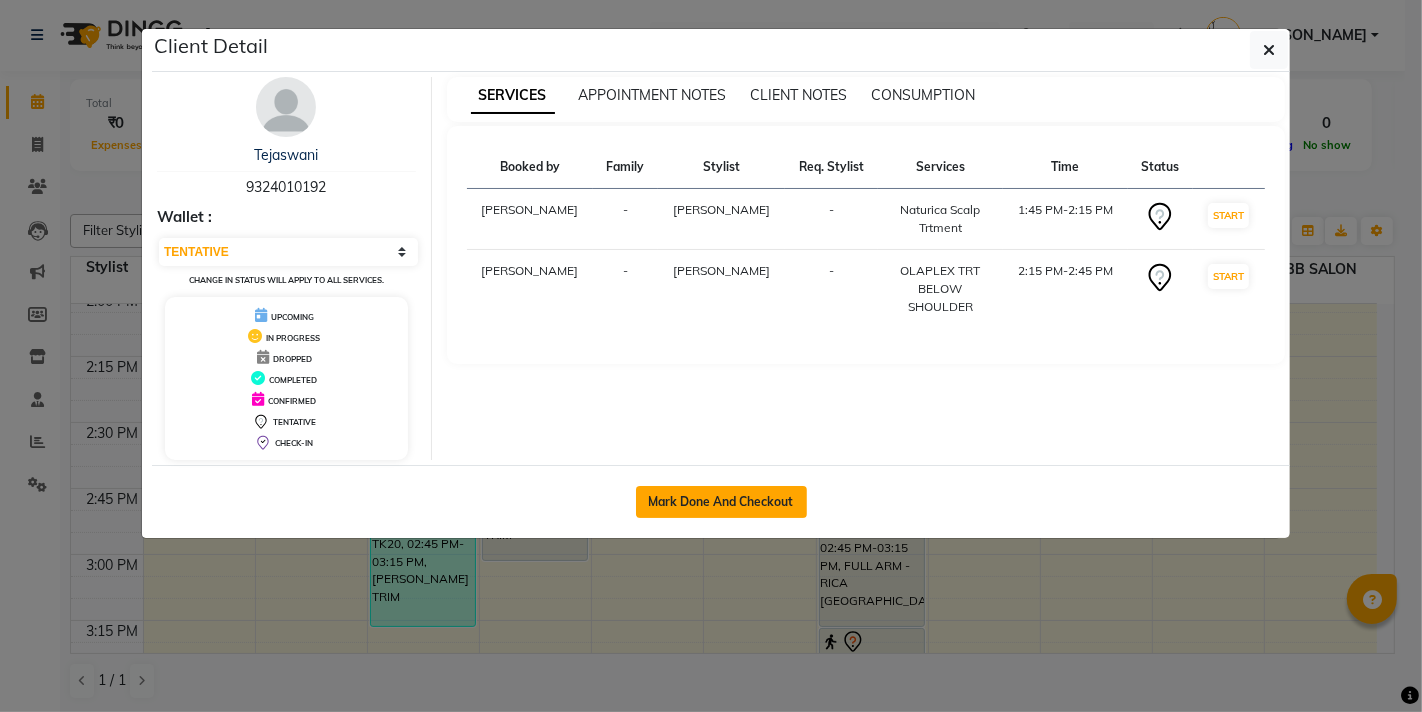 click on "Mark Done And Checkout" 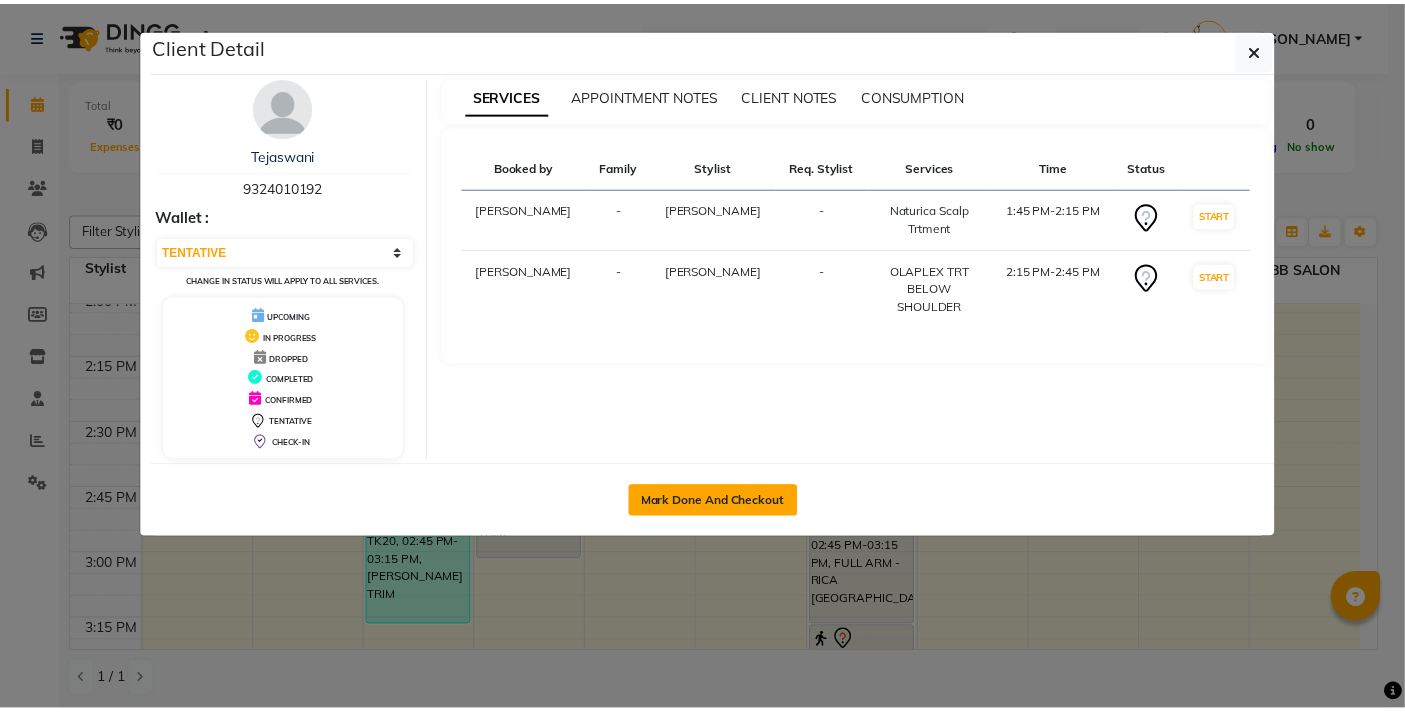 scroll, scrollTop: 0, scrollLeft: 0, axis: both 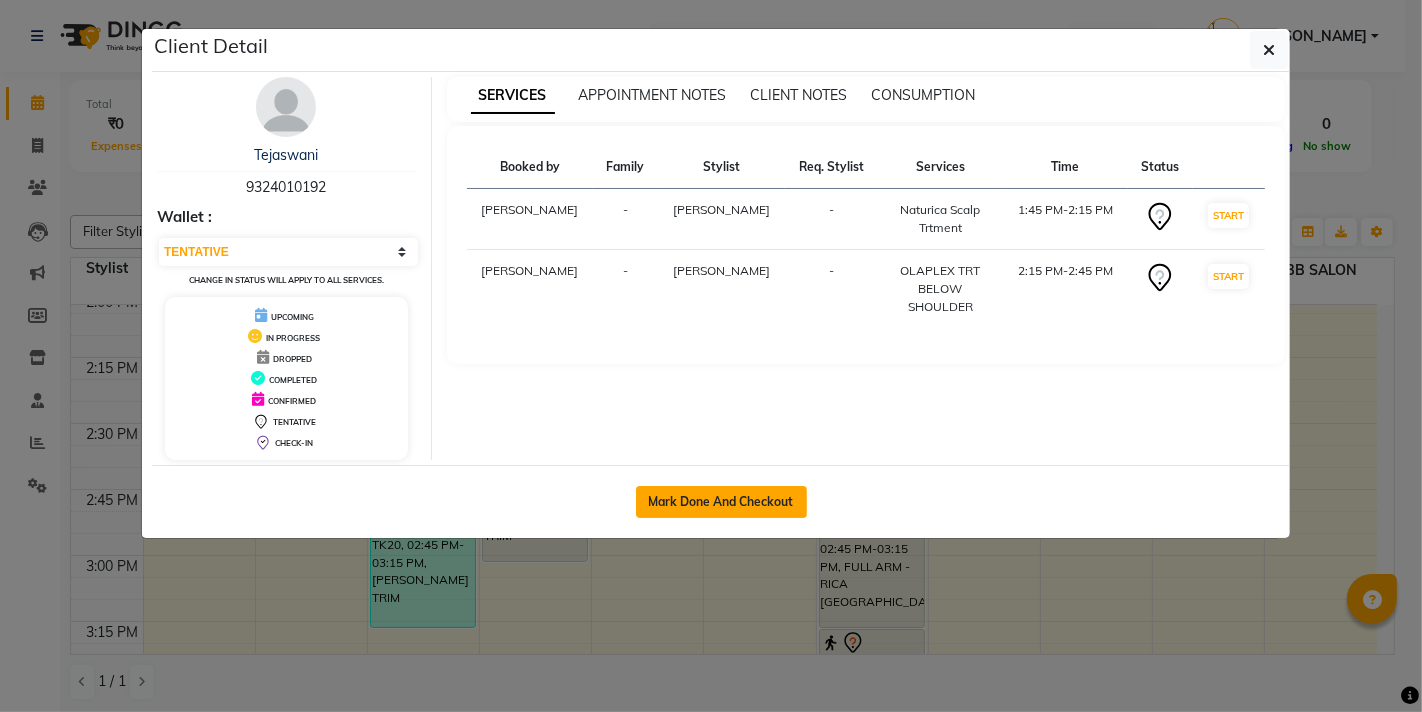 select on "6231" 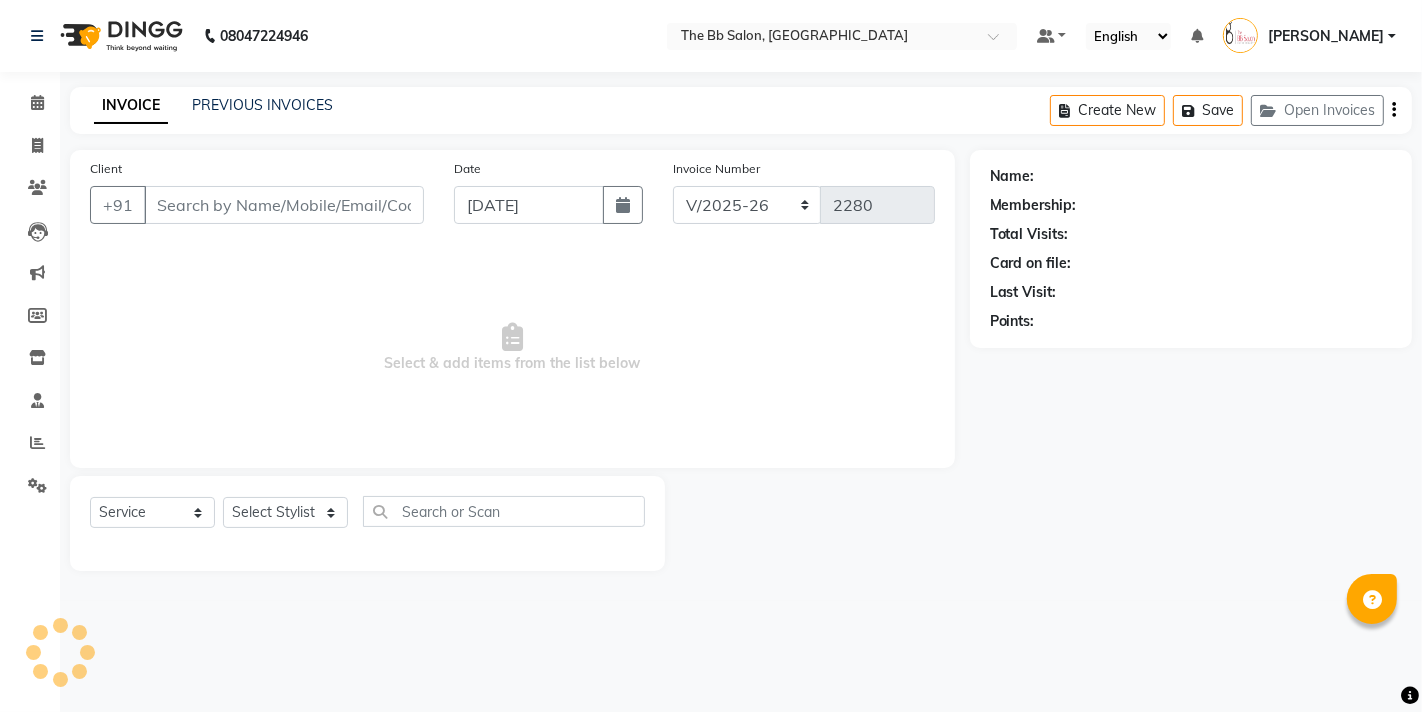 type on "93******92" 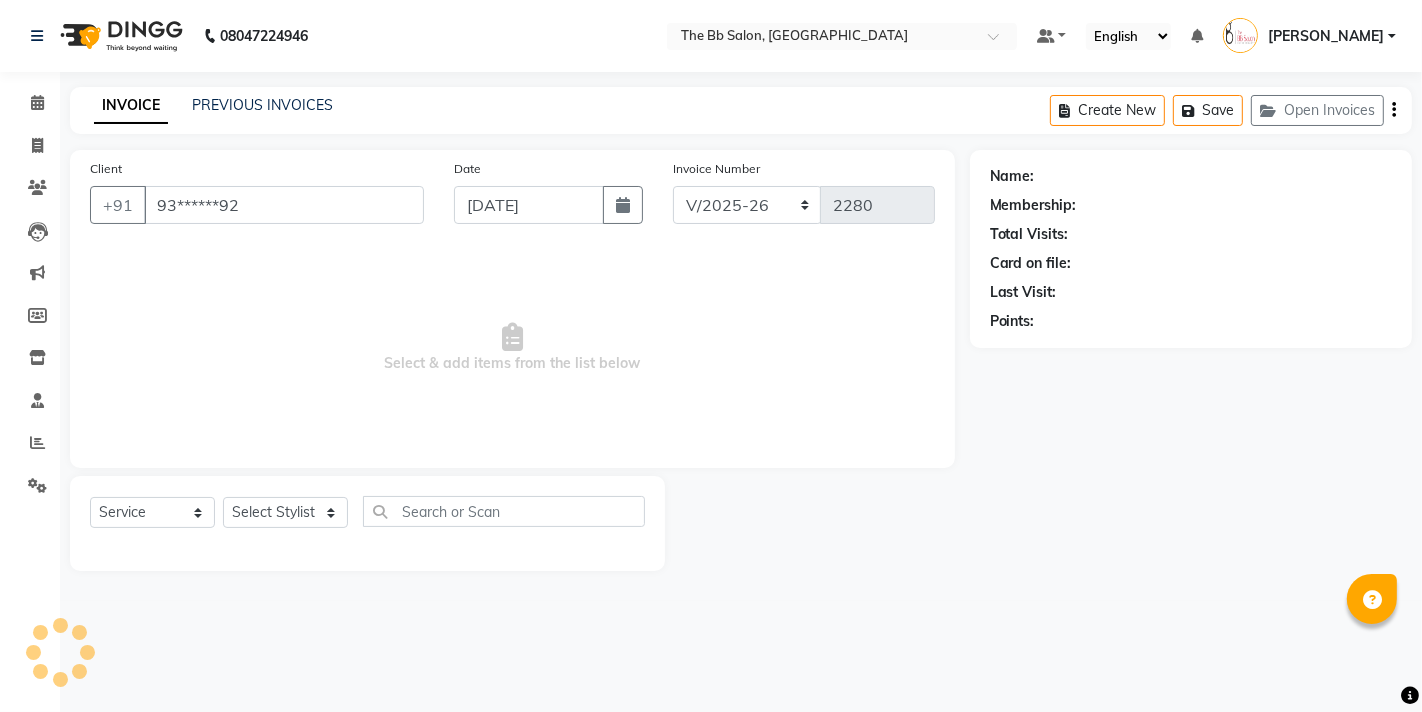 select on "83660" 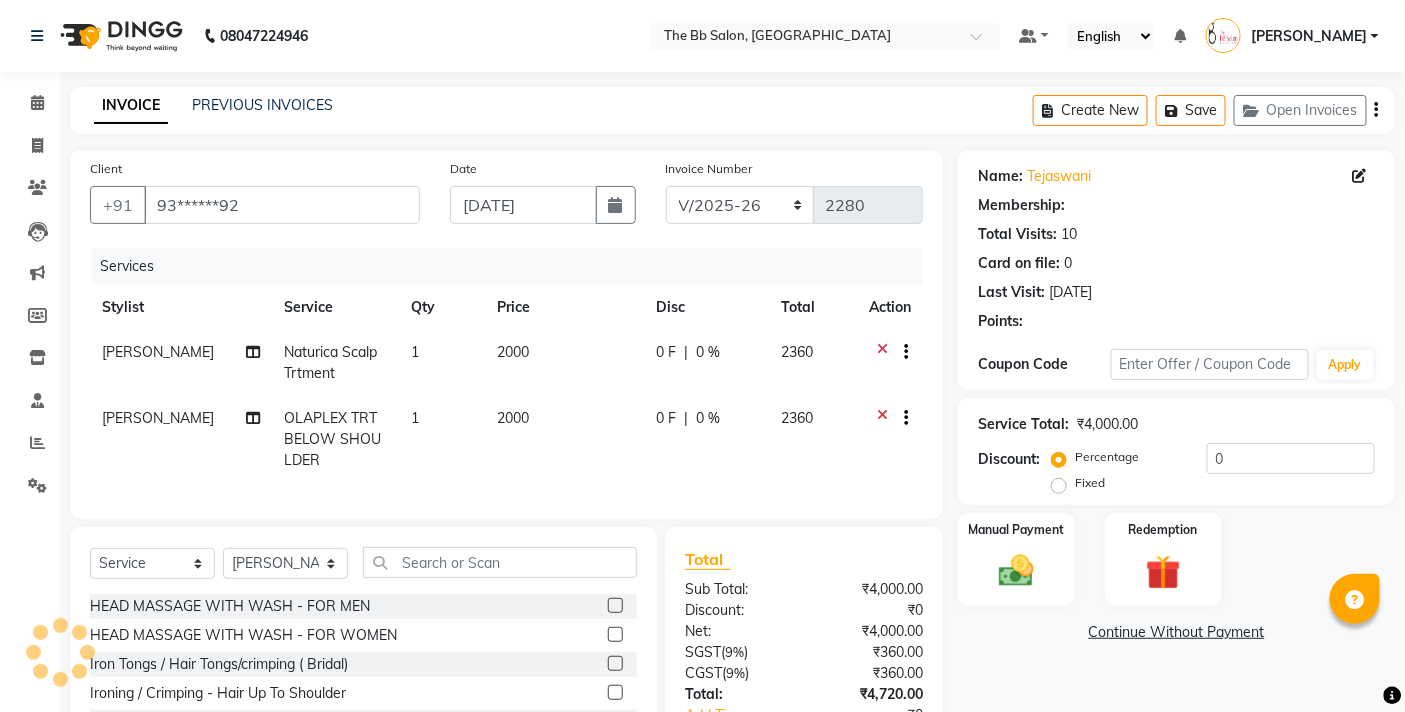 select on "1: Object" 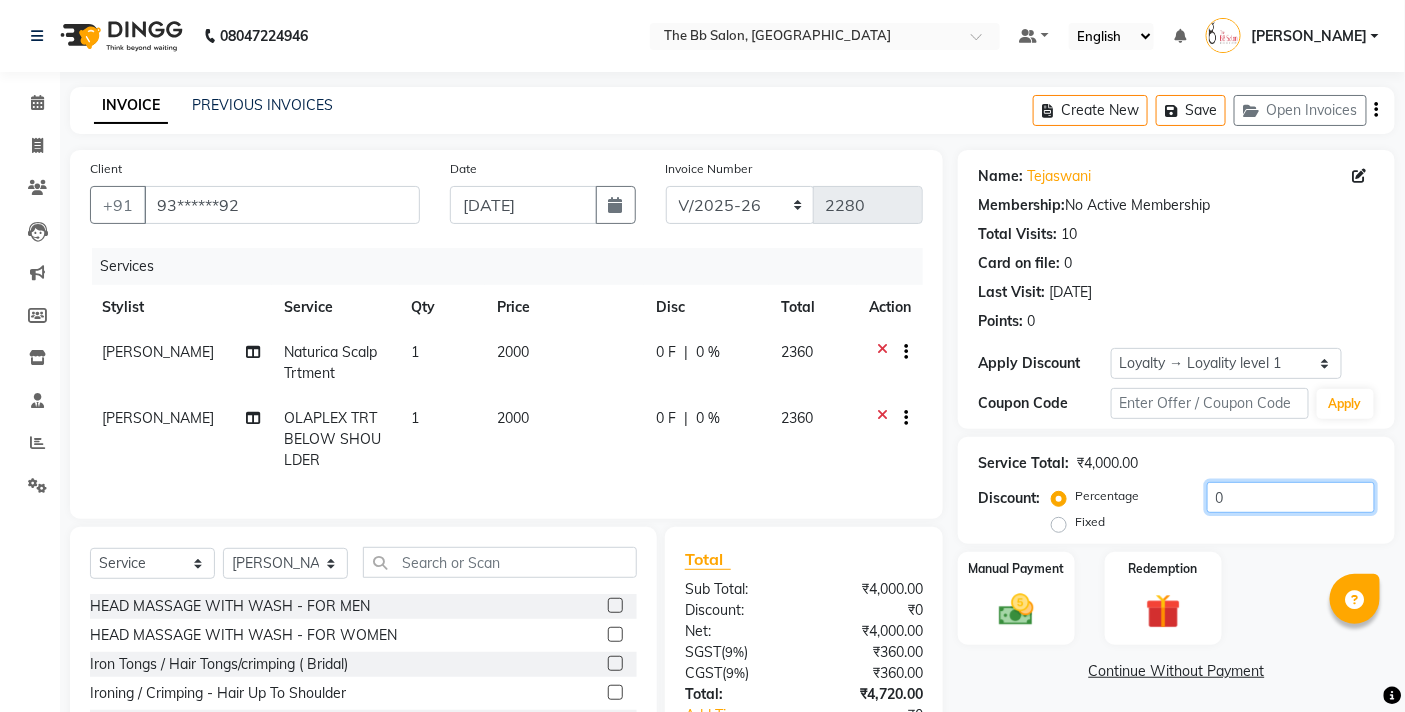 click on "0" 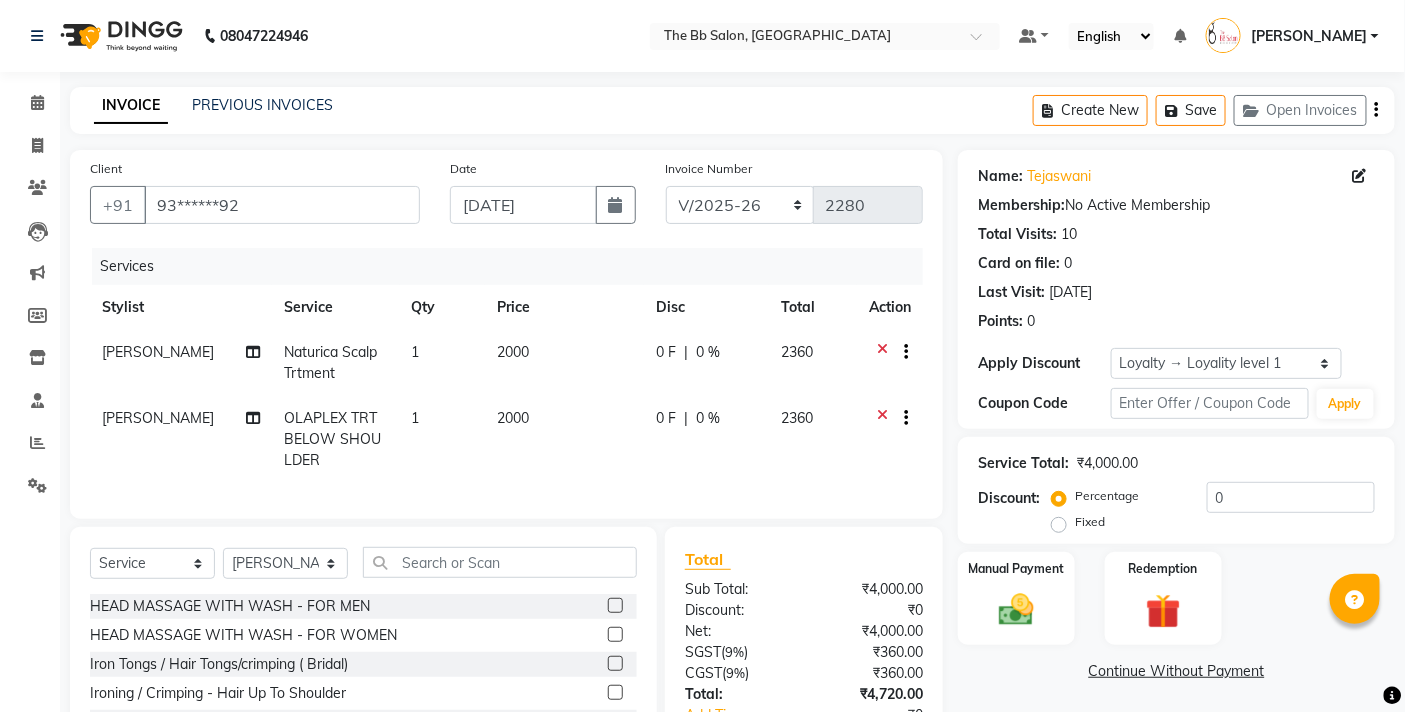 click on "Percentage   Fixed" 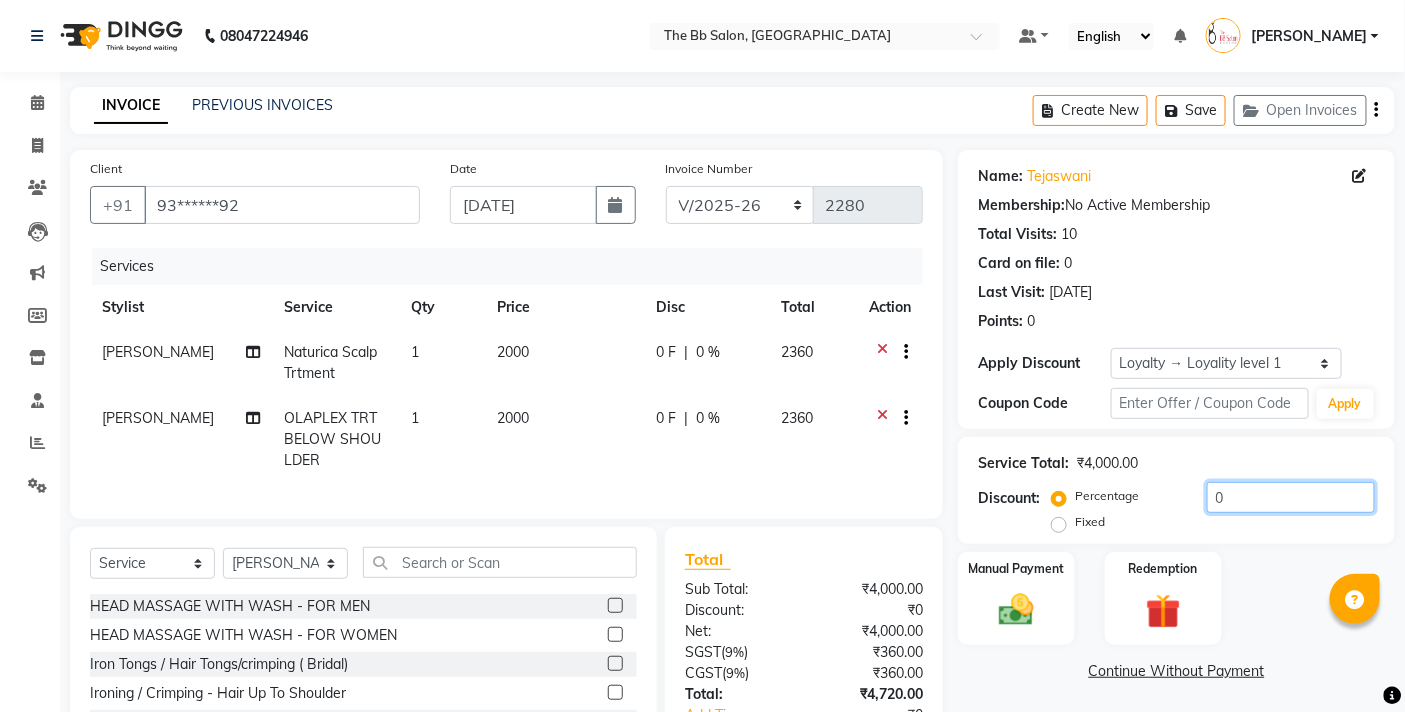 click on "0" 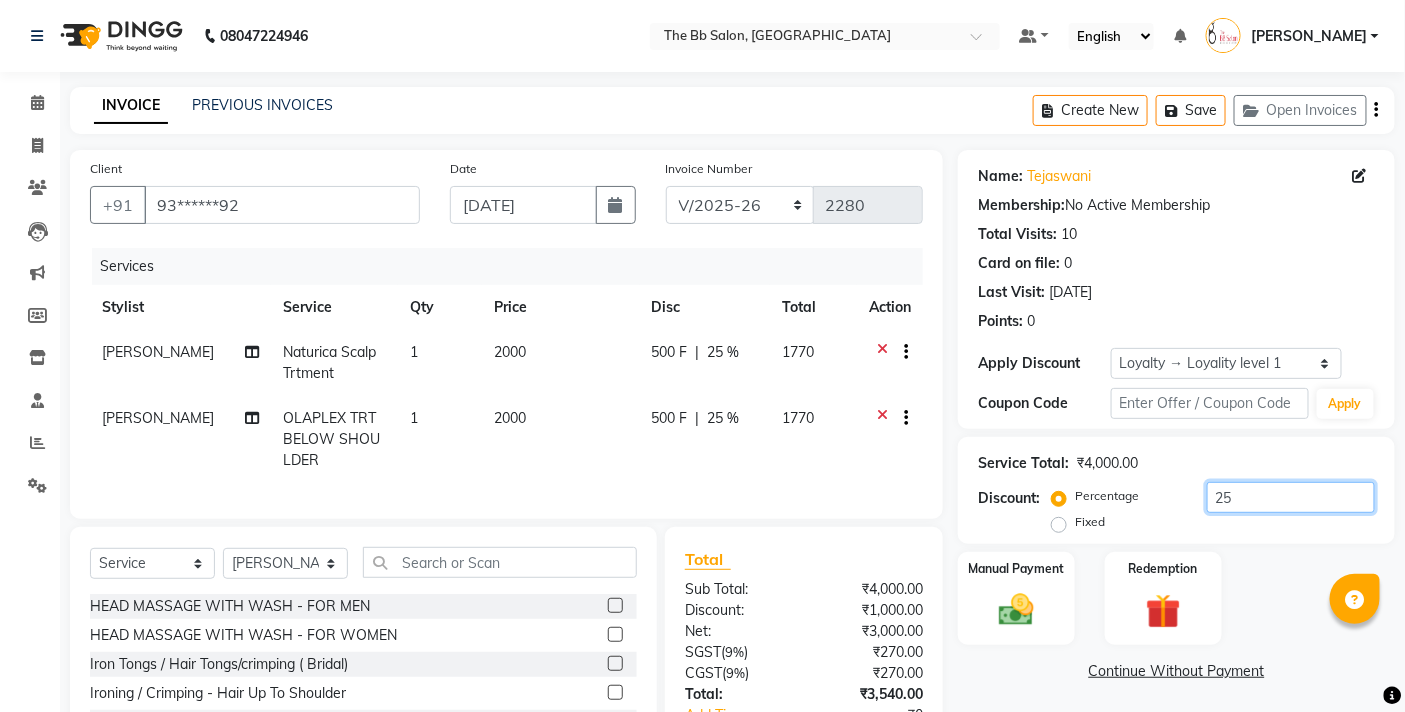 scroll, scrollTop: 156, scrollLeft: 0, axis: vertical 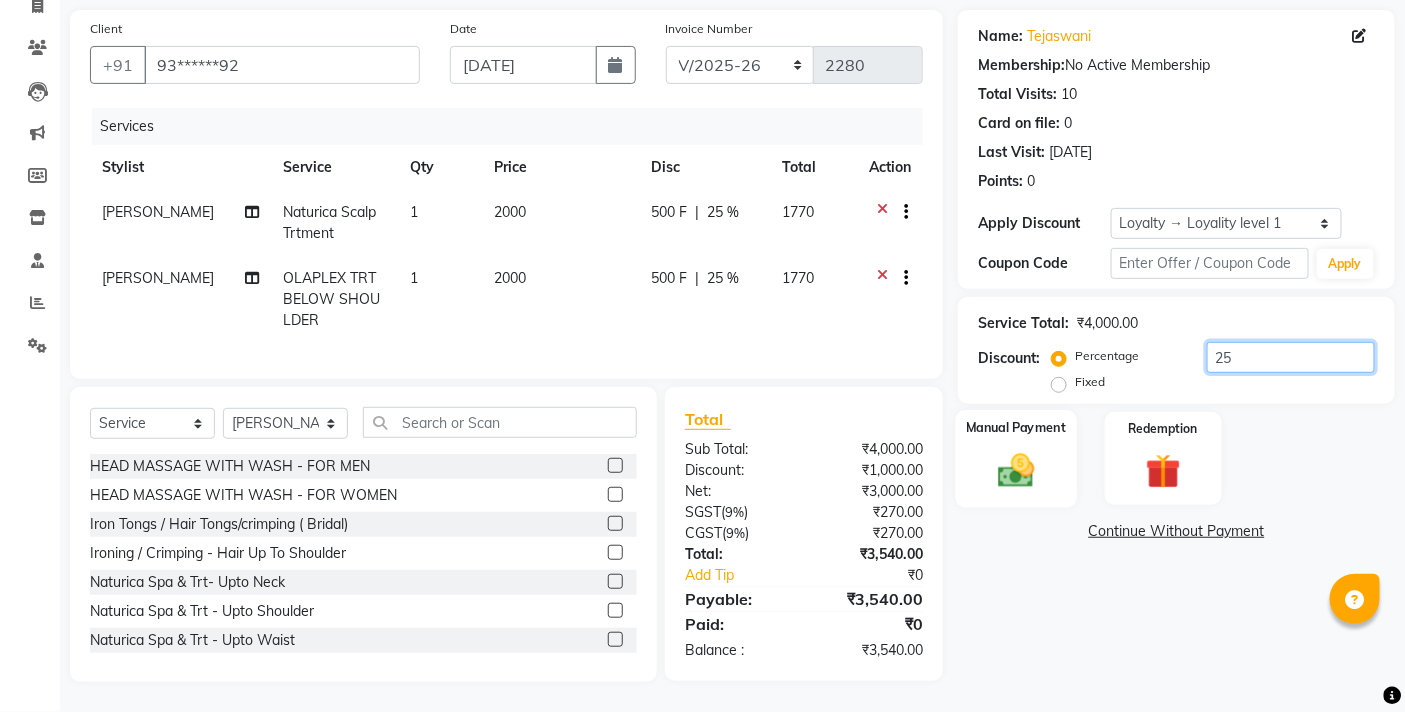 type on "25" 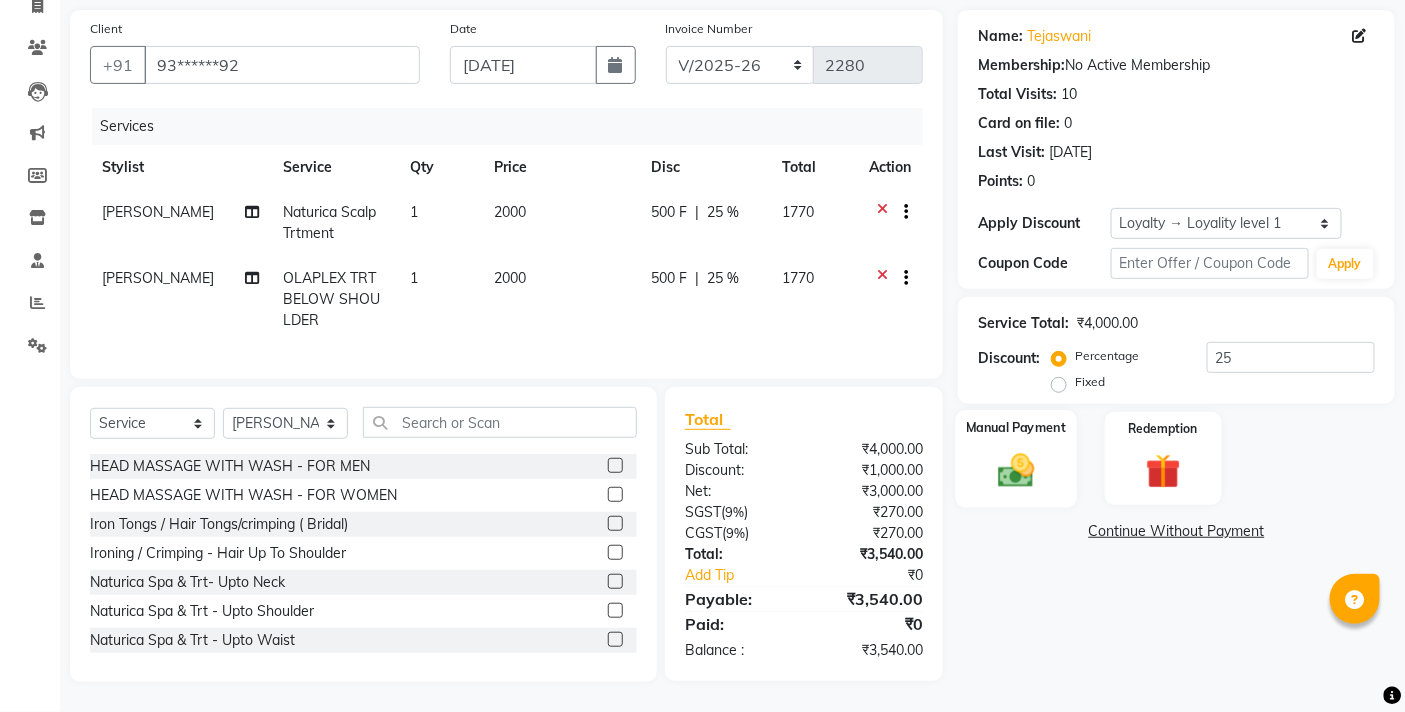 click 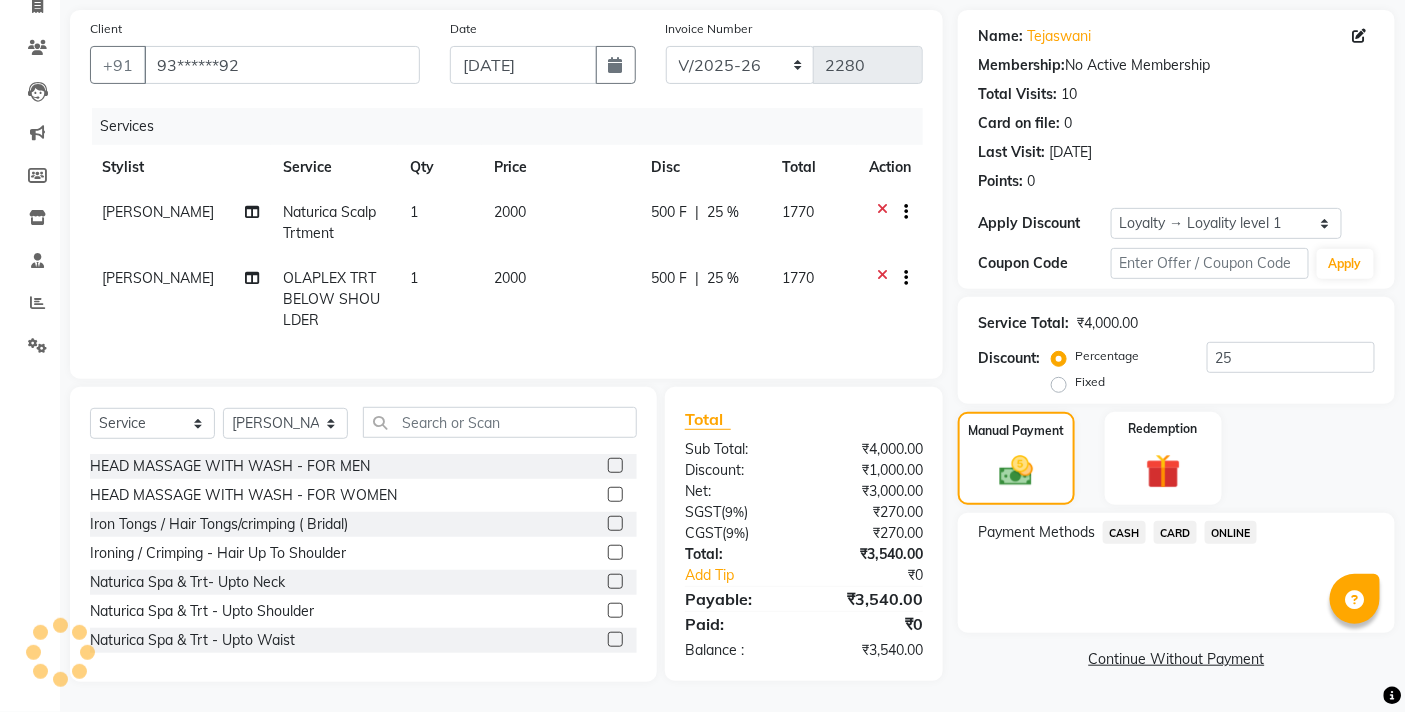click on "CASH" 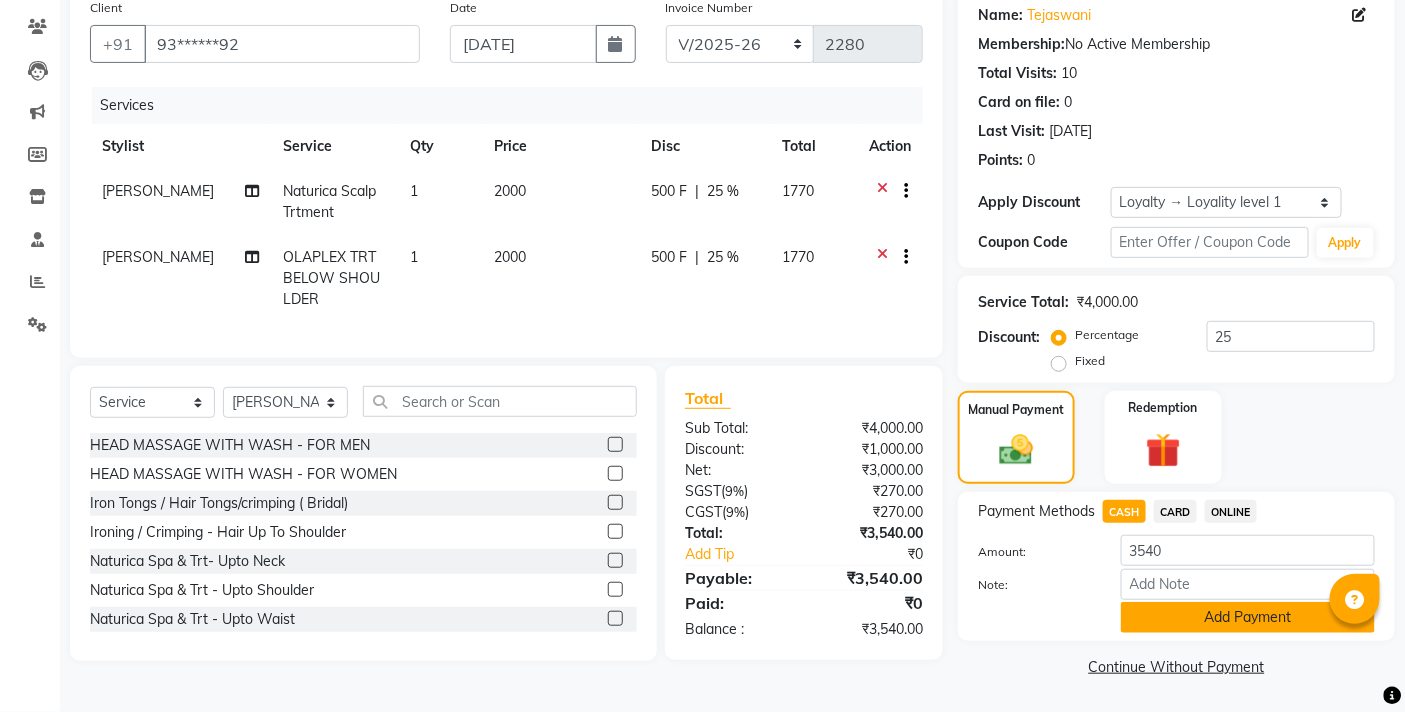 click on "Add Payment" 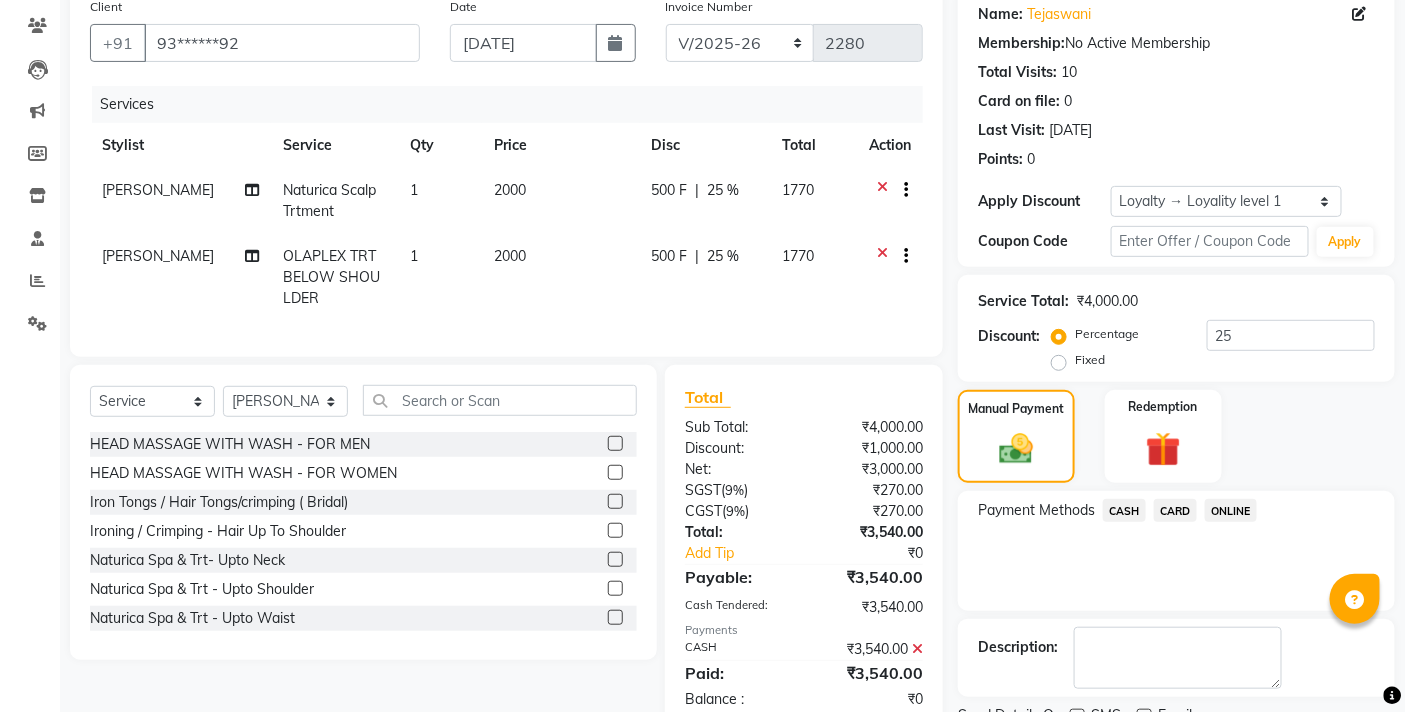 scroll, scrollTop: 325, scrollLeft: 0, axis: vertical 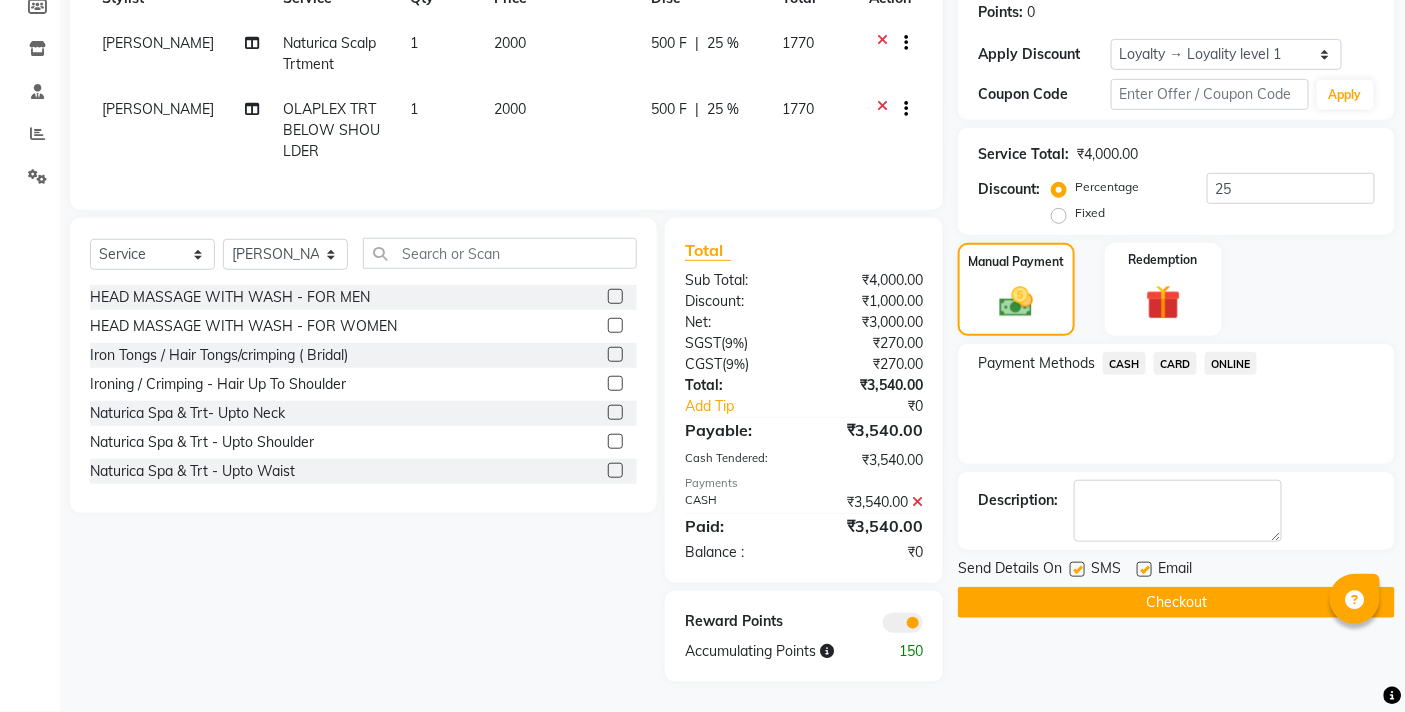 click on "Checkout" 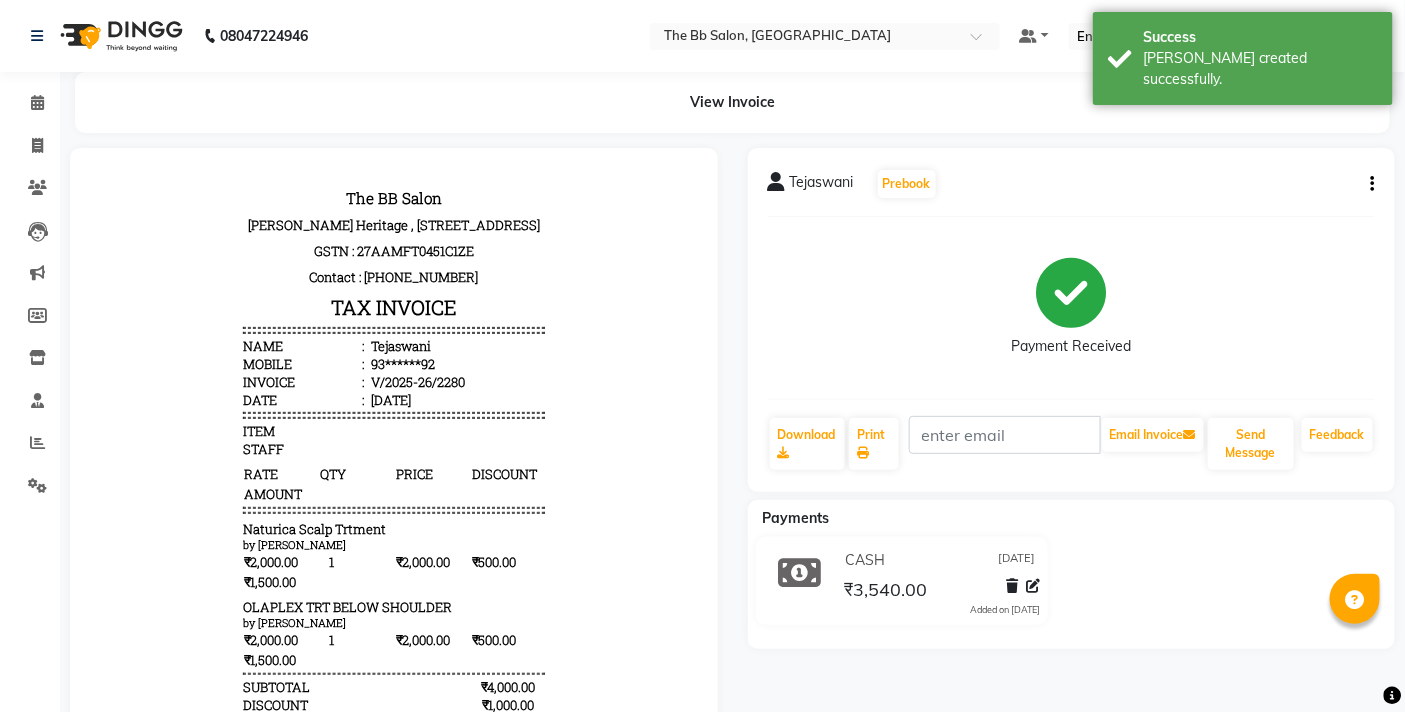 scroll, scrollTop: 0, scrollLeft: 0, axis: both 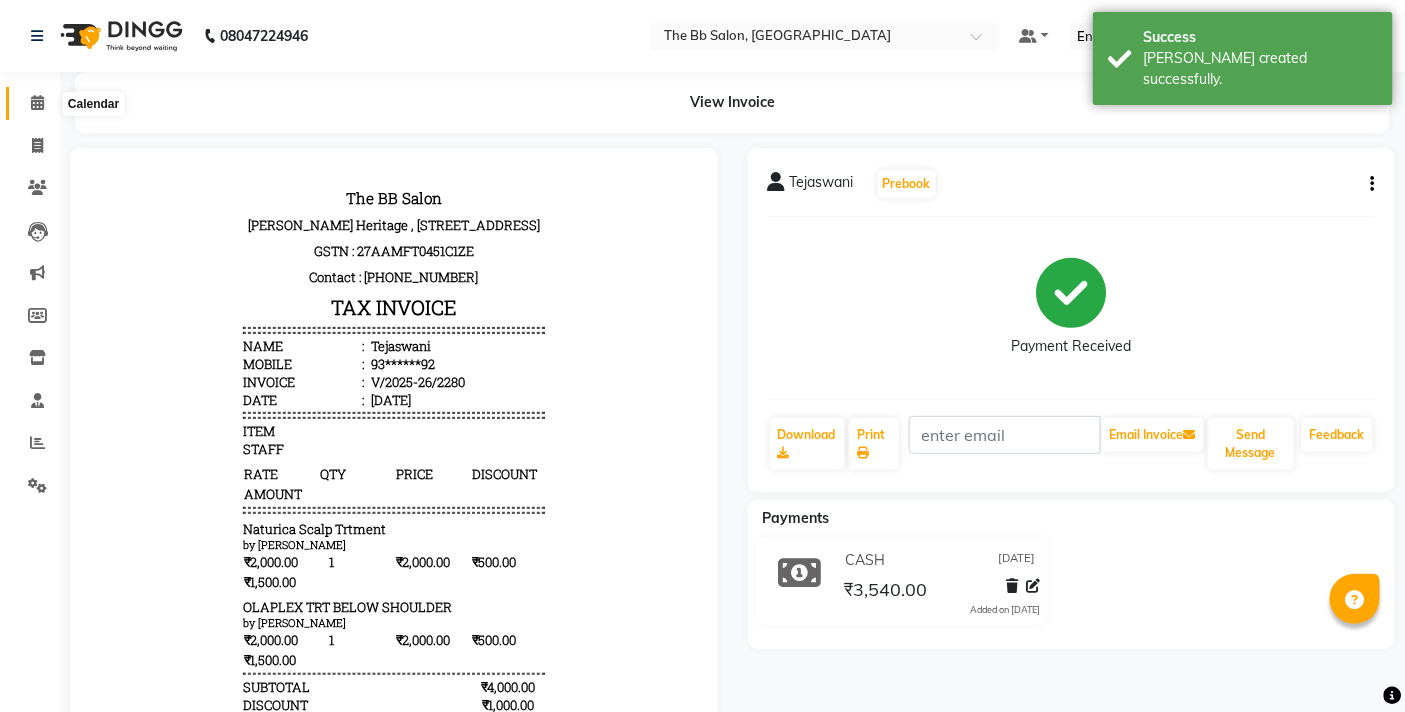 click 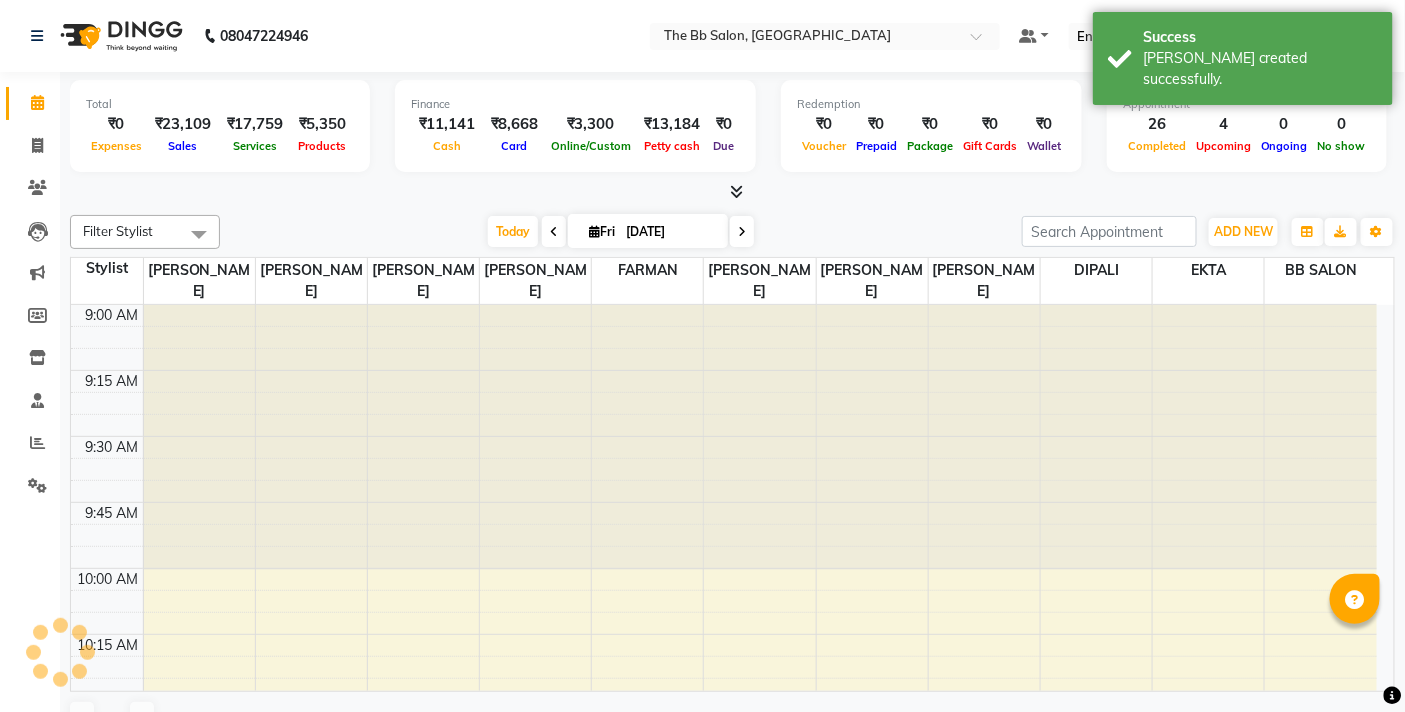 scroll, scrollTop: 0, scrollLeft: 0, axis: both 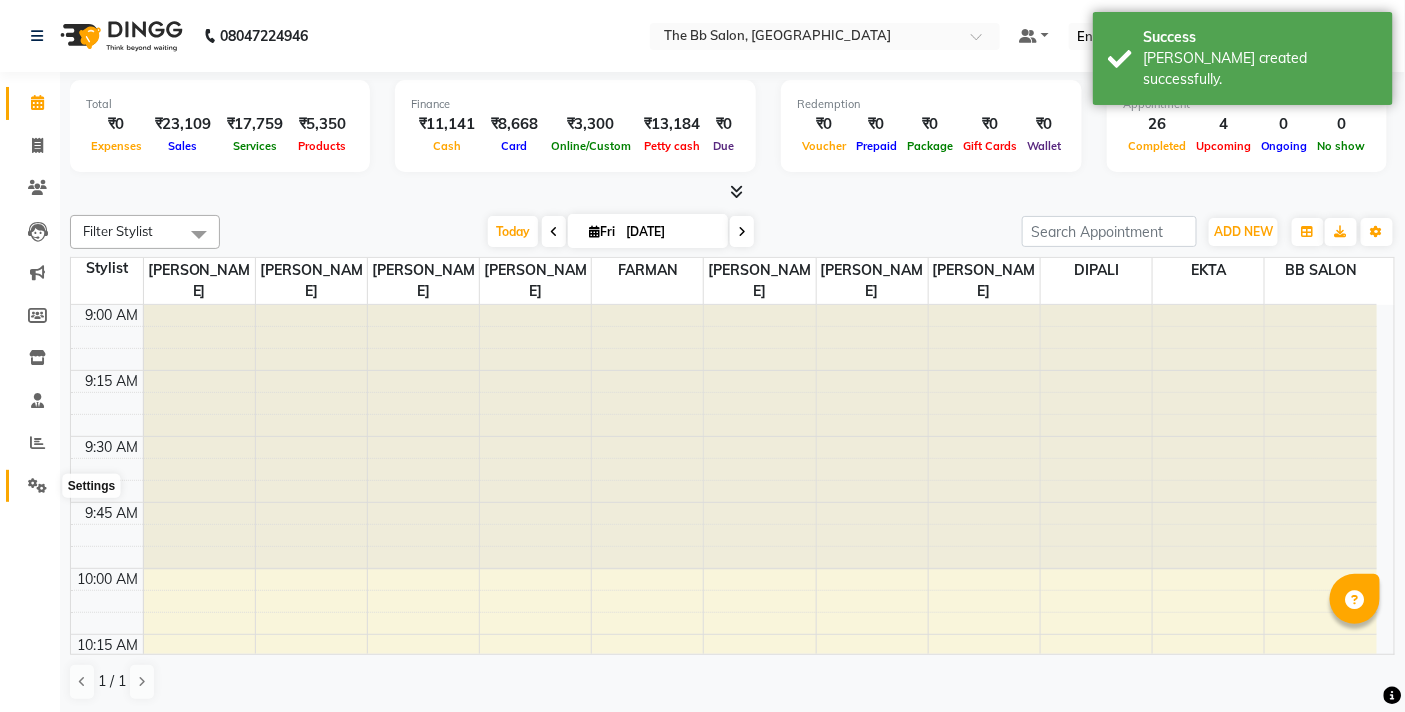 click 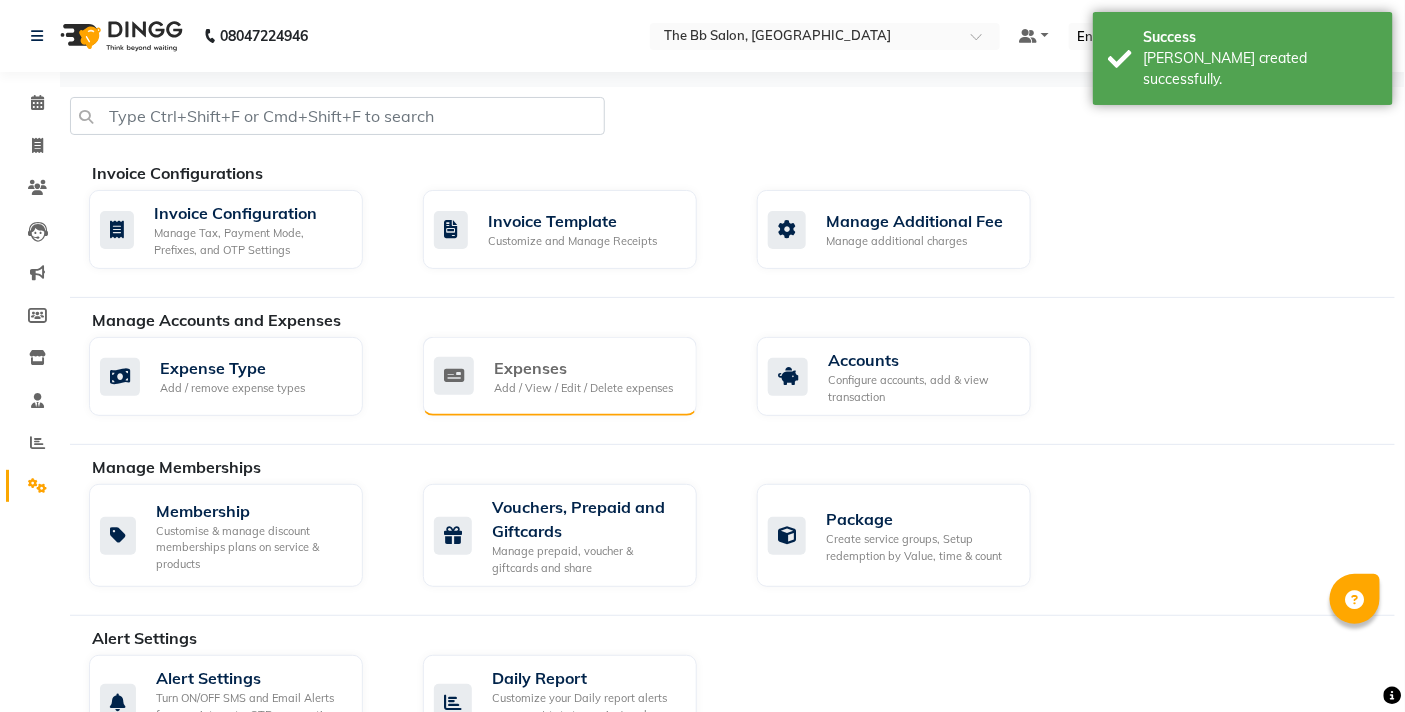 click on "Add / View / Edit / Delete expenses" 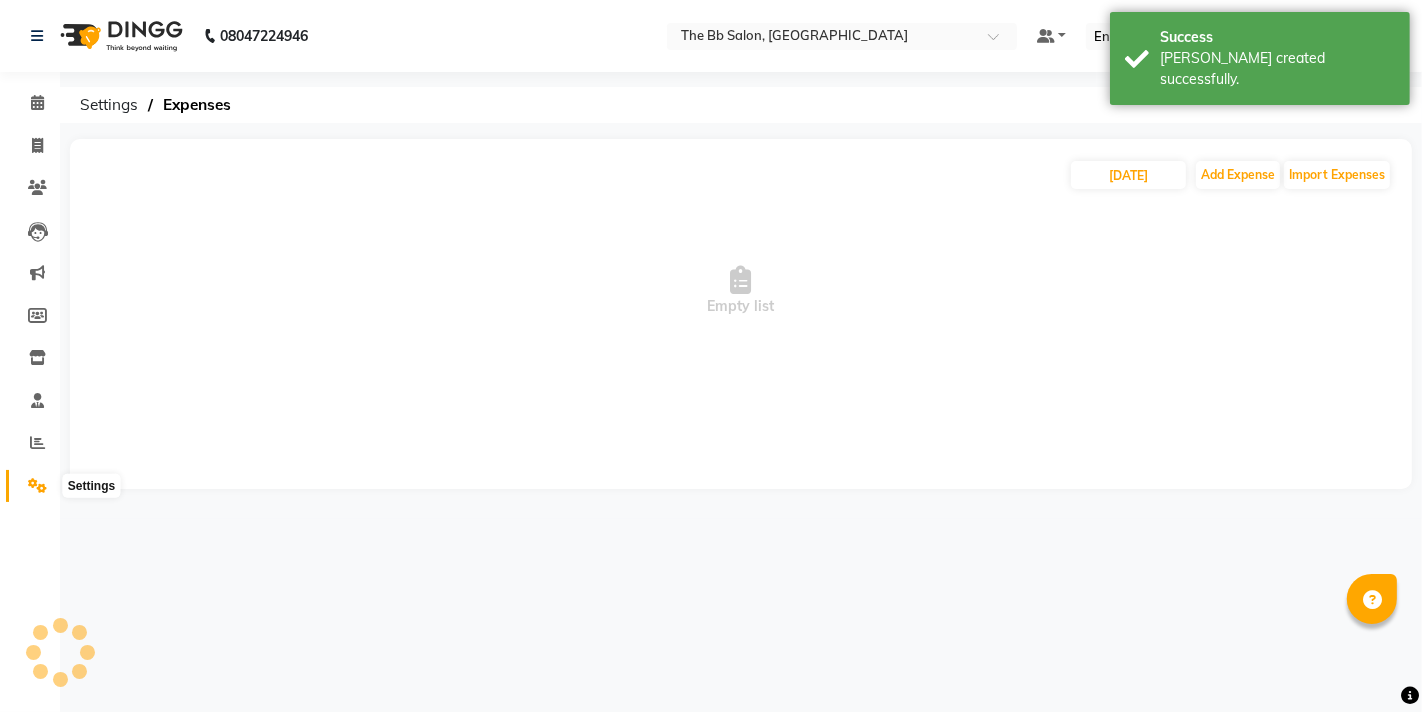 click 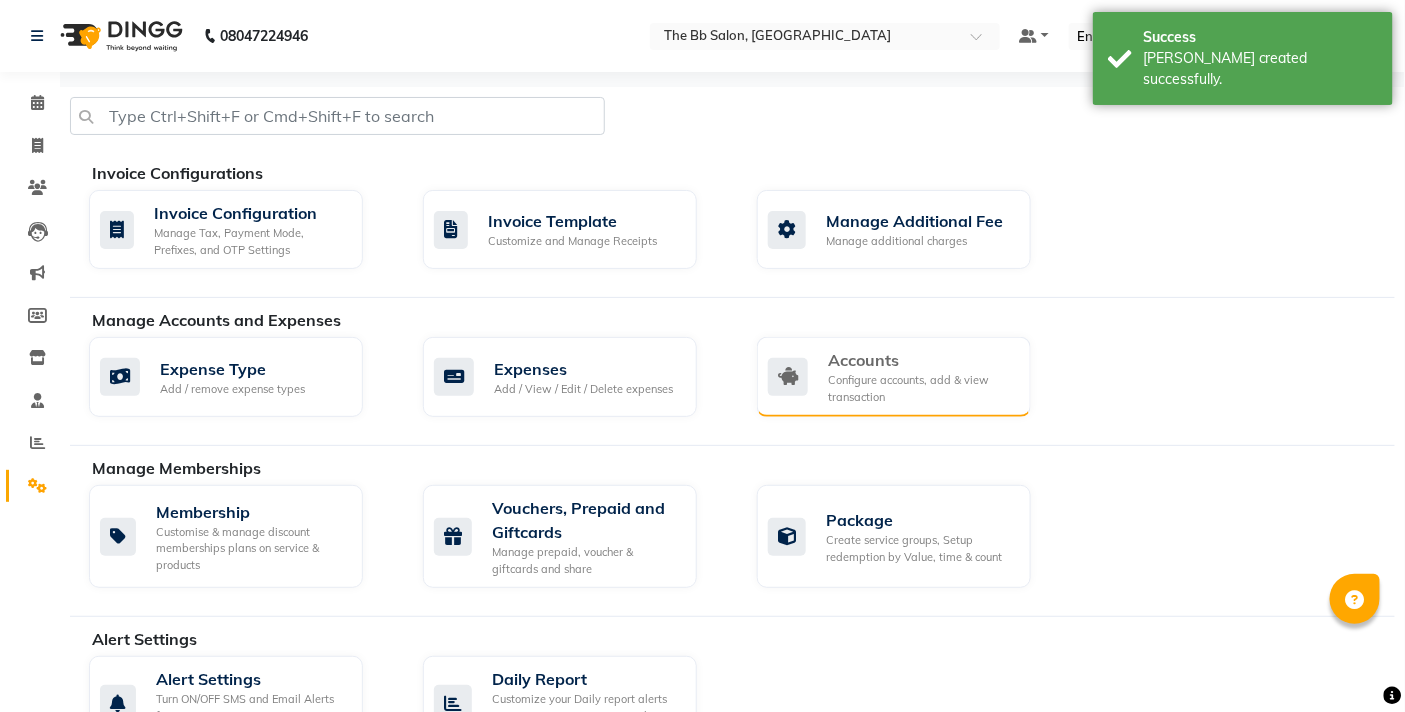 click on "Configure accounts, add & view transaction" 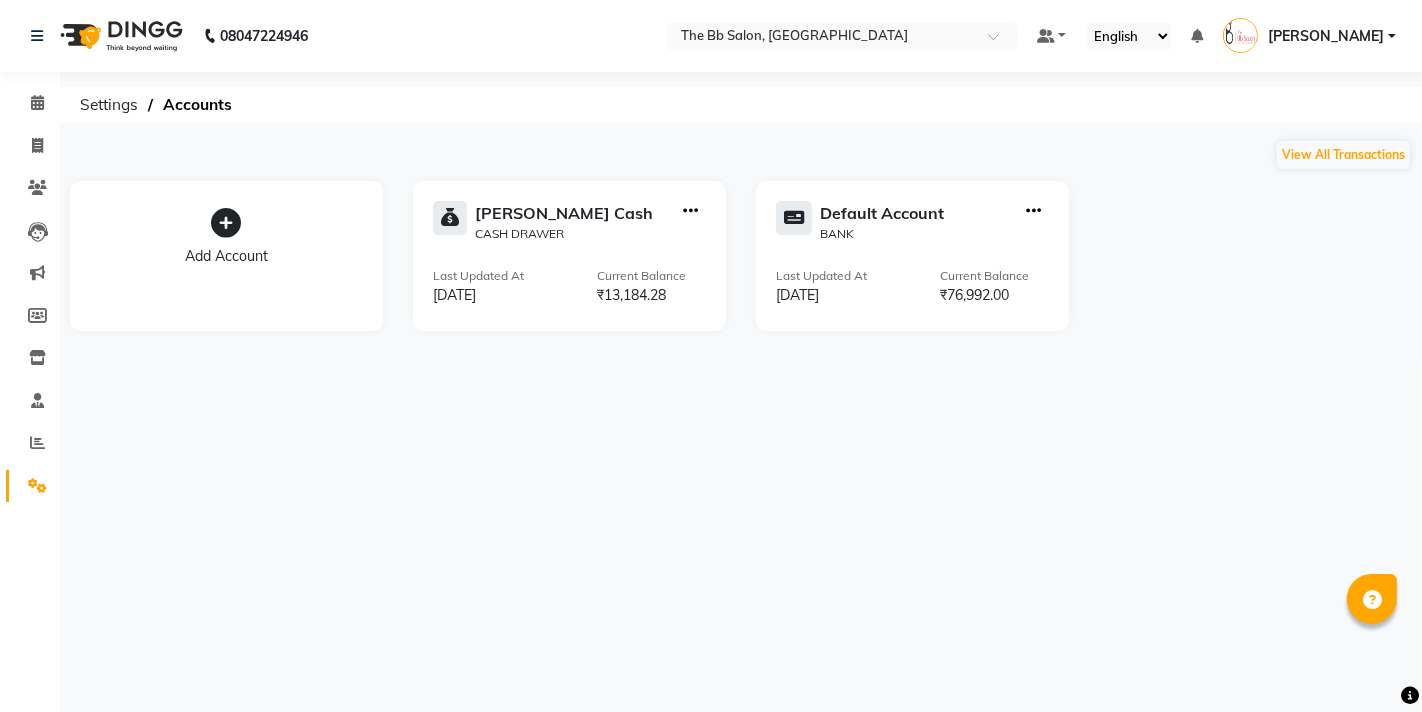 click 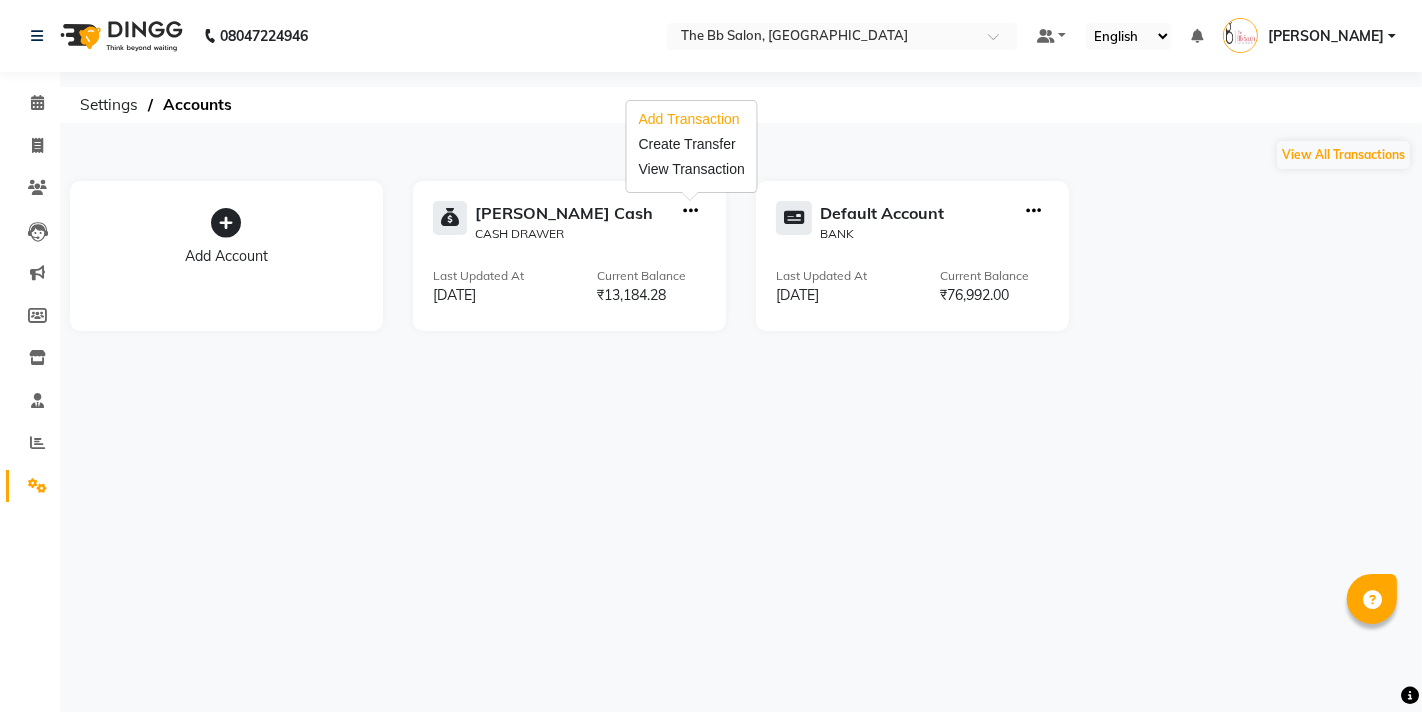 click on "Add Transaction" at bounding box center (692, 119) 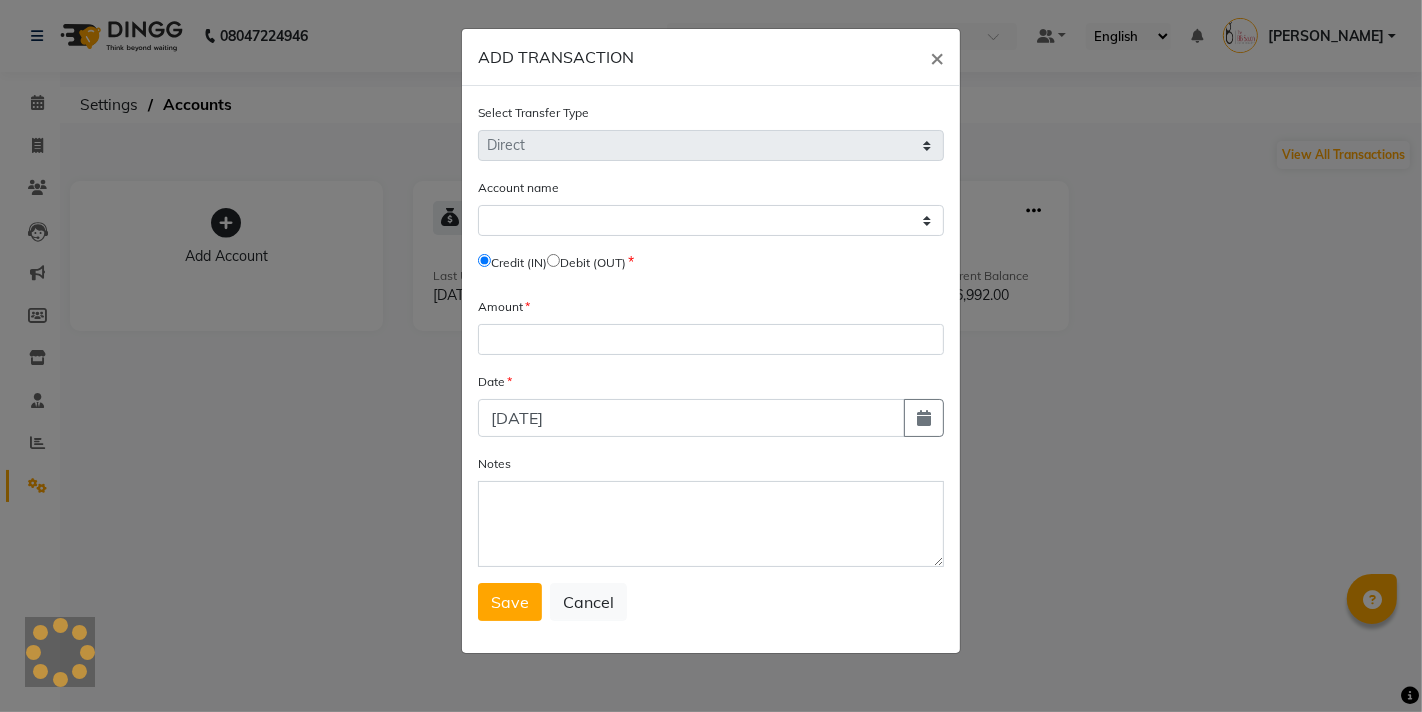select on "5223" 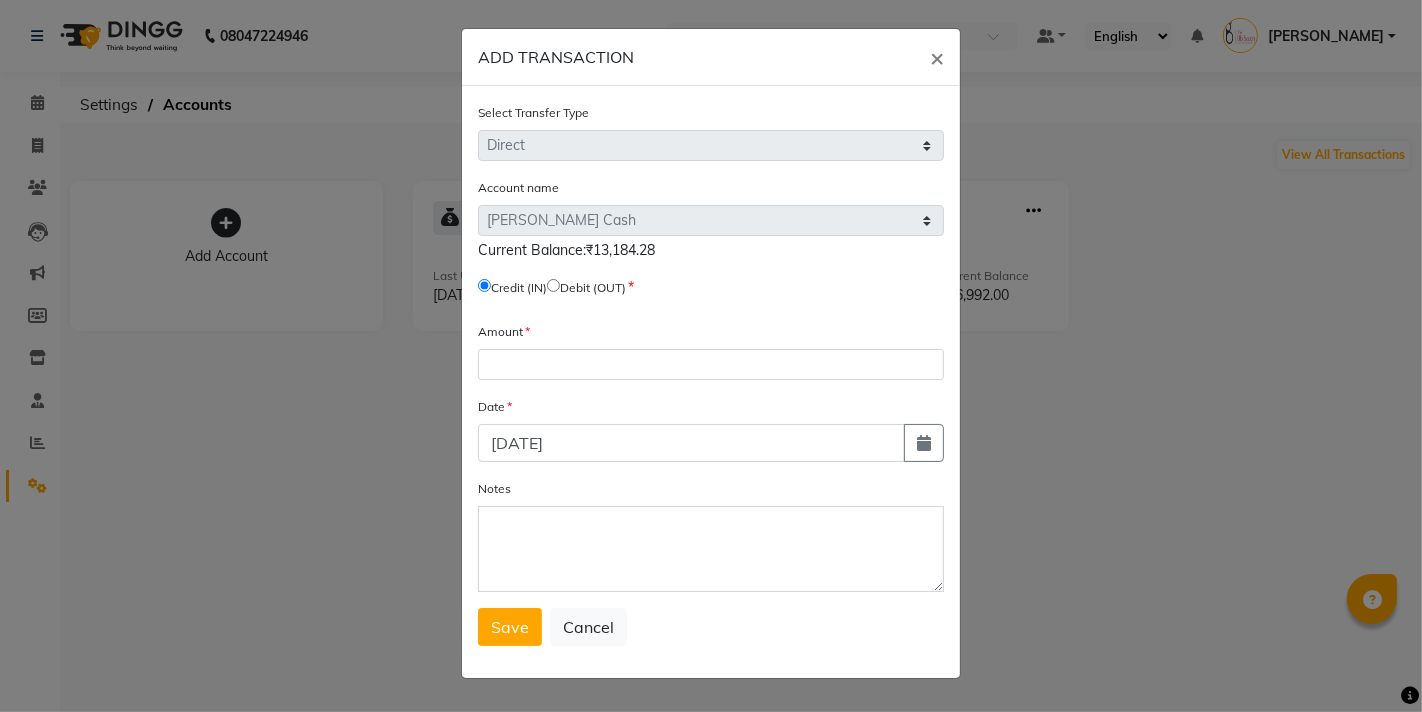 click on "Debit (OUT)" 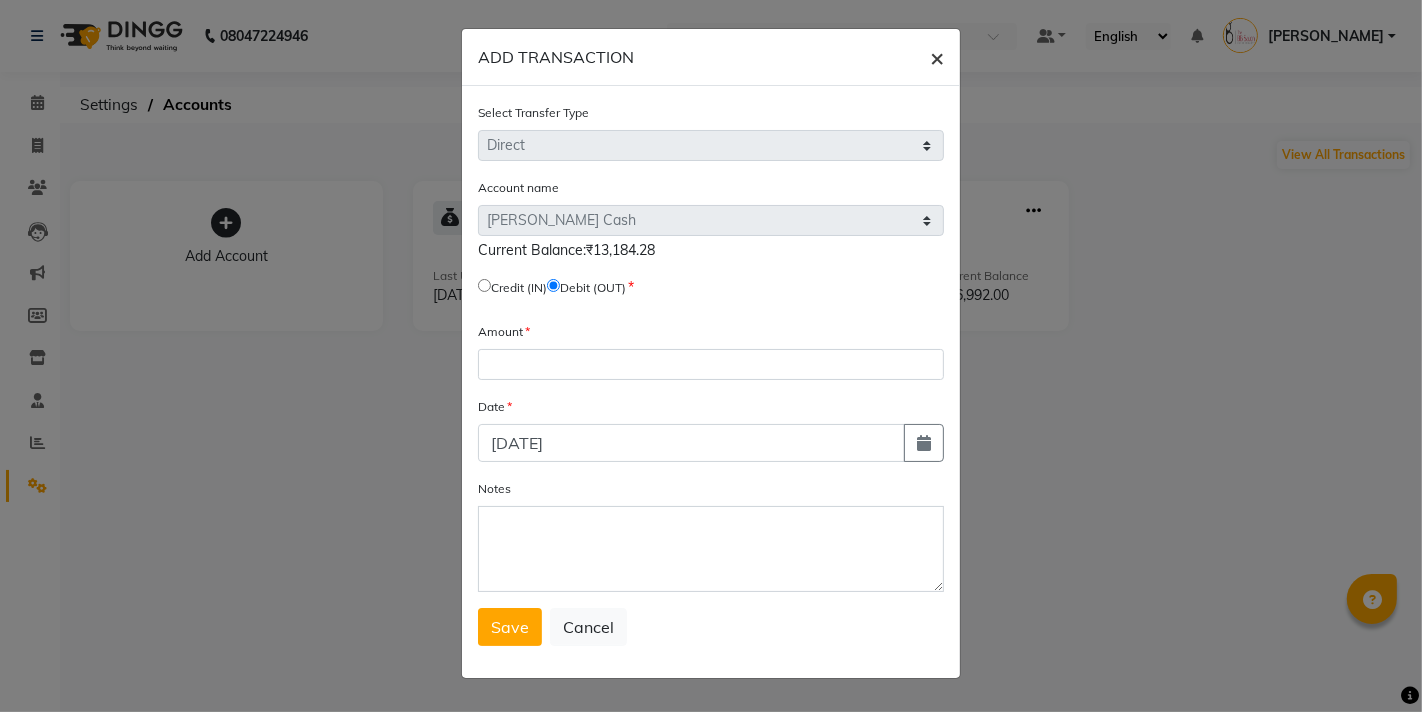 click on "×" 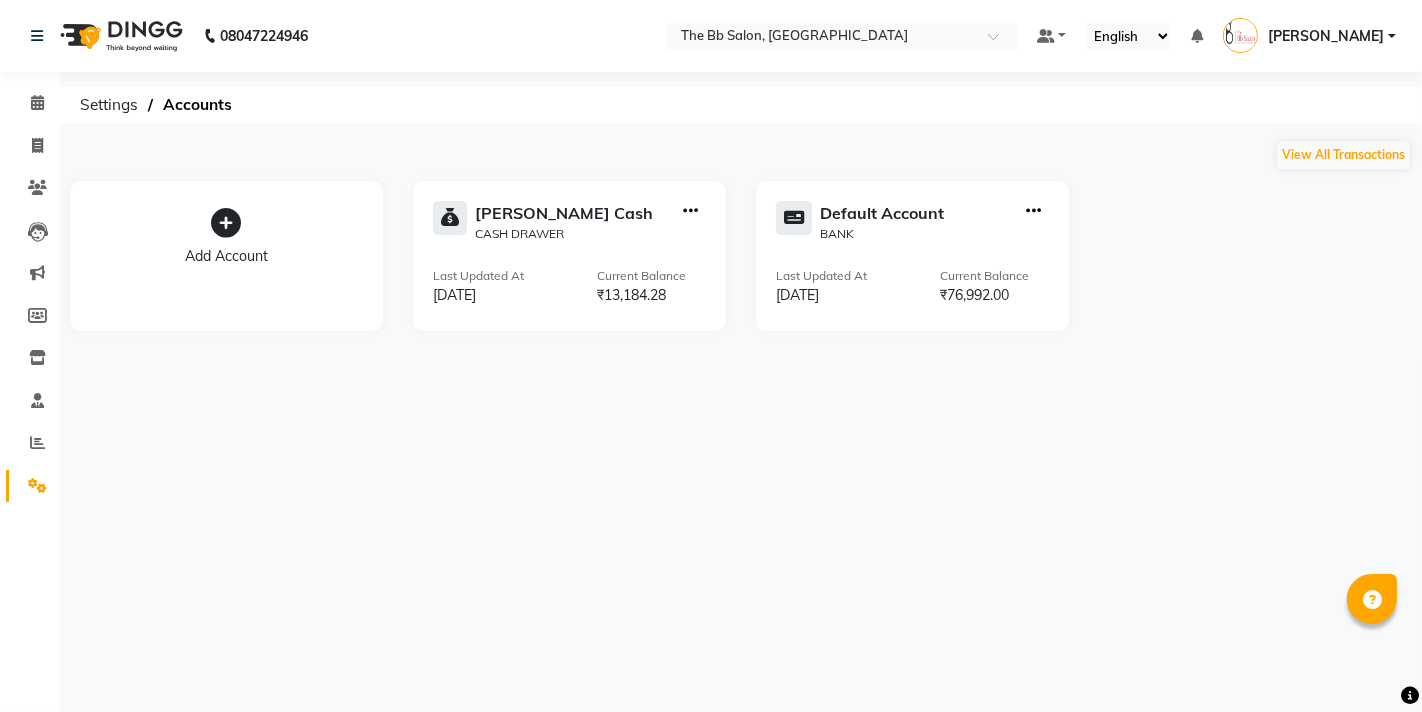click 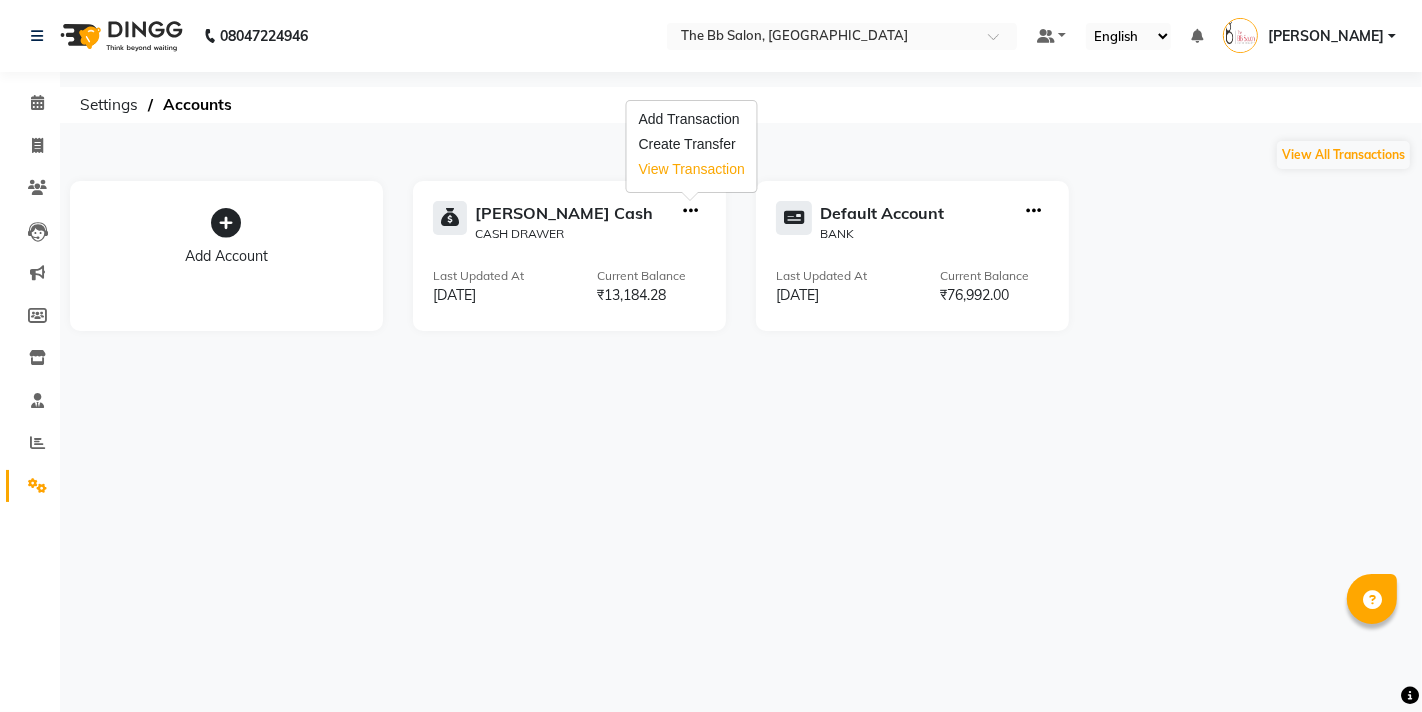 click on "View Transaction" at bounding box center (692, 169) 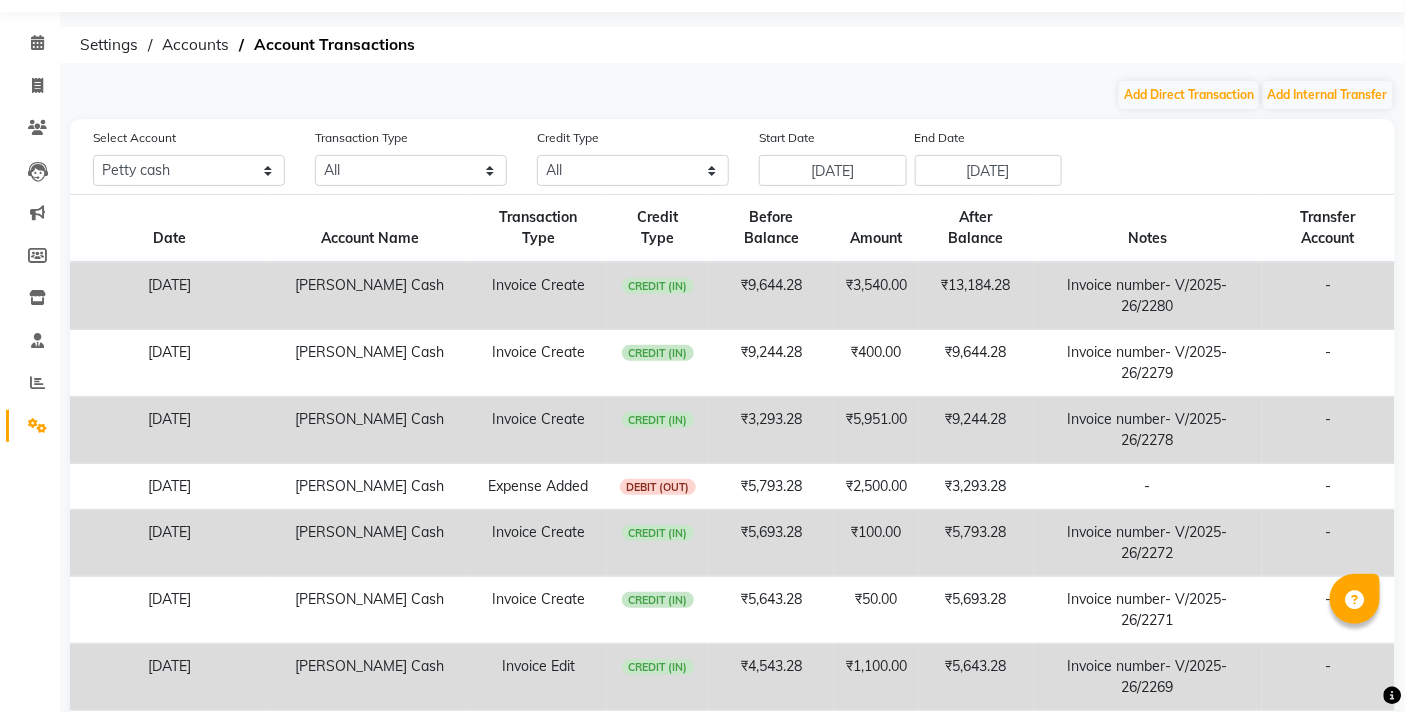 scroll, scrollTop: 0, scrollLeft: 0, axis: both 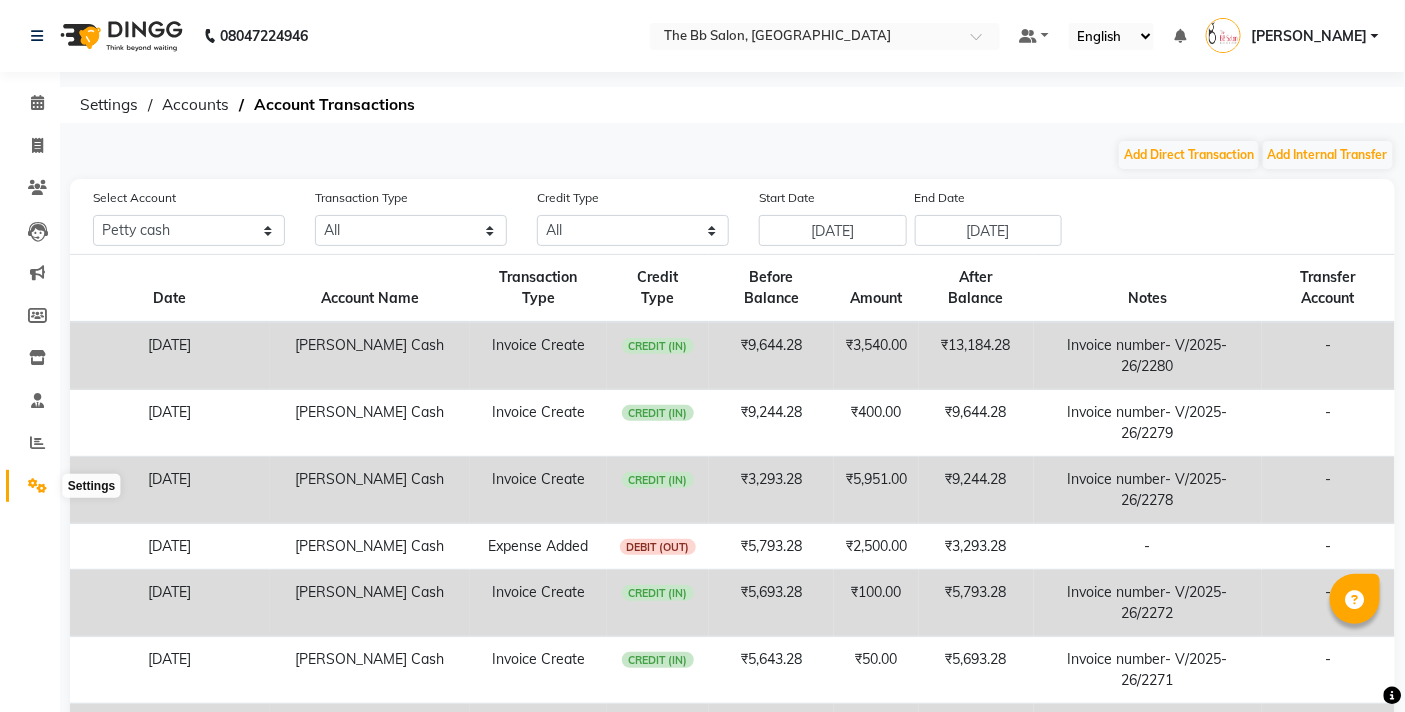 click on "Settings" 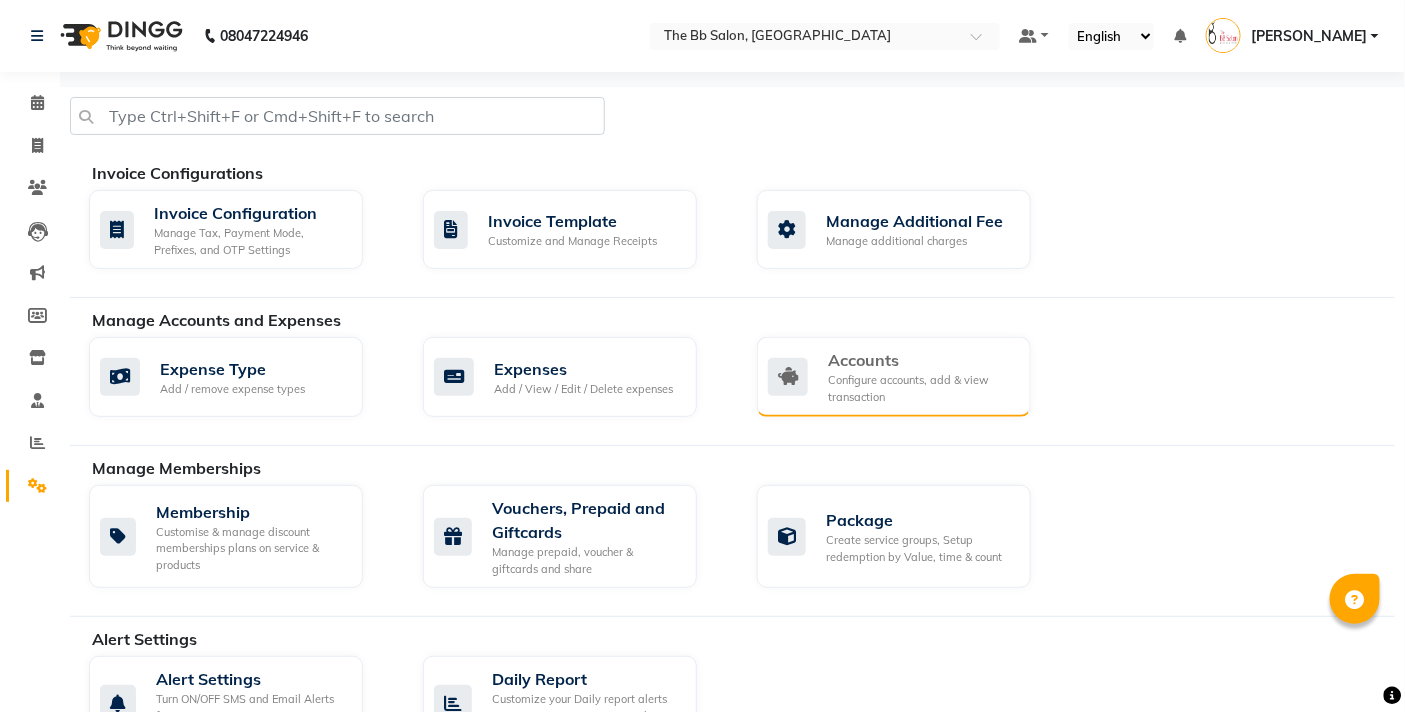 click on "Accounts" 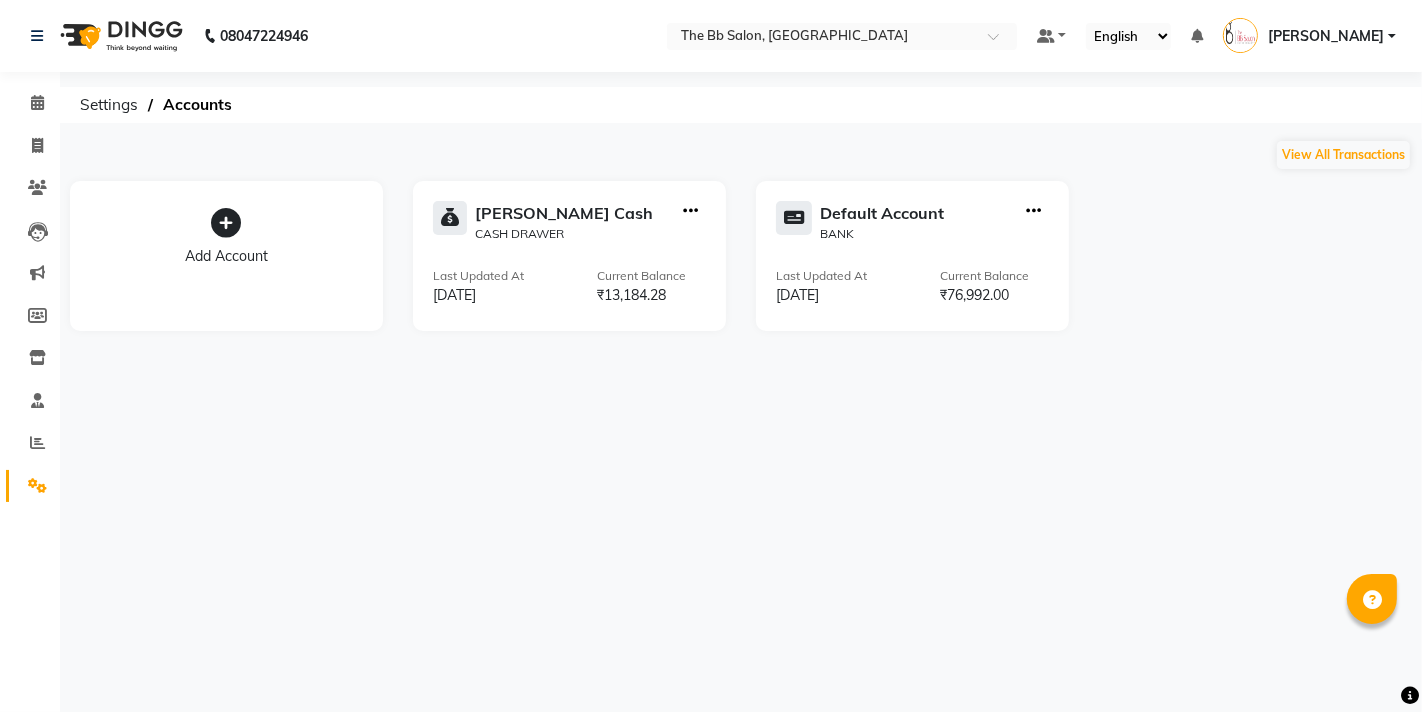click on "08047224946 Select Location × The Bb Salon, Kharghar Default Panel My Panel English ENGLISH Español العربية मराठी हिंदी ગુજરાતી தமிழ் 中文 Notifications nothing to show Ujjwal Bisht Manage Profile Change Password Sign out  Version:3.15.4  ☀ The BB Salon, Kharghar  Calendar  Invoice  Clients  Leads   Marketing  Members  Inventory  Staff  Reports  Settings Completed InProgress Upcoming Dropped Tentative Check-In Confirm Bookings Segments Page Builder Settings  Accounts  View All Transactions Add Account Petty Cash  CASH DRAWER Last Updated At  11-07-2025 Current Balance  ₹13,184.28 Default Account  BANK Last Updated At  02-07-2025 Current Balance  ₹76,992.00" at bounding box center [711, 356] 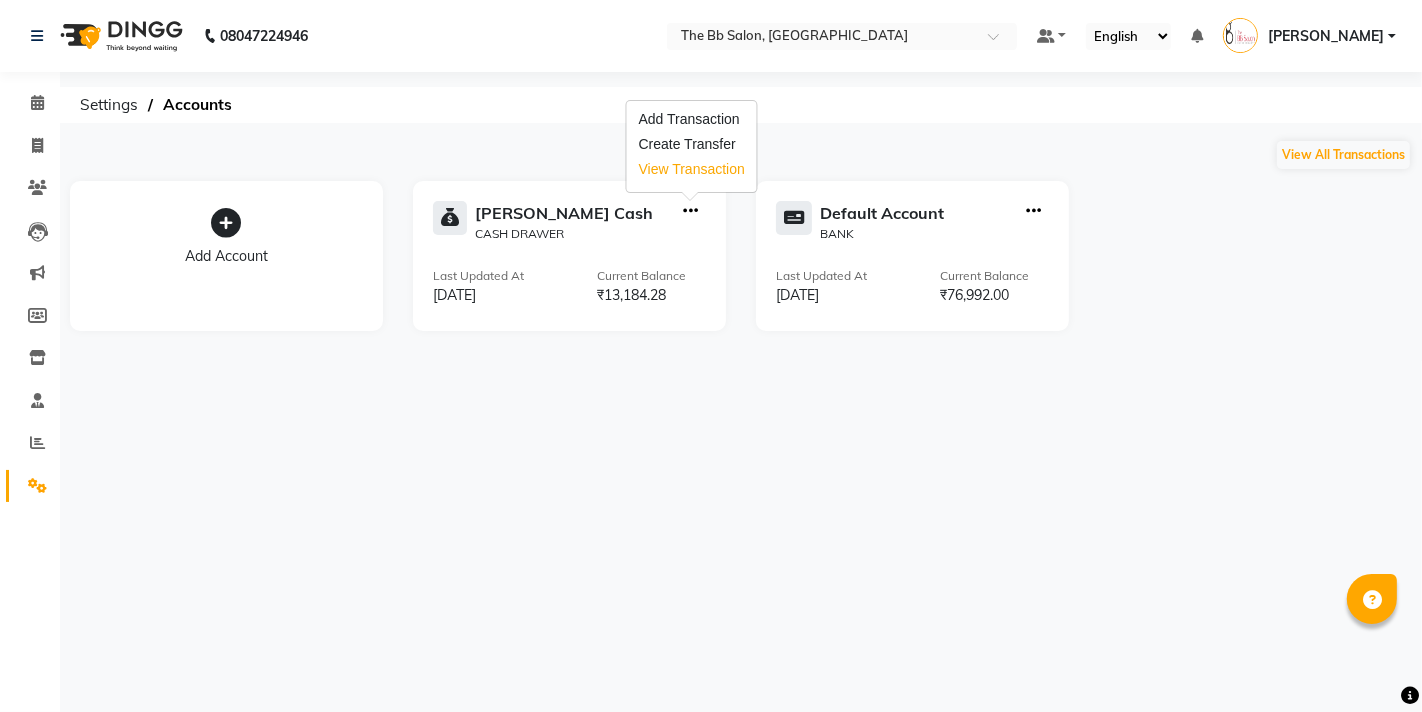click on "View Transaction" at bounding box center [692, 169] 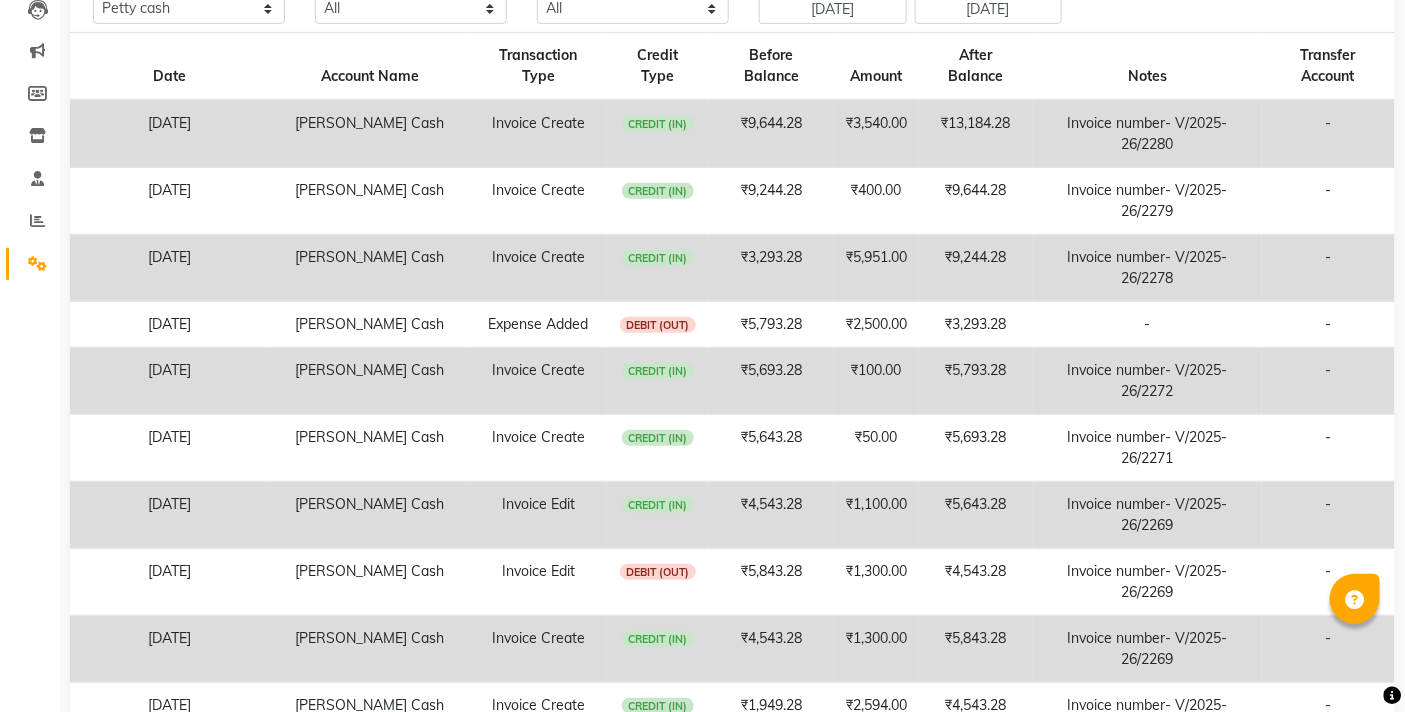 scroll, scrollTop: 348, scrollLeft: 0, axis: vertical 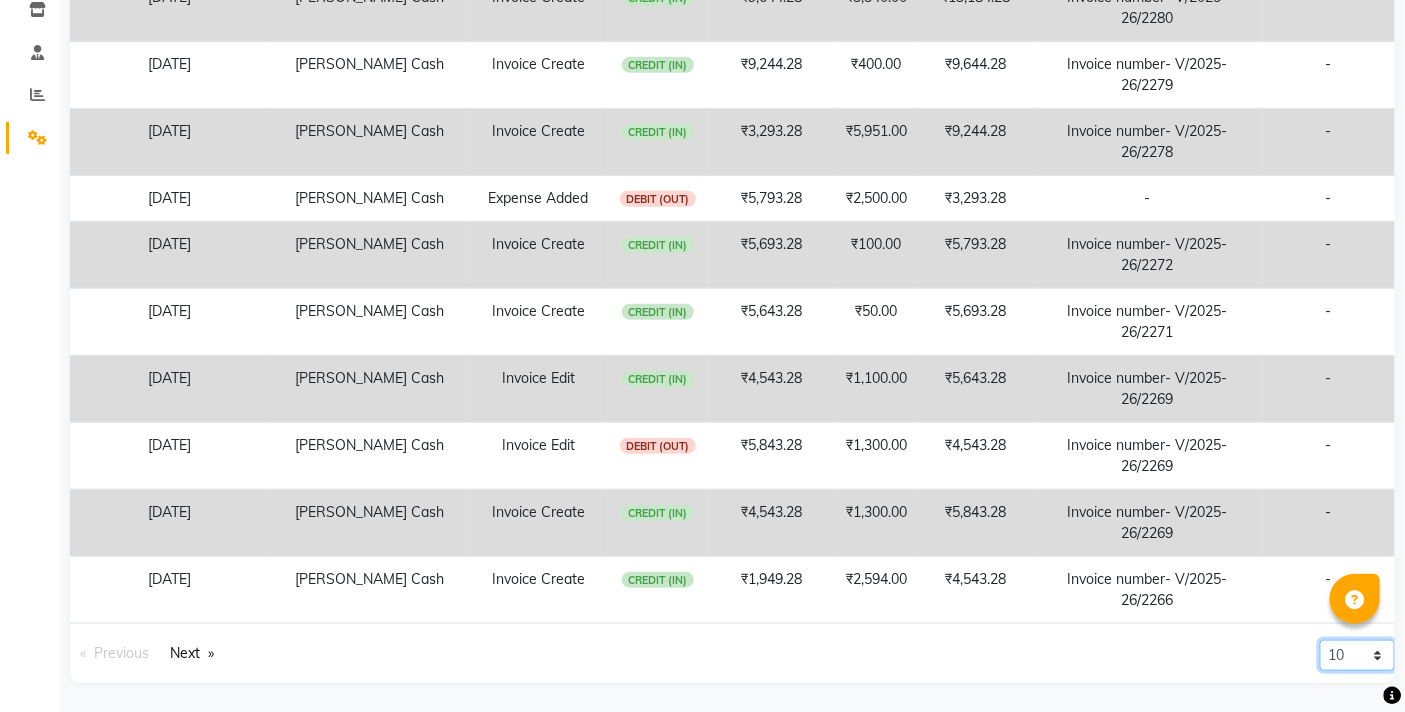 click on "10 20 50 100" 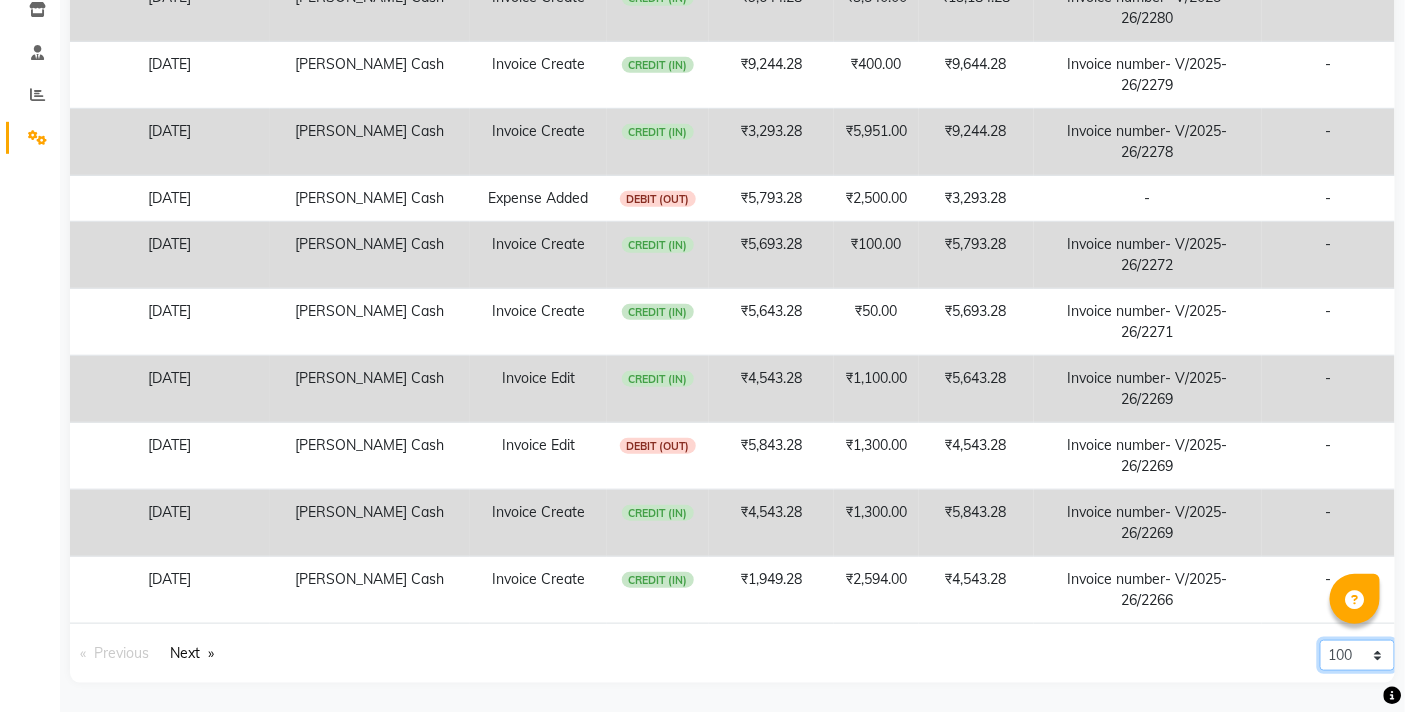 click on "10 20 50 100" 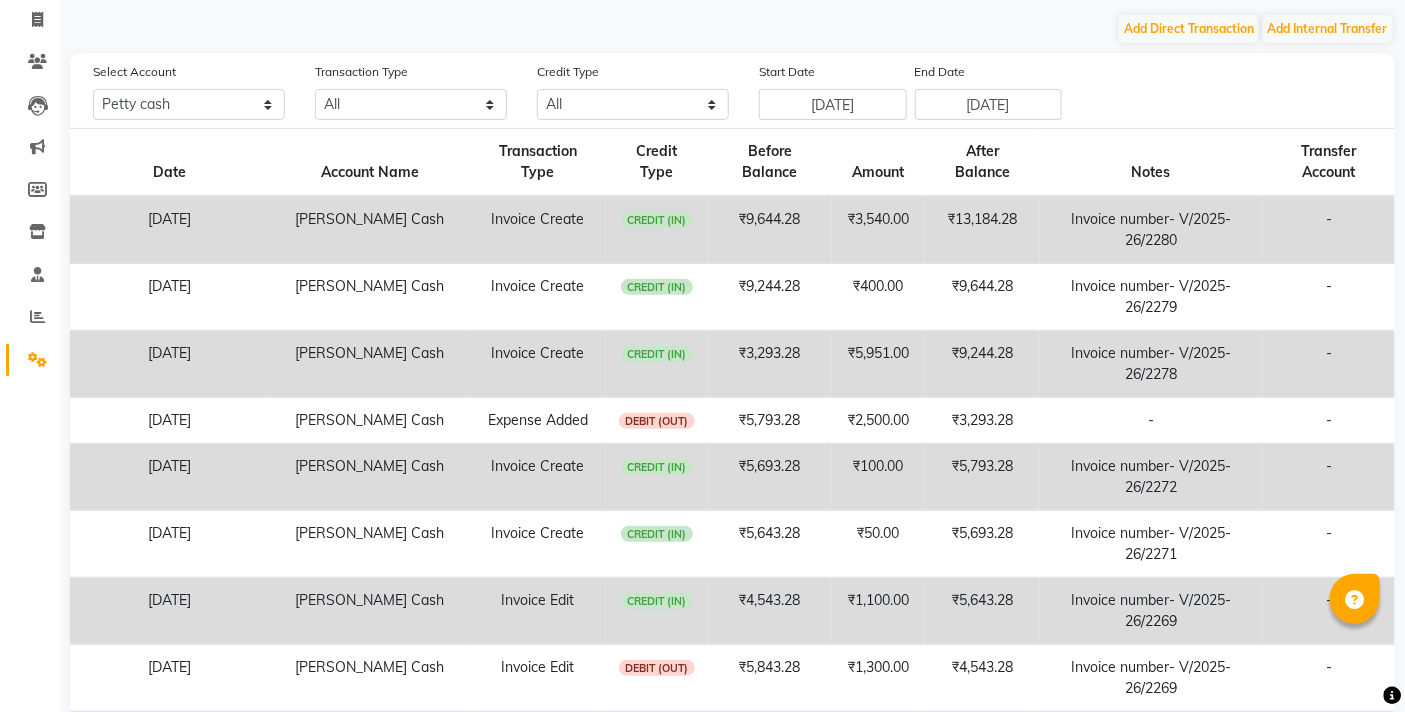 scroll, scrollTop: 0, scrollLeft: 0, axis: both 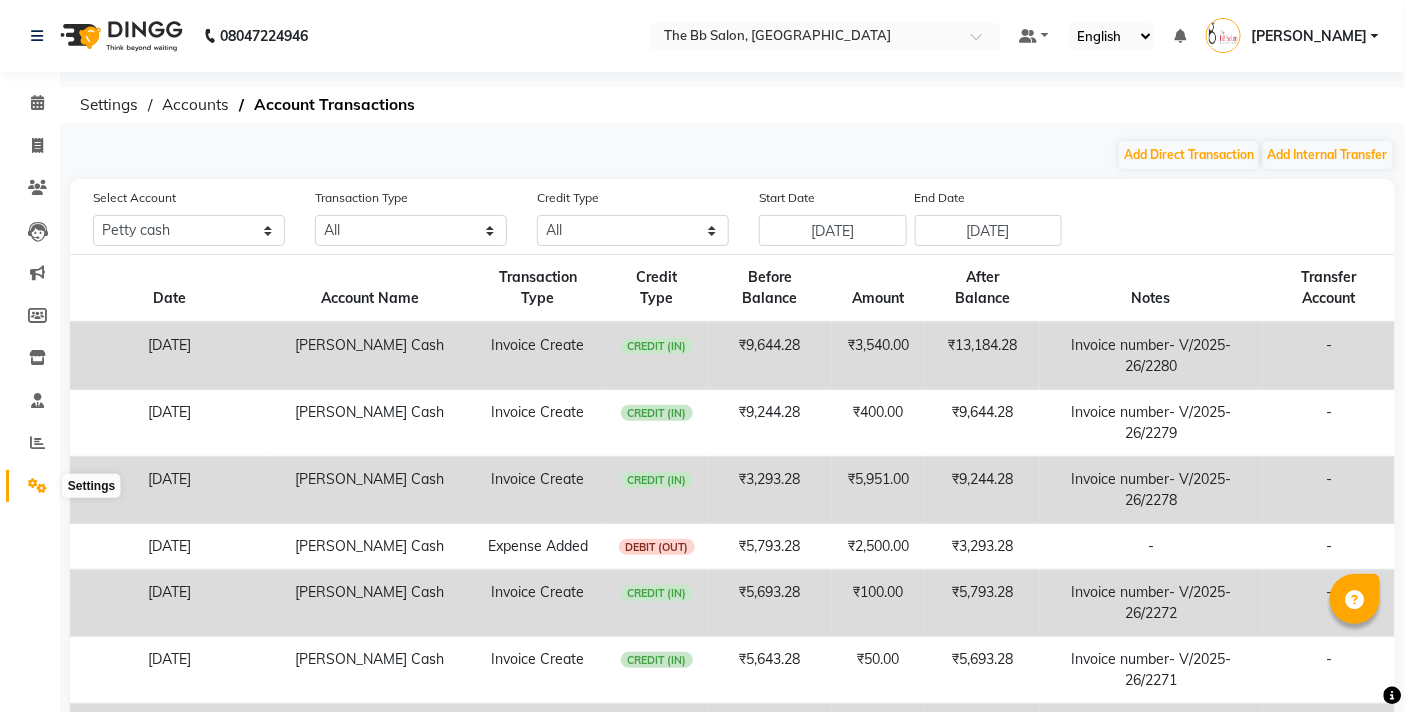 click 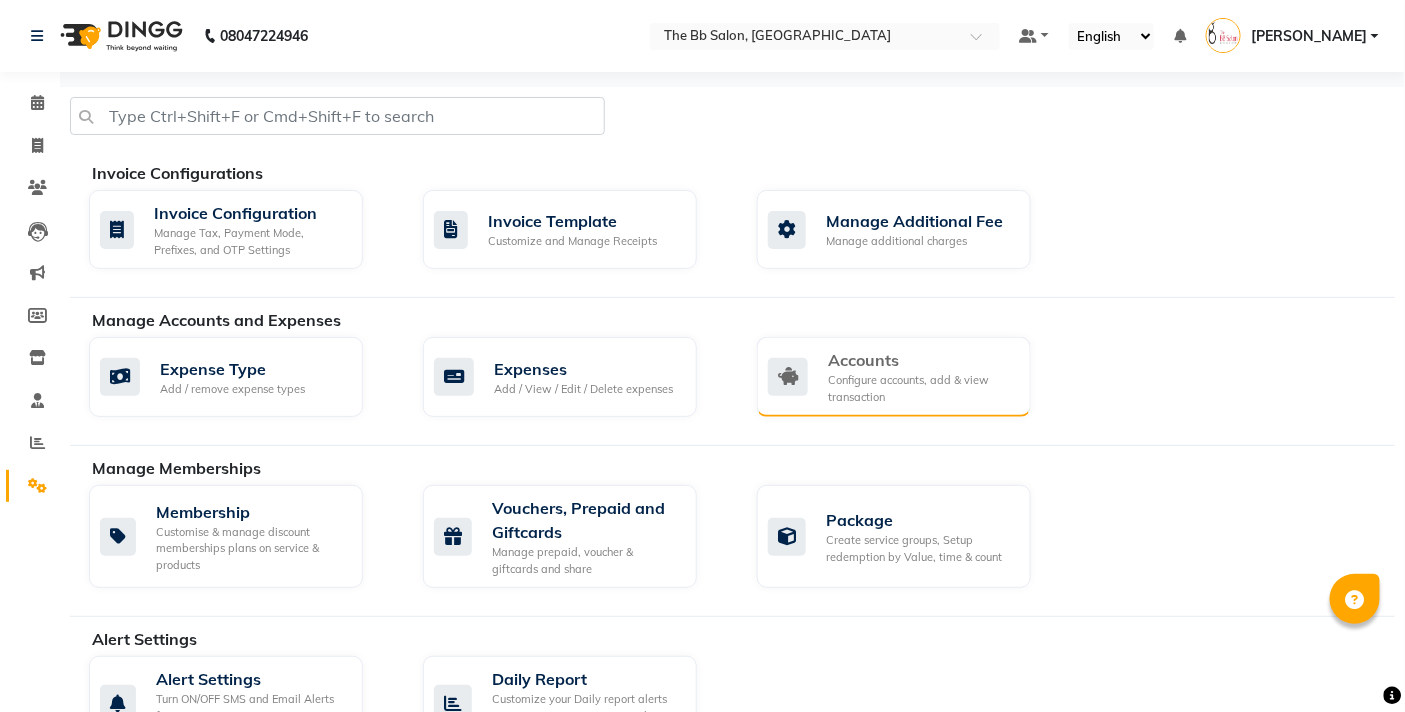 click on "Configure accounts, add & view transaction" 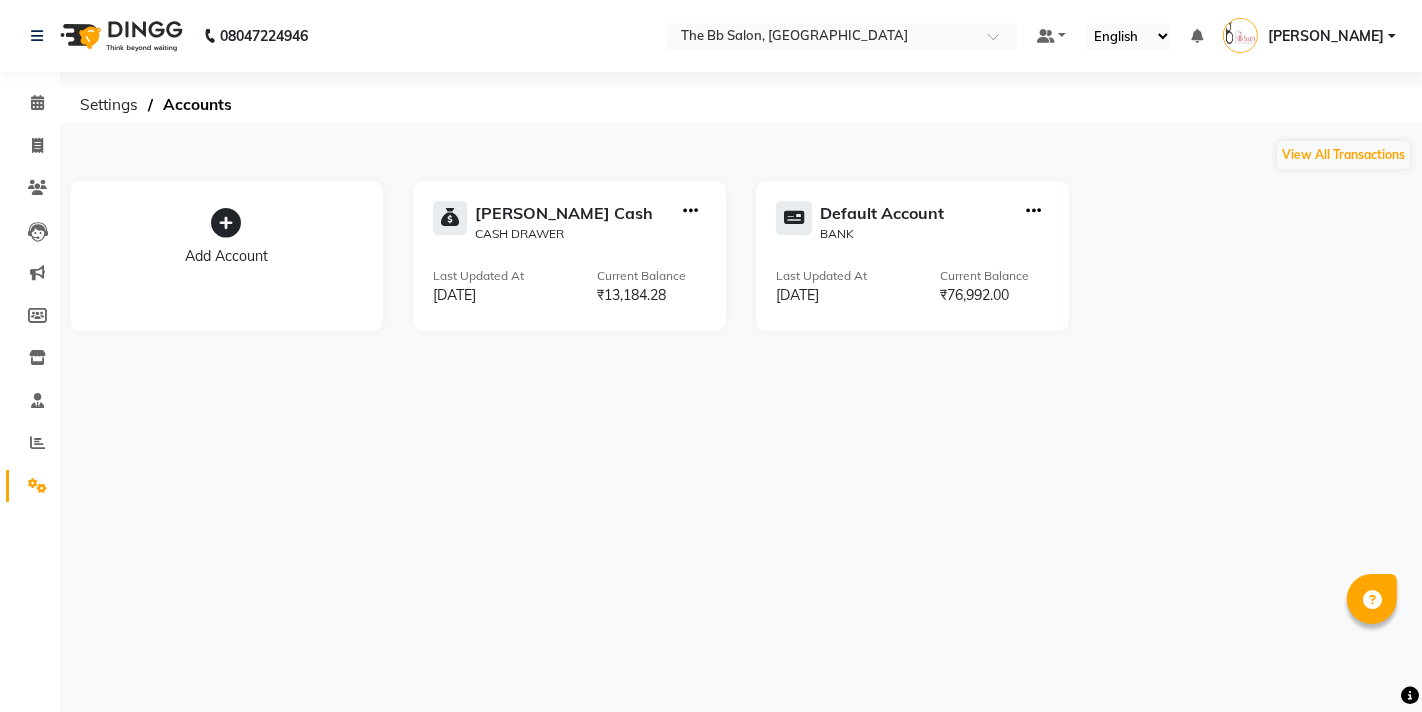 click 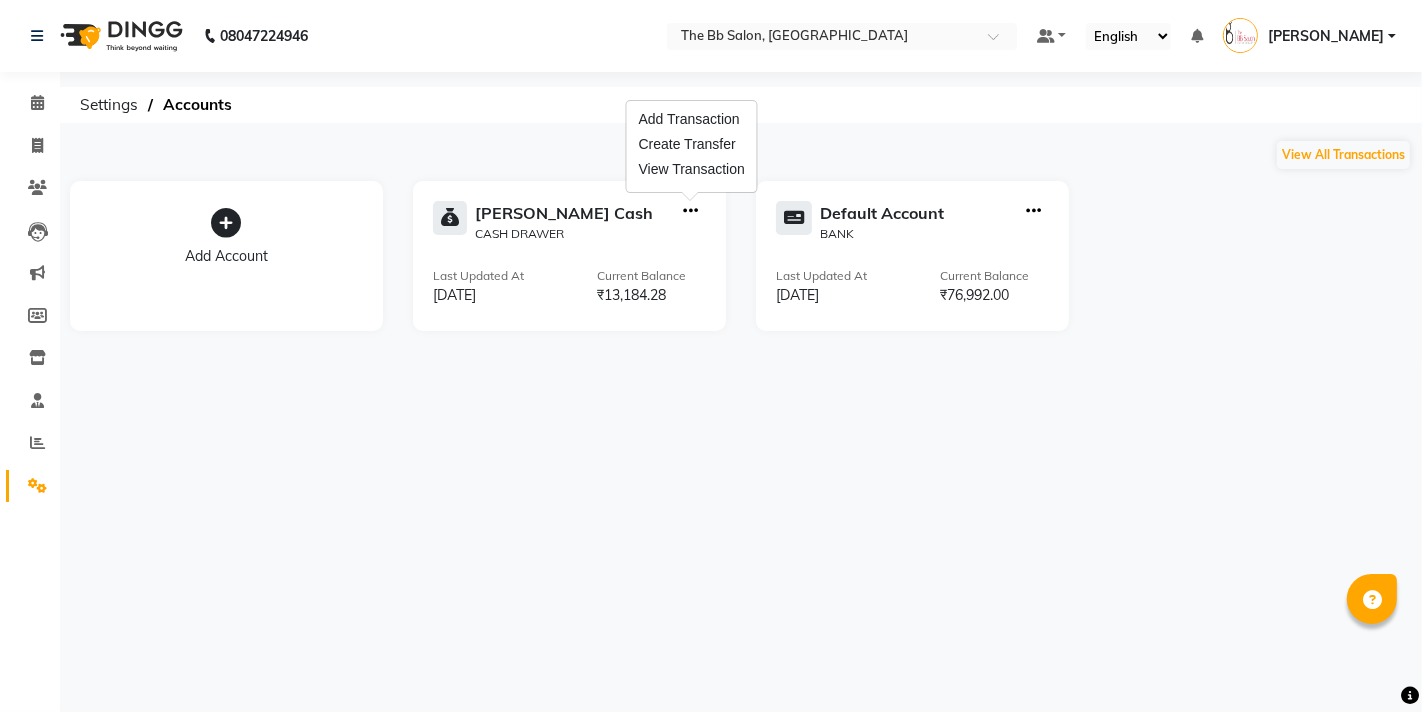 click on "08047224946 Select Location × The Bb Salon, Kharghar Default Panel My Panel English ENGLISH Español العربية मराठी हिंदी ગુજરાતી தமிழ் 中文 Notifications nothing to show Ujjwal Bisht Manage Profile Change Password Sign out  Version:3.15.4  ☀ The BB Salon, Kharghar  Calendar  Invoice  Clients  Leads   Marketing  Members  Inventory  Staff  Reports  Settings Completed InProgress Upcoming Dropped Tentative Check-In Confirm Bookings Segments Page Builder Settings  Accounts  View All Transactions Add Account Petty Cash  CASH DRAWER Last Updated At  11-07-2025 Current Balance  ₹13,184.28 Default Account  BANK Last Updated At  02-07-2025 Current Balance  ₹76,992.00" at bounding box center [711, 356] 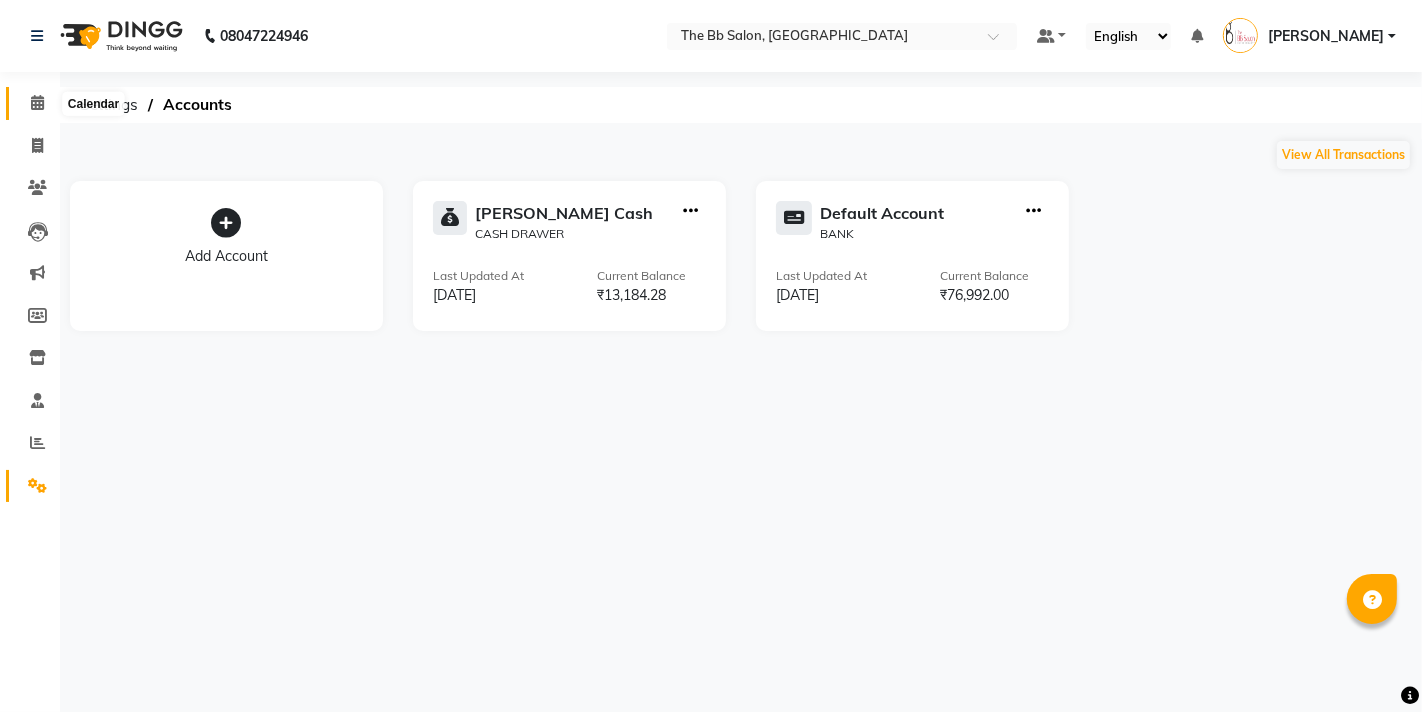 click 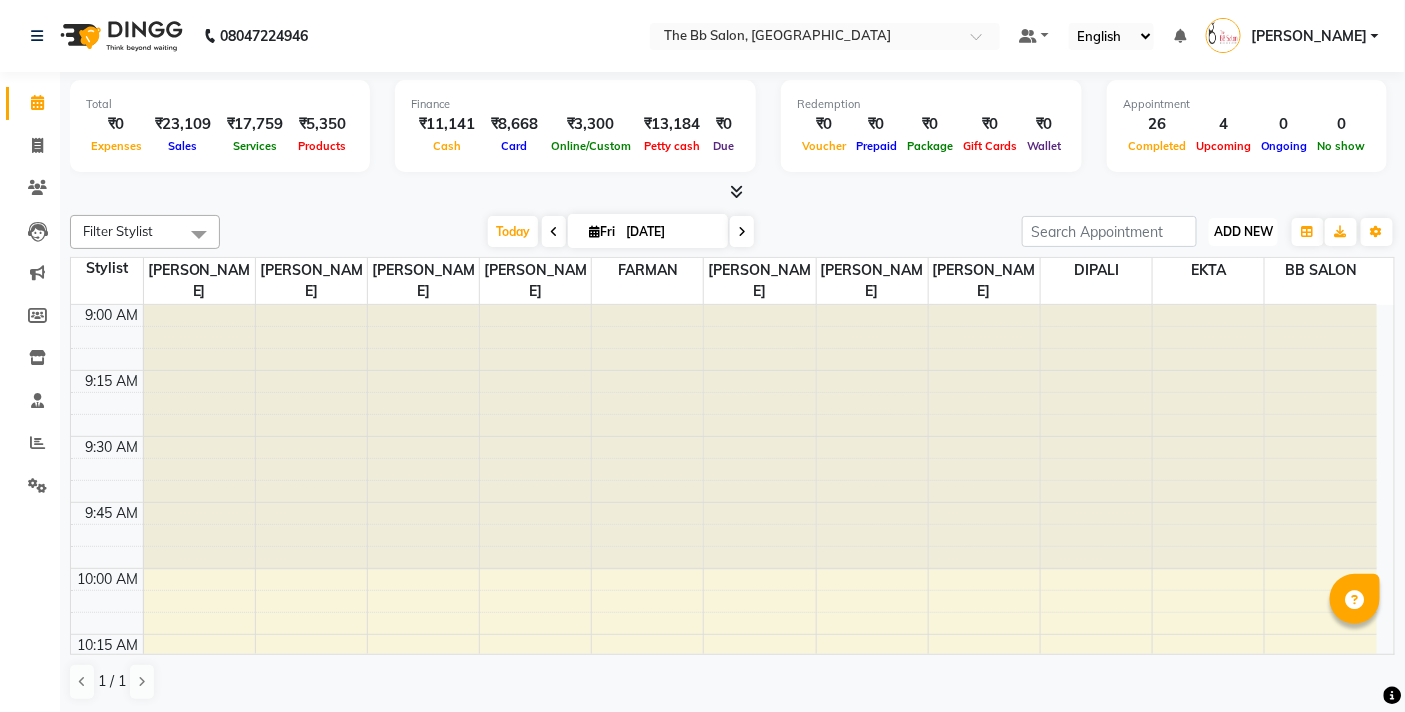 click on "ADD NEW Toggle Dropdown" at bounding box center [1243, 232] 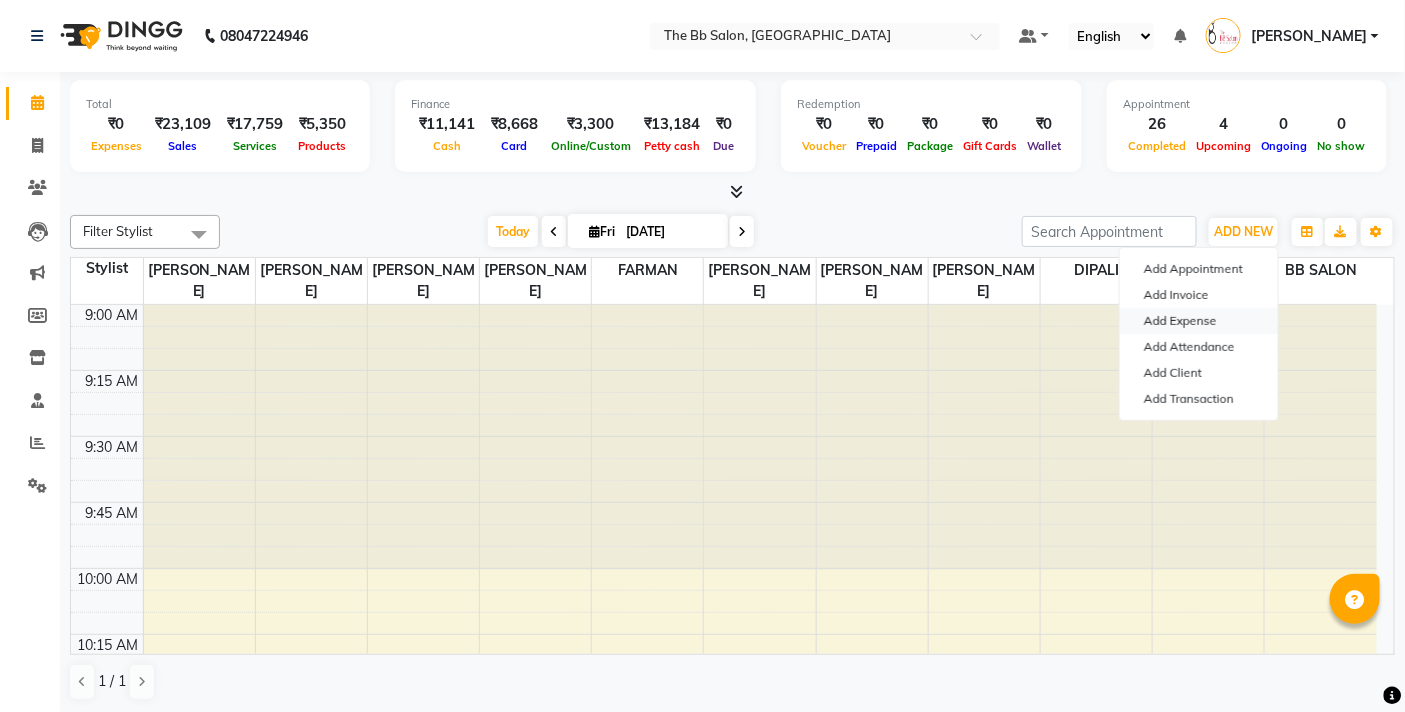 click on "Add Expense" at bounding box center [1199, 321] 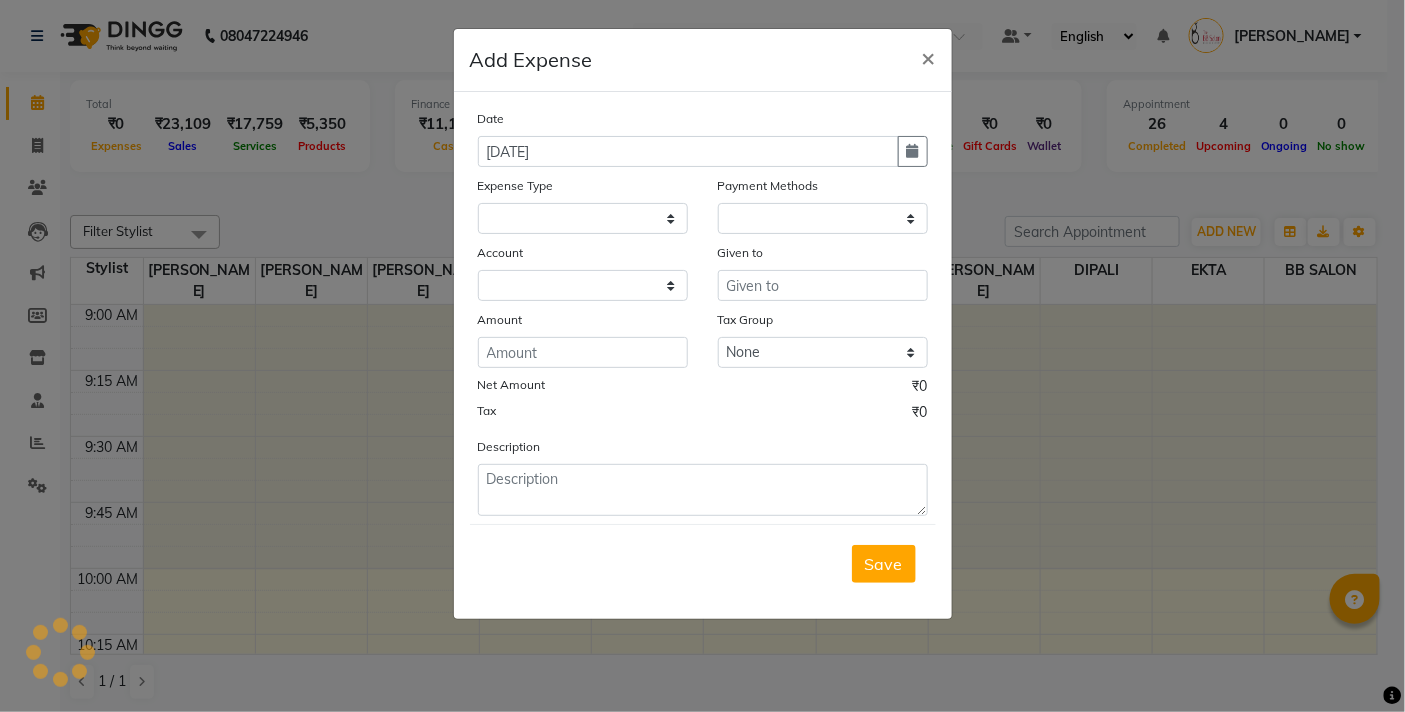 select 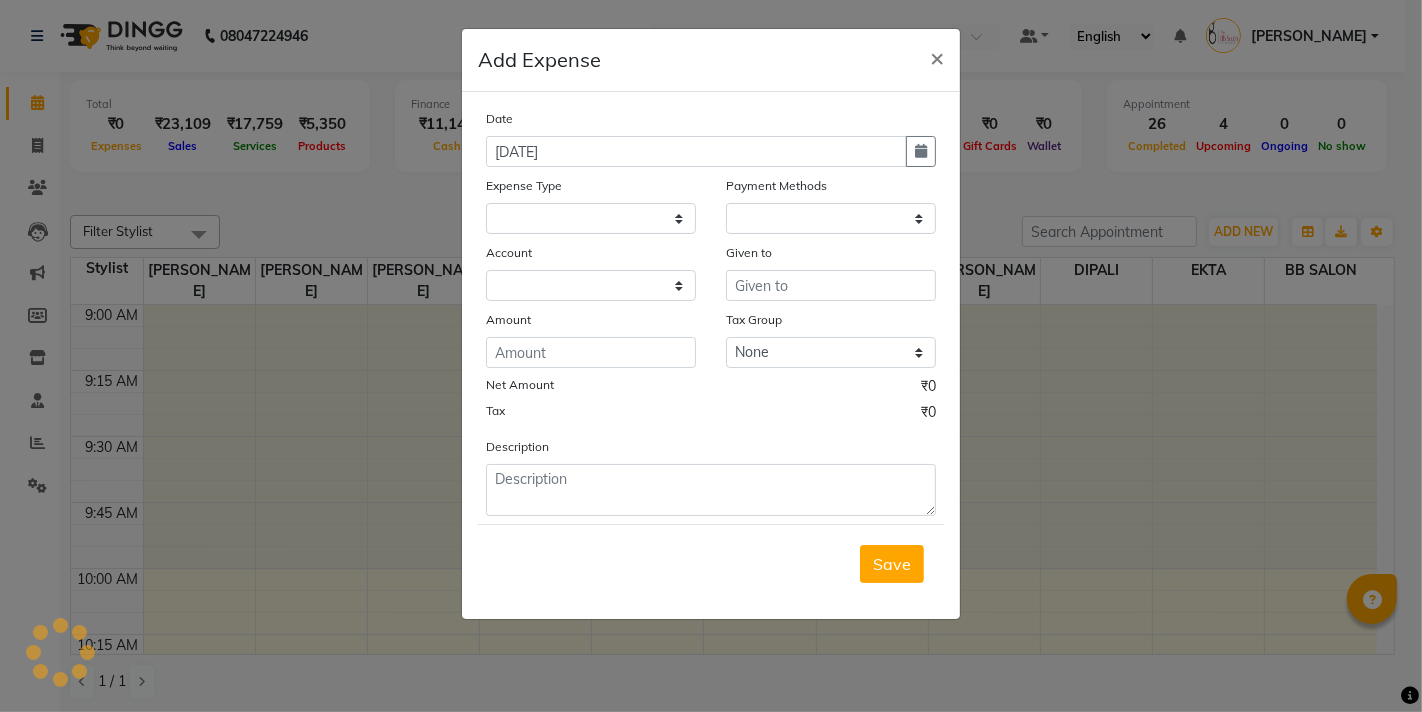 select on "1" 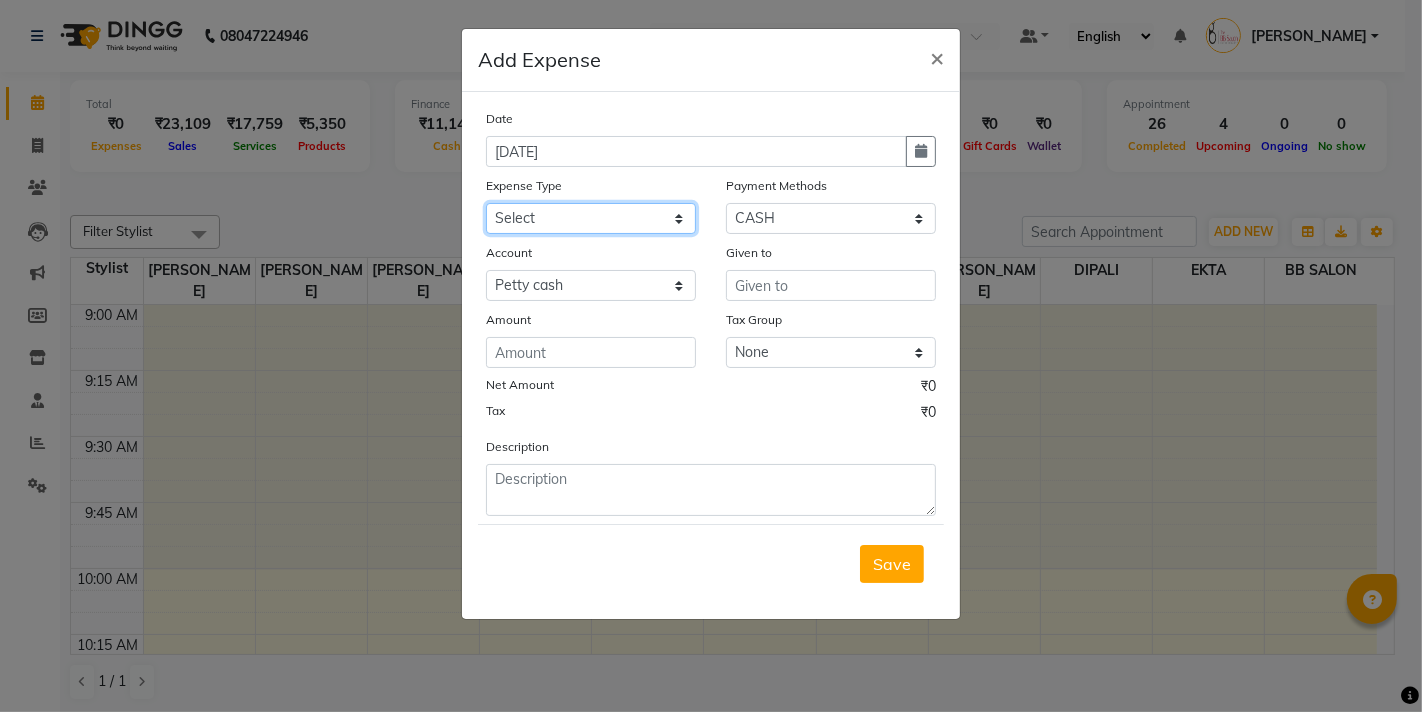 click on "Select AARTI MAM BANK TRANSFER Advance Salary CHEQUE Client Snacks Fuel Incentive Maintenance Marketing Miscellaneous Other PRASAD GLOVES Product ROYAL DISPO Salary SHIVRAJ Staff Snacks Utilities" 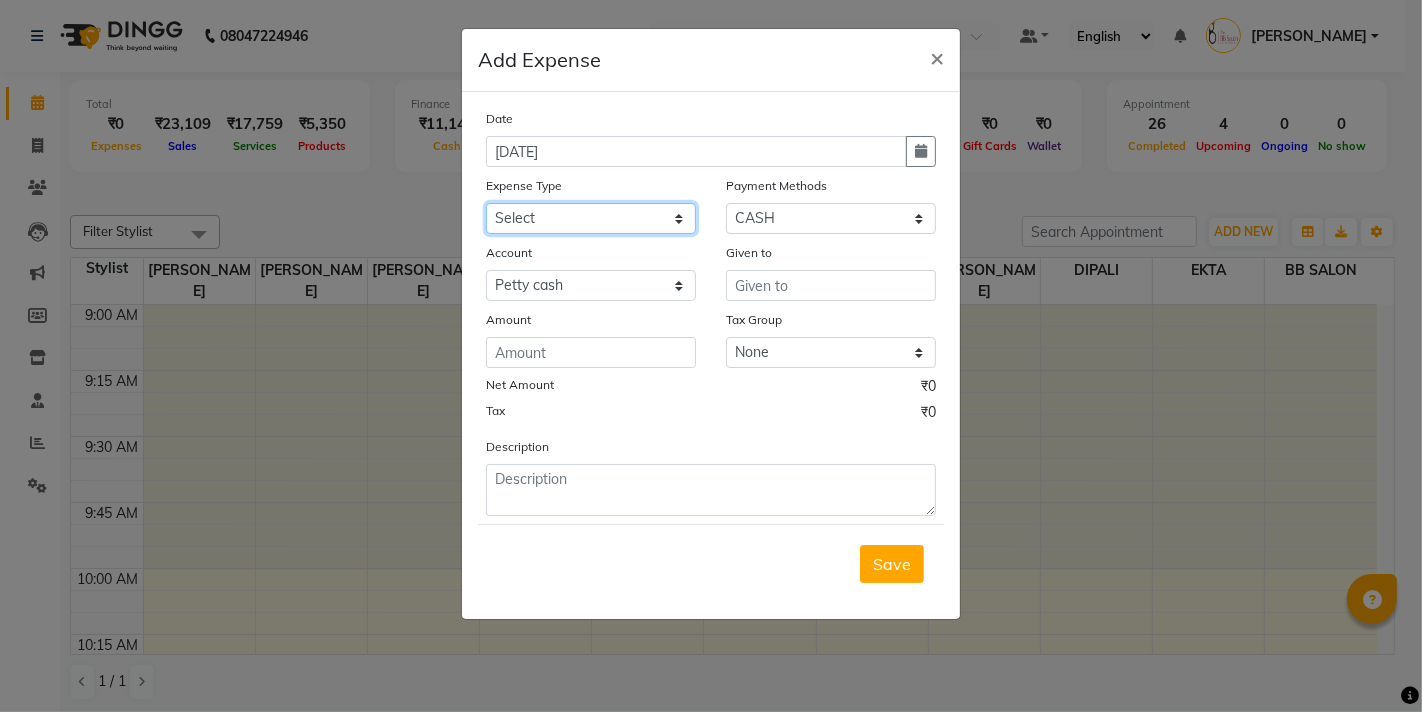 select on "23122" 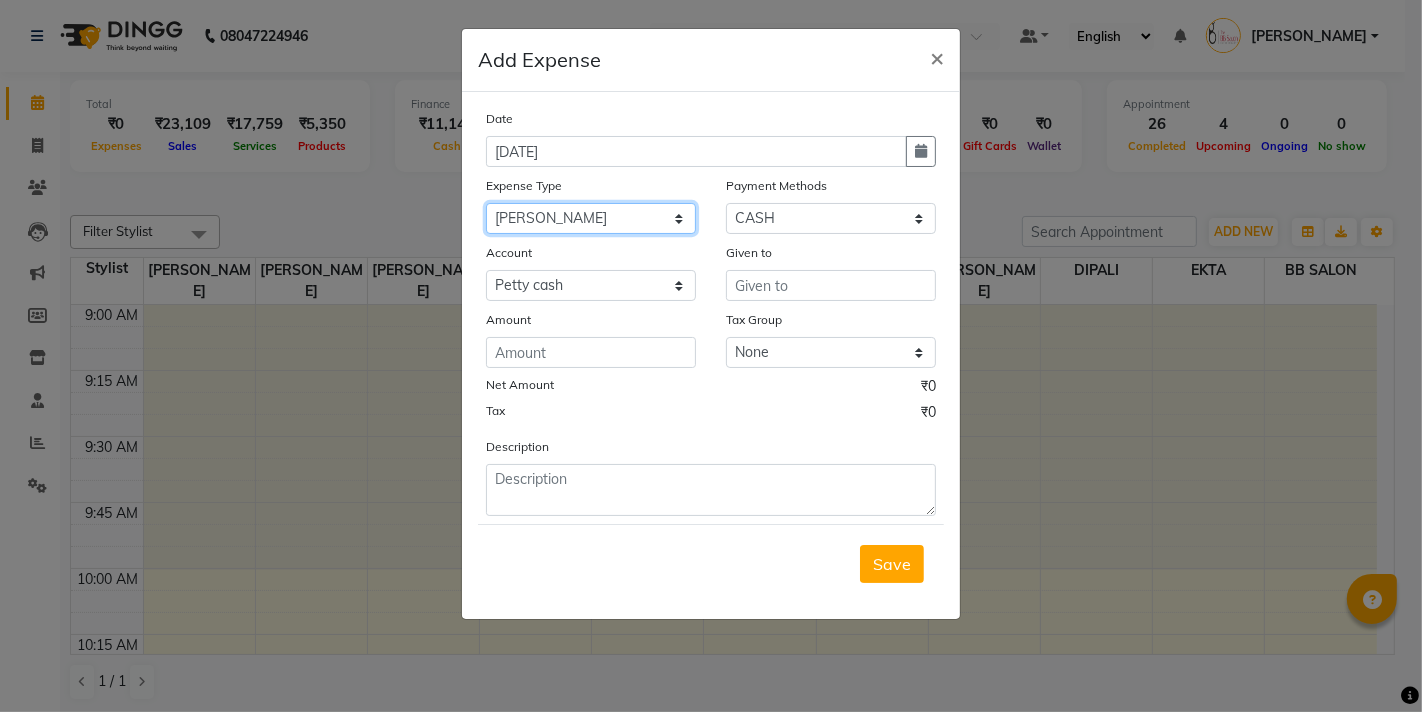 click on "Select AARTI MAM BANK TRANSFER Advance Salary CHEQUE Client Snacks Fuel Incentive Maintenance Marketing Miscellaneous Other PRASAD GLOVES Product ROYAL DISPO Salary SHIVRAJ Staff Snacks Utilities" 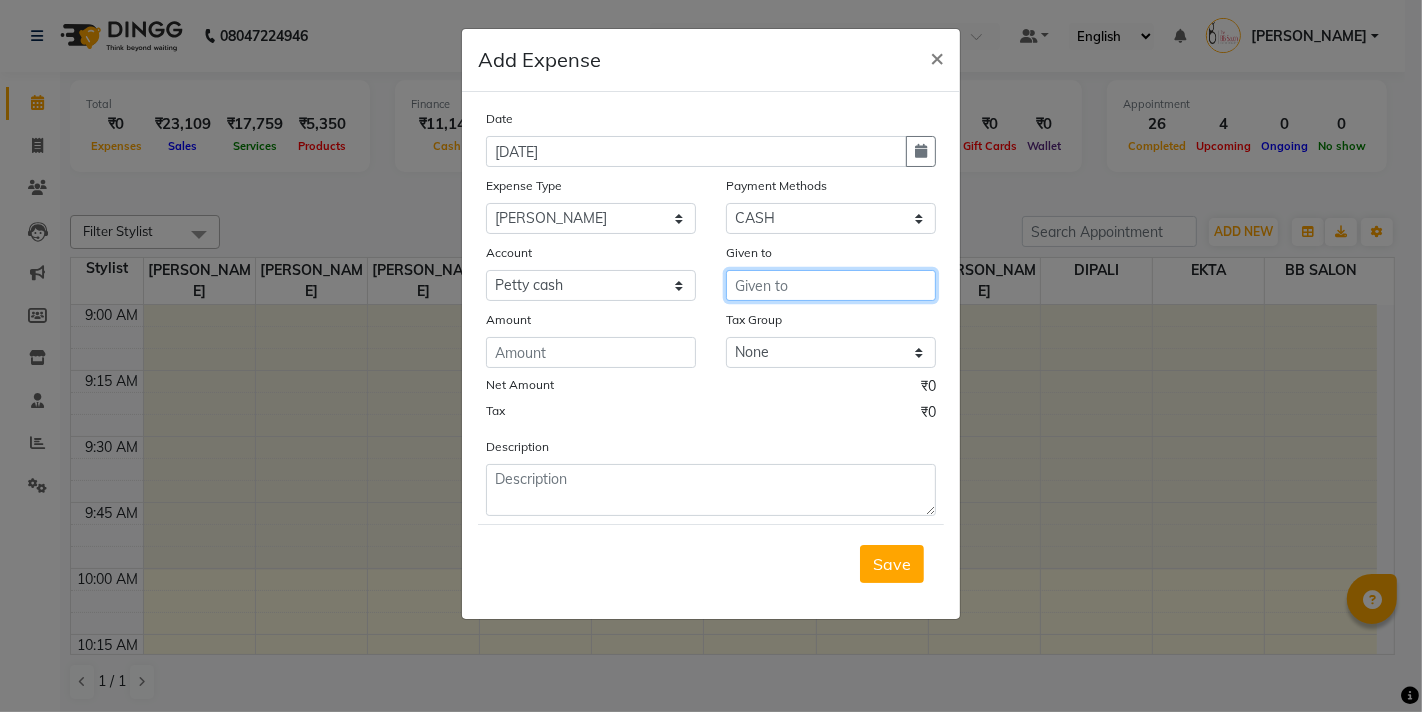 click at bounding box center [831, 285] 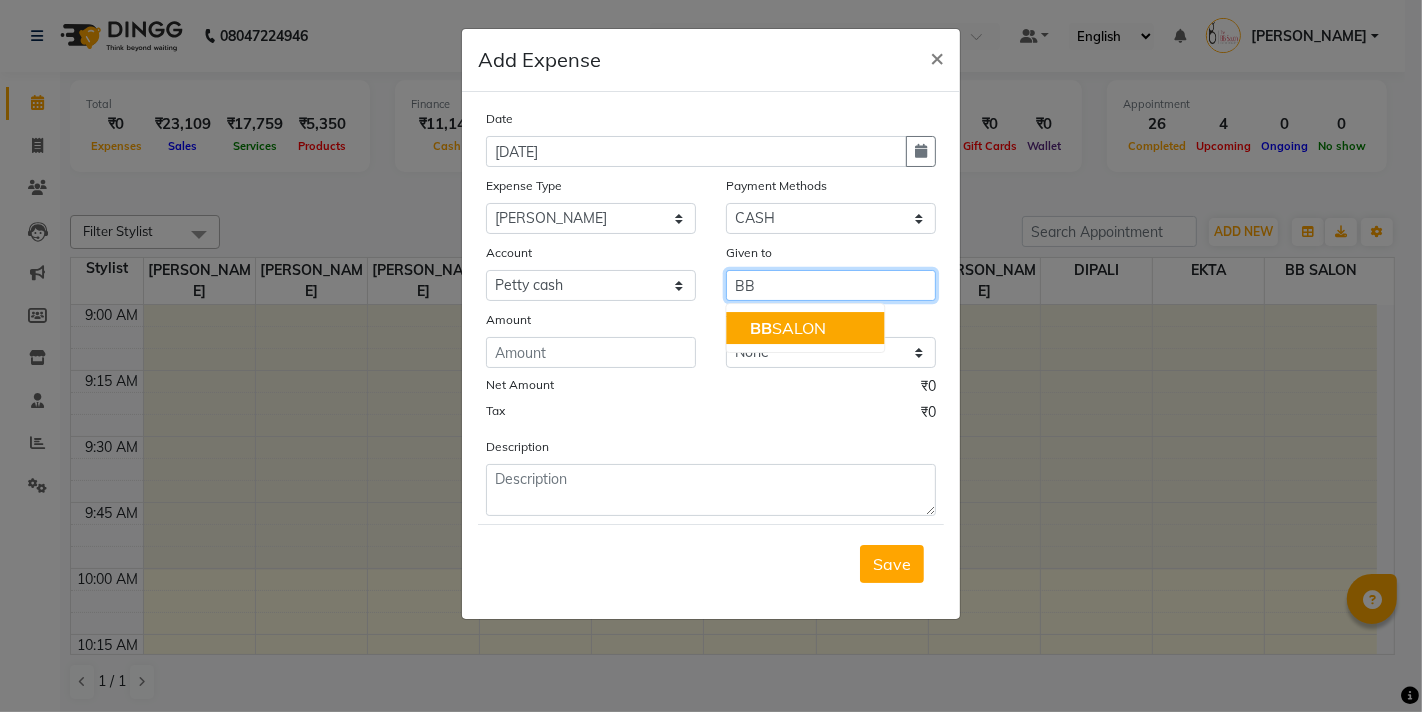 click on "BB" 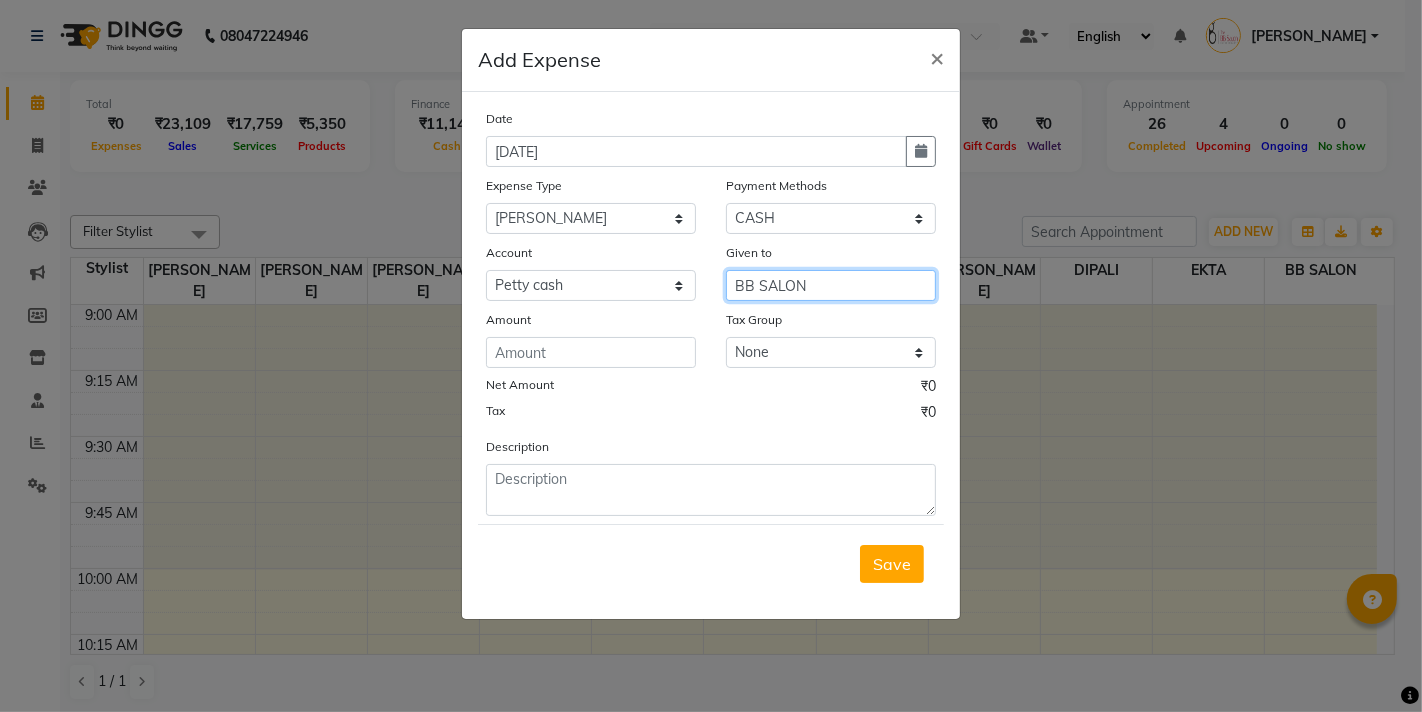 type on "BB SALON" 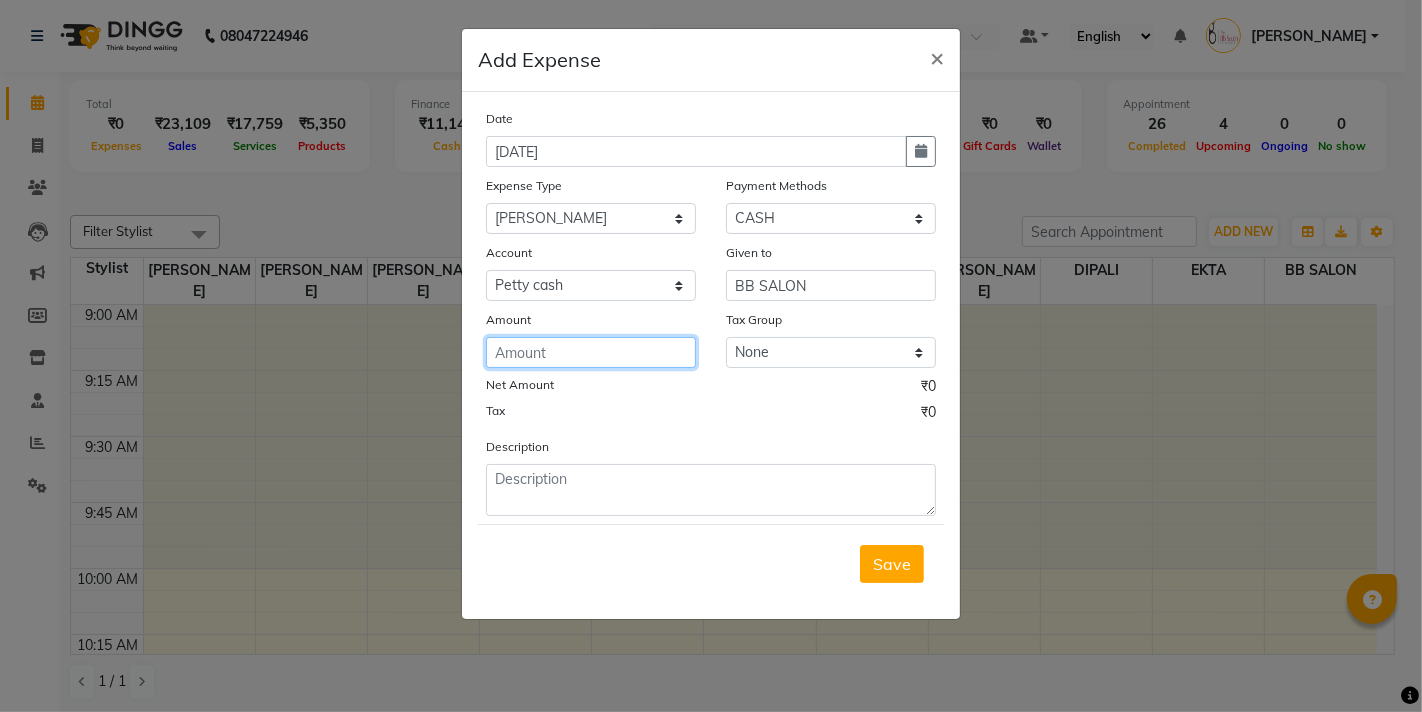 drag, startPoint x: 512, startPoint y: 354, endPoint x: 568, endPoint y: 354, distance: 56 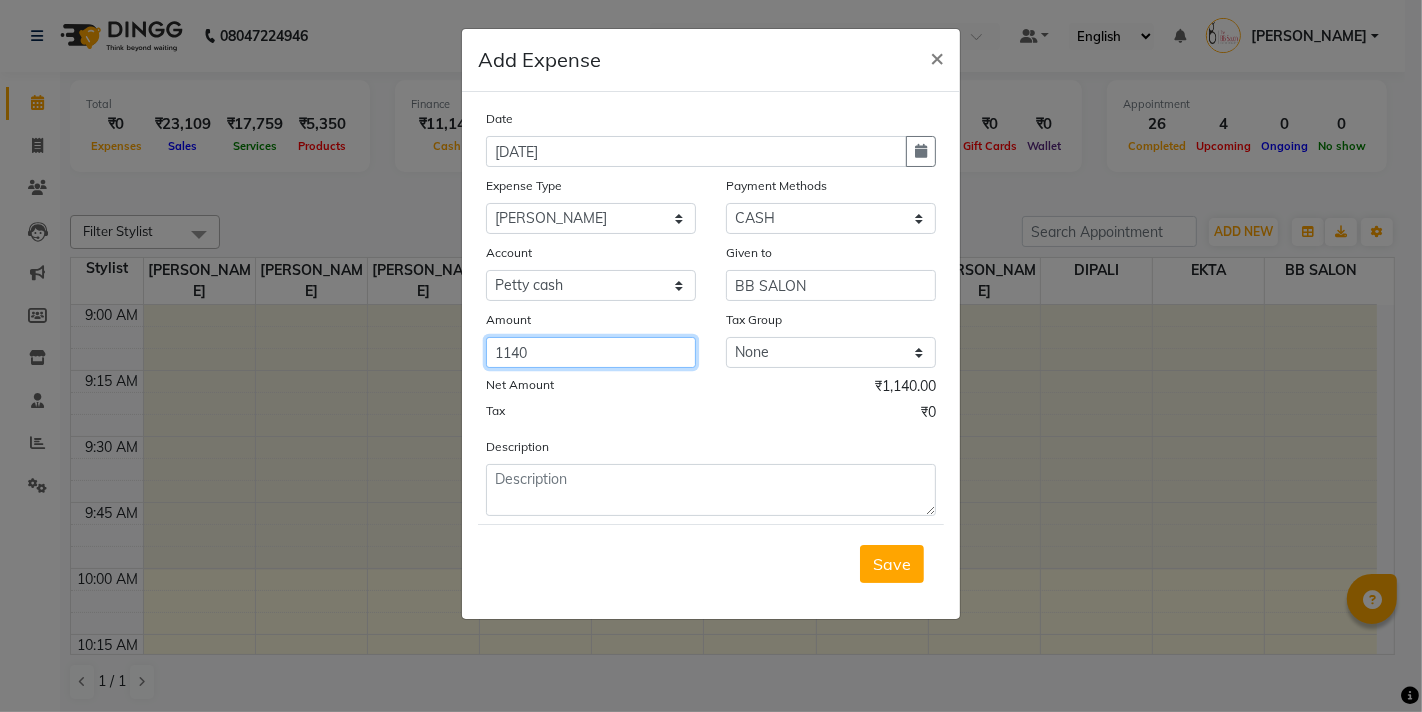type on "1140" 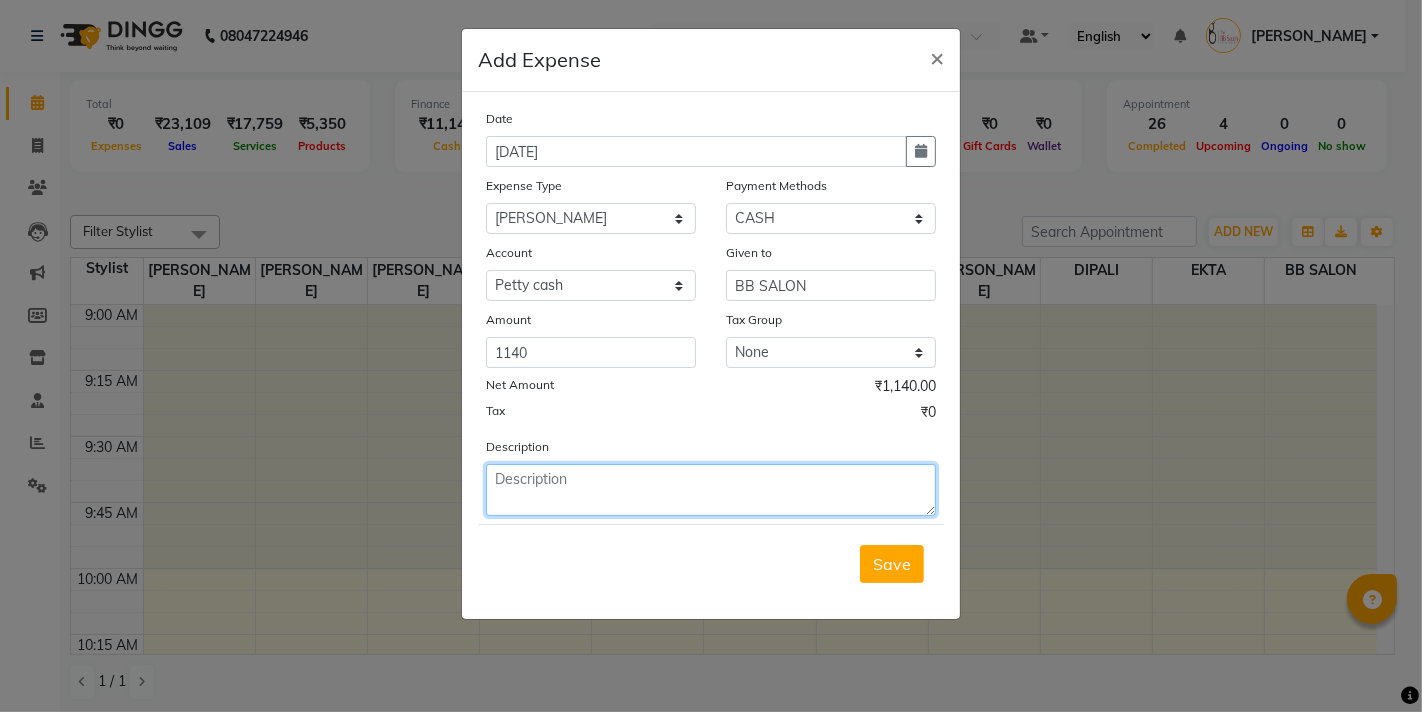 click 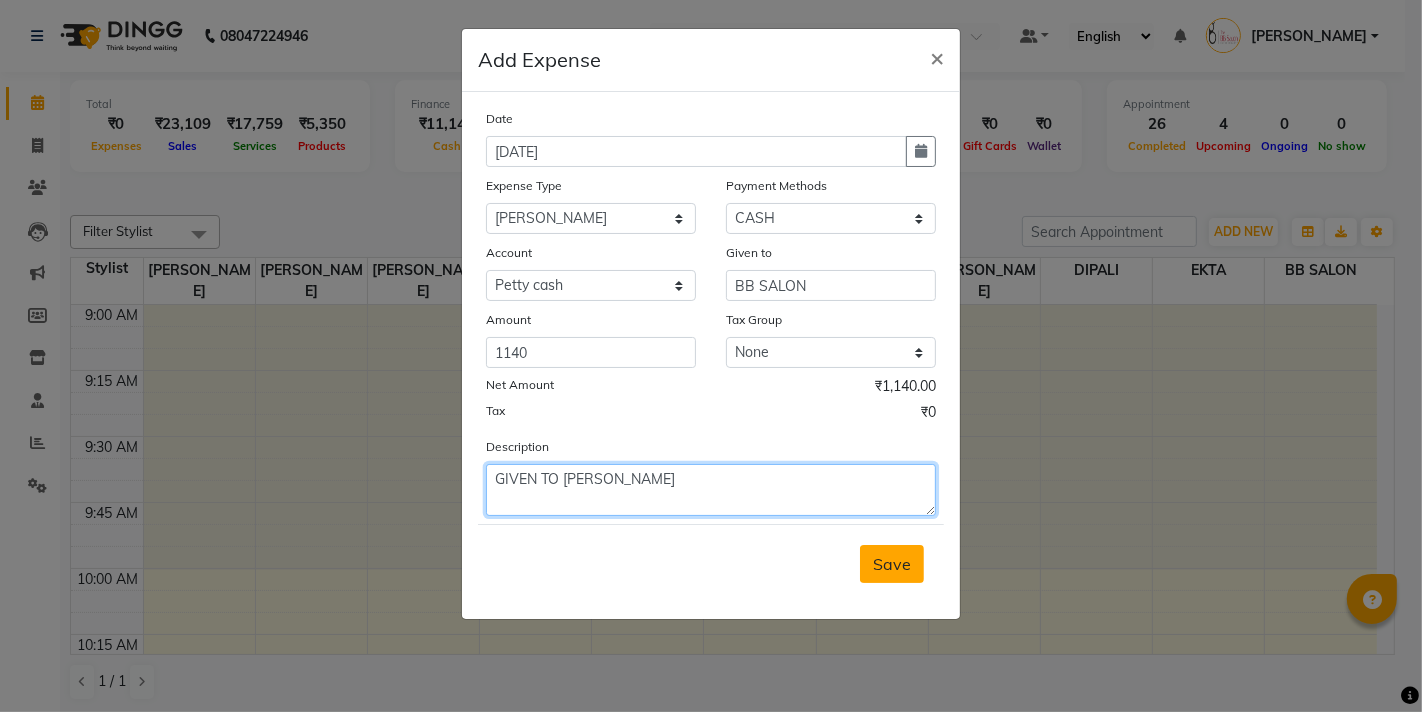 type on "GIVEN TO SHIVRAJ" 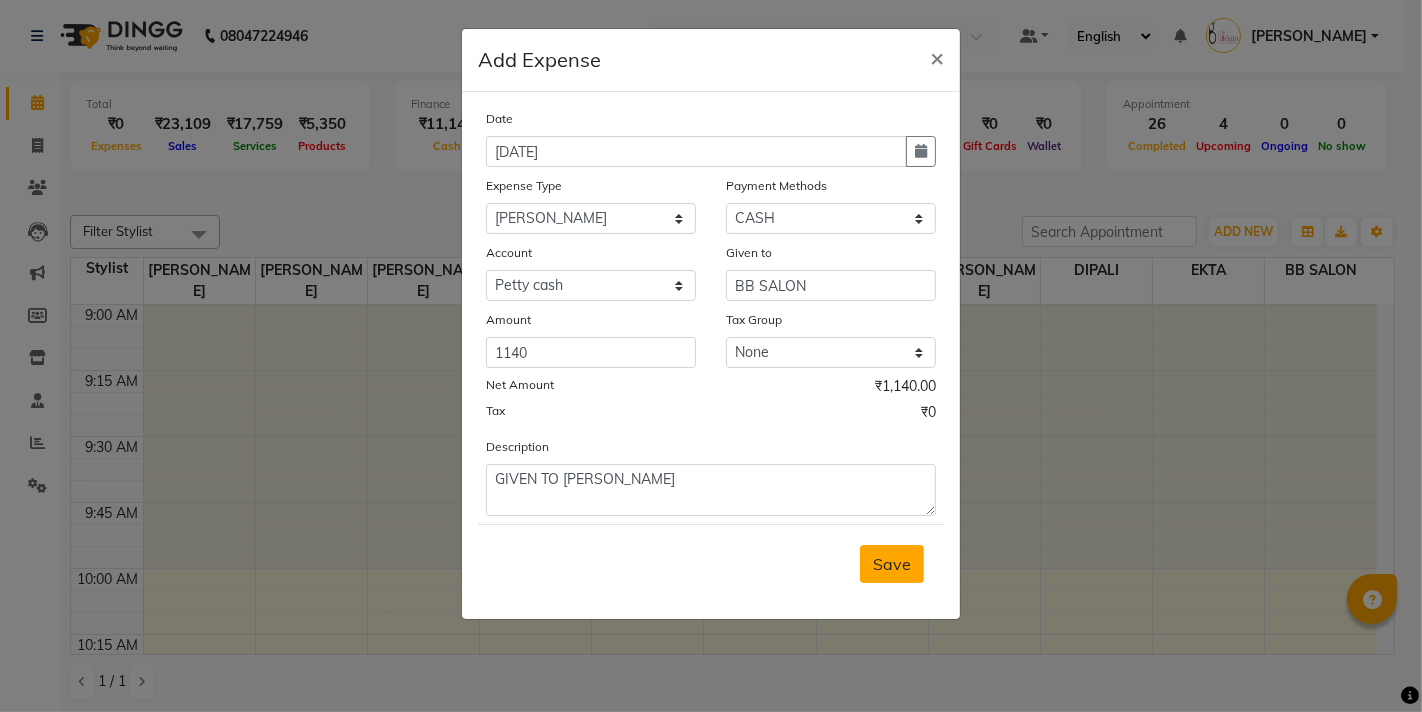 click on "Save" at bounding box center (892, 564) 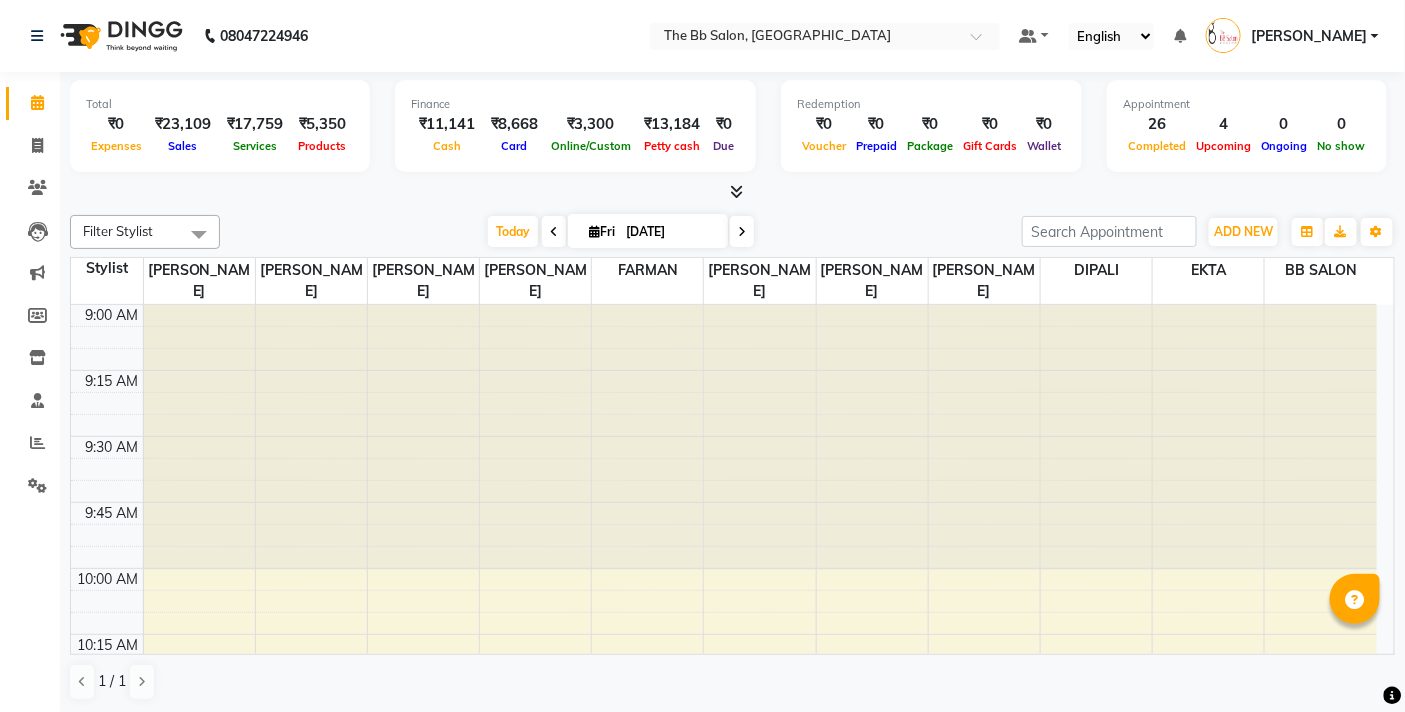 click at bounding box center [732, 192] 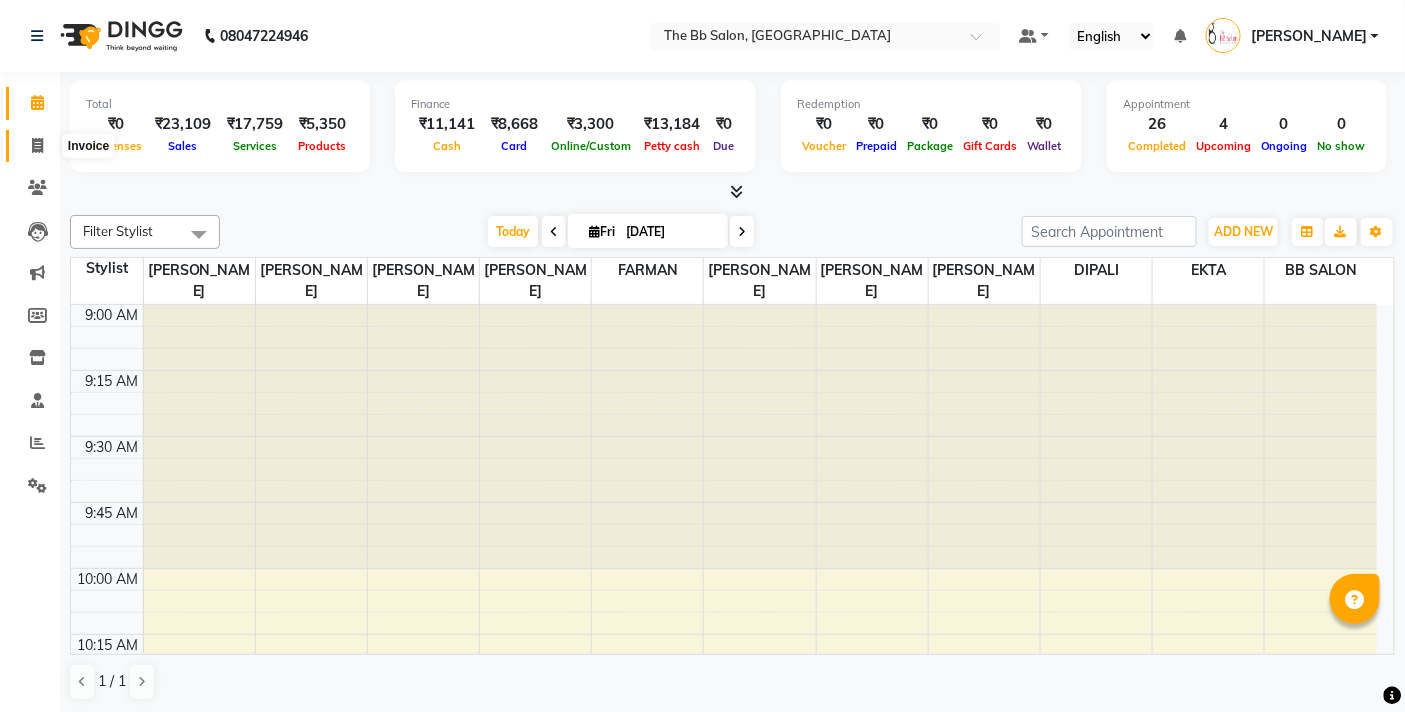 click 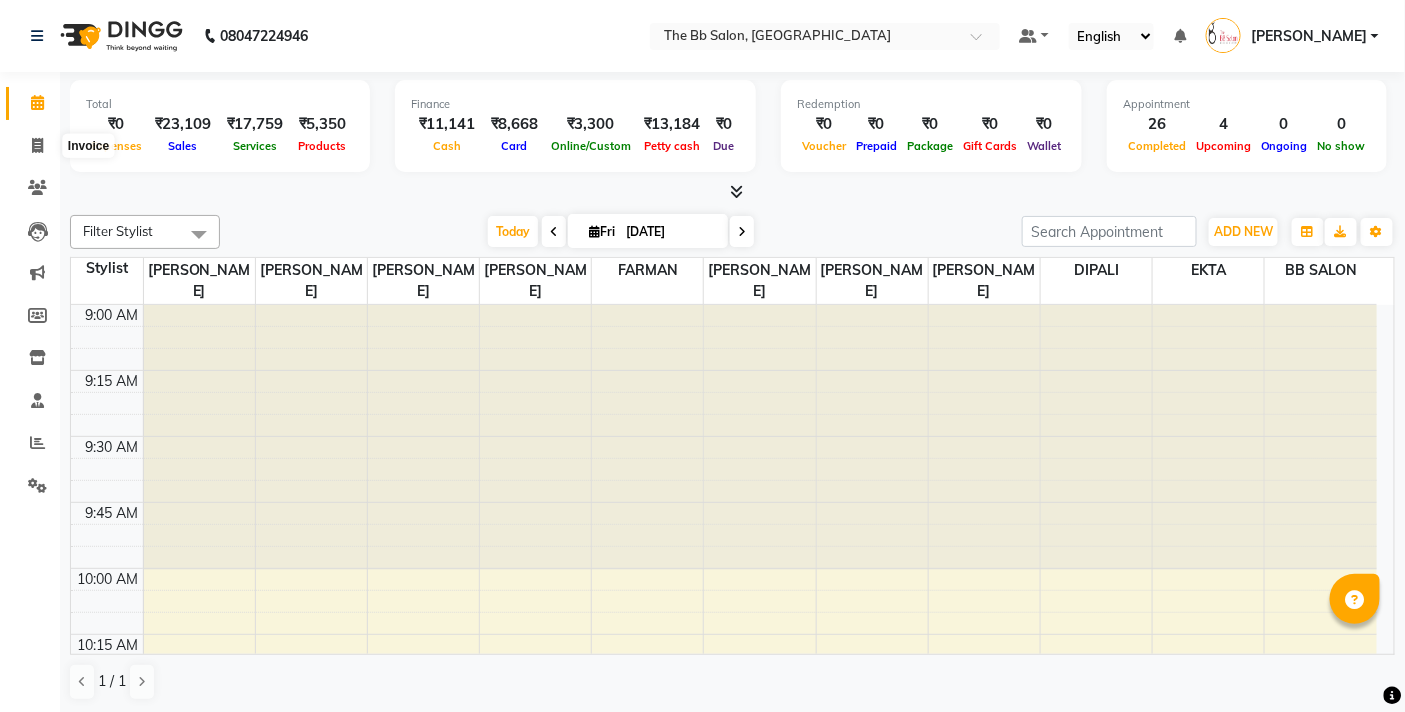 select on "service" 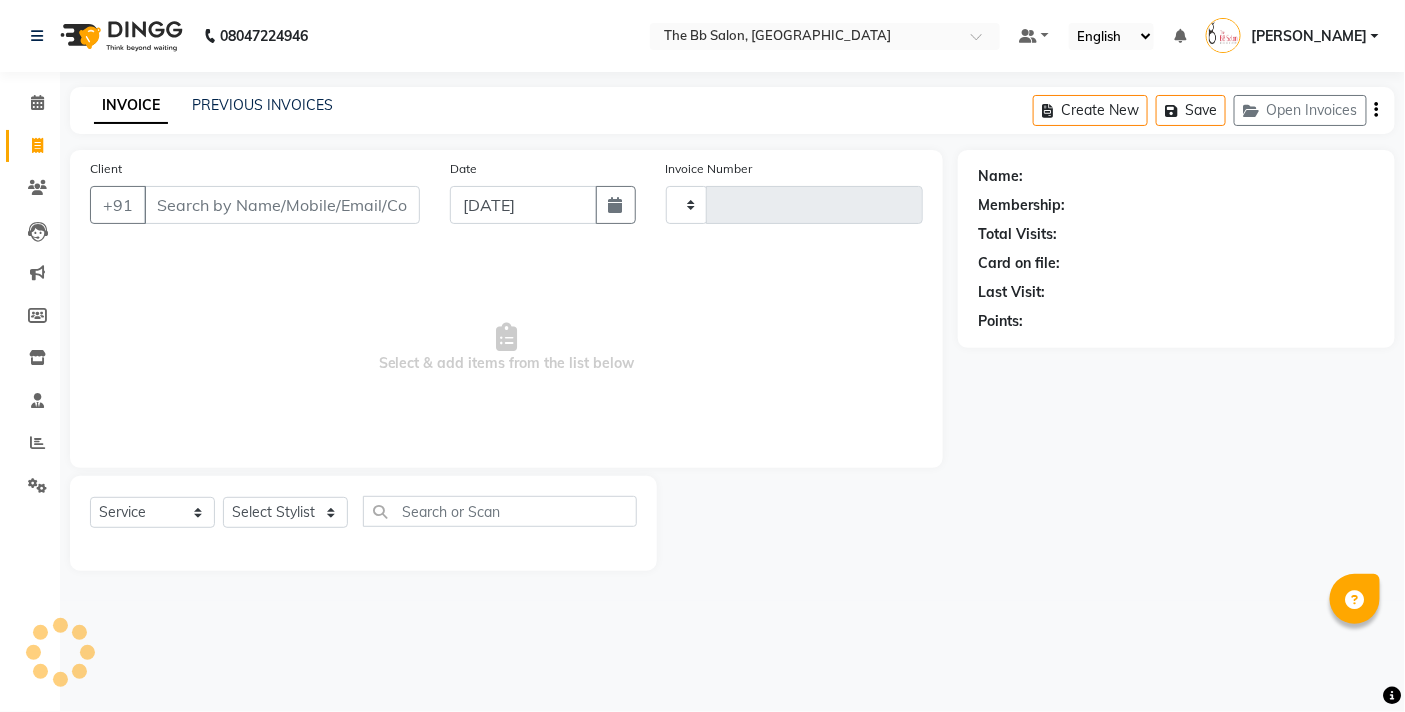 type on "2281" 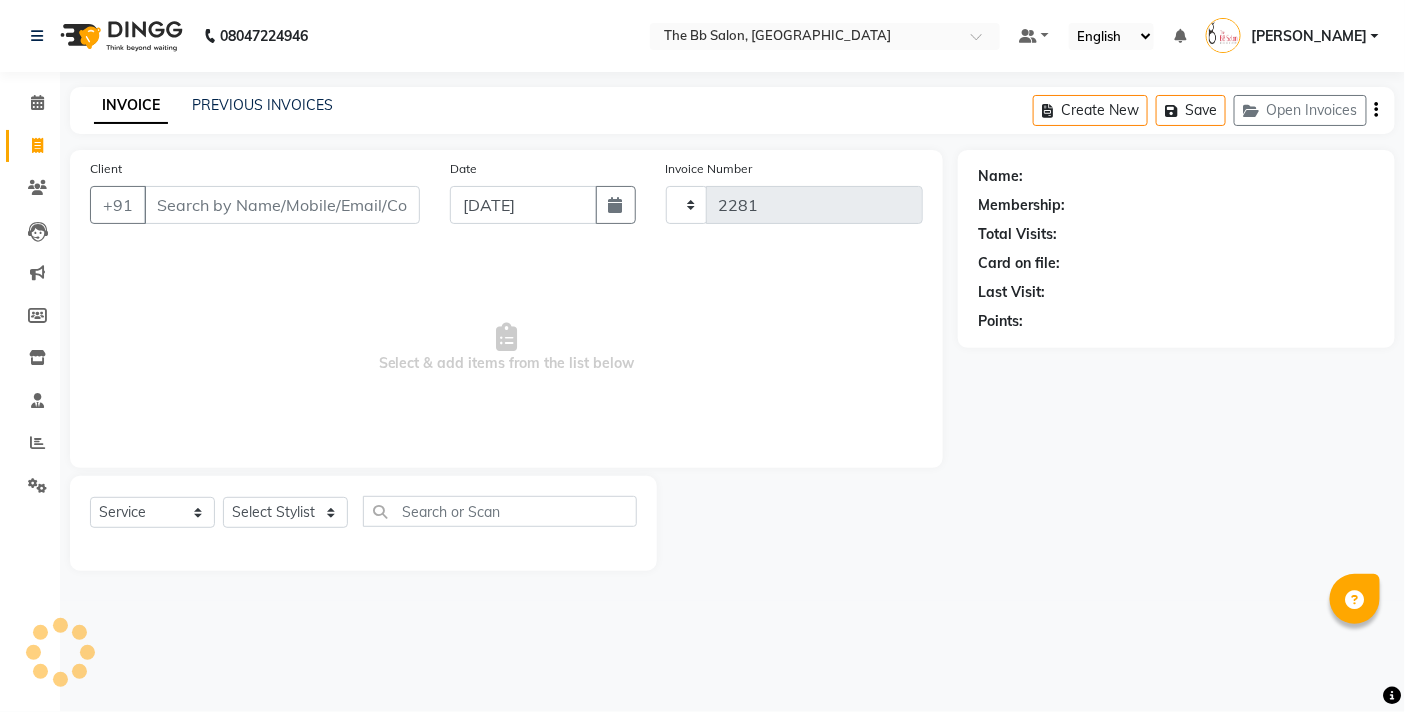 select on "6231" 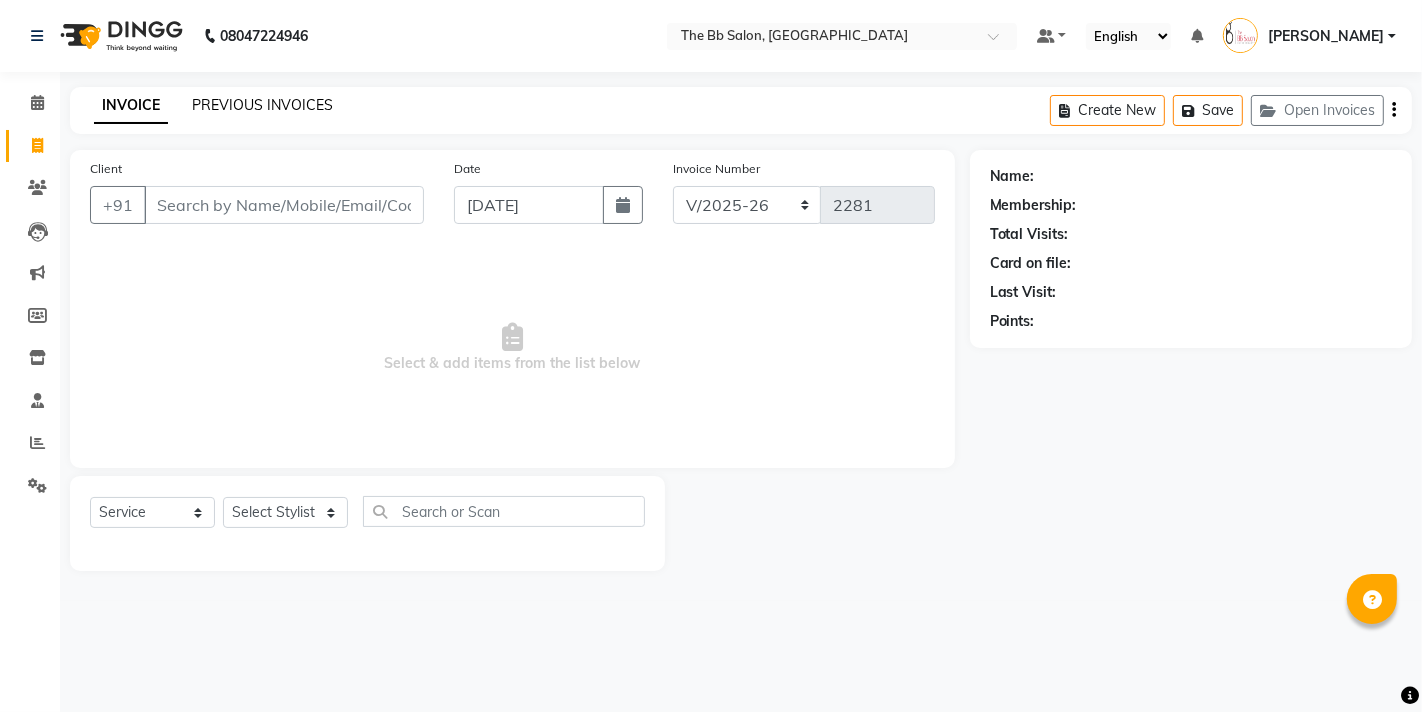 click on "PREVIOUS INVOICES" 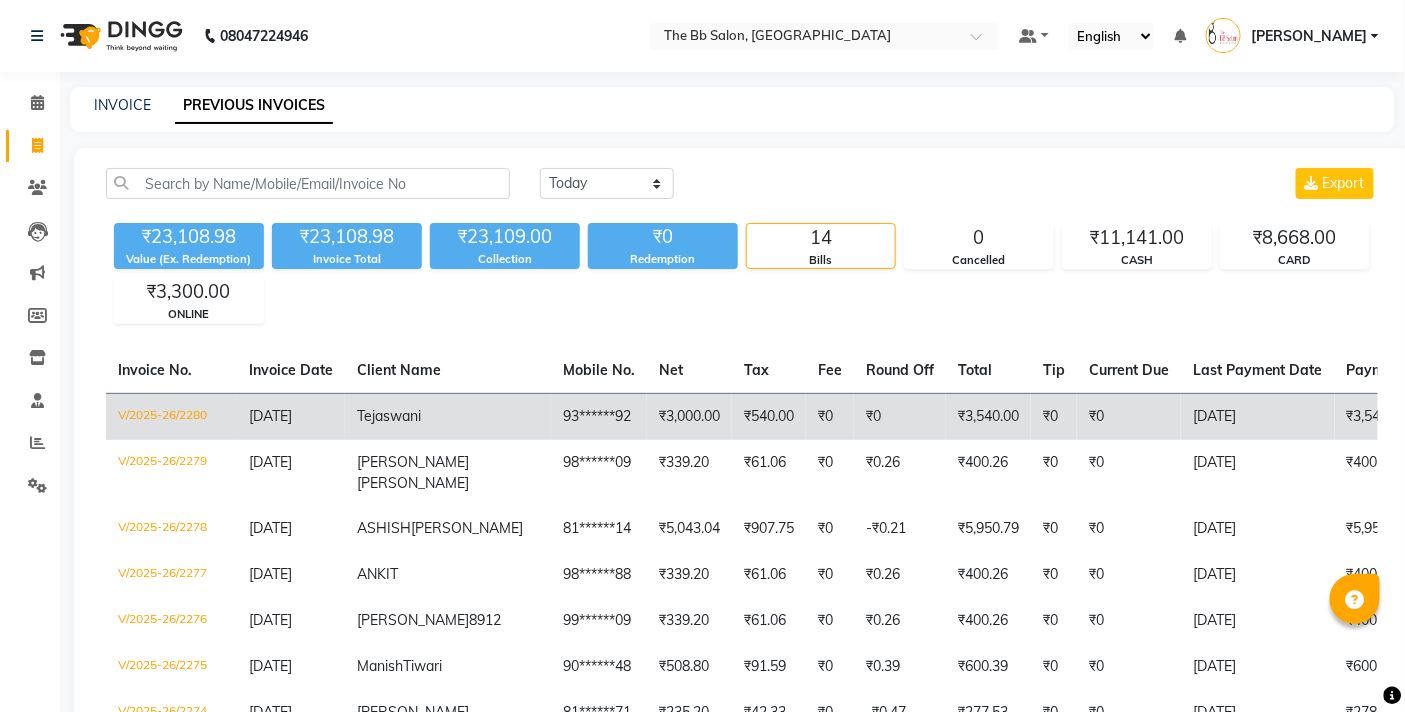 click on "Tejaswani" 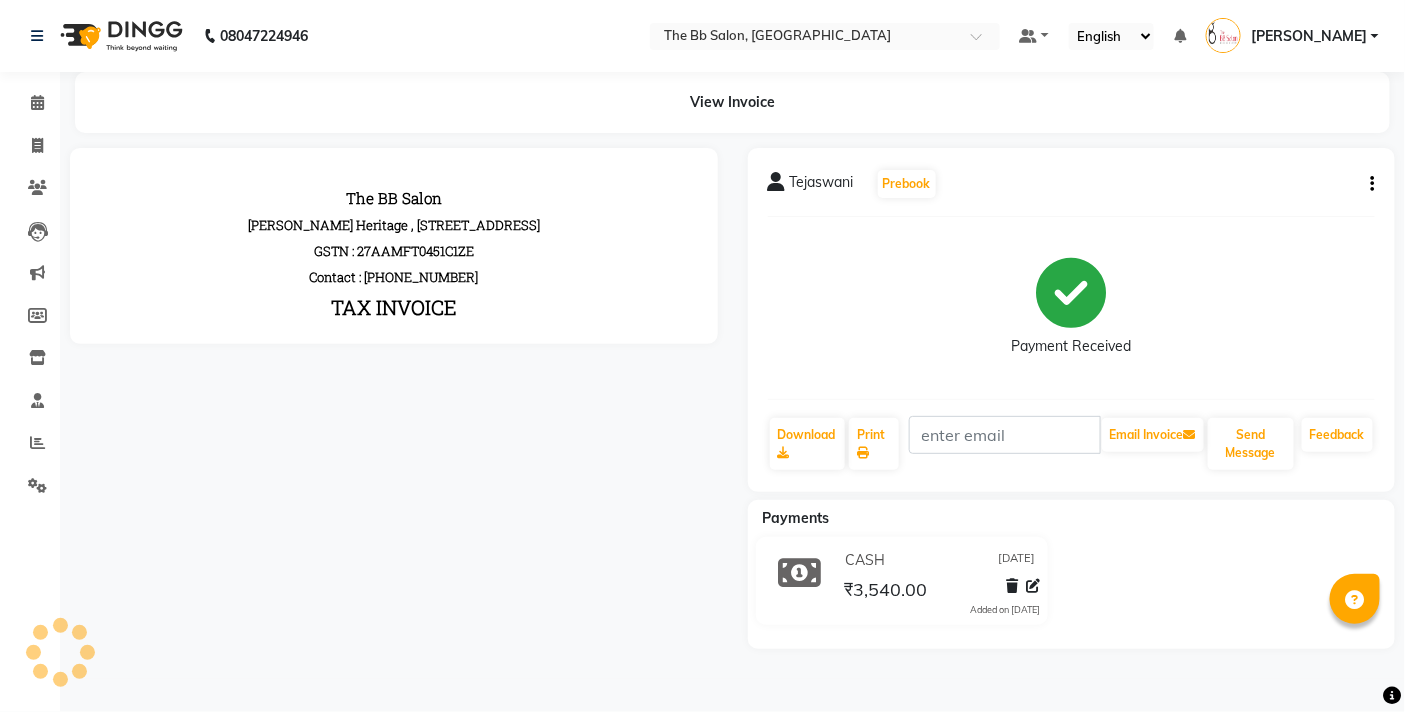 scroll, scrollTop: 0, scrollLeft: 0, axis: both 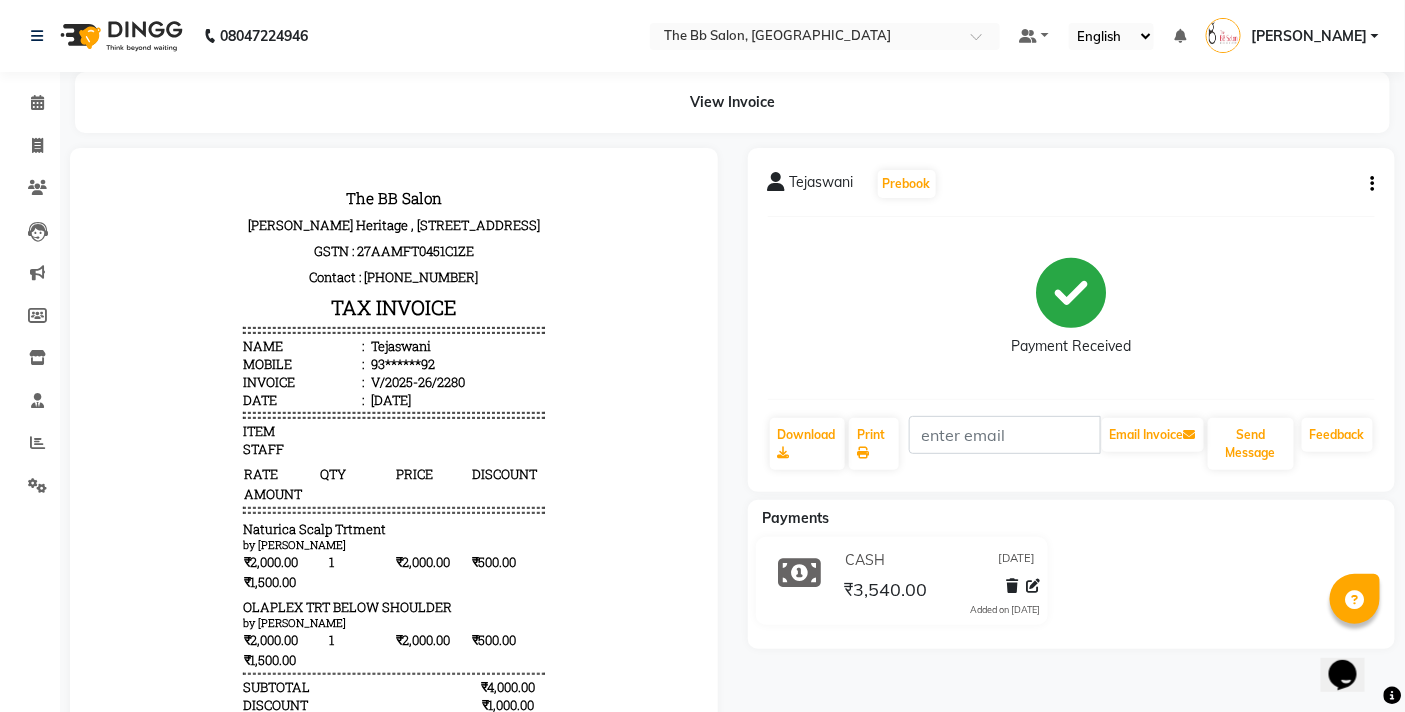 click 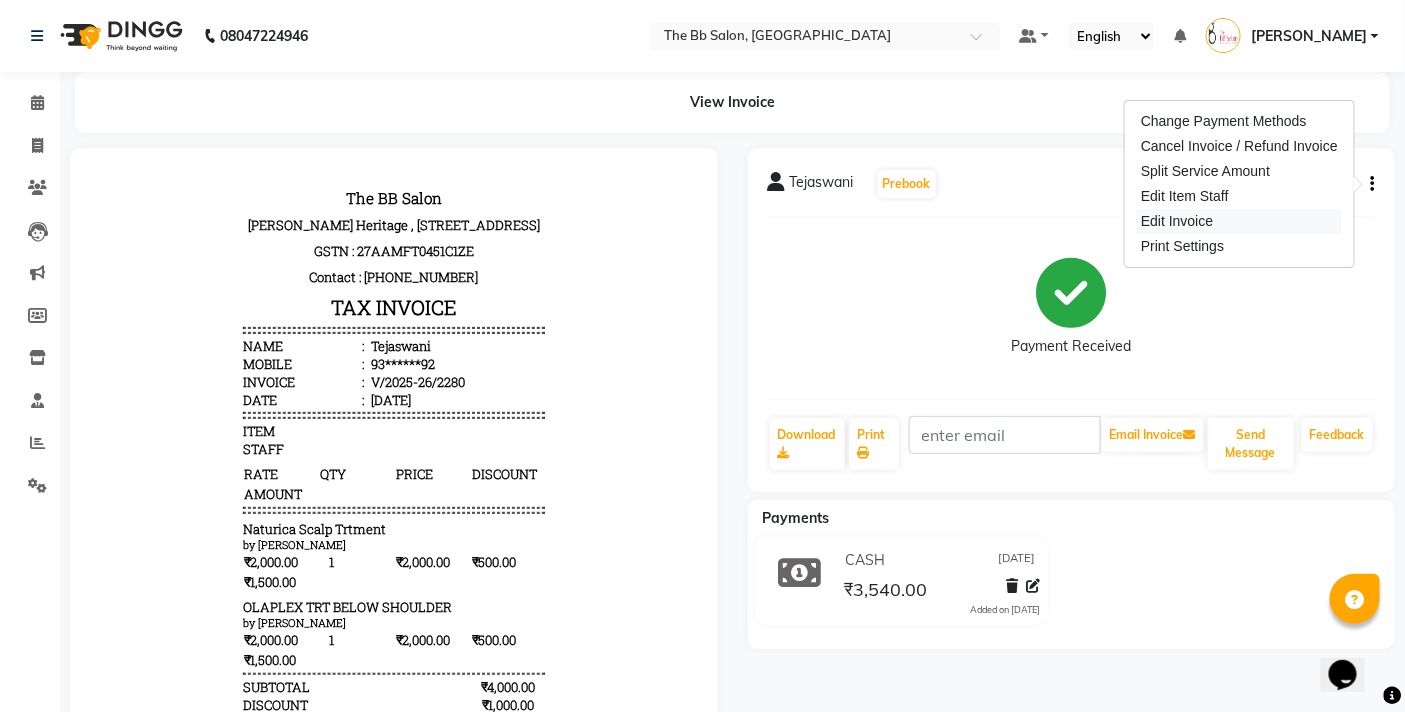 click on "Edit Invoice" at bounding box center (1239, 221) 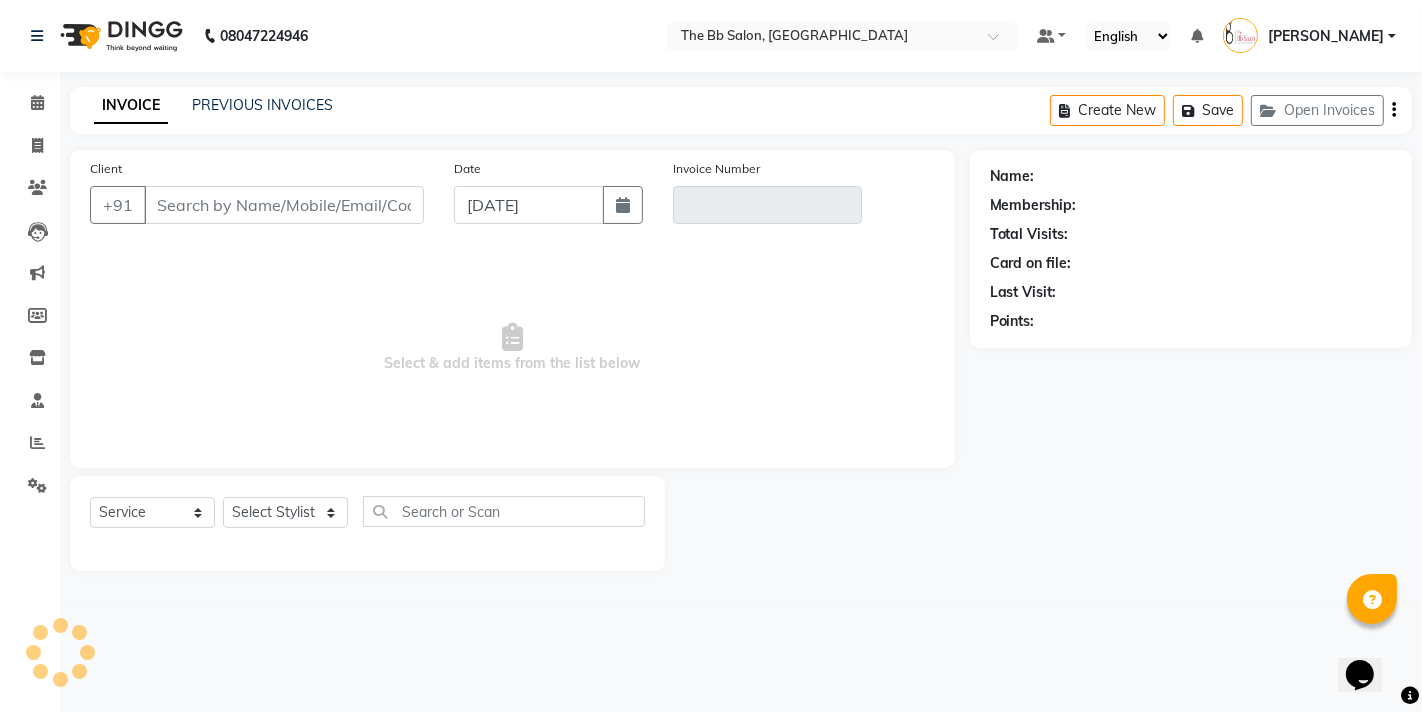 type on "93******92" 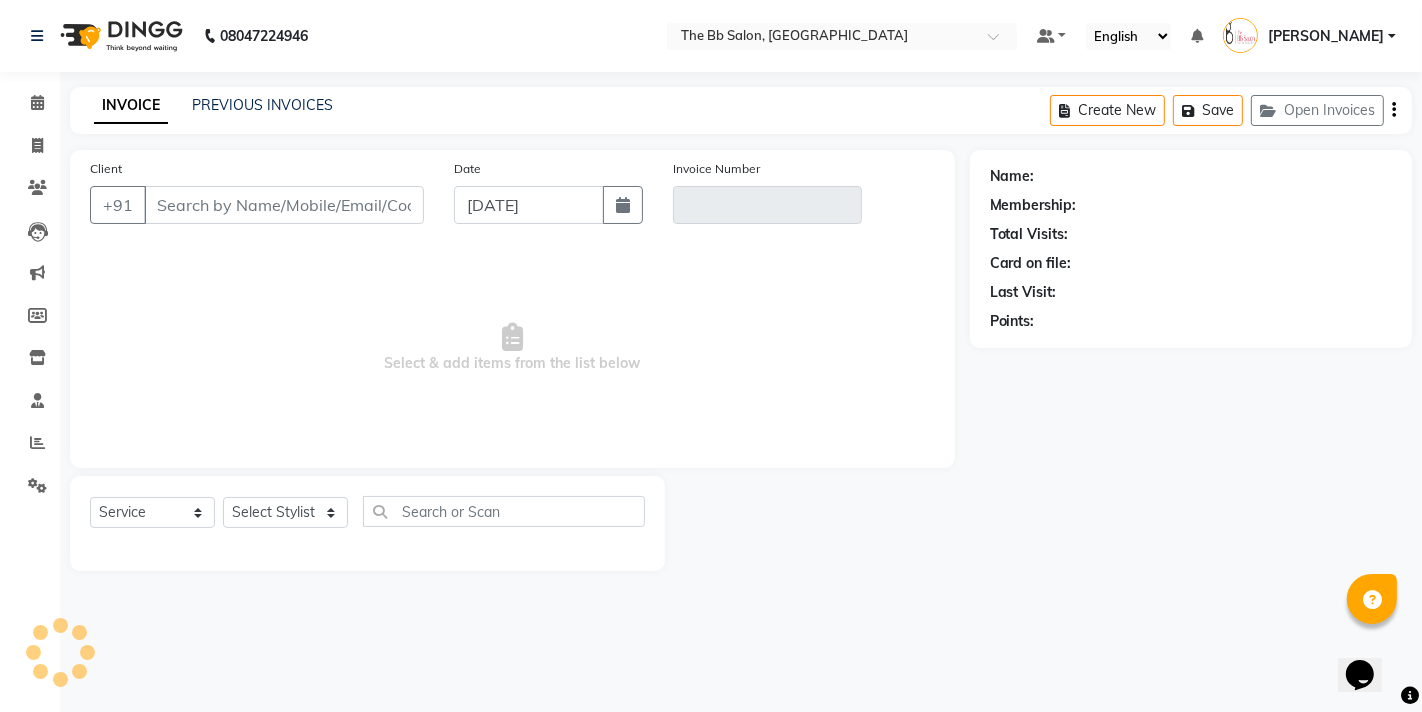 type on "V/2025-26/2280" 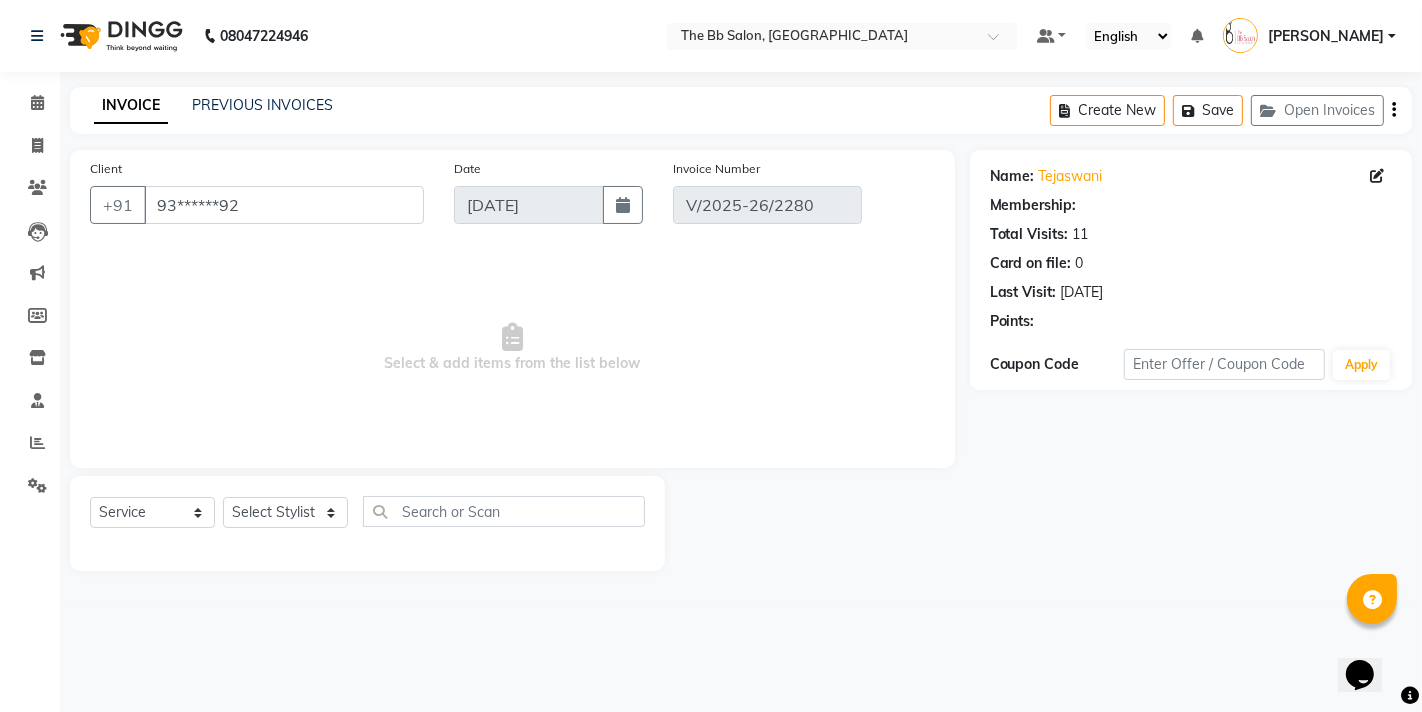 select on "select" 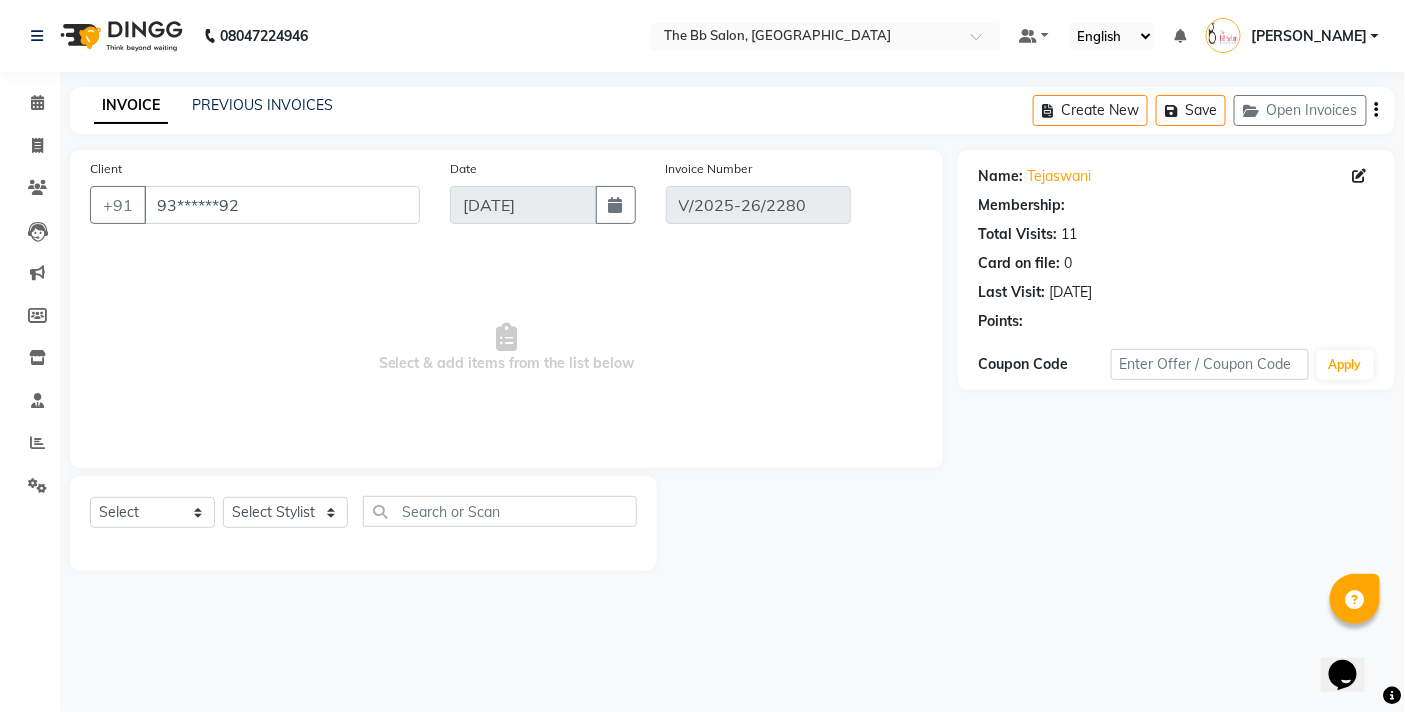 select on "1: Object" 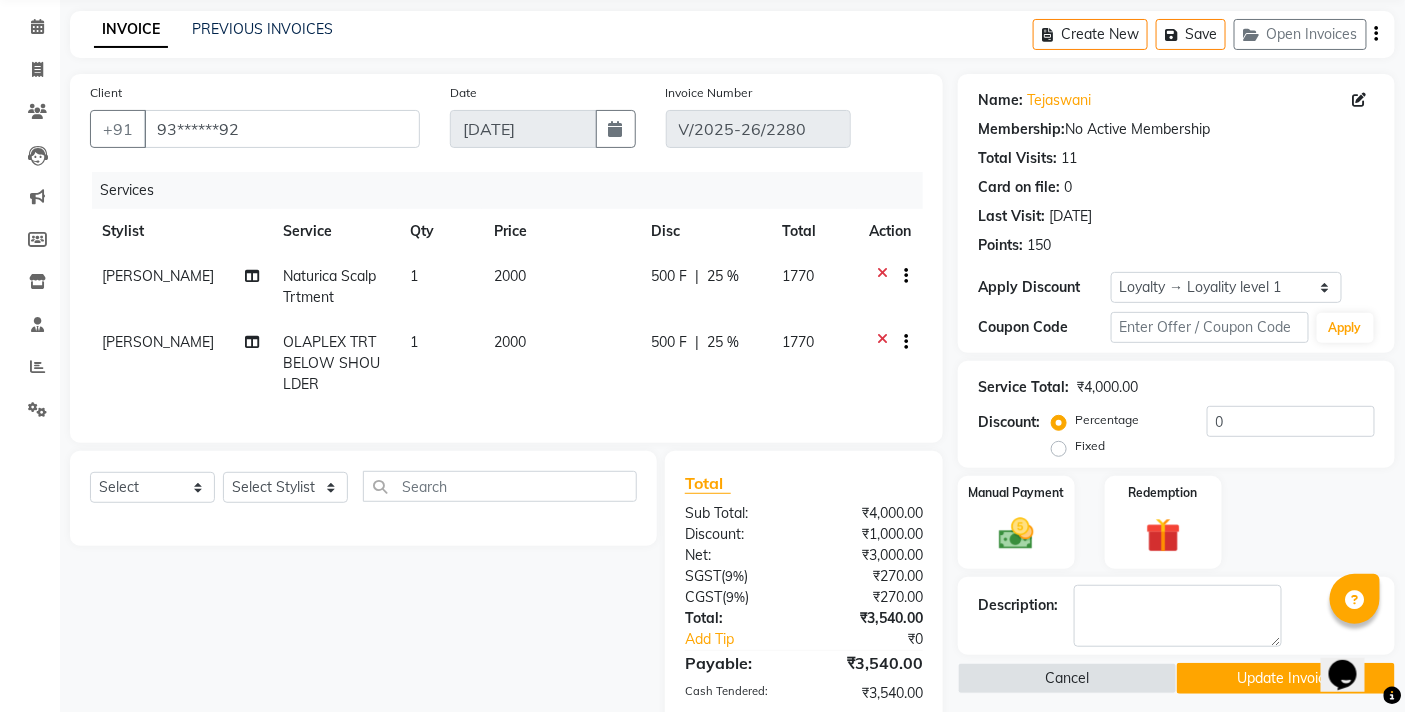 scroll, scrollTop: 222, scrollLeft: 0, axis: vertical 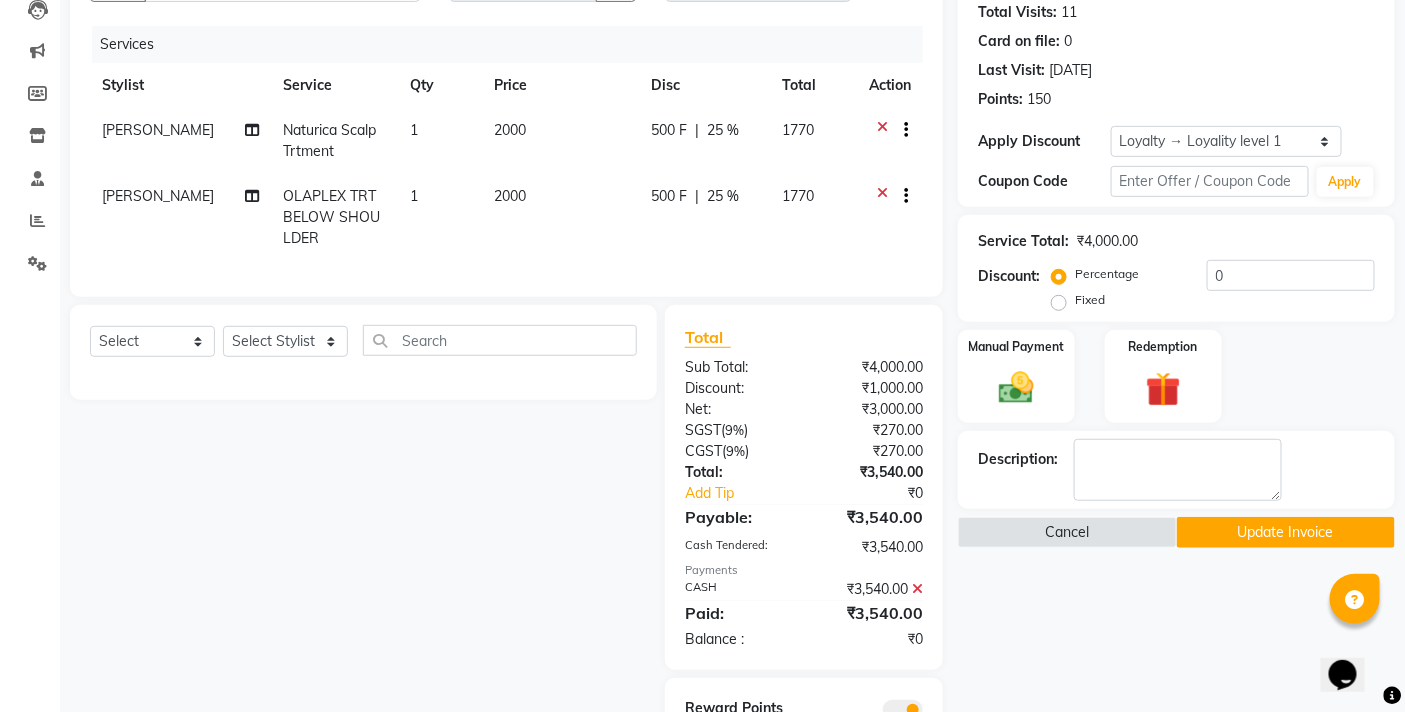 click 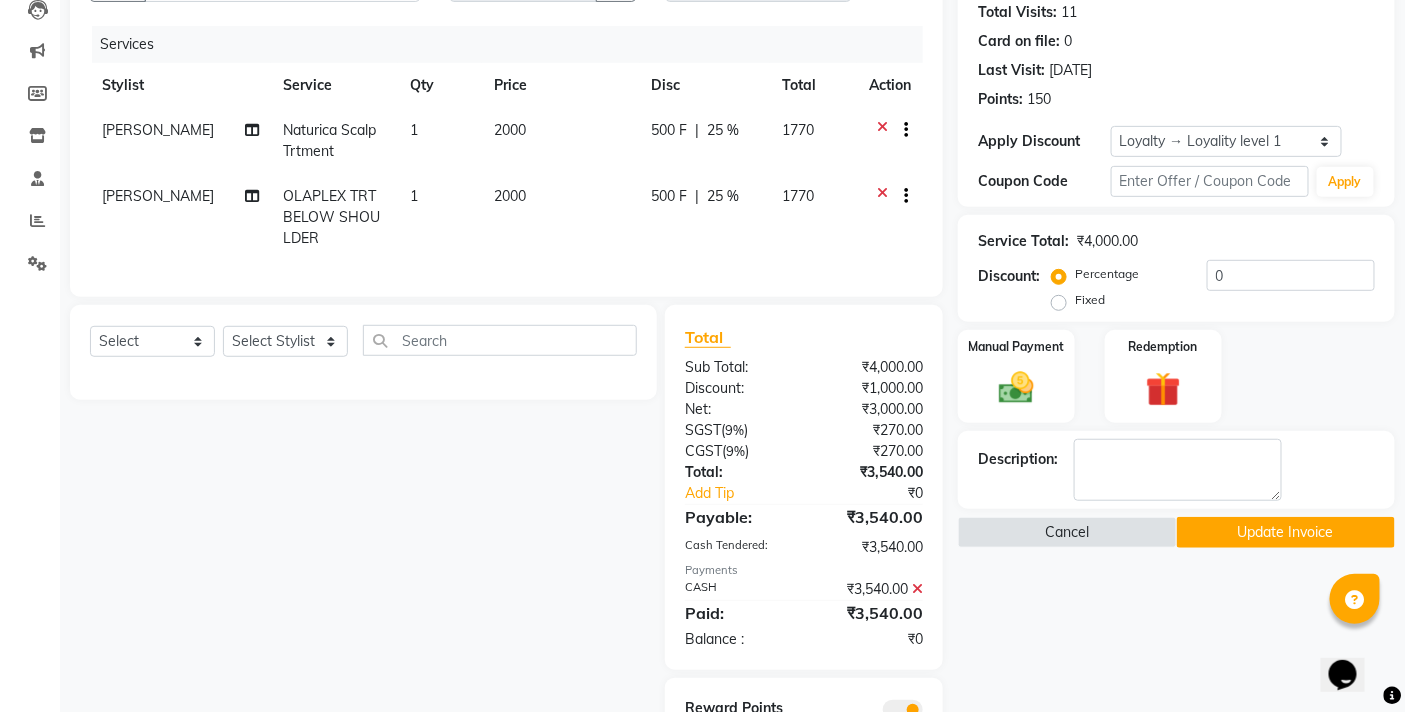 scroll, scrollTop: 155, scrollLeft: 0, axis: vertical 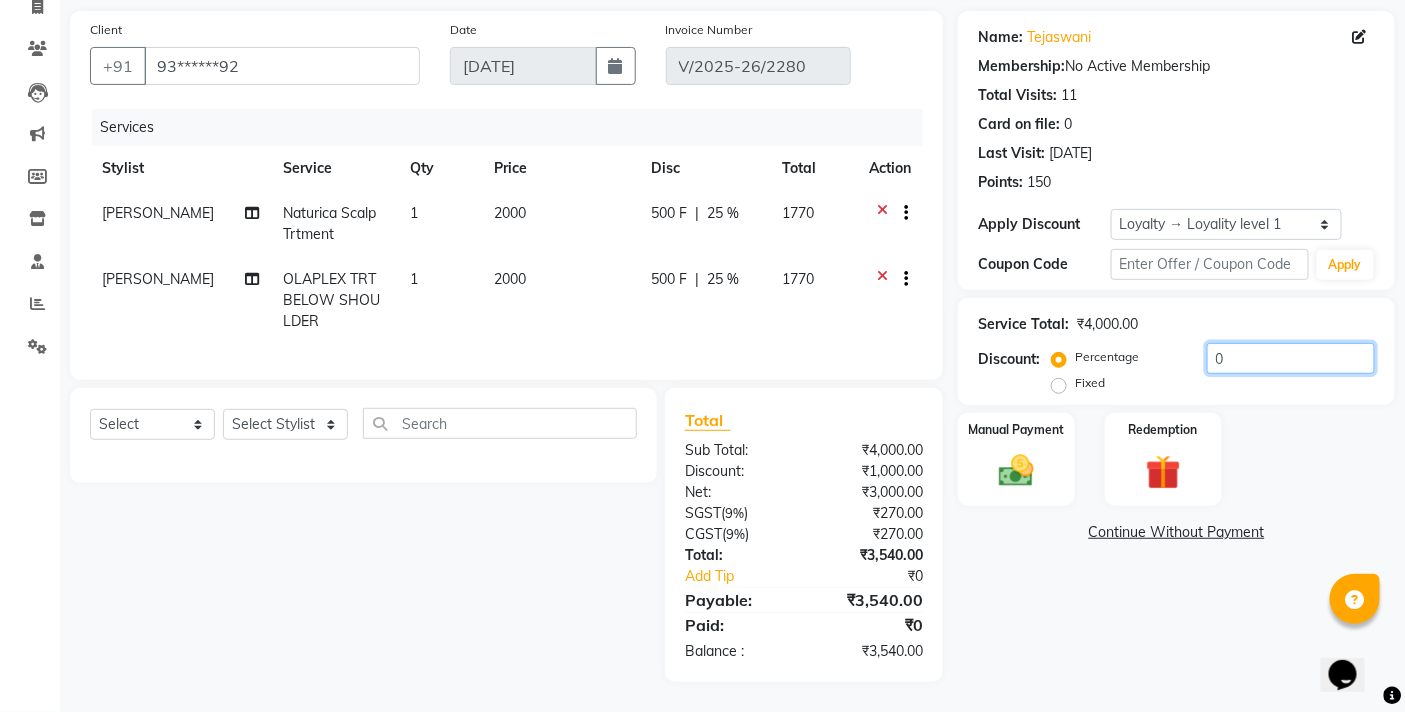 drag, startPoint x: 1245, startPoint y: 338, endPoint x: 1121, endPoint y: 354, distance: 125.028 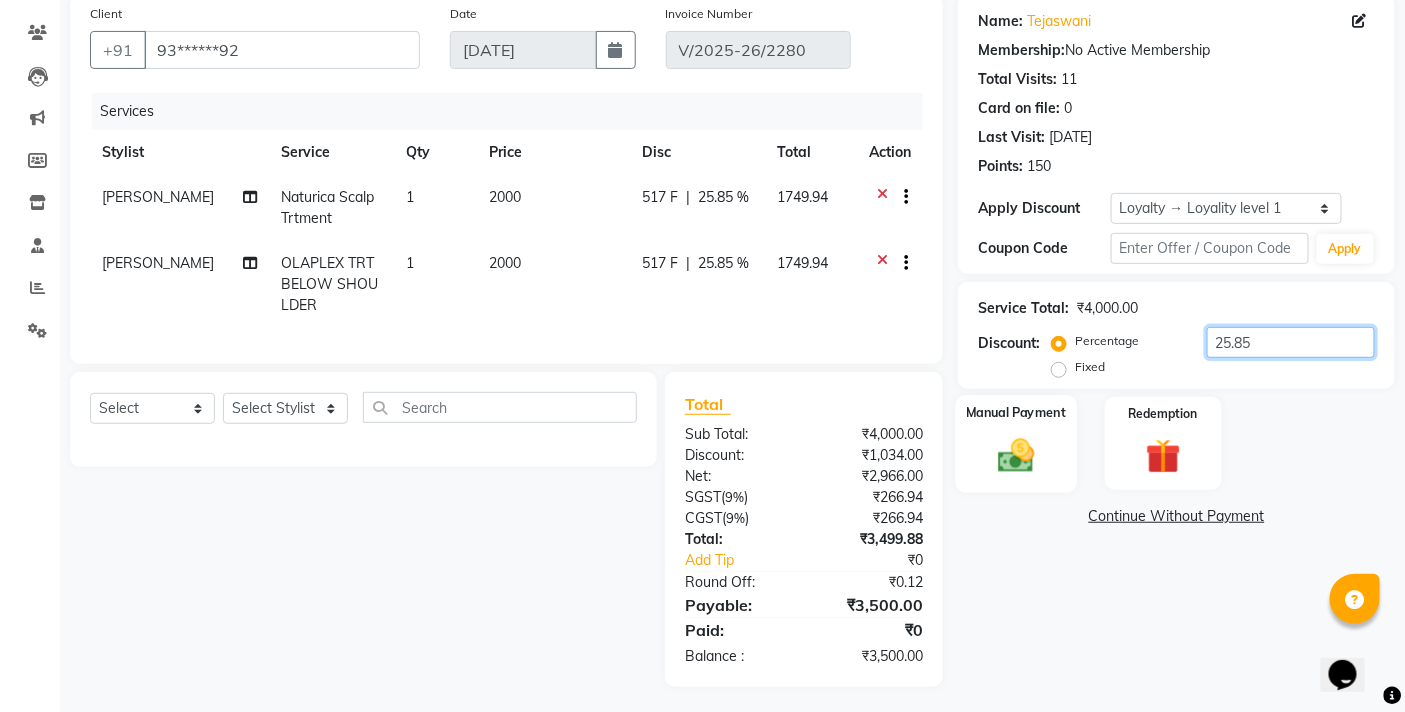 type on "25.85" 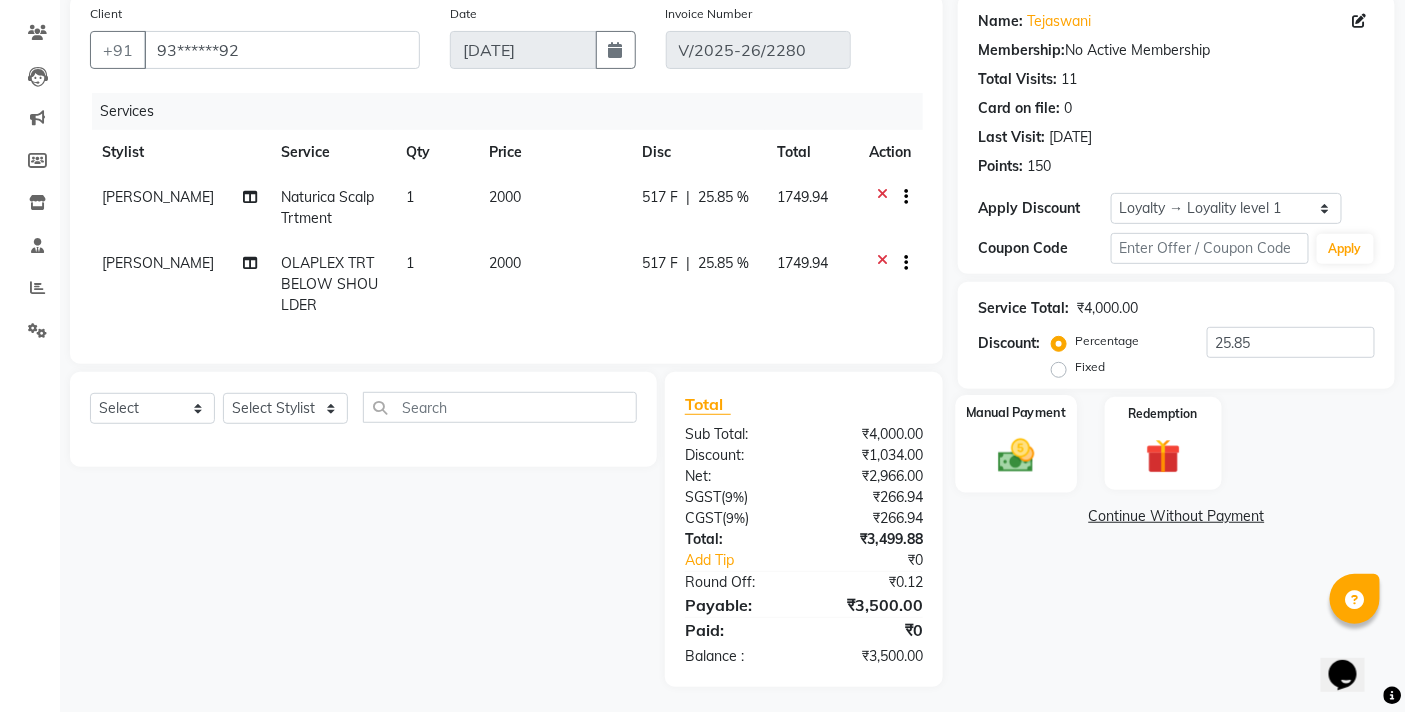 click 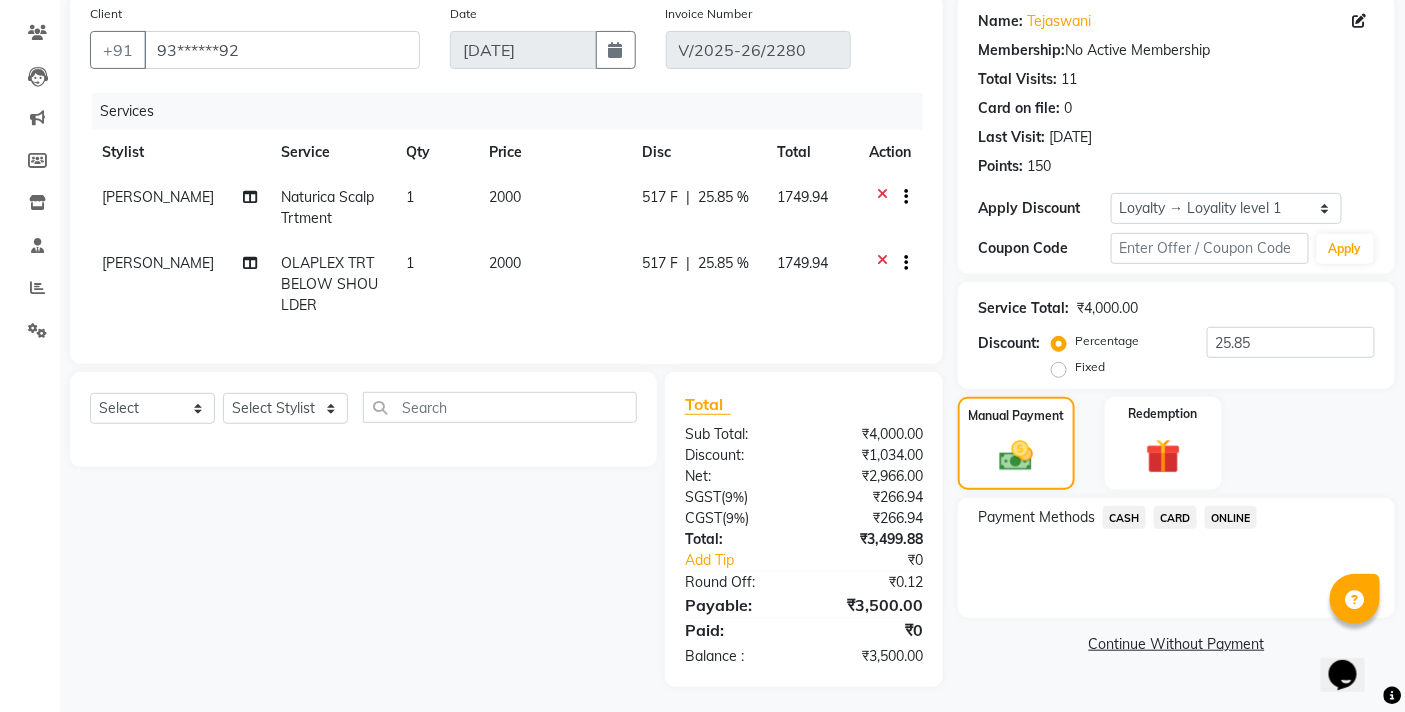 click on "CASH" 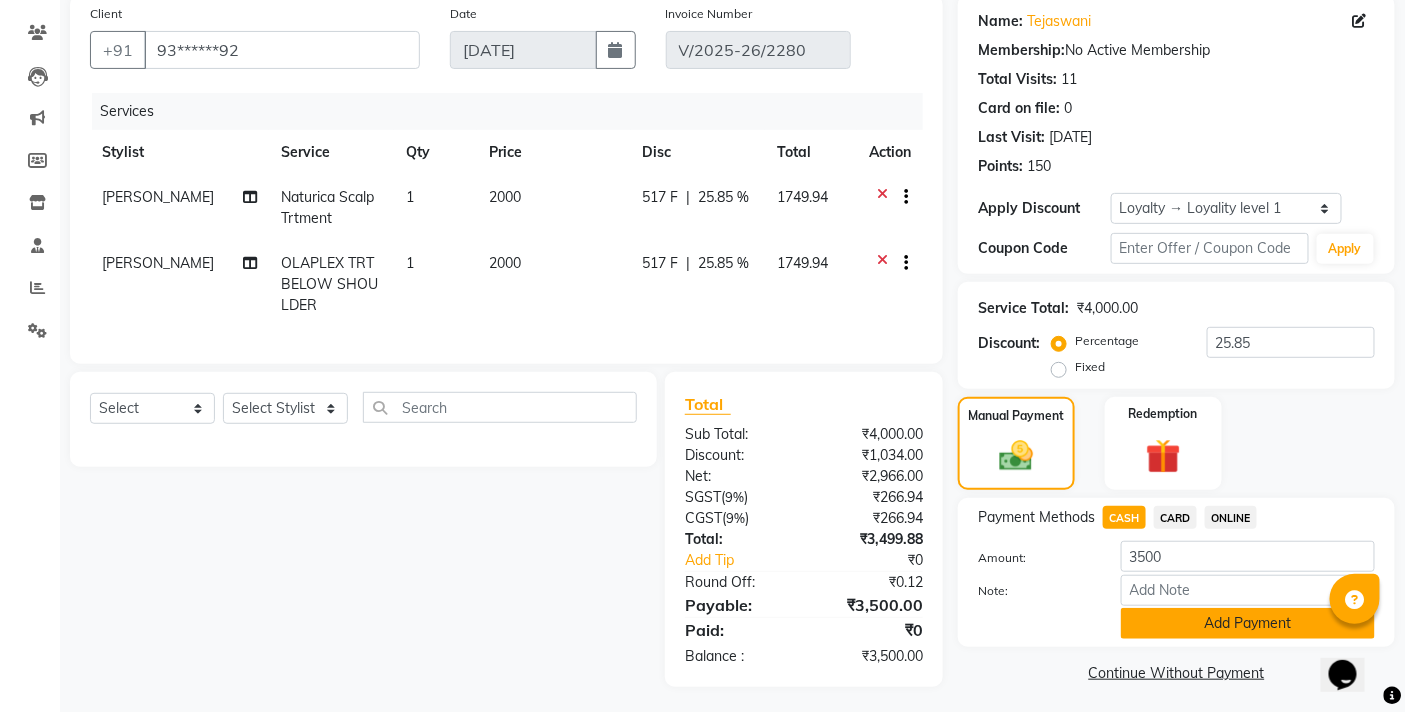 click on "Add Payment" 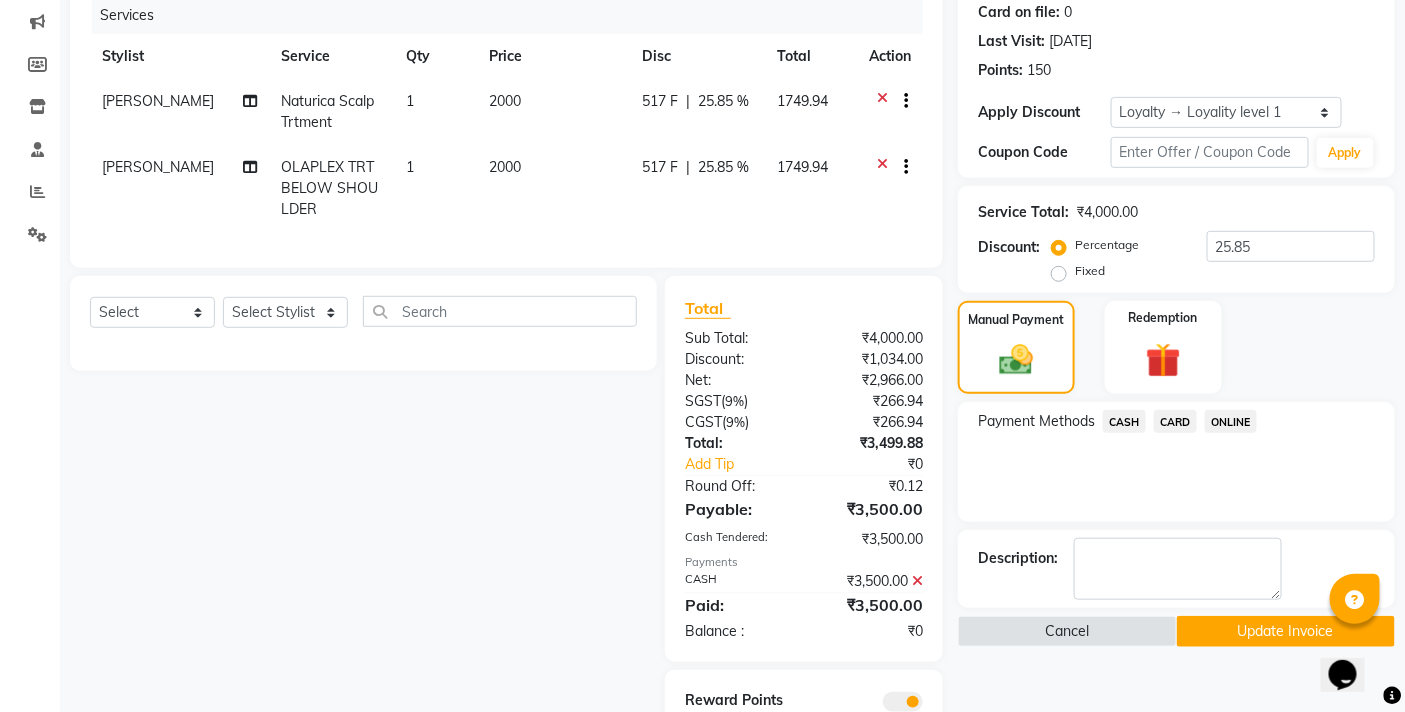 scroll, scrollTop: 346, scrollLeft: 0, axis: vertical 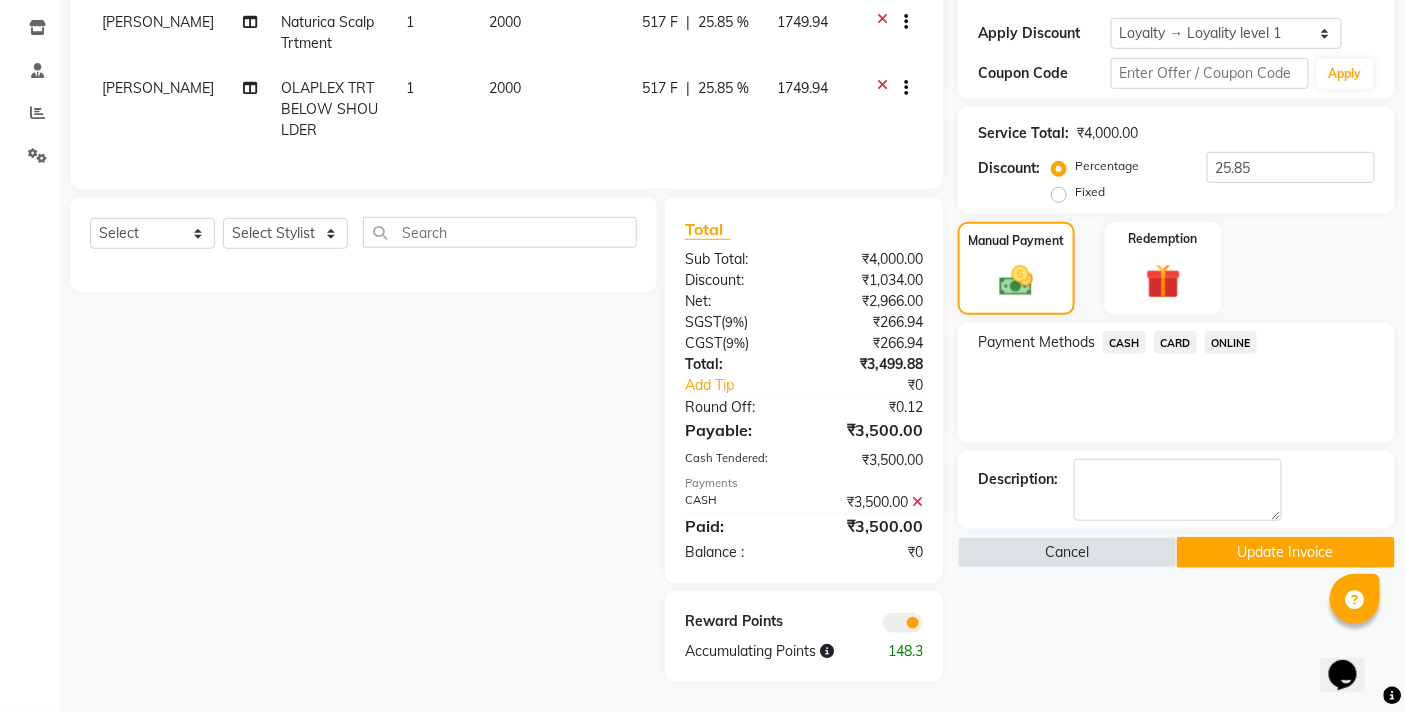 click on "Update Invoice" 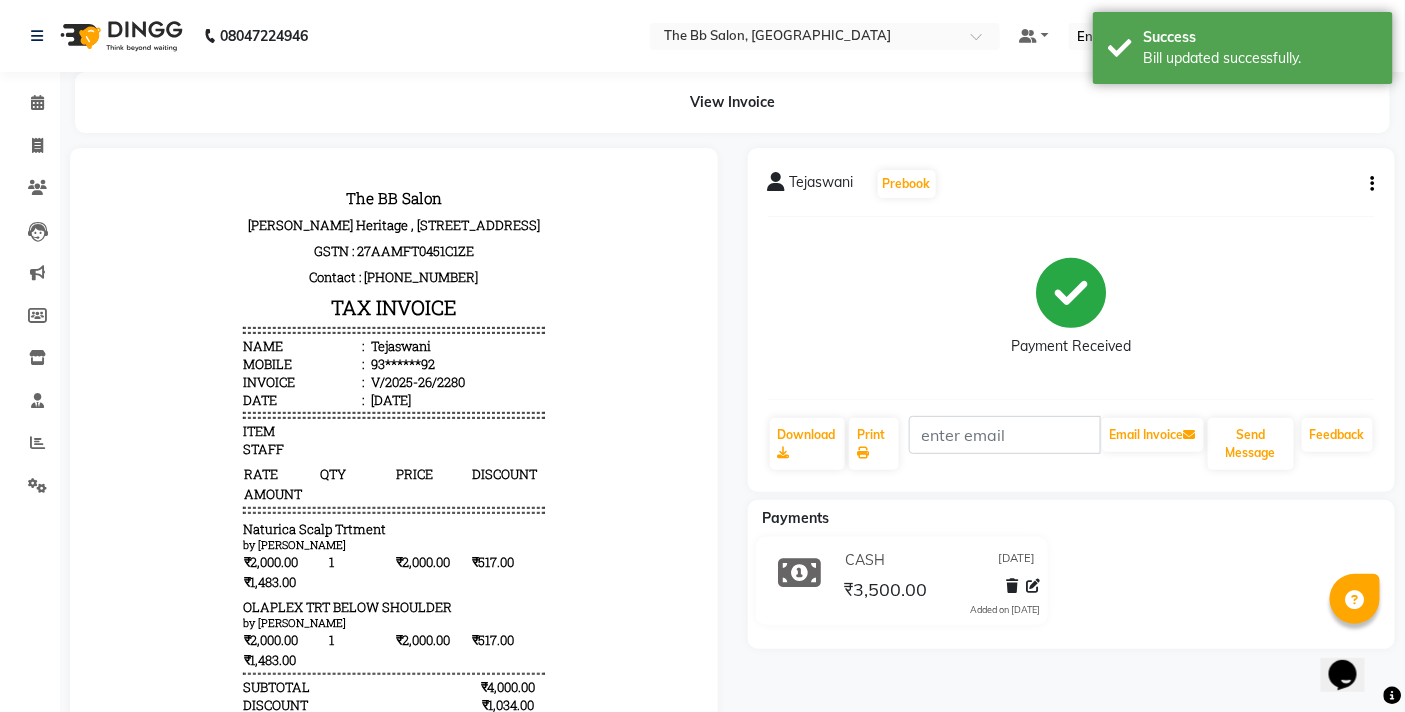 scroll, scrollTop: 0, scrollLeft: 0, axis: both 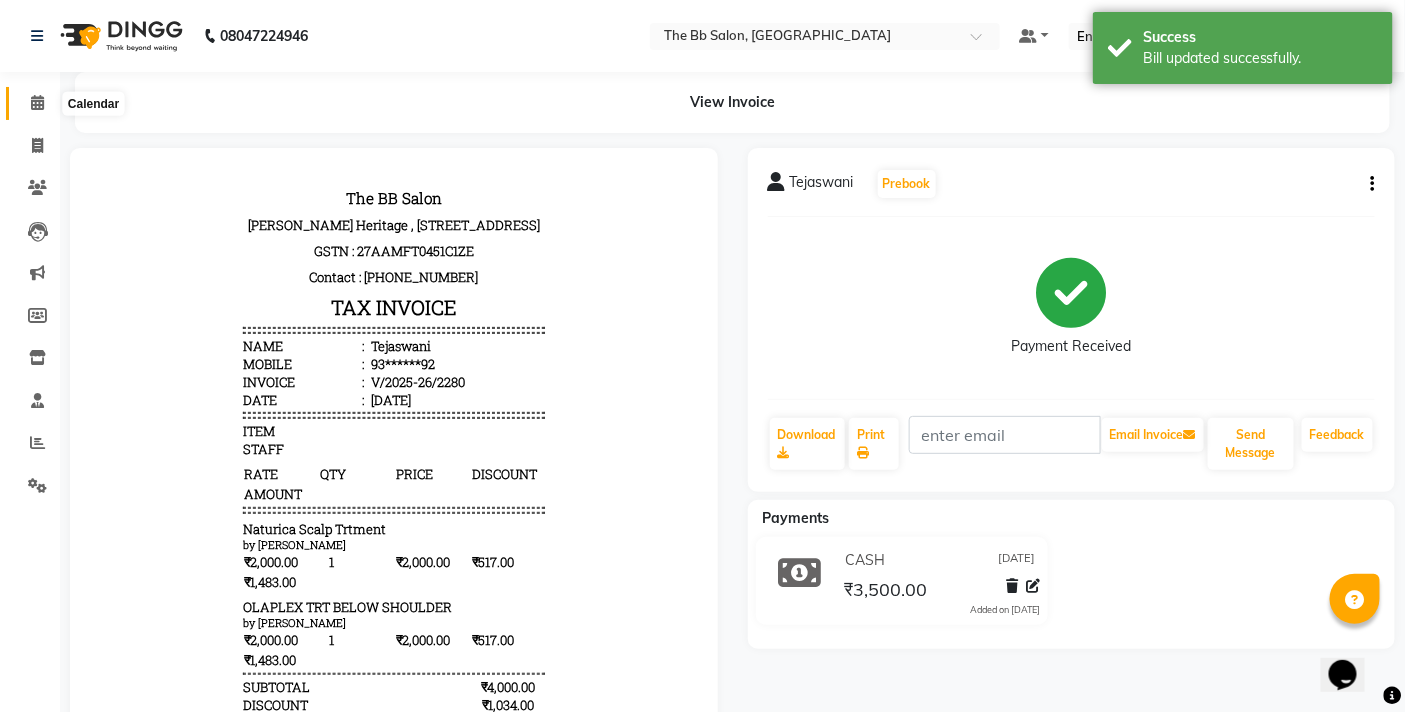 click 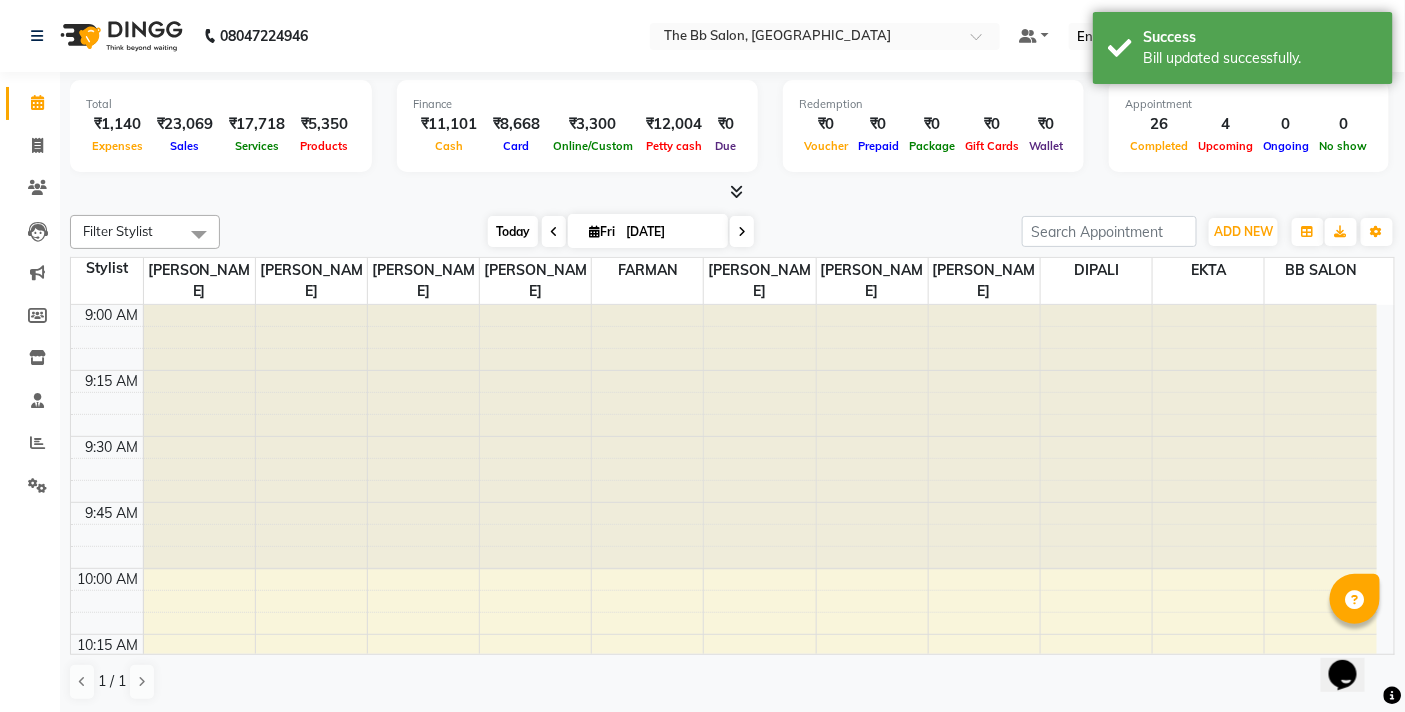 click on "Today" at bounding box center [513, 231] 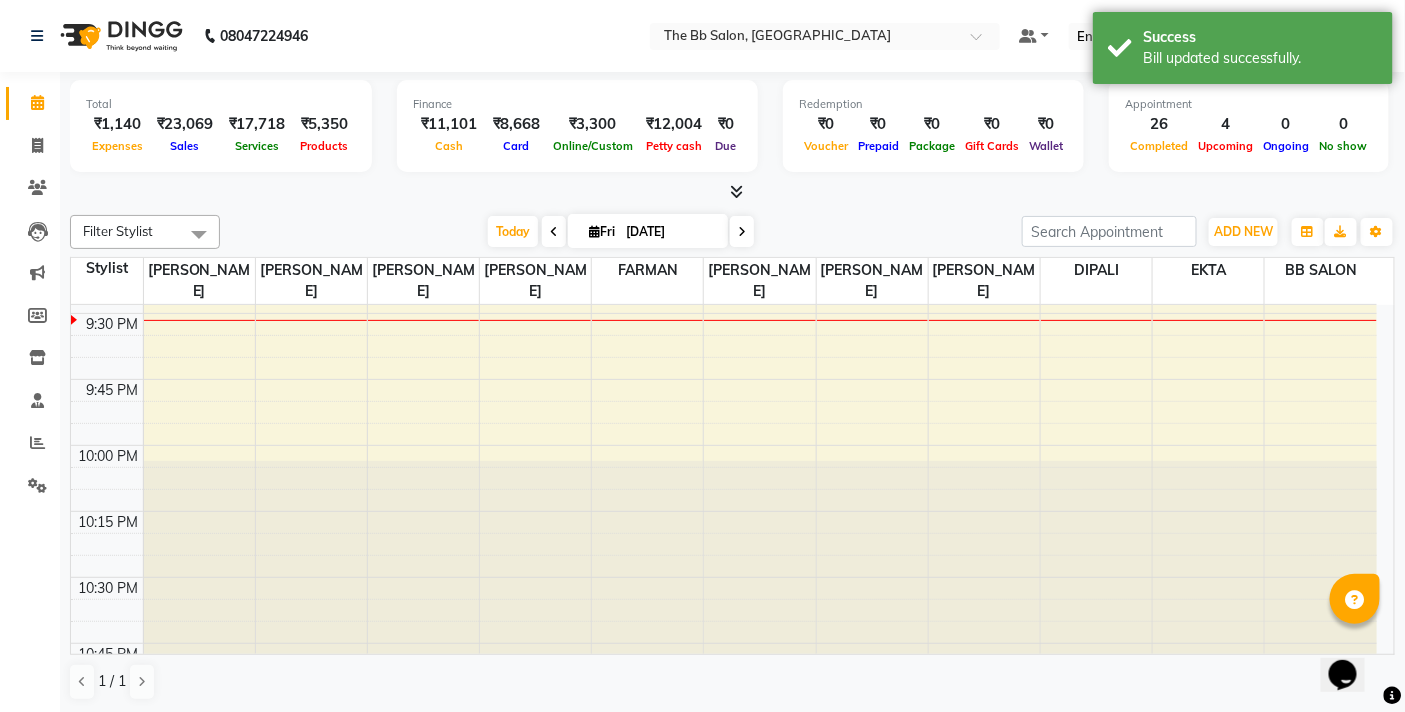 scroll, scrollTop: 3363, scrollLeft: 0, axis: vertical 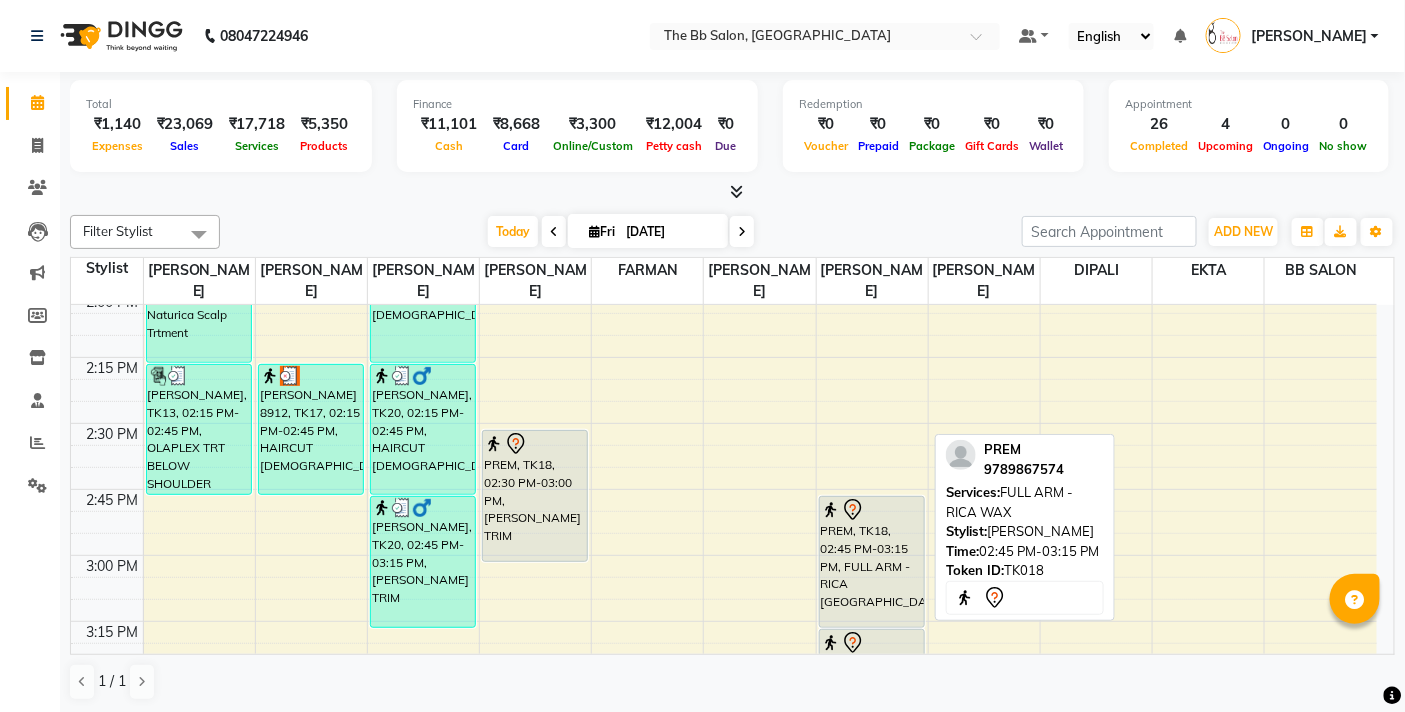 click on "PREM, TK18, 02:45 PM-03:15 PM, FULL ARM - RICA [GEOGRAPHIC_DATA]" at bounding box center (872, 562) 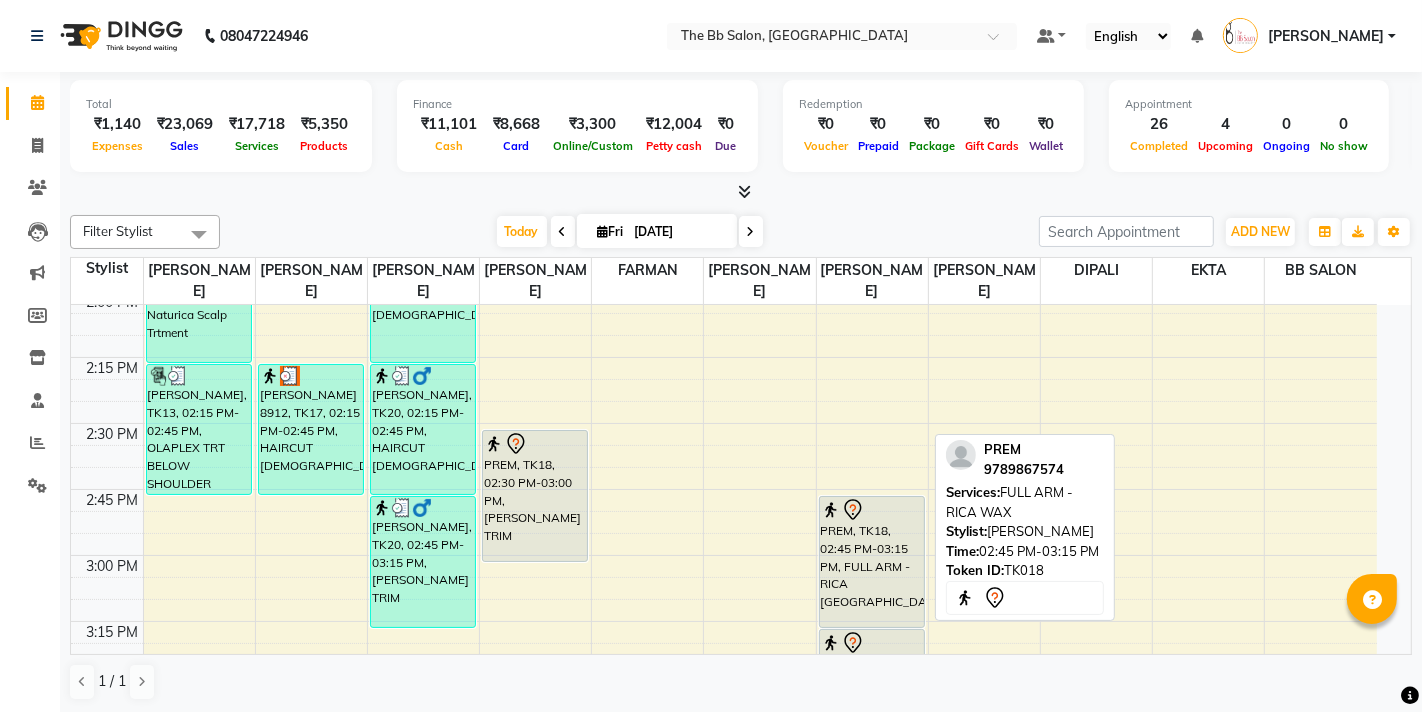 select on "7" 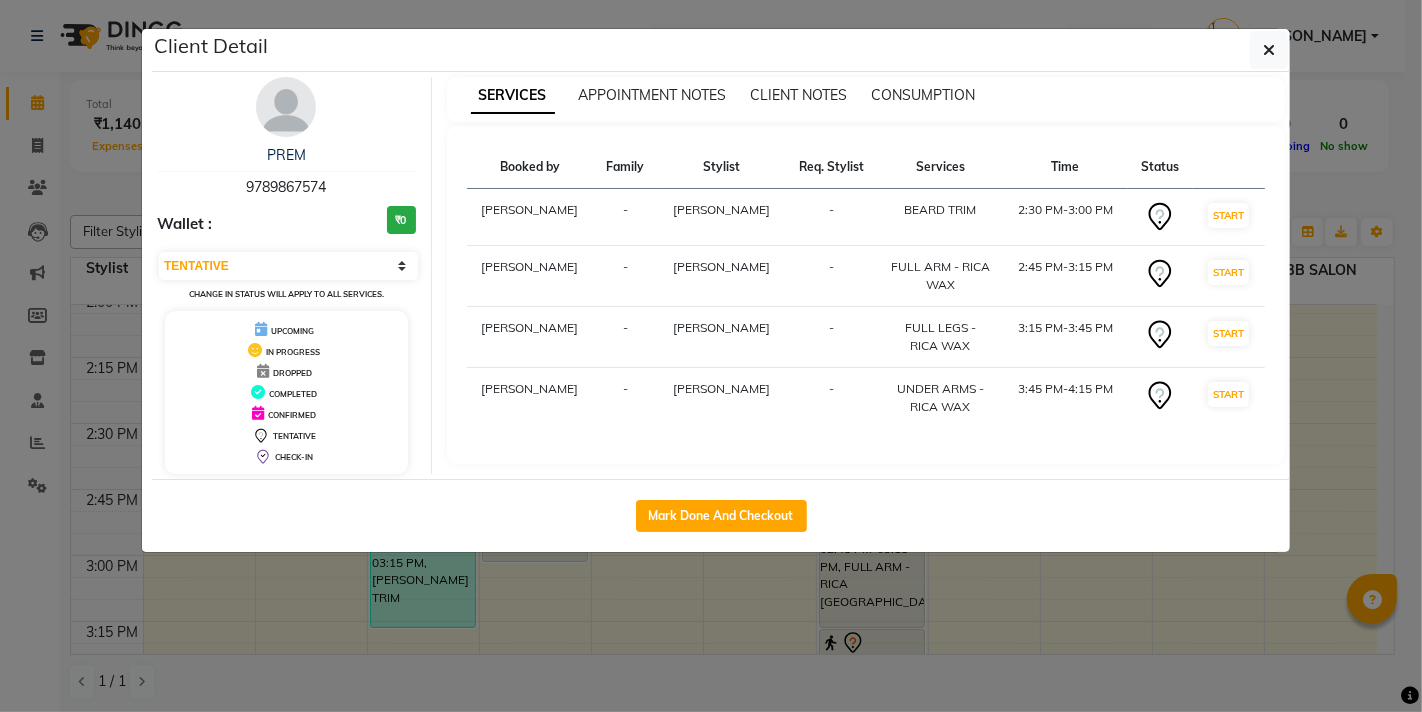 click on "Mark Done And Checkout" 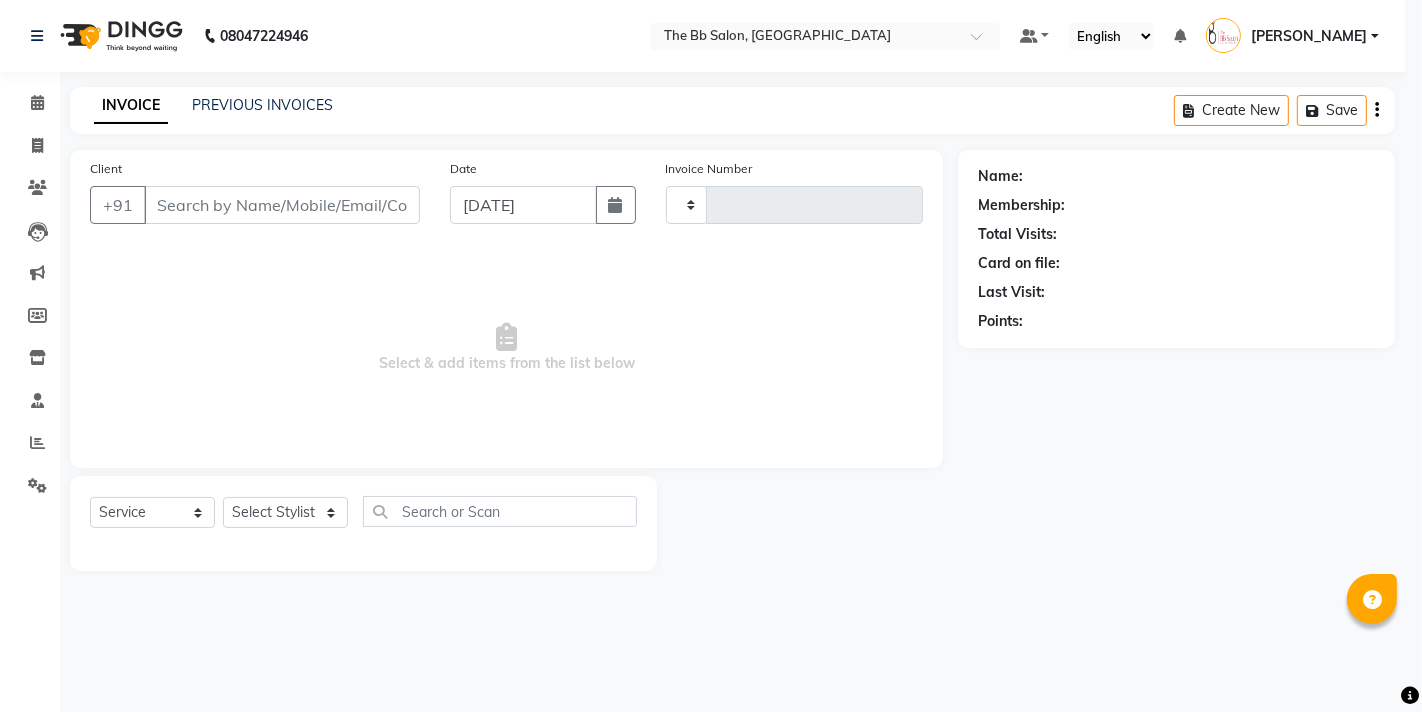 type on "2281" 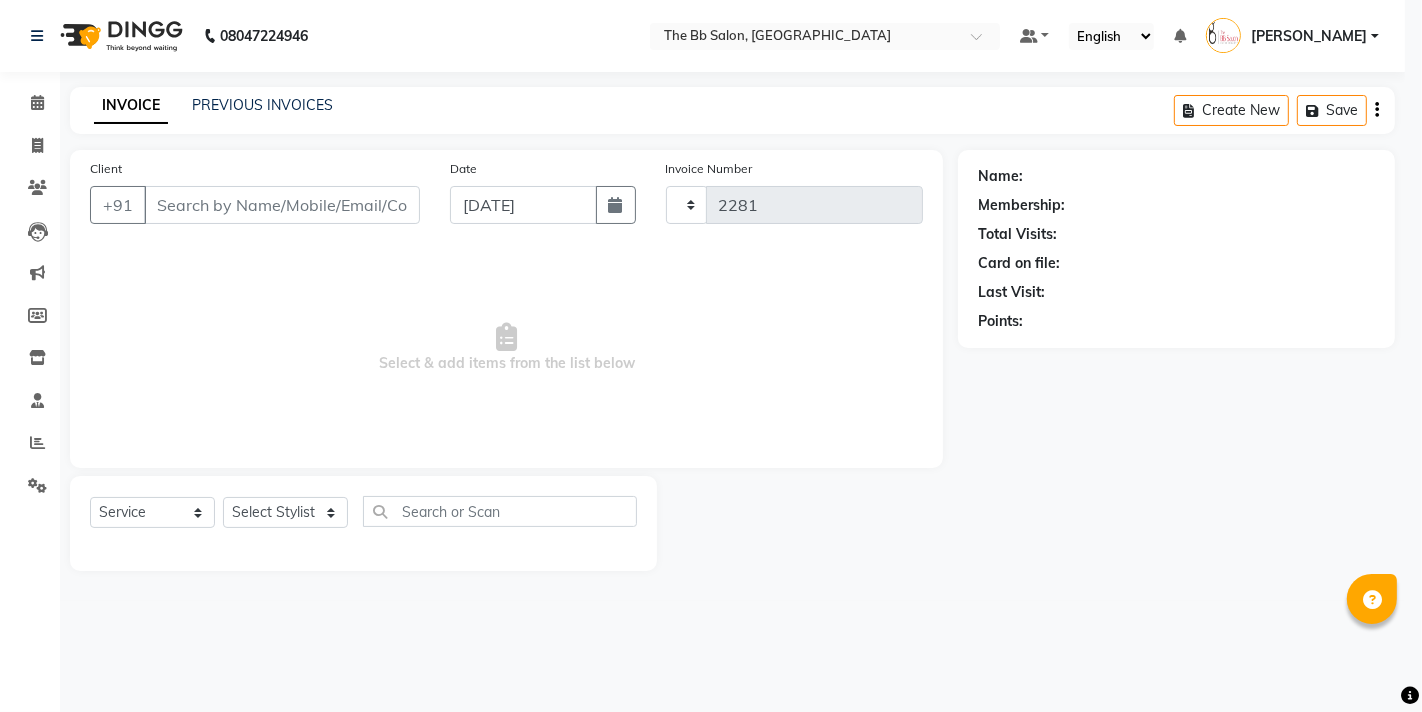 select on "6231" 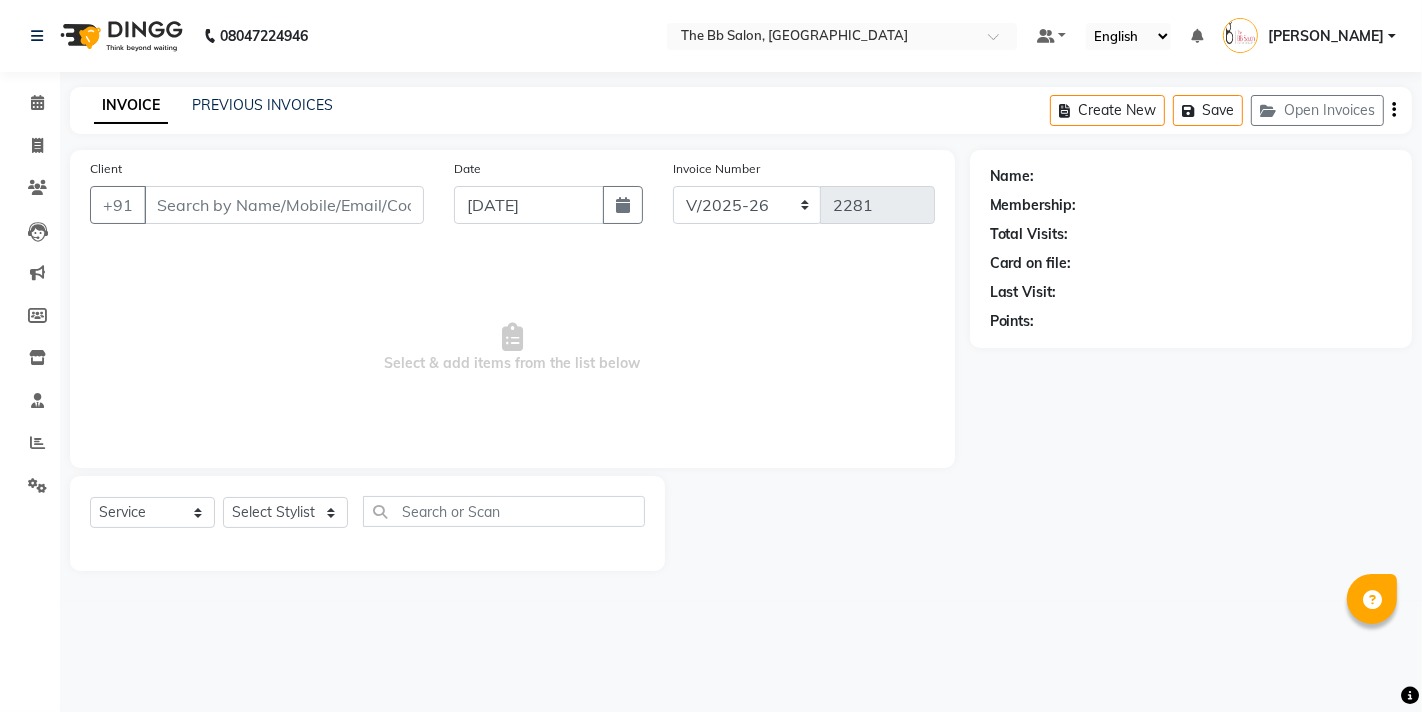type on "97******74" 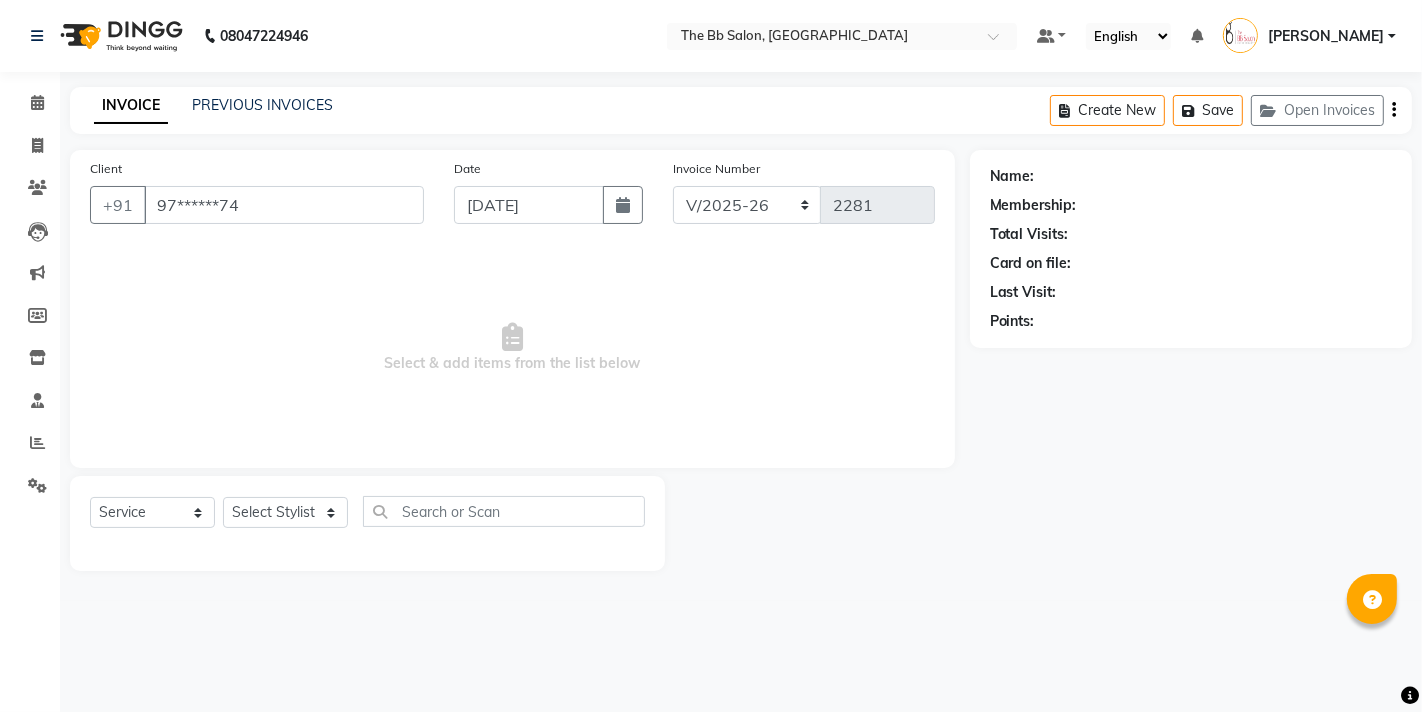 select on "84071" 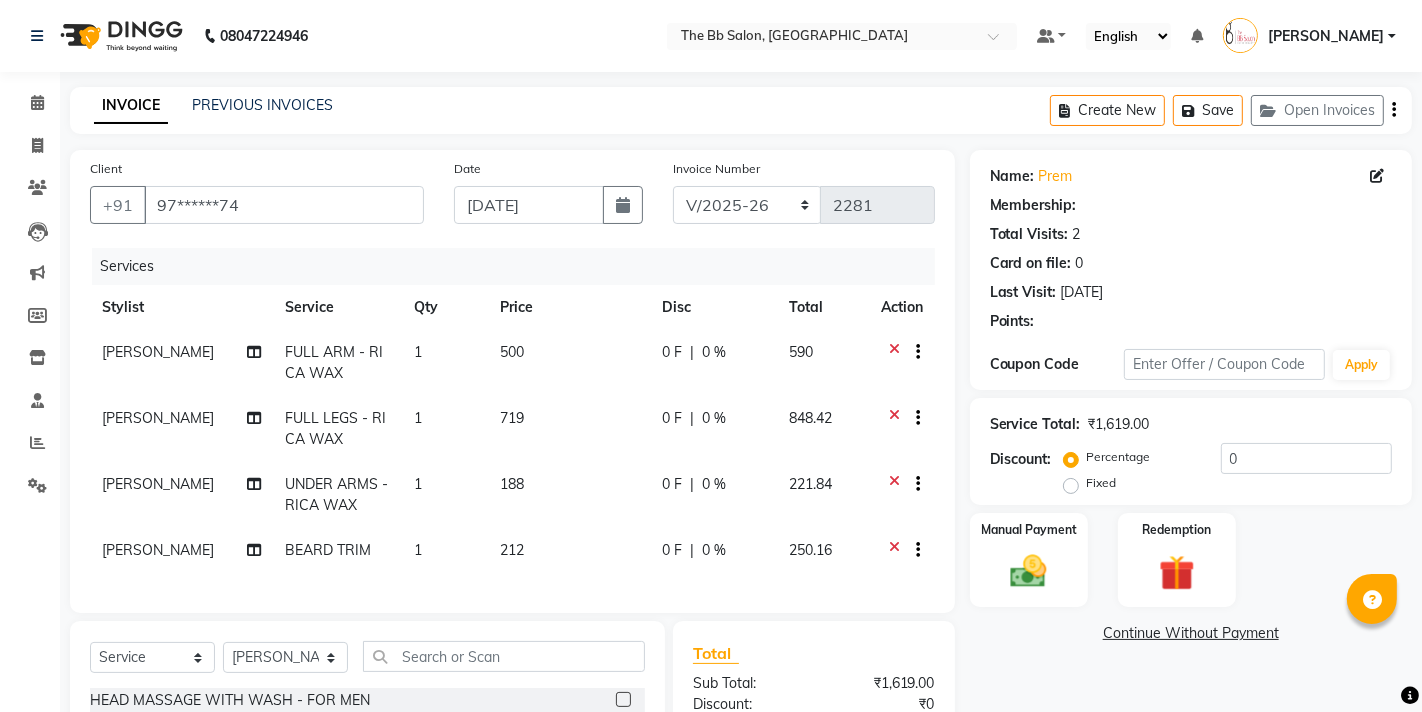 select on "1: Object" 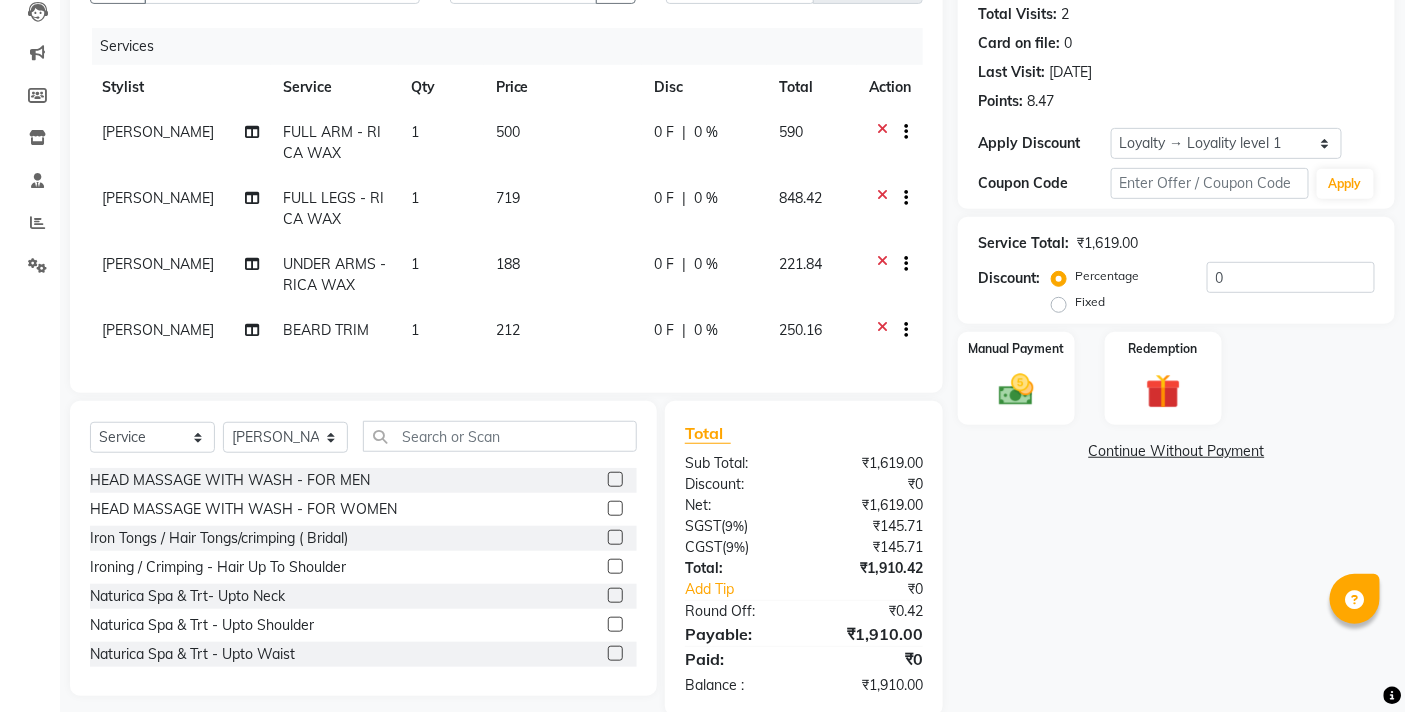 scroll, scrollTop: 222, scrollLeft: 0, axis: vertical 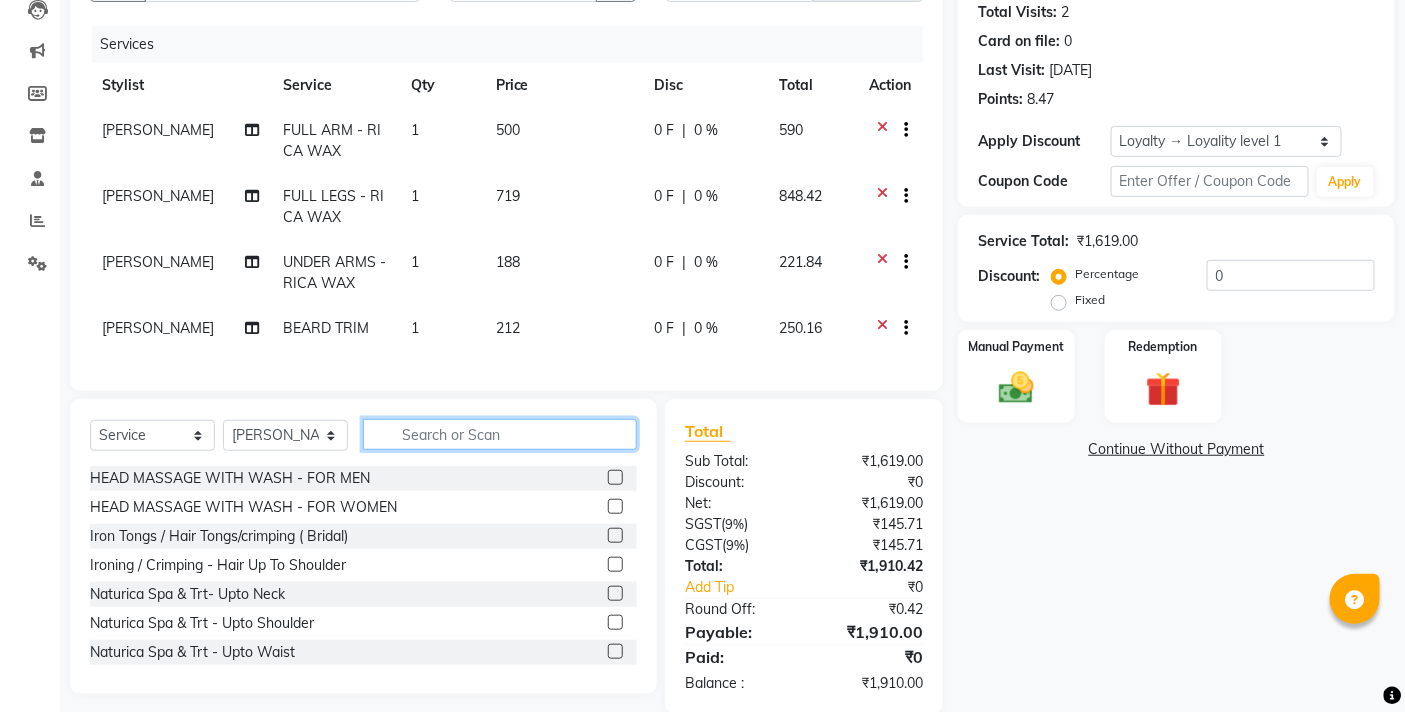 click 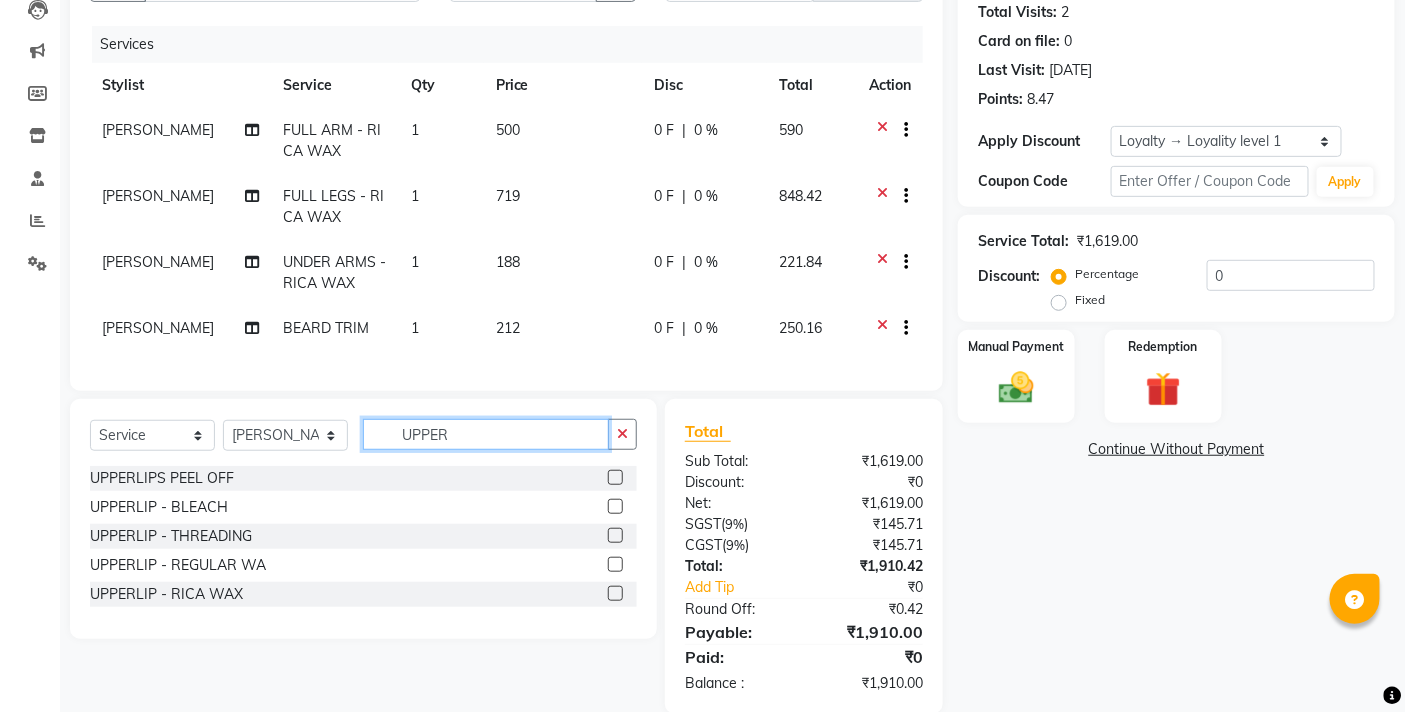 scroll, scrollTop: 271, scrollLeft: 0, axis: vertical 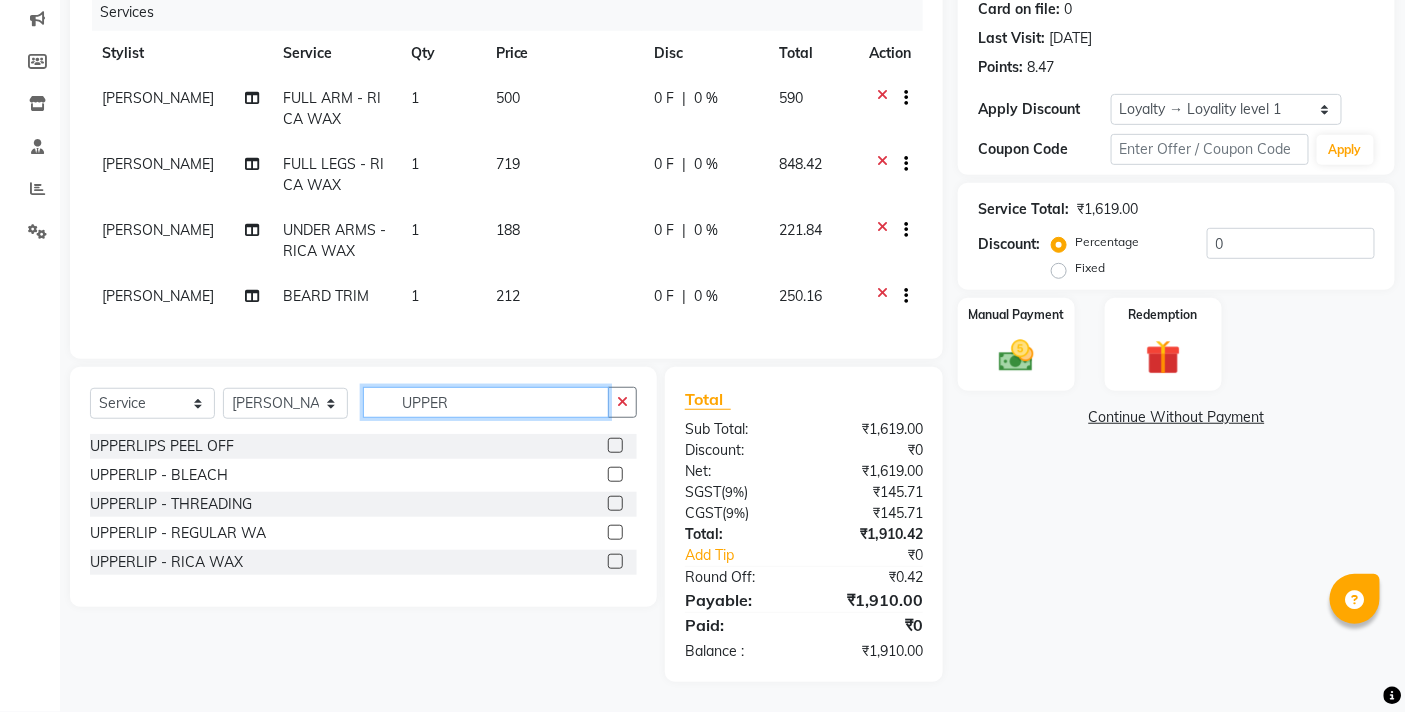 type on "UPPER" 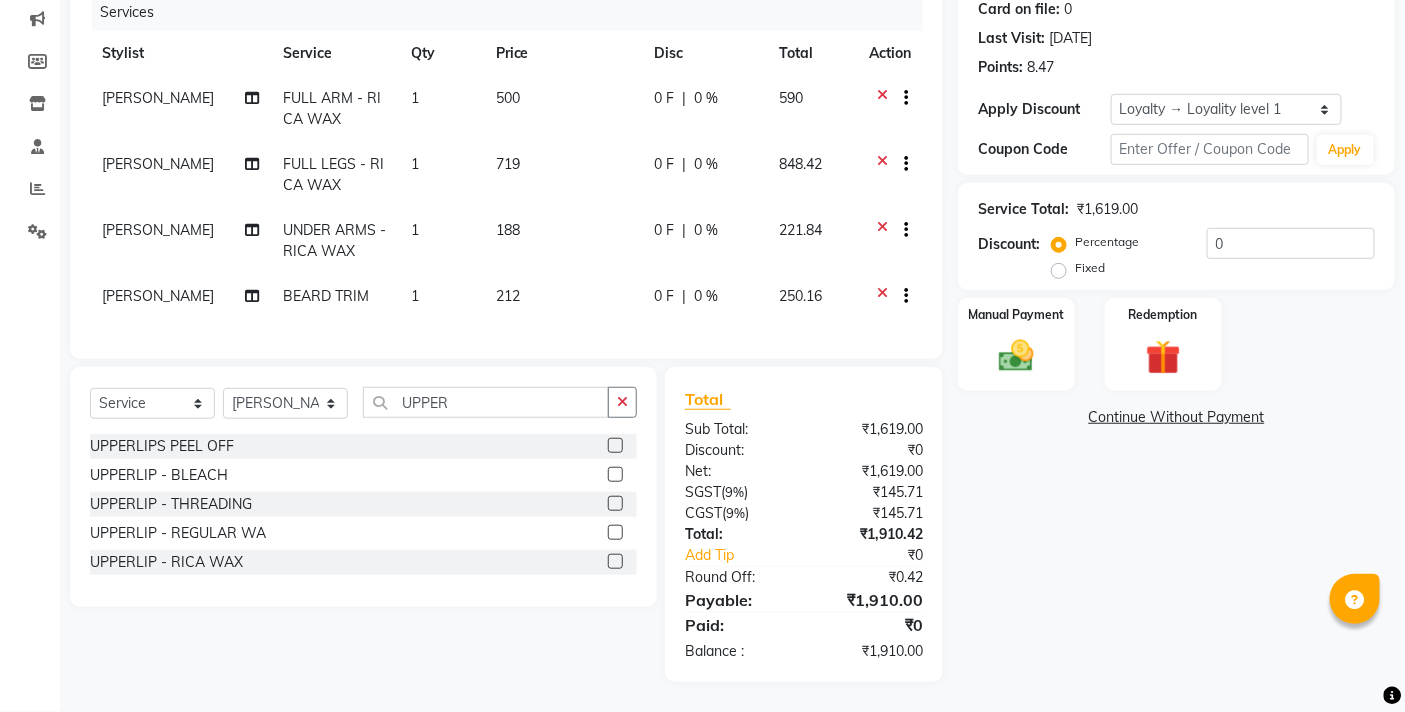 click 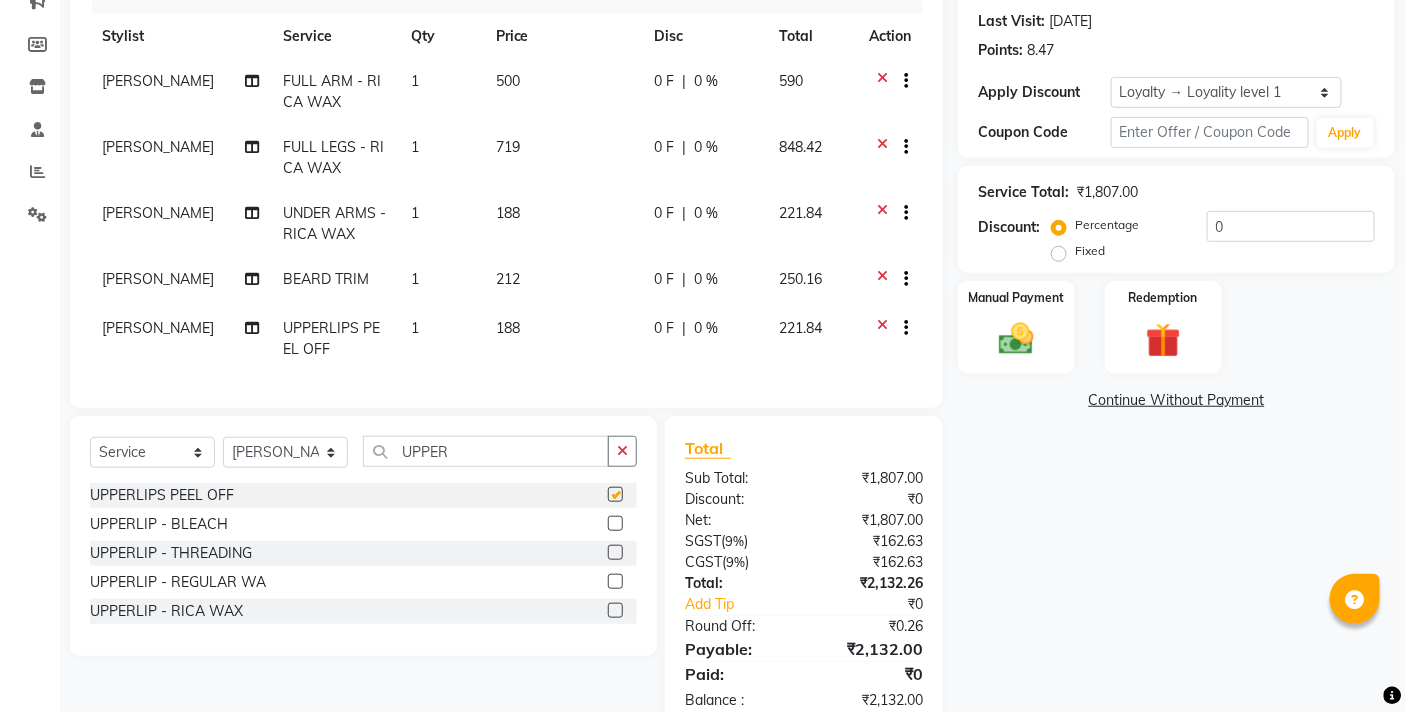 checkbox on "false" 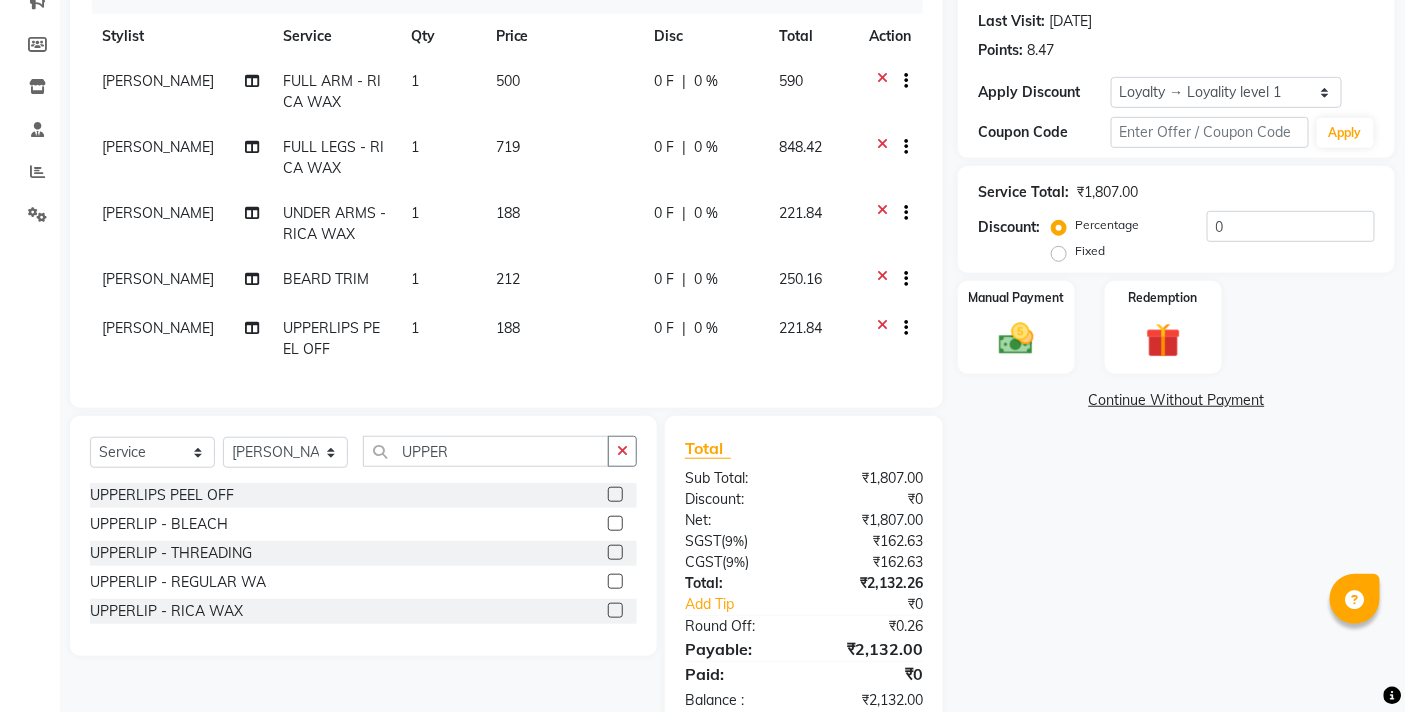 click on "1" 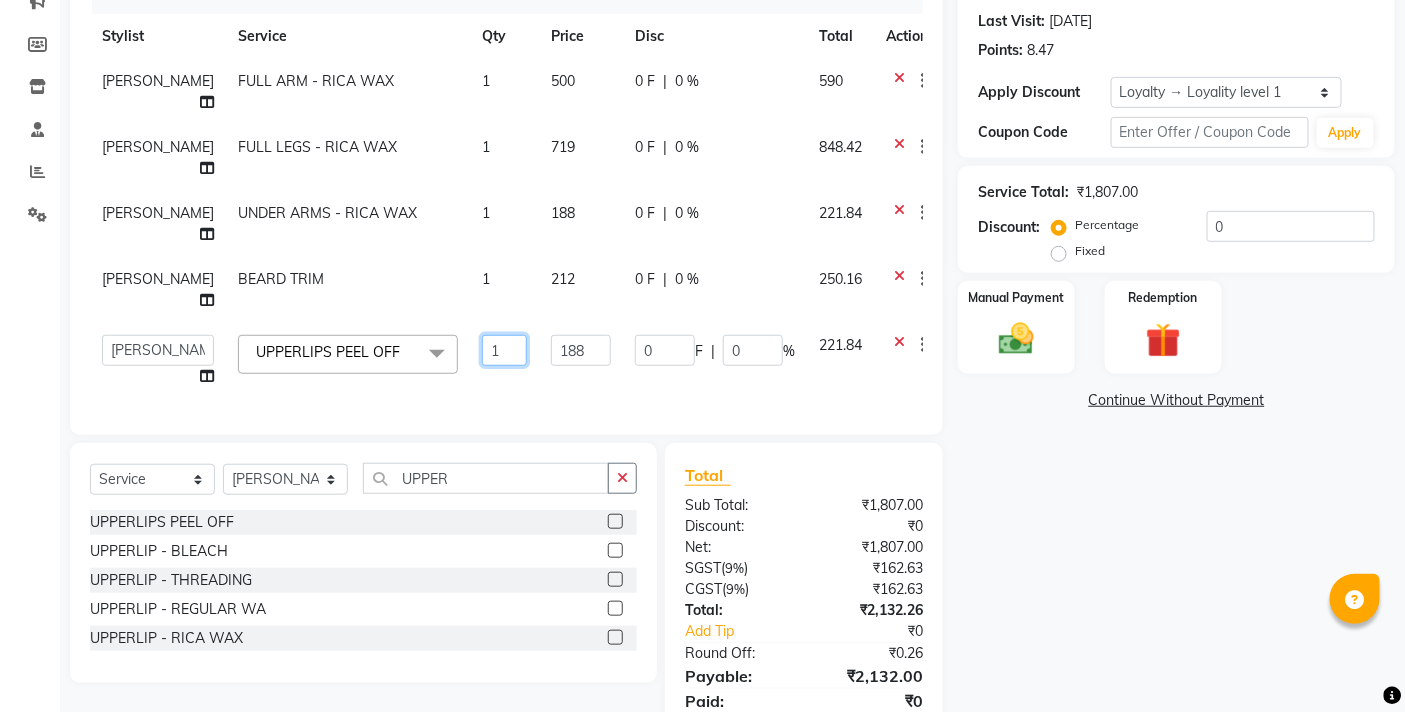 drag, startPoint x: 482, startPoint y: 353, endPoint x: 384, endPoint y: 362, distance: 98.4124 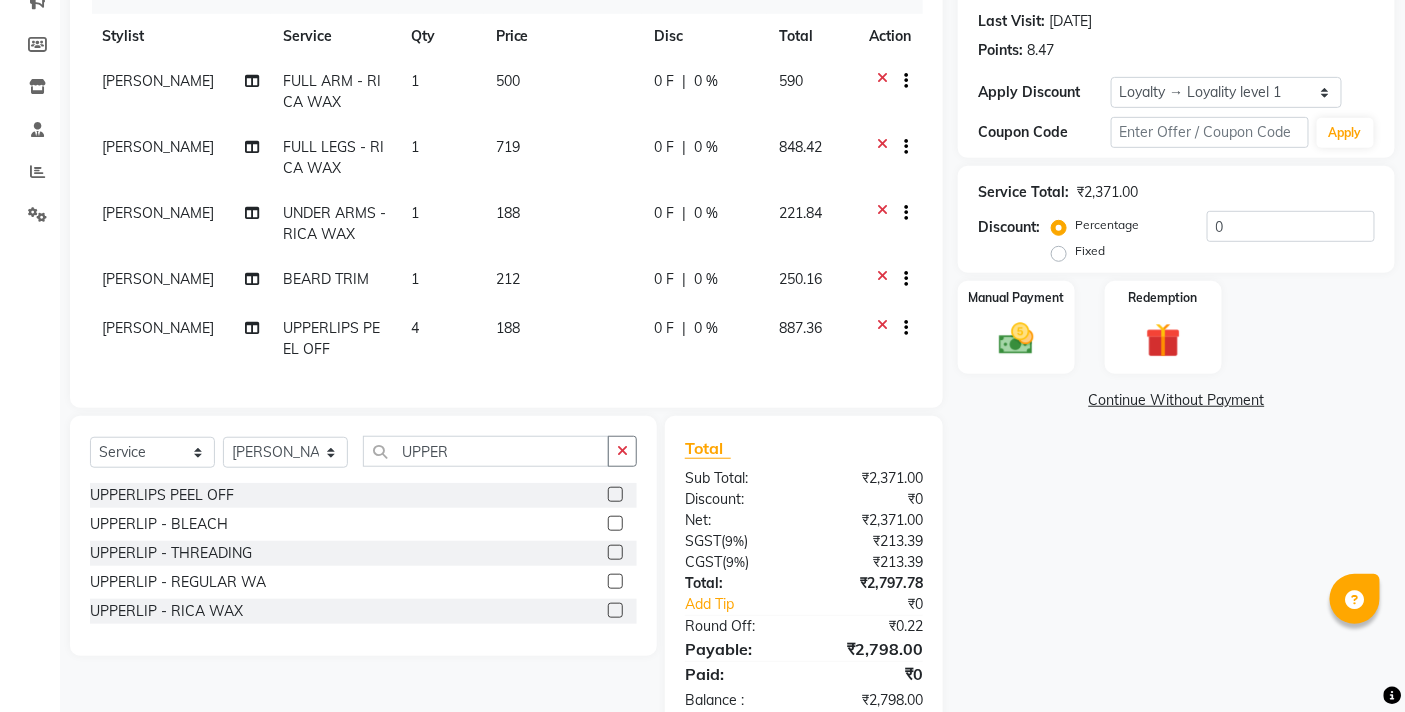 click on "Services Stylist Service Qty Price Disc Total Action GOUSIYA SHAIKH FULL ARM - RICA WAX 1 500 0 F | 0 % 590 GOUSIYA SHAIKH FULL LEGS - RICA WAX 1 719 0 F | 0 % 848.42 GOUSIYA SHAIKH UNDER ARMS - RICA WAX 1 188 0 F | 0 % 221.84 MANGESH TAVARE BEARD TRIM 1 212 0 F | 0 % 250.16 MANGESH TAVARE UPPERLIPS PEEL OFF 4 188 0 F | 0 % 887.36" 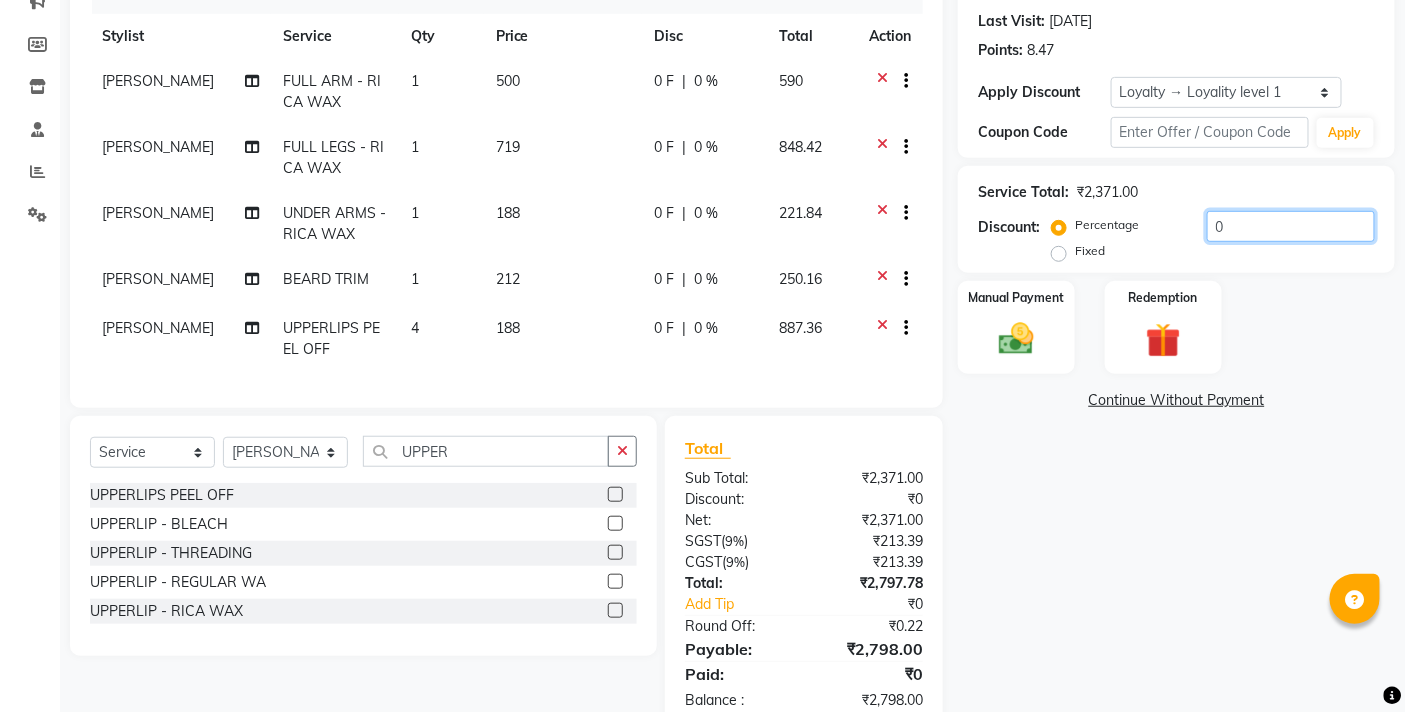 click on "0" 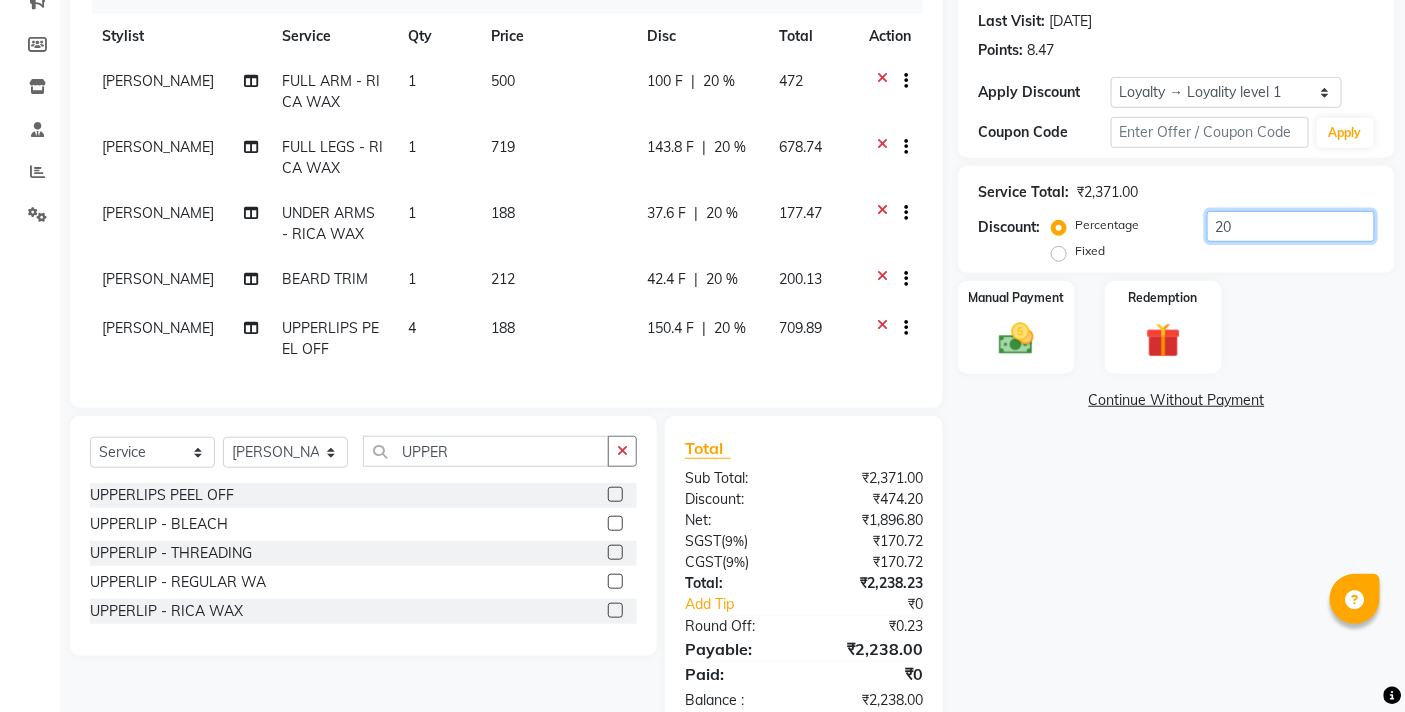 type on "20" 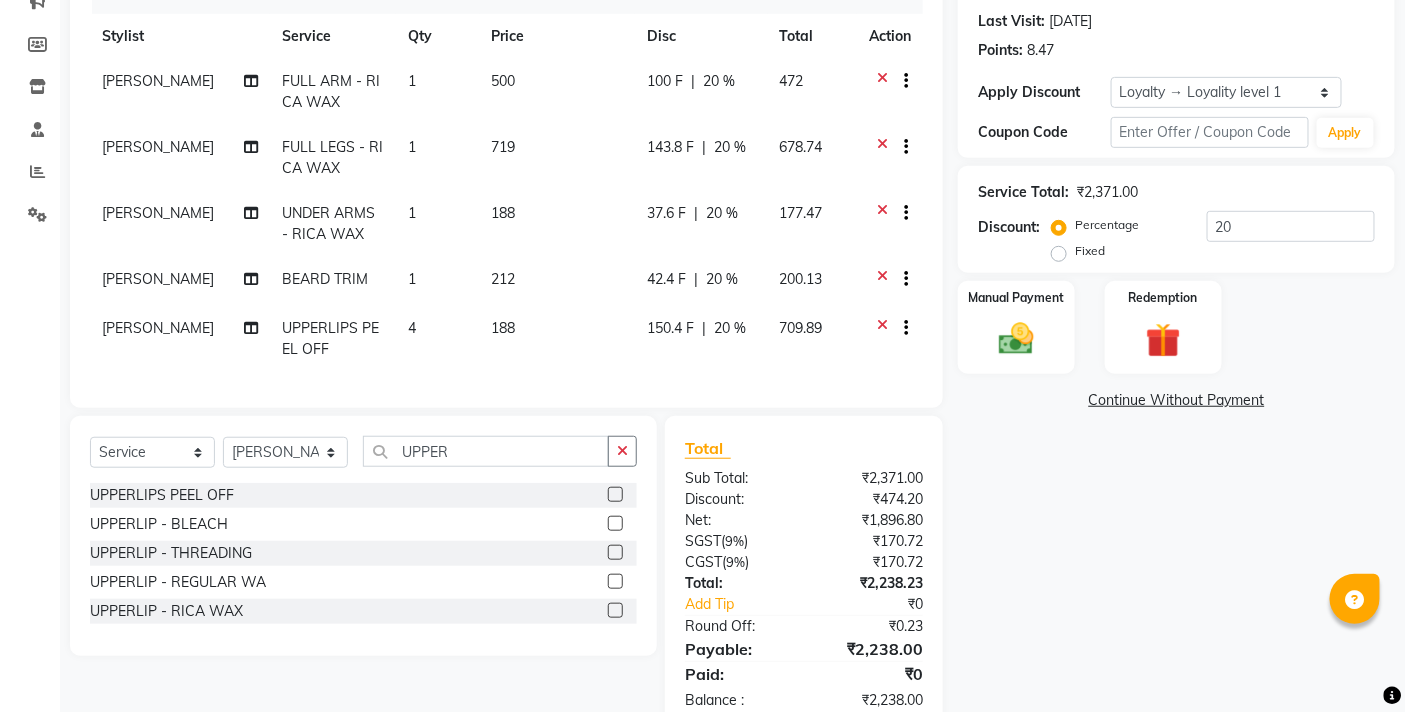 click on "Name: Prem  Membership:  No Active Membership  Total Visits:  2 Card on file:  0 Last Visit:   29-06-2025 Points:   8.47  Apply Discount Select  Loyalty → Loyality level 1  Coupon Code Apply Service Total:  ₹2,371.00  Discount:  Percentage   Fixed  20 Manual Payment Redemption  Continue Without Payment" 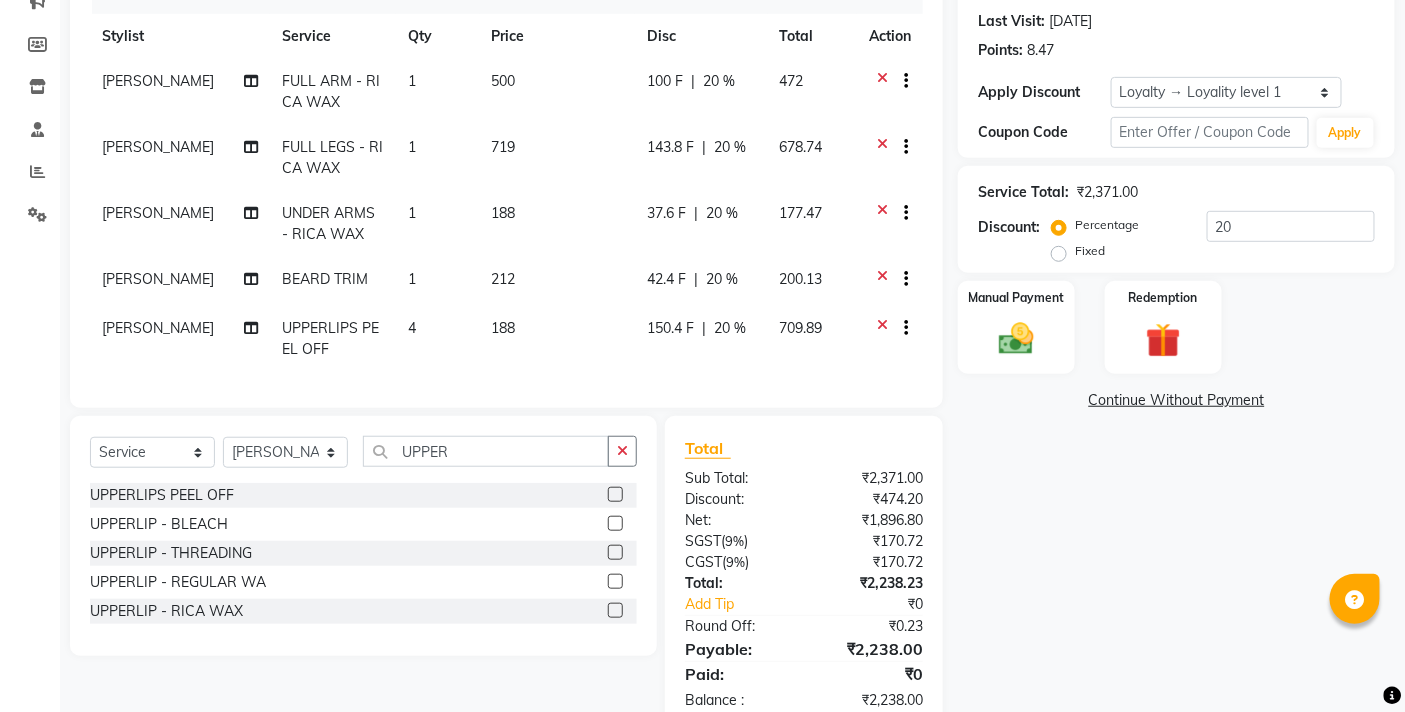 scroll, scrollTop: 336, scrollLeft: 0, axis: vertical 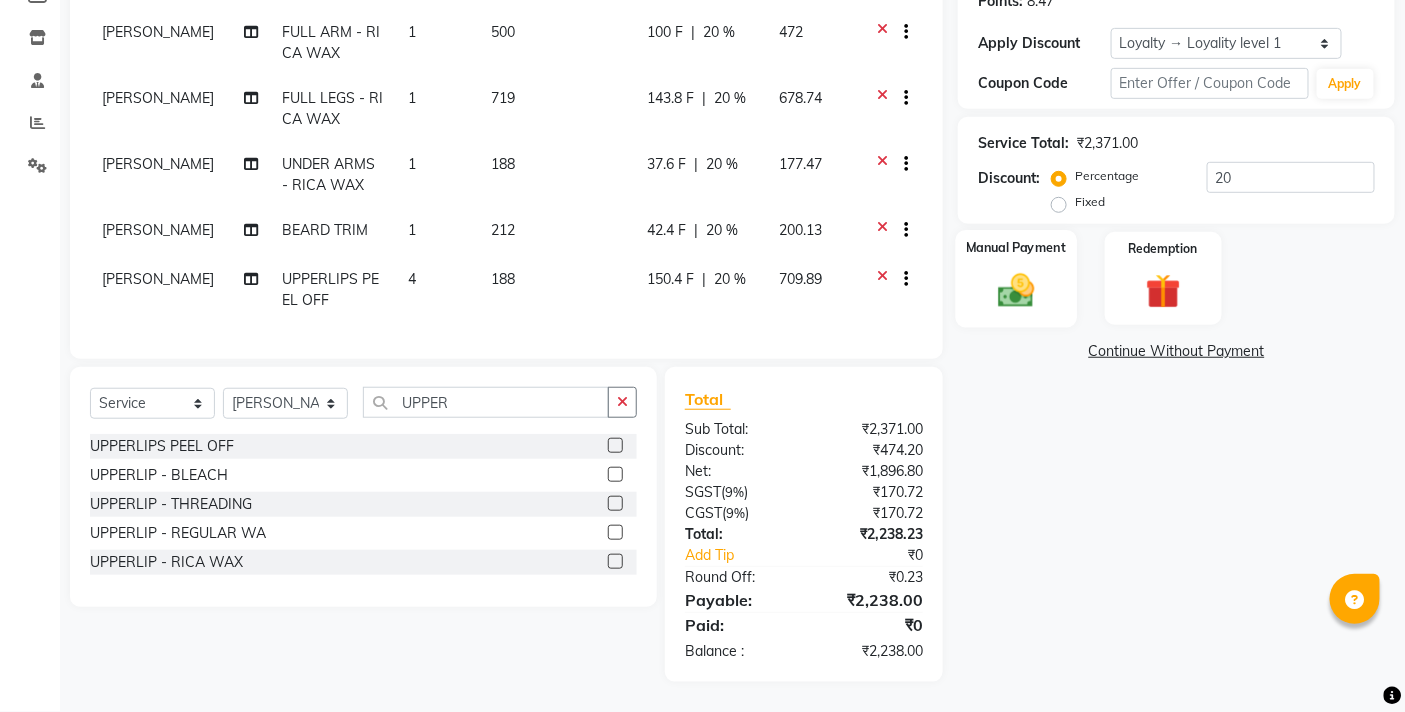click 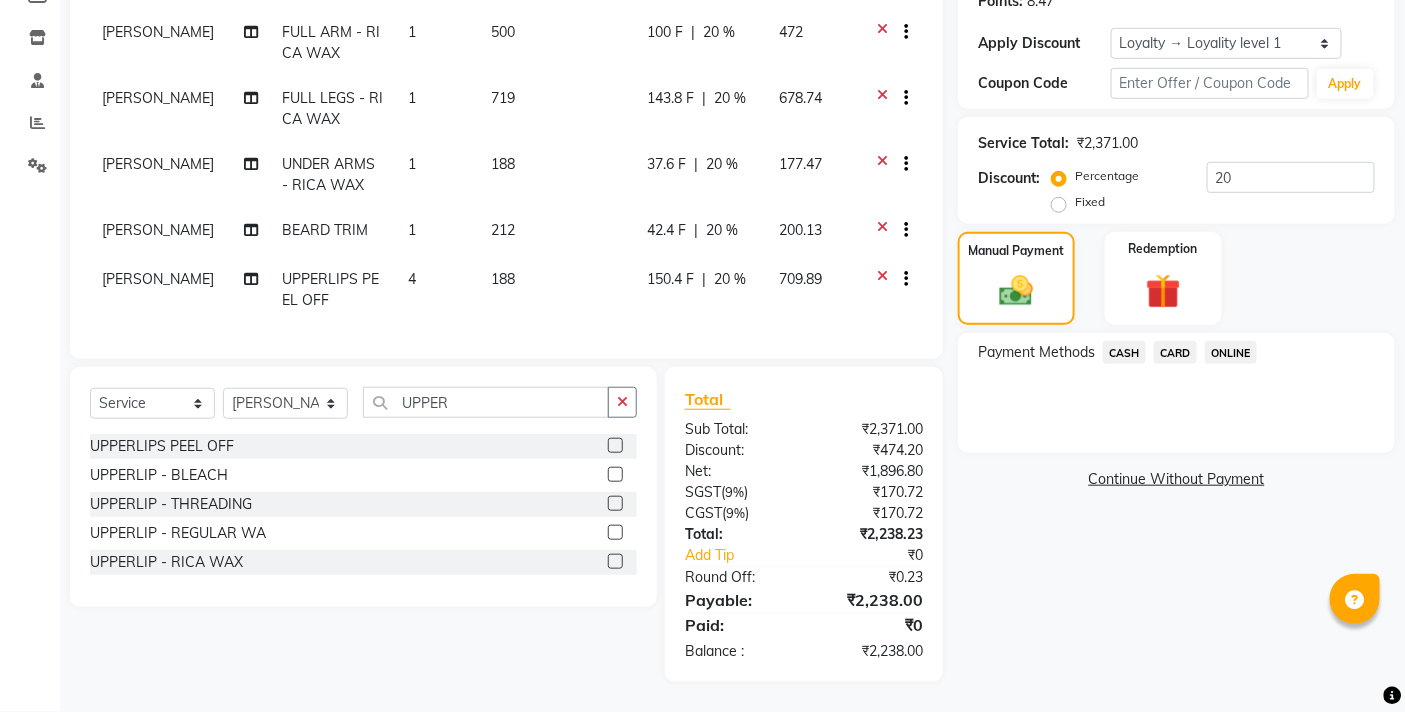 click on "ONLINE" 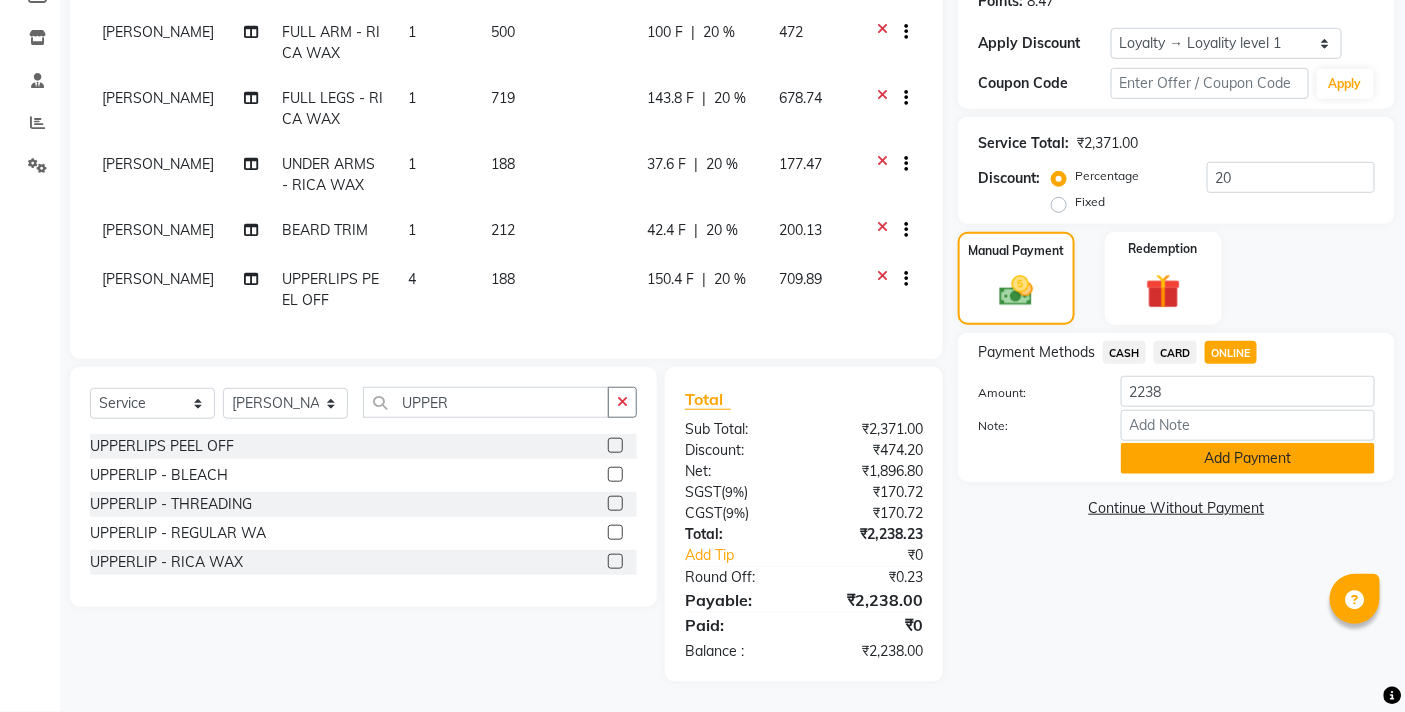 click on "Add Payment" 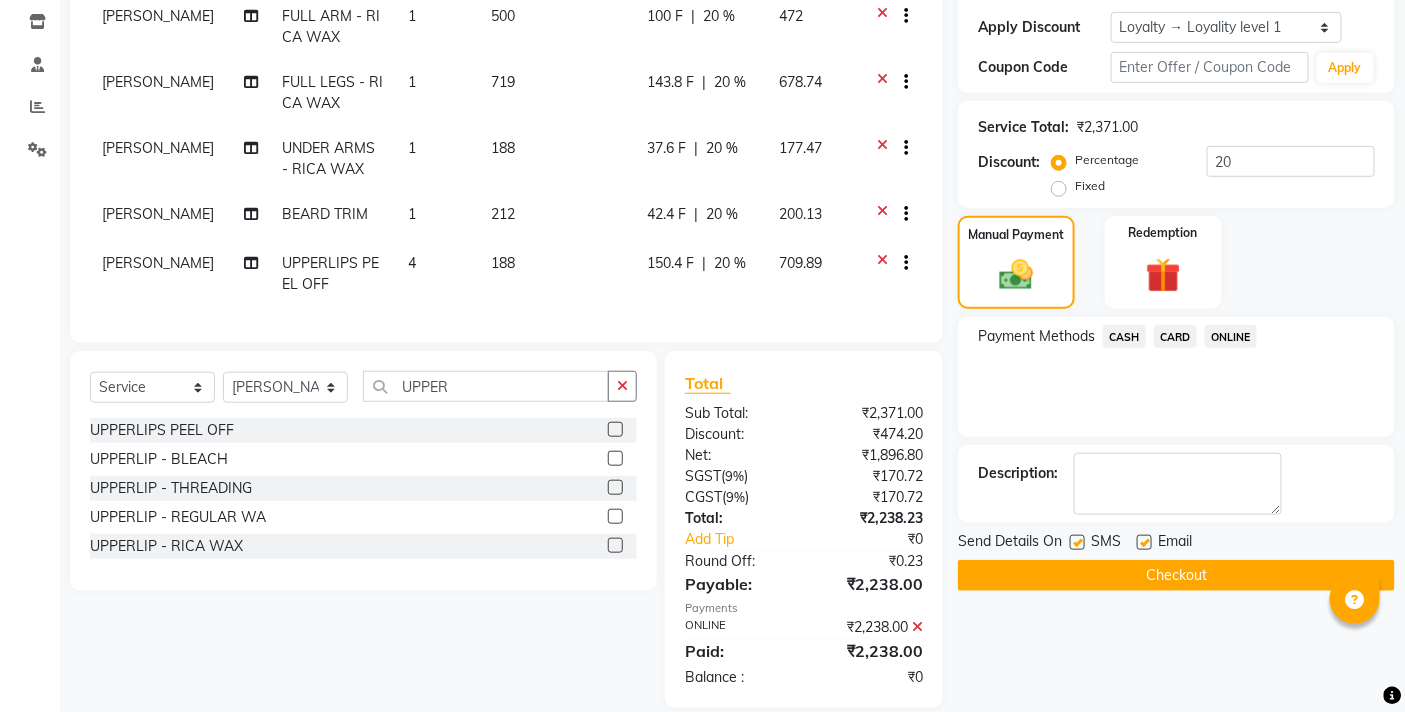 click on "Checkout" 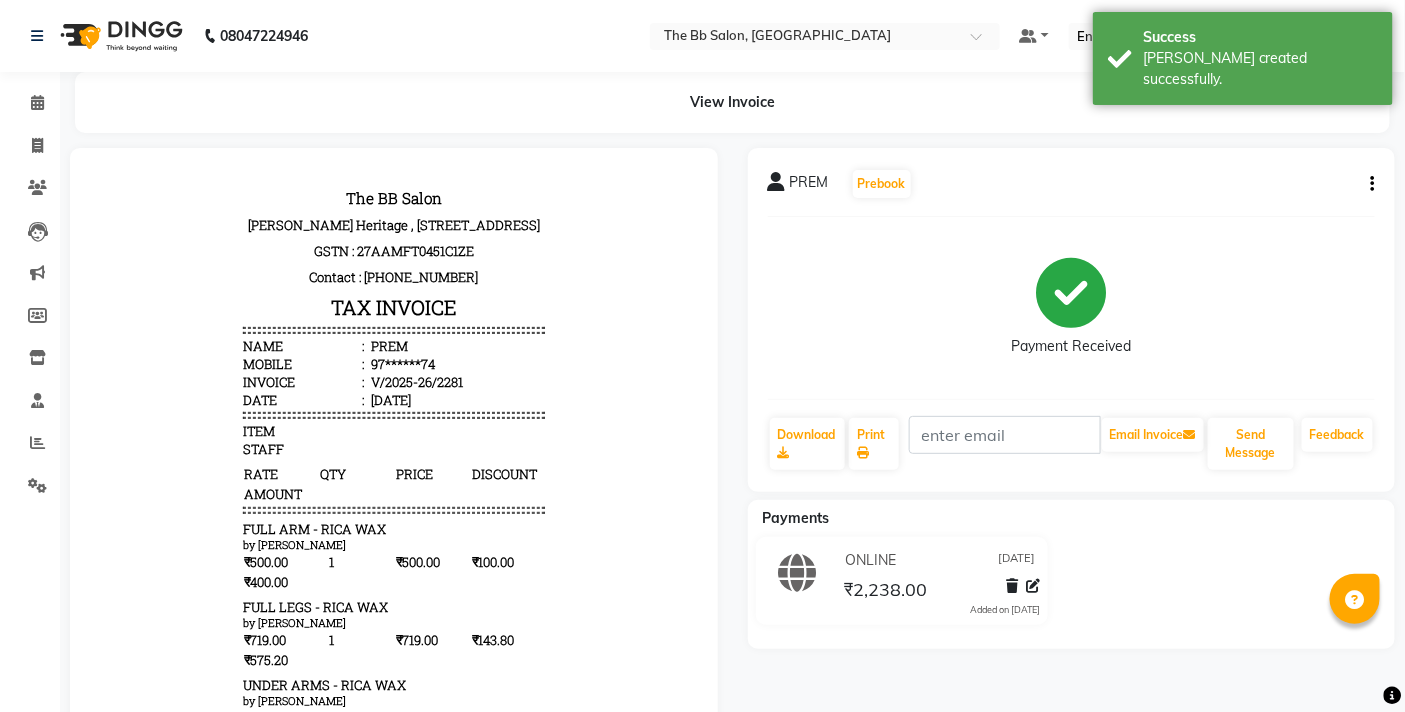scroll, scrollTop: 0, scrollLeft: 0, axis: both 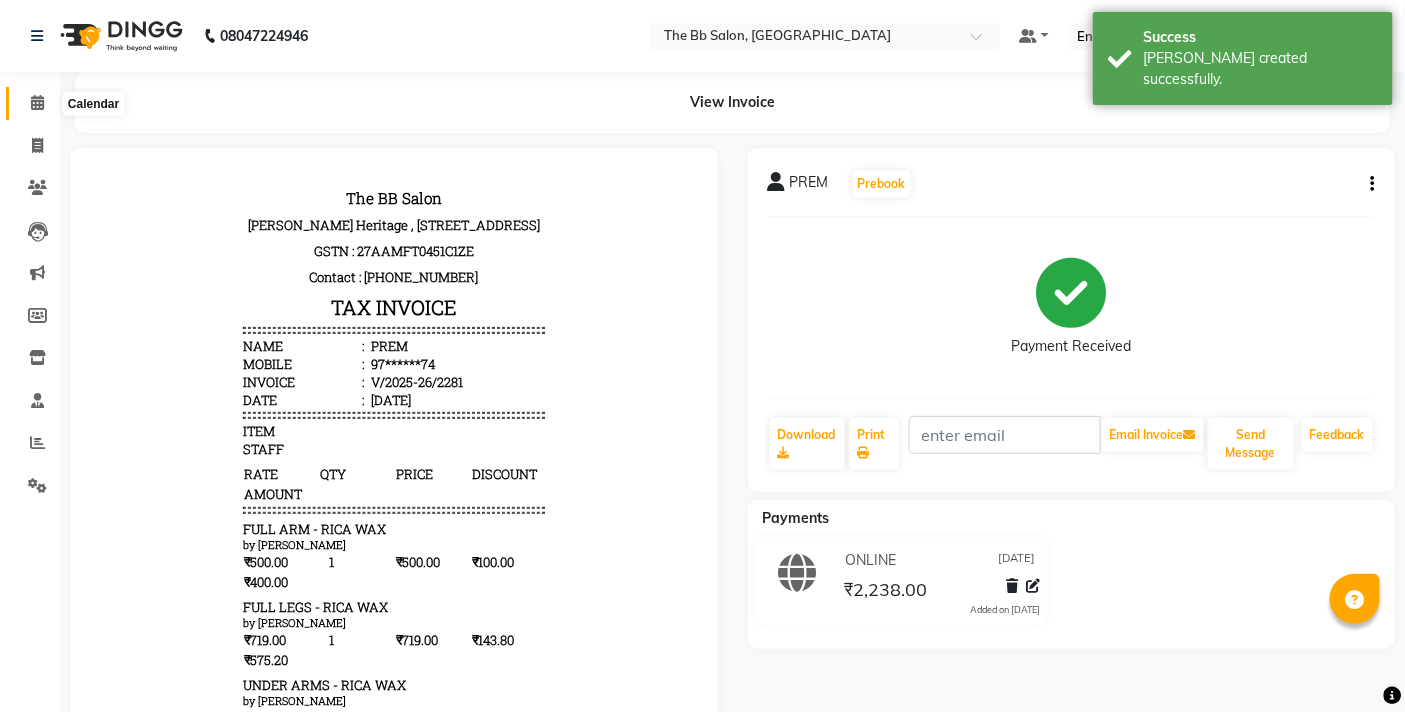 click 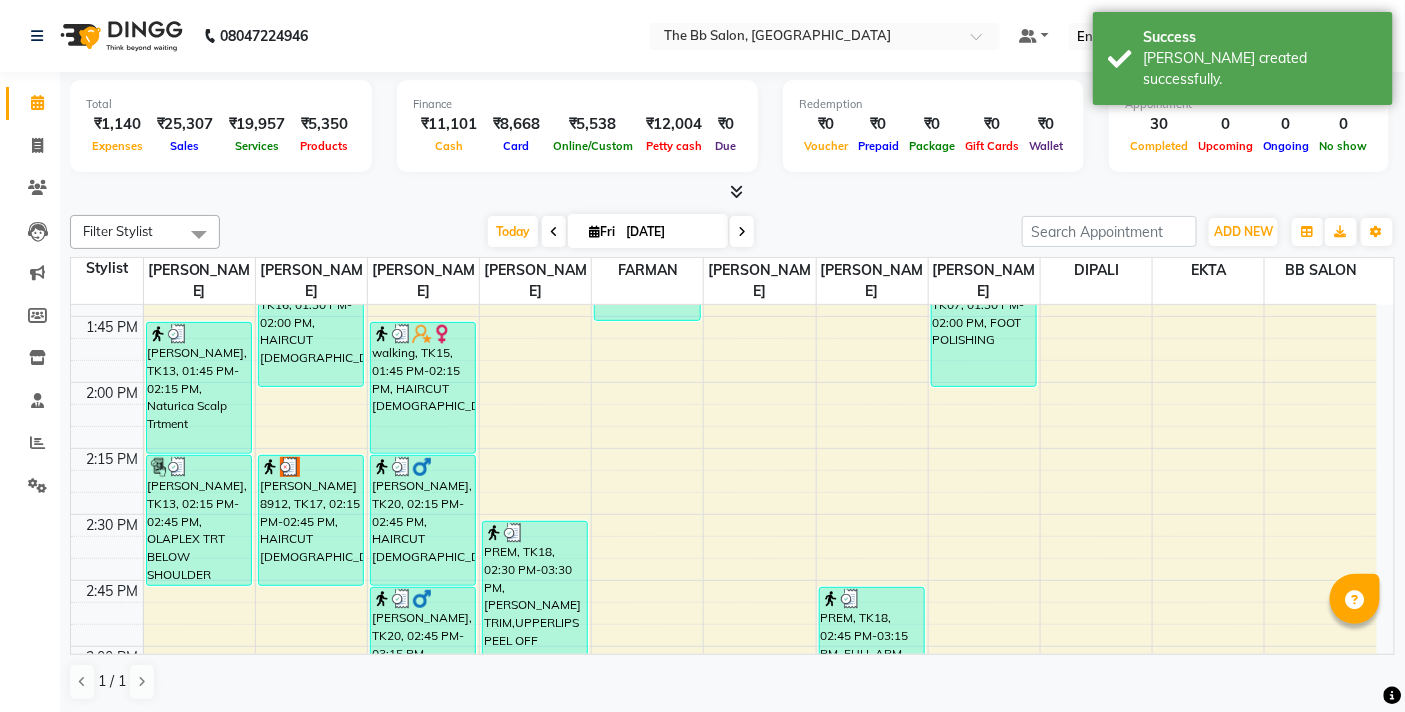 scroll, scrollTop: 1444, scrollLeft: 0, axis: vertical 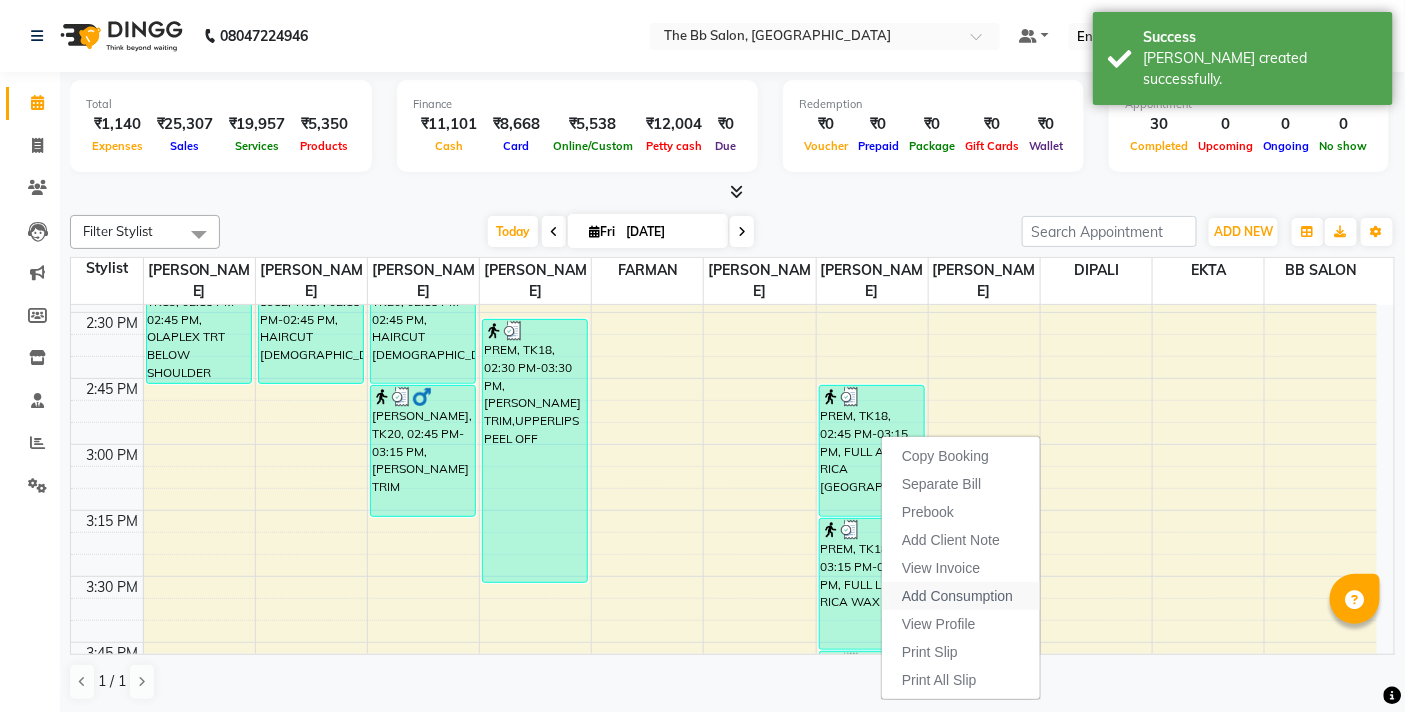 click on "Add Consumption" at bounding box center (957, 596) 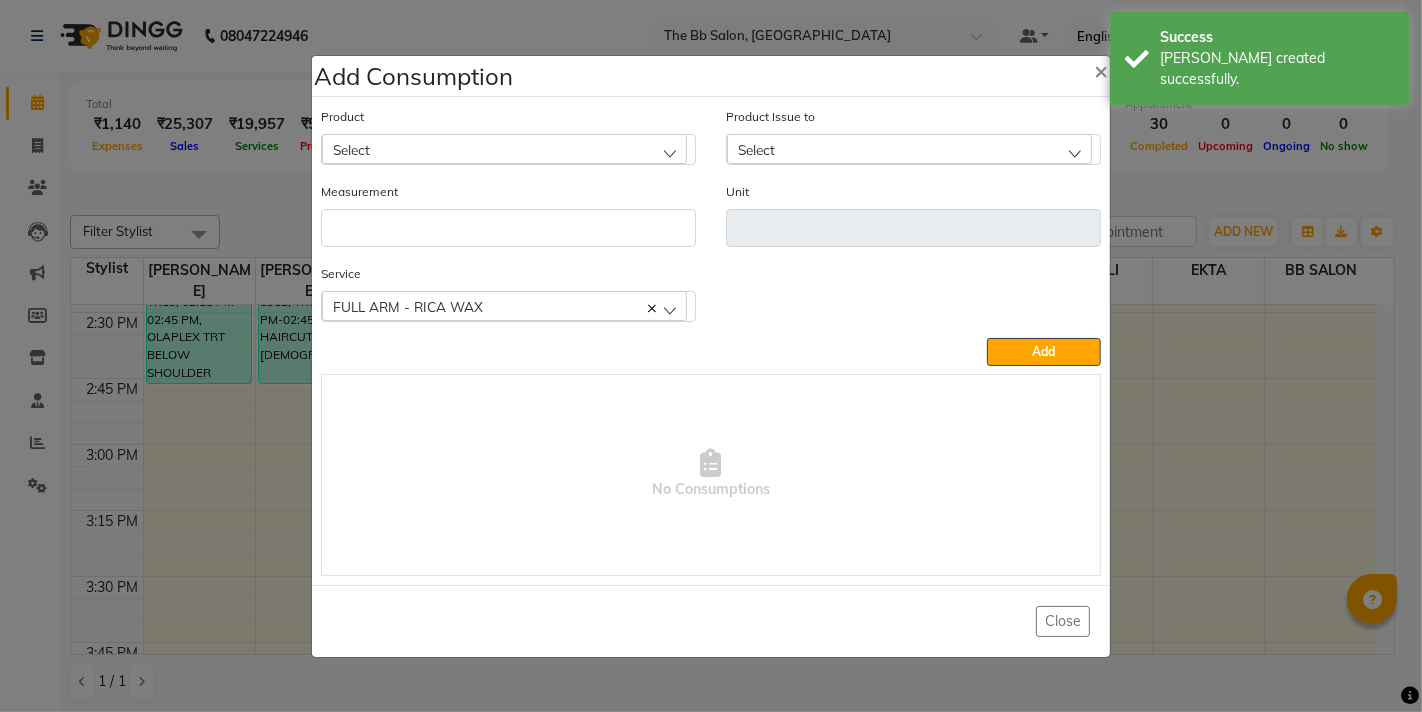 click on "Product Select" 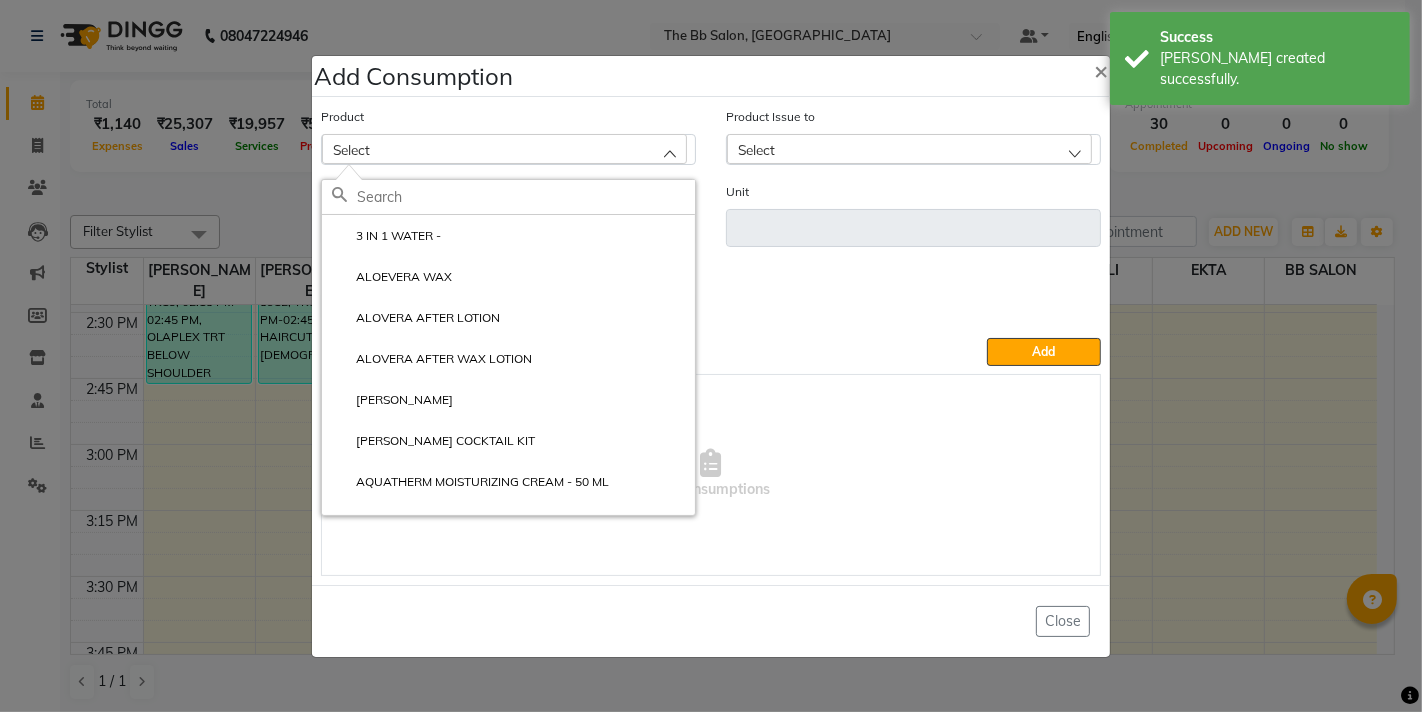 click 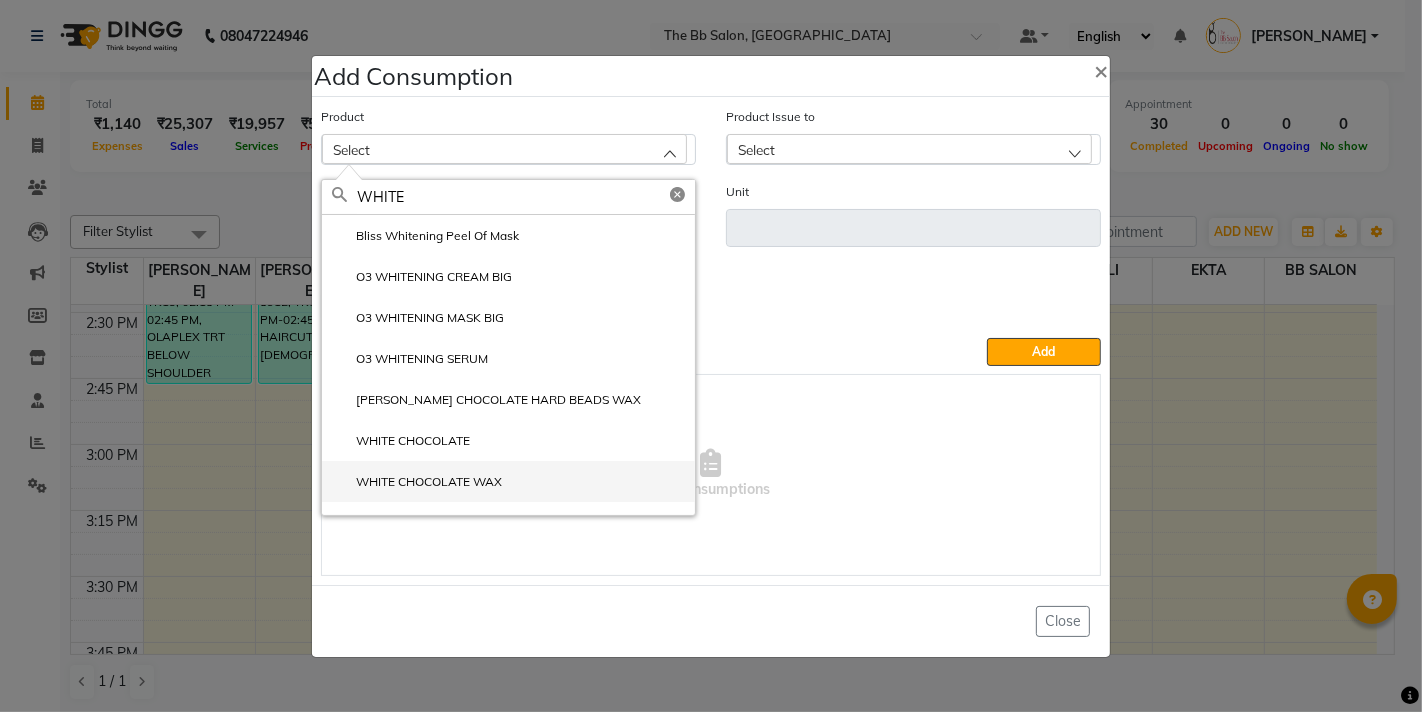 type on "WHITE" 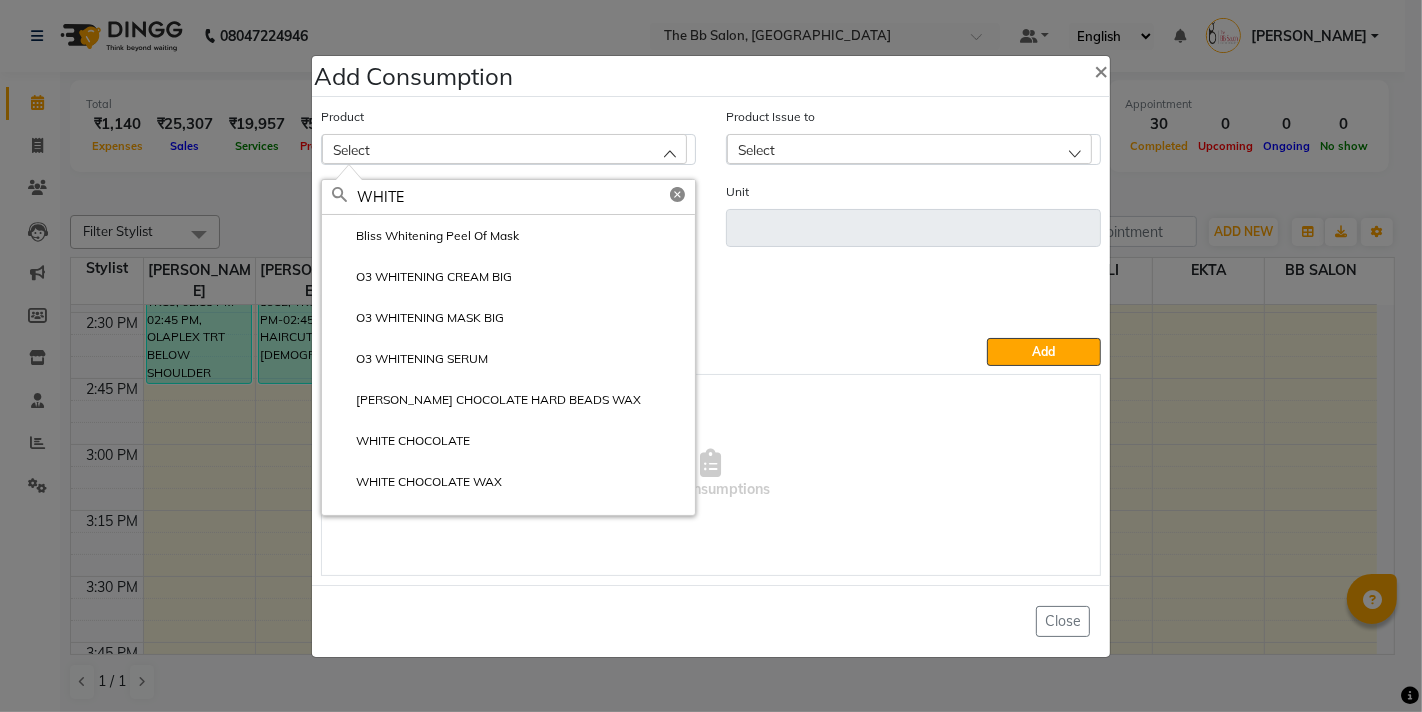click on "WHITE CHOCOLATE WAX" 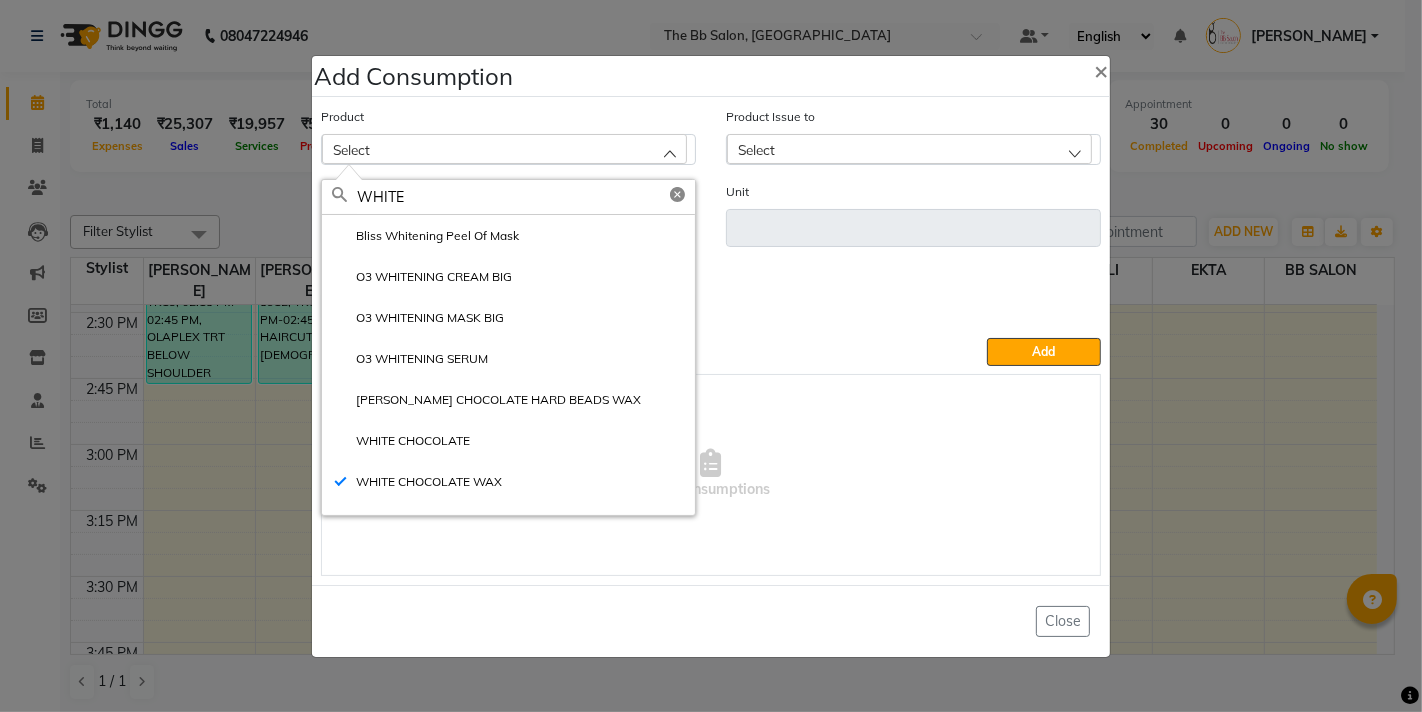 type on "ML" 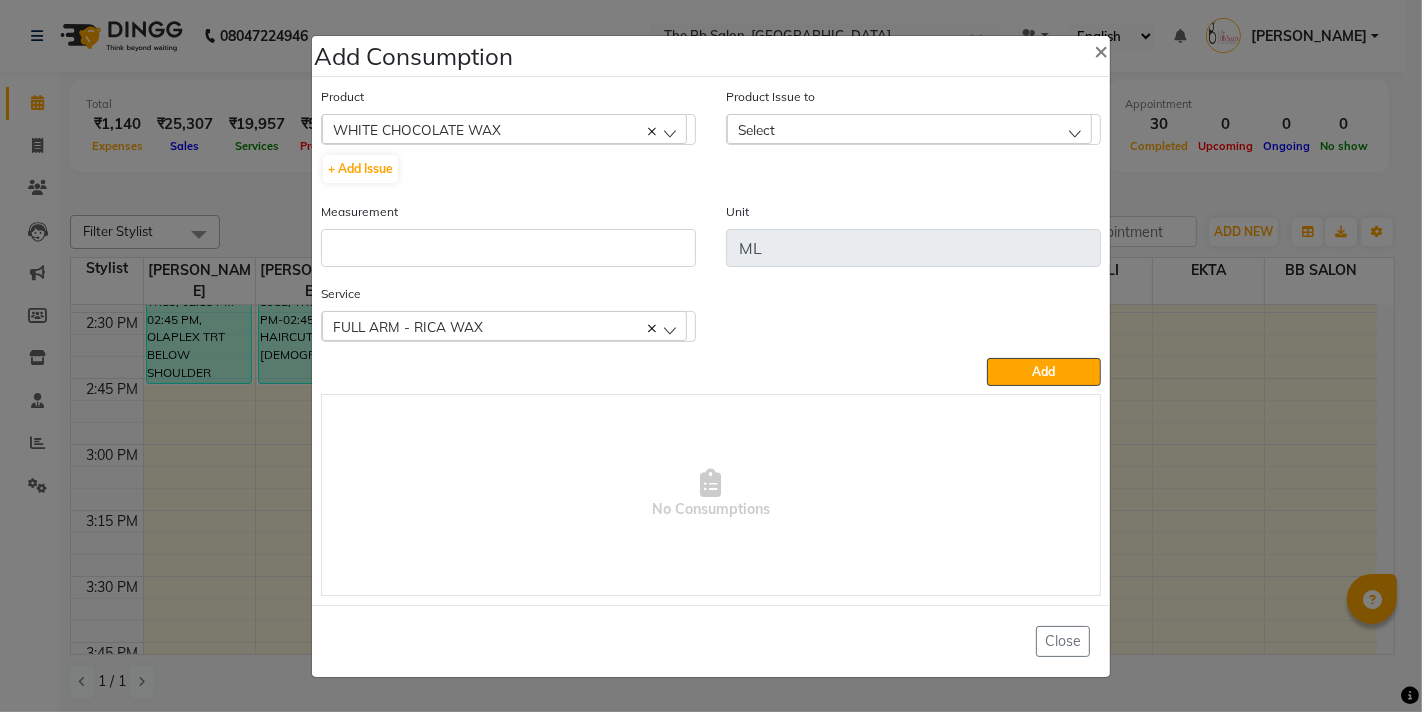 click on "Select" 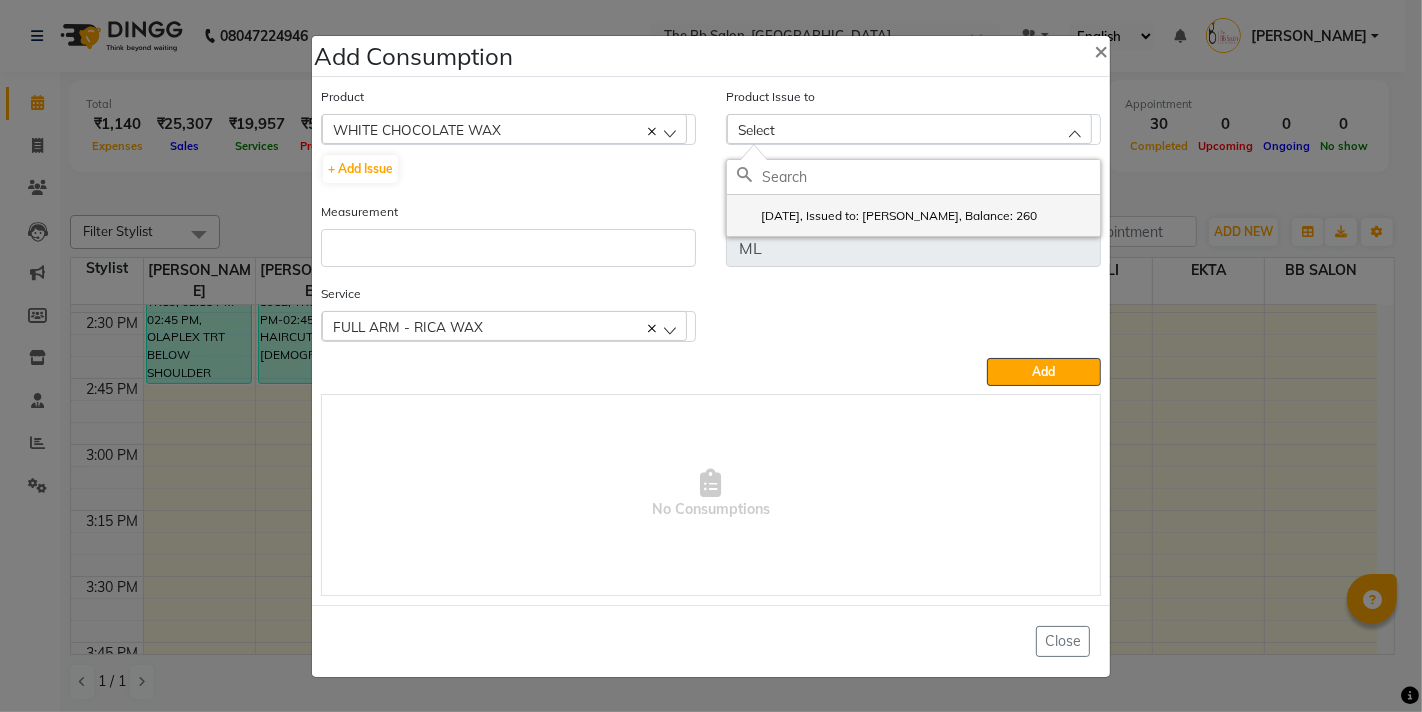 click on "2025-07-06, Issued to: SHILPA YADAV, Balance: 260" 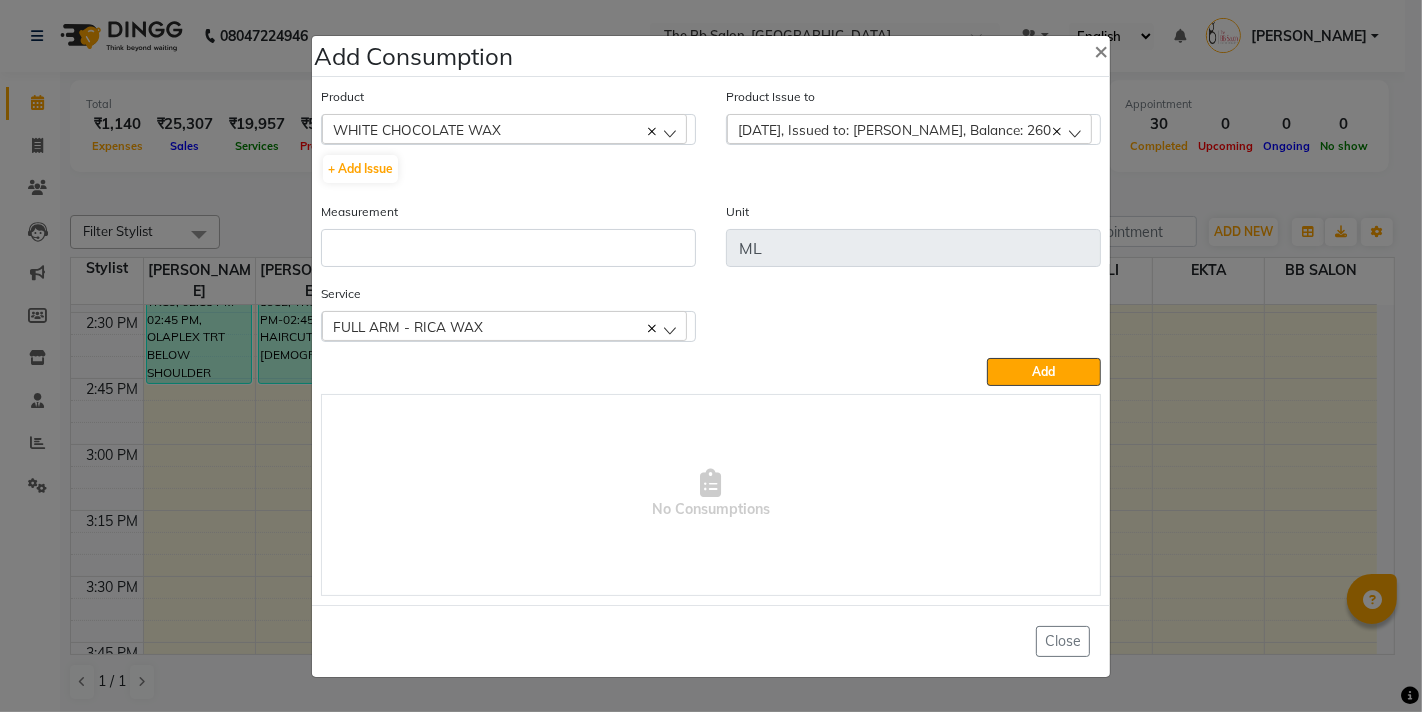click on "Measurement" 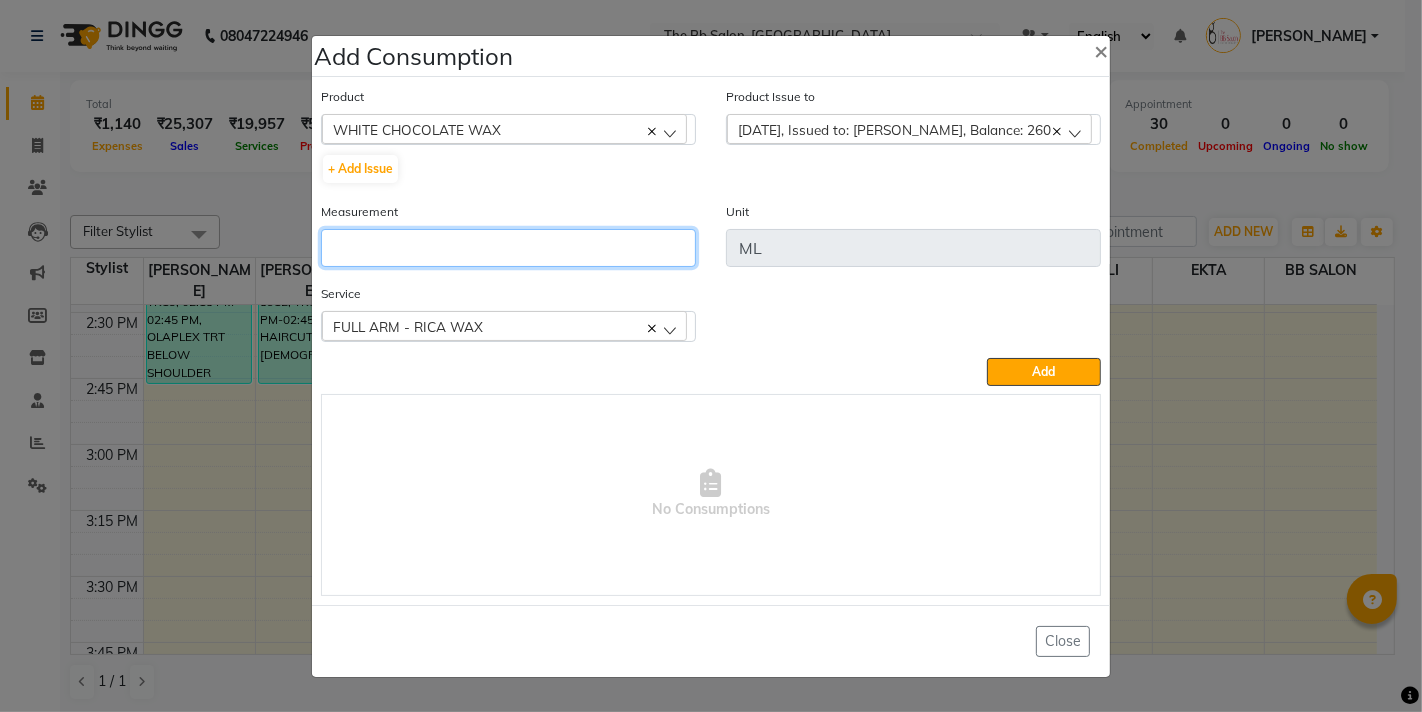 click 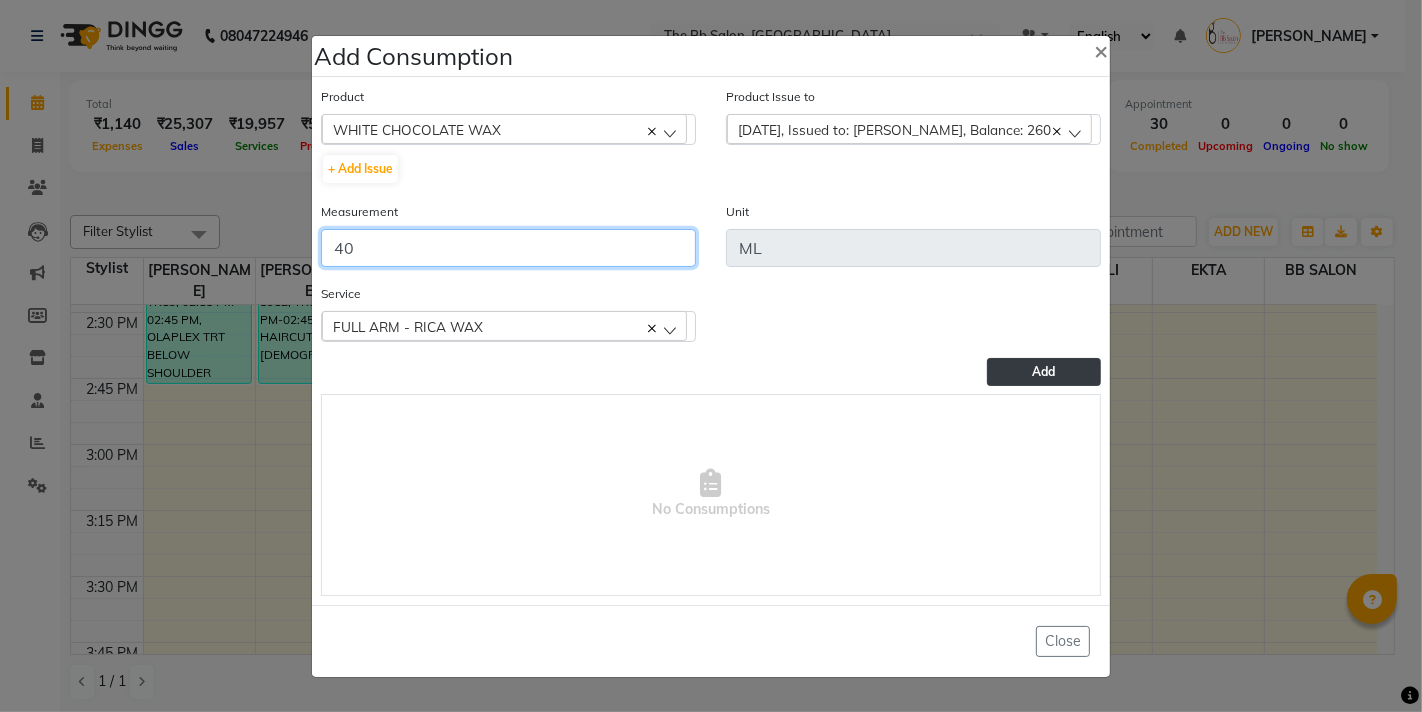 type on "40" 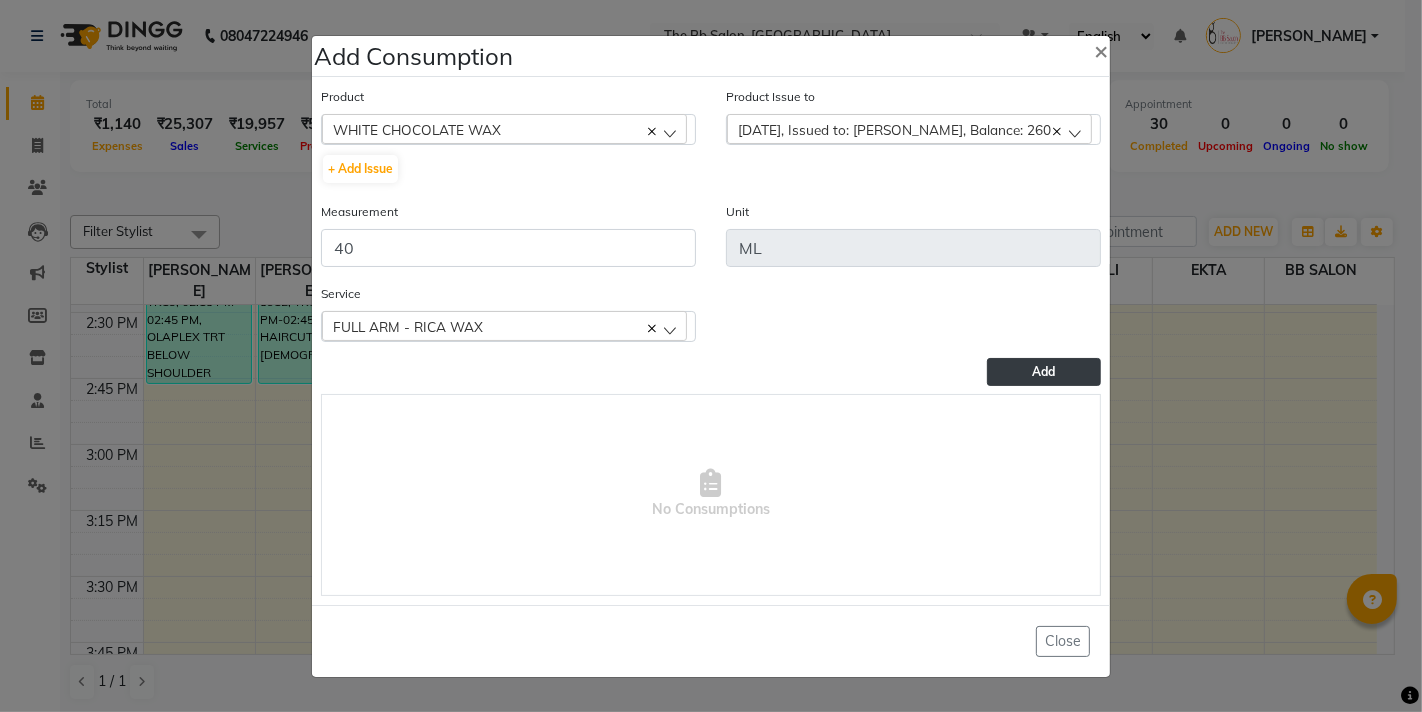click on "Add" 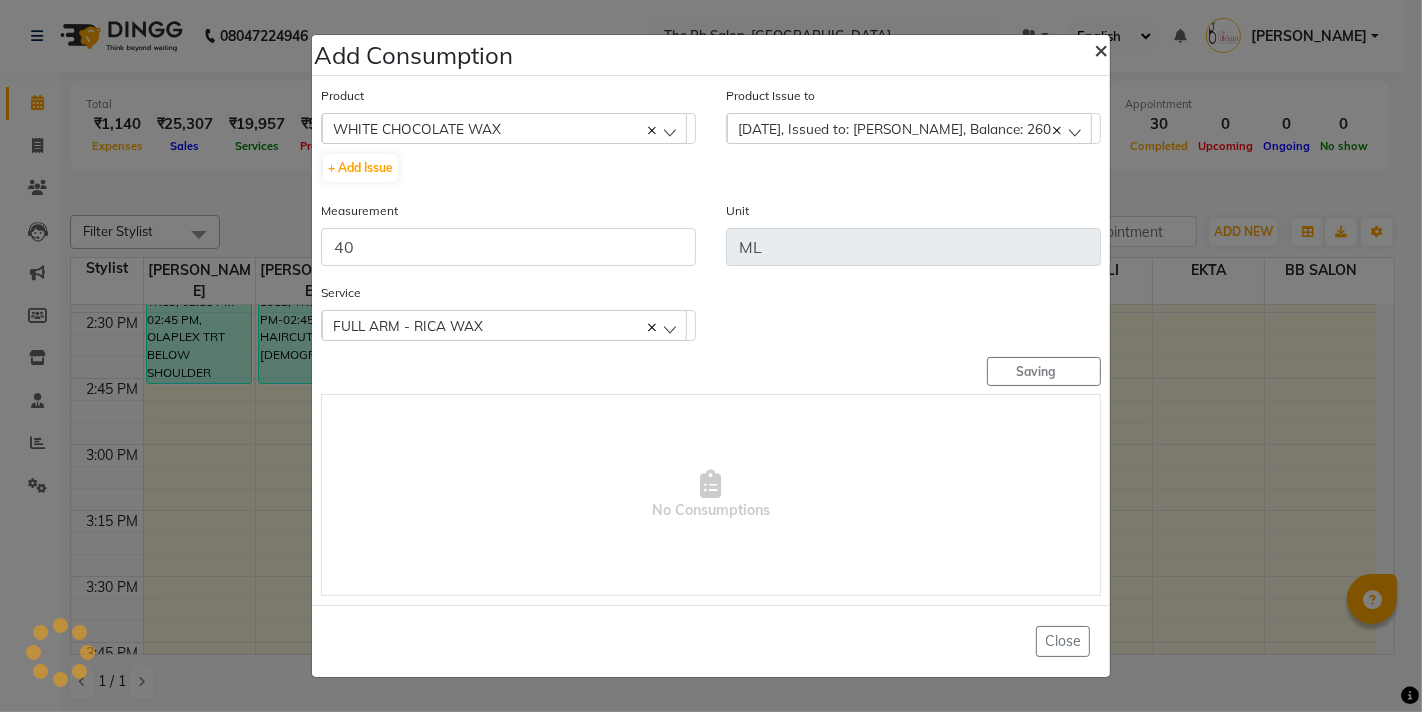 type 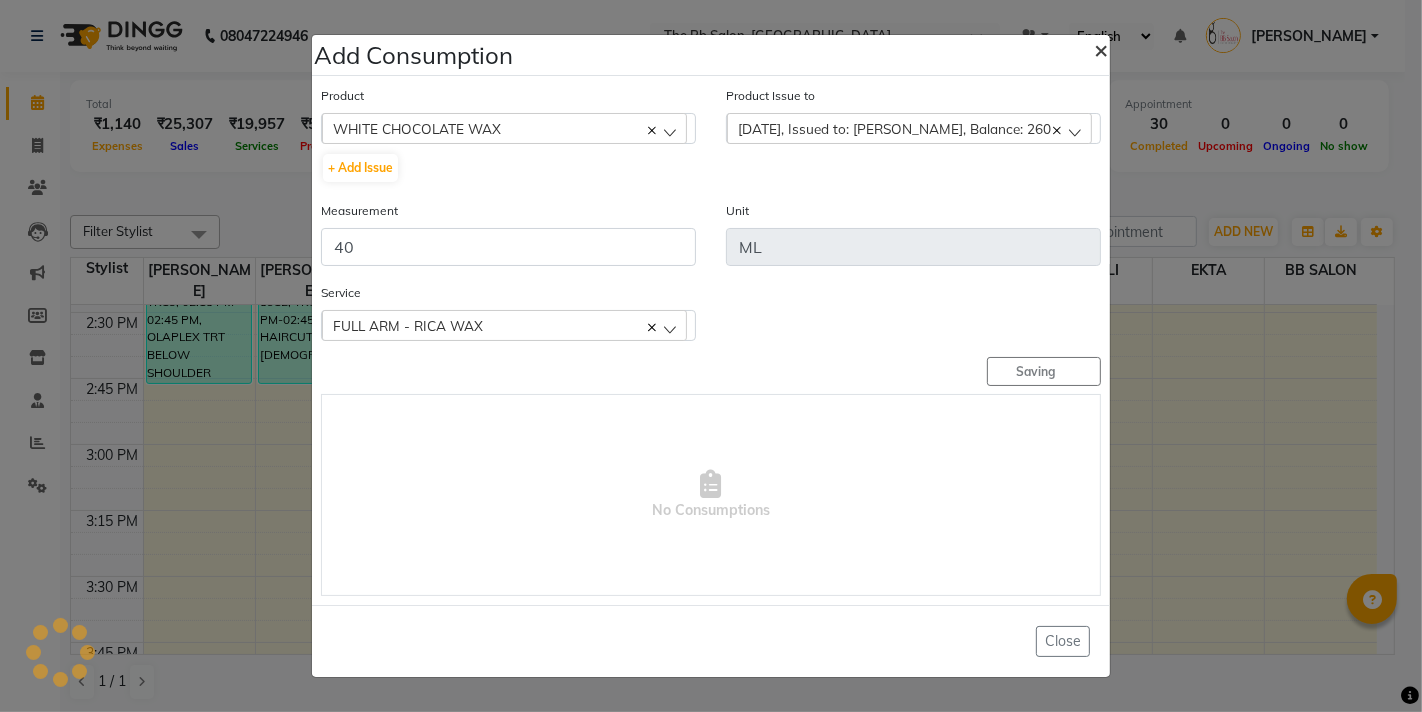 type 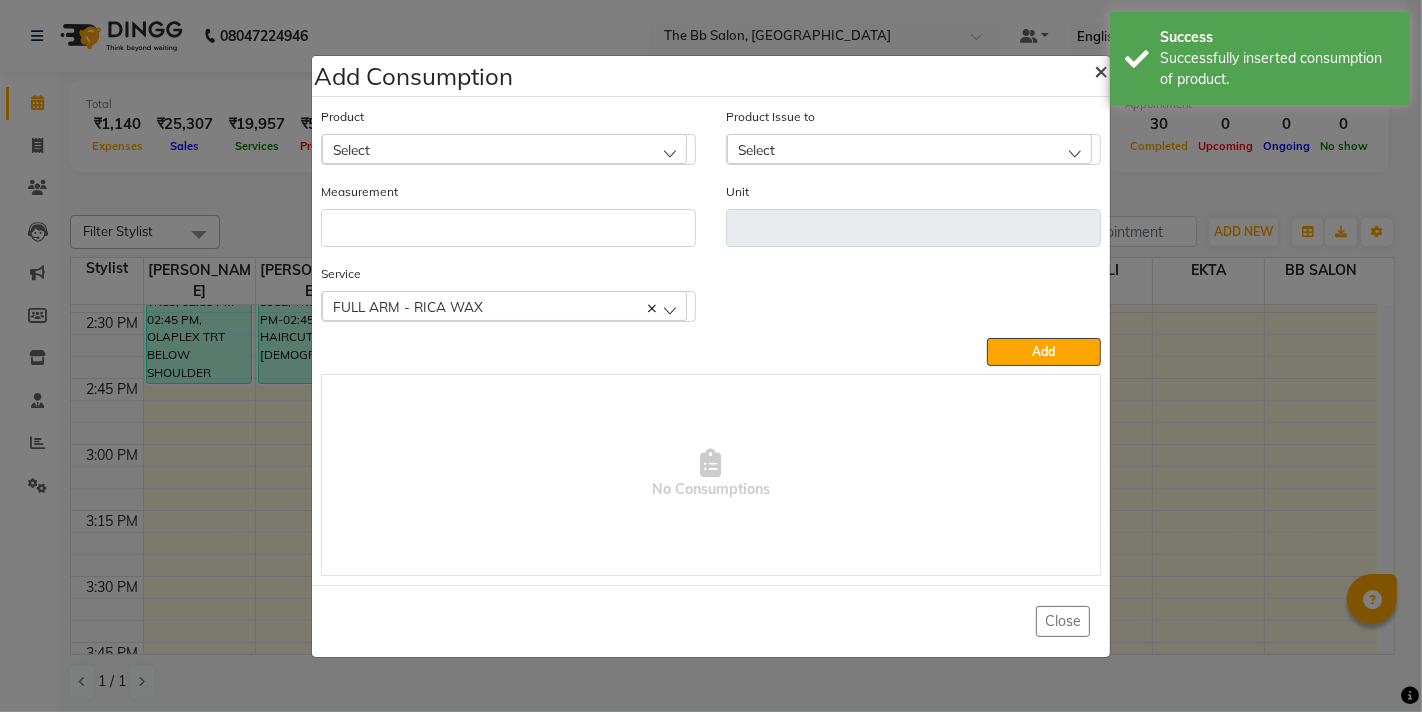 click on "×" 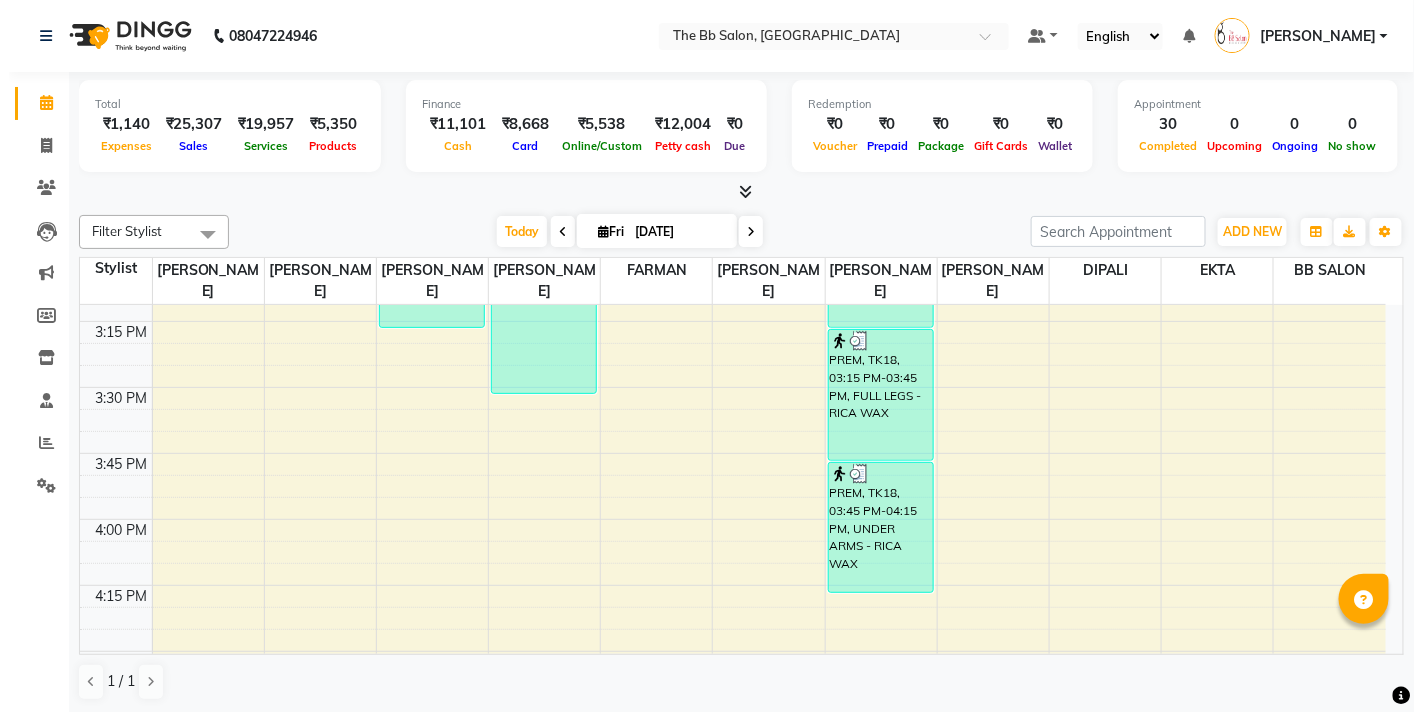 scroll, scrollTop: 1666, scrollLeft: 0, axis: vertical 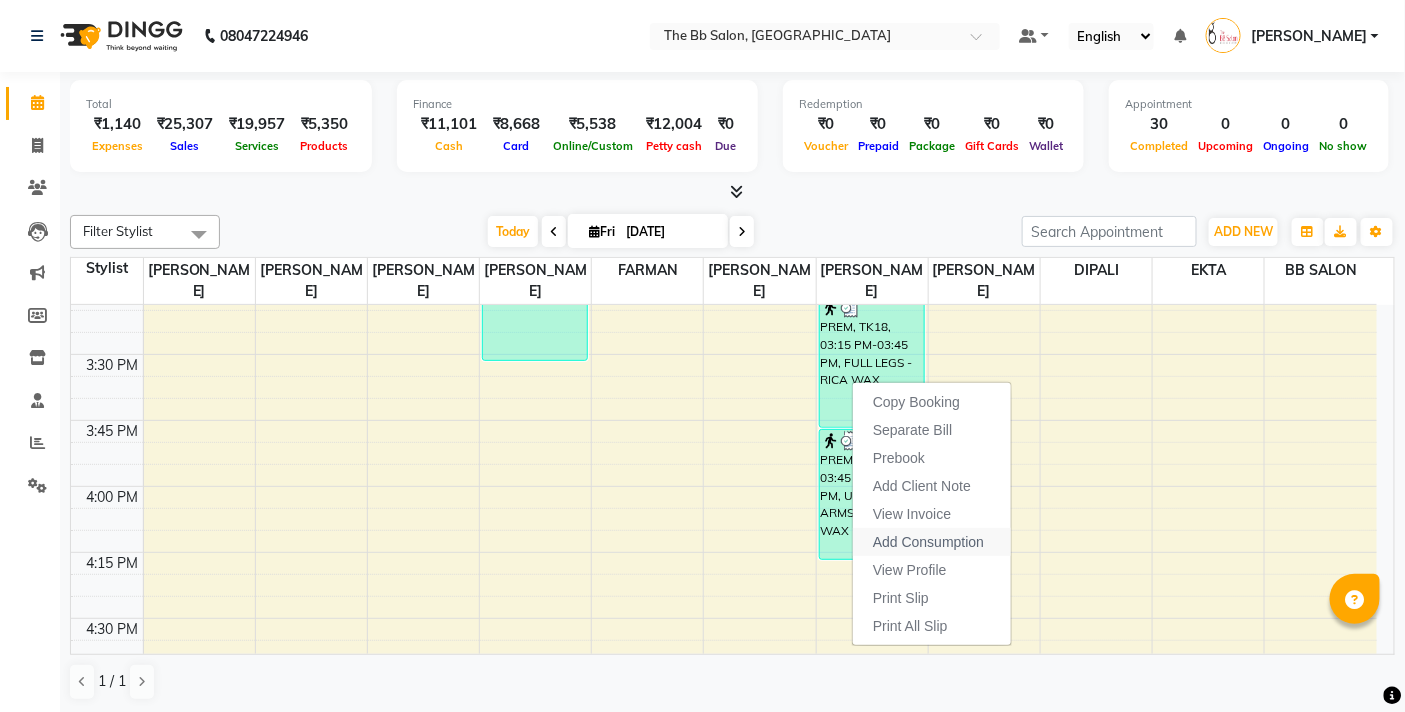 click on "Add Consumption" at bounding box center (928, 542) 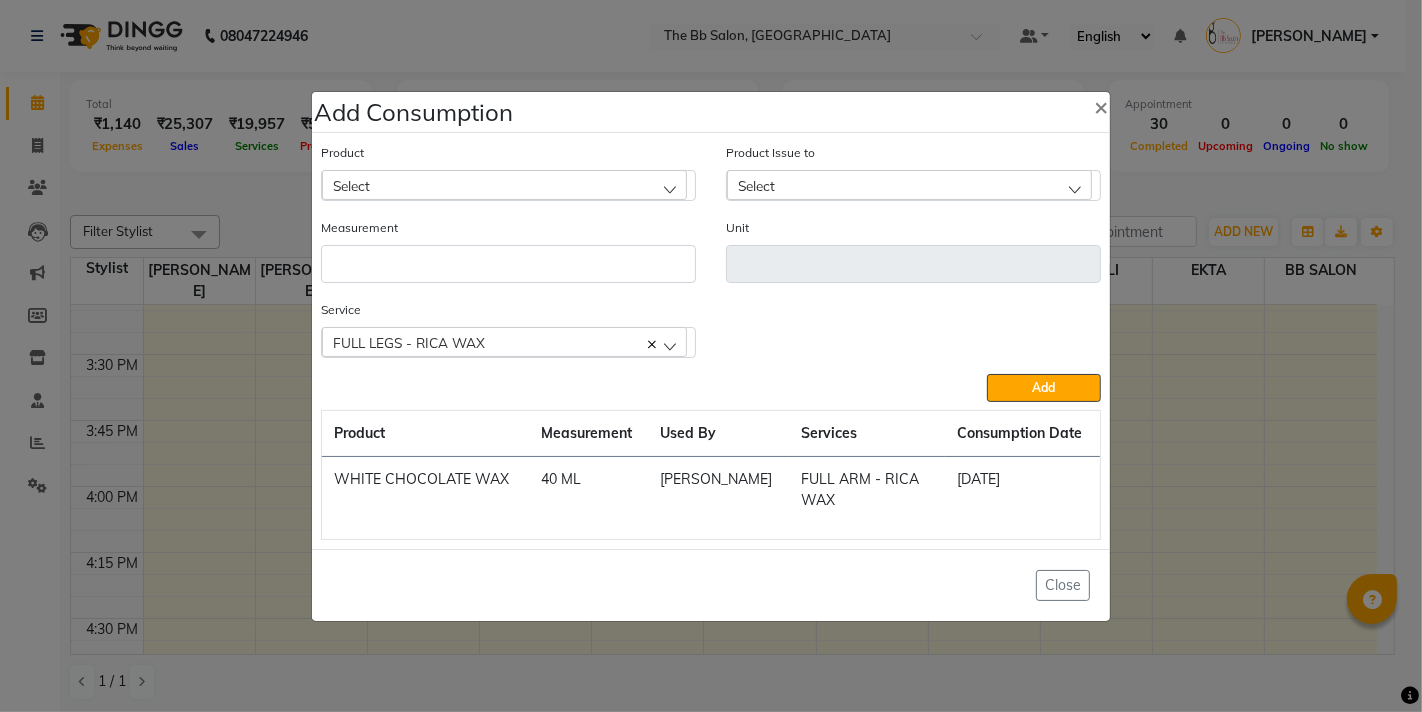 click on "Select" 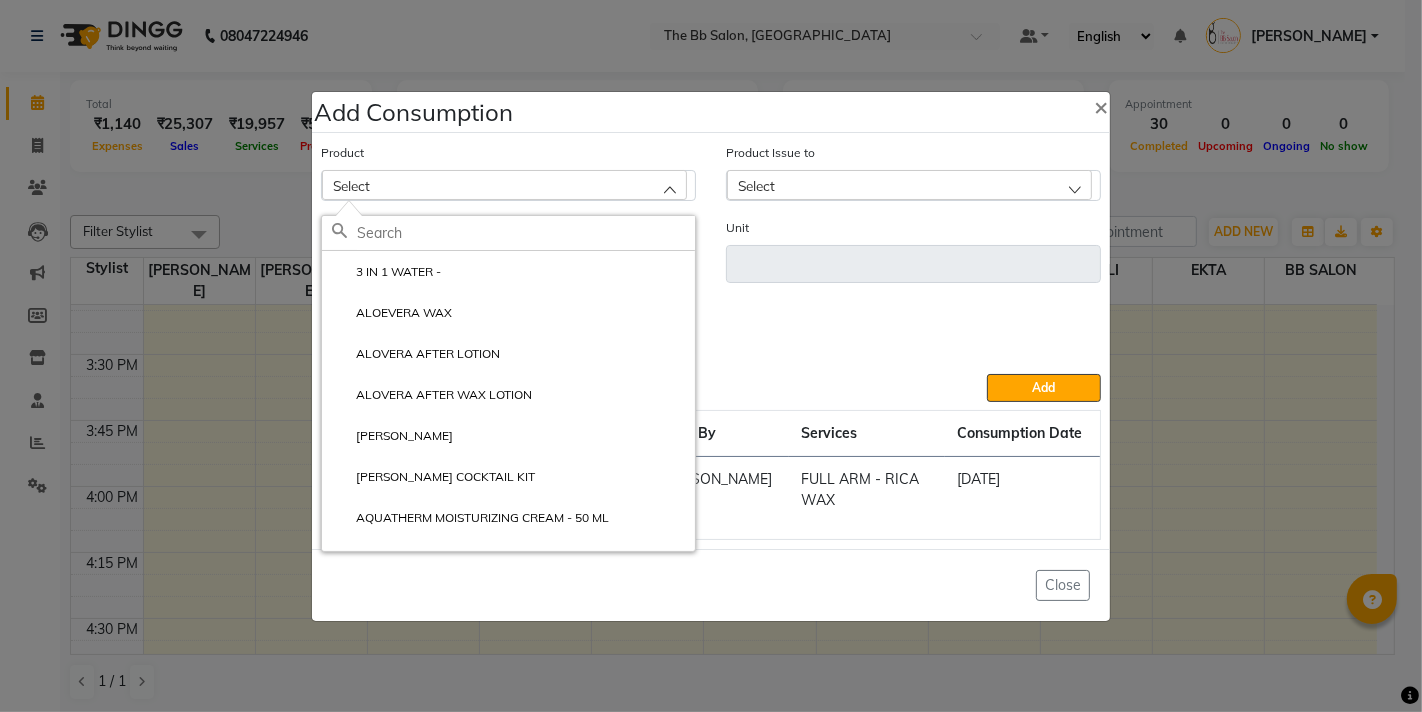 click 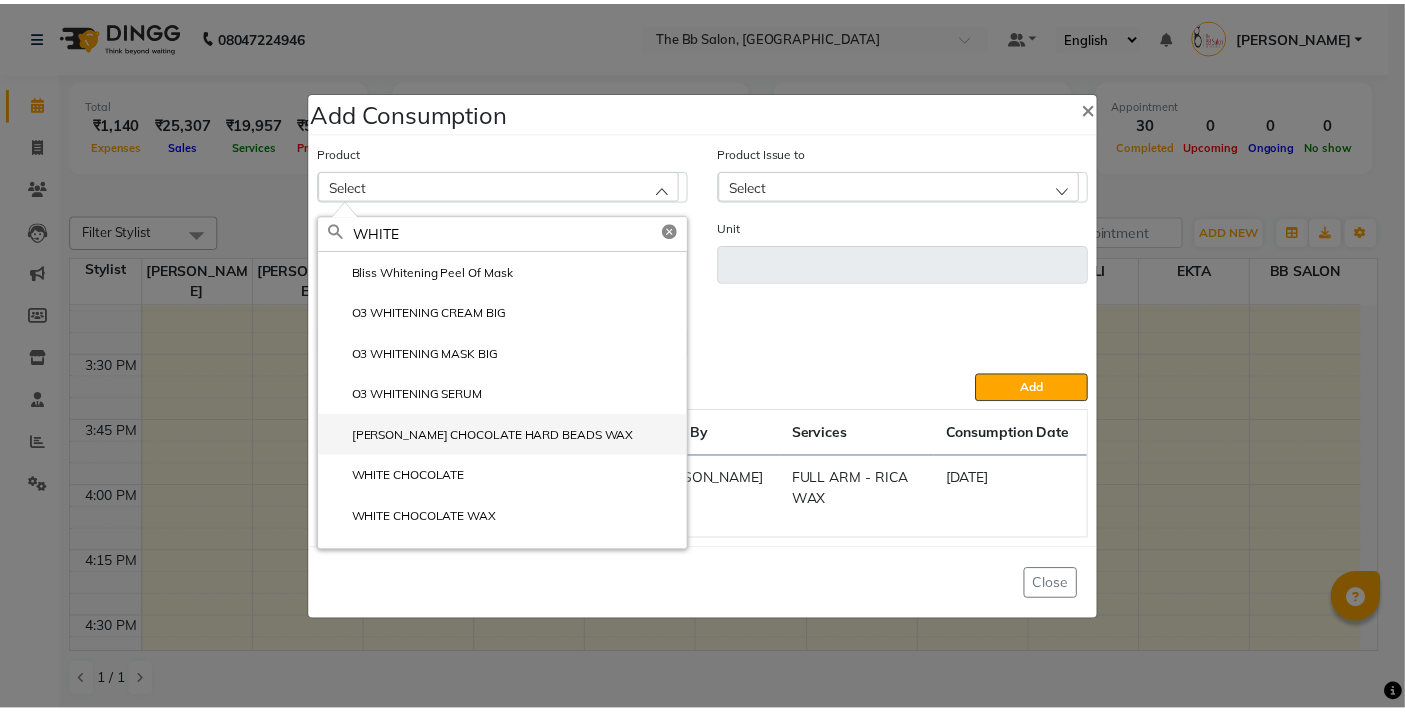 scroll, scrollTop: 28, scrollLeft: 0, axis: vertical 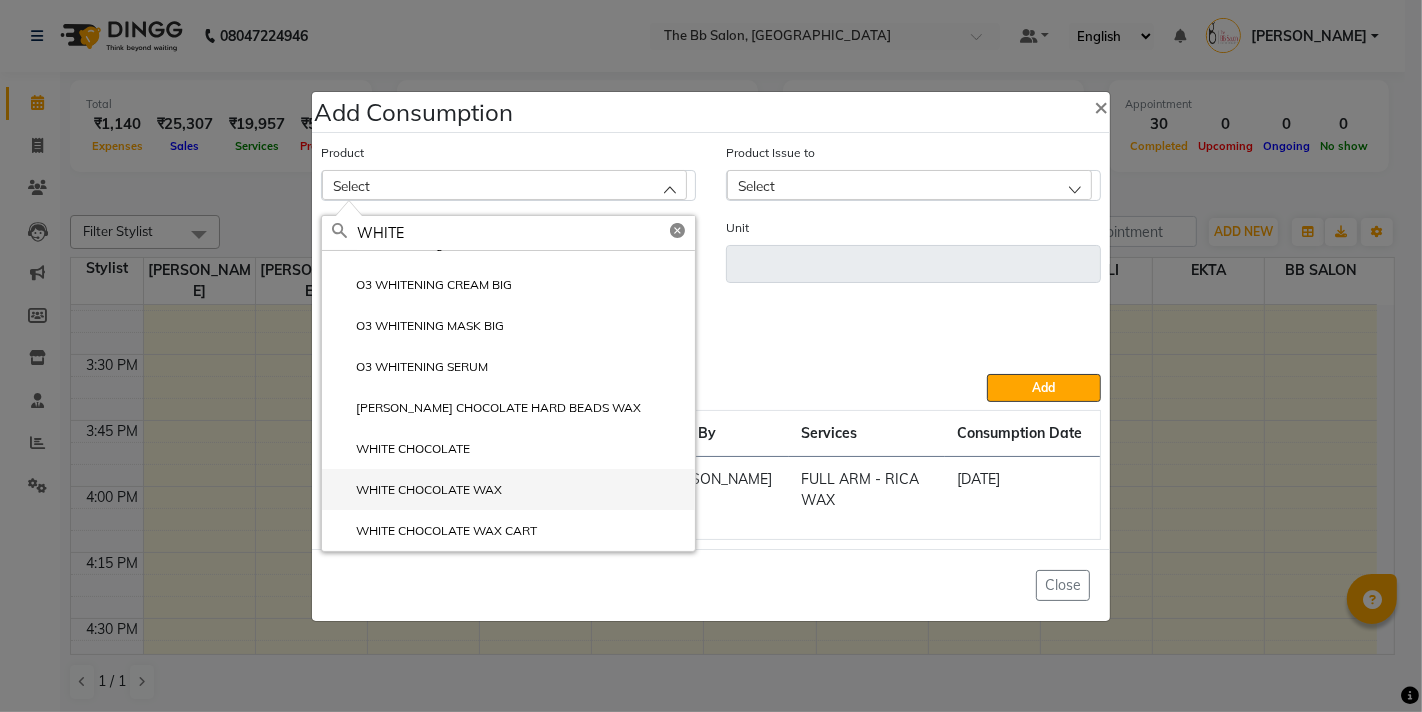 type on "WHITE" 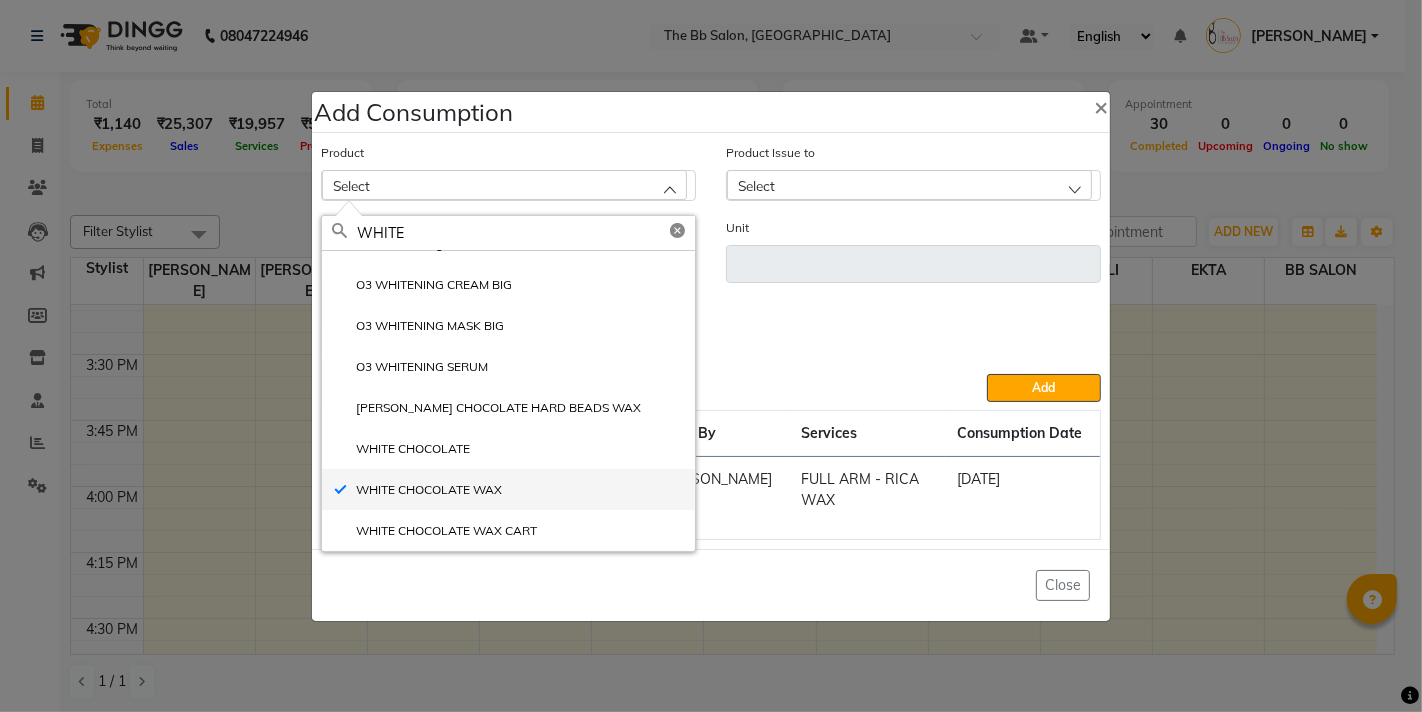 type on "ML" 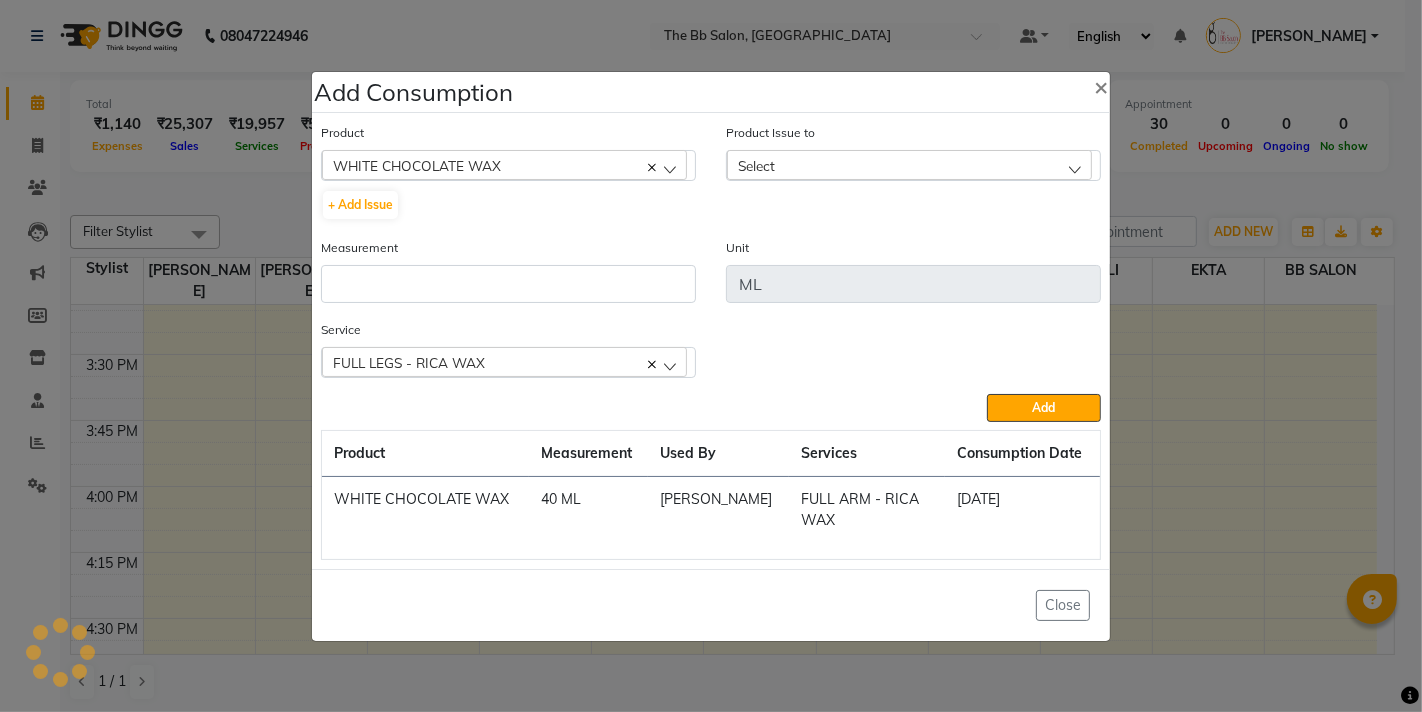 click on "Select" 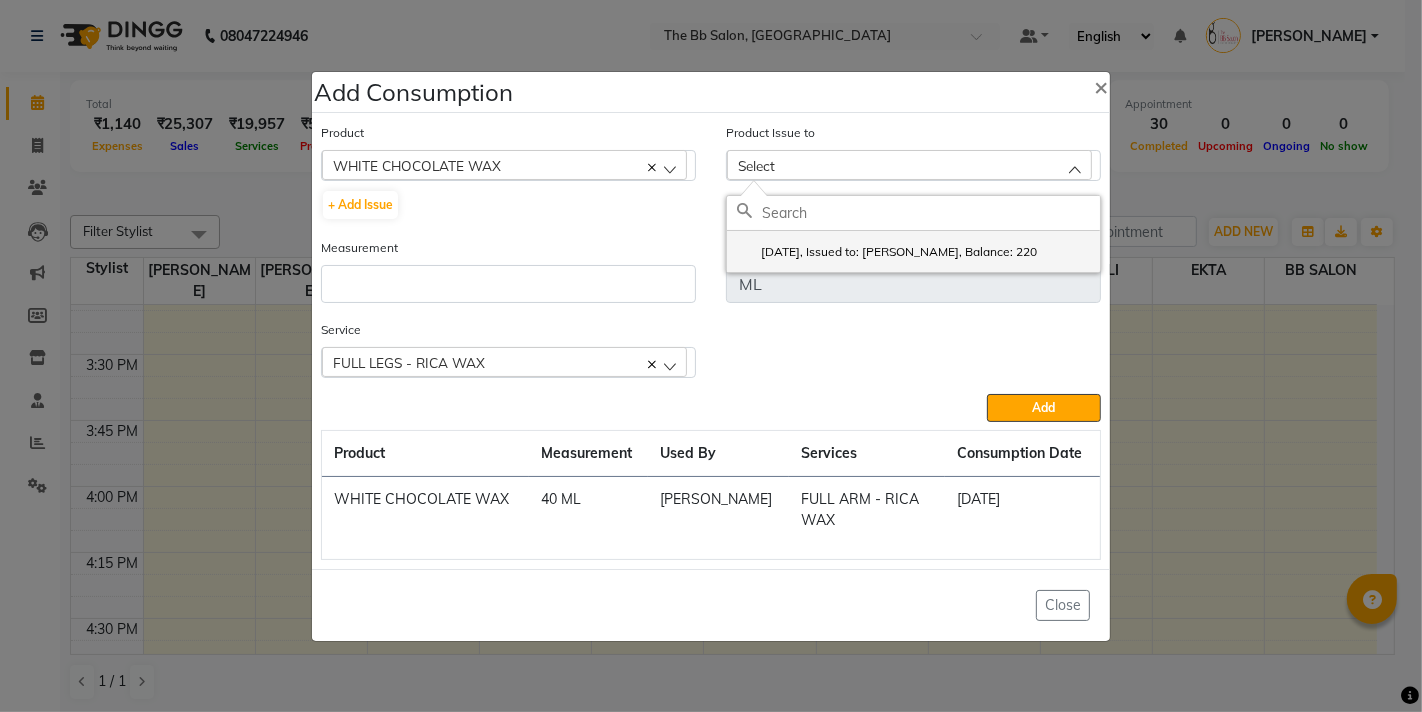 click on "2025-07-06, Issued to: SHILPA YADAV, Balance: 220" 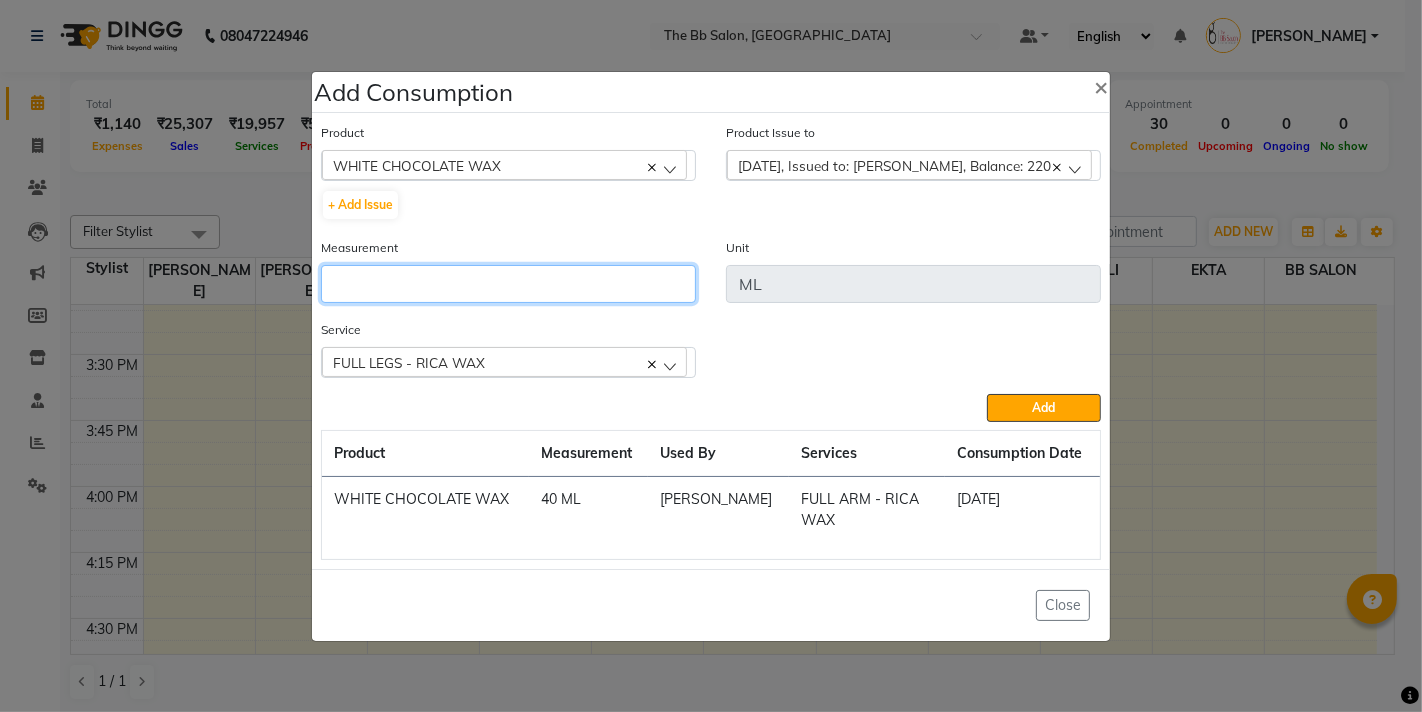 click 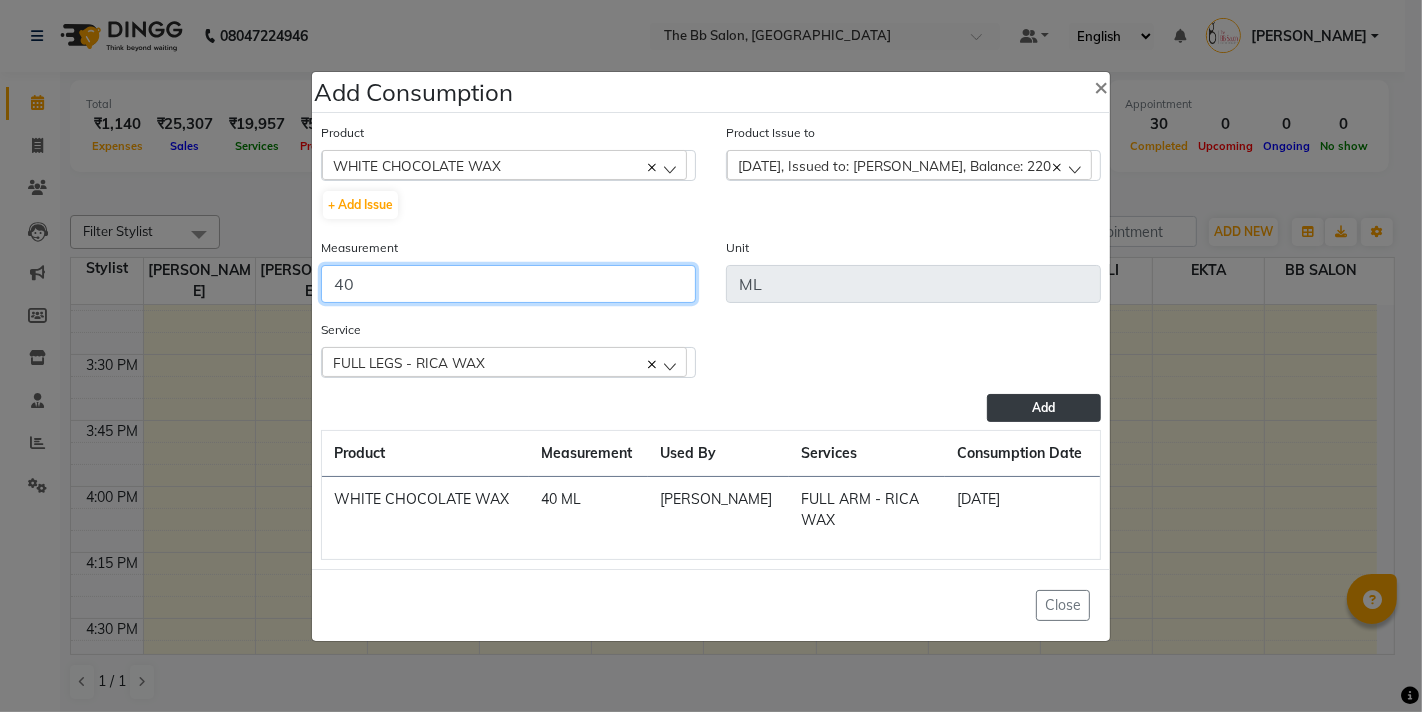 type on "40" 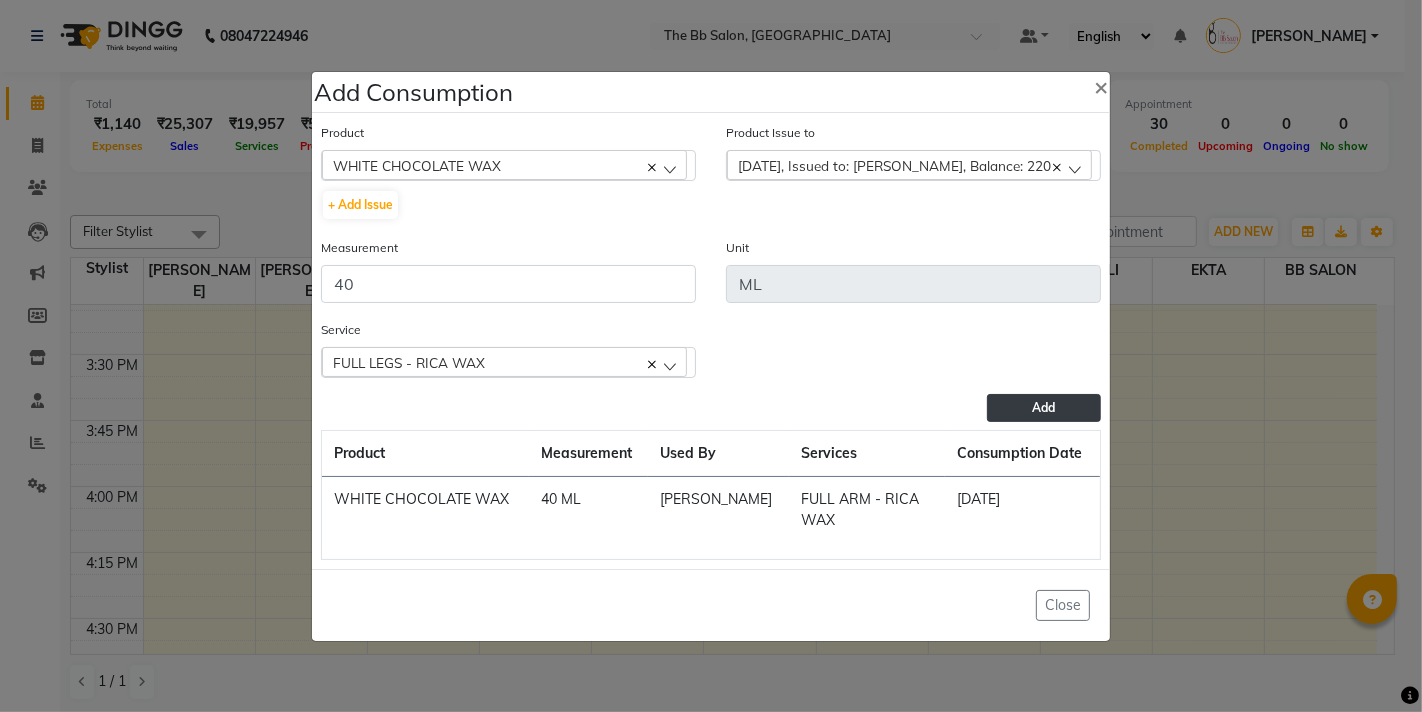 click on "Add" 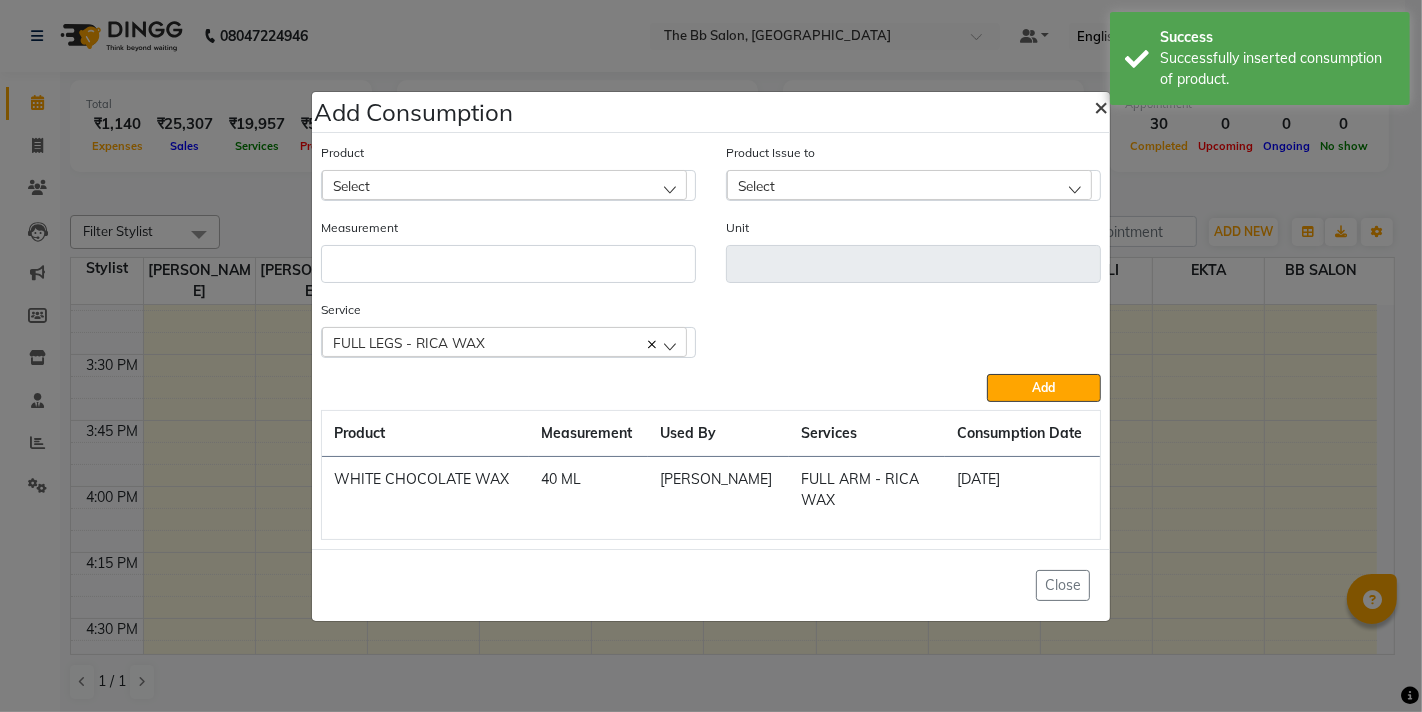 click on "×" 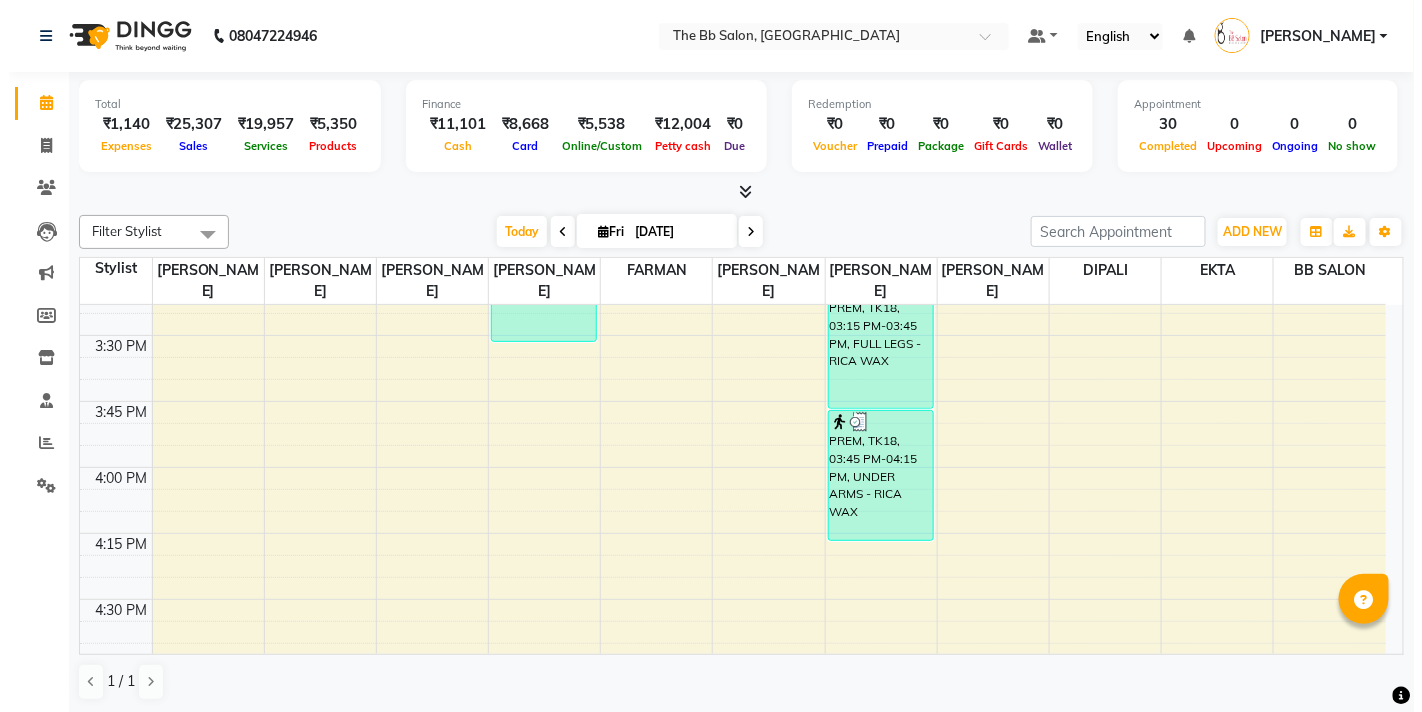 scroll, scrollTop: 1666, scrollLeft: 0, axis: vertical 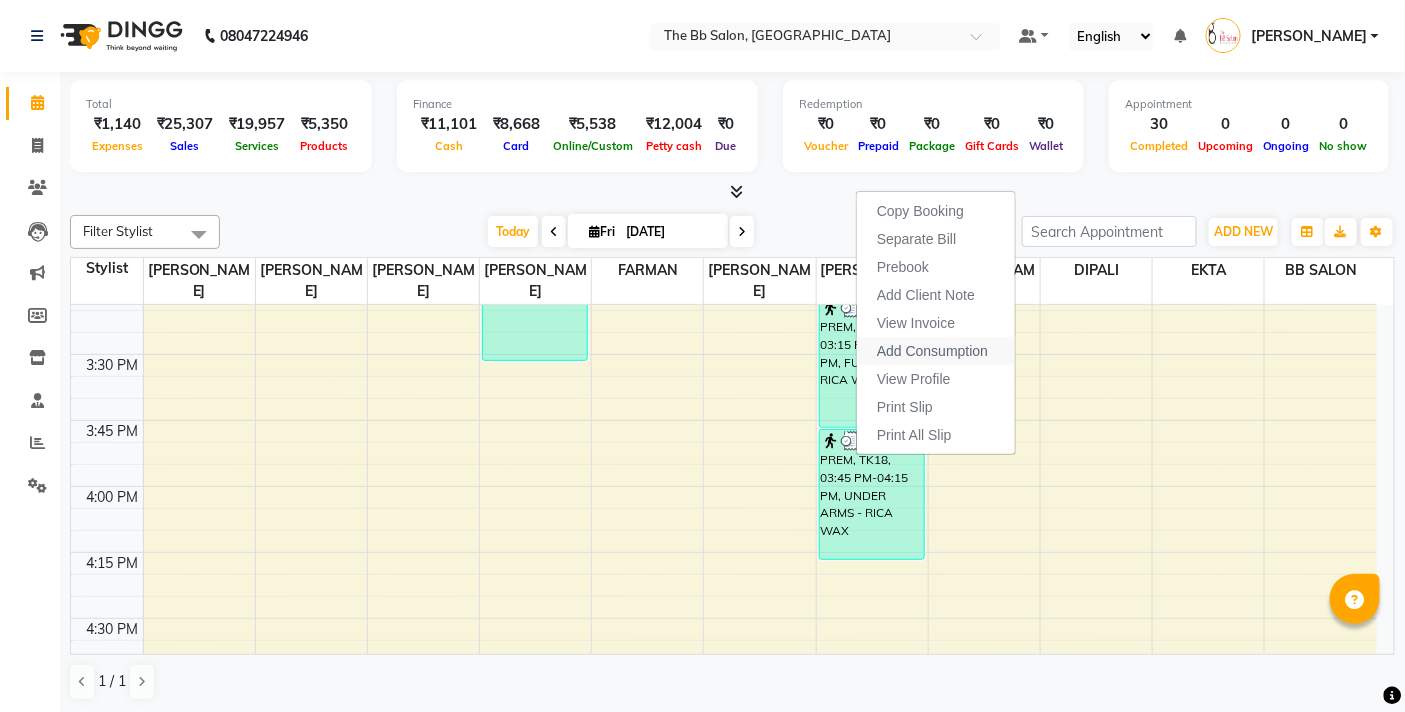 click on "Add Consumption" at bounding box center (936, 351) 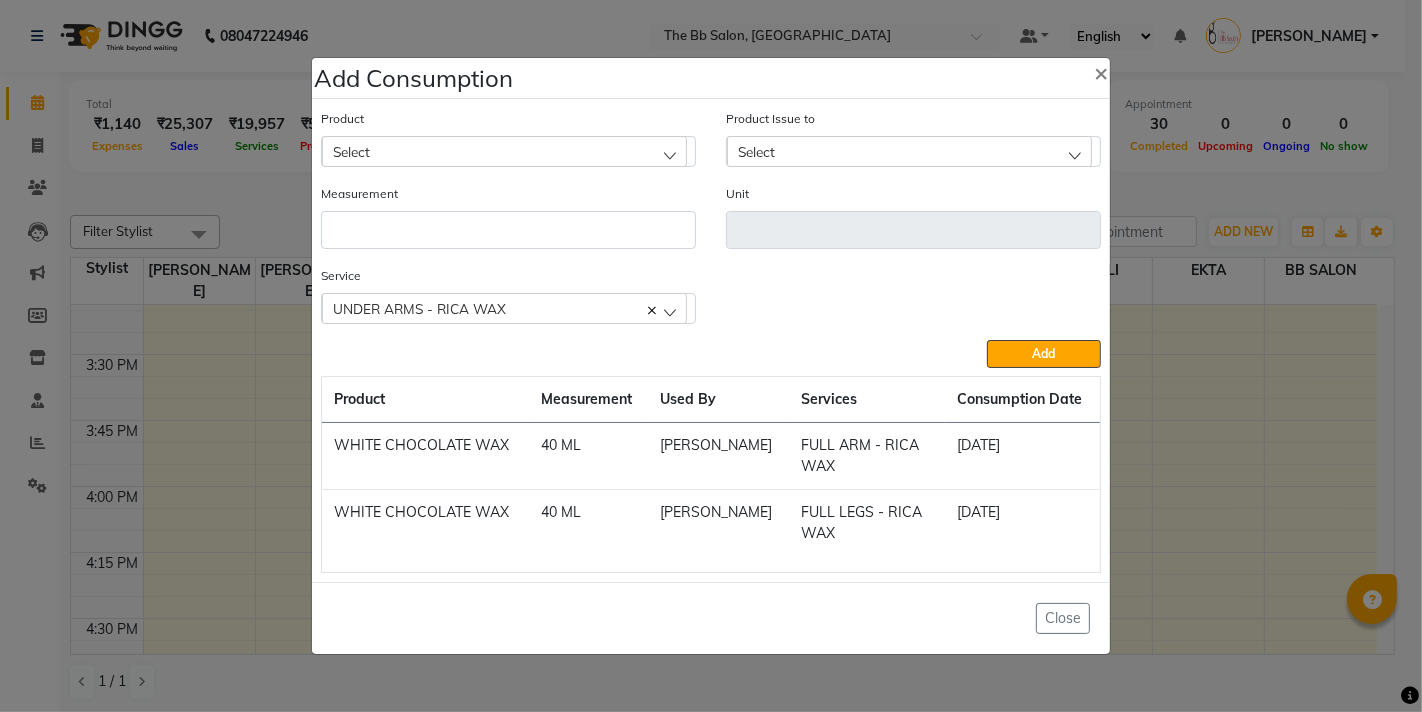 click on "Select" 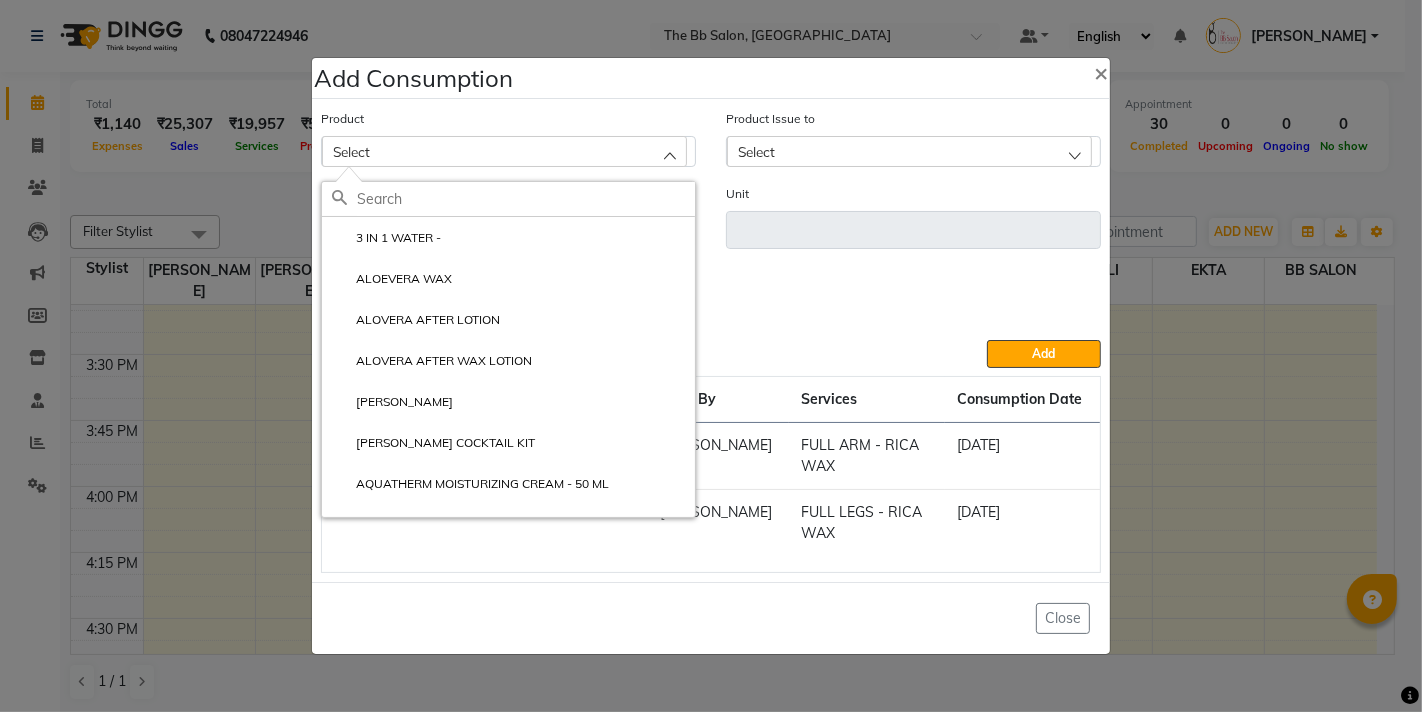 click 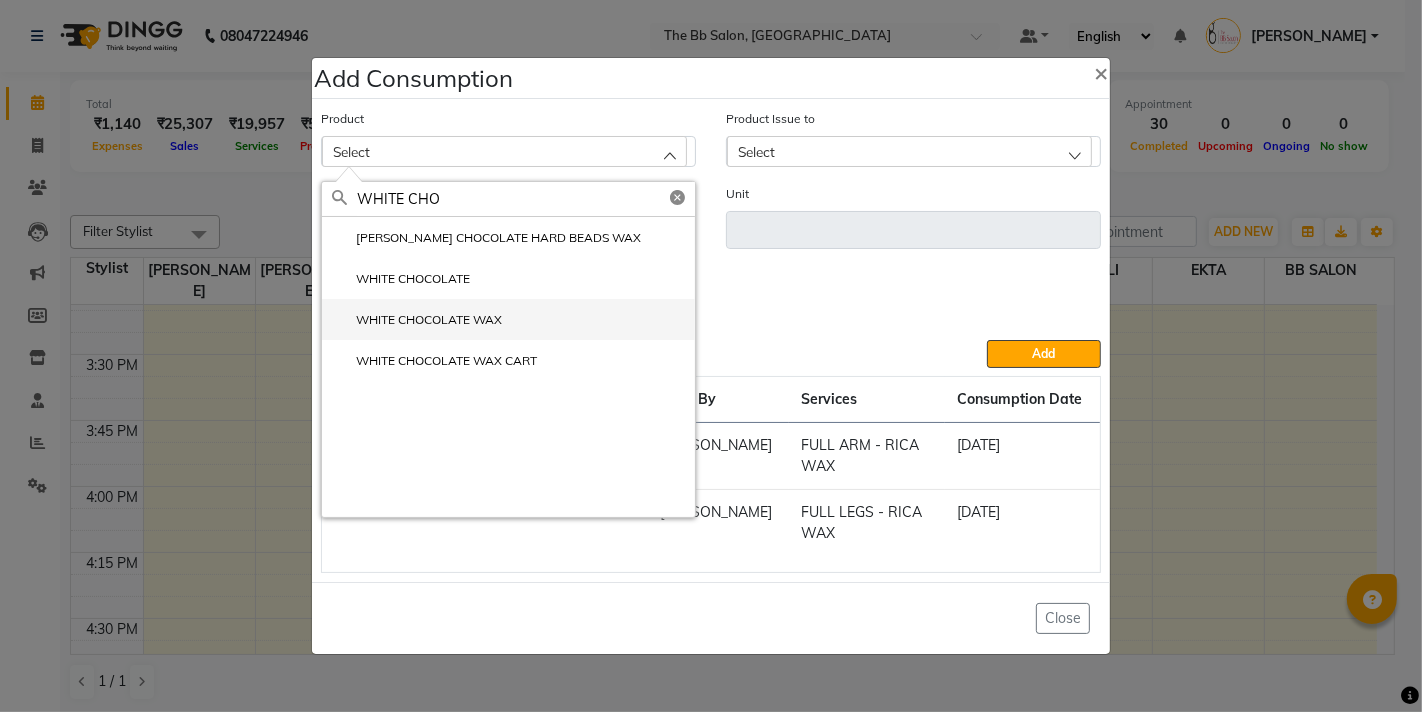 type on "WHITE CHO" 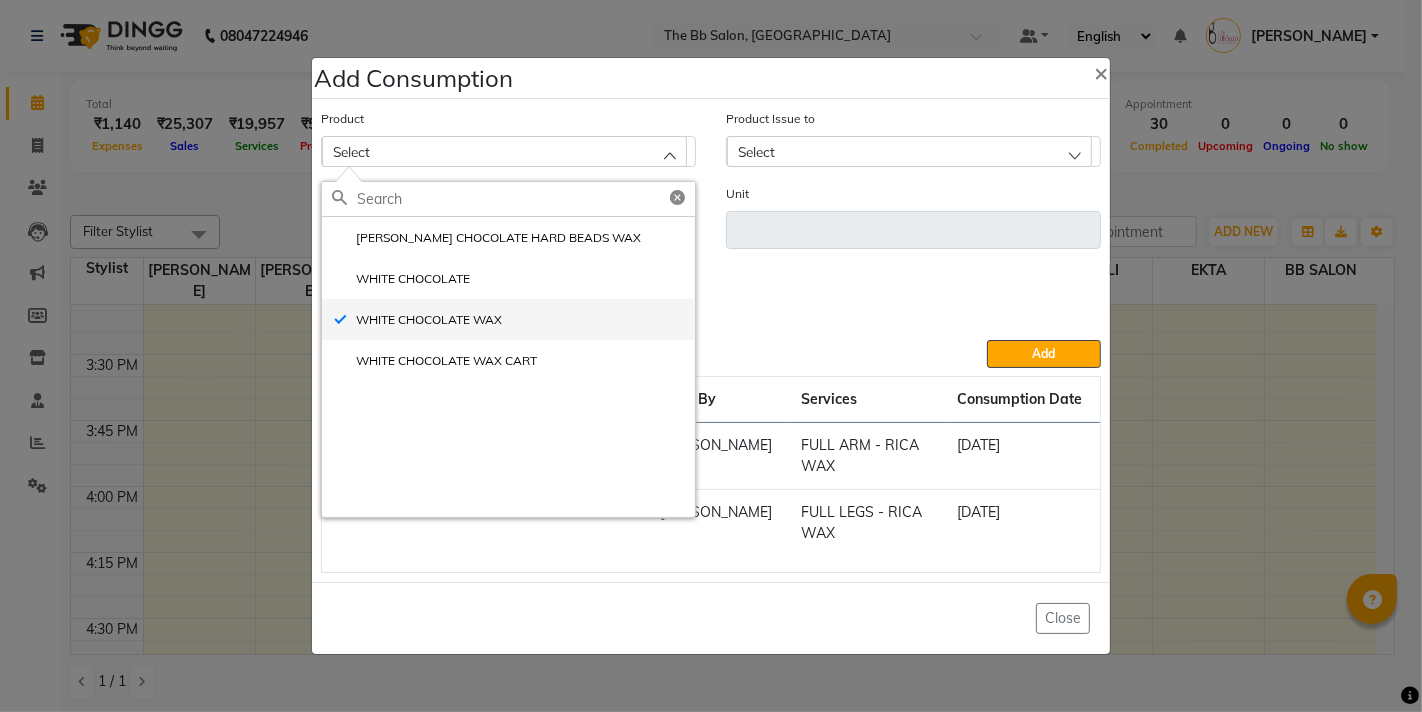 type on "ML" 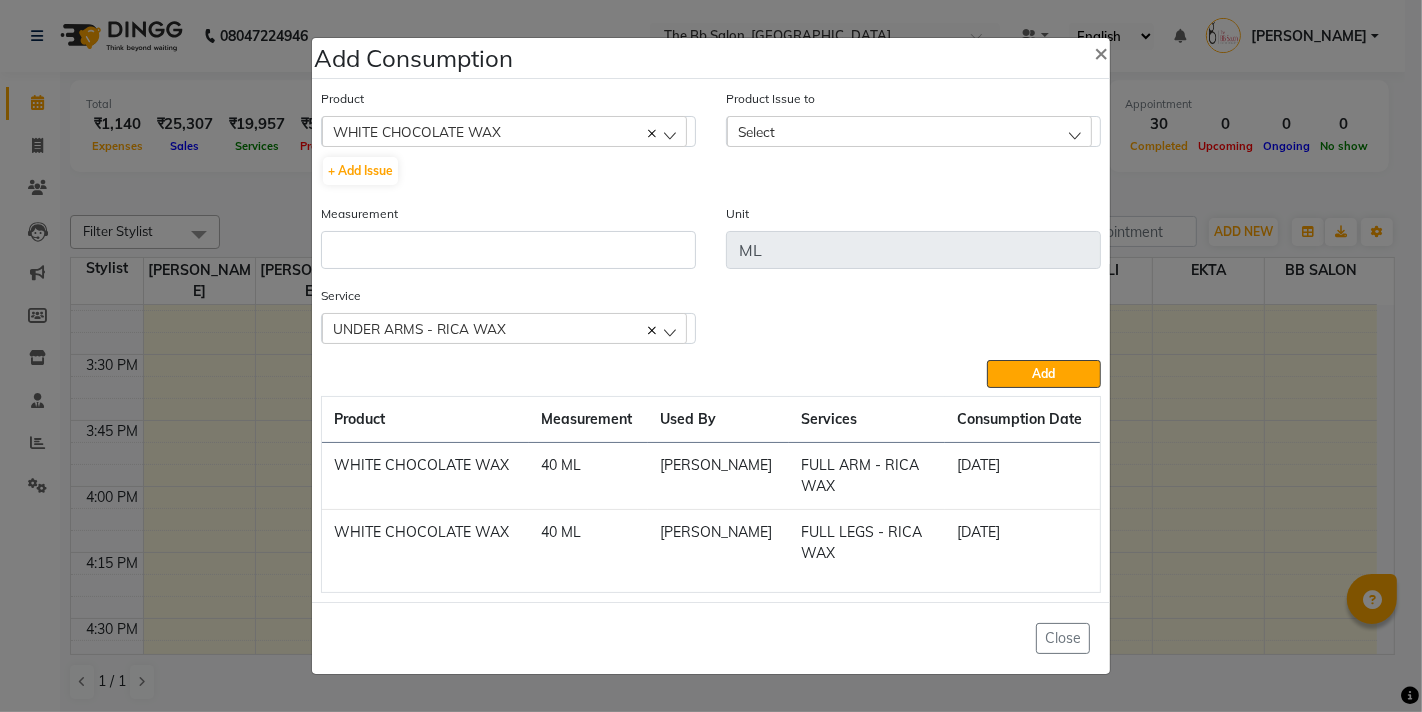 click on "Select" 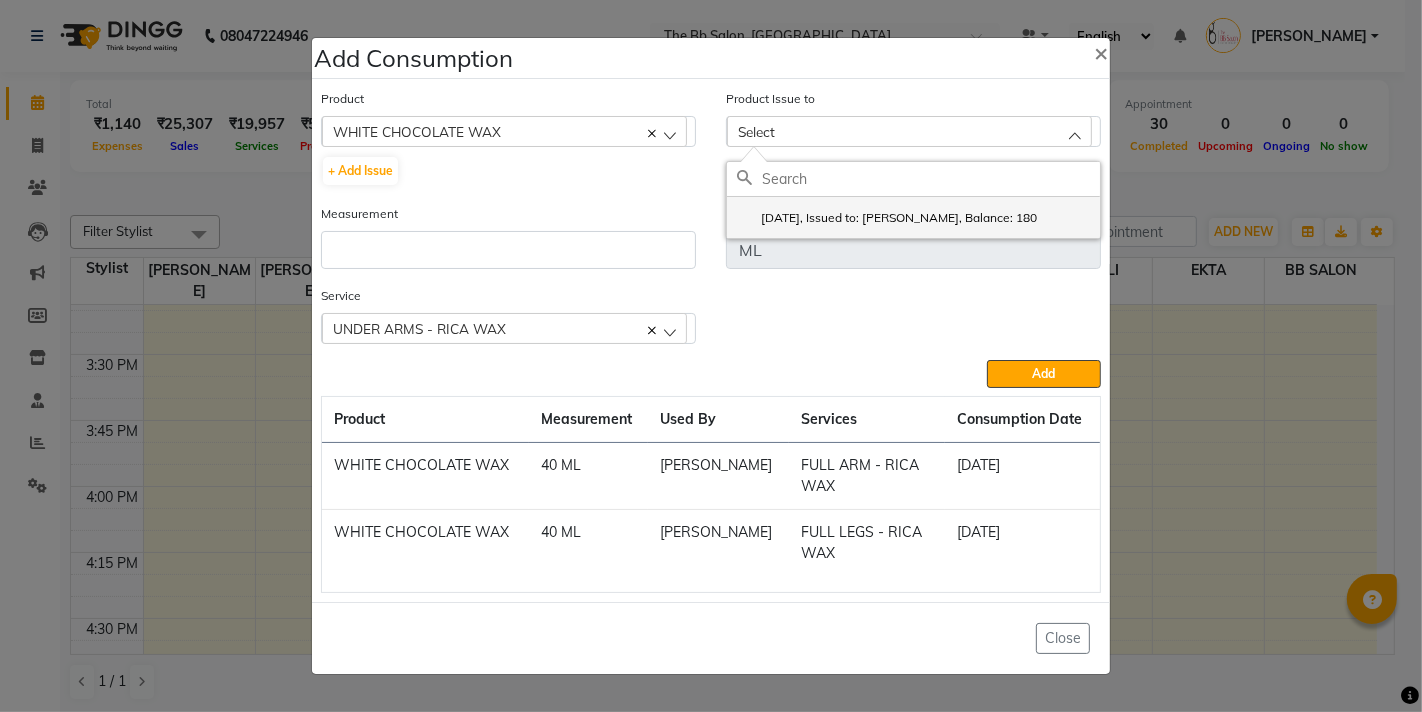 click on "2025-07-06, Issued to: SHILPA YADAV, Balance: 180" 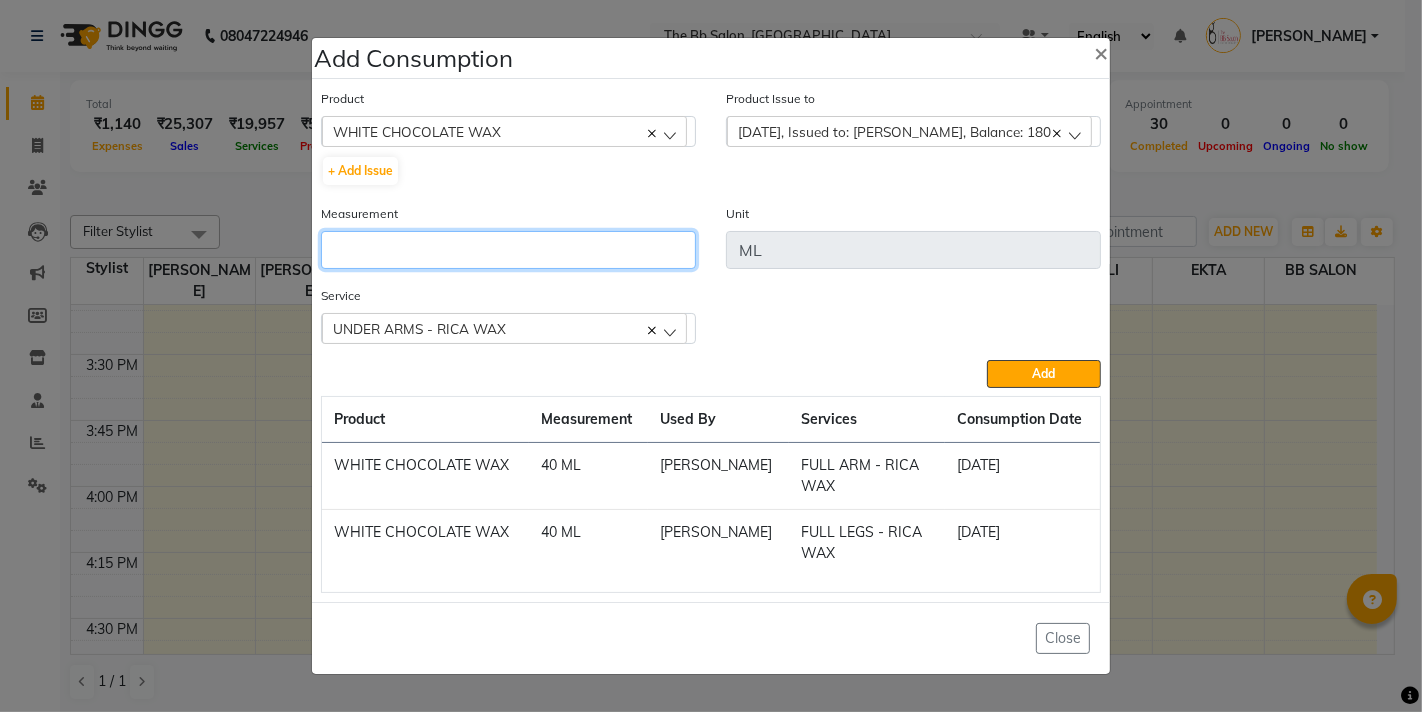 click 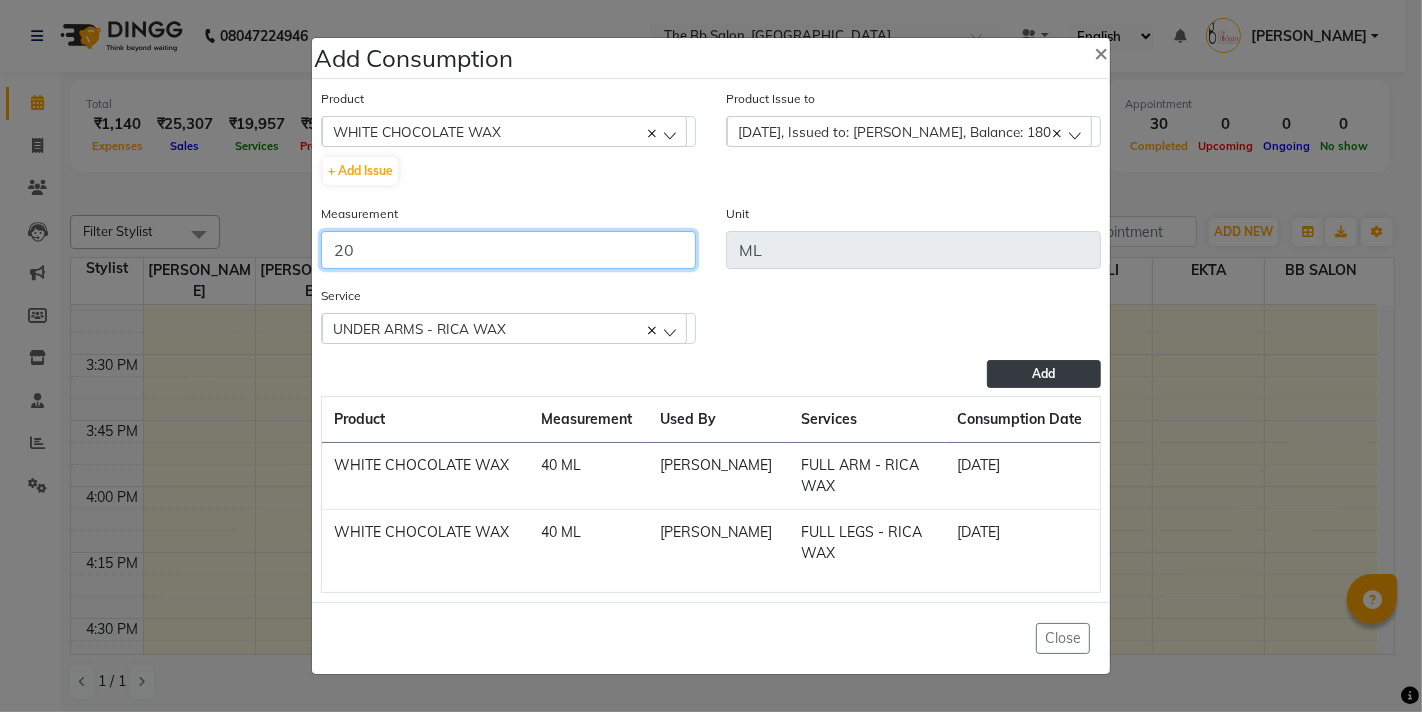 type on "20" 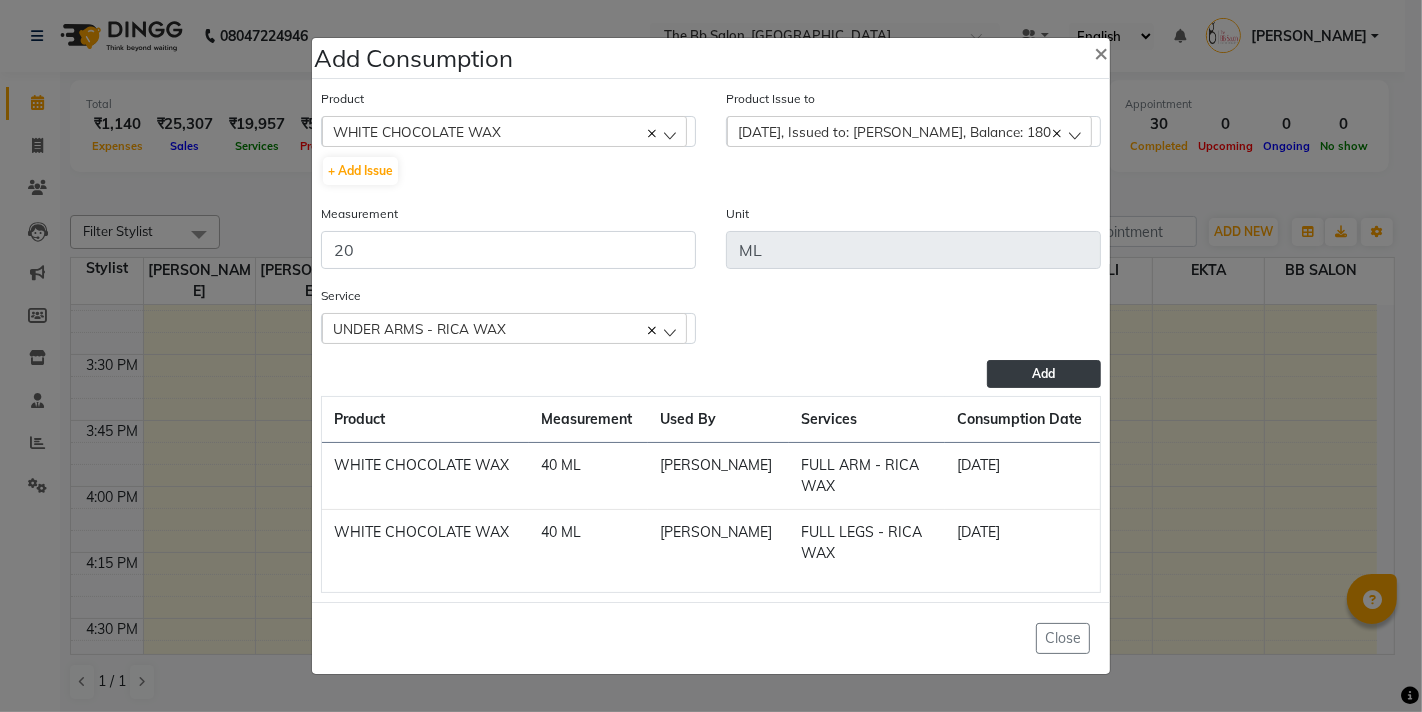 click on "Add" 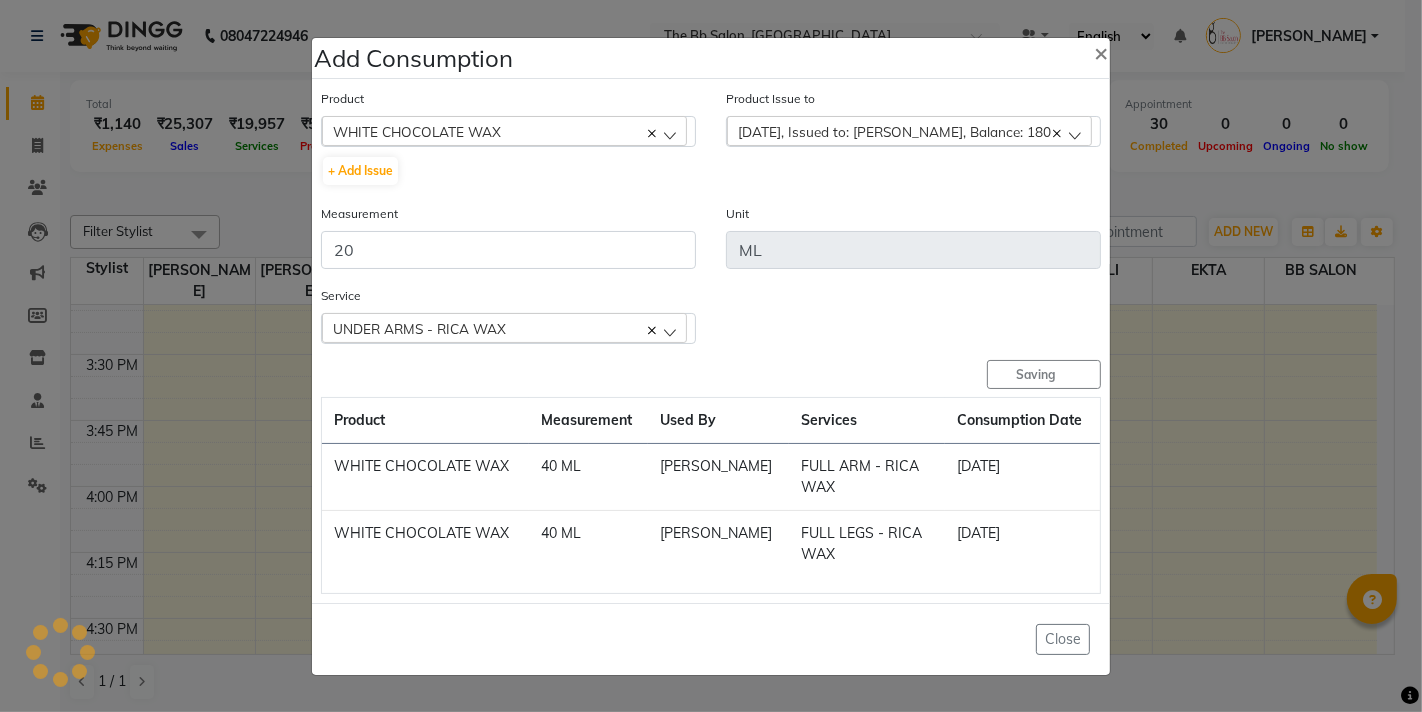 type 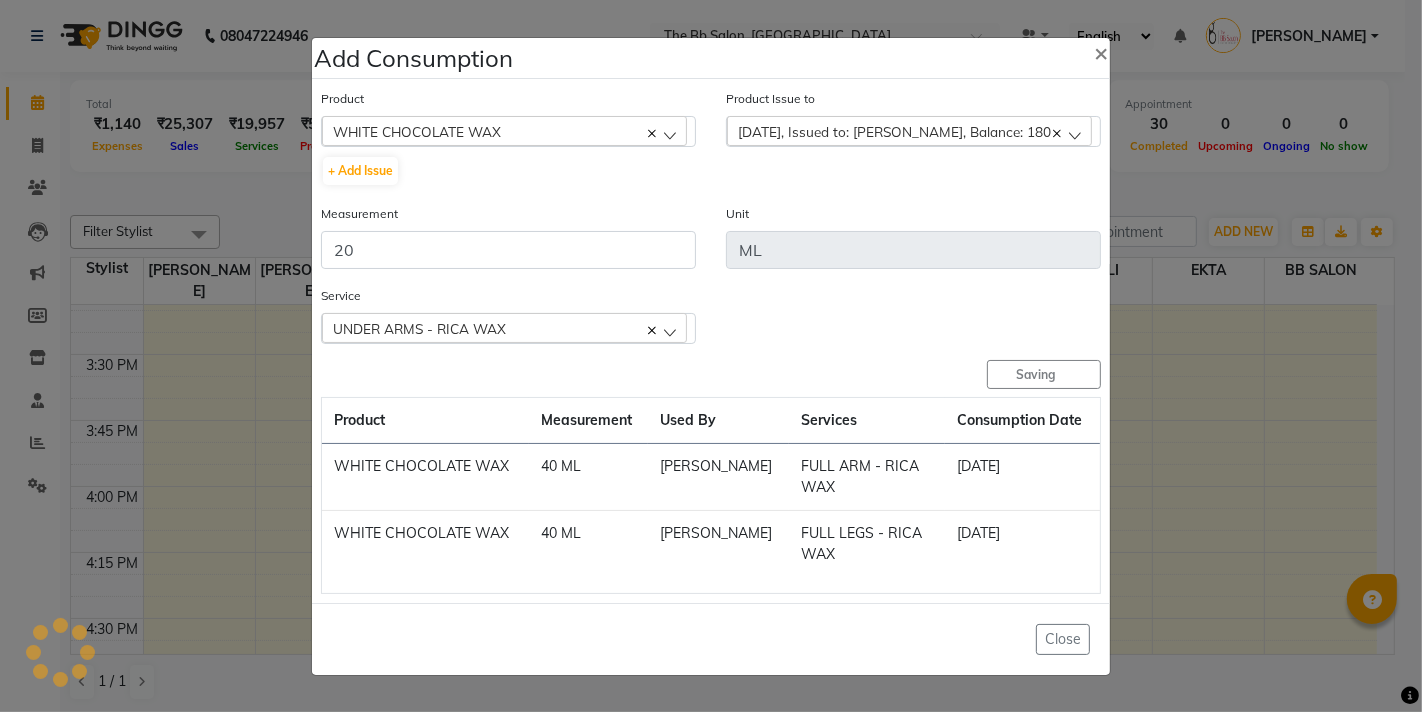 type 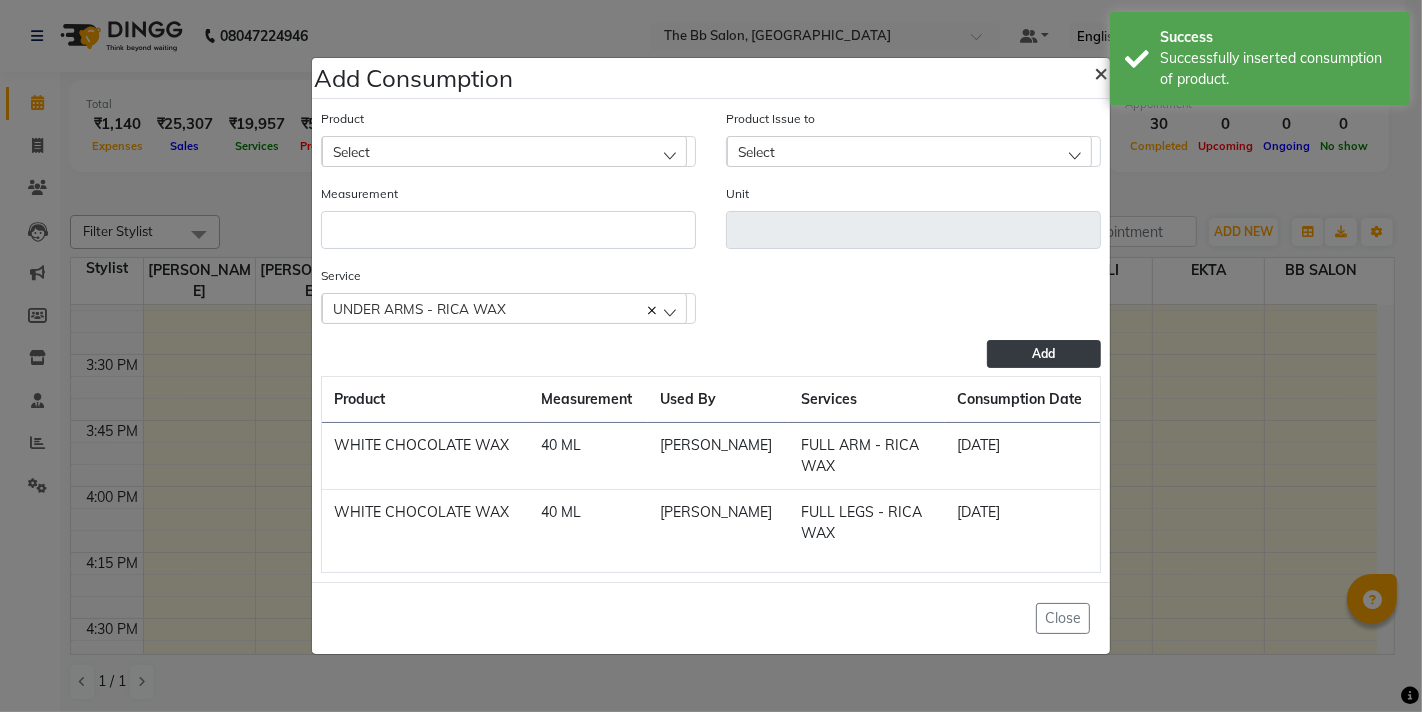 click on "×" 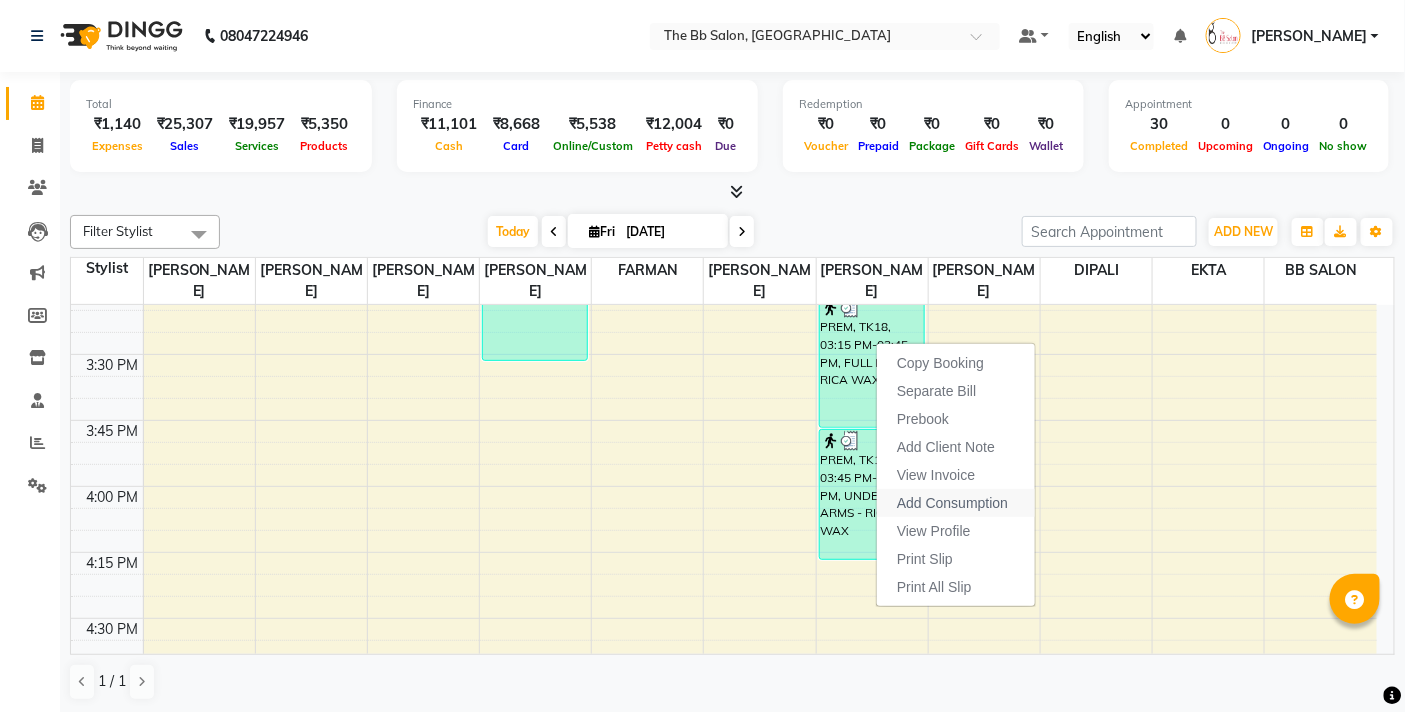 click on "Add Consumption" at bounding box center (956, 503) 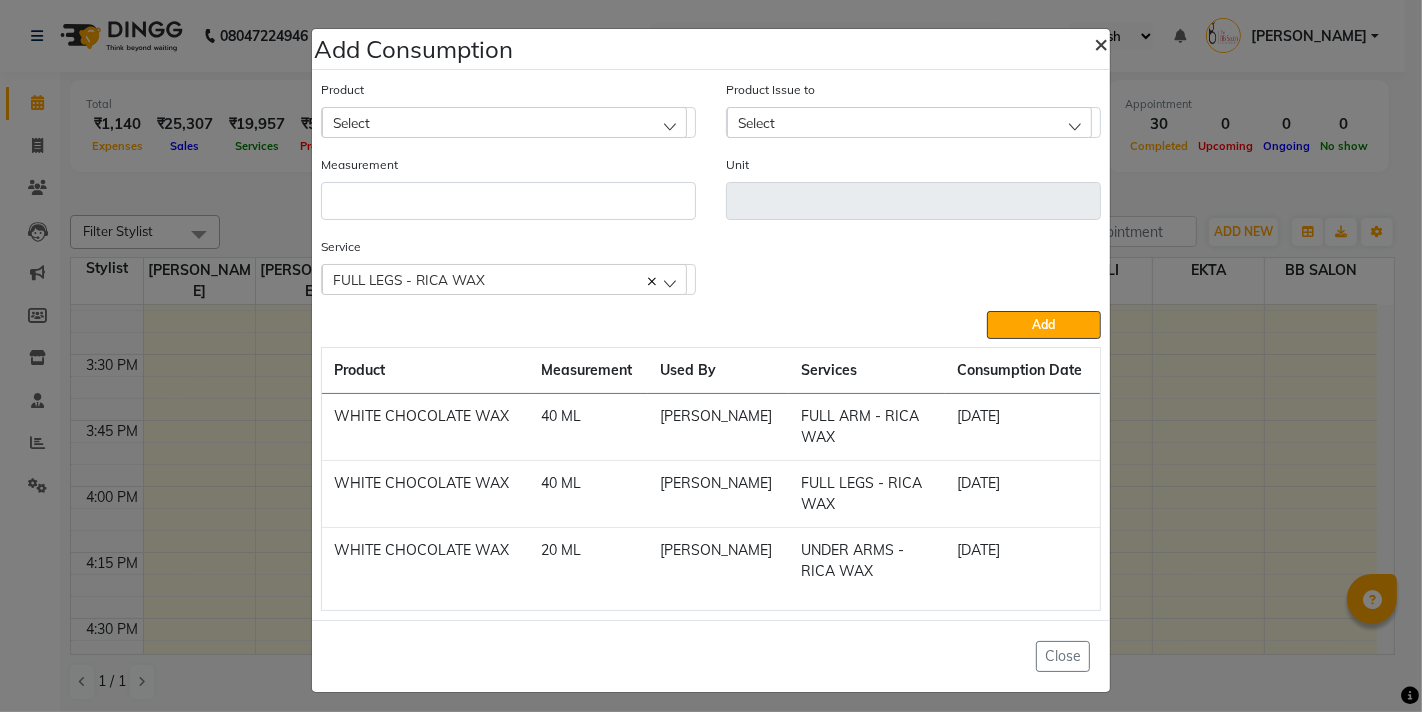 click on "×" 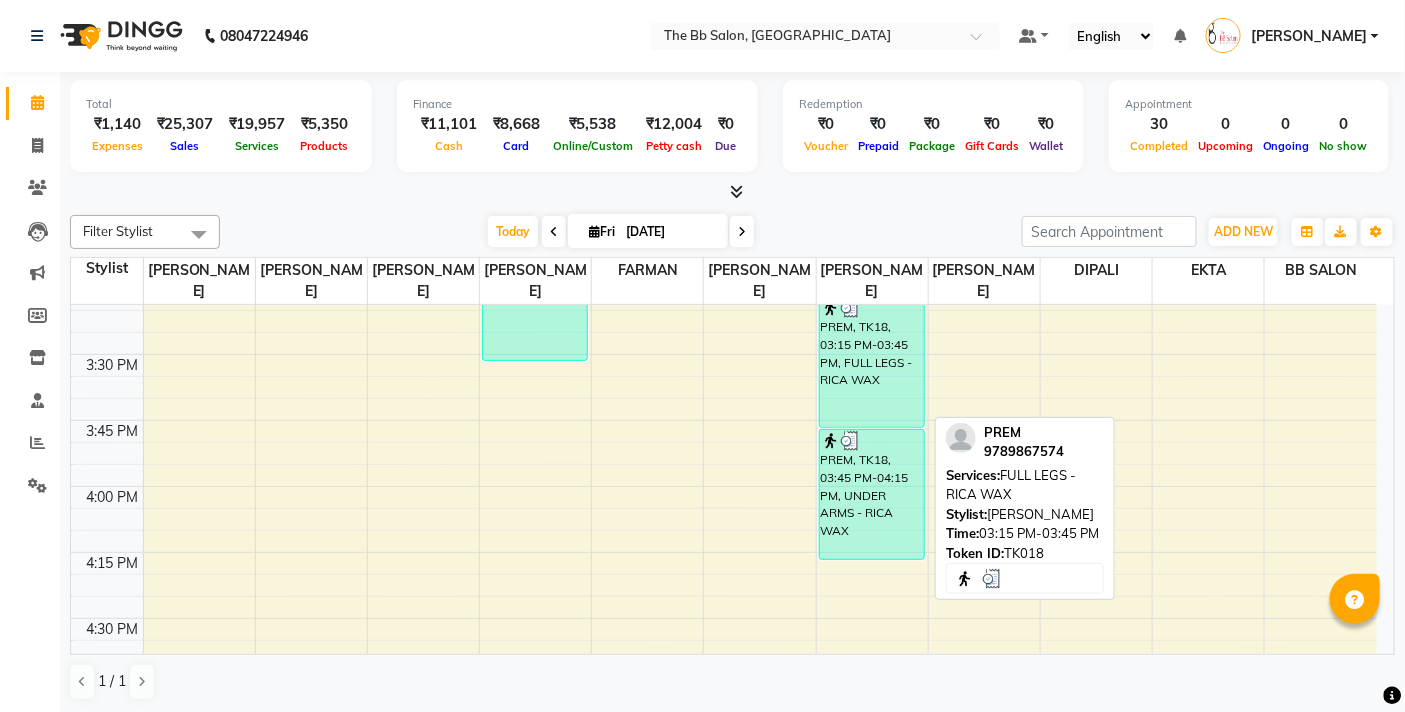 click on "PREM, TK18, 03:15 PM-03:45 PM, FULL LEGS - RICA WAX" at bounding box center (872, 362) 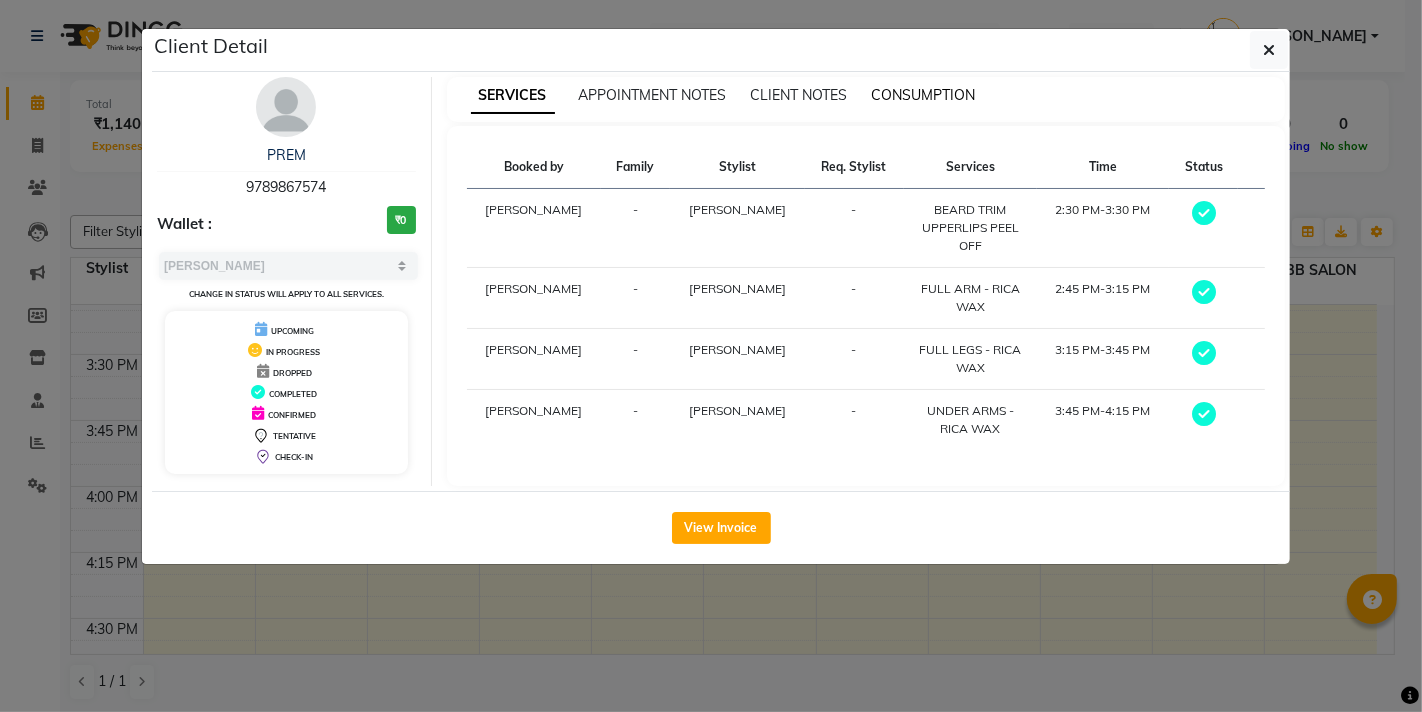 click on "CONSUMPTION" at bounding box center (924, 95) 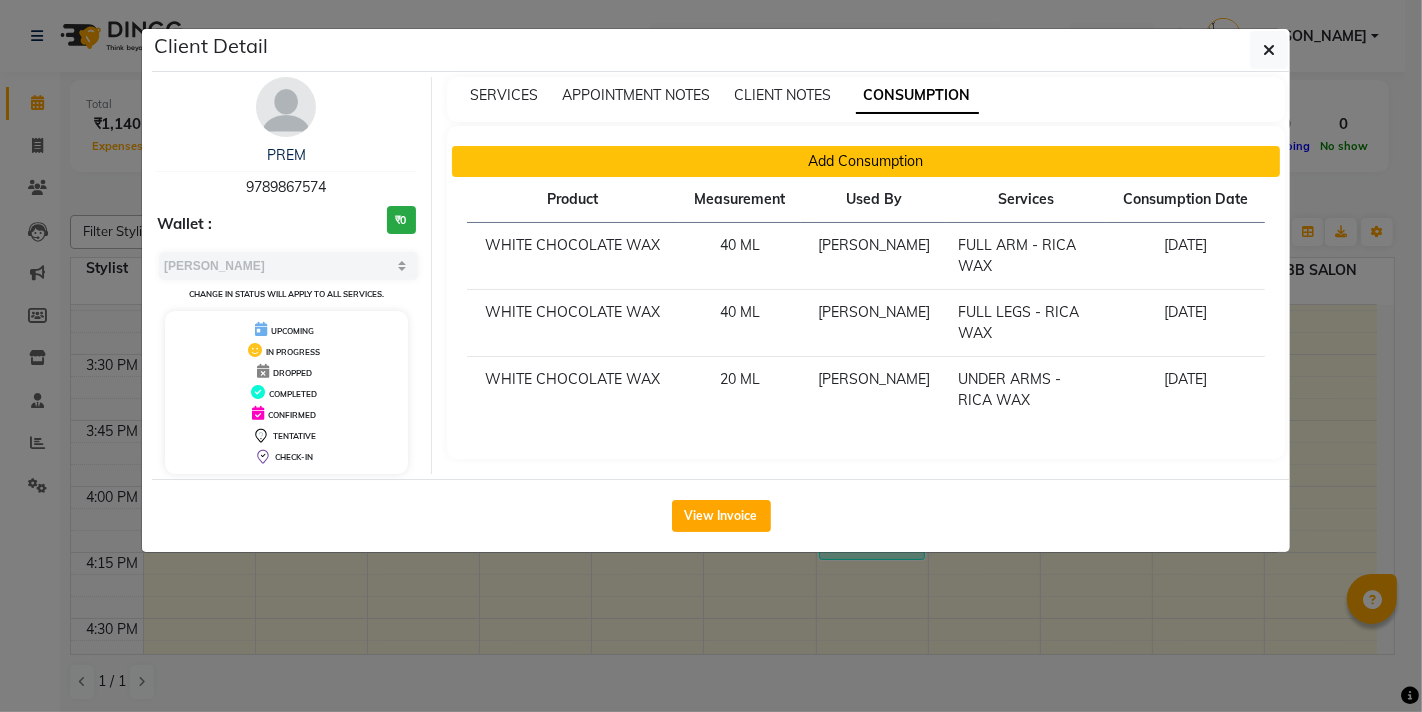 click on "Add Consumption" at bounding box center (866, 161) 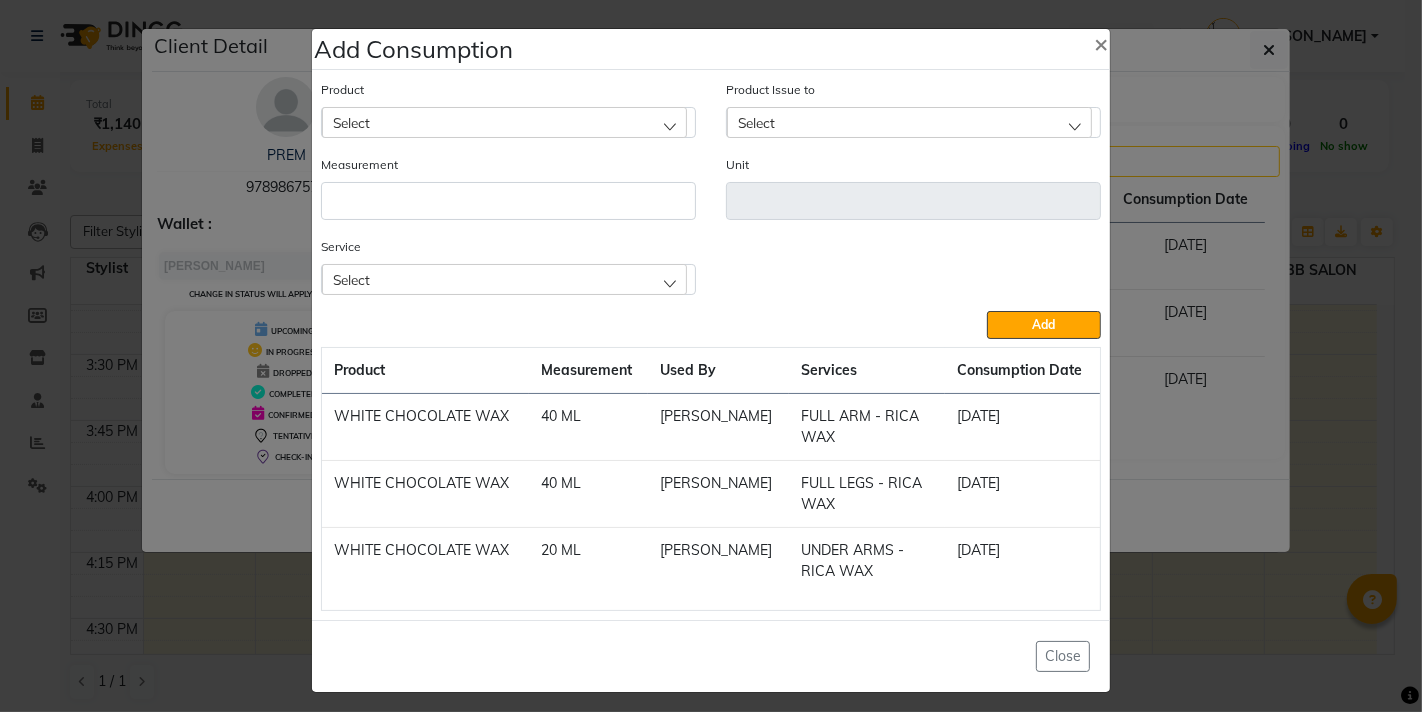 click on "Select" 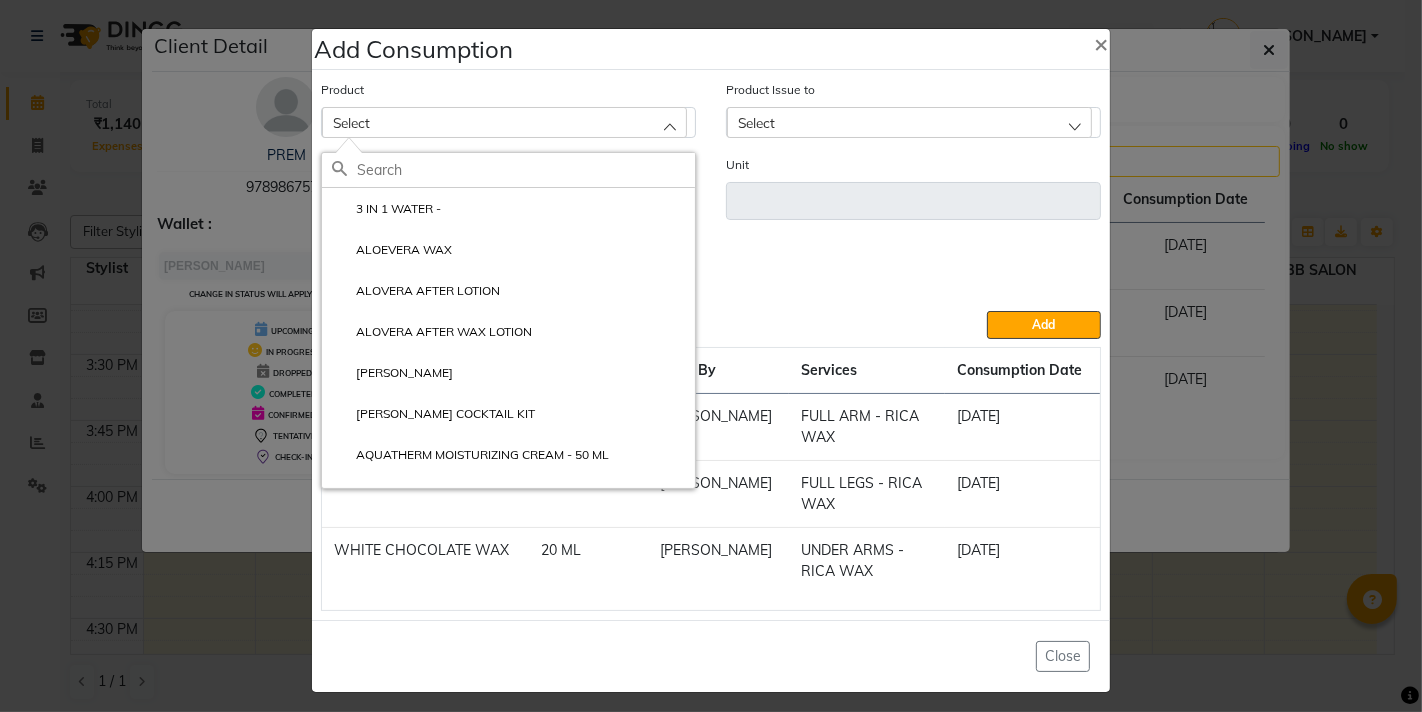 click on "Service Select BEARD TRIM  UPPERLIPS PEEL OFF  FULL ARM - RICA WAX  FULL LEGS - RICA WAX  UNDER ARMS - RICA WAX" 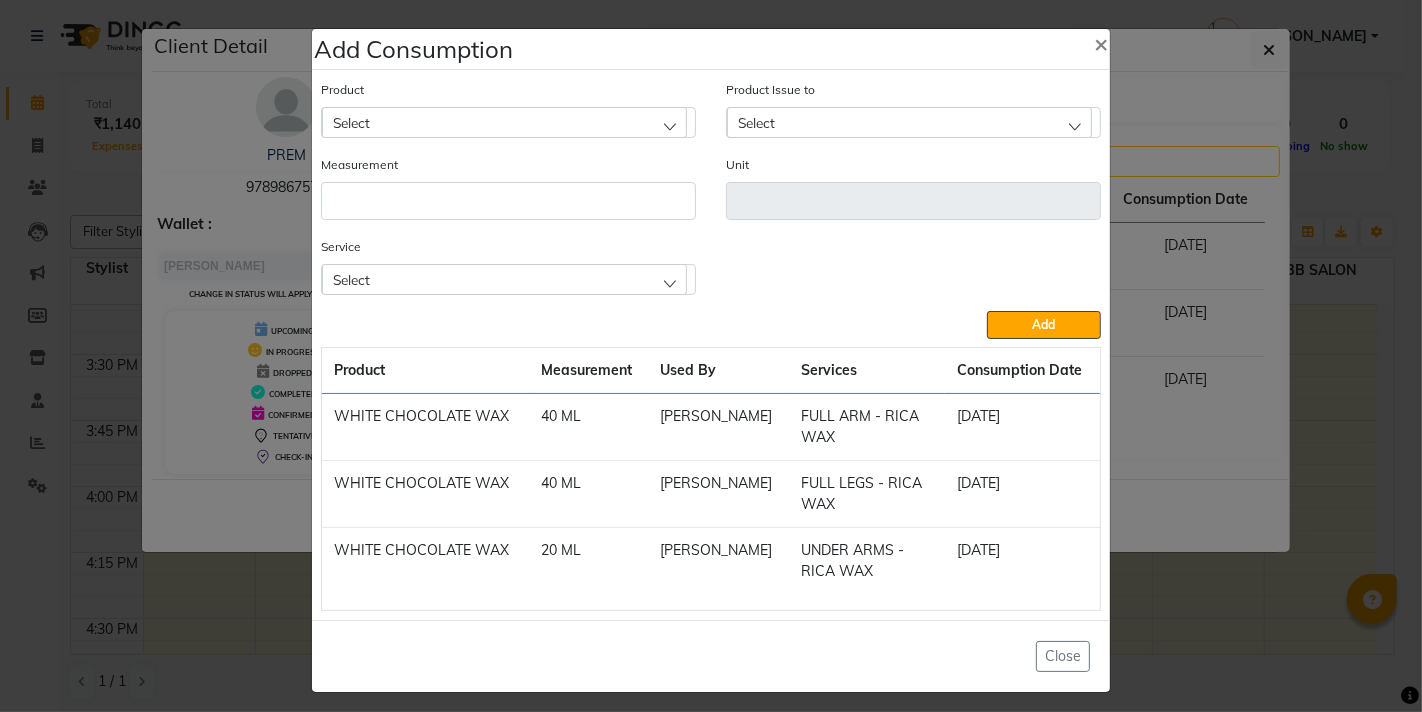 click on "Select" 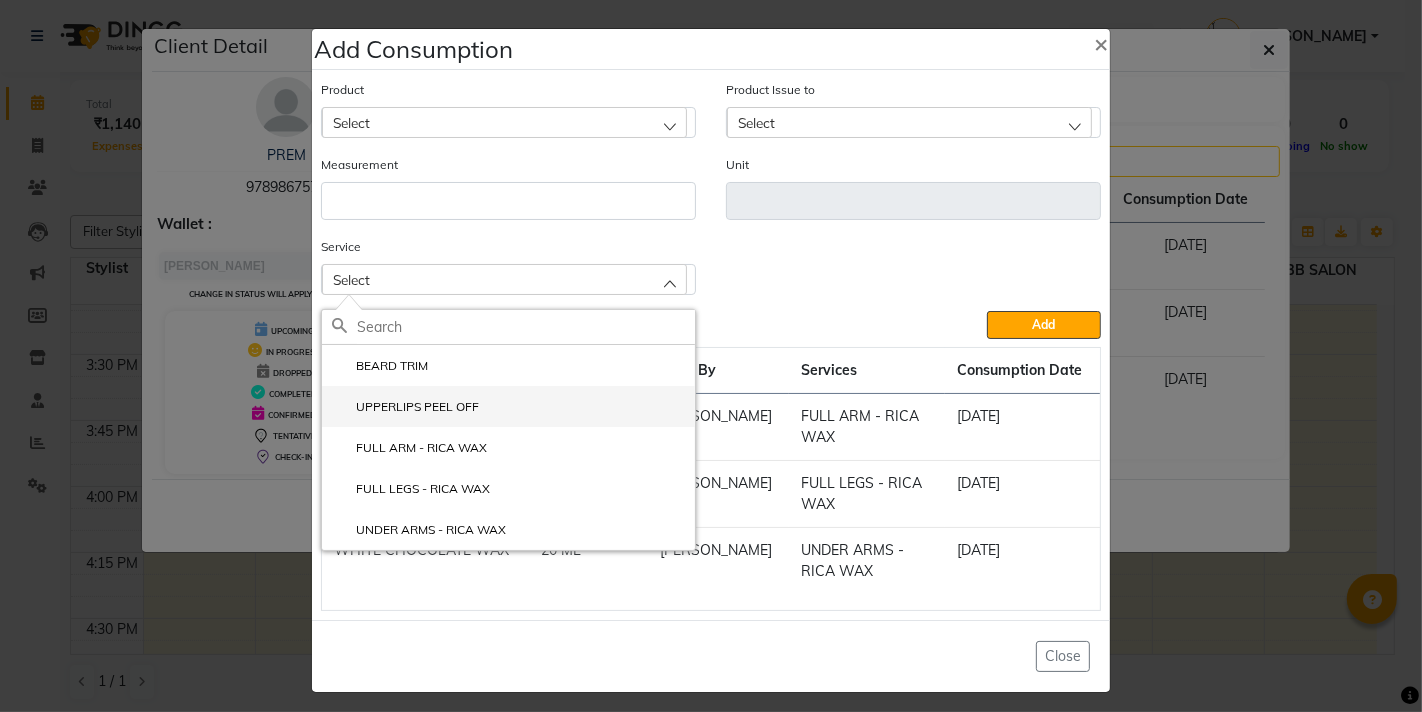 click on "UPPERLIPS PEEL OFF" 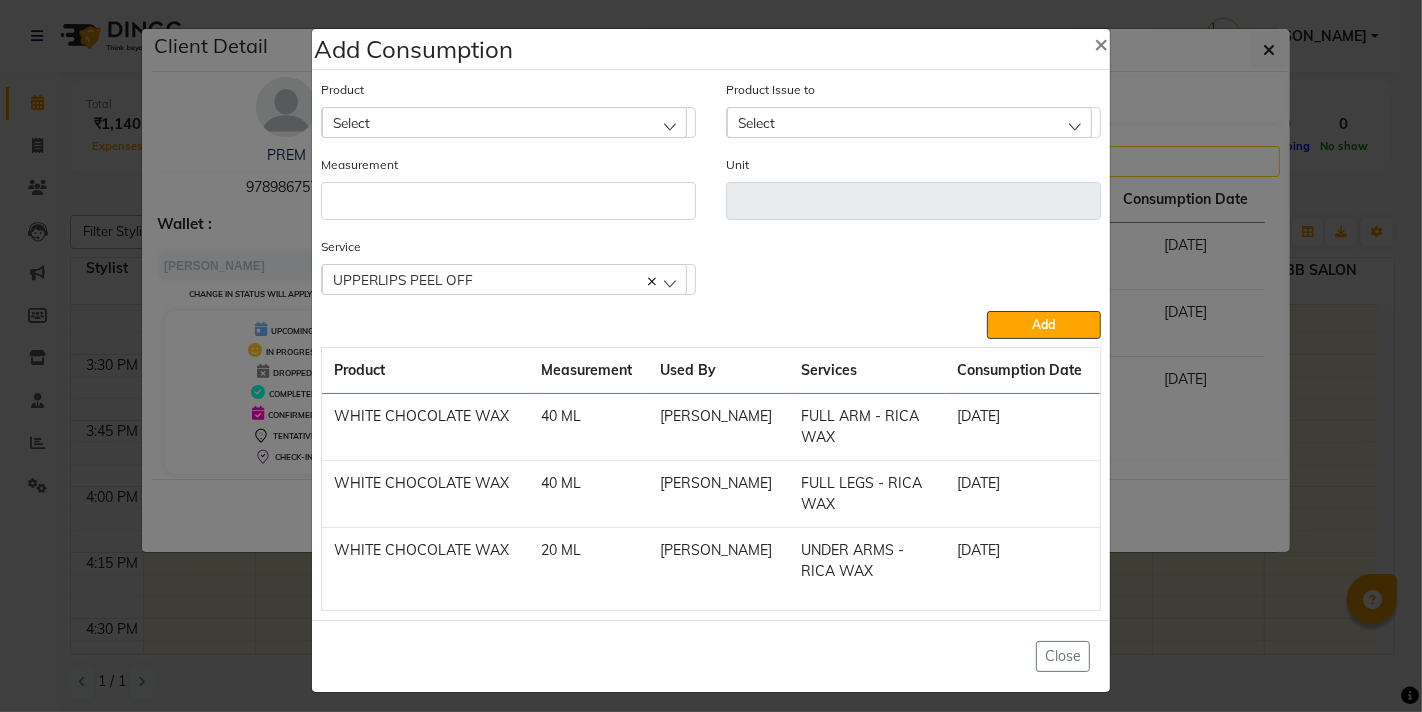 click on "Select" 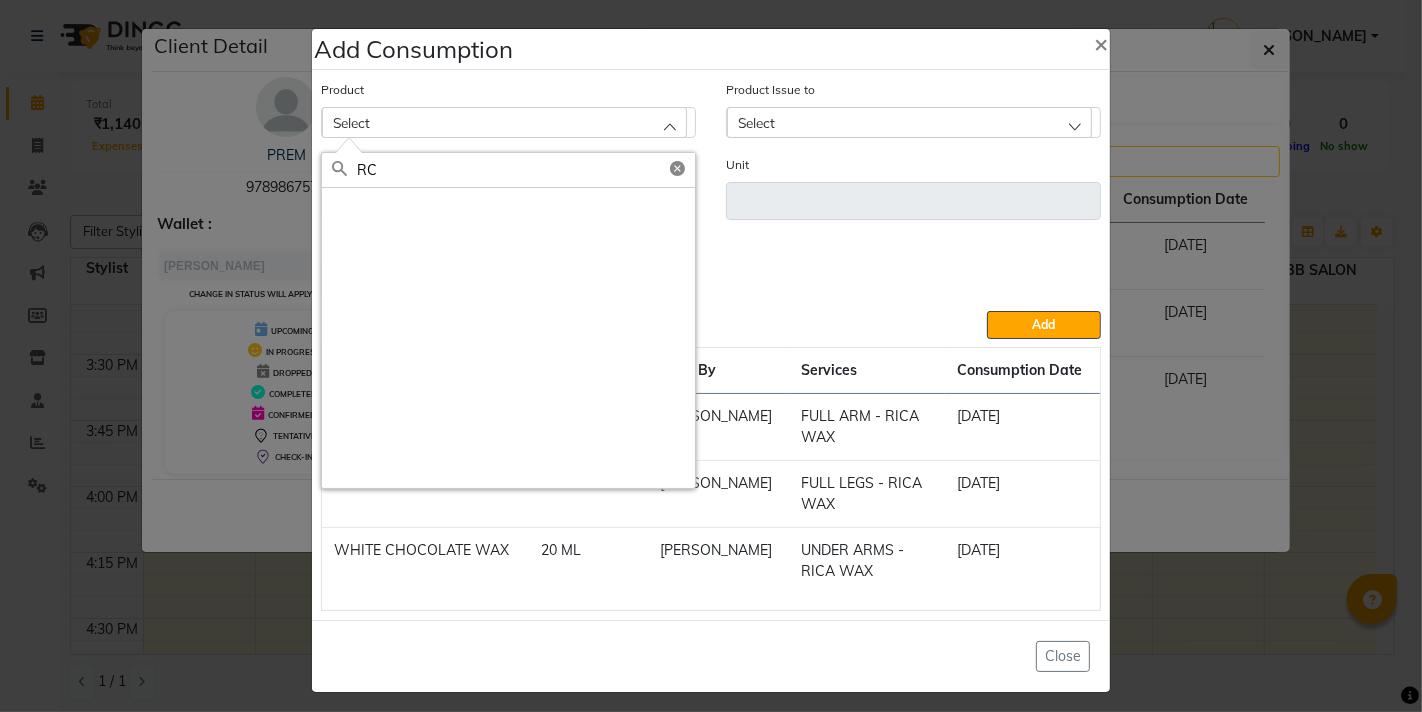type on "R" 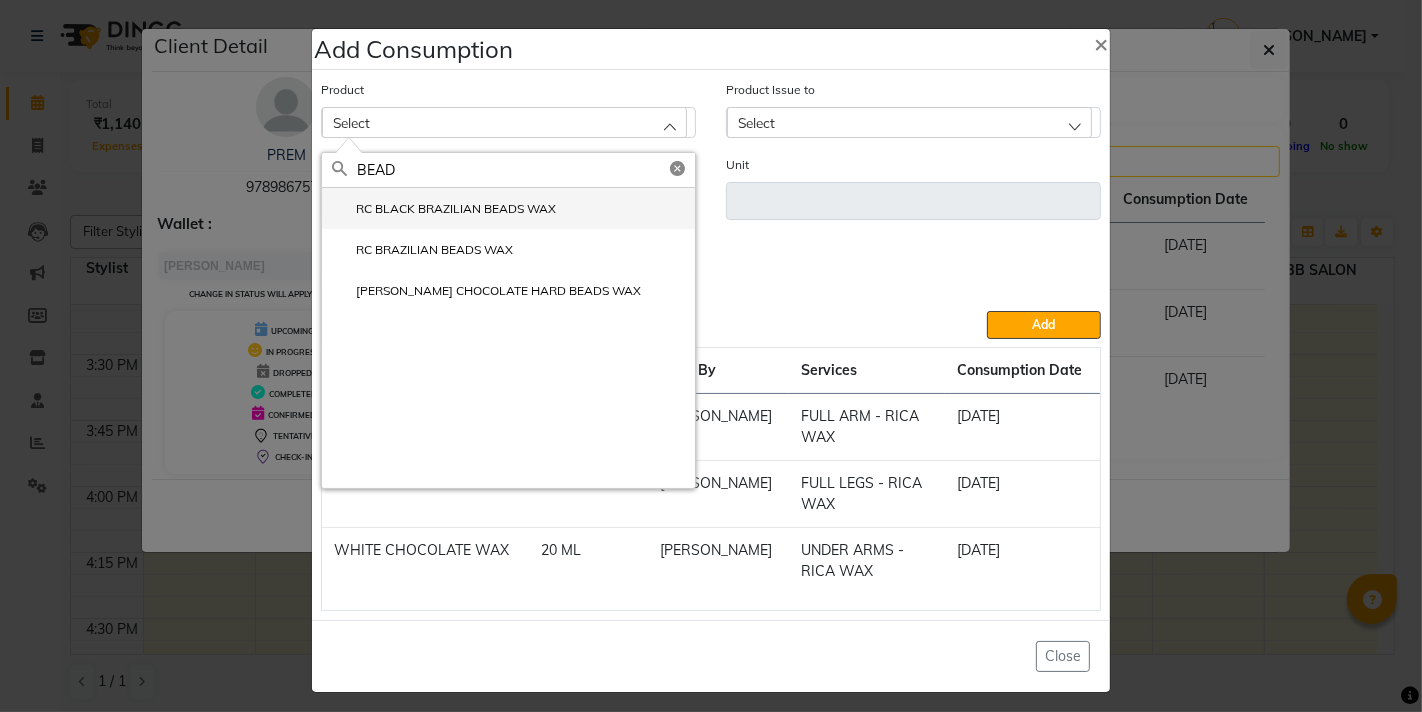 type on "BEAD" 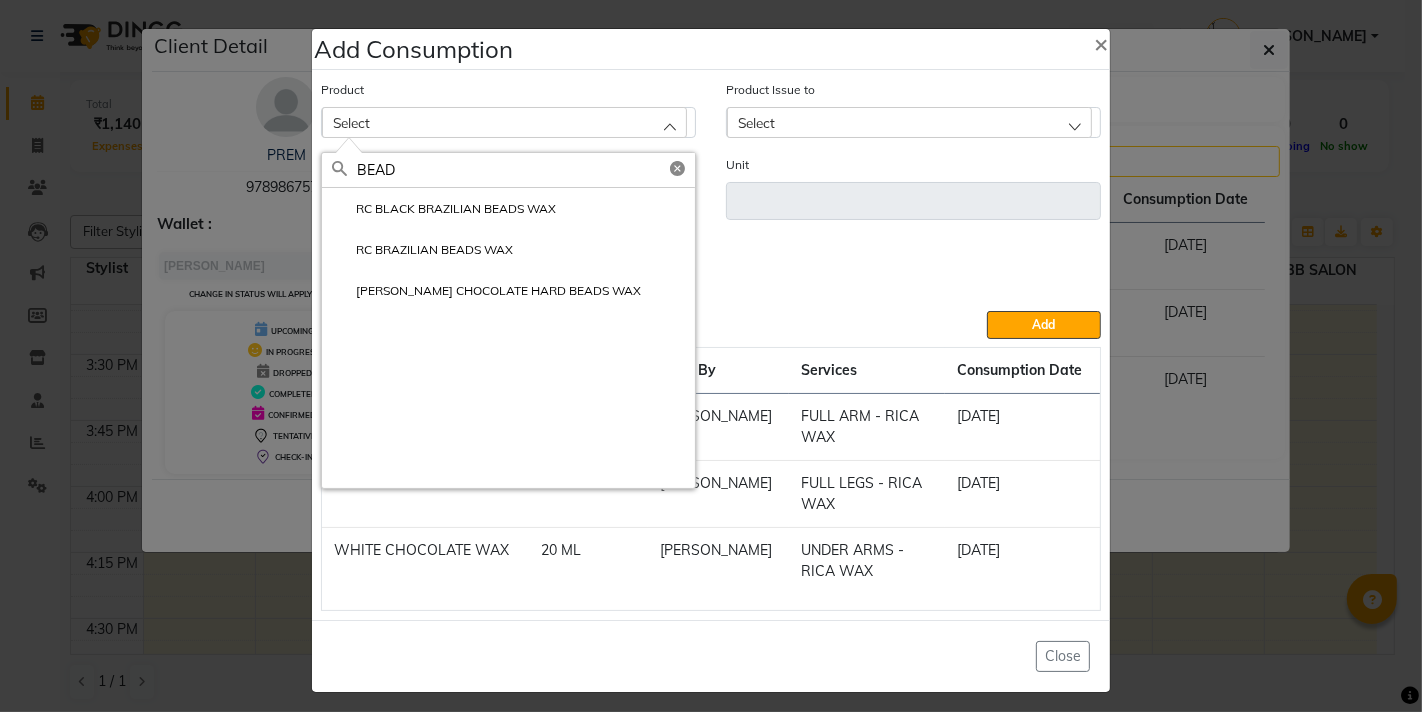 click on "RC BLACK BRAZILIAN BEADS WAX" 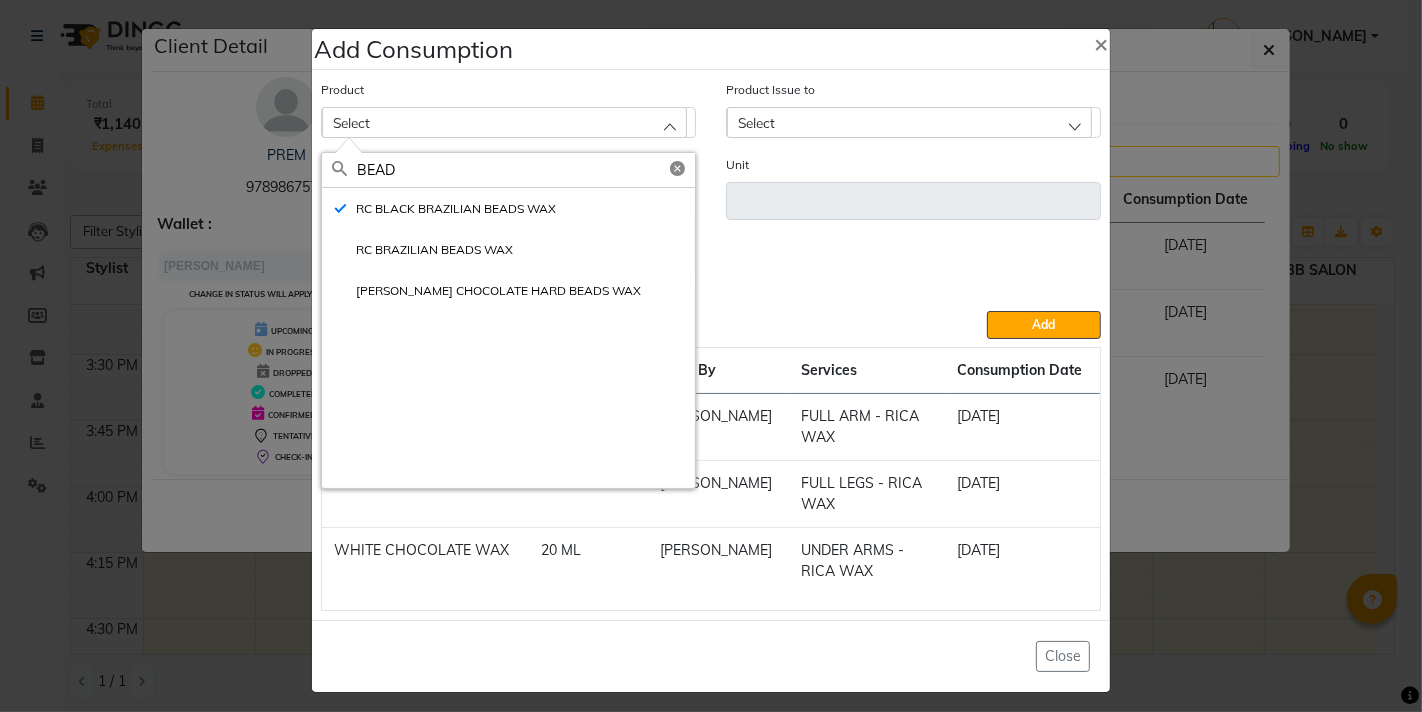 type on "gms" 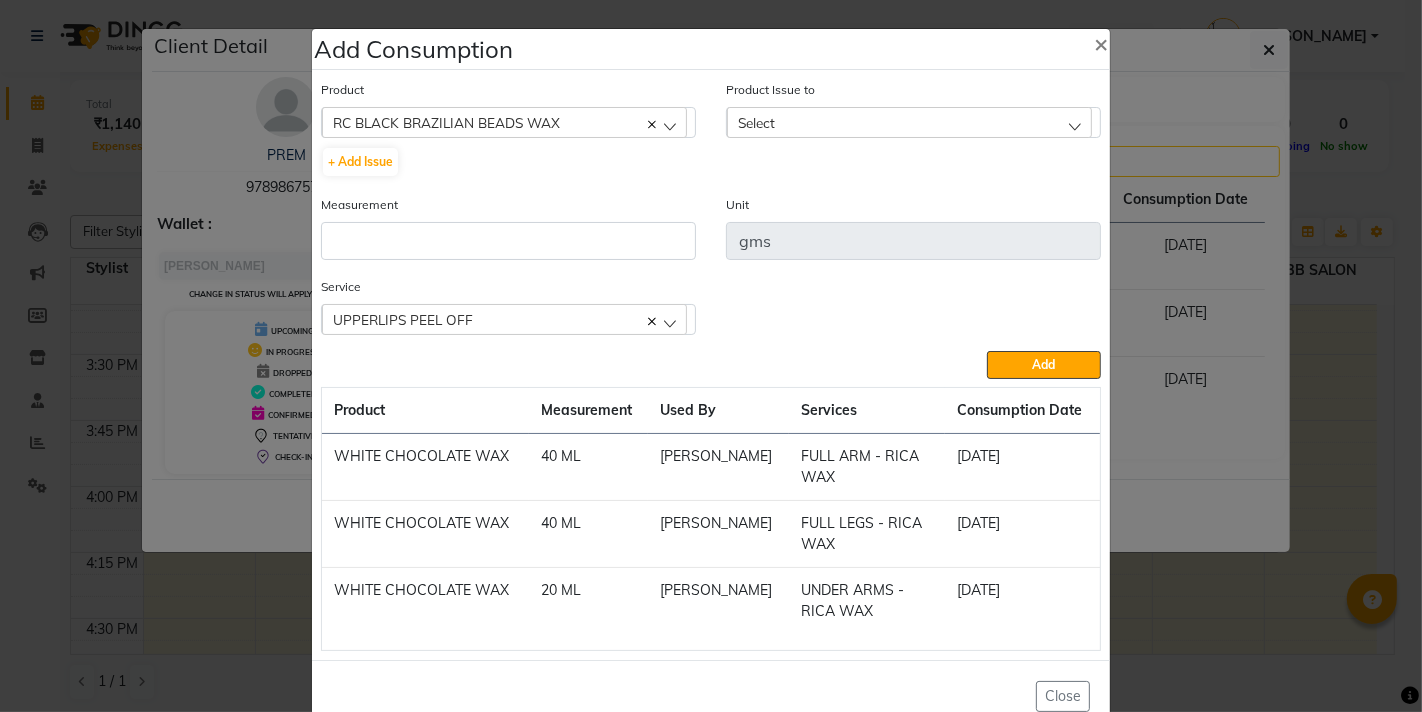 click on "Select" 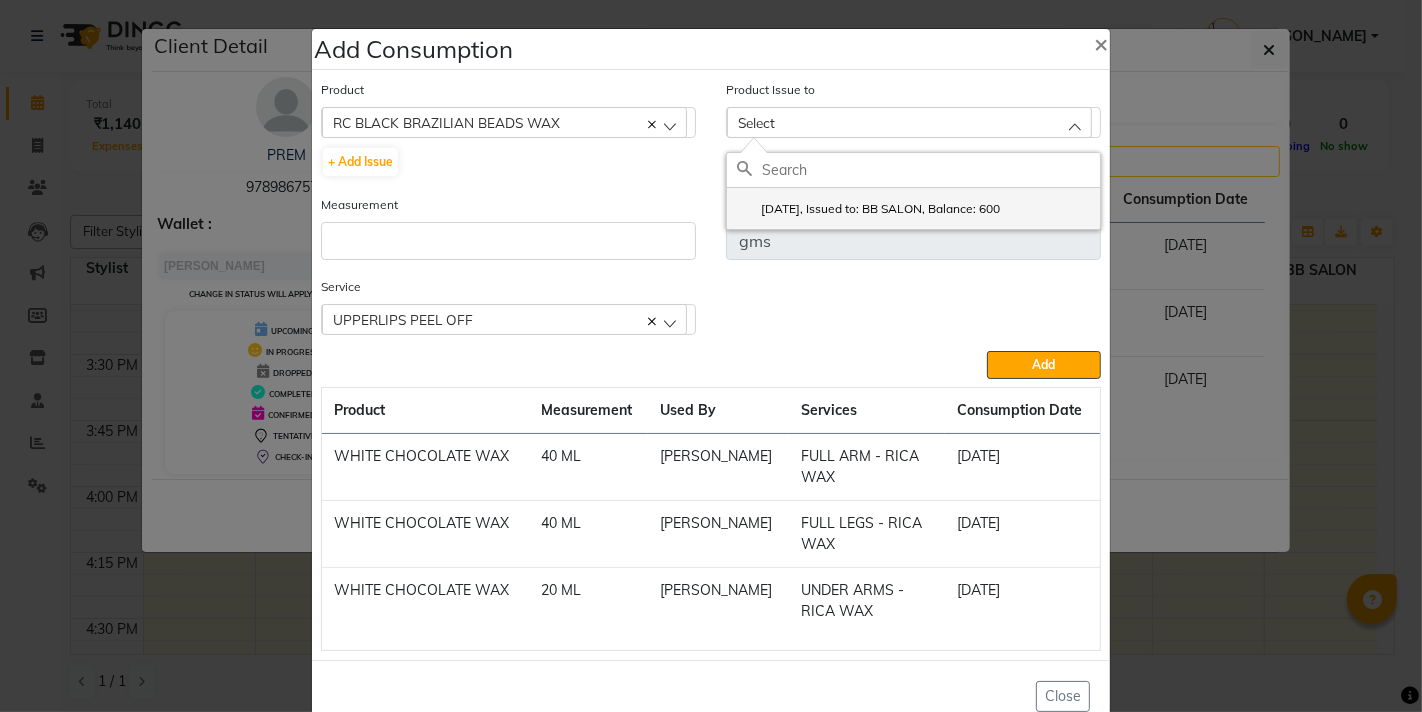 click on "2025-06-25, Issued to: BB SALON, Balance: 600" 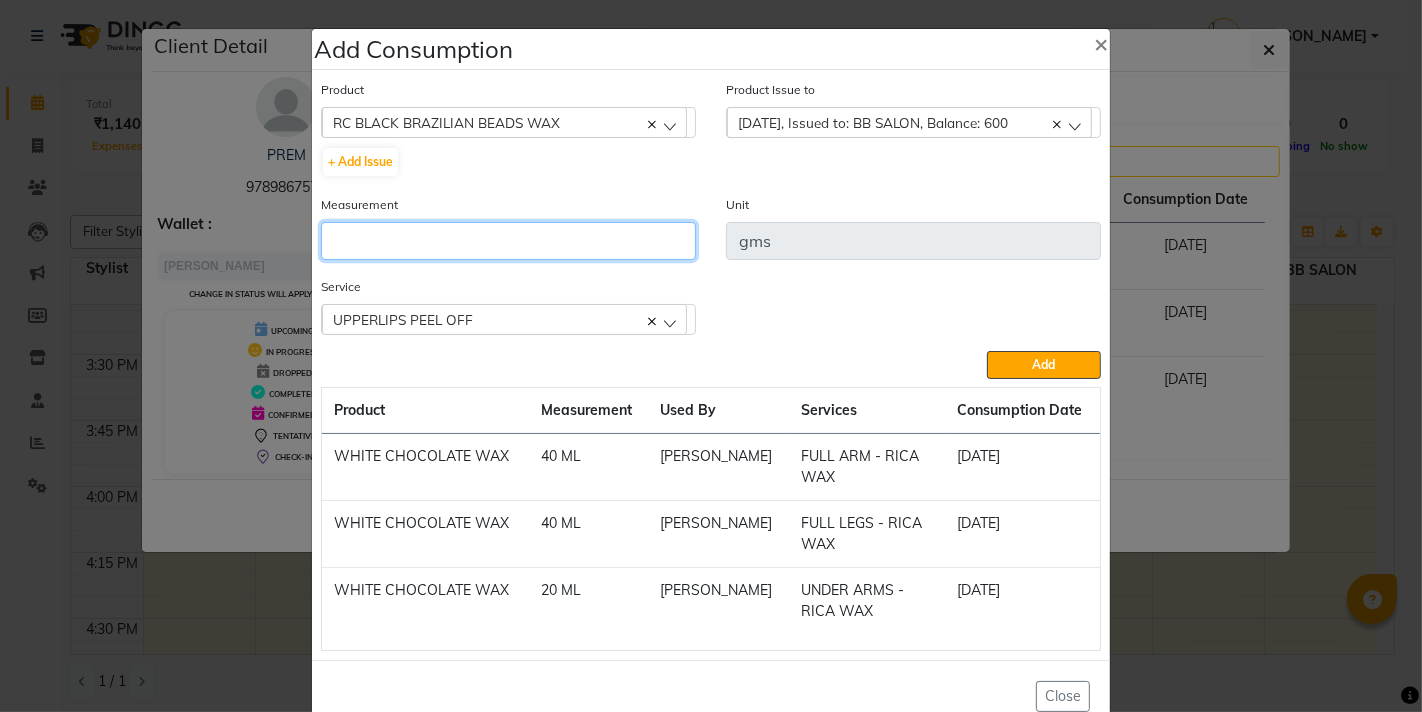 click 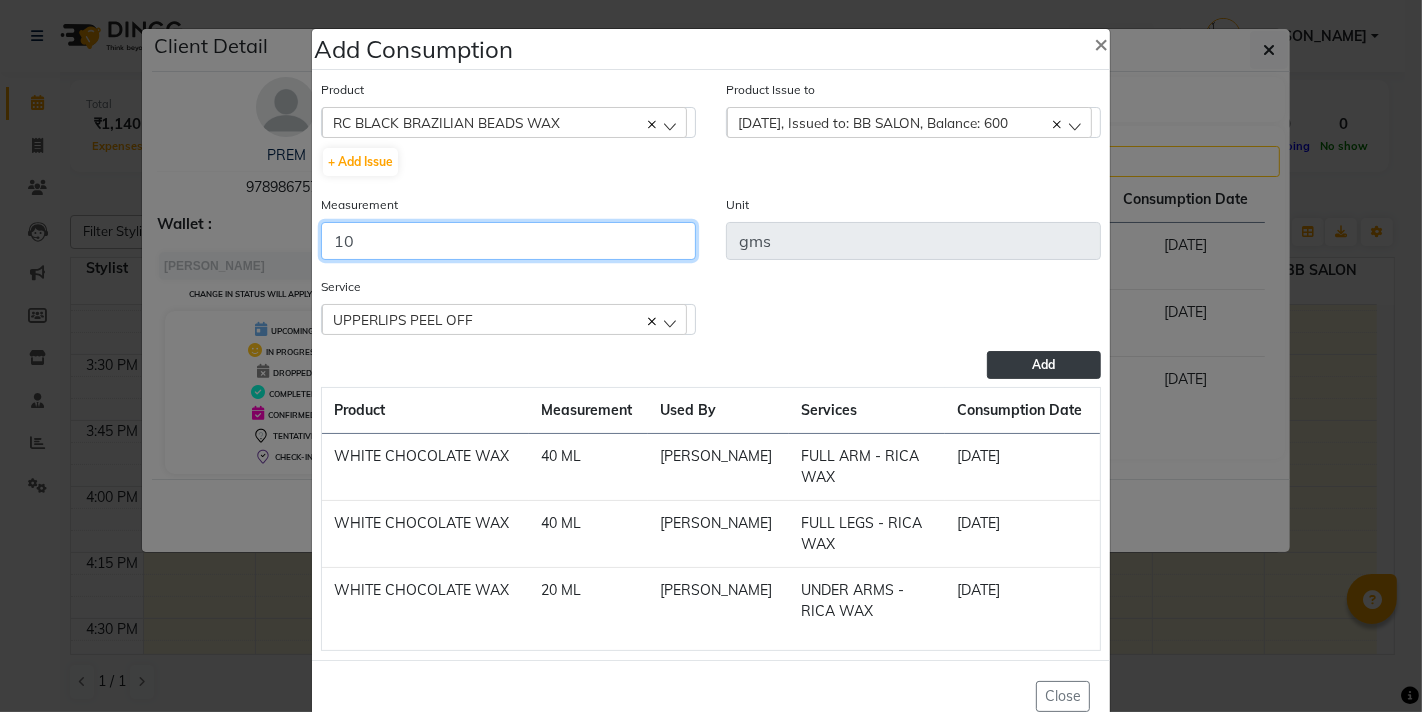 type on "10" 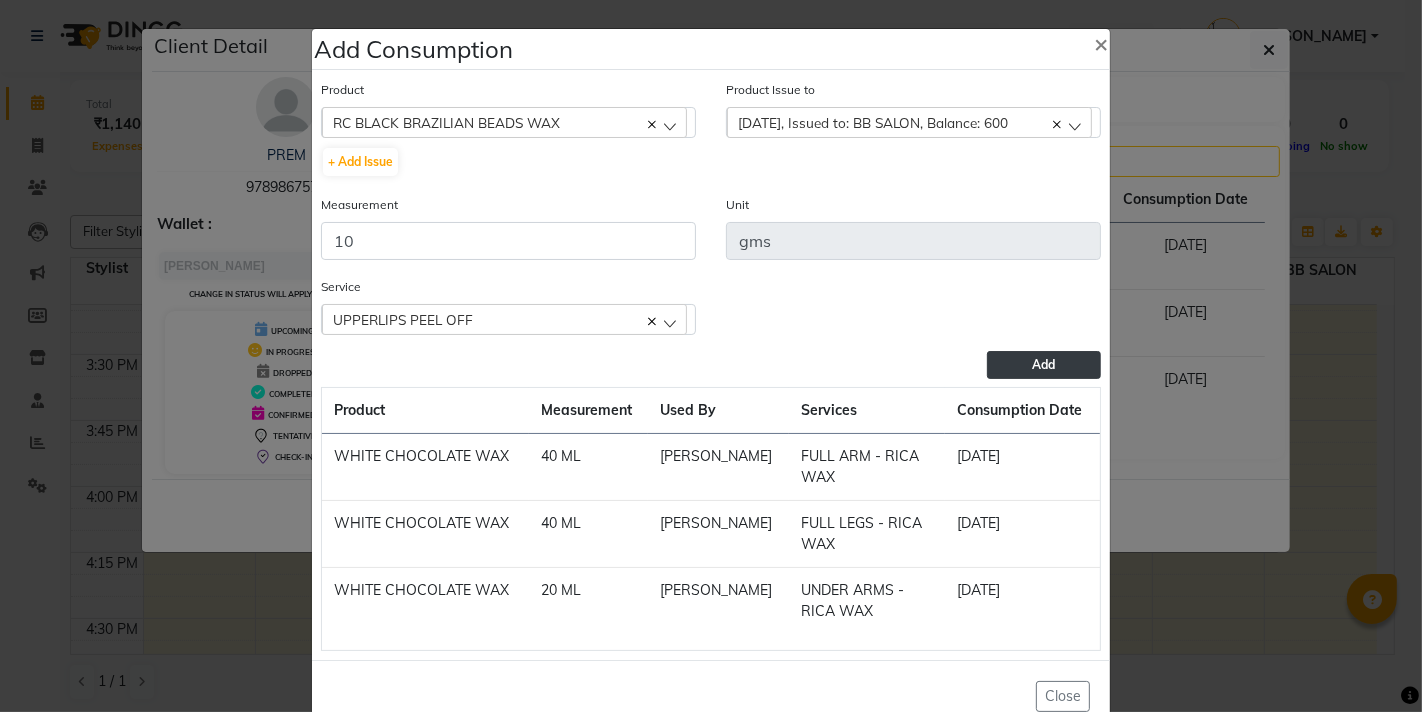 click on "Add" 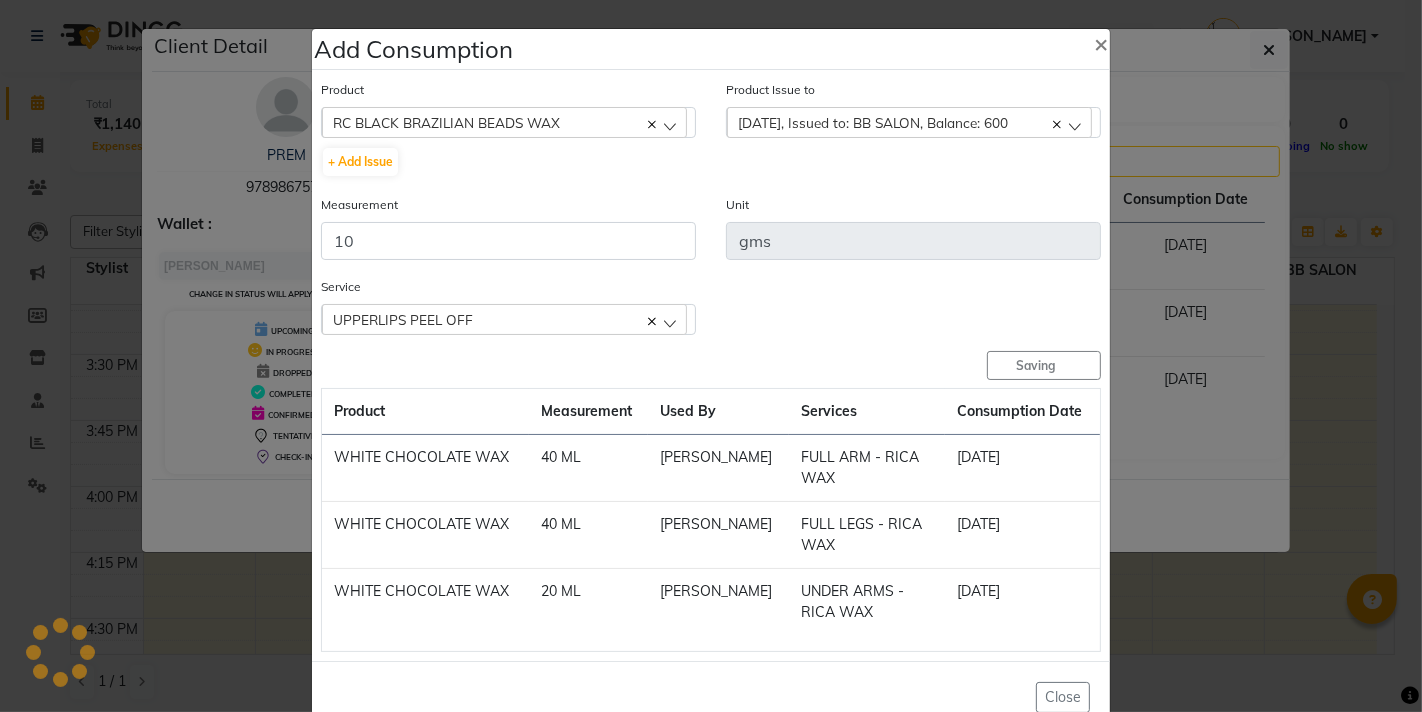type 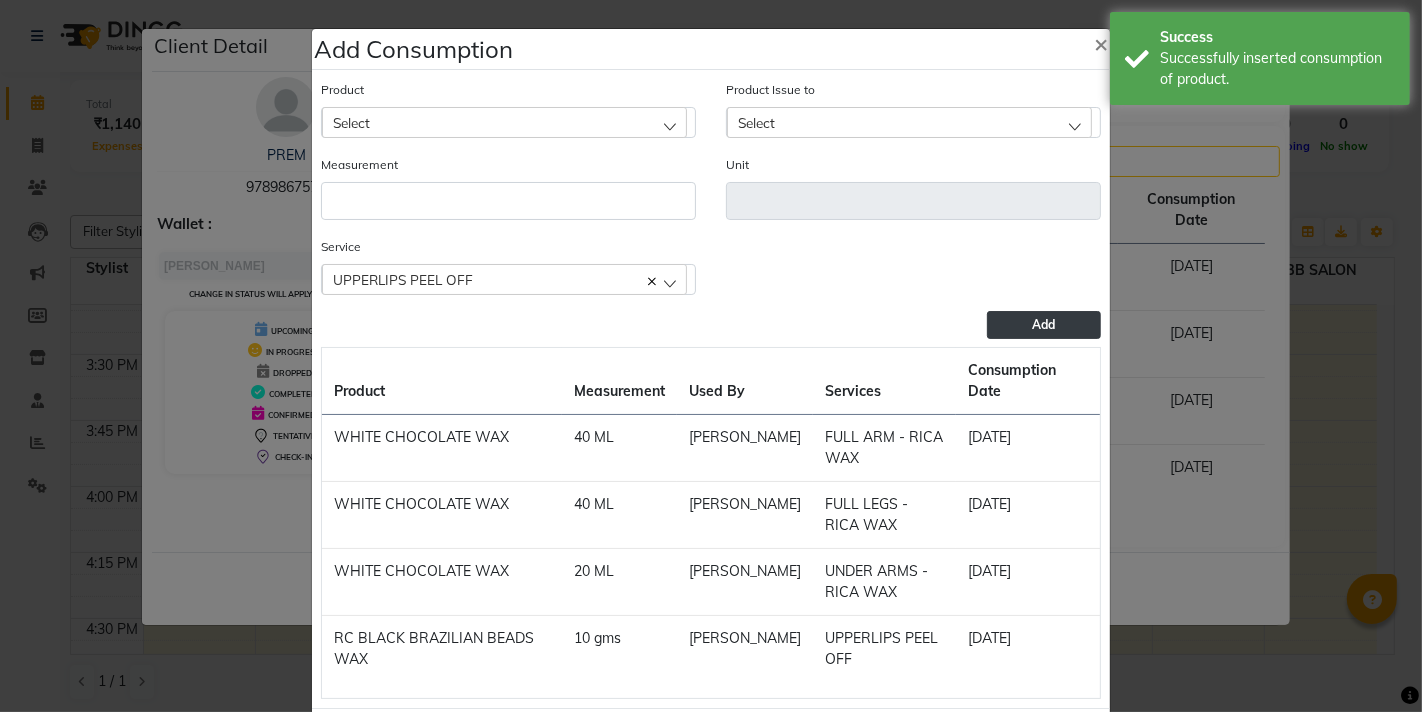 click on "UPPERLIPS PEEL OFF" 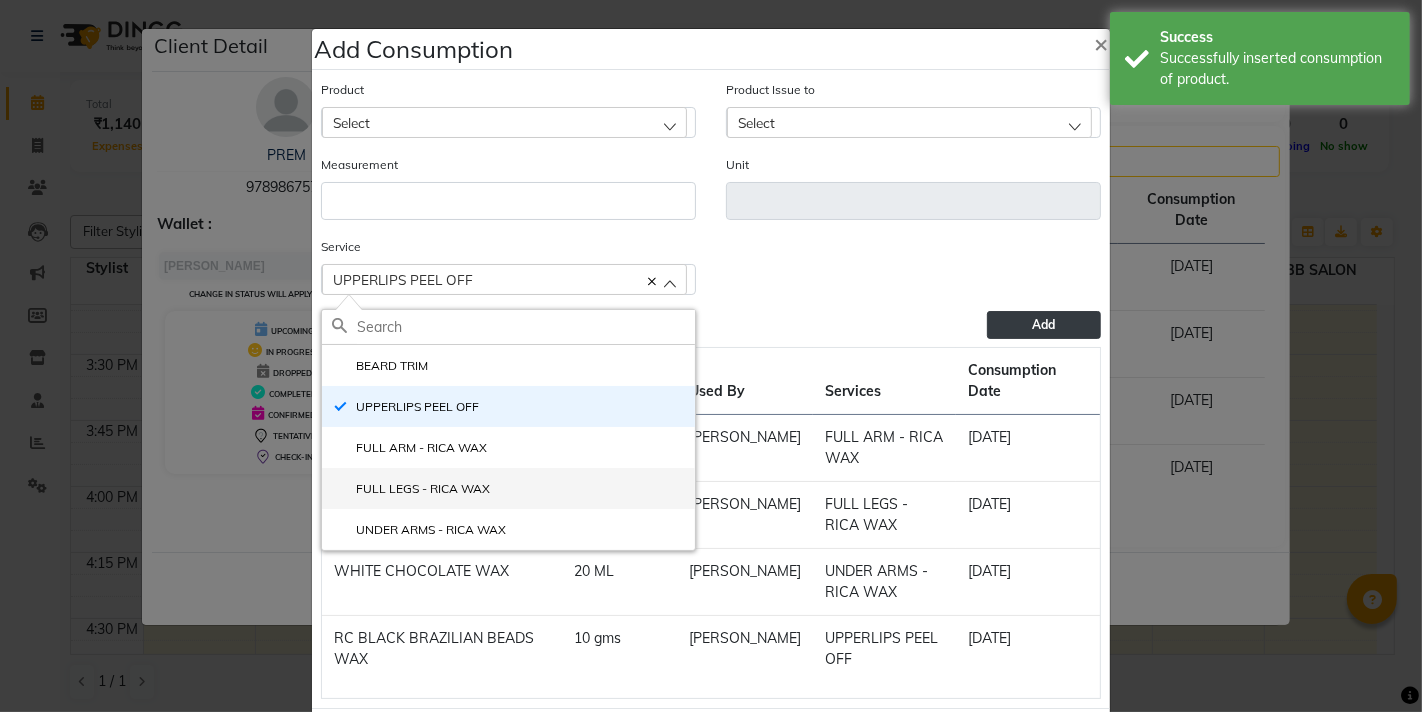 scroll, scrollTop: 98, scrollLeft: 0, axis: vertical 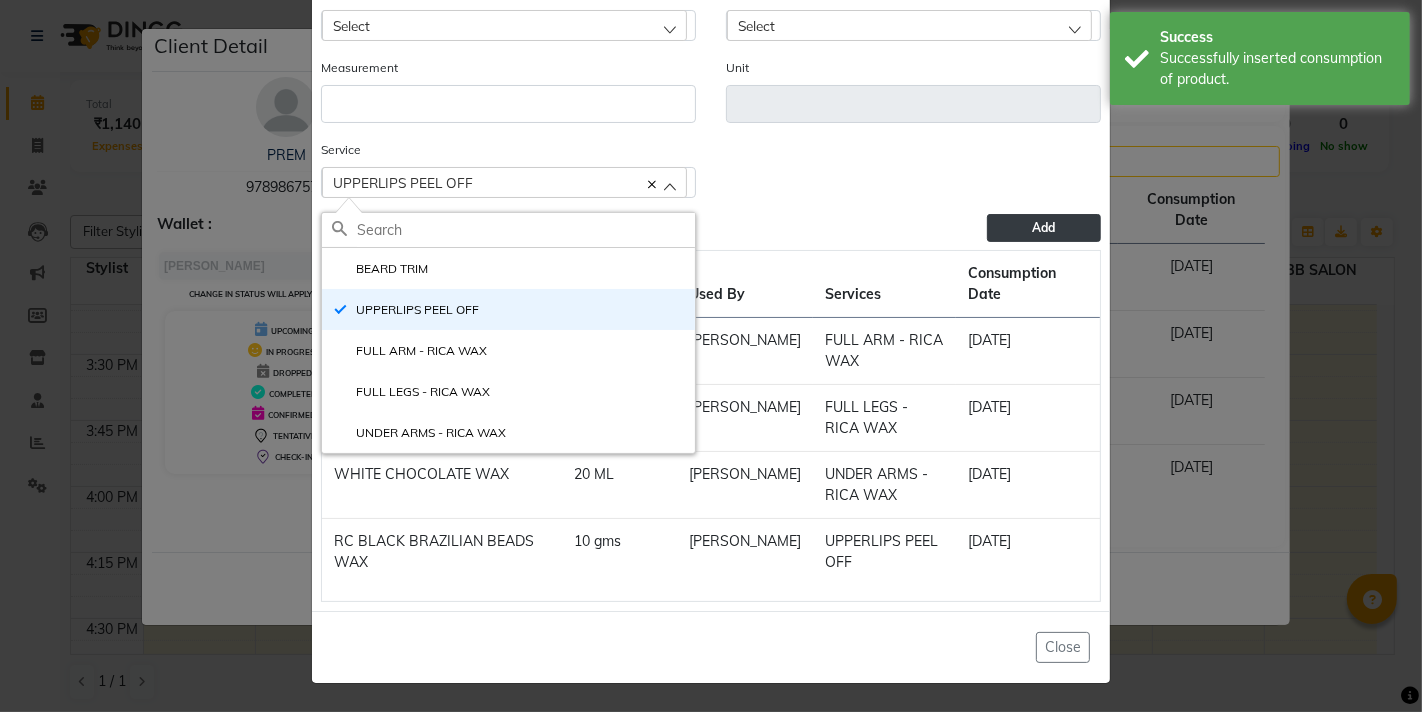 click on "Service   UPPERLIPS PEEL OFF  BEARD TRIM  UPPERLIPS PEEL OFF  FULL ARM - RICA WAX  FULL LEGS - RICA WAX  UNDER ARMS - RICA WAX" 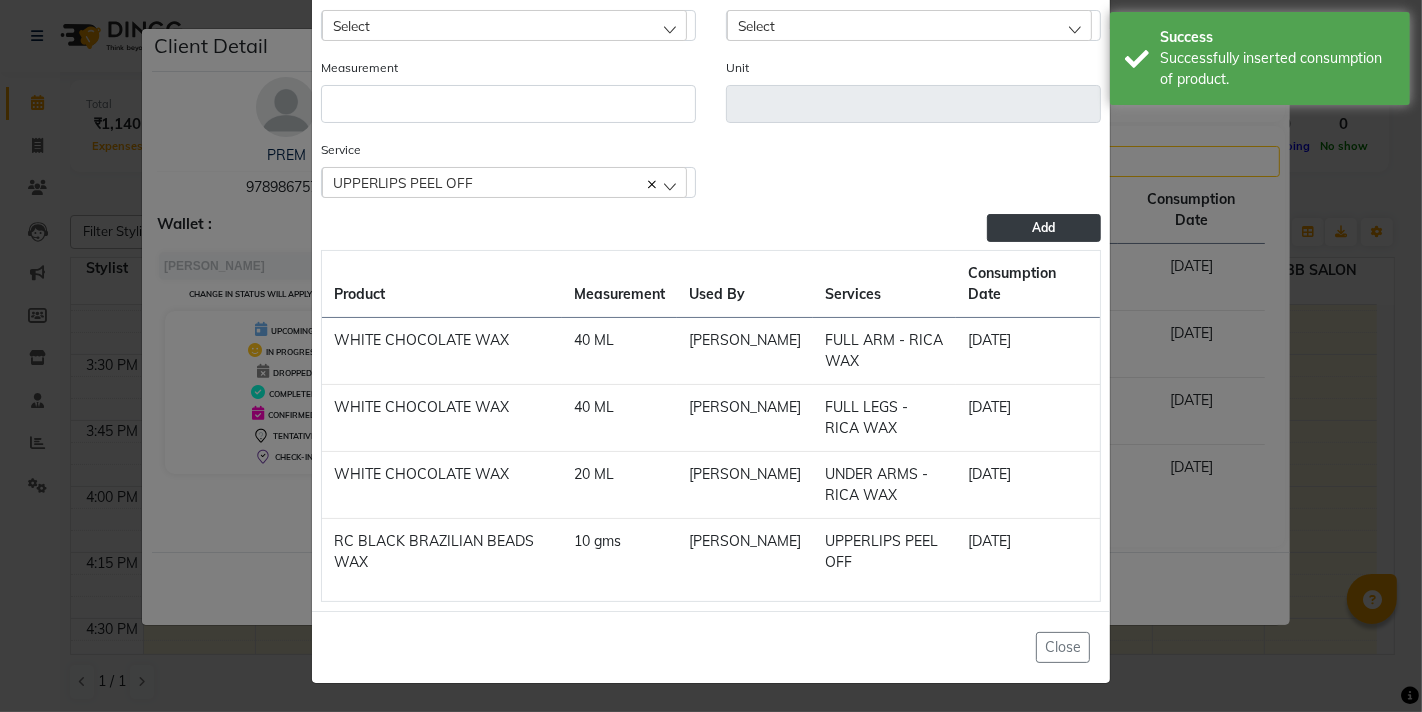 click on "Select" 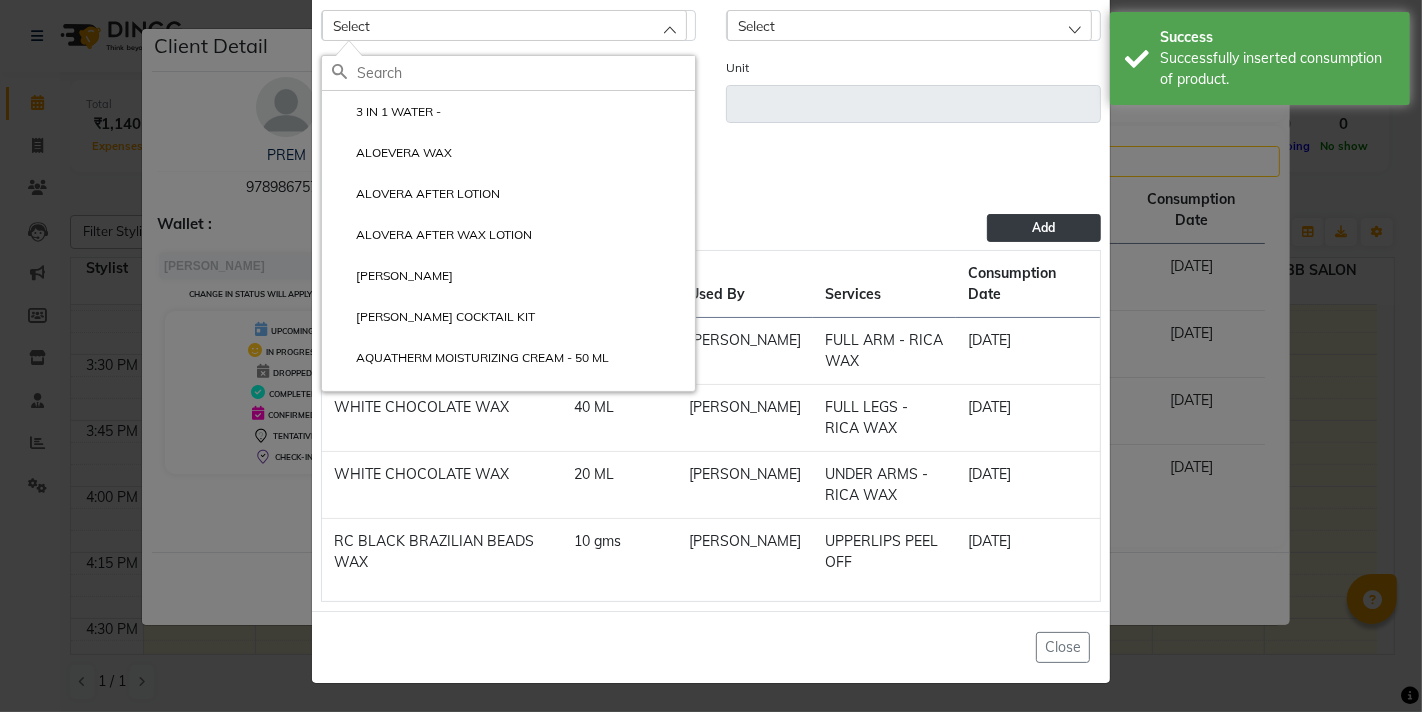 click 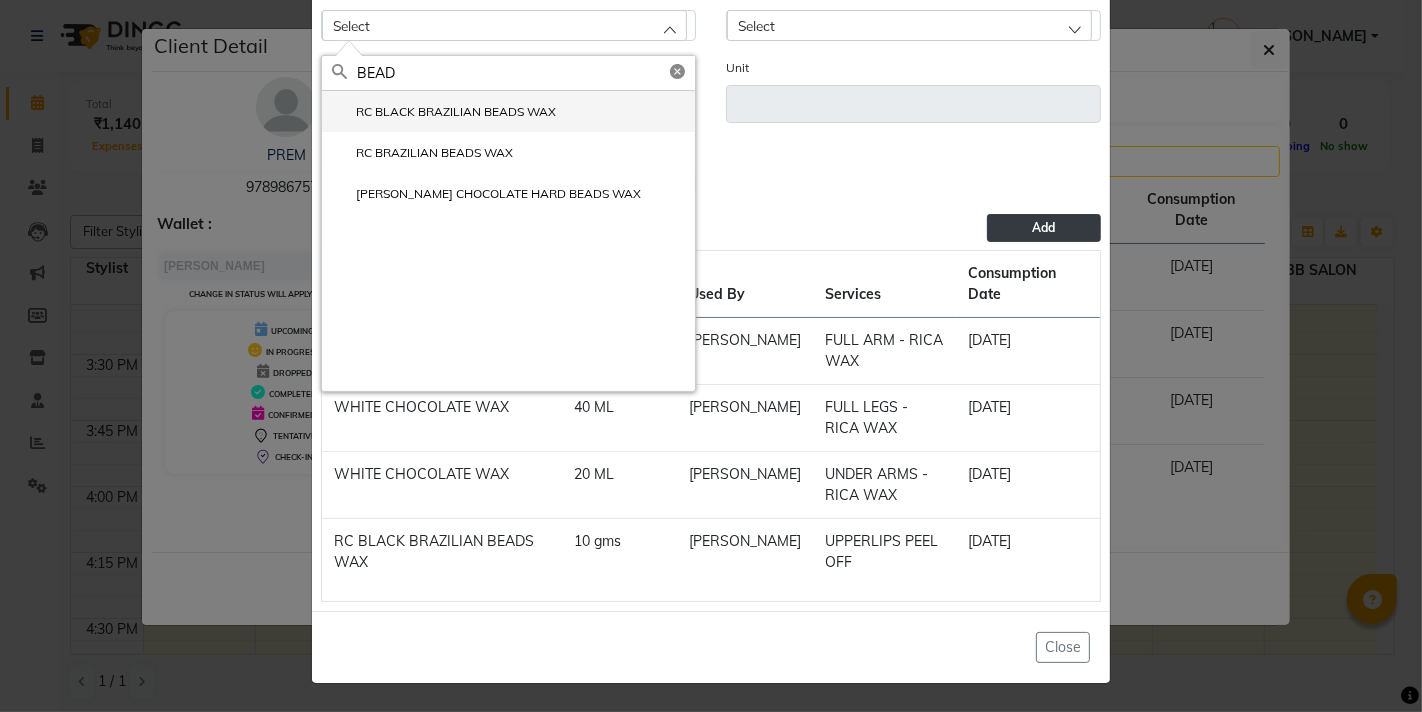 type on "BEAD" 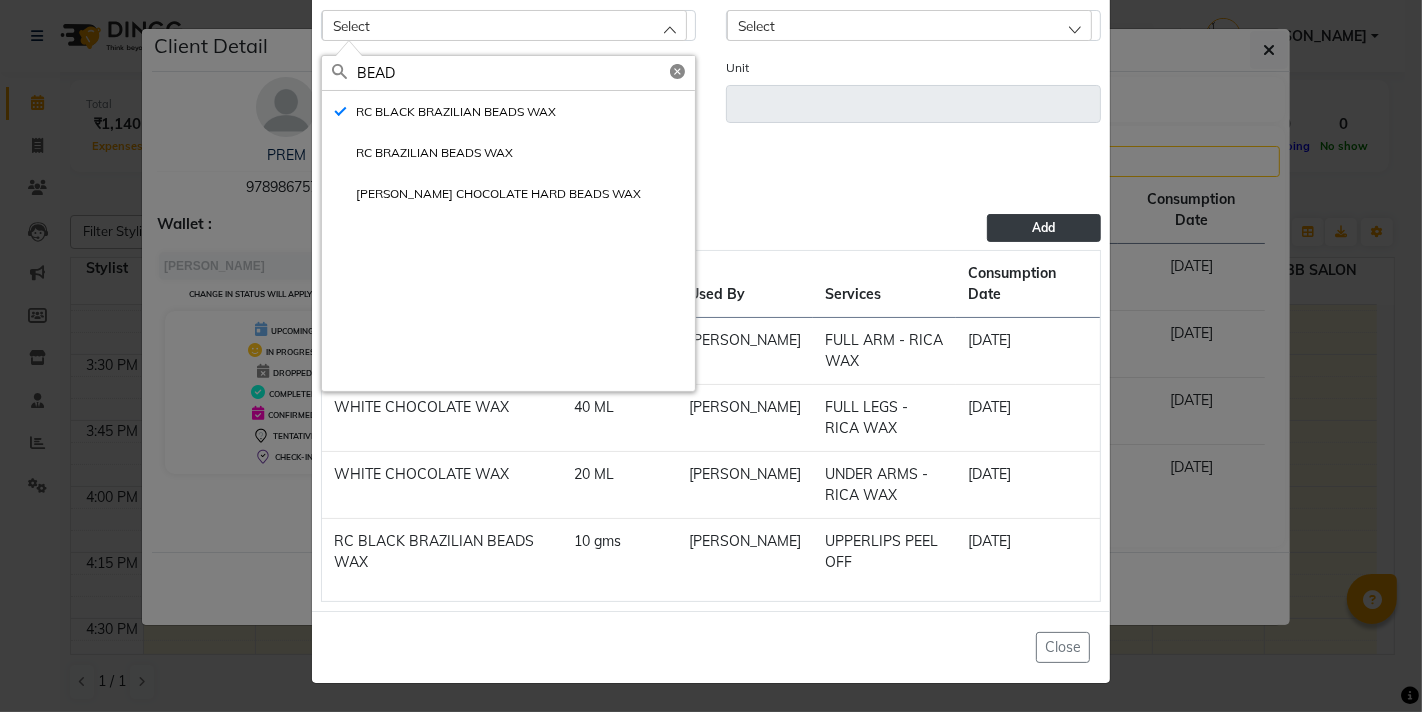 type on "gms" 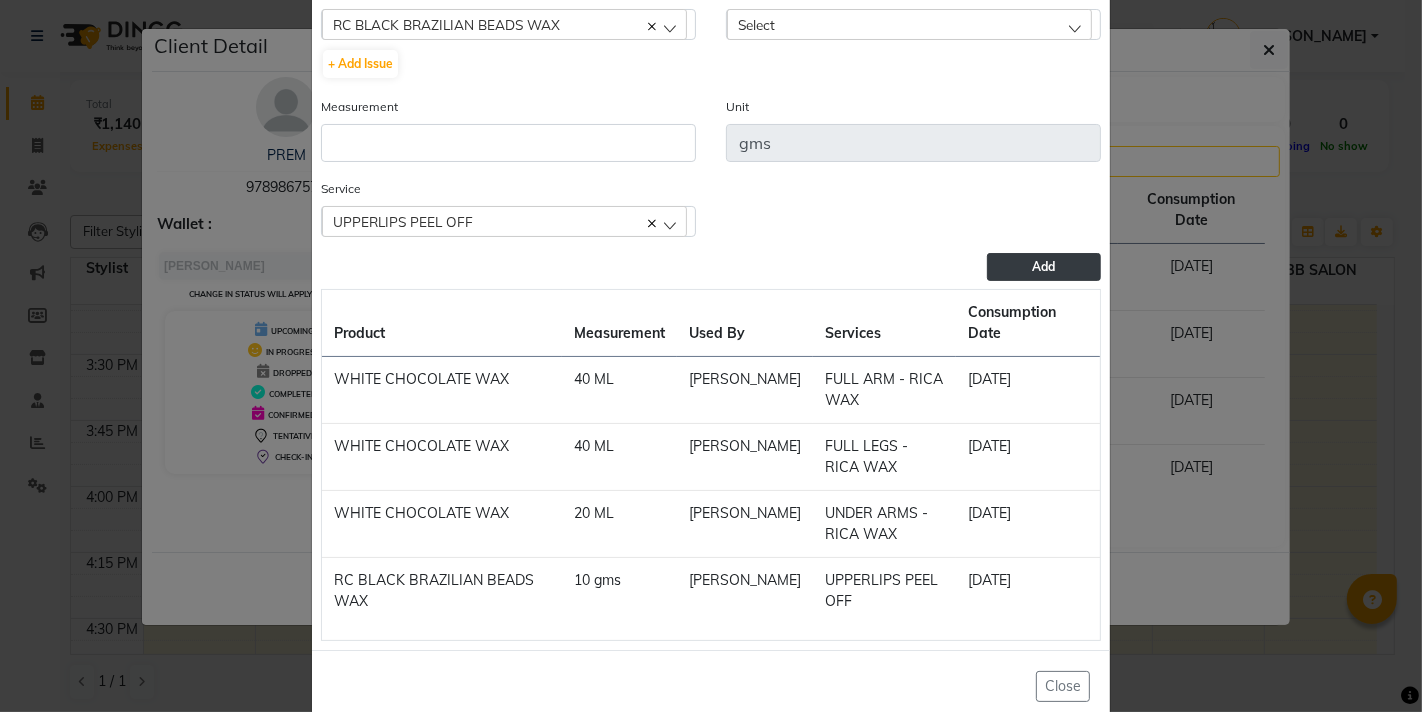 click on "Select" 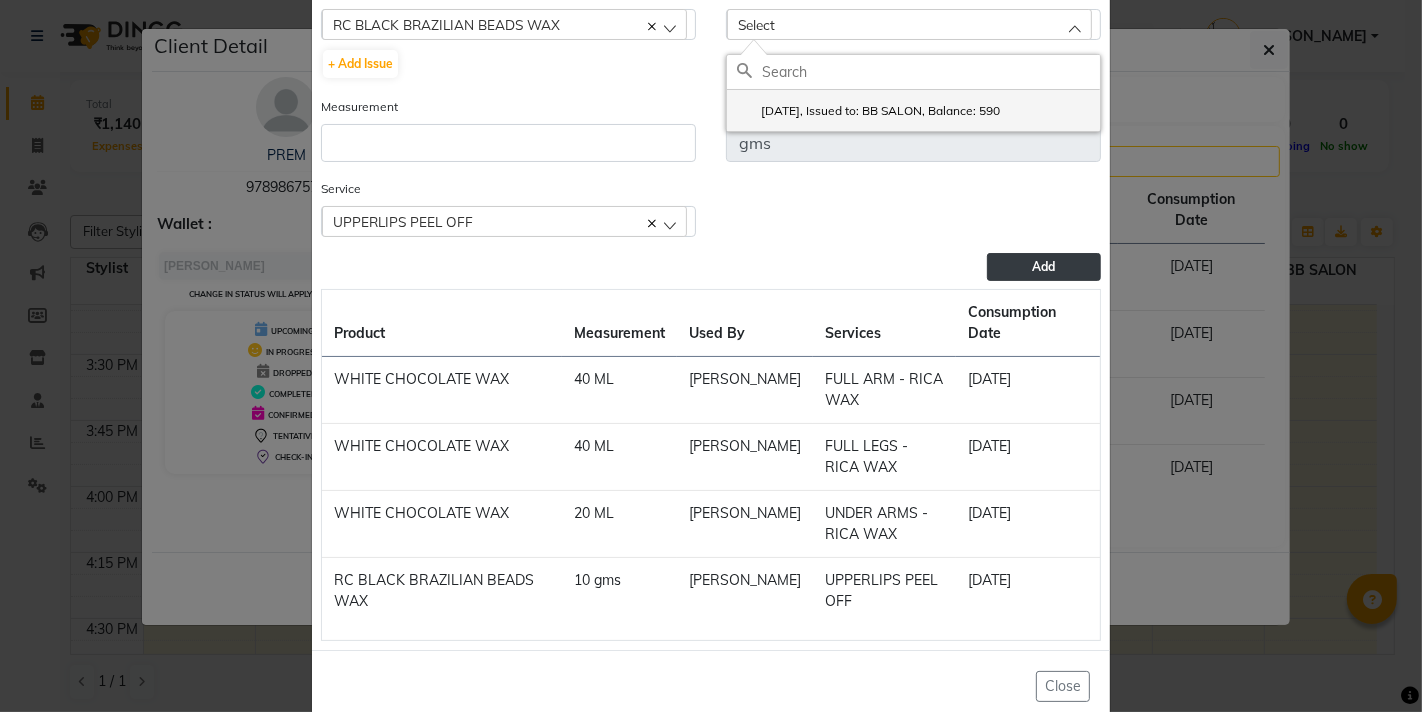 click on "2025-06-25, Issued to: BB SALON, Balance: 590" 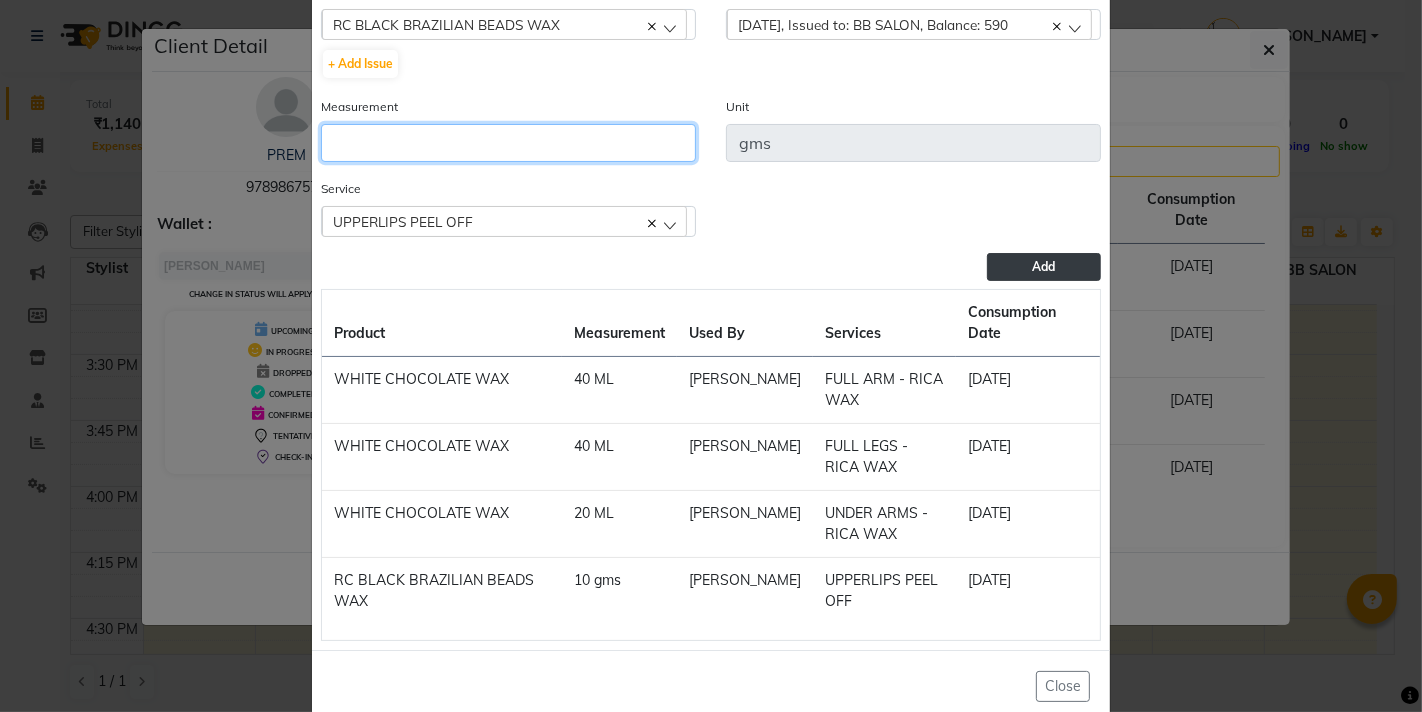 click 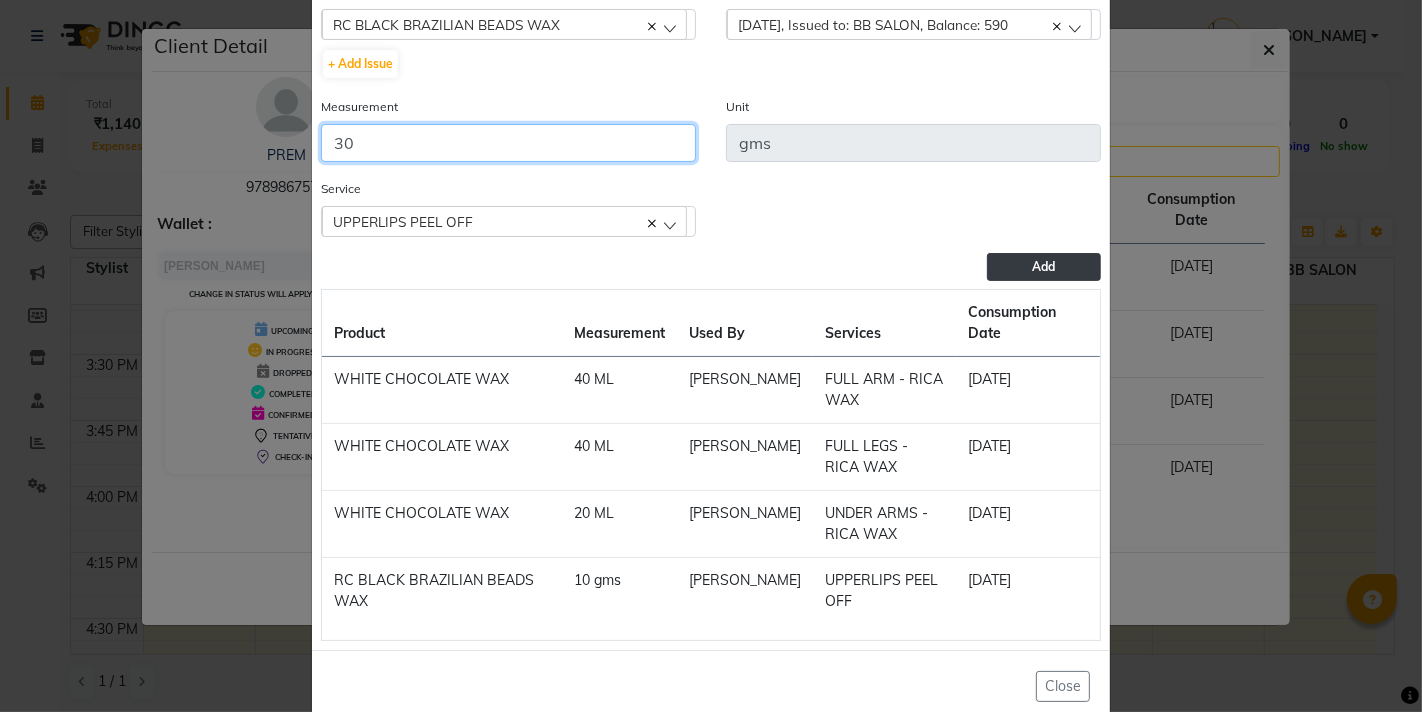 type on "30" 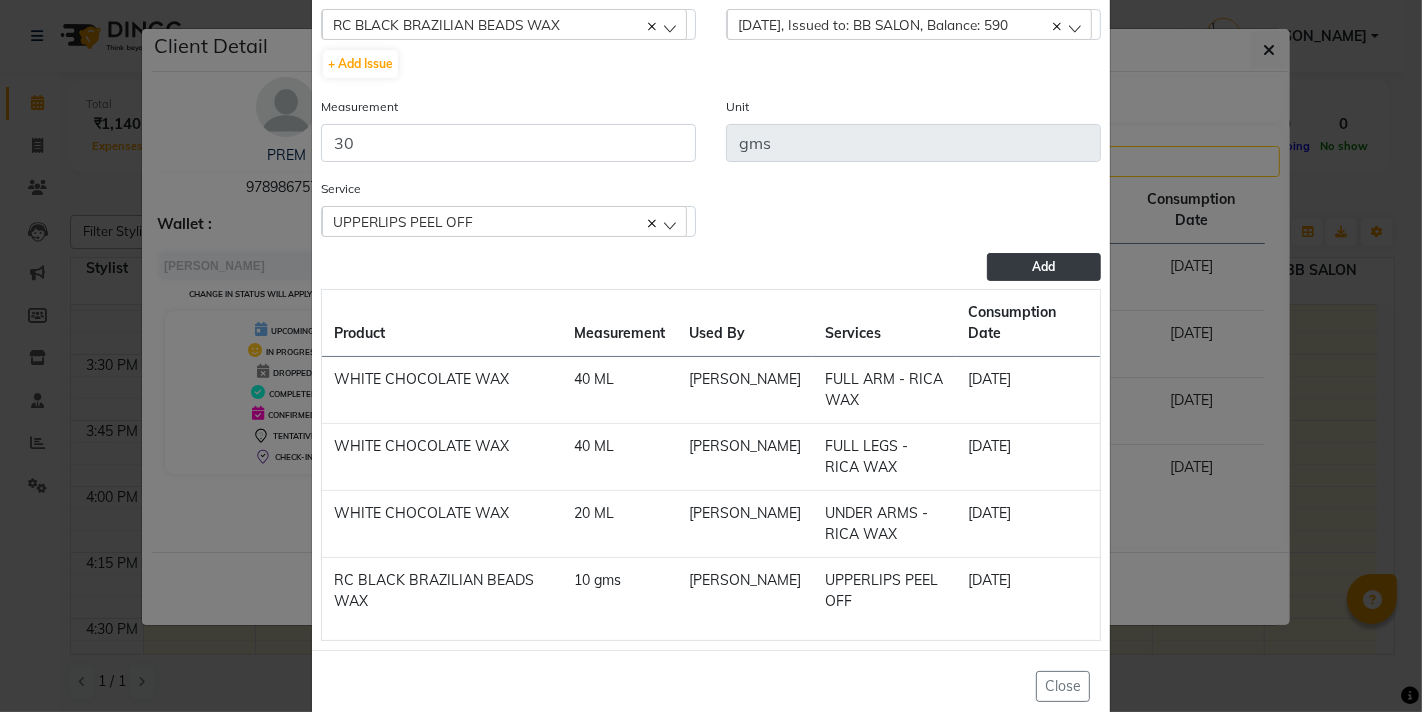 click on "Add" 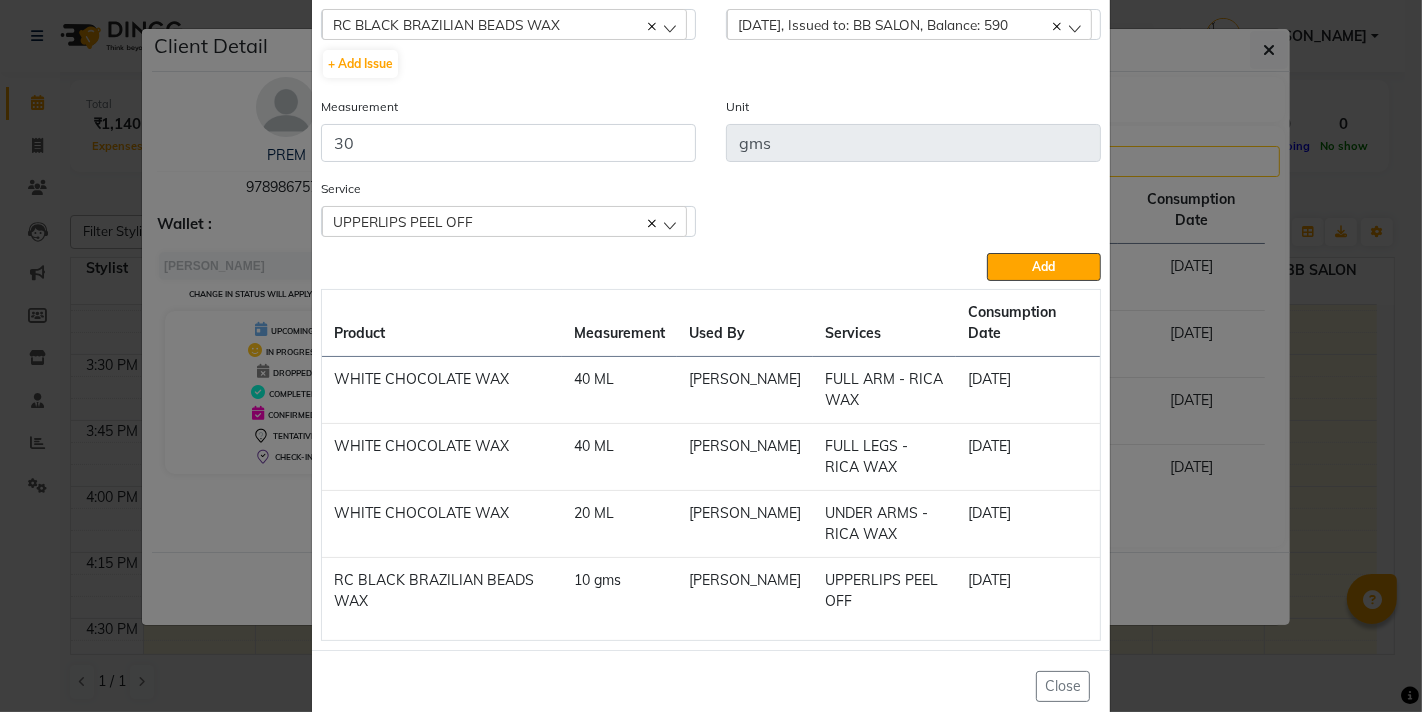 type 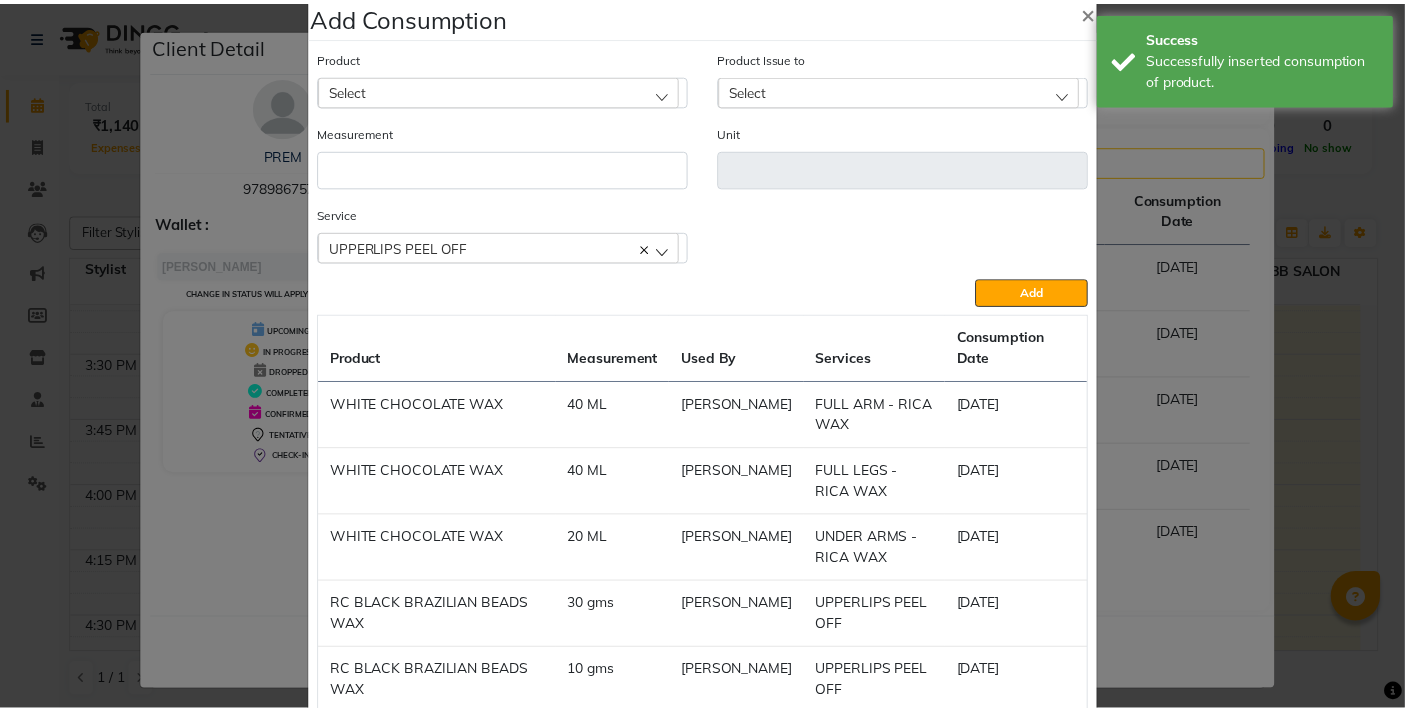 scroll, scrollTop: 0, scrollLeft: 0, axis: both 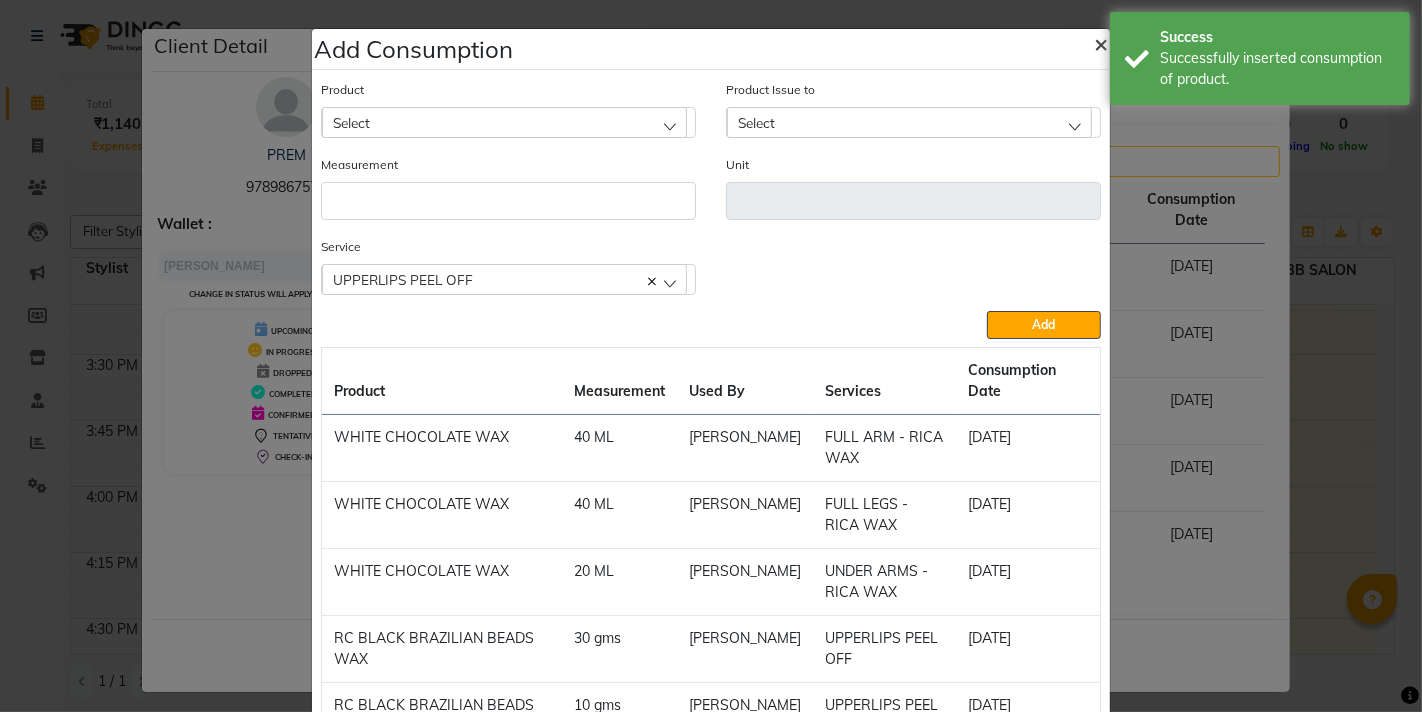 click on "×" 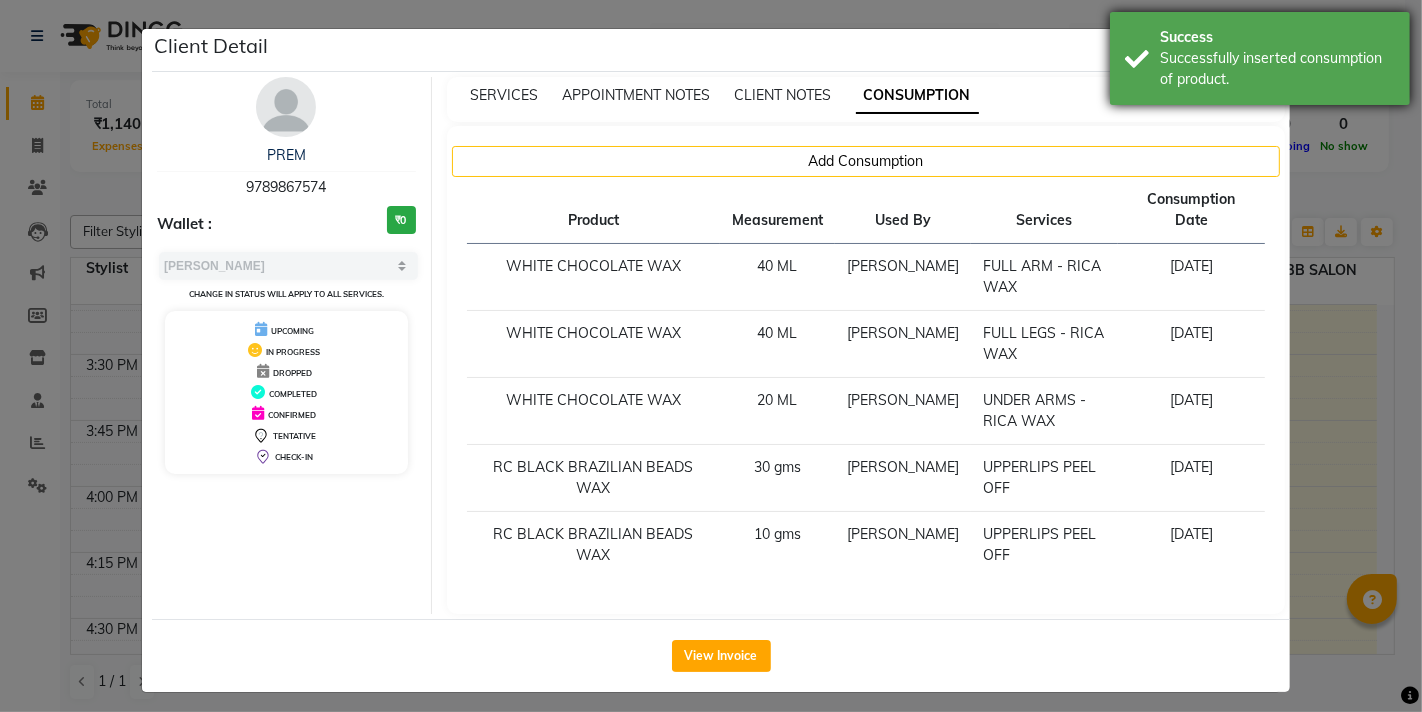 click on "Success" at bounding box center (1277, 37) 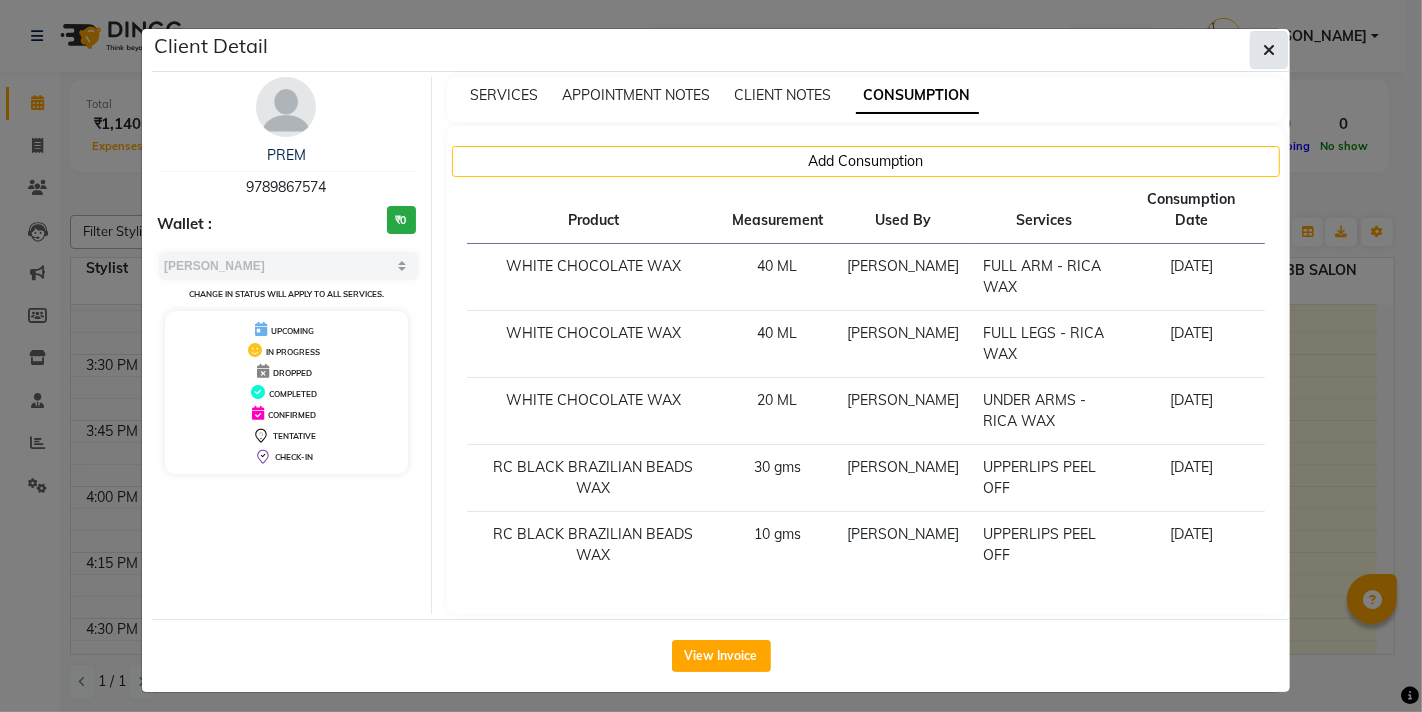 click 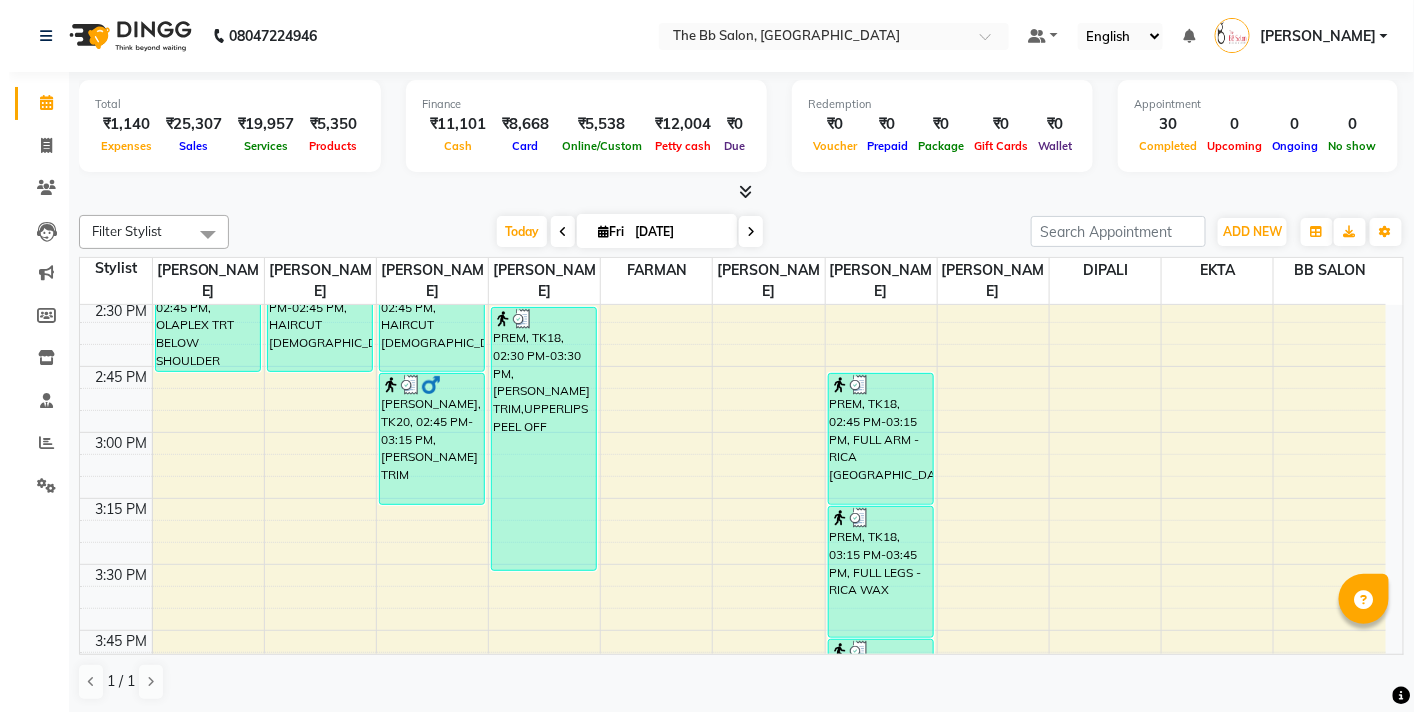 scroll, scrollTop: 1444, scrollLeft: 0, axis: vertical 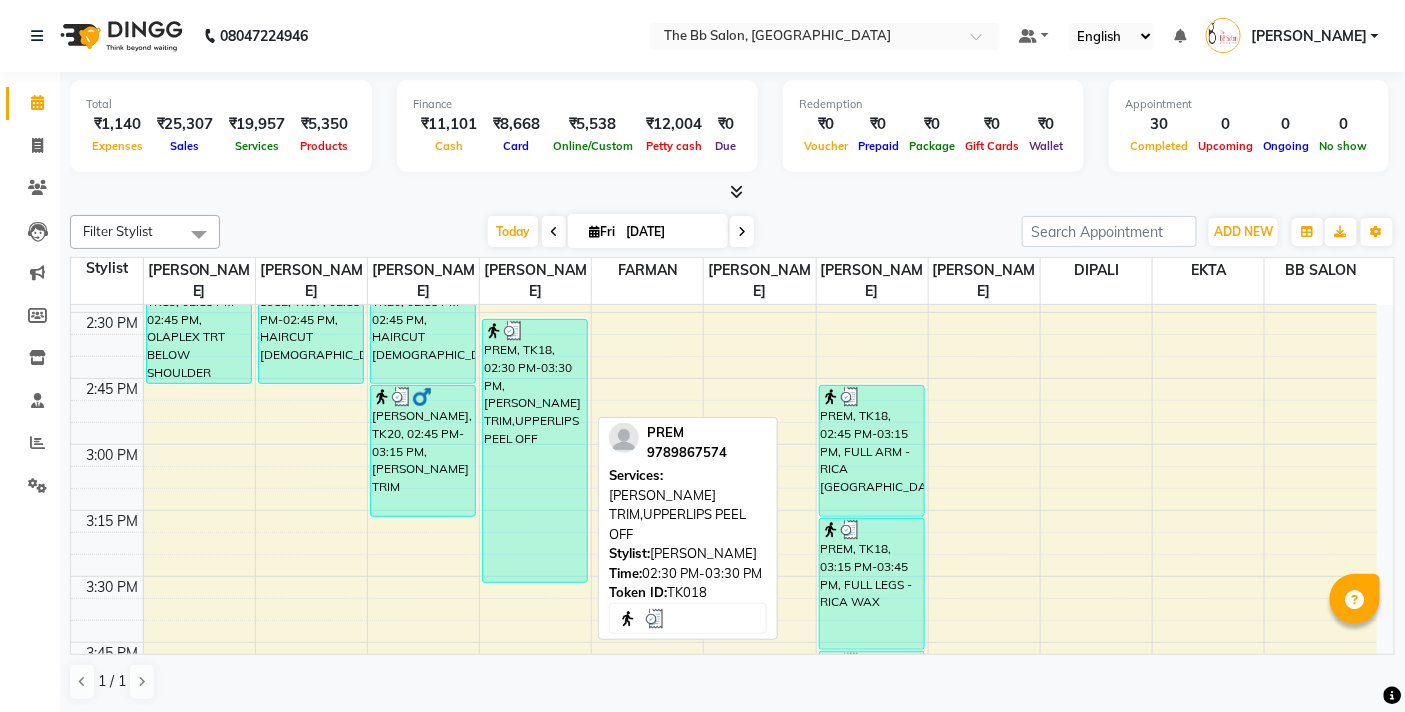 click on "PREM, TK18, 02:30 PM-03:30 PM, BEARD TRIM,UPPERLIPS PEEL OFF" at bounding box center [535, 451] 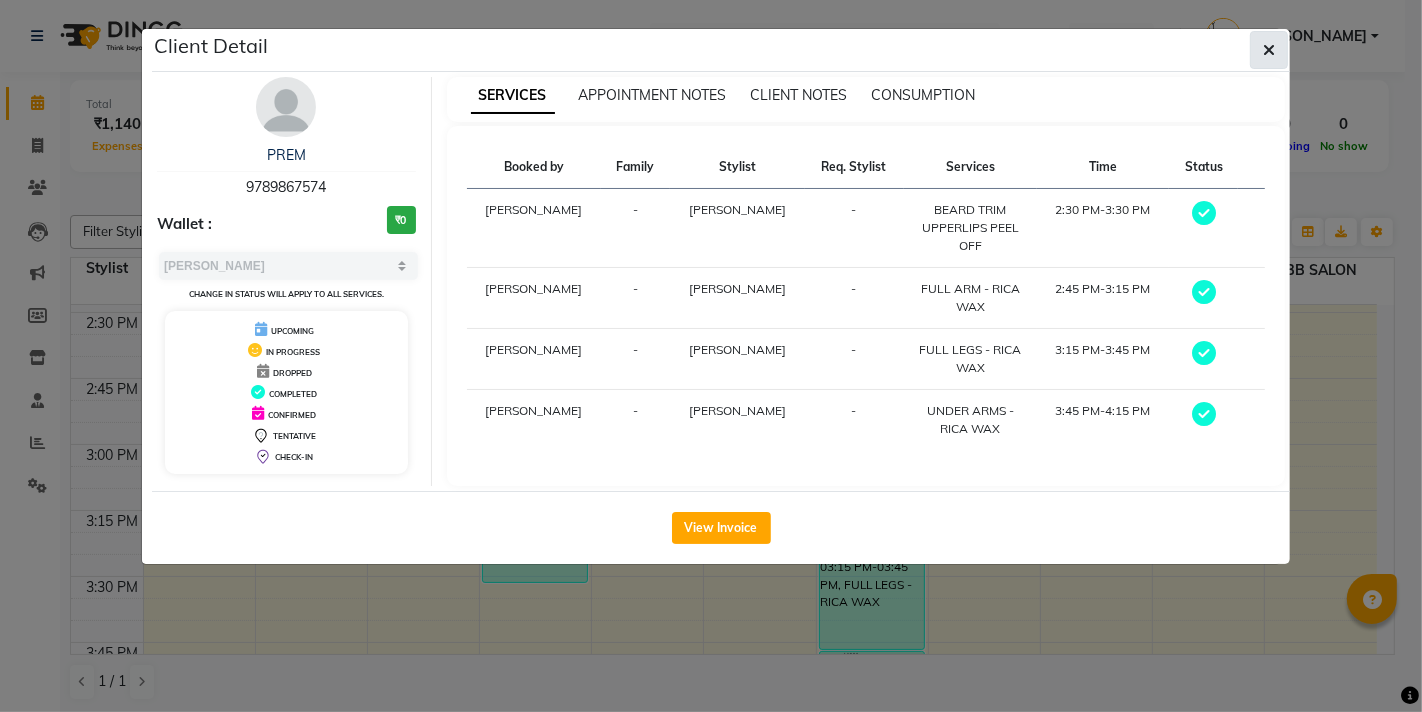 click 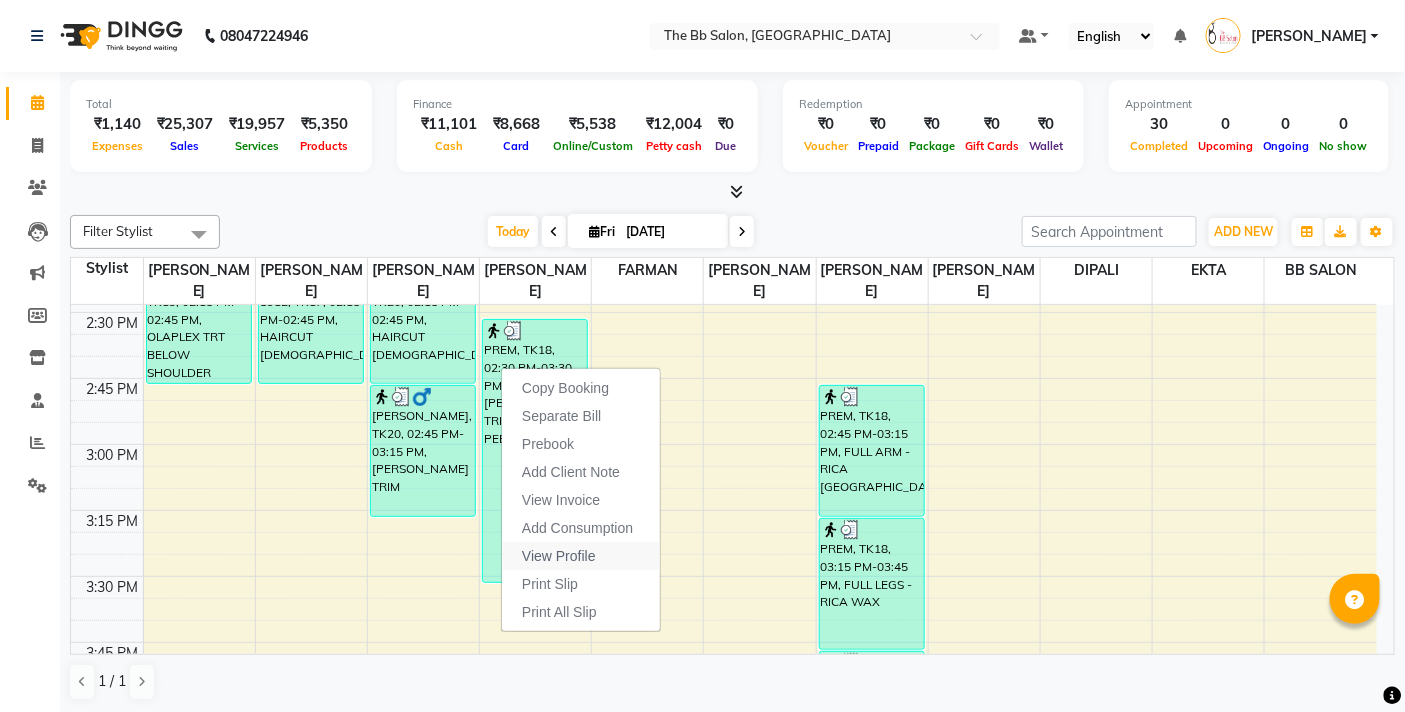 click on "View Profile" at bounding box center (559, 556) 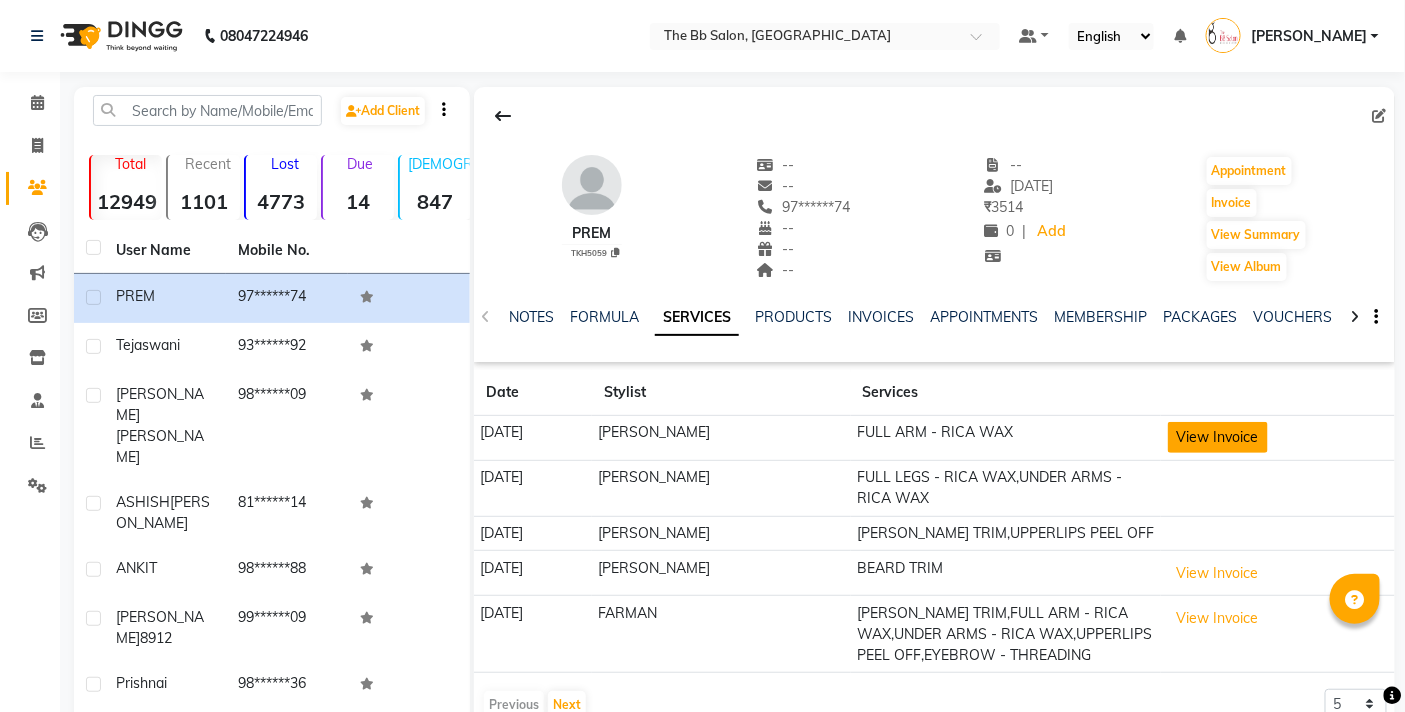 click on "View Invoice" 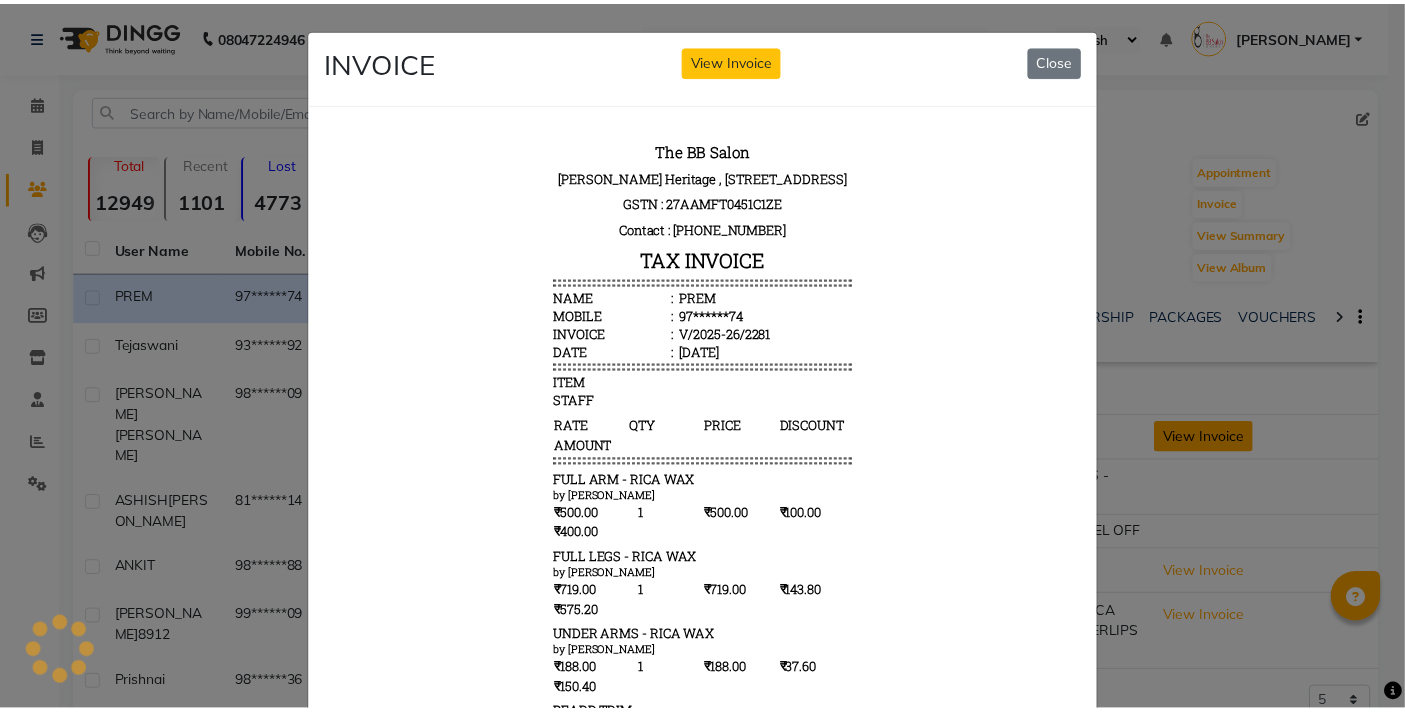 scroll, scrollTop: 0, scrollLeft: 0, axis: both 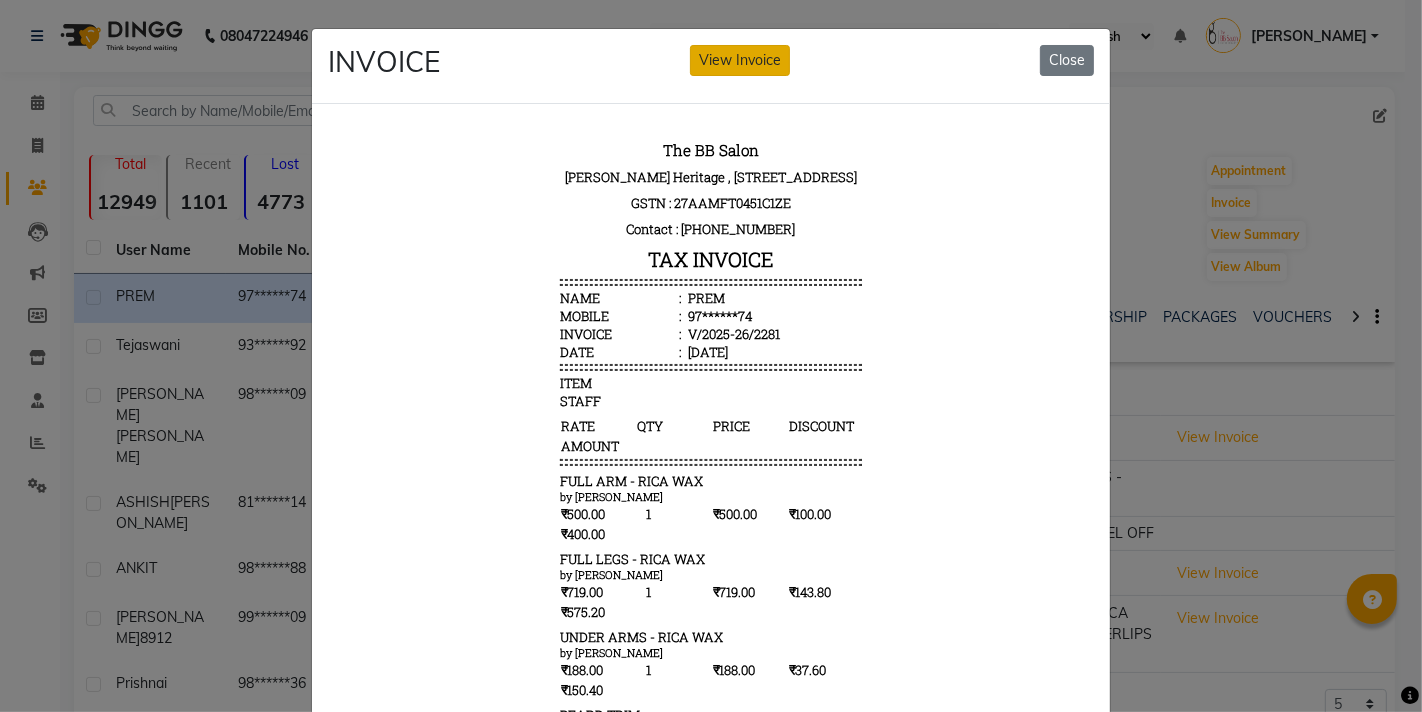 click on "View Invoice" 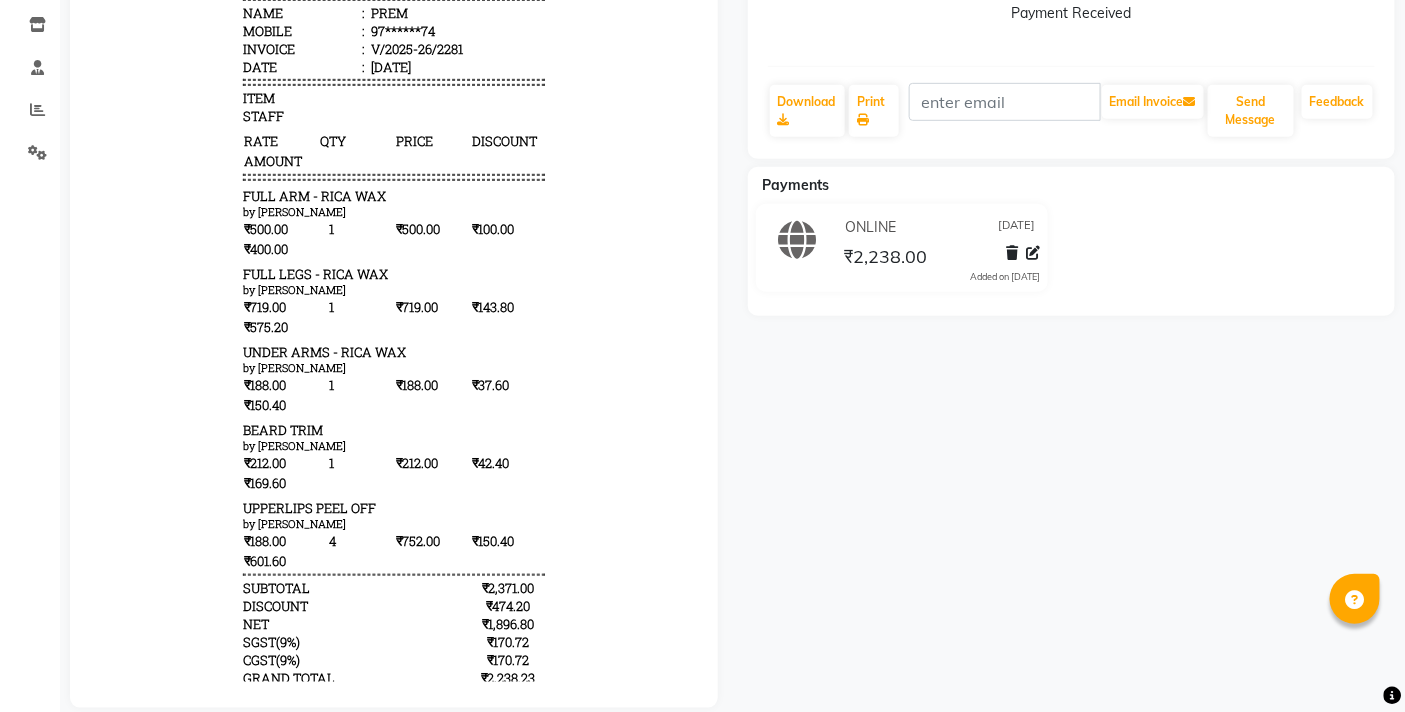 scroll, scrollTop: 111, scrollLeft: 0, axis: vertical 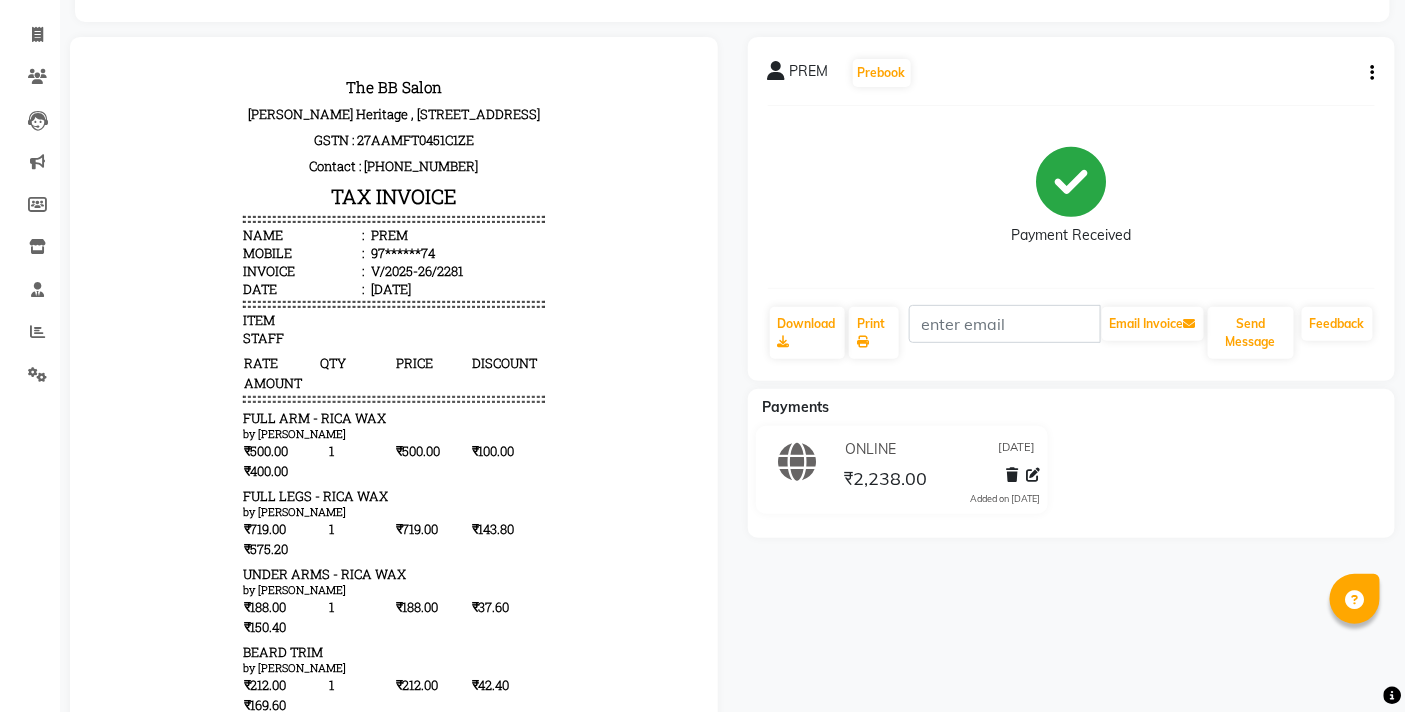 click 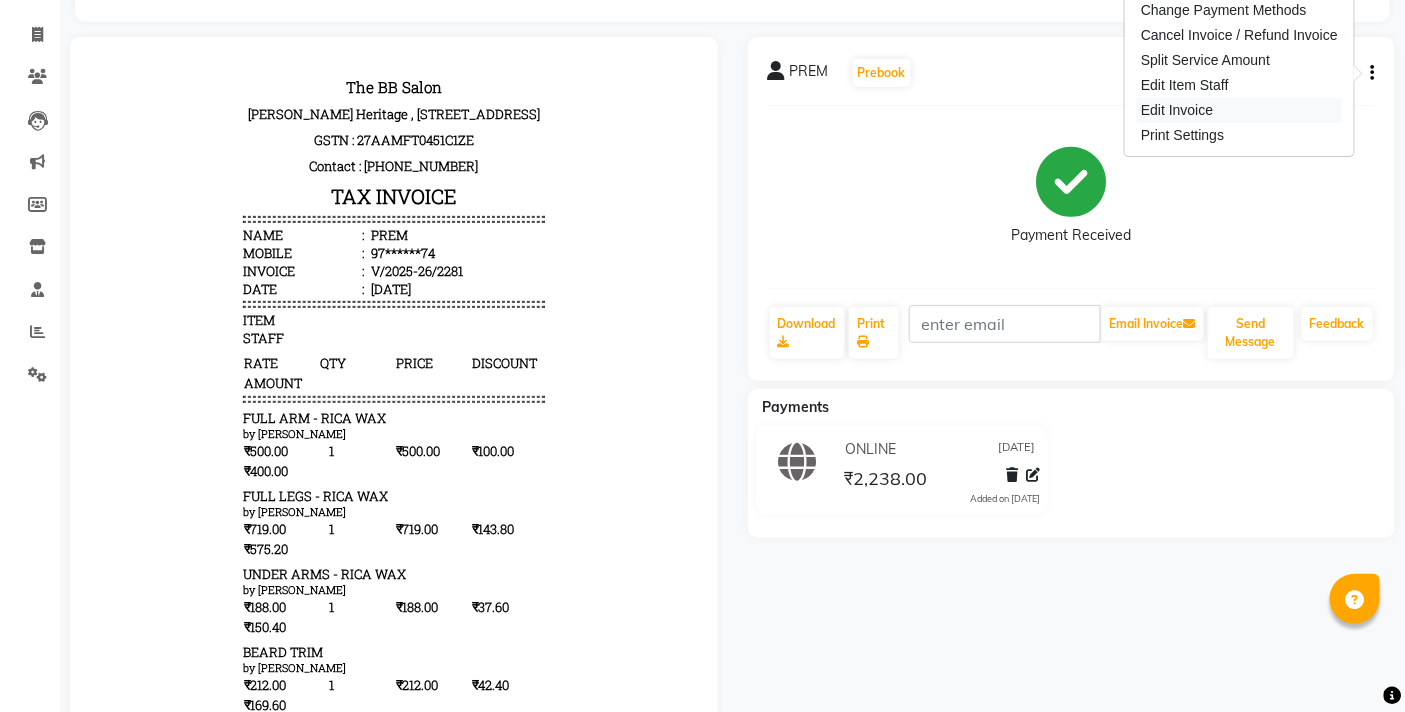 click on "Edit Invoice" at bounding box center [1239, 110] 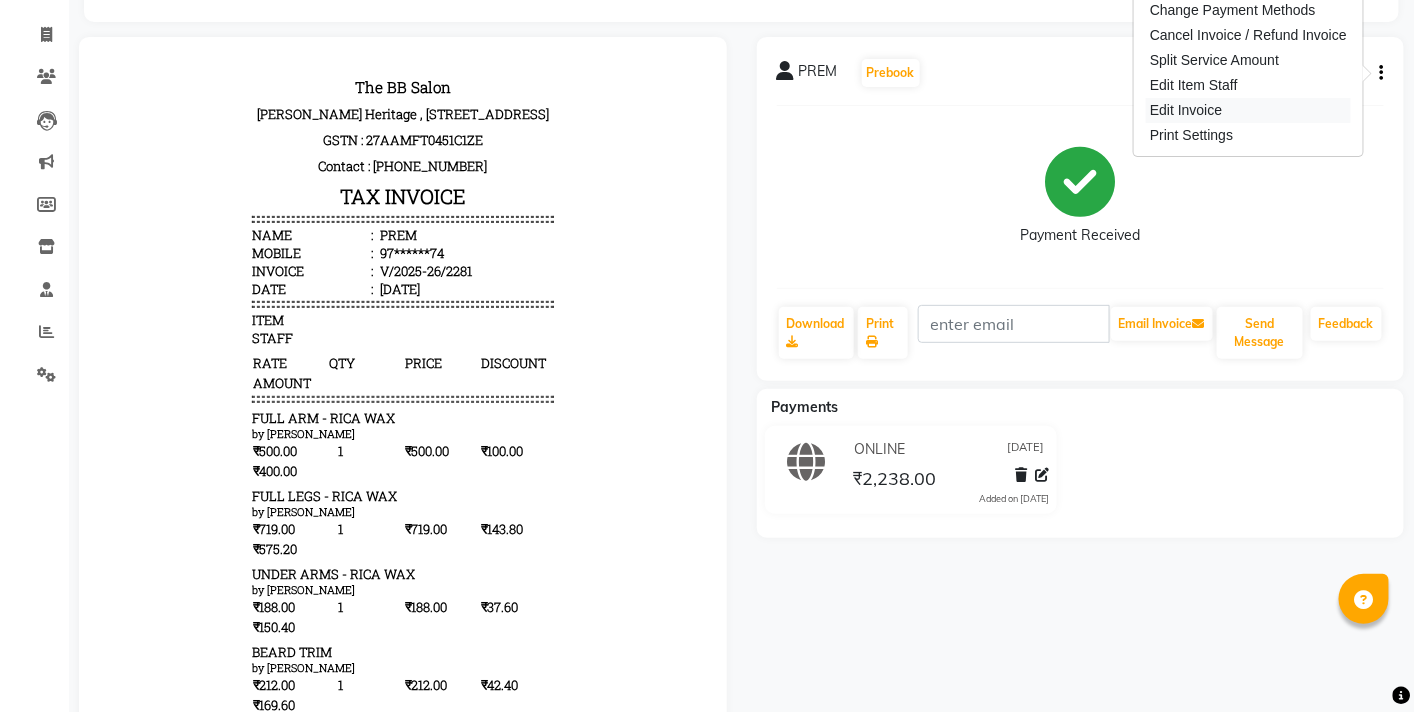 scroll, scrollTop: 0, scrollLeft: 0, axis: both 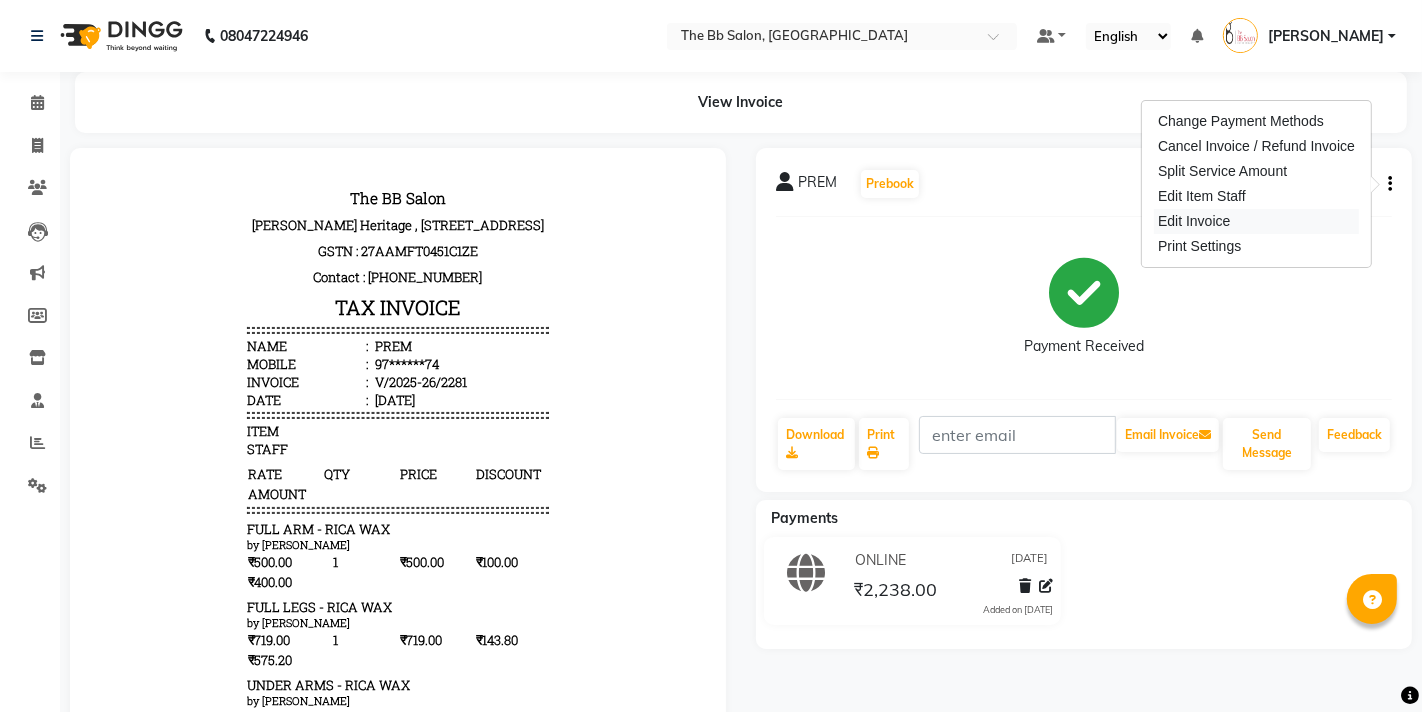 select on "service" 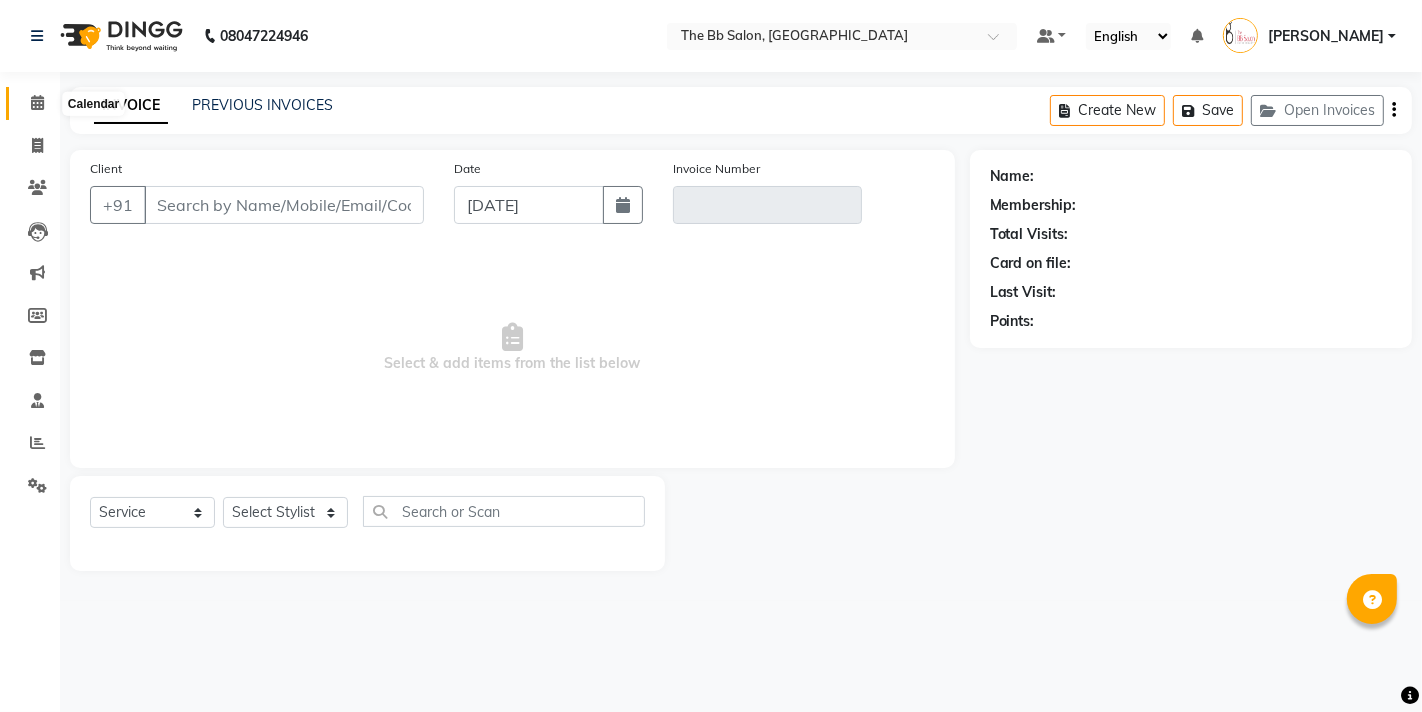 click 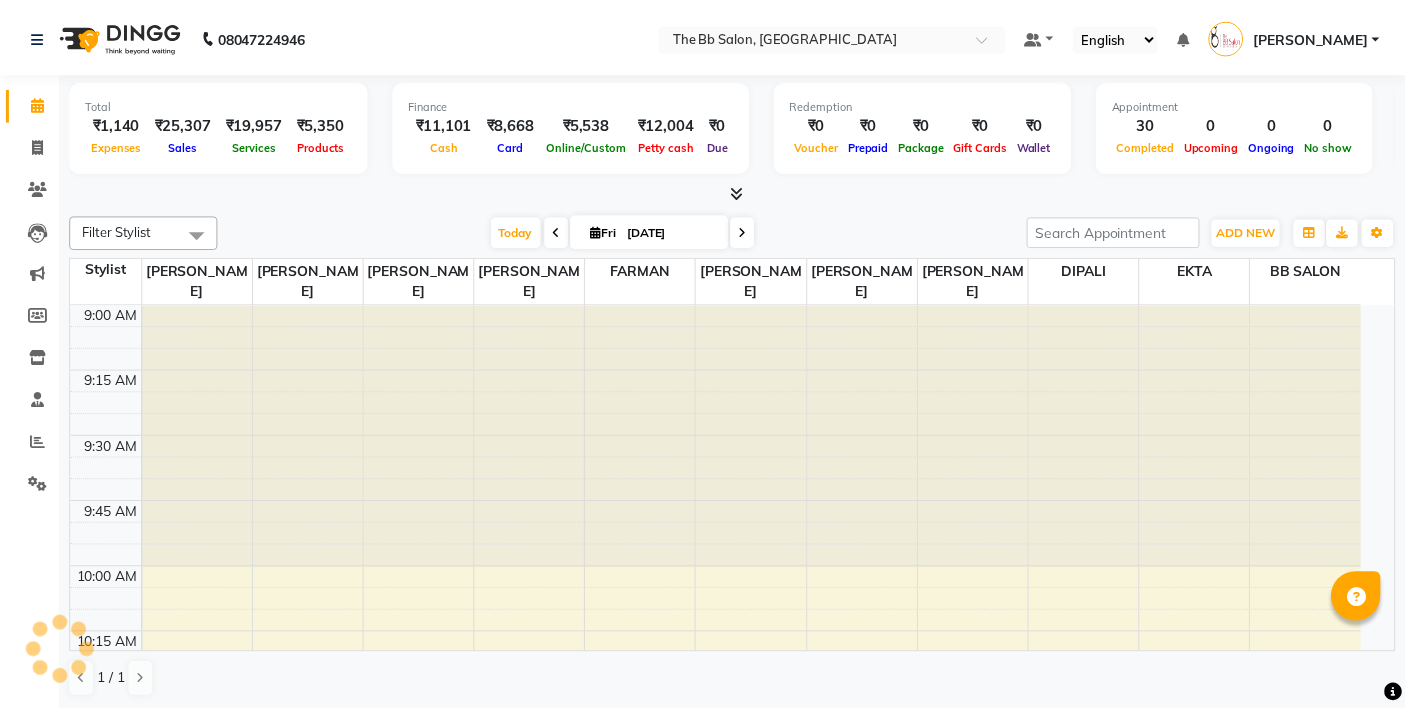 scroll, scrollTop: 0, scrollLeft: 0, axis: both 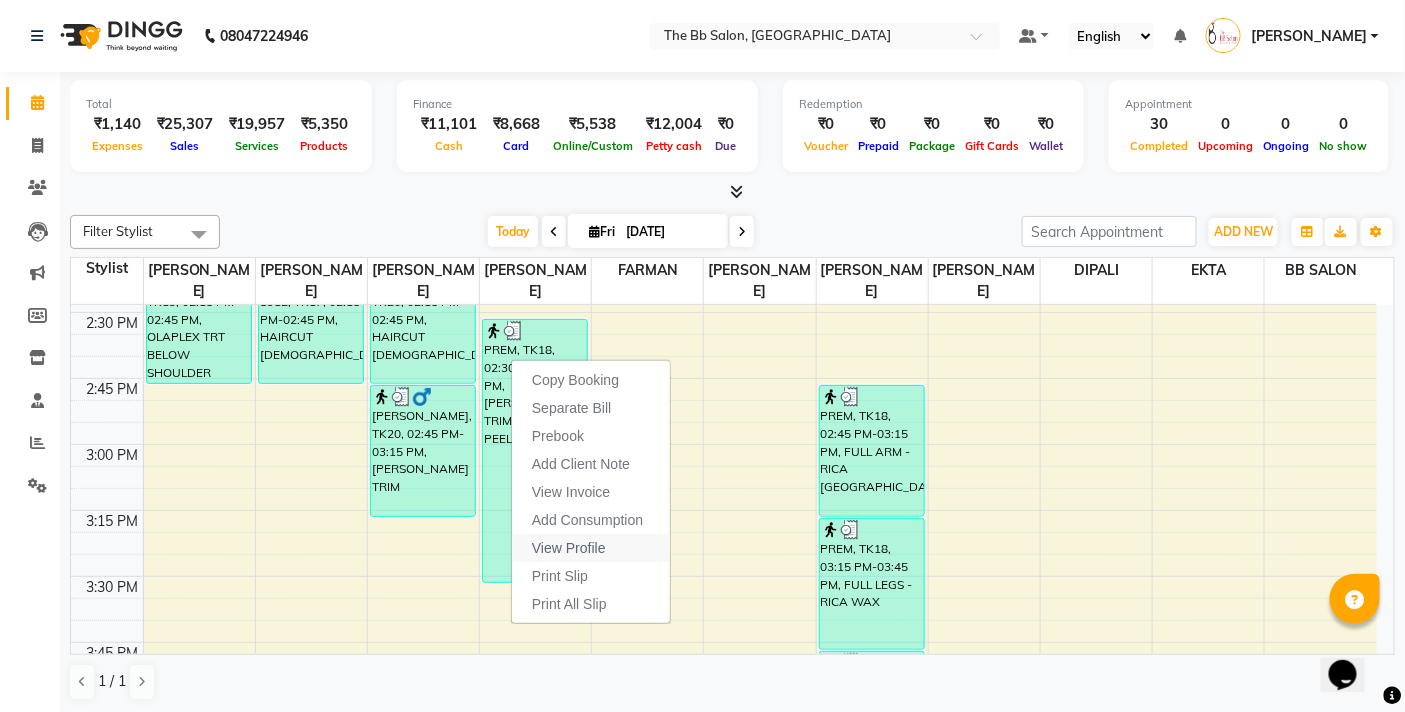 click on "View Profile" at bounding box center [569, 548] 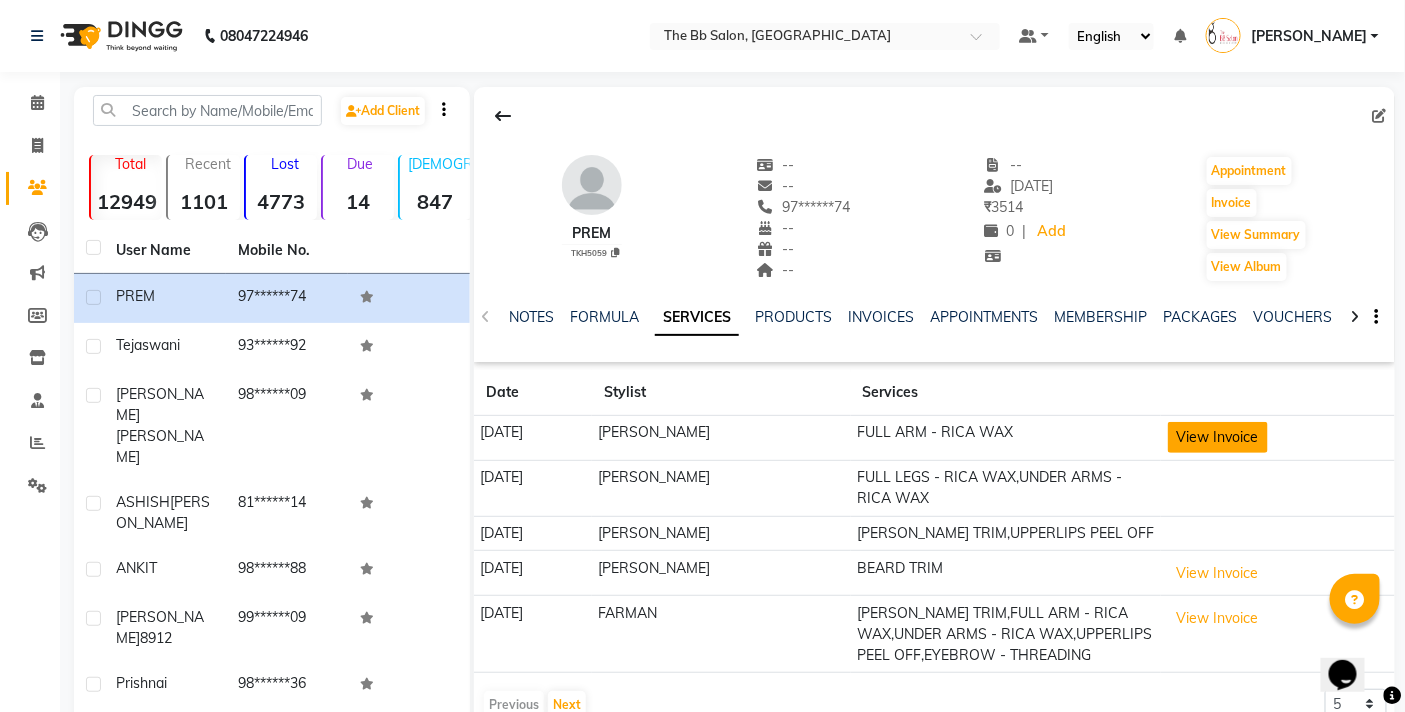 click on "View Invoice" 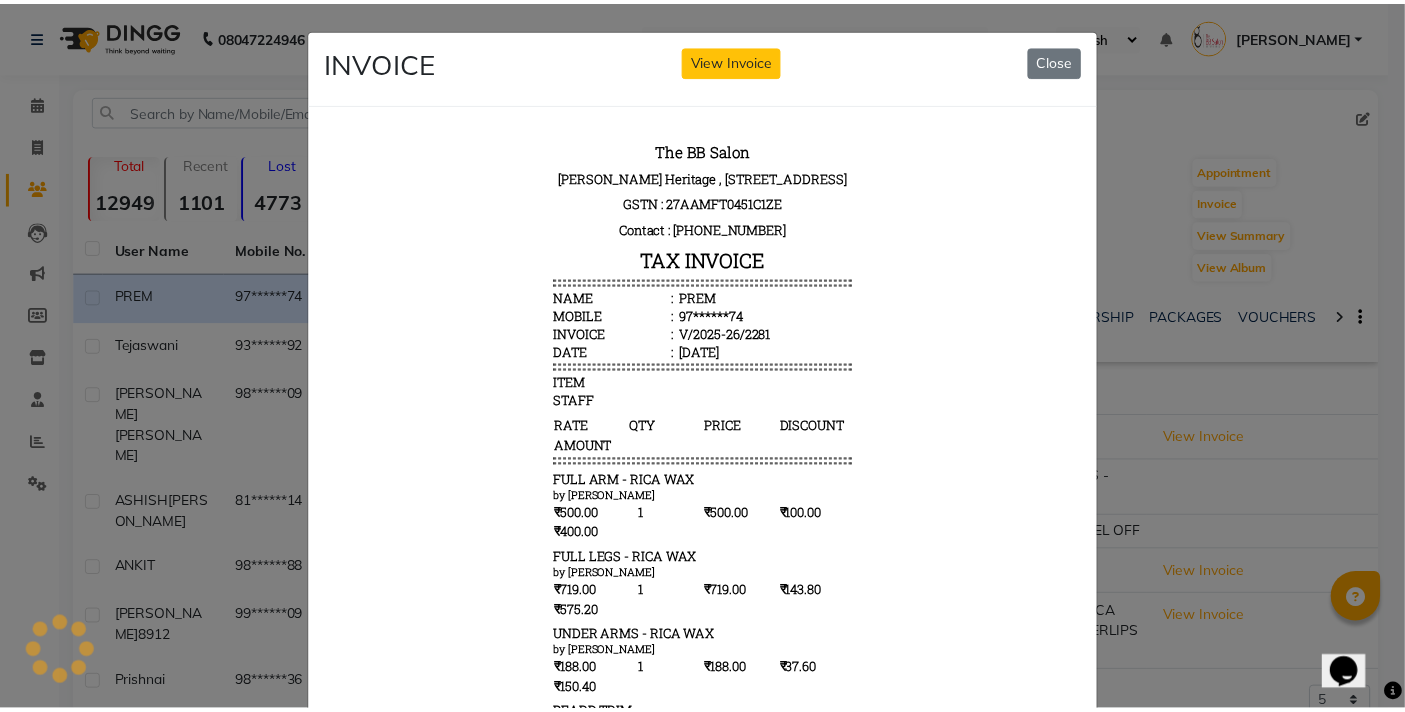 scroll, scrollTop: 0, scrollLeft: 0, axis: both 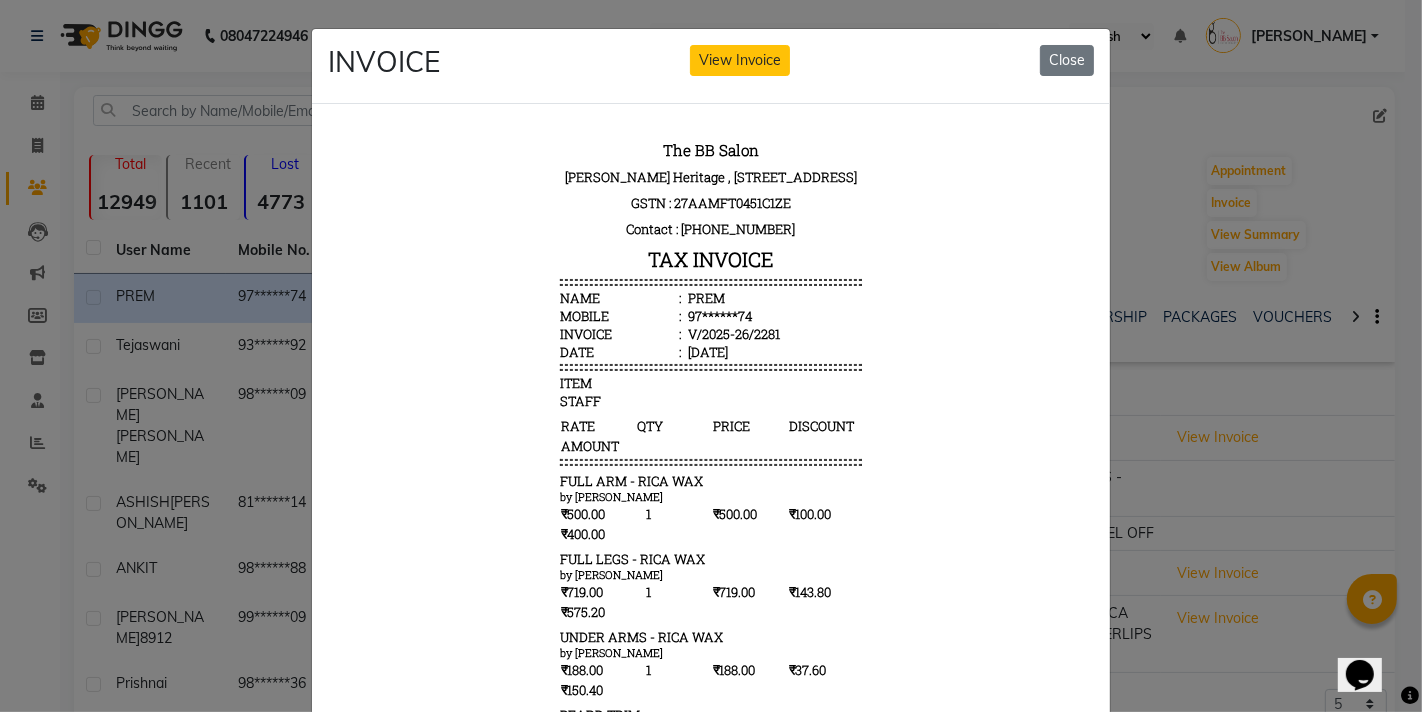 click on "GSTN :
27AAMFT0451C1ZE" at bounding box center (710, 202) 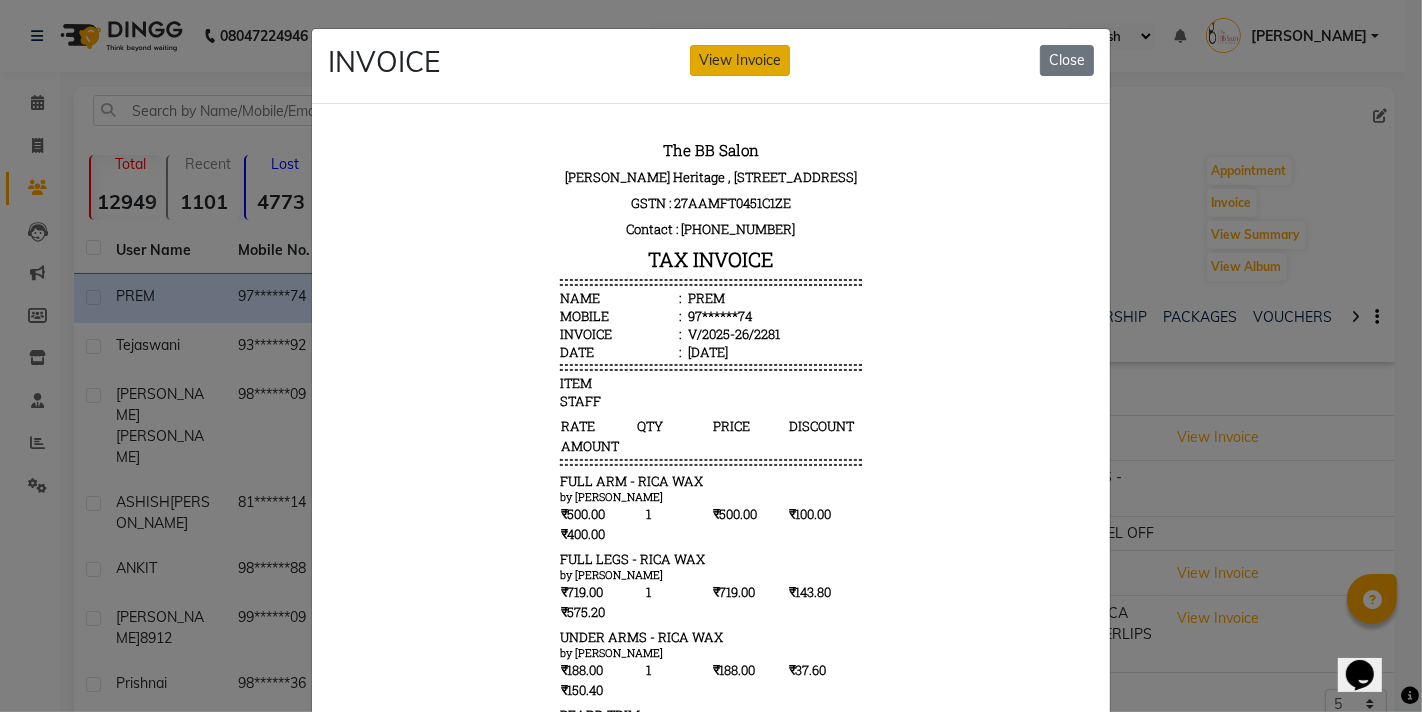 click on "View Invoice" 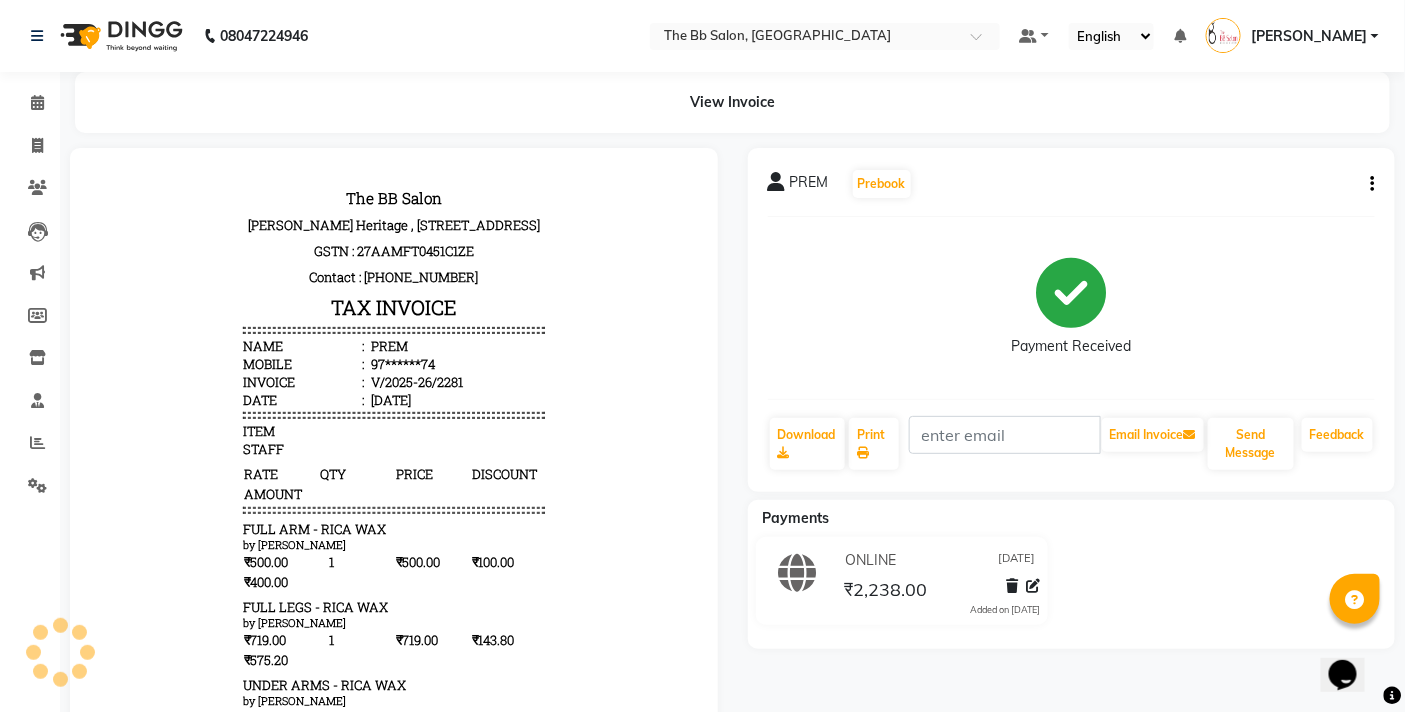 scroll, scrollTop: 0, scrollLeft: 0, axis: both 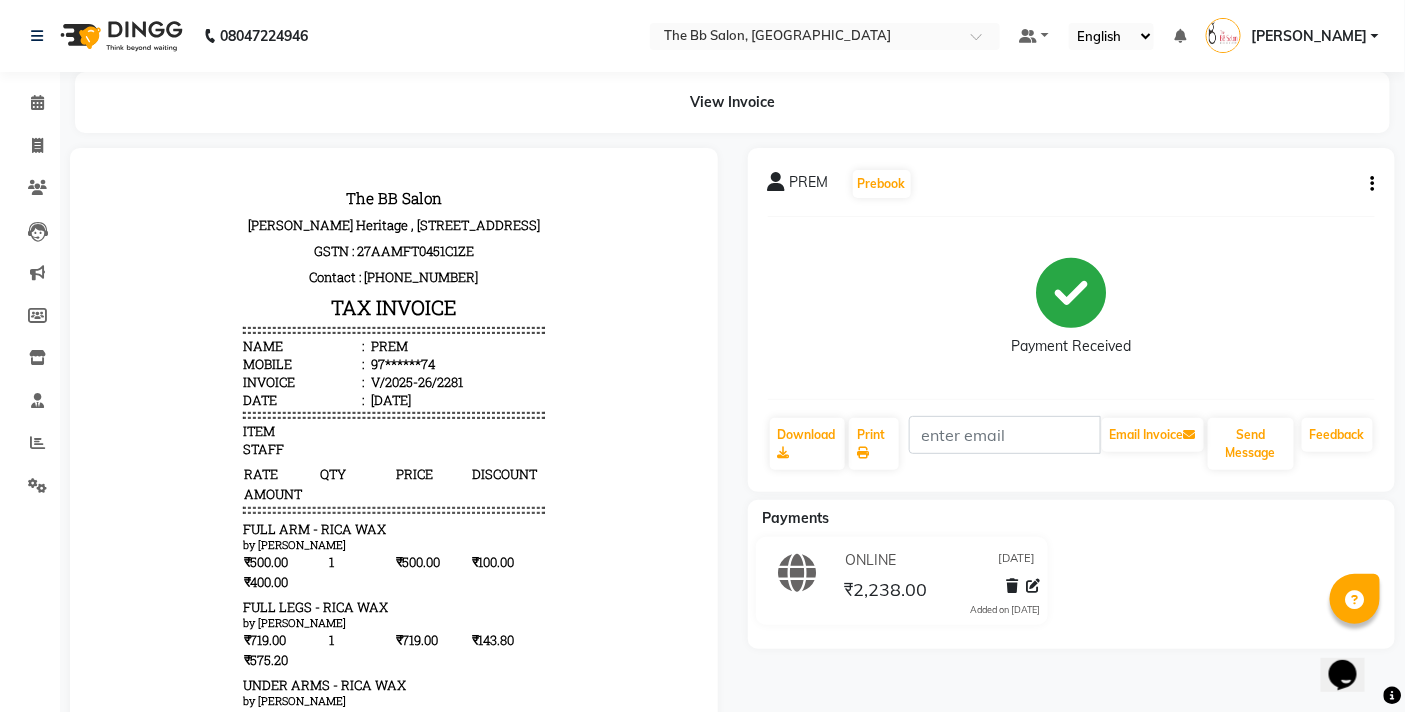 click 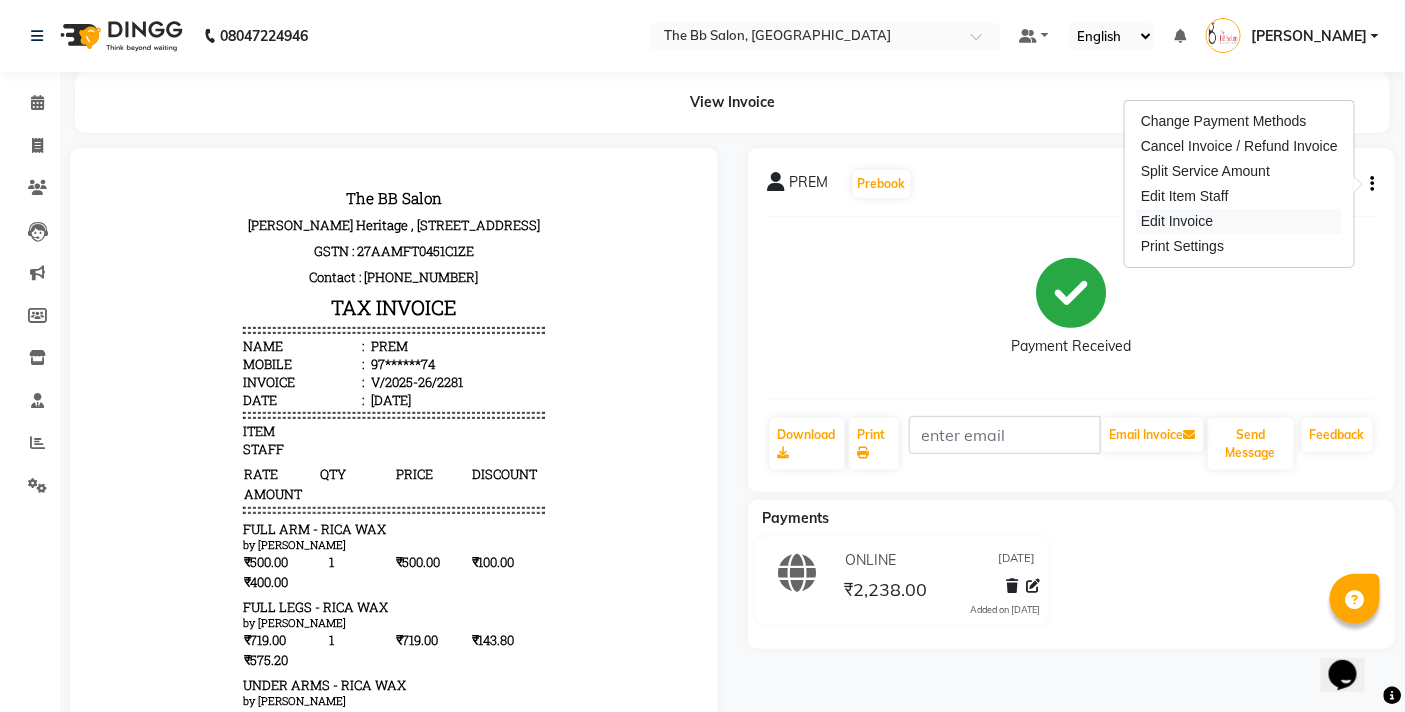 click on "Edit Invoice" at bounding box center [1239, 221] 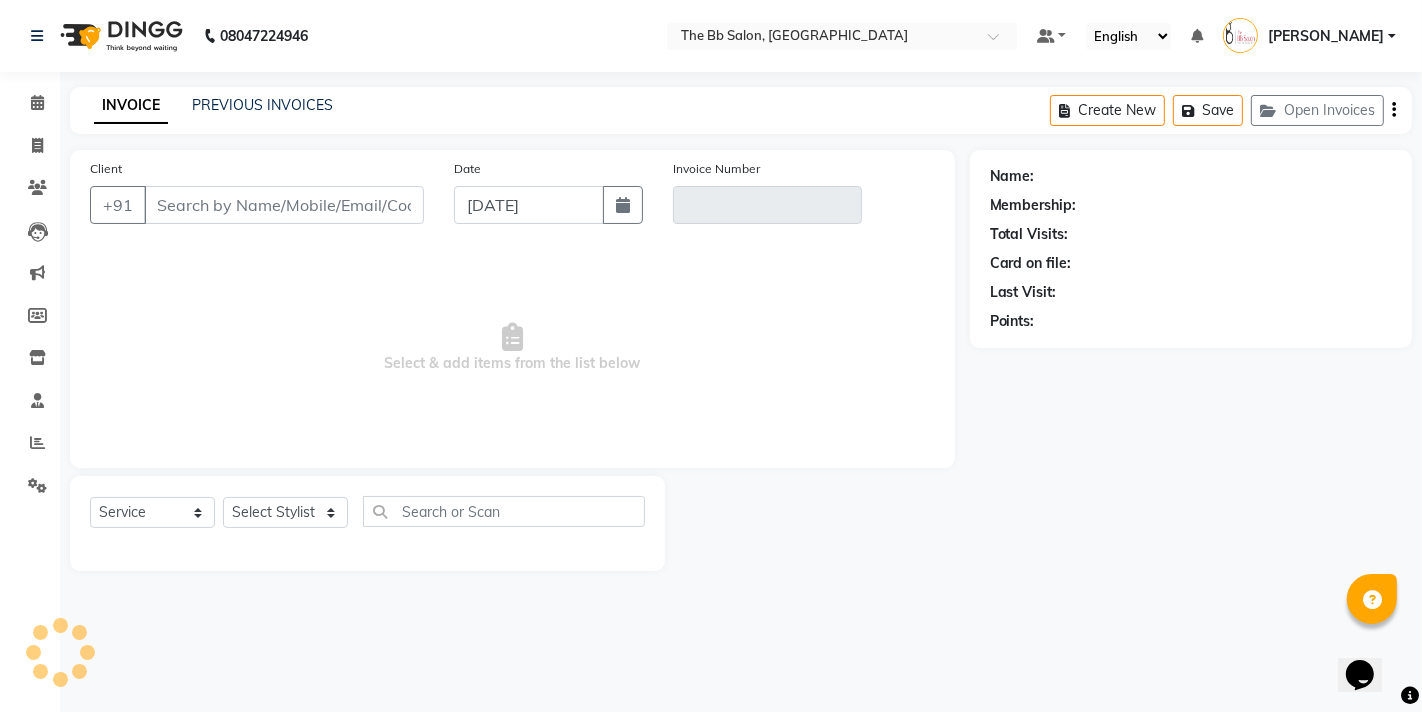 type on "97******74" 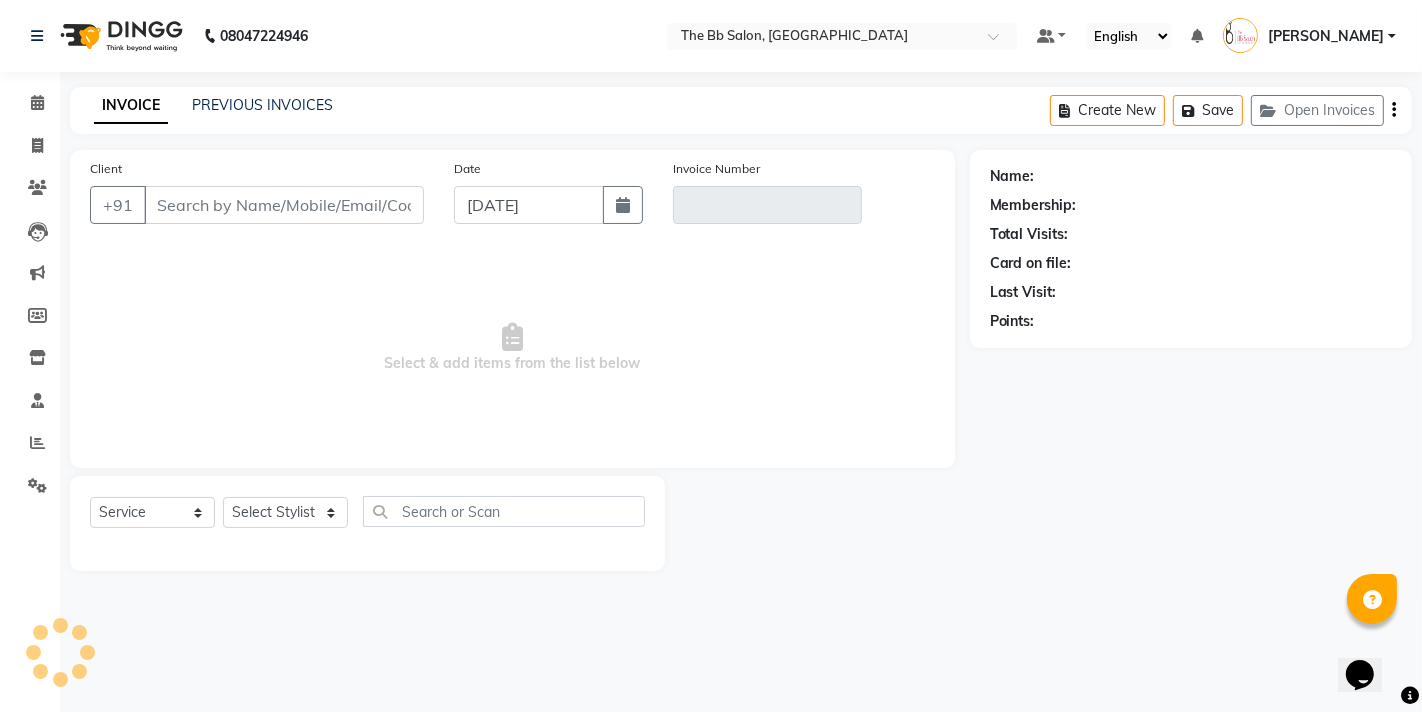 type on "V/2025-26/2281" 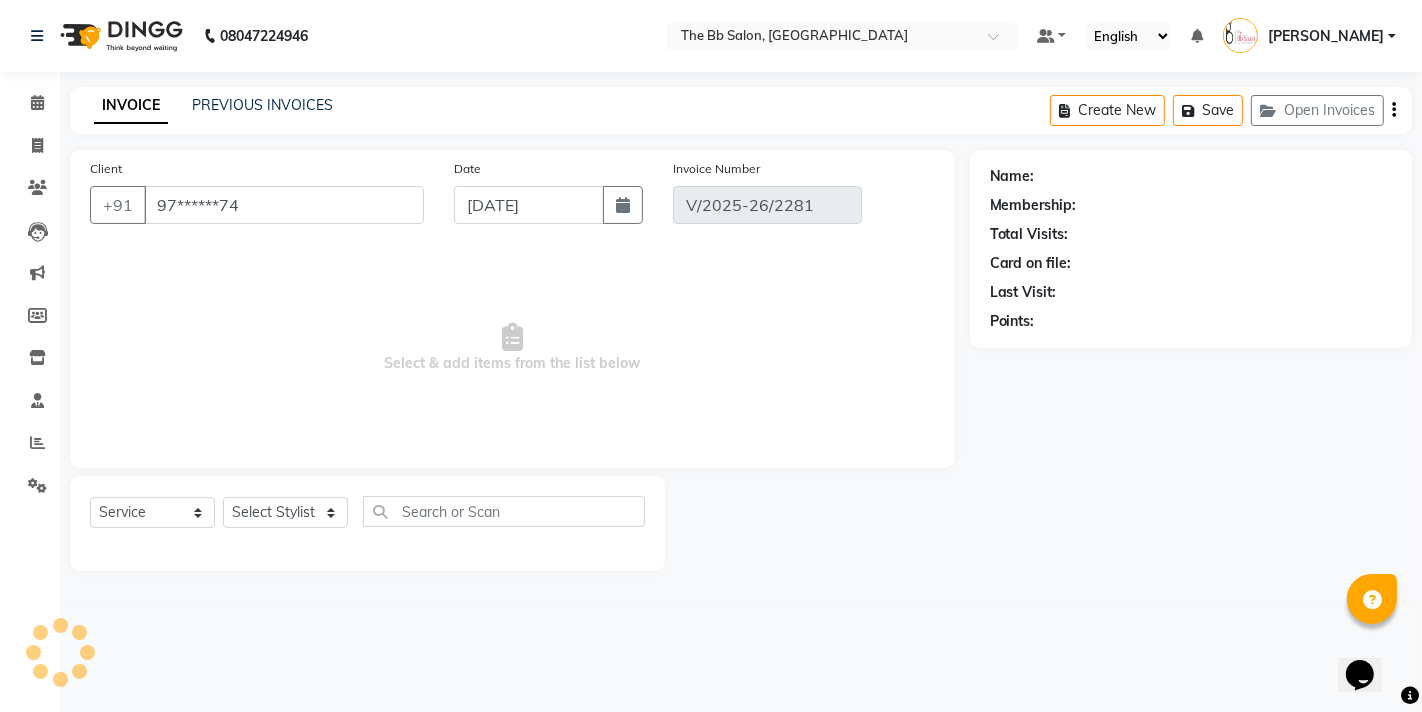 select on "select" 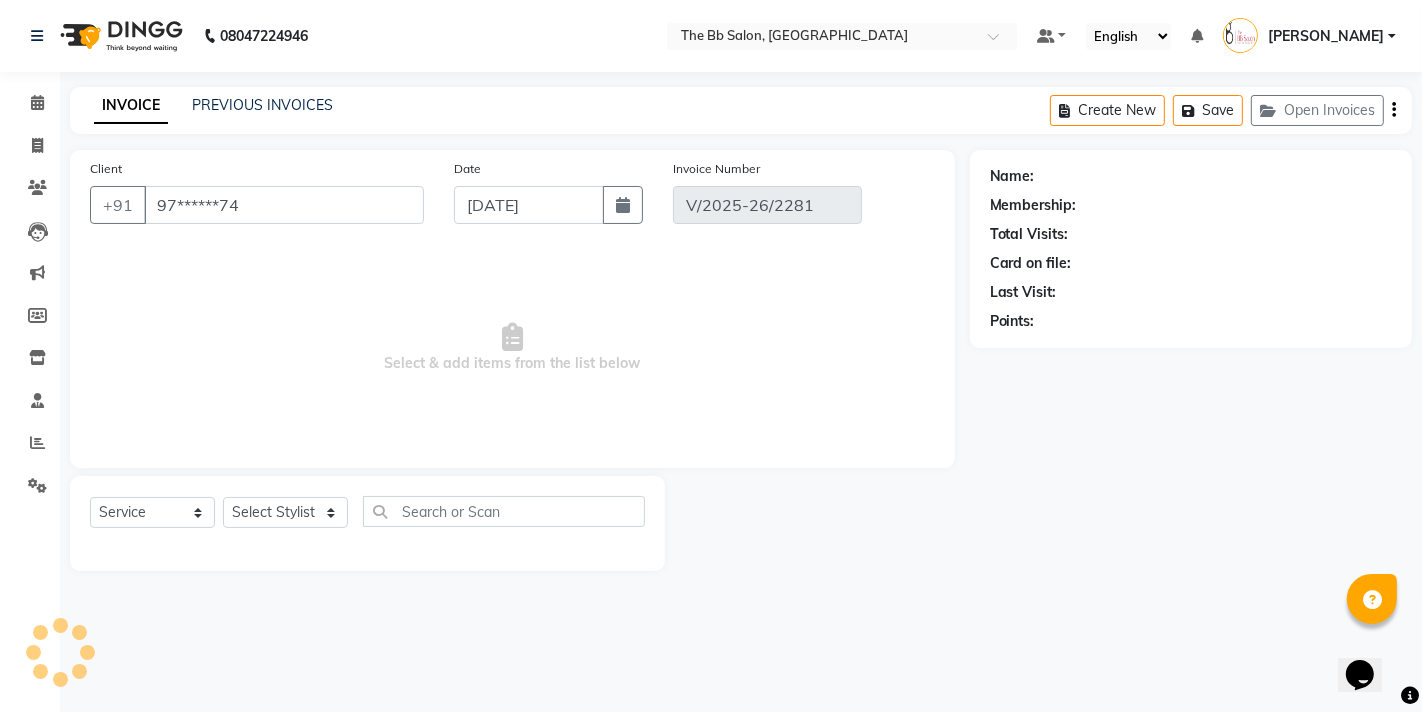select on "1: Object" 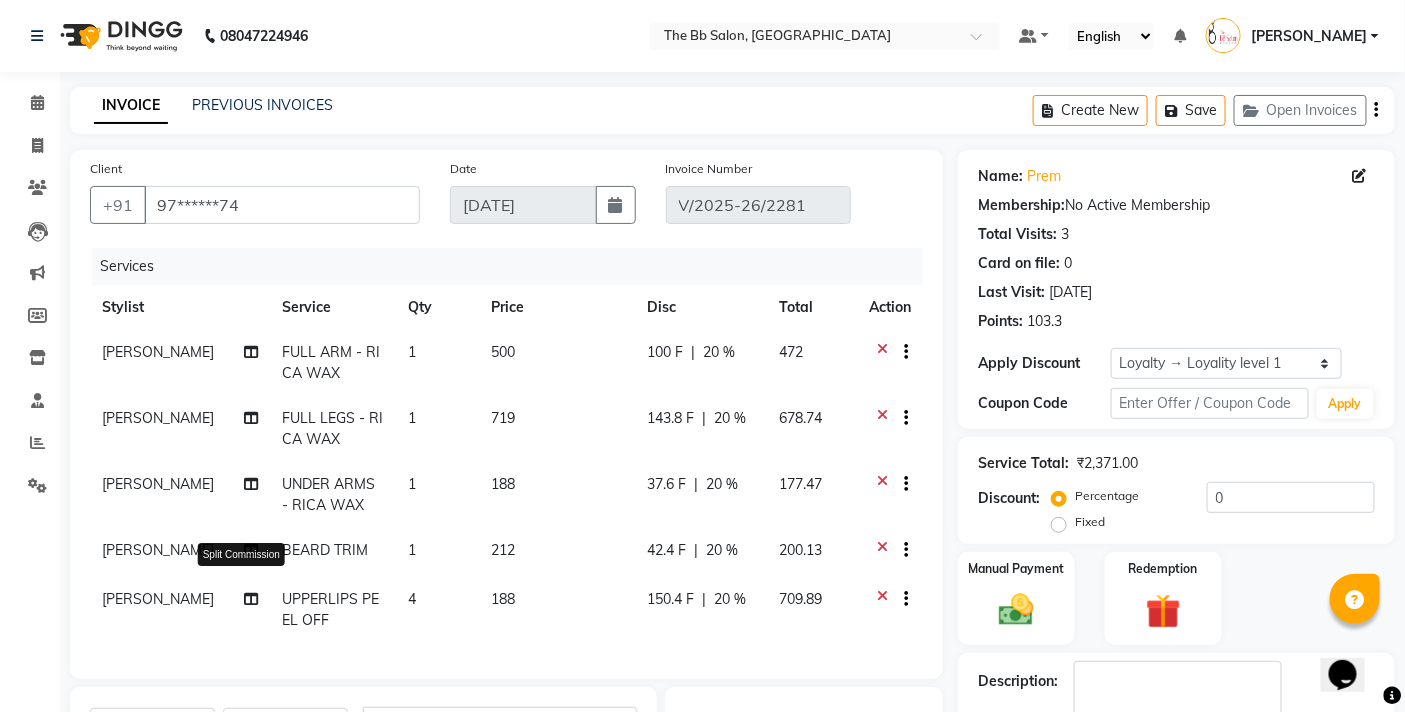 click 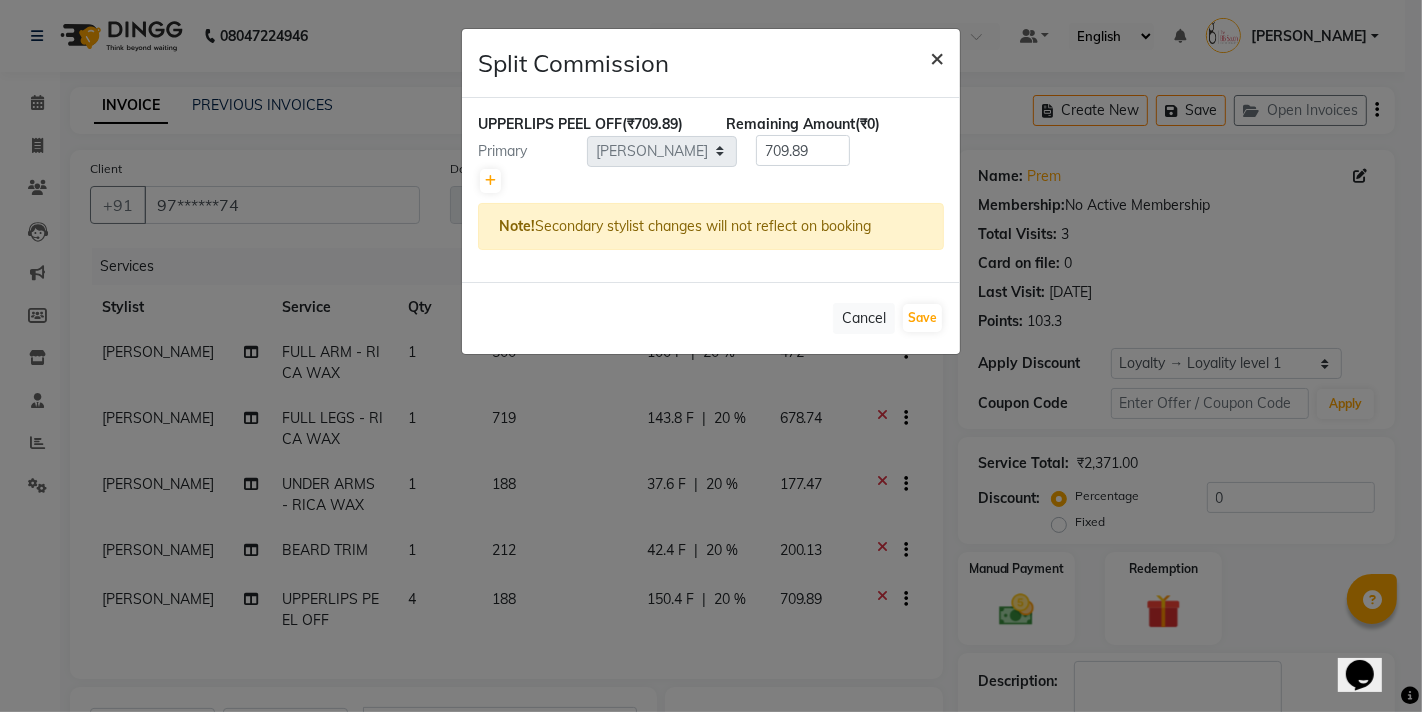 click on "×" 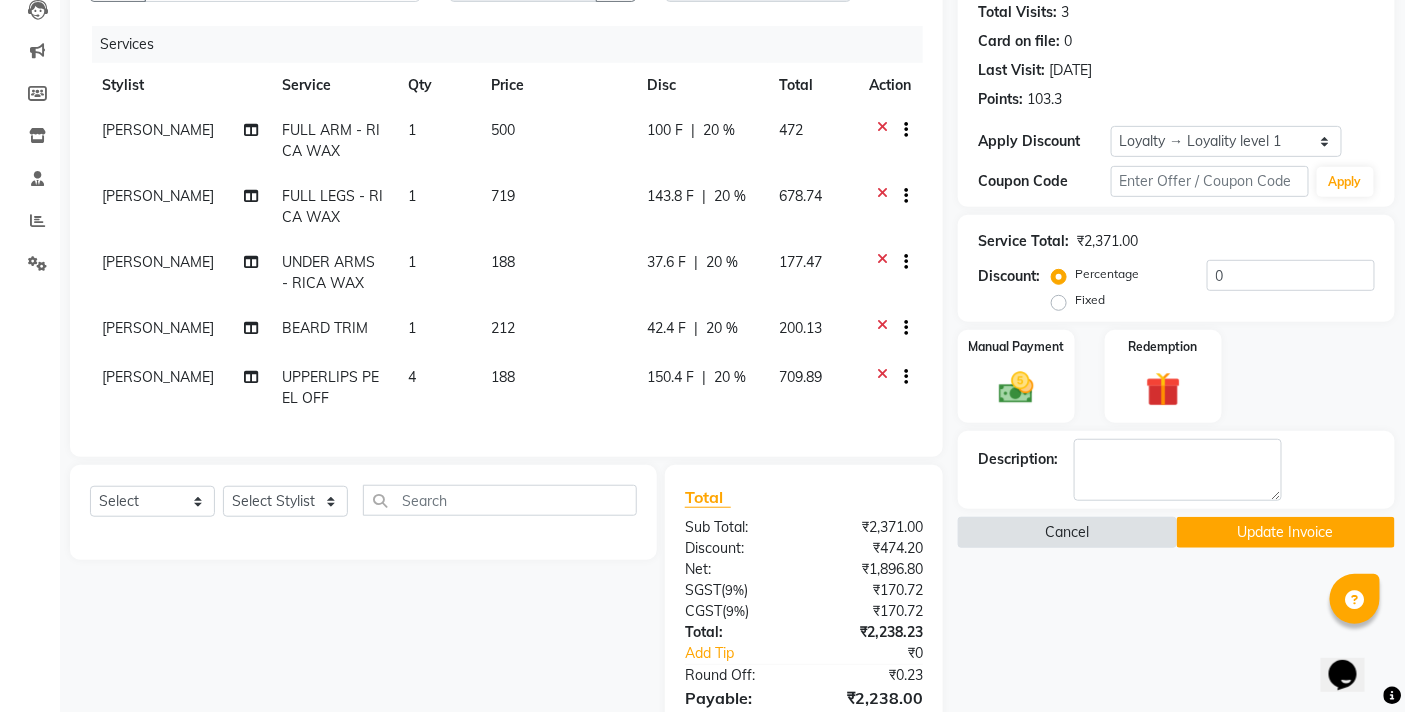 scroll, scrollTop: 0, scrollLeft: 0, axis: both 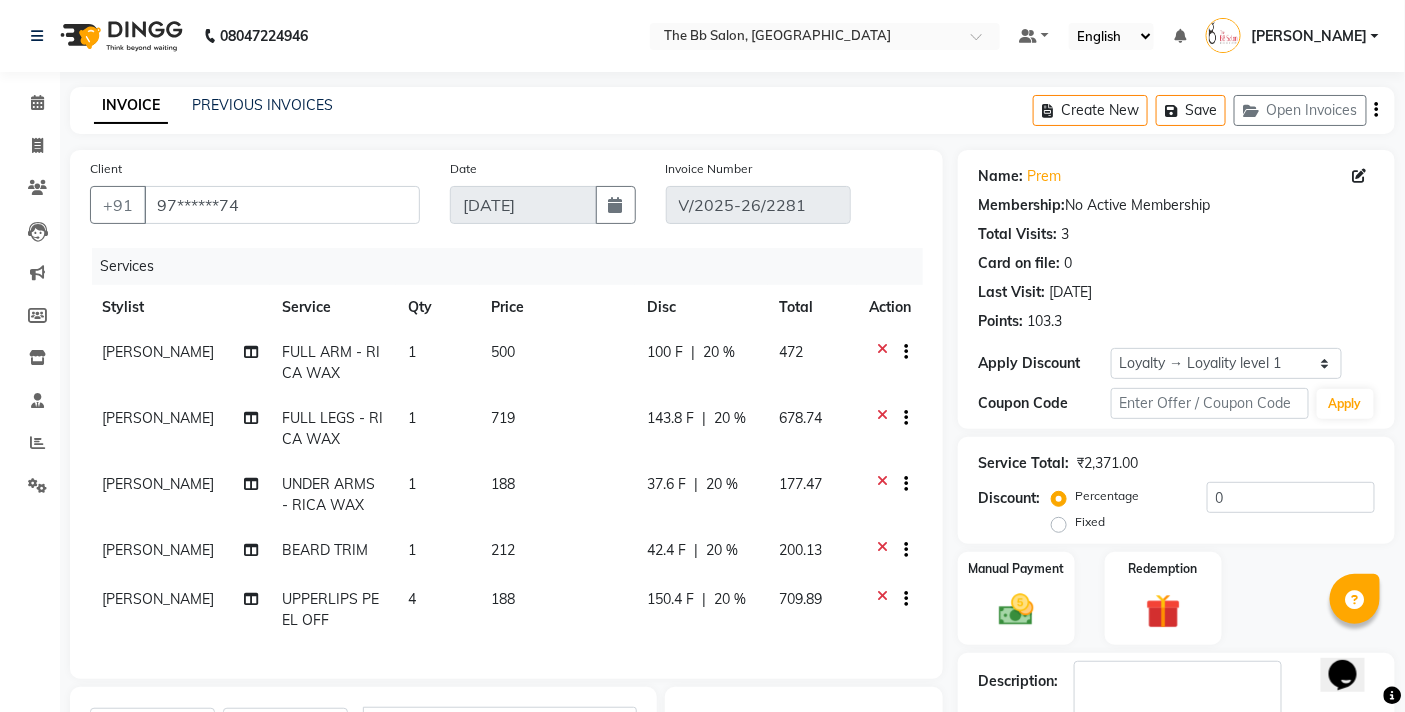 click 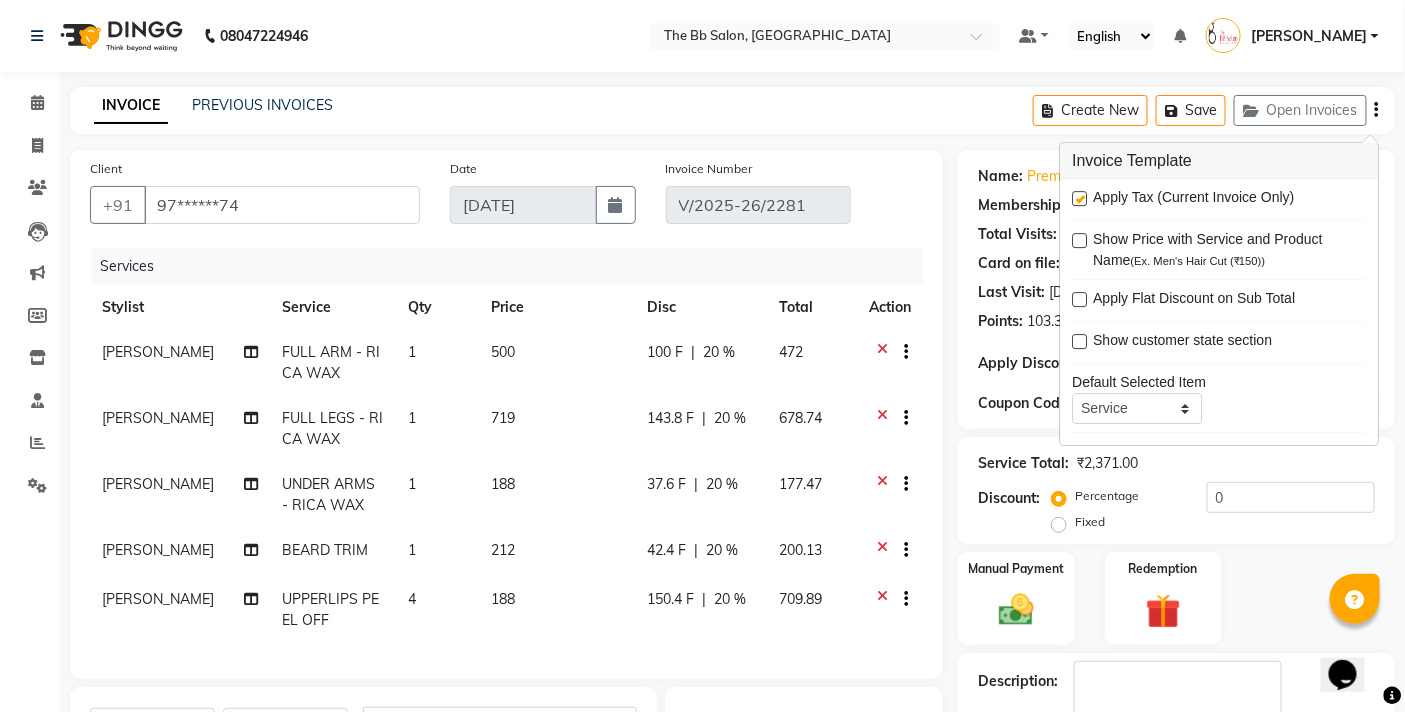 type 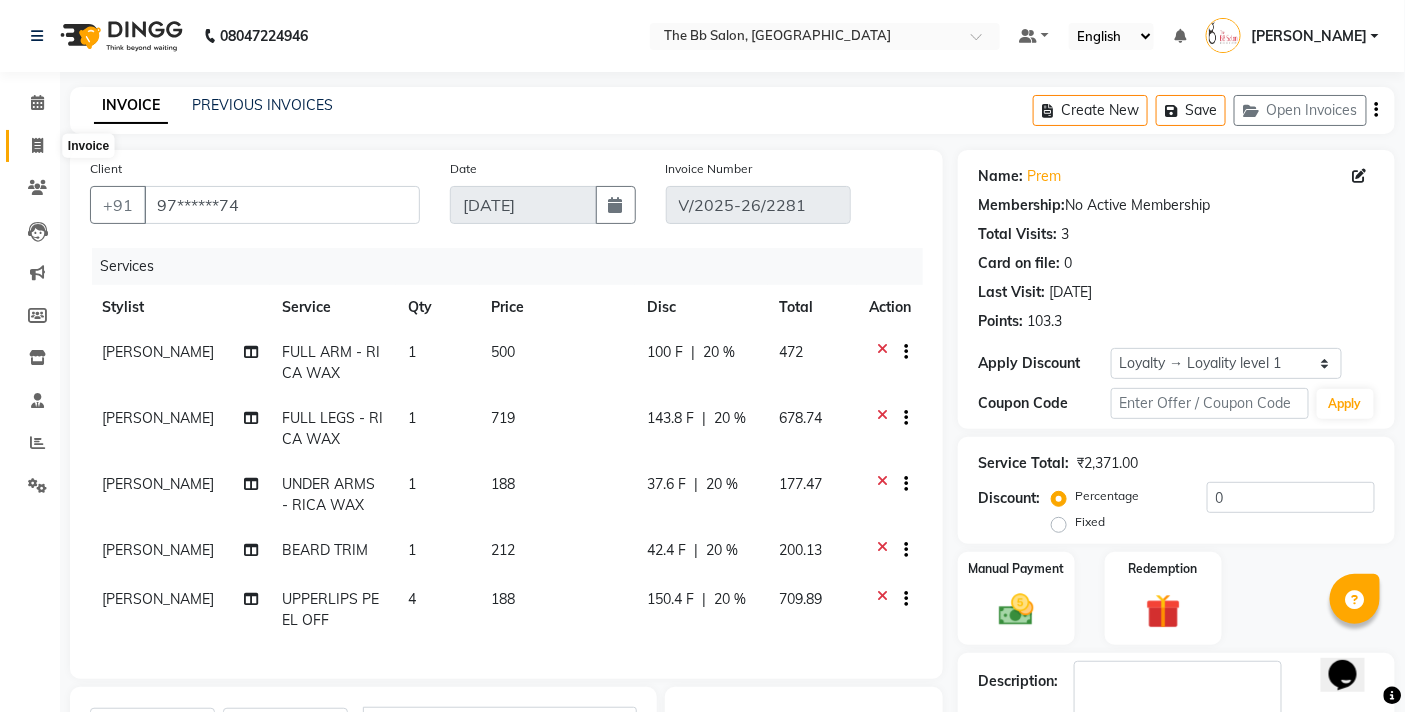 click 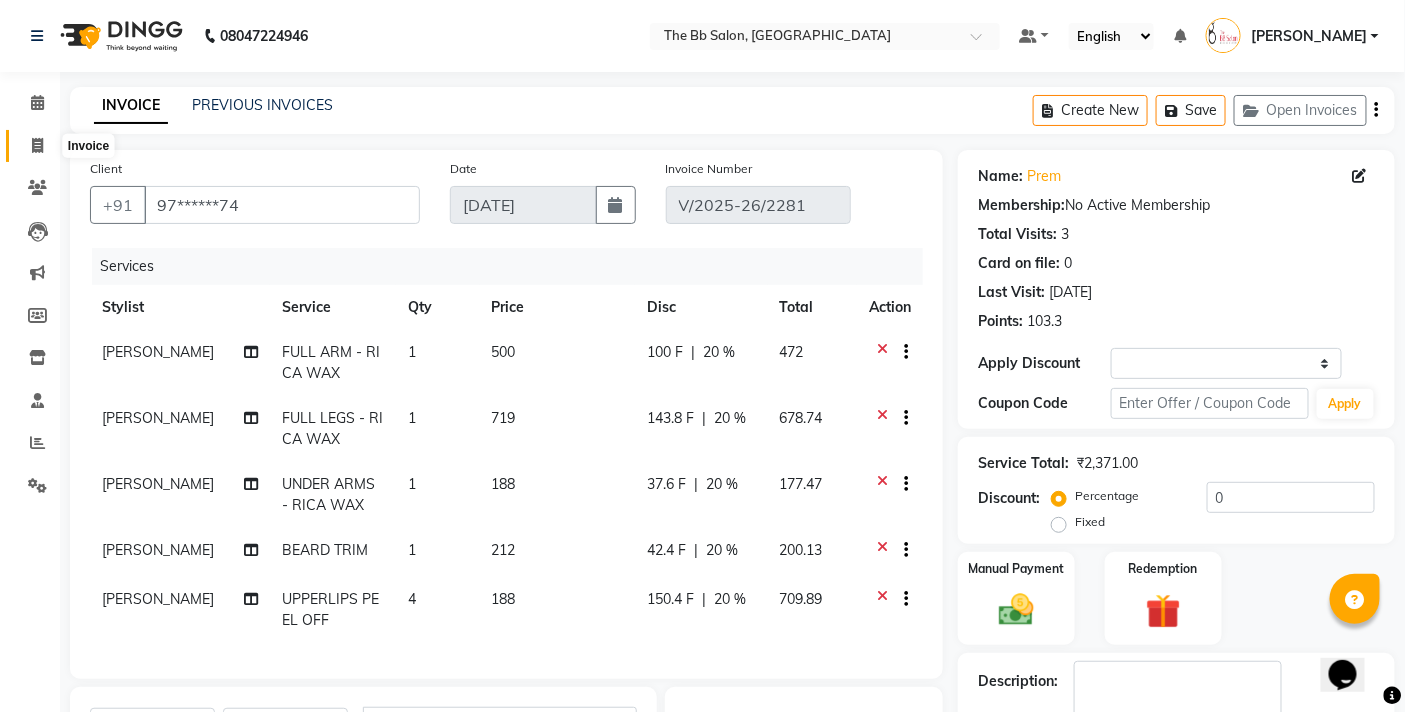 select on "6231" 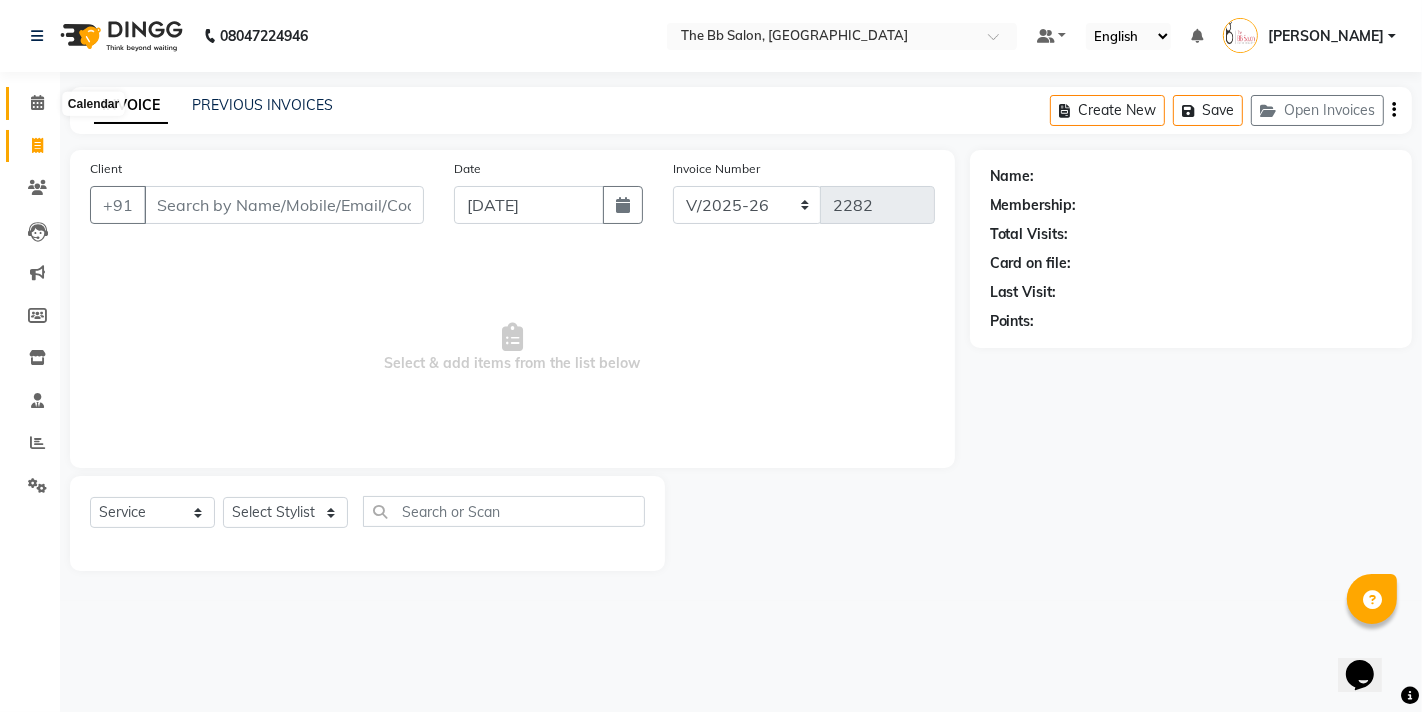 click 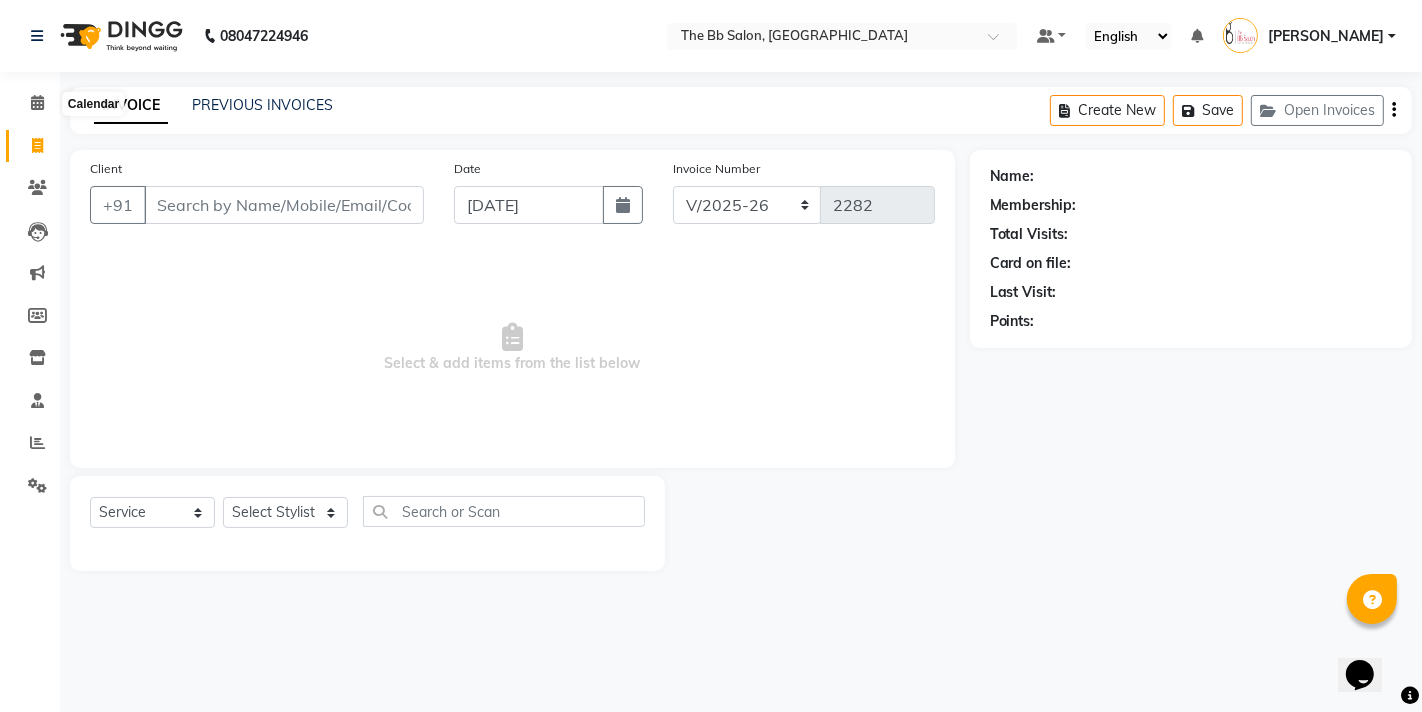 click 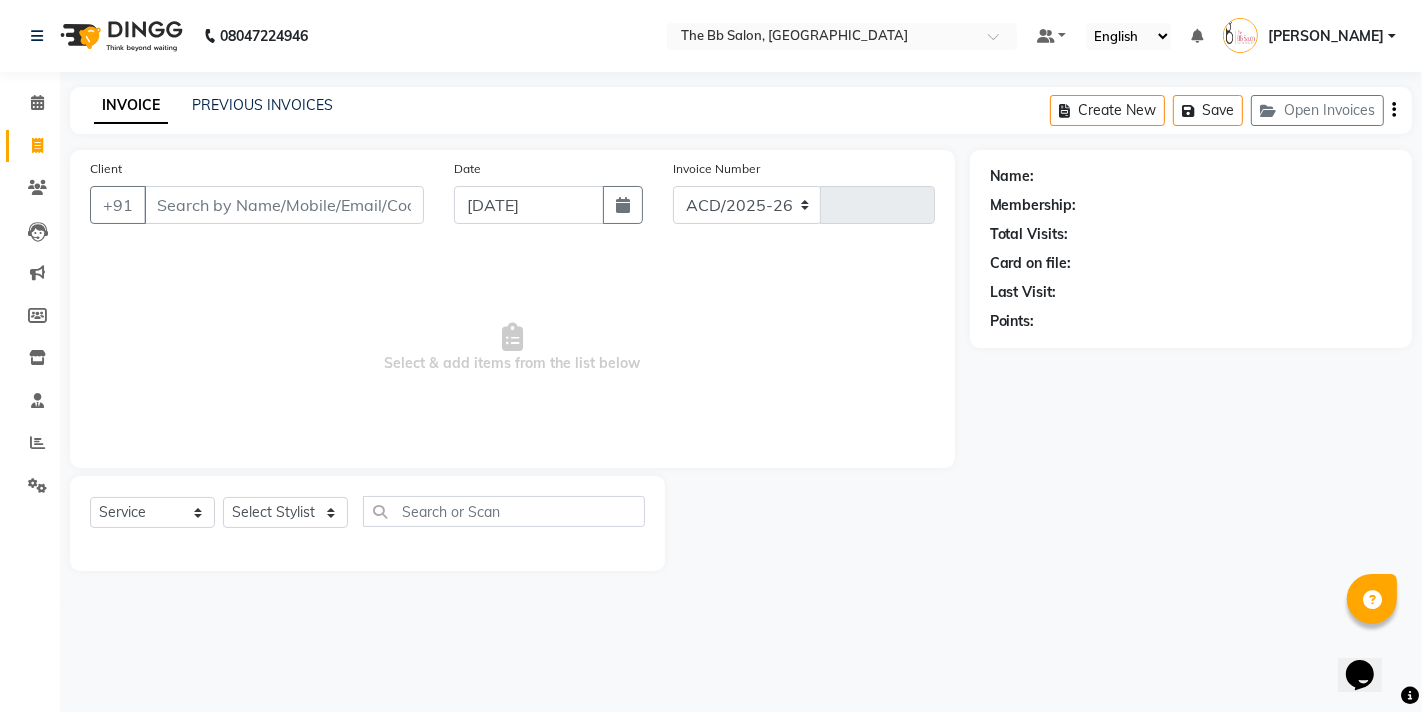 select on "6231" 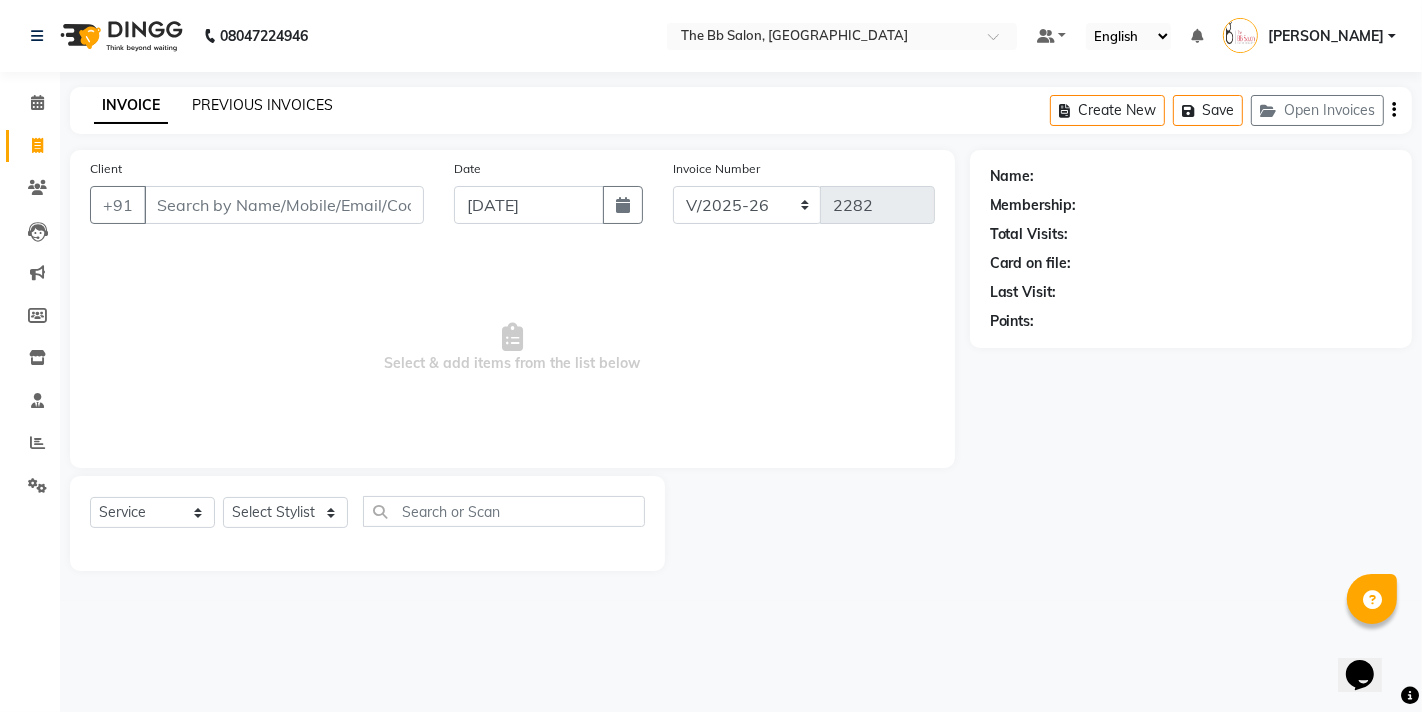 click on "PREVIOUS INVOICES" 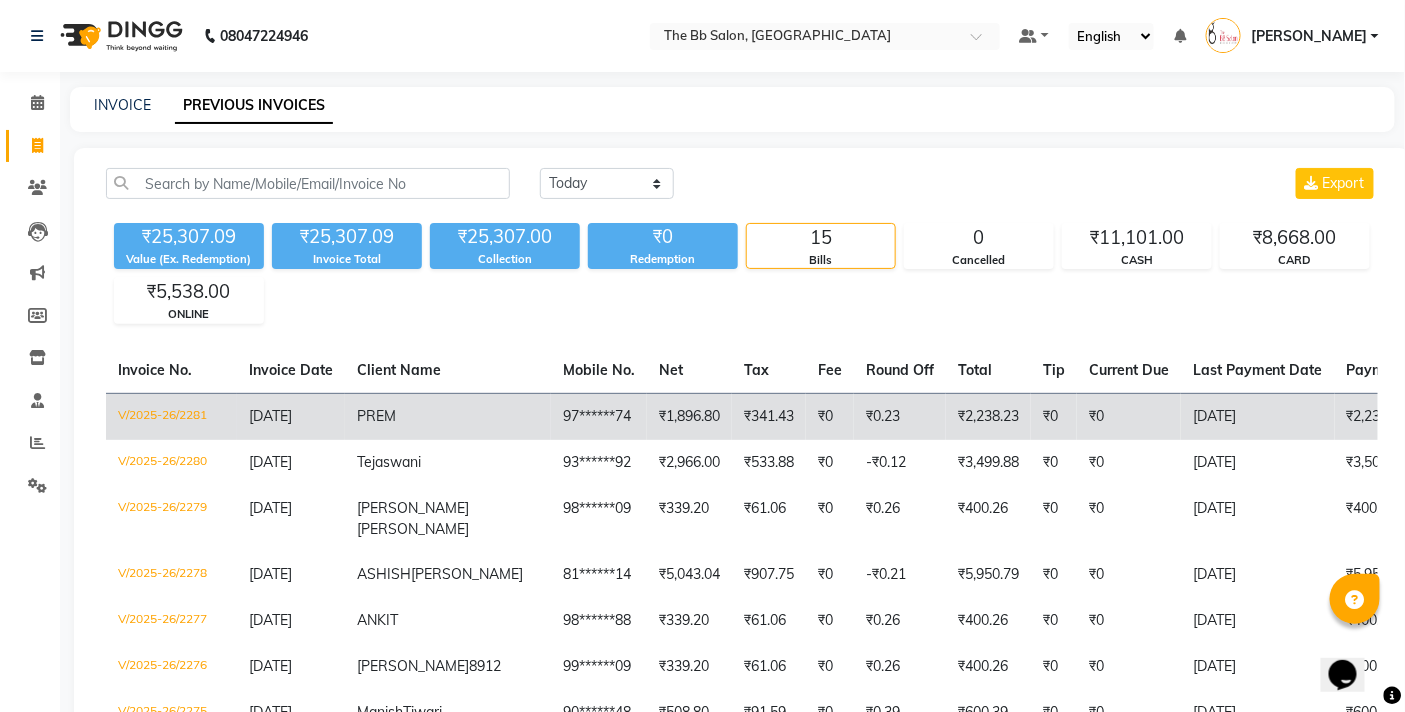 click on "V/2025-26/2281" 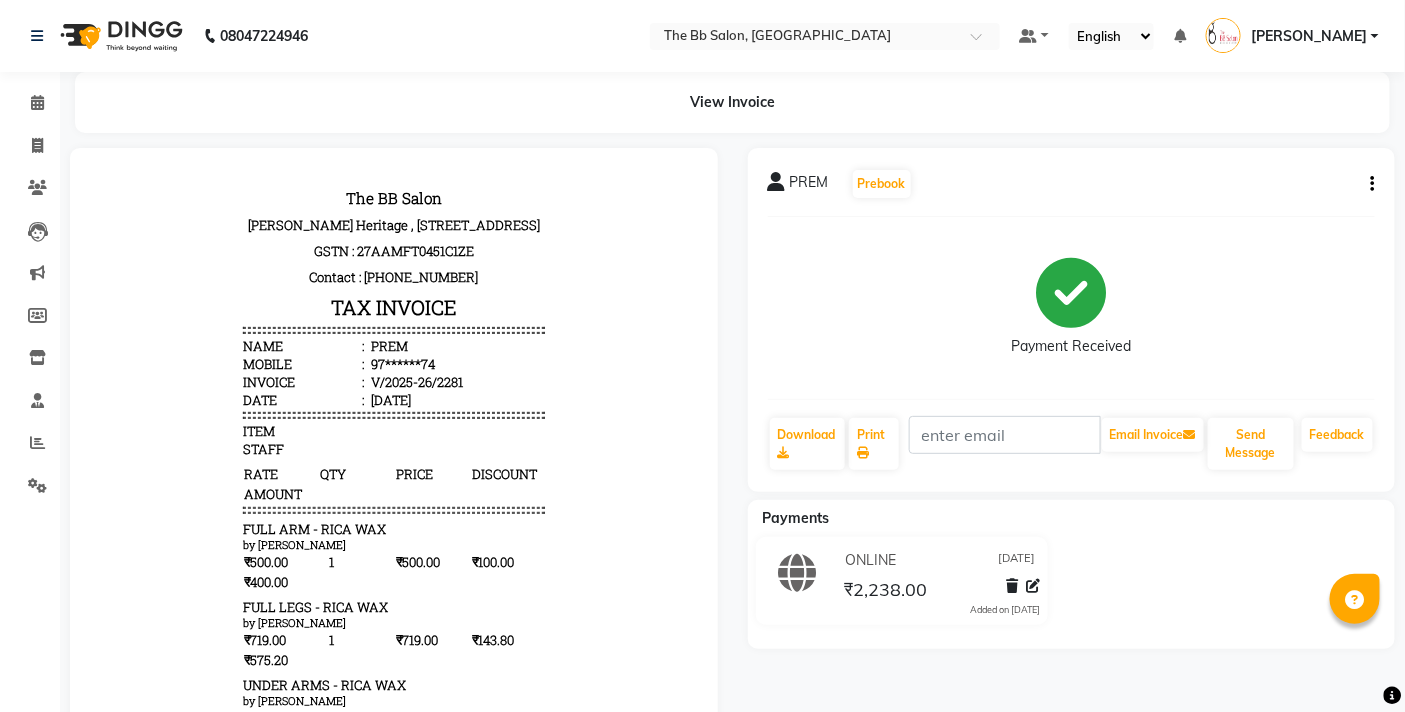 scroll, scrollTop: 0, scrollLeft: 0, axis: both 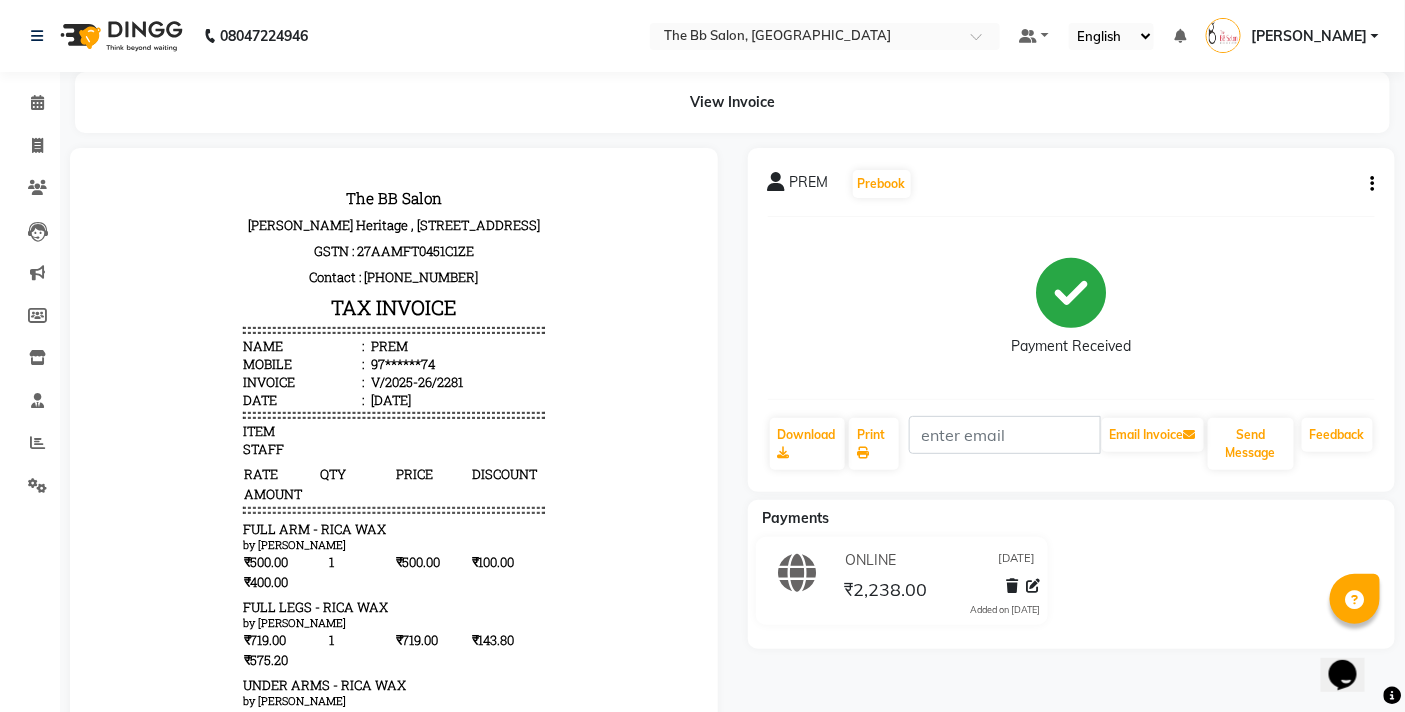click on "PREM   Prebook   Payment Received  Download  Print   Email Invoice   Send Message Feedback" 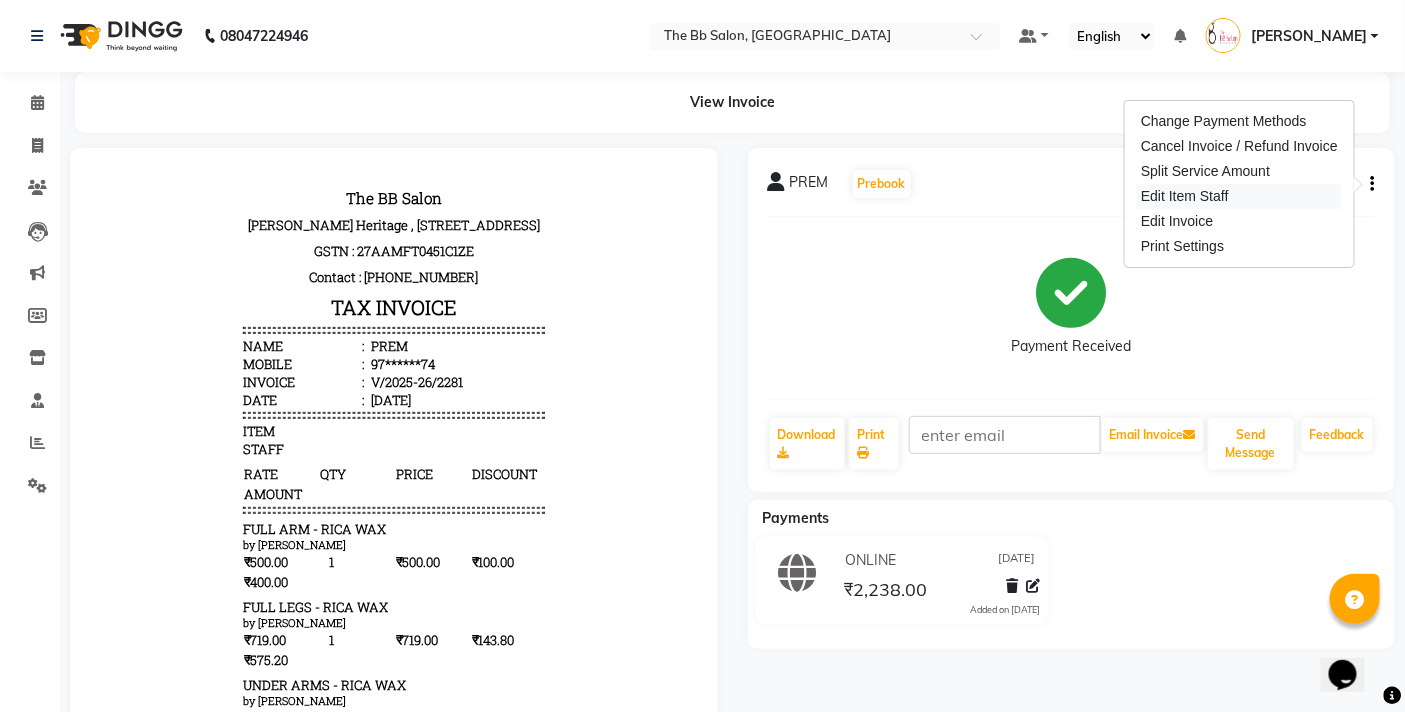 click on "Edit Item Staff" at bounding box center [1239, 196] 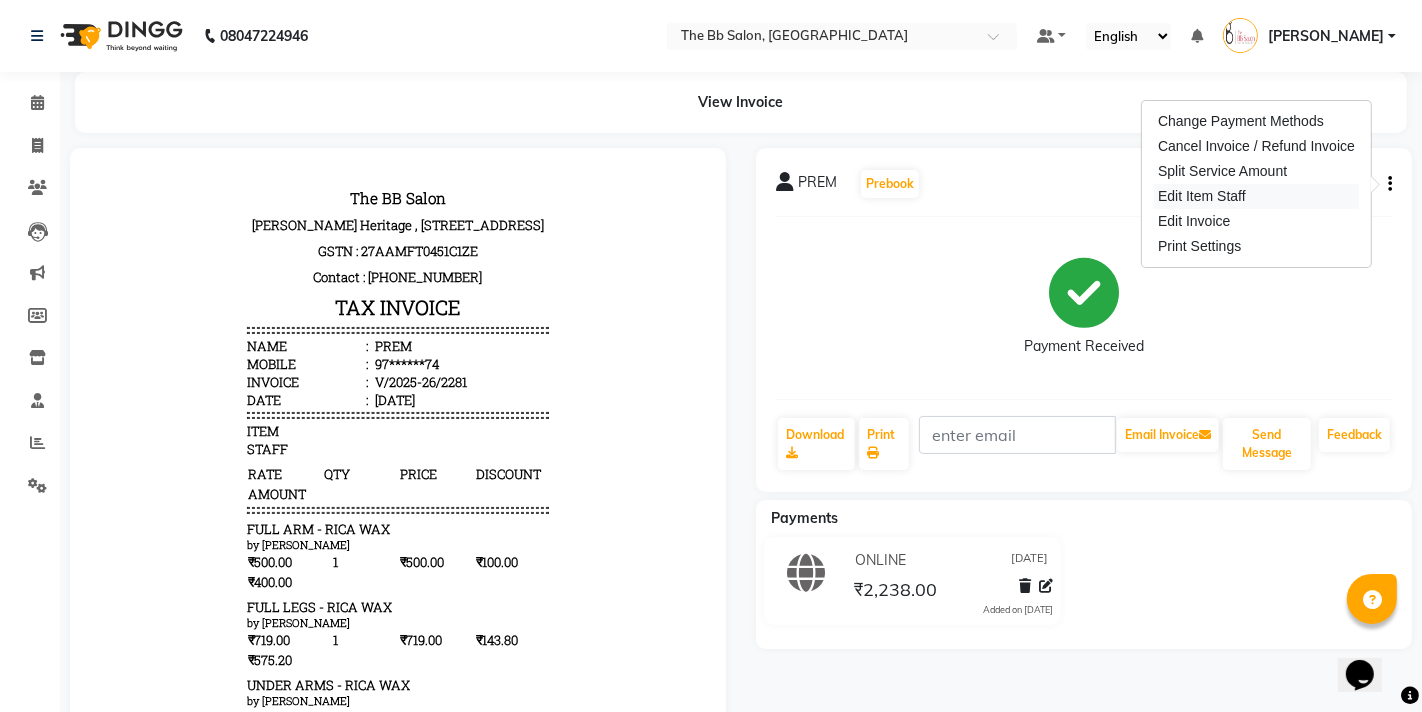 select on "83513" 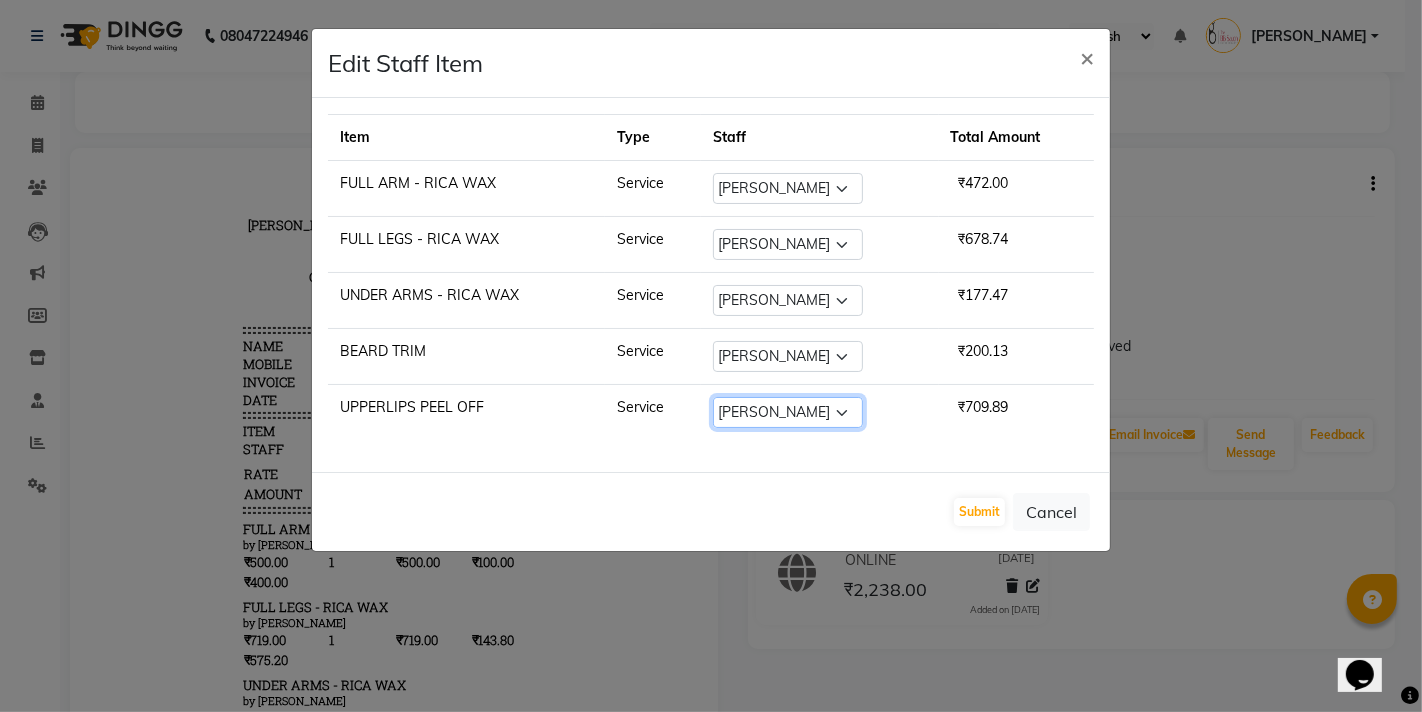 click on "Select  BB SALON   [PERSON_NAME]   [PERSON_NAME]   GOPAL   [PERSON_NAME]   [PERSON_NAME]   [PERSON_NAME]   [PERSON_NAME]    [PERSON_NAME]   [PERSON_NAME]   SANTOSH   [PERSON_NAME]   [PERSON_NAME]   [PERSON_NAME]" 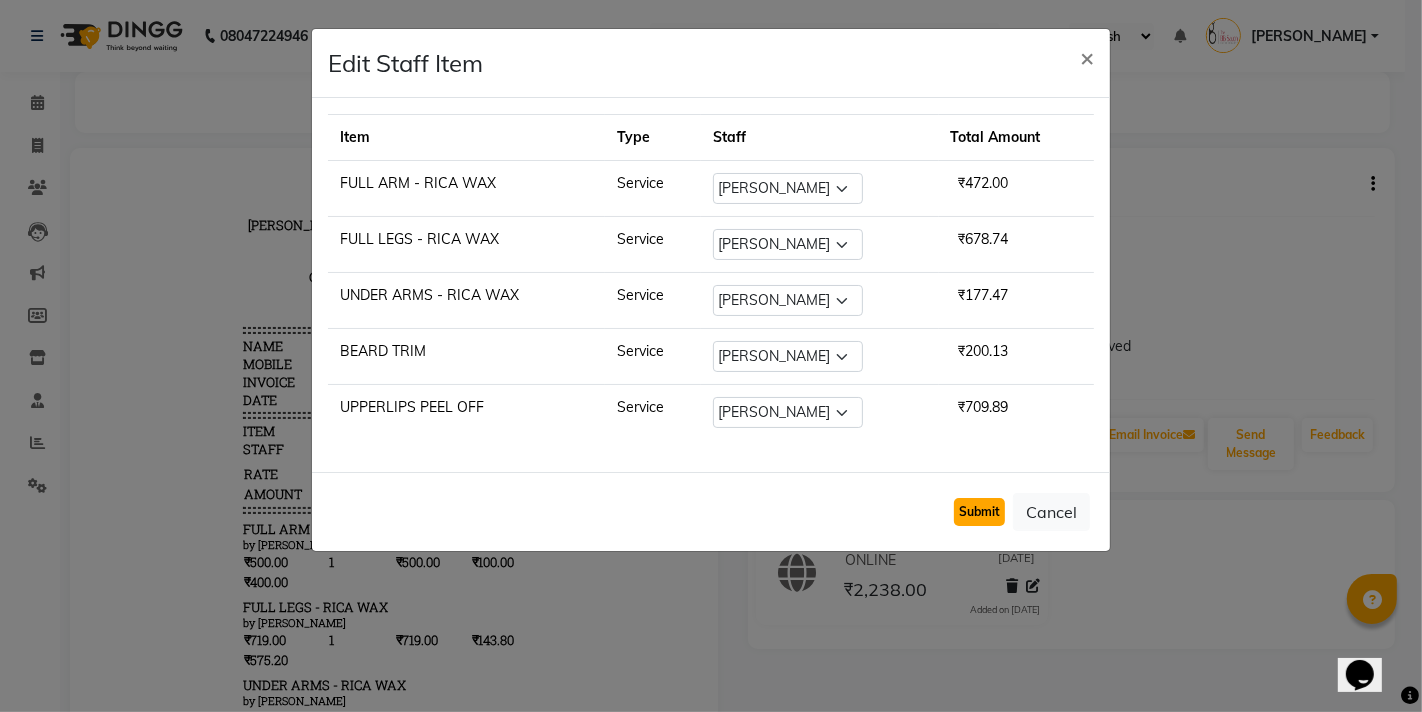 click on "Submit" 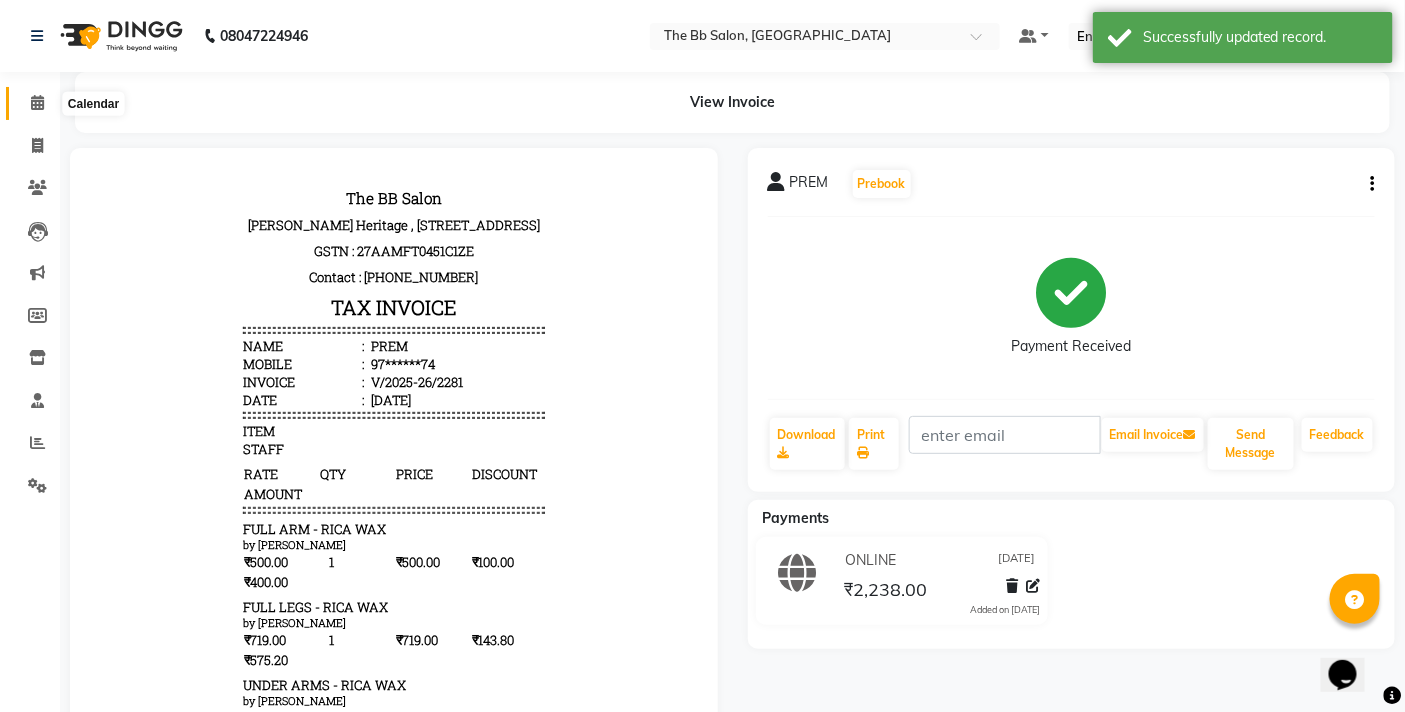 click 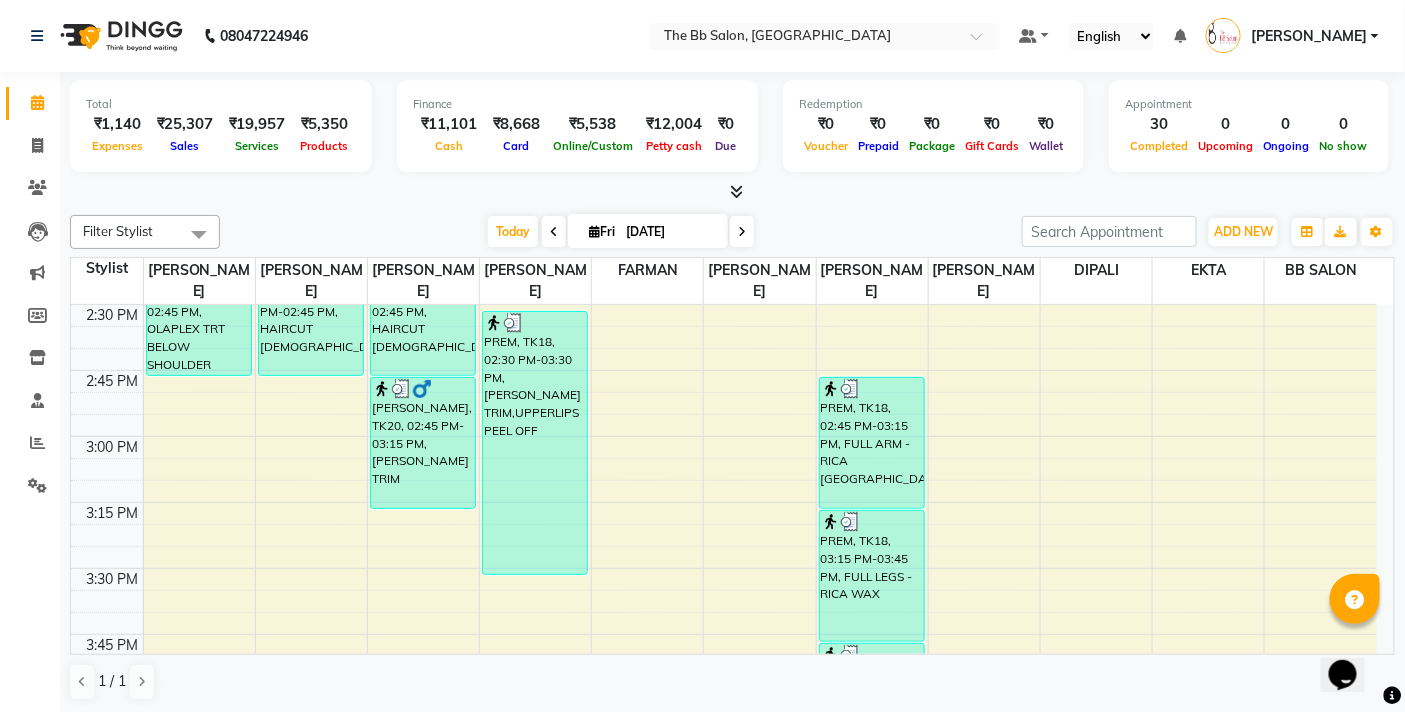 scroll, scrollTop: 1222, scrollLeft: 0, axis: vertical 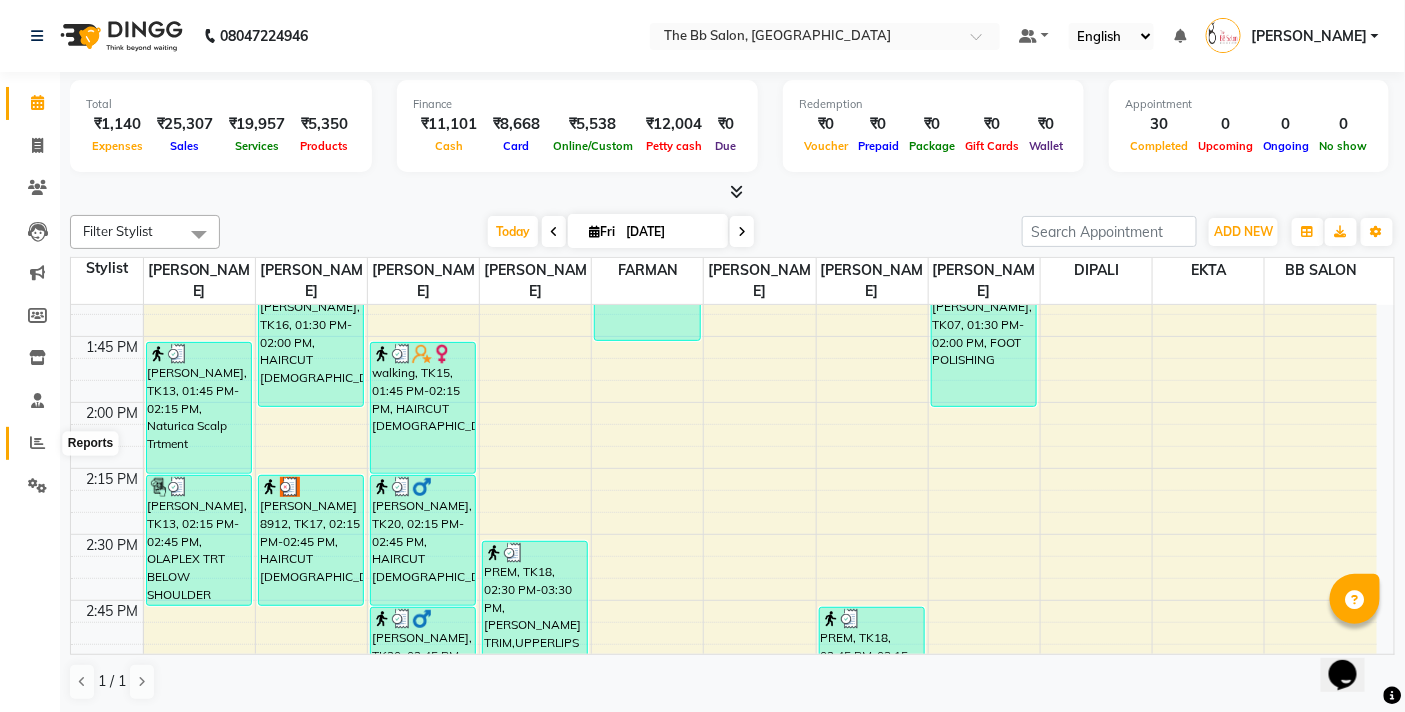 click 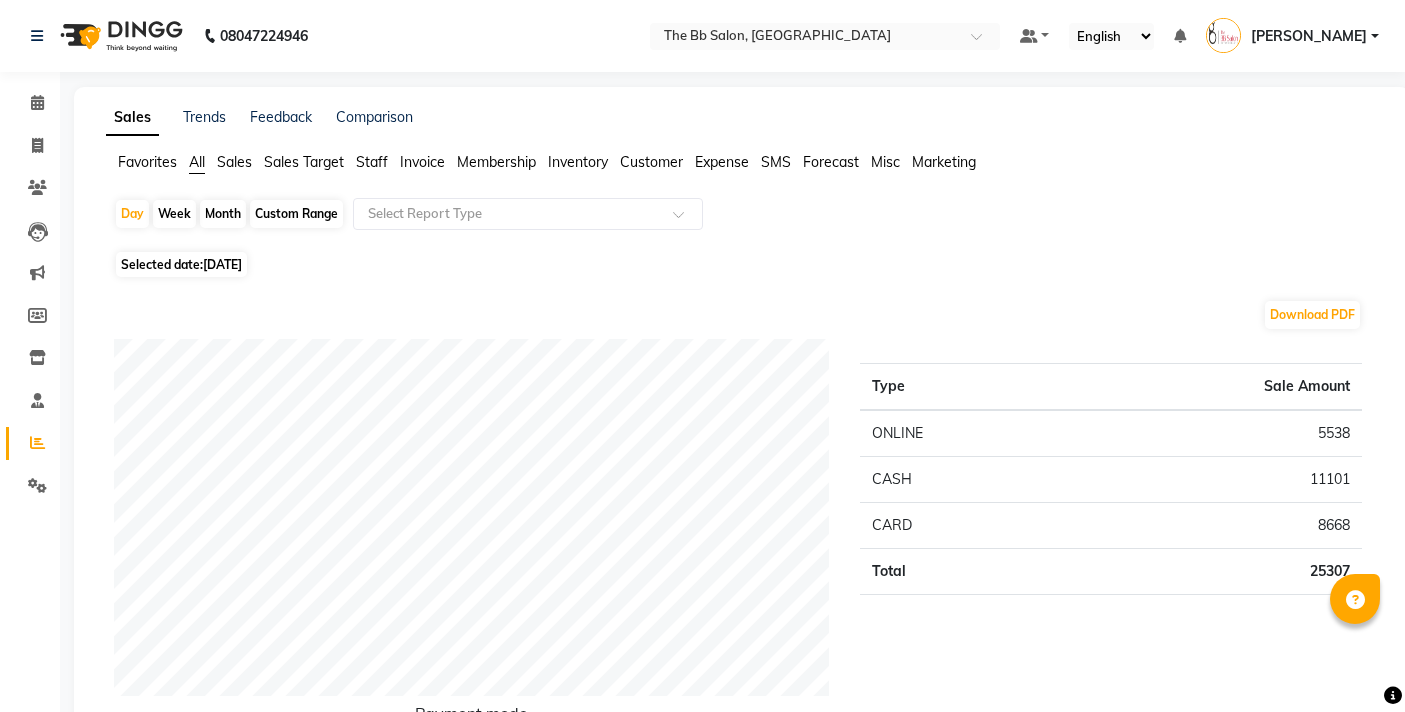 scroll, scrollTop: 0, scrollLeft: 0, axis: both 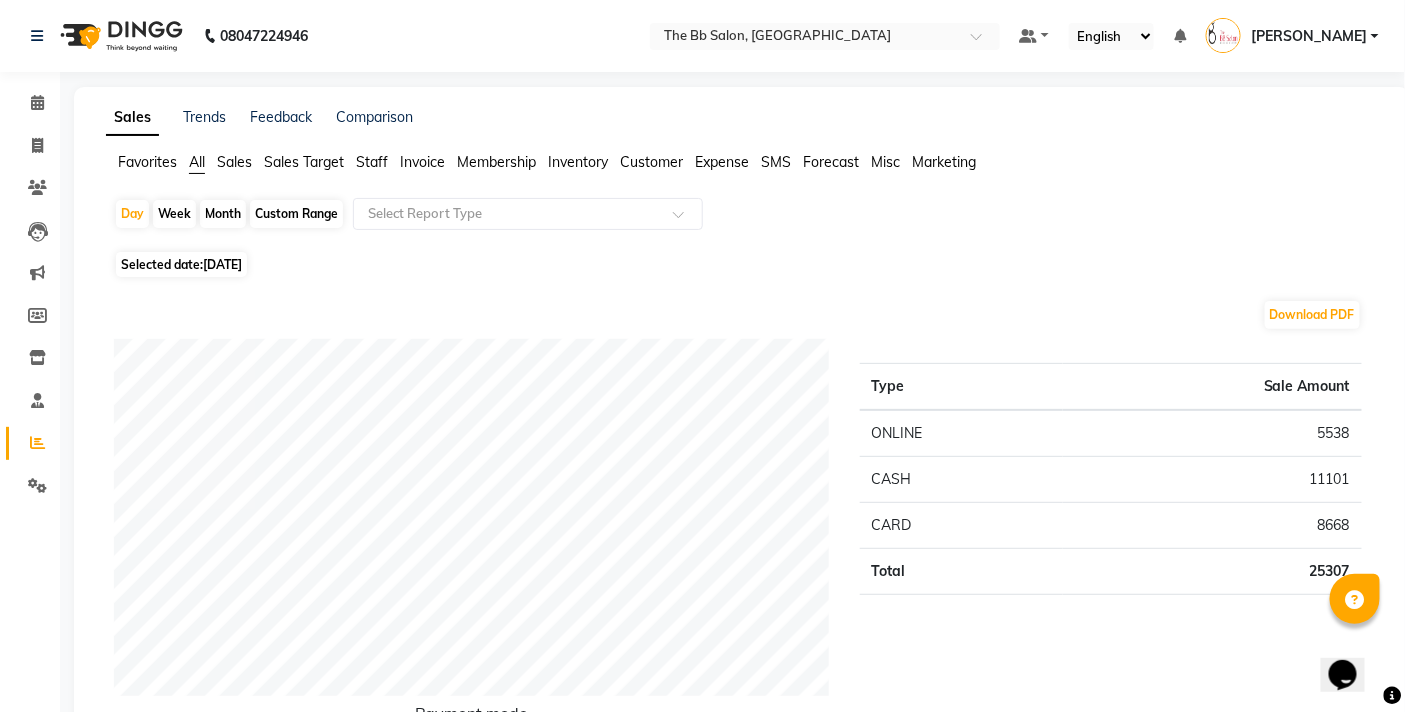 click on "Staff" 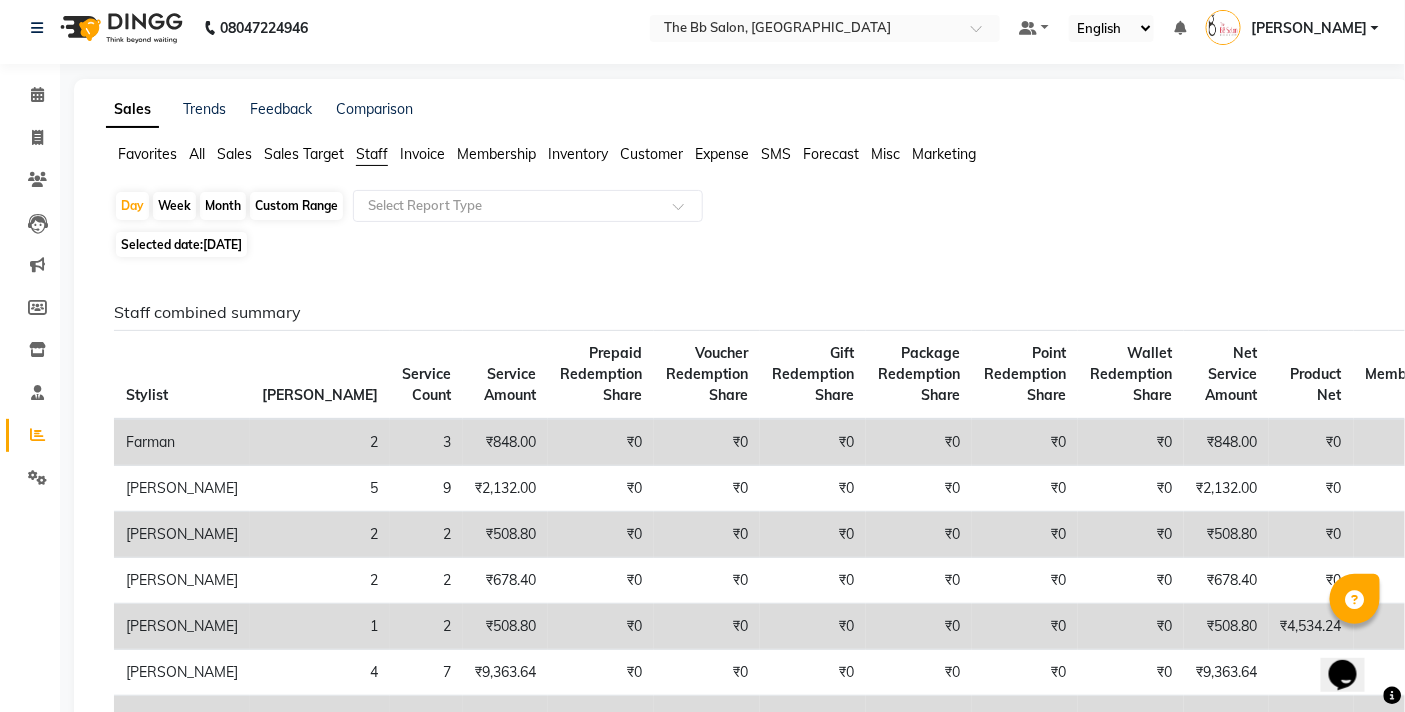 scroll, scrollTop: 0, scrollLeft: 0, axis: both 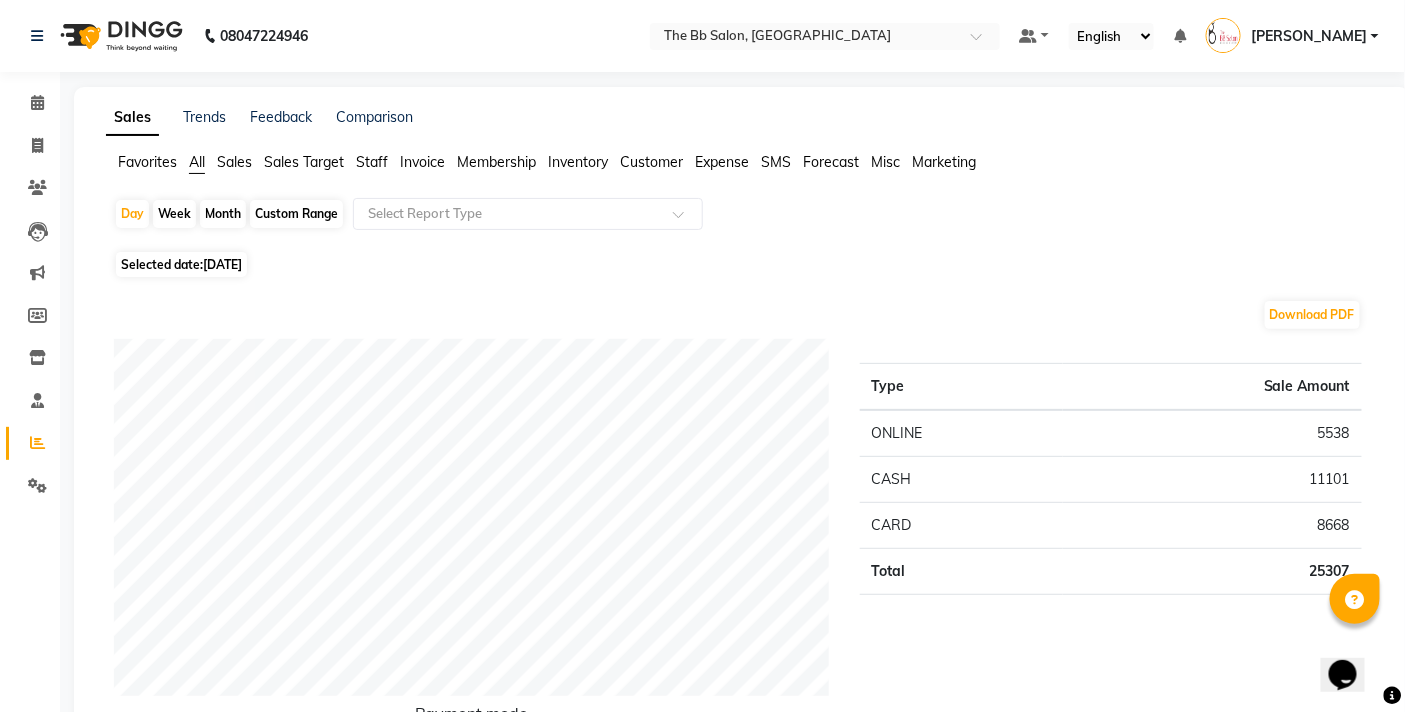 click on "Staff" 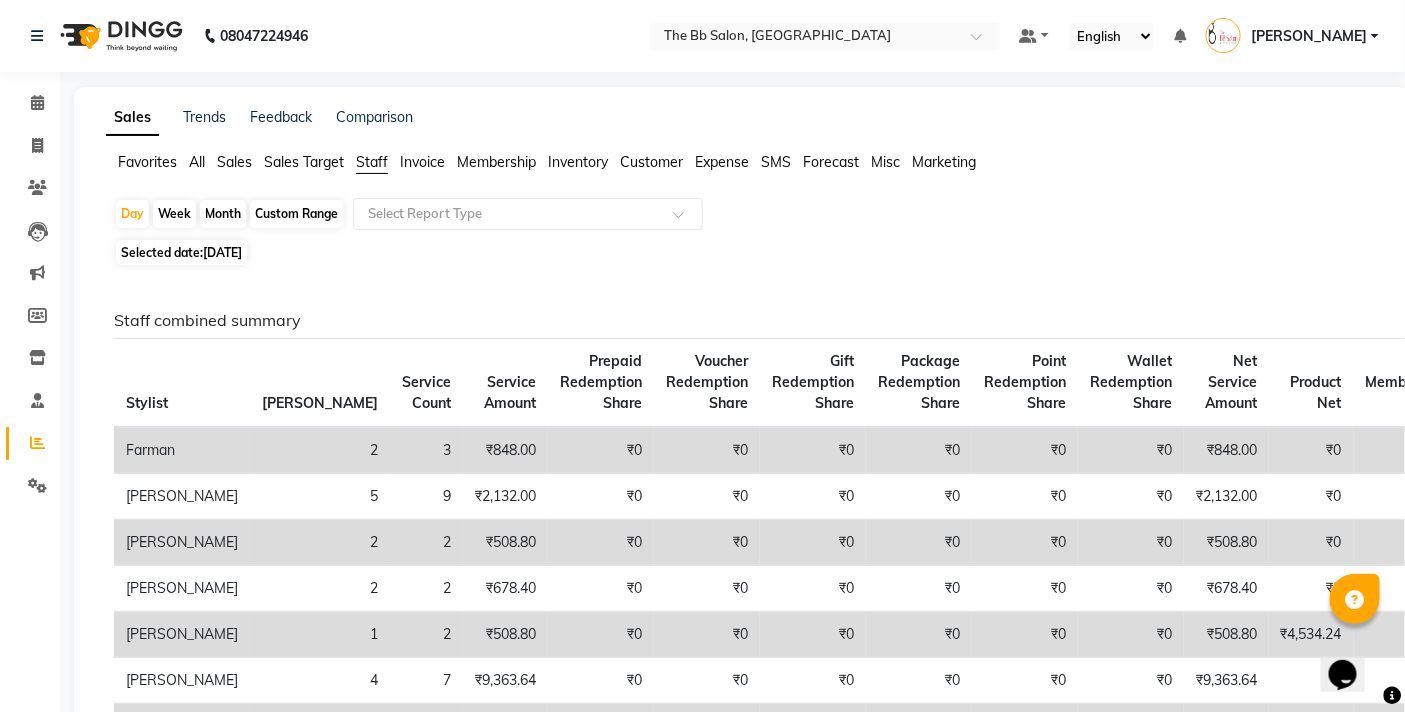click on "Day   Week   Month   Custom Range  Select Report Type" 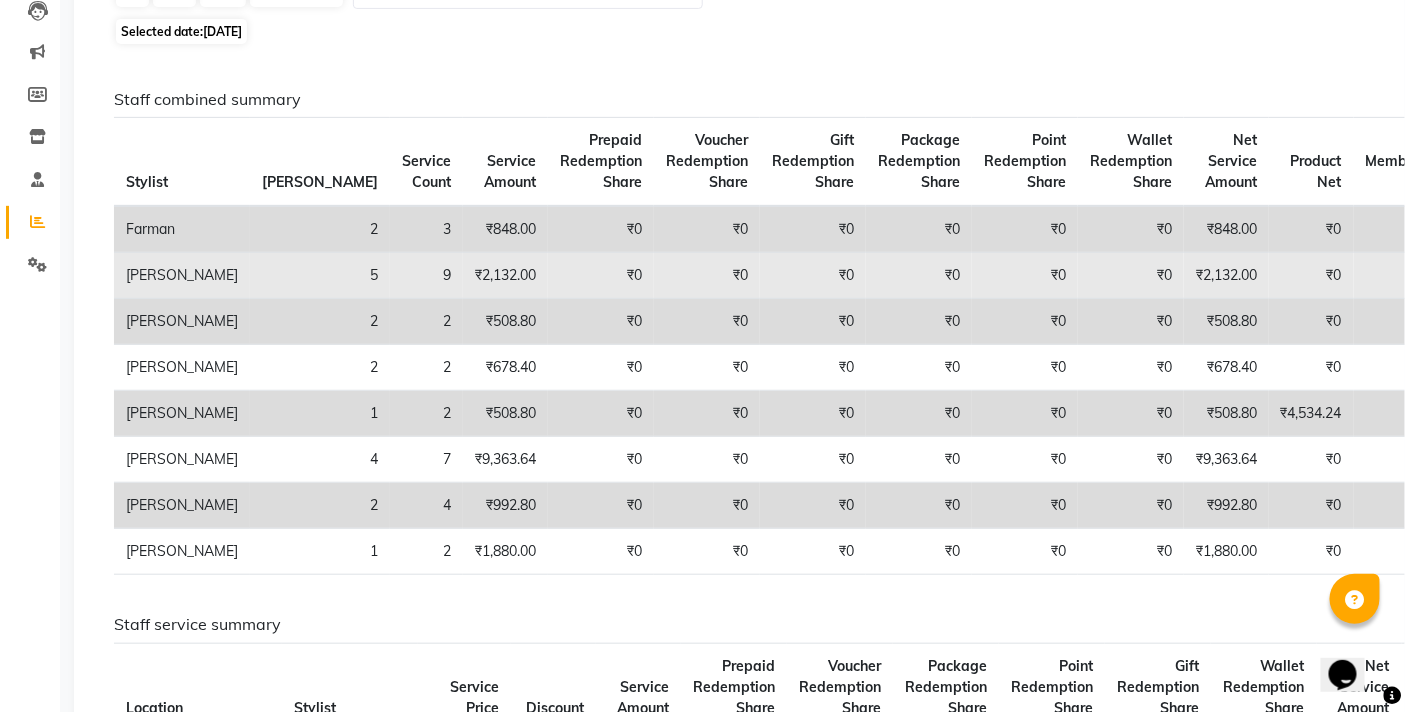 scroll, scrollTop: 222, scrollLeft: 0, axis: vertical 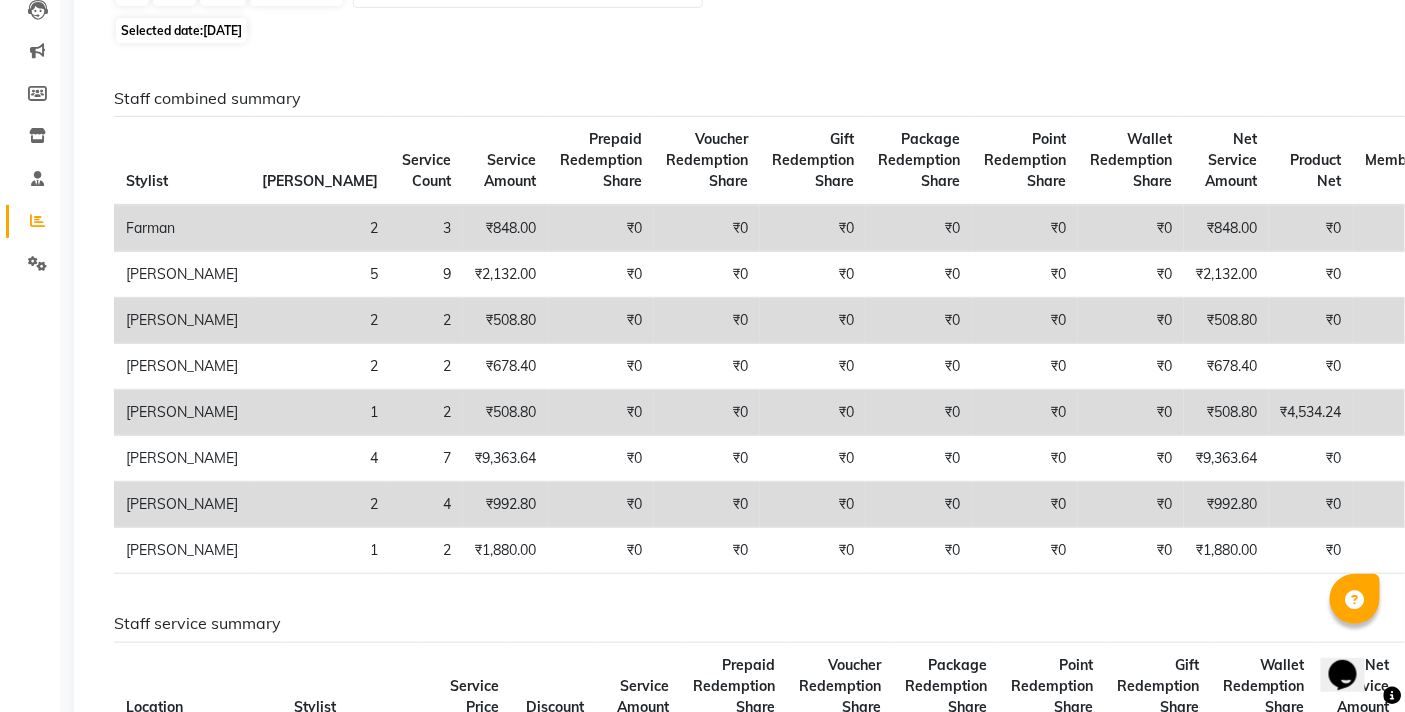 click on "Day   Week   Month   Custom Range  Select Report Type Selected date:  [DATE]  Staff combined summary Stylist Bill Count Service Count Service Amount Prepaid Redemption Share Voucher Redemption Share Gift Redemption Share Package Redemption Share Point Redemption Share Wallet Redemption Share Net Service Amount Product Net Membership Net Prepaid Net Voucher Net Gift Net Package Net  Farman 2 3 ₹848.00 ₹0 ₹0 ₹0 ₹0 ₹0 ₹0 ₹848.00 ₹0 ₹0 ₹0 ₹0 ₹0 ₹0  [PERSON_NAME] 5 9 ₹2,132.00 ₹0 ₹0 ₹0 ₹0 ₹0 ₹0 ₹2,132.00 ₹0 ₹0 ₹0 ₹0 ₹0 ₹0  [PERSON_NAME] 2 2 ₹508.80 ₹0 ₹0 ₹0 ₹0 ₹0 ₹0 ₹508.80 ₹0 ₹0 ₹0 ₹0 ₹0 ₹0  [PERSON_NAME] 2 2 ₹678.40 ₹0 ₹0 ₹0 ₹0 ₹0 ₹0 ₹678.40 ₹0 ₹0 ₹0 ₹0 ₹0 ₹0  [PERSON_NAME] 1 2 ₹508.80 ₹0 ₹0 ₹0 ₹0 ₹0 ₹0 ₹508.80 ₹4,534.24 ₹0 ₹0 ₹0 ₹0 ₹0  [PERSON_NAME] 4 7 ₹9,363.64 ₹0 ₹0 ₹0 ₹0 ₹0 ₹0 ₹9,363.64 ₹0 ₹0 ₹0 ₹0 ₹0 ₹0  [PERSON_NAME] 2 4 ₹992.80 ₹0" 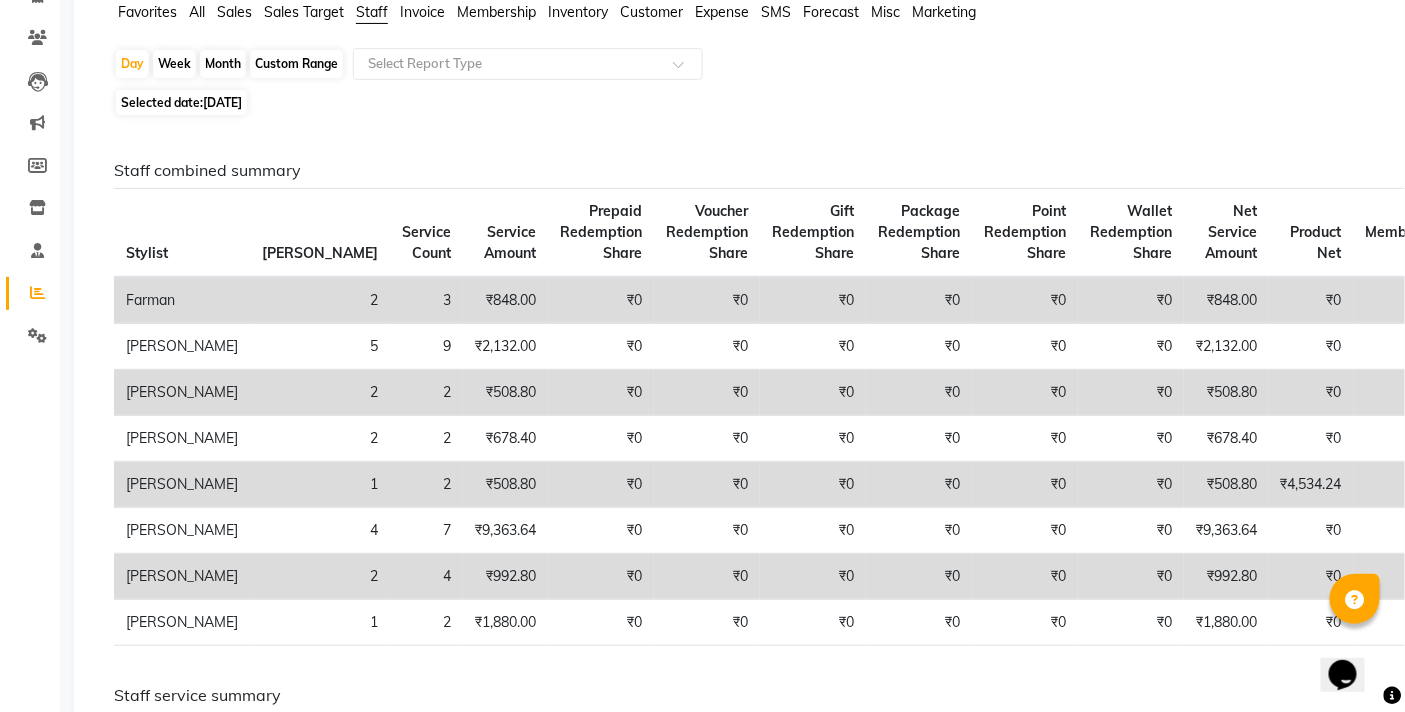 scroll, scrollTop: 0, scrollLeft: 0, axis: both 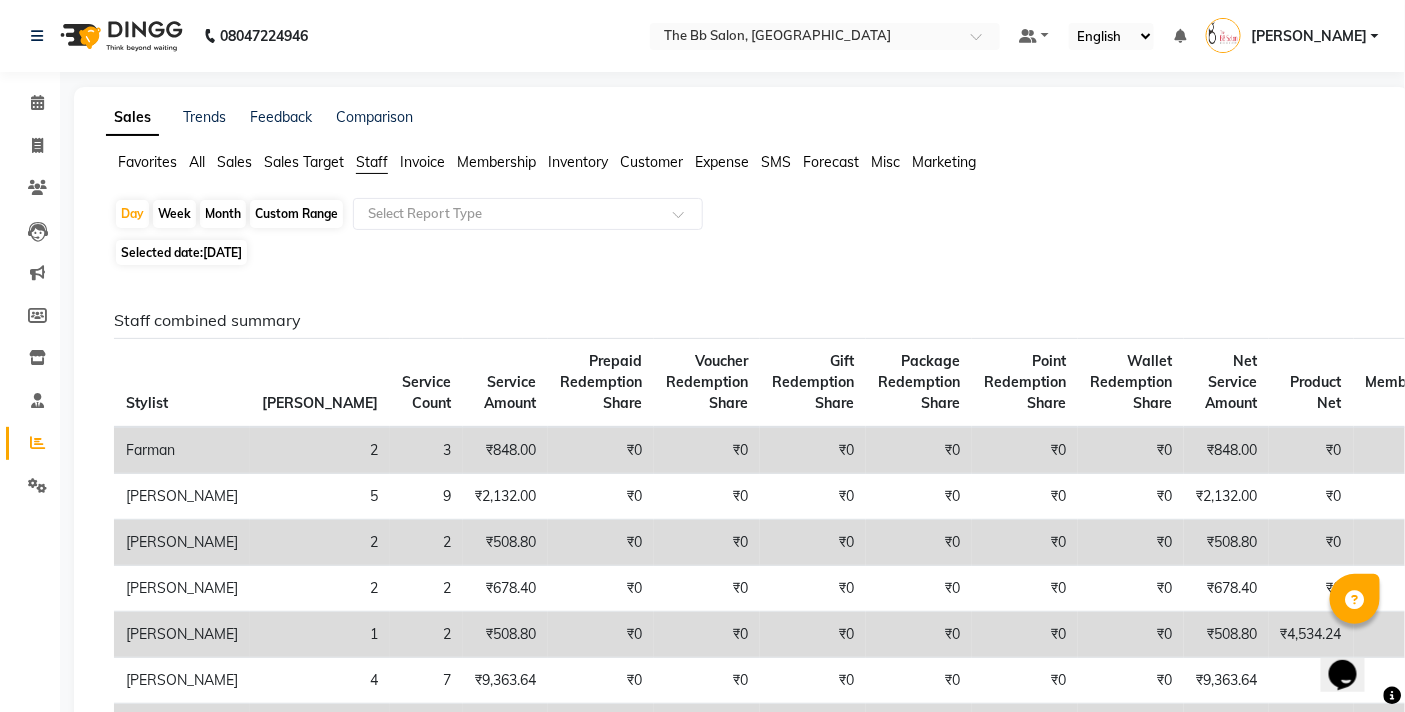 click on "All" 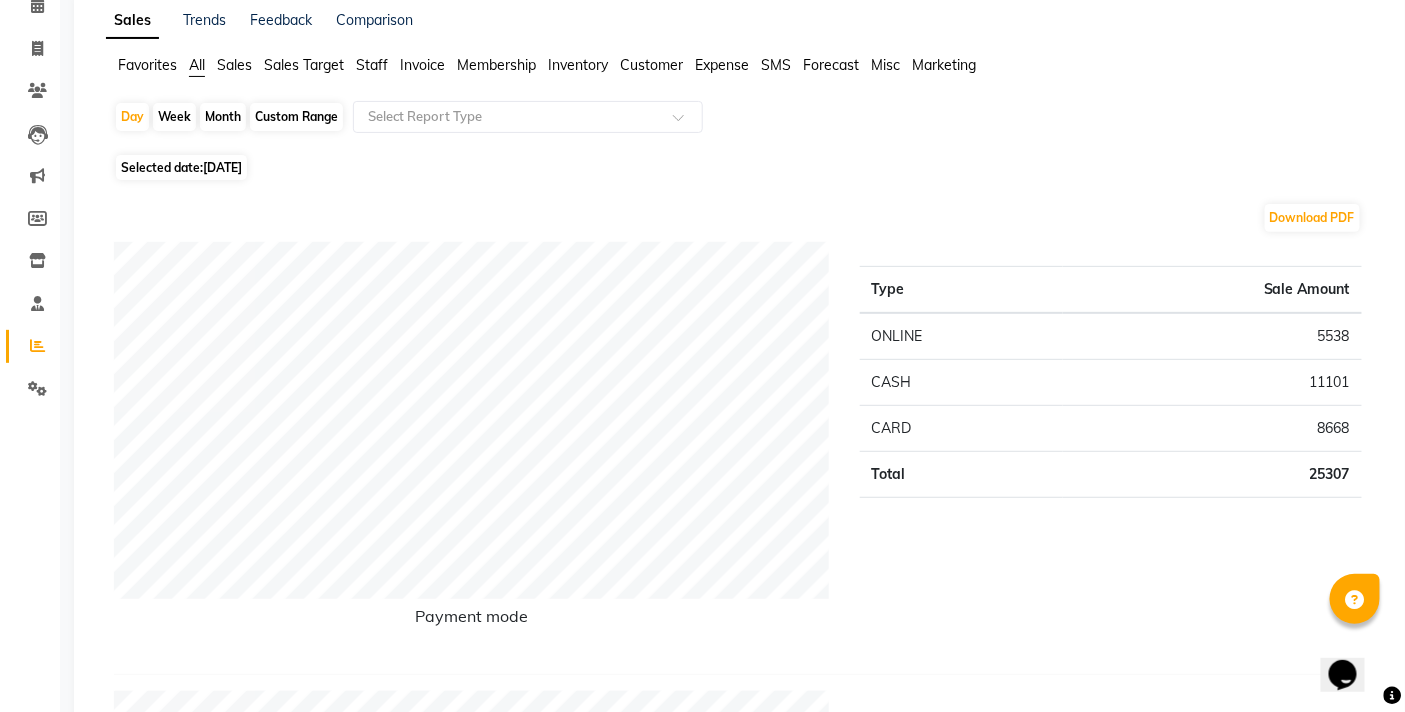 scroll, scrollTop: 222, scrollLeft: 0, axis: vertical 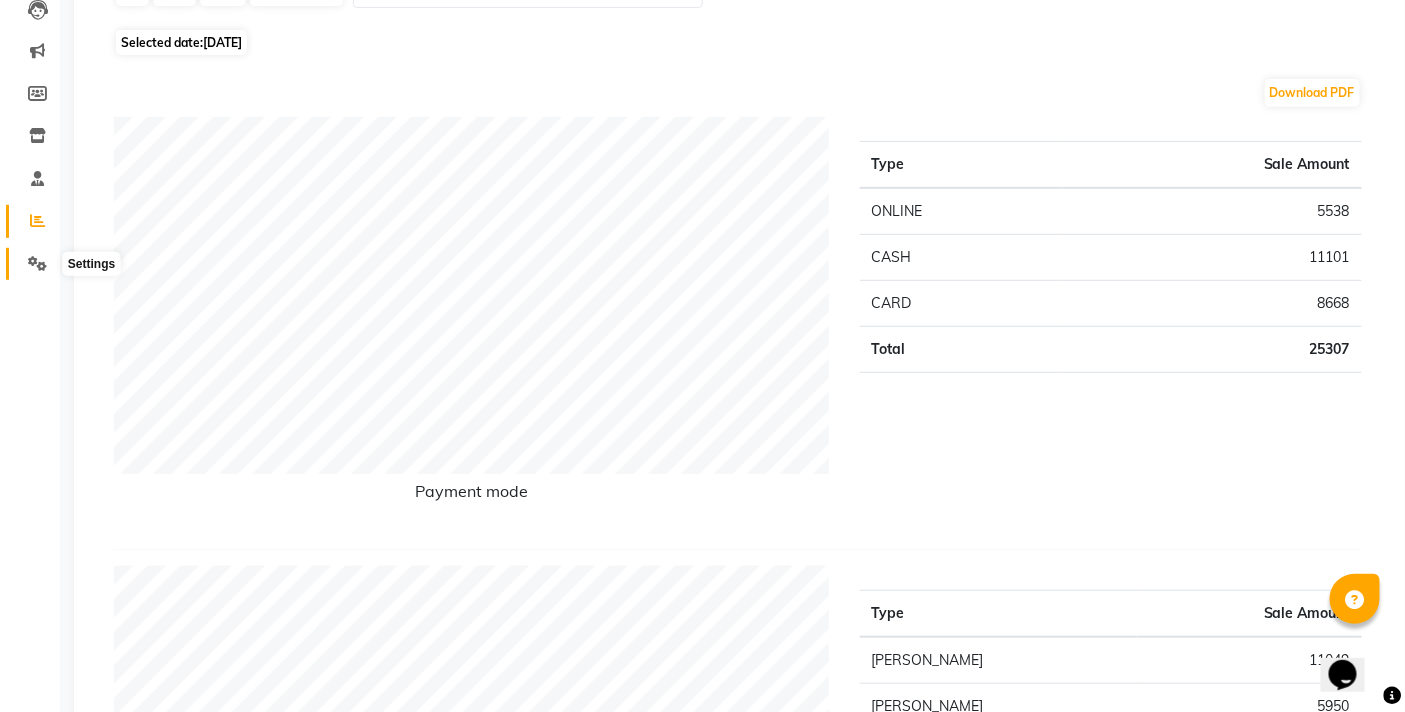 click 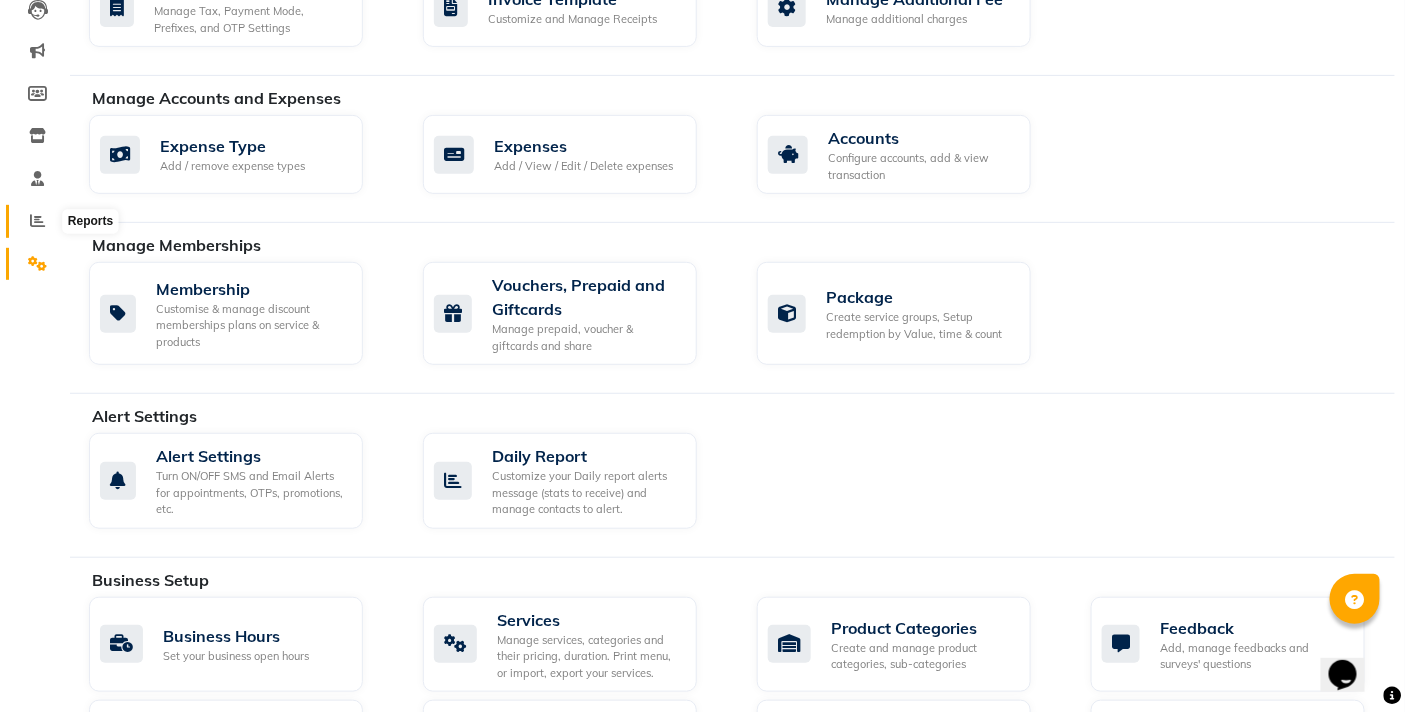 click 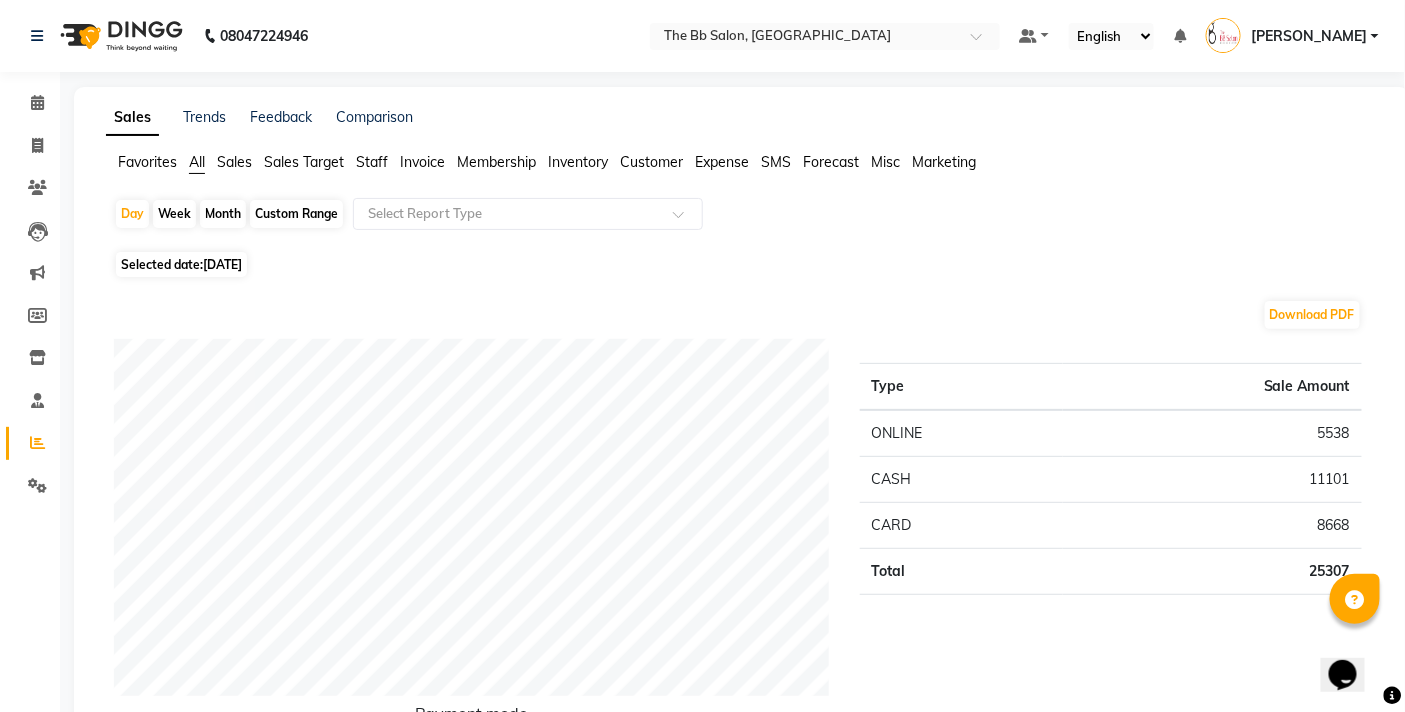 click on "Custom Range" 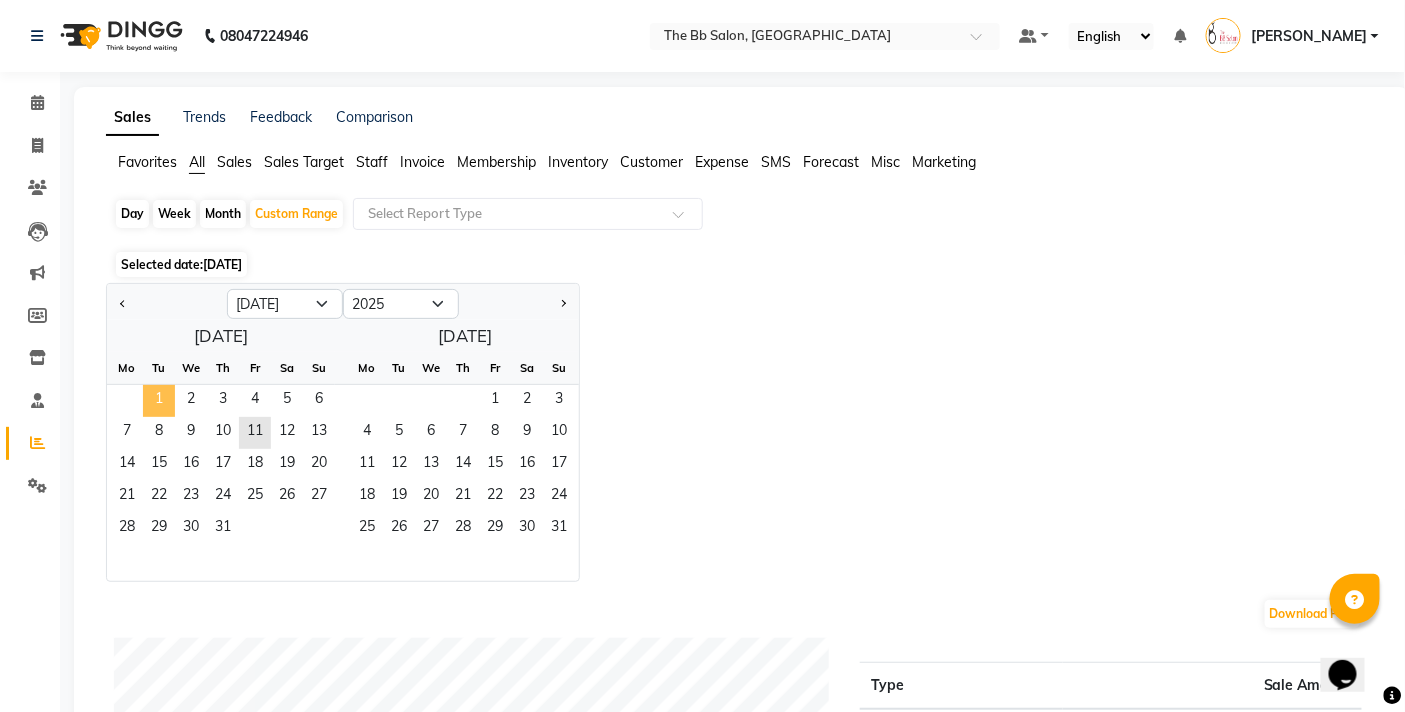 click on "1" 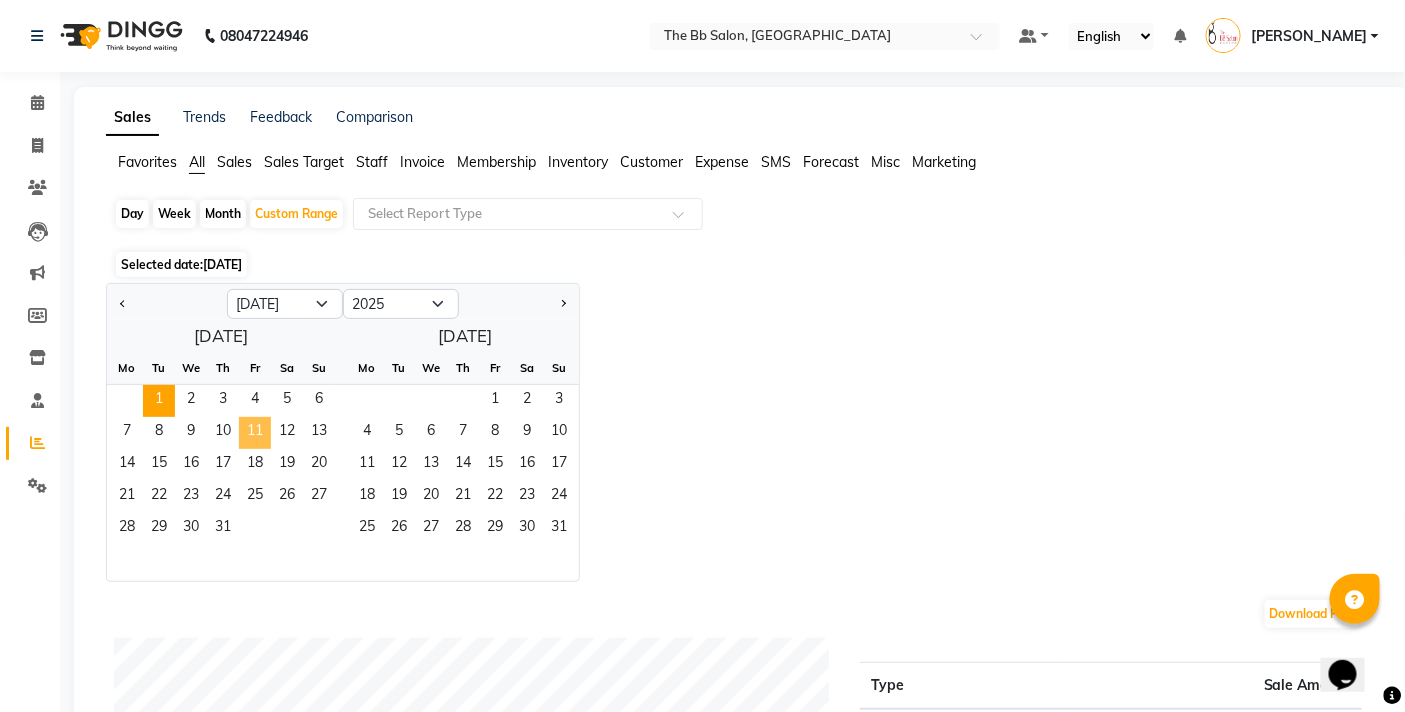 click on "11" 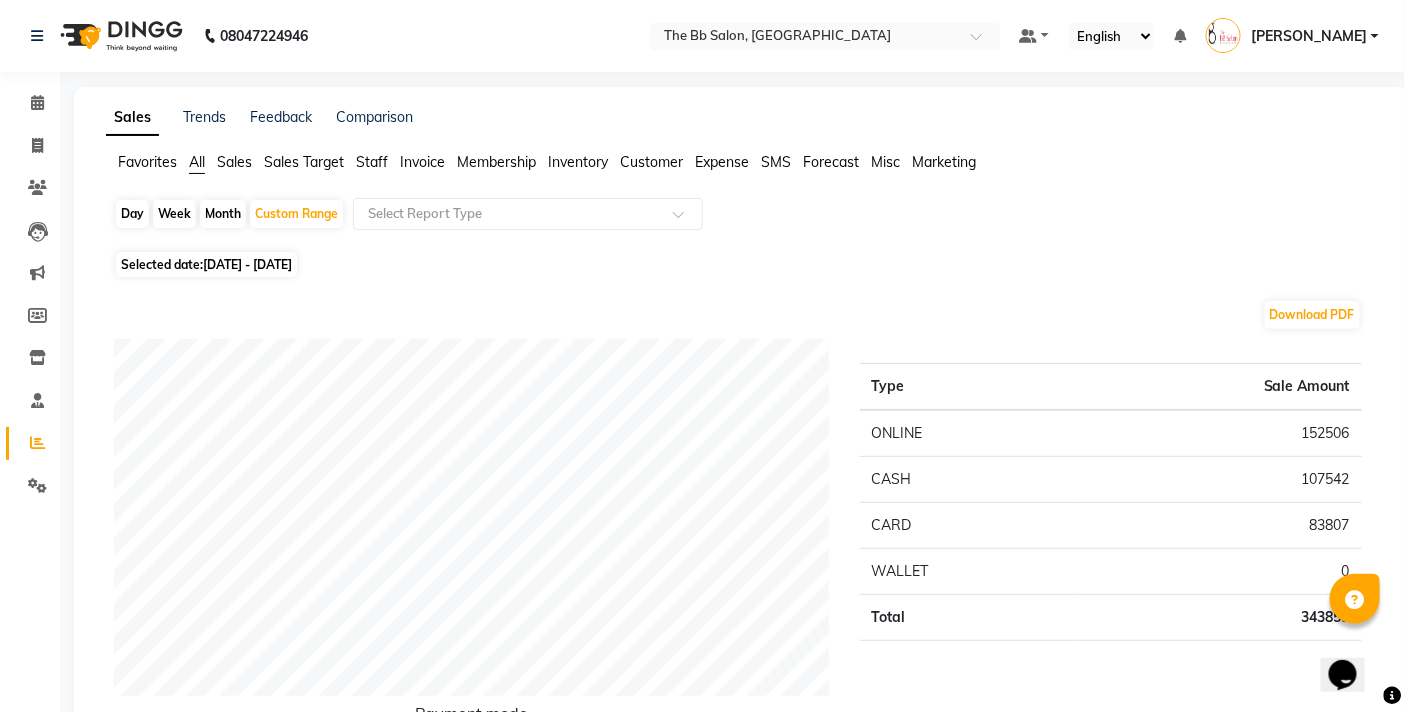 scroll, scrollTop: 333, scrollLeft: 0, axis: vertical 